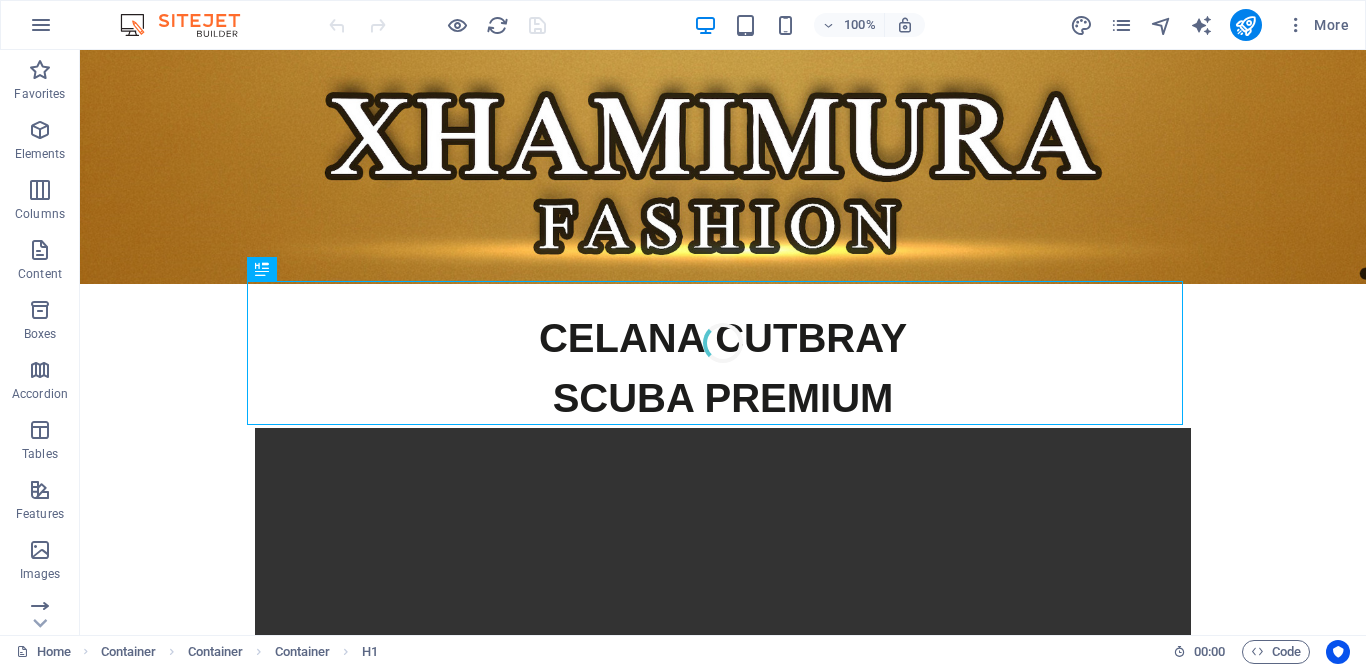scroll, scrollTop: 0, scrollLeft: 0, axis: both 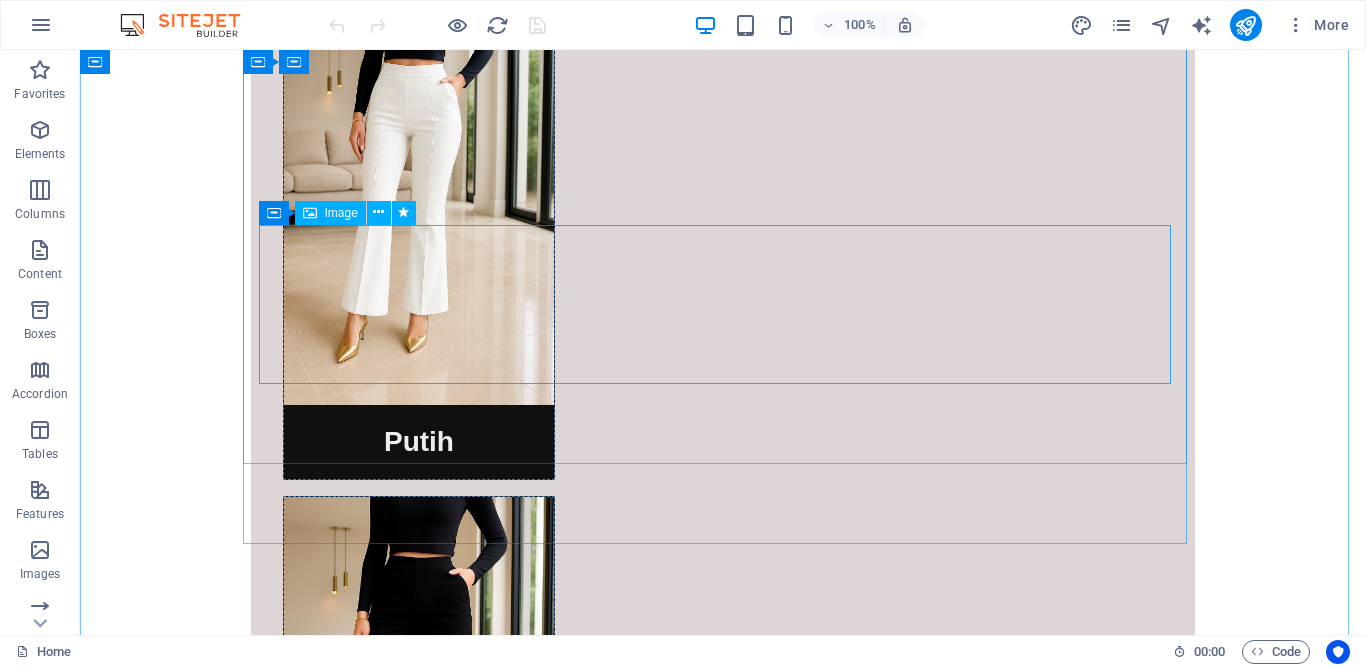 click at bounding box center (723, -515) 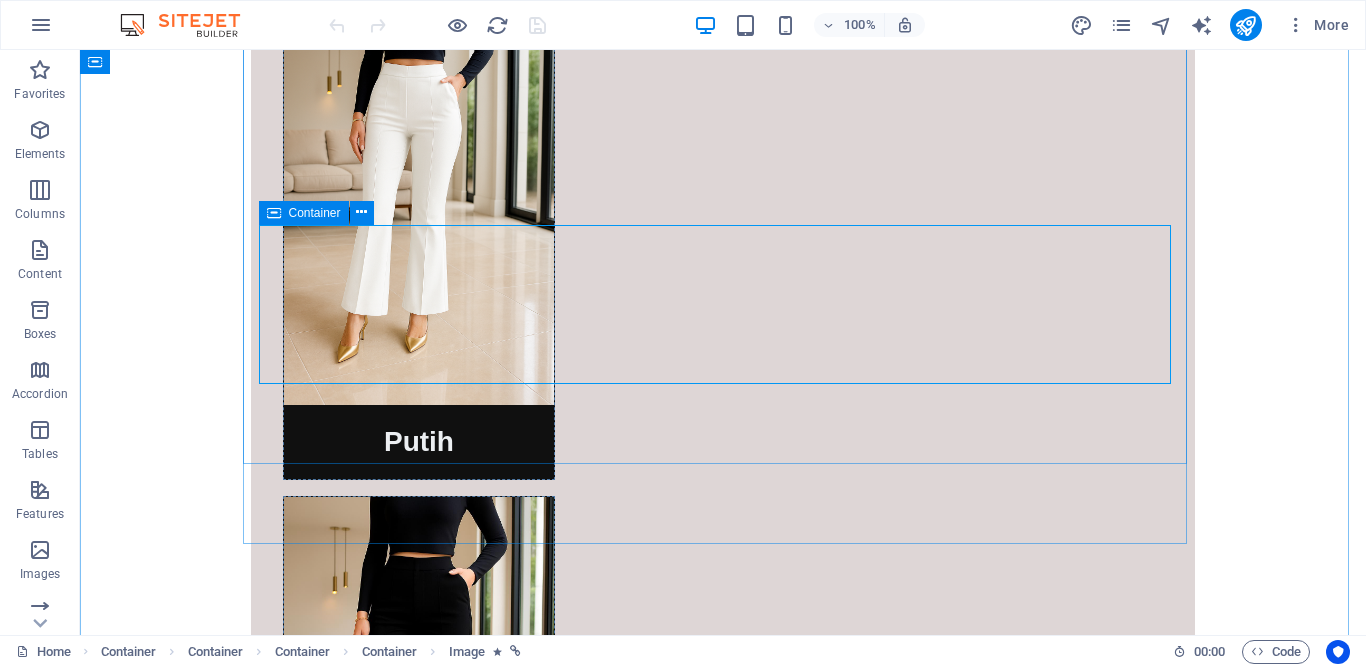 click at bounding box center (274, 213) 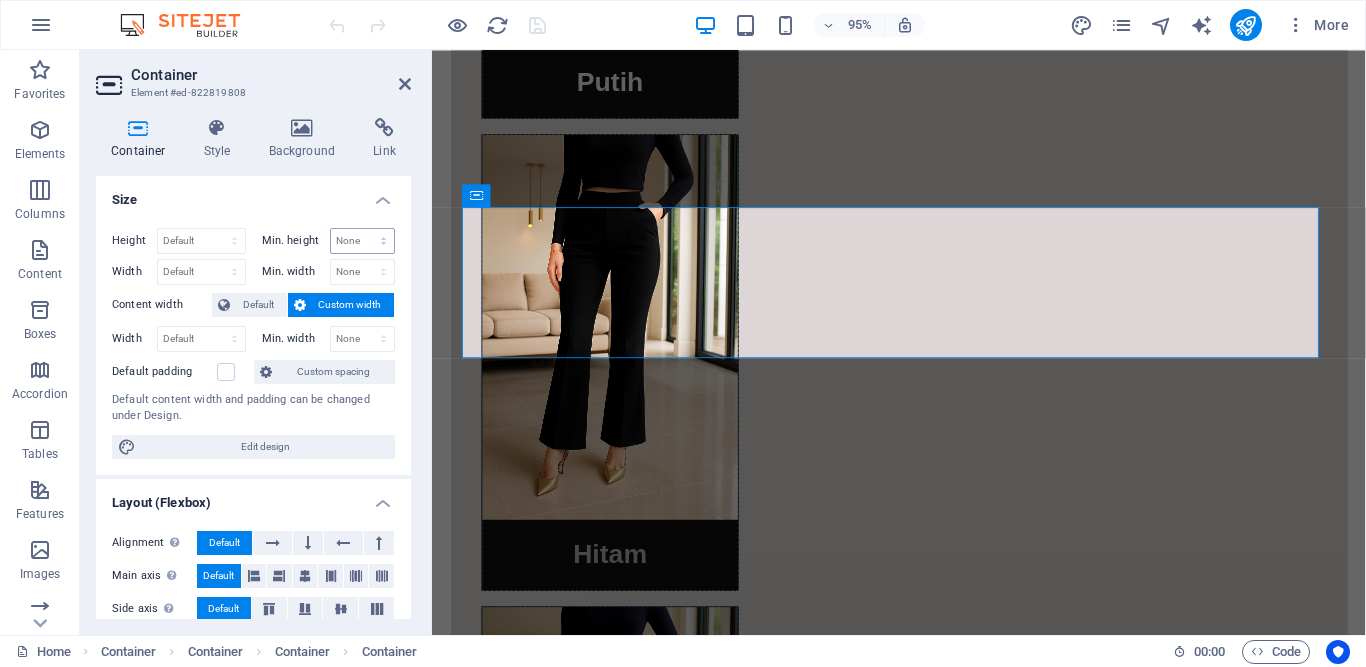 scroll, scrollTop: 2998, scrollLeft: 0, axis: vertical 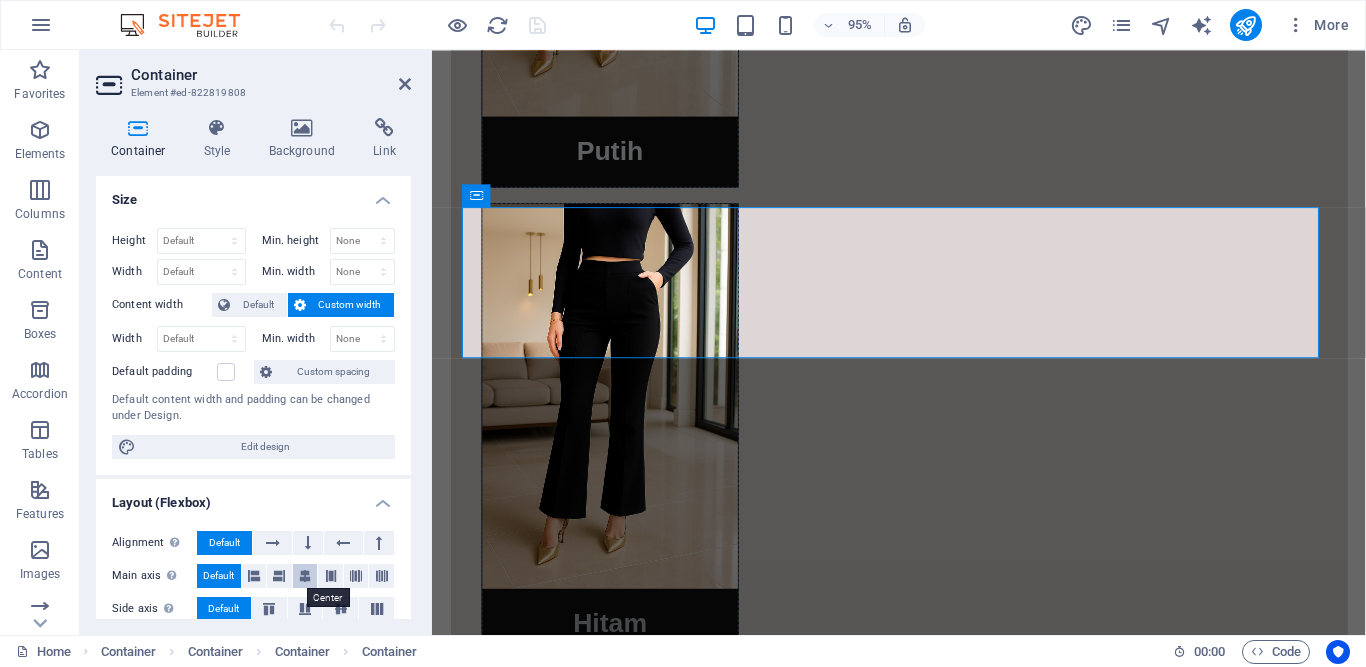 click at bounding box center (305, 576) 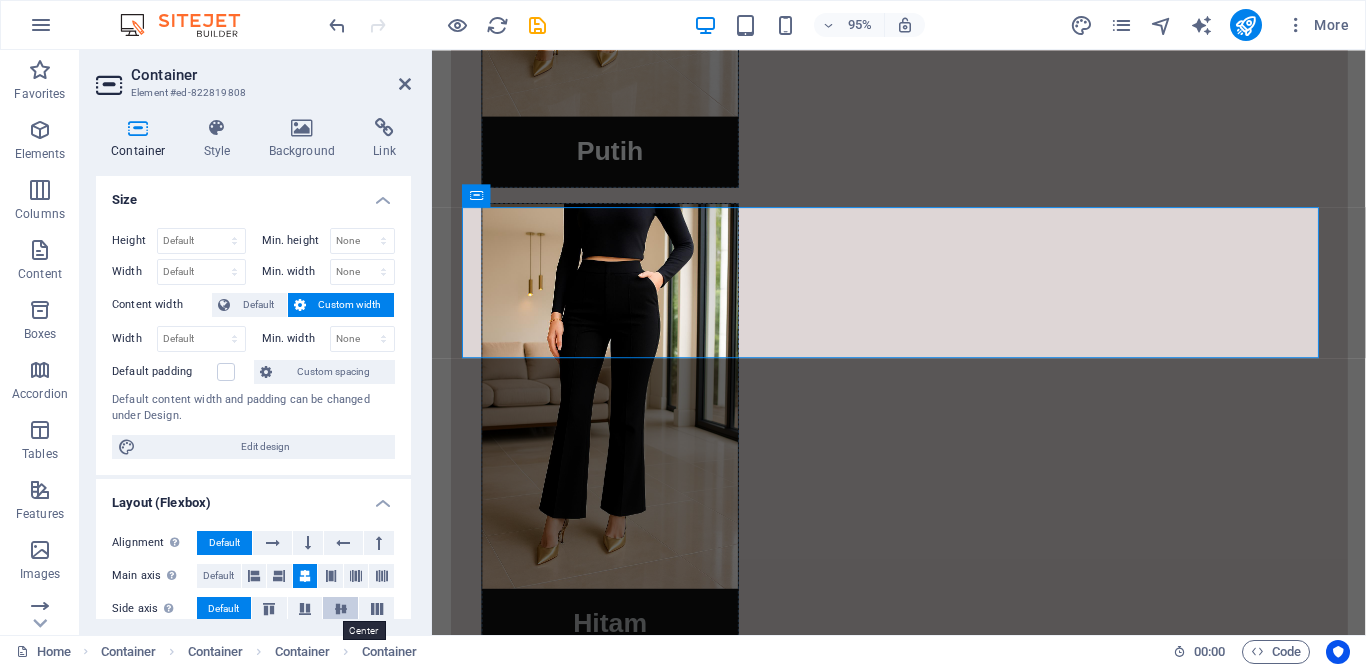 click at bounding box center [341, 609] 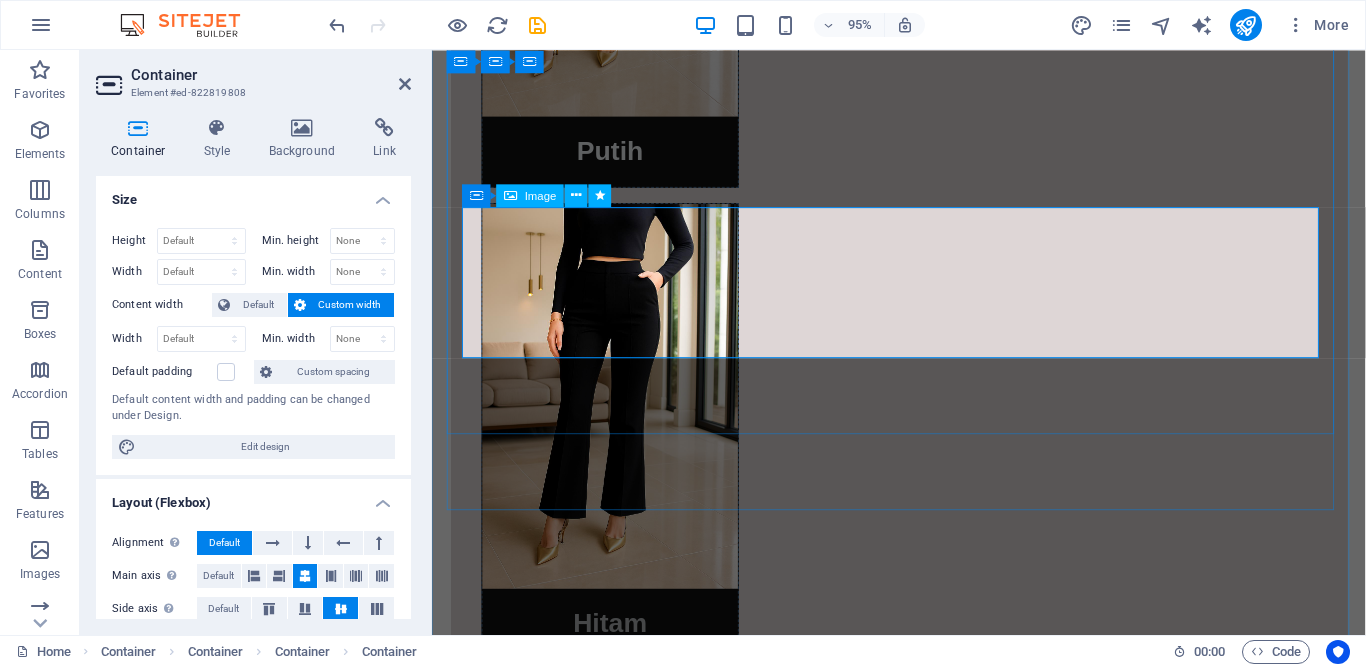 click at bounding box center (924, -800) 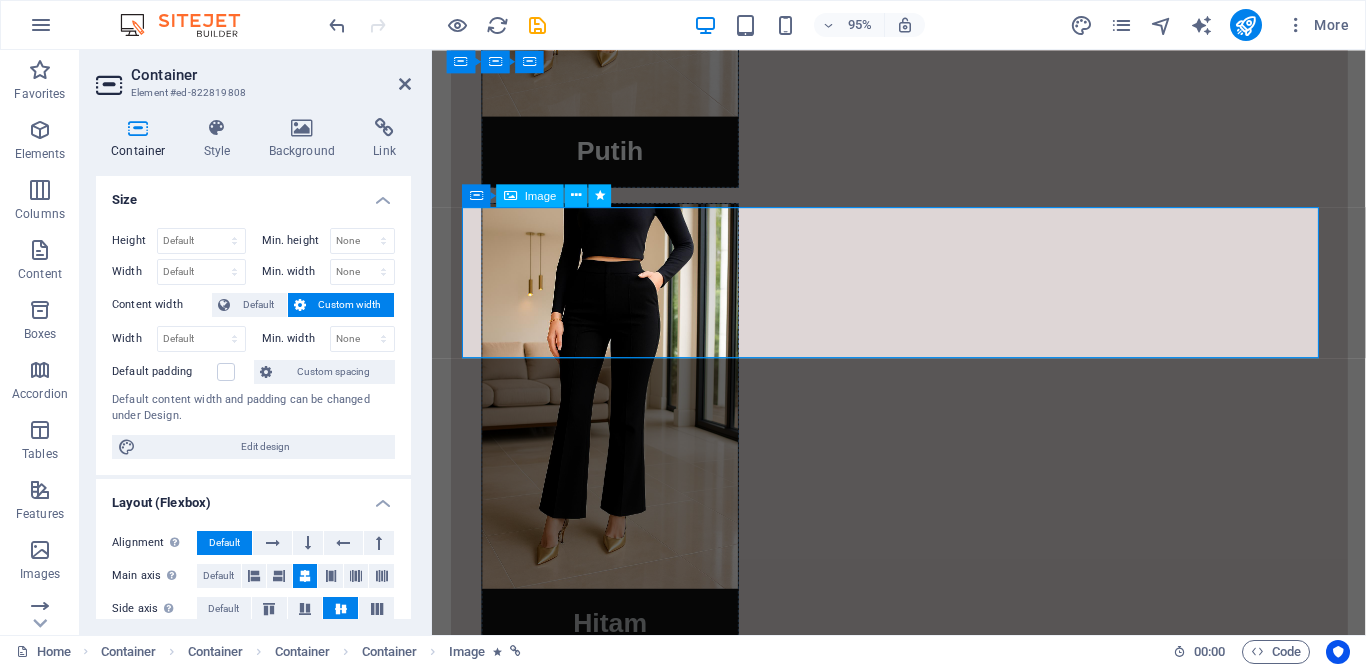 click at bounding box center [924, -800] 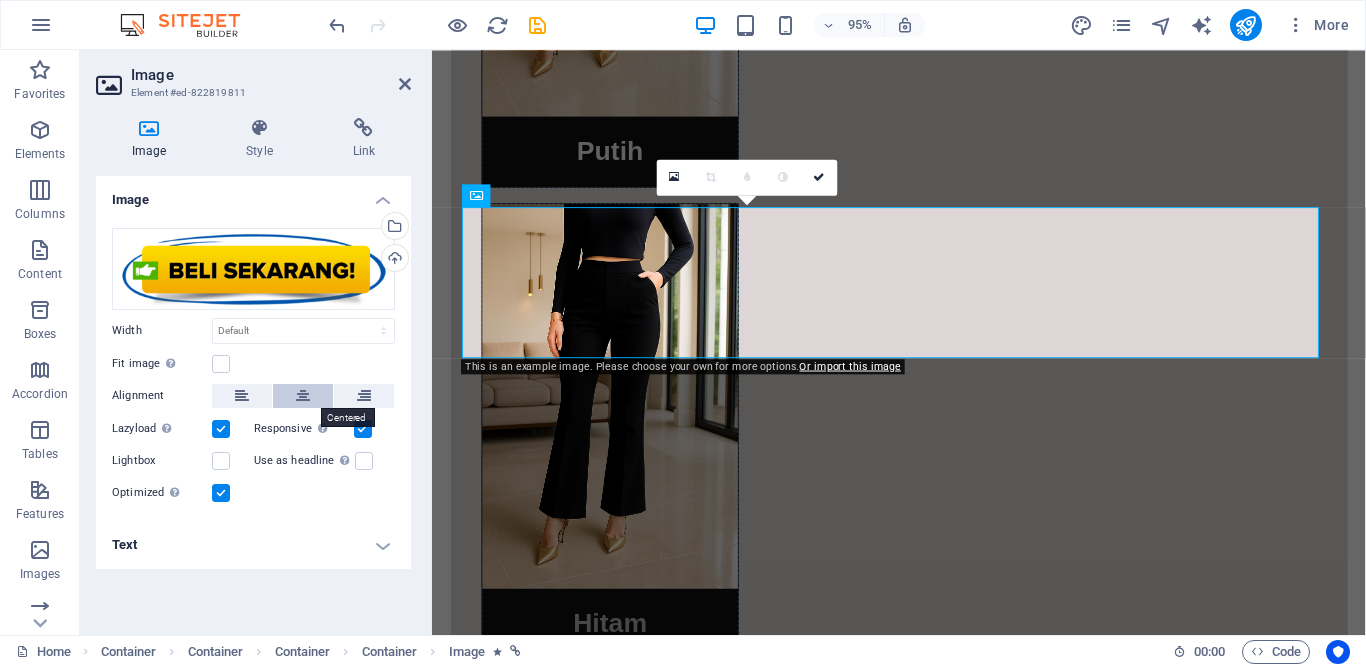 click at bounding box center [303, 396] 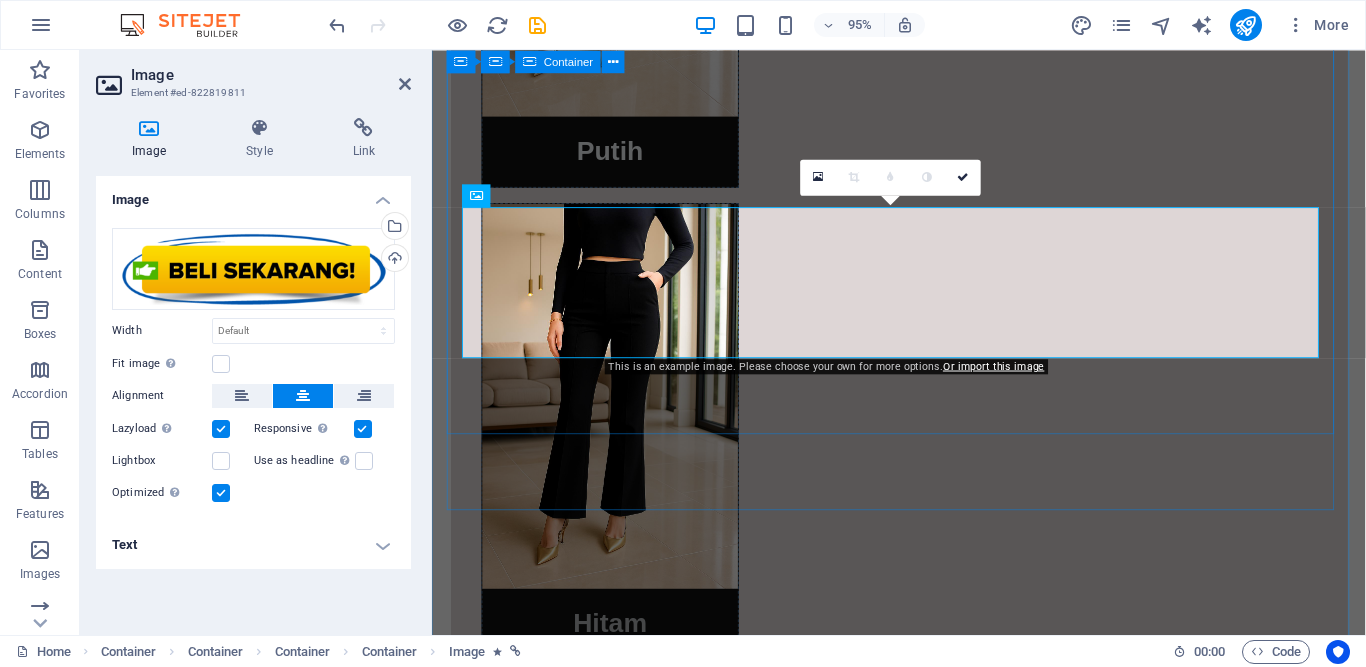 click at bounding box center (924, -1291) 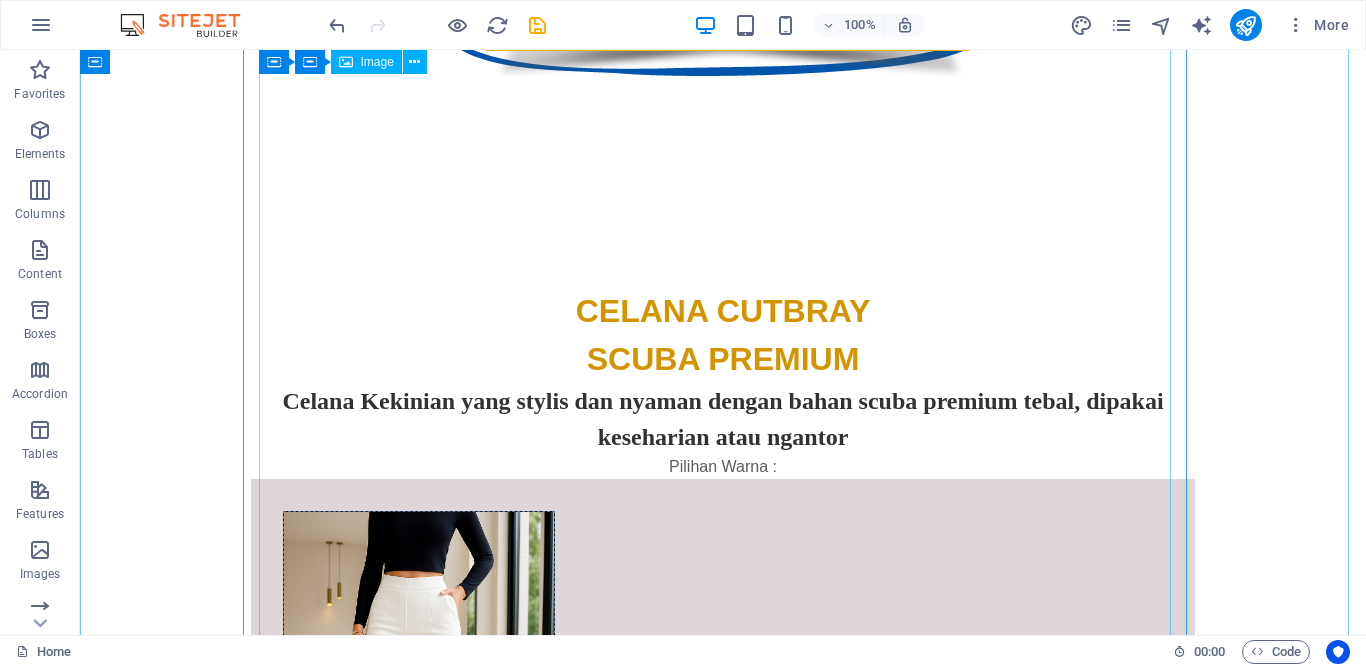 scroll, scrollTop: 2048, scrollLeft: 0, axis: vertical 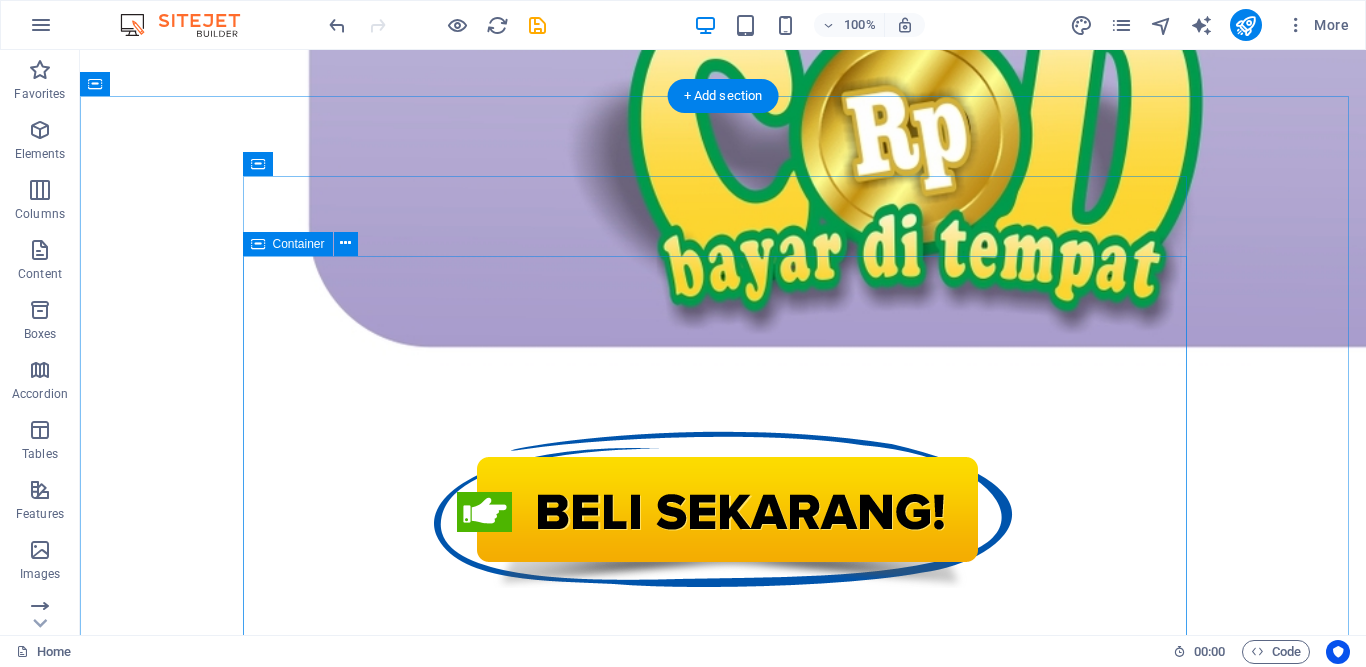 click at bounding box center [723, -135] 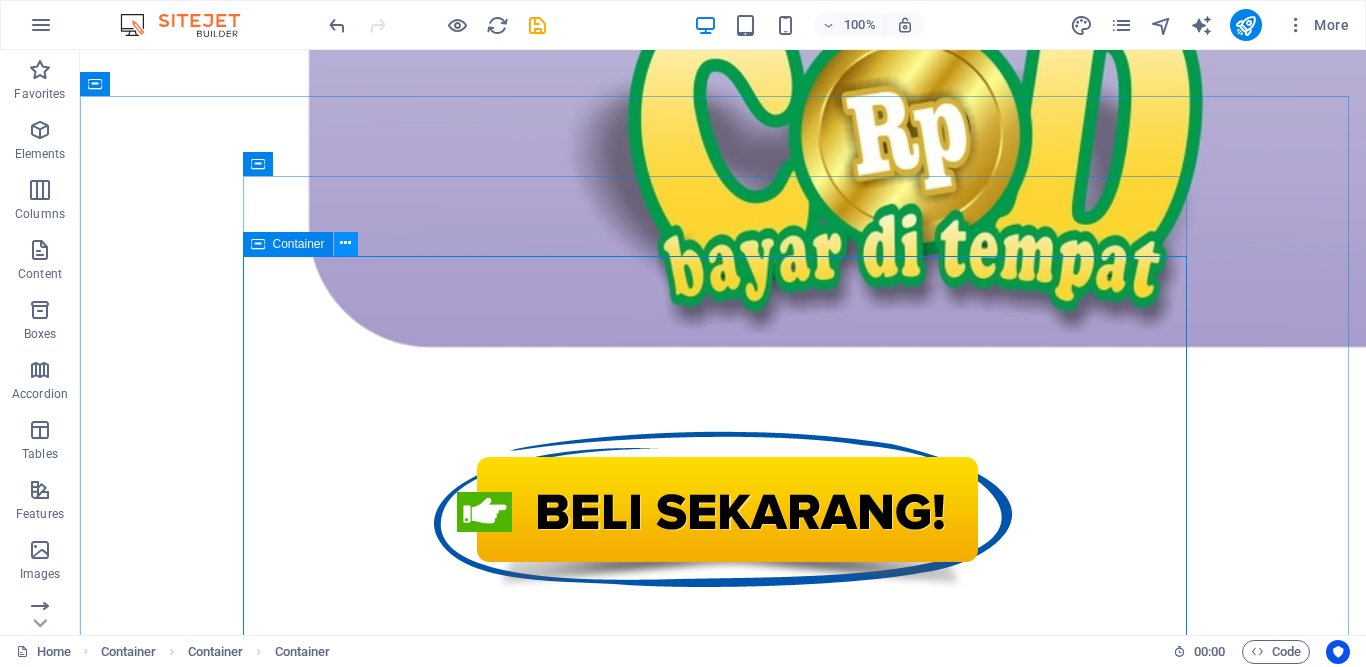 click at bounding box center (345, 243) 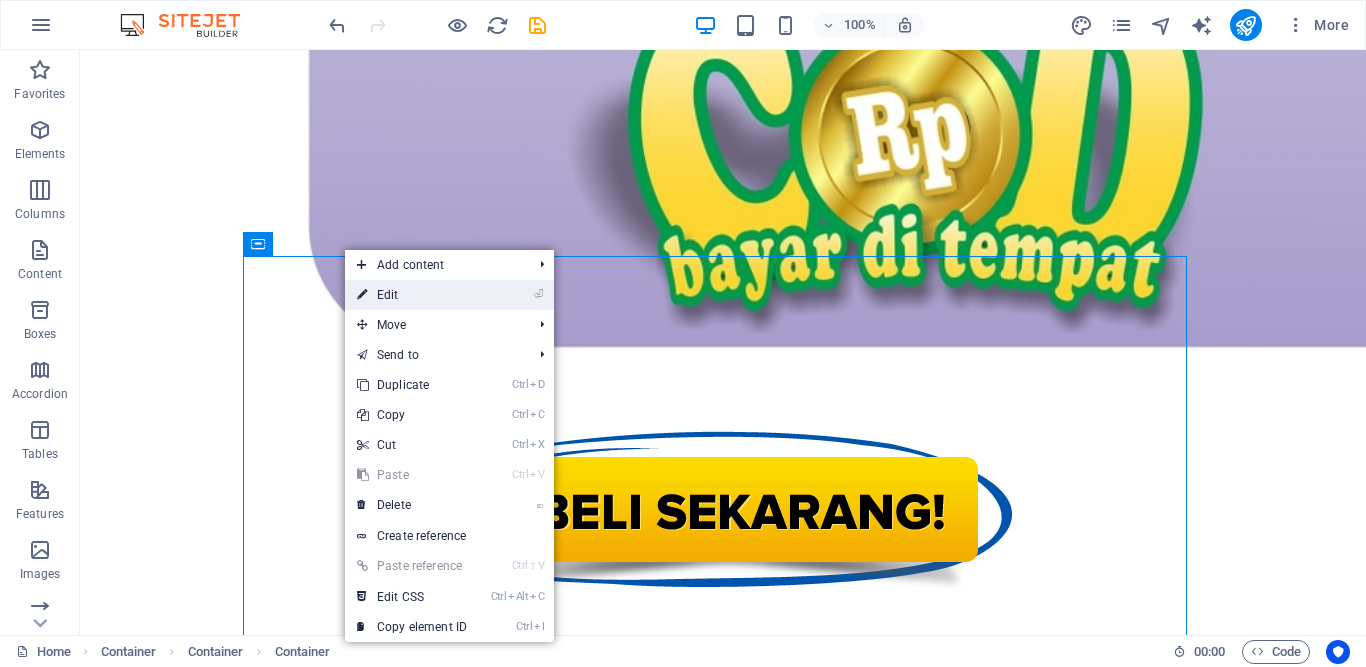 drag, startPoint x: 367, startPoint y: 286, endPoint x: 65, endPoint y: 234, distance: 306.44412 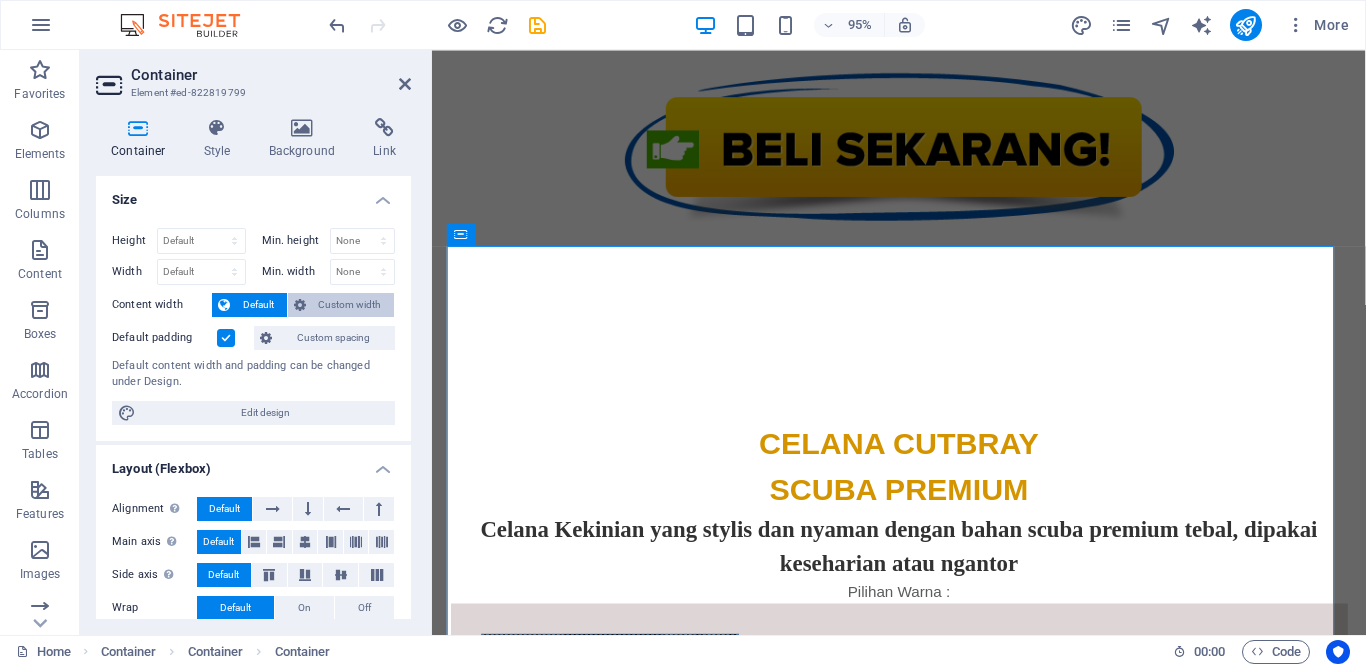 scroll, scrollTop: 1975, scrollLeft: 0, axis: vertical 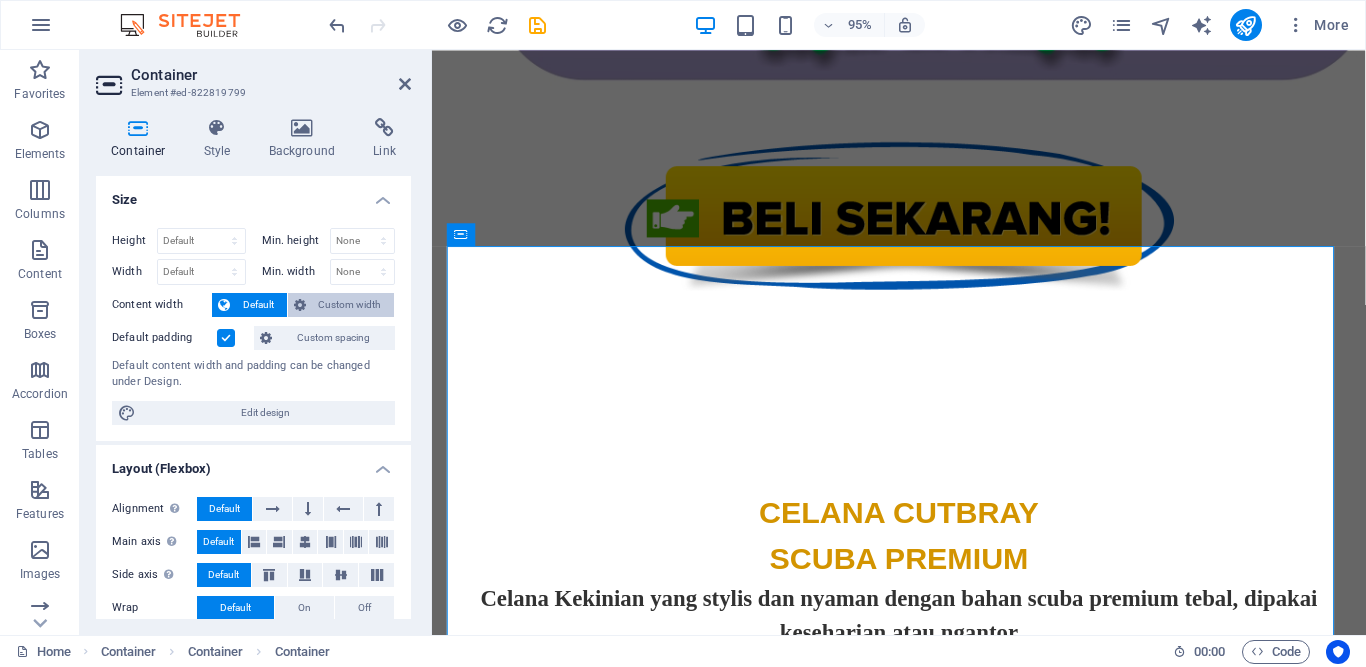 click on "Custom width" at bounding box center (350, 305) 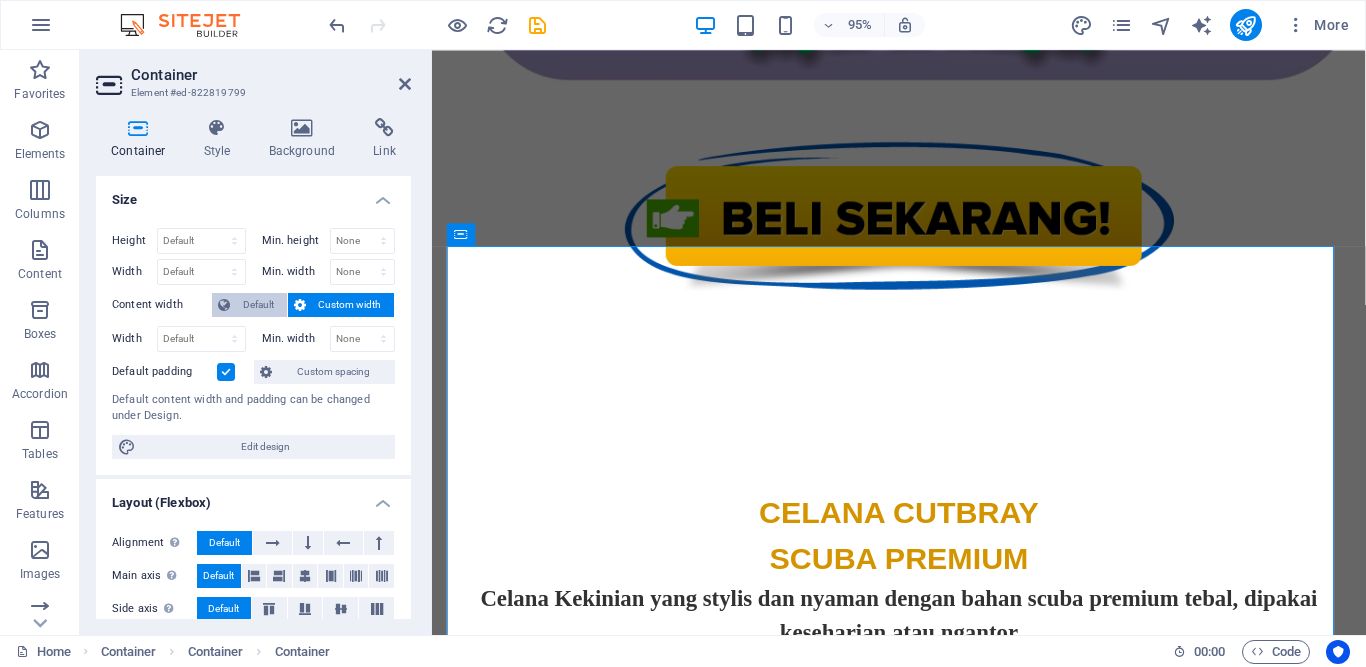 click on "Default" at bounding box center (258, 305) 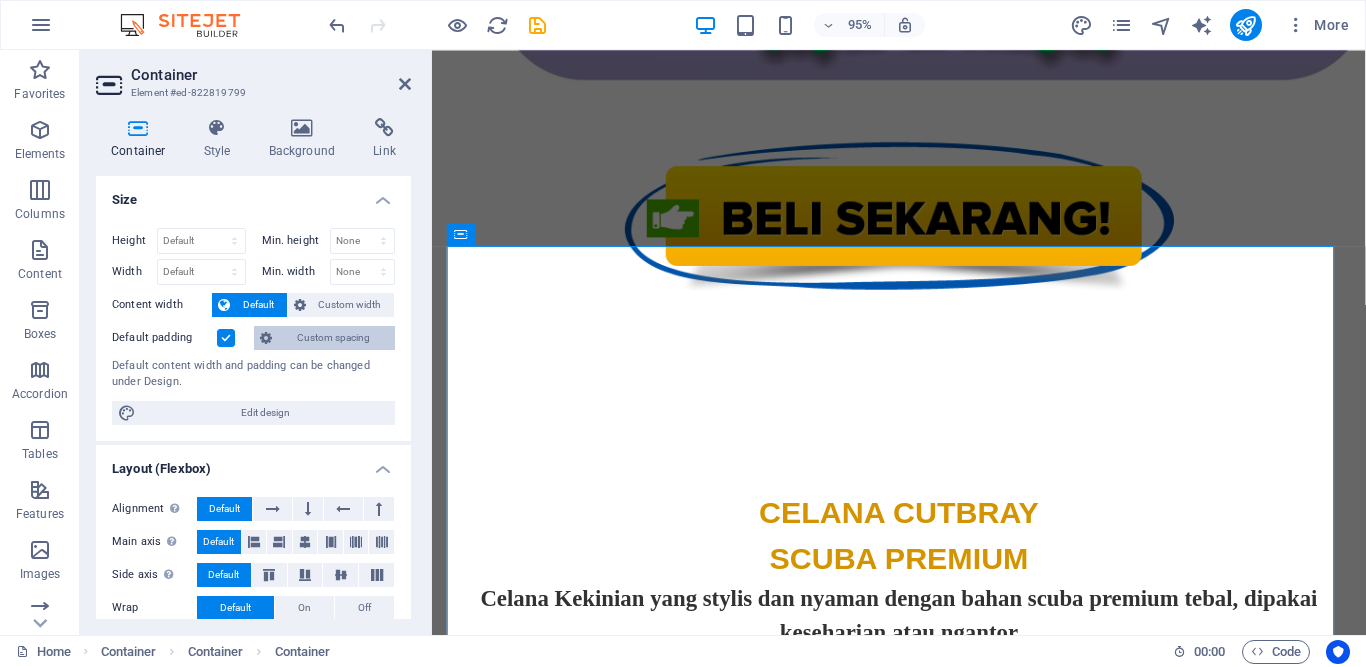 click on "Custom spacing" at bounding box center (333, 338) 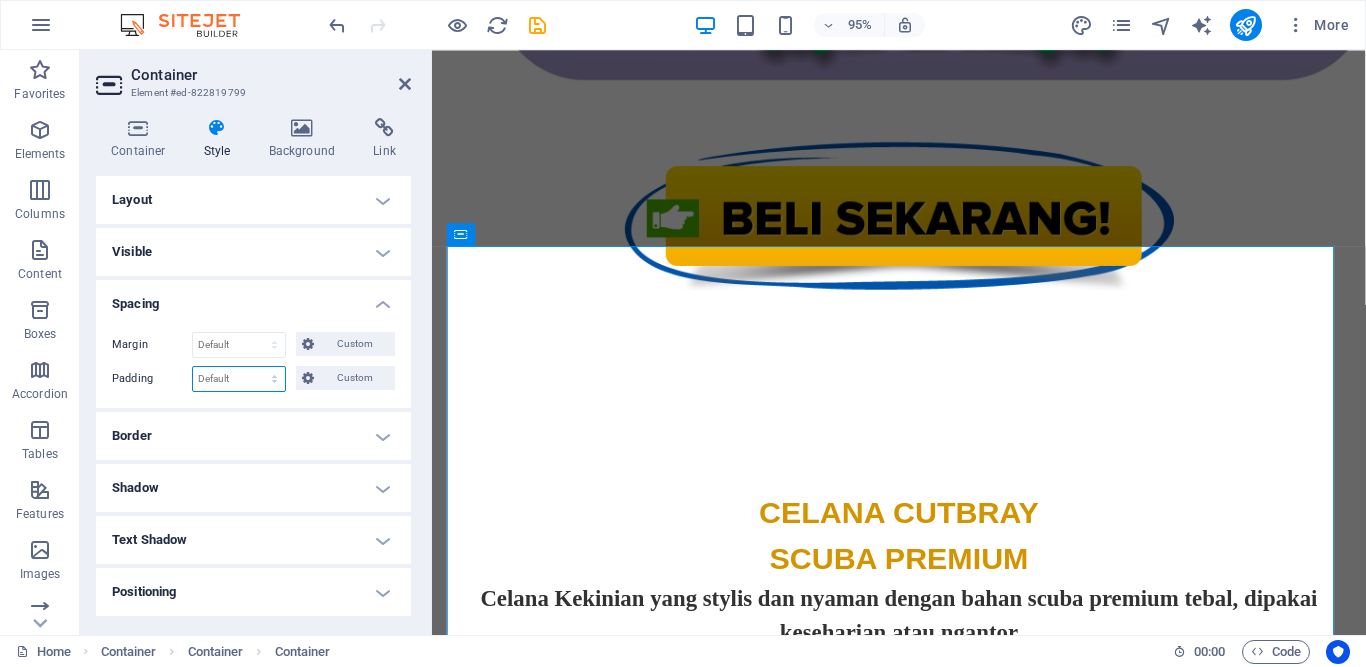 click on "Default px rem % vh vw Custom" at bounding box center [239, 379] 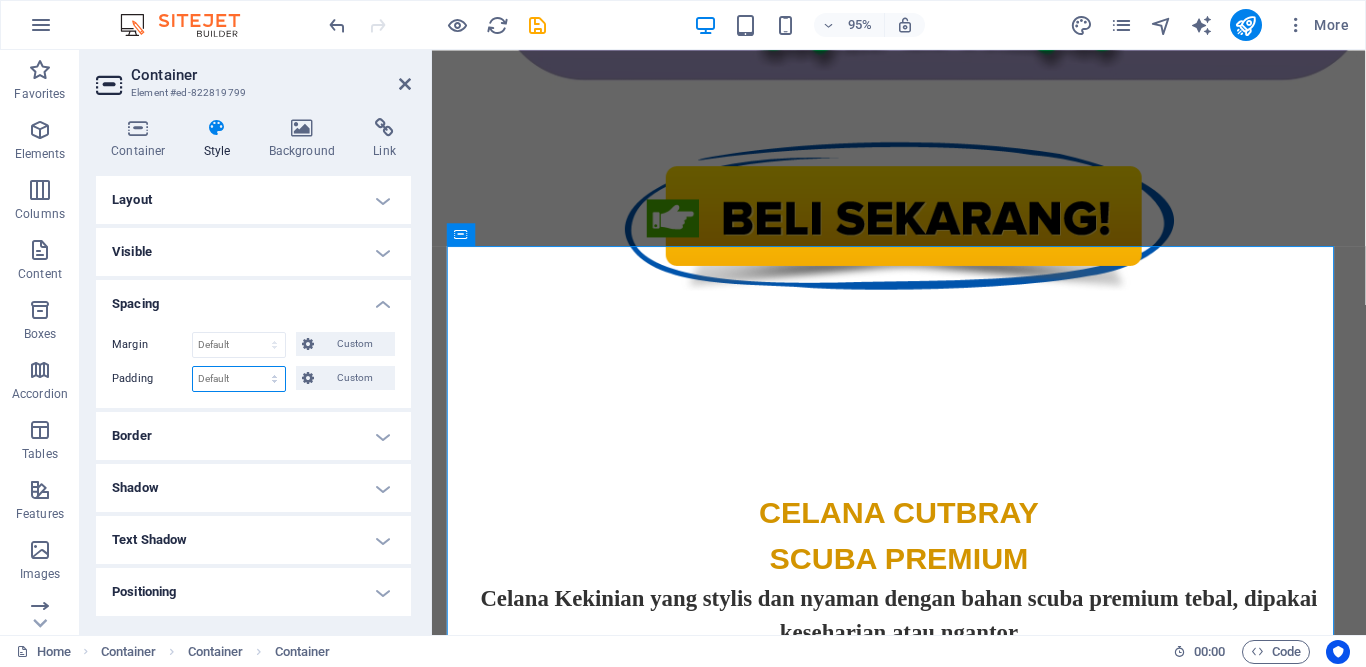 select on "px" 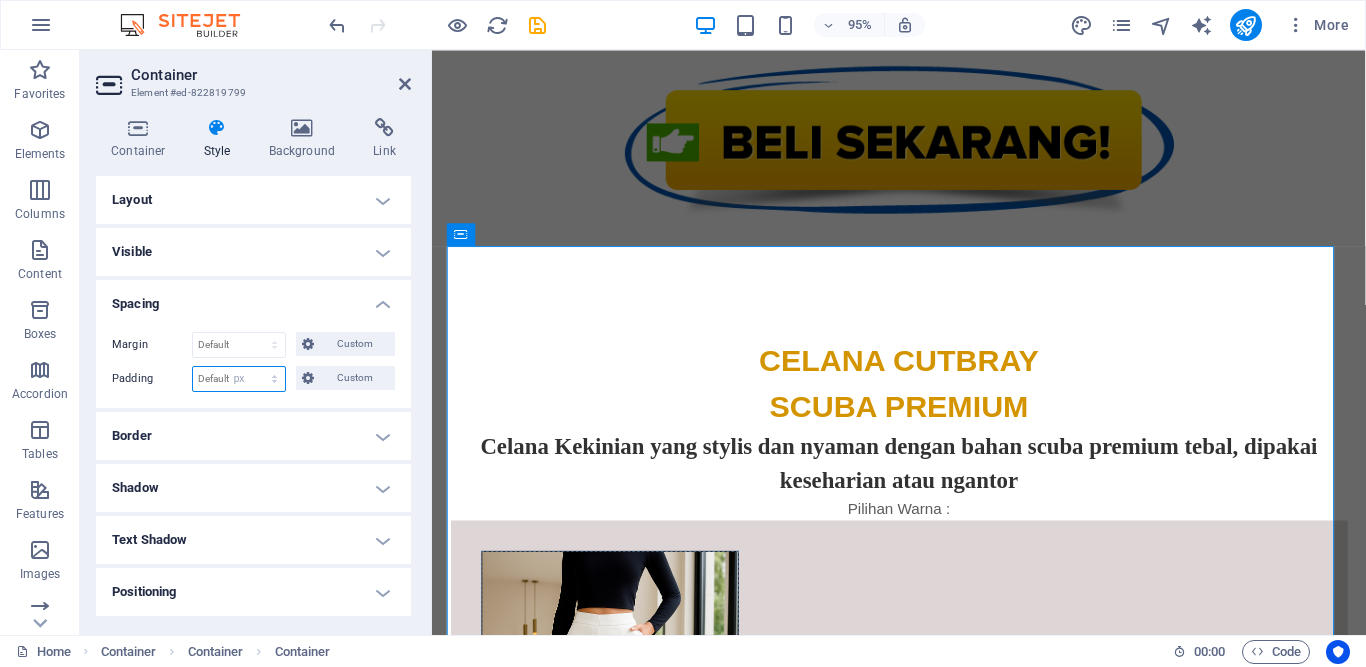 click on "Default px rem % vh vw Custom" at bounding box center (239, 379) 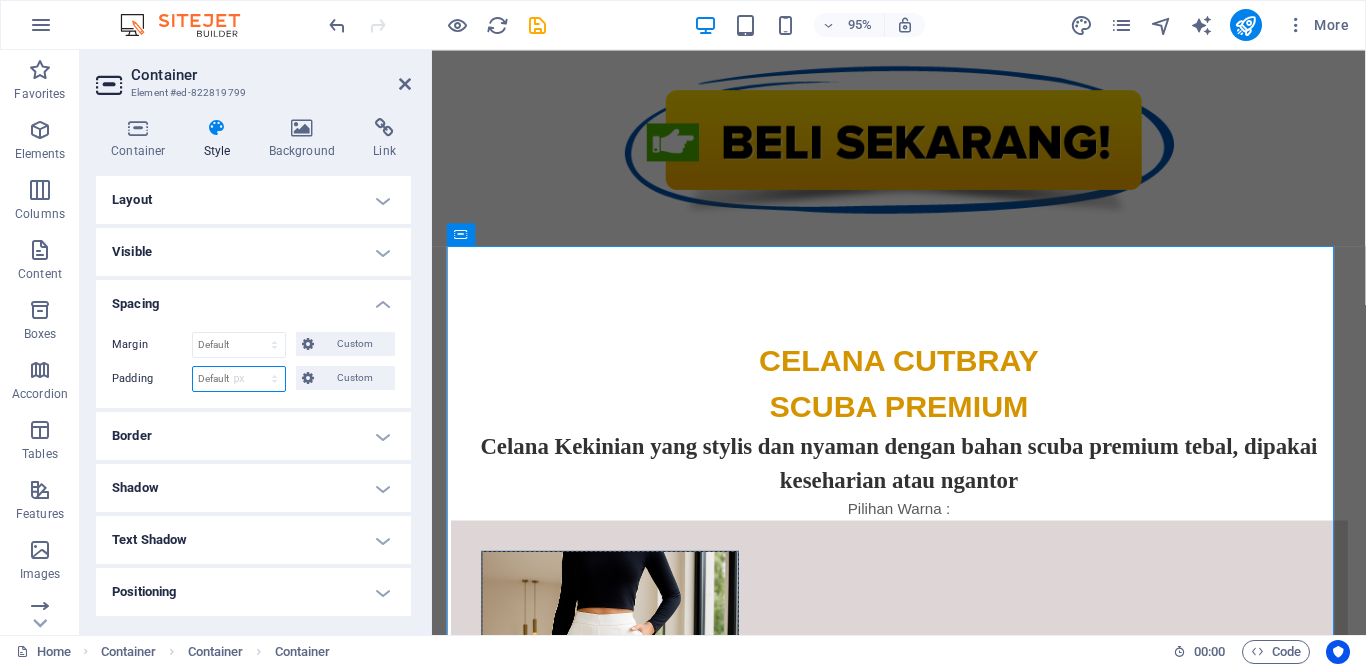 type on "0" 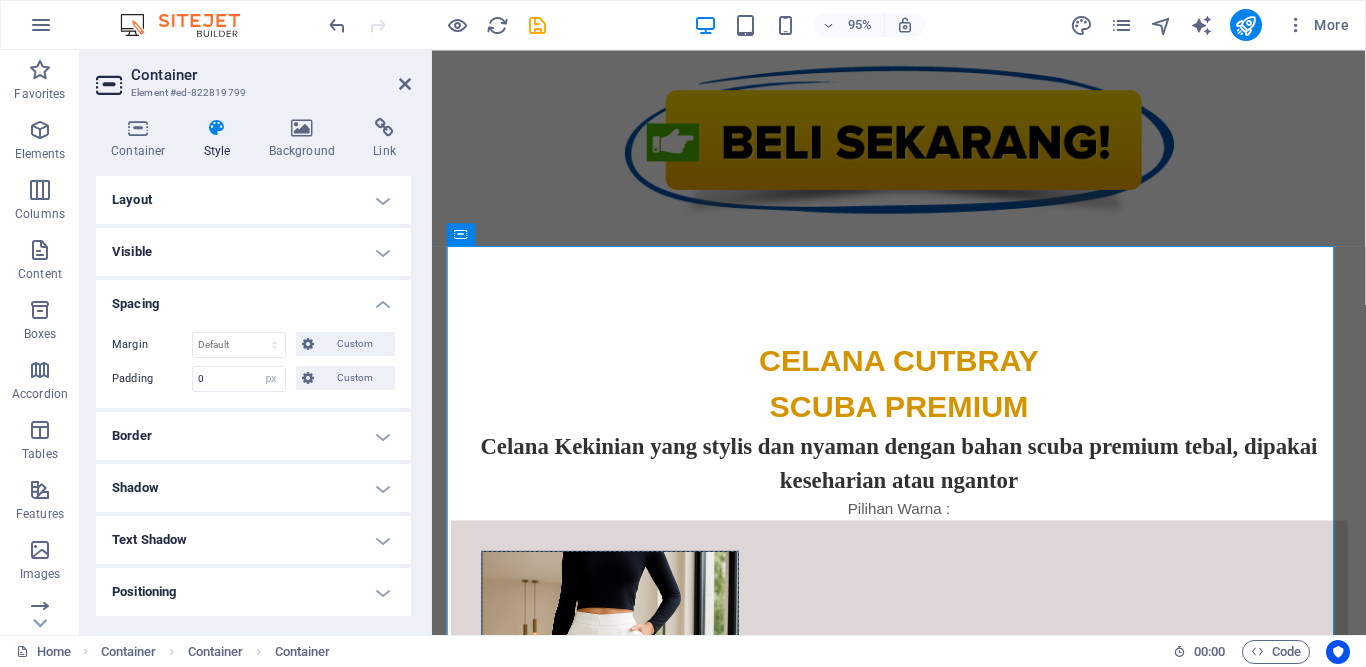 click on "Spacing" at bounding box center (253, 298) 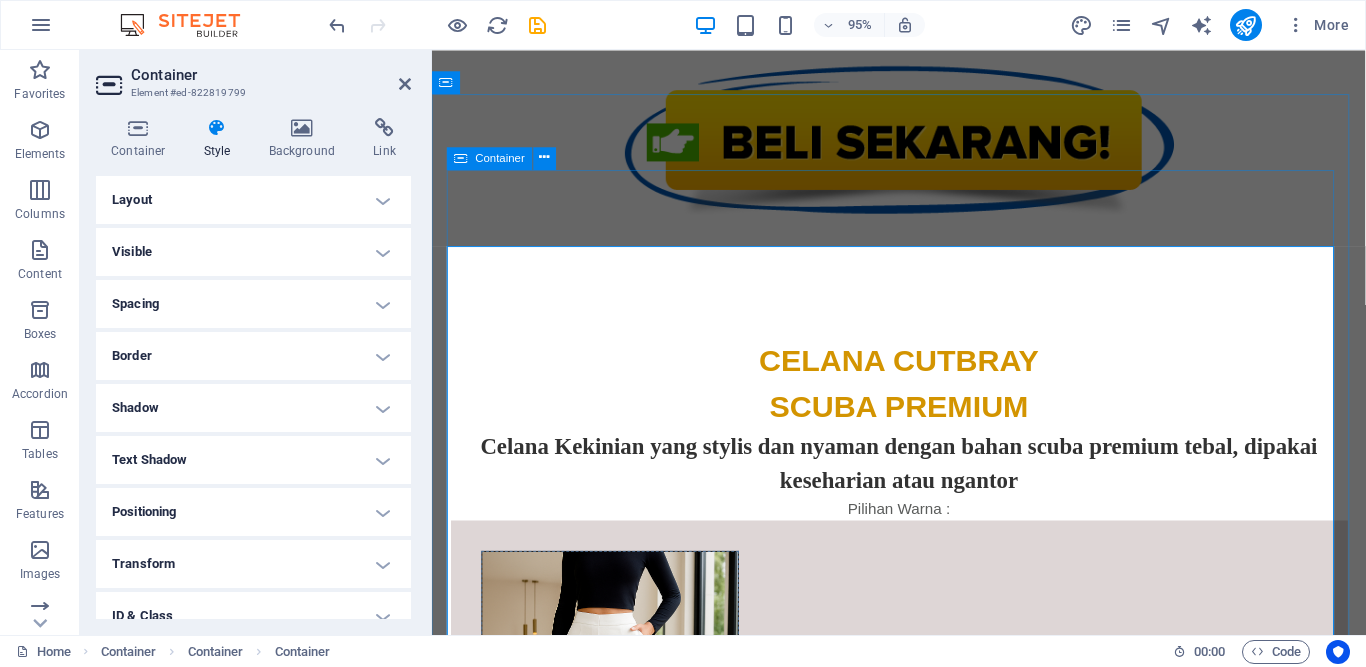 click at bounding box center (924, -348) 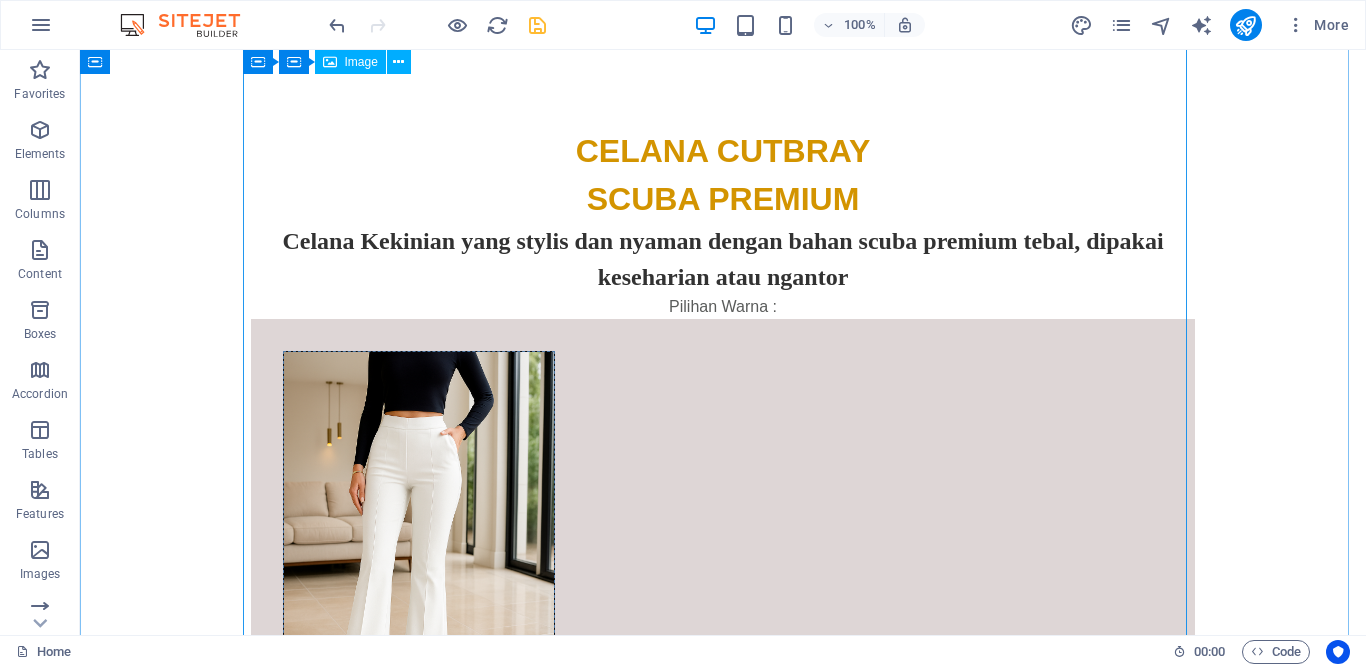 scroll, scrollTop: 2048, scrollLeft: 0, axis: vertical 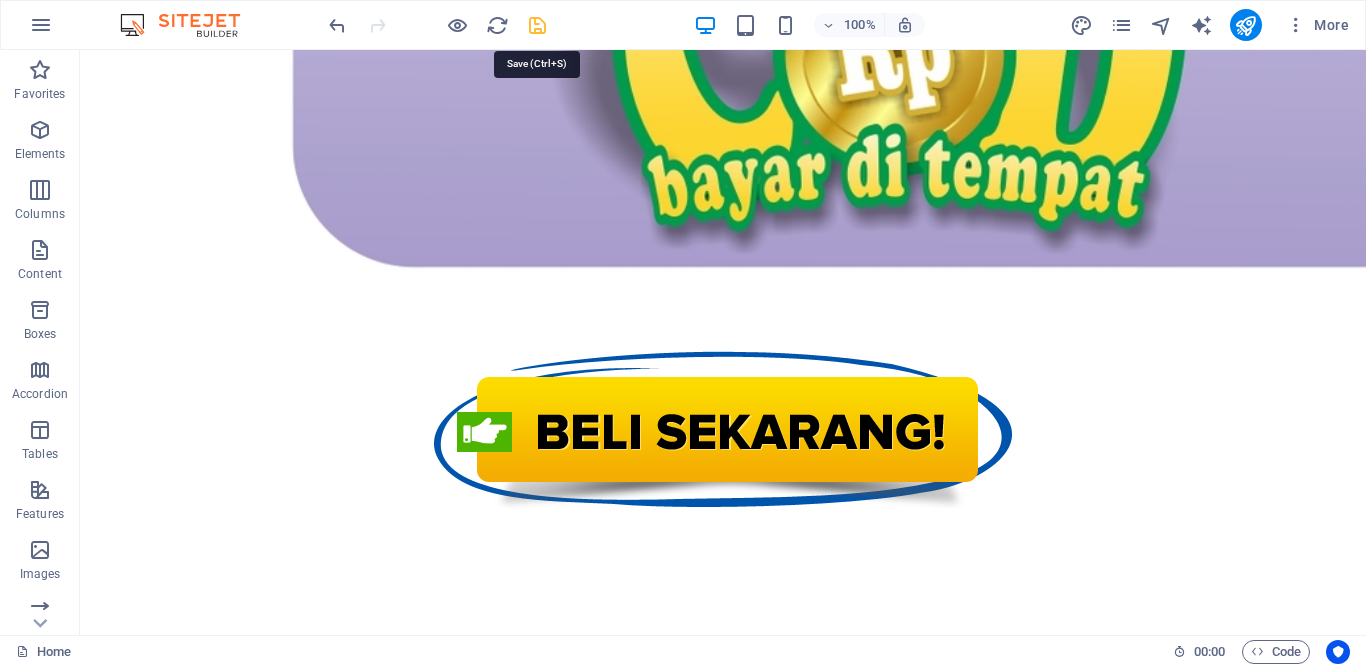 drag, startPoint x: 535, startPoint y: 26, endPoint x: 1098, endPoint y: 136, distance: 573.6454 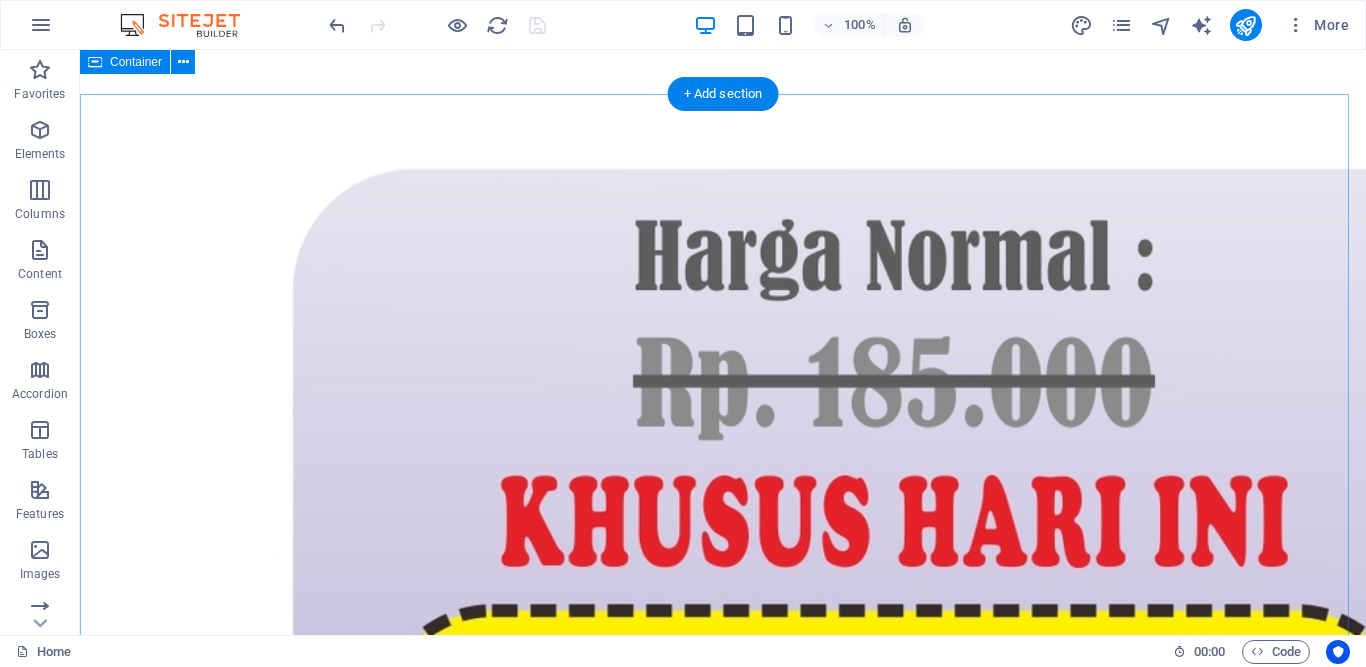scroll, scrollTop: 0, scrollLeft: 0, axis: both 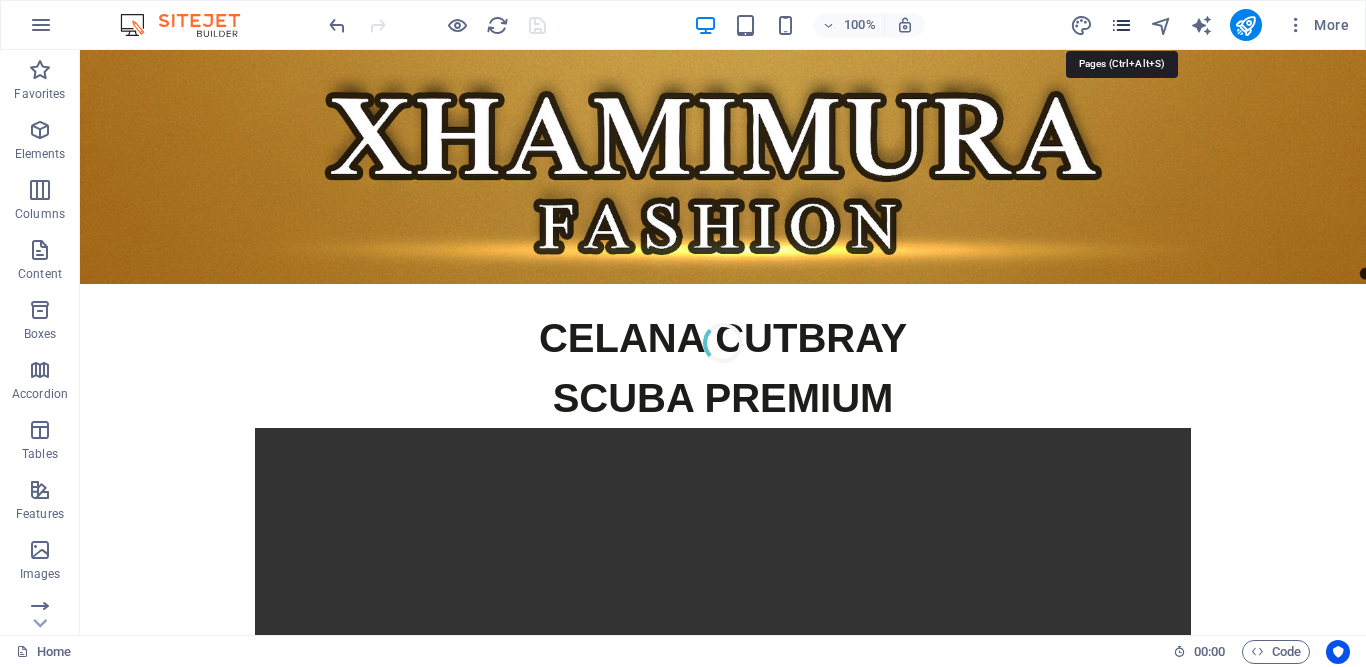click at bounding box center (1121, 25) 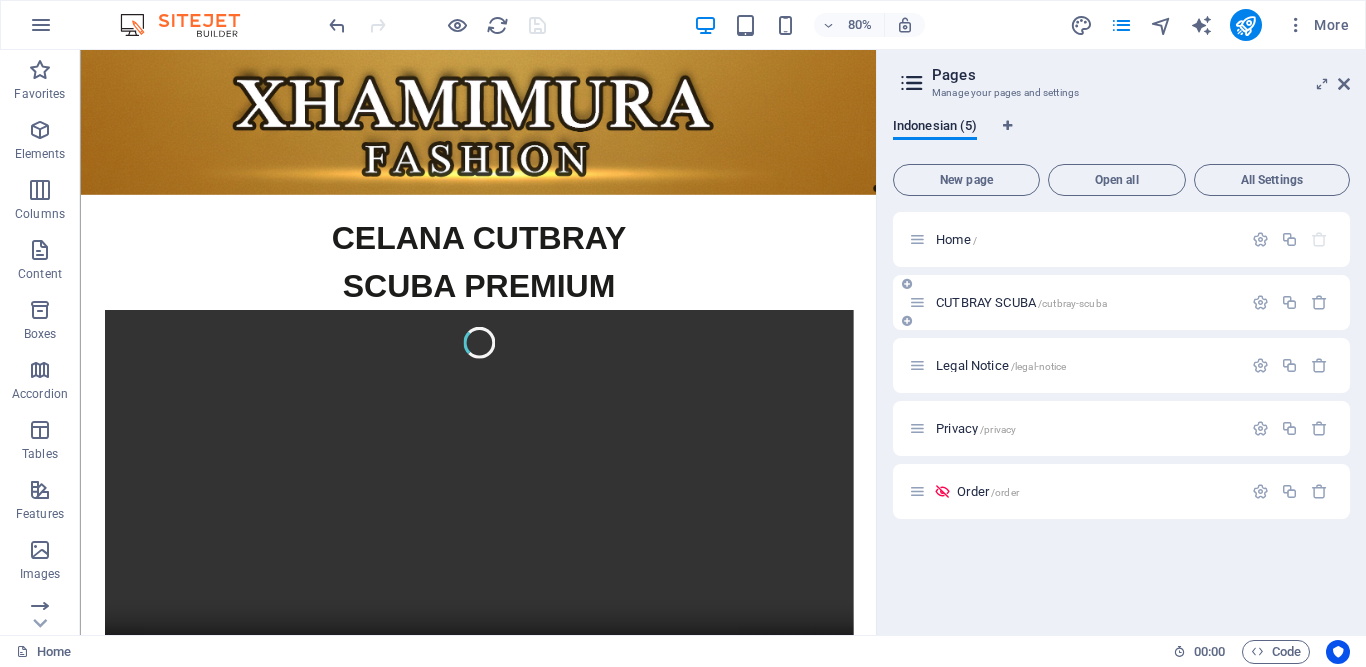click on "CUTBRAY SCUBA /cutbray-scuba" at bounding box center (1021, 302) 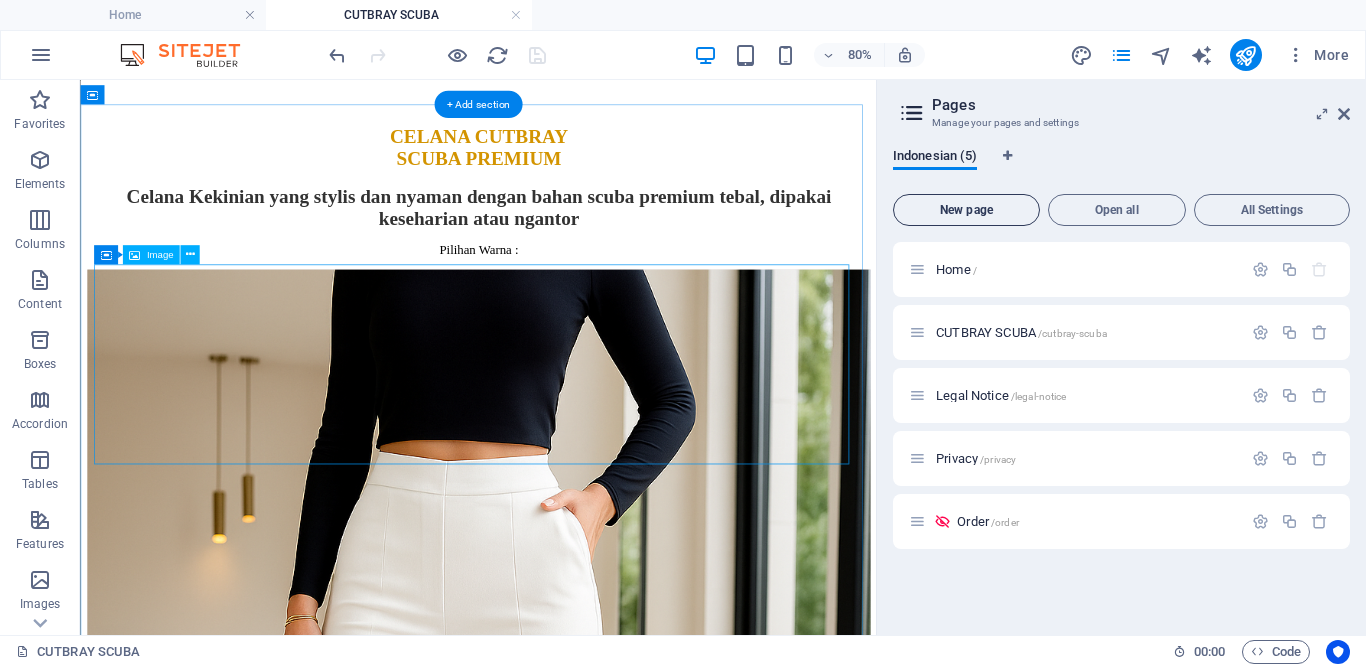 scroll, scrollTop: 1751, scrollLeft: 0, axis: vertical 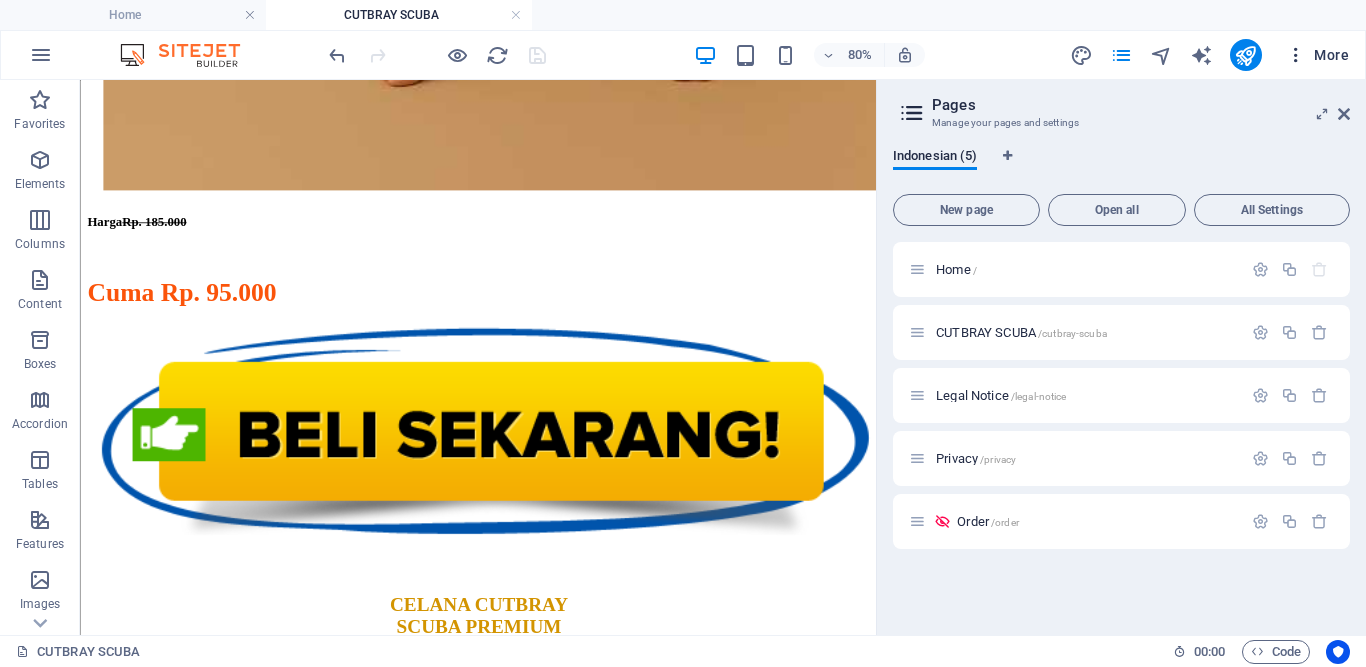 click on "More" at bounding box center [1317, 55] 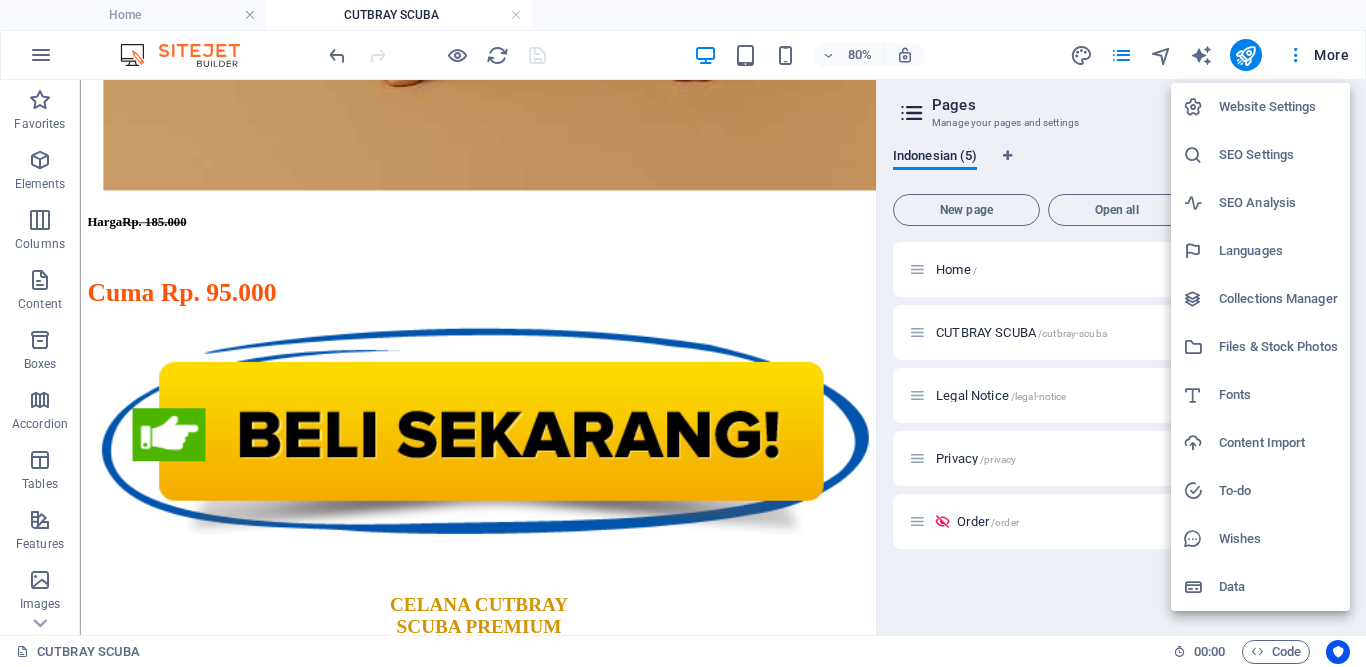 click at bounding box center (683, 333) 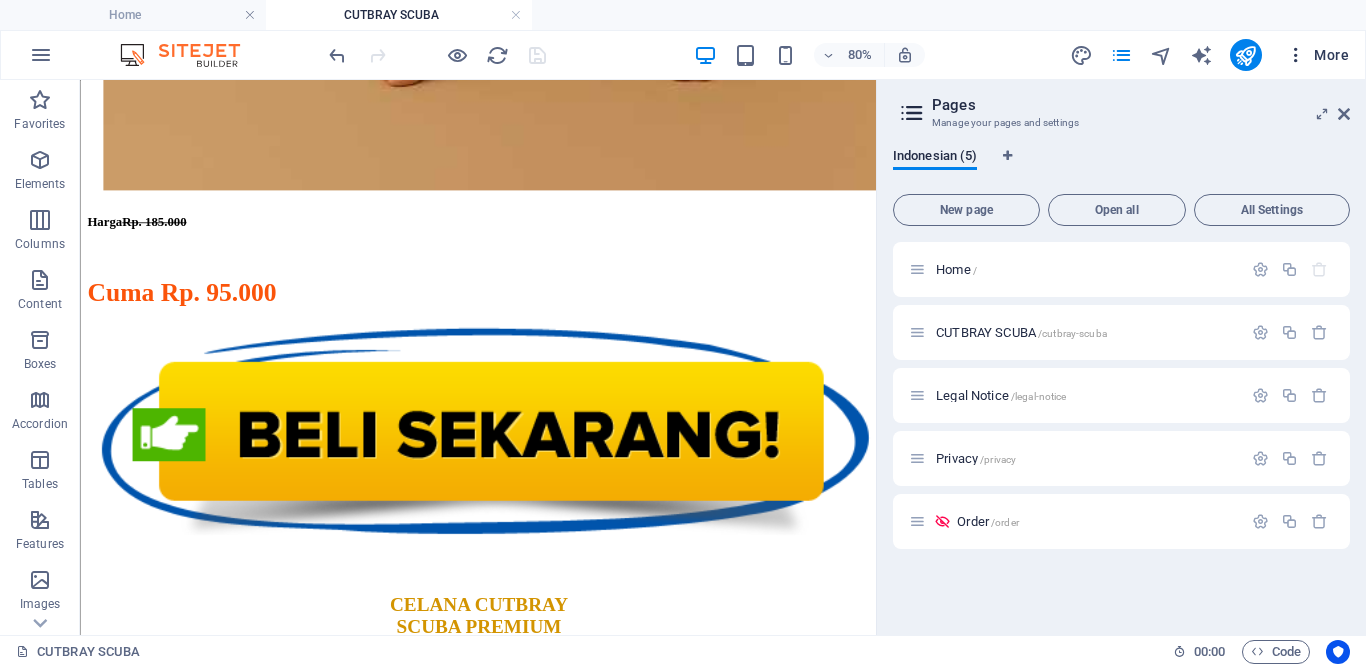 click on "More" at bounding box center (1317, 55) 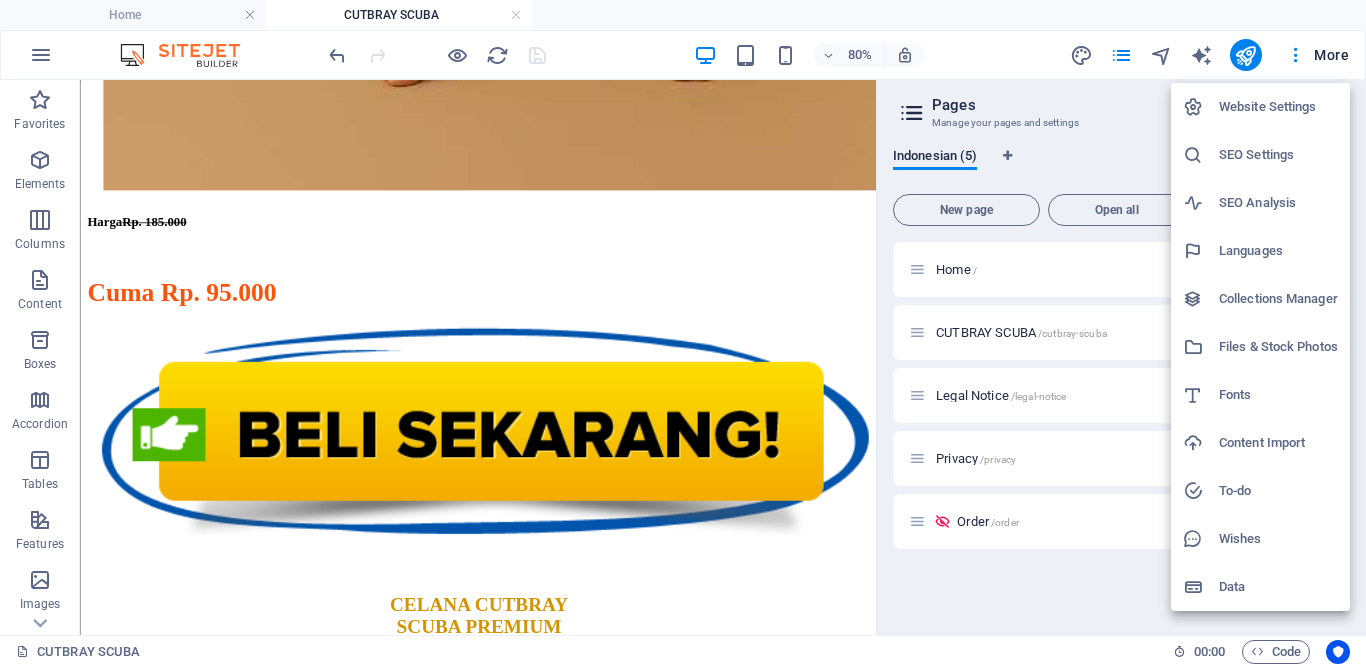 click on "Website Settings" at bounding box center [1278, 107] 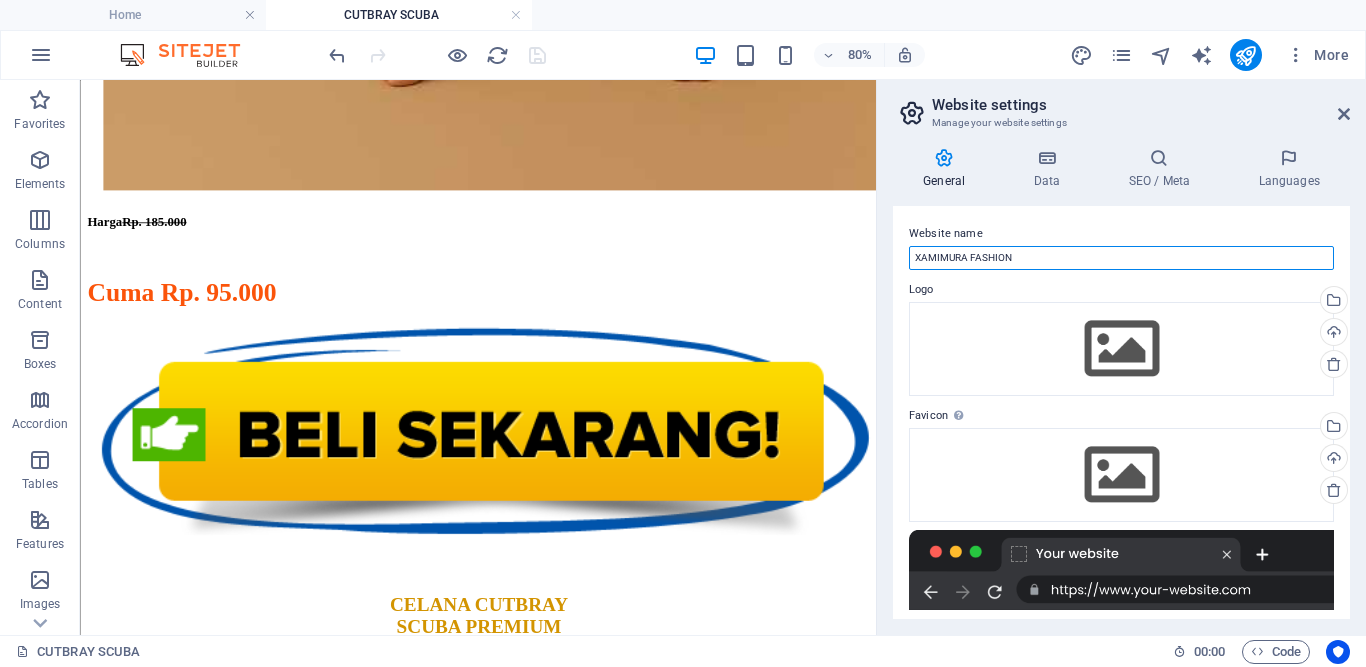 click on "XAMIMURA FASHION" at bounding box center [1121, 258] 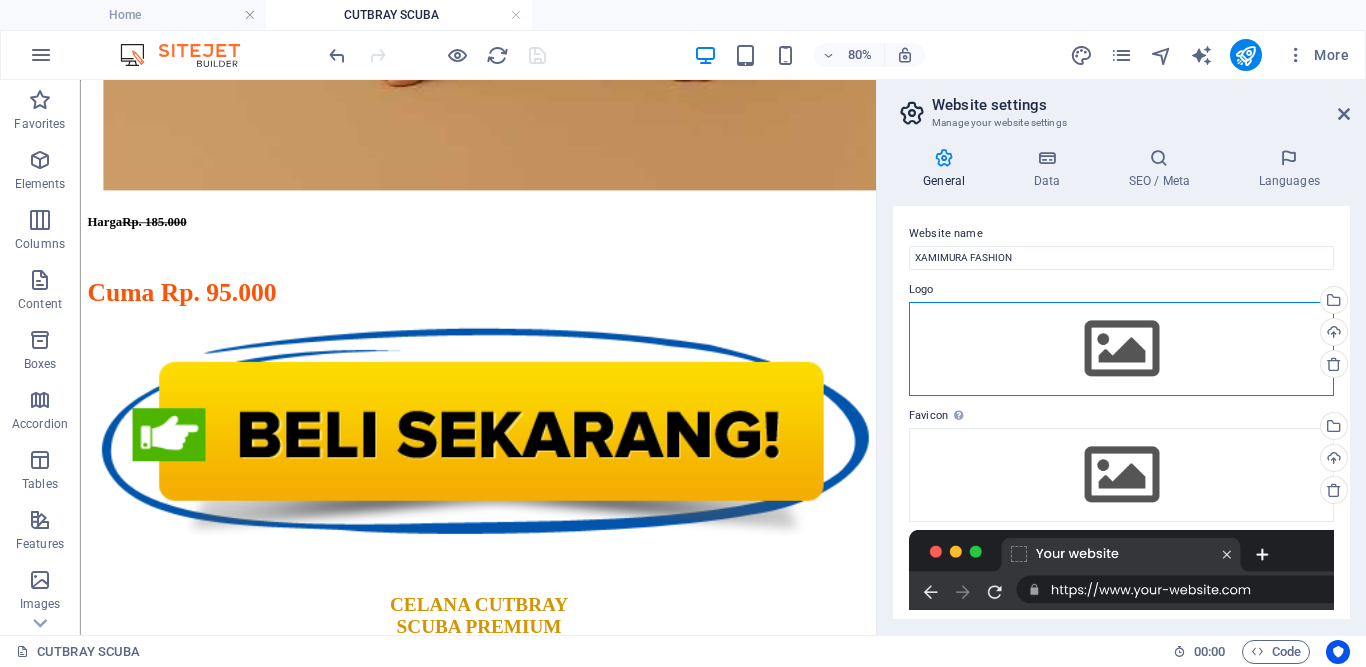 click on "Drag files here, click to choose files or select files from Files or our free stock photos & videos" at bounding box center (1121, 349) 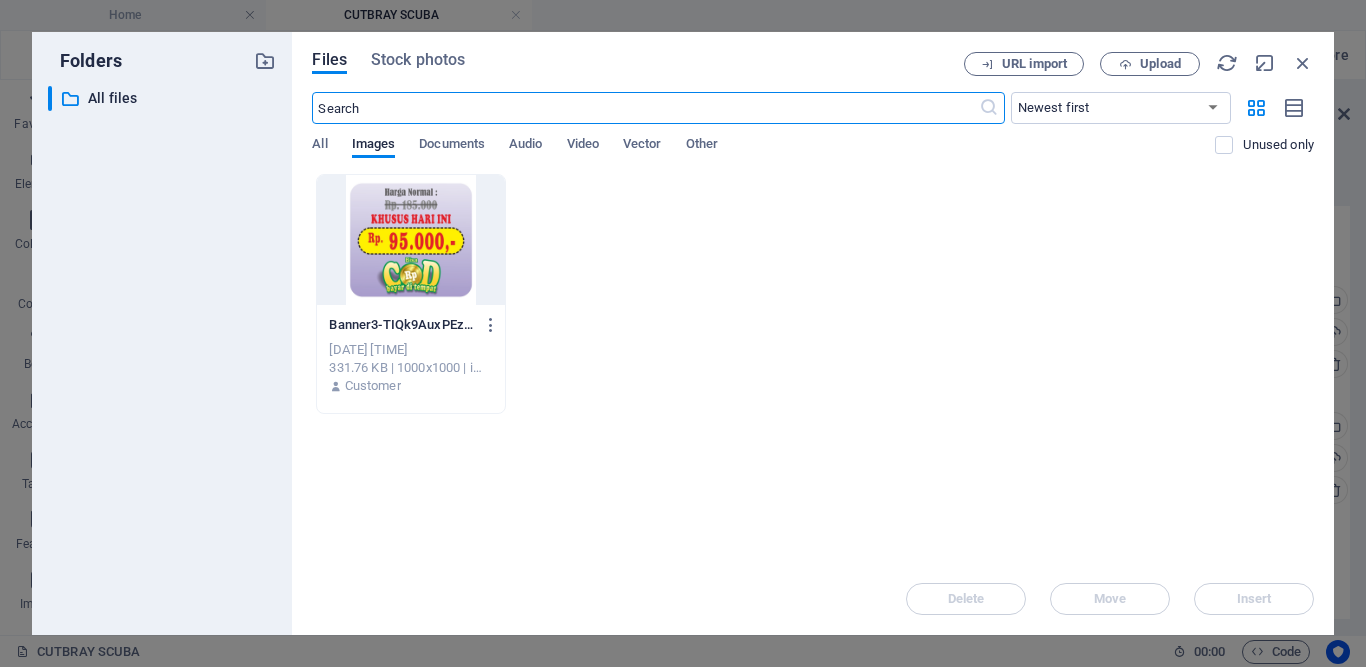 scroll, scrollTop: 1755, scrollLeft: 0, axis: vertical 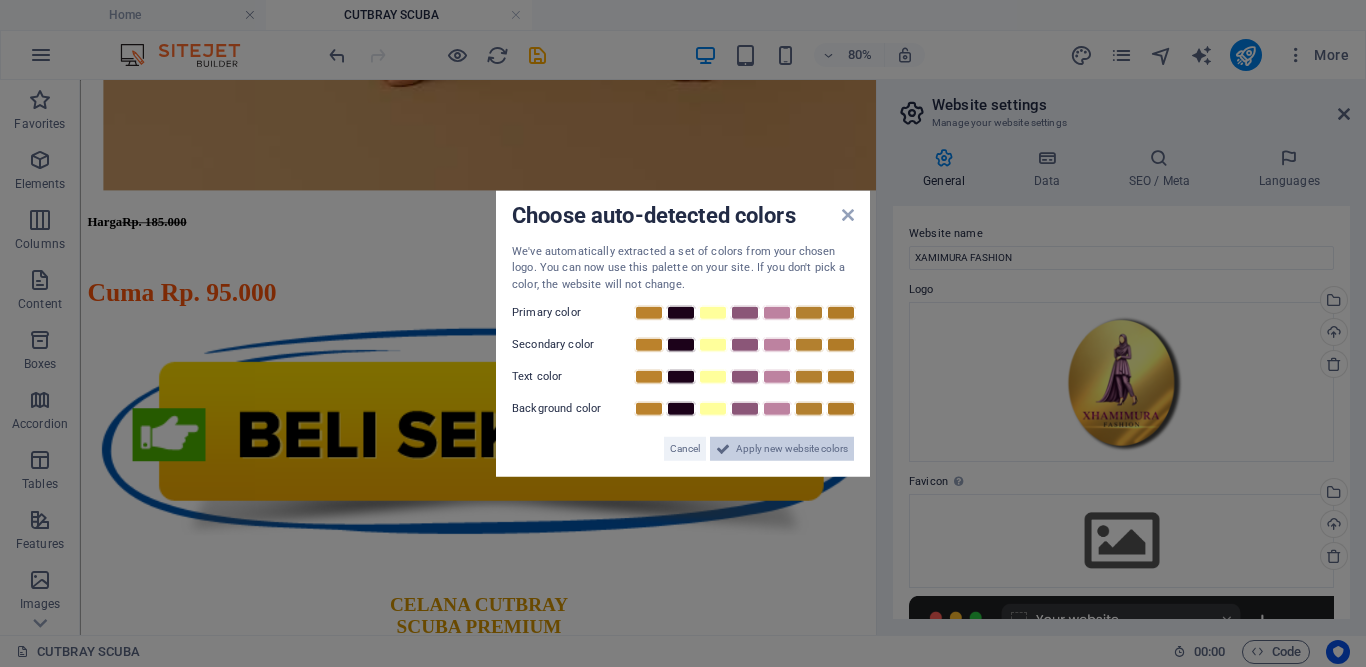 click on "Apply new website colors" at bounding box center (792, 449) 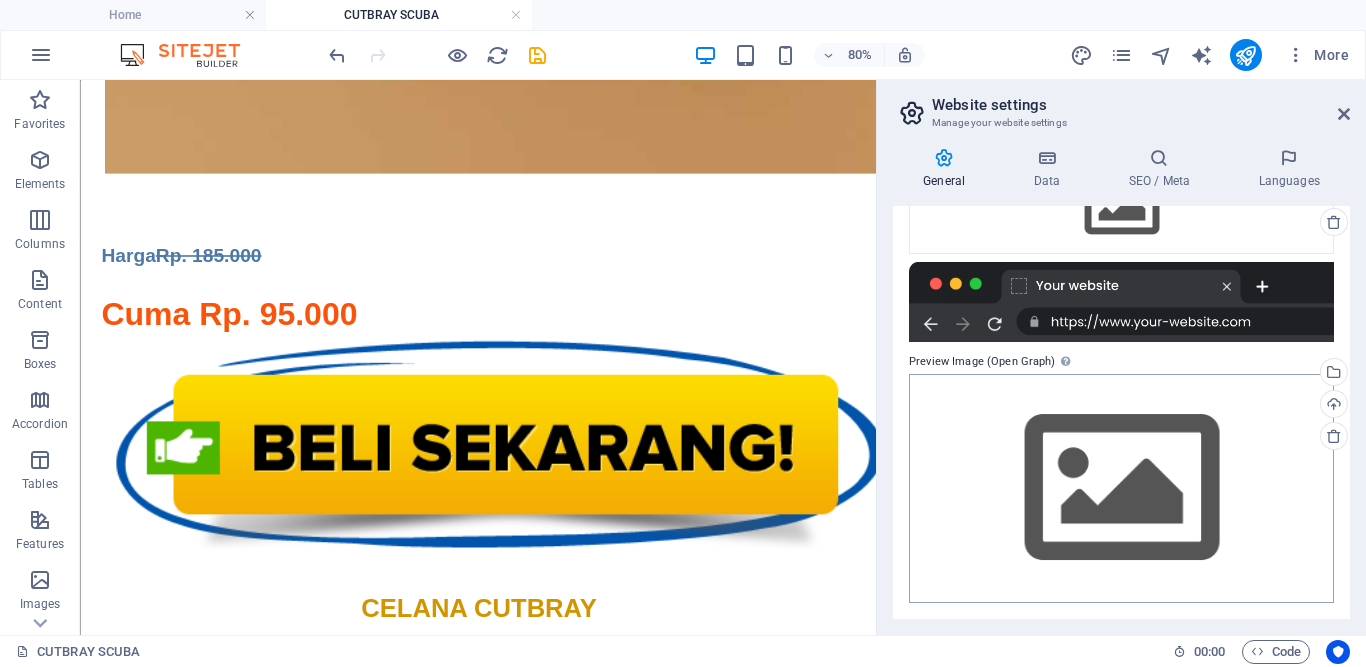 scroll, scrollTop: 0, scrollLeft: 0, axis: both 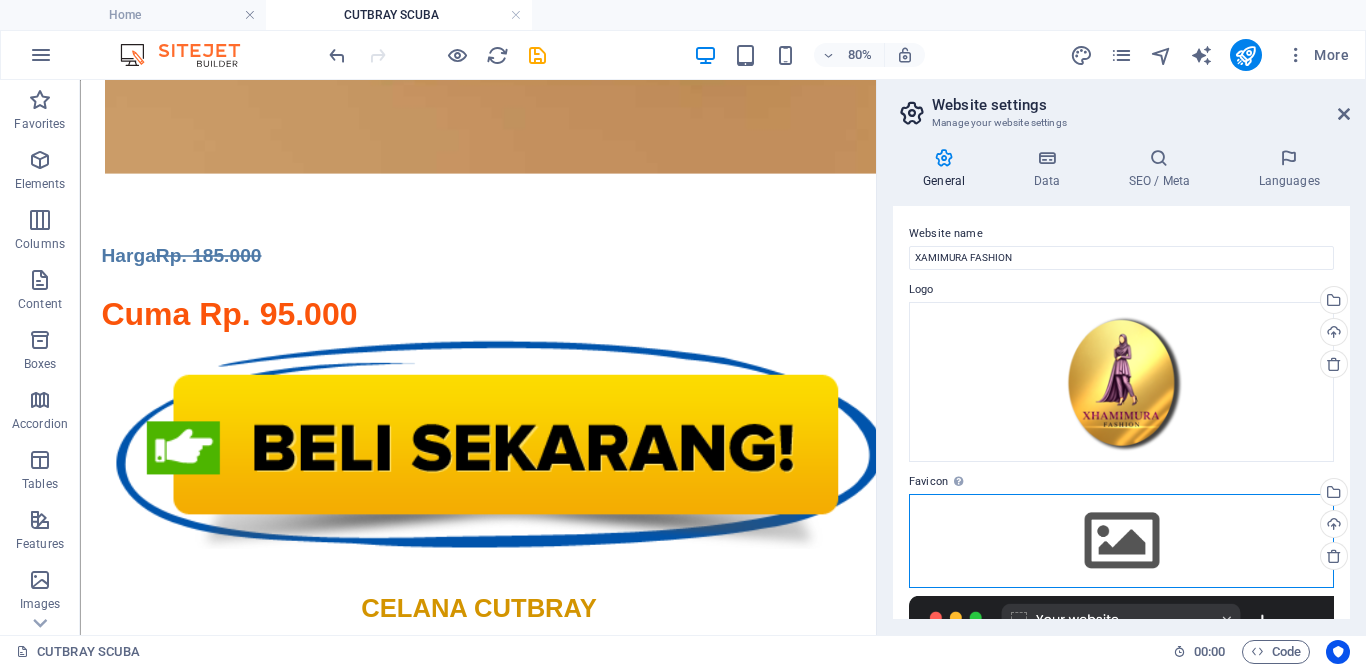 click on "Drag files here, click to choose files or select files from Files or our free stock photos & videos" at bounding box center [1121, 541] 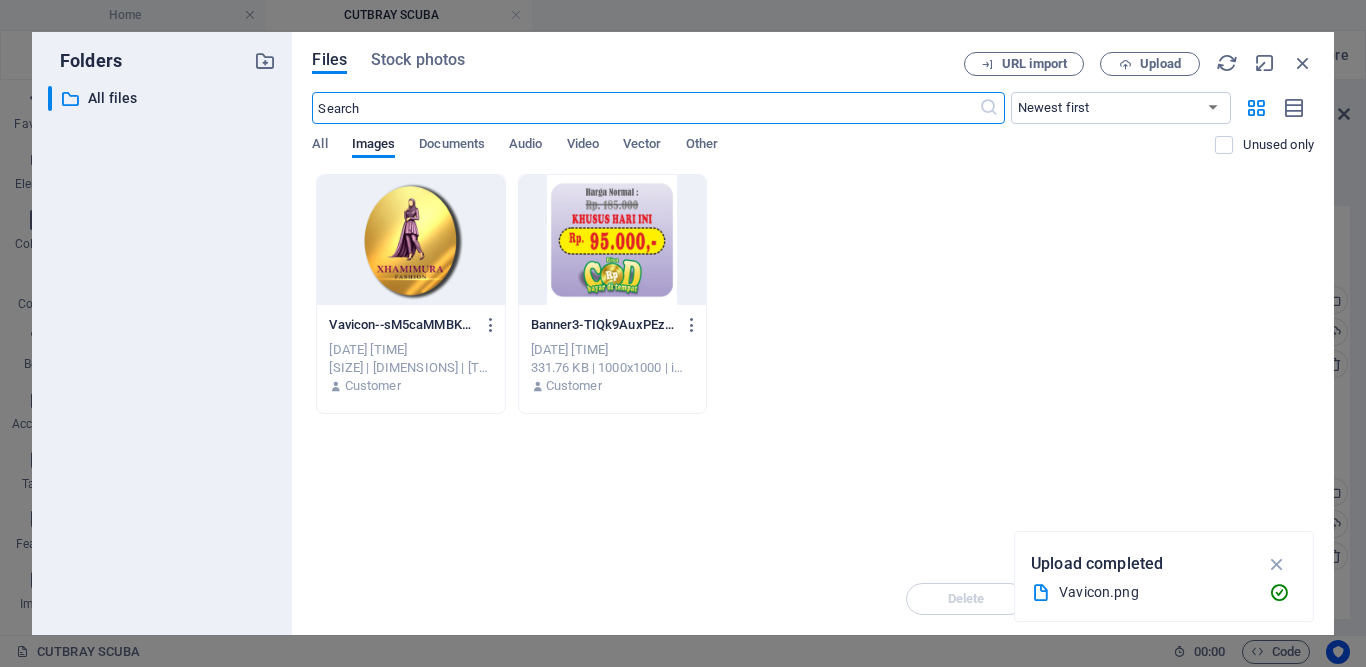 scroll, scrollTop: 1755, scrollLeft: 0, axis: vertical 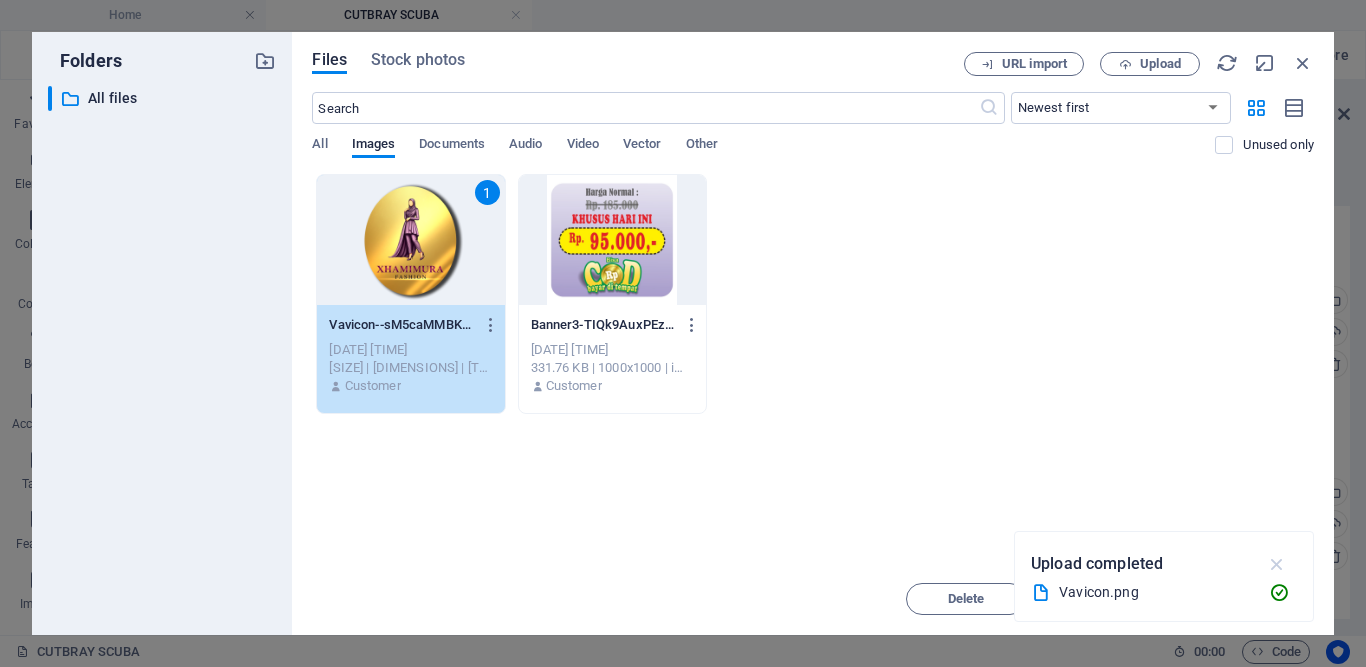click at bounding box center [1277, 564] 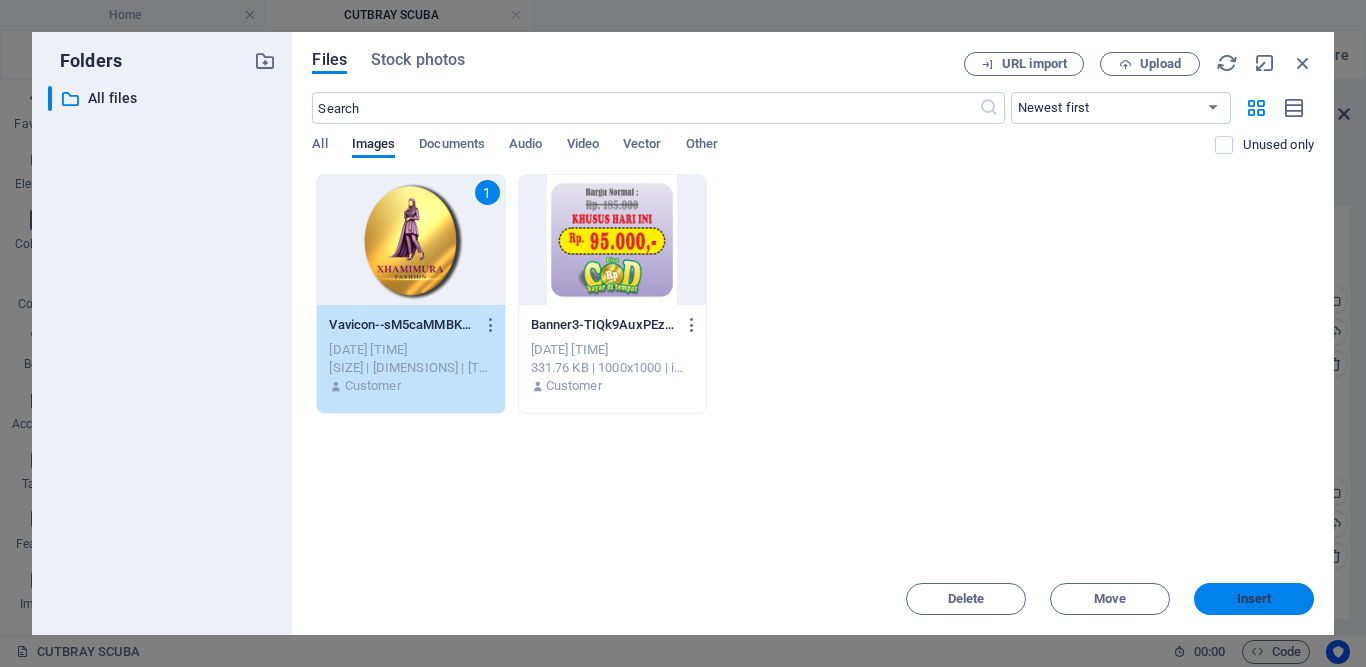 click on "Insert" at bounding box center (1254, 599) 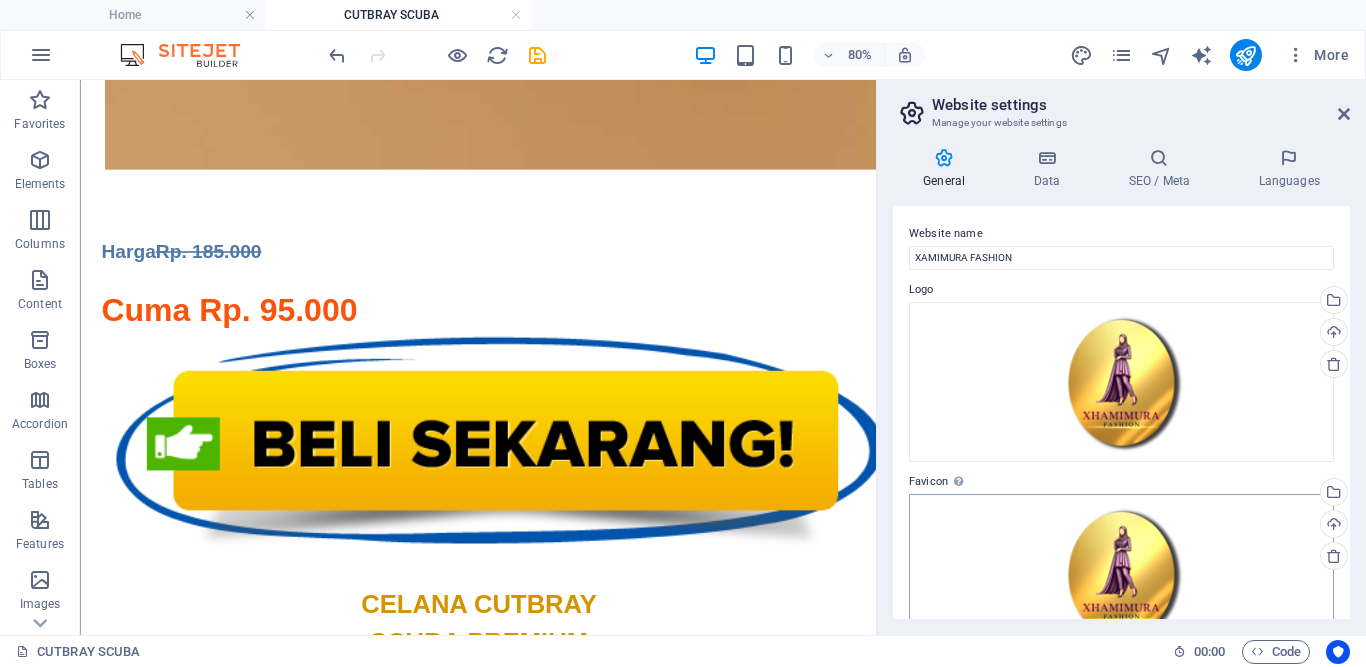 scroll, scrollTop: 1751, scrollLeft: 0, axis: vertical 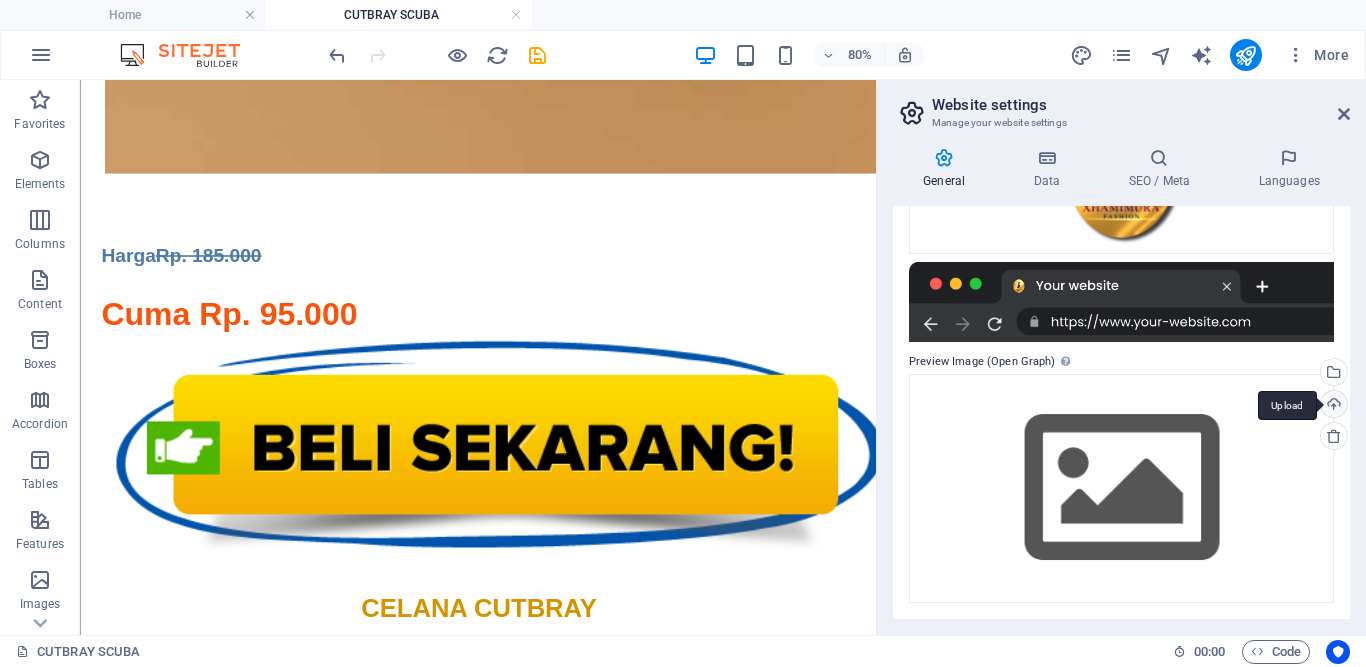 click on "Upload" at bounding box center (1332, 406) 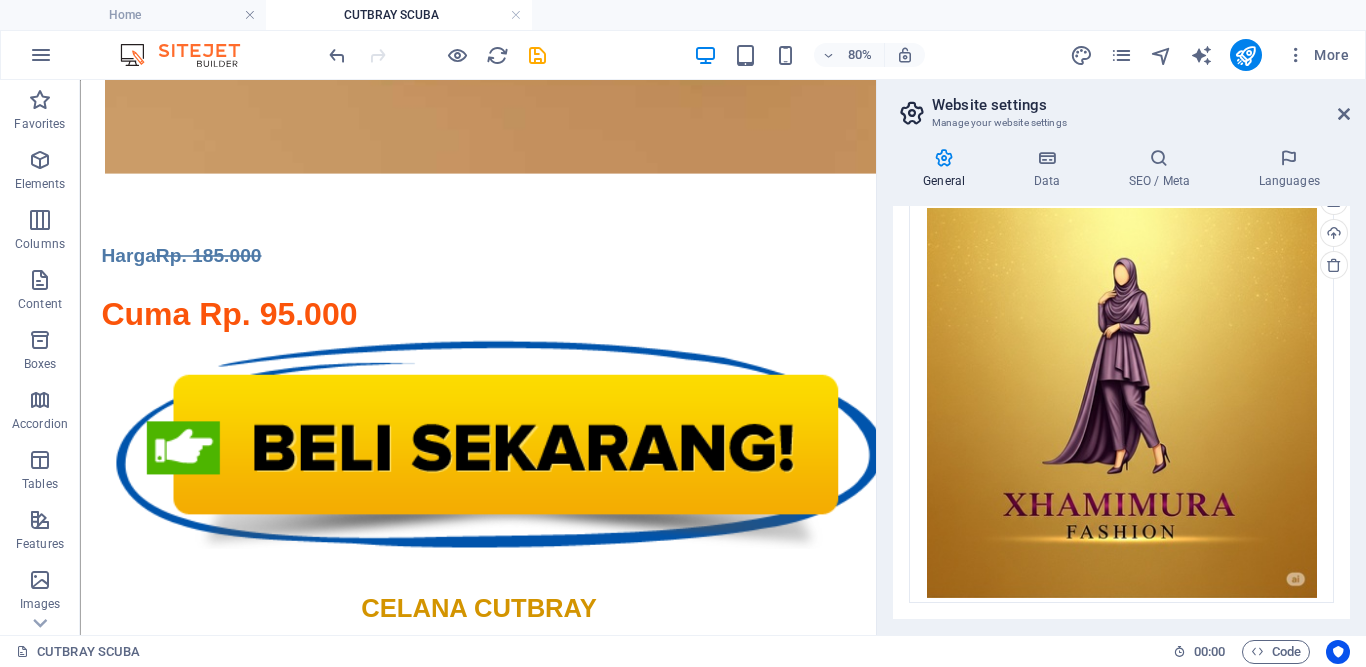 scroll, scrollTop: 0, scrollLeft: 0, axis: both 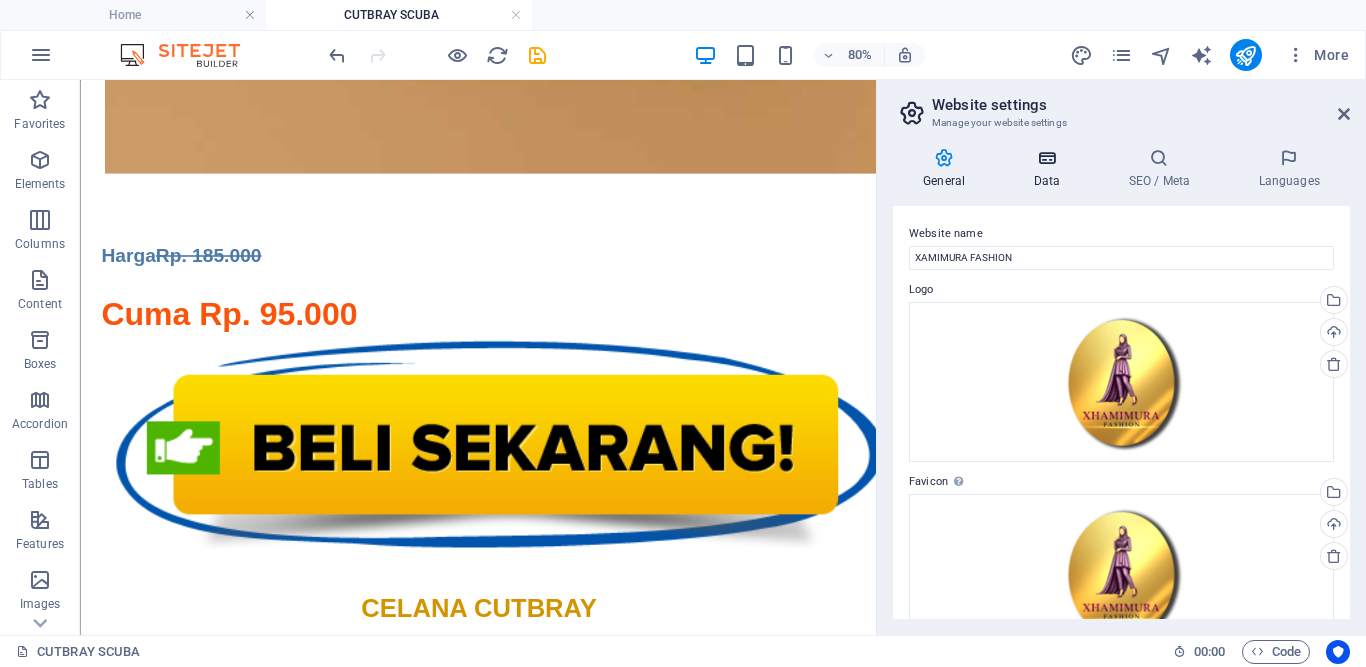 click on "Data" at bounding box center (1050, 169) 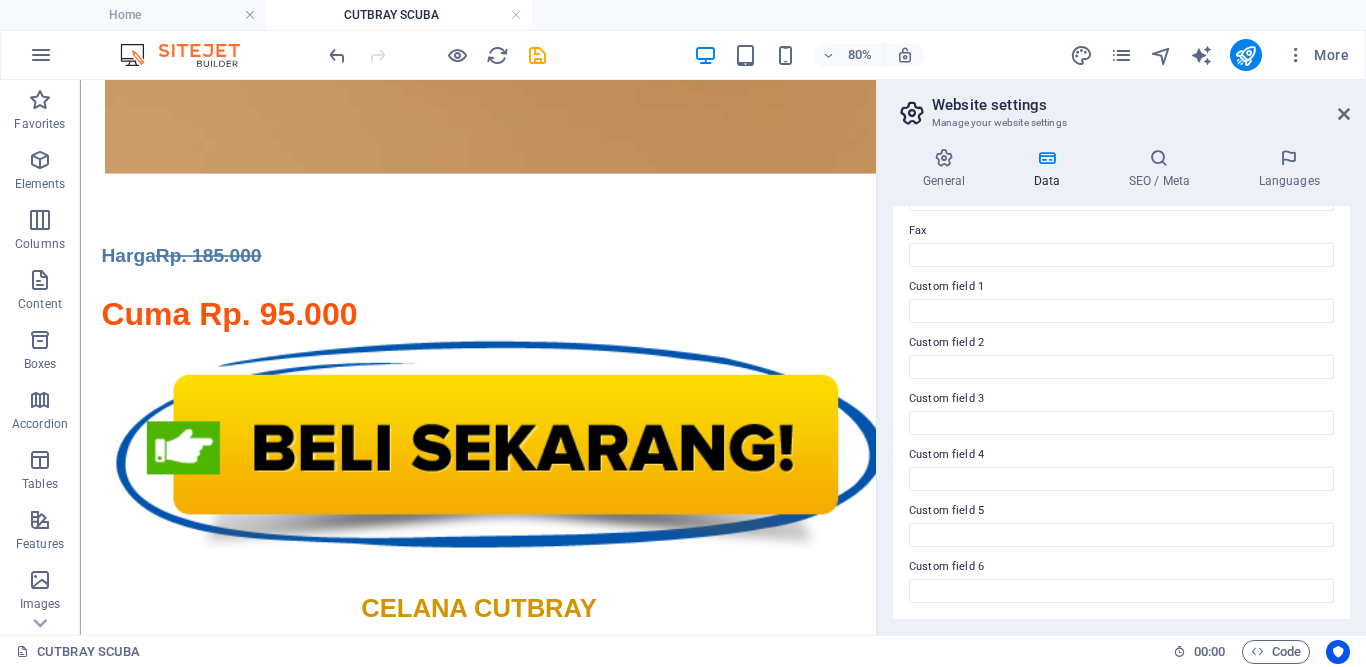 scroll, scrollTop: 187, scrollLeft: 0, axis: vertical 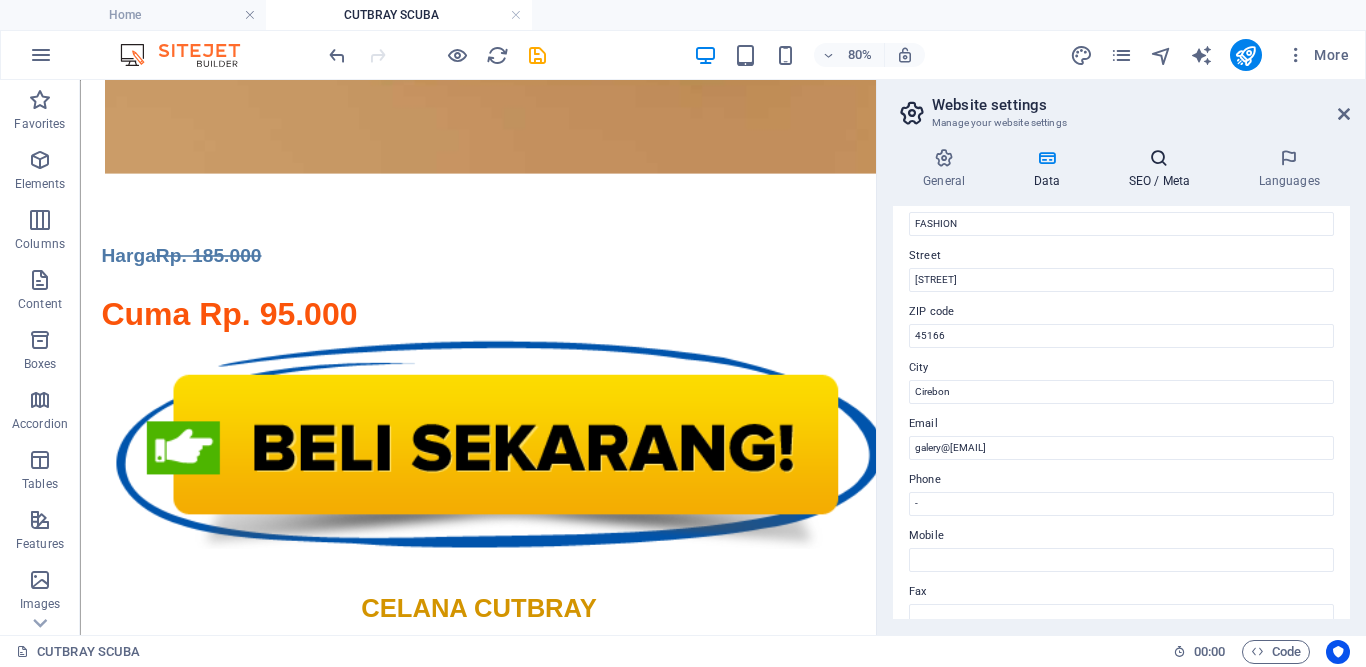 click on "SEO / Meta" at bounding box center [1163, 169] 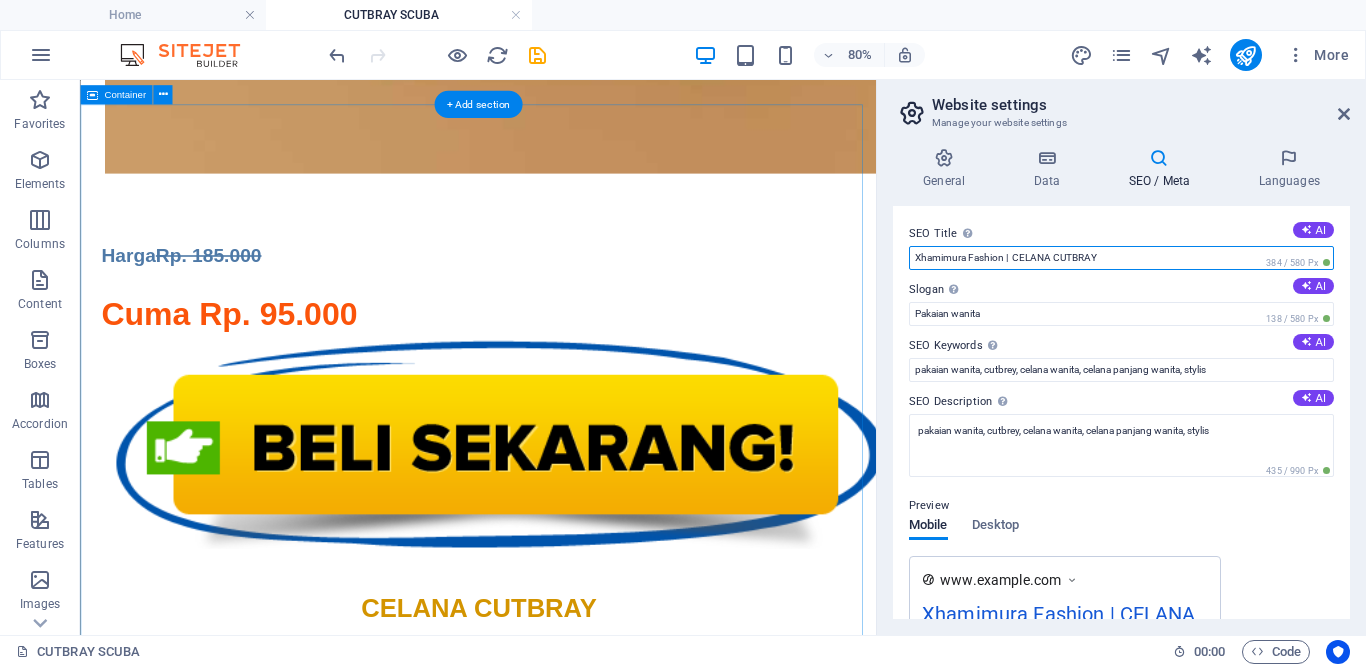 drag, startPoint x: 1093, startPoint y: 336, endPoint x: 960, endPoint y: 338, distance: 133.01503 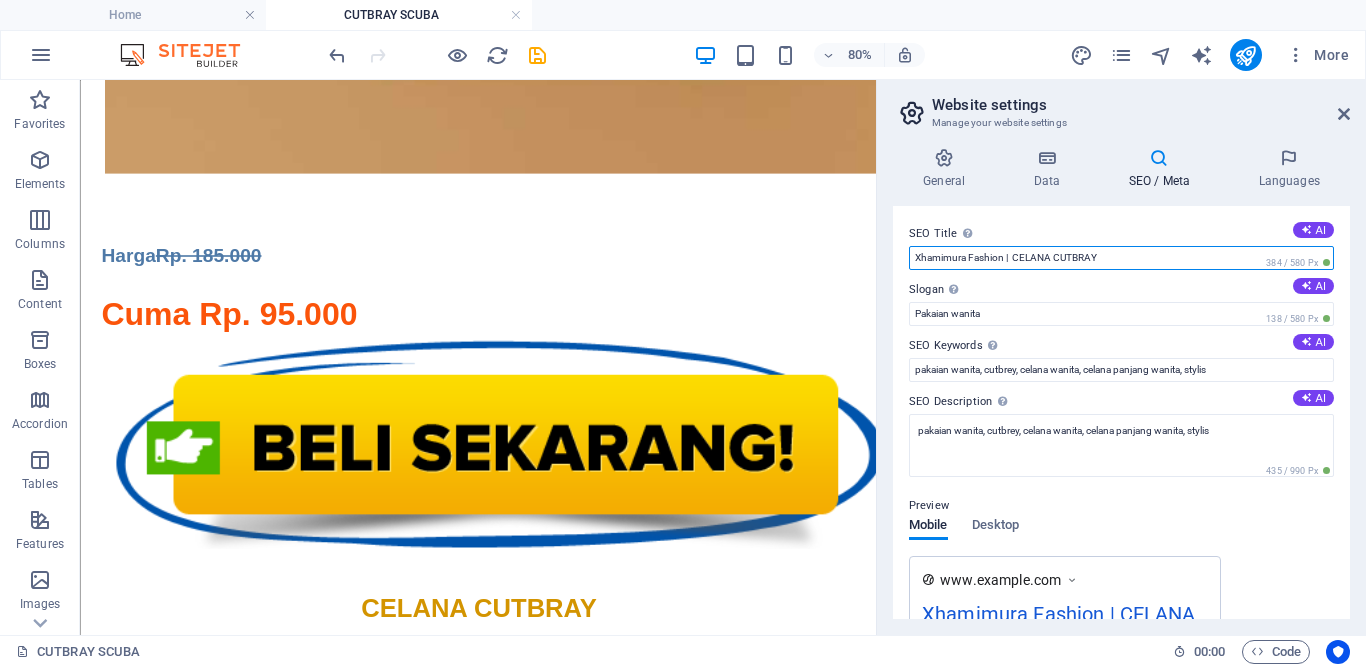 click on "Xhamimura Fashion |  CELANA CUTBRAY" at bounding box center [1121, 258] 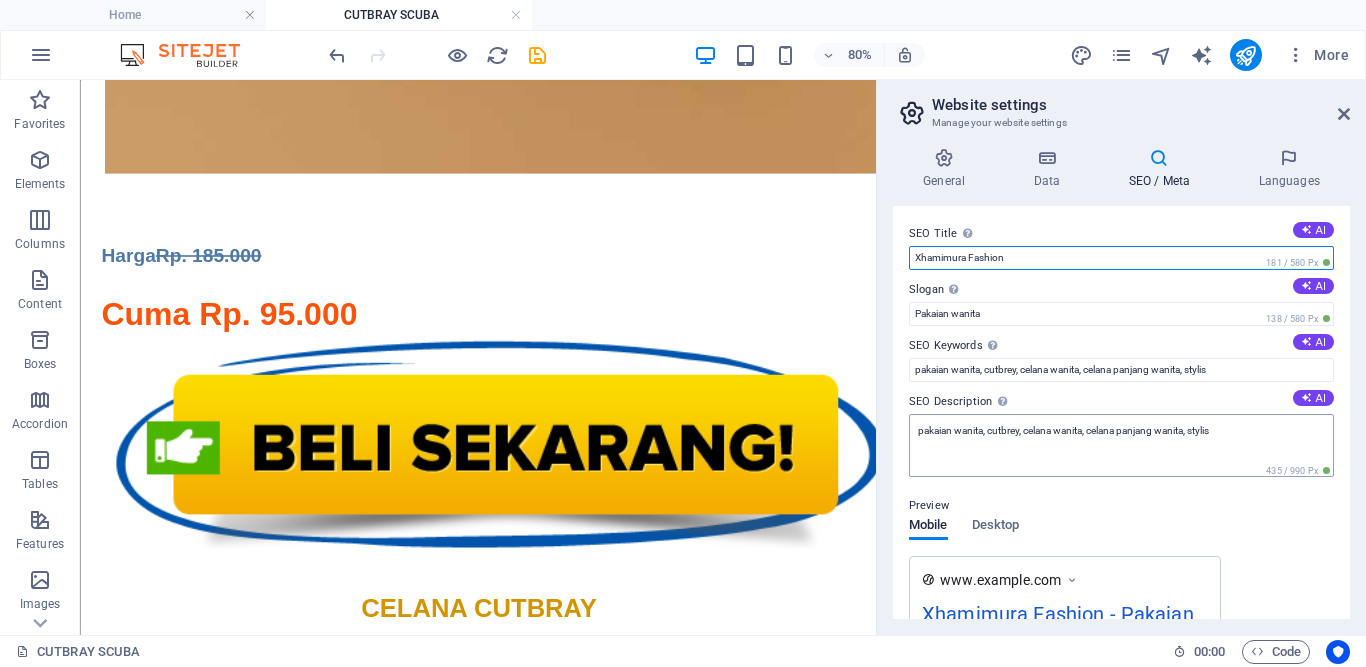 type on "Xhamimura Fashion" 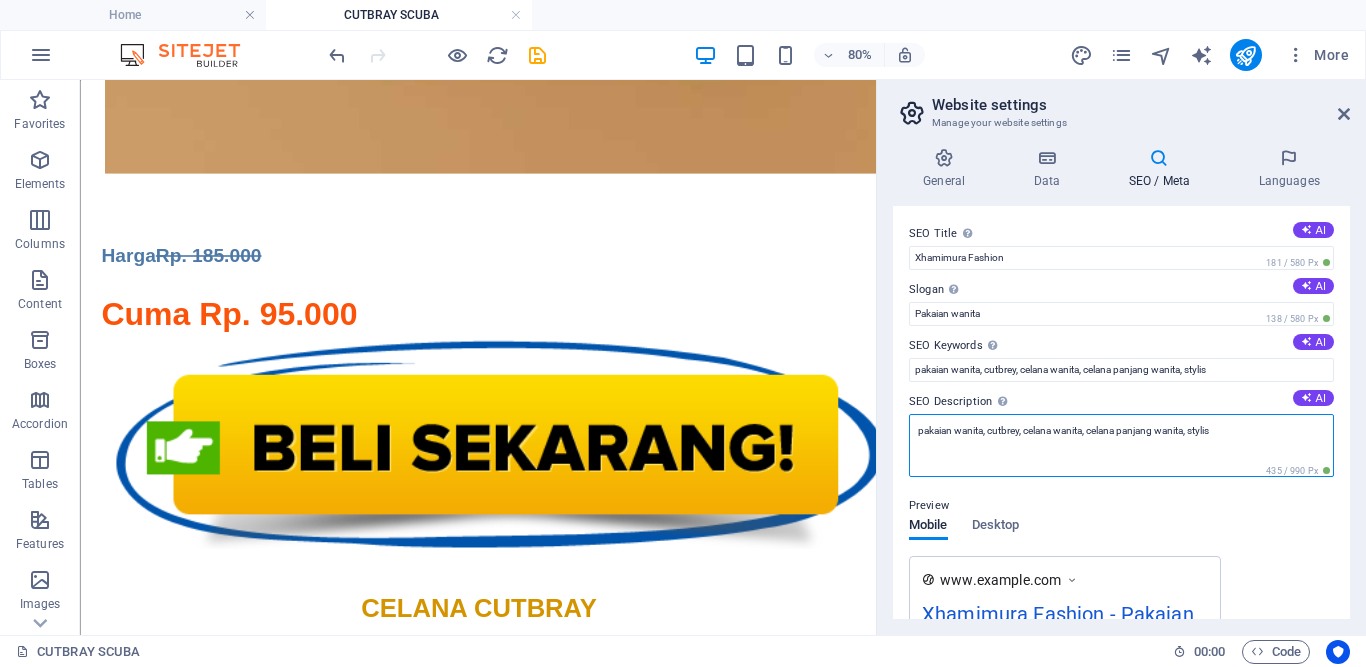 click on "pakaian wanita, cutbrey, celana wanita, celana panjang wanita, stylis" at bounding box center (1121, 445) 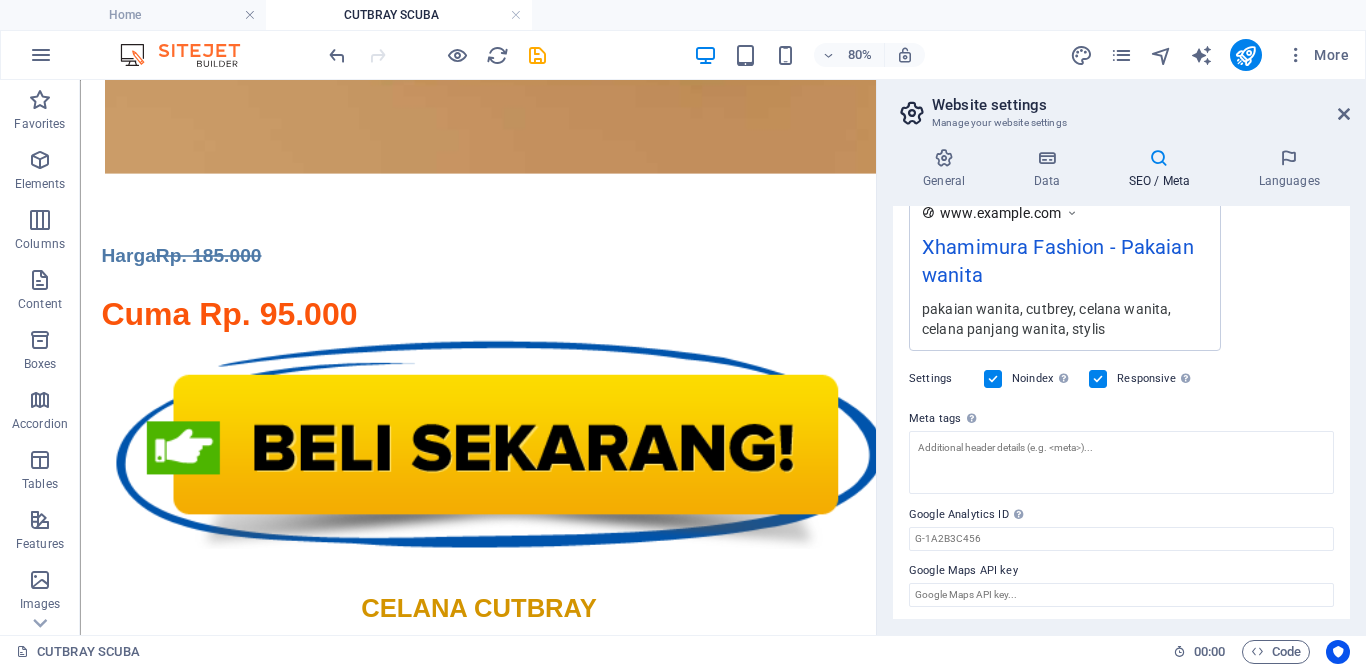 scroll, scrollTop: 386, scrollLeft: 0, axis: vertical 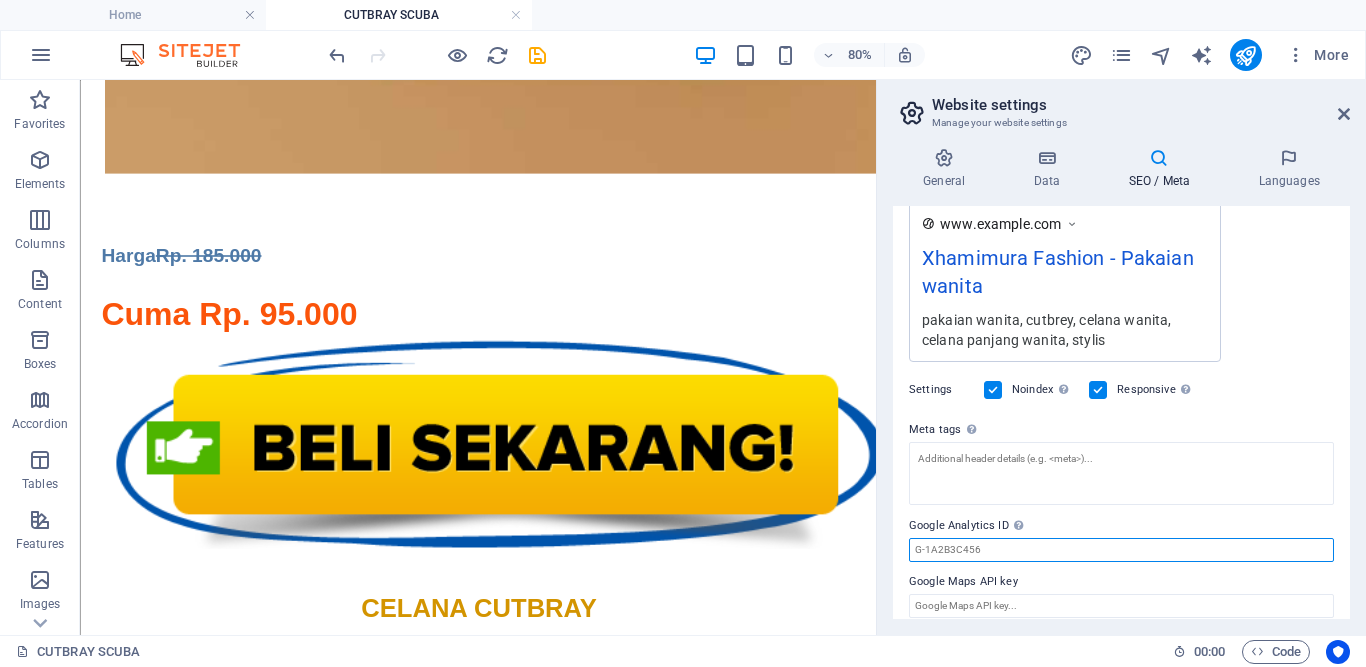 click on "Google Analytics ID Please only add the Google Analytics ID. We automatically include the ID in the tracking snippet. The Analytics ID looks similar to e.g. G-1A2B3C456" at bounding box center [1121, 550] 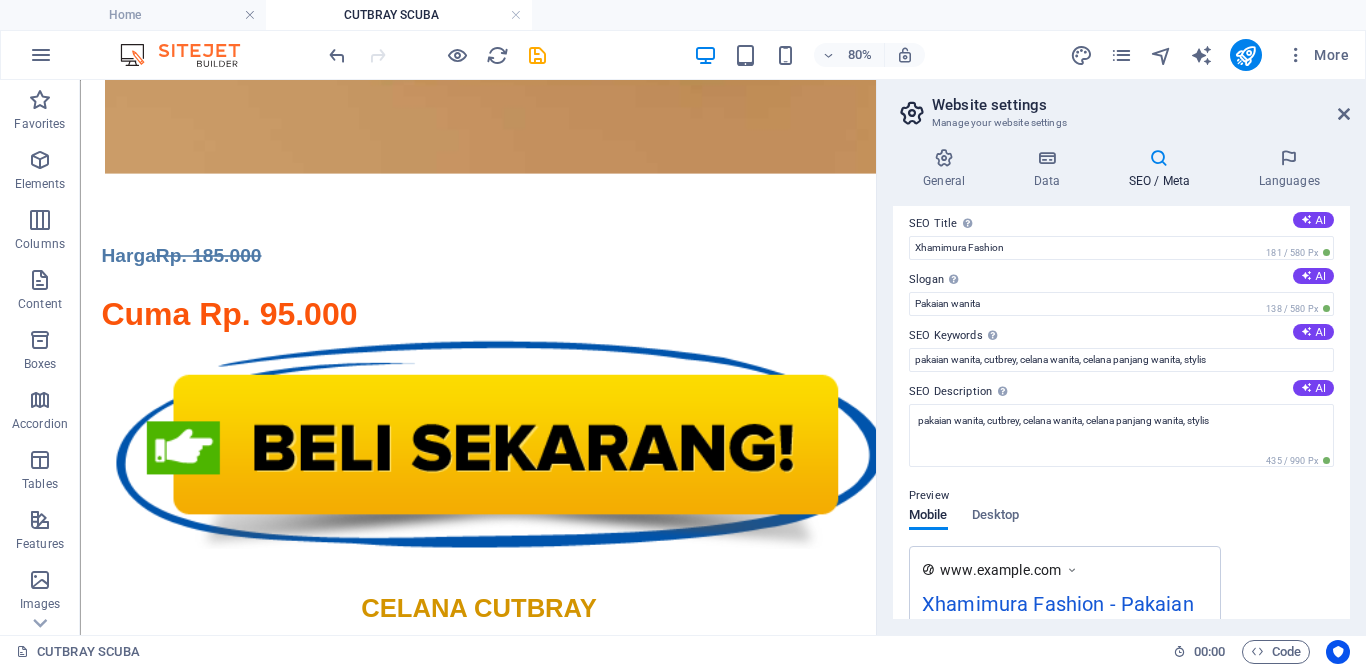 scroll, scrollTop: 0, scrollLeft: 0, axis: both 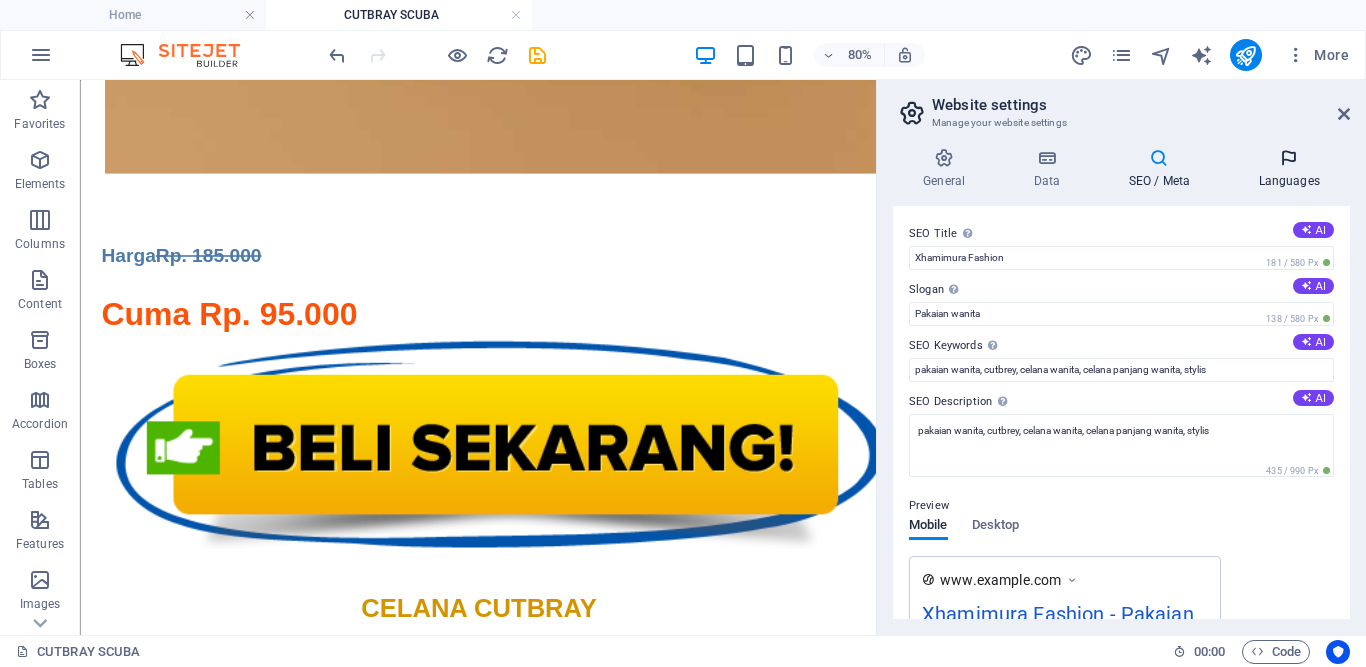 click on "Languages" at bounding box center (1289, 169) 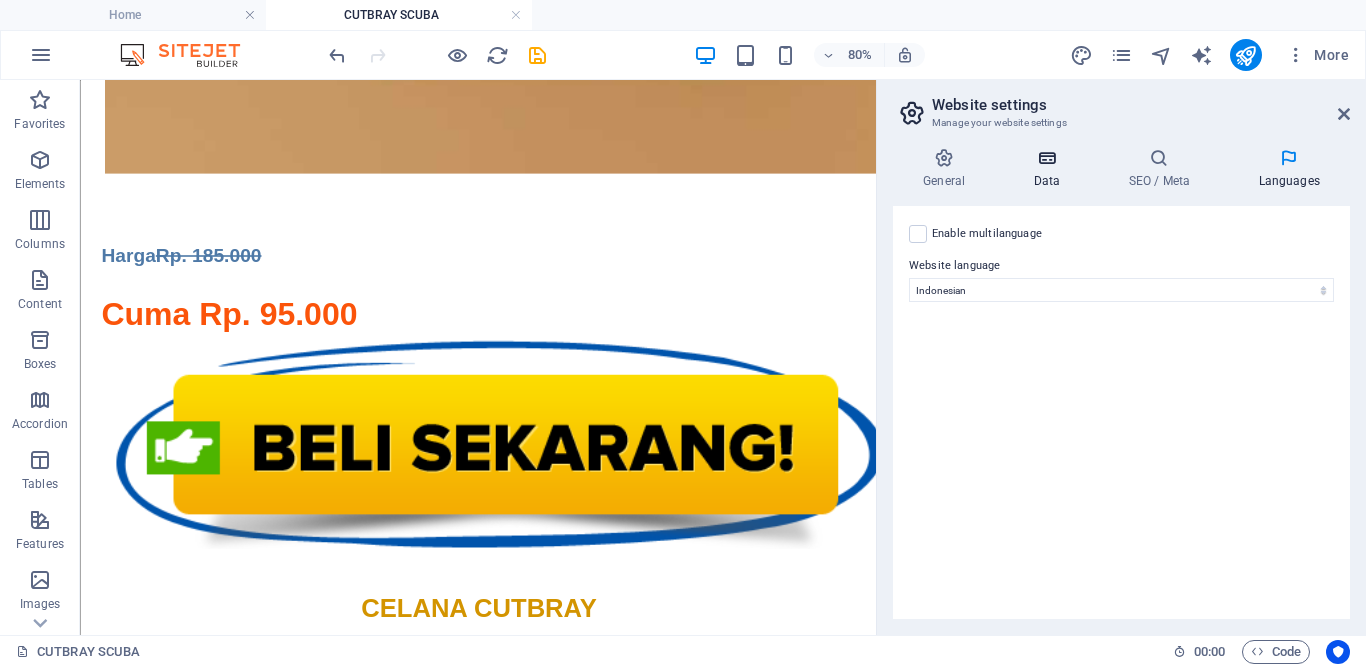 click at bounding box center [1046, 158] 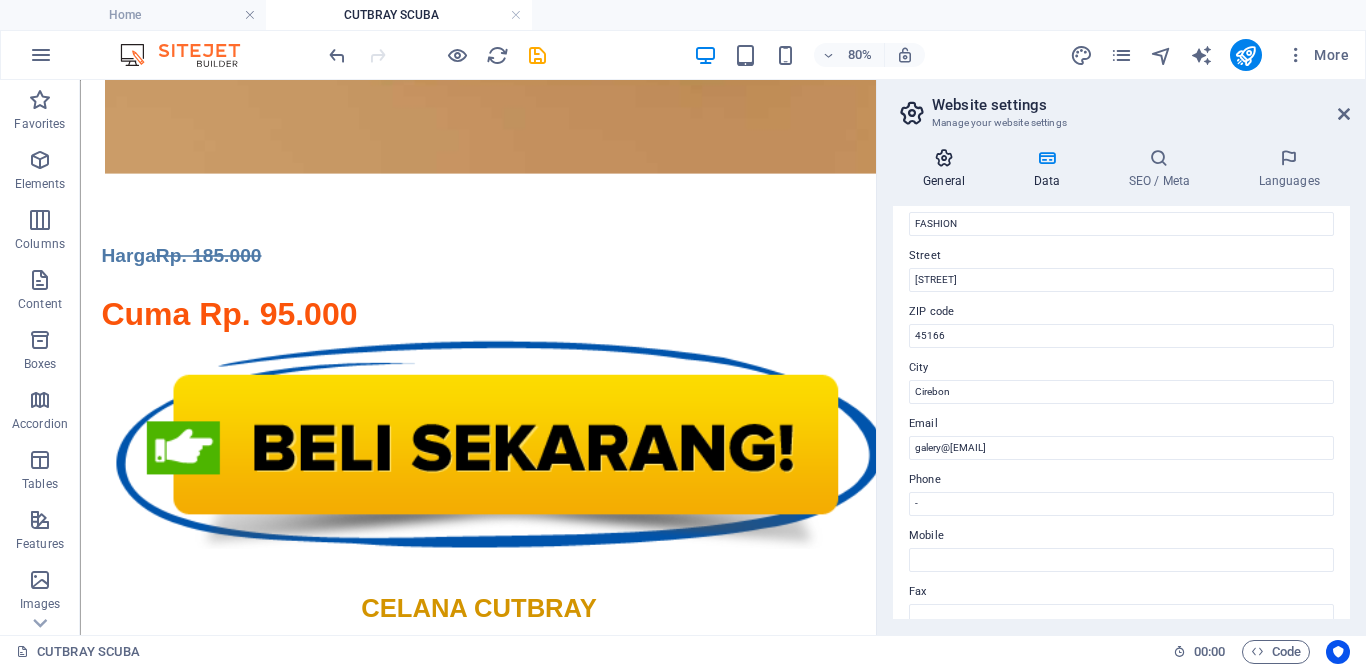 click on "General" at bounding box center [948, 169] 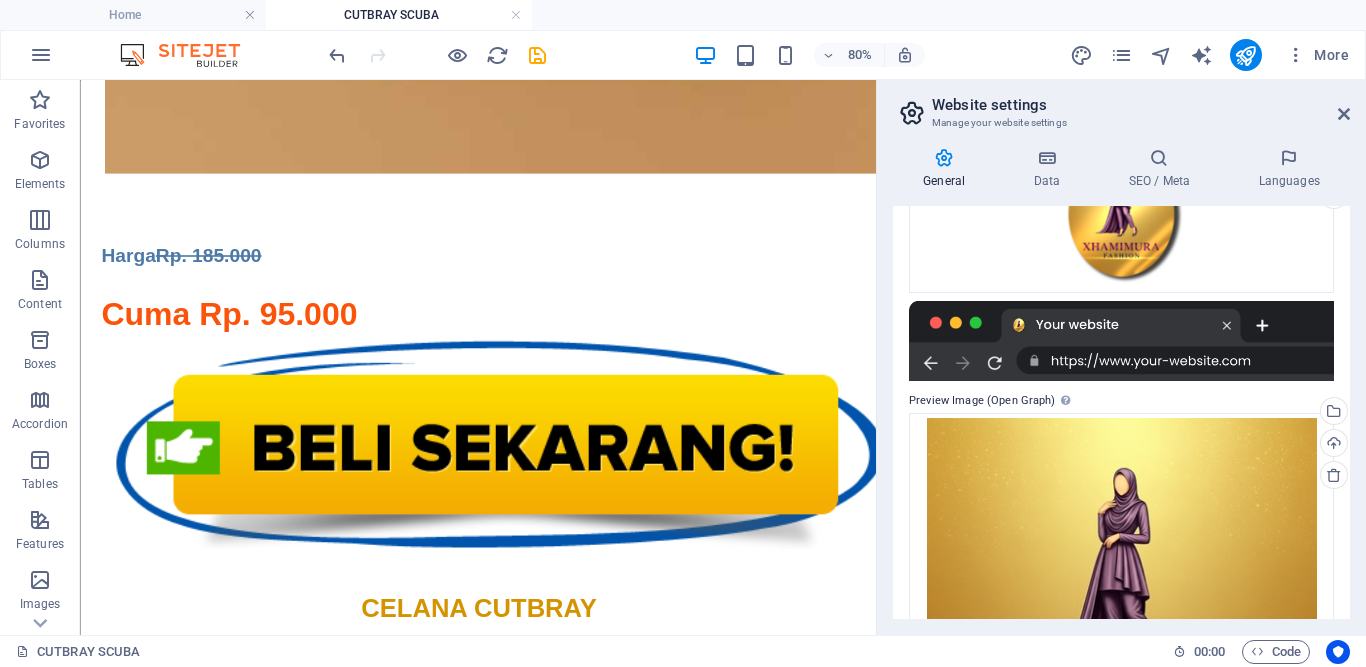 scroll, scrollTop: 571, scrollLeft: 0, axis: vertical 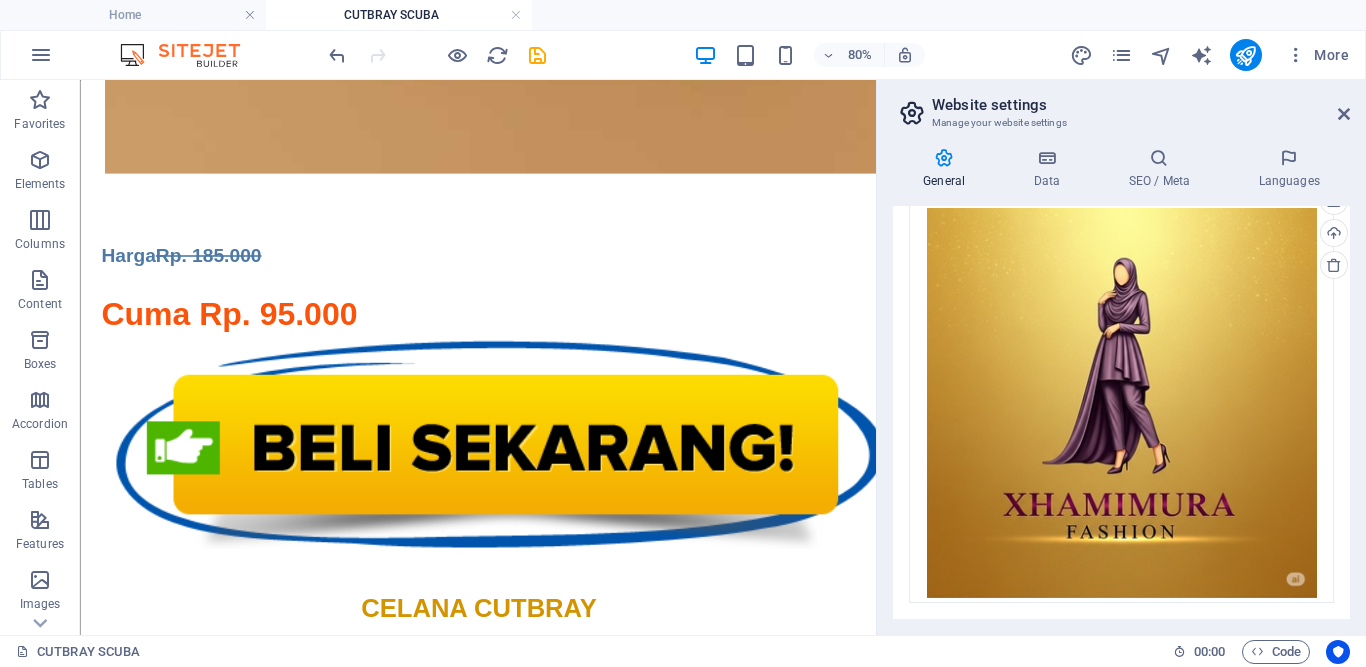 click on "Website settings Manage your website settings  General  Data  SEO / Meta  Languages Website name XAMIMURA FASHION Logo Drag files here, click to choose files or select files from Files or our free stock photos & videos Select files from the file manager, stock photos, or upload file(s) Upload Favicon Set the favicon of your website here. A favicon is a small icon shown in the browser tab next to your website title. It helps visitors identify your website. Drag files here, click to choose files or select files from Files or our free stock photos & videos Select files from the file manager, stock photos, or upload file(s) Upload Preview Image (Open Graph) This image will be shown when the website is shared on social networks Drag files here, click to choose files or select files from Files or our free stock photos & videos Select files from the file manager, stock photos, or upload file(s) Upload Contact data for this website. This can be used everywhere on the website and will update automatically. Company - [NUMBER]" at bounding box center (1121, 357) 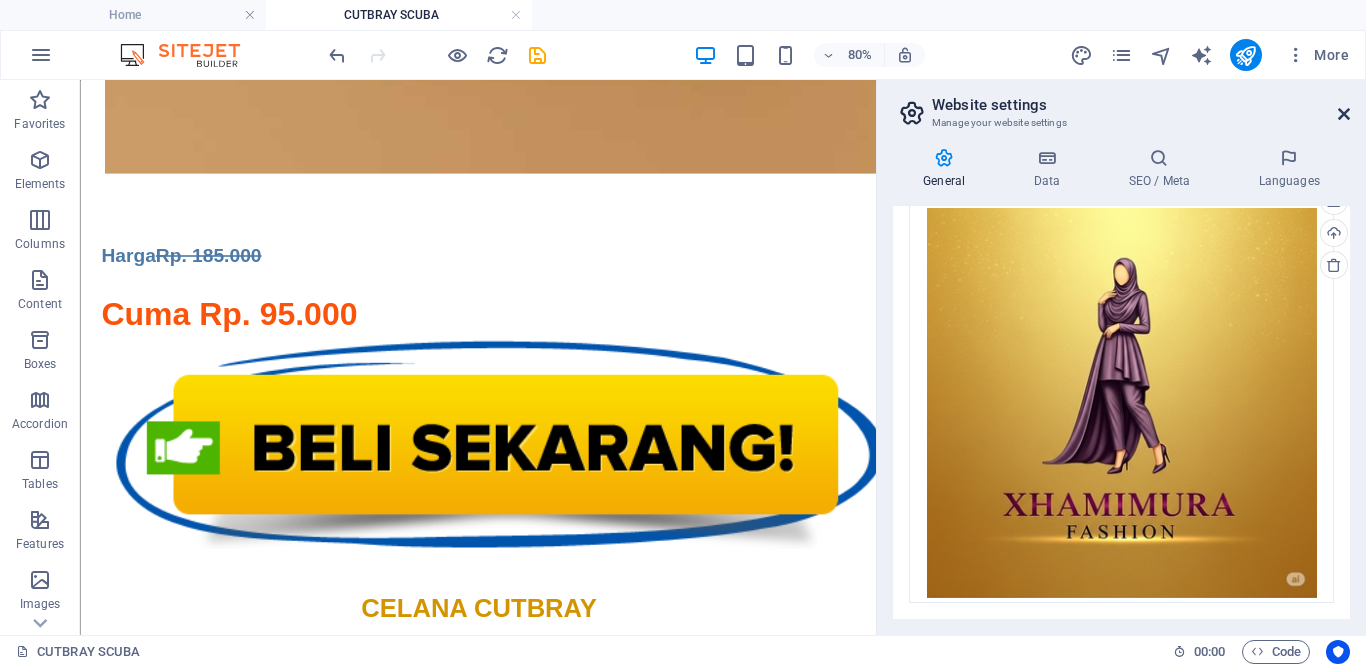 click at bounding box center (1344, 114) 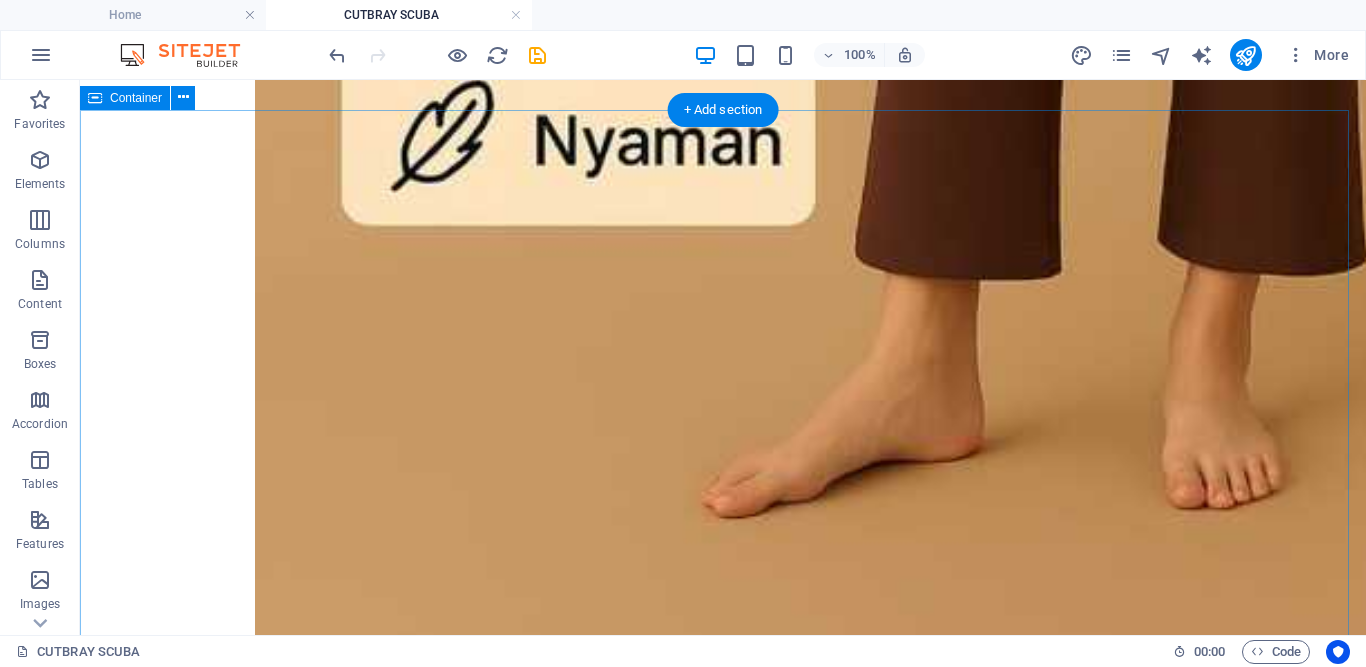 scroll, scrollTop: 1804, scrollLeft: 0, axis: vertical 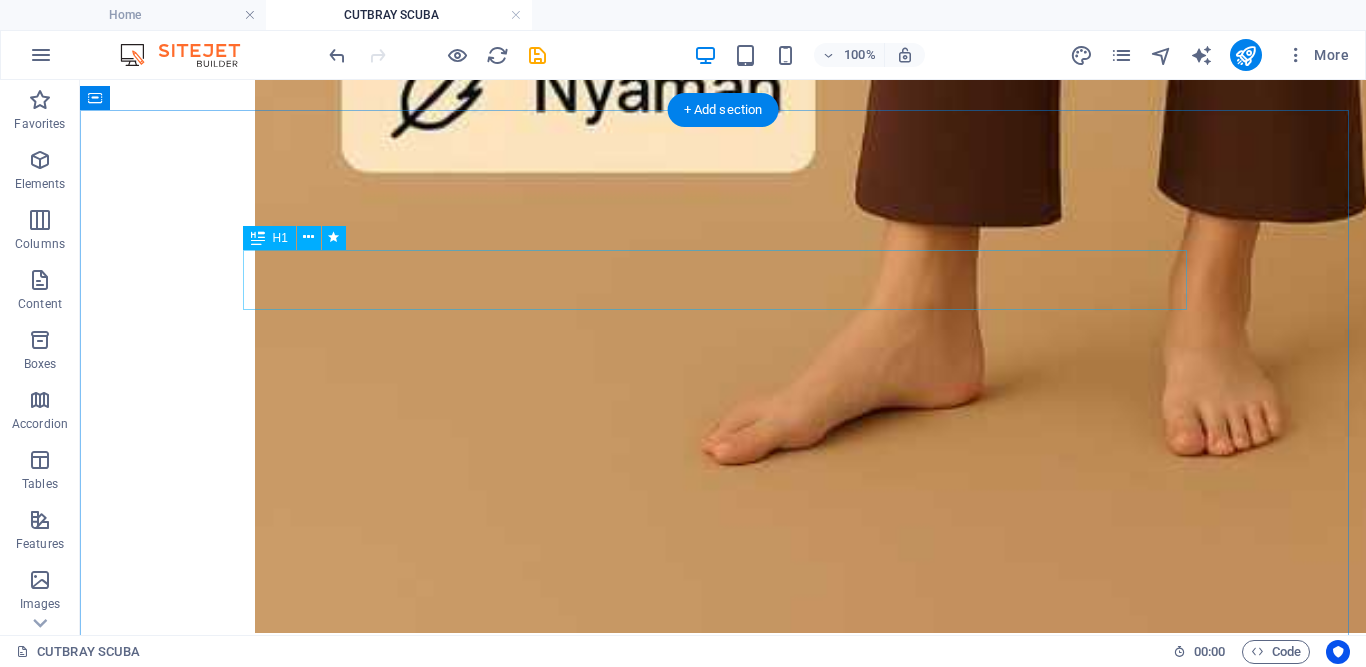 click on "Cuma Rp. 95.000" at bounding box center [723, 808] 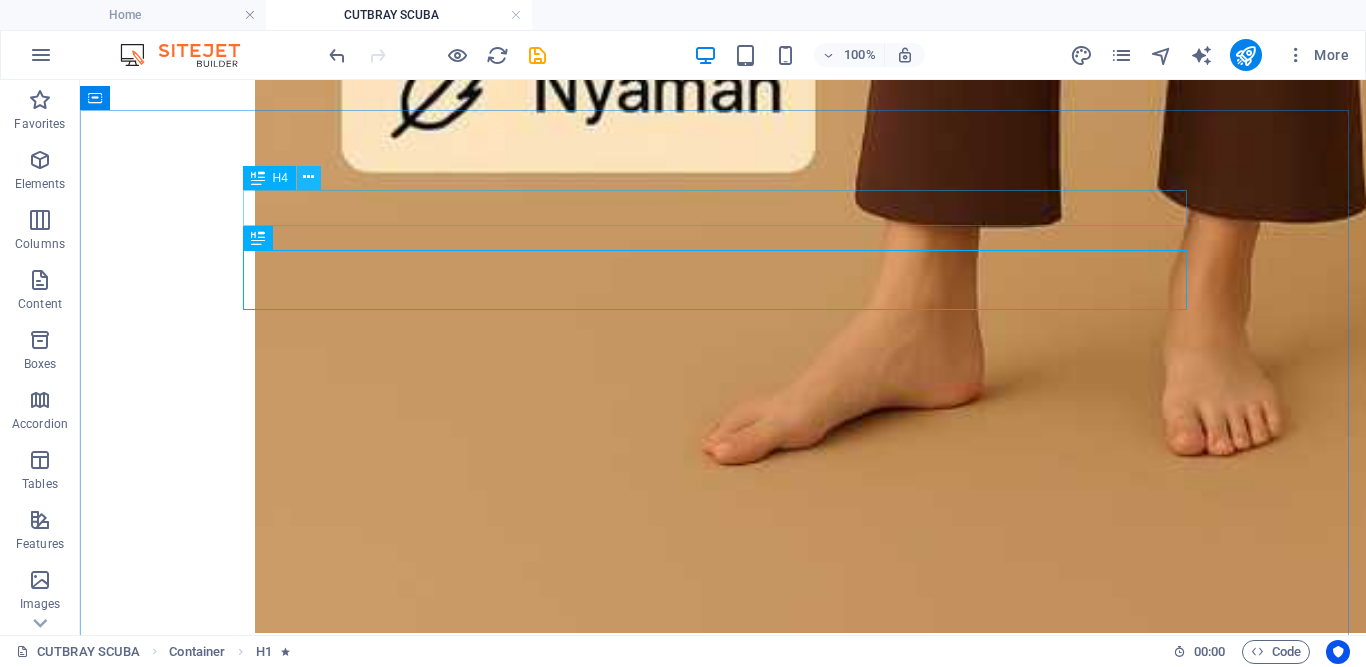 click at bounding box center (308, 177) 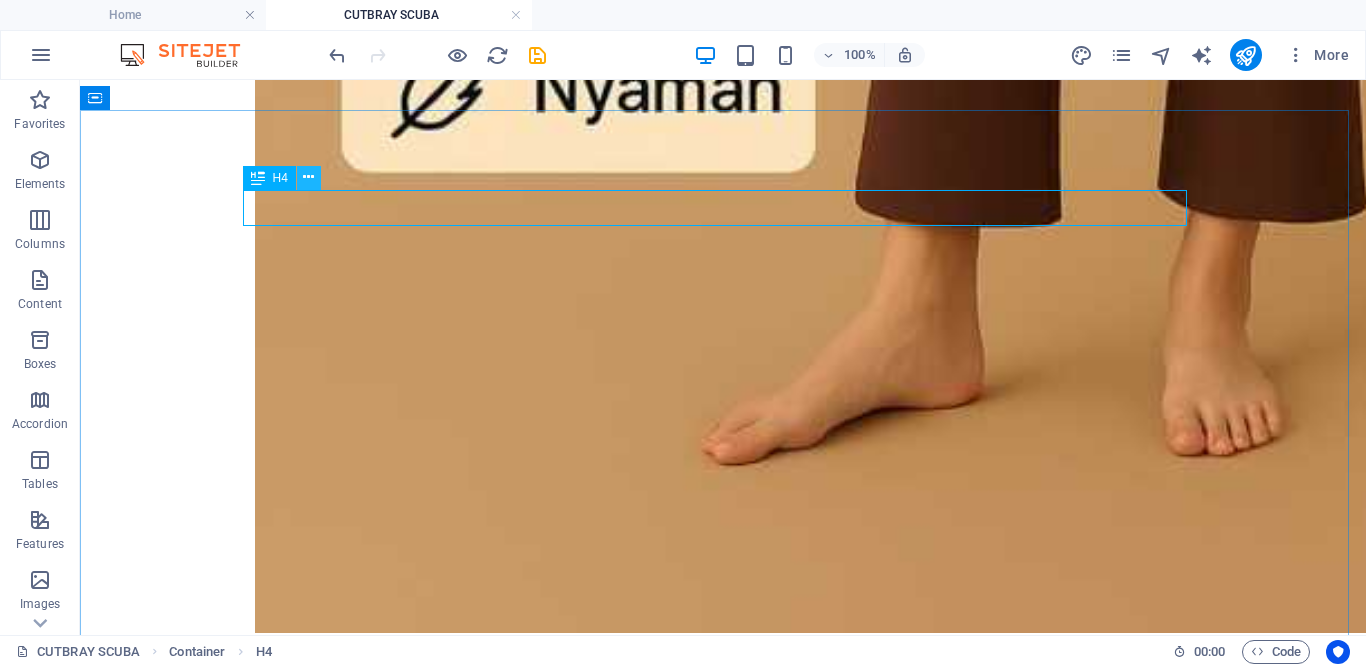 click at bounding box center (308, 177) 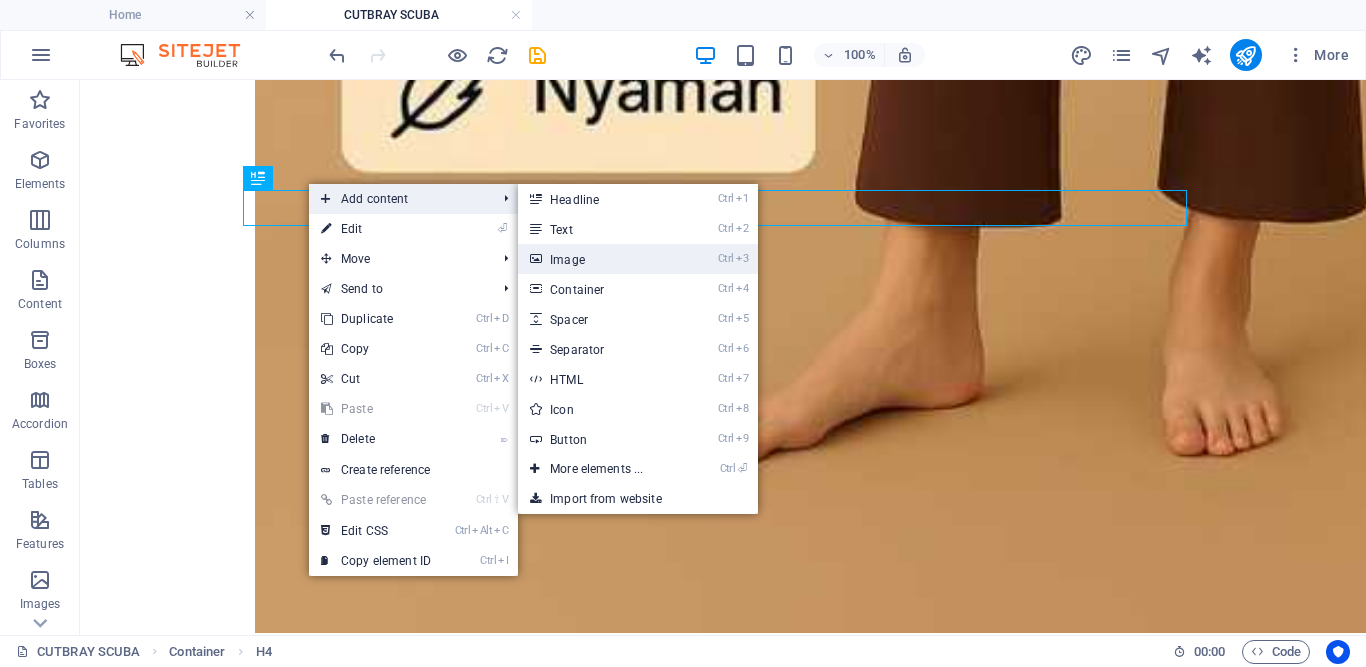 click on "Ctrl 3  Image" at bounding box center (600, 259) 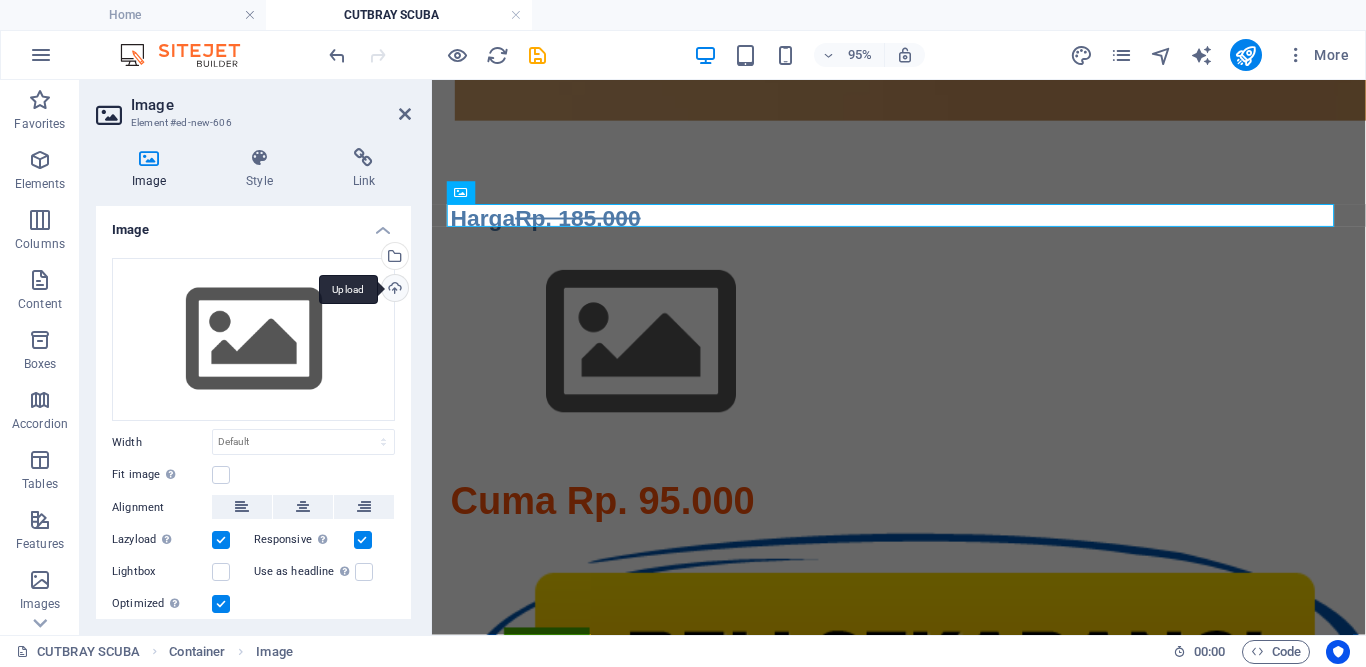 scroll, scrollTop: 1749, scrollLeft: 0, axis: vertical 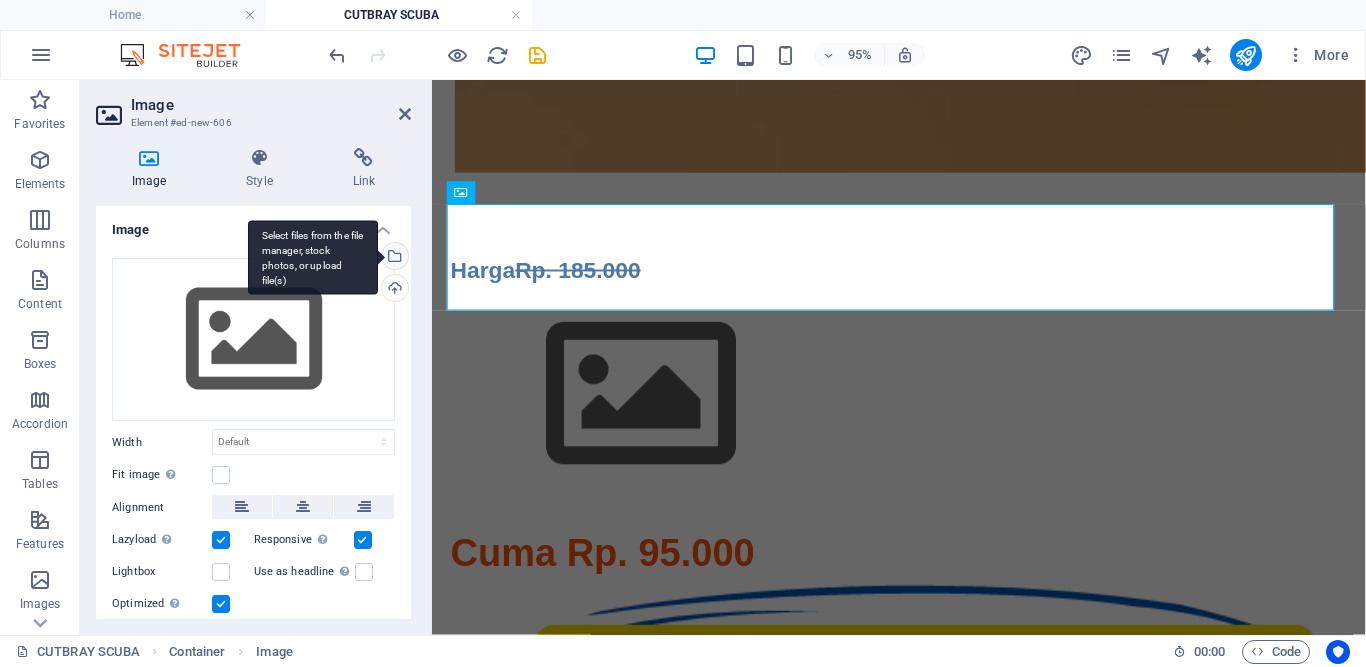 click on "Select files from the file manager, stock photos, or upload file(s)" at bounding box center (393, 258) 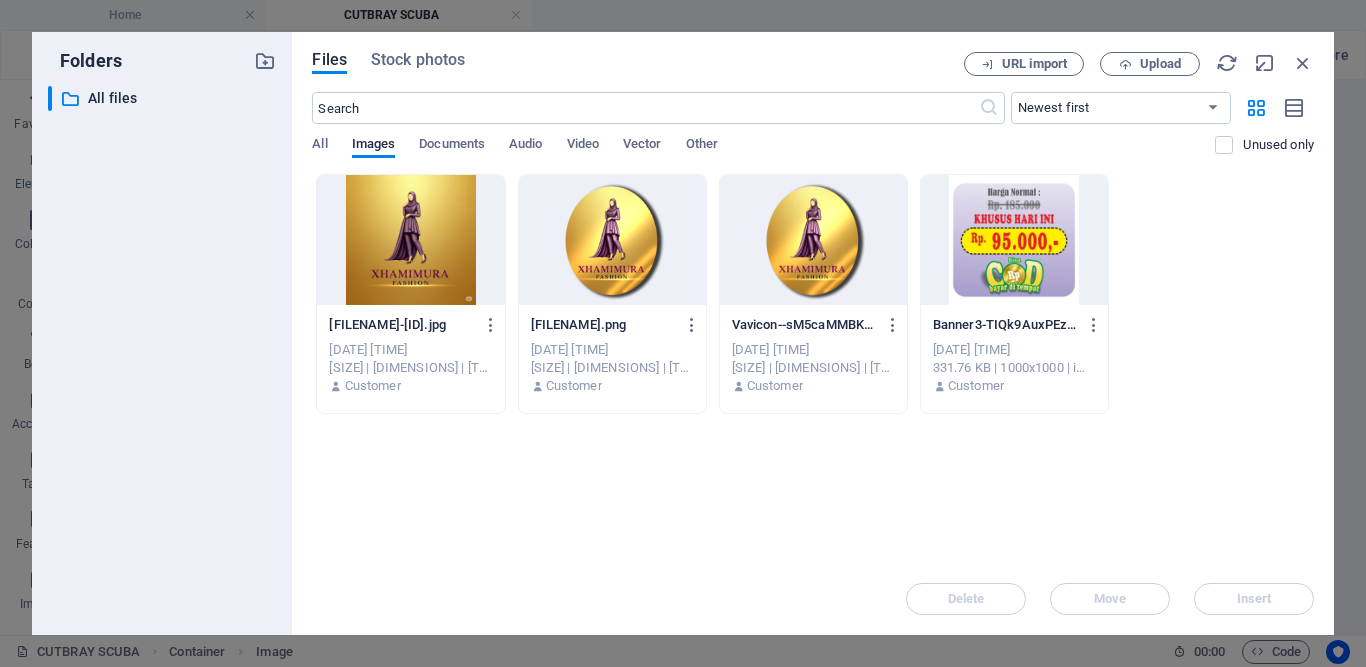 click at bounding box center (1014, 240) 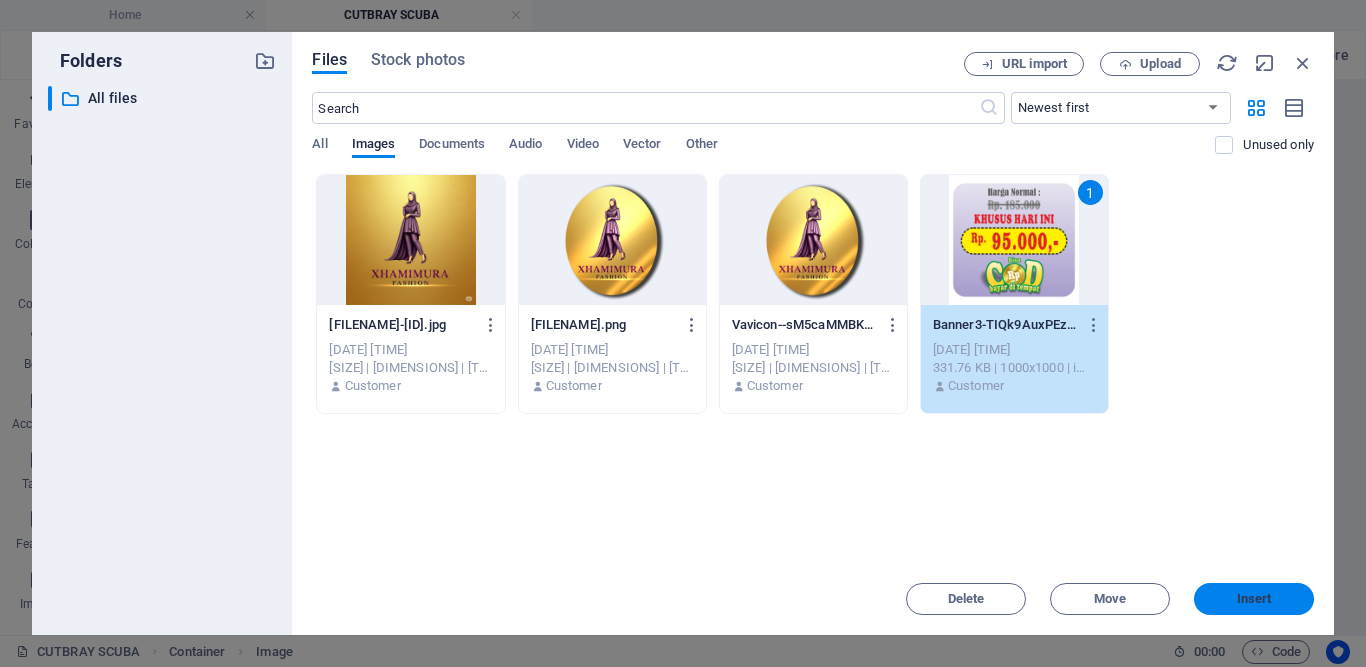 click on "Insert" at bounding box center [1254, 599] 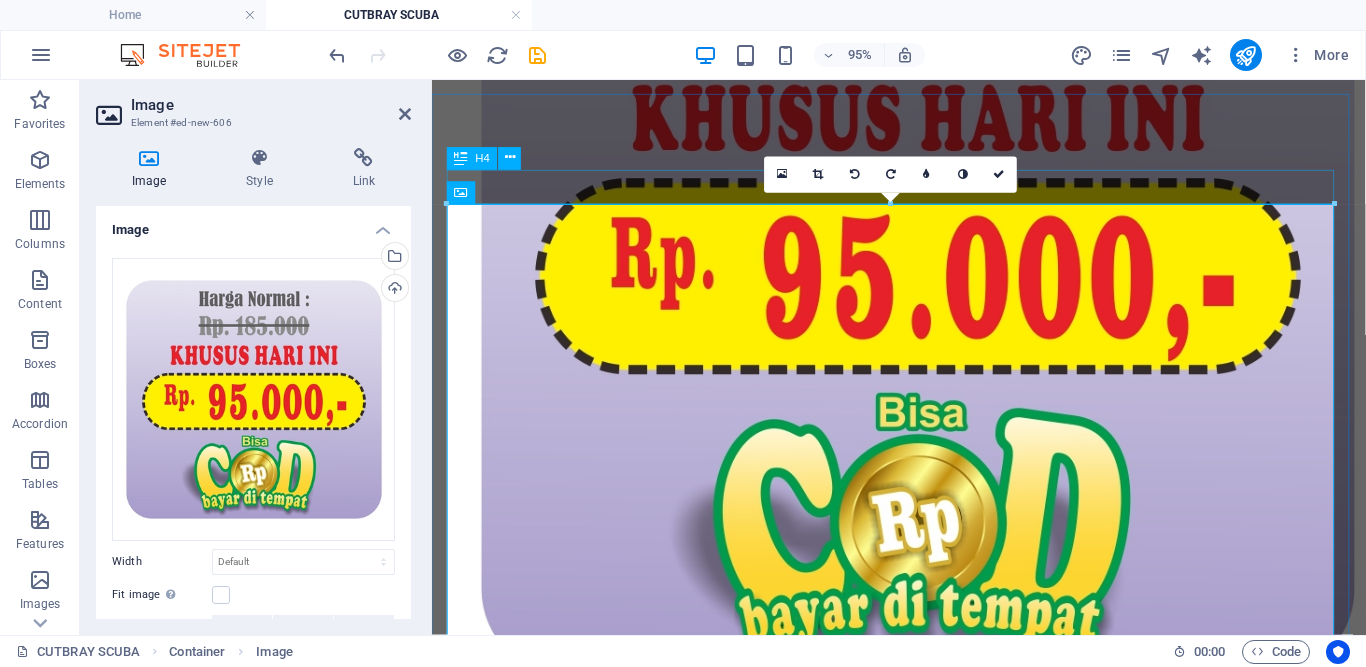scroll, scrollTop: 1749, scrollLeft: 0, axis: vertical 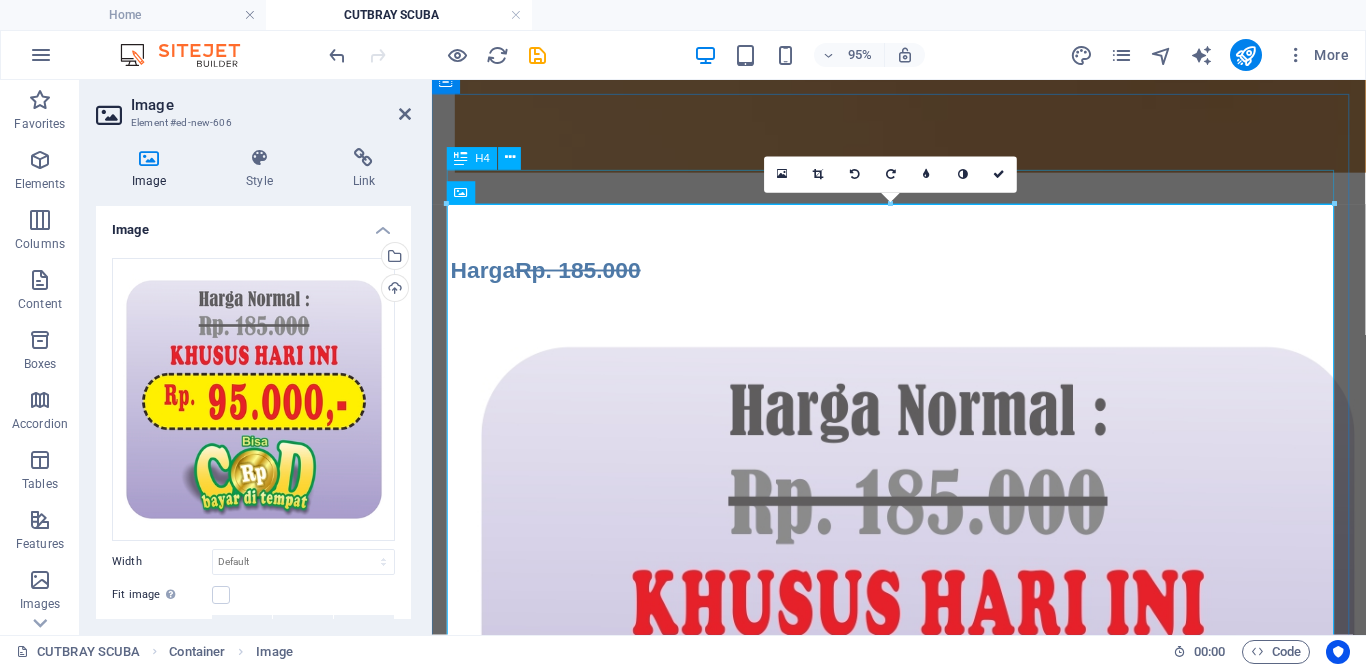click on "Harga  Rp. [NUMBER]" at bounding box center [924, 281] 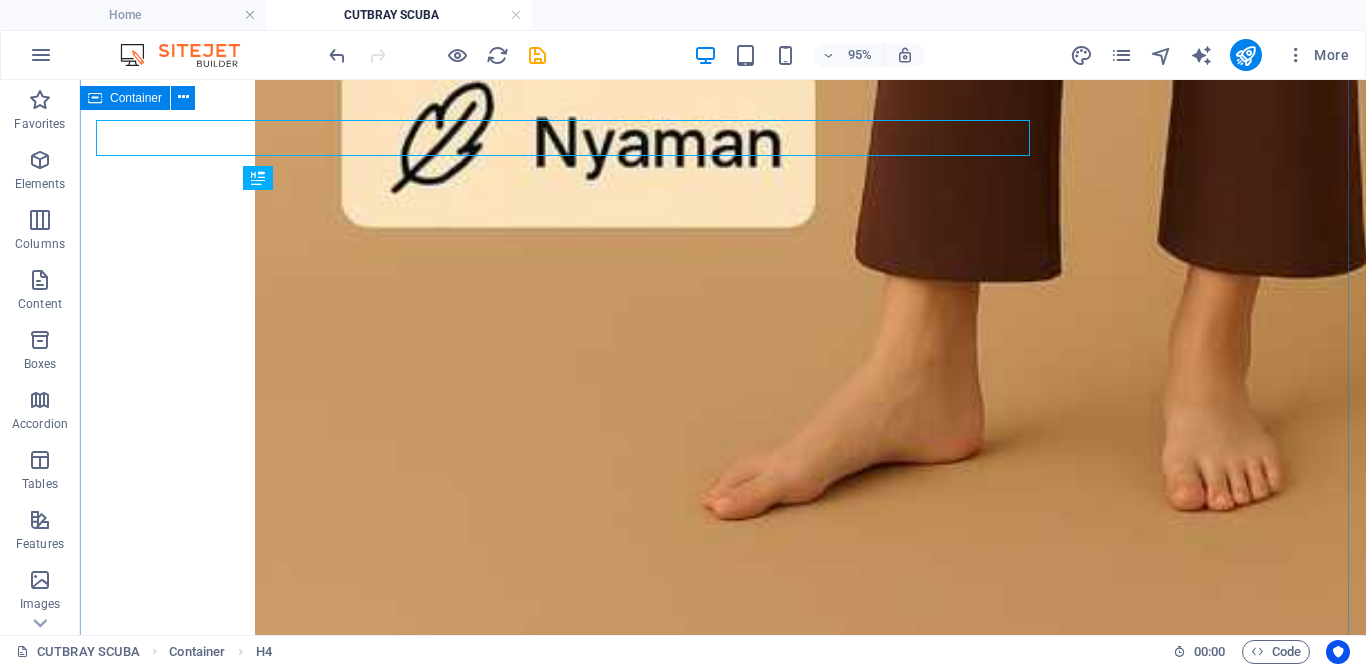 scroll, scrollTop: 1804, scrollLeft: 0, axis: vertical 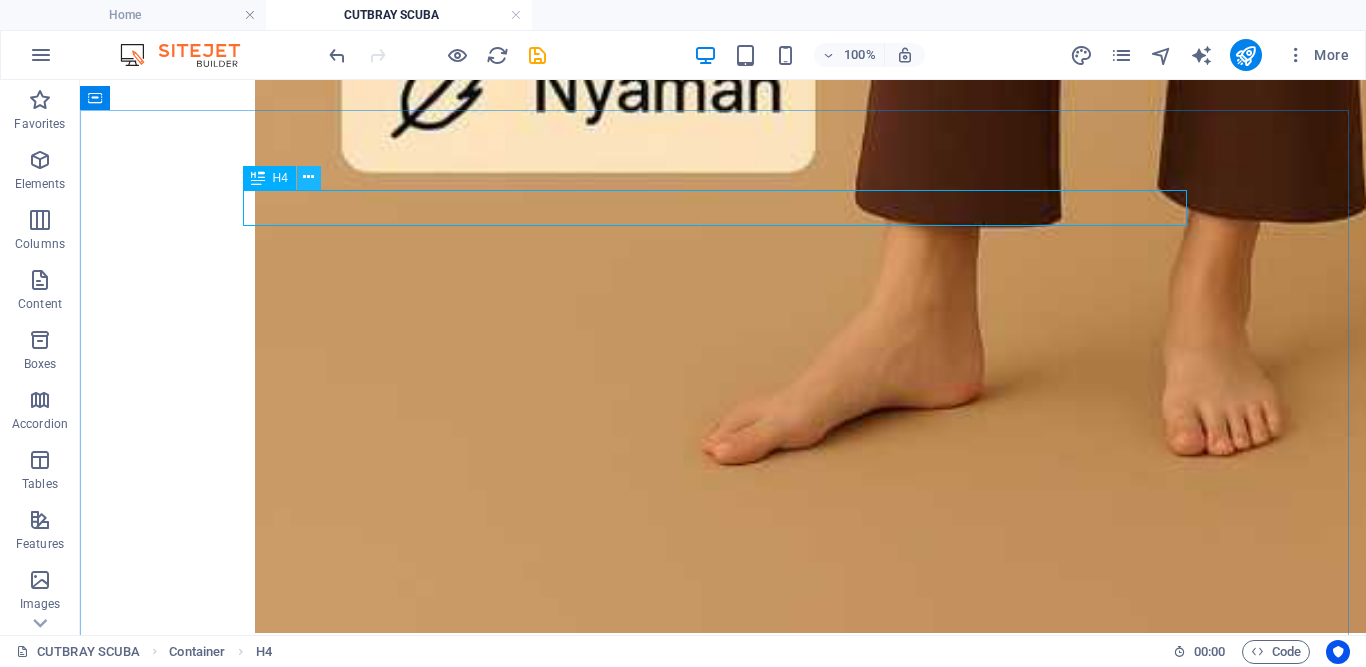 click at bounding box center [308, 177] 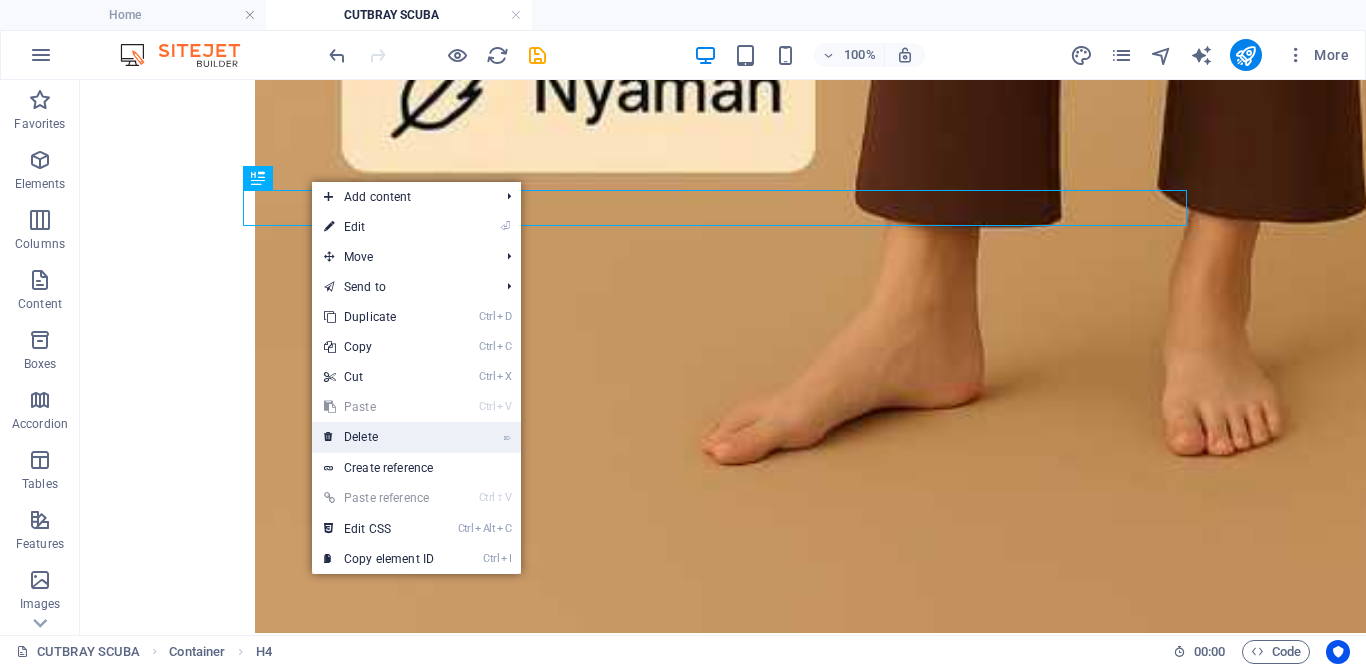 drag, startPoint x: 378, startPoint y: 429, endPoint x: 299, endPoint y: 347, distance: 113.86395 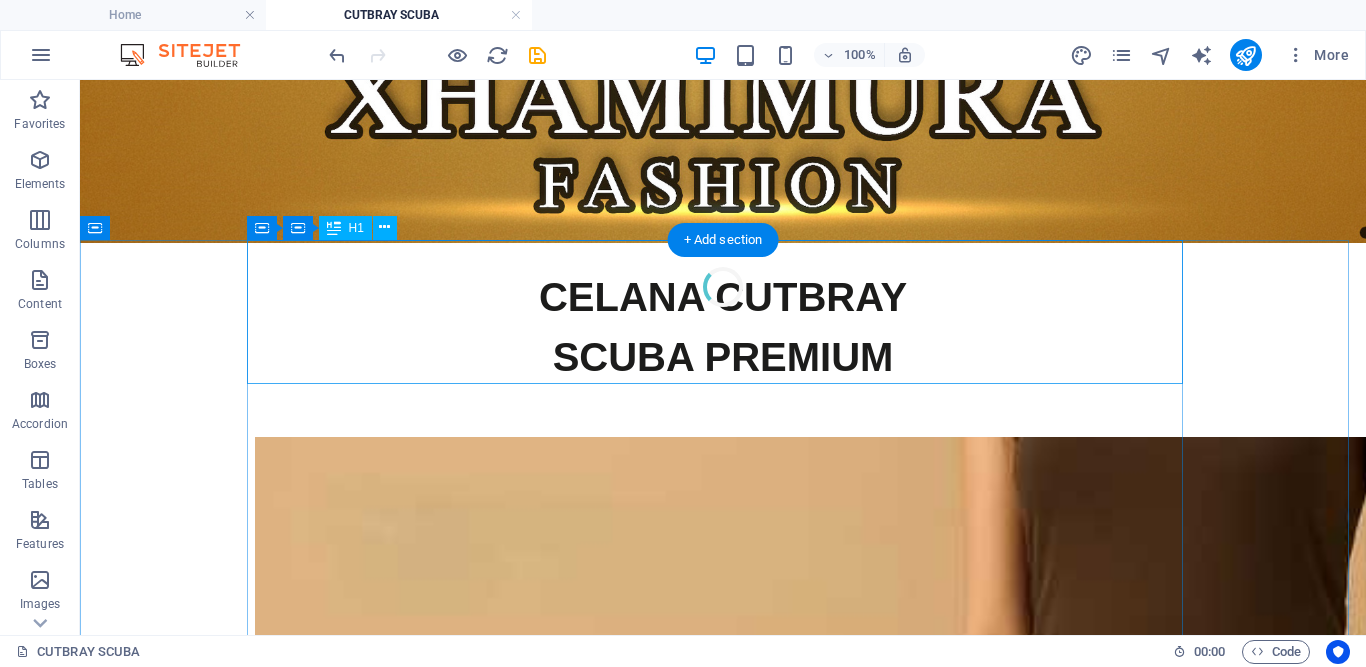 scroll, scrollTop: 0, scrollLeft: 0, axis: both 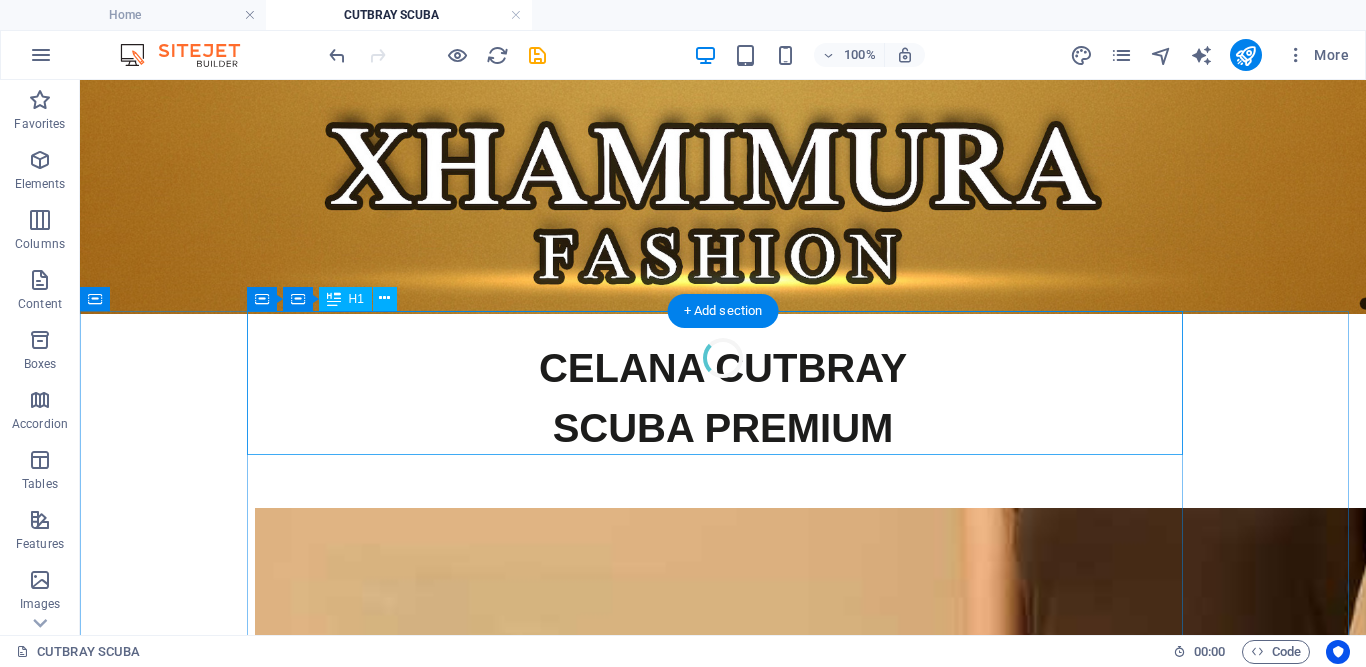 click on "​ CELANA CUTBRAY  SCUBA PREMIUM" at bounding box center [723, 386] 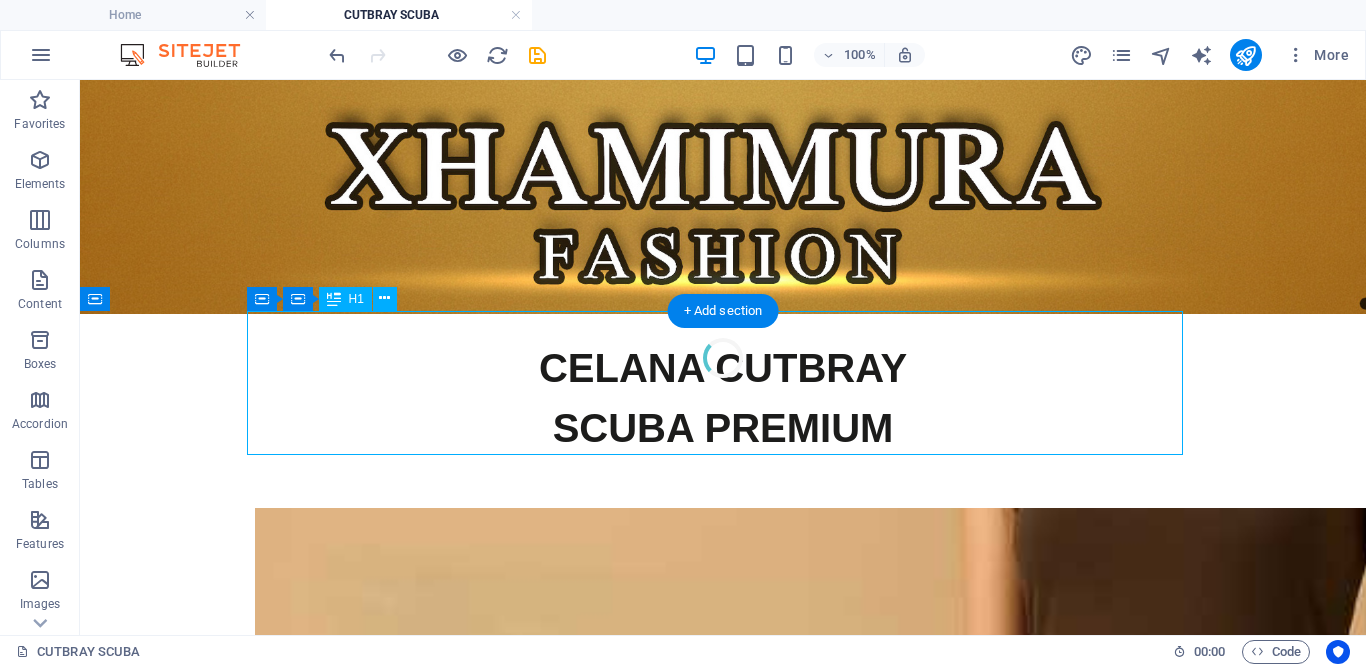 click on "​ CELANA CUTBRAY  SCUBA PREMIUM" at bounding box center [723, 386] 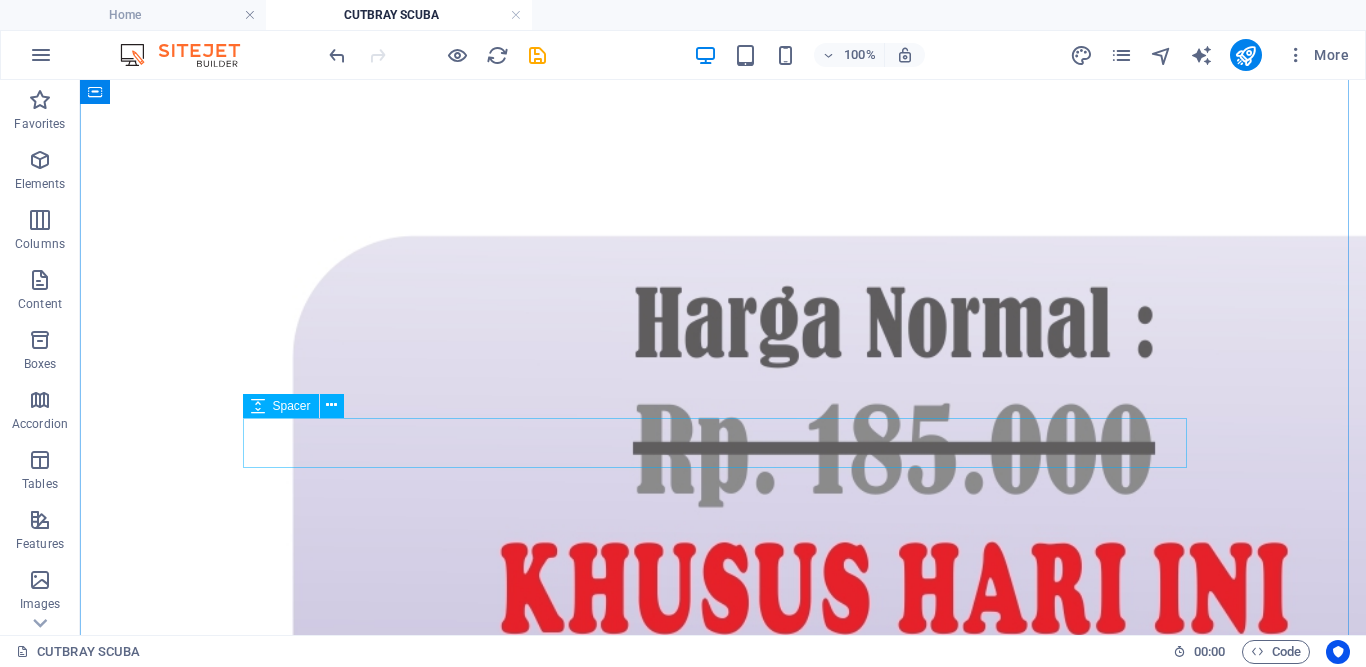 scroll, scrollTop: 2914, scrollLeft: 0, axis: vertical 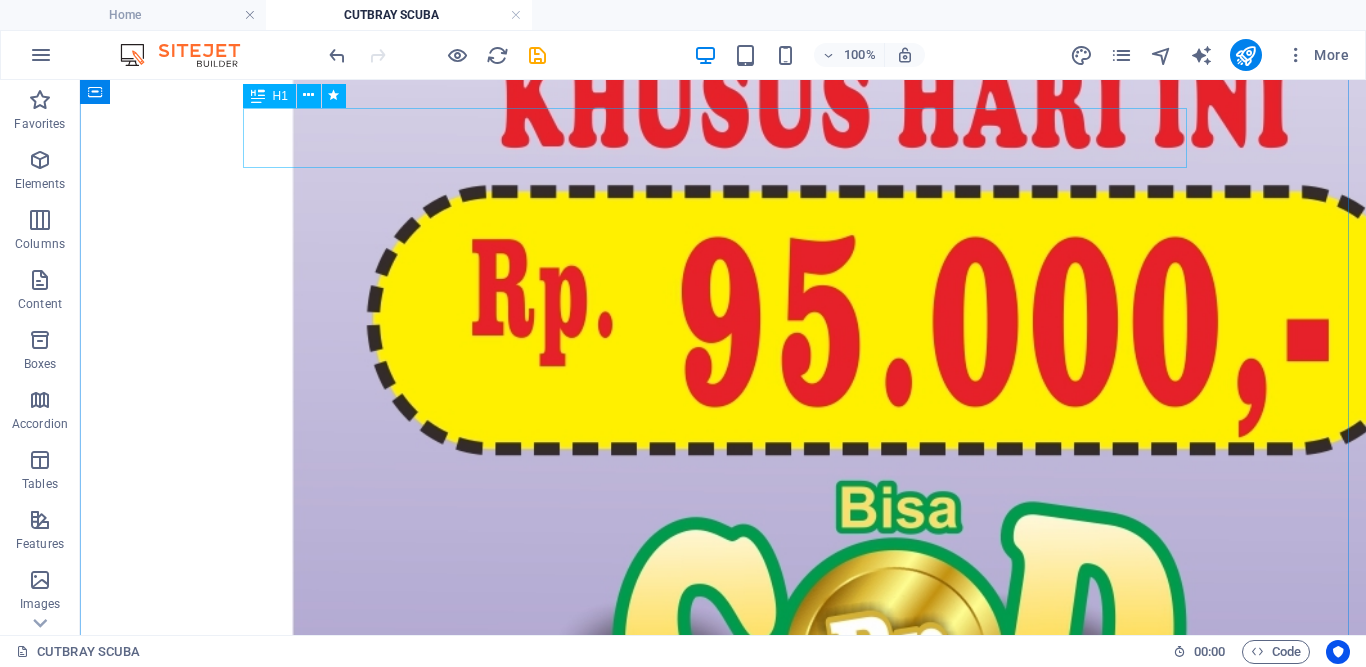 click on "Cuma Rp. 95.000" at bounding box center [723, 1008] 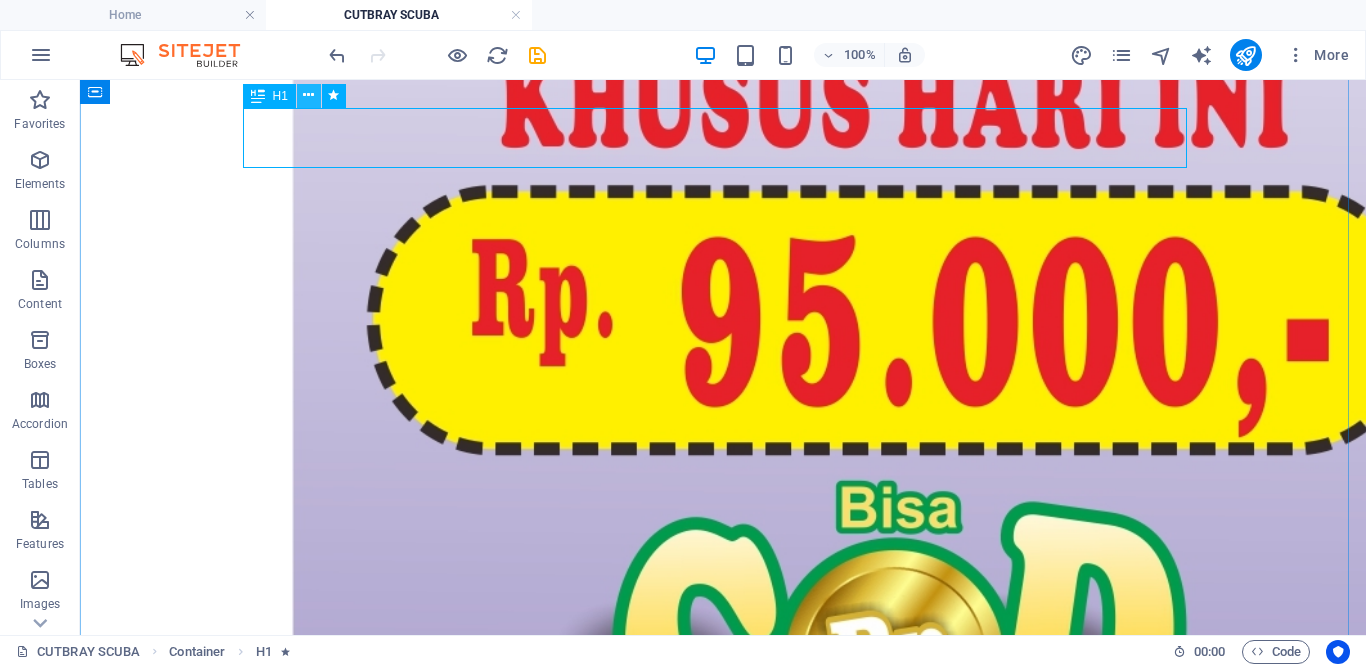 click at bounding box center [308, 95] 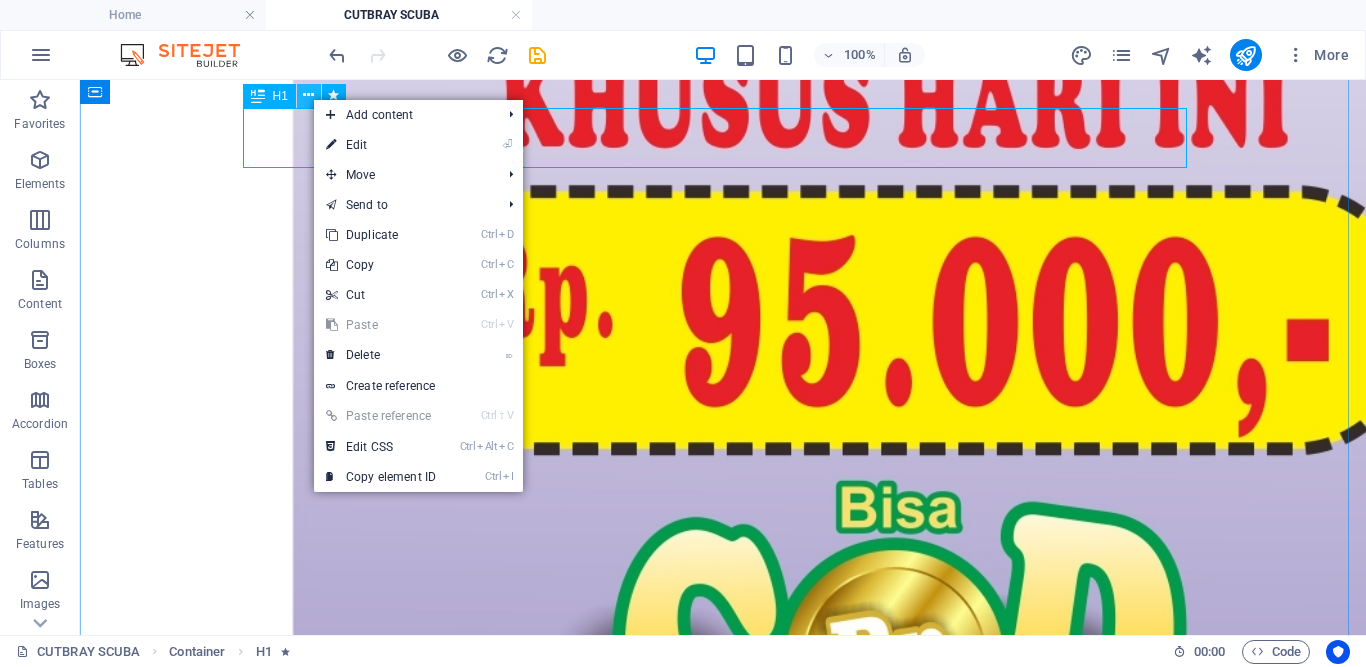 click at bounding box center [308, 95] 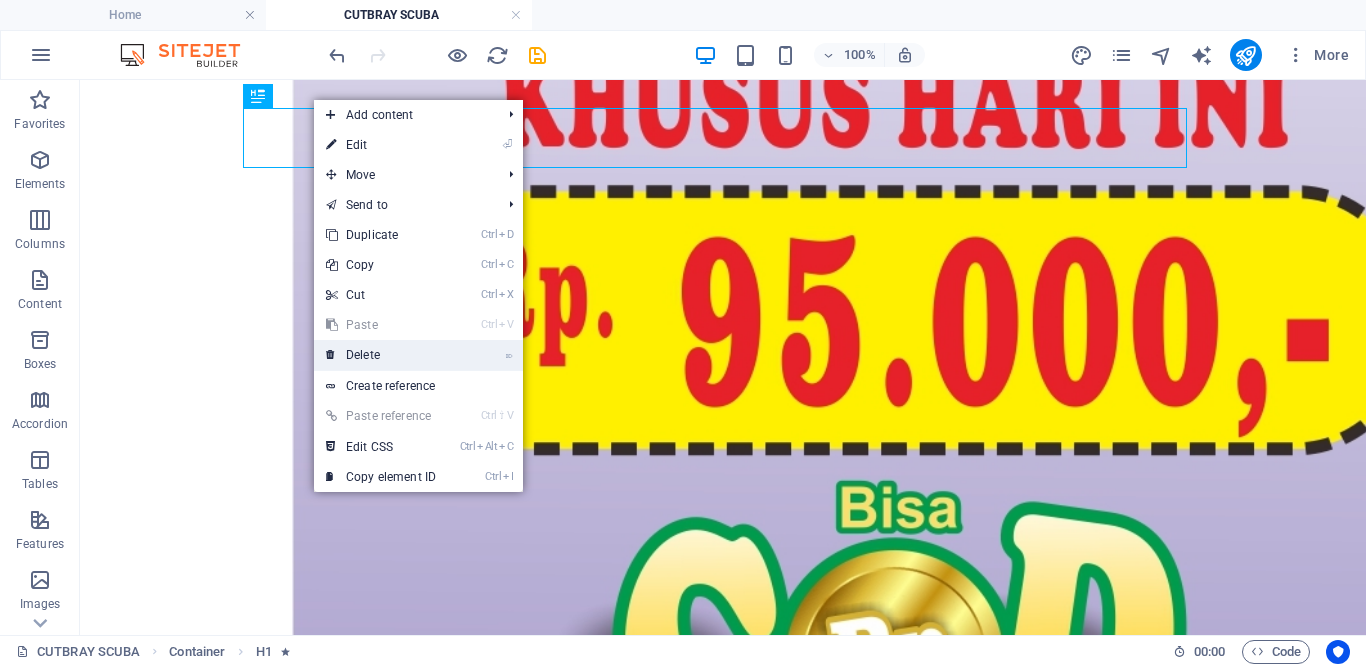 drag, startPoint x: 388, startPoint y: 360, endPoint x: 359, endPoint y: 277, distance: 87.92042 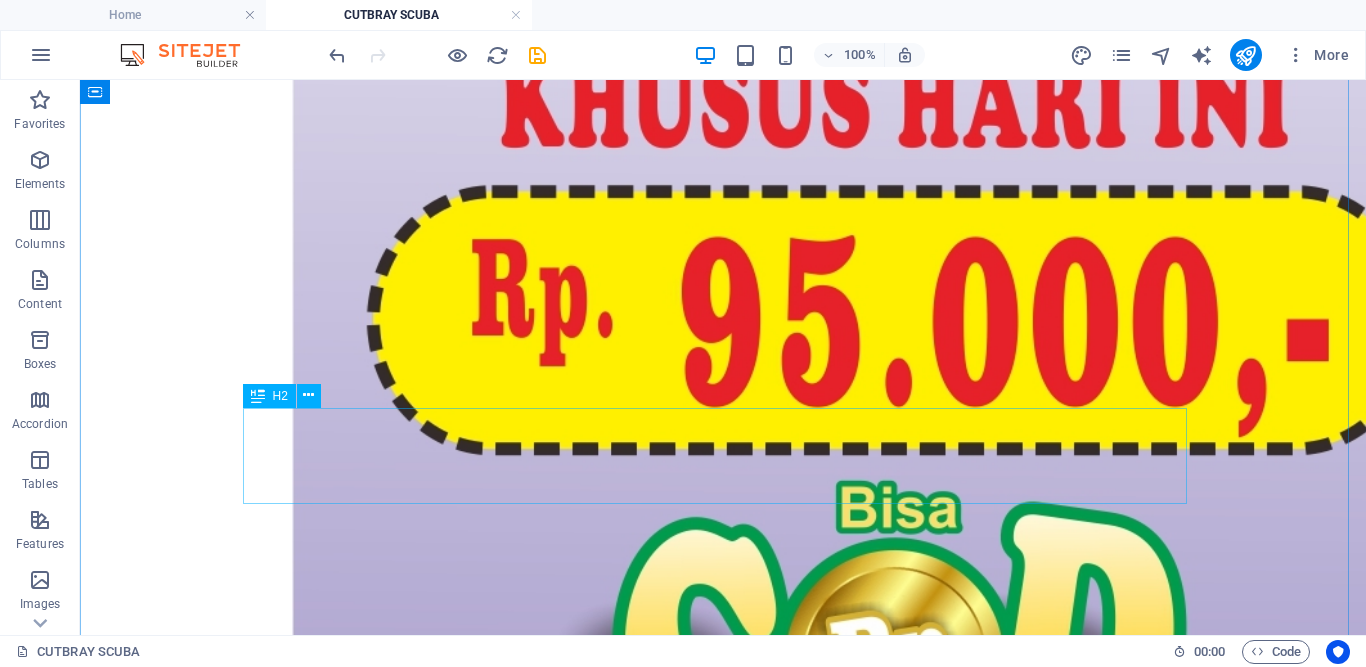 click on "CELANA CUTBRAY  SCUBA PREMIUM" at bounding box center [723, 1417] 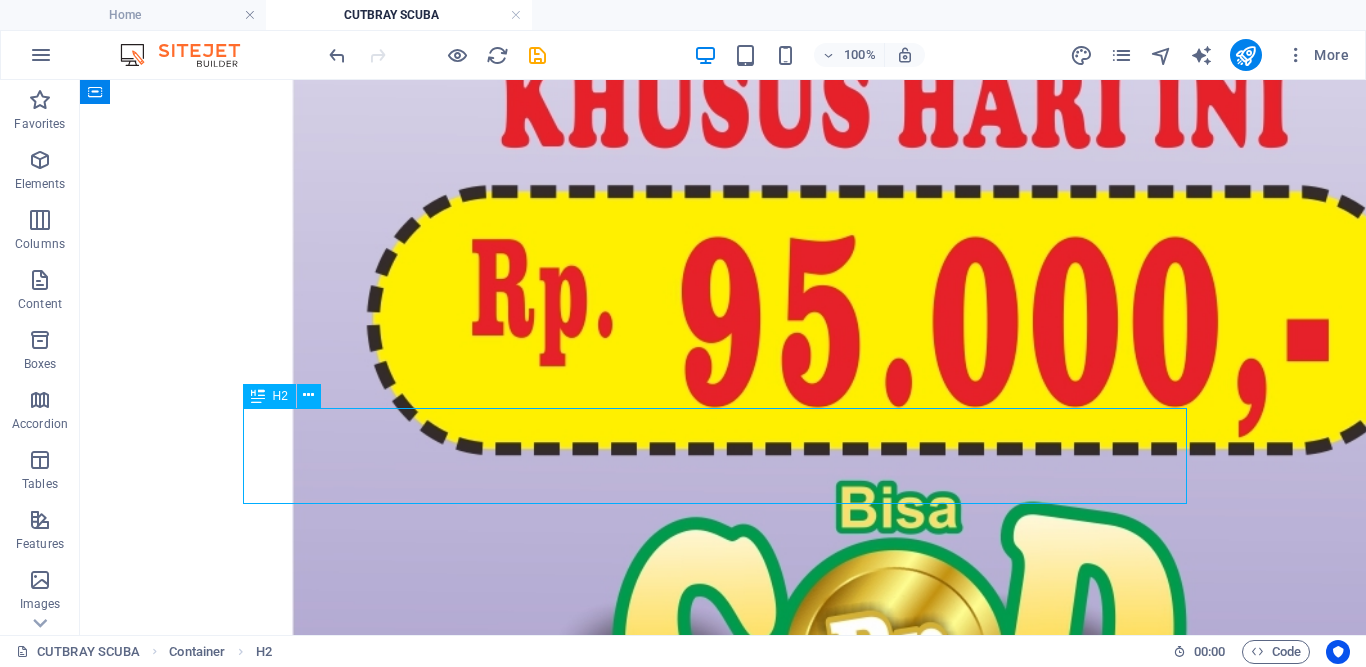 click on "CELANA CUTBRAY  SCUBA PREMIUM" at bounding box center (723, 1417) 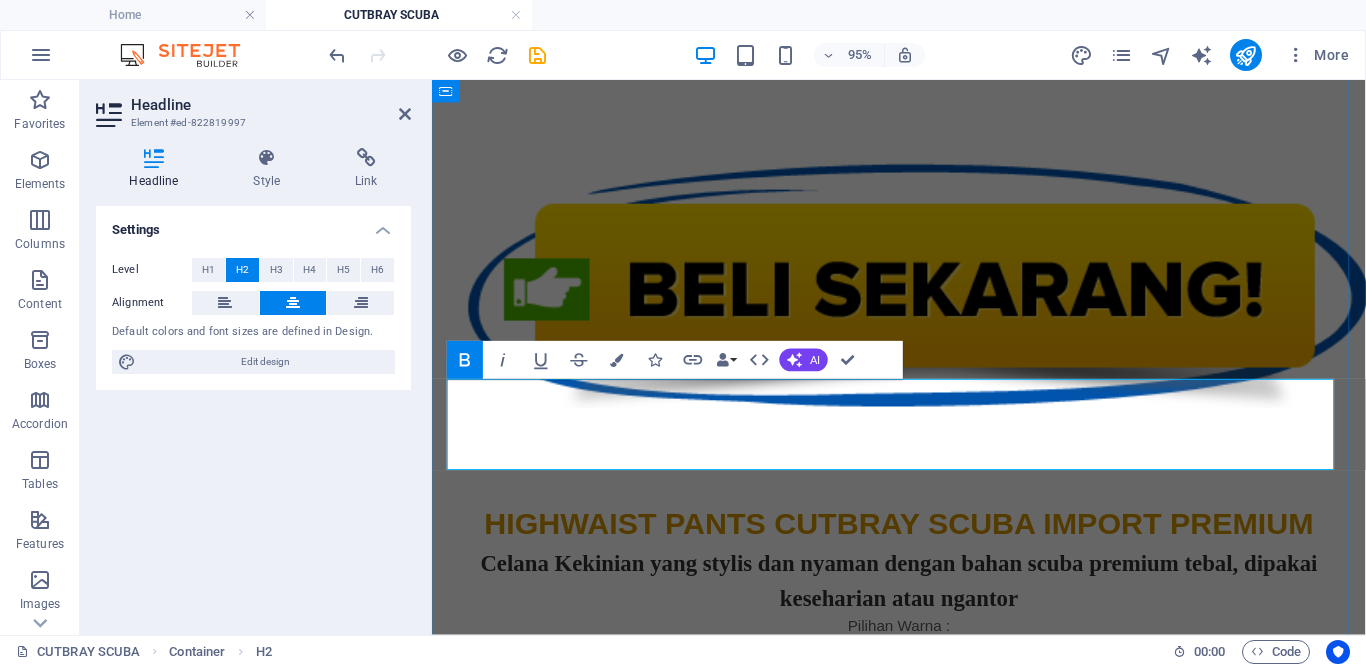 scroll, scrollTop: 2844, scrollLeft: 0, axis: vertical 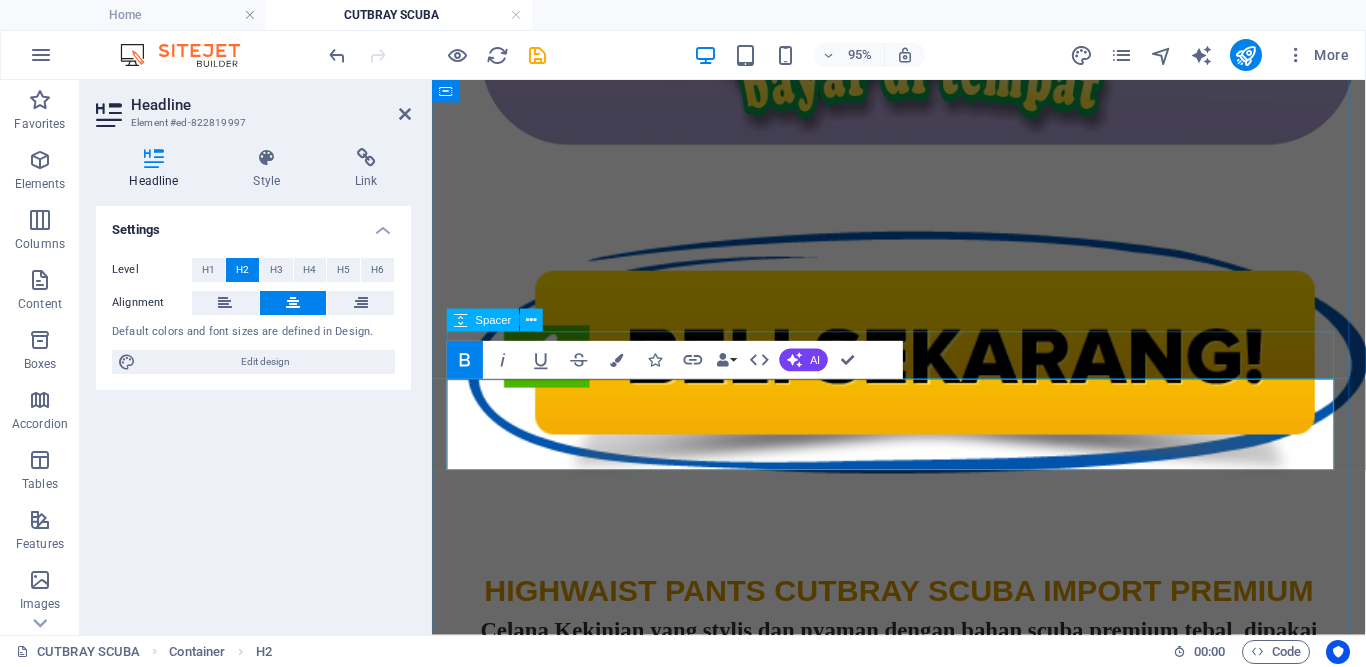 click at bounding box center (924, 521) 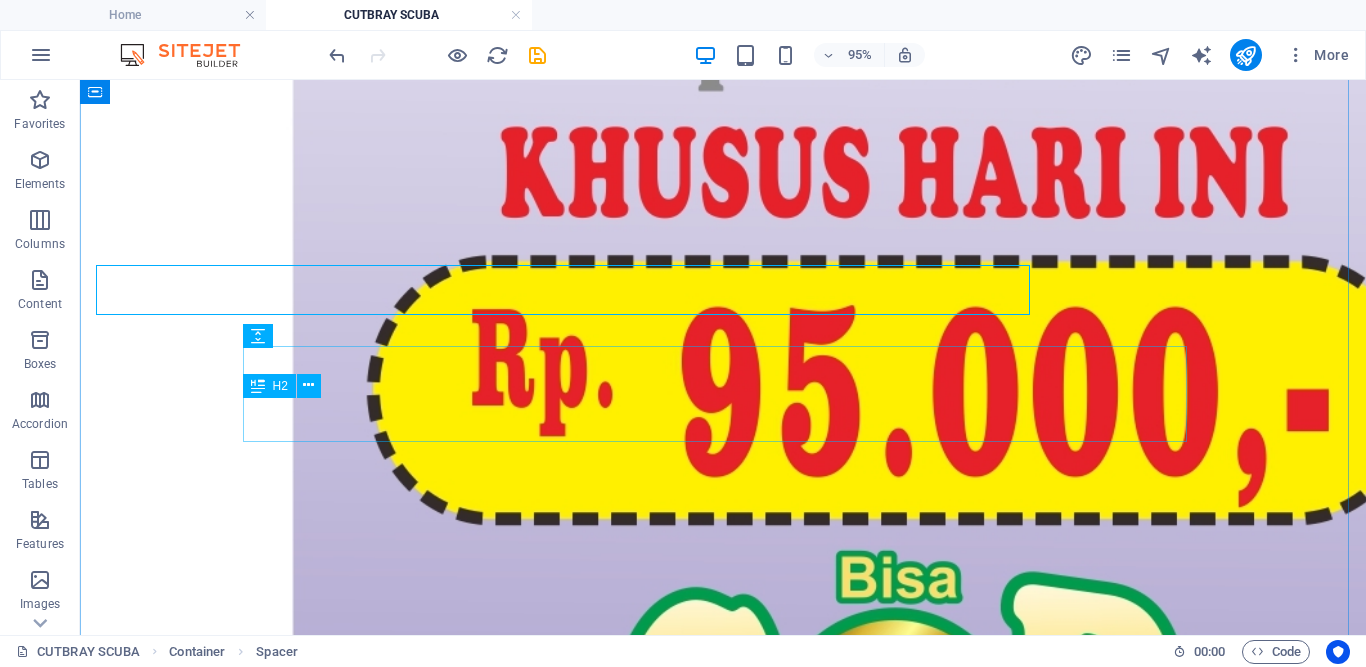 scroll, scrollTop: 2924, scrollLeft: 0, axis: vertical 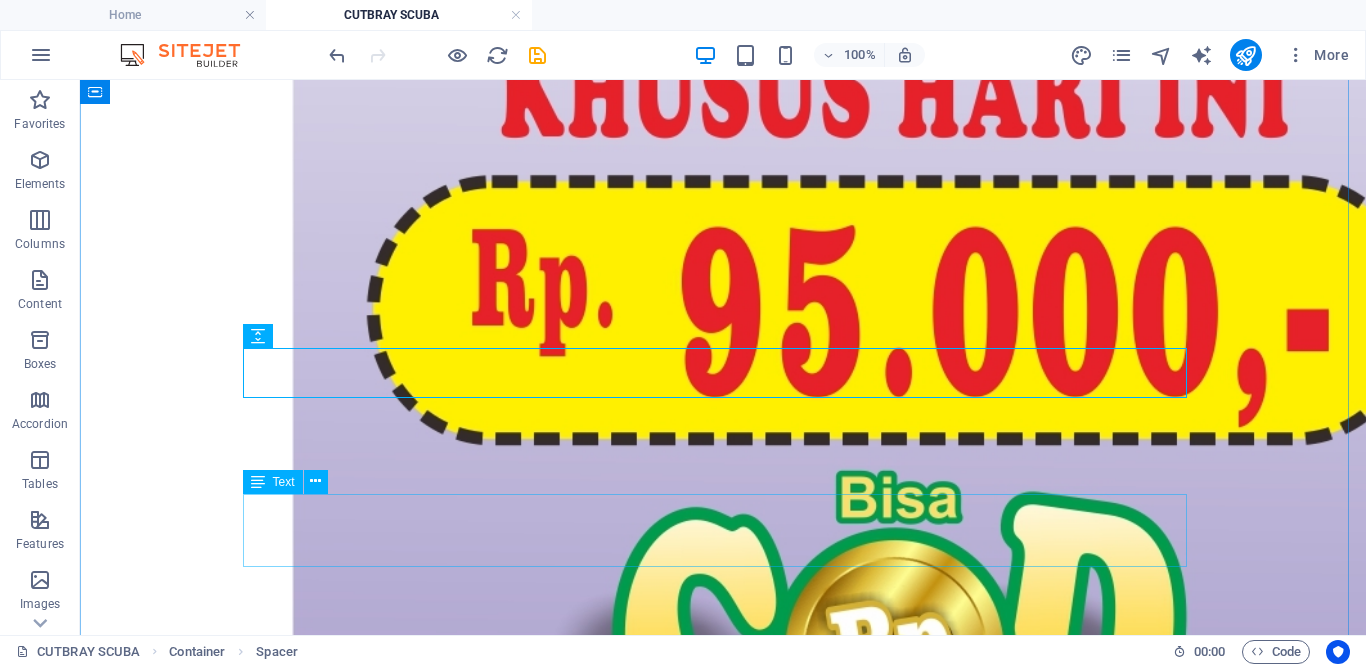 click on "Celana Kekinian yang stylis dan nyaman dengan bahan scuba premium tebal, dipakai keseharian atau ngantor" at bounding box center [723, 1491] 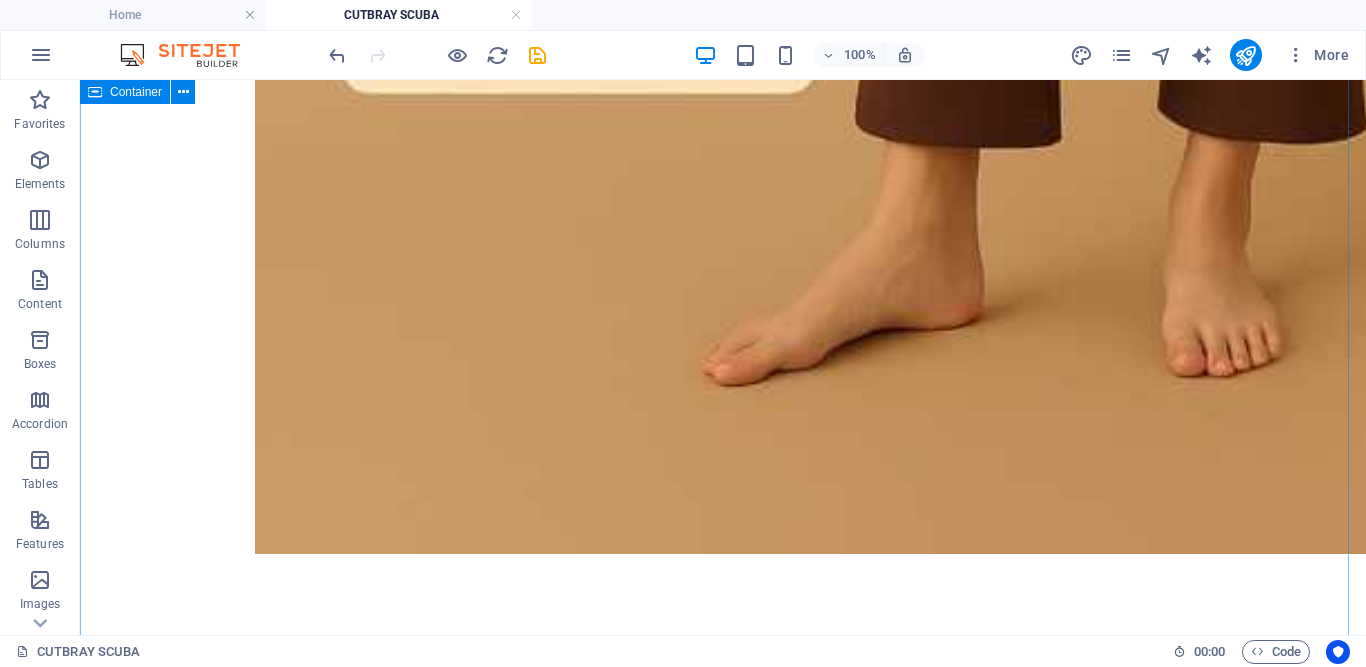 scroll, scrollTop: 1457, scrollLeft: 0, axis: vertical 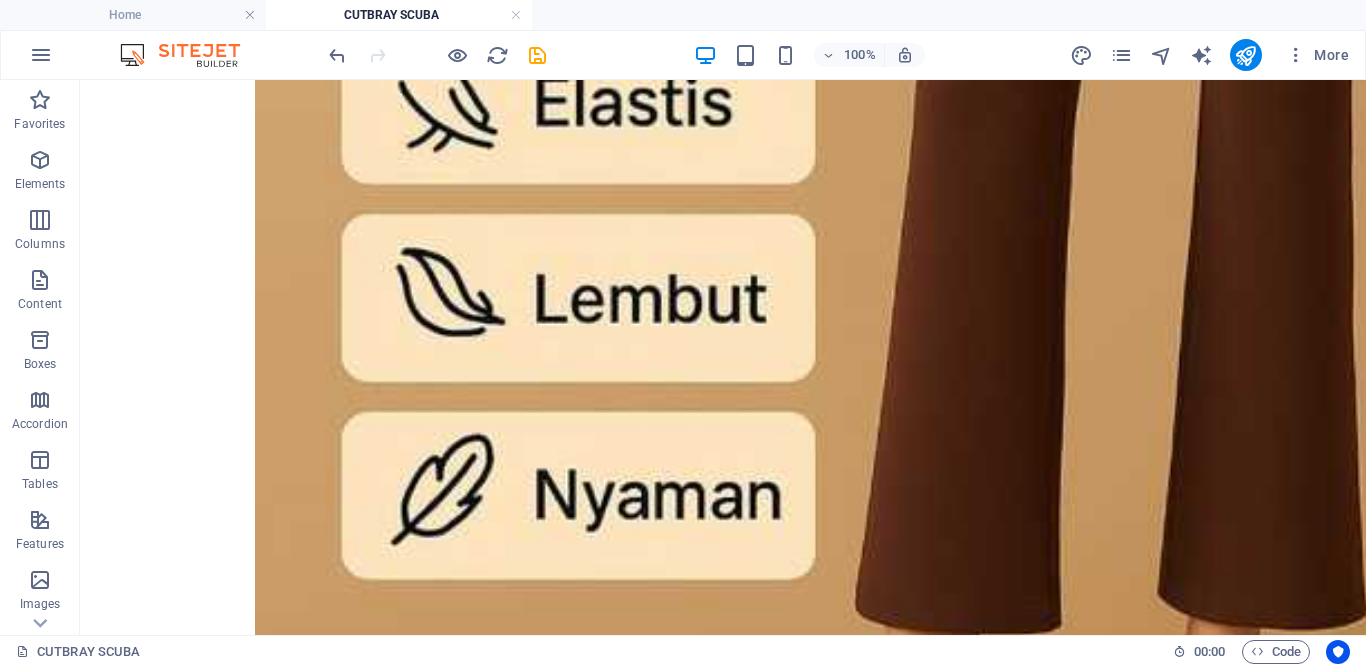 click on "100%" at bounding box center (809, 55) 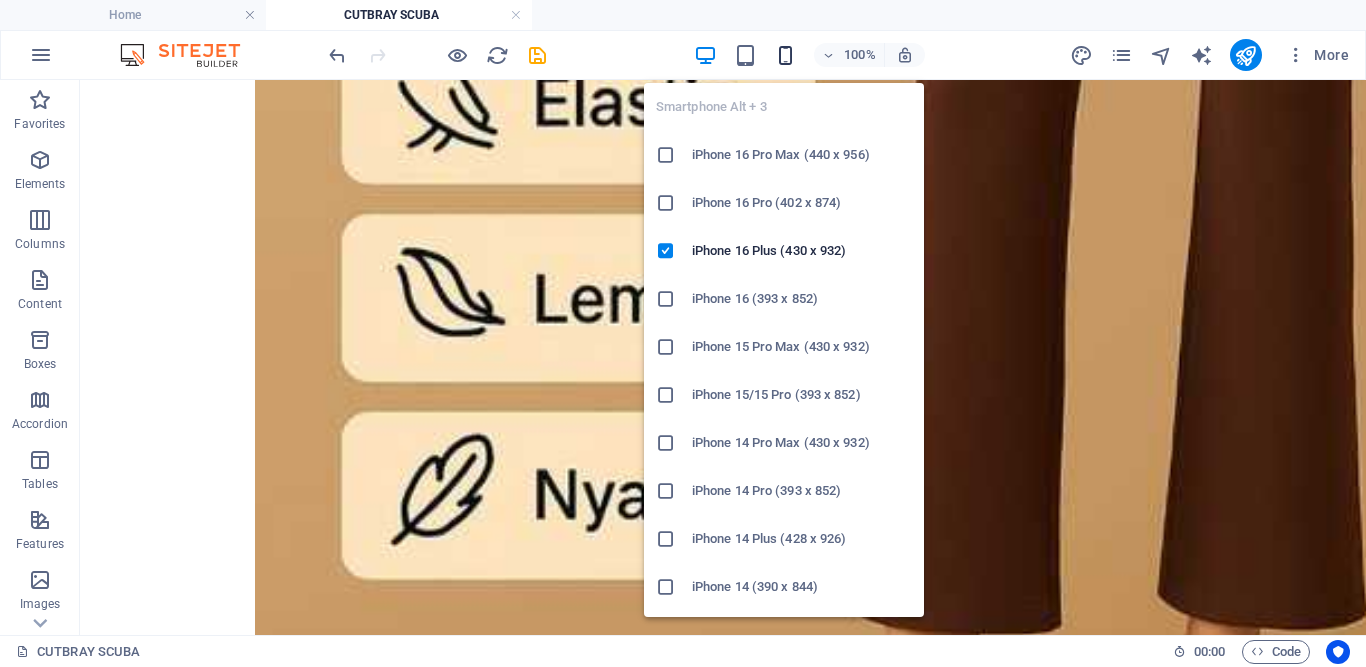 click at bounding box center [785, 55] 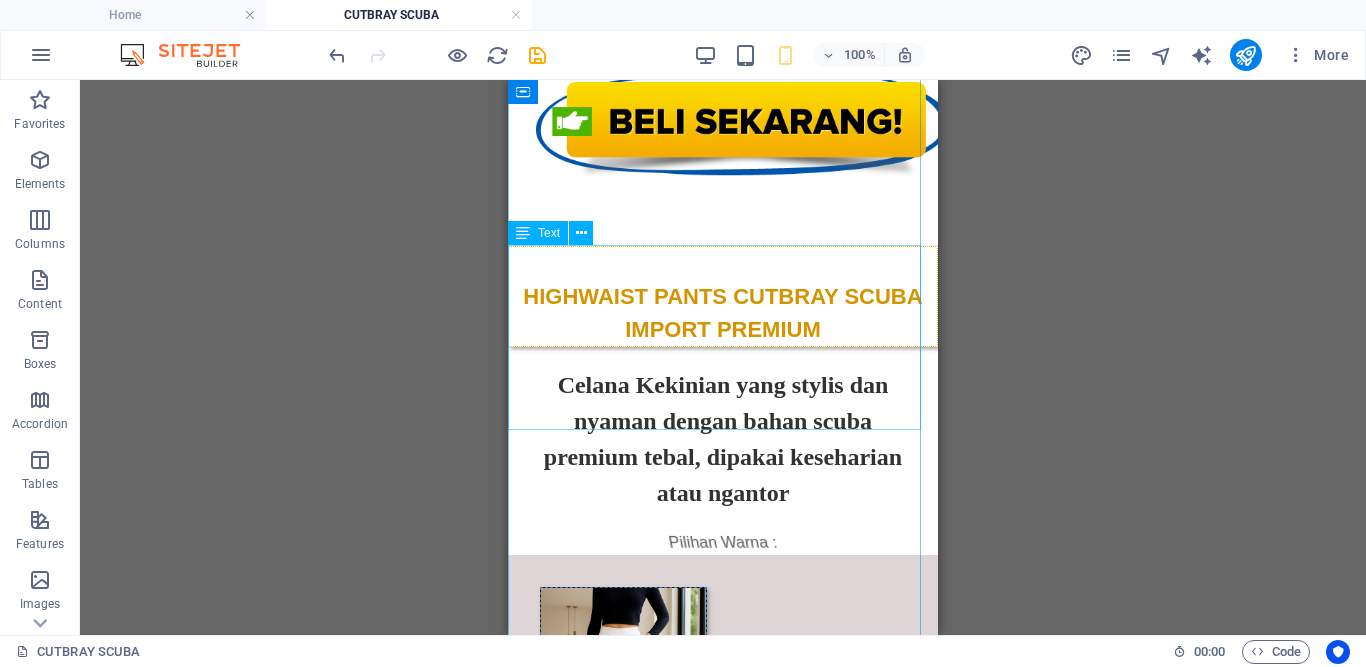 click on "Celana Kekinian yang stylis dan nyaman dengan bahan scuba premium tebal, dipakai keseharian atau ngantor" at bounding box center (723, 439) 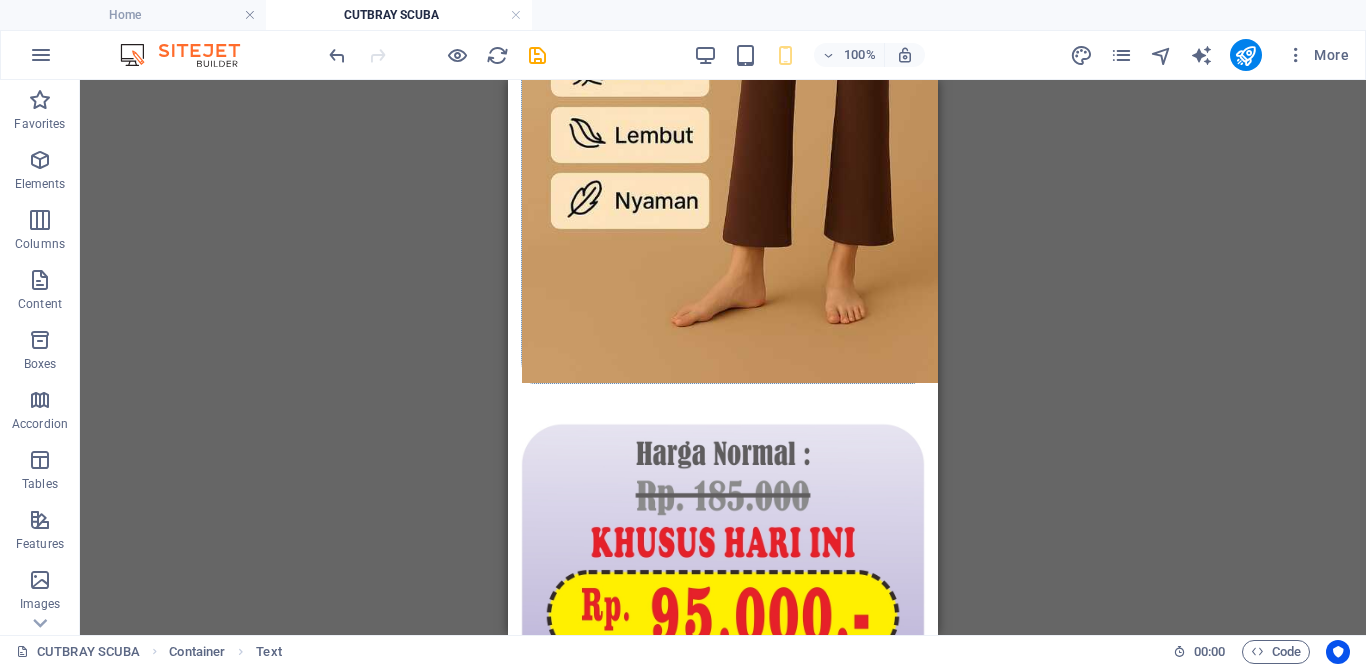scroll, scrollTop: 616, scrollLeft: 0, axis: vertical 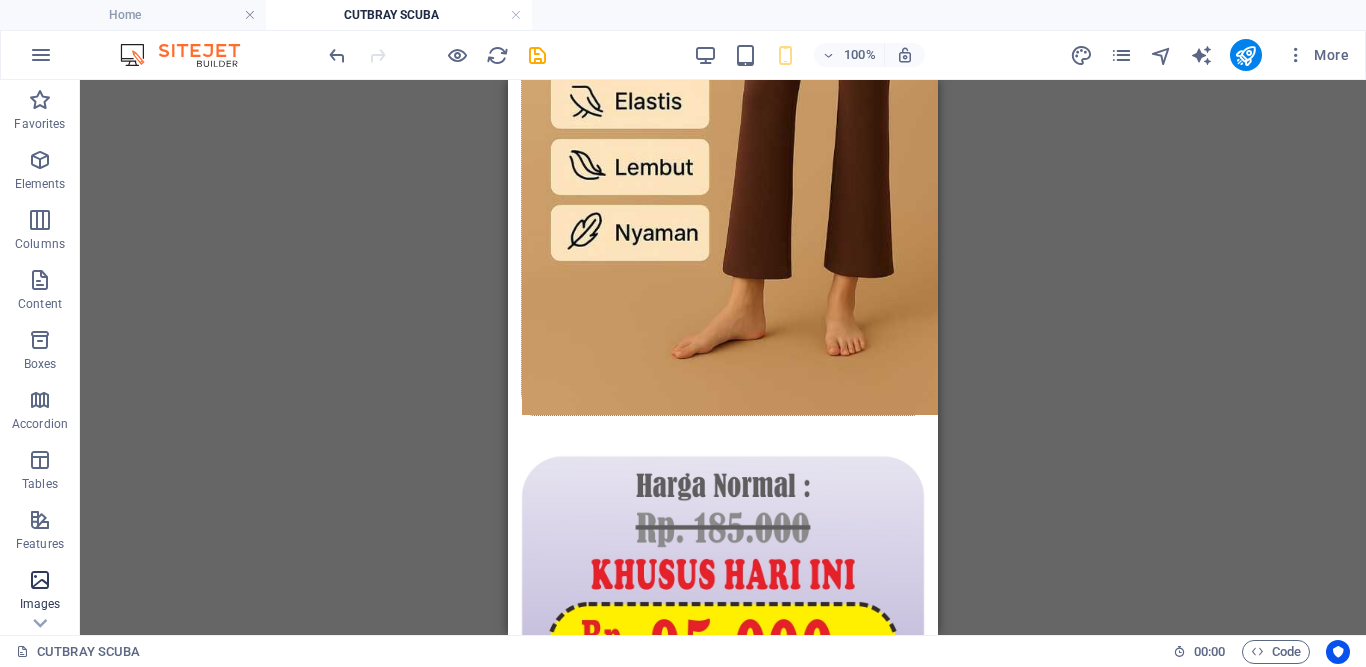 click on "Images" at bounding box center (40, 604) 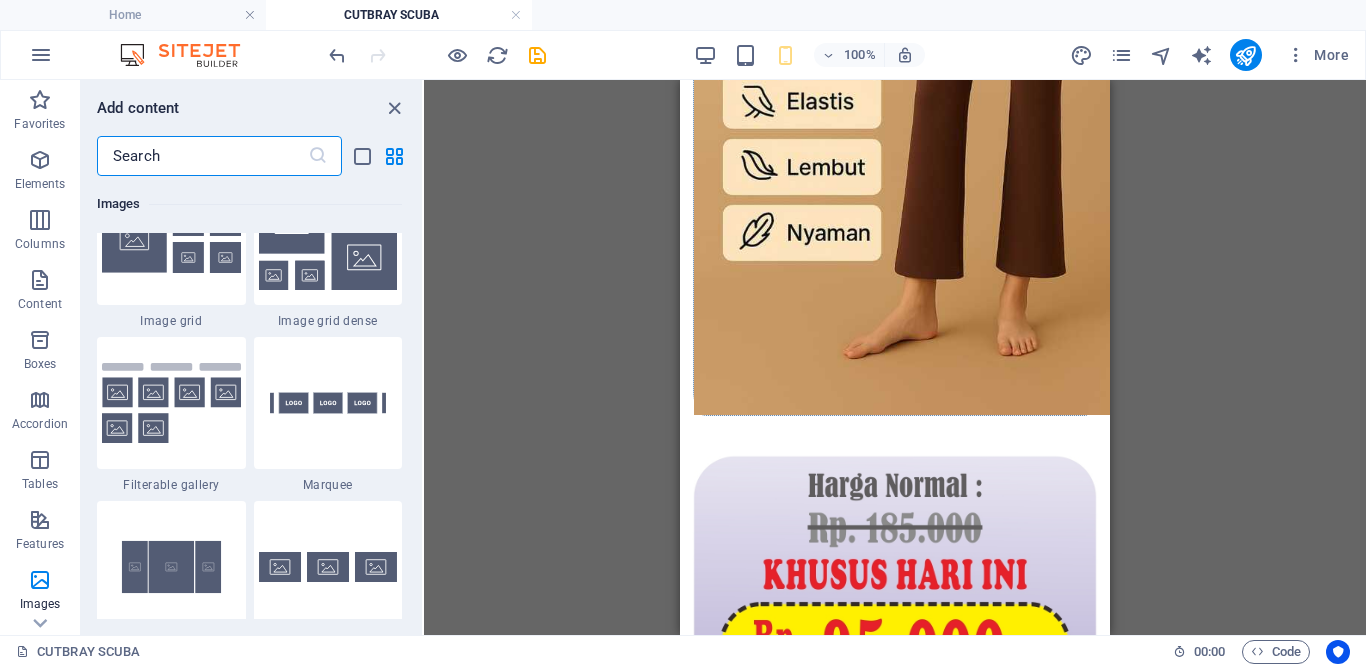 scroll, scrollTop: 10140, scrollLeft: 0, axis: vertical 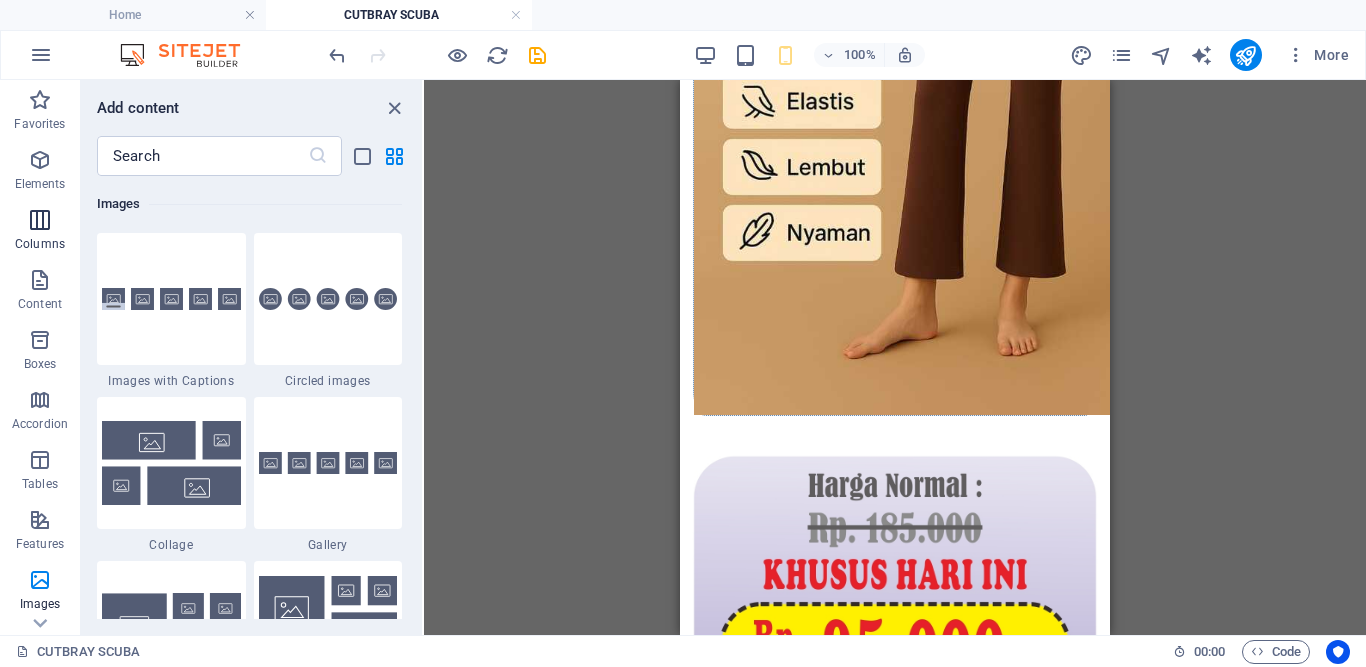 click at bounding box center (40, 220) 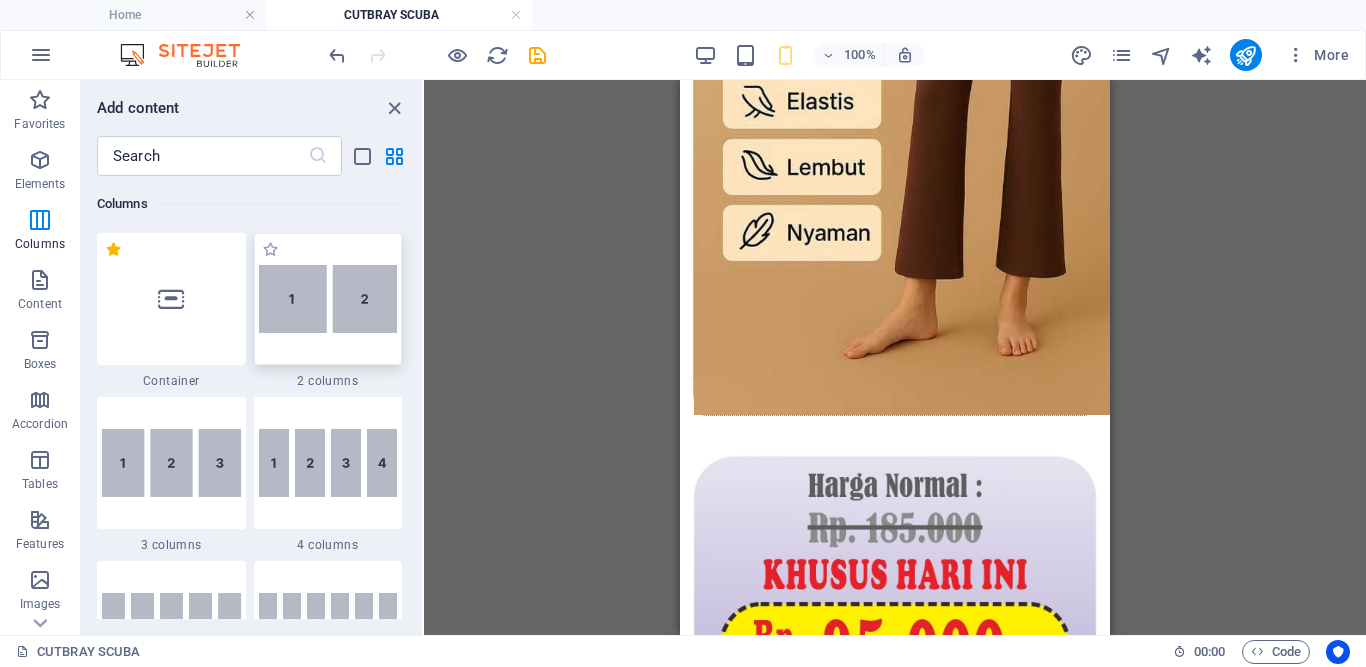 scroll, scrollTop: 1378, scrollLeft: 0, axis: vertical 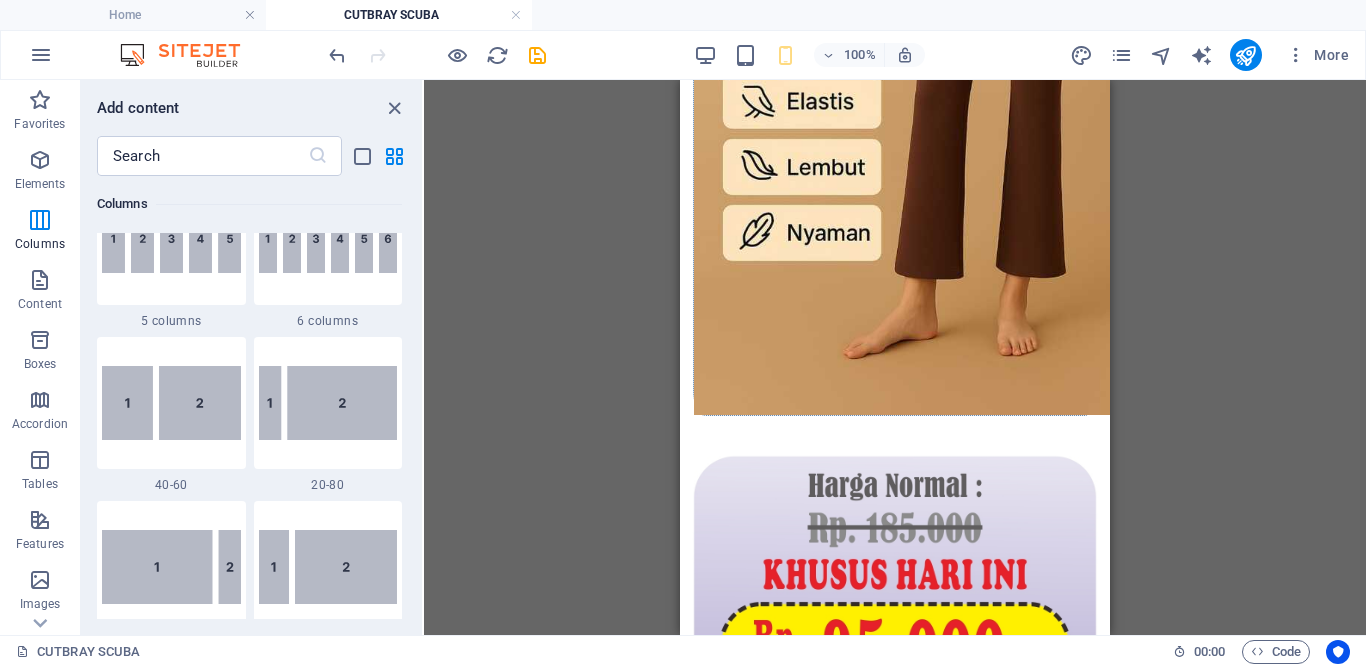 click on "​ HIGHWAIST PANTS CUTBRAY SCUBA IMPORT PREMIUM HIGHWAIST PANTS CUTBRAY SCUBA IMPORT PREMIUM Celana Kekinian yang stylis dan nyaman dengan bahan scuba premium tebal, dipakai keseharian atau ngantor Pilihan Warna : Putih Hitam Coffe Maroon Grey Cream   Harga  Rp. [NUMBER] Cuma Rp. [NUMBER]       Loading...         [EMAIL]  |  Legal Notice  |  Privacy Policy  I @[USERNAME]" at bounding box center (895, 5181) 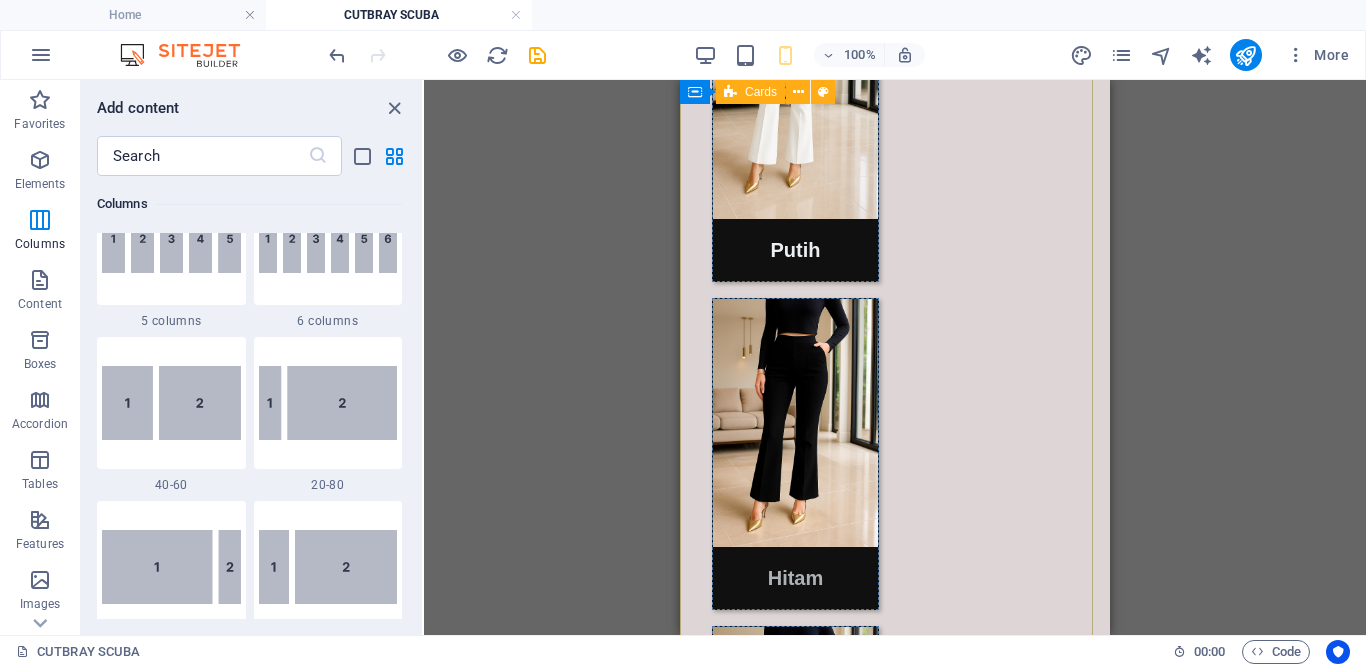 scroll, scrollTop: 1587, scrollLeft: 0, axis: vertical 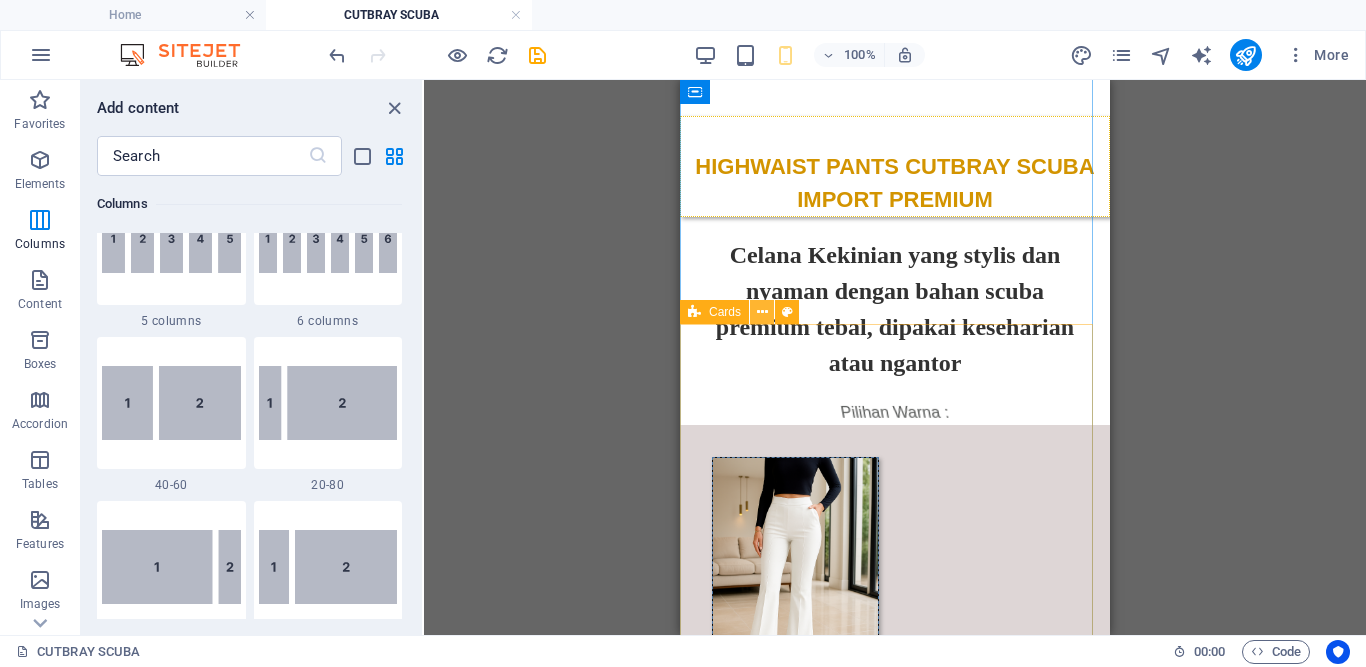 click at bounding box center (762, 312) 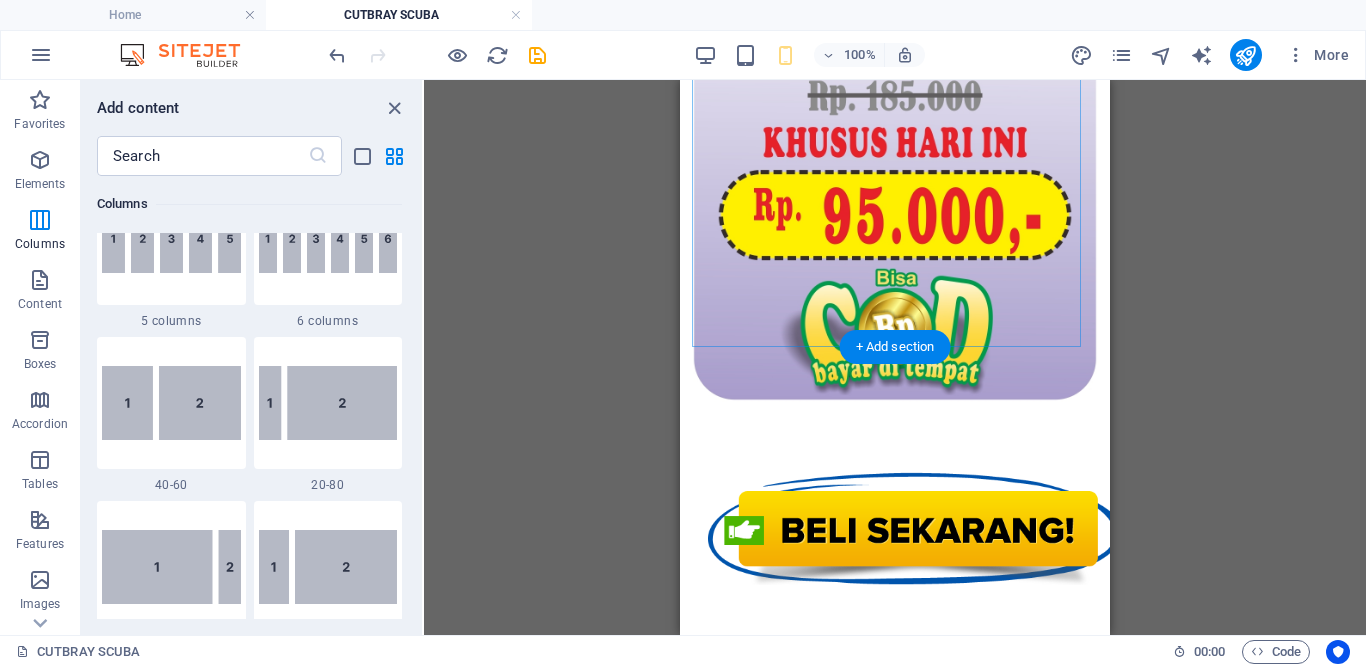 scroll, scrollTop: 616, scrollLeft: 0, axis: vertical 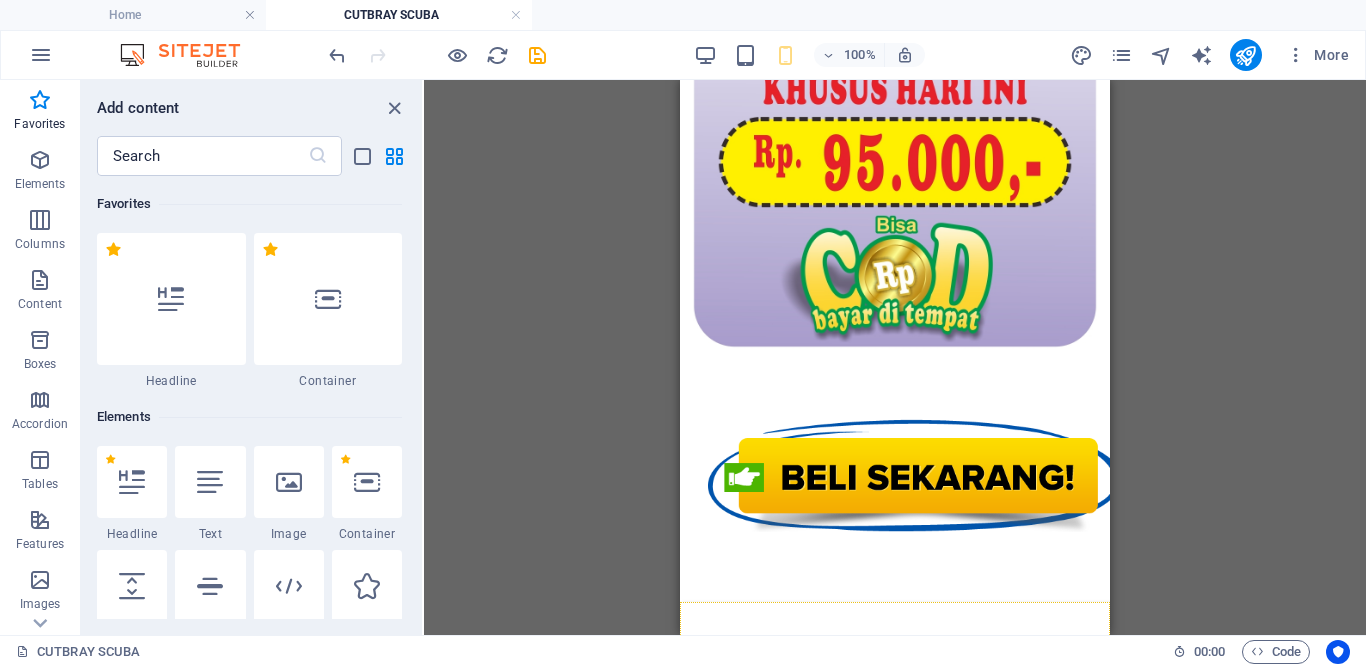 click at bounding box center [895, 386] 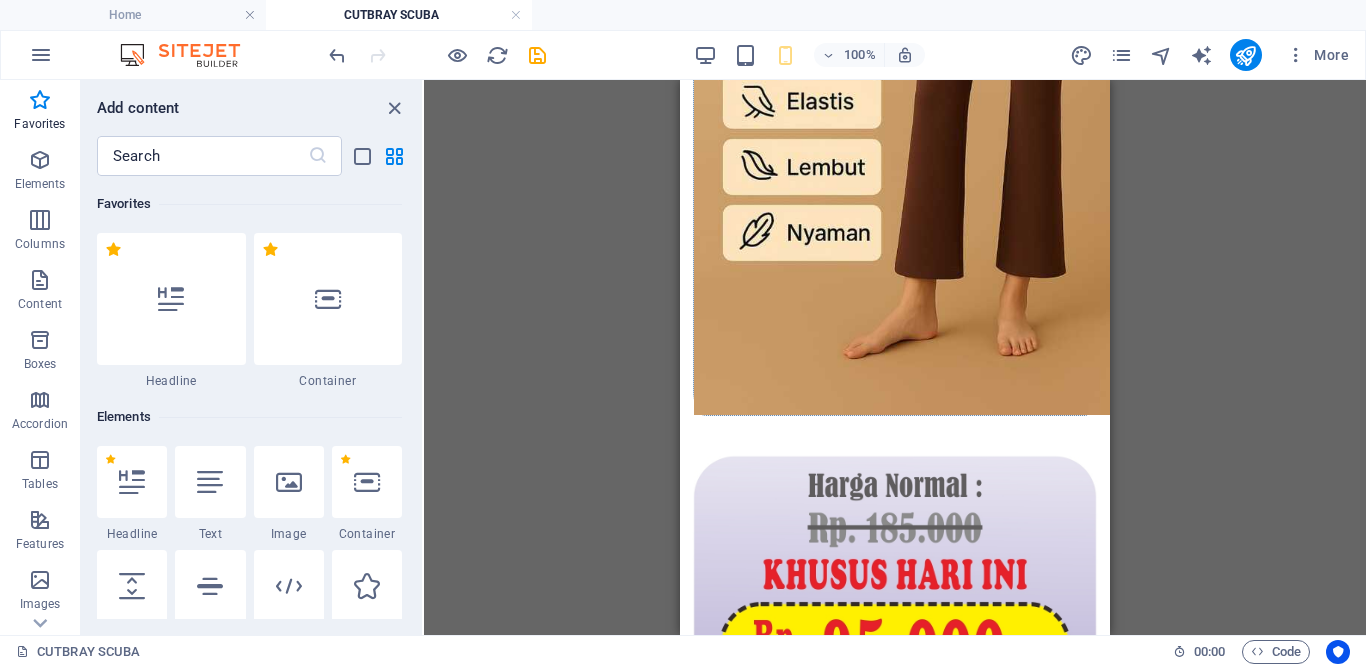 scroll, scrollTop: 1101, scrollLeft: 0, axis: vertical 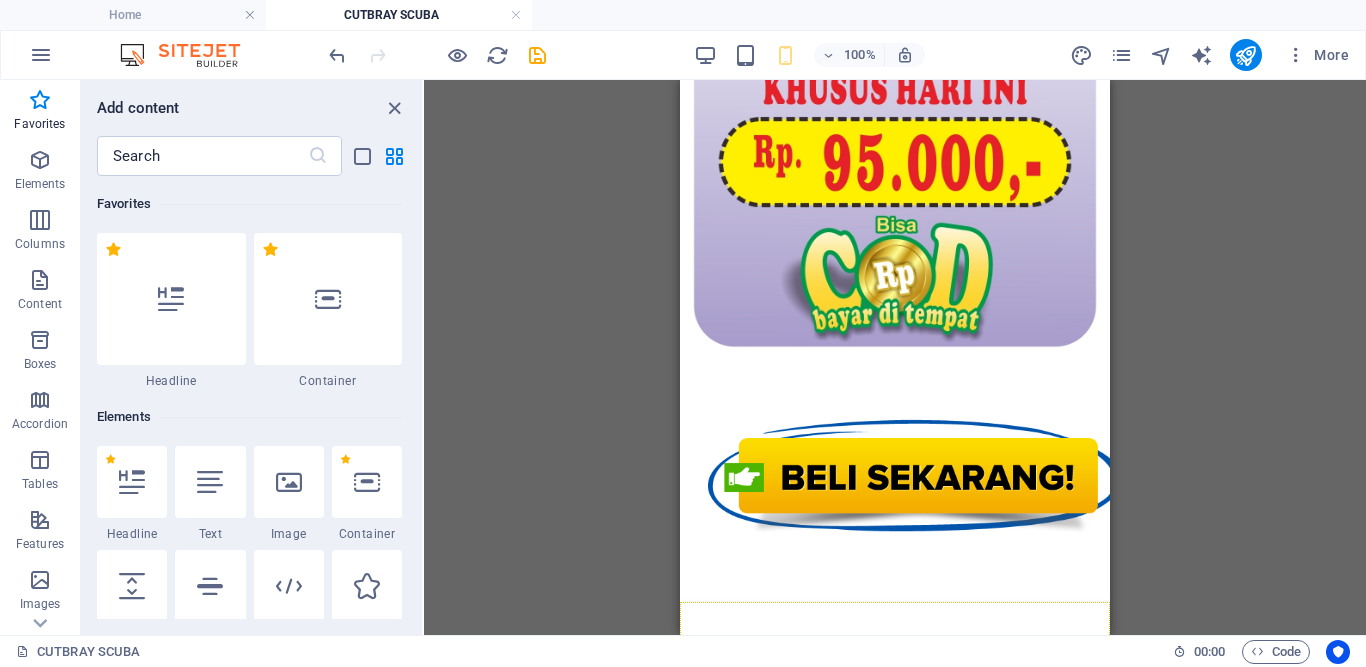 click on "HIGHWAIST PANTS CUTBRAY SCUBA IMPORT PREMIUM" at bounding box center (895, 652) 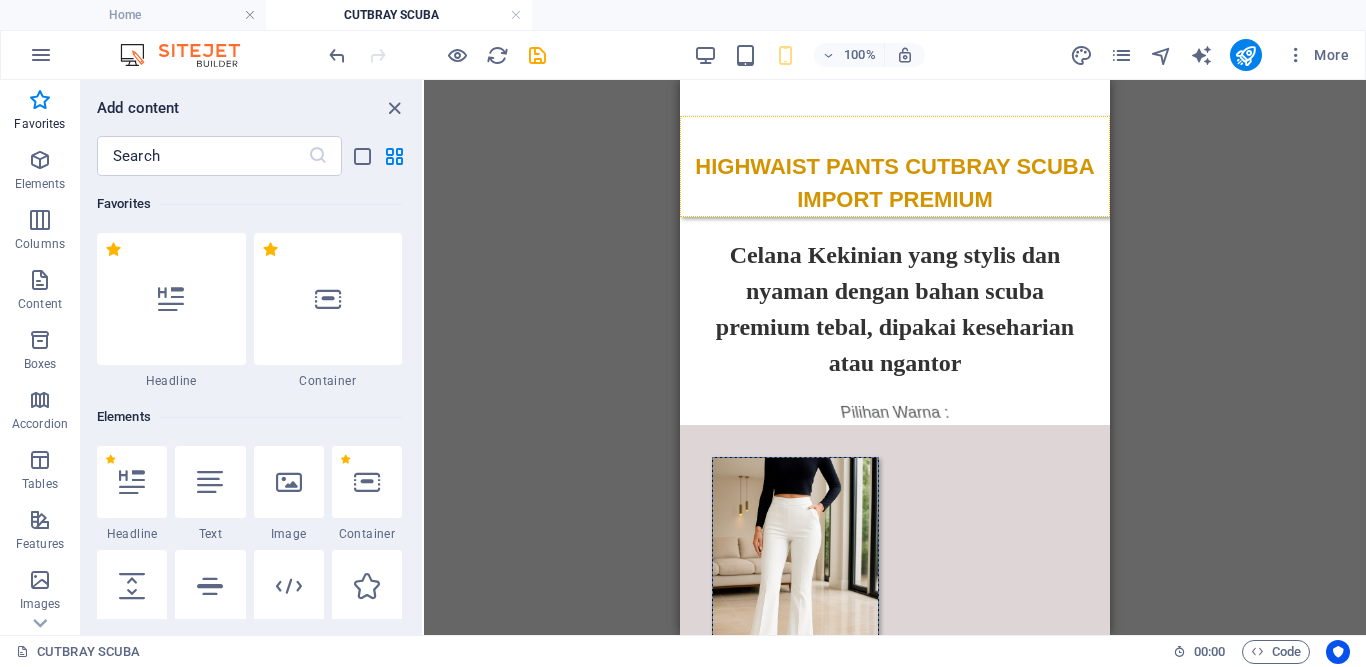 scroll, scrollTop: 1101, scrollLeft: 0, axis: vertical 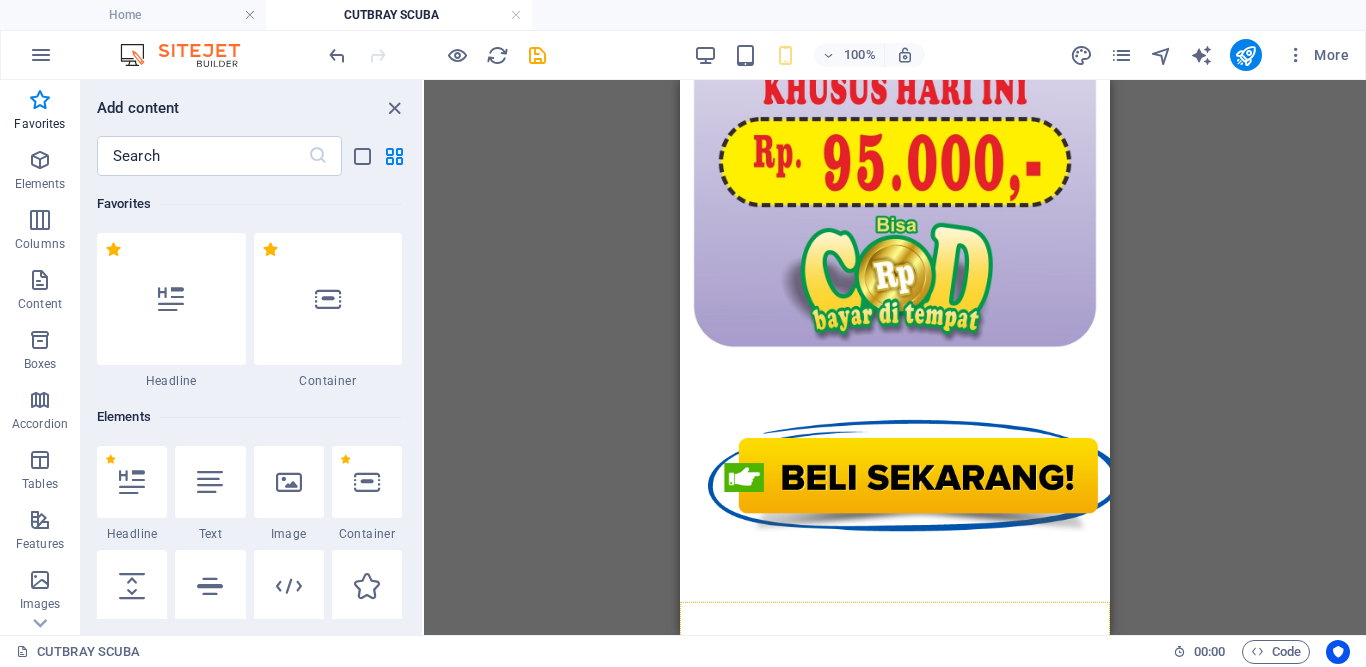 click on "HIGHWAIST PANTS CUTBRAY SCUBA IMPORT PREMIUM" at bounding box center [895, 652] 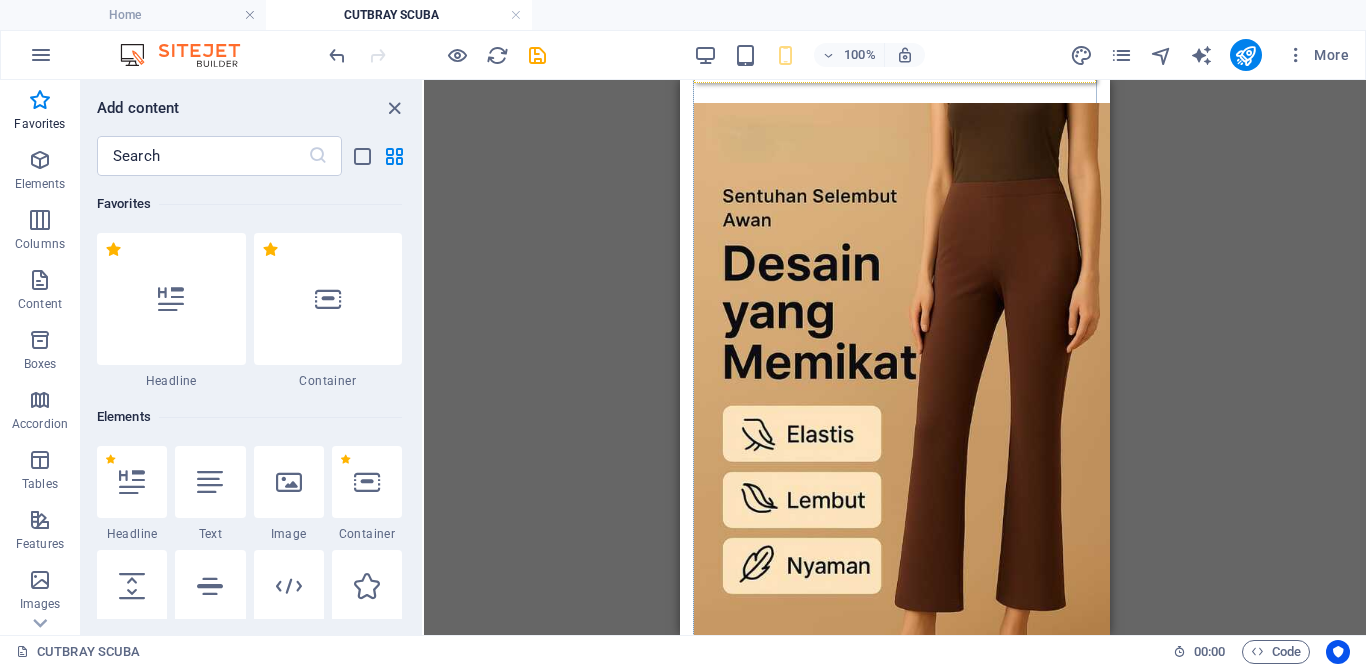 scroll, scrollTop: 274, scrollLeft: 0, axis: vertical 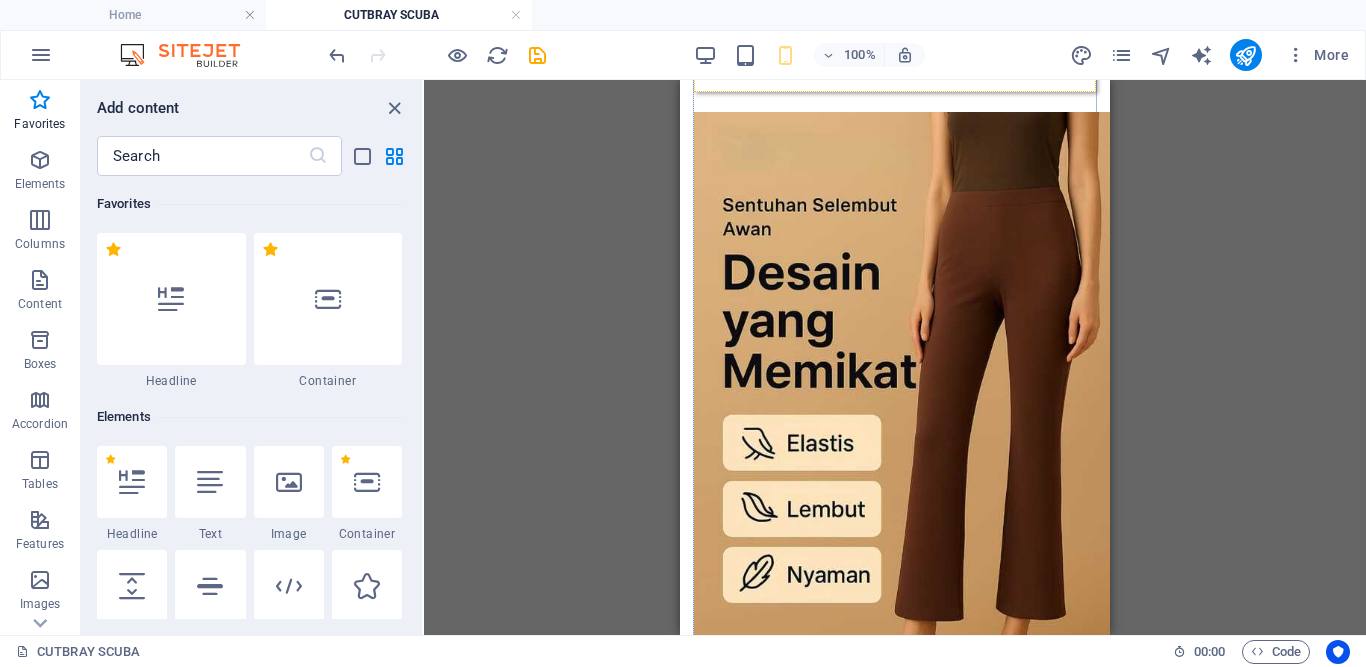 click at bounding box center [895, 434] 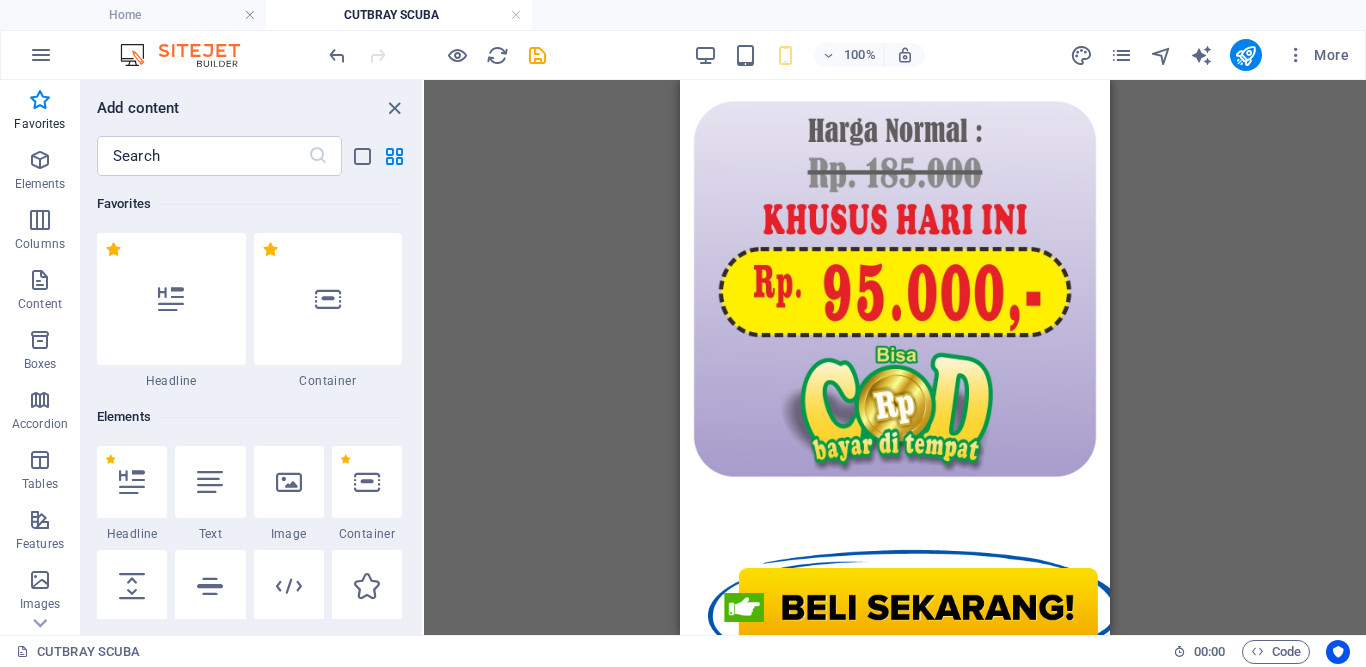scroll, scrollTop: 1457, scrollLeft: 0, axis: vertical 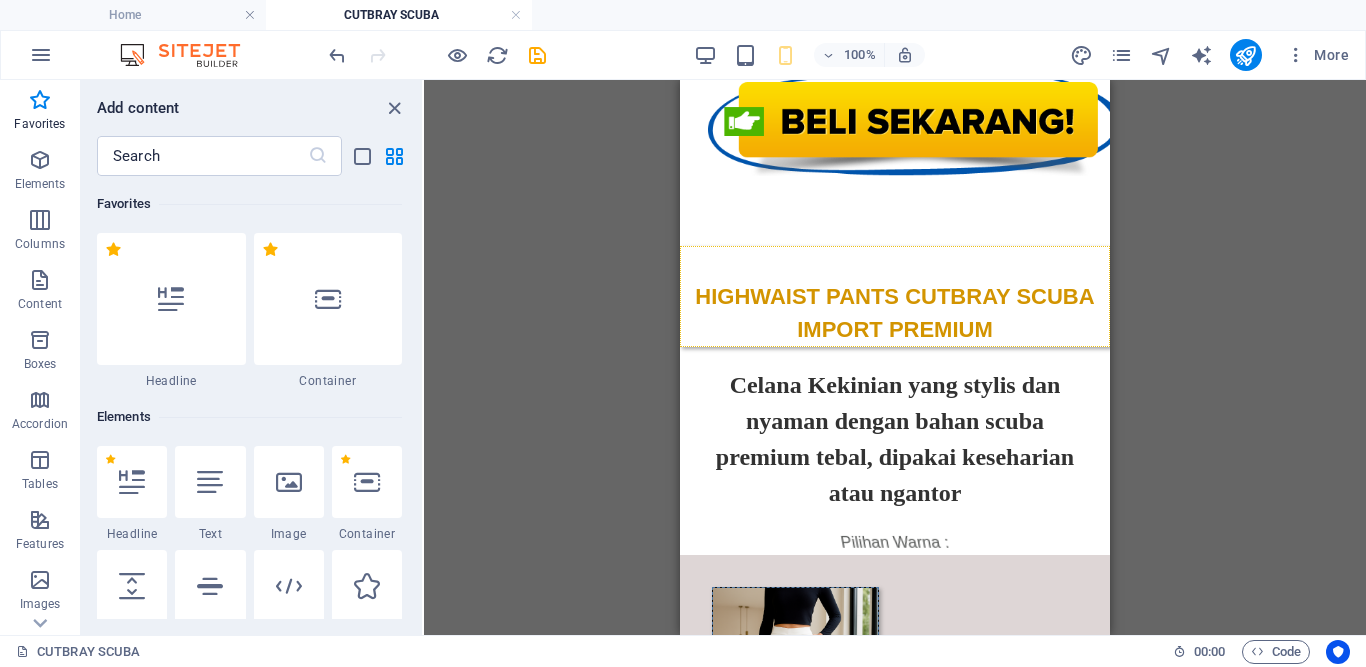 click on "Celana Kekinian yang stylis dan nyaman dengan bahan scuba premium tebal, dipakai keseharian atau ngantor" at bounding box center (895, 439) 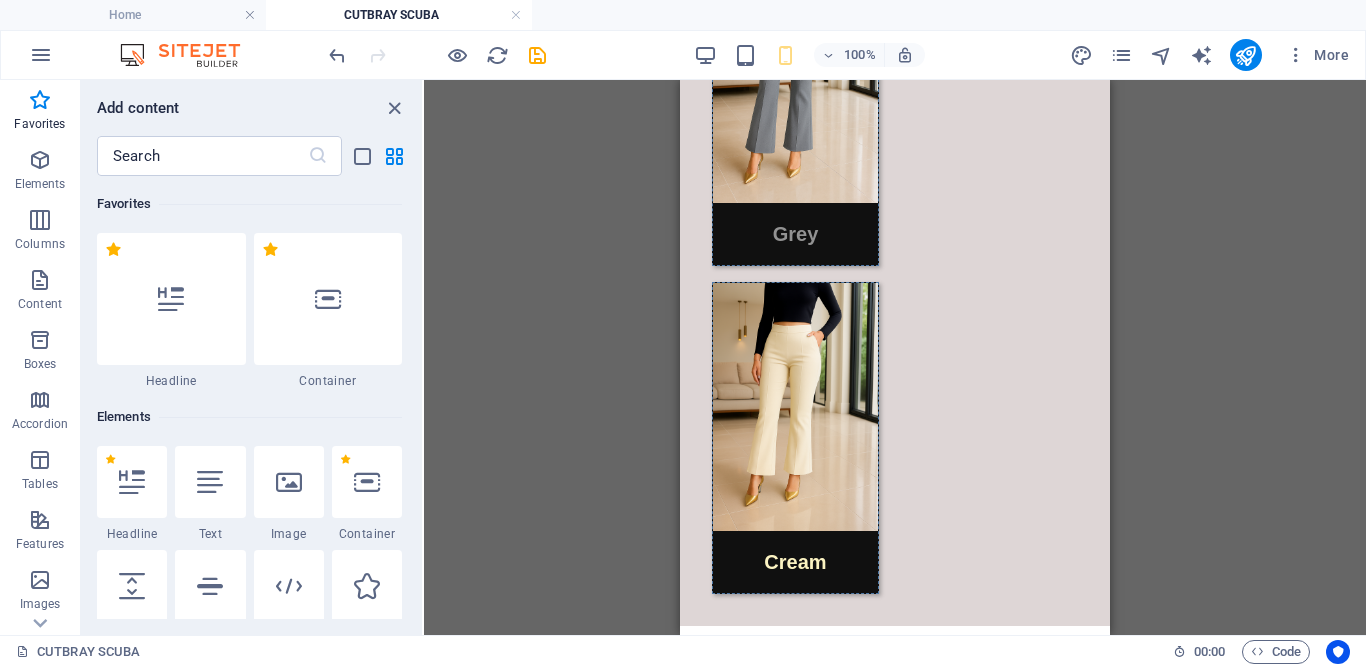 click at bounding box center (200, 2611) 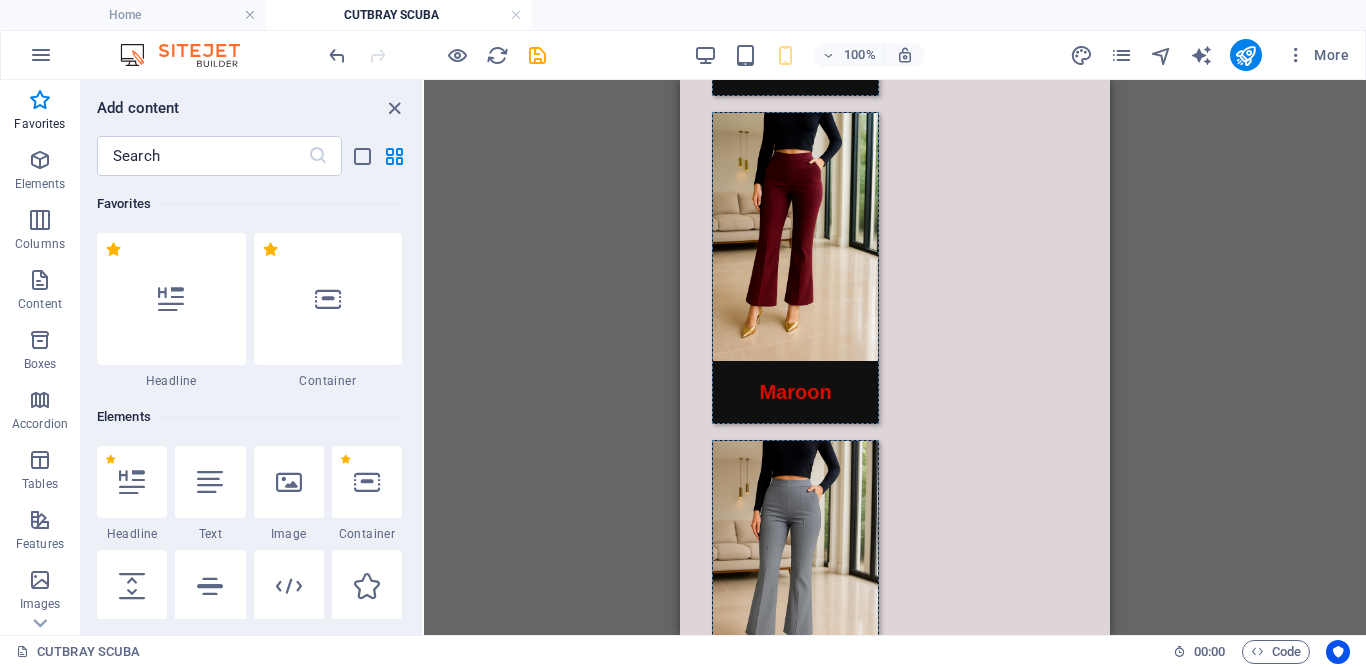 click at bounding box center (895, 1348) 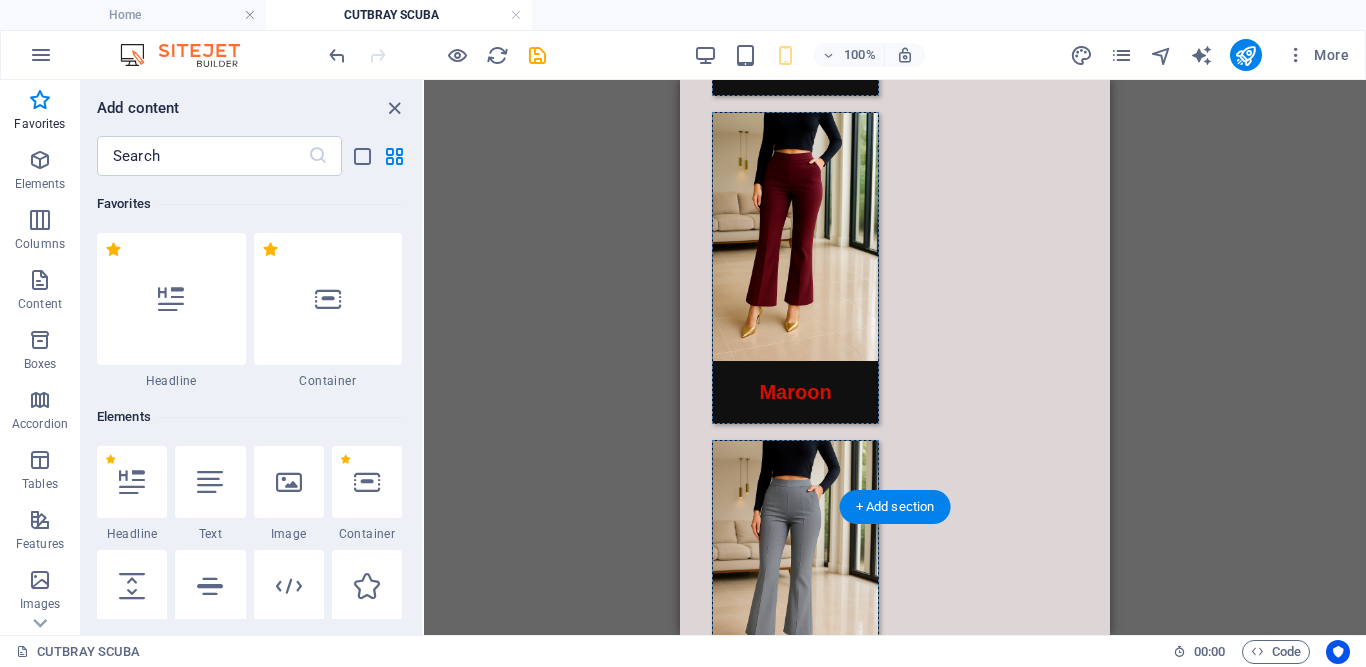 scroll, scrollTop: 2428, scrollLeft: 0, axis: vertical 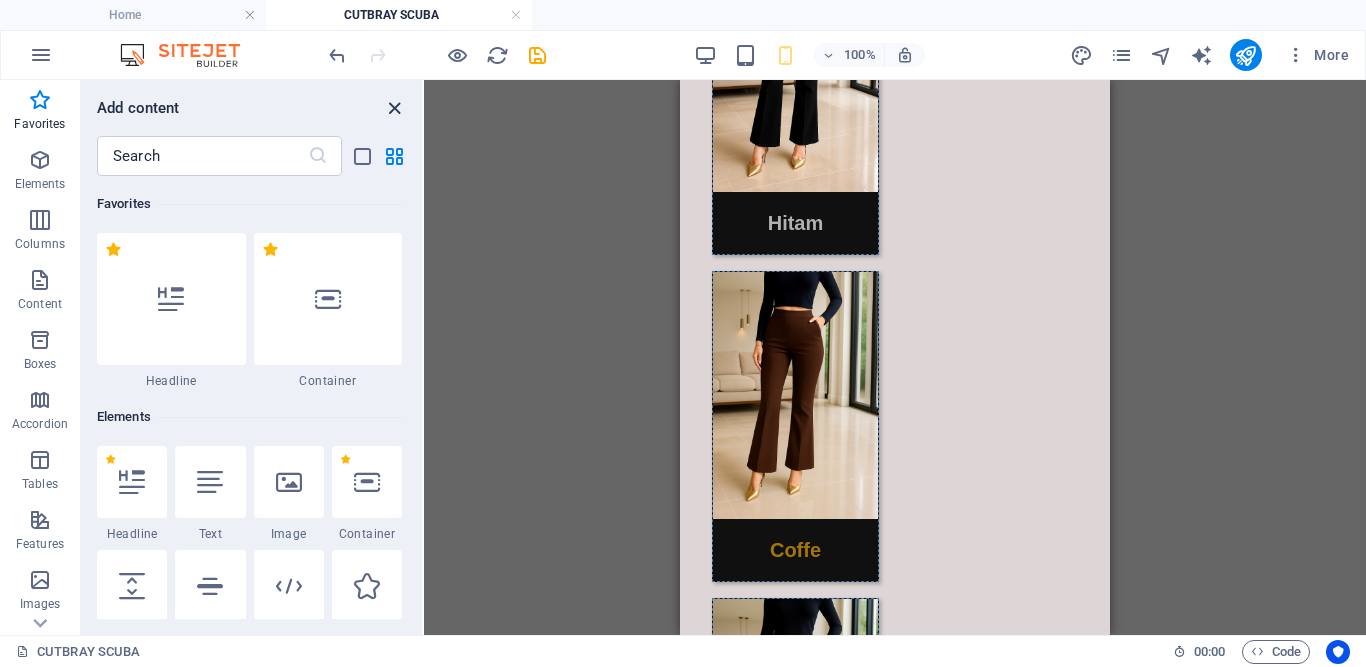 click at bounding box center (394, 108) 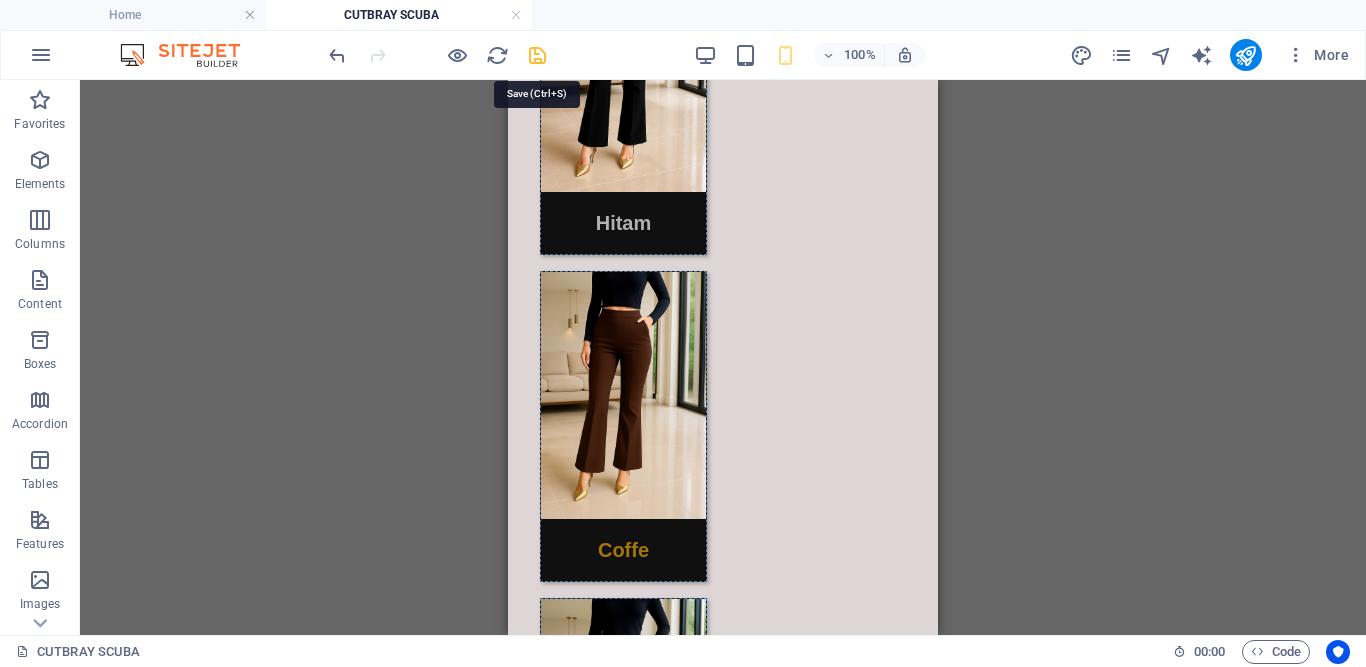 click at bounding box center [537, 55] 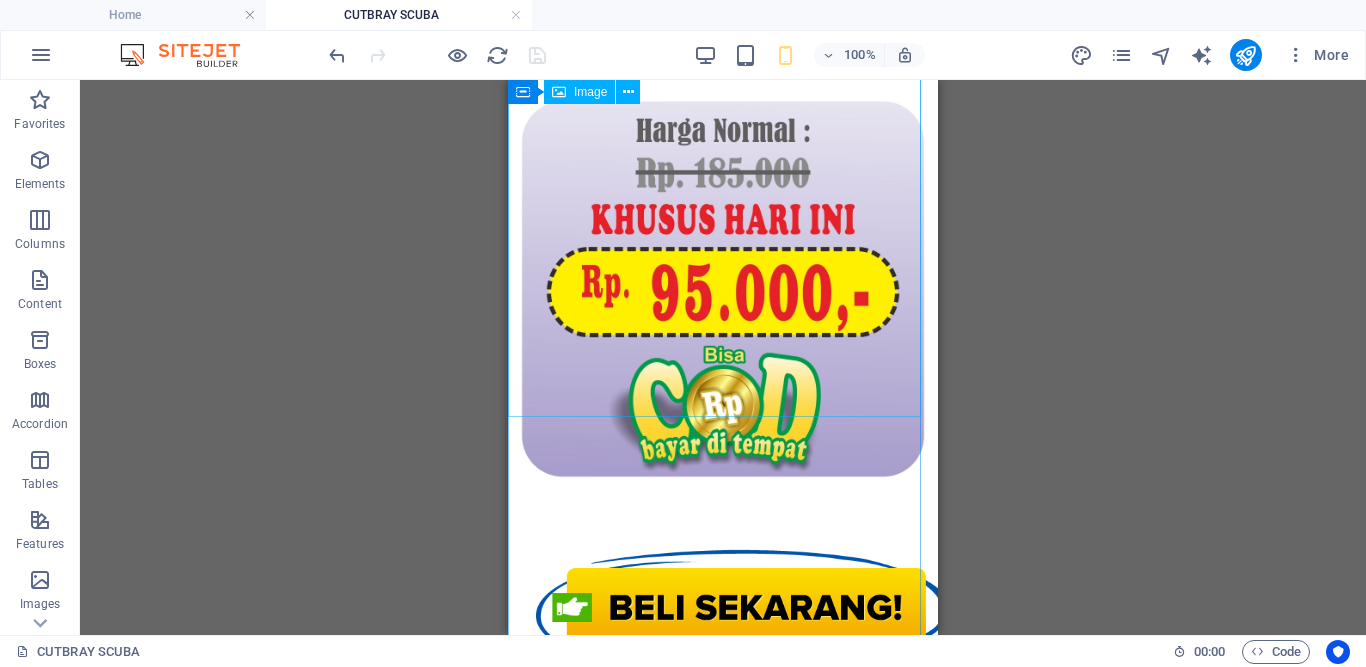 scroll, scrollTop: 486, scrollLeft: 0, axis: vertical 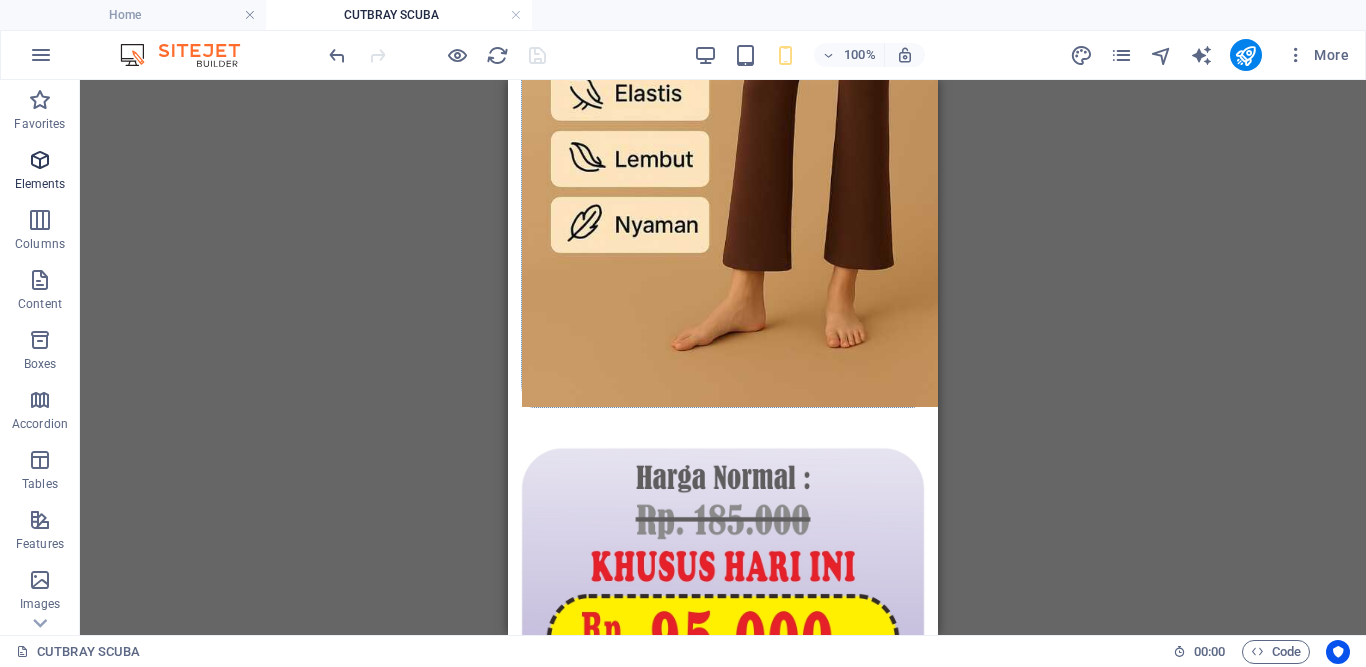 click on "Elements" at bounding box center [40, 172] 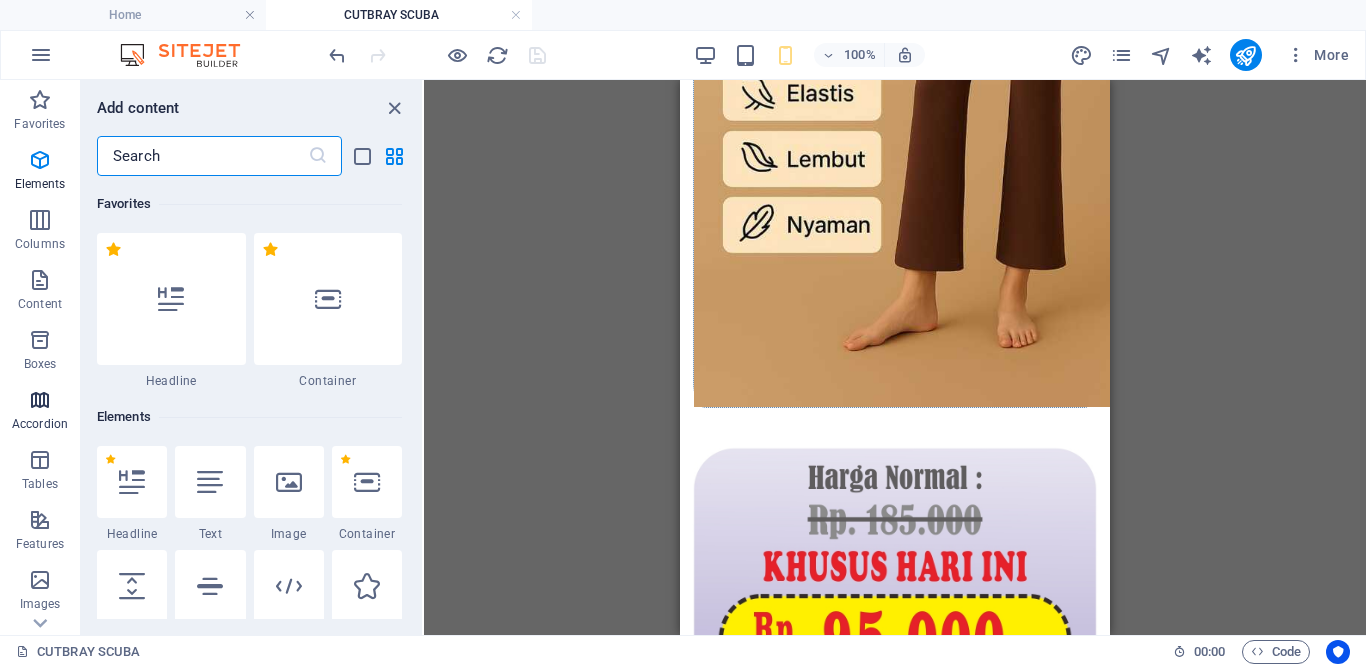 scroll, scrollTop: 213, scrollLeft: 0, axis: vertical 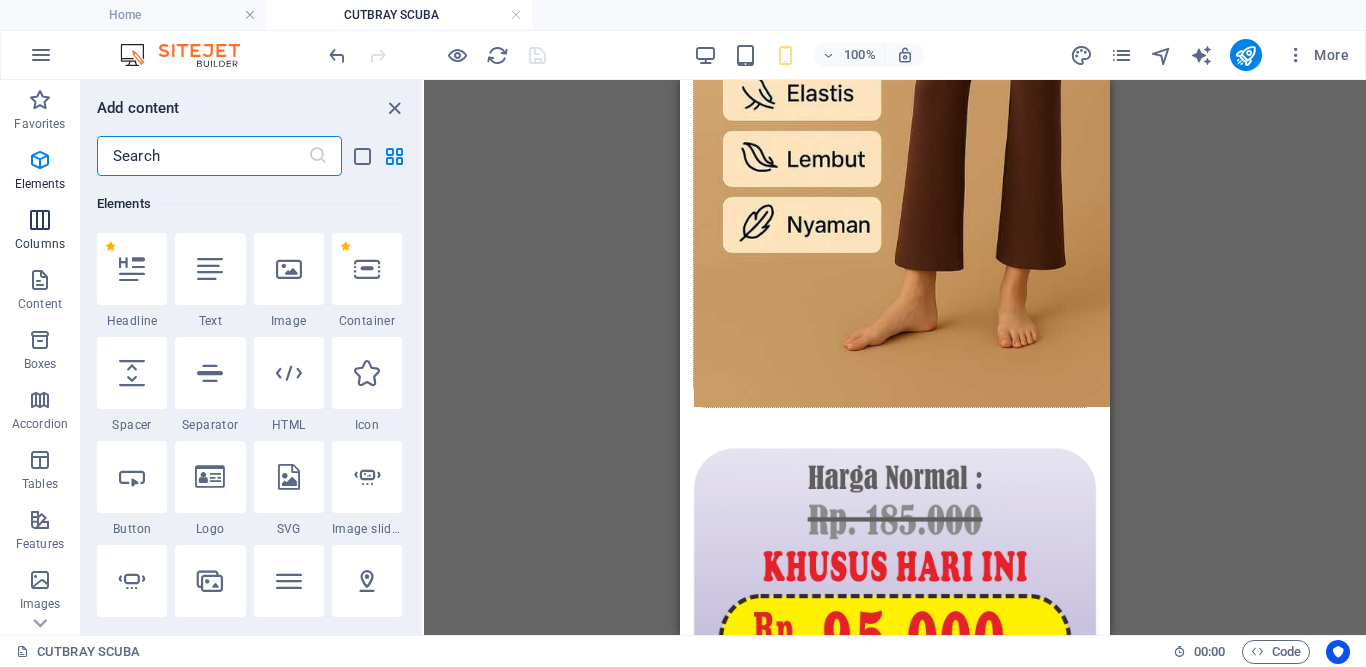 click on "Columns" at bounding box center (40, 244) 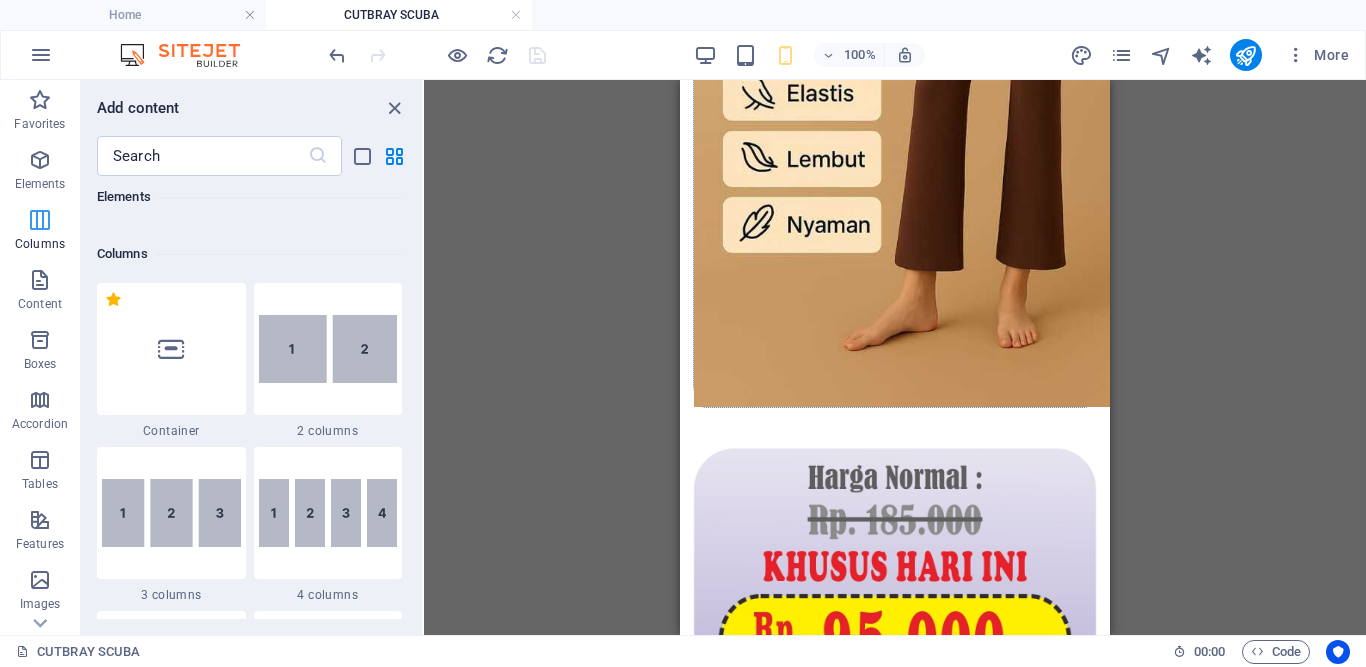 scroll, scrollTop: 990, scrollLeft: 0, axis: vertical 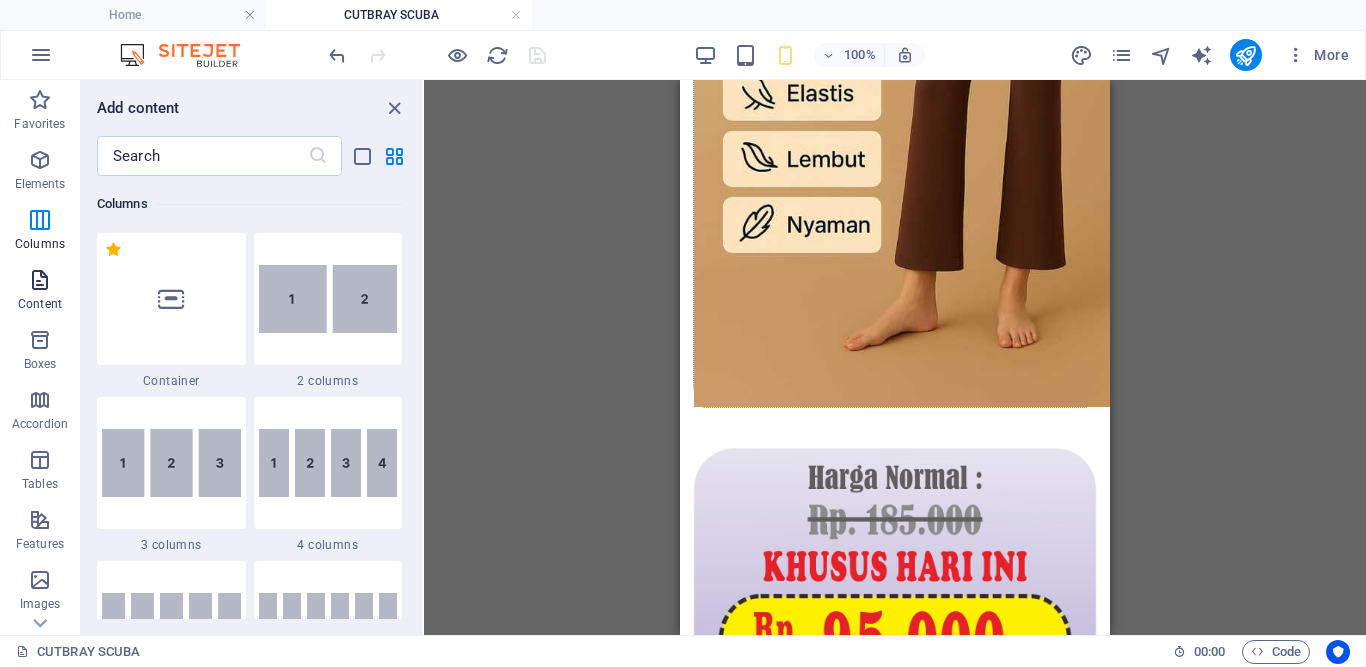 click at bounding box center [40, 280] 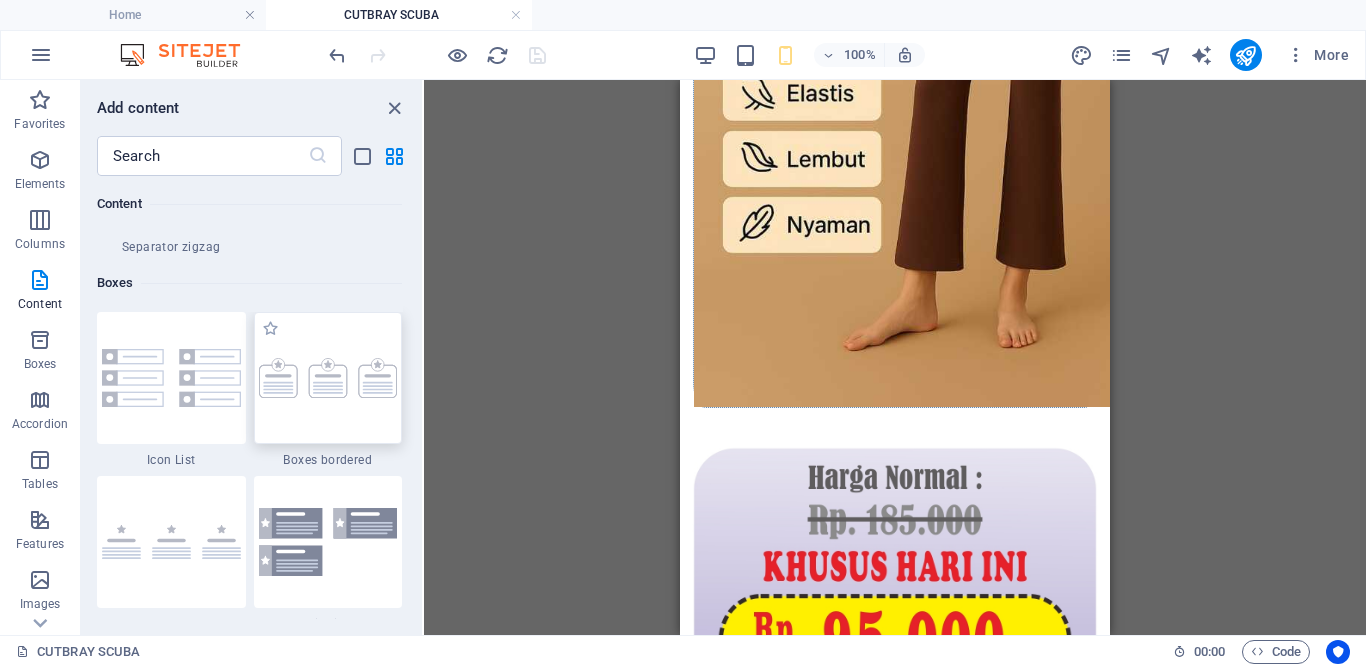 scroll, scrollTop: 5050, scrollLeft: 0, axis: vertical 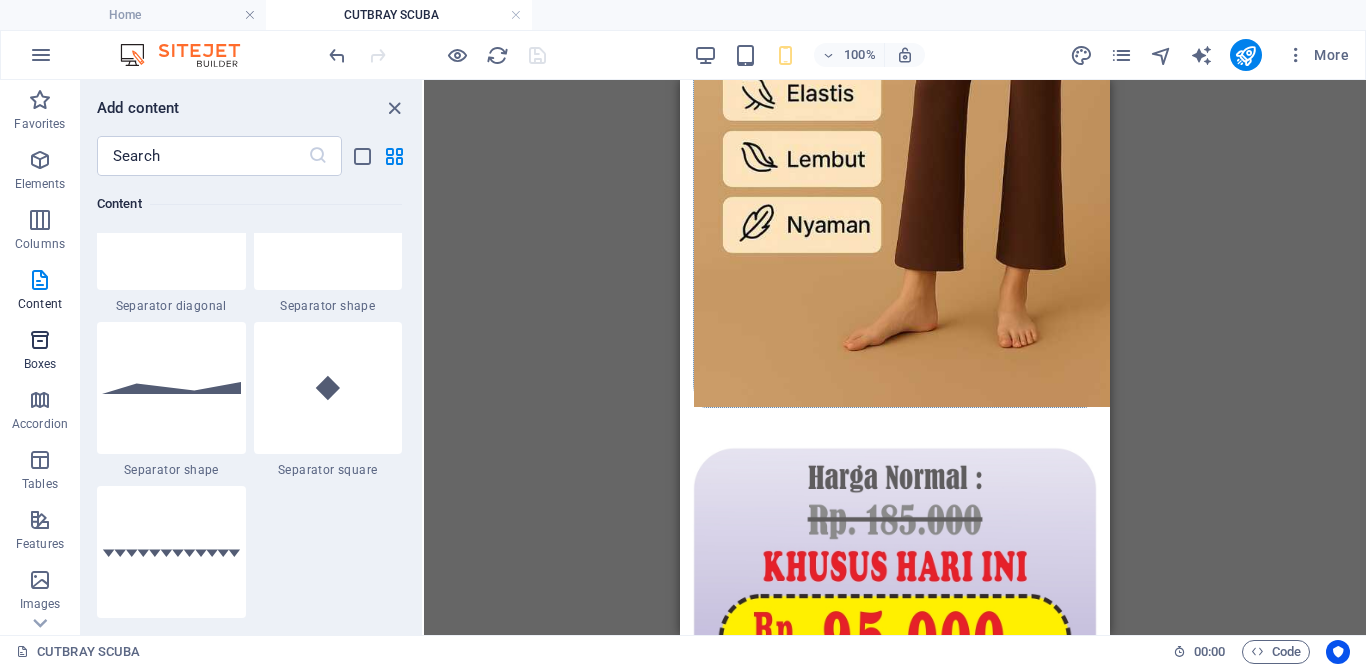 click at bounding box center (40, 340) 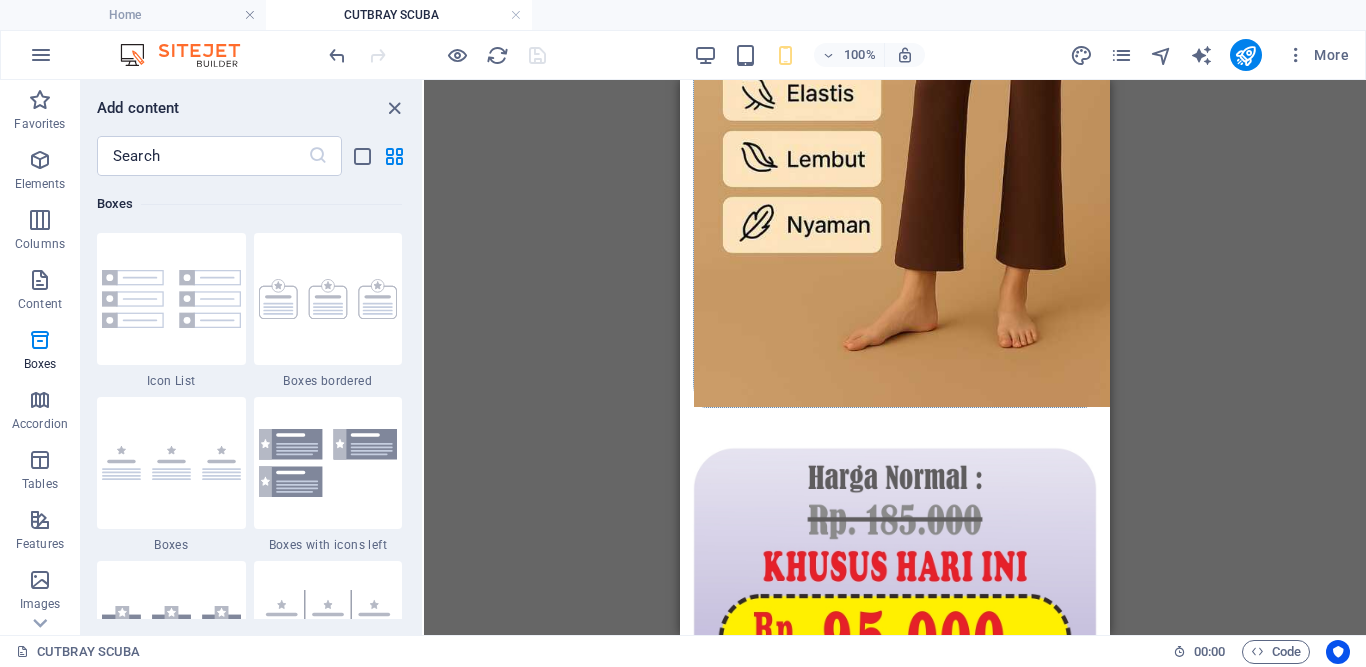 scroll, scrollTop: 5516, scrollLeft: 0, axis: vertical 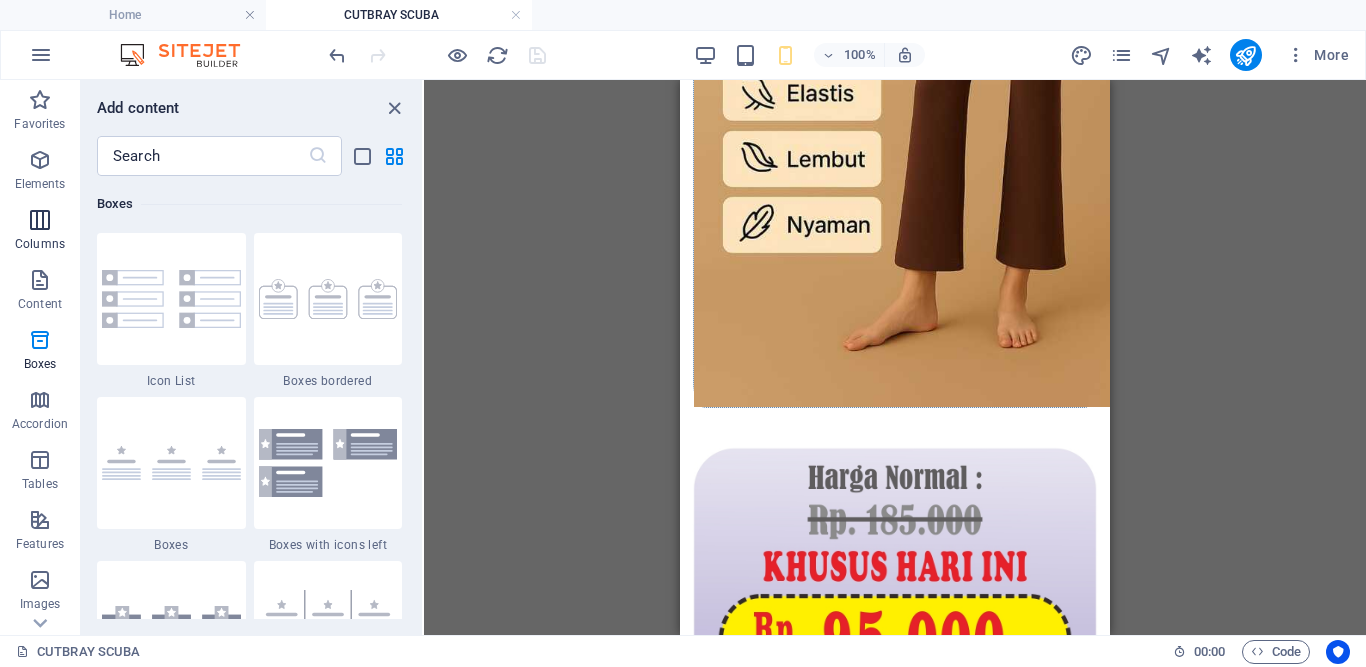 click at bounding box center (40, 220) 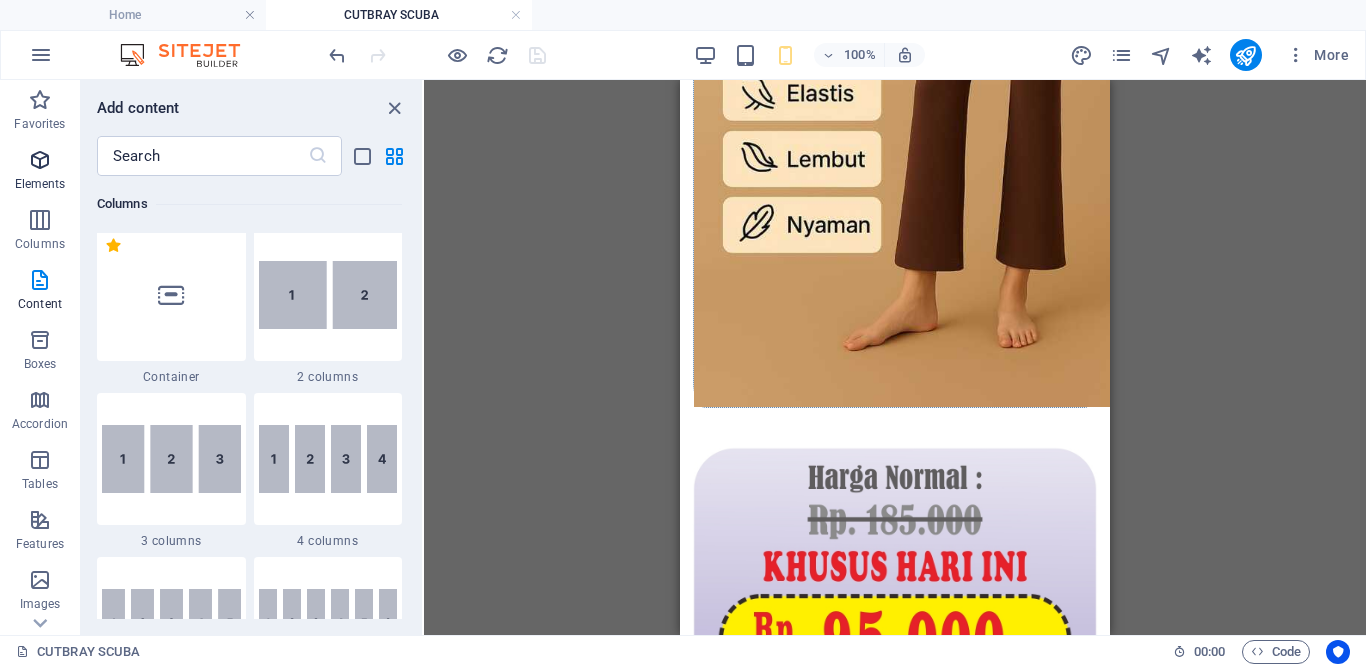 scroll, scrollTop: 990, scrollLeft: 0, axis: vertical 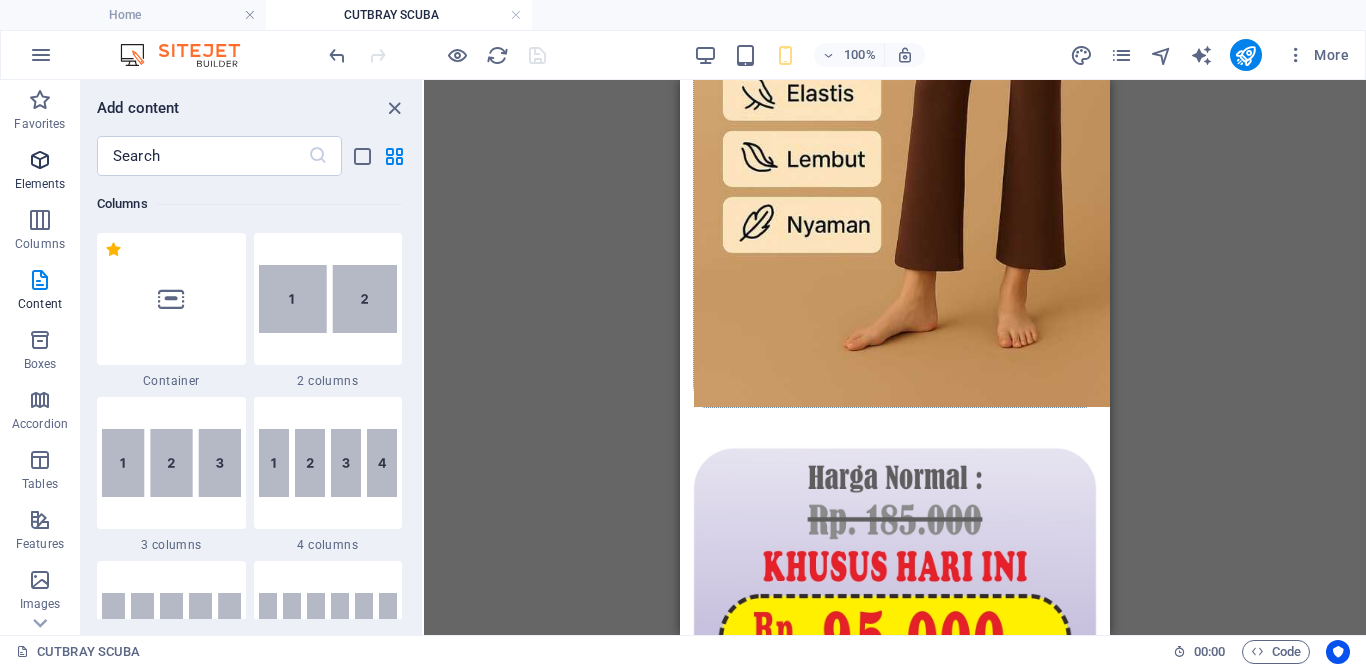click on "Elements" at bounding box center [40, 172] 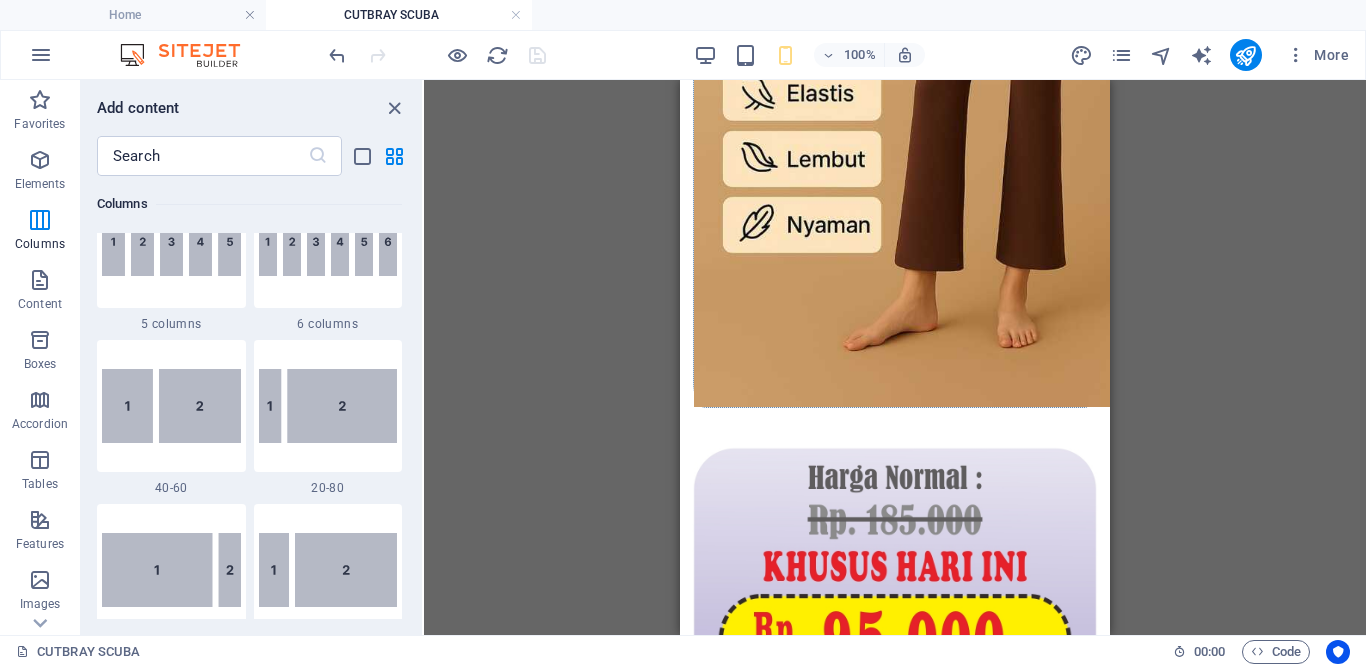 scroll, scrollTop: 988, scrollLeft: 0, axis: vertical 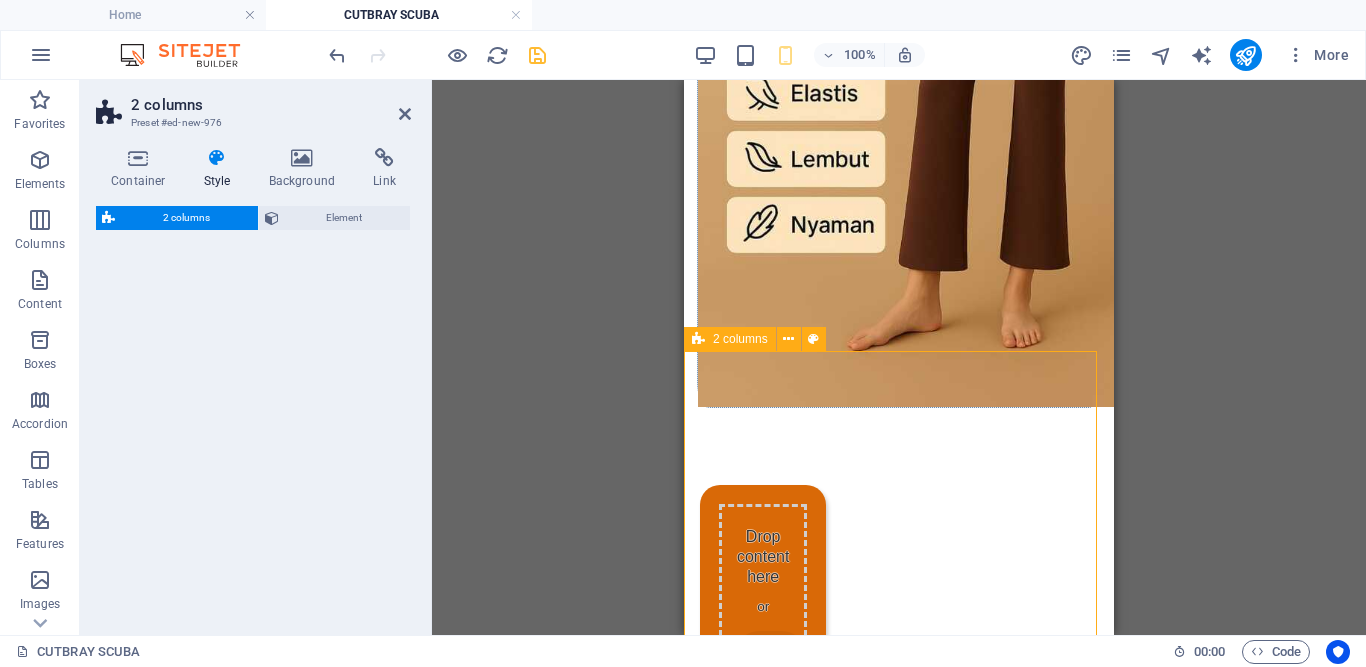 select on "vw" 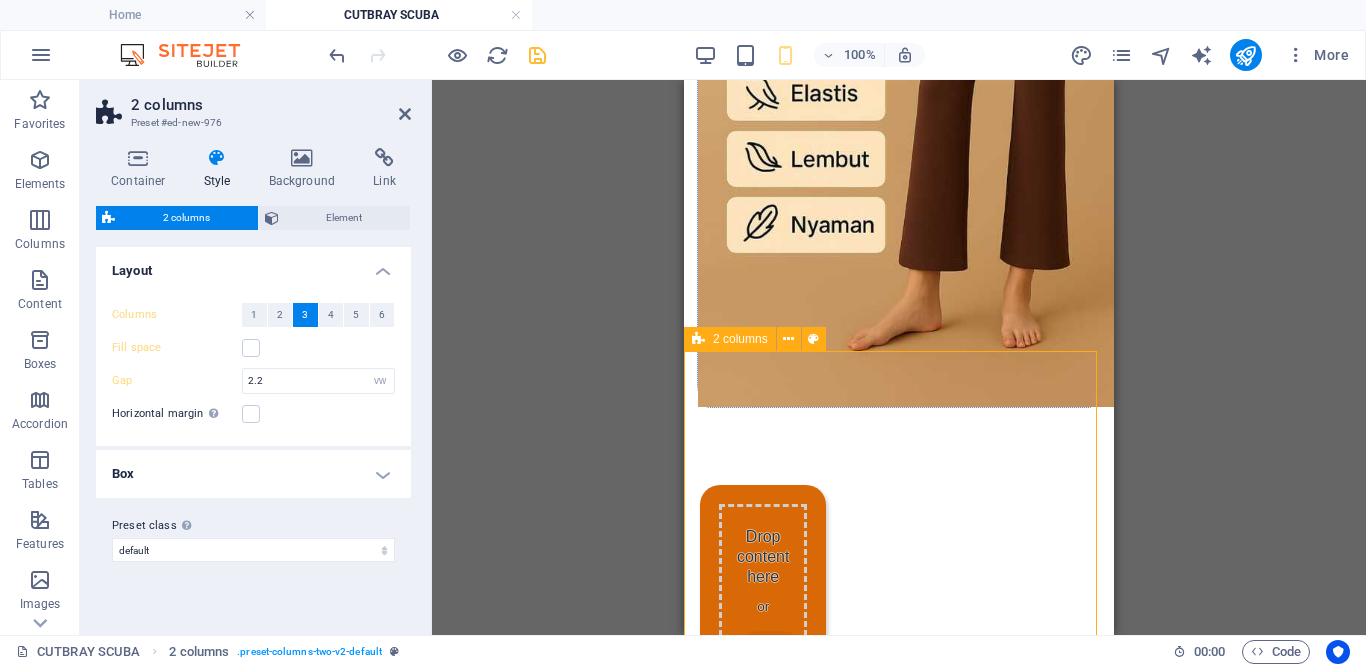 click on "Drop content here or  Add elements  Paste clipboard Drop content here or  Add elements  Paste clipboard" at bounding box center [899, 783] 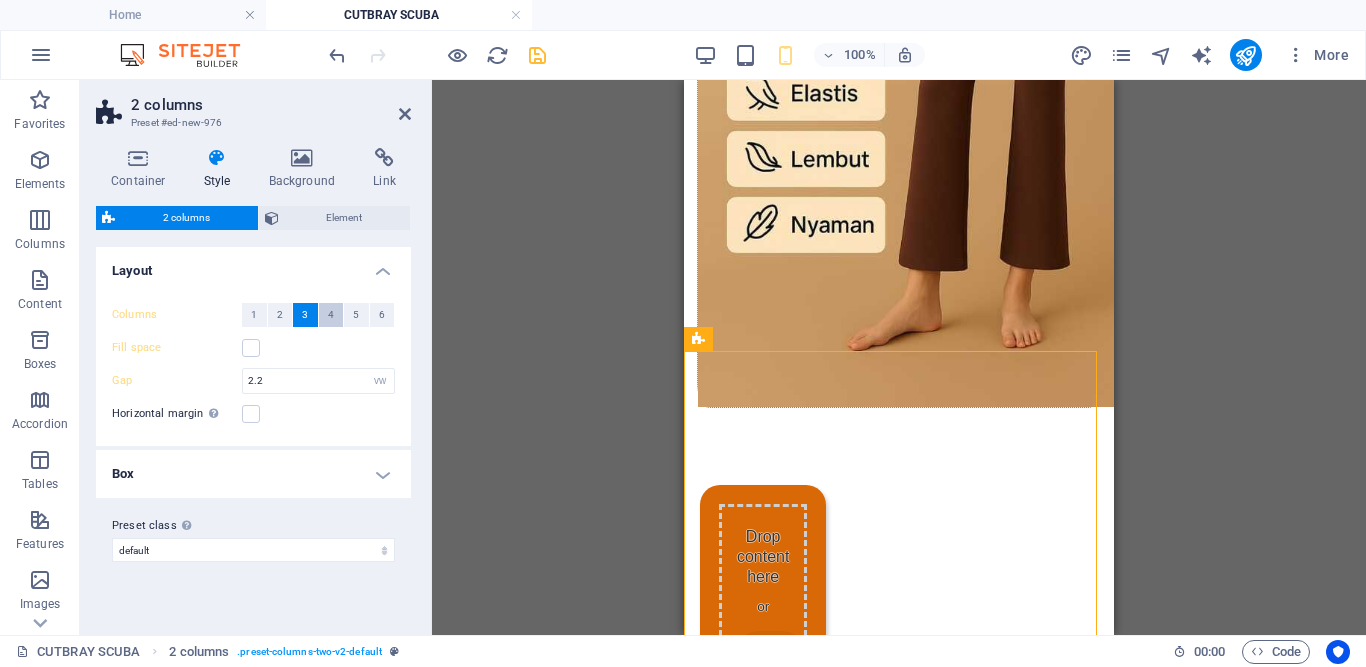 click on "4" at bounding box center [331, 315] 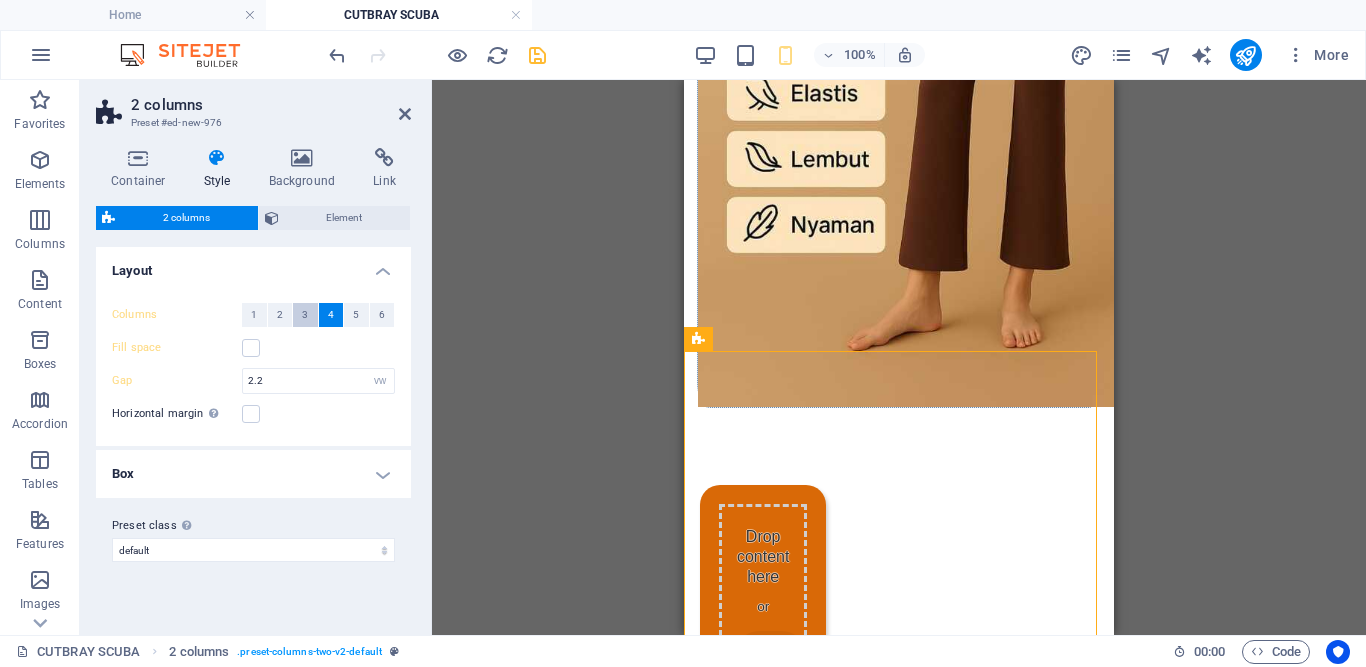 click on "3" at bounding box center [305, 315] 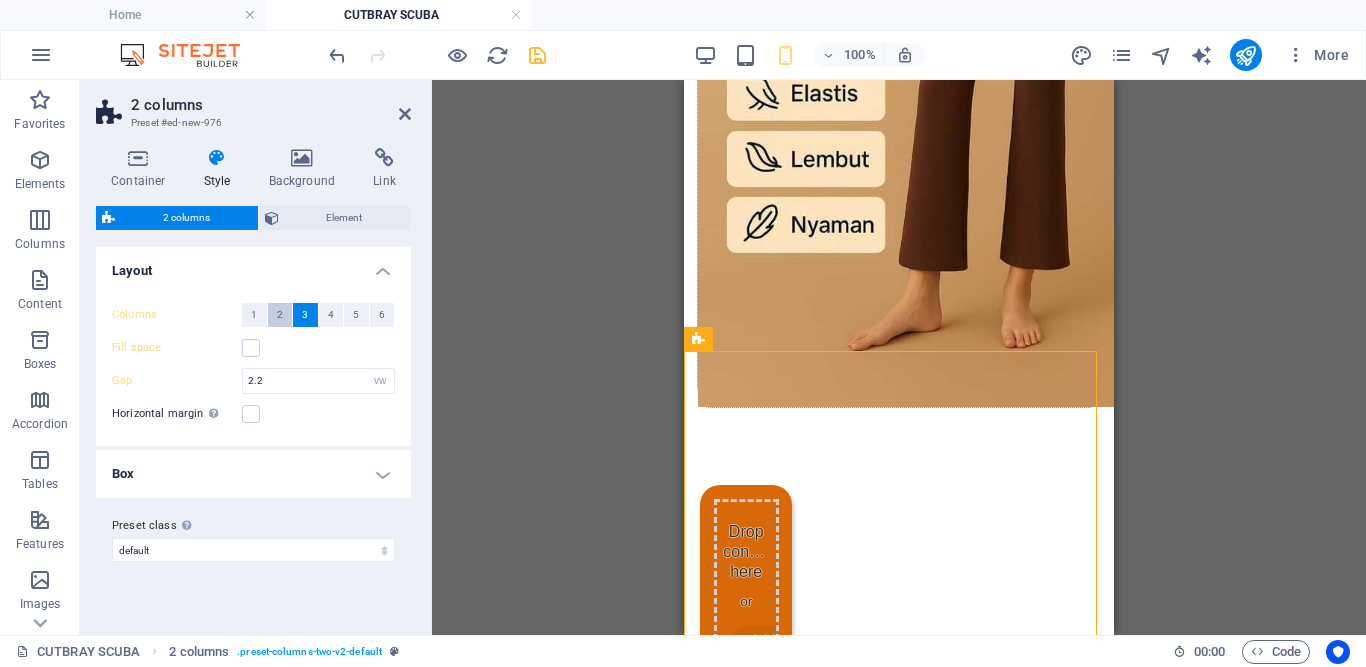 click on "2" at bounding box center (280, 315) 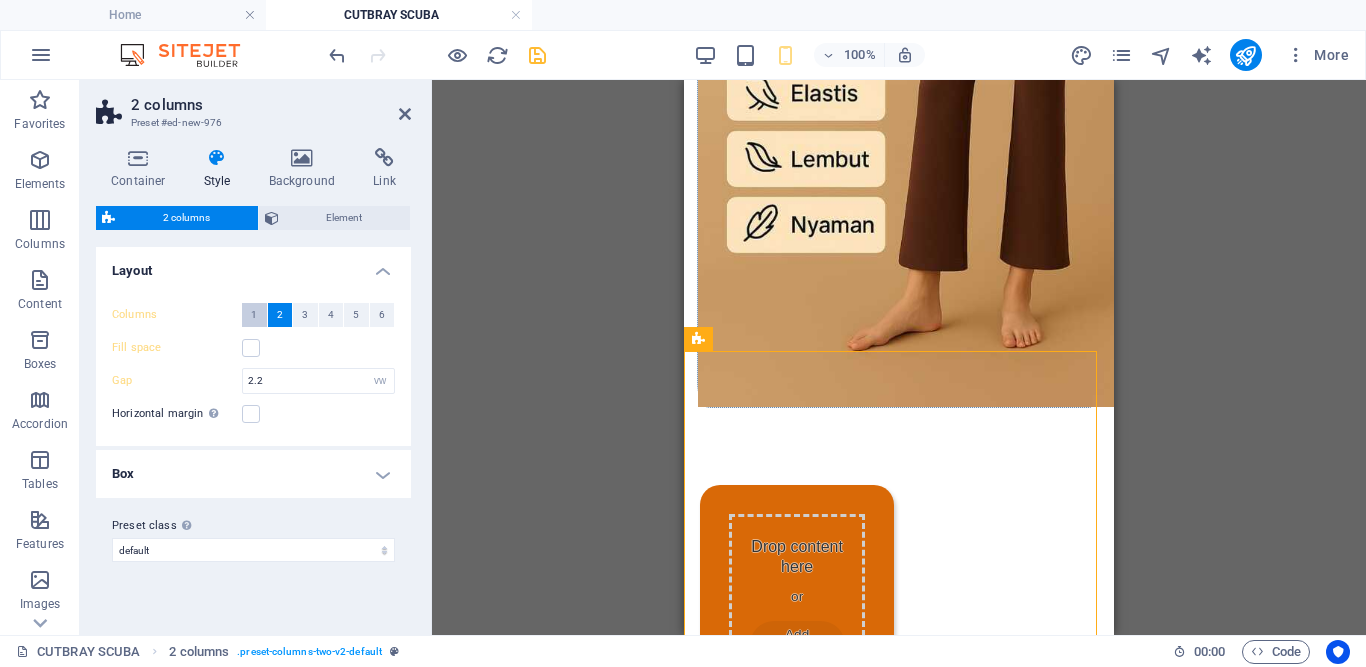 click on "1" at bounding box center (254, 315) 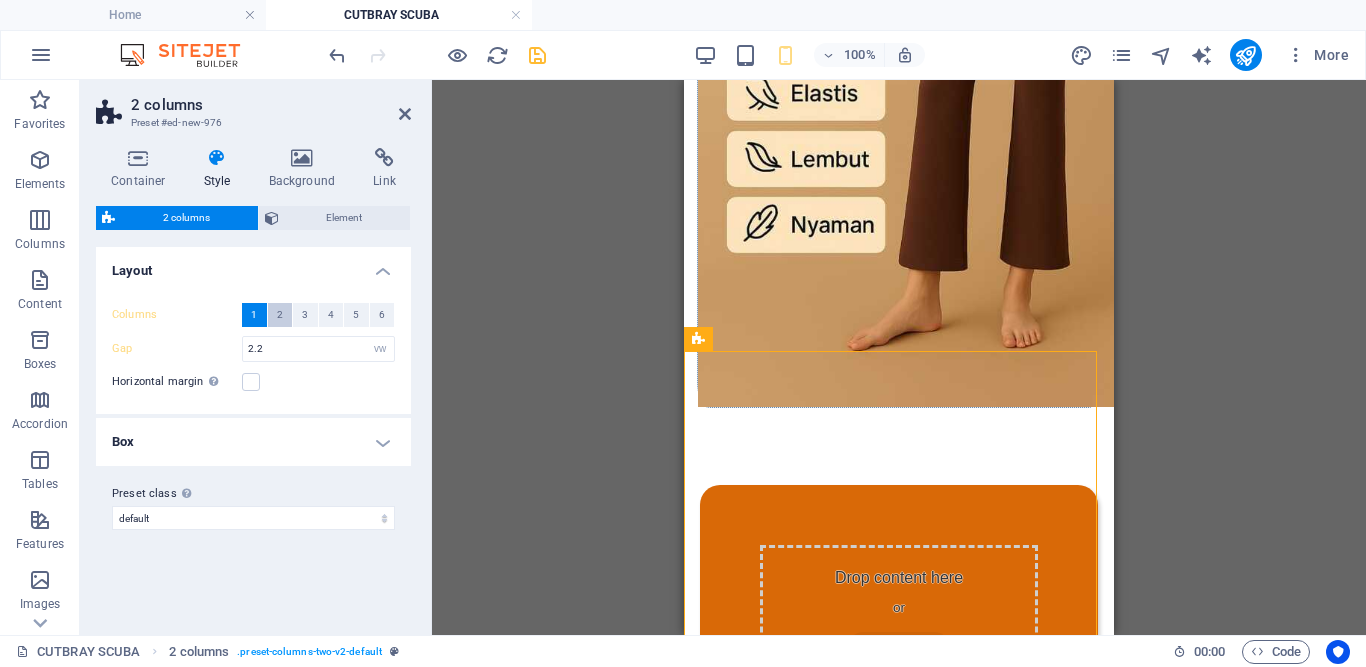 click on "2" at bounding box center (280, 315) 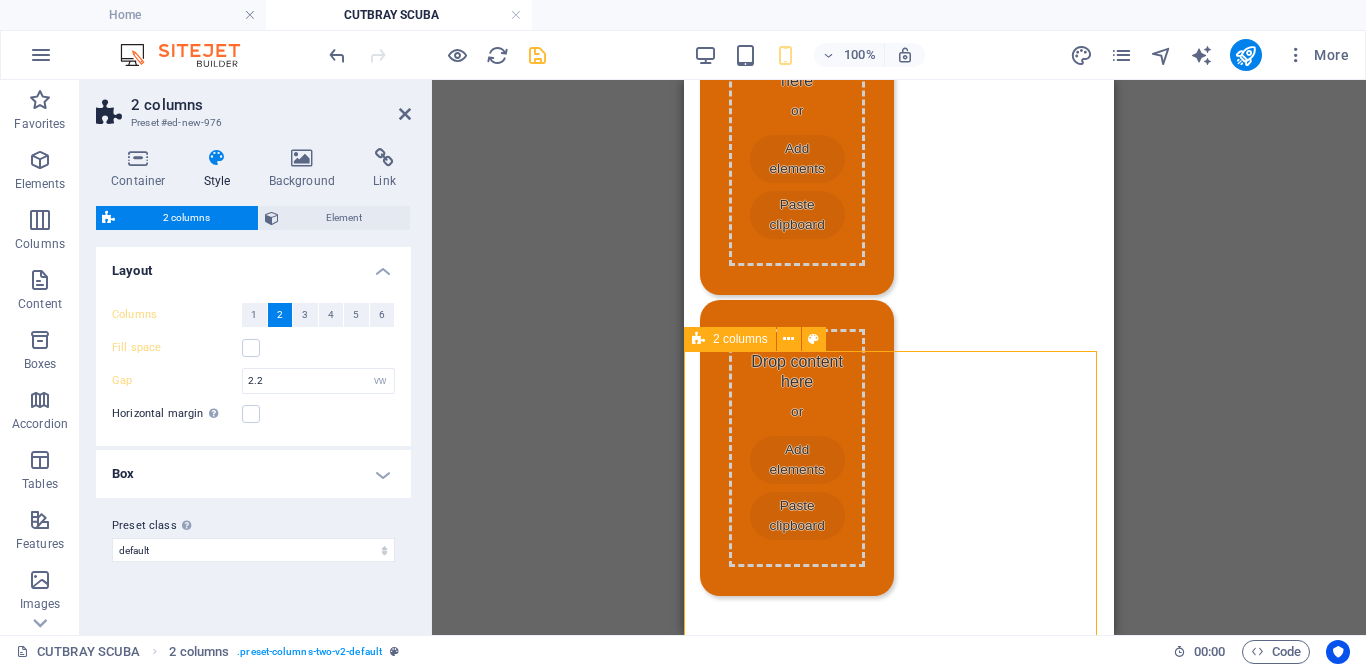 scroll, scrollTop: 624, scrollLeft: 0, axis: vertical 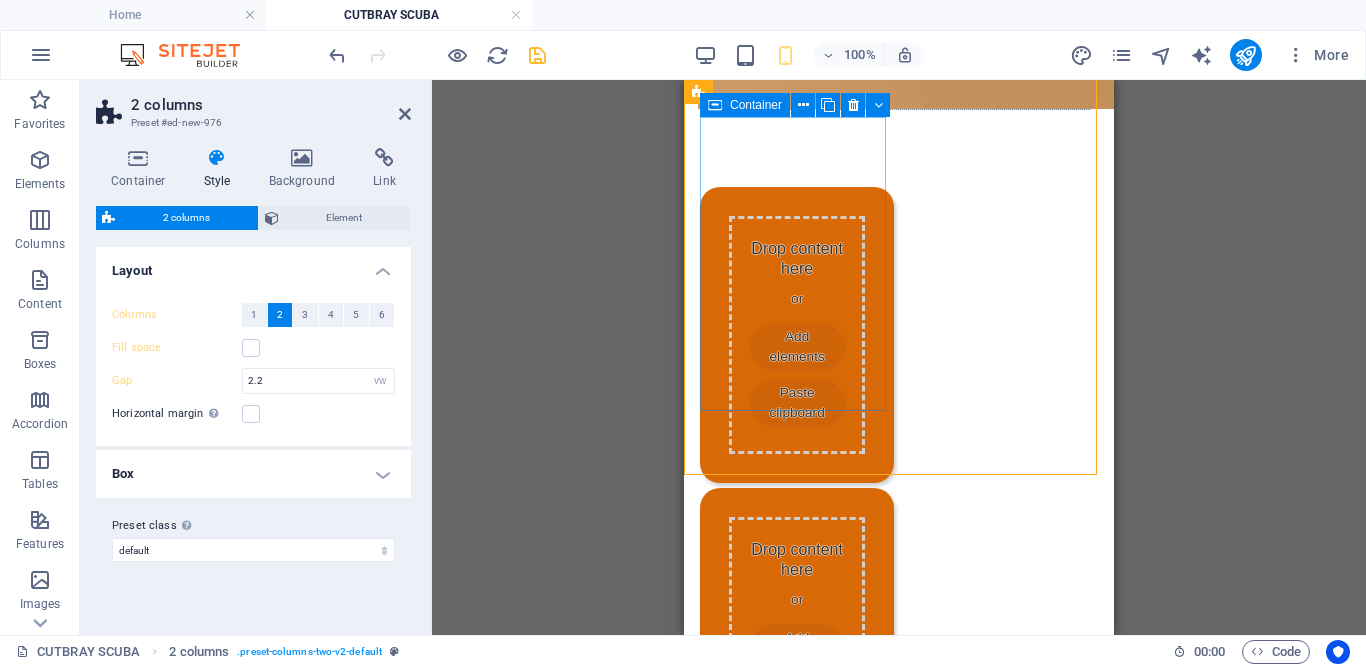 click on "Add elements" at bounding box center (797, 347) 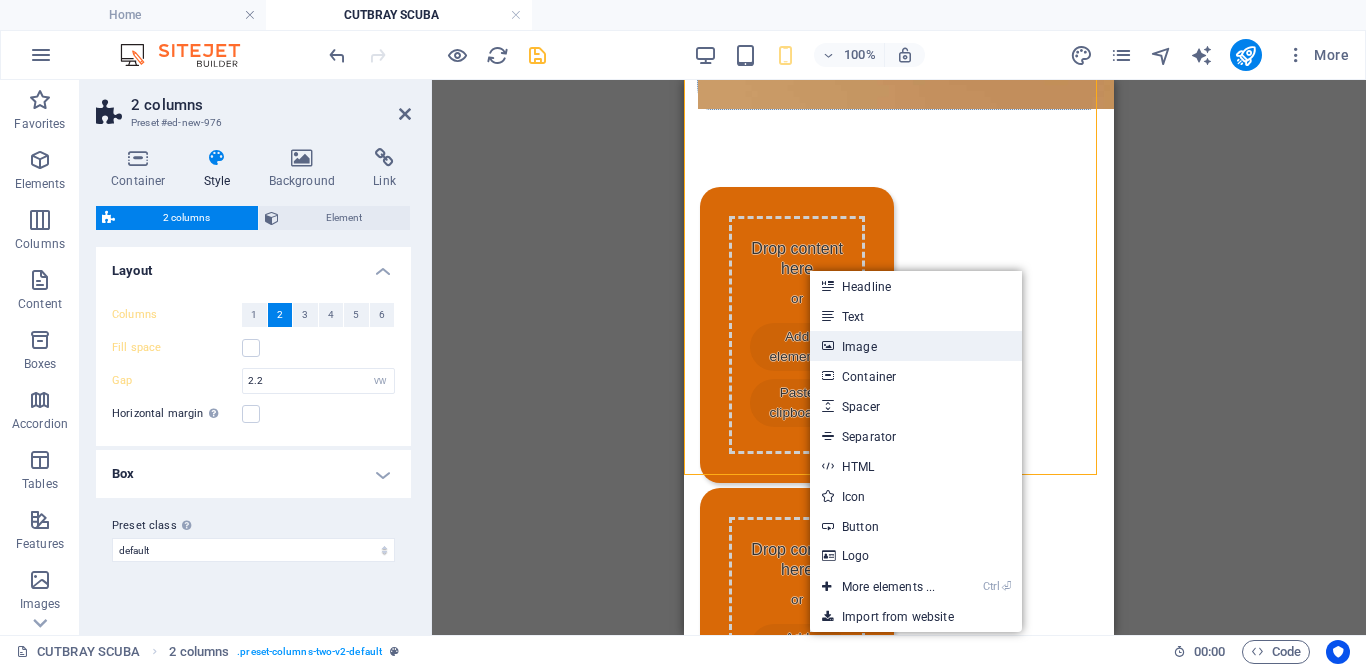 drag, startPoint x: 873, startPoint y: 348, endPoint x: 245, endPoint y: 245, distance: 636.3906 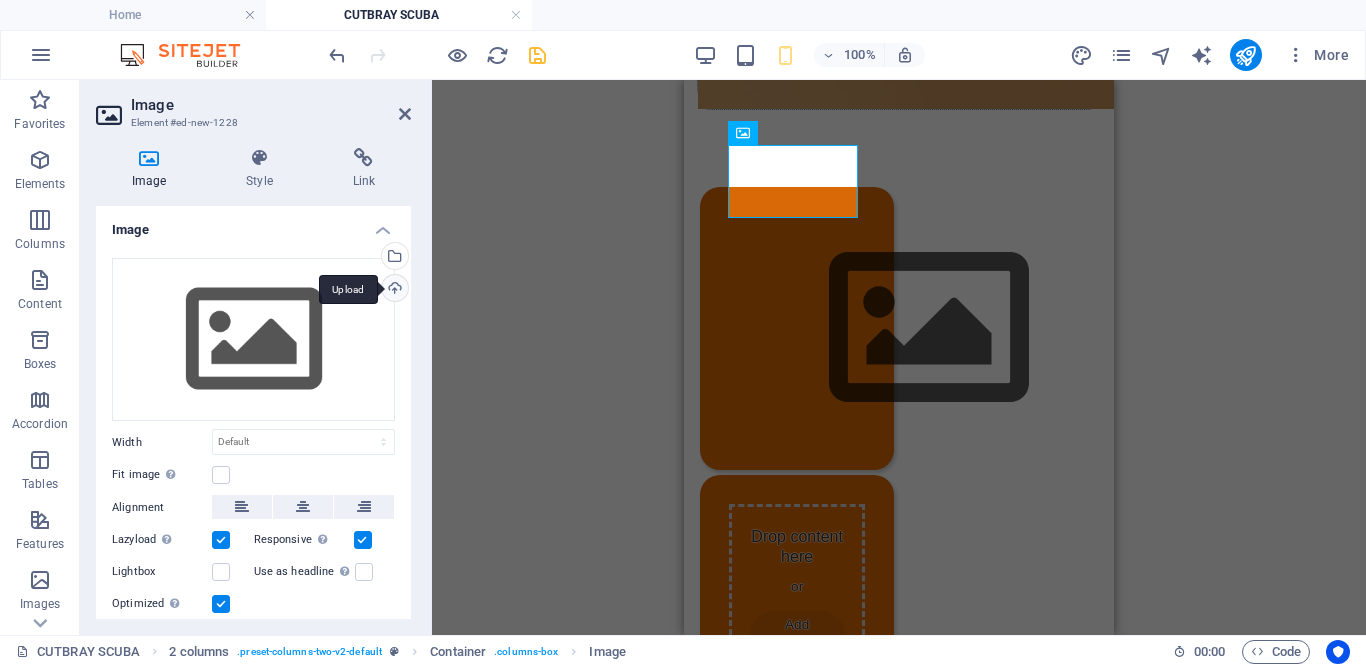 click on "Upload" at bounding box center [393, 290] 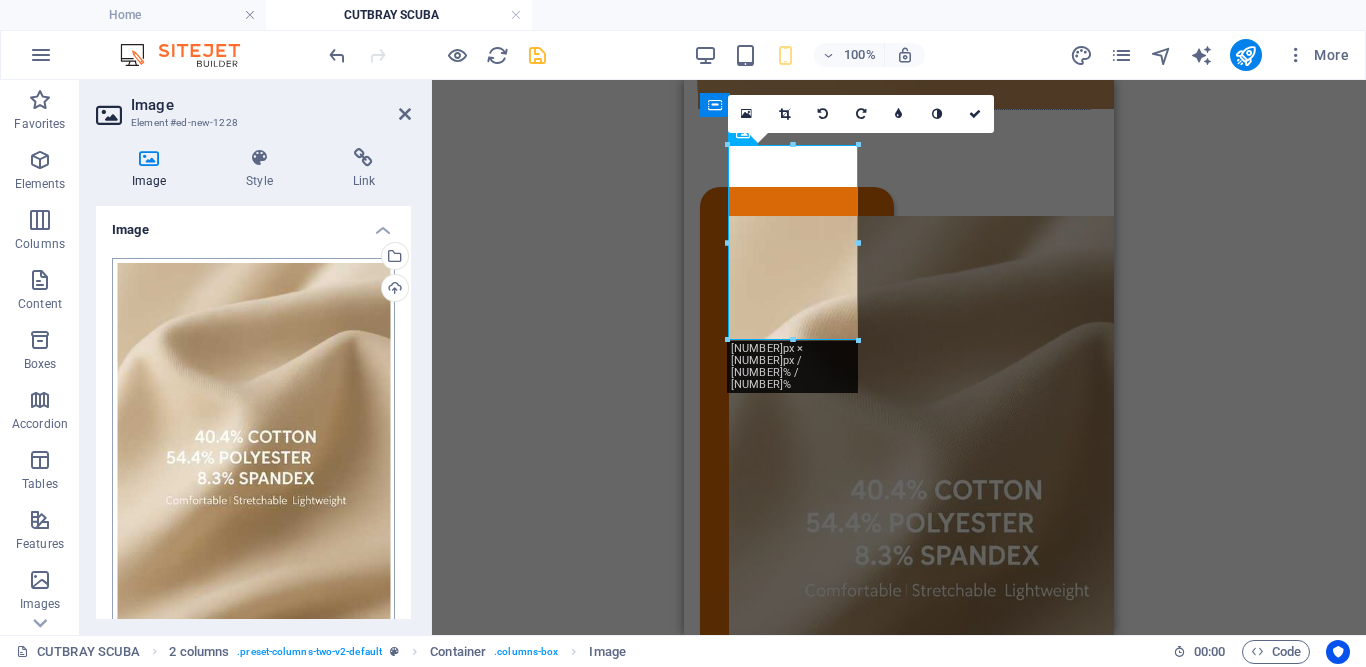scroll, scrollTop: 311, scrollLeft: 0, axis: vertical 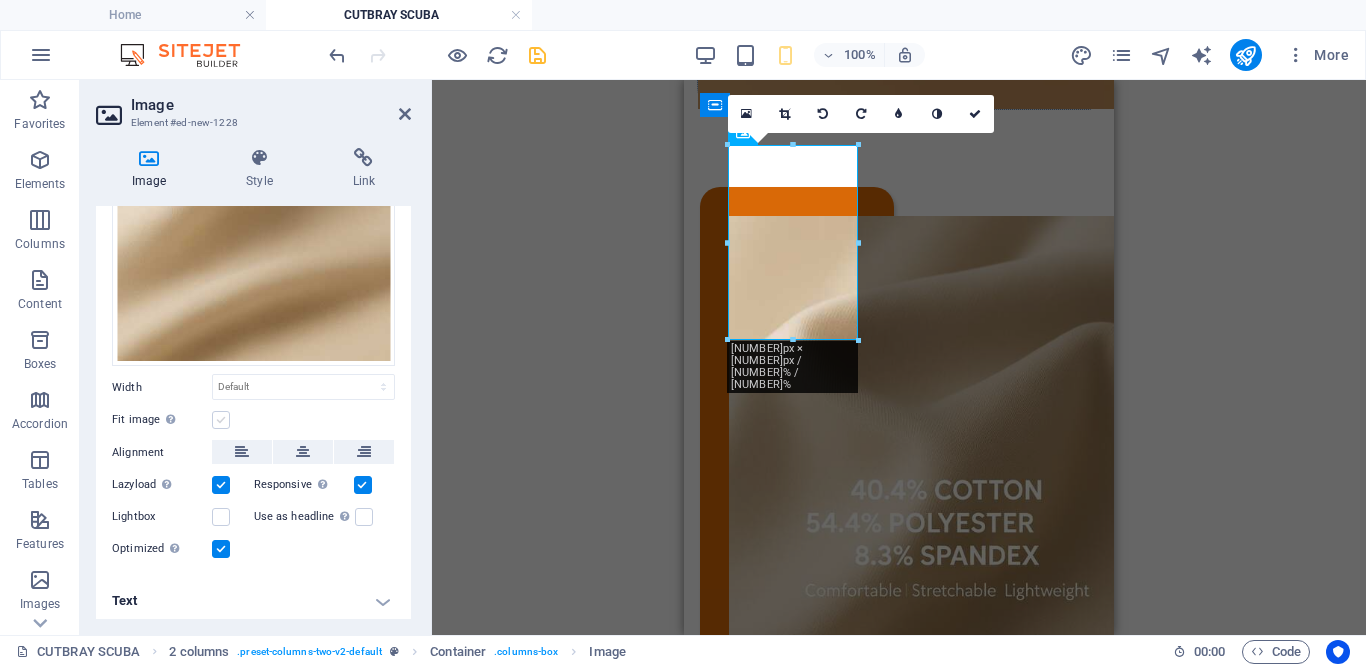 click at bounding box center (221, 420) 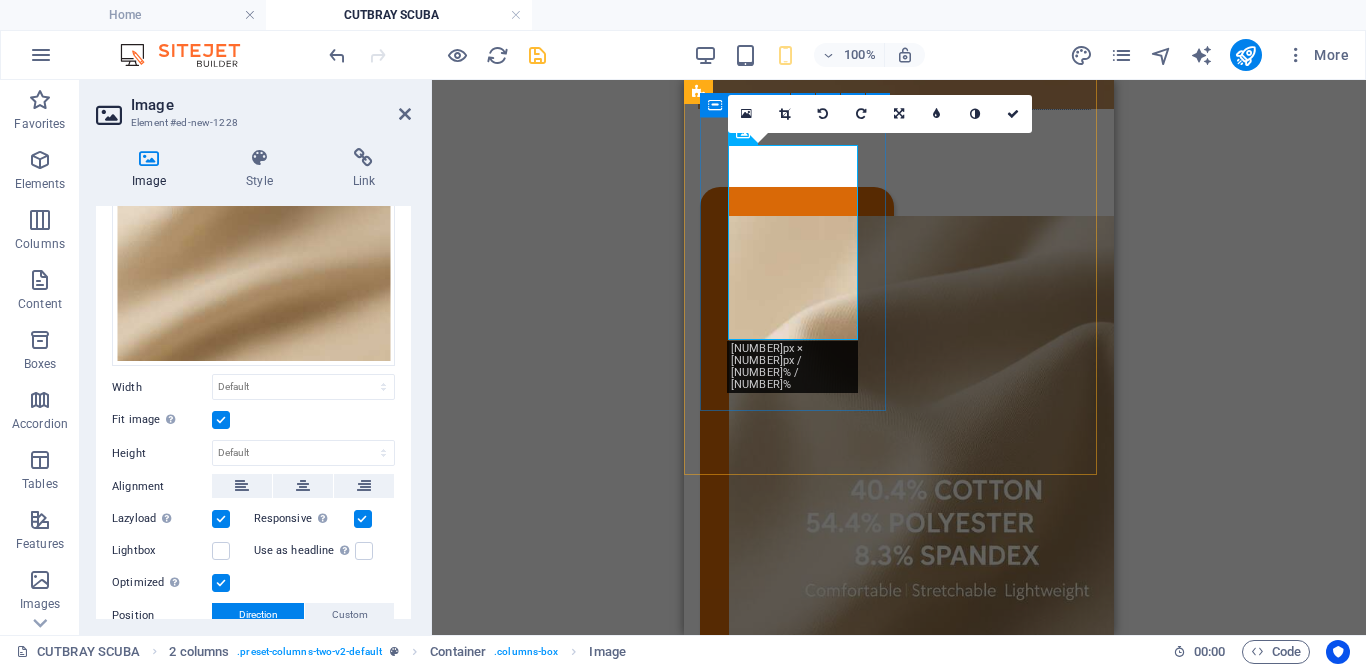 click at bounding box center (797, 538) 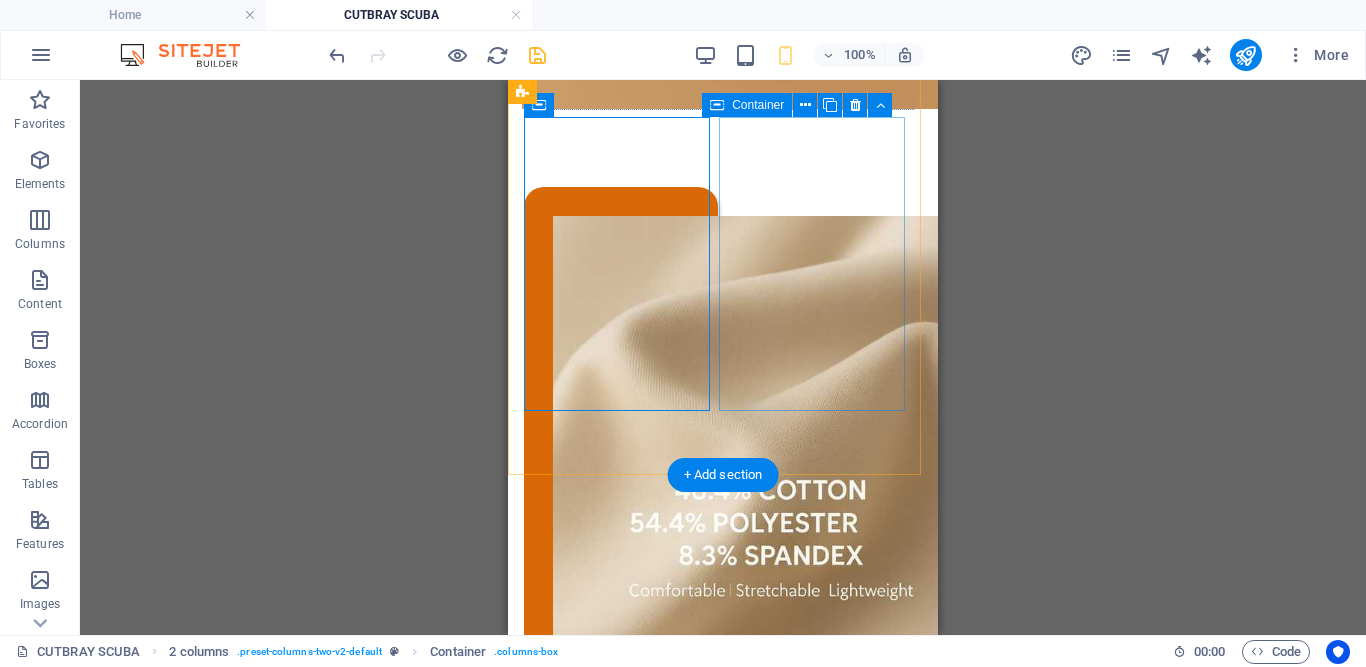 click on "Add elements" at bounding box center (621, 1055) 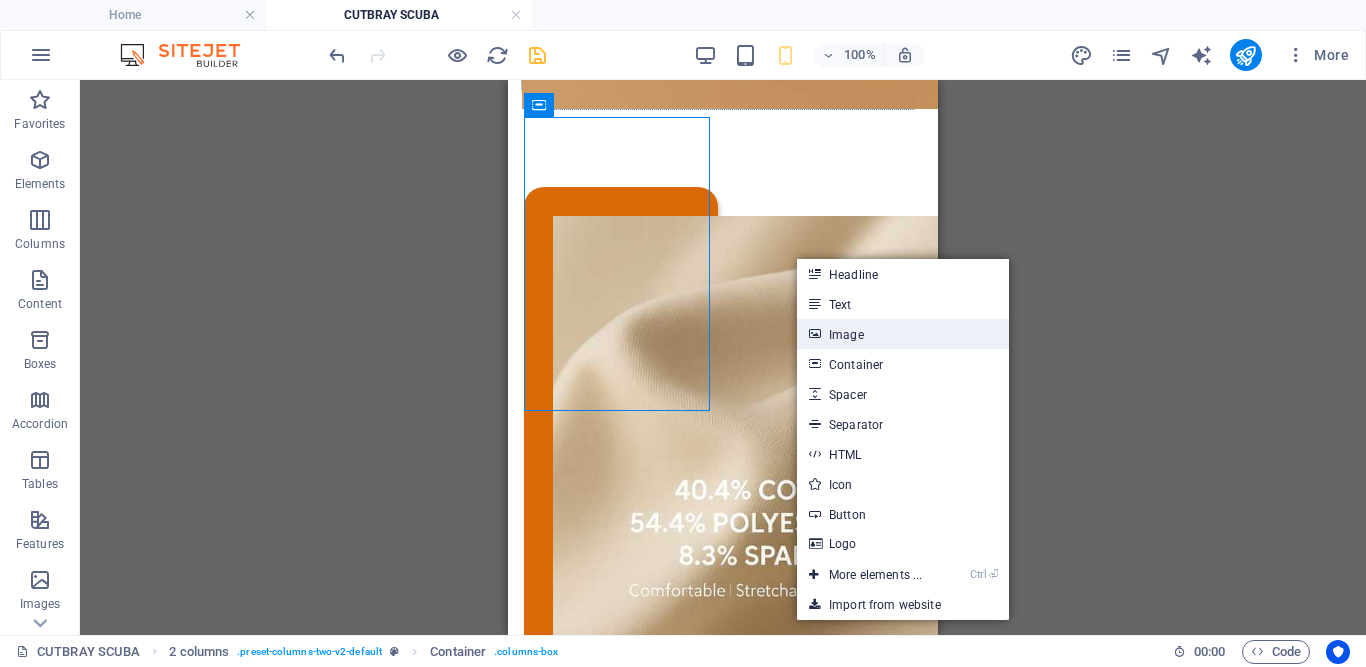 drag, startPoint x: 842, startPoint y: 331, endPoint x: 53, endPoint y: 254, distance: 792.7484 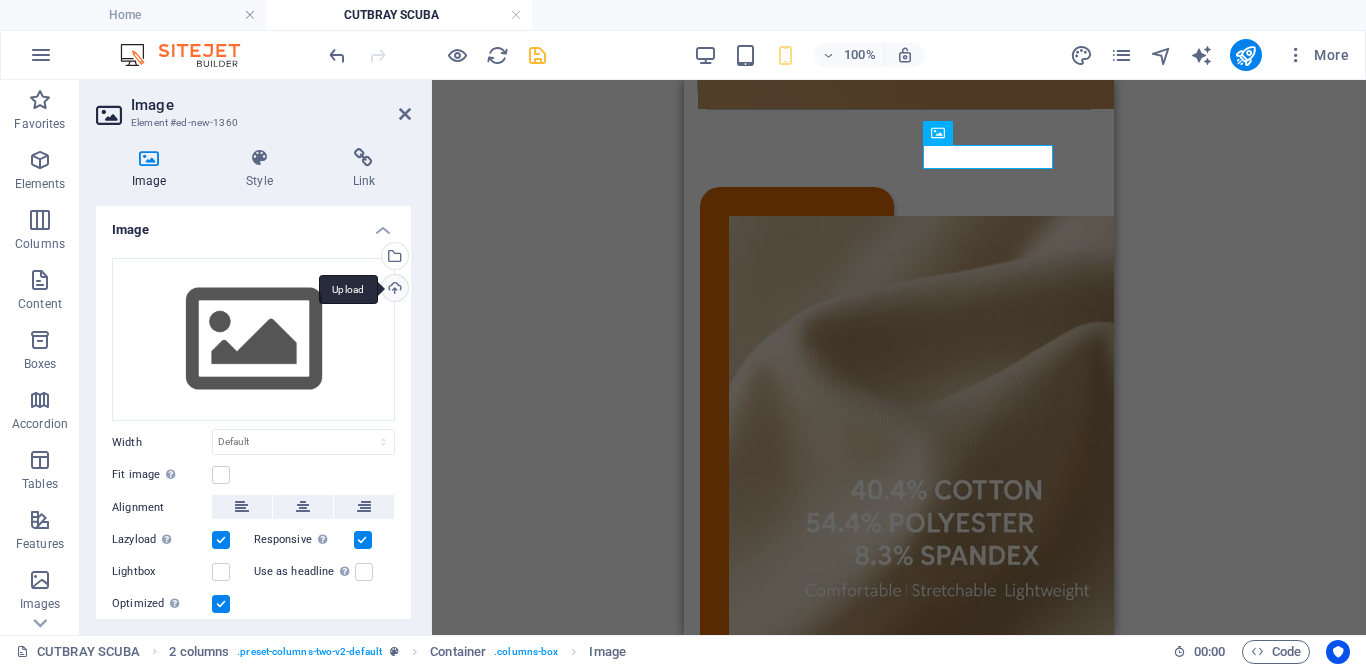 click on "Upload" at bounding box center [393, 290] 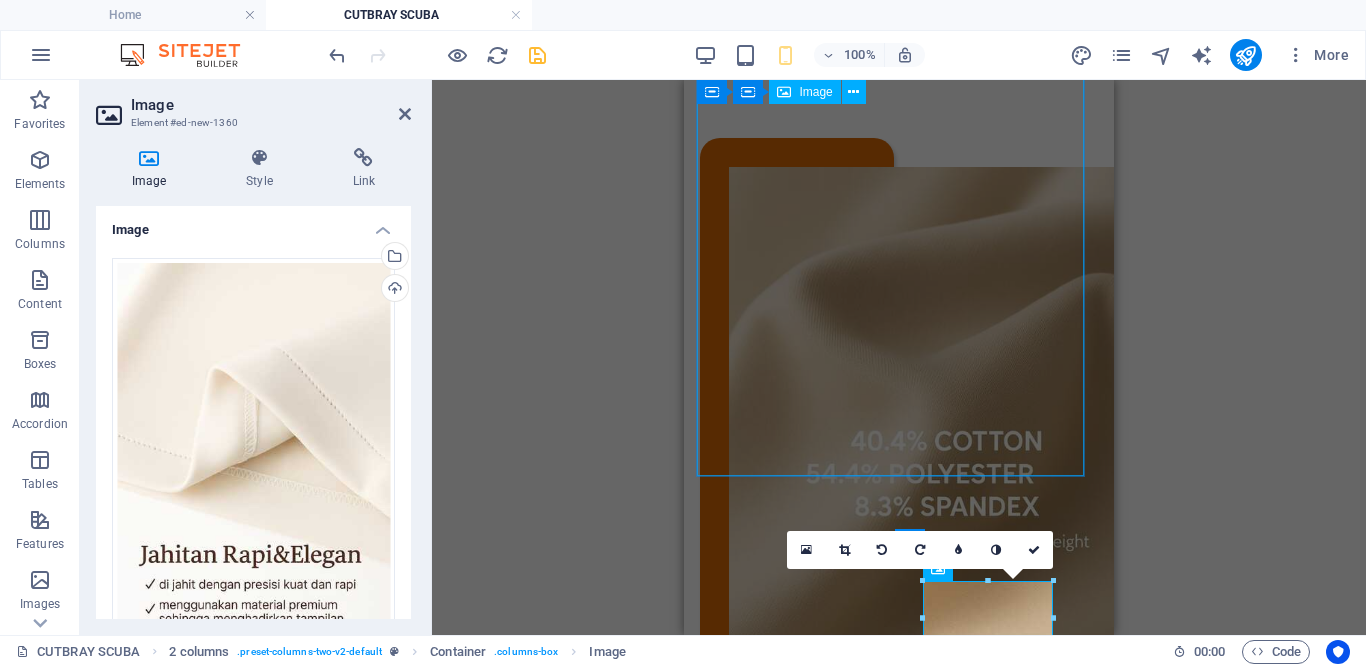 scroll, scrollTop: 486, scrollLeft: 0, axis: vertical 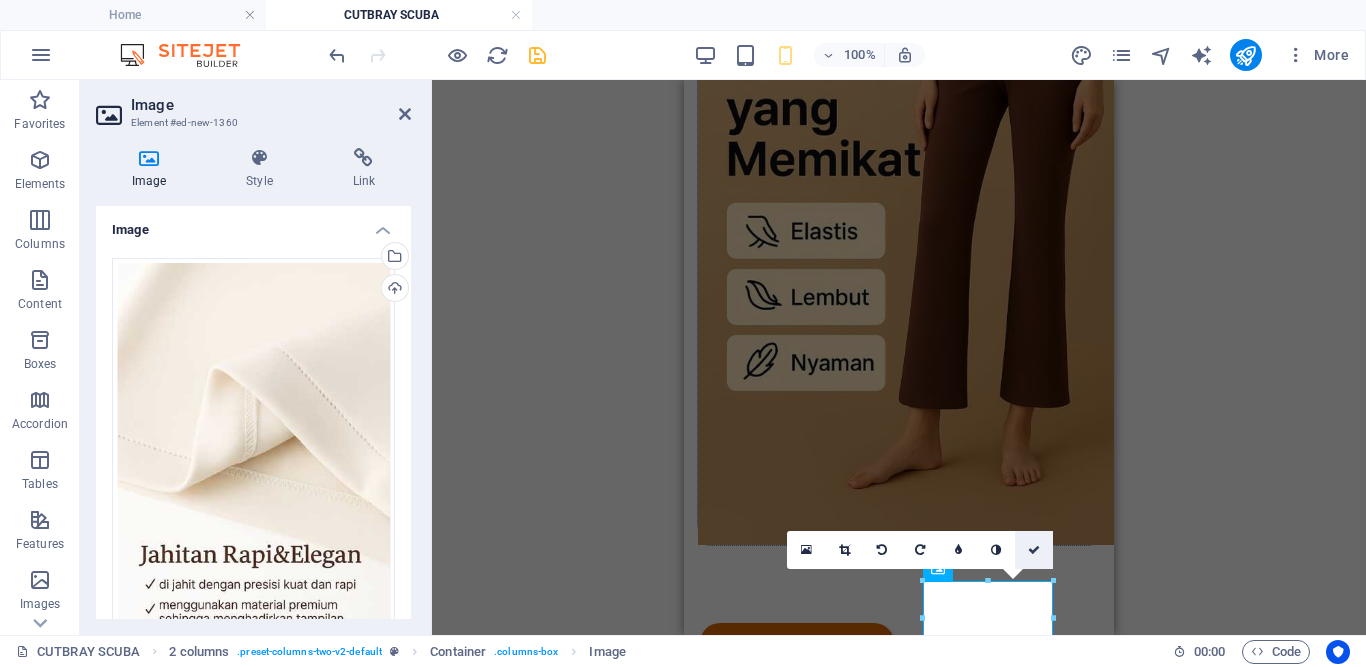 click at bounding box center (1034, 550) 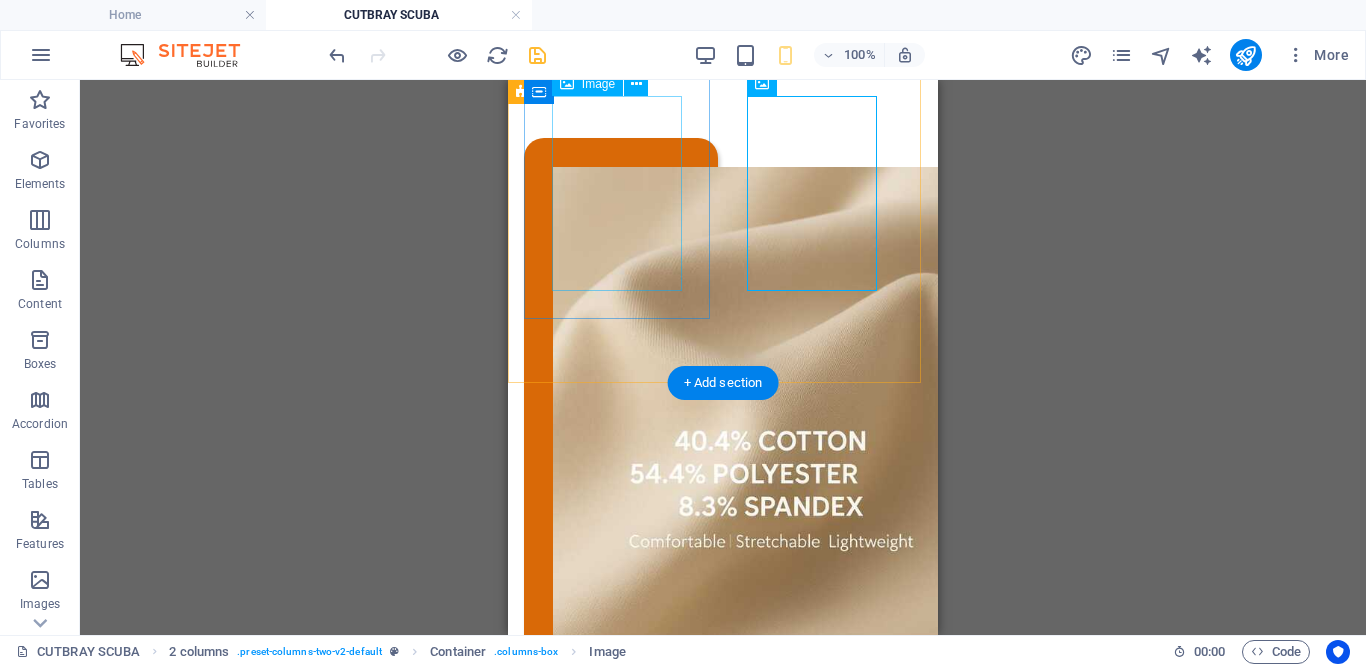 scroll, scrollTop: 486, scrollLeft: 0, axis: vertical 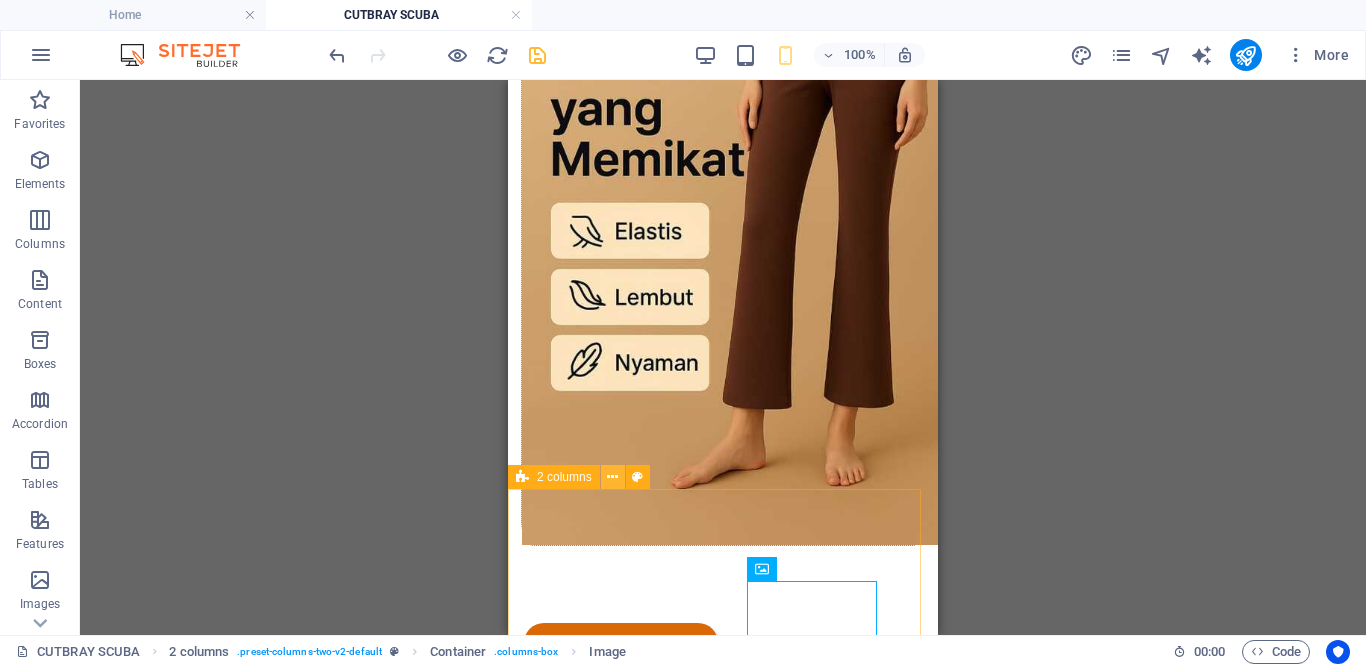 click at bounding box center [612, 477] 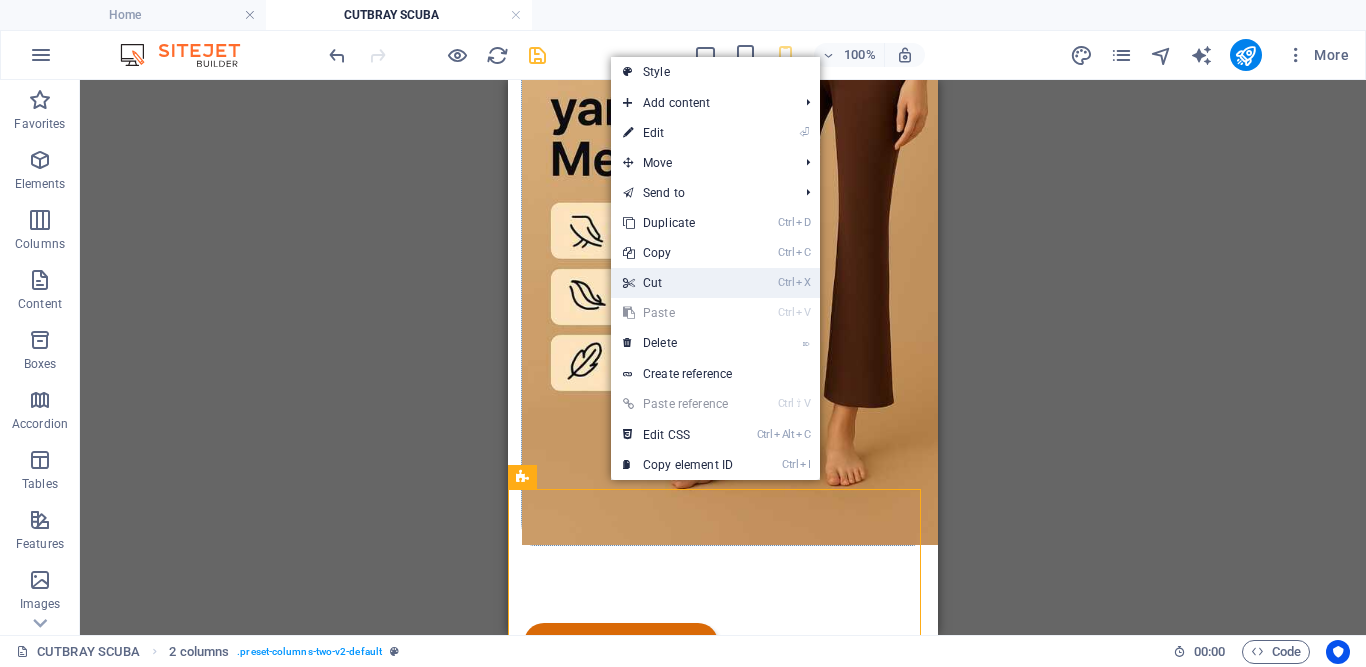 click on "Ctrl X  Cut" at bounding box center [678, 283] 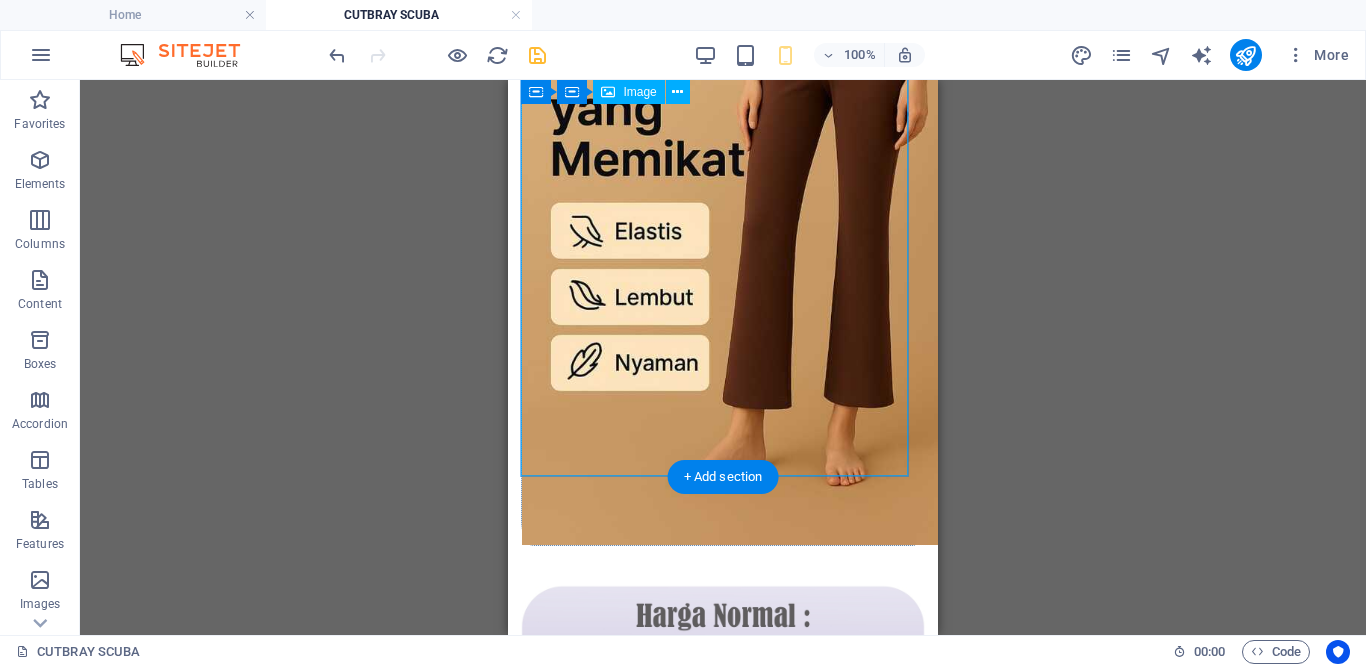 scroll, scrollTop: 0, scrollLeft: 0, axis: both 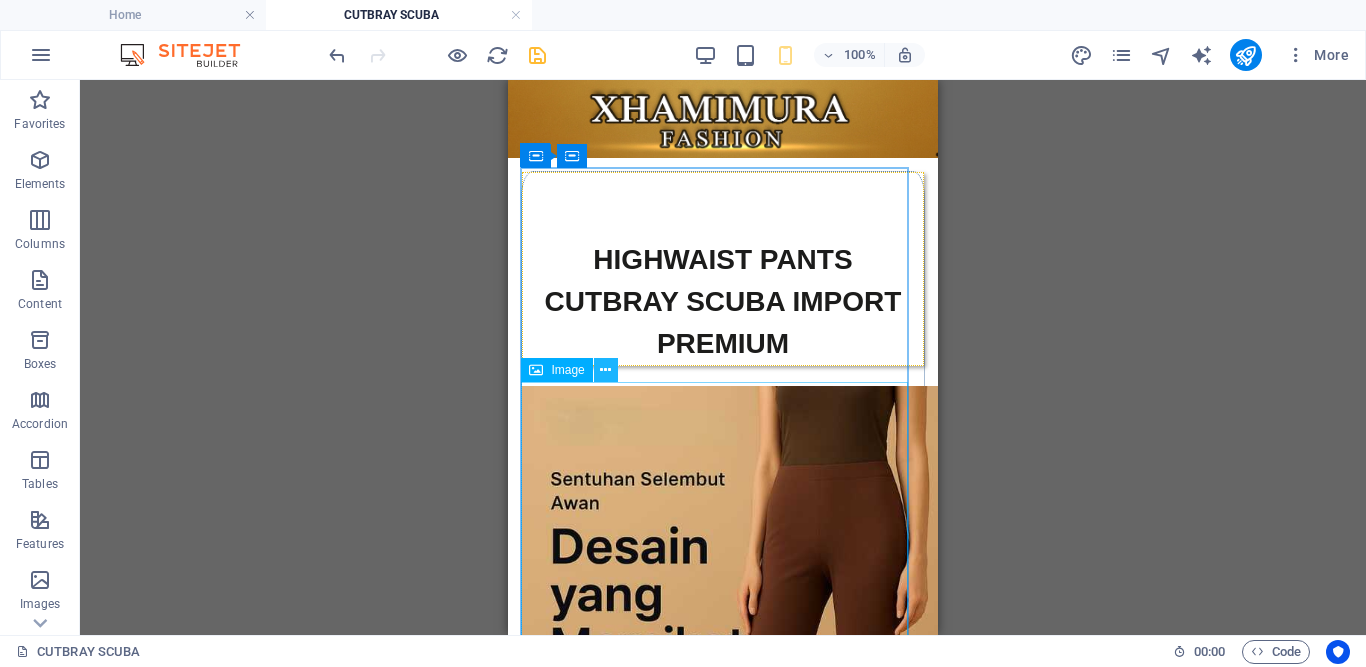click at bounding box center [605, 370] 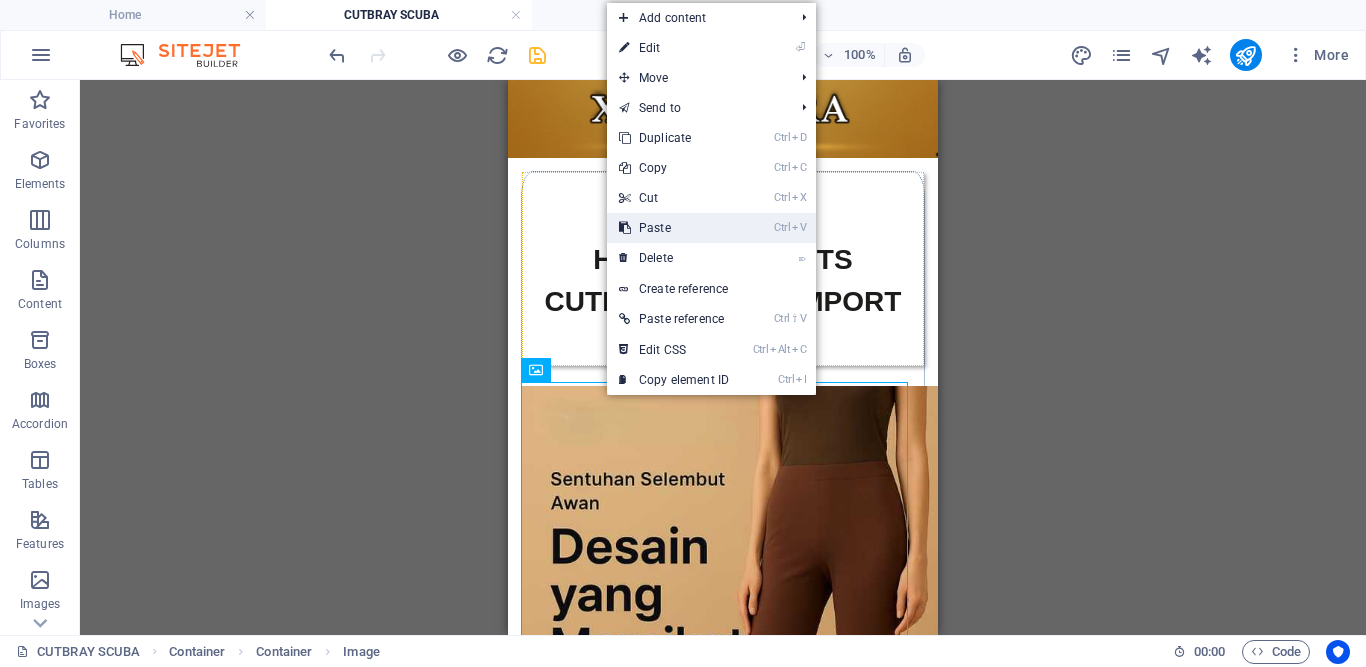 click on "Ctrl V  Paste" at bounding box center [674, 228] 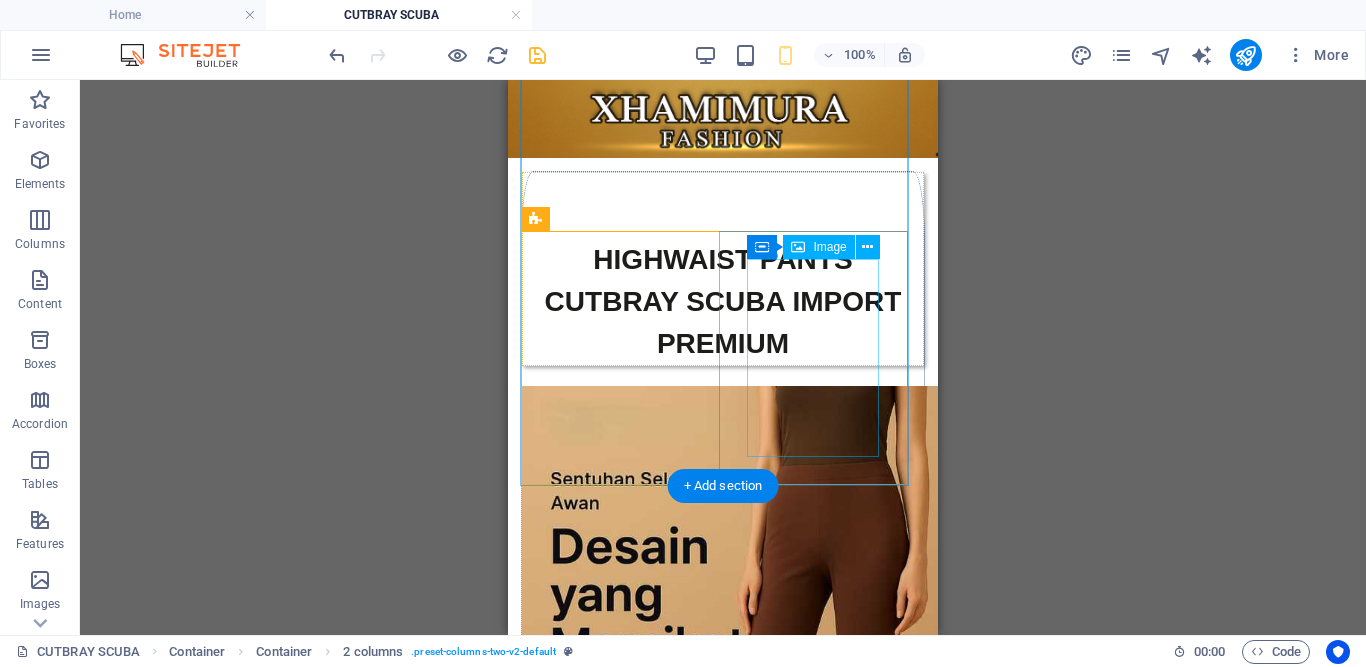 scroll, scrollTop: 731, scrollLeft: 0, axis: vertical 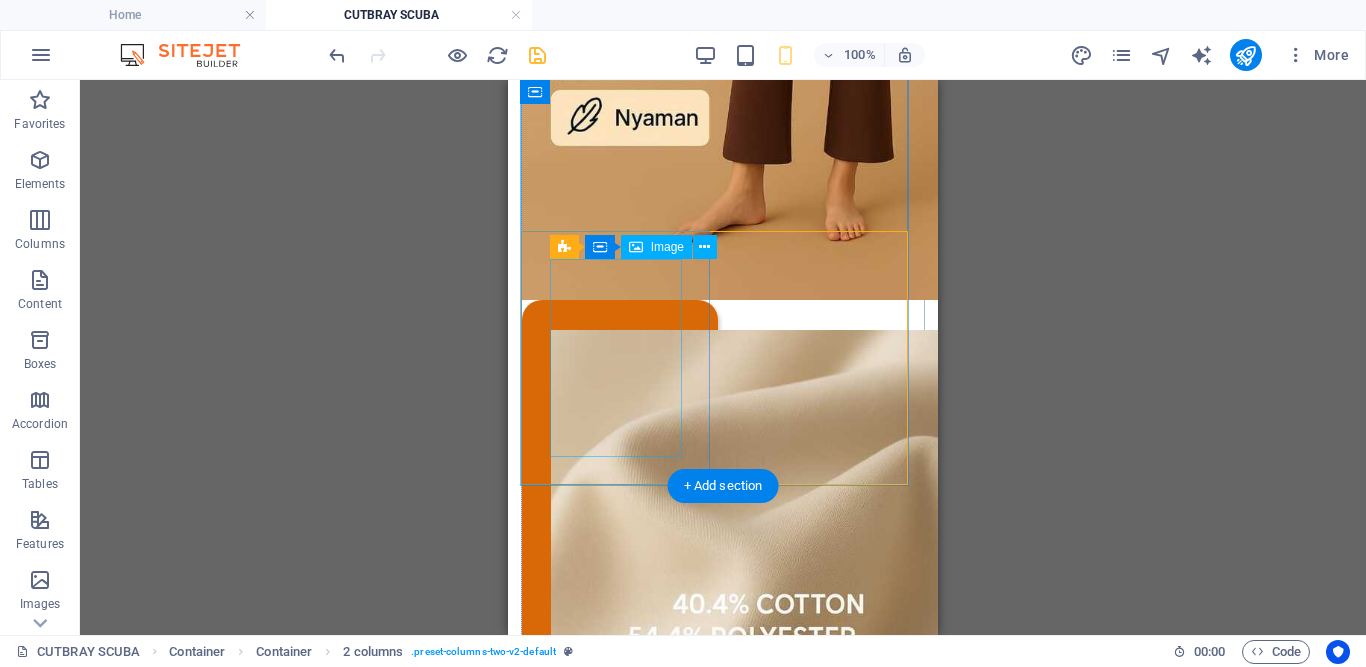 click at bounding box center [619, 652] 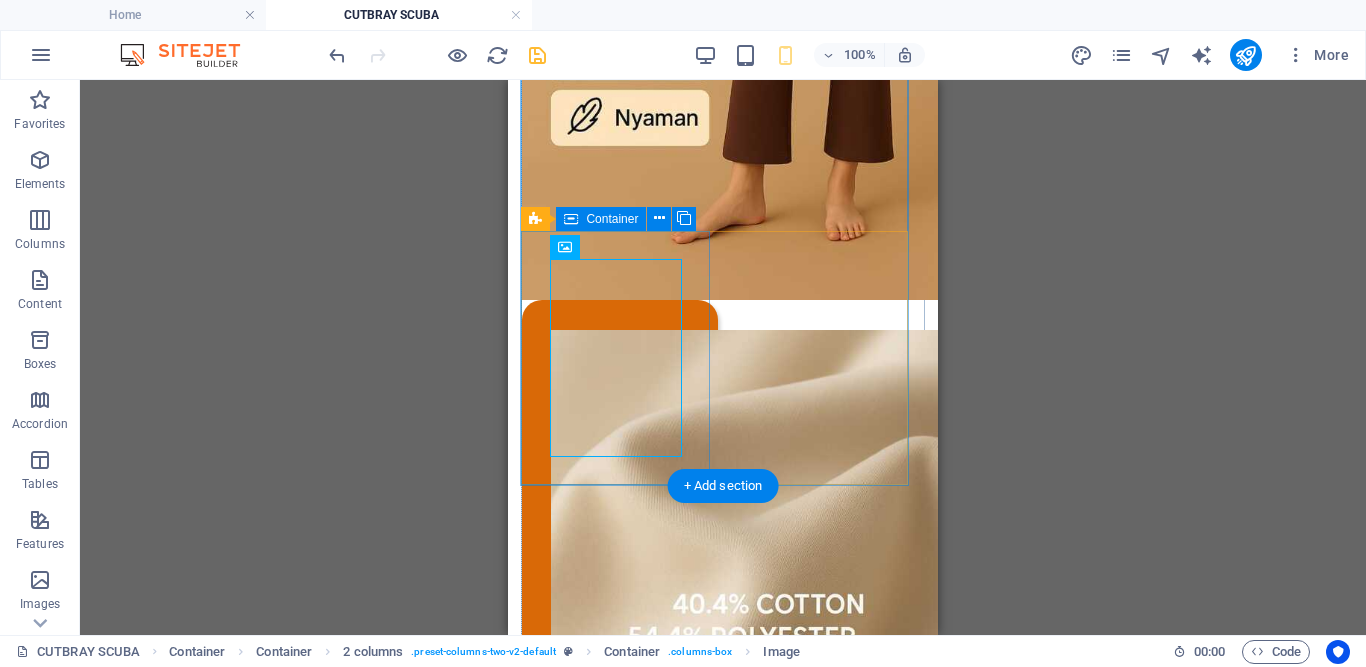click at bounding box center (620, 652) 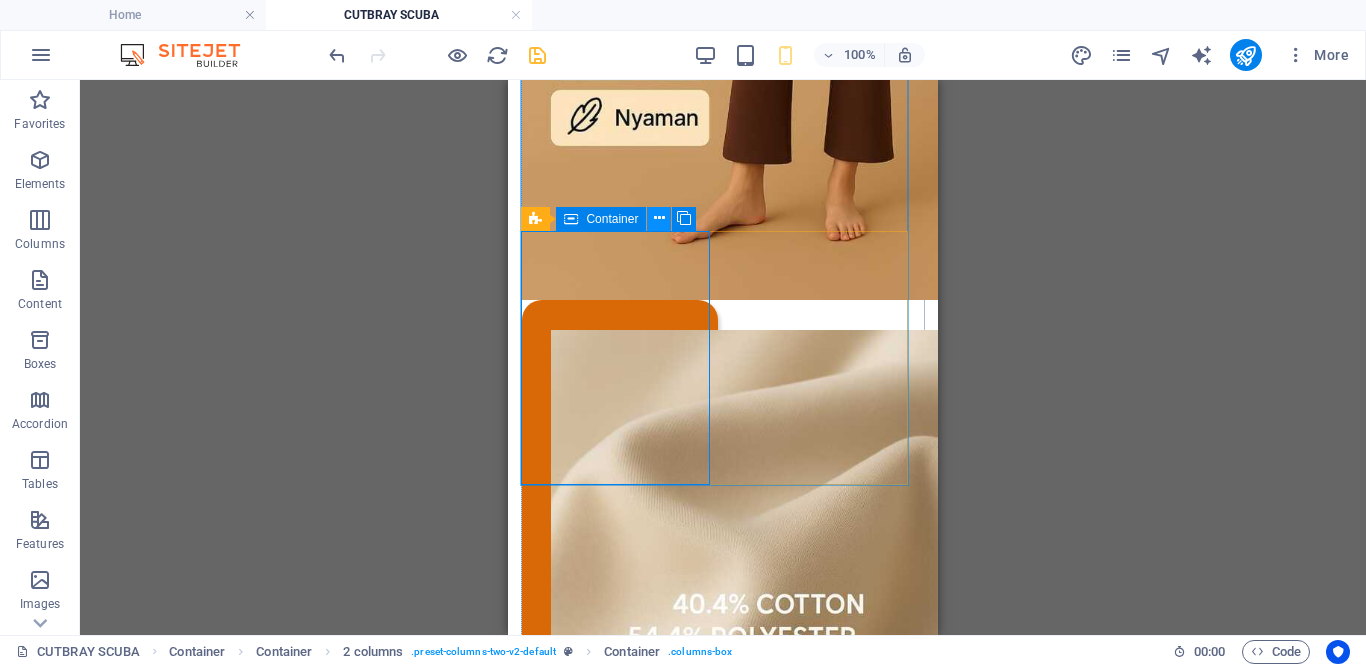 click at bounding box center (659, 218) 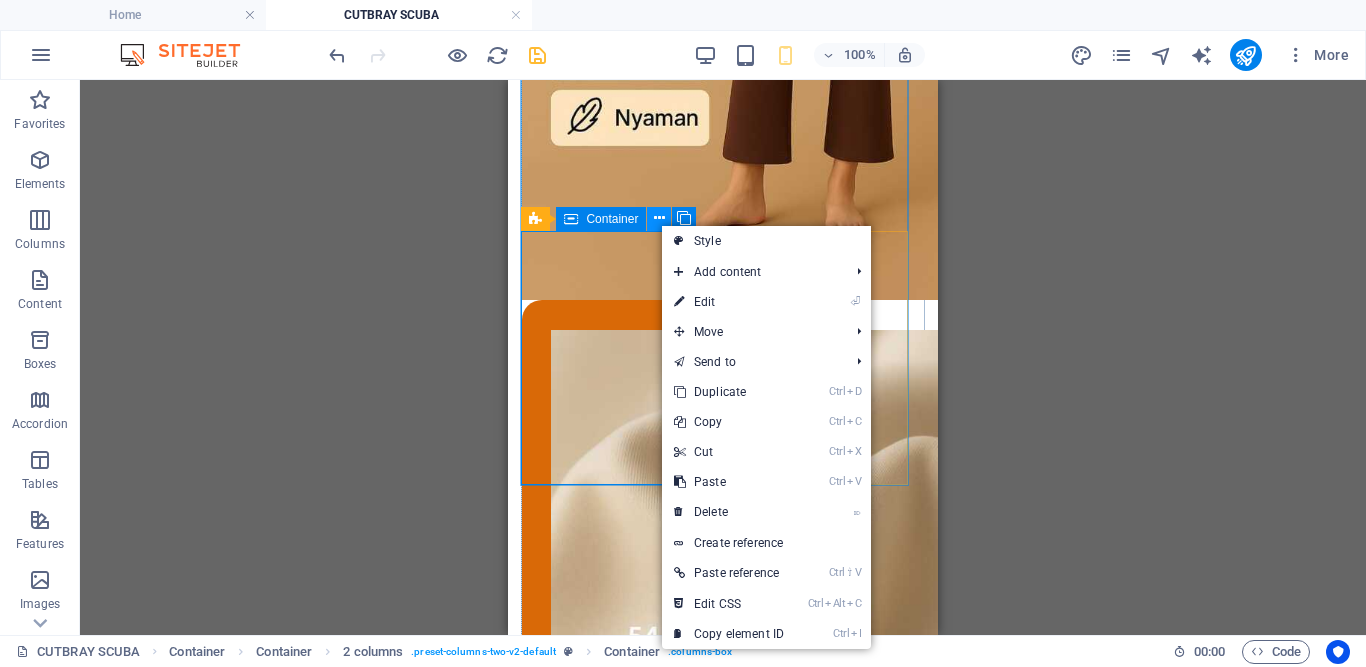 click at bounding box center (659, 218) 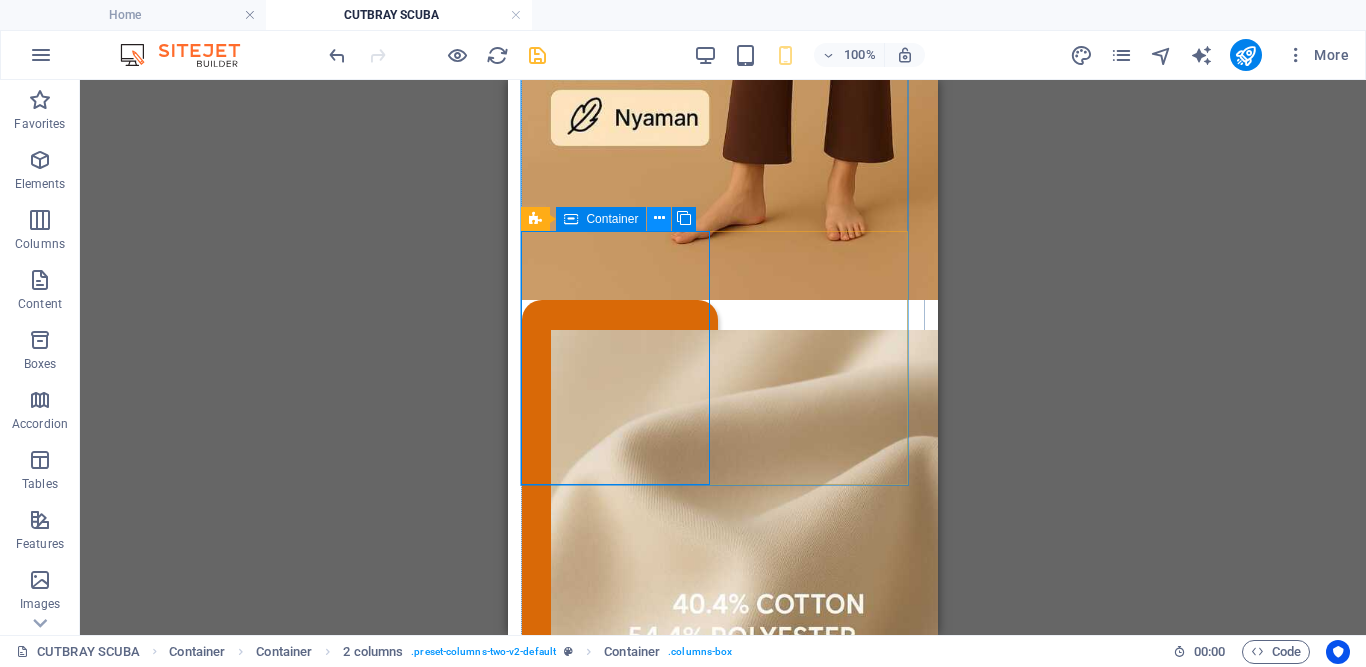 click at bounding box center [659, 218] 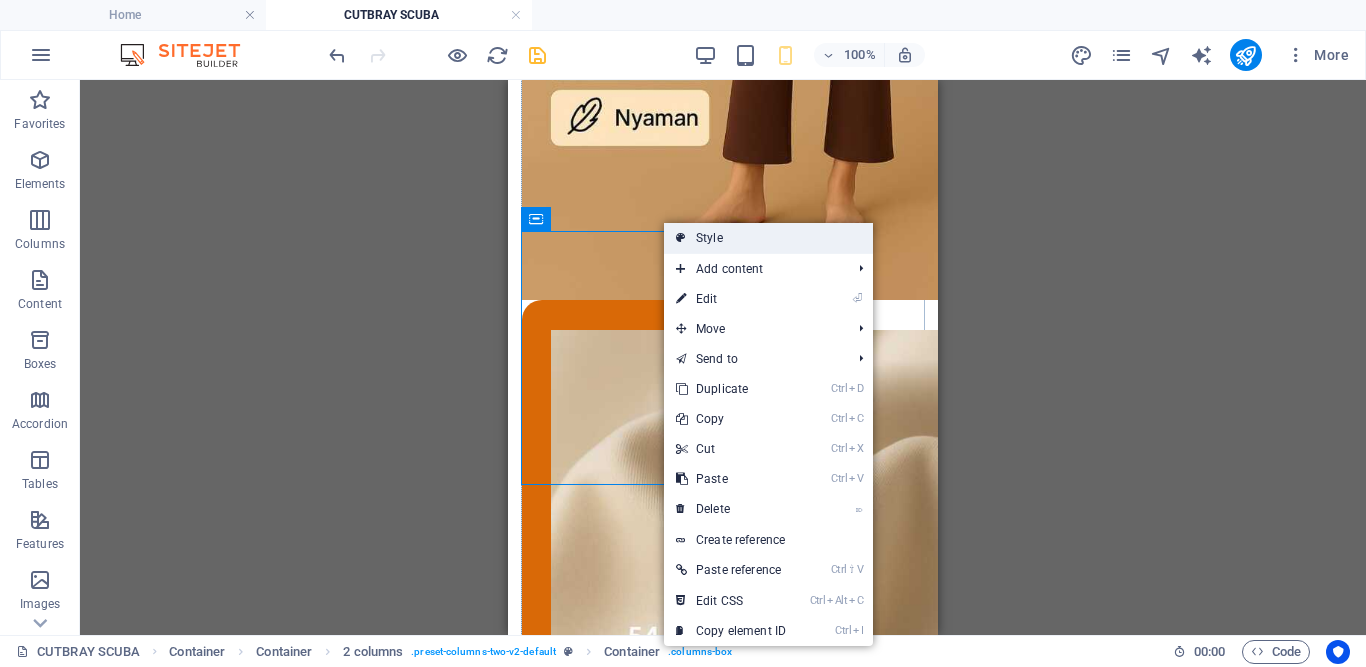 click on "Style" at bounding box center (768, 238) 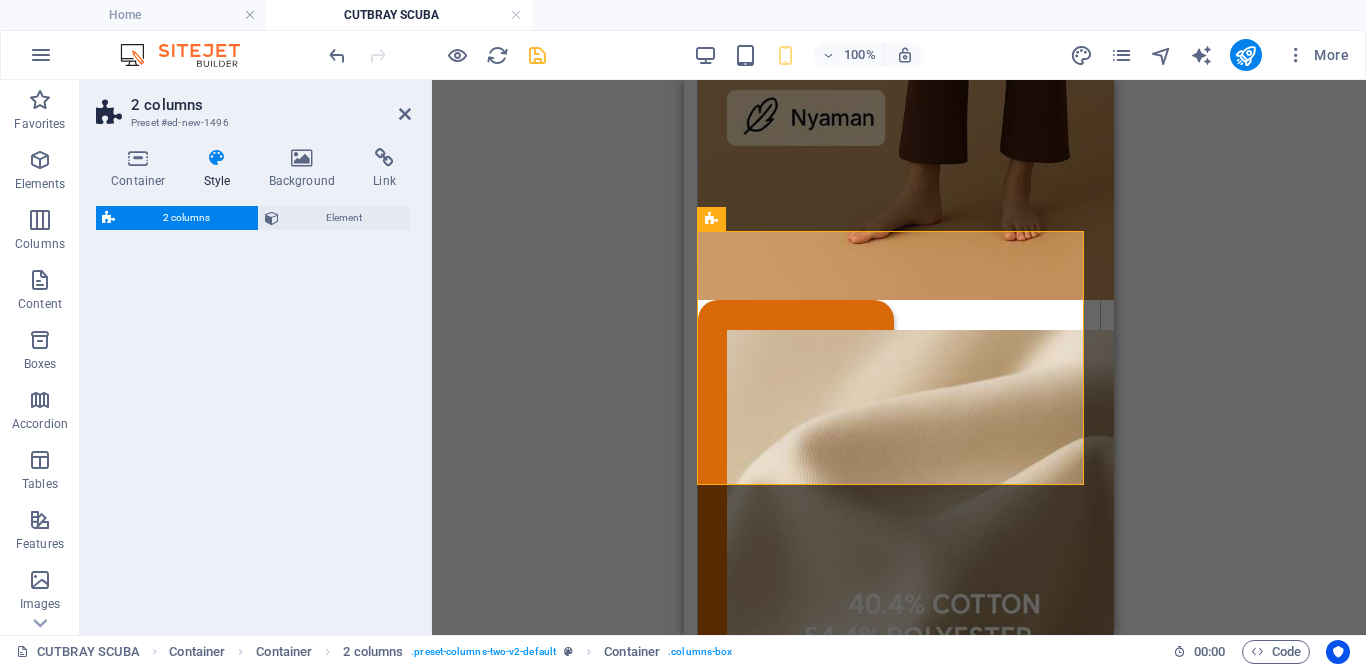 select on "vw" 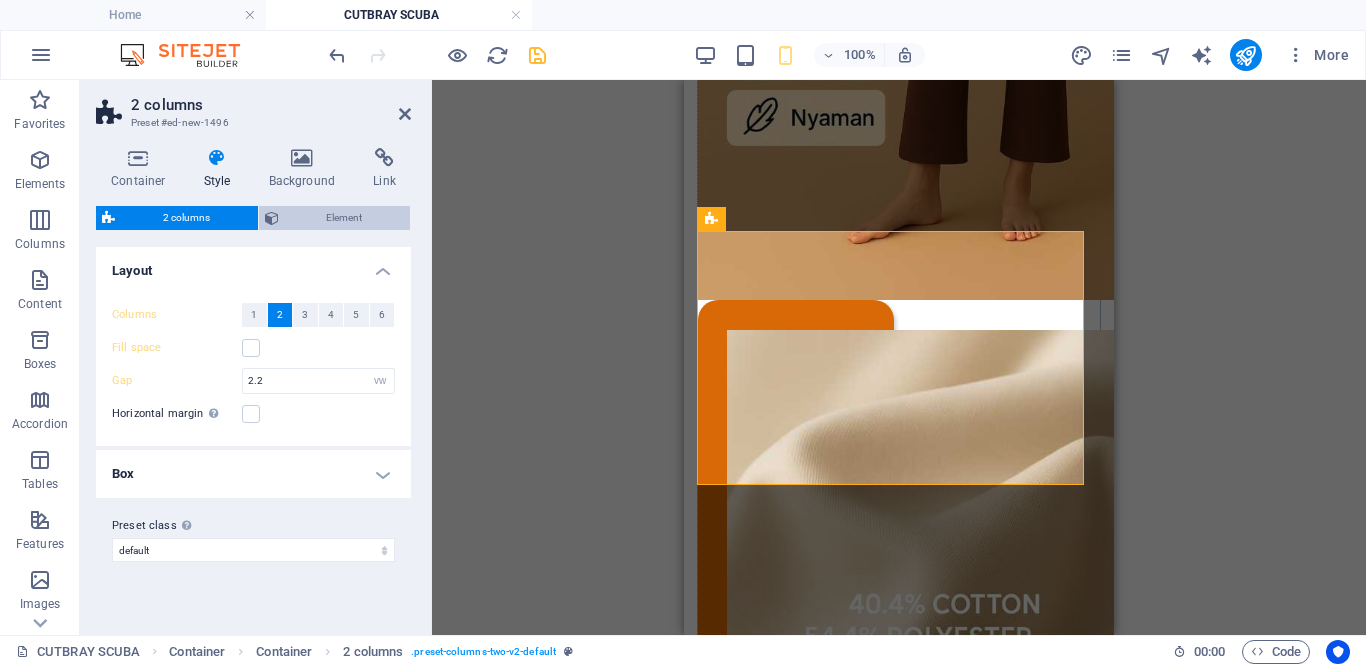 click on "Element" at bounding box center [345, 218] 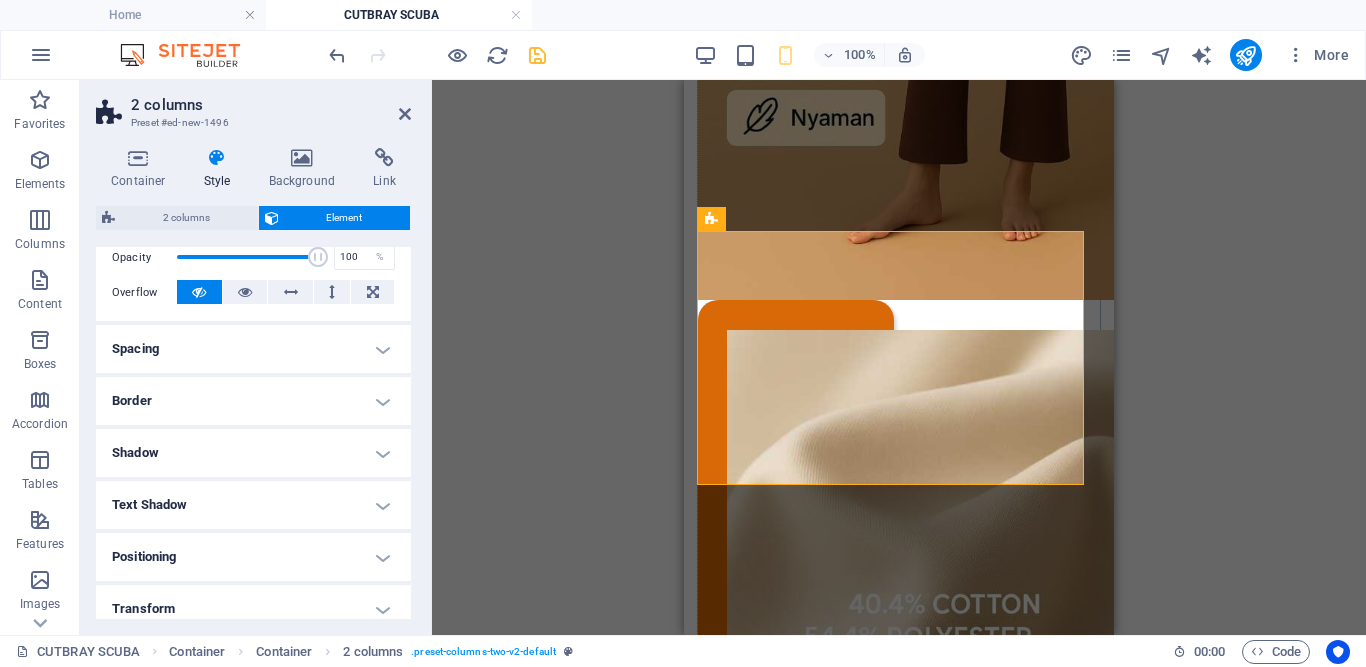 scroll, scrollTop: 326, scrollLeft: 0, axis: vertical 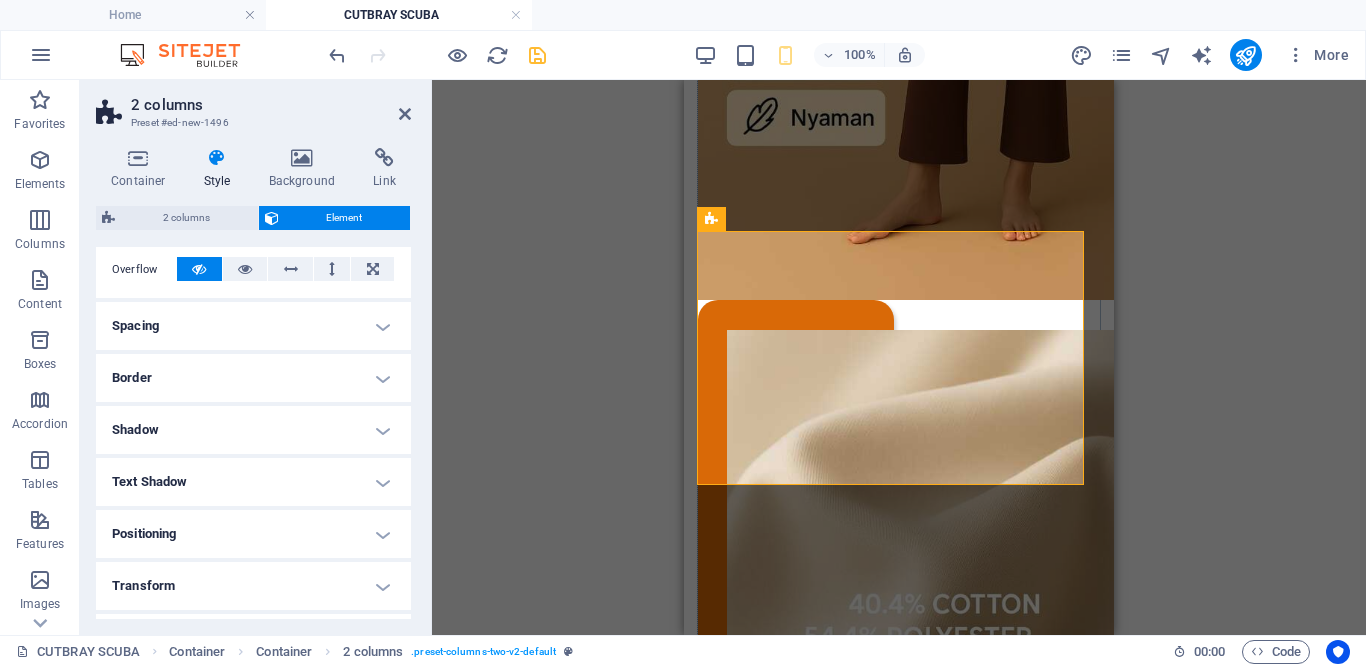 click on "Spacing" at bounding box center (253, 326) 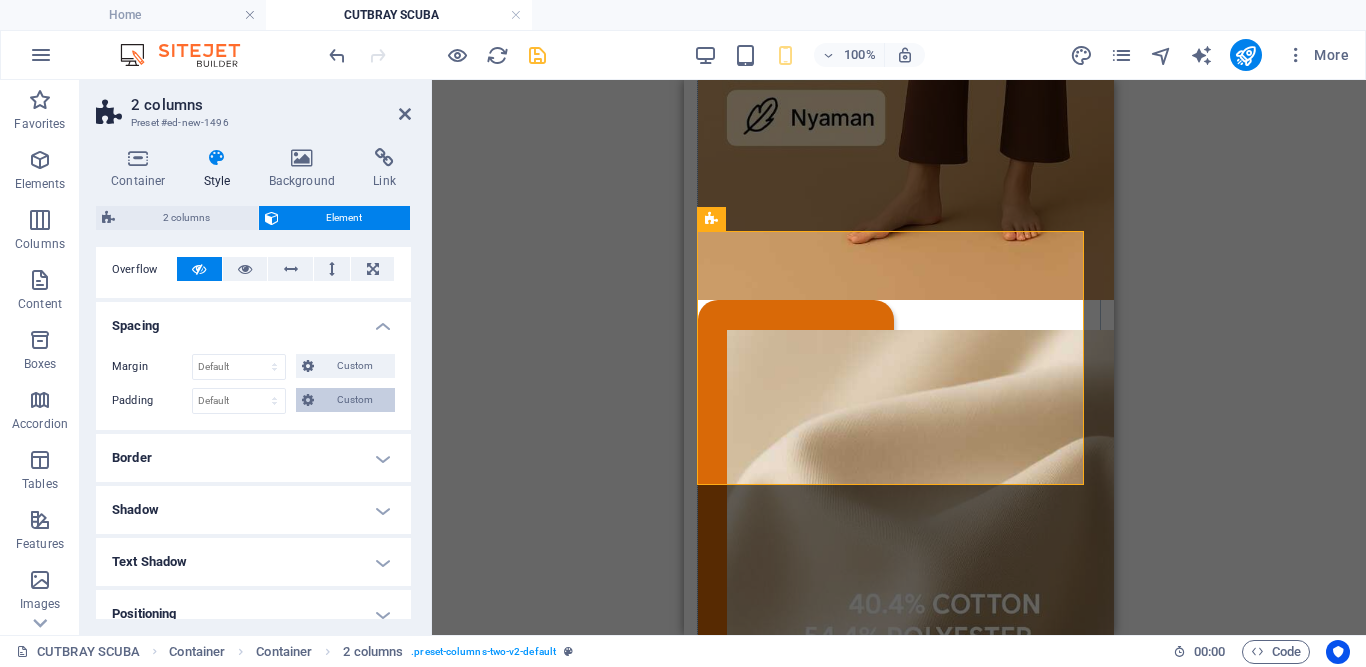 click on "Custom" at bounding box center [354, 400] 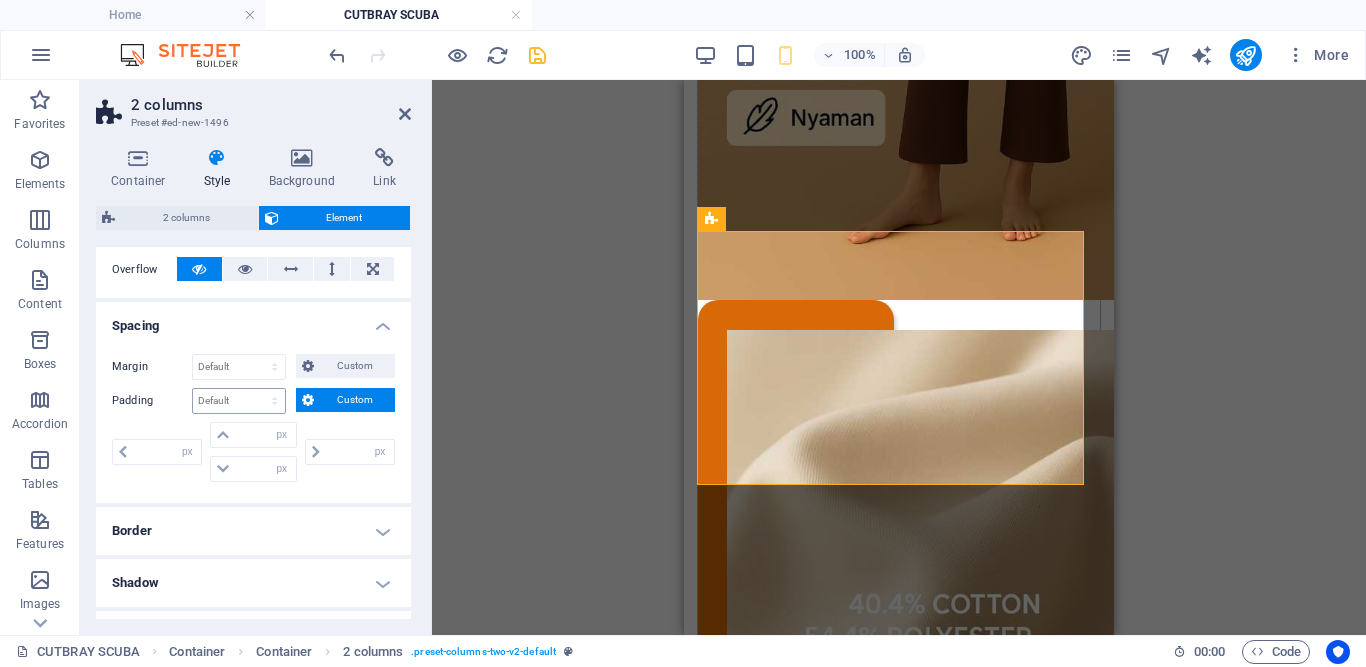 click on "Default px rem % vh vw Custom" at bounding box center (239, 401) 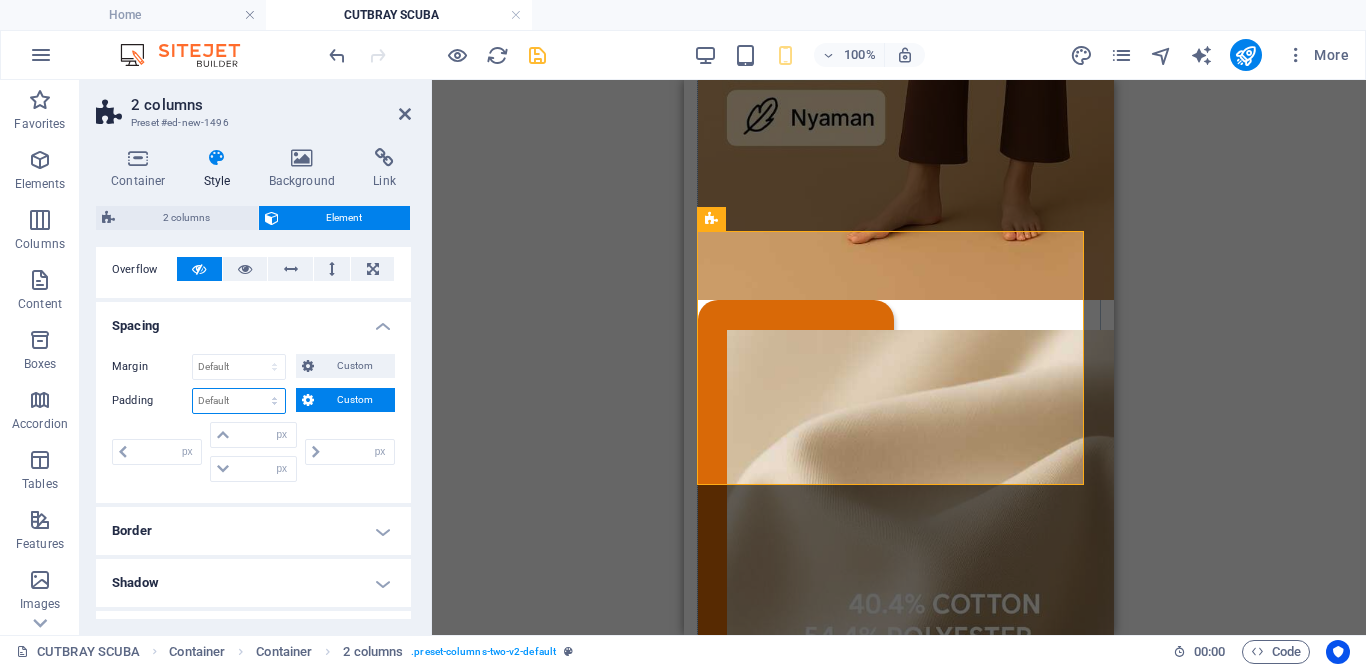 click on "Default px rem % vh vw Custom" at bounding box center (239, 401) 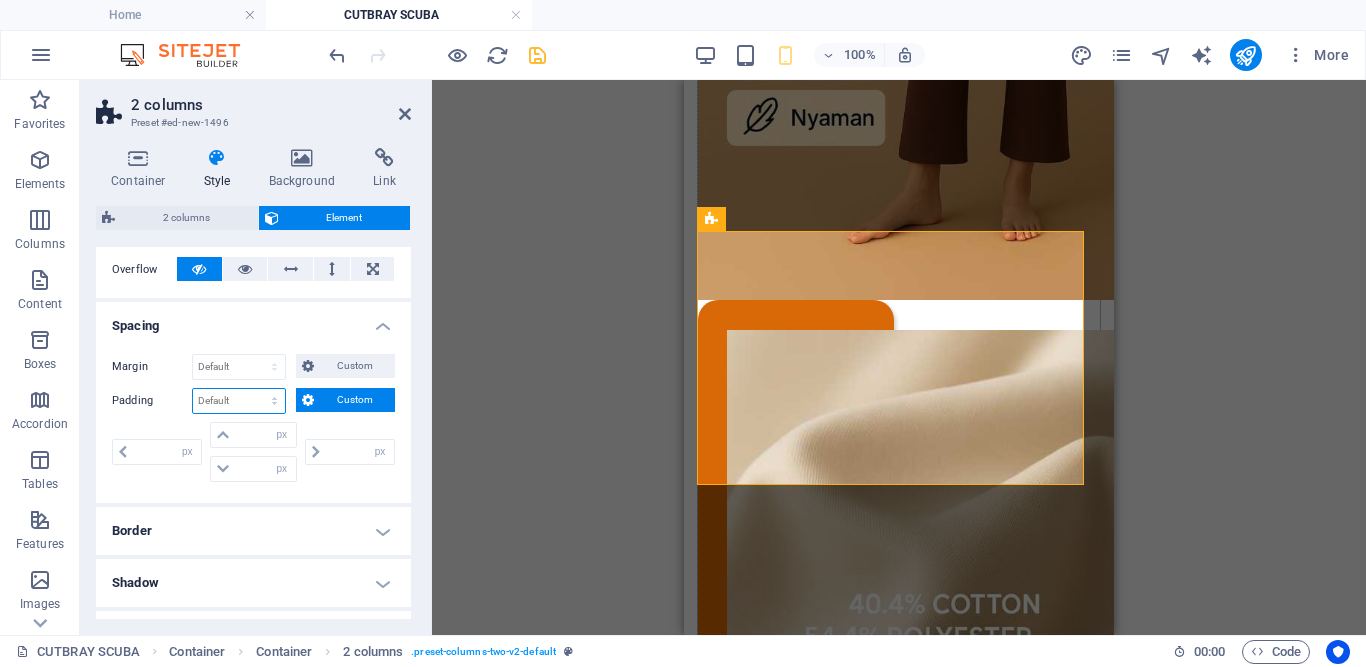 select on "px" 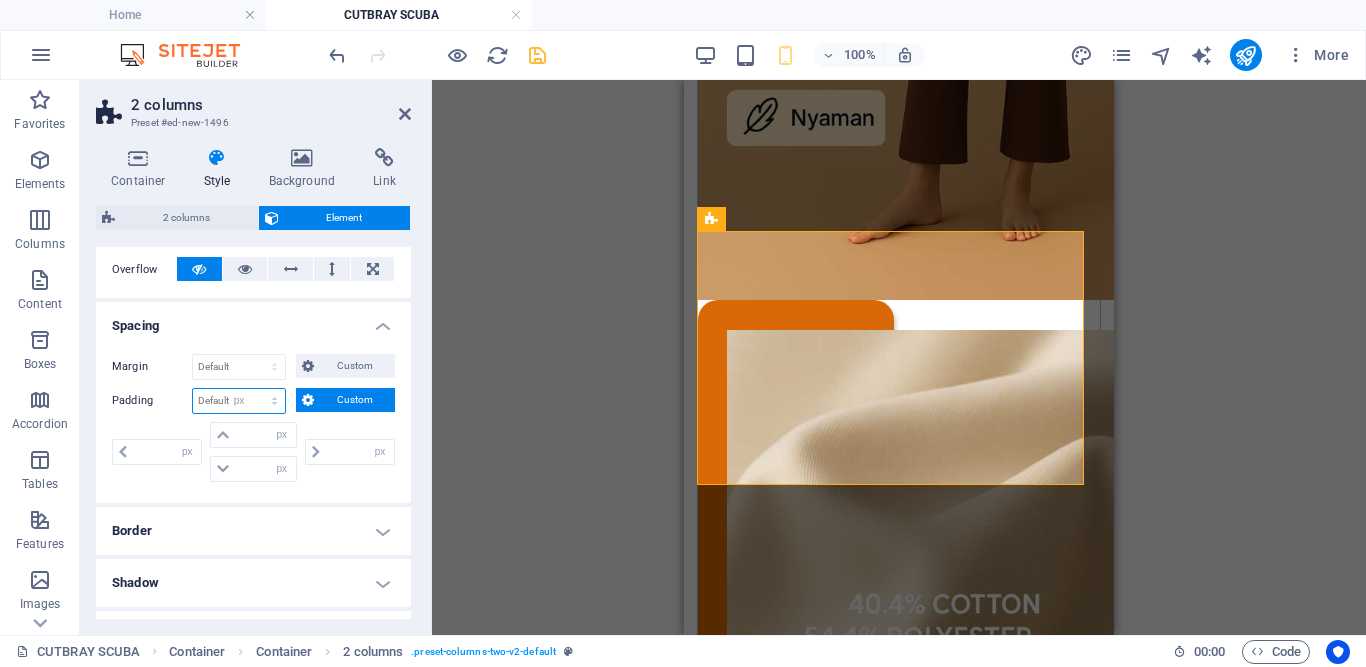 click on "Default px rem % vh vw Custom" at bounding box center [239, 401] 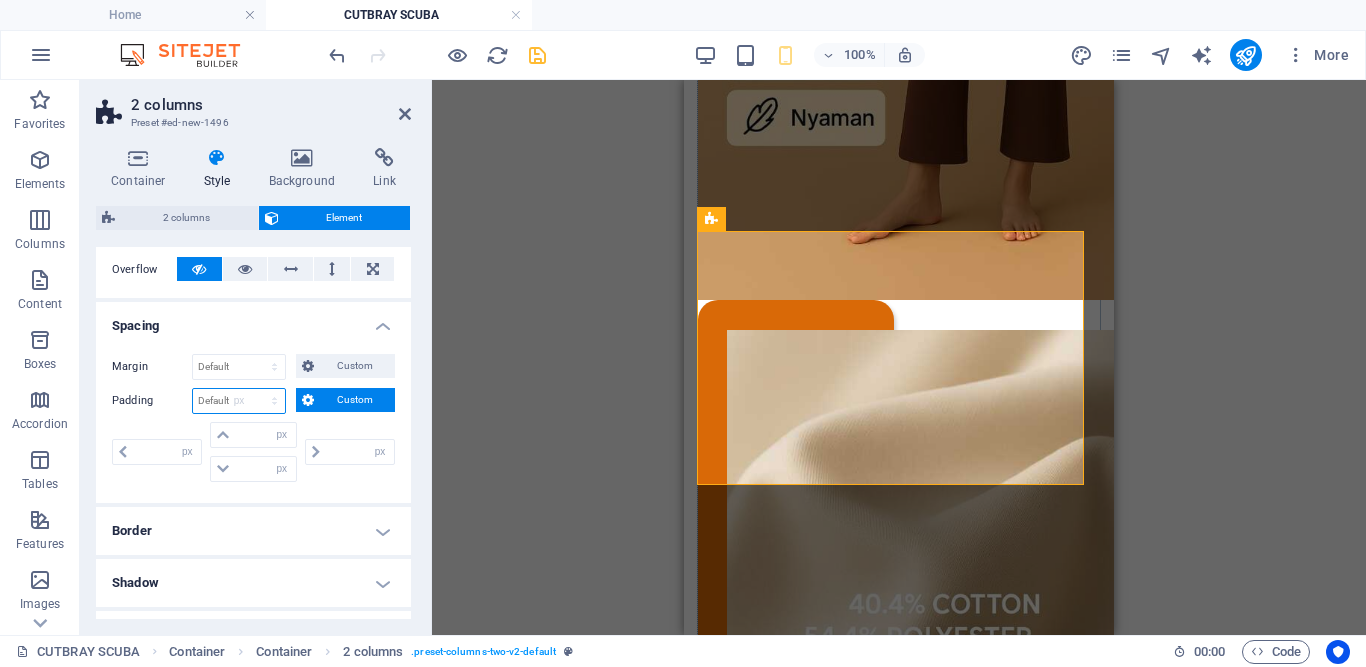 type on "0" 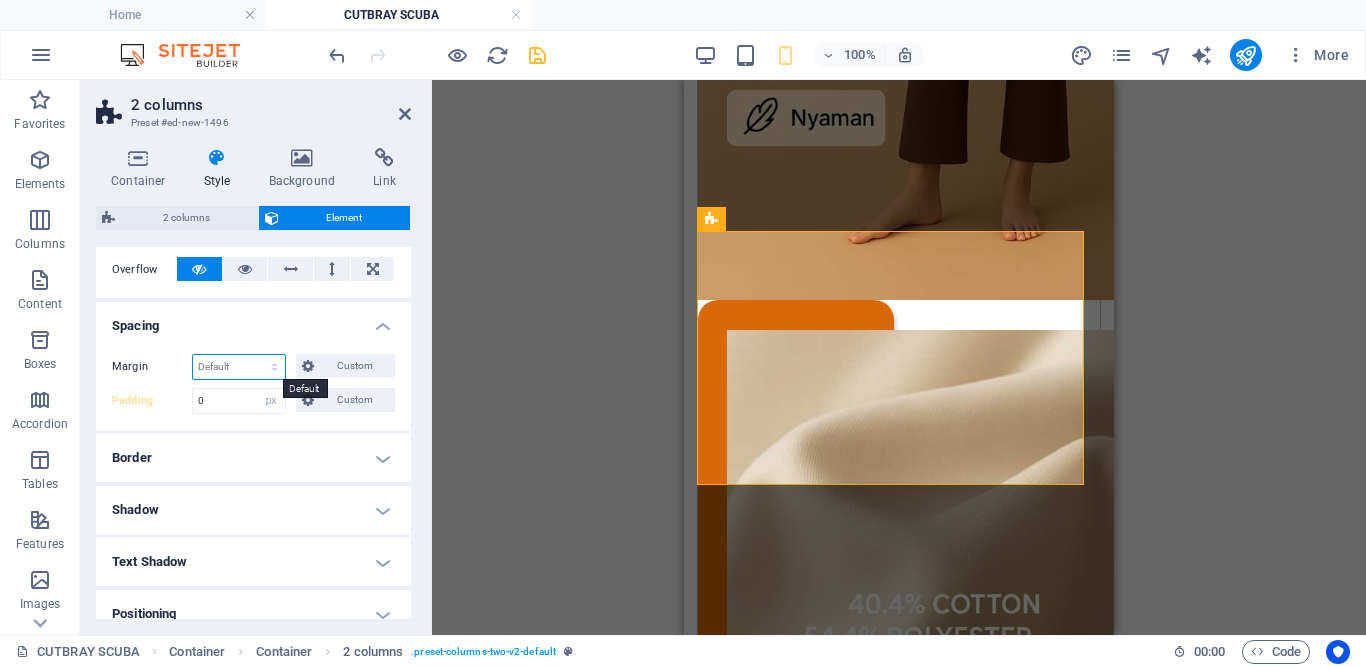 click on "Default auto px % rem vw vh Custom" at bounding box center [239, 367] 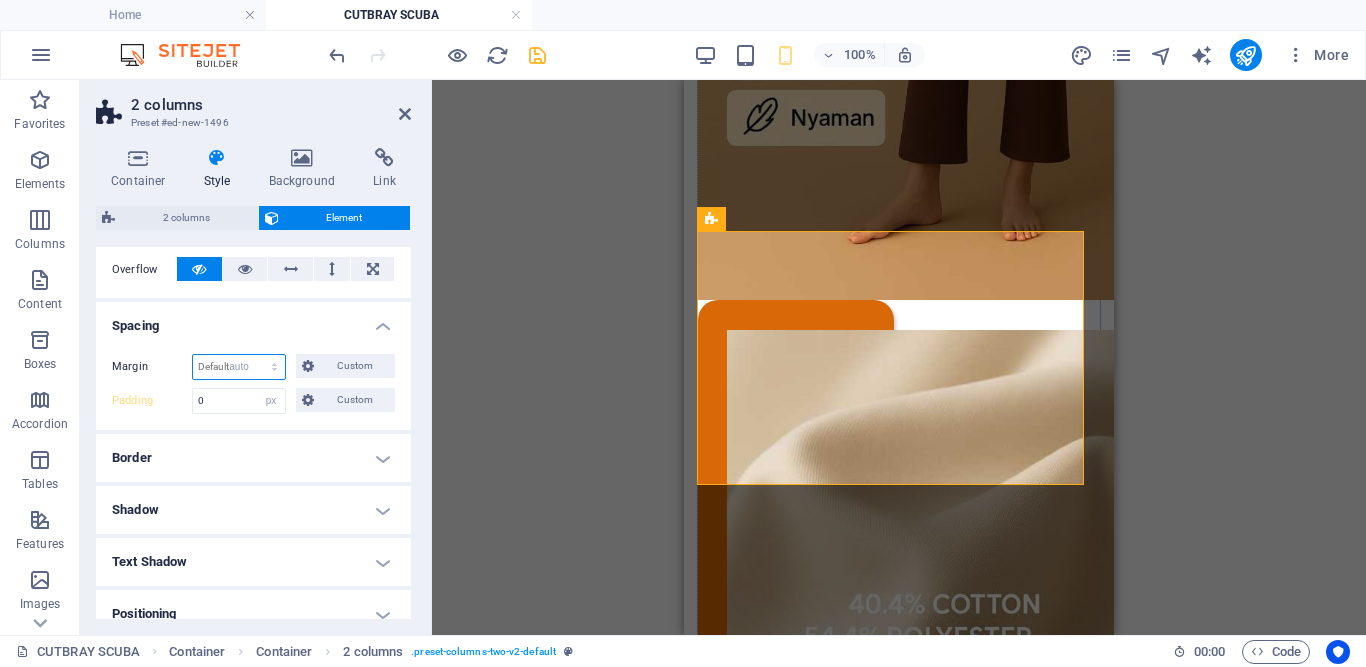 click on "Default auto px % rem vw vh Custom" at bounding box center [239, 367] 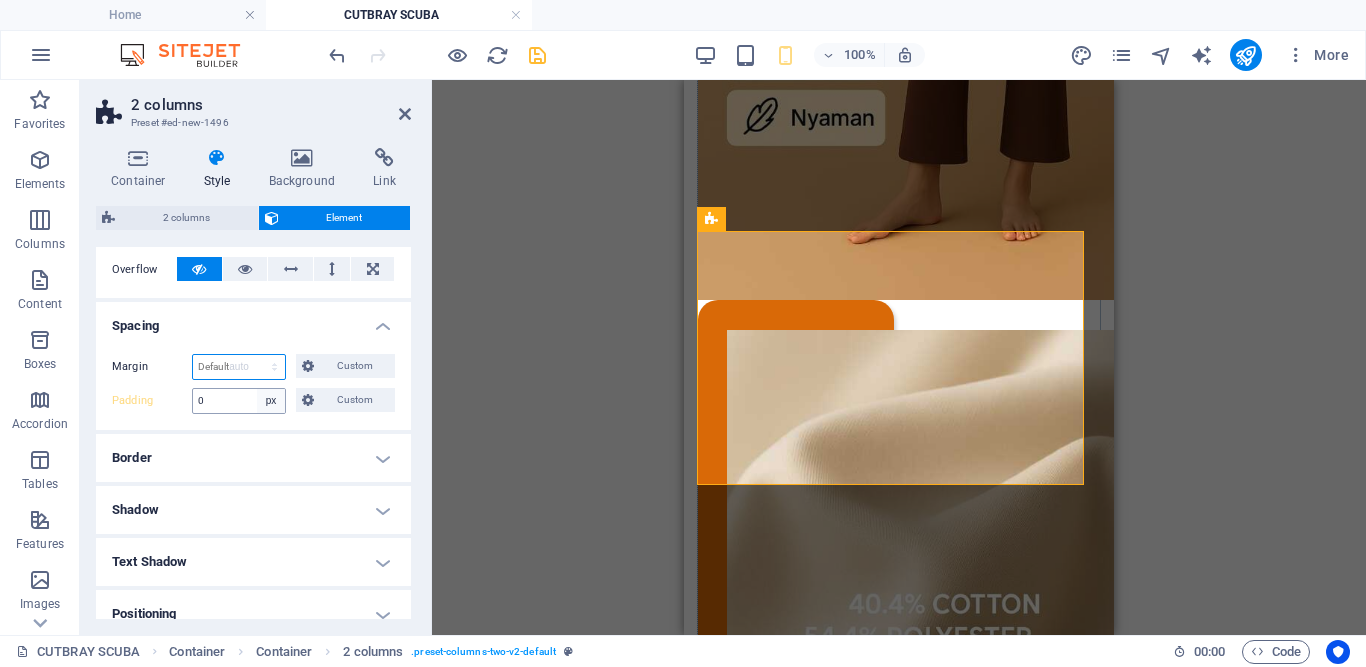 select on "DISABLED_OPTION_VALUE" 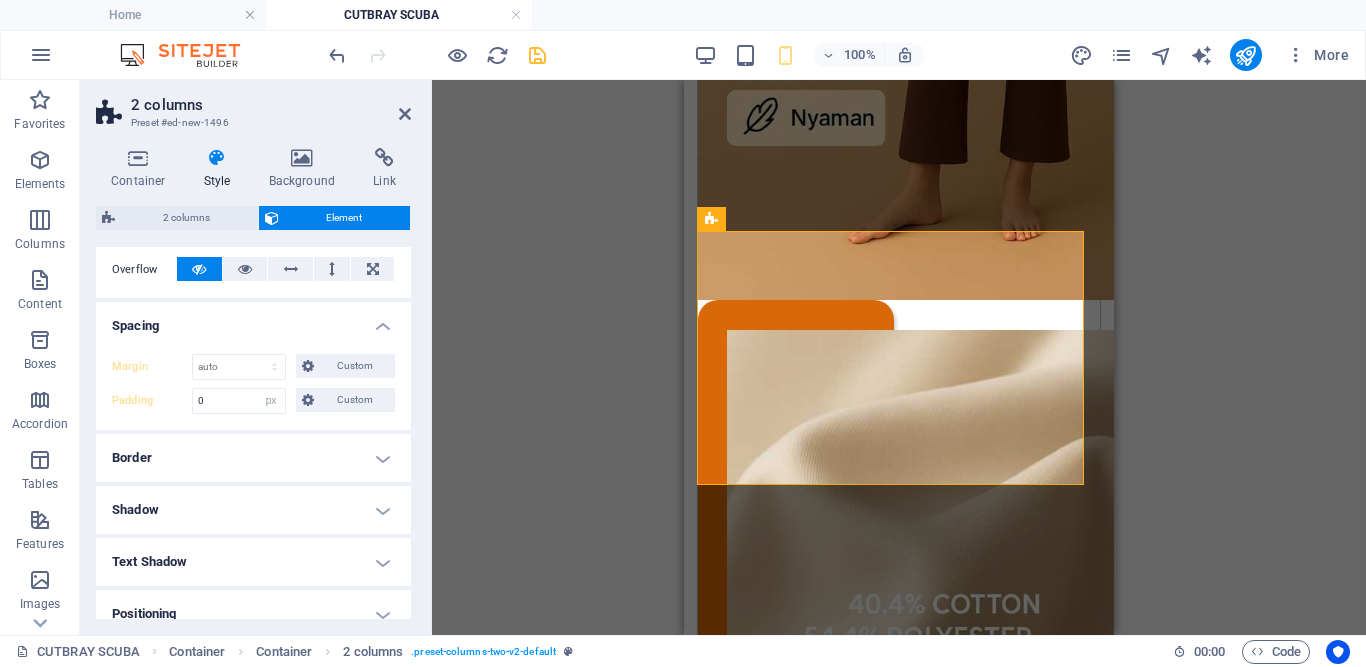 click on "Spacing" at bounding box center (253, 320) 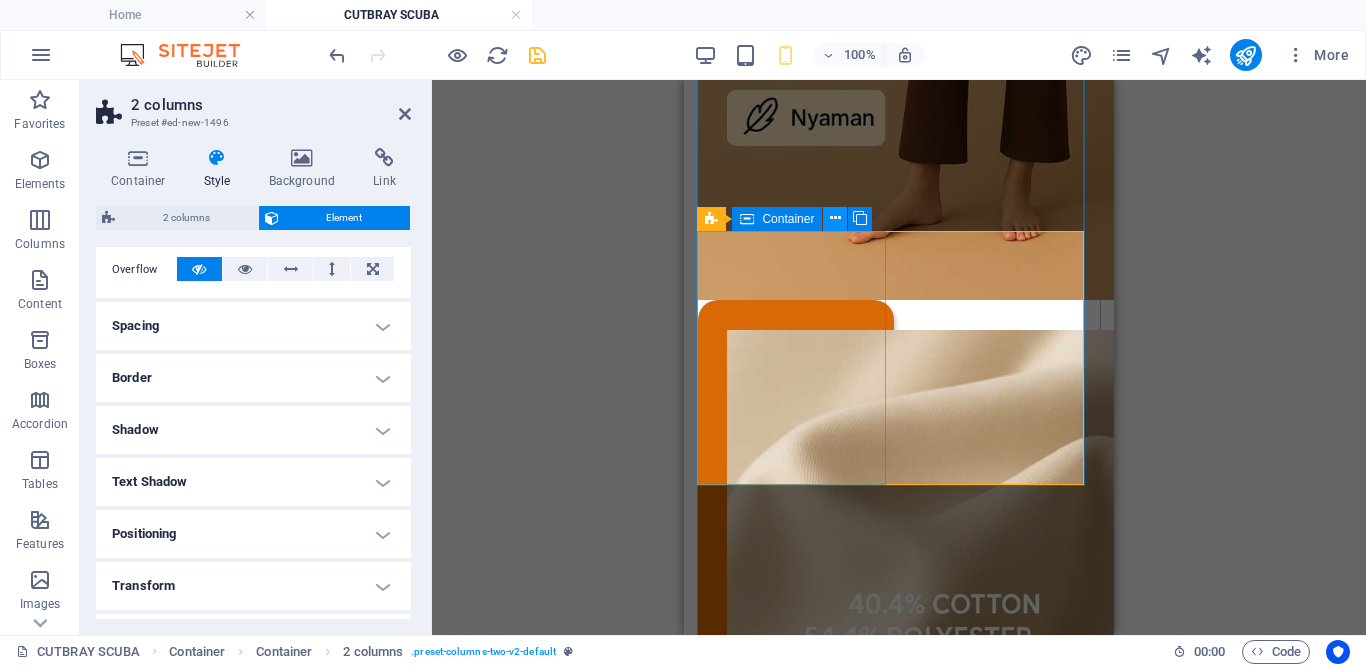 click at bounding box center [835, 218] 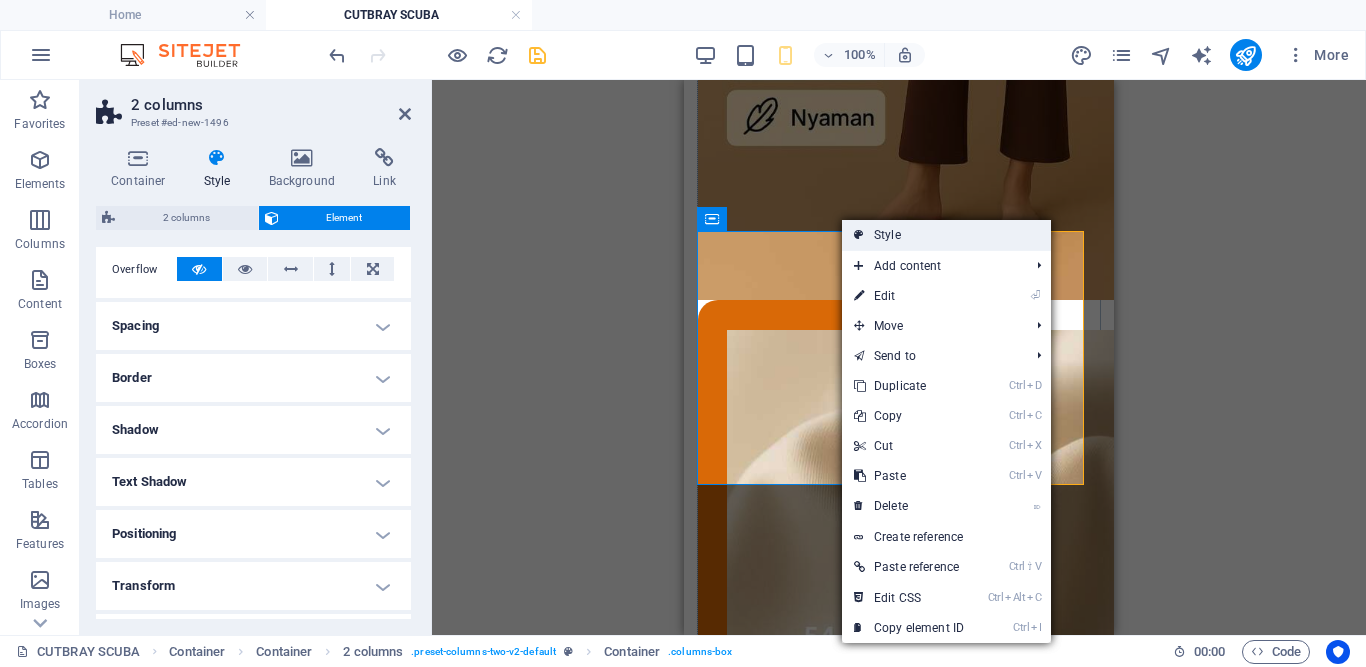 click on "Style" at bounding box center [946, 235] 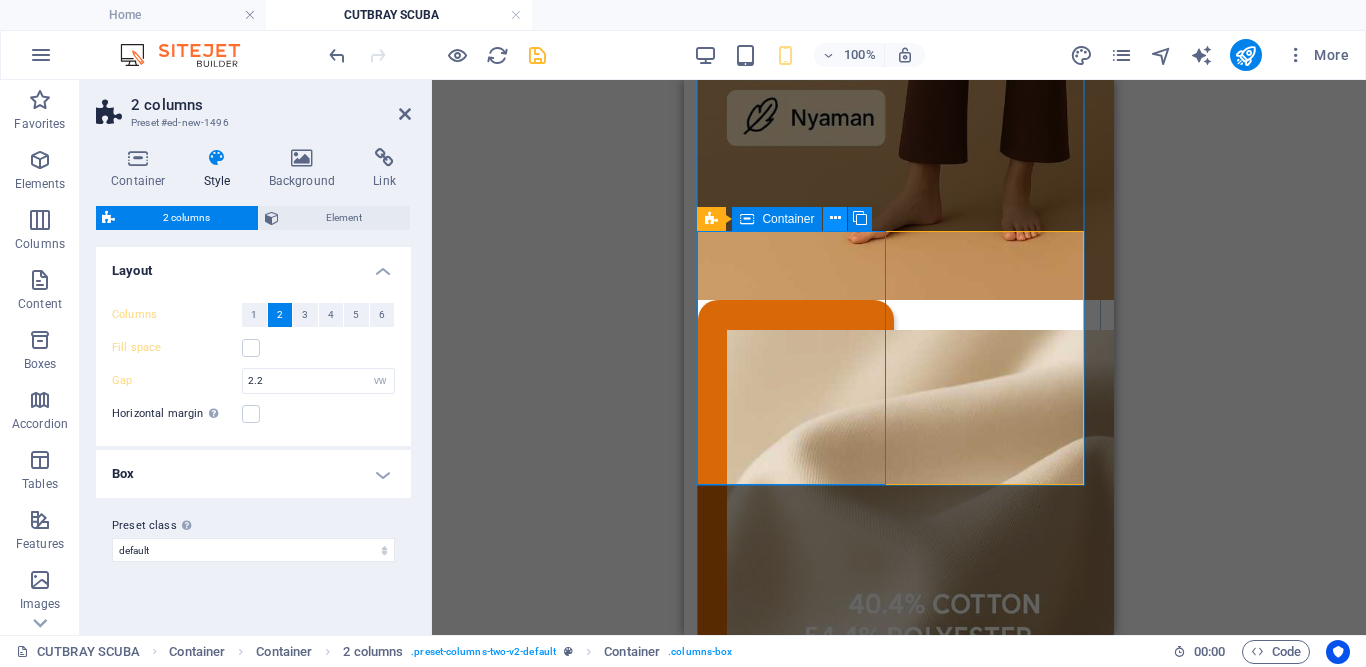click at bounding box center (835, 218) 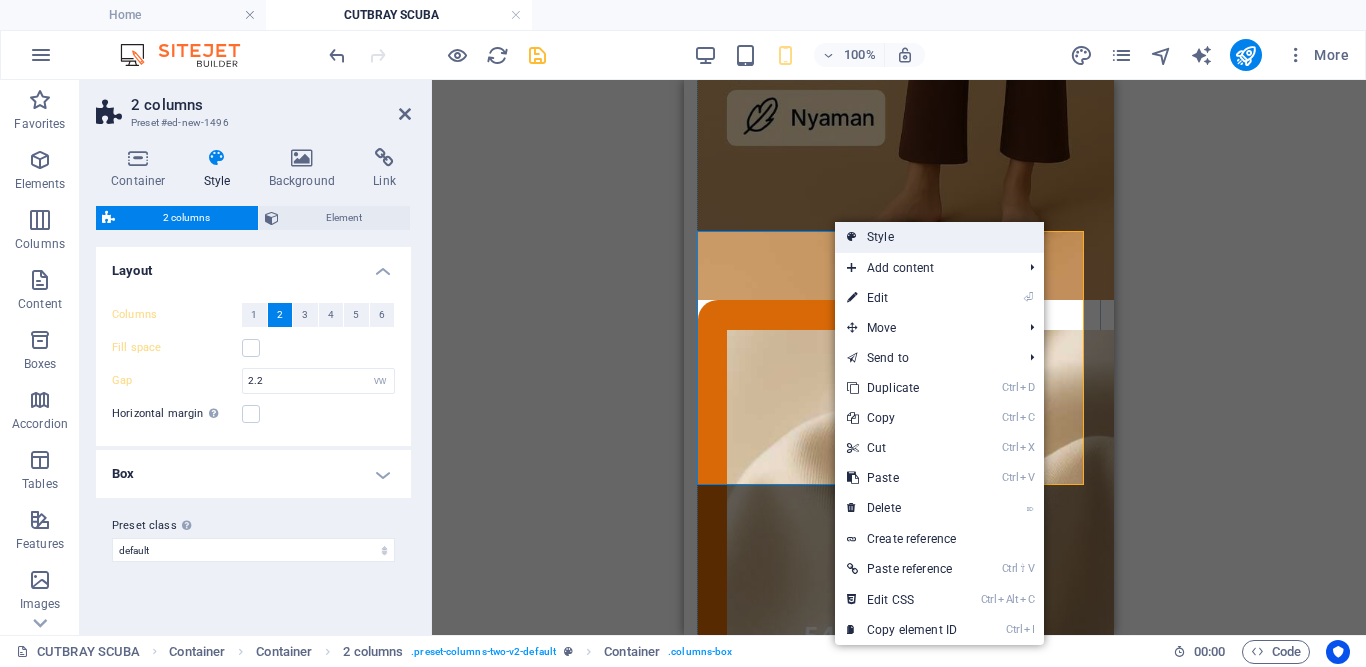 click on "Style" at bounding box center (939, 237) 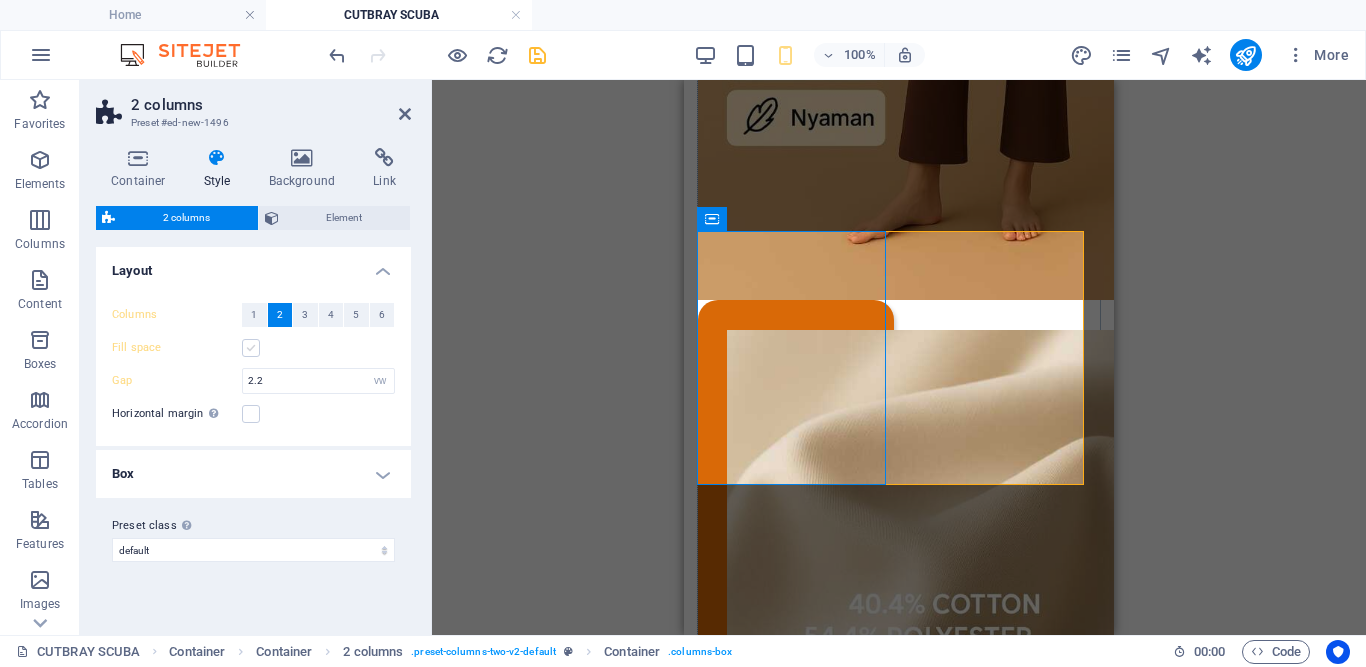 click at bounding box center [251, 348] 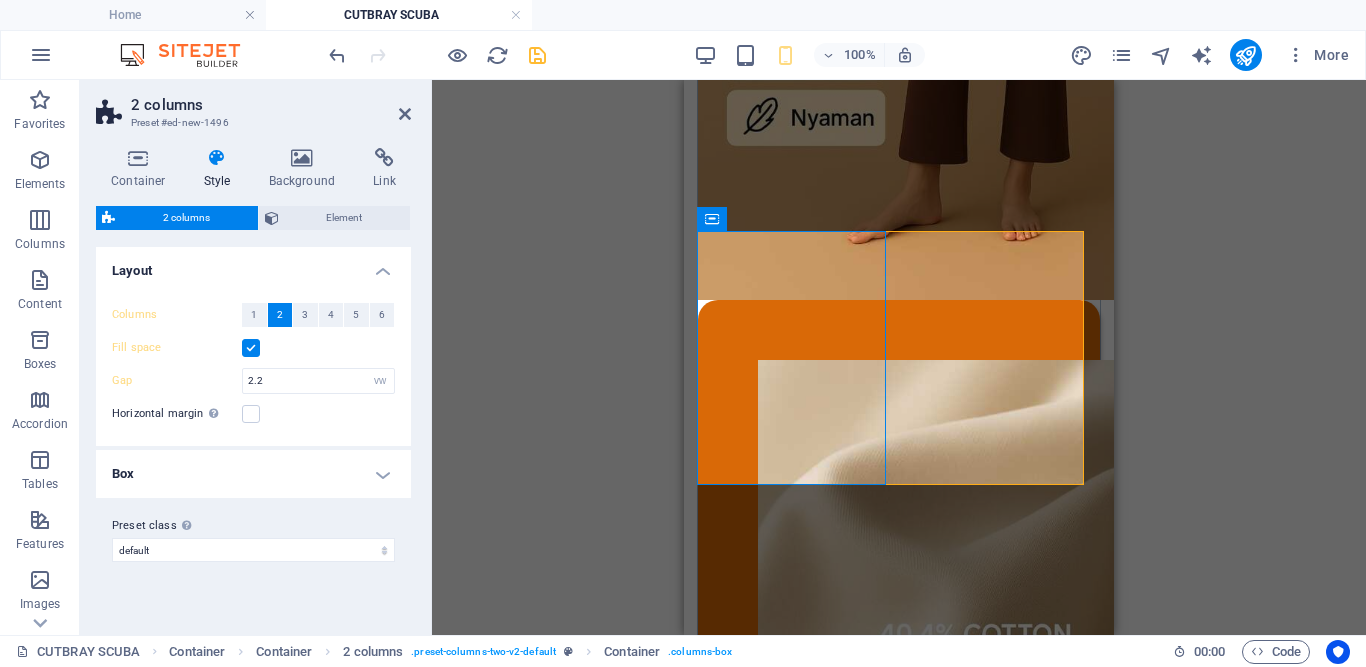 click at bounding box center [251, 348] 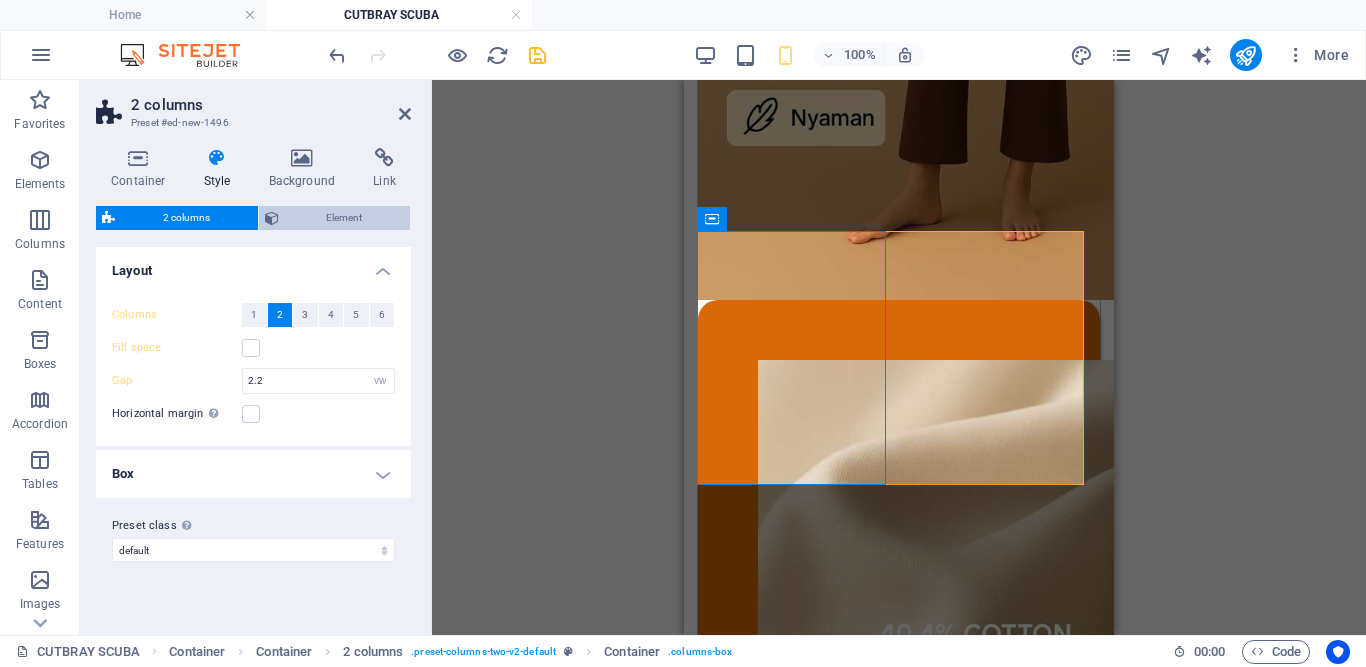 click on "Element" at bounding box center [345, 218] 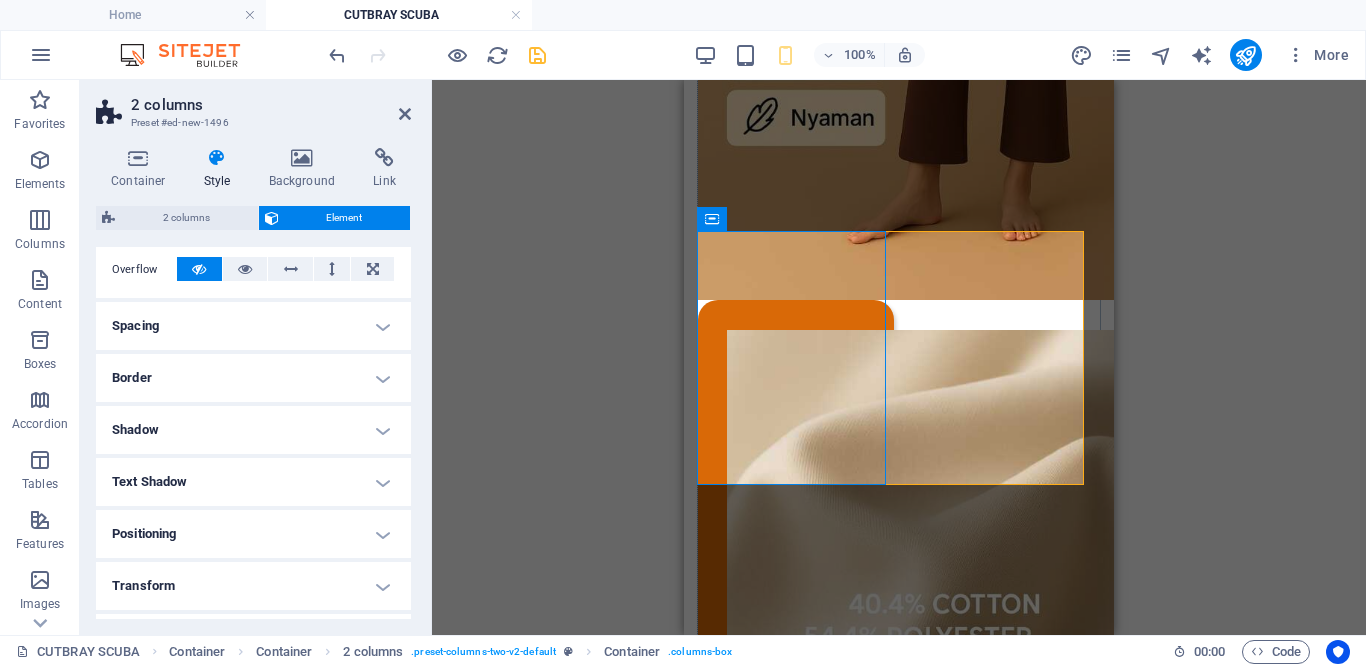 click on "Spacing" at bounding box center (253, 326) 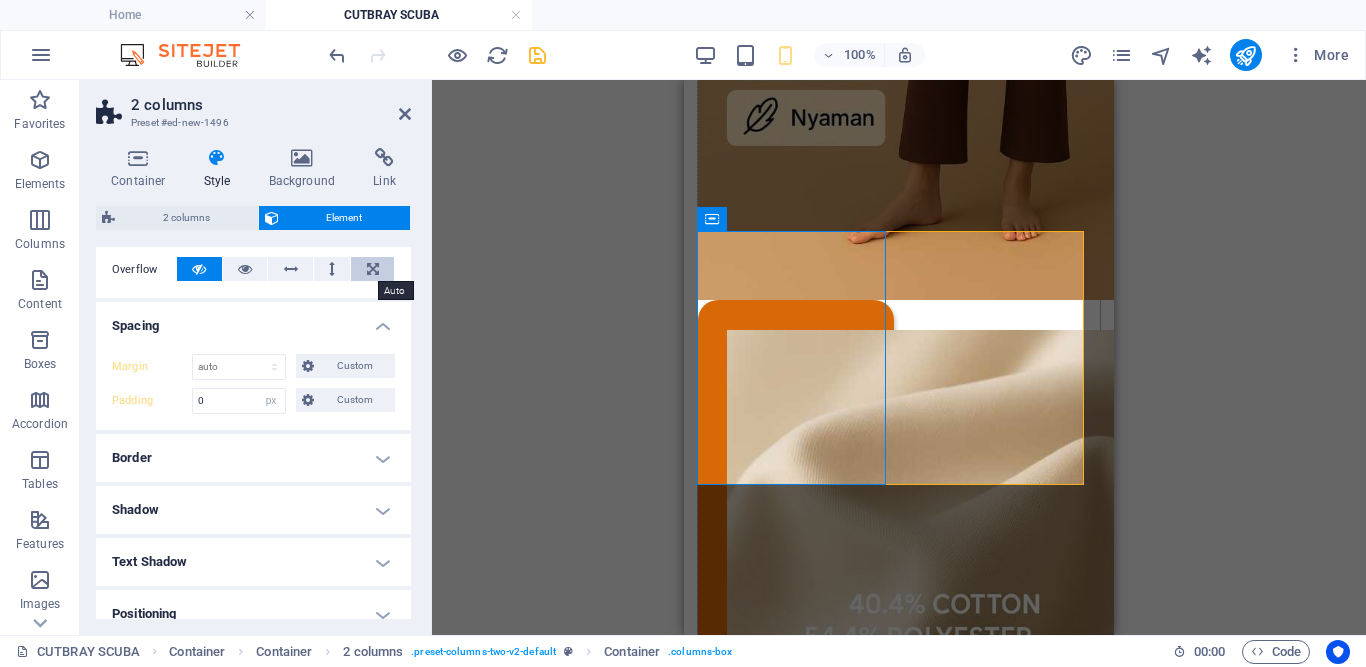 click at bounding box center (373, 269) 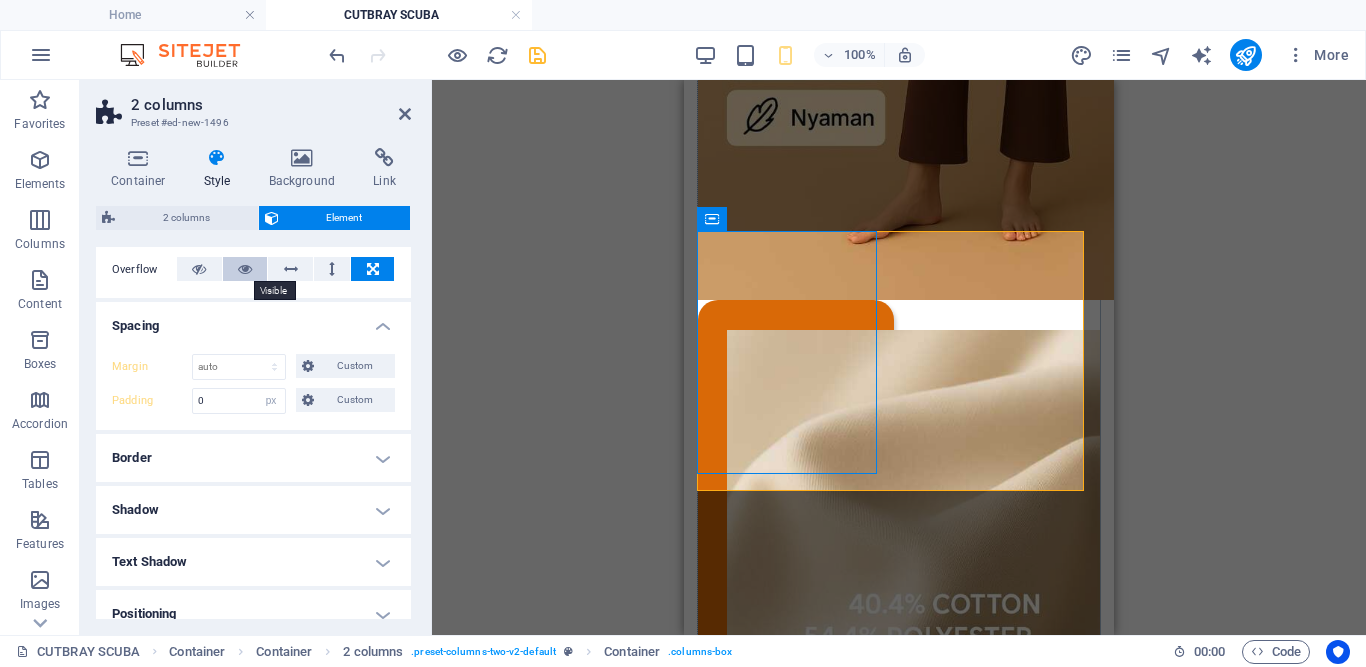 click at bounding box center [245, 269] 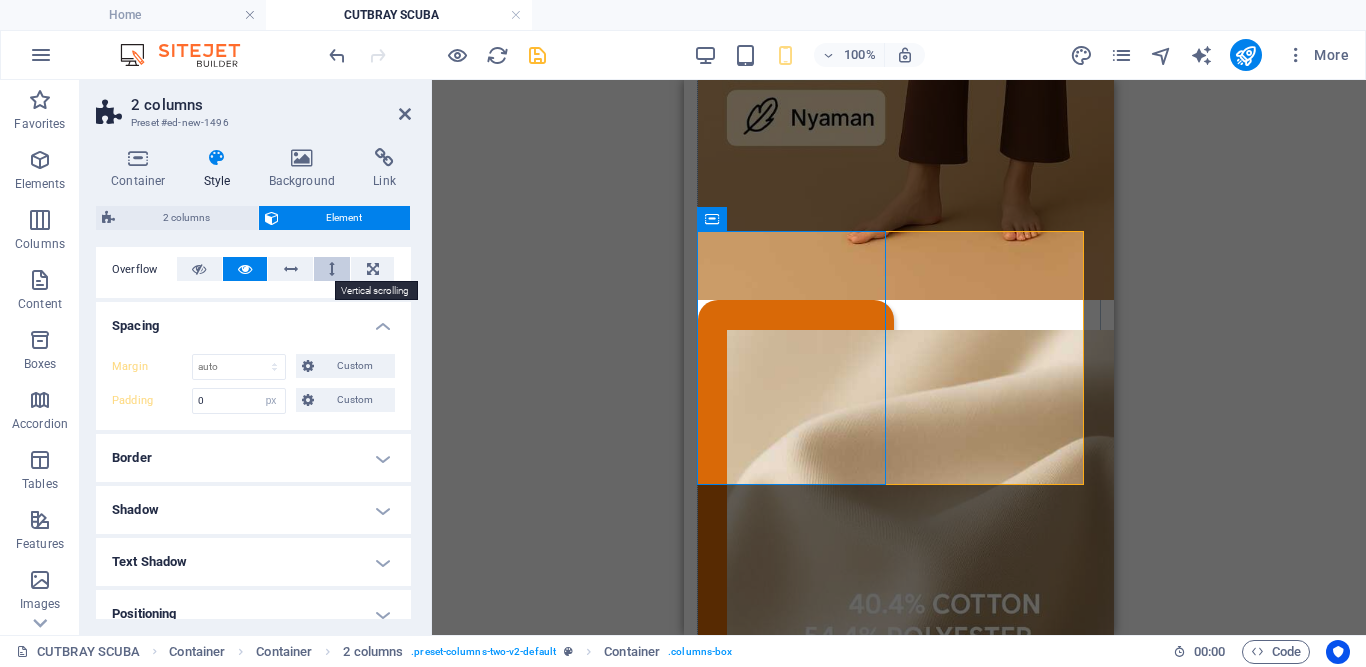 click at bounding box center (332, 269) 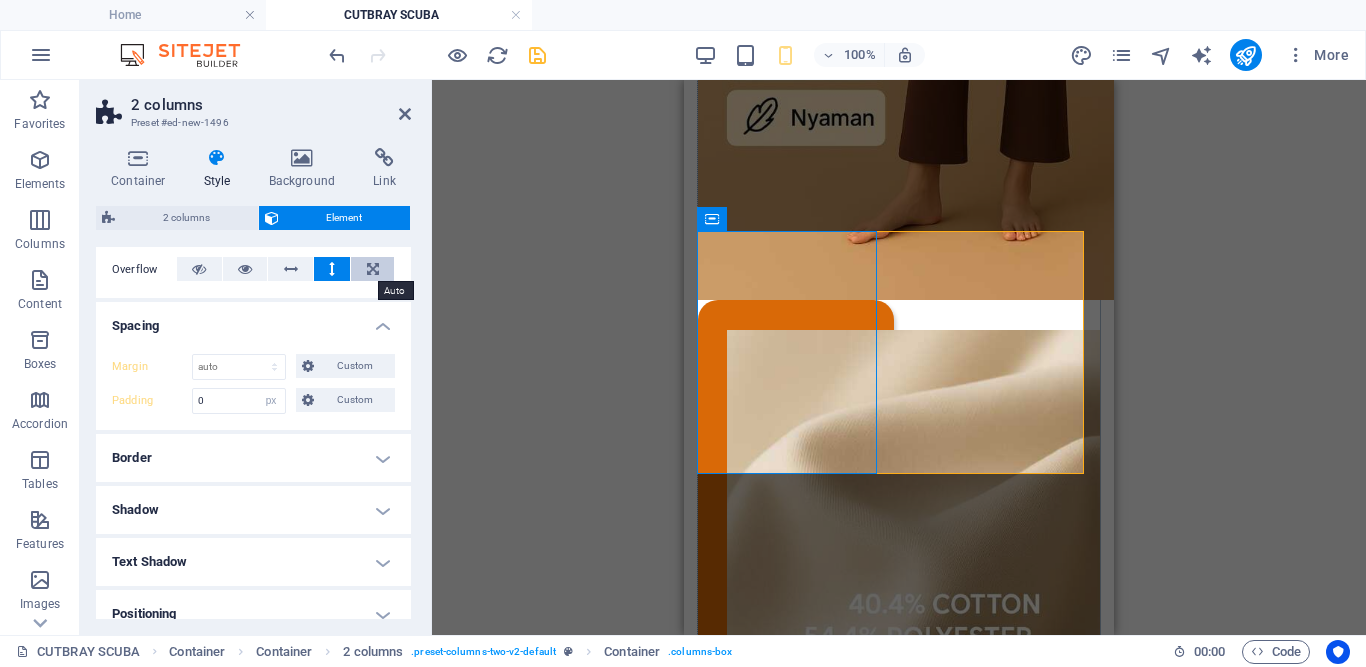 click at bounding box center (372, 269) 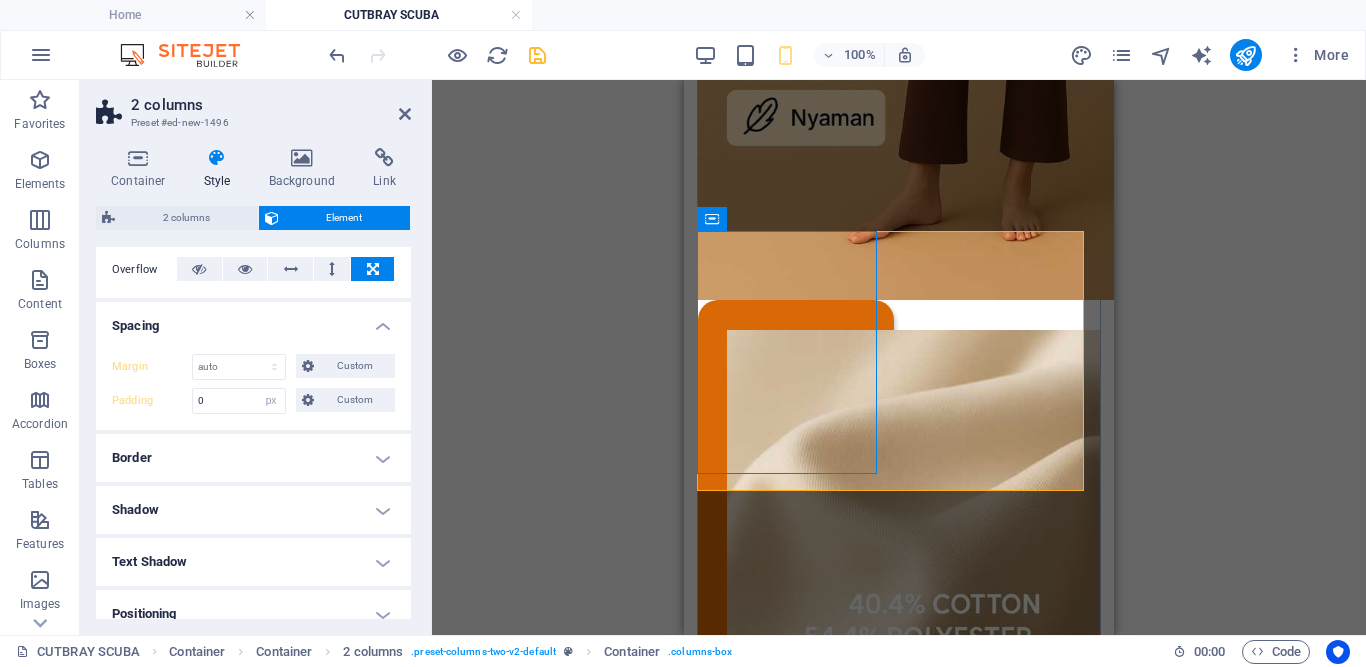 click on "Border" at bounding box center (253, 458) 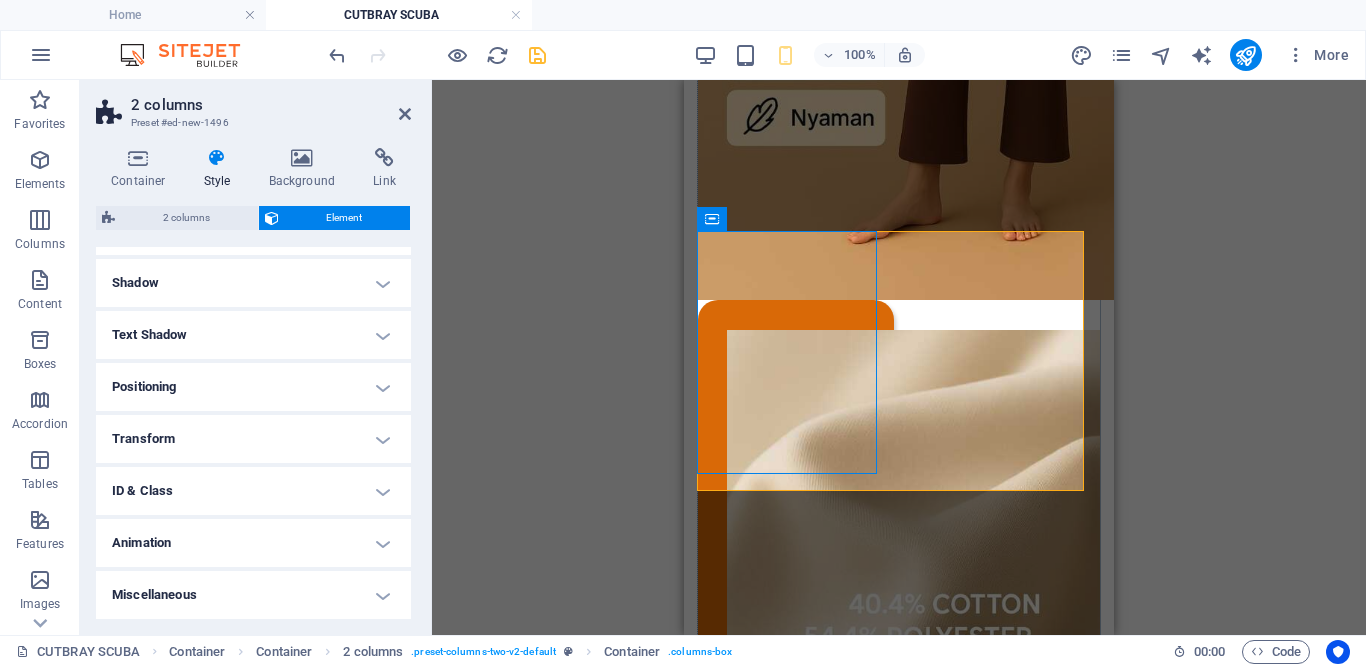 scroll, scrollTop: 309, scrollLeft: 0, axis: vertical 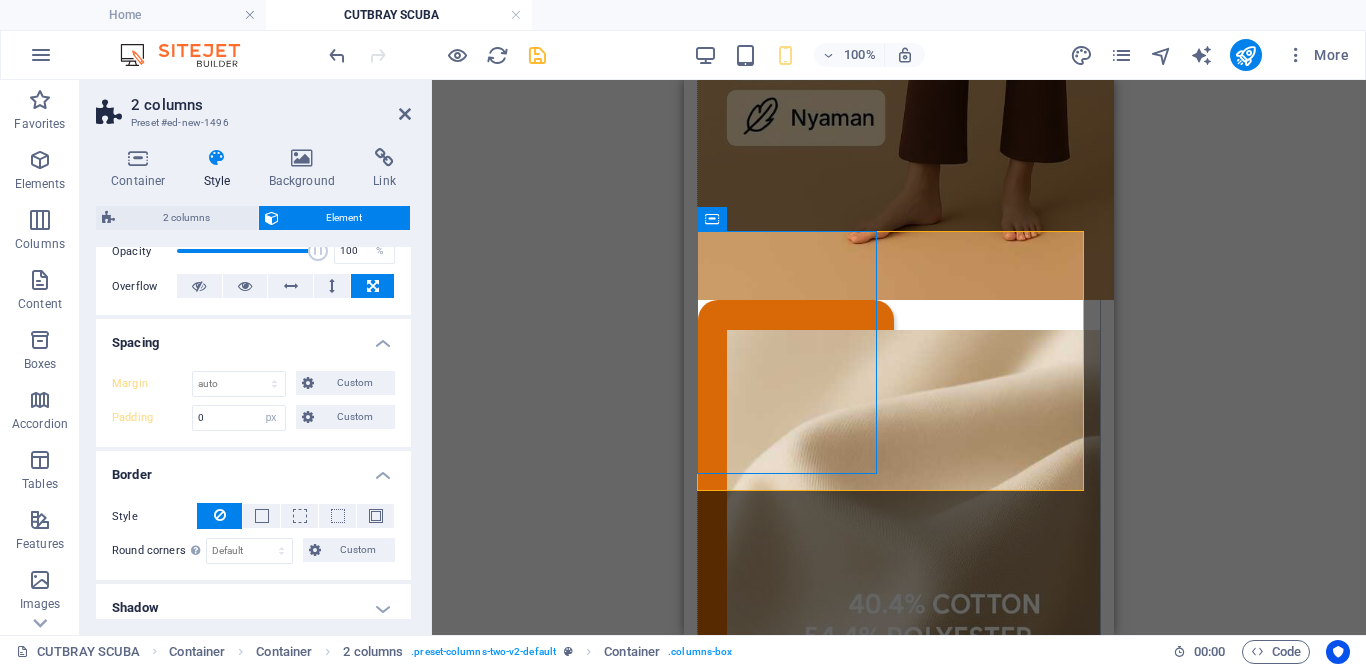 click at bounding box center (373, 286) 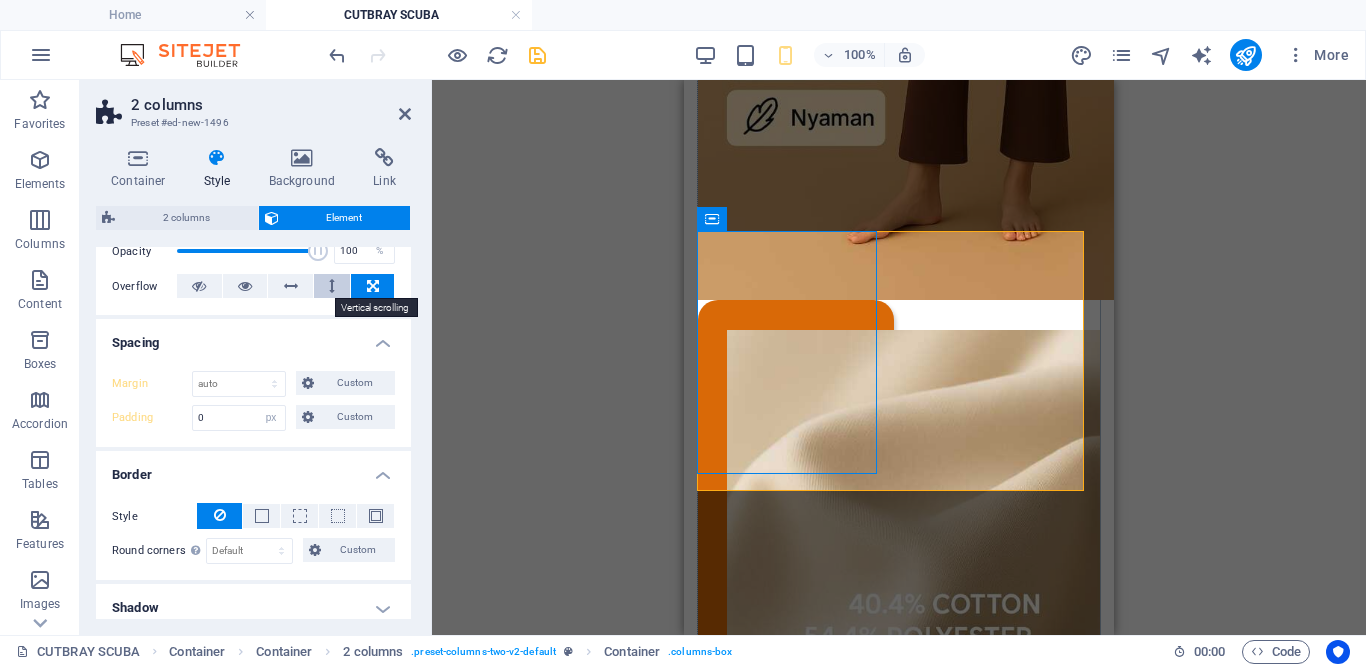 click at bounding box center (332, 286) 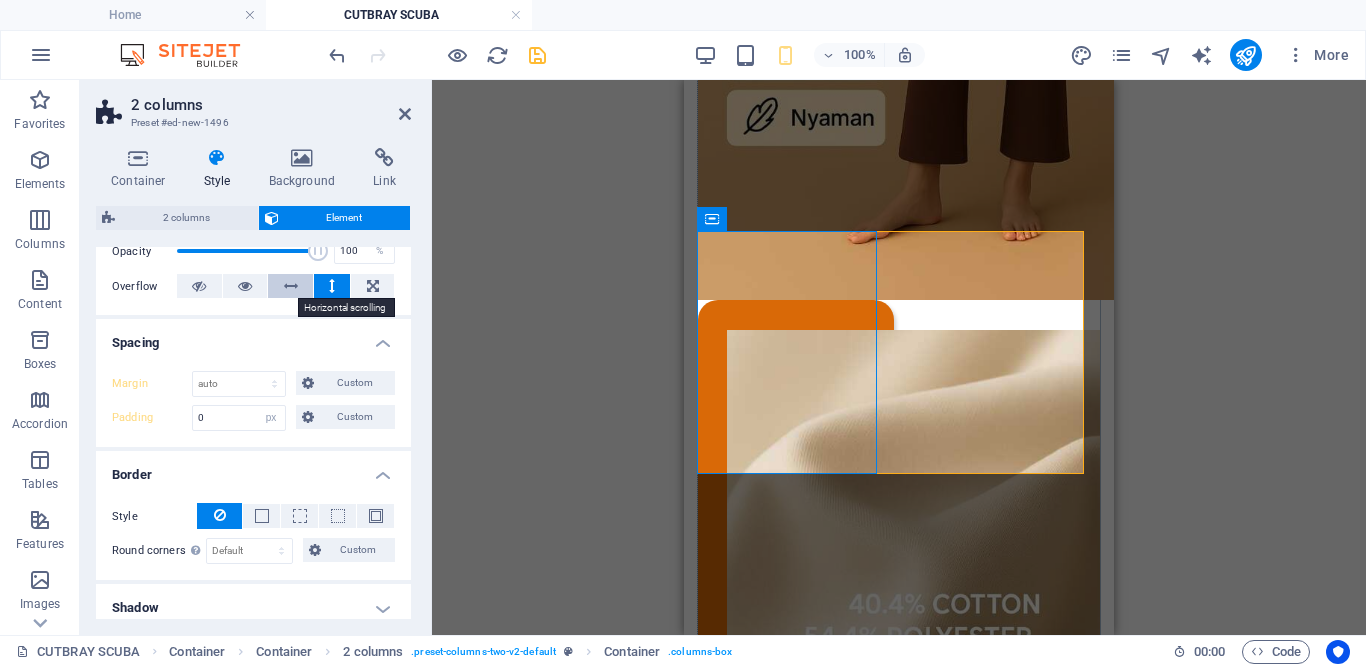 click at bounding box center [290, 286] 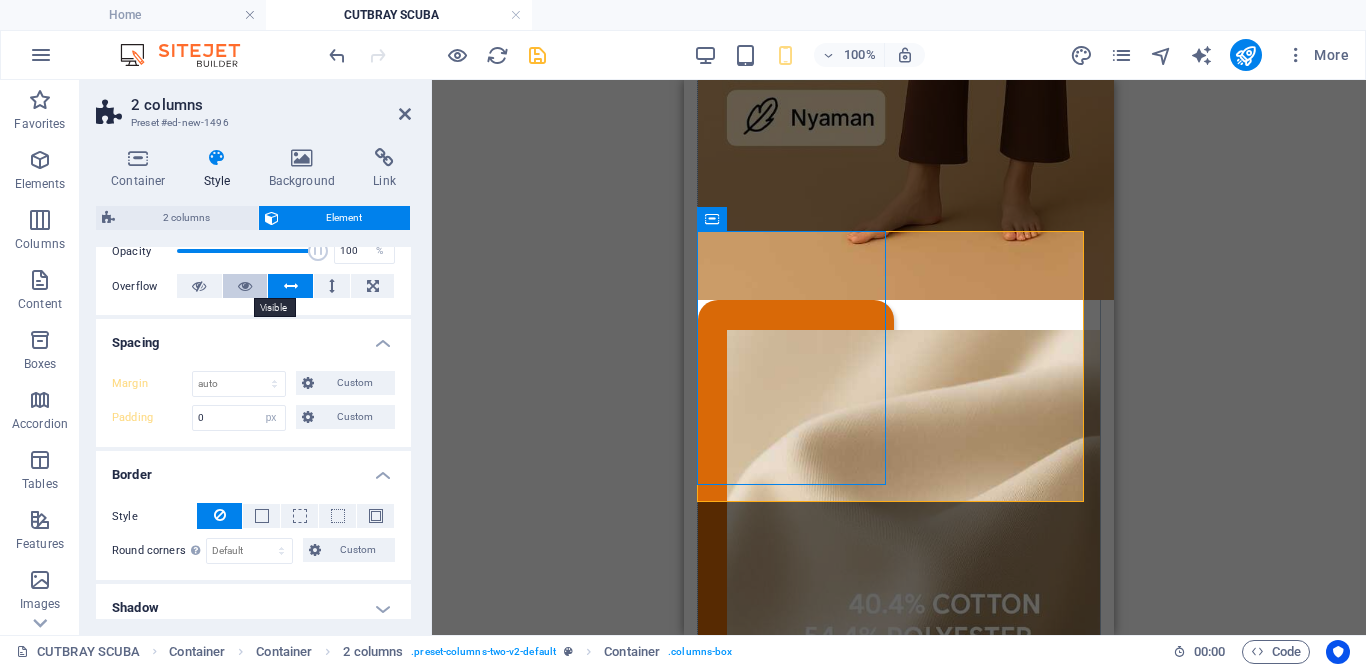 click at bounding box center [245, 286] 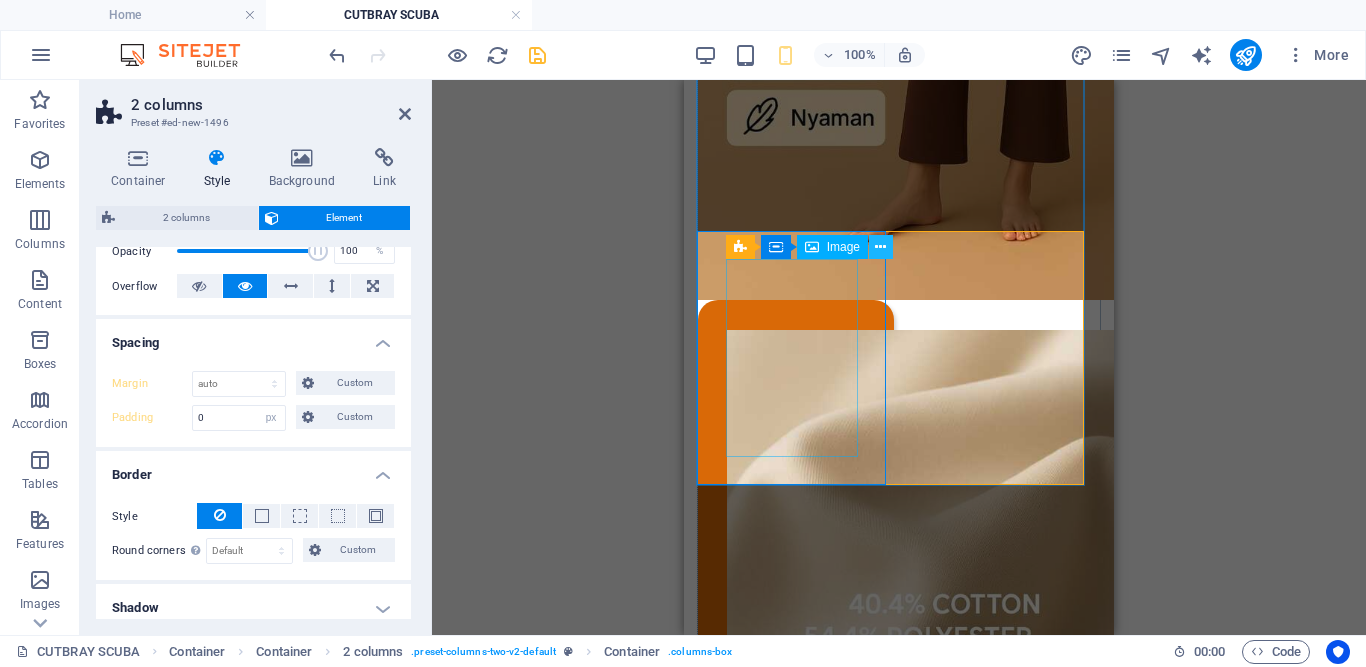click at bounding box center (880, 247) 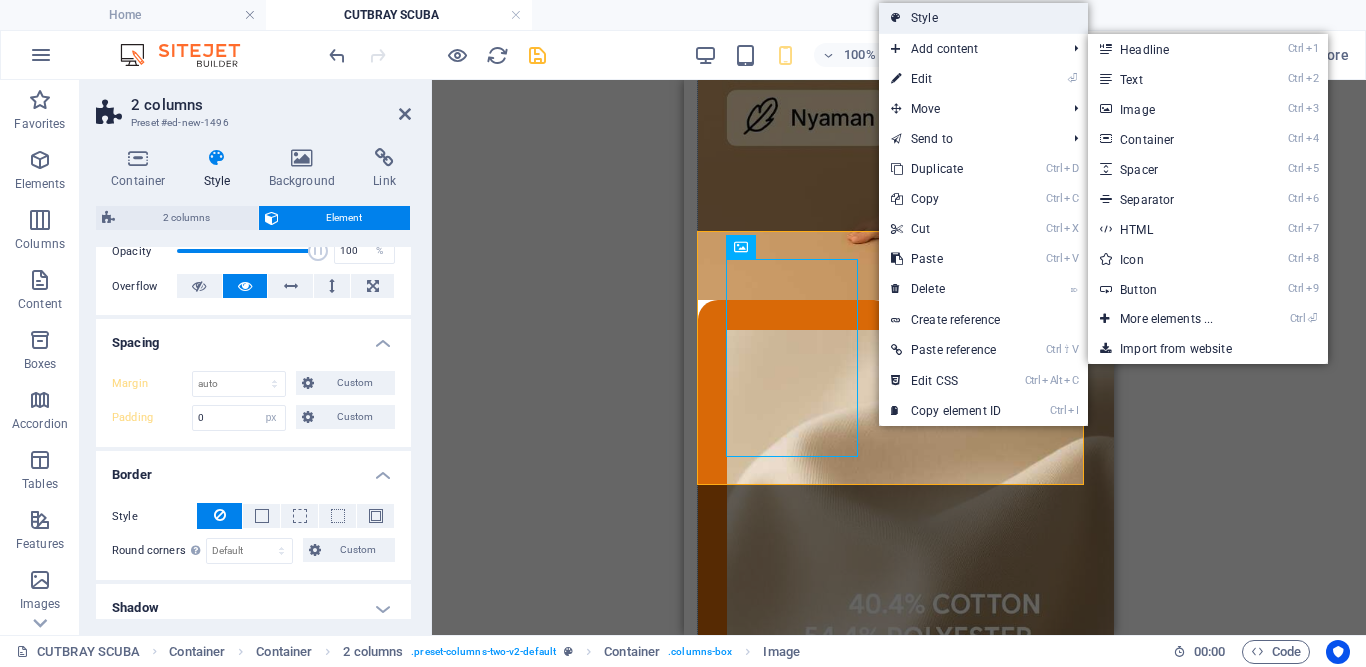 click on "Style" at bounding box center (983, 18) 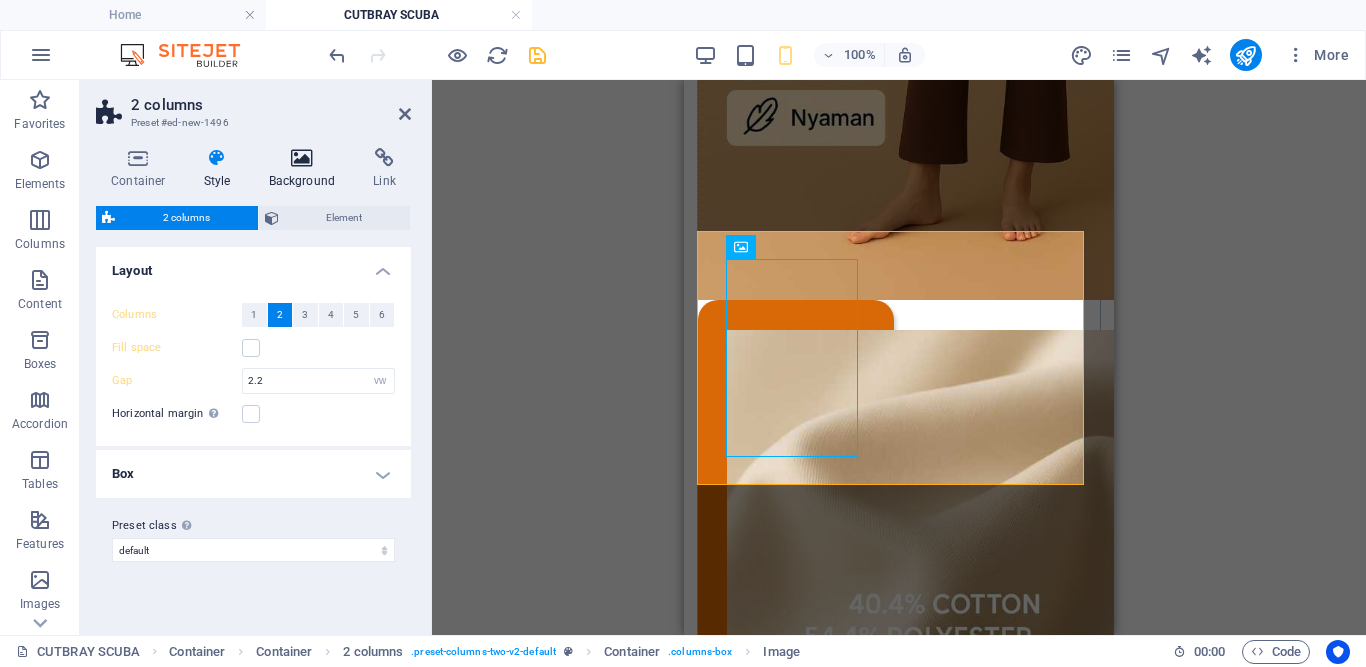 click at bounding box center [302, 158] 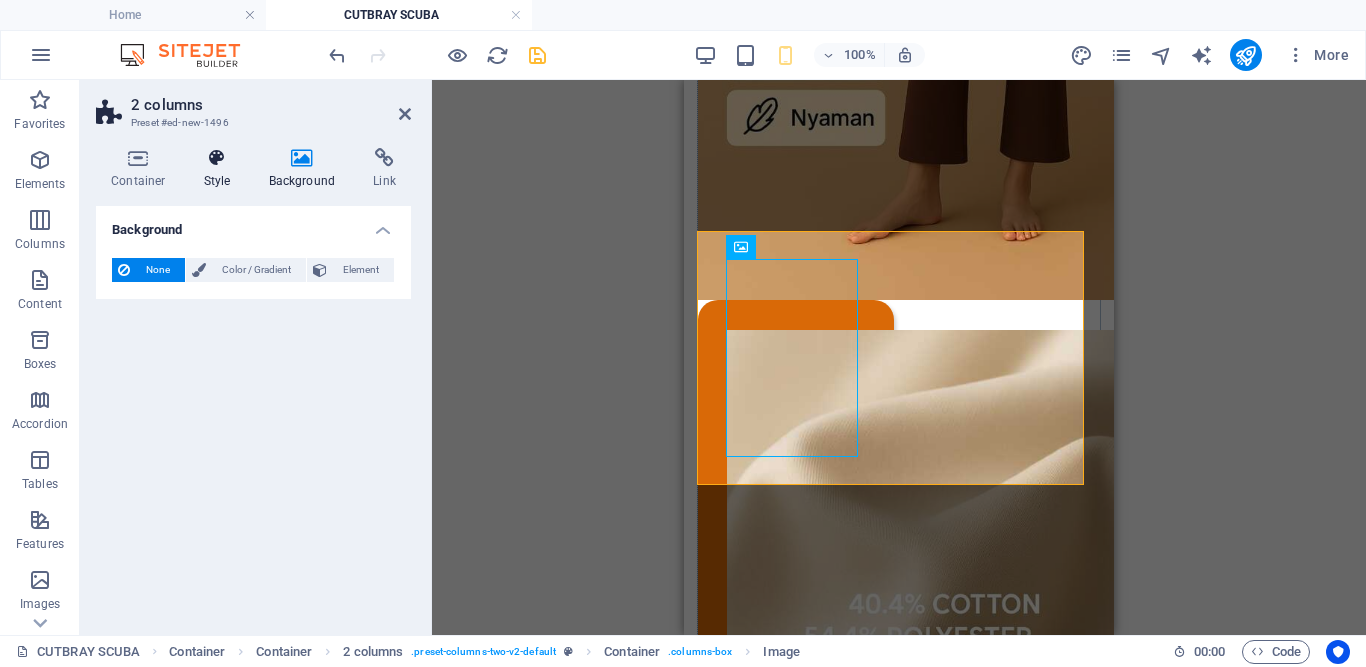 click on "Style" at bounding box center (221, 169) 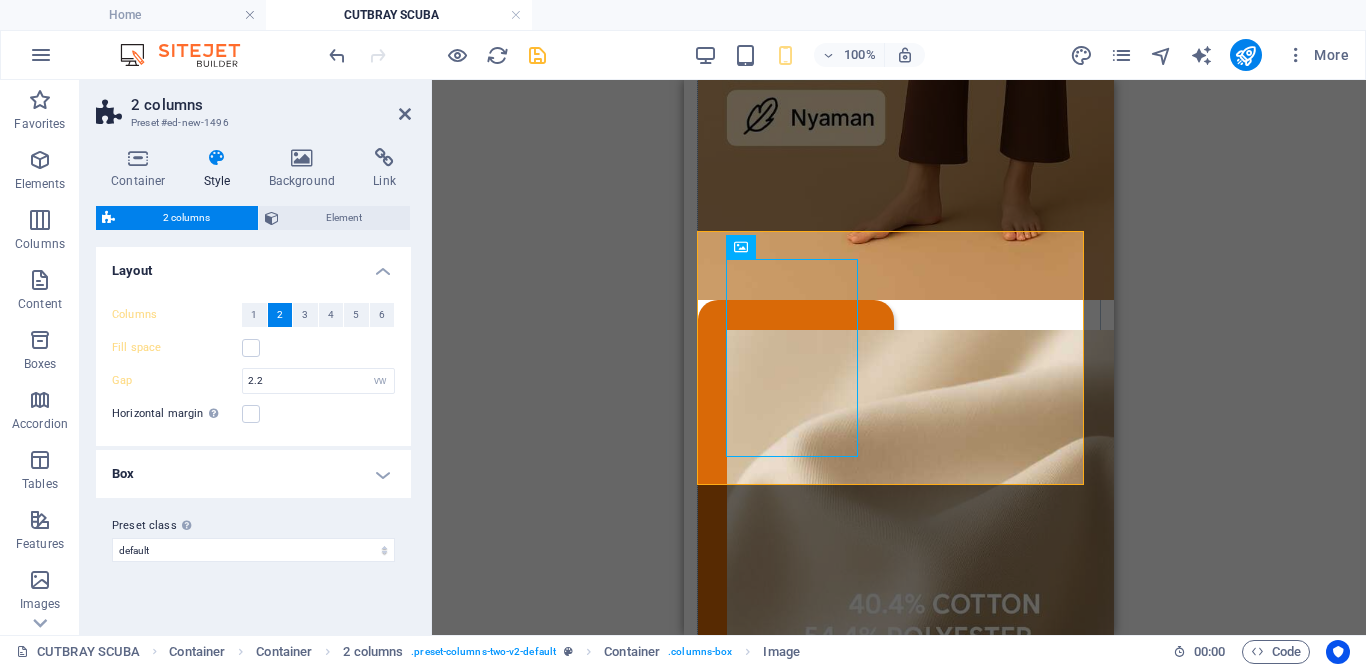 click on "Box" at bounding box center [253, 474] 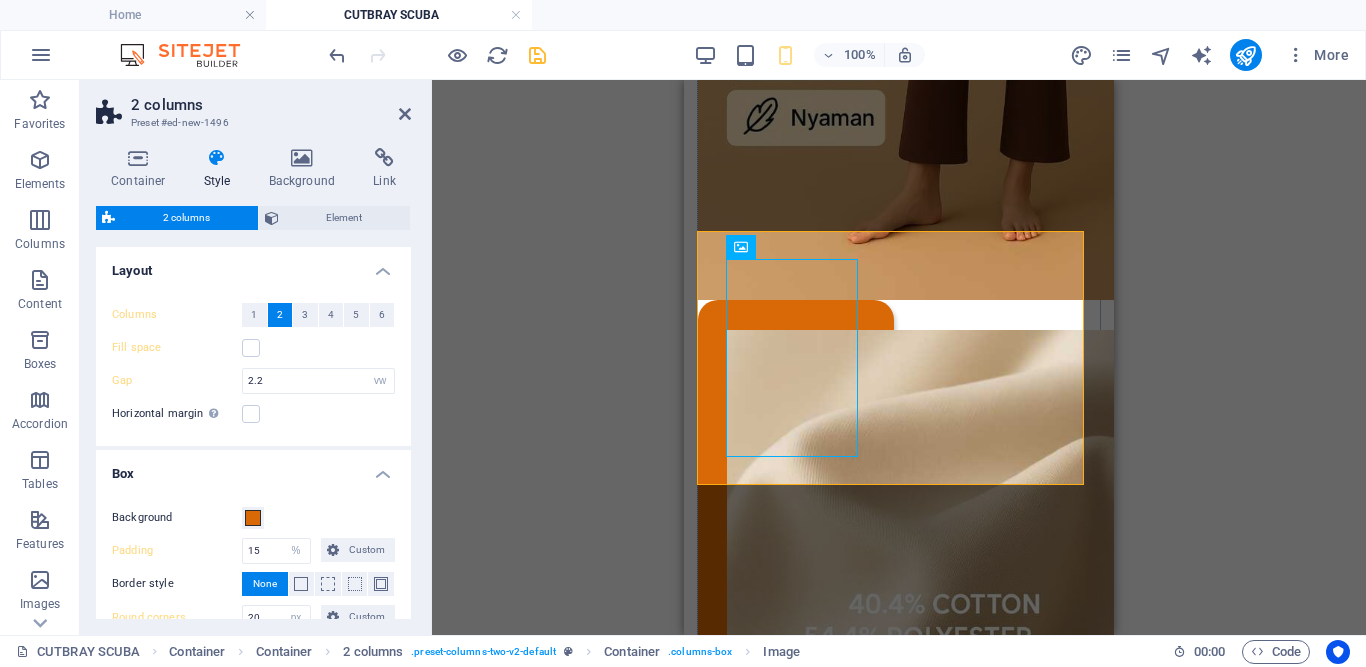 scroll, scrollTop: 255, scrollLeft: 0, axis: vertical 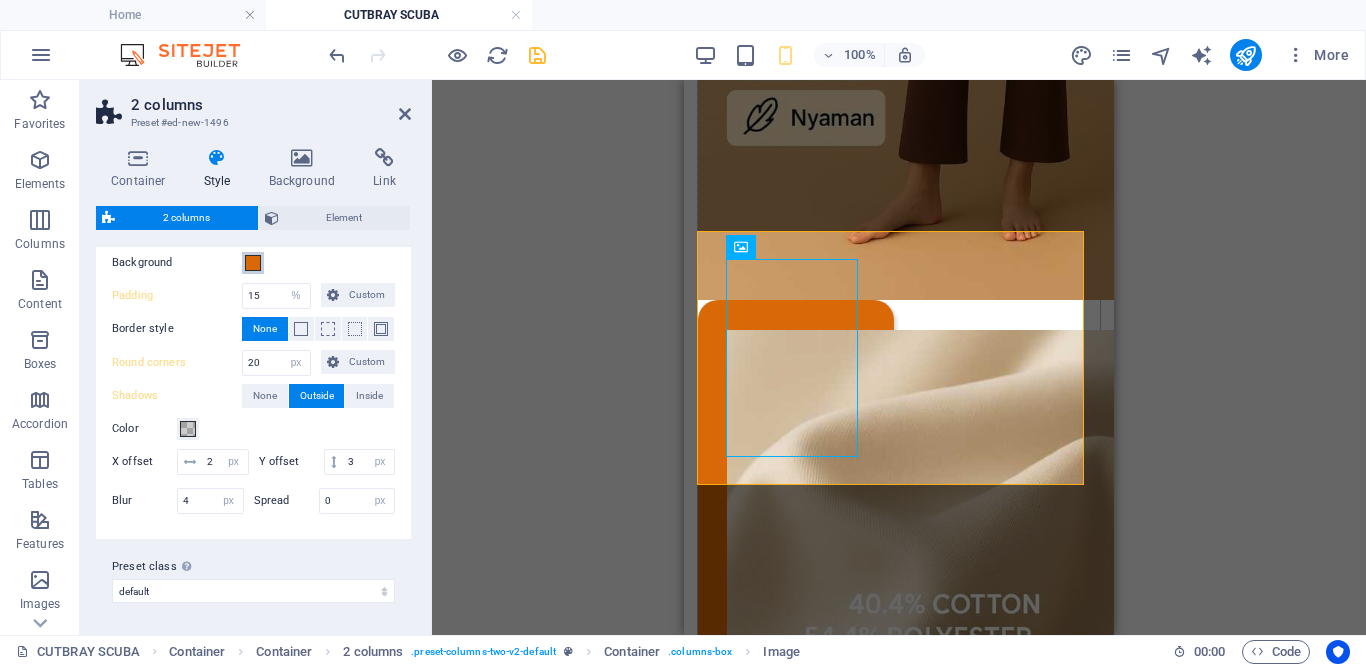 click at bounding box center [253, 263] 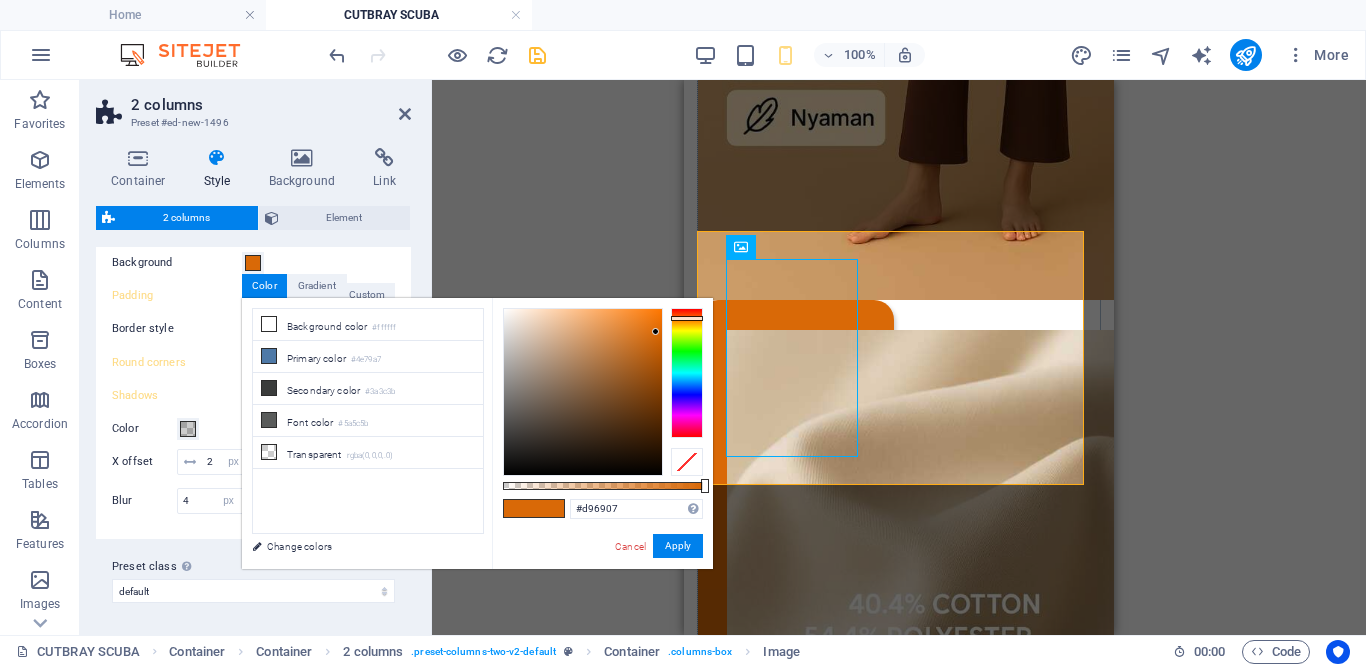 click on "Background" at bounding box center [253, 263] 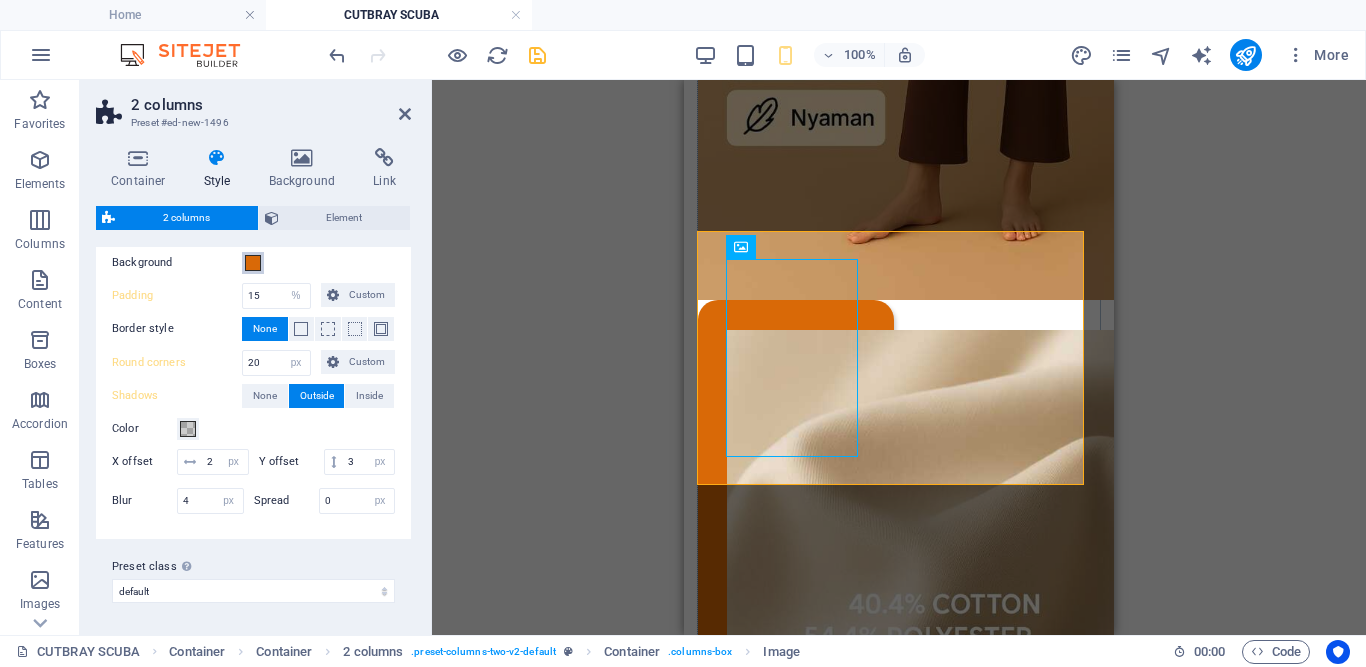 click at bounding box center [253, 263] 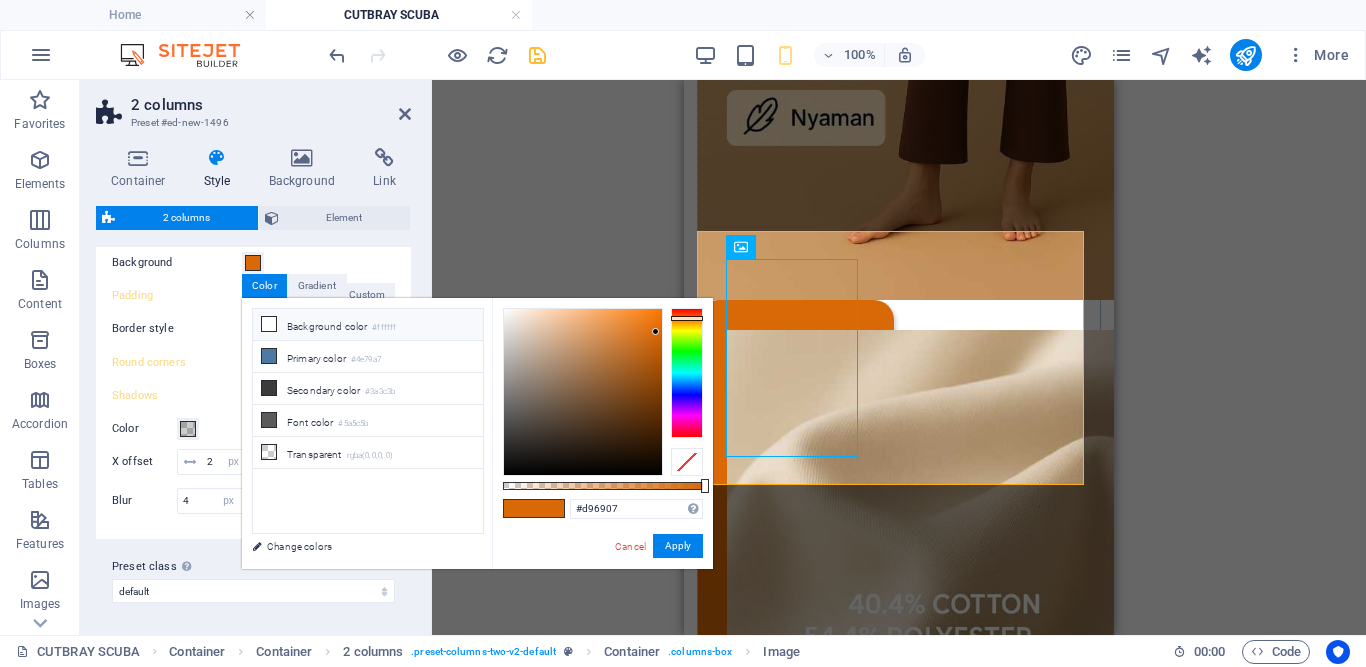 click on "Background color
#ffffff" at bounding box center [368, 325] 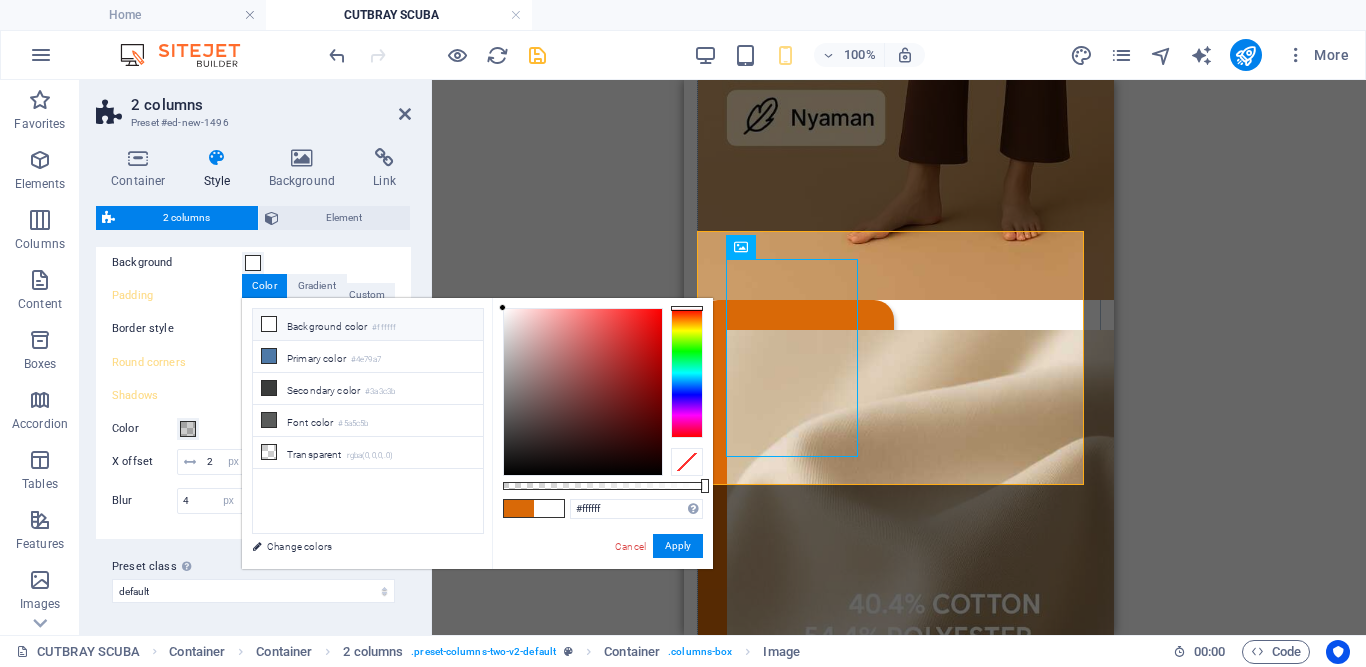 click on "Background" at bounding box center (253, 263) 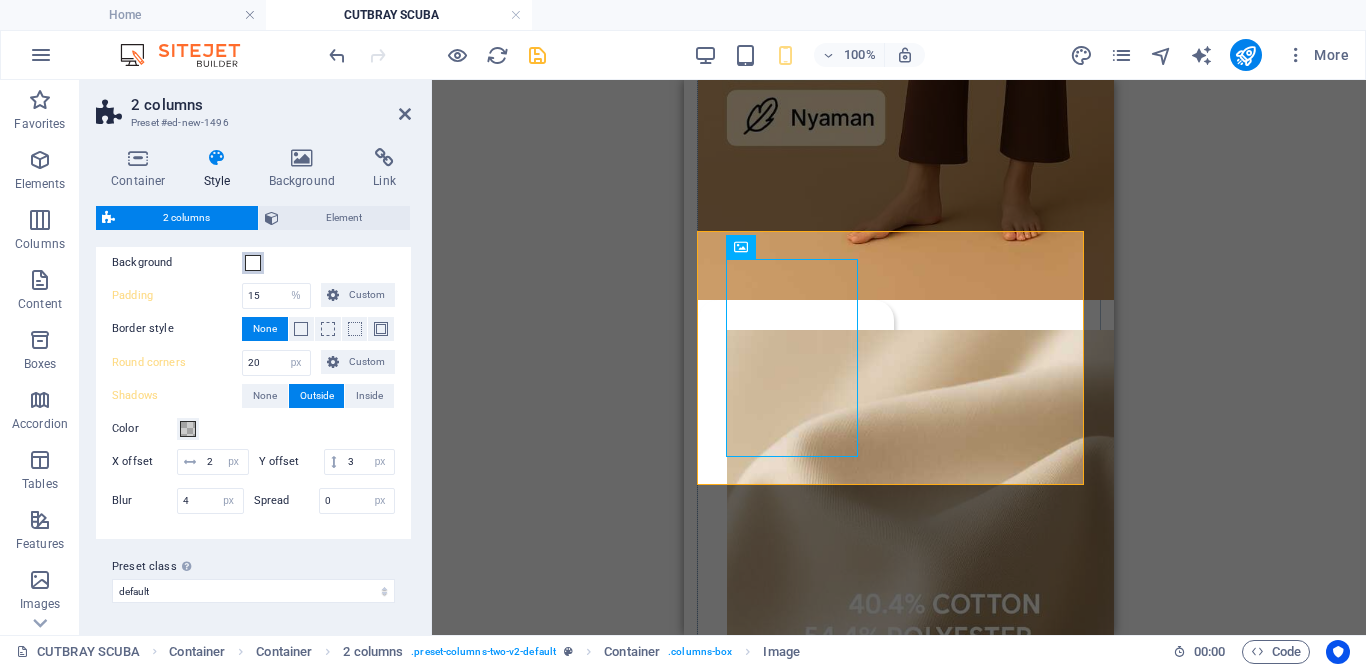 click at bounding box center [253, 263] 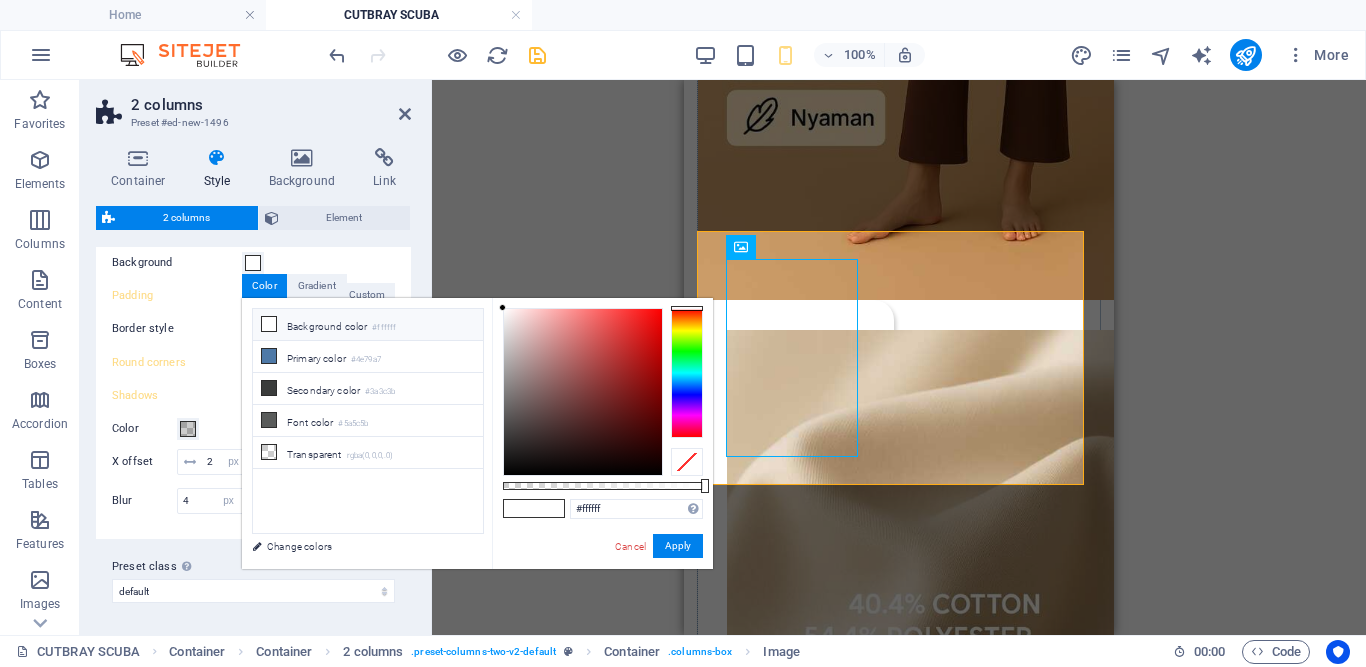 click on "Background Padding [NUMBER] px rem % vw vh Custom Custom [NUMBER] px rem % vw vh [NUMBER] px rem % vw vh [NUMBER] px rem % vw vh [NUMBER] px rem % vw vh Border style None             Border width [NUMBER] px rem vw vh Custom Custom [NUMBER] px rem vw vh [NUMBER] px rem vw vh [NUMBER] px rem vw vh [NUMBER] px rem vw vh Border color Round corners [NUMBER] px rem % vh vw Custom Custom [NUMBER] px rem % vh vw [NUMBER] px rem % vh vw [NUMBER] px rem % vh vw [NUMBER] px rem % vh vw Shadows None Outside Inside Color X offset [NUMBER] px rem vh vw Y offset [NUMBER] px rem vh vw Blur [NUMBER] px rem % vh vw Spread [NUMBER] px rem vh vw" at bounding box center (253, 385) 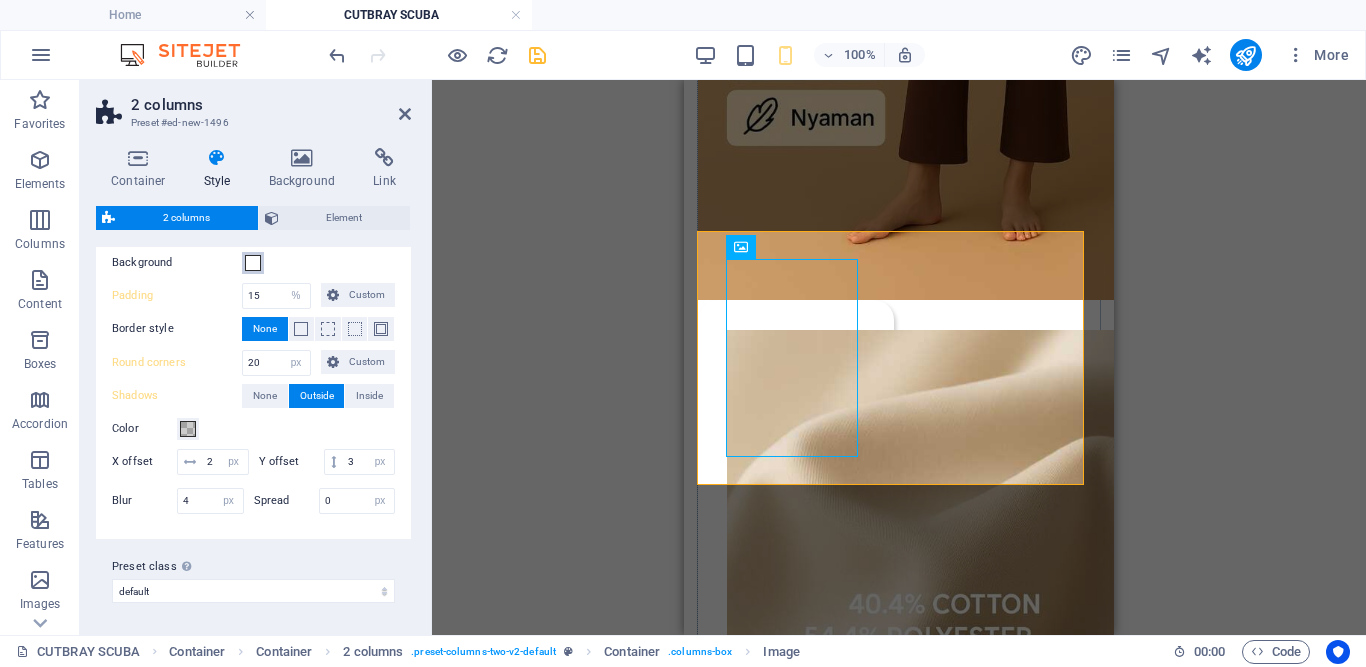 click at bounding box center [253, 263] 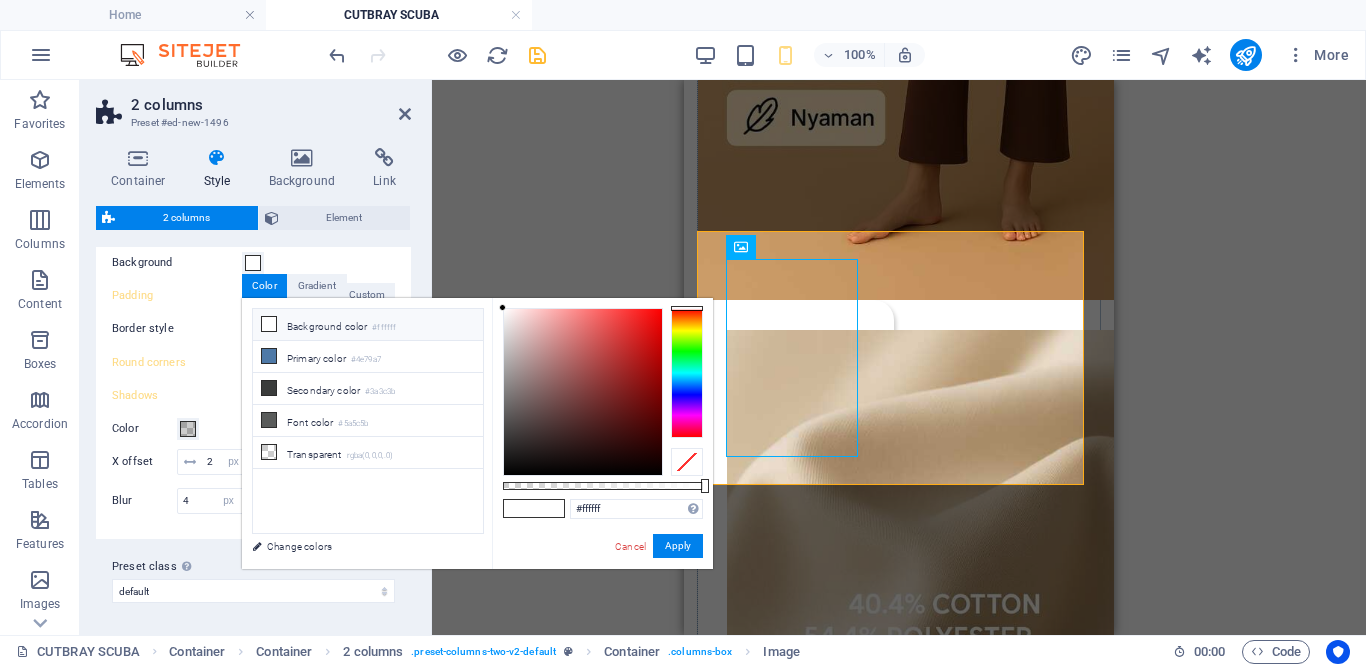 click on "Background" at bounding box center [253, 263] 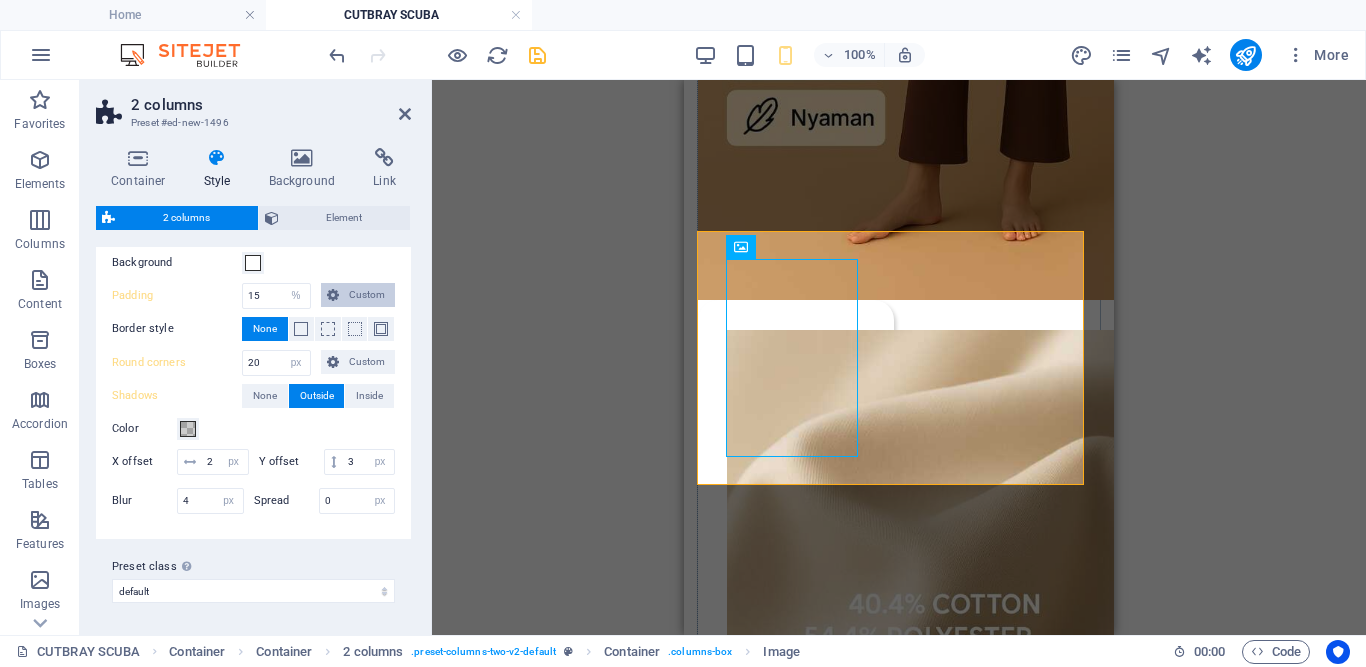 click on "Custom" at bounding box center [367, 295] 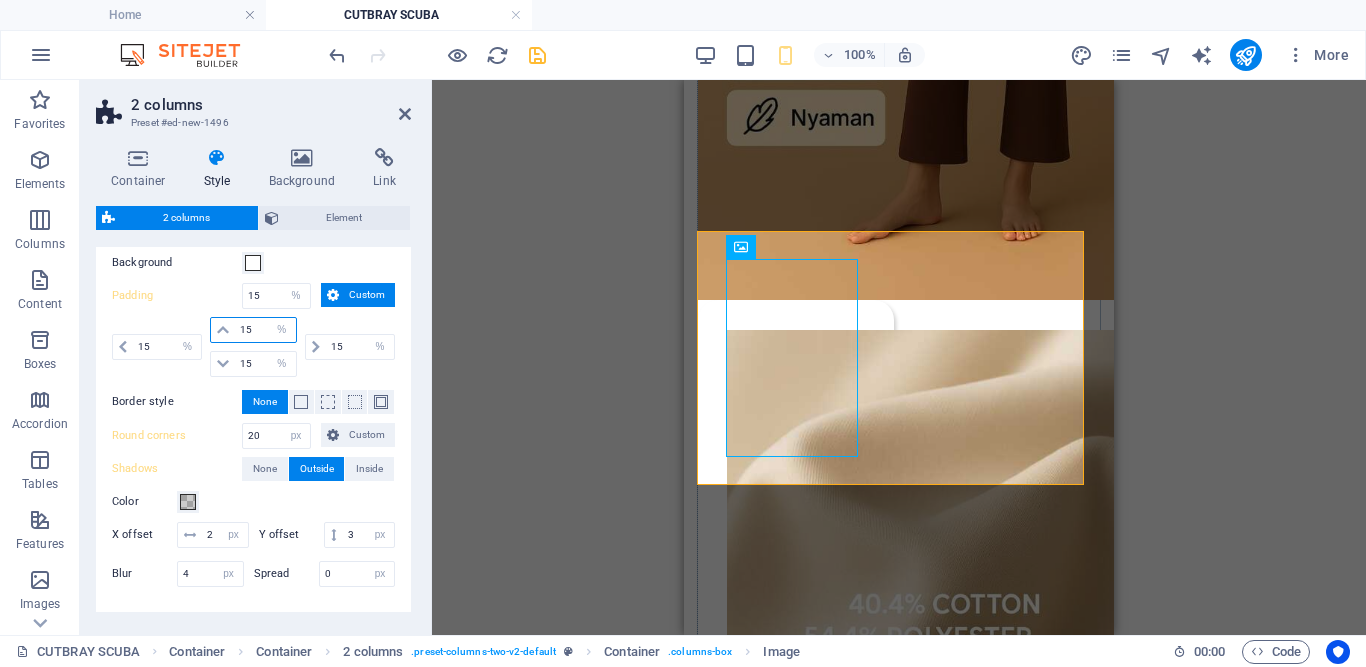 click on "15" at bounding box center (265, 330) 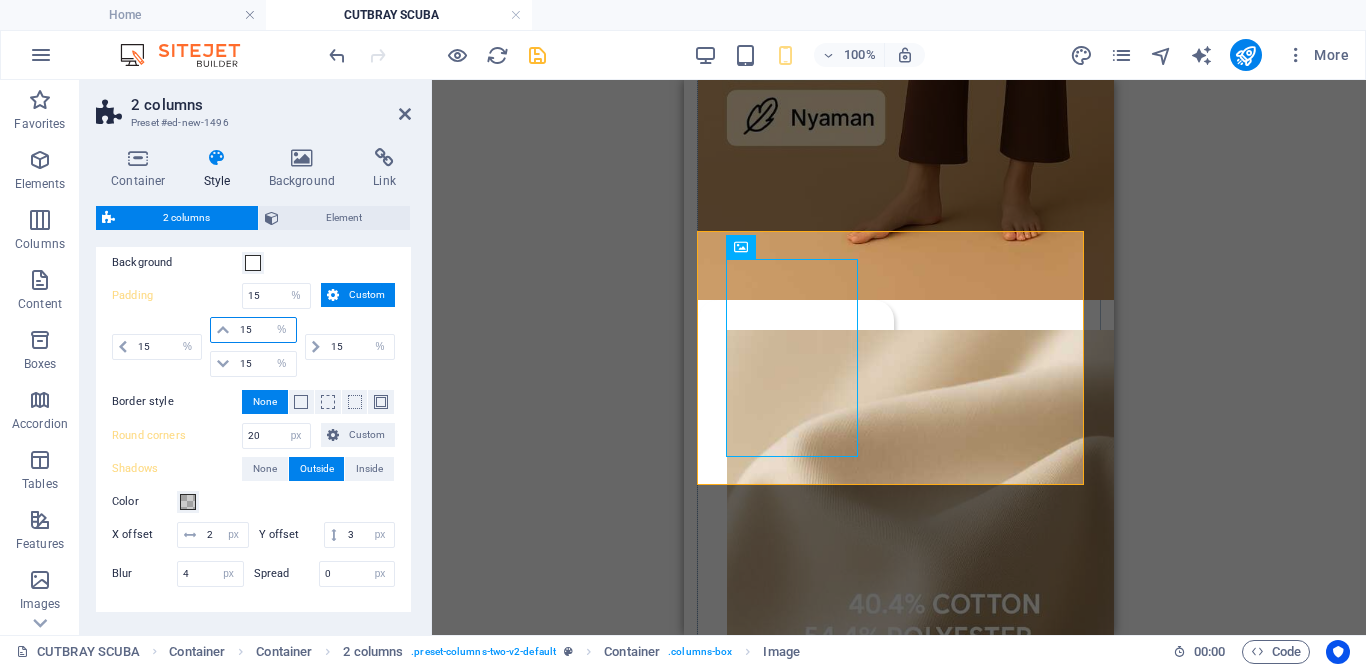drag, startPoint x: 263, startPoint y: 328, endPoint x: 231, endPoint y: 331, distance: 32.140316 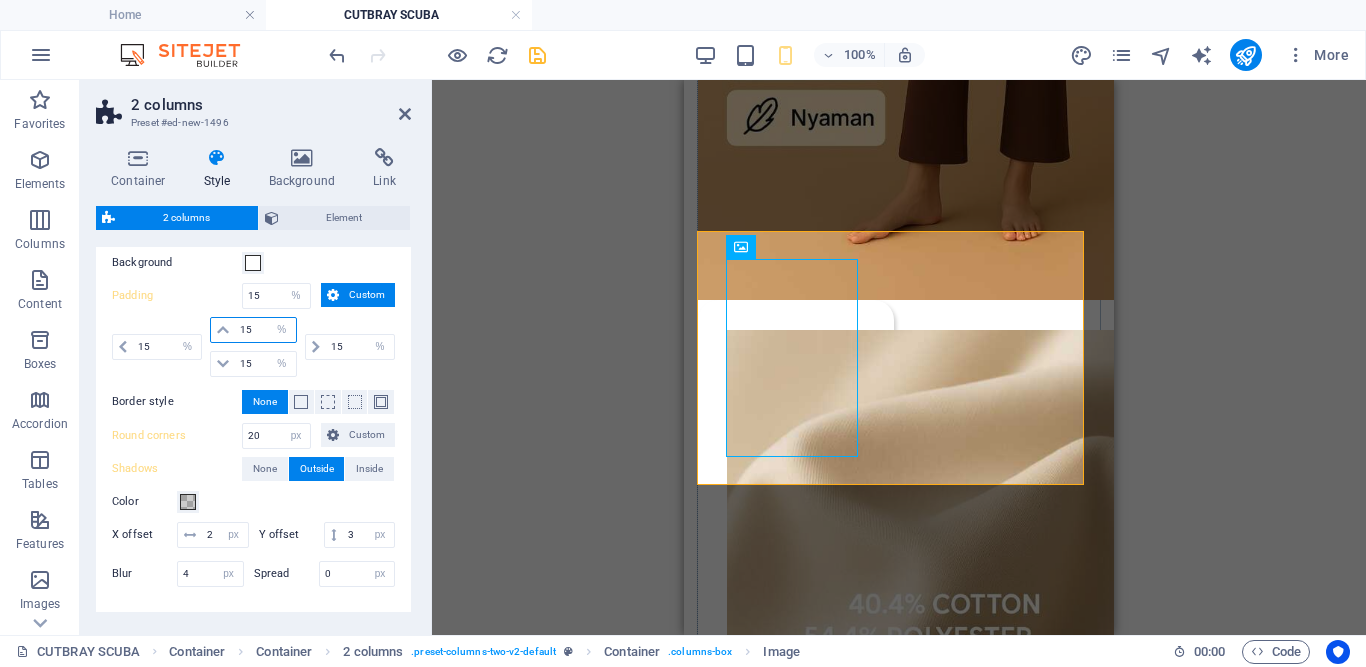 click on "15 px rem % vw vh" at bounding box center [253, 330] 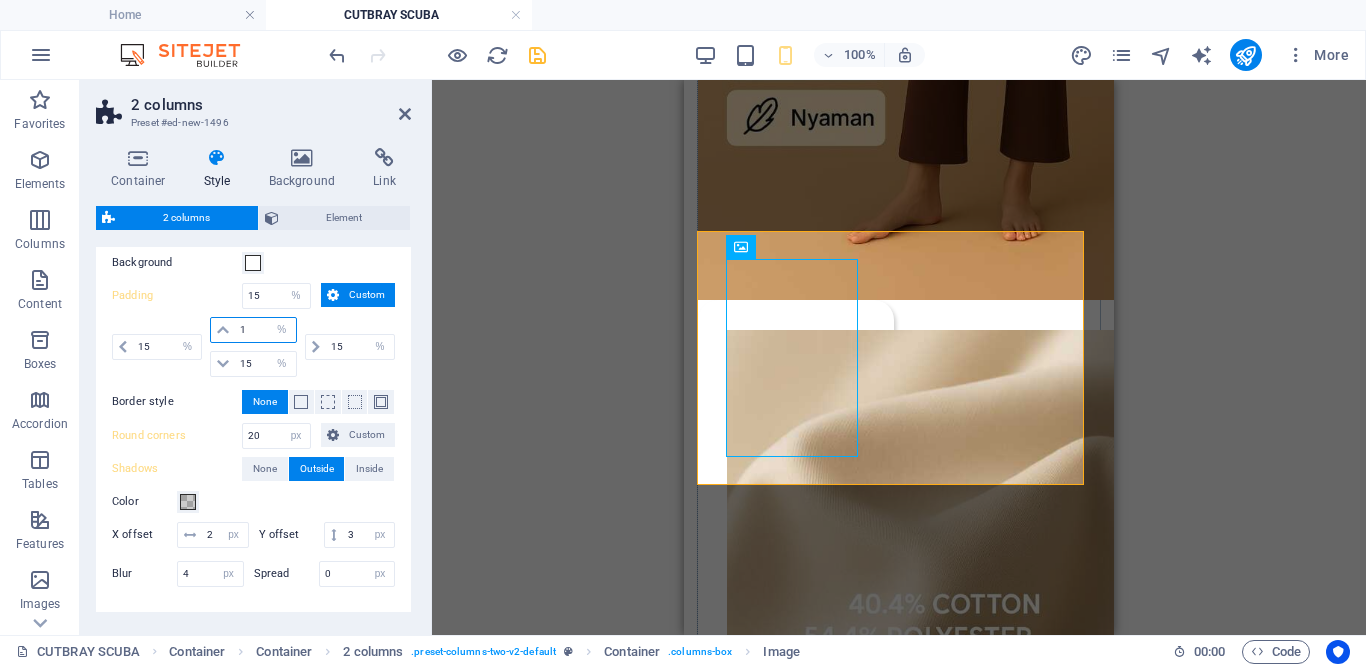 type on "10" 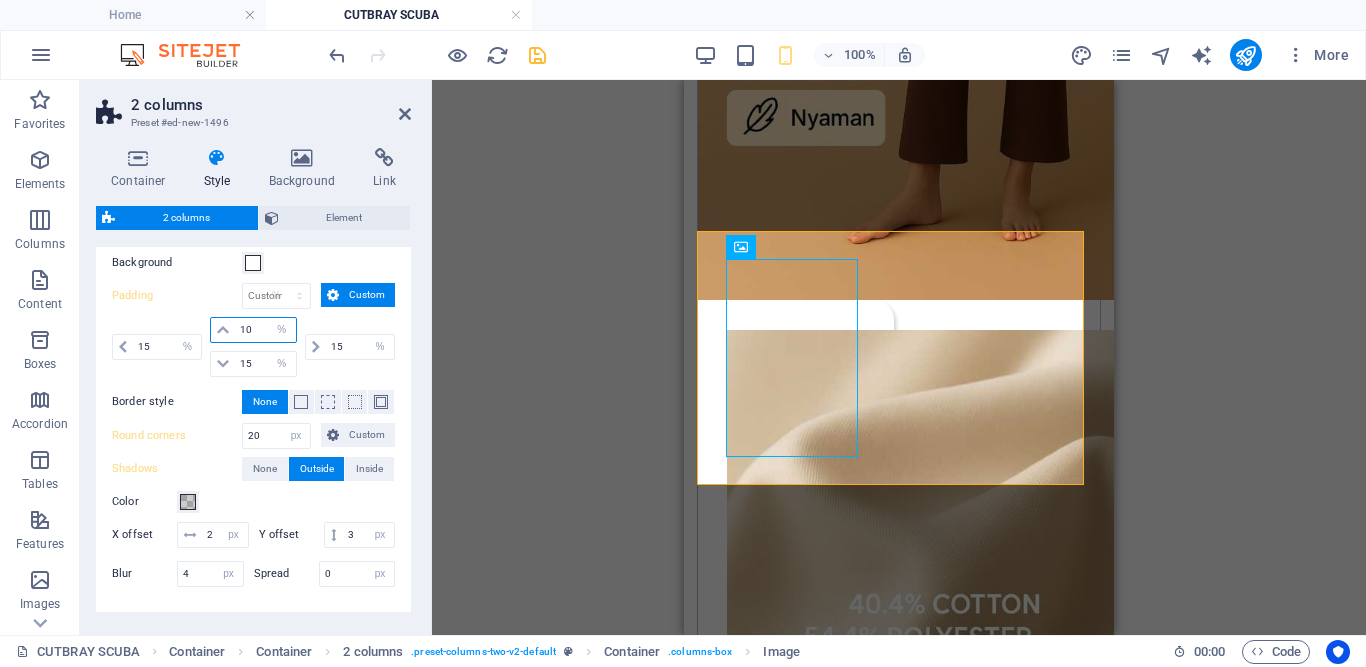 type 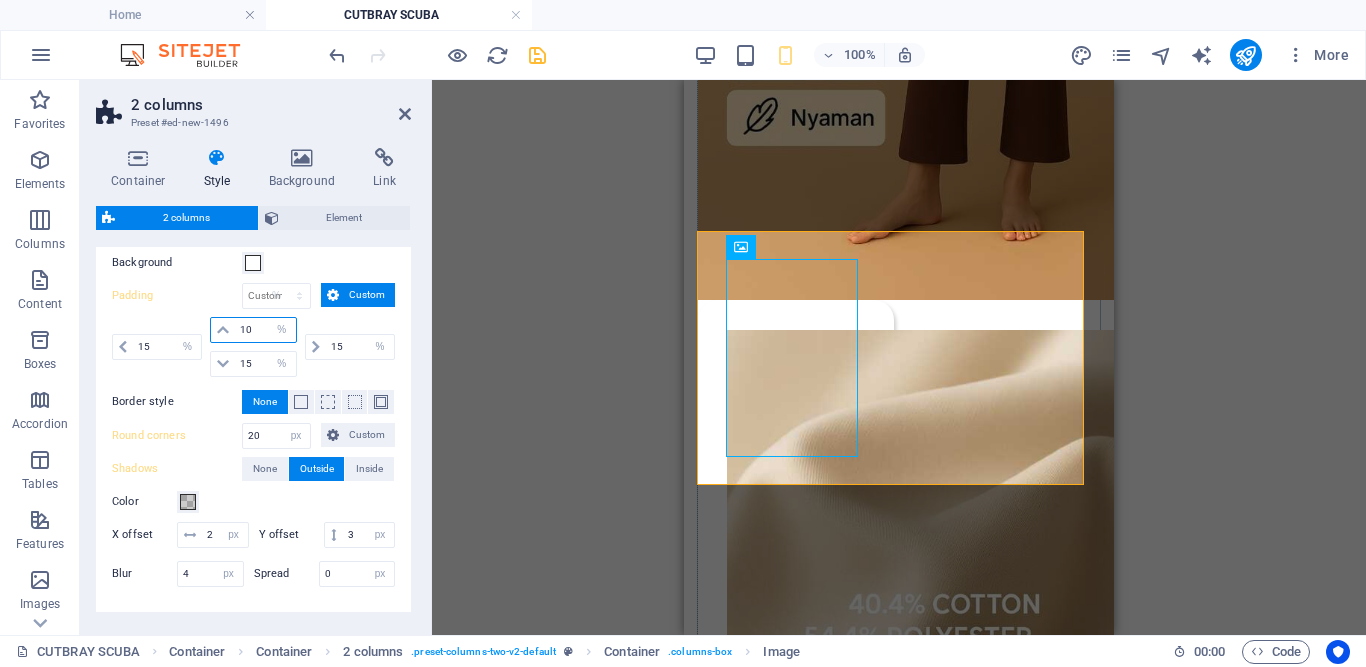 select on "DISABLED_OPTION_VALUE" 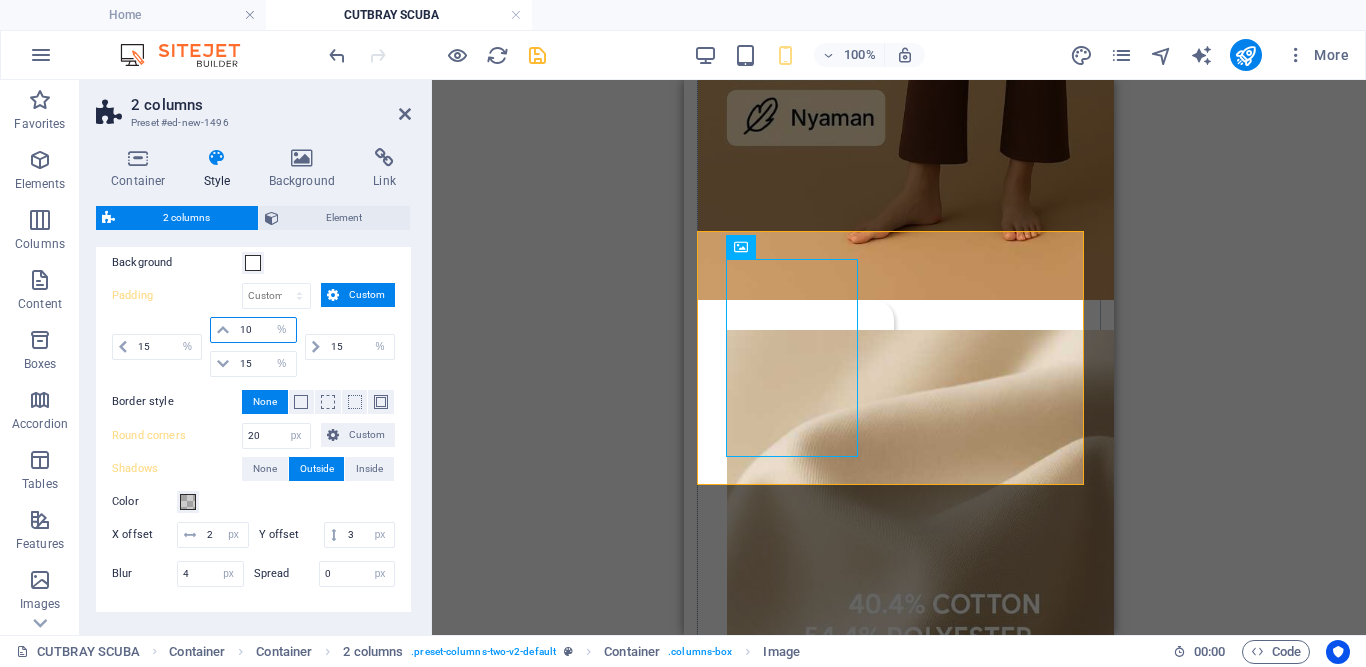 type on "10" 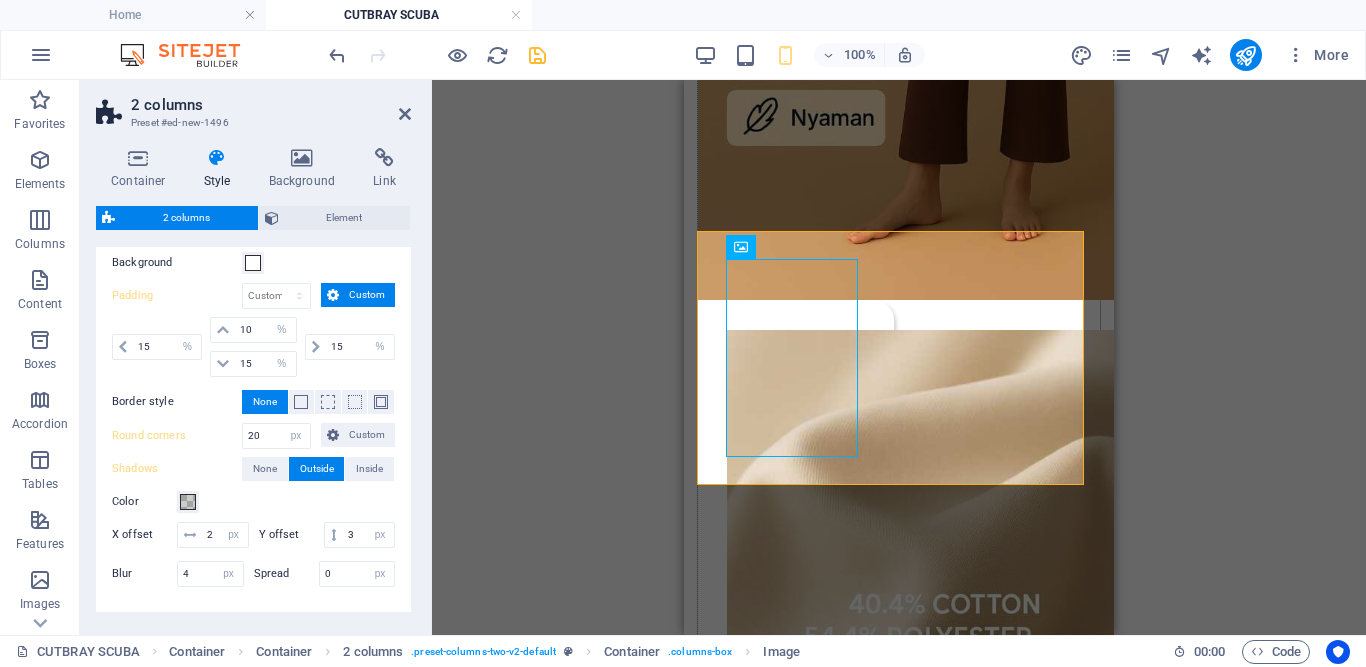 click on "15 px rem % vw vh" at bounding box center (348, 347) 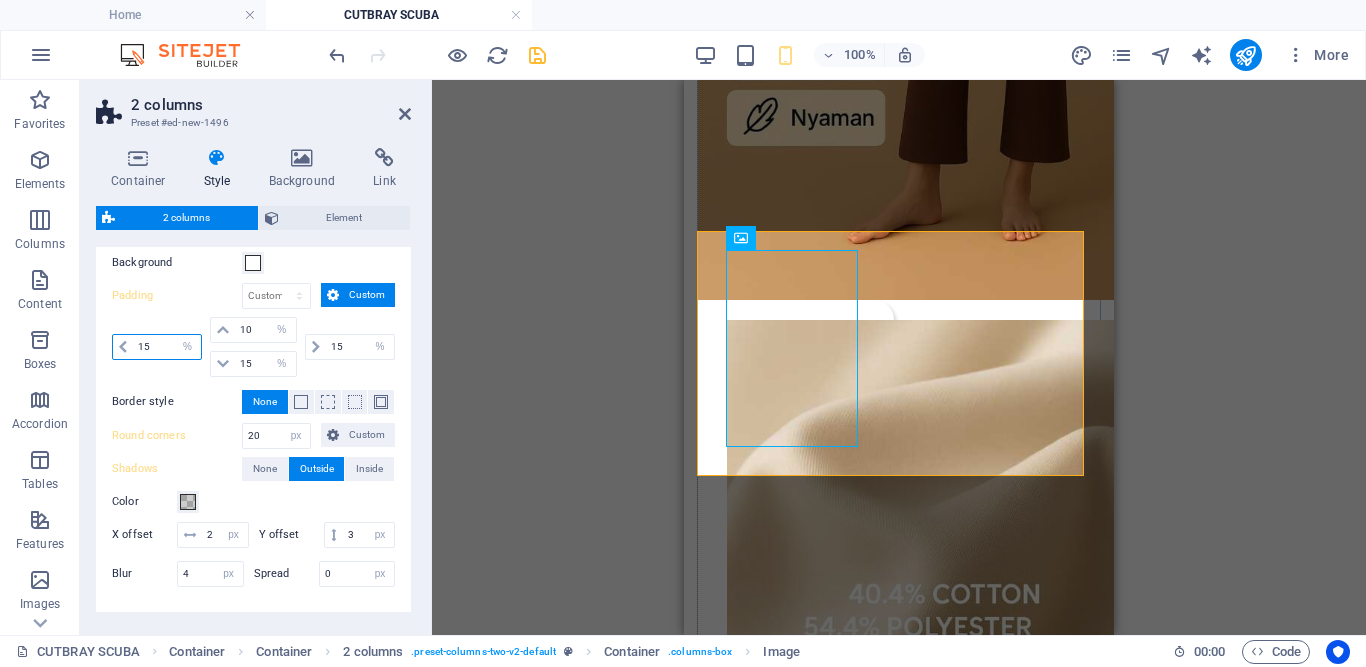 click on "15" at bounding box center (167, 347) 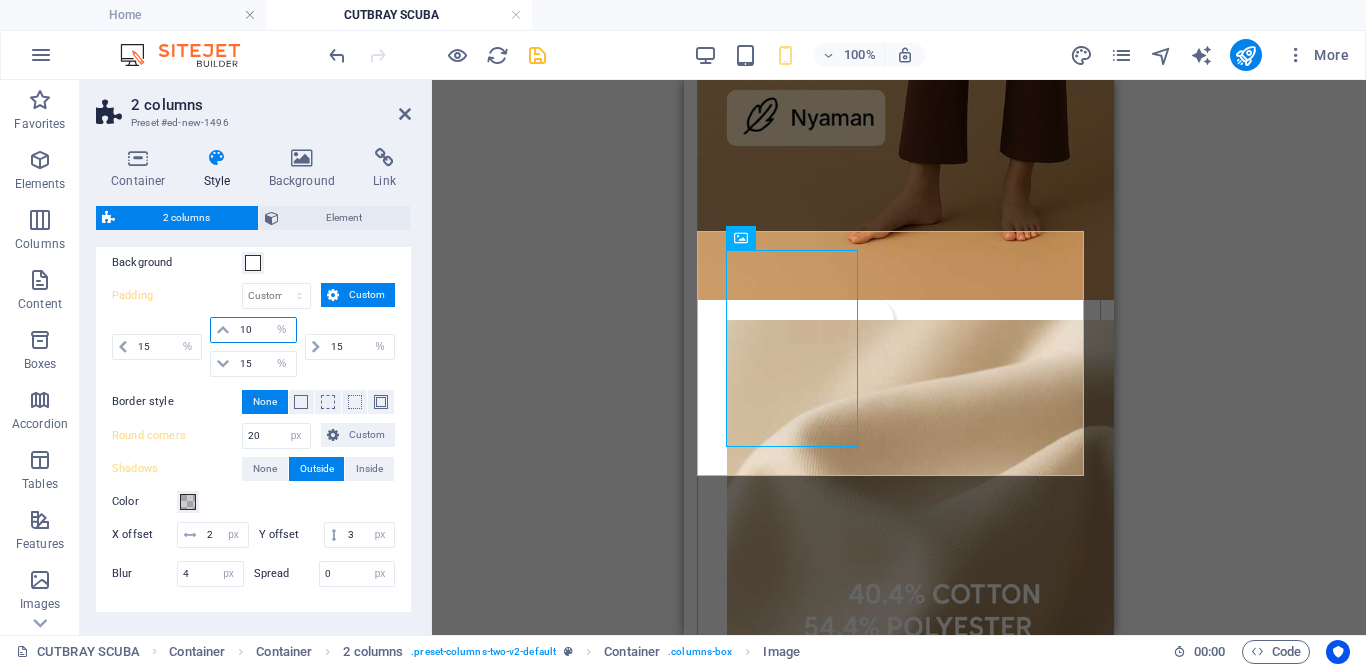 drag, startPoint x: 251, startPoint y: 329, endPoint x: 219, endPoint y: 330, distance: 32.01562 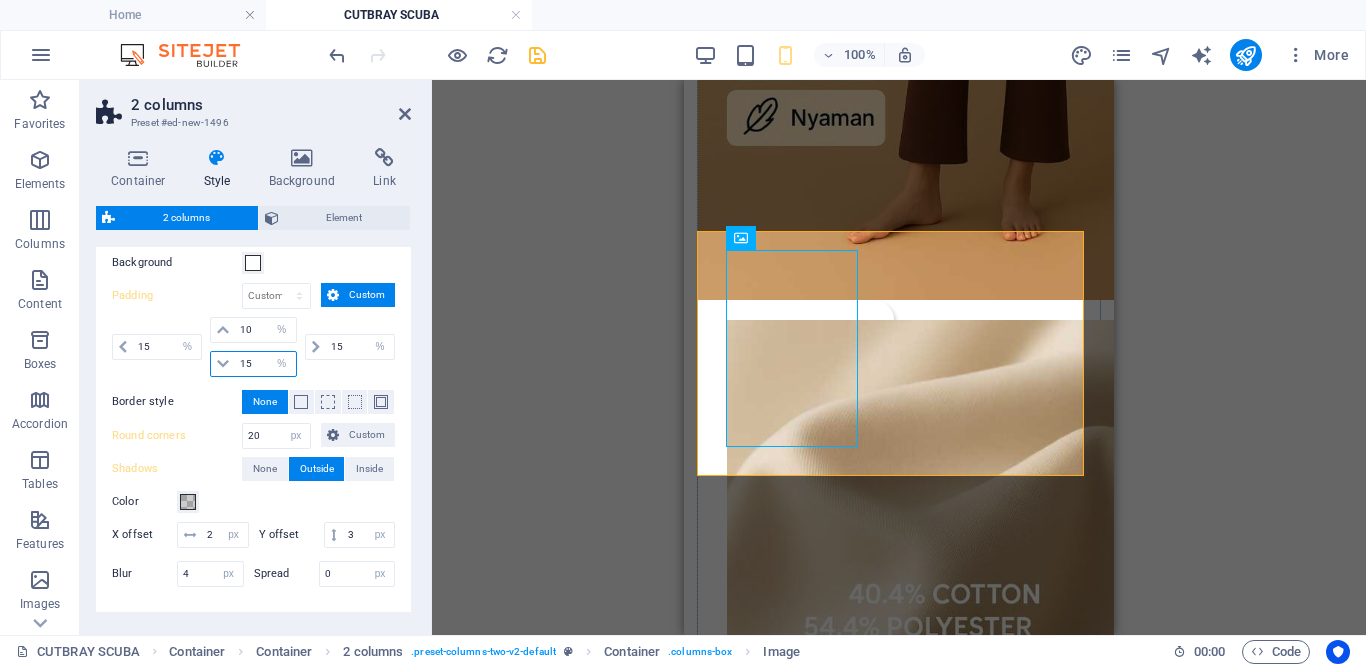 click on "15" at bounding box center [265, 364] 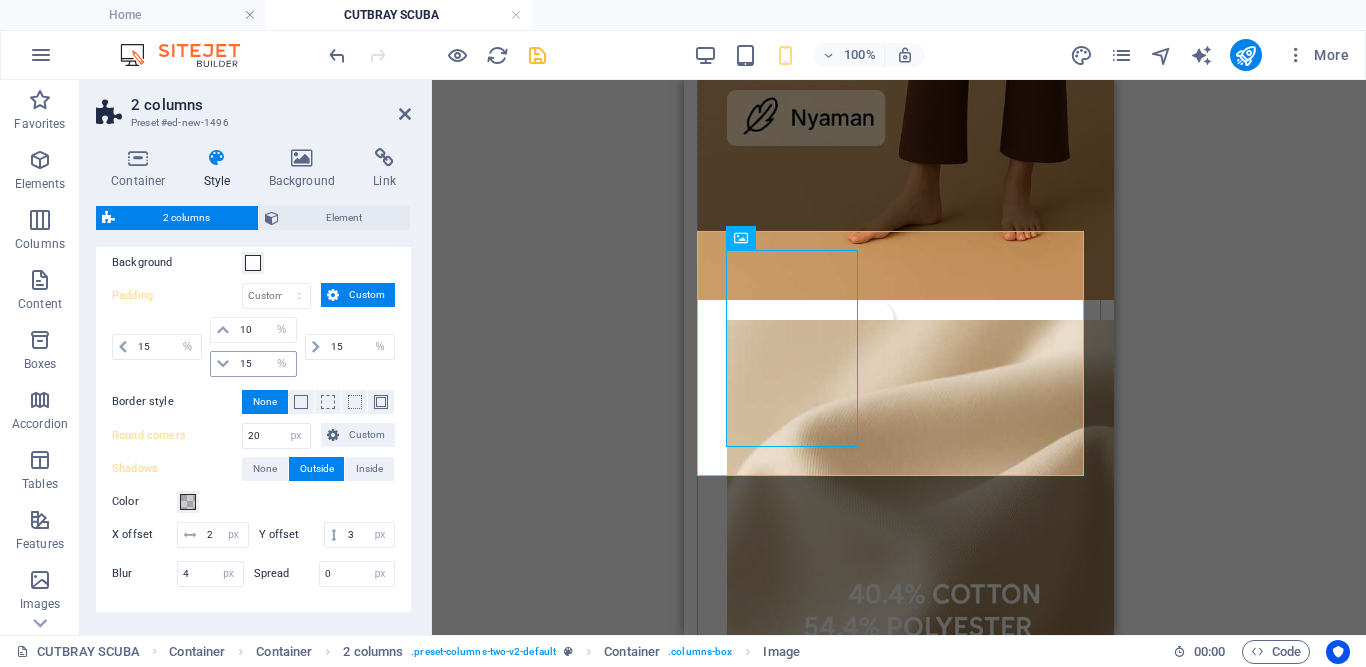 click at bounding box center [223, 364] 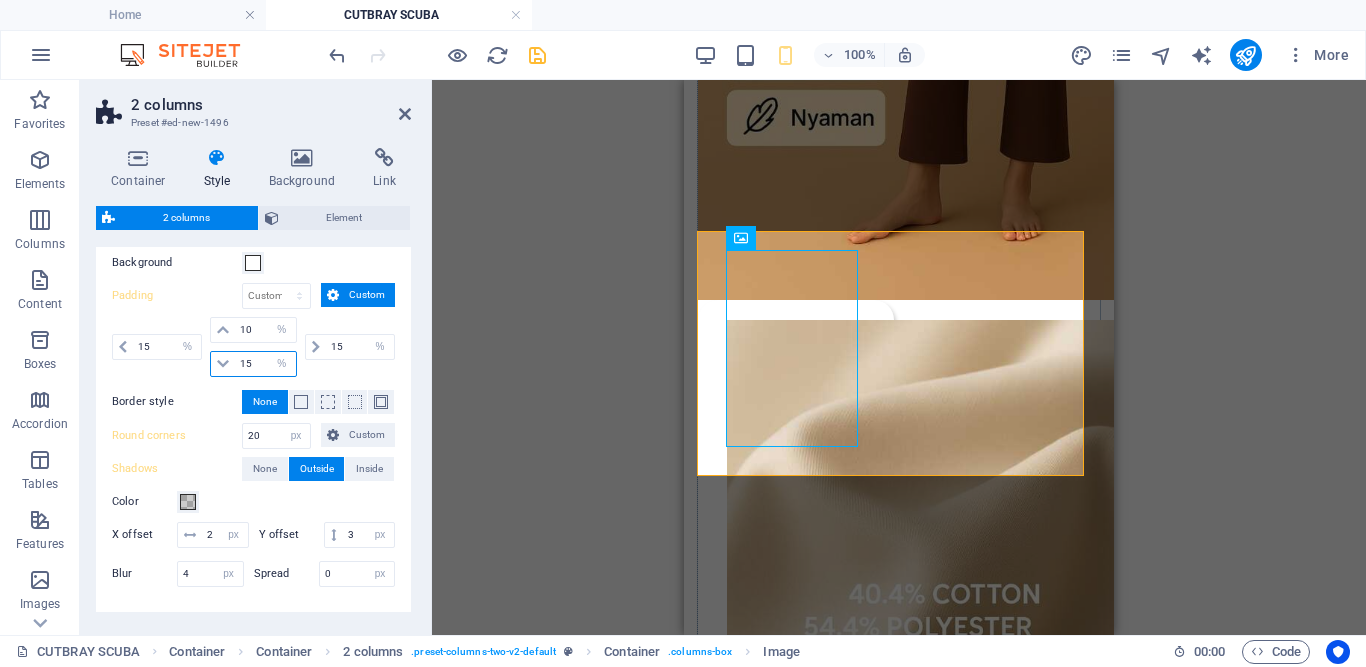 drag, startPoint x: 256, startPoint y: 364, endPoint x: 209, endPoint y: 362, distance: 47.042534 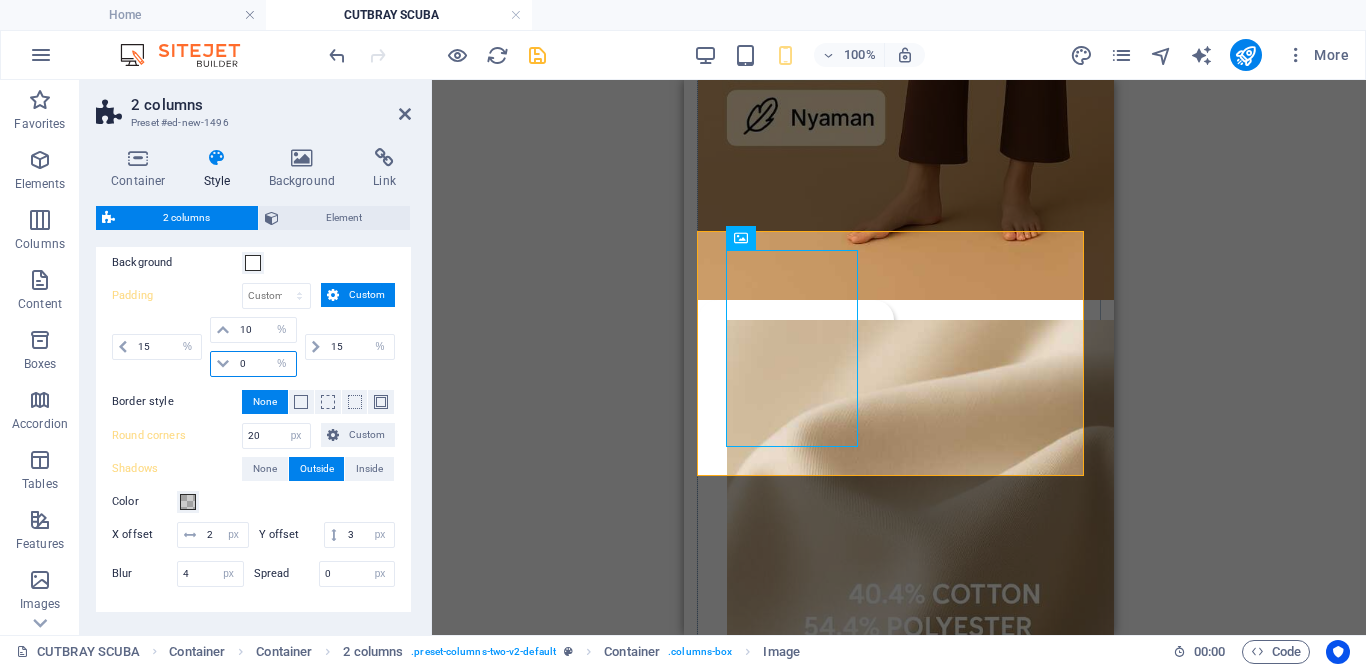 type on "0" 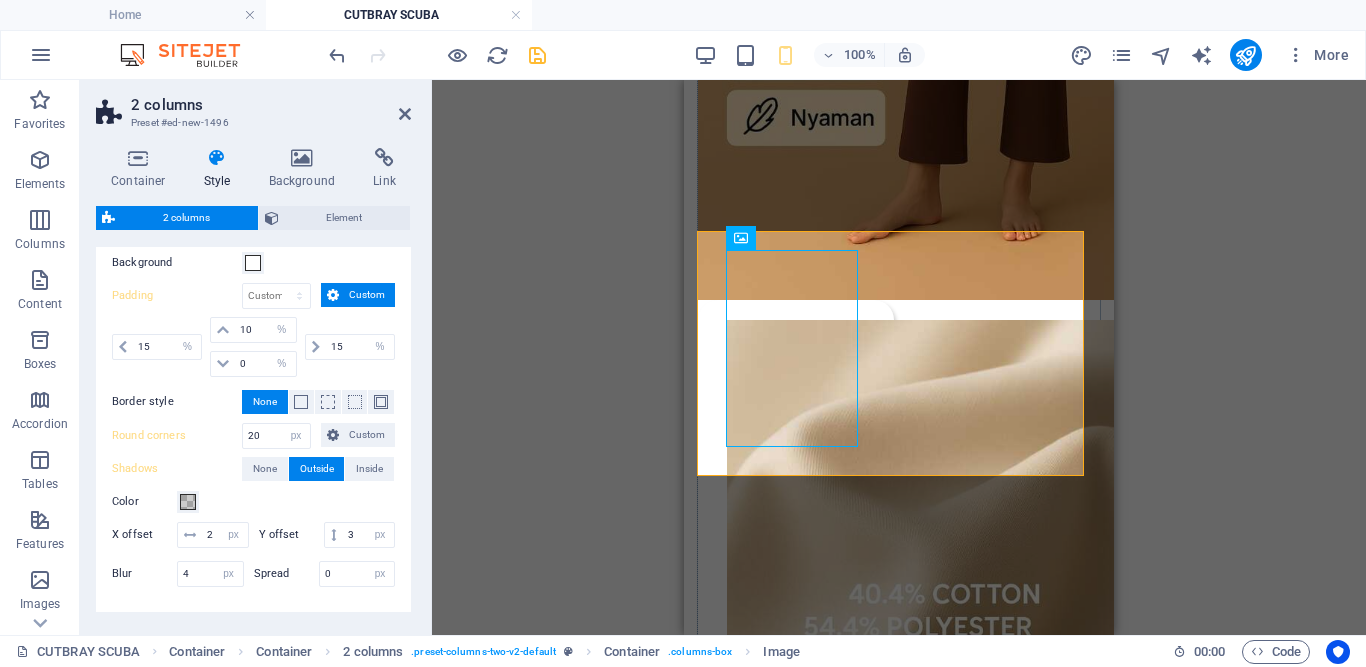 click on "15 px rem % vw vh" at bounding box center [348, 347] 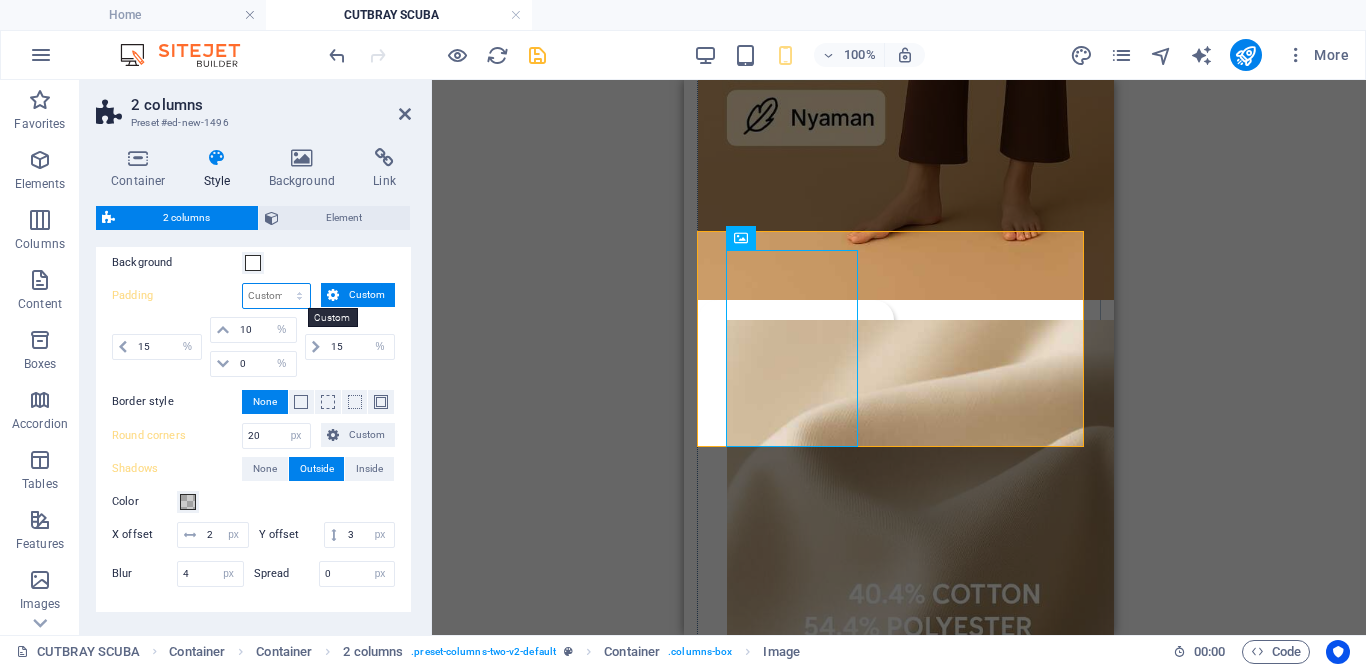 click on "px rem % vw vh Custom" at bounding box center [276, 296] 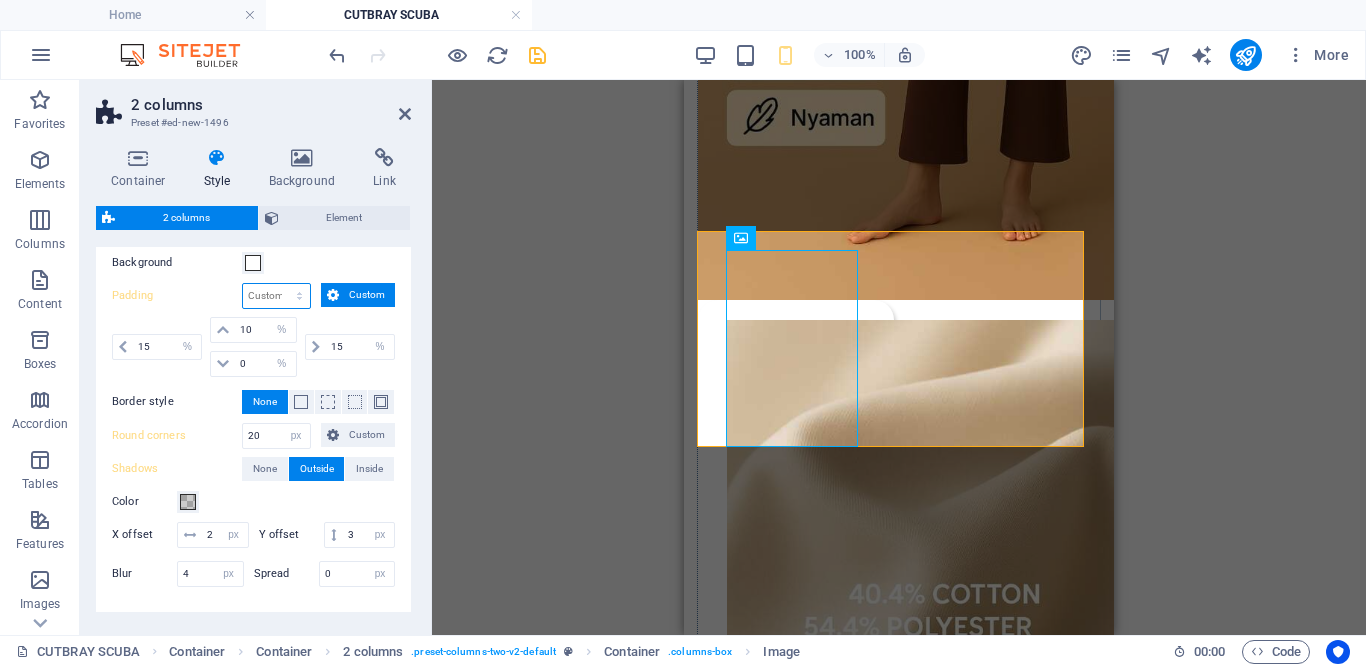 select on "px" 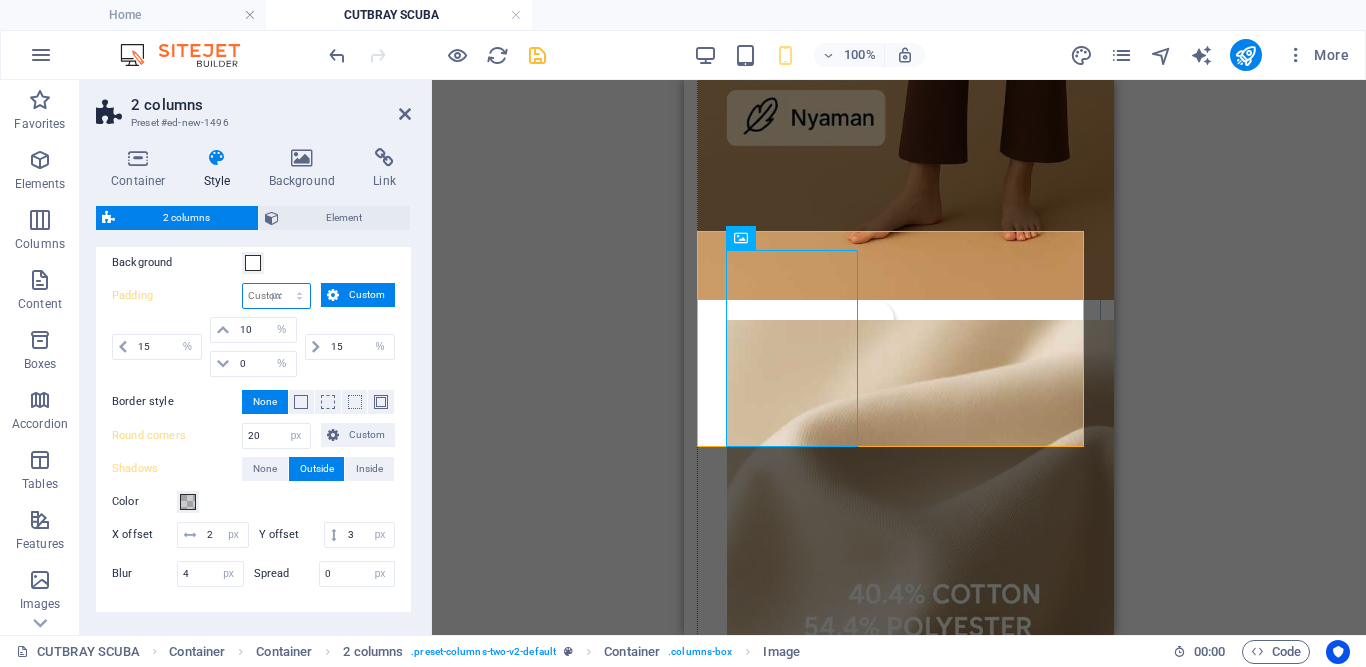 click on "px rem % vw vh Custom" at bounding box center (276, 296) 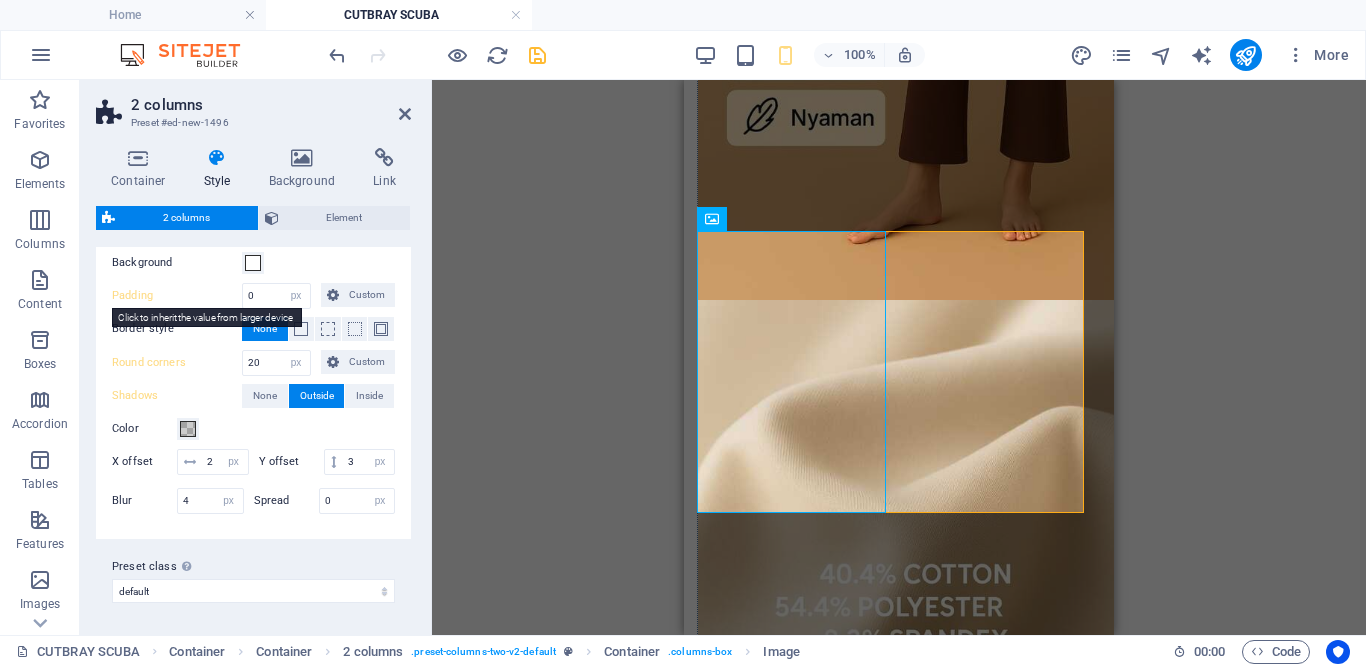 click on "Padding" at bounding box center [177, 296] 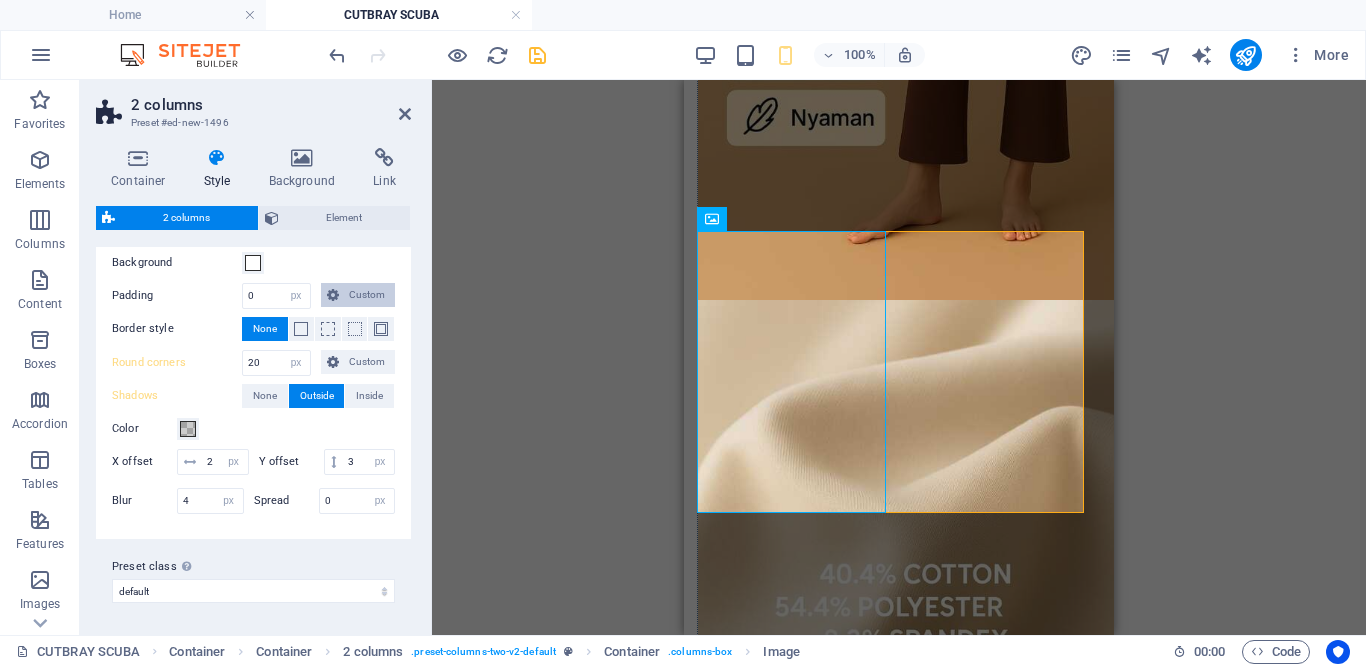 select on "rem" 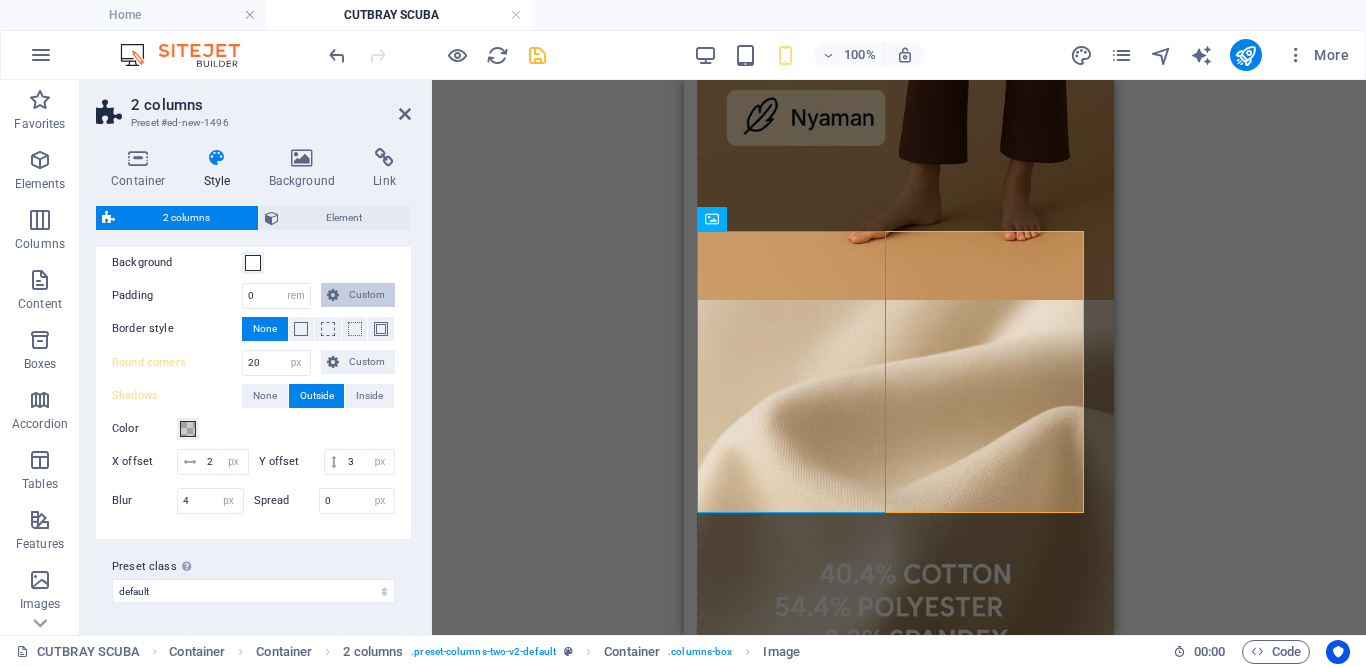 click on "Custom" at bounding box center [367, 295] 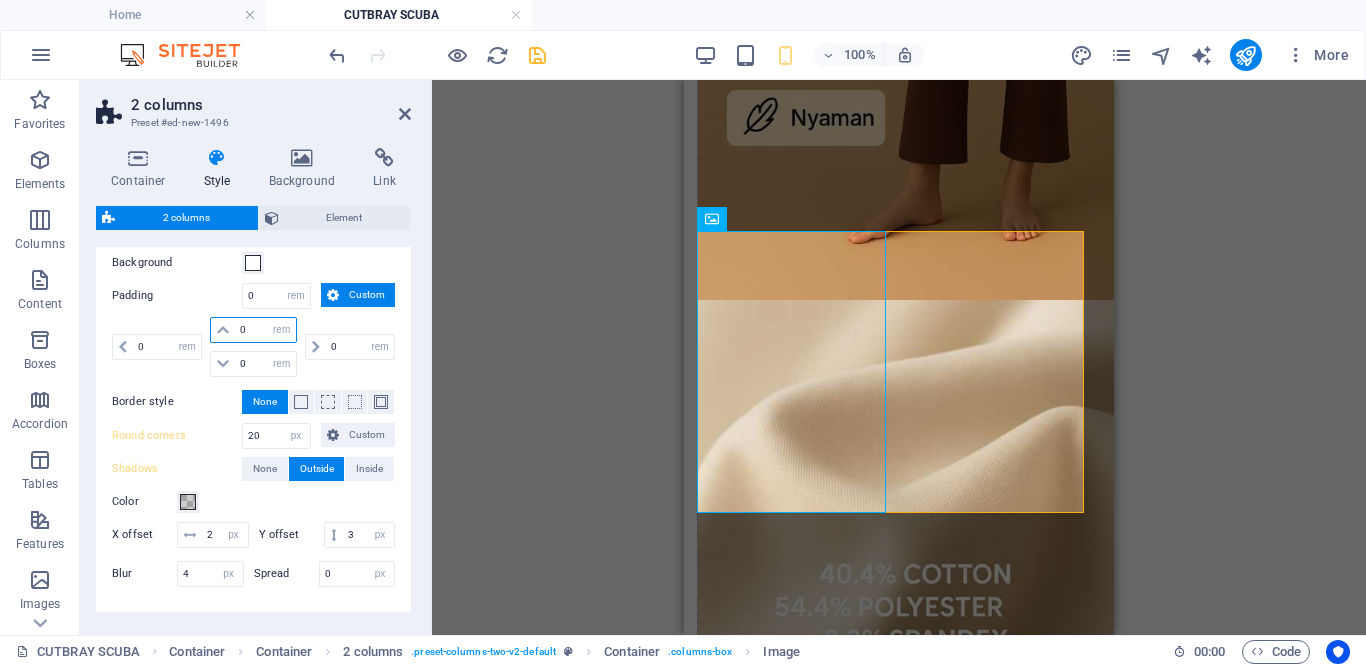 drag, startPoint x: 245, startPoint y: 331, endPoint x: 230, endPoint y: 331, distance: 15 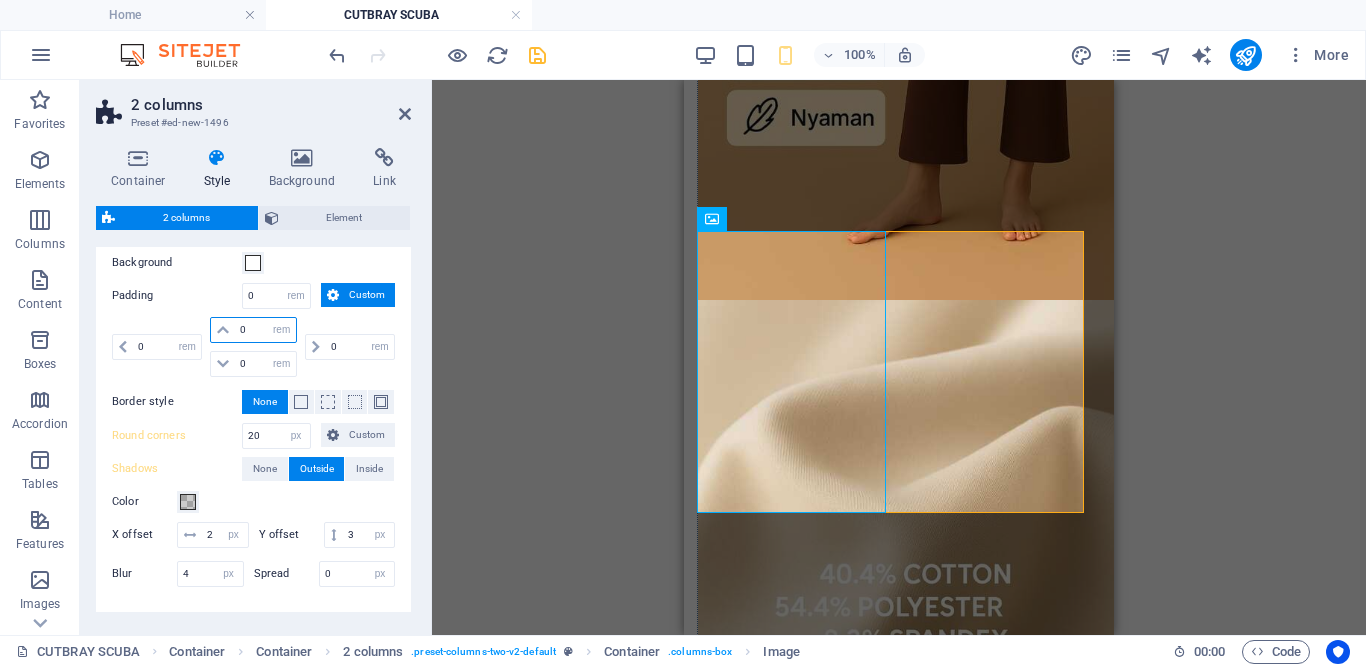 click on "0 px rem % vw vh" at bounding box center [253, 330] 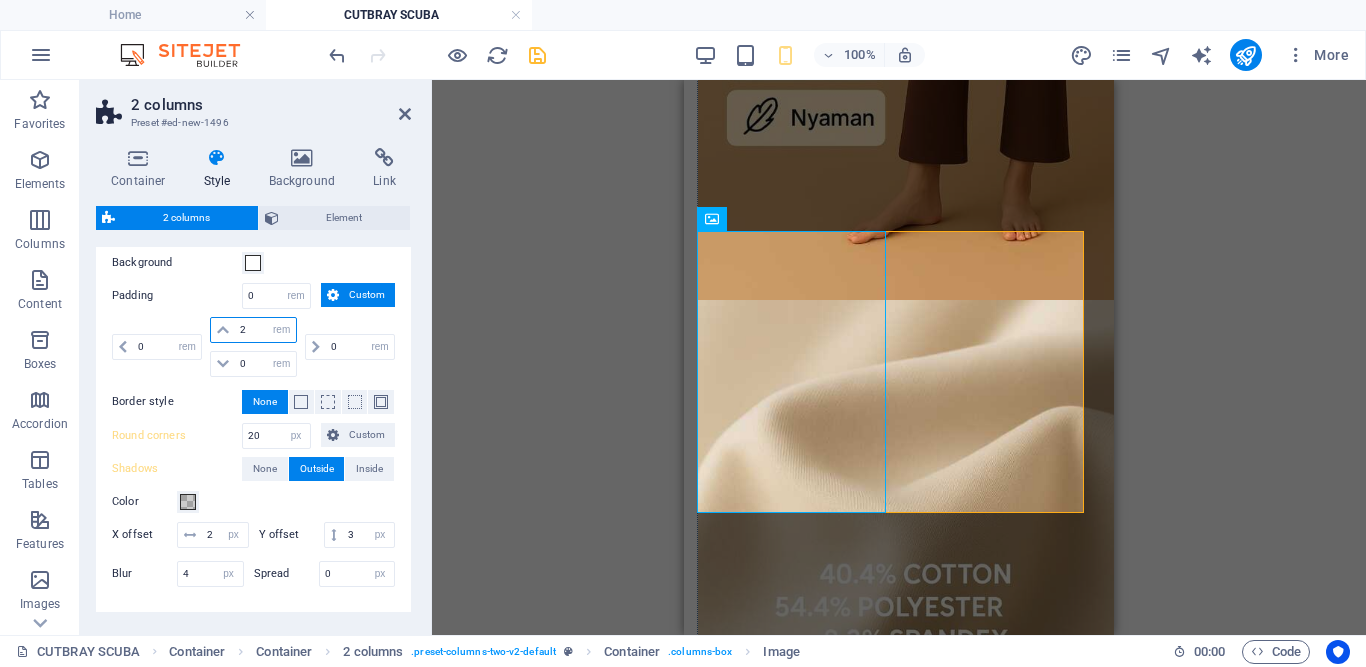 type on "2" 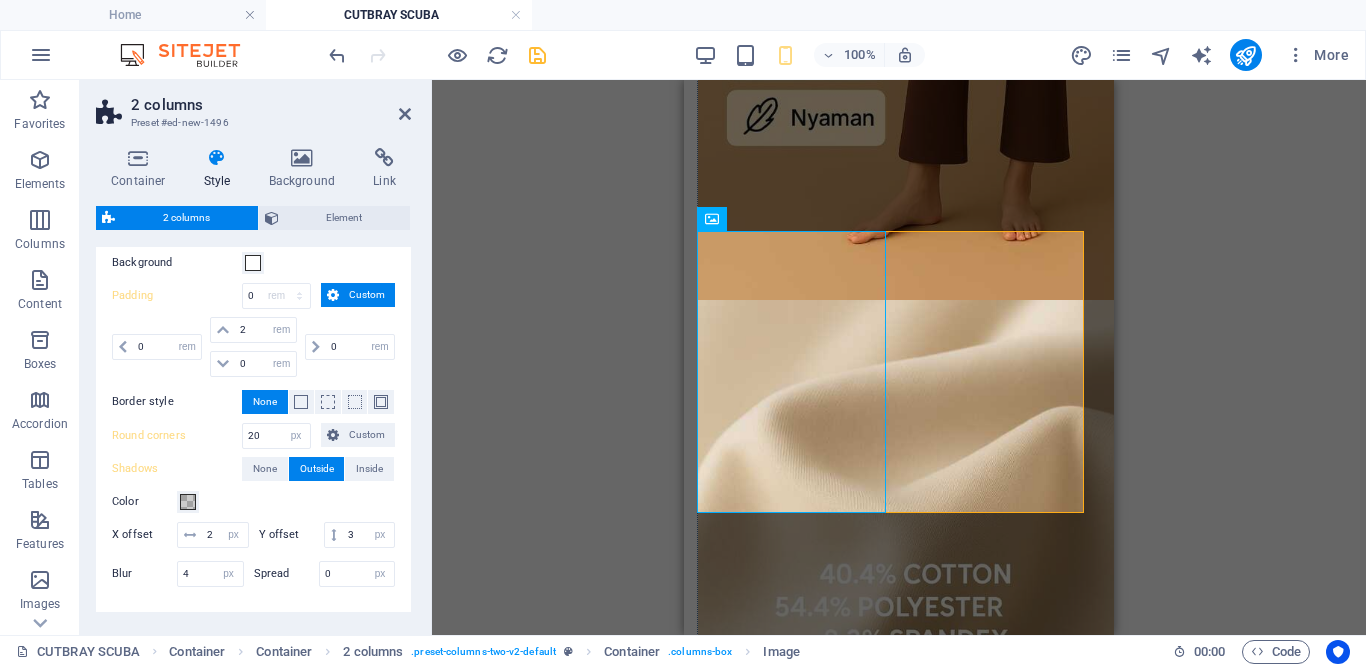 type 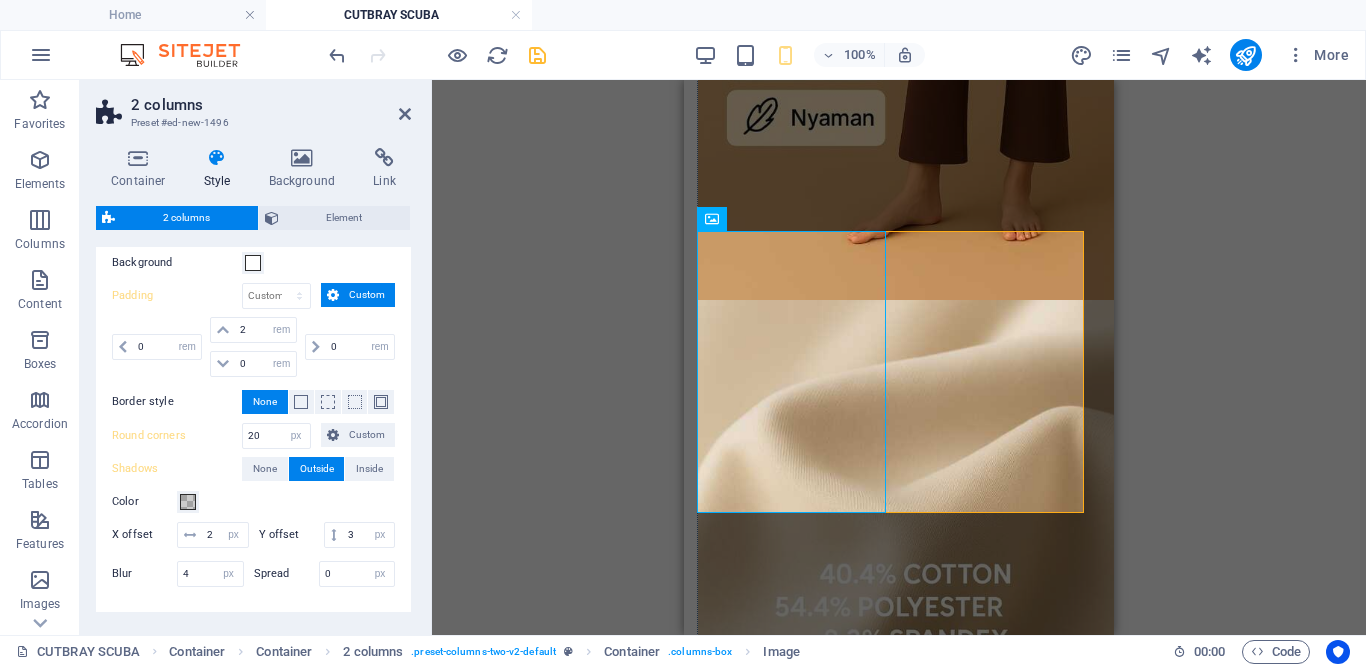 click on "Background" at bounding box center (253, 263) 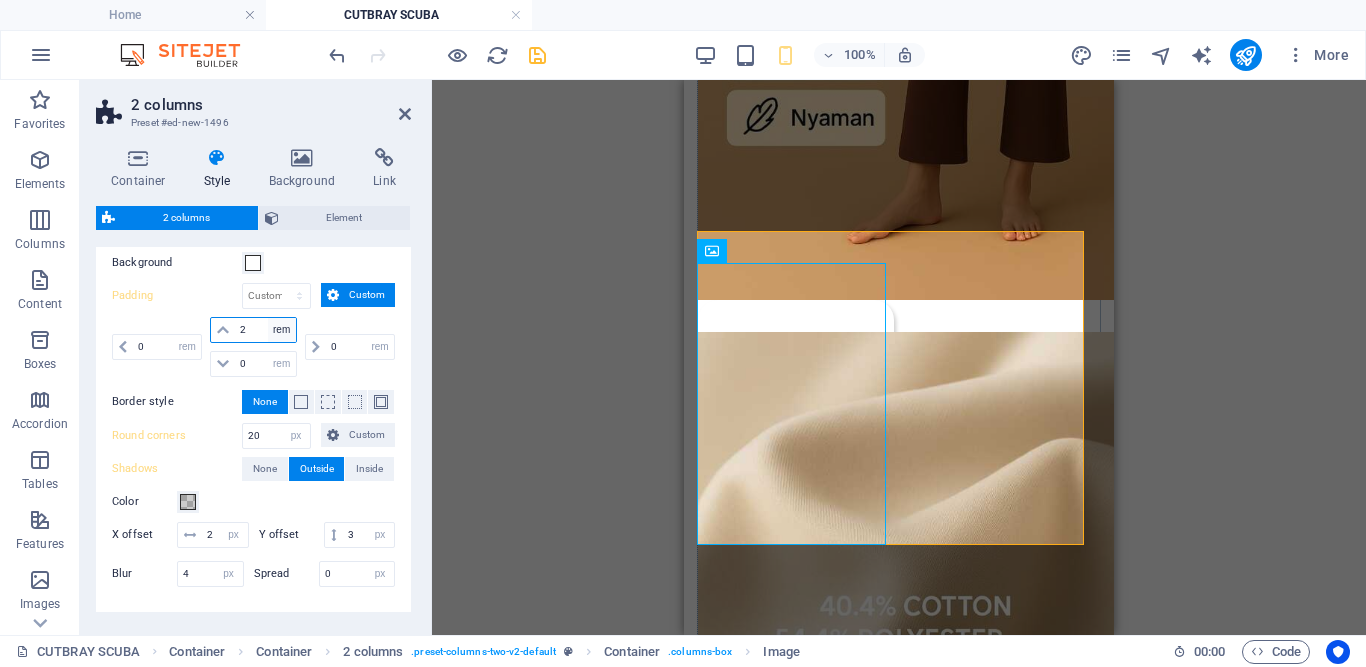 click on "px rem % vw vh" at bounding box center (282, 330) 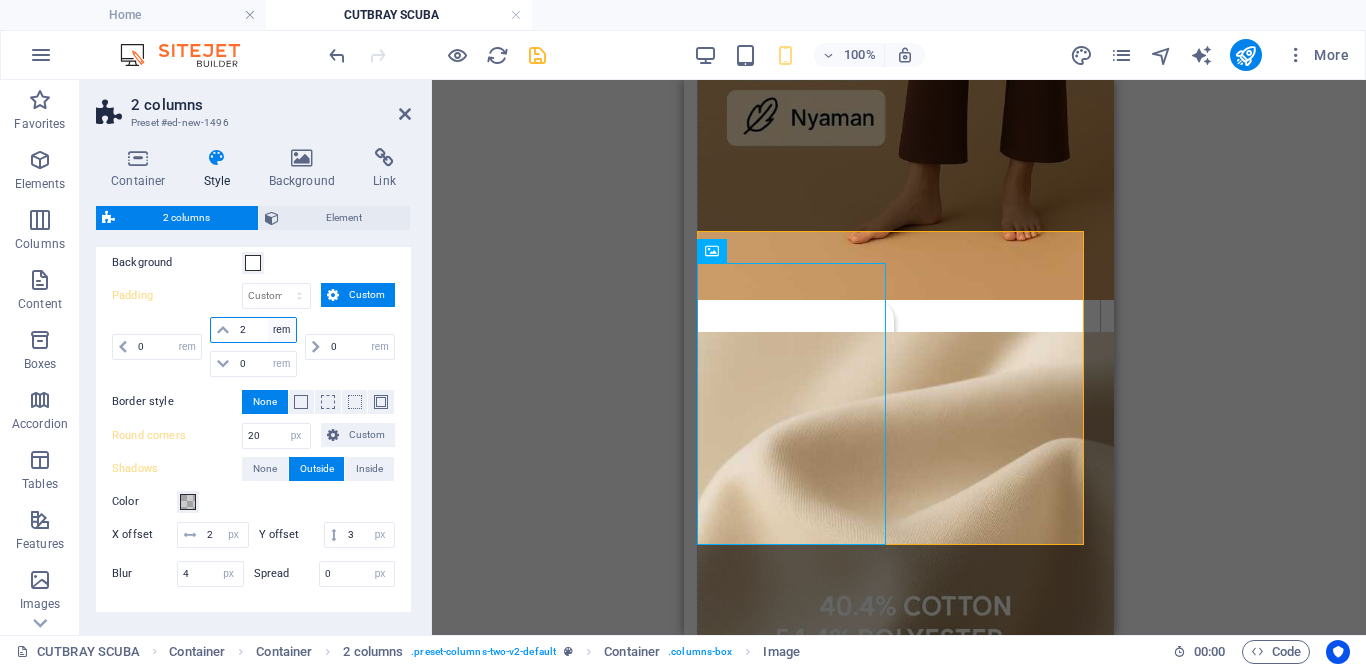 select on "px" 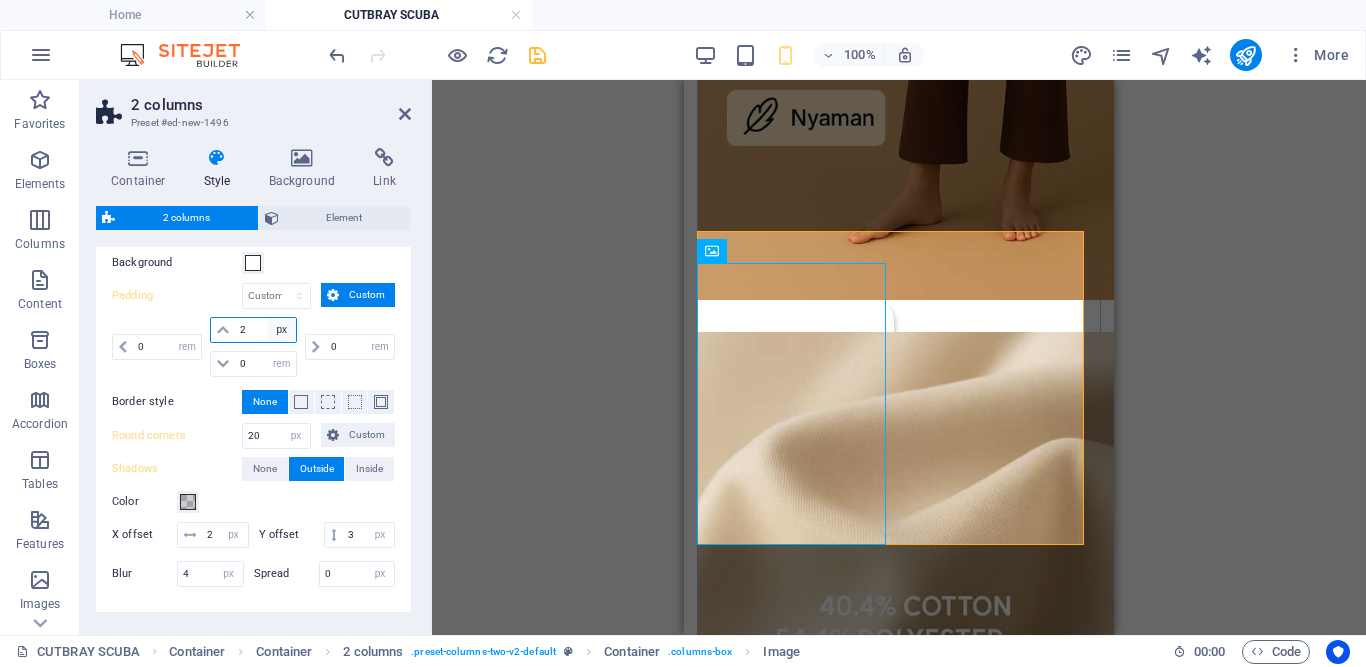 click on "px rem % vw vh" at bounding box center (282, 330) 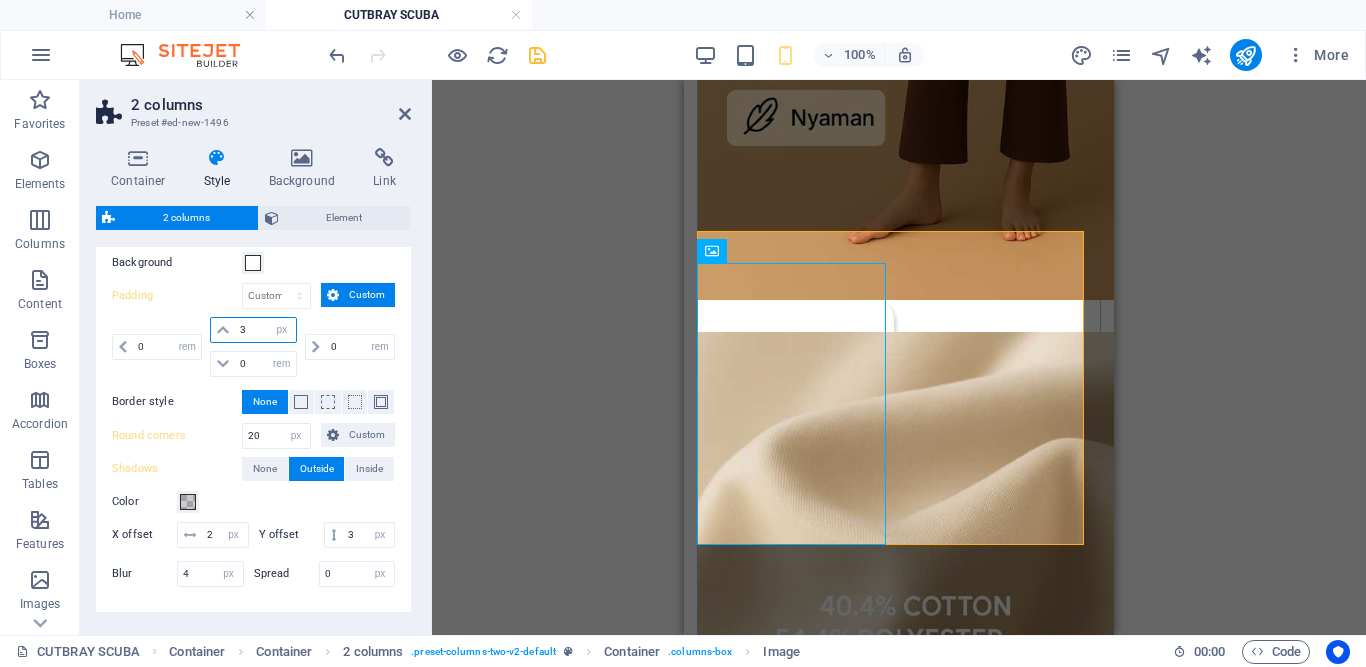 type on "3" 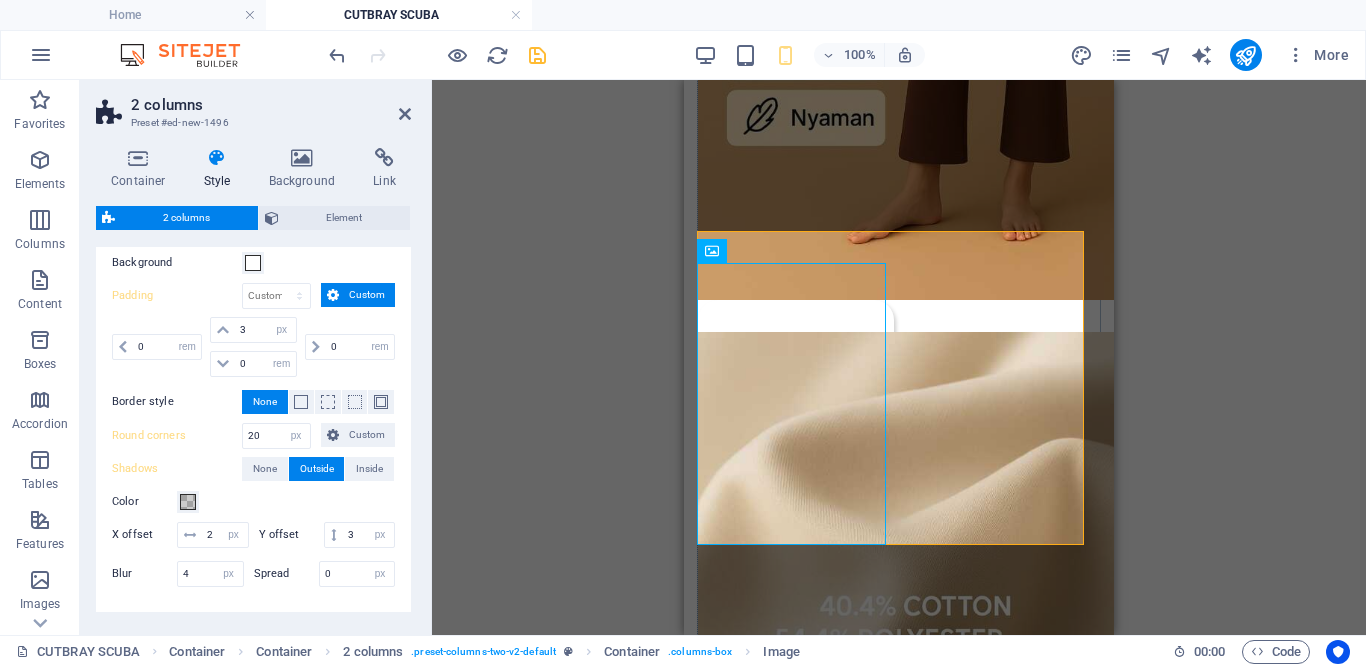click on "Background" at bounding box center (253, 263) 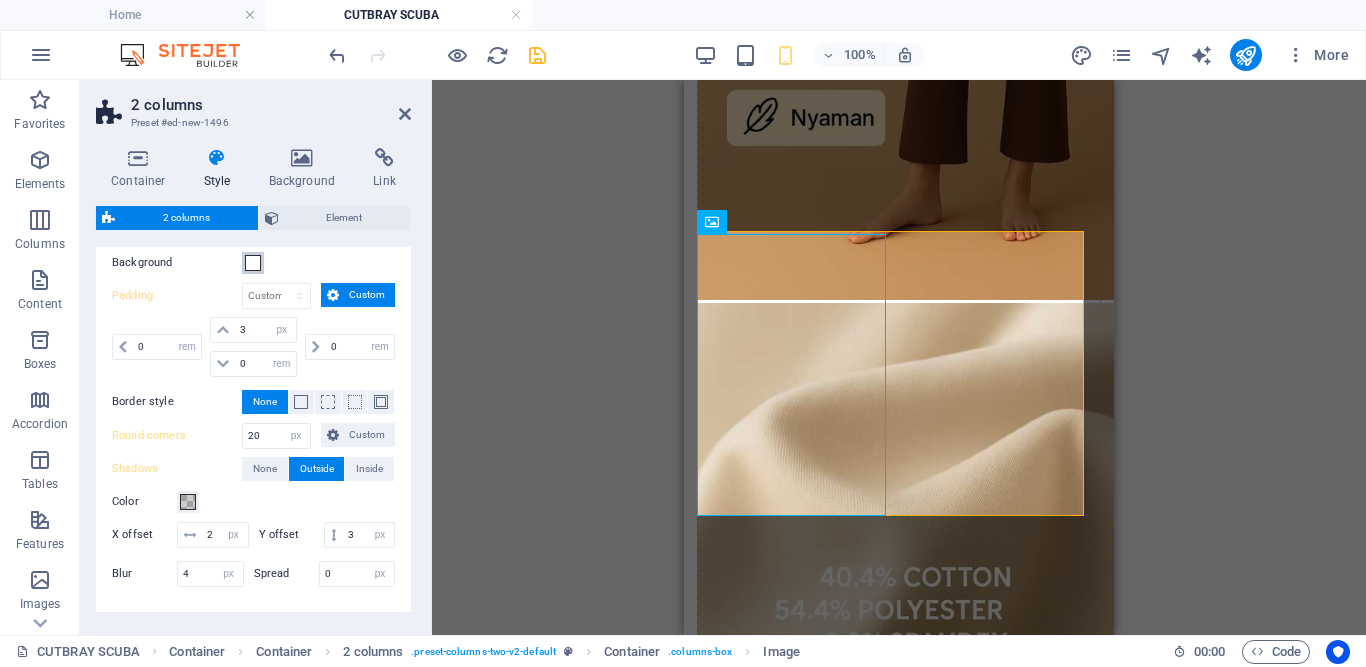 click at bounding box center (253, 263) 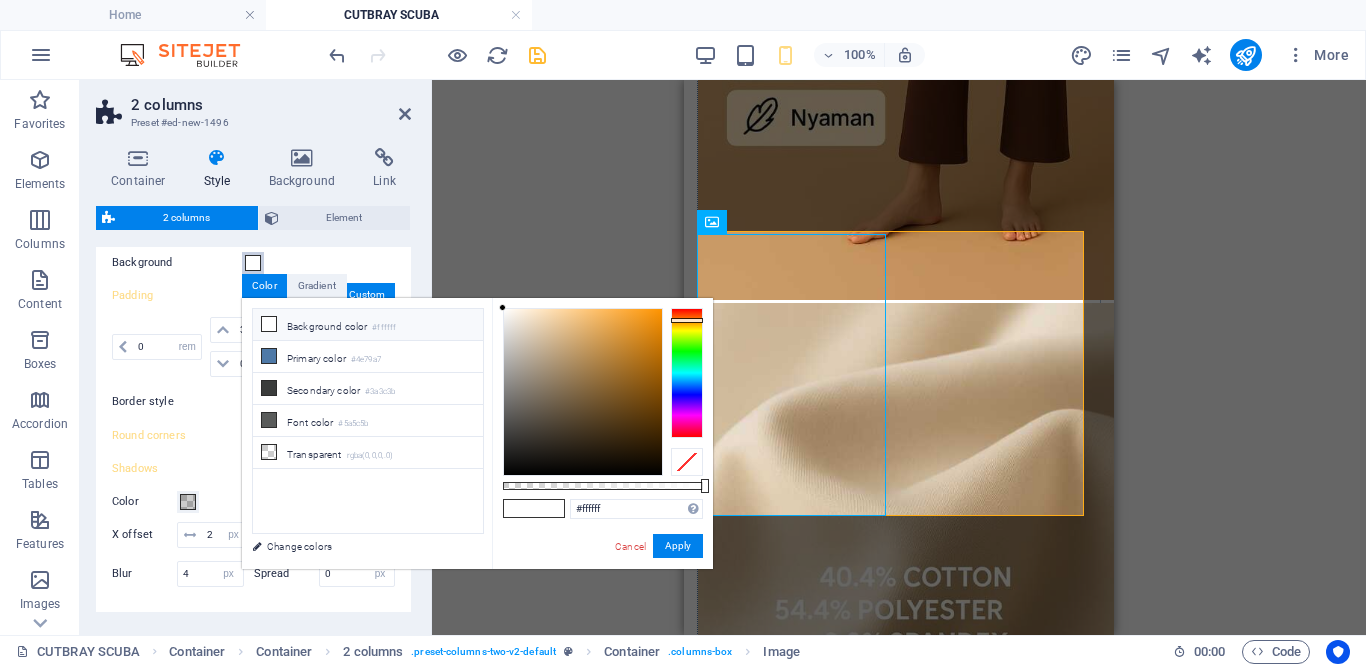 click at bounding box center [687, 373] 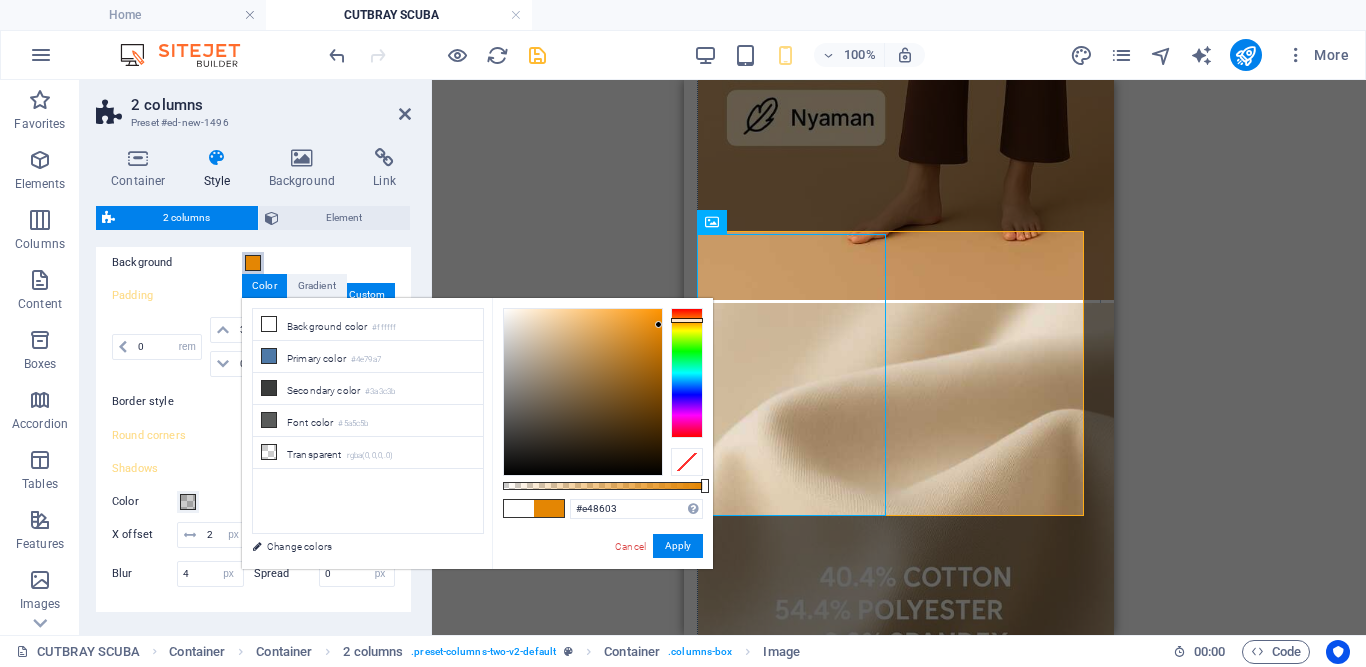 drag, startPoint x: 614, startPoint y: 321, endPoint x: 659, endPoint y: 325, distance: 45.17743 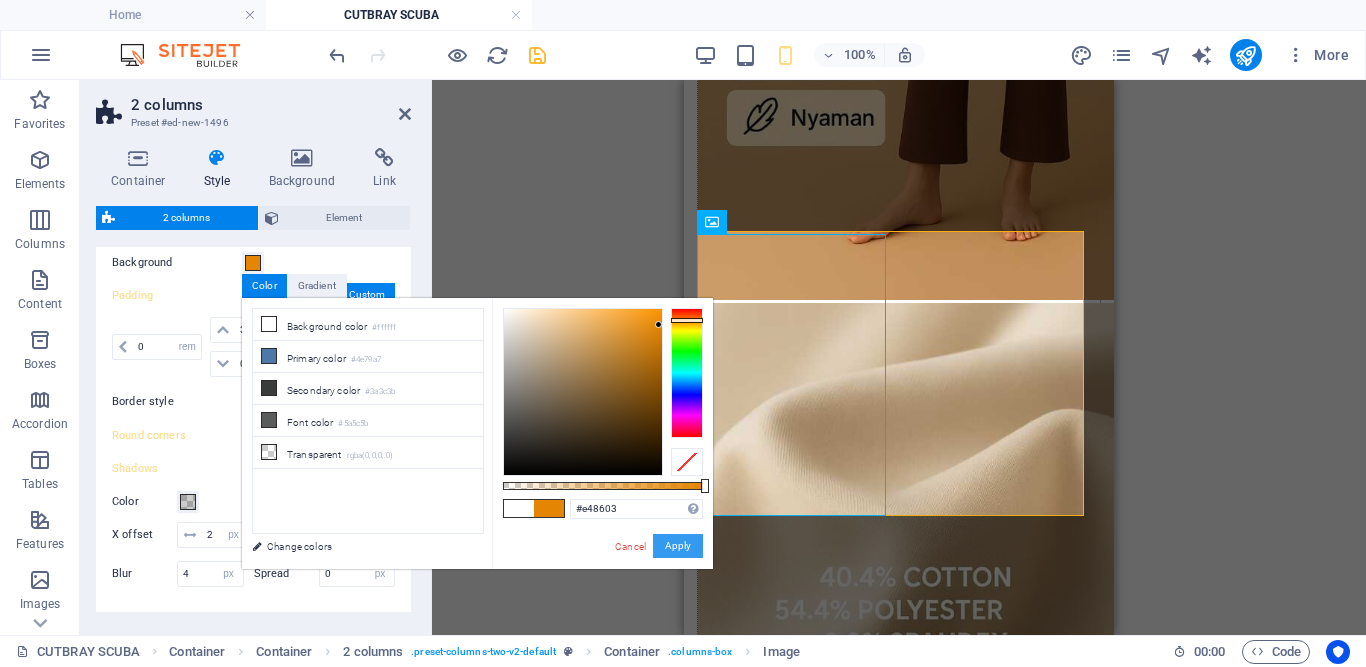 drag, startPoint x: 672, startPoint y: 539, endPoint x: 62, endPoint y: 450, distance: 616.45844 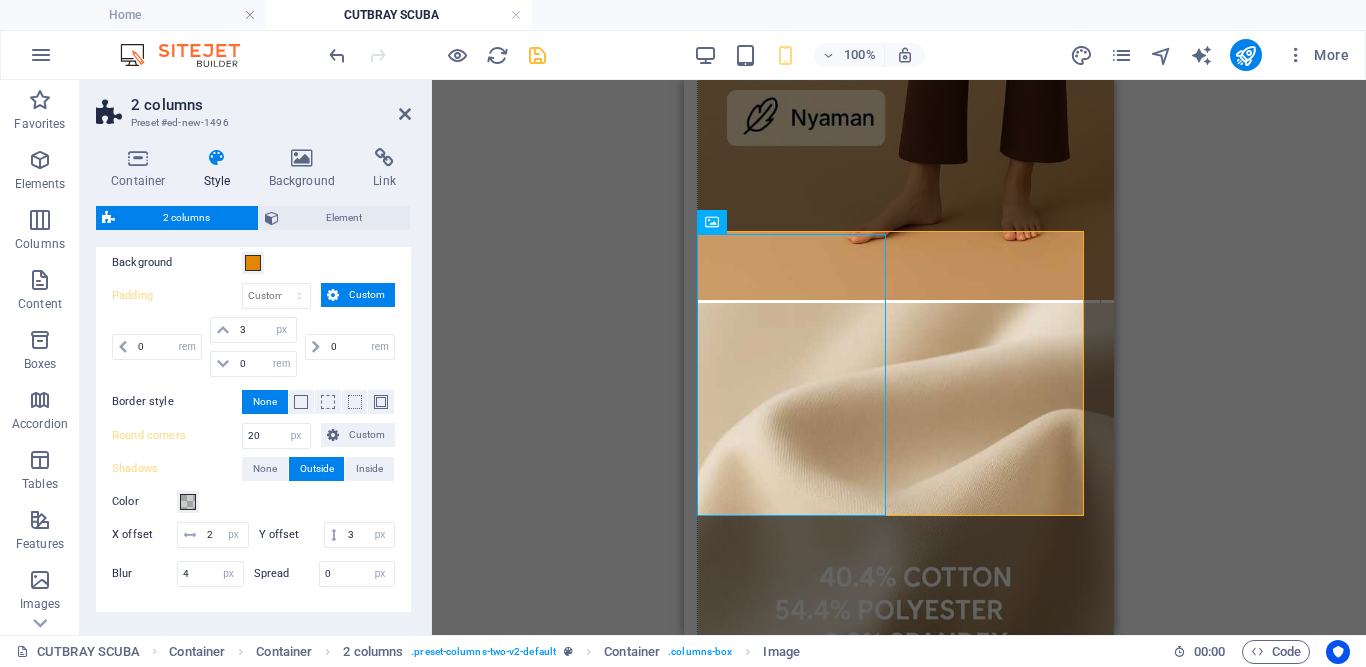 click on "Background" at bounding box center (253, 263) 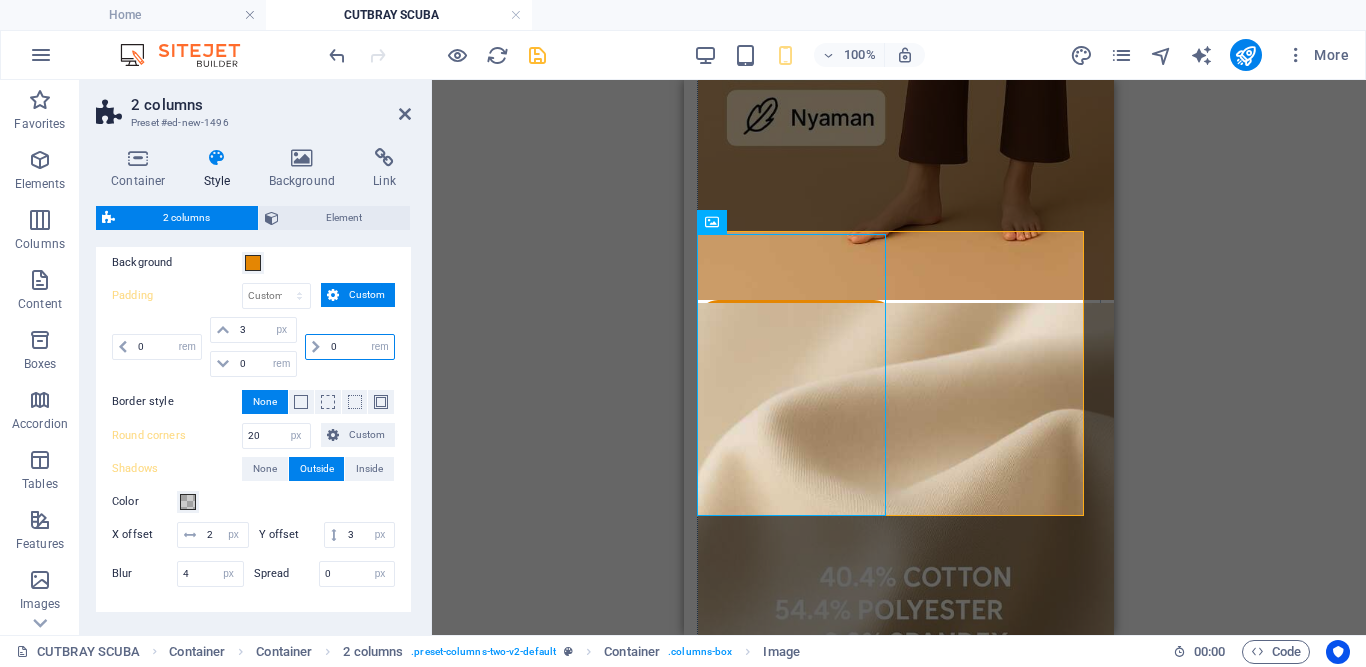 click on "0" at bounding box center [360, 347] 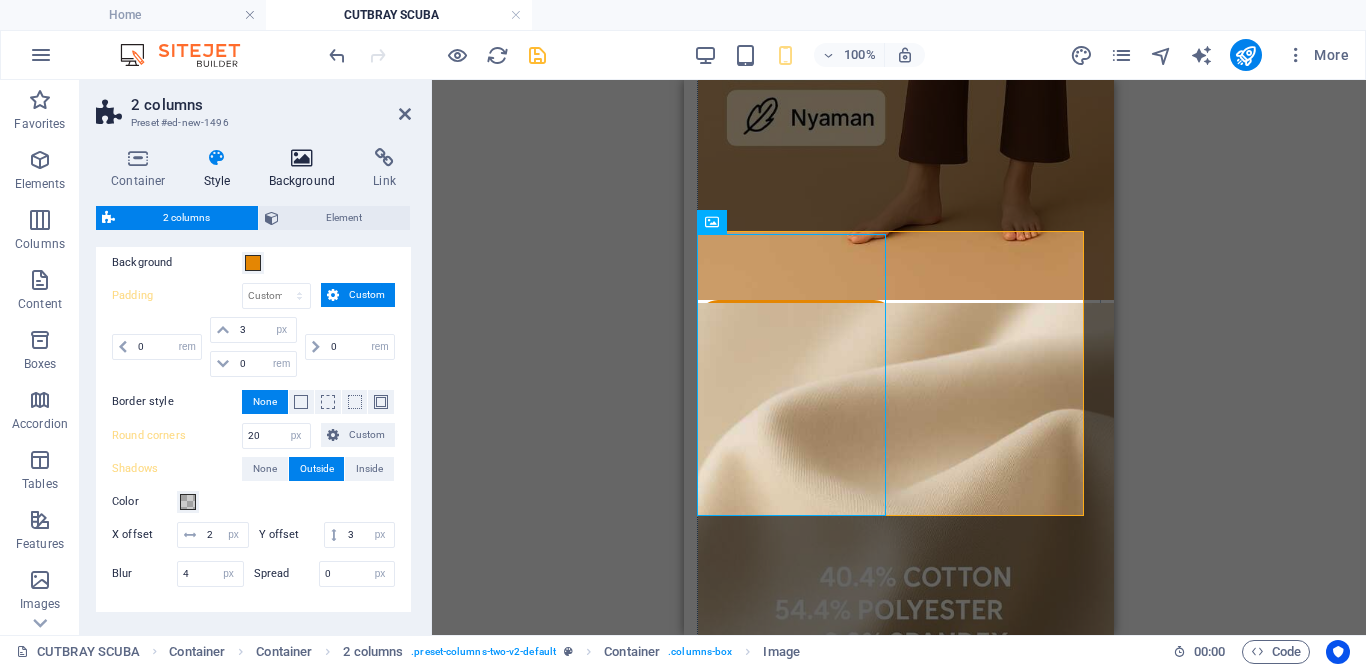 click on "Background" at bounding box center [306, 169] 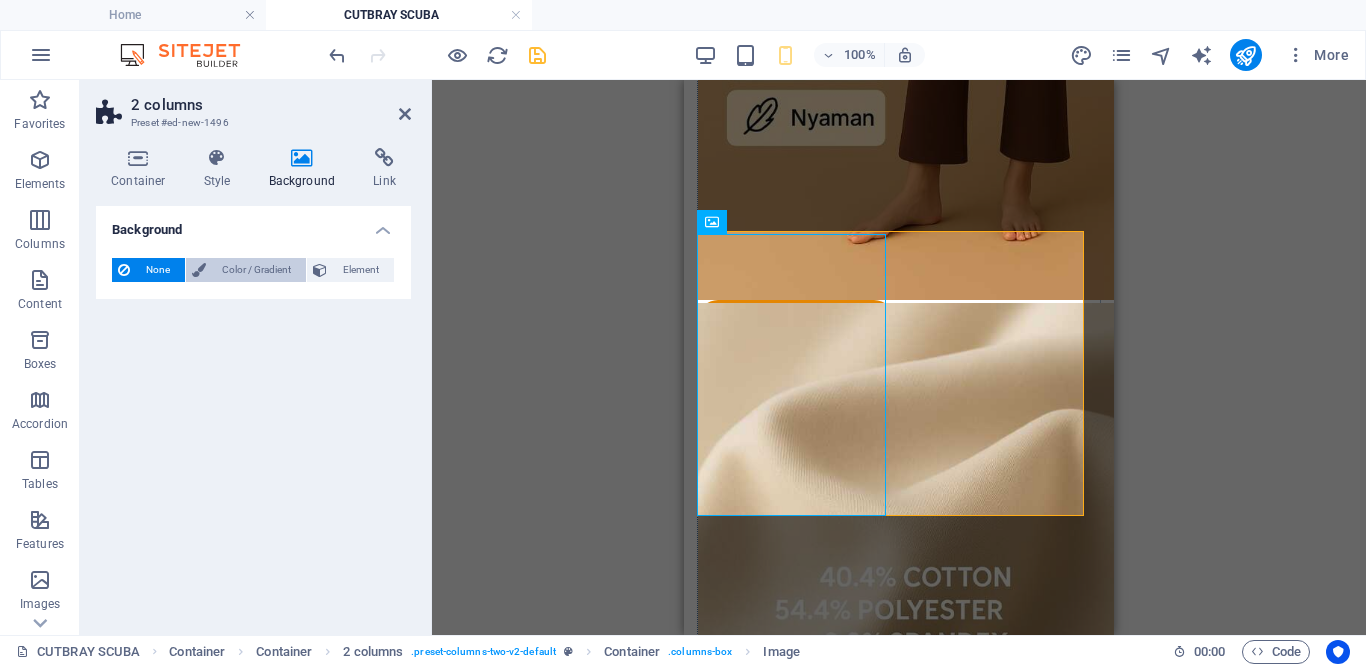 click on "Color / Gradient" at bounding box center (256, 270) 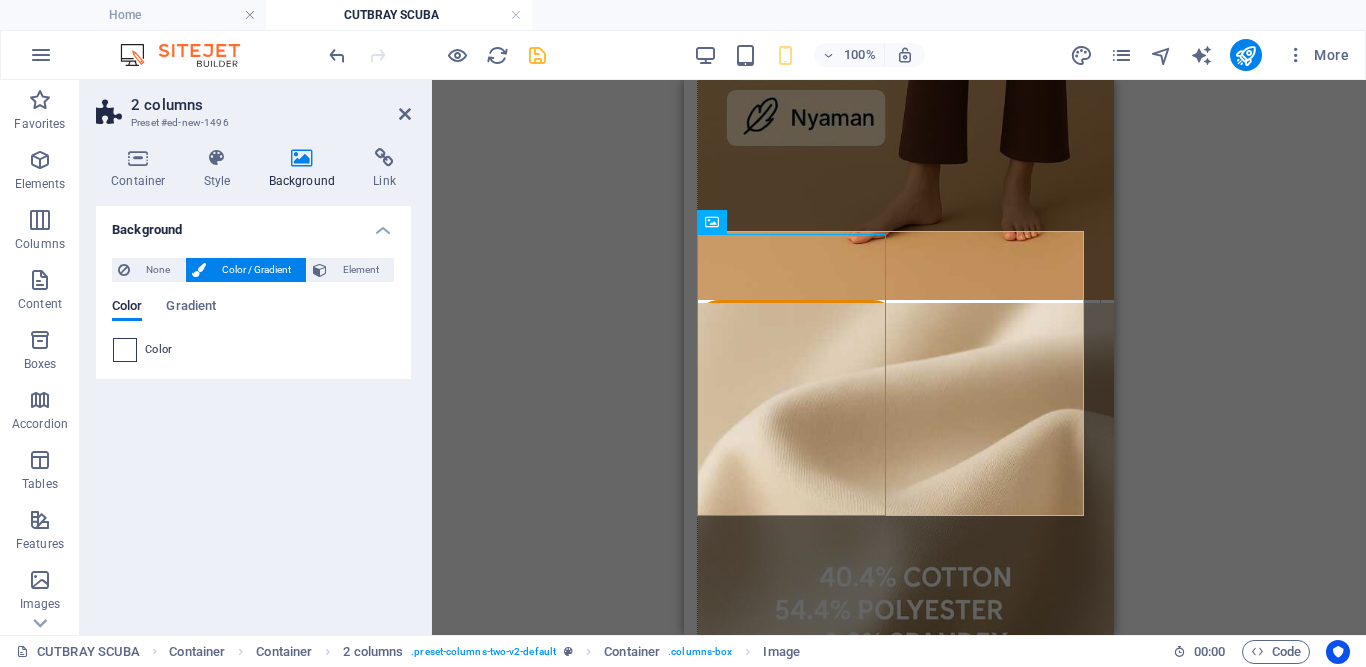 click at bounding box center [125, 350] 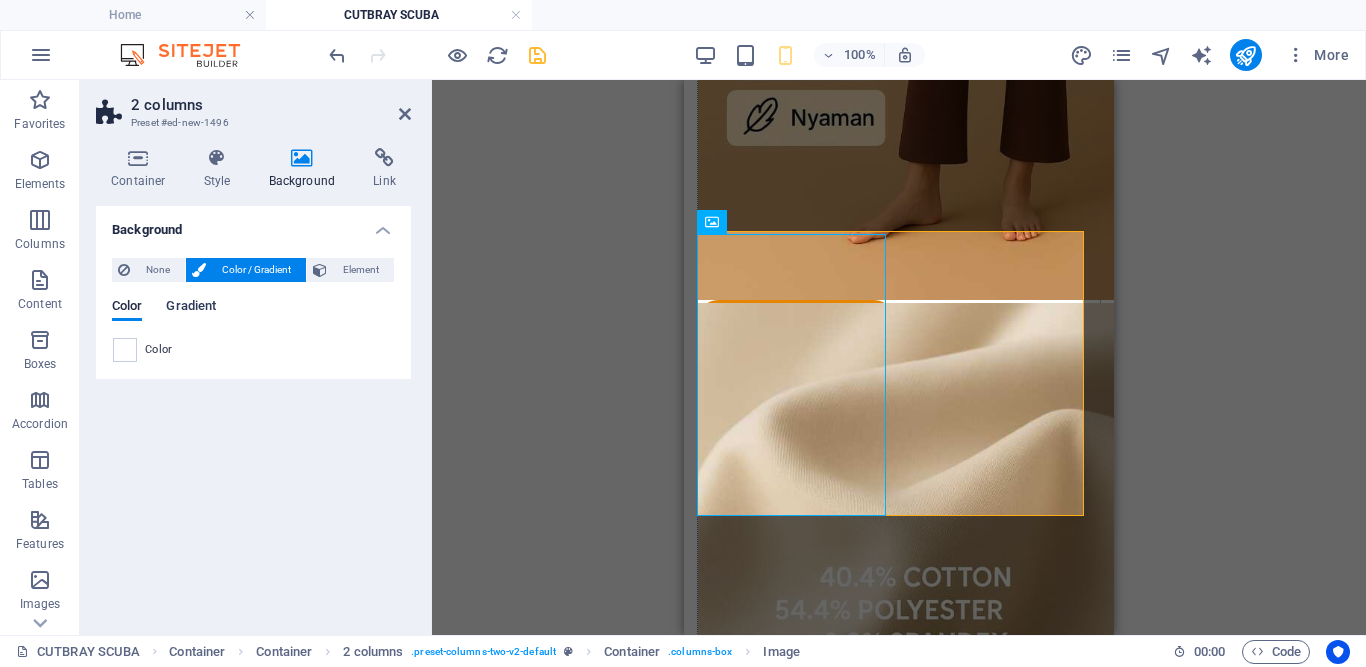 click on "Gradient" at bounding box center [191, 308] 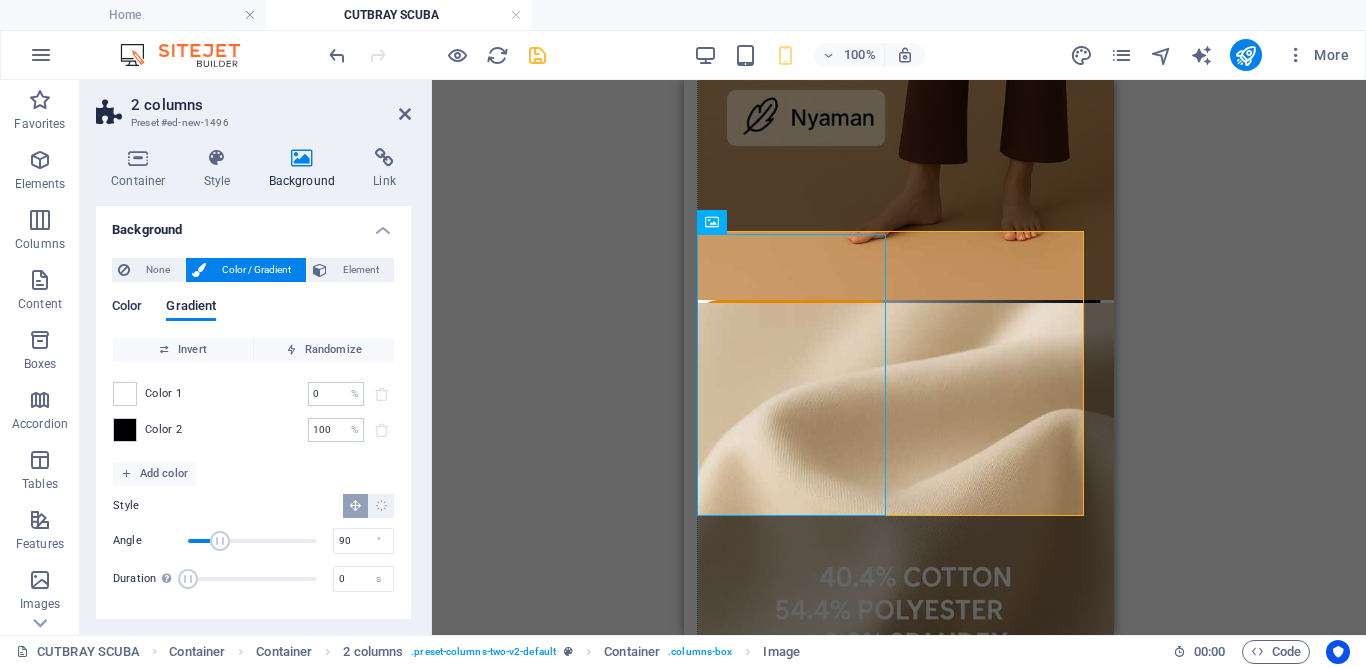 click on "Color" at bounding box center (127, 310) 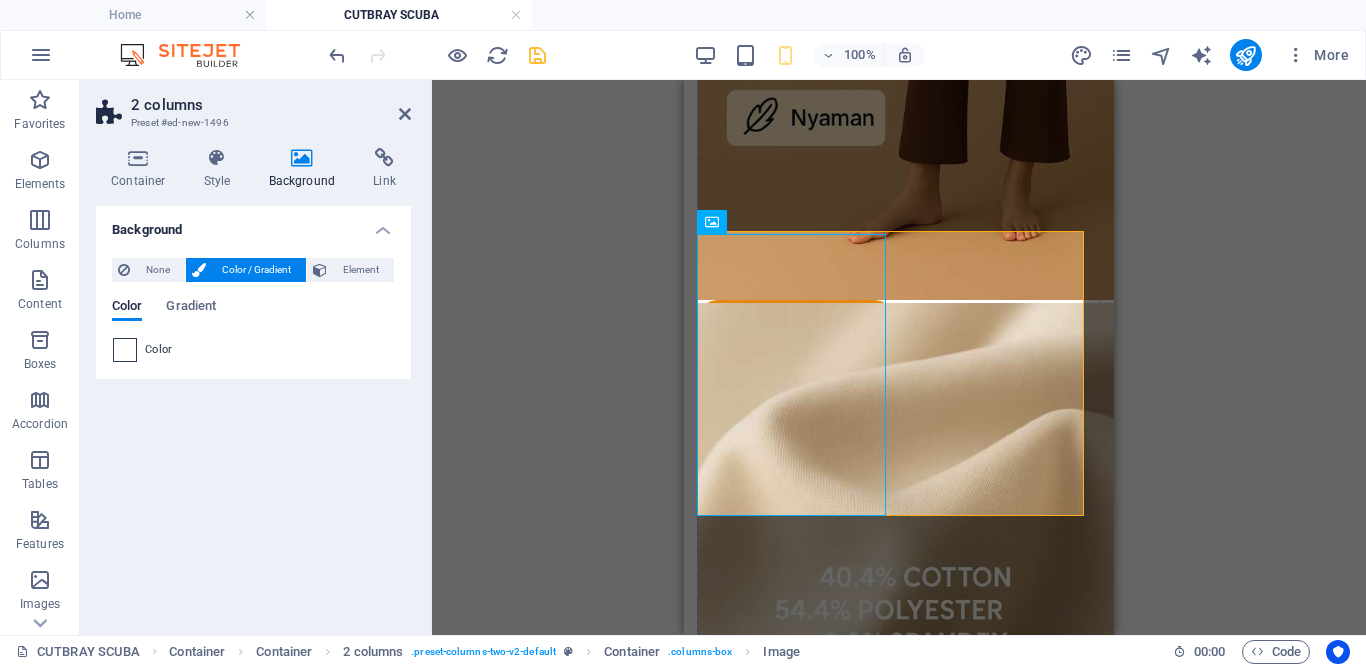 click at bounding box center (125, 350) 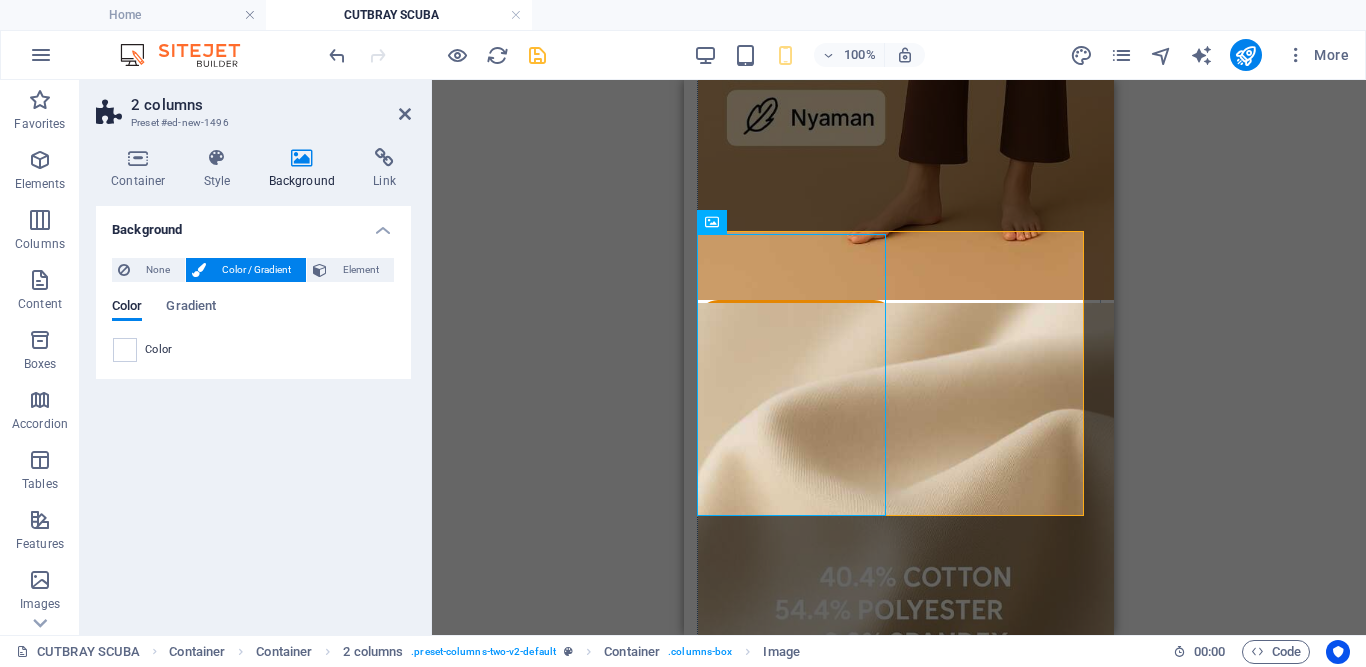click on "None Color / Gradient Element Stretch background to full-width Color overlay Places an overlay over the background to colorize it Parallax 0 % Image Image slider Map Video YouTube Vimeo HTML Color Gradient Color A parent element contains a background. Edit background on parent element" at bounding box center (253, 310) 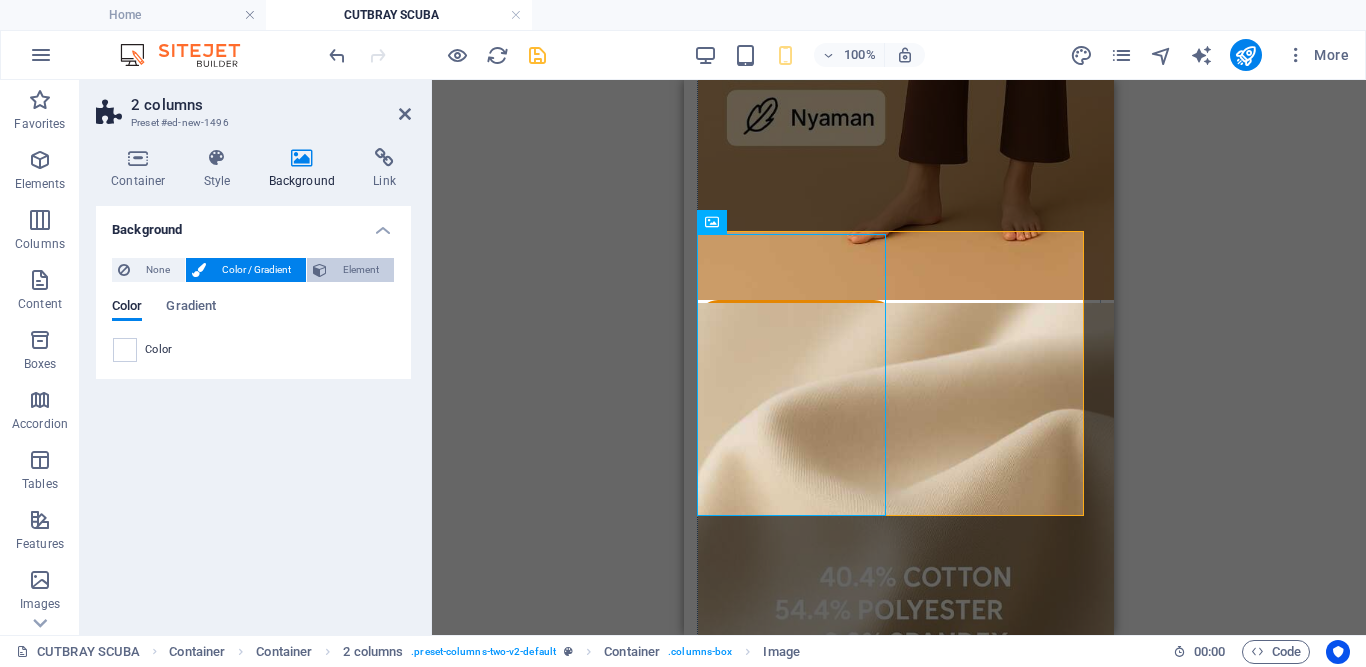 click on "Element" at bounding box center [360, 270] 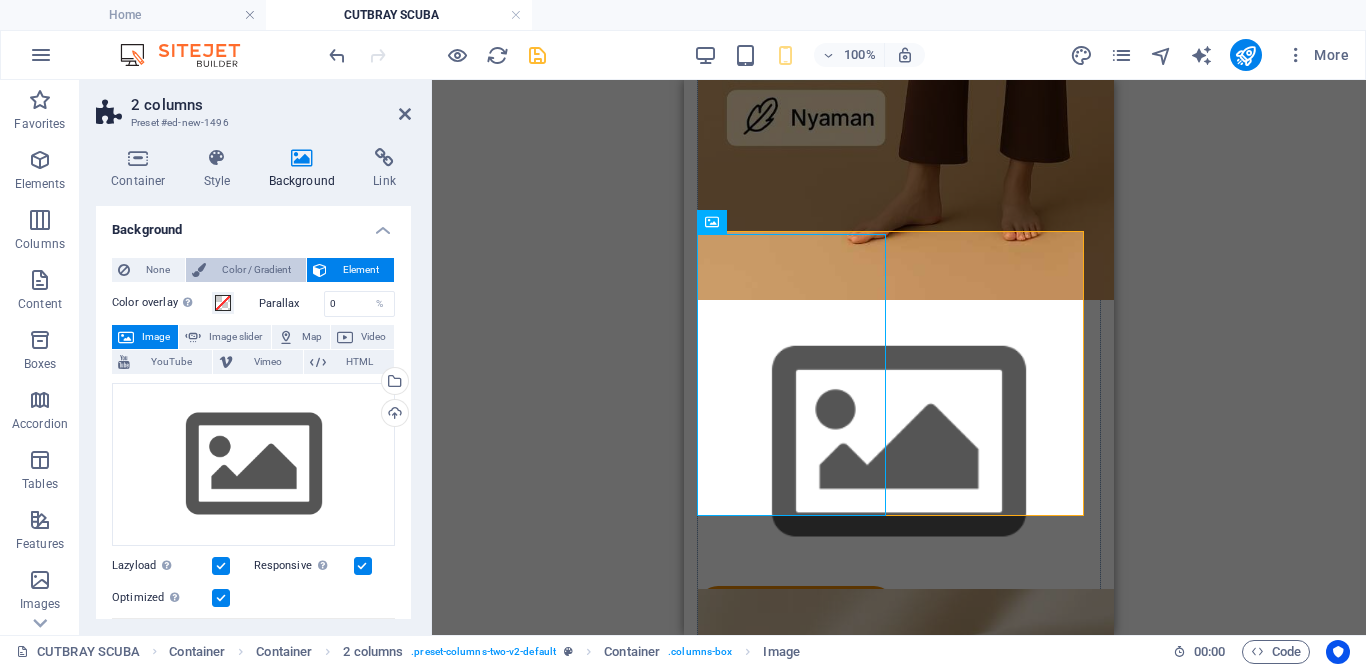 click on "Color / Gradient" at bounding box center [256, 270] 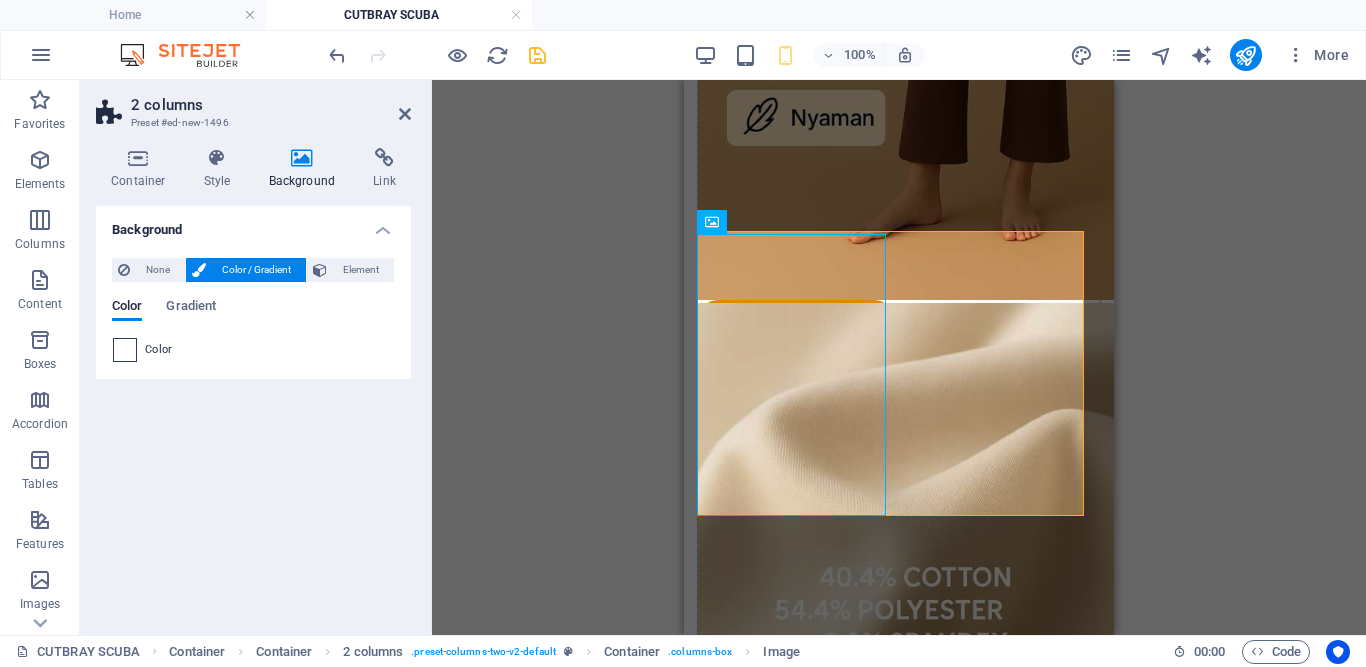 click at bounding box center [125, 350] 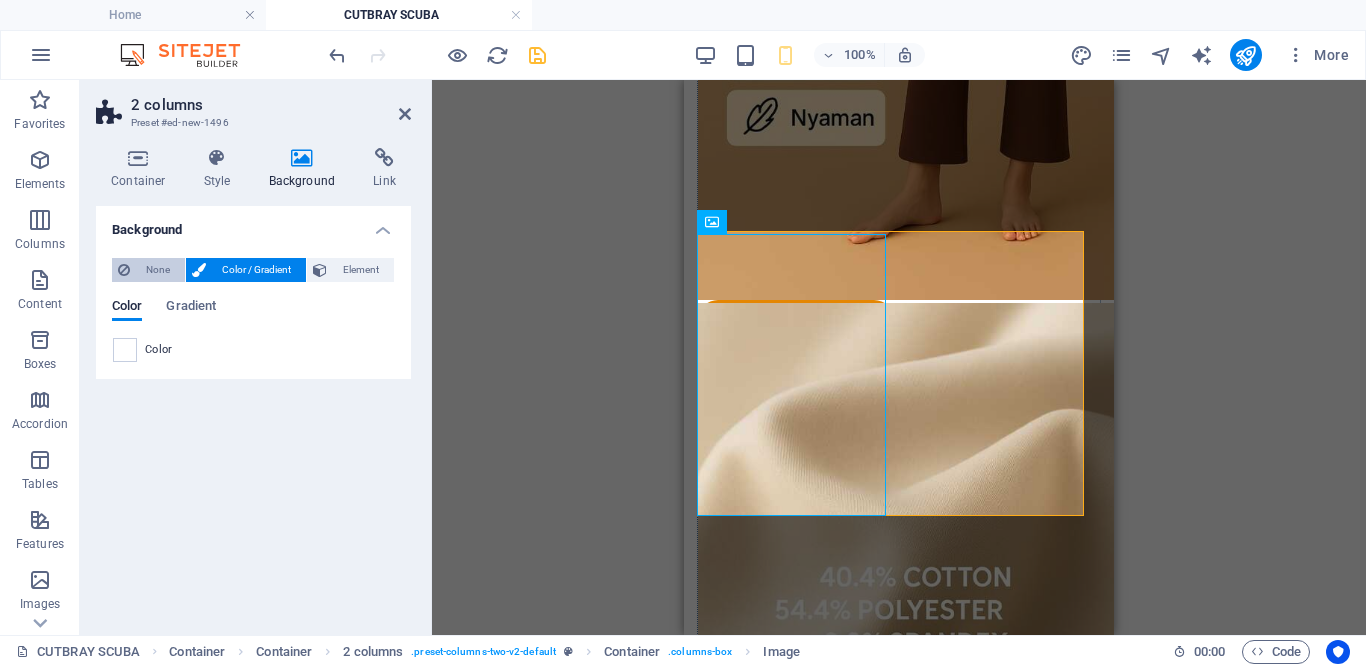 click on "None" at bounding box center [148, 270] 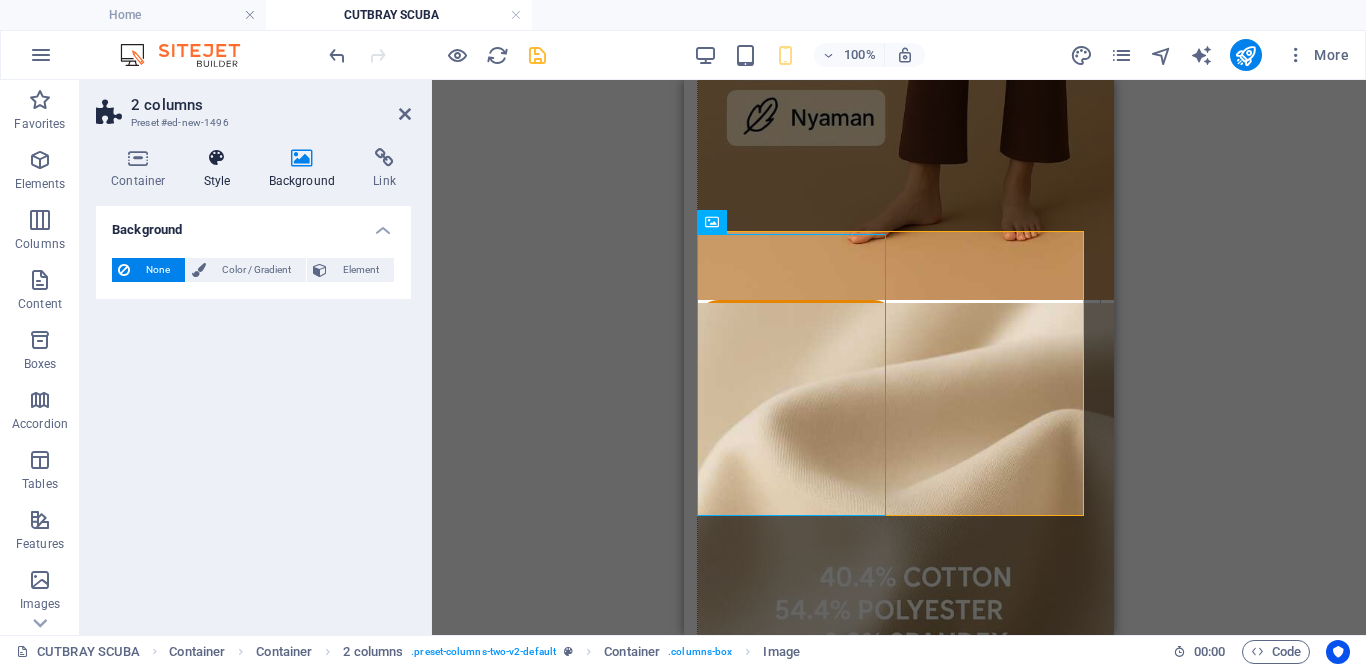 click on "Style" at bounding box center (221, 169) 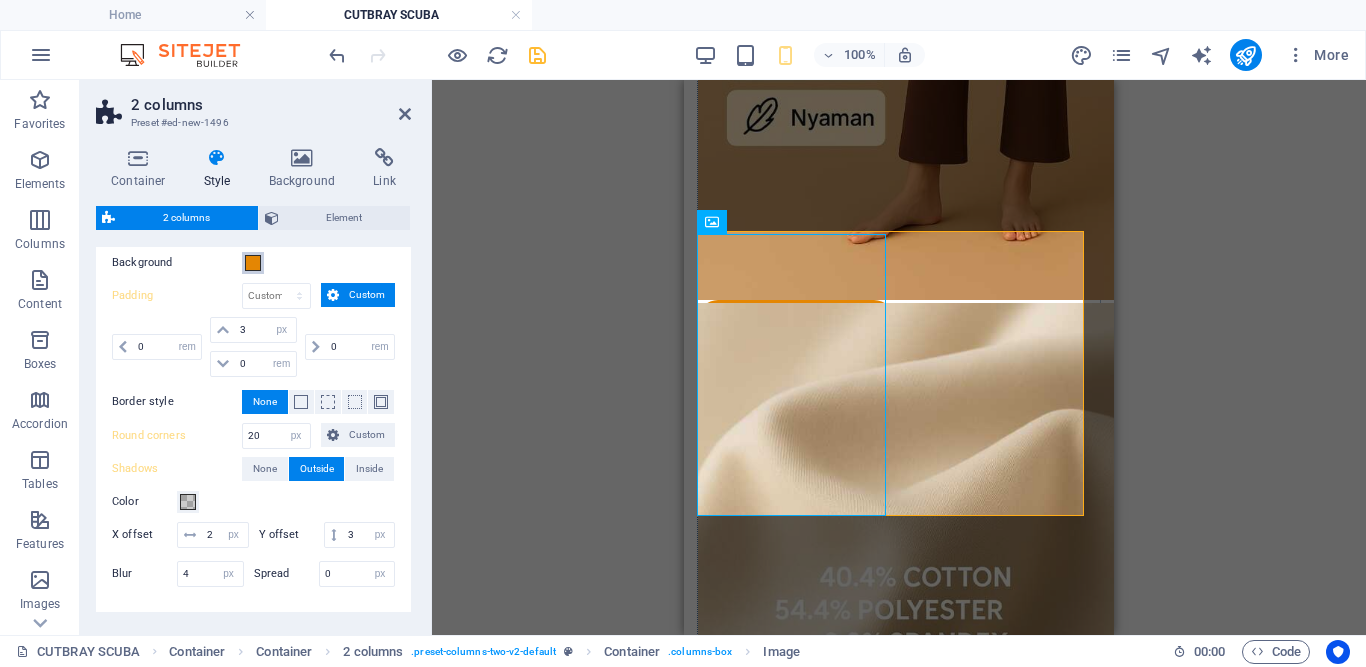 click at bounding box center (253, 263) 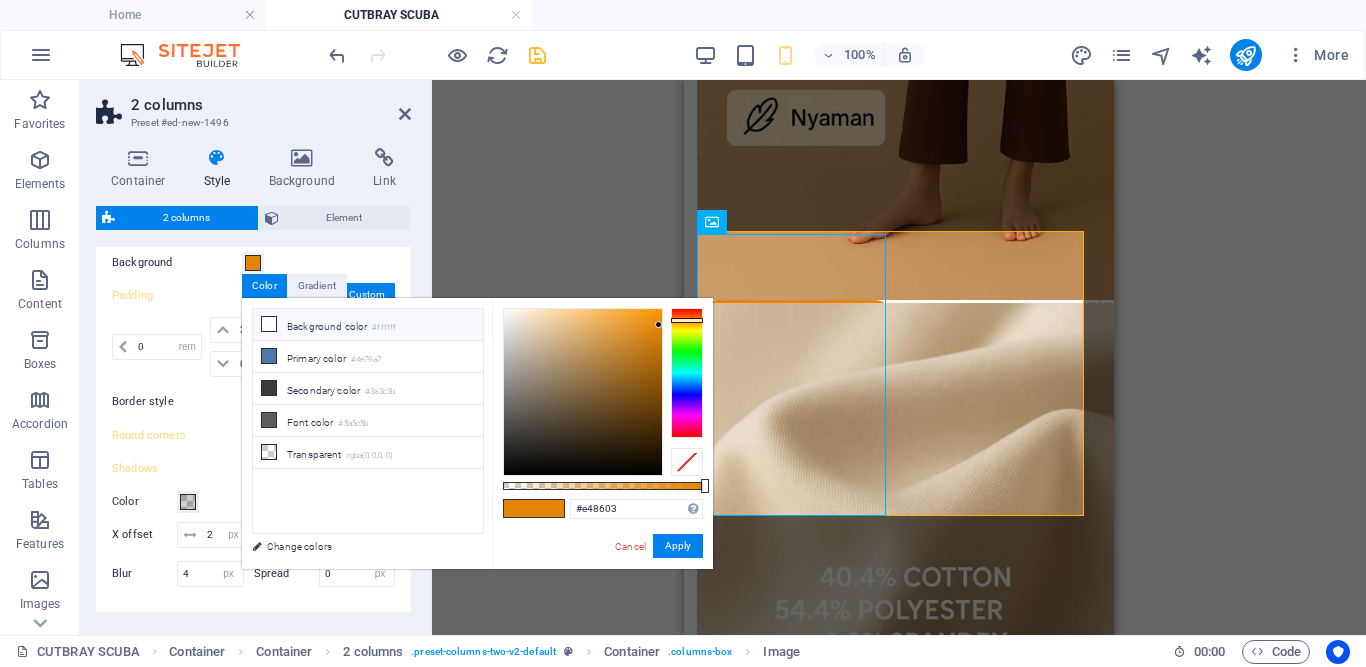 click on "Background color
#ffffff" at bounding box center (368, 325) 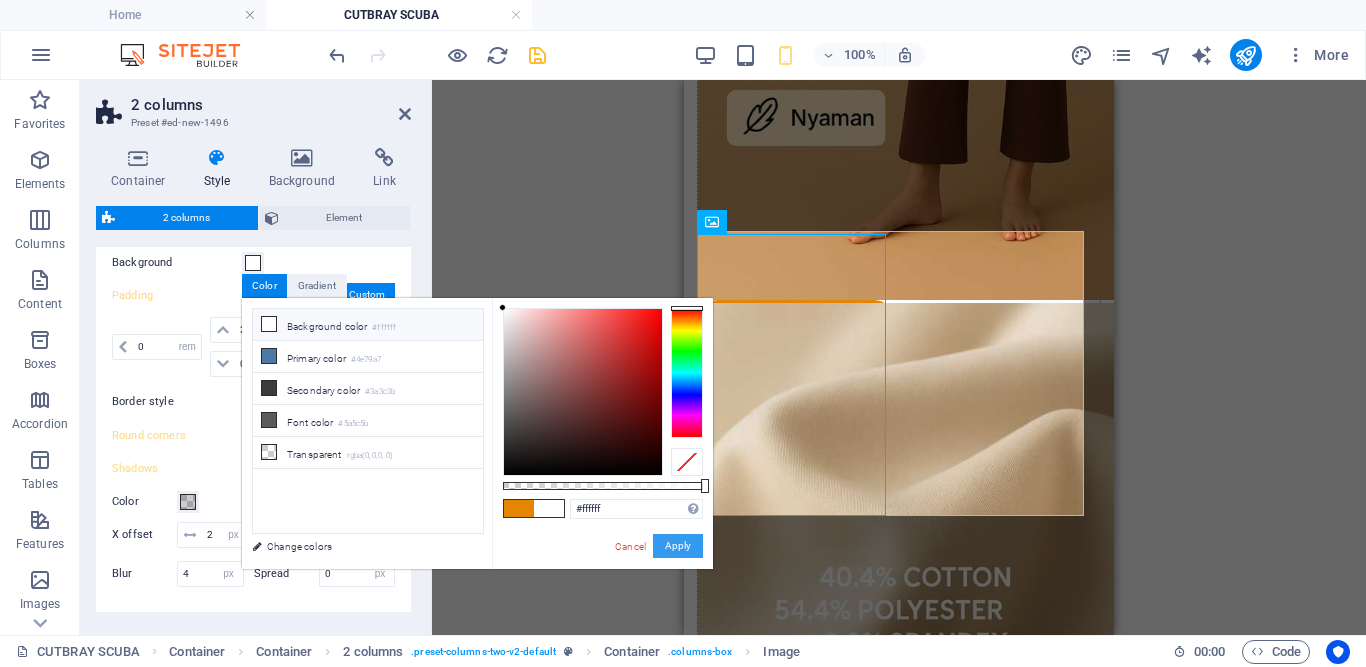 click on "Apply" at bounding box center [678, 546] 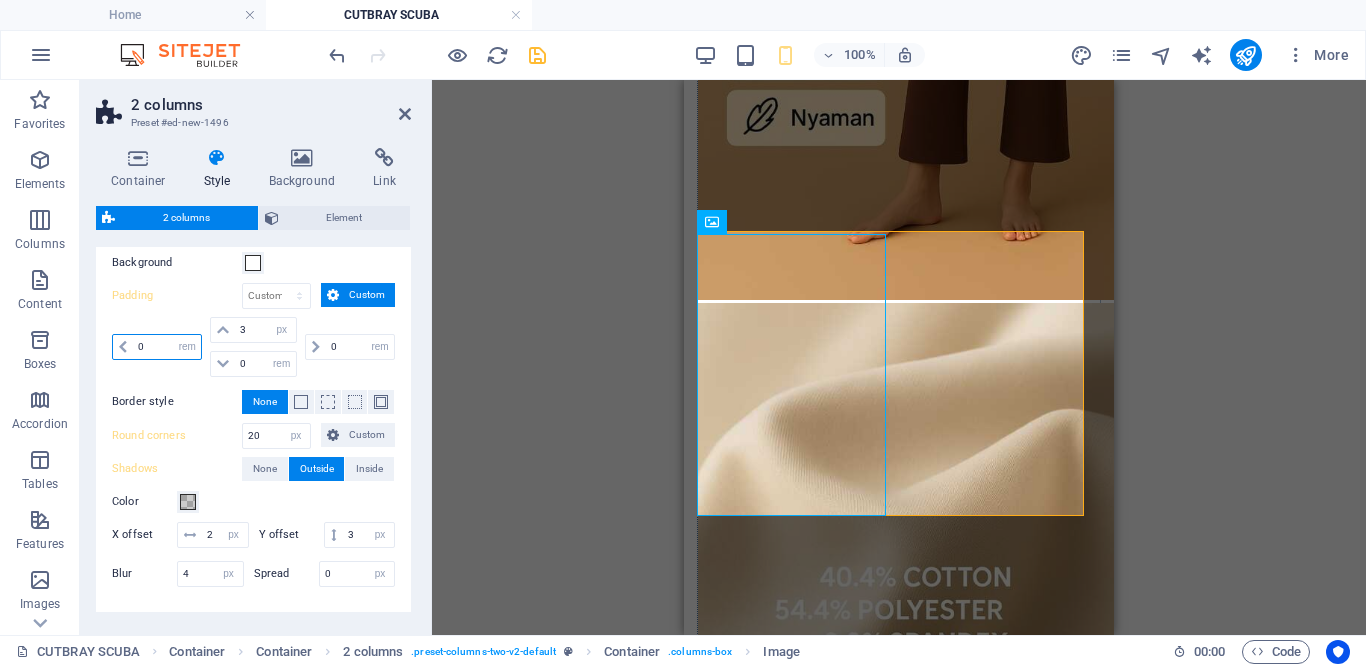 click on "0" at bounding box center (167, 347) 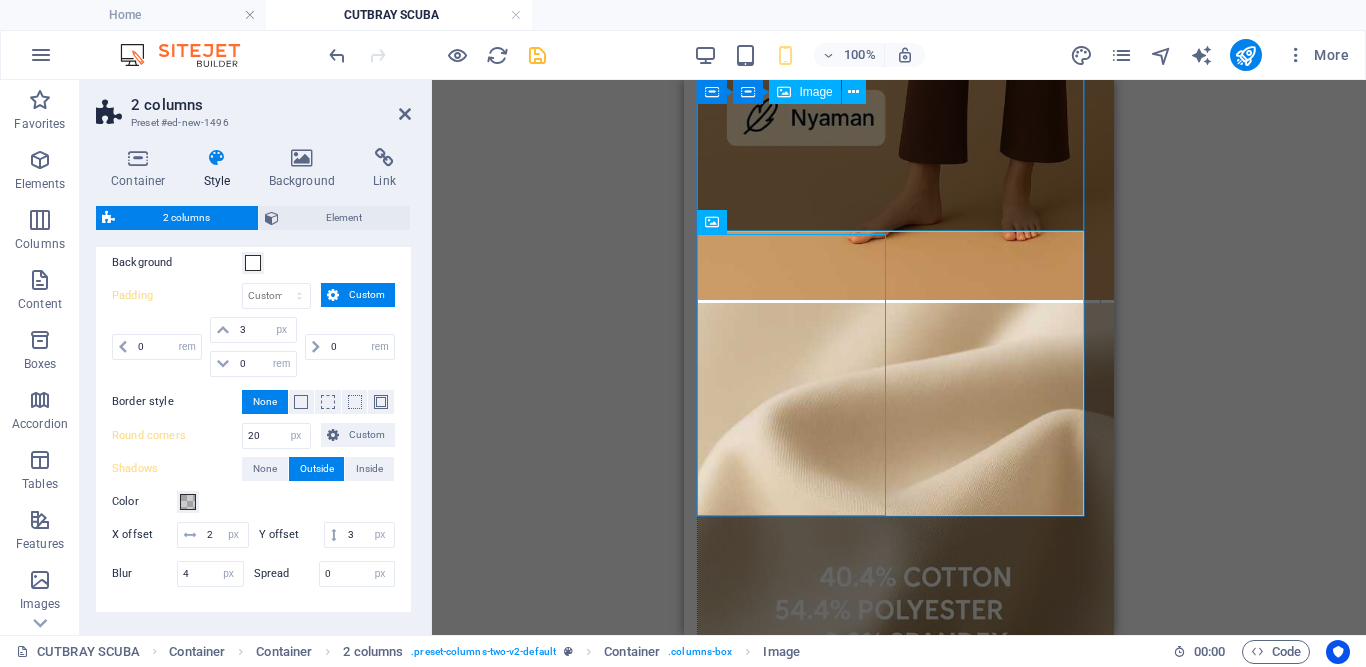 click at bounding box center (899, -23) 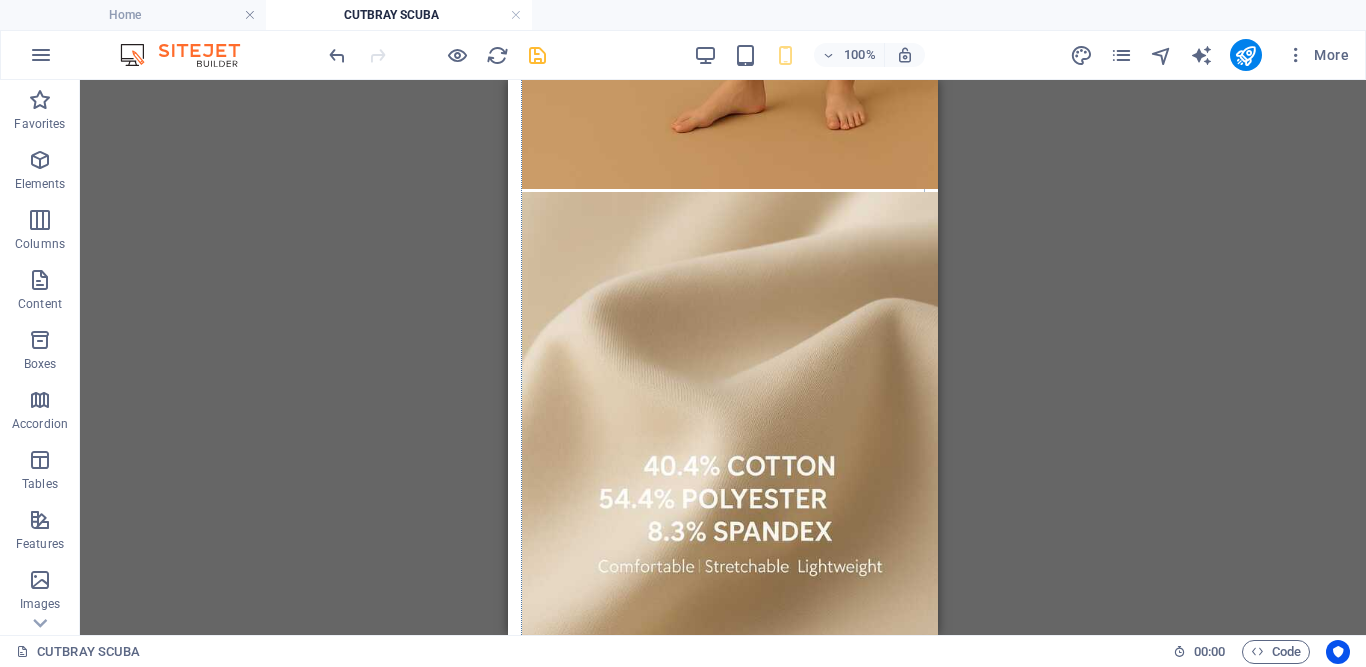 scroll, scrollTop: 825, scrollLeft: 0, axis: vertical 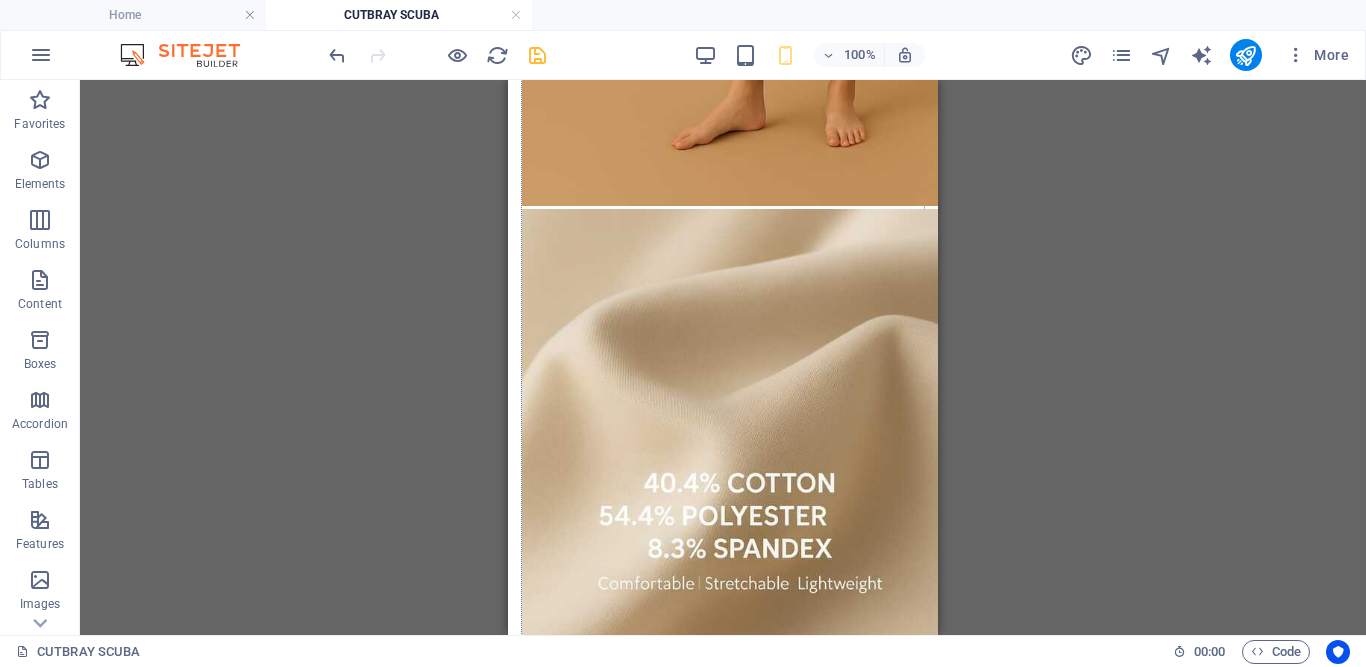 drag, startPoint x: 935, startPoint y: 276, endPoint x: 1446, endPoint y: 318, distance: 512.72314 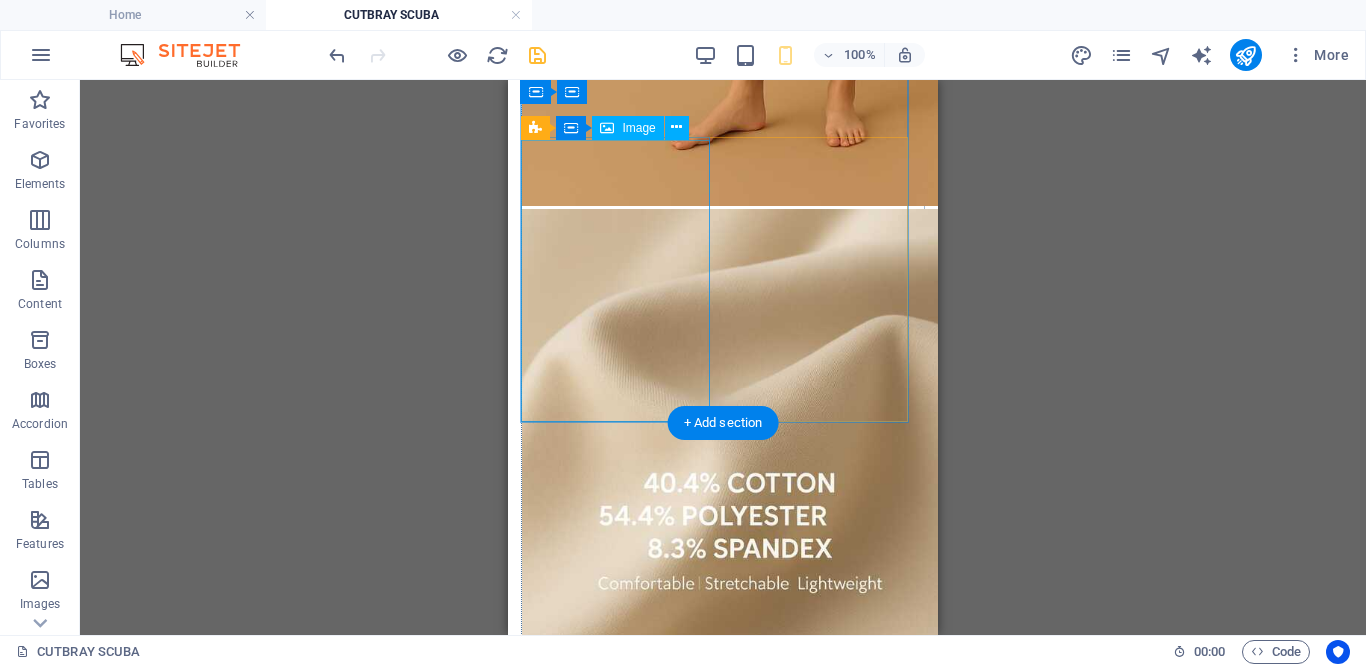 click at bounding box center [620, 531] 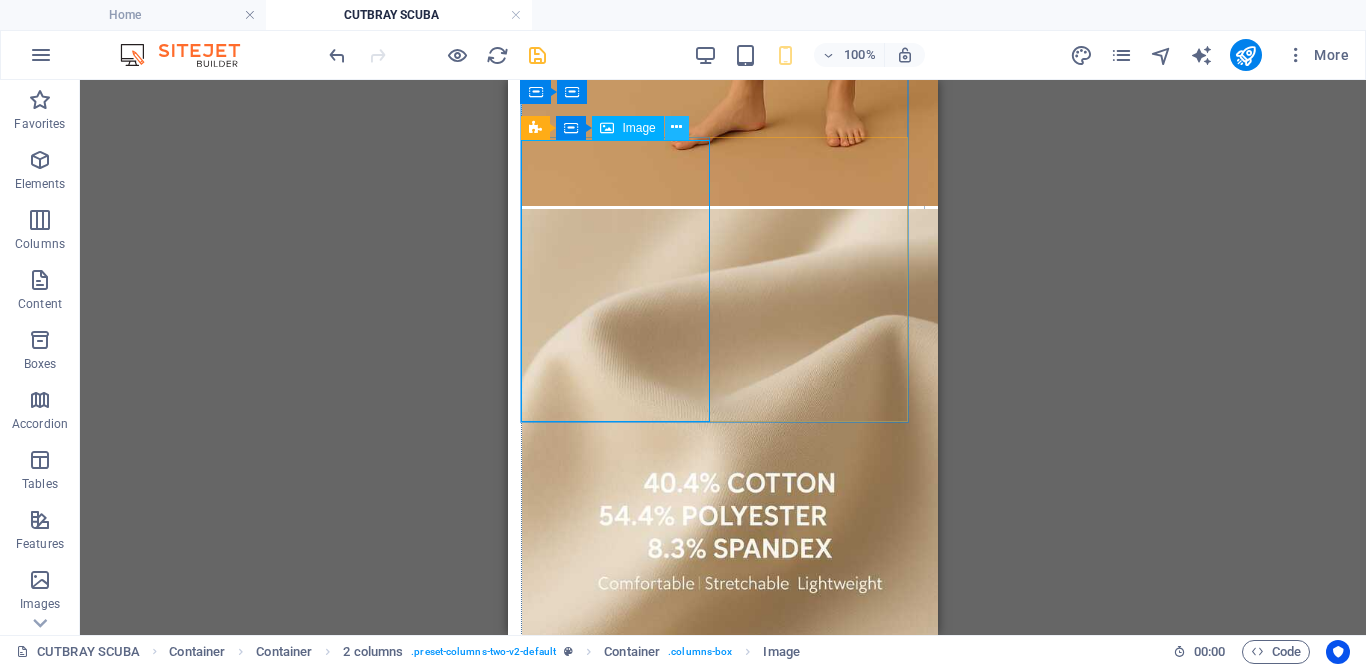 click at bounding box center (676, 127) 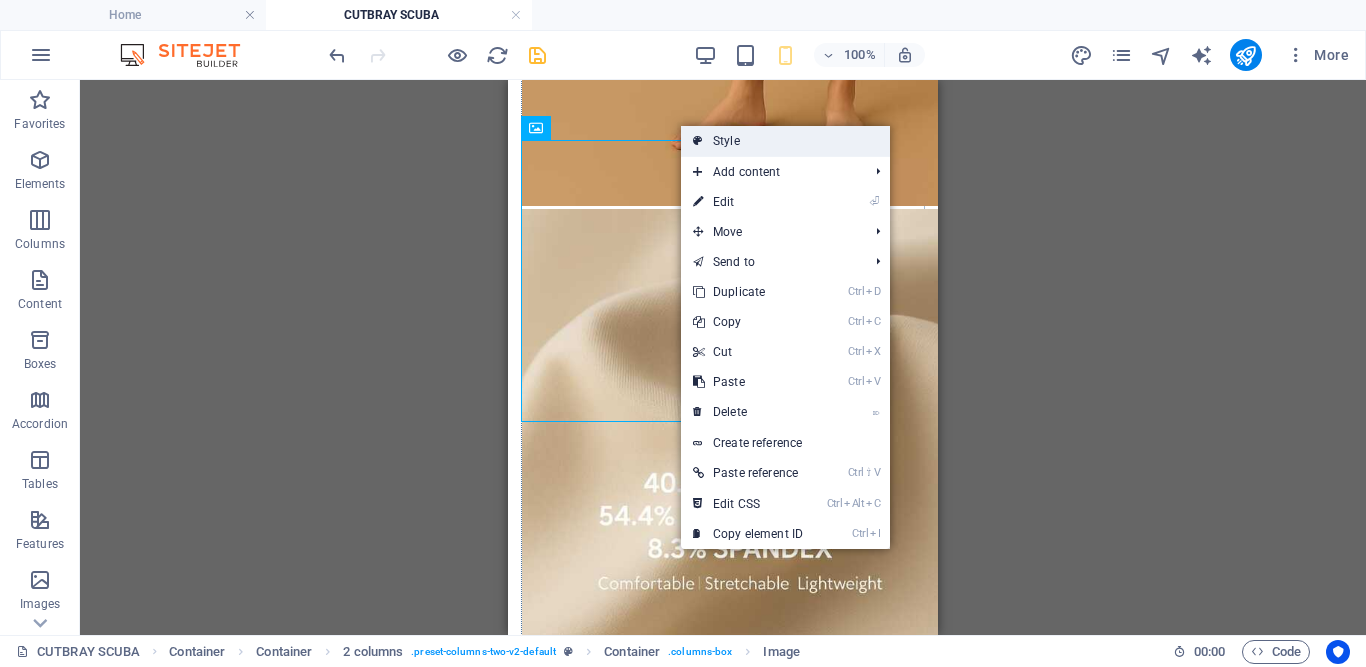 click on "Style" at bounding box center [785, 141] 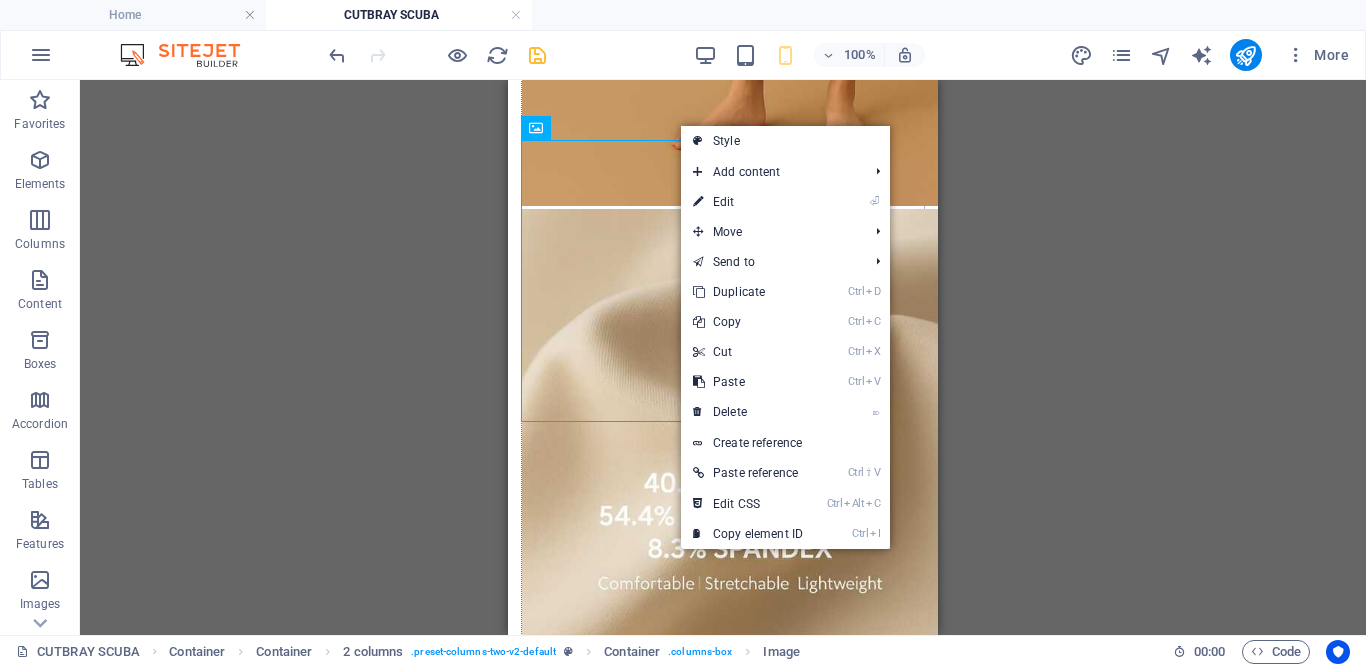 select on "vw" 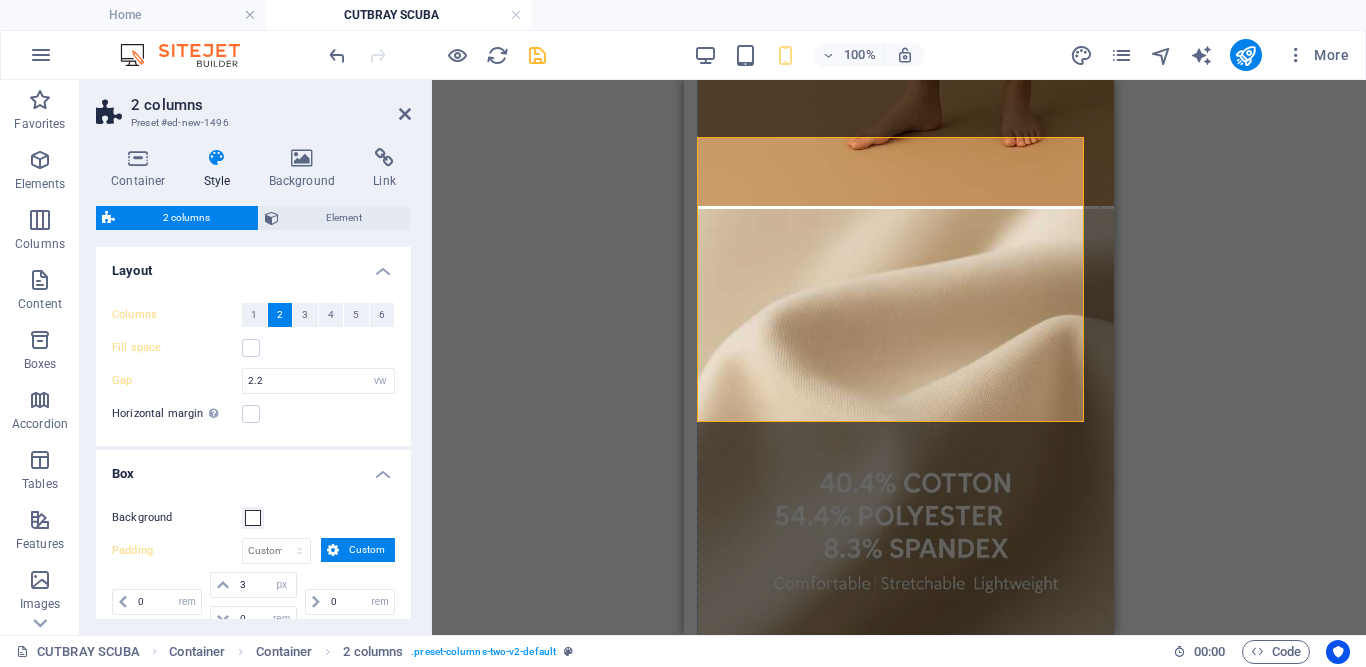 scroll, scrollTop: 326, scrollLeft: 0, axis: vertical 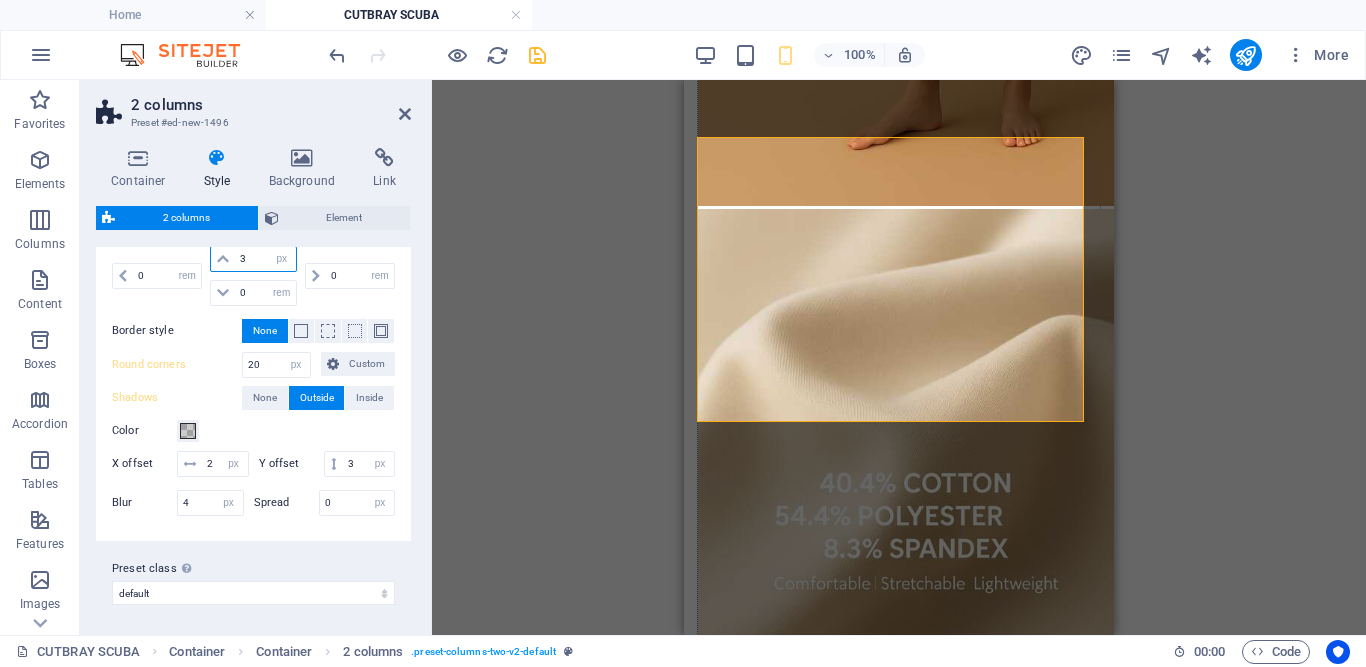 drag, startPoint x: 244, startPoint y: 266, endPoint x: 228, endPoint y: 266, distance: 16 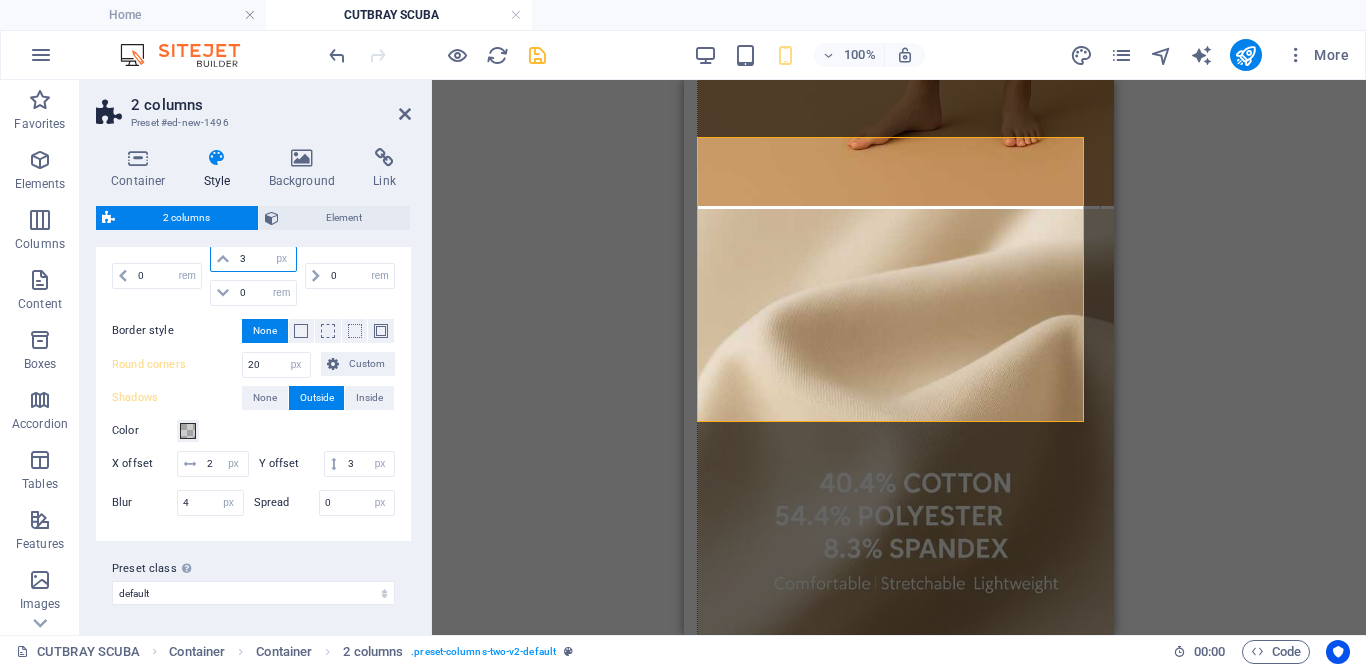 click on "3 px rem % vw vh" at bounding box center [253, 259] 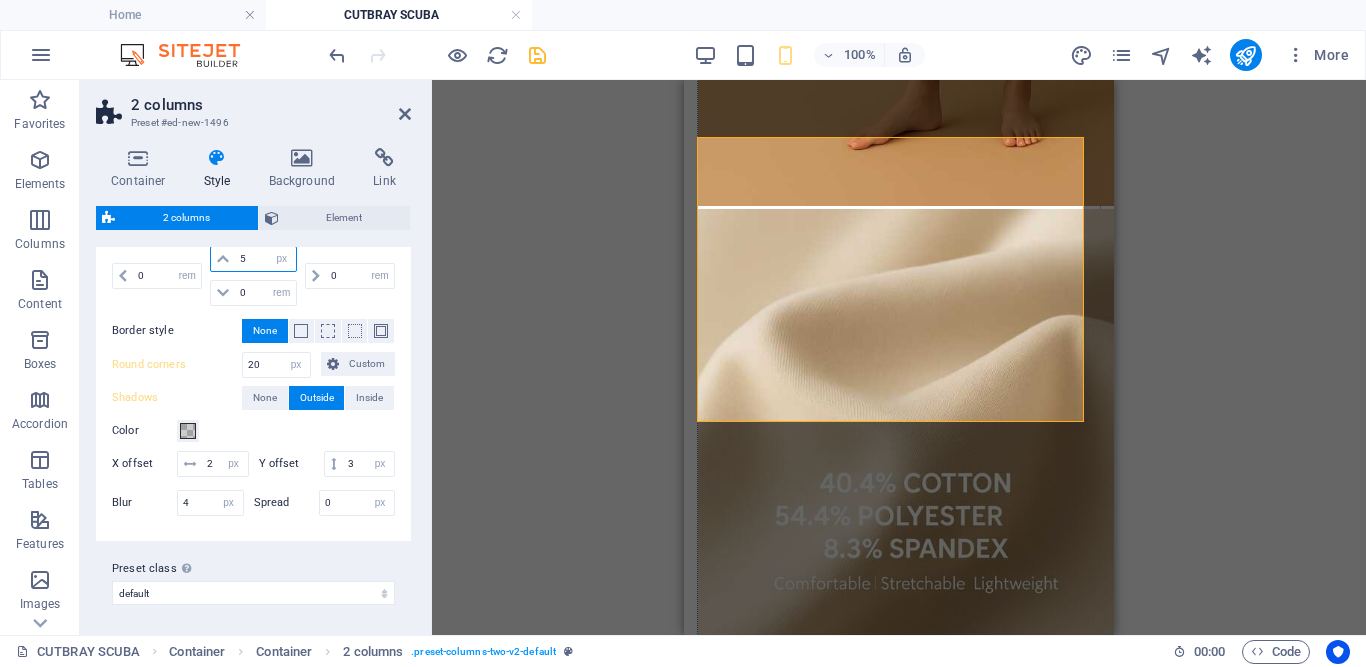 type on "5" 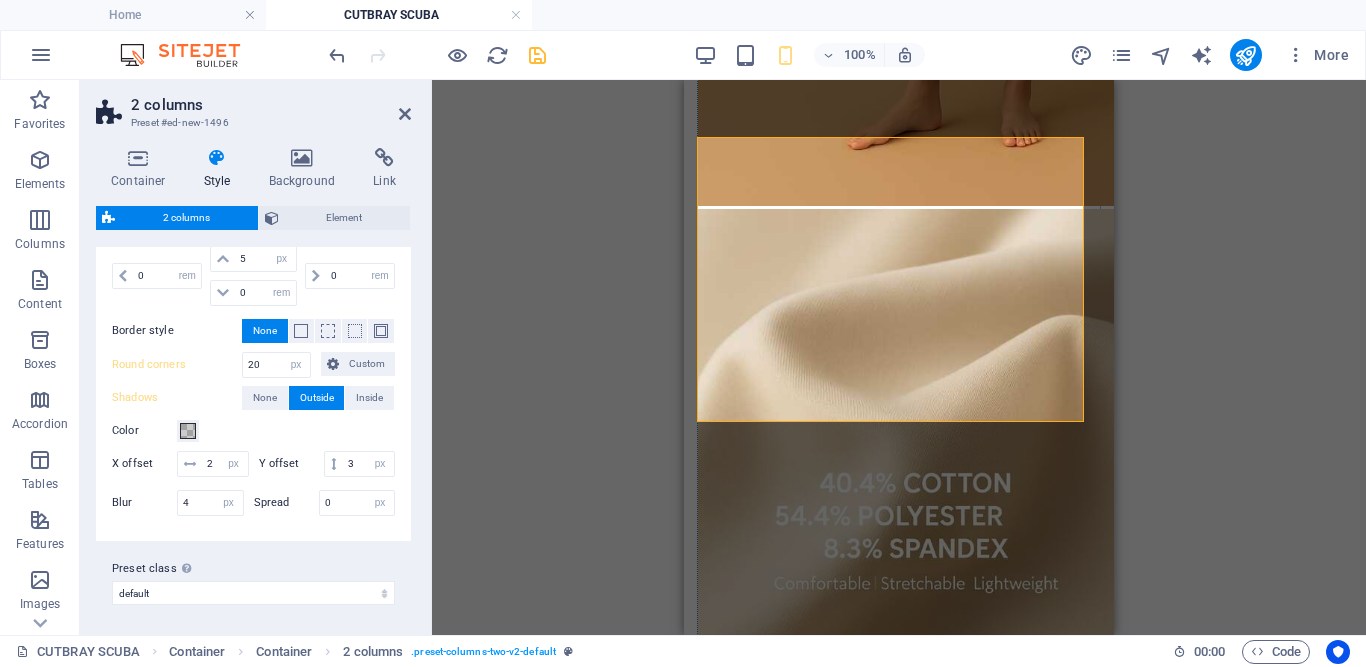 click on "Background Padding [NUMBER] px rem % vw vh Custom Custom [NUMBER] px rem % vw vh [NUMBER] px rem % vw vh [NUMBER] px rem % vw vh [NUMBER] px rem % vw vh Border style None             Border width [NUMBER] px rem vw vh Custom Custom [NUMBER] px rem vw vh [NUMBER] px rem vw vh [NUMBER] px rem vw vh [NUMBER] px rem vw vh Border color Round corners [NUMBER] px rem % vh vw Custom Custom [NUMBER] px rem % vh vw [NUMBER] px rem % vh vw [NUMBER] px rem % vh vw [NUMBER] px rem % vh vw Shadows None Outside Inside Color X offset [NUMBER] px rem vh vw Y offset [NUMBER] px rem vh vw Blur [NUMBER] px rem % vh vw Spread [NUMBER] px rem vh vw" at bounding box center (253, 350) 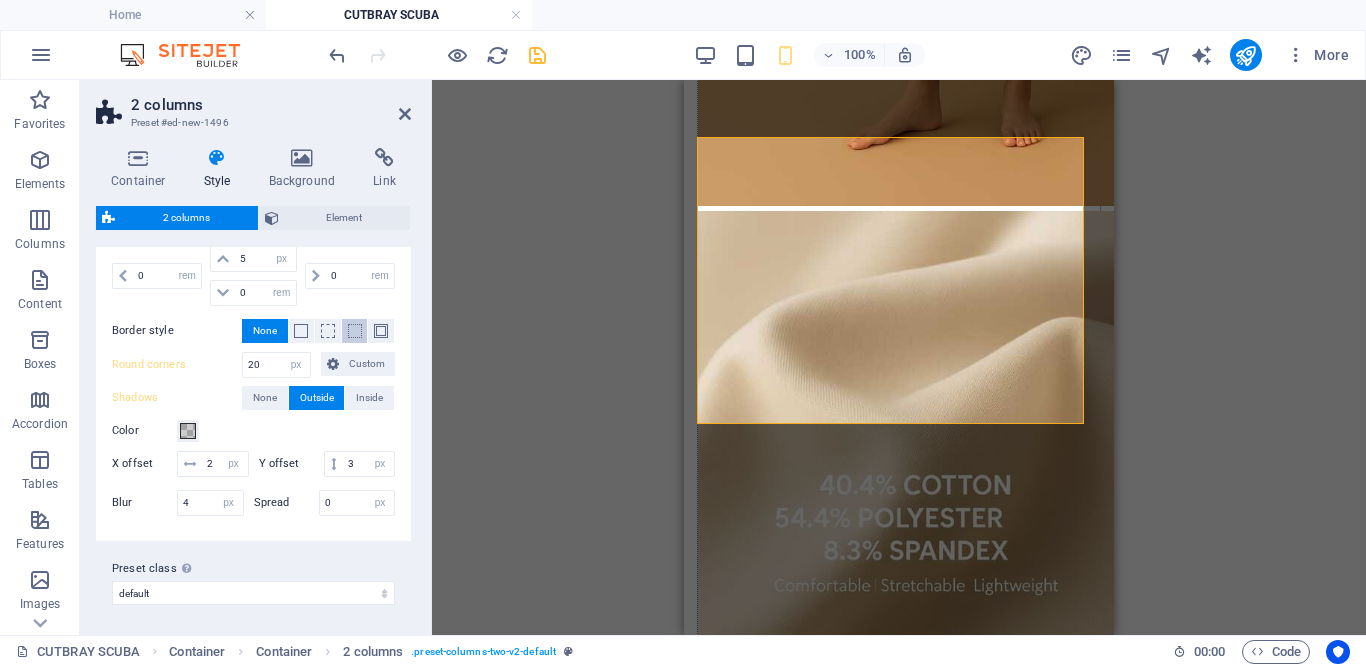click at bounding box center (355, 331) 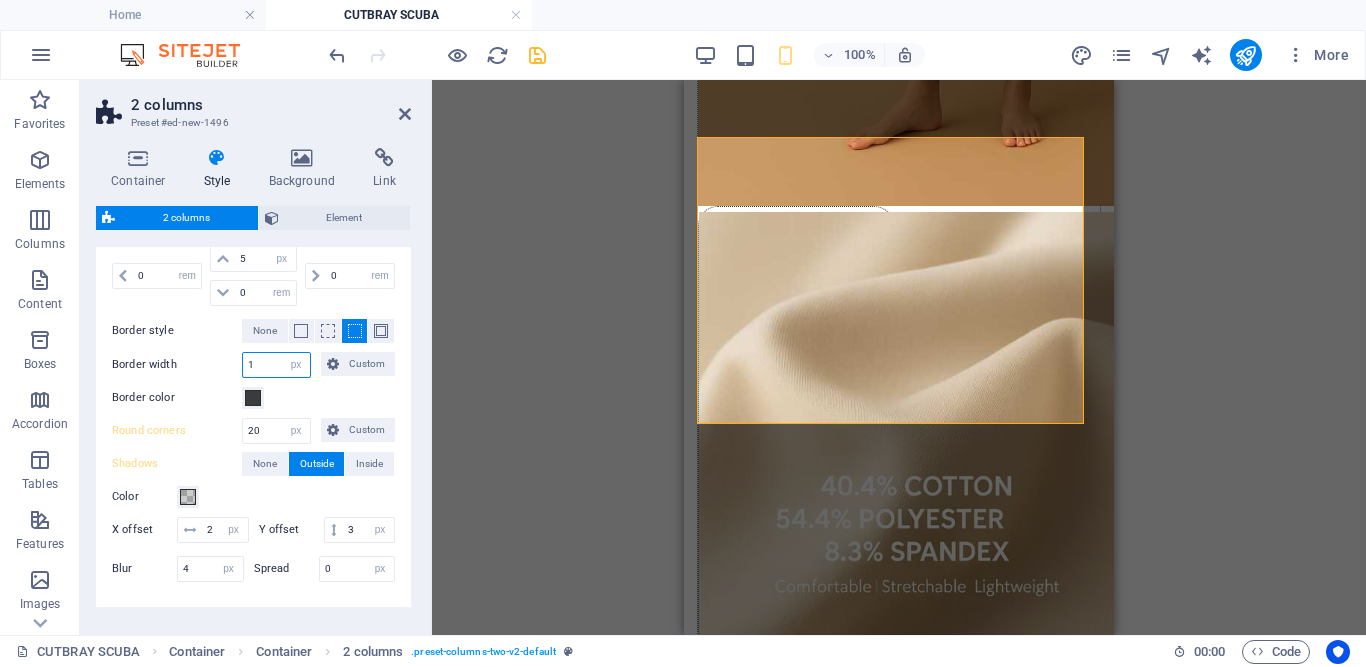 click on "1" at bounding box center (276, 365) 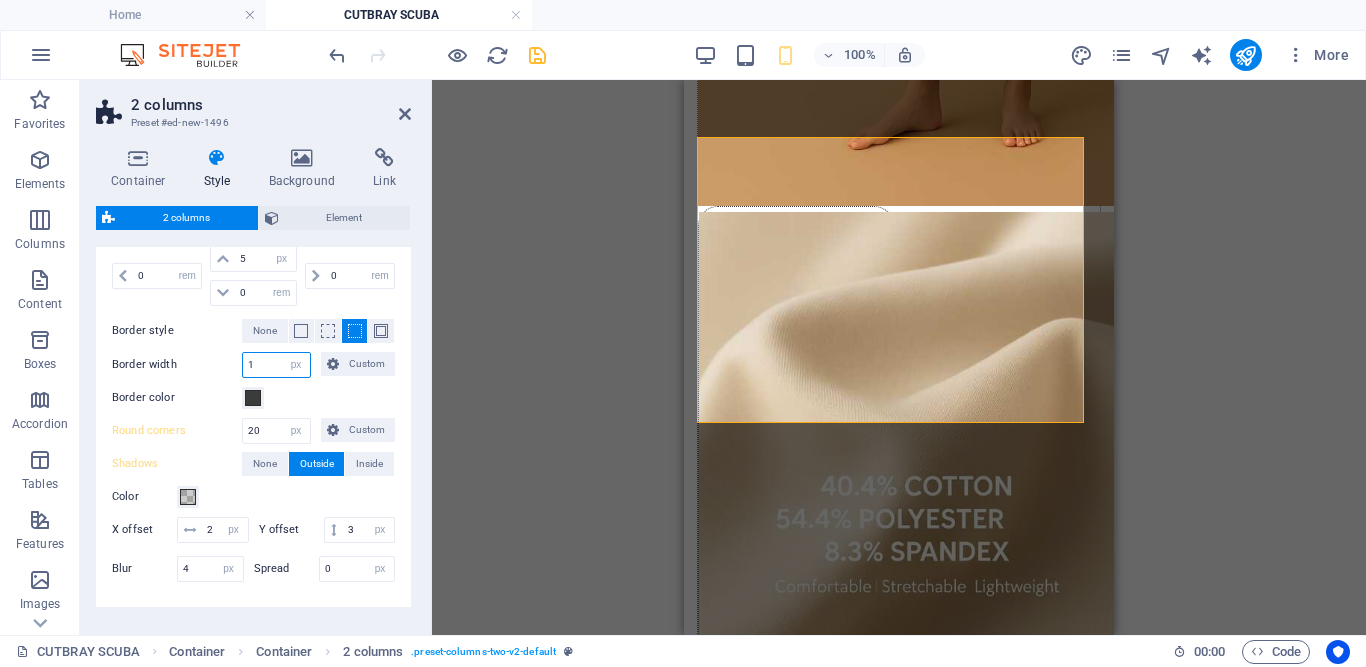 drag, startPoint x: 260, startPoint y: 365, endPoint x: 233, endPoint y: 366, distance: 27.018513 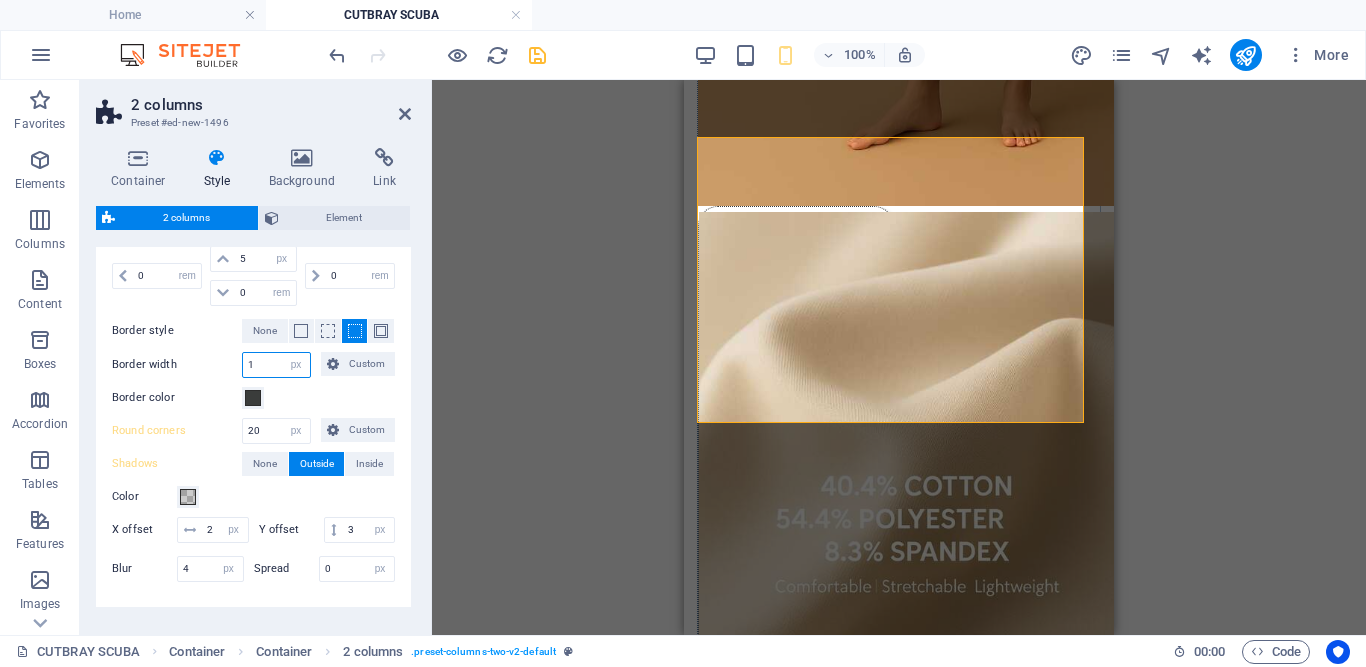 click on "Border width 1 px rem vw vh Custom Custom" at bounding box center [253, 365] 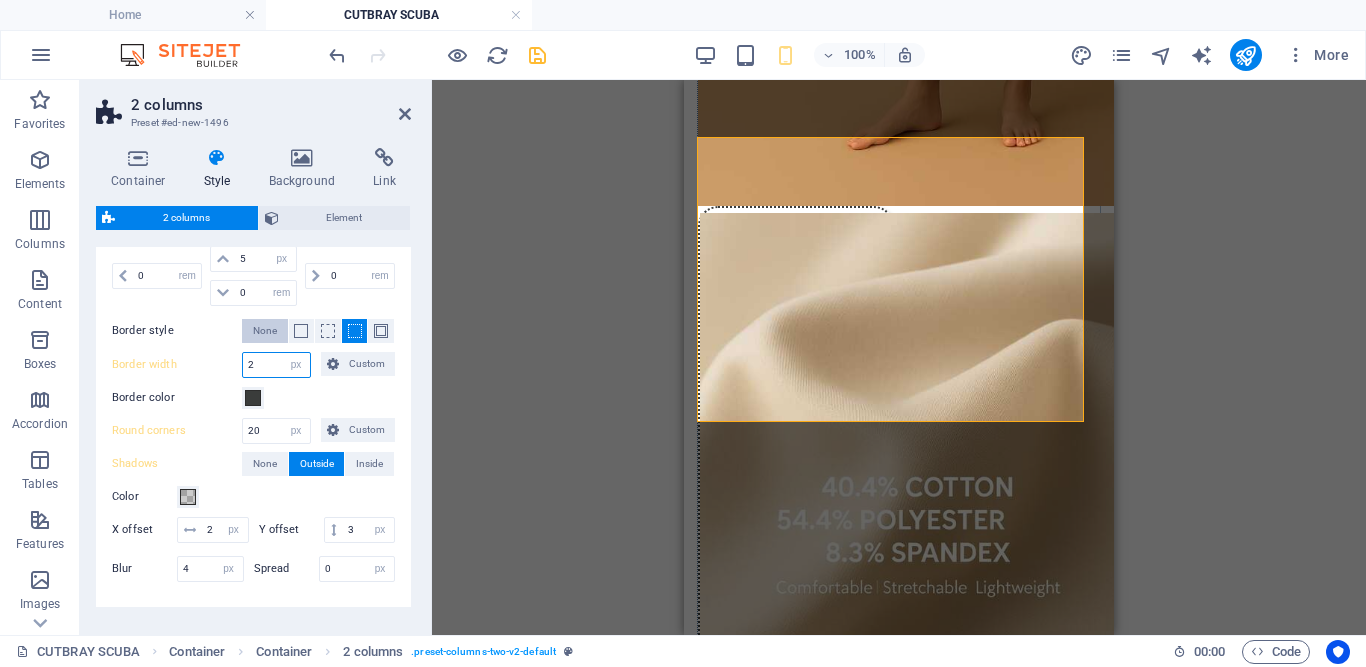 type on "2" 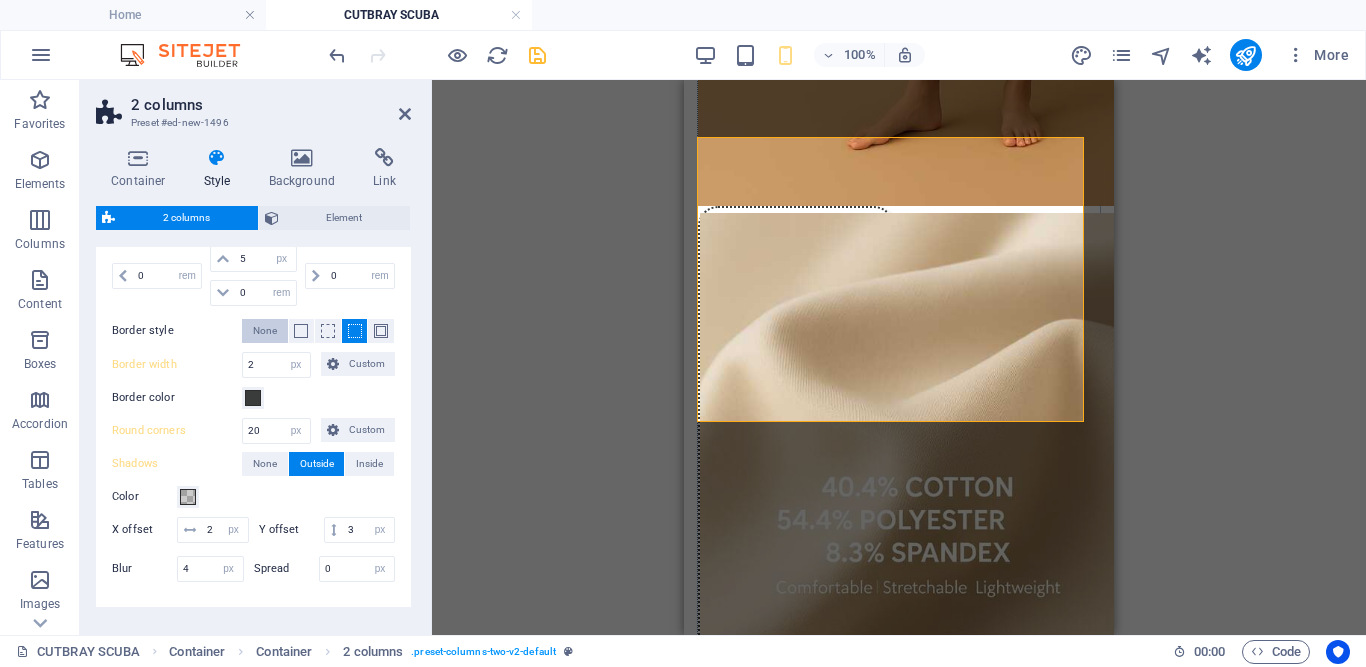 click on "None" at bounding box center (265, 331) 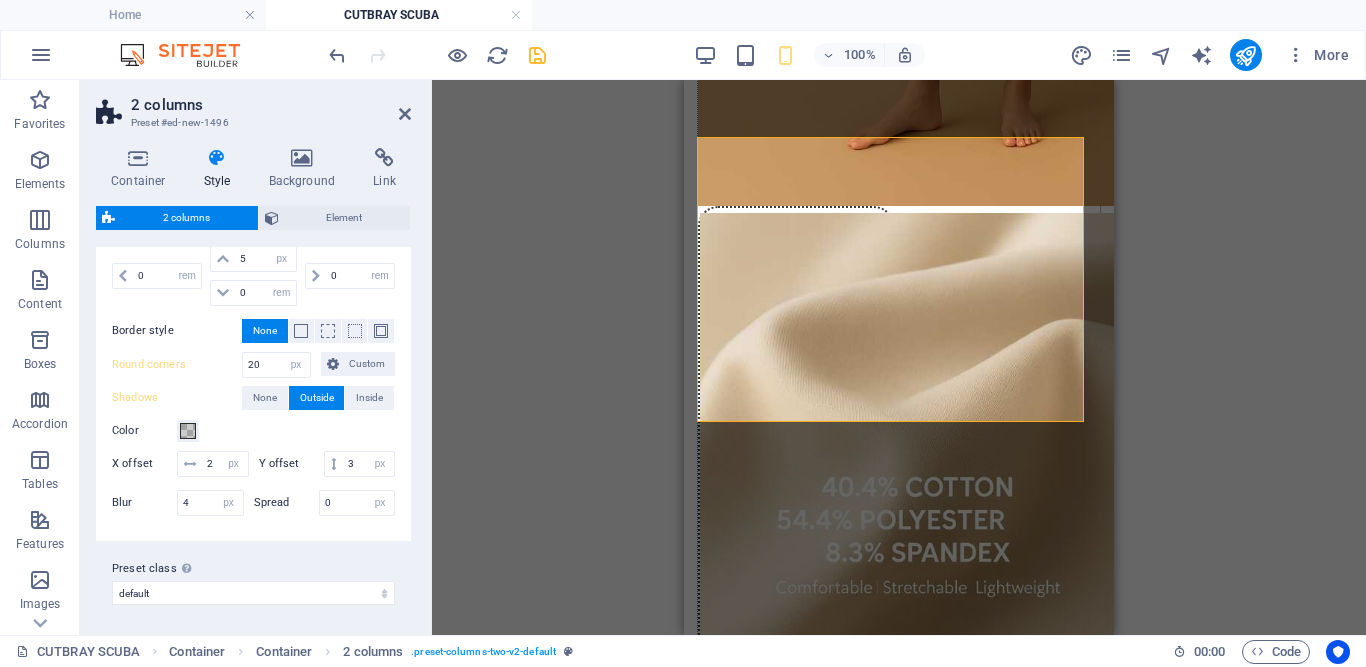 click on "0 px rem % vw vh" at bounding box center [348, 276] 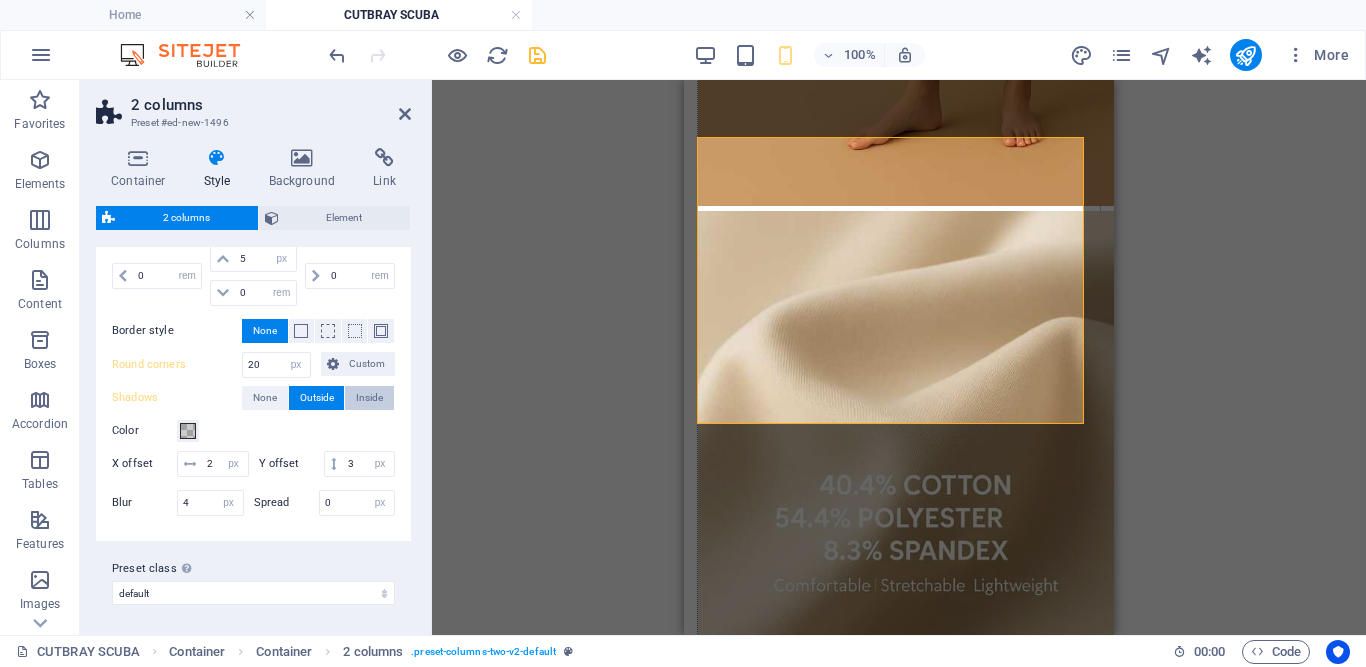 click on "Inside" at bounding box center [369, 398] 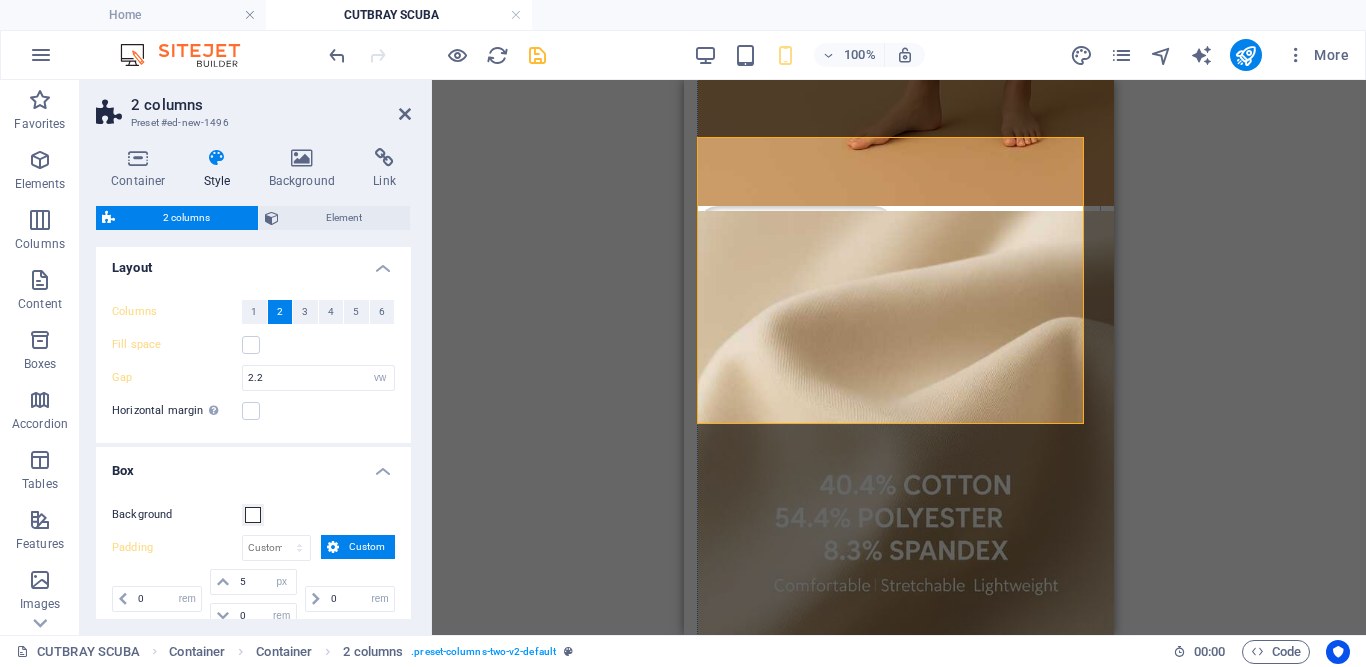 scroll, scrollTop: 0, scrollLeft: 0, axis: both 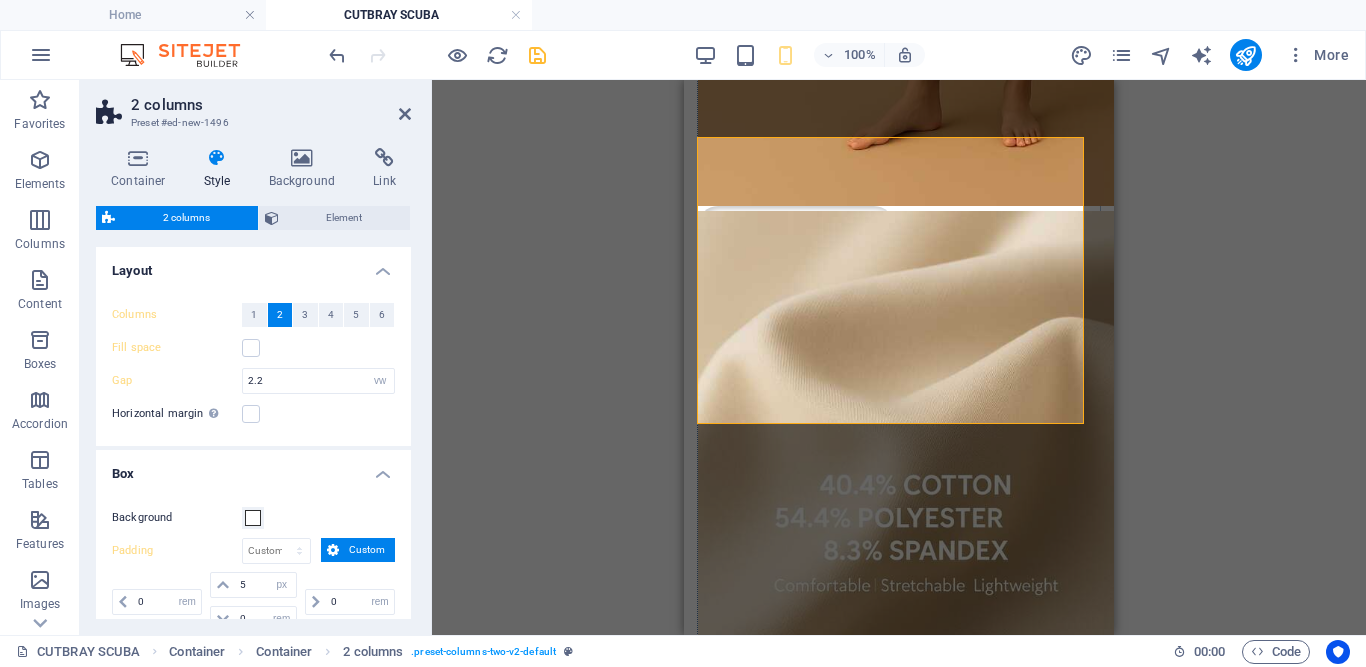 click on "Layout" at bounding box center [253, 265] 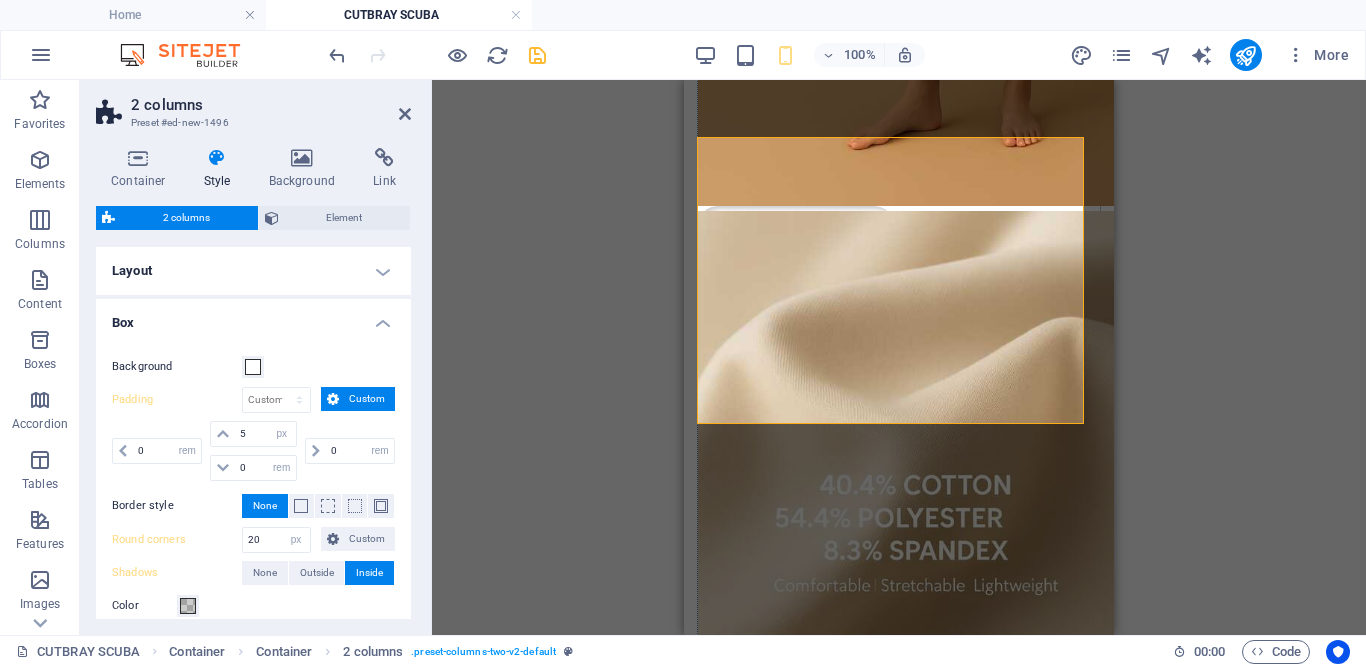 click on "Box" at bounding box center [253, 317] 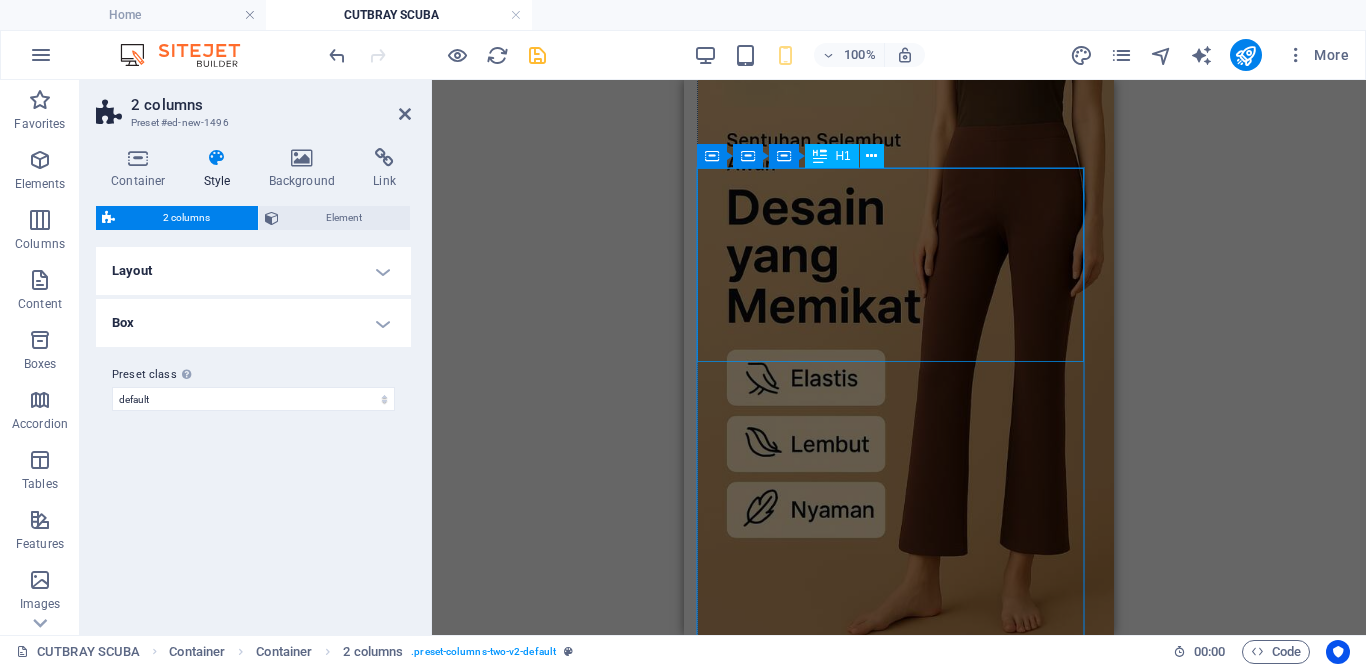 scroll, scrollTop: 0, scrollLeft: 0, axis: both 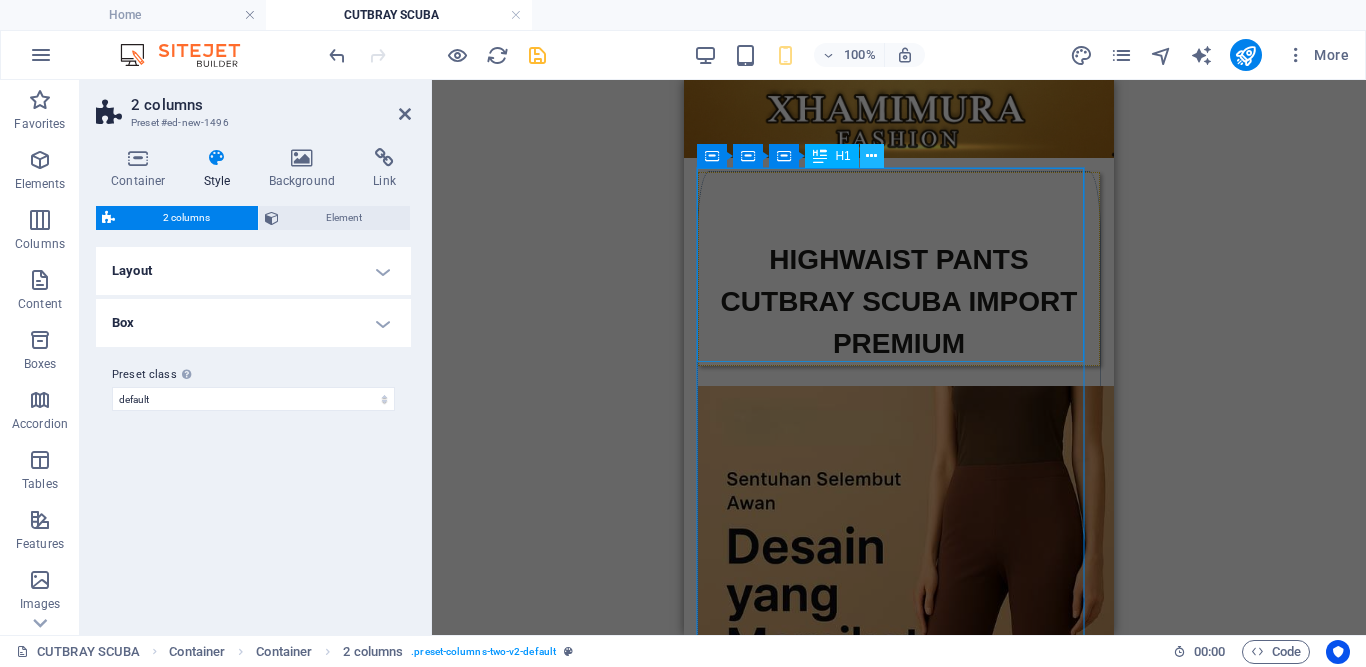 click at bounding box center [871, 156] 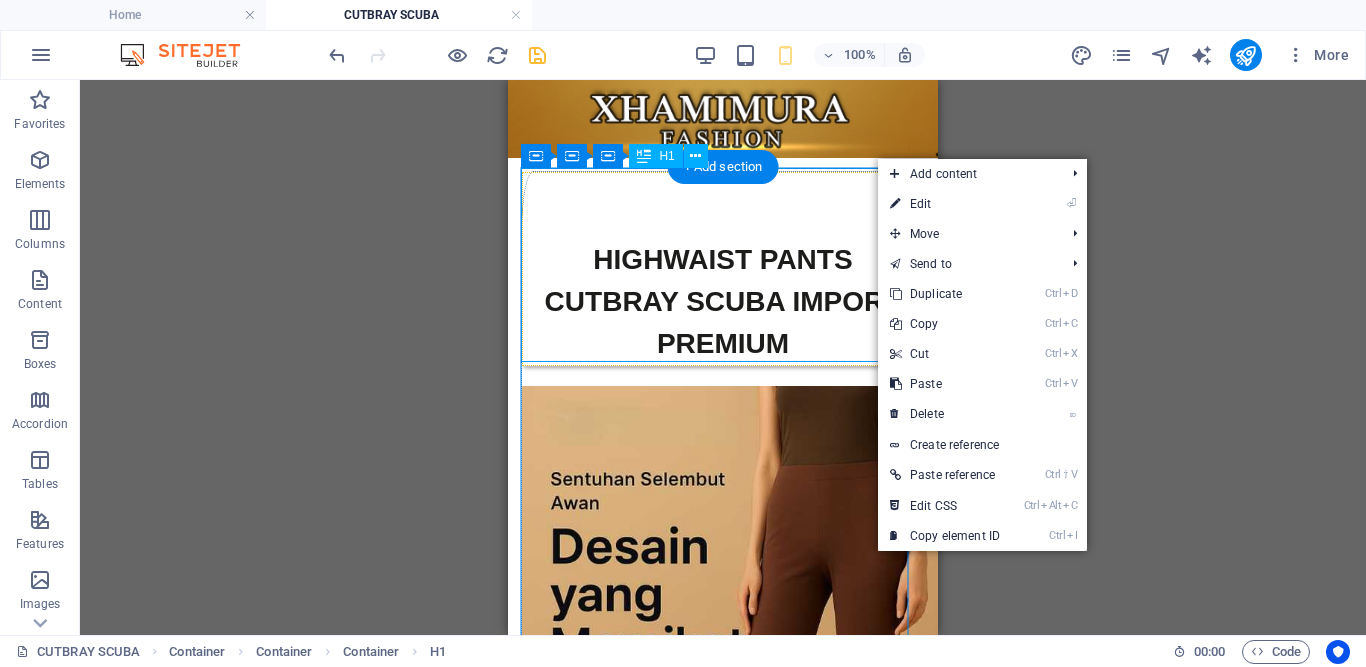 click on "​ HIGHWAIST PANTS CUTBRAY SCUBA IMPORT PREMIUM" at bounding box center (723, 269) 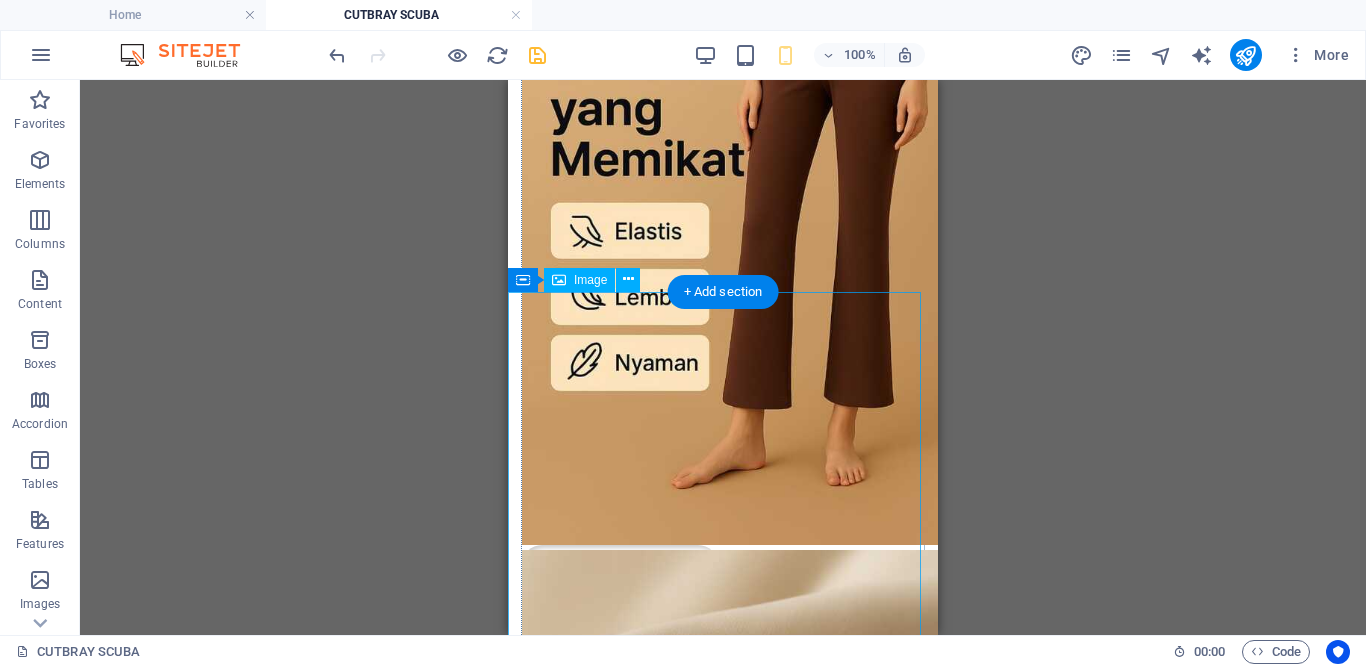 scroll, scrollTop: 971, scrollLeft: 0, axis: vertical 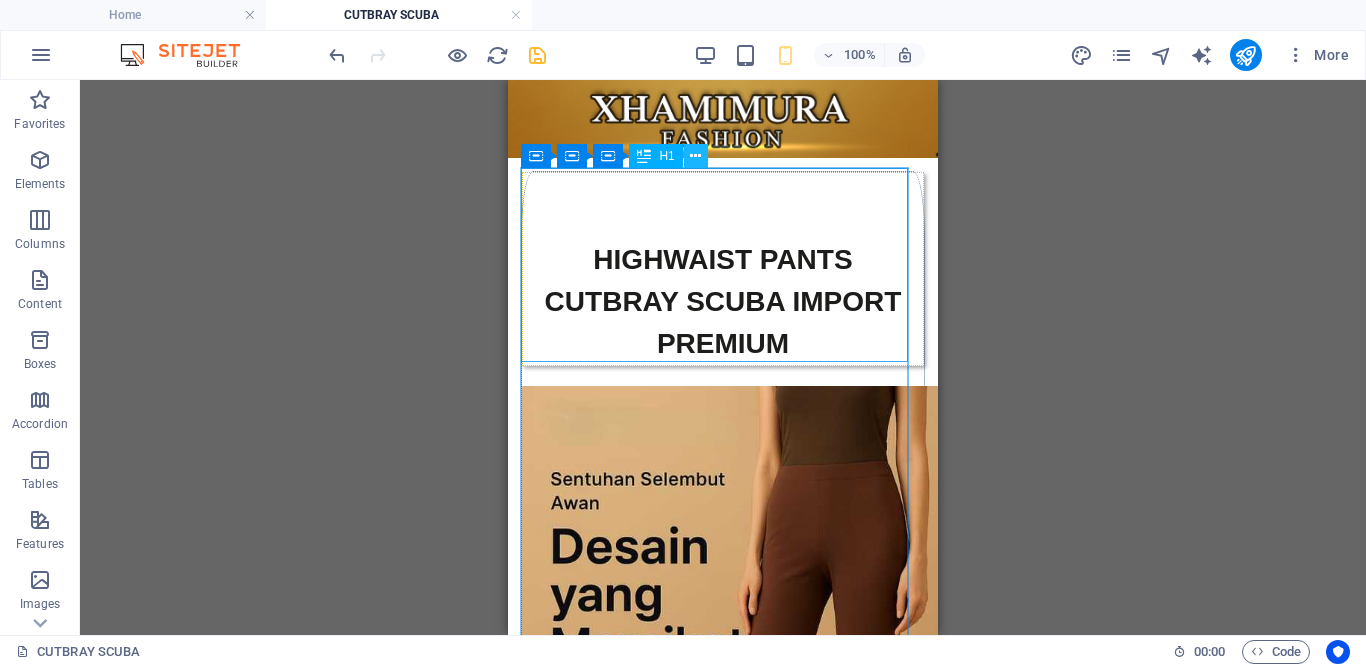 click at bounding box center (695, 156) 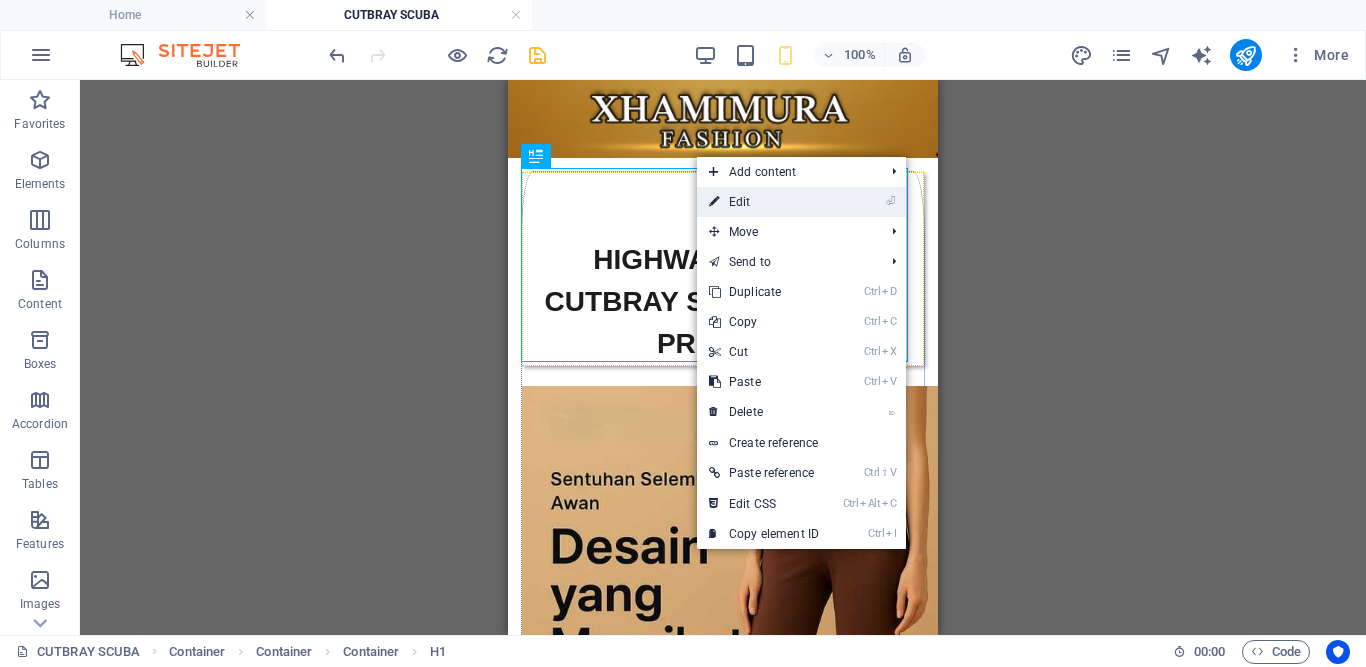 click on "⏎  Edit" at bounding box center (764, 202) 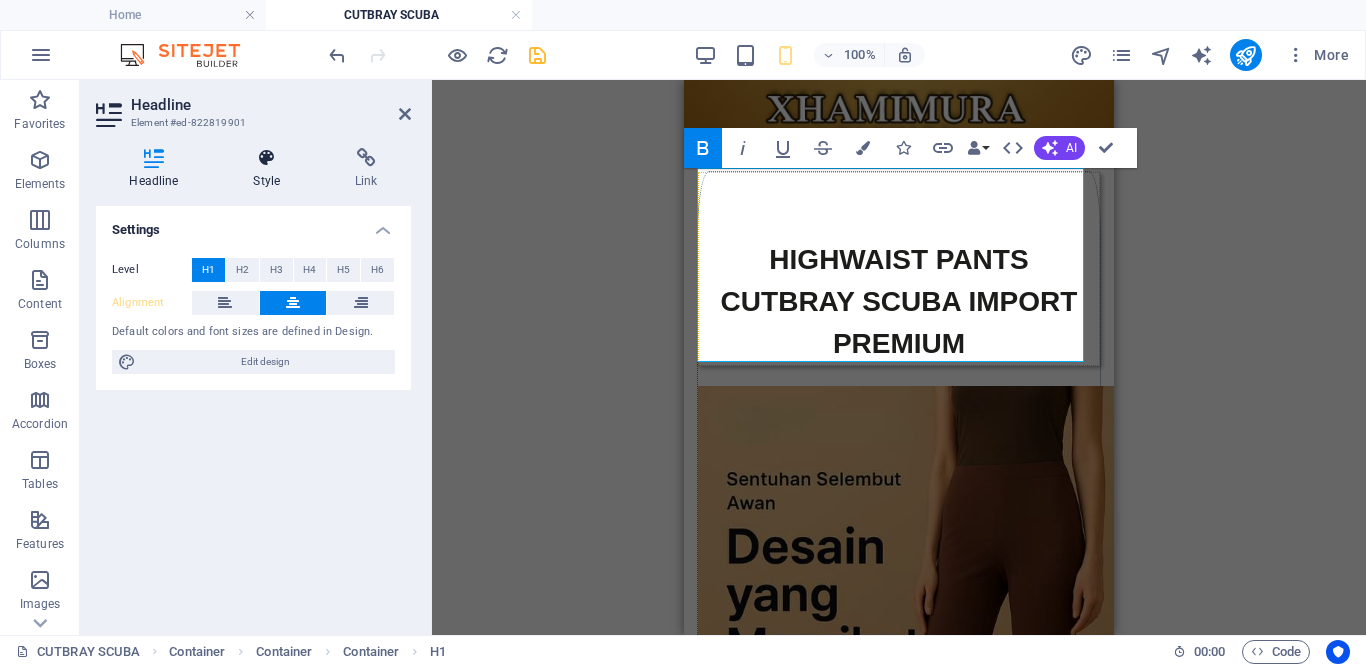 click at bounding box center (267, 158) 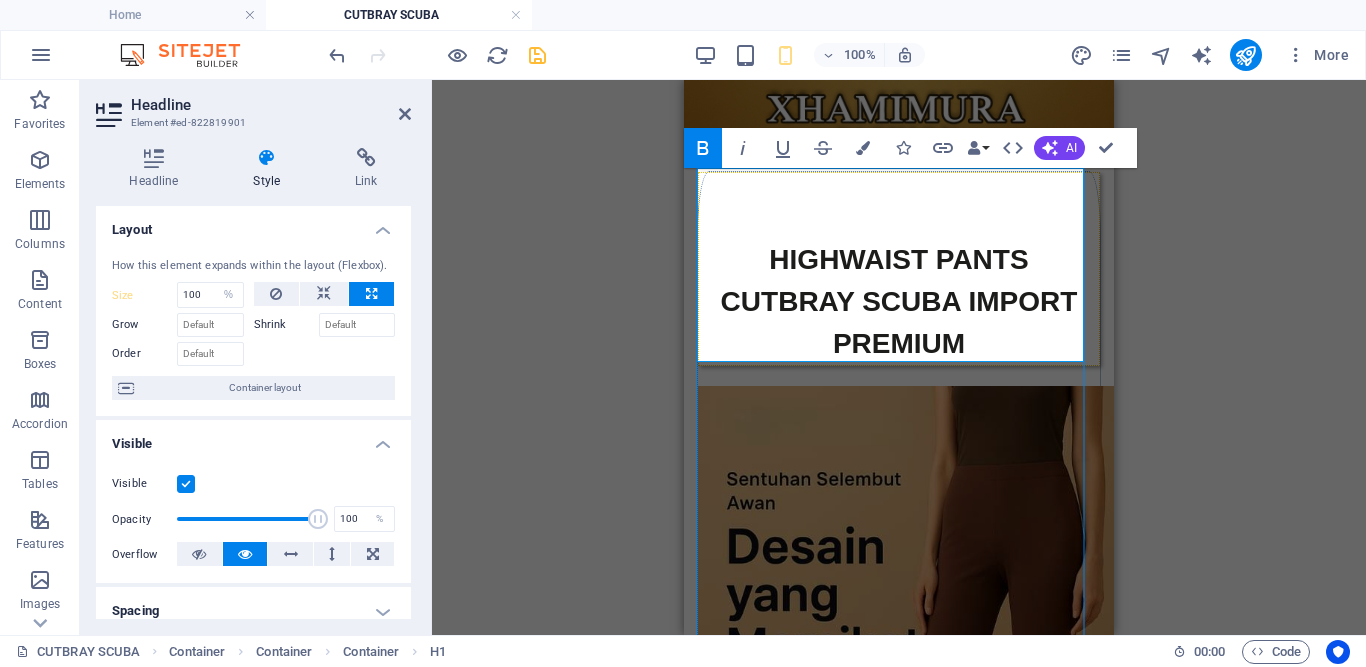 click on "HIGHWAIST PANTS CUTBRAY SCUBA IMPORT PREMIUM" at bounding box center (899, 281) 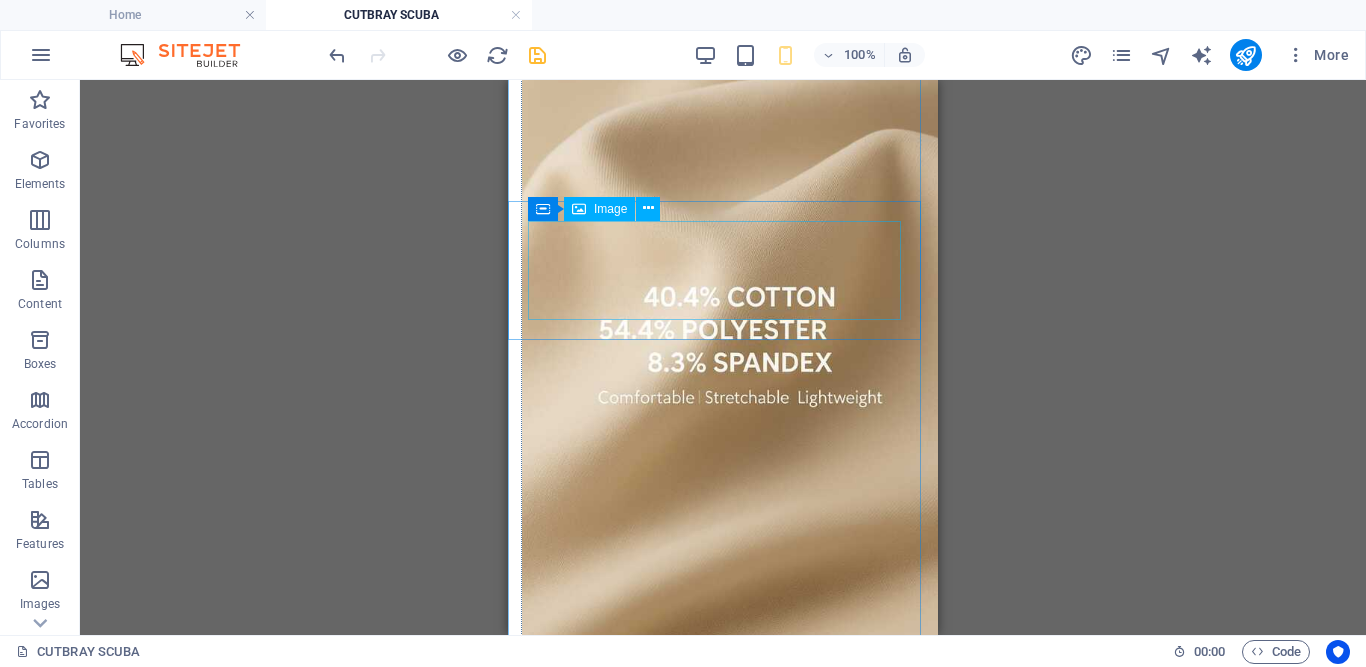 scroll, scrollTop: 1457, scrollLeft: 0, axis: vertical 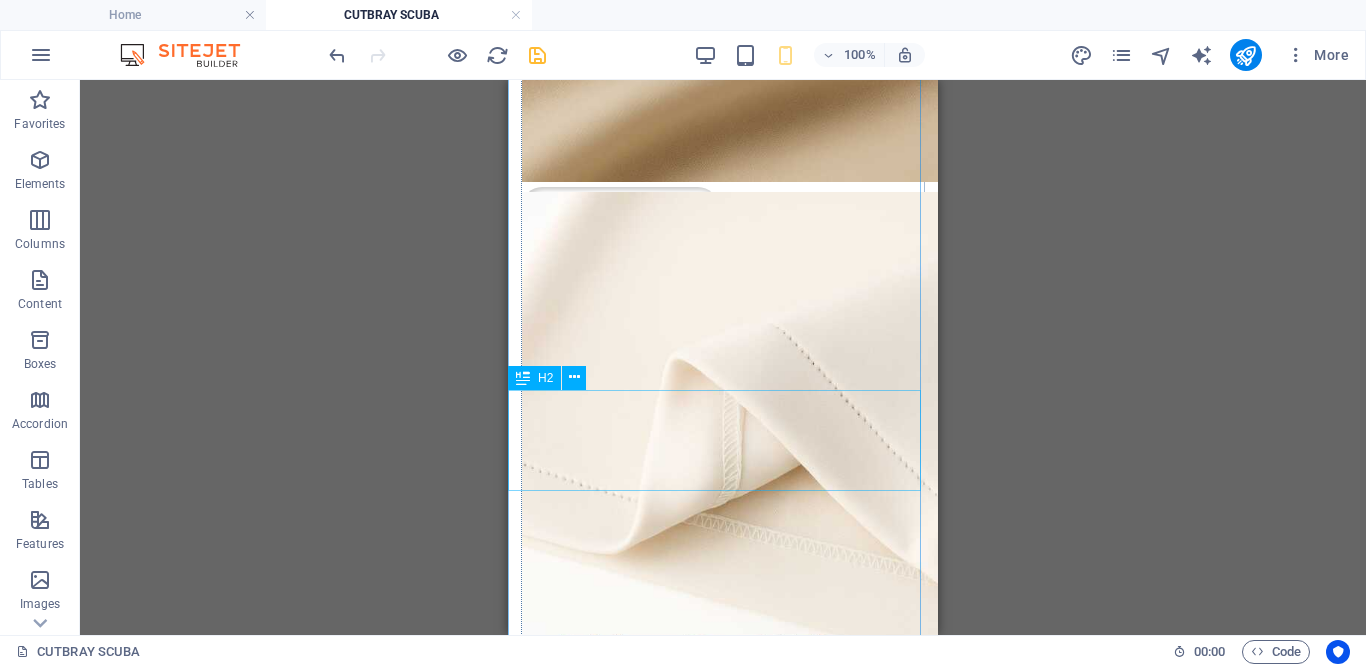 click on "HIGHWAIST PANTS CUTBRAY SCUBA IMPORT PREMIUM" at bounding box center [723, 1559] 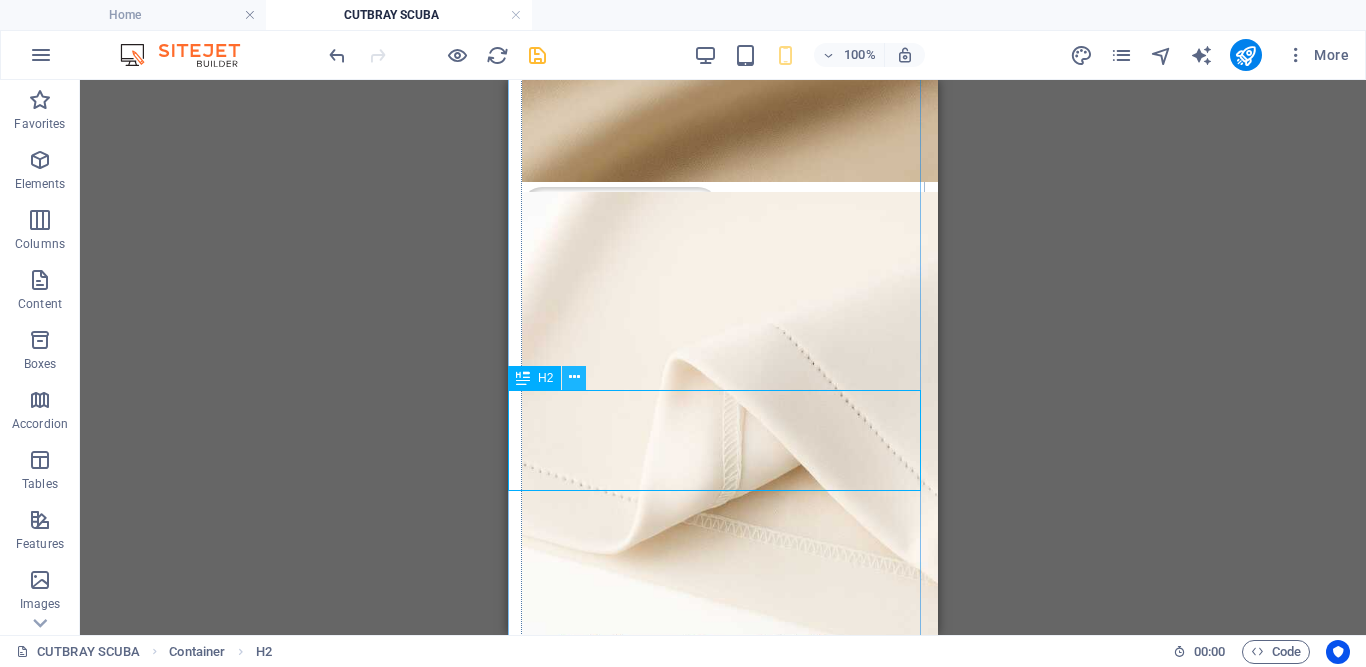 click at bounding box center [574, 377] 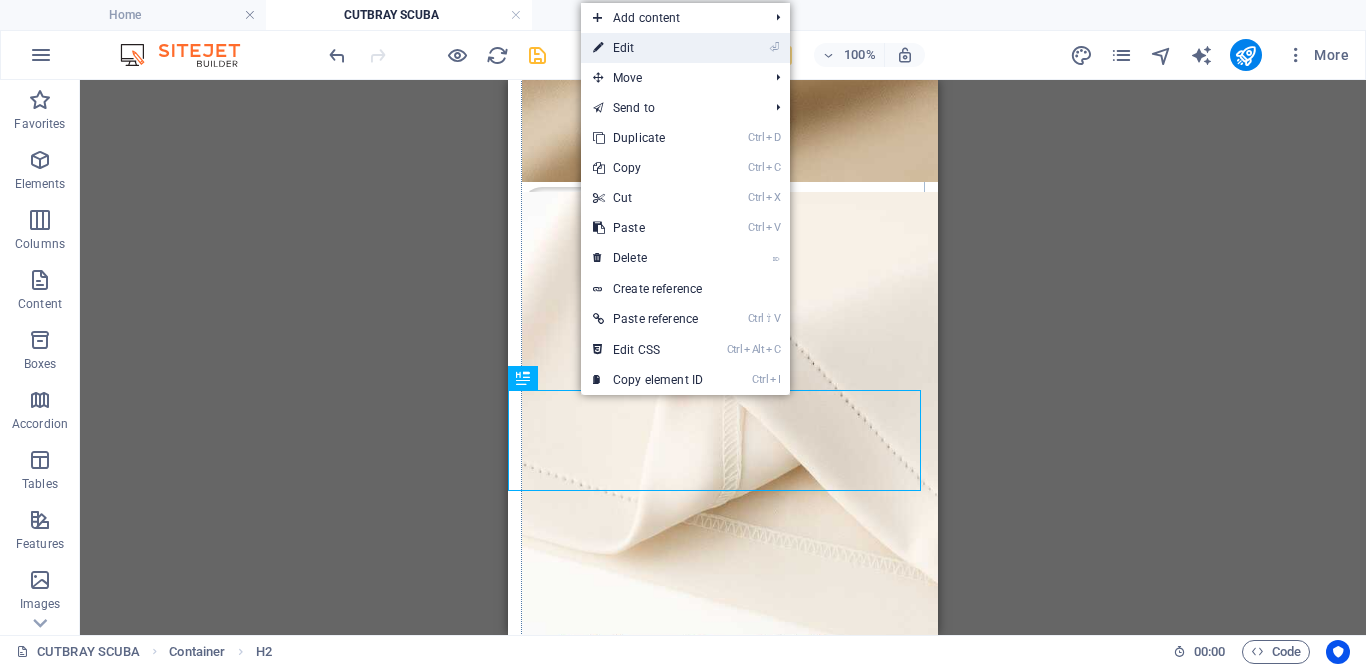 click on "⏎  Edit" at bounding box center [648, 48] 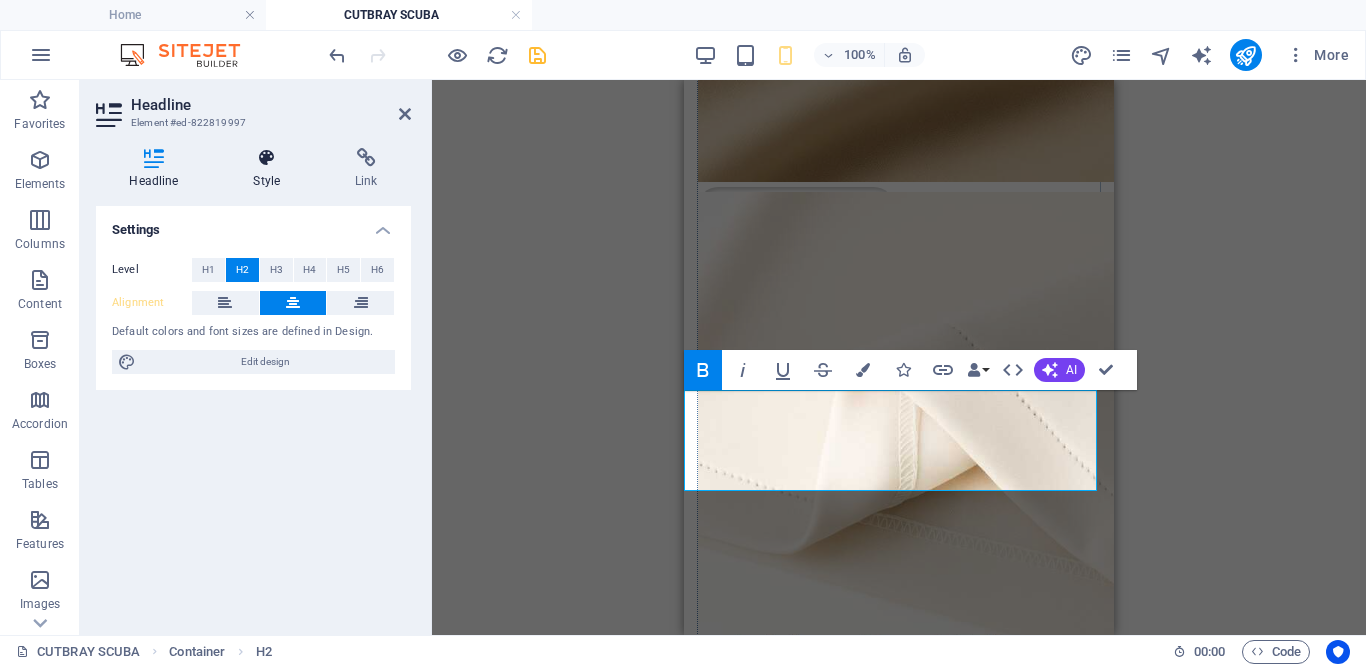 click at bounding box center (267, 158) 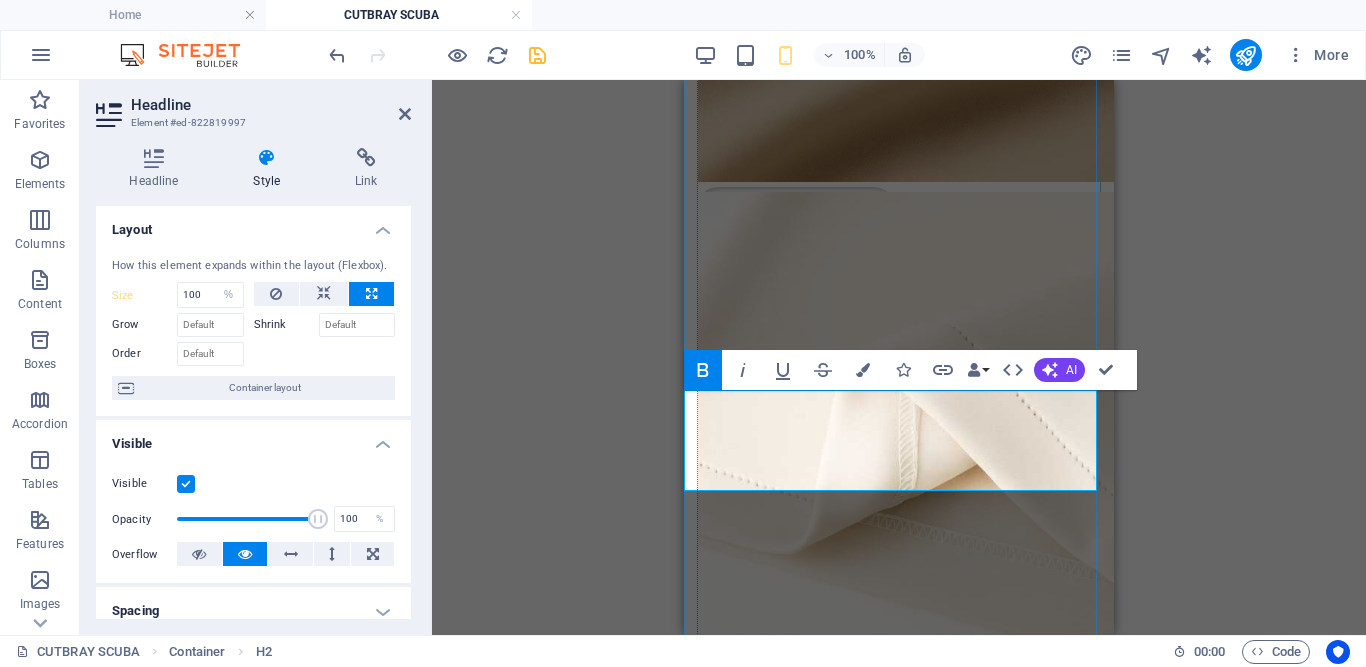 click on "HIGHWAIST PANTS CUTBRAY SCUBA IMPORT PREMIUM" at bounding box center [899, 1559] 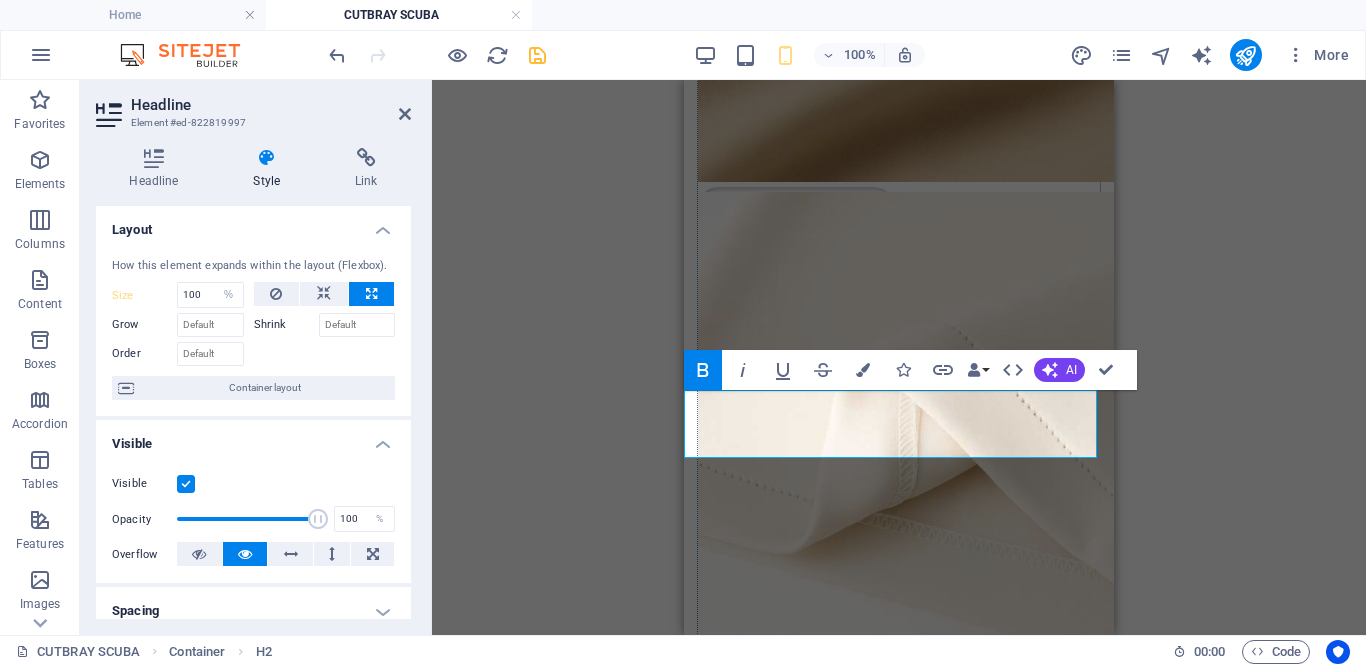 scroll, scrollTop: 361, scrollLeft: 0, axis: vertical 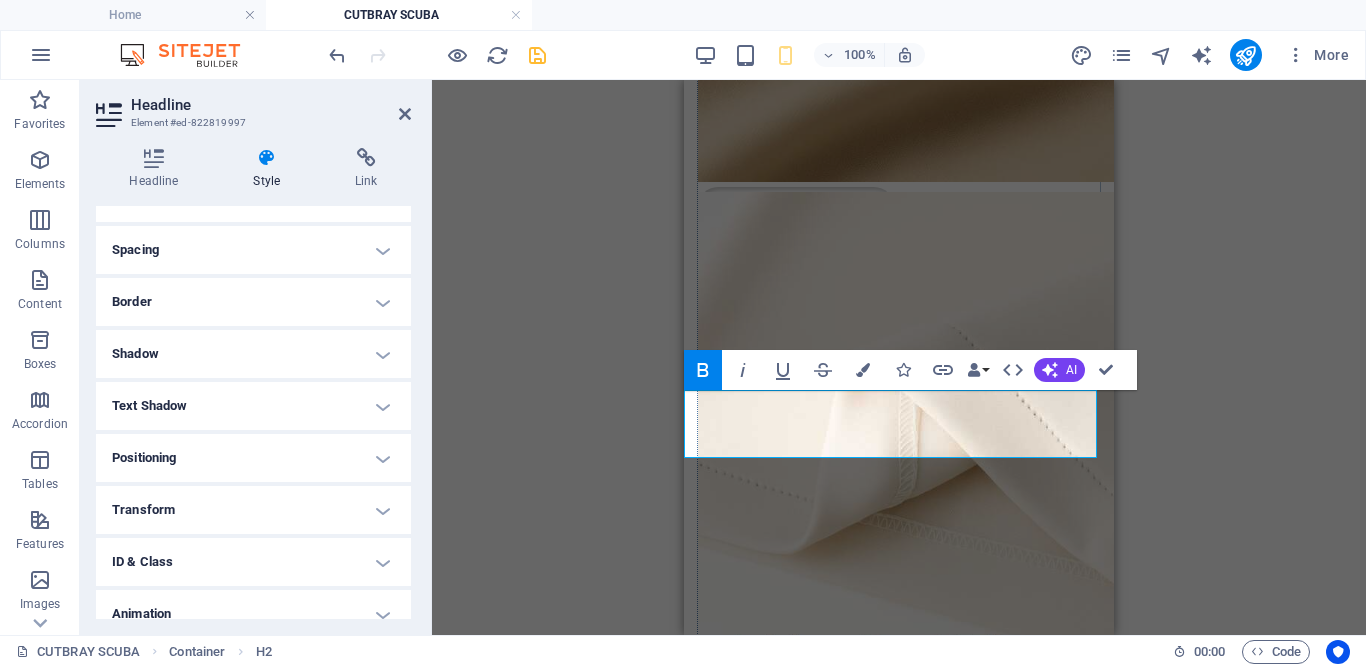 click on "Spacing" at bounding box center (253, 250) 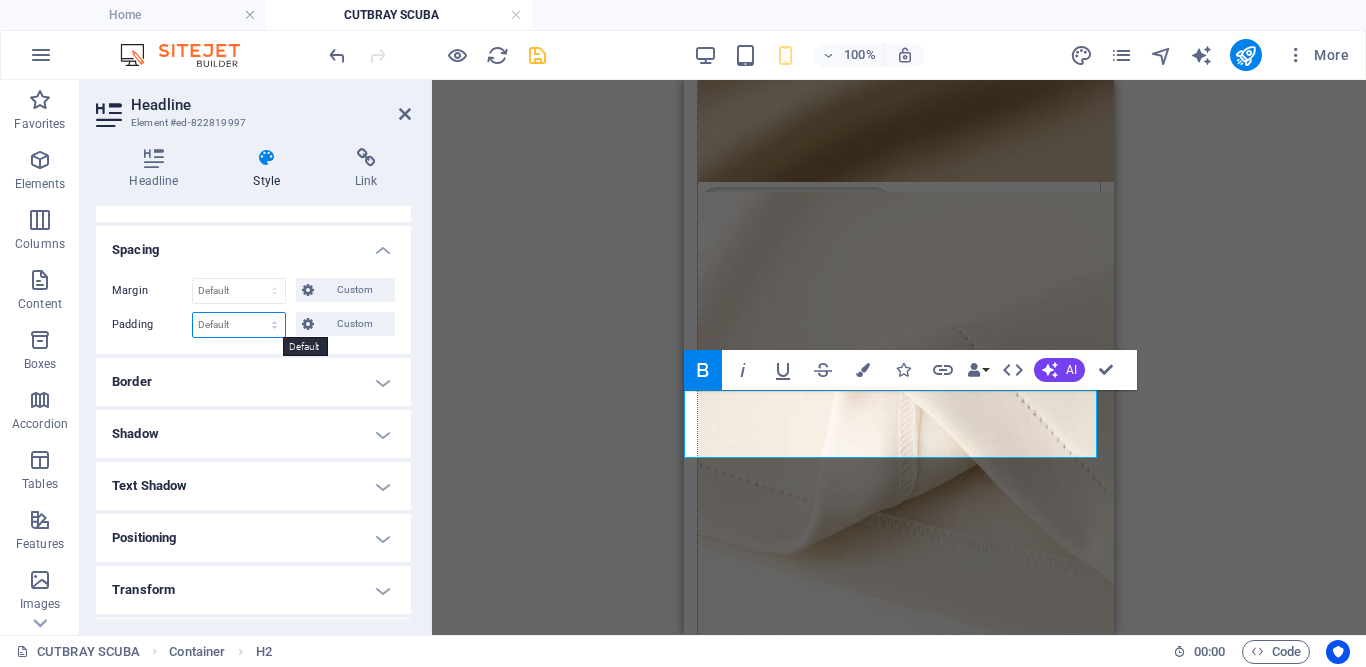 click on "Default px rem % vh vw Custom" at bounding box center (239, 325) 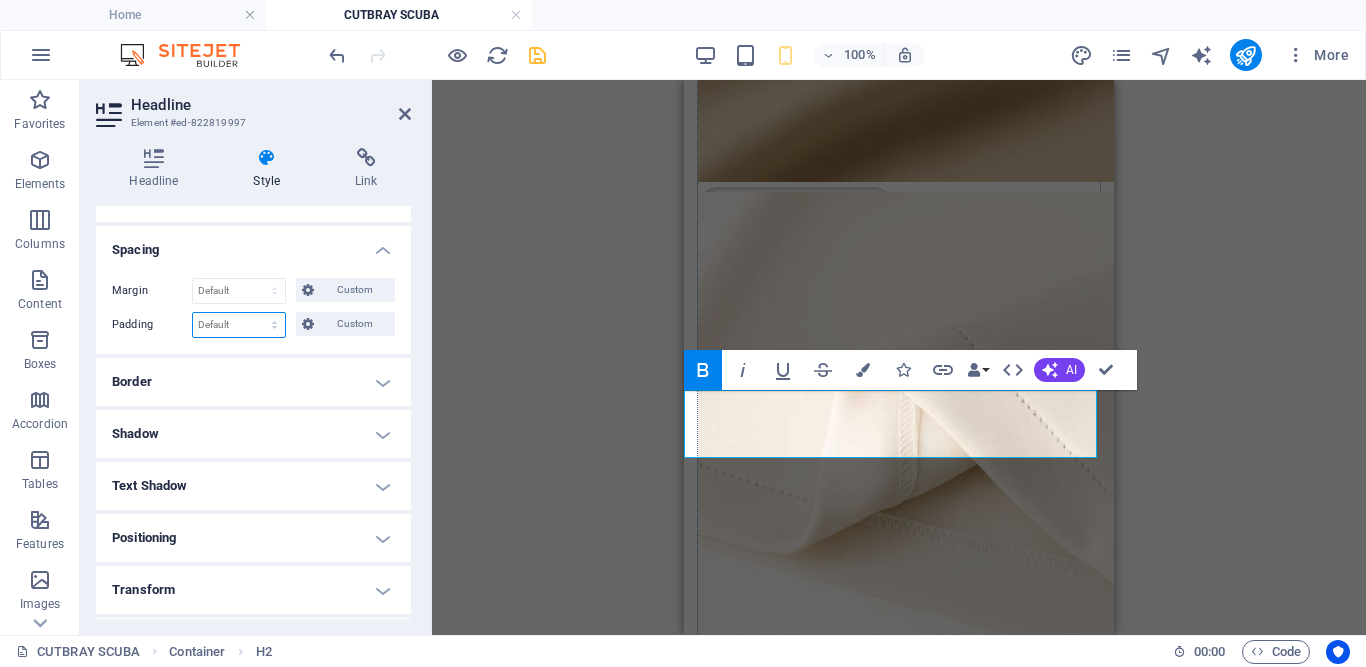 select on "px" 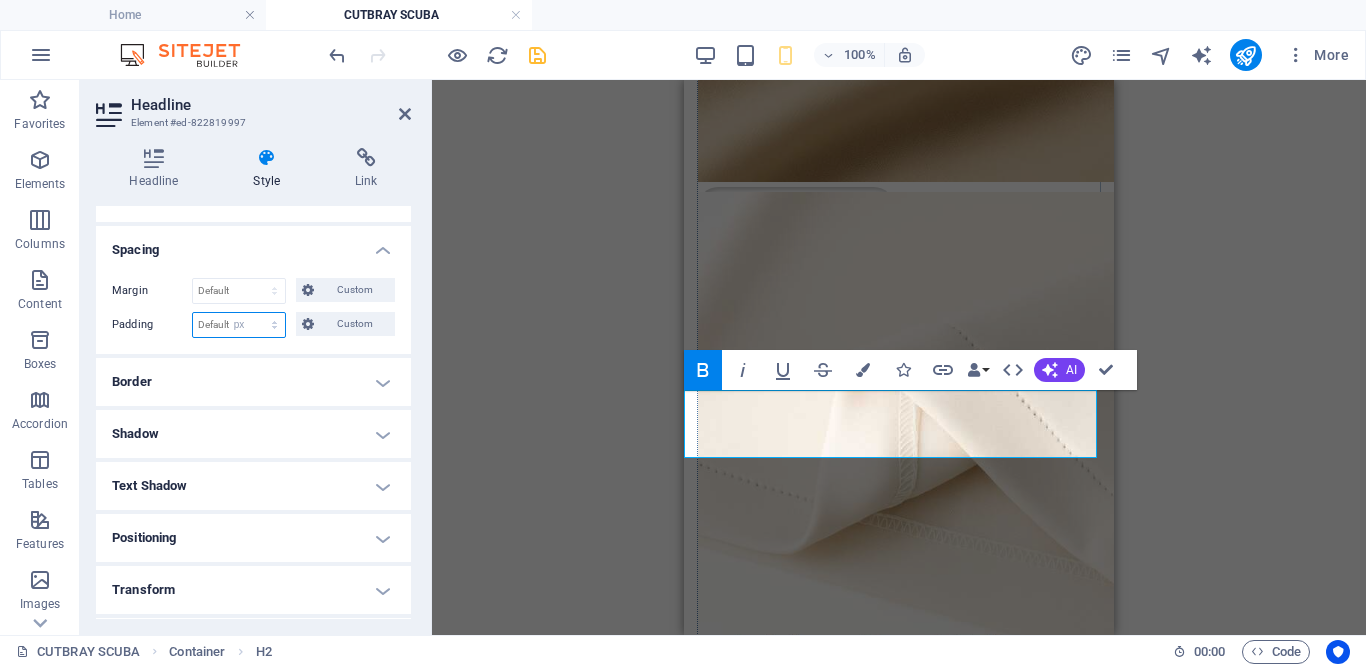 click on "Default px rem % vh vw Custom" at bounding box center [239, 325] 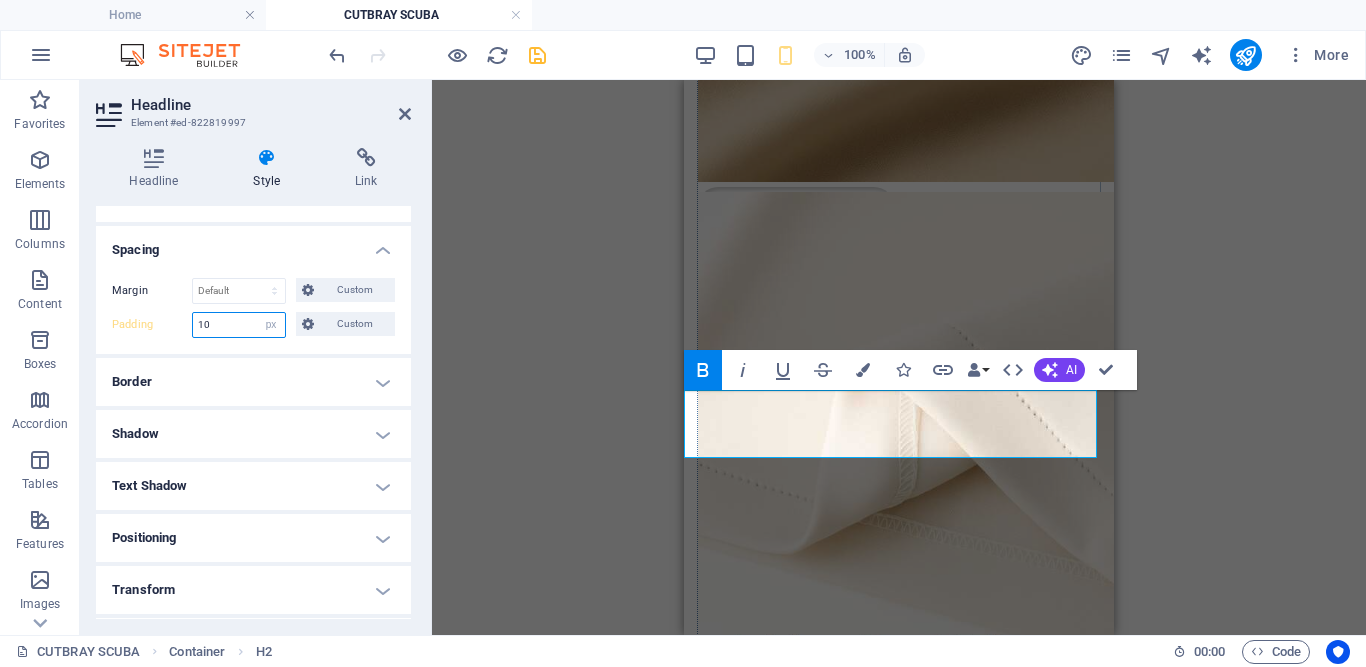 type on "1" 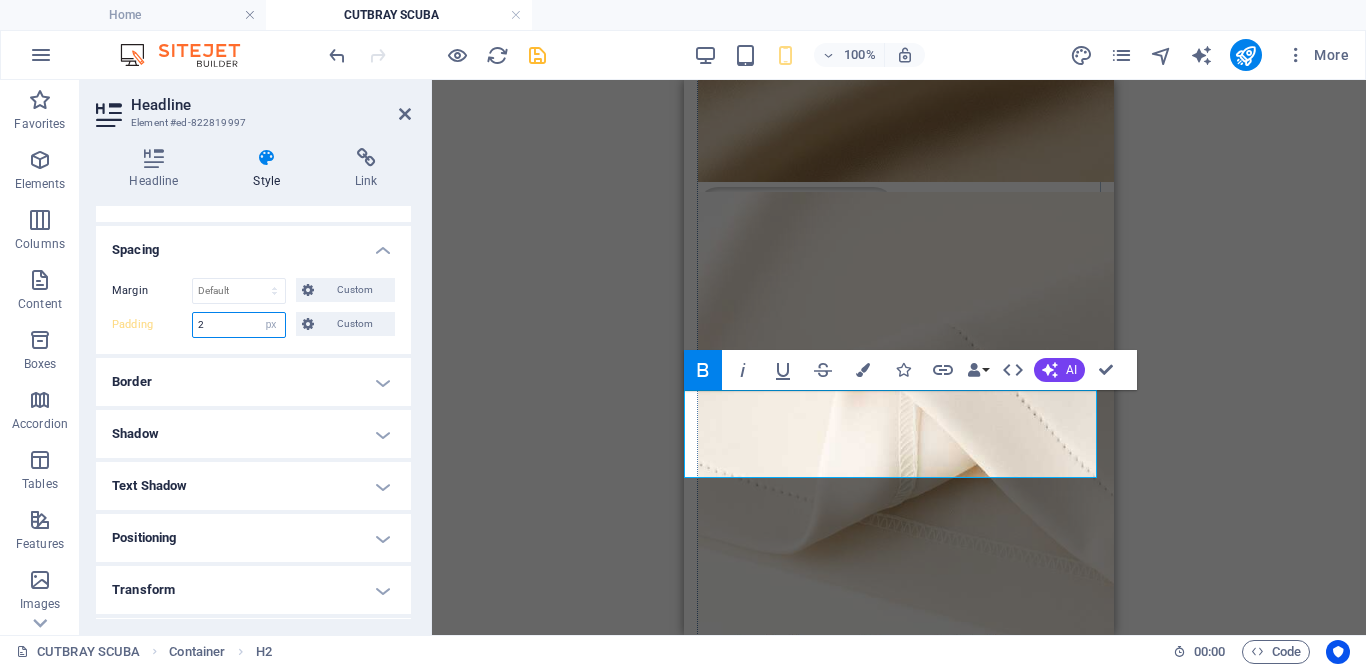 type on "20" 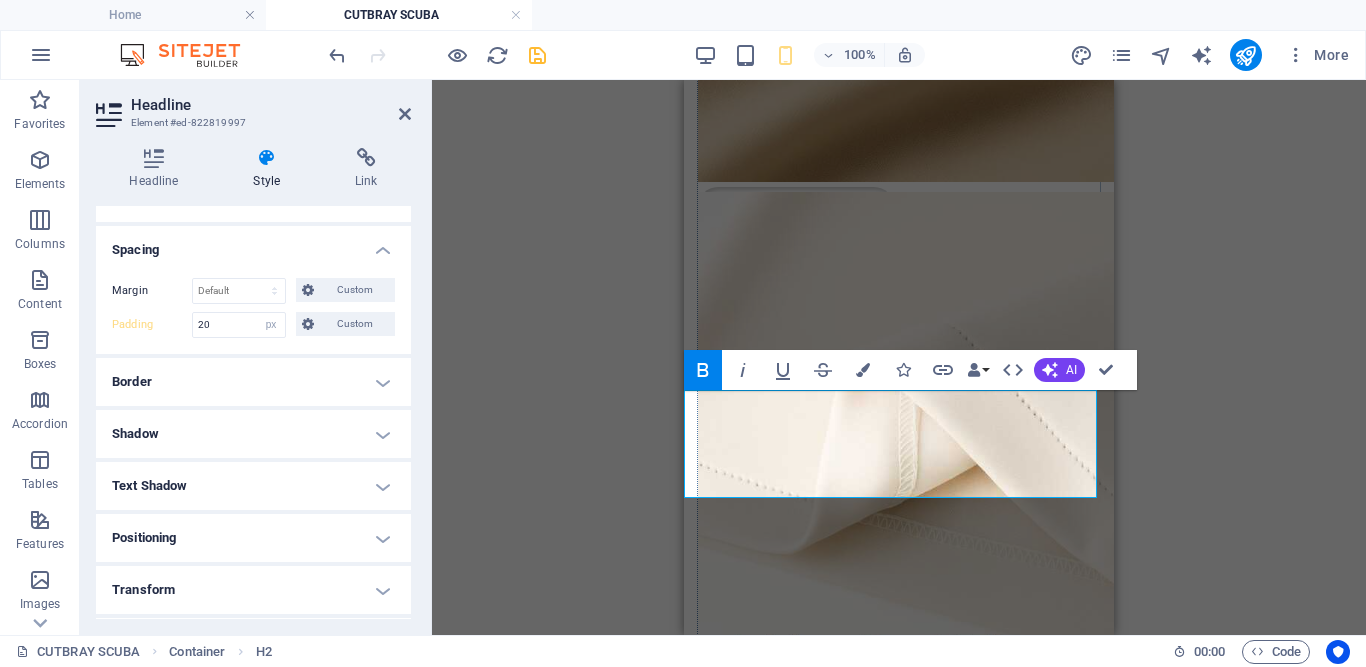 click on "Spacing" at bounding box center [253, 244] 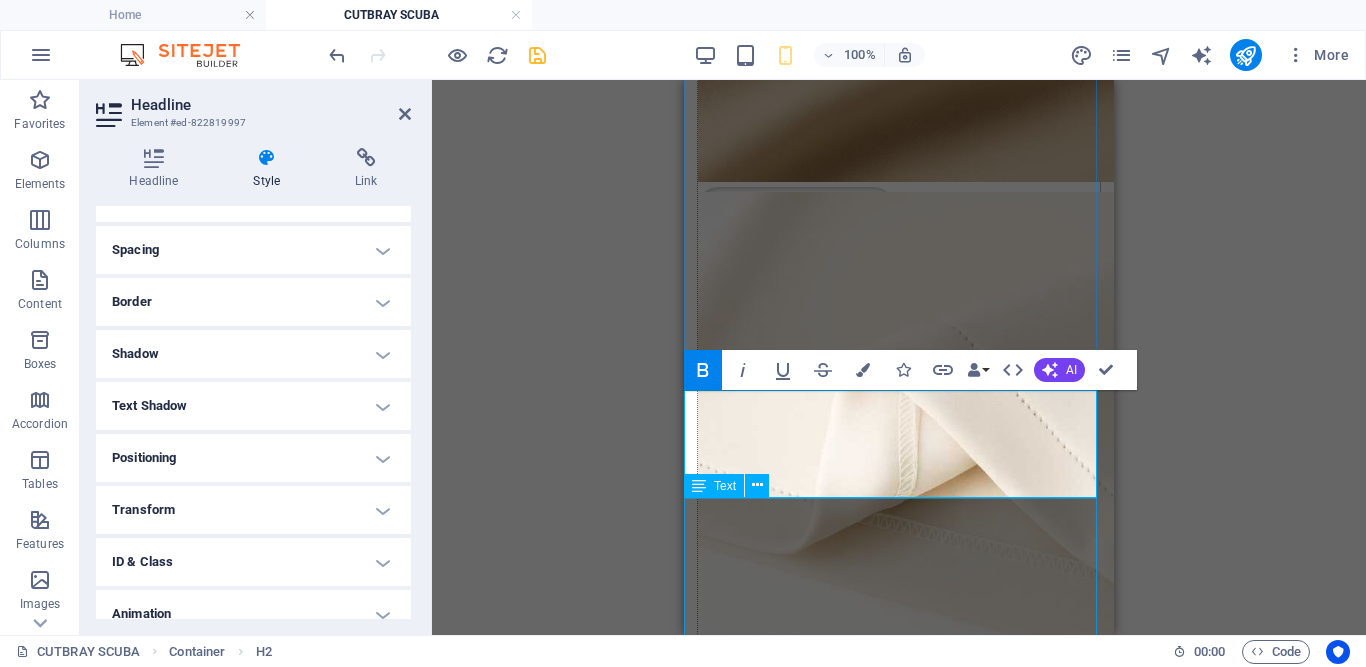 click on "Celana Kekinian yang stylis dan nyaman dengan bahan scuba premium tebal, dipakai keseharian atau ngantor" at bounding box center [899, 1709] 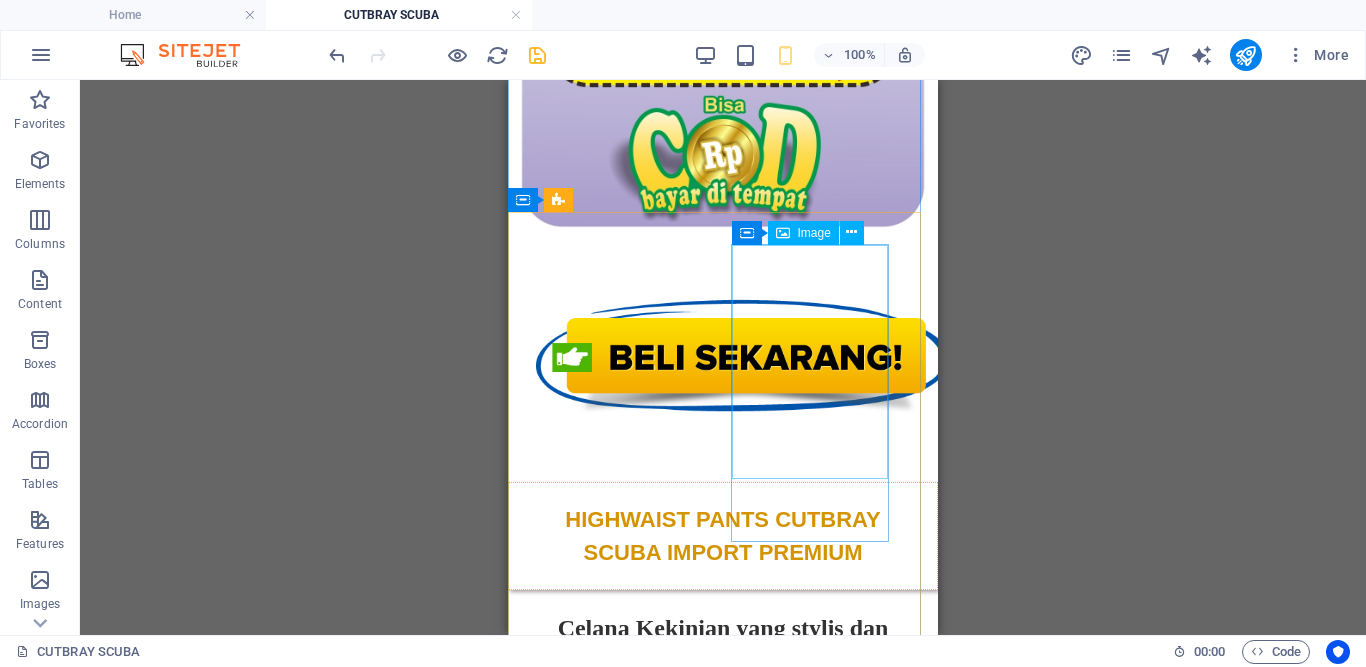 scroll, scrollTop: 1513, scrollLeft: 0, axis: vertical 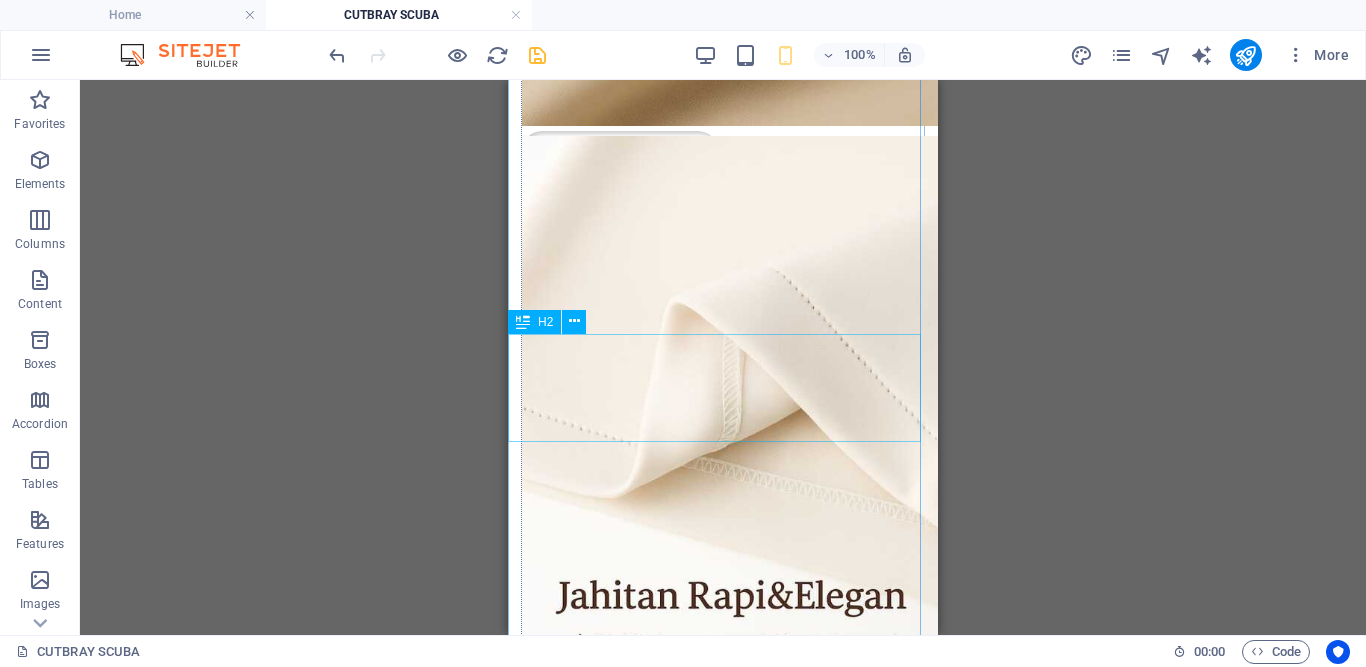 click on "HIGHWAIST PANTS CUTBRAY SCUBA IMPORT PREMIUM" at bounding box center [723, 1507] 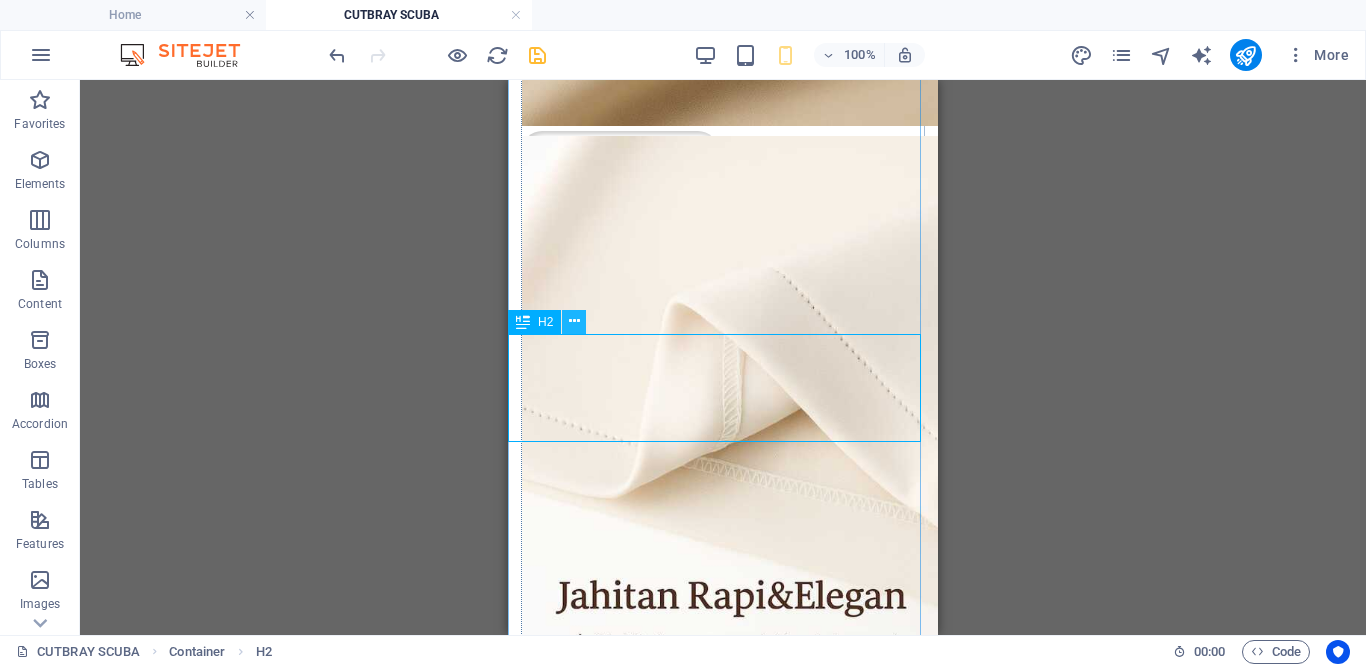 click at bounding box center (574, 321) 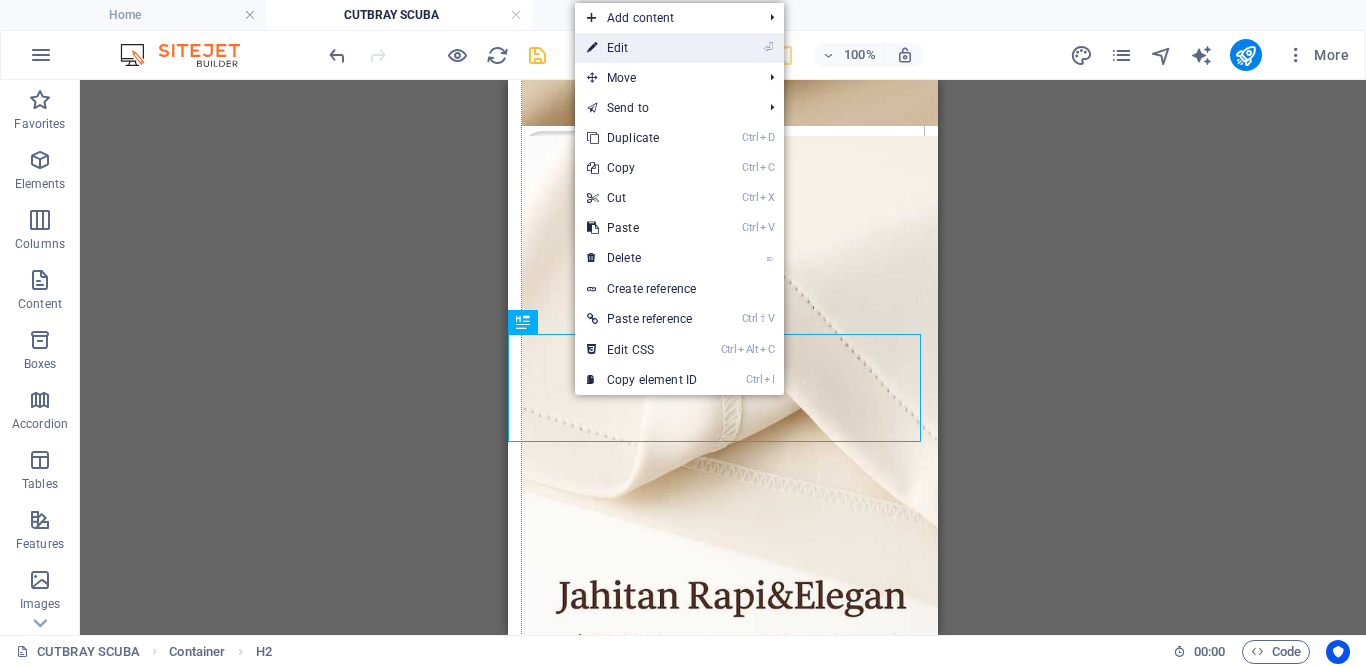 click on "⏎  Edit" at bounding box center [642, 48] 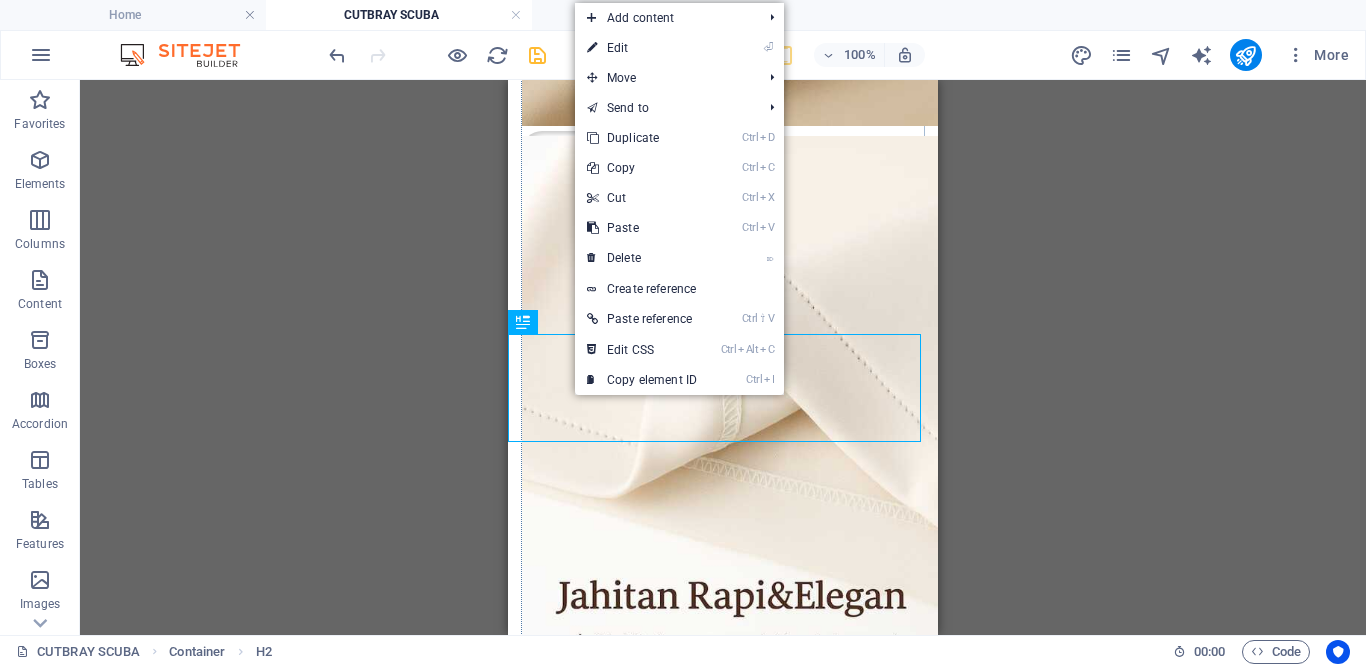 select on "%" 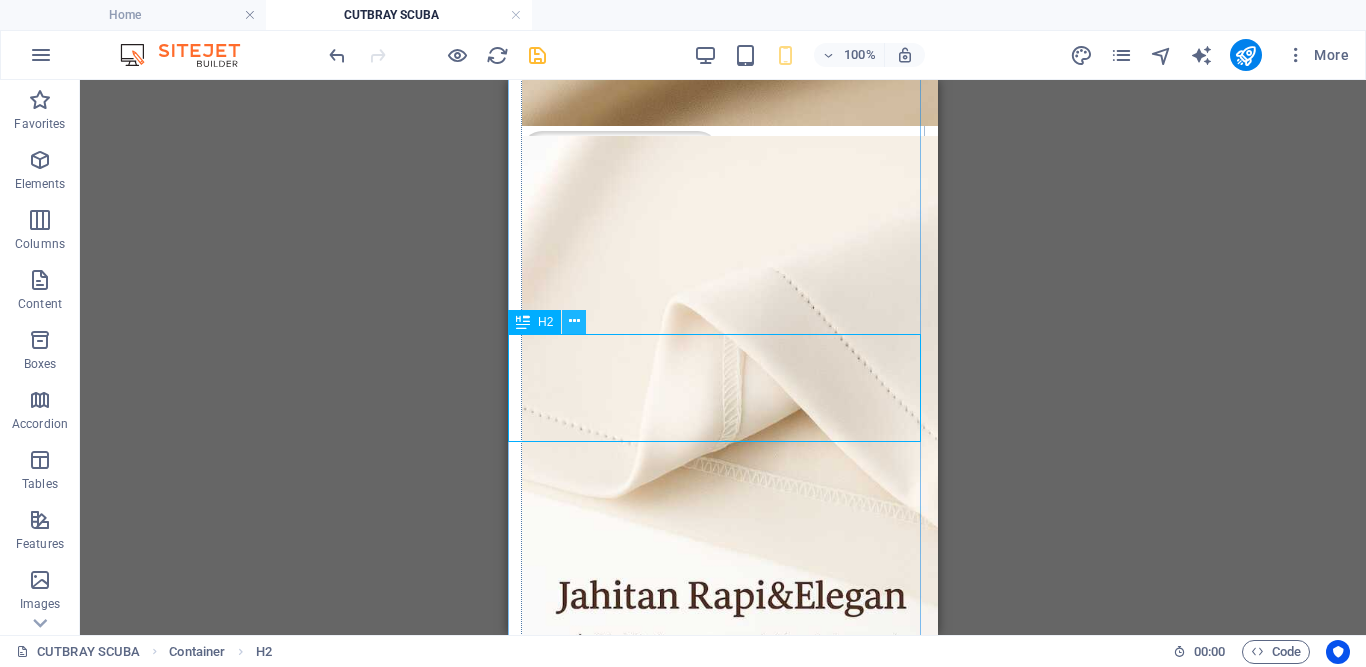 click at bounding box center [574, 321] 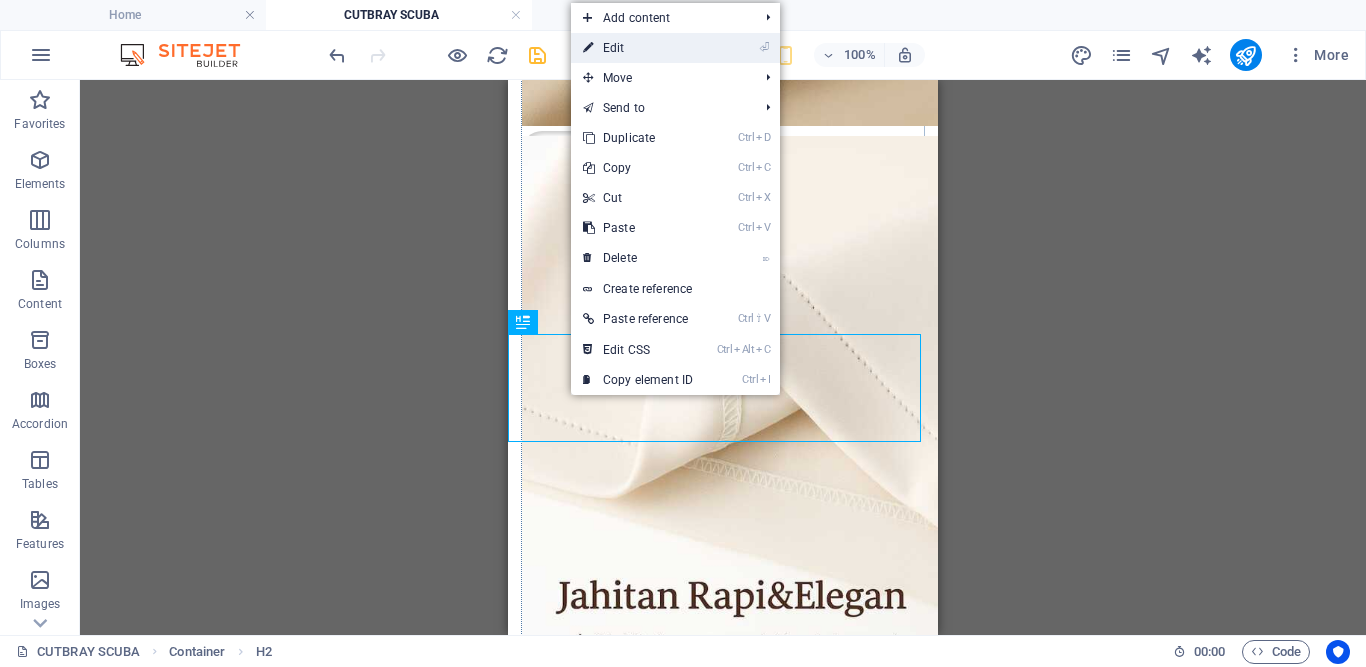 click on "⏎  Edit" at bounding box center (638, 48) 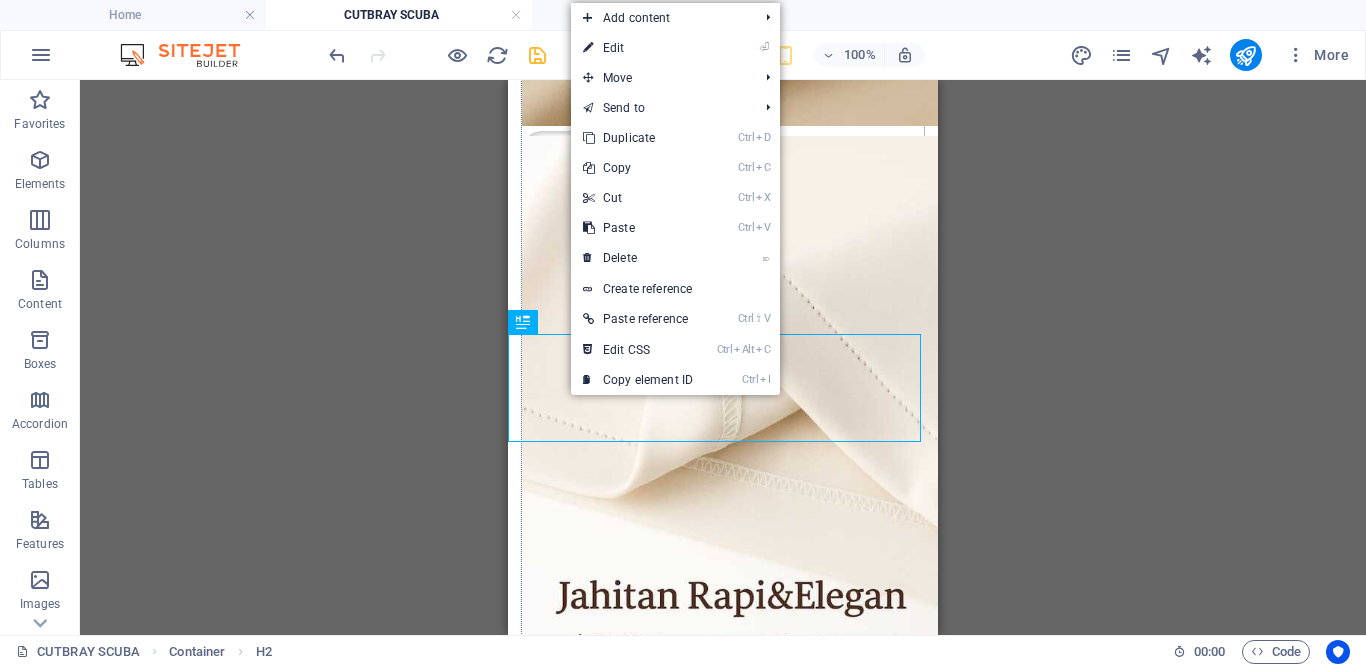 select on "%" 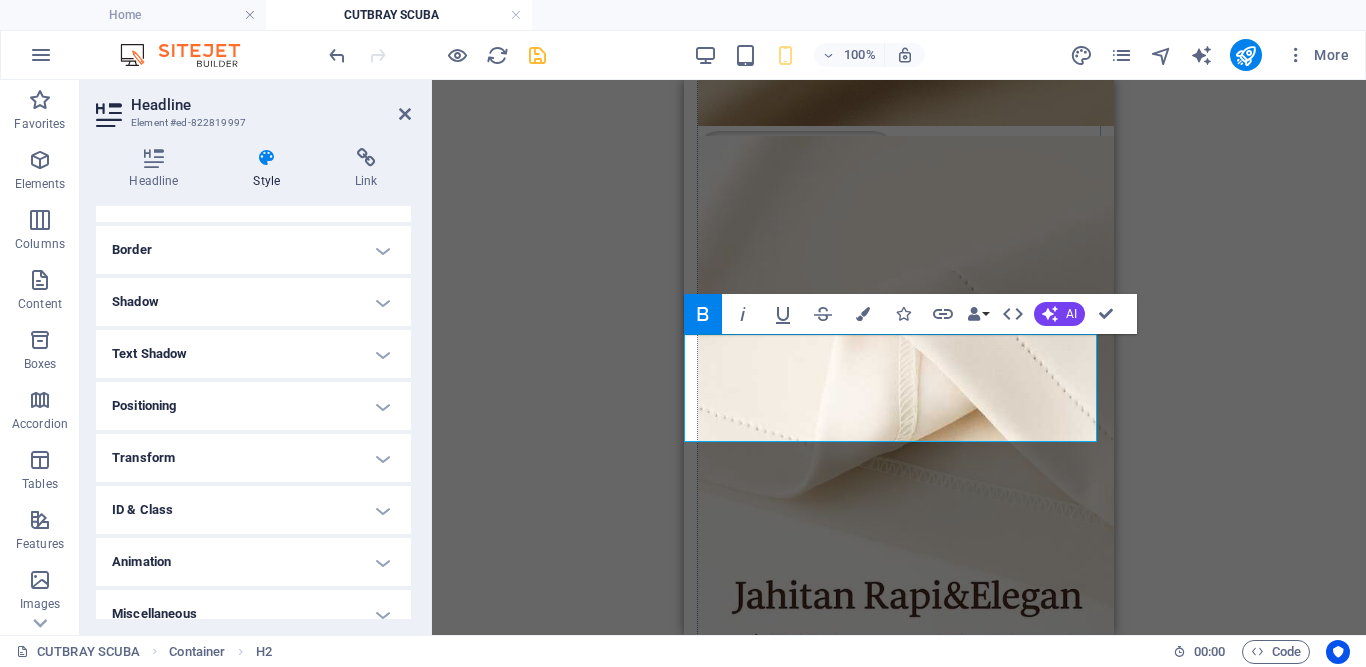 scroll, scrollTop: 432, scrollLeft: 0, axis: vertical 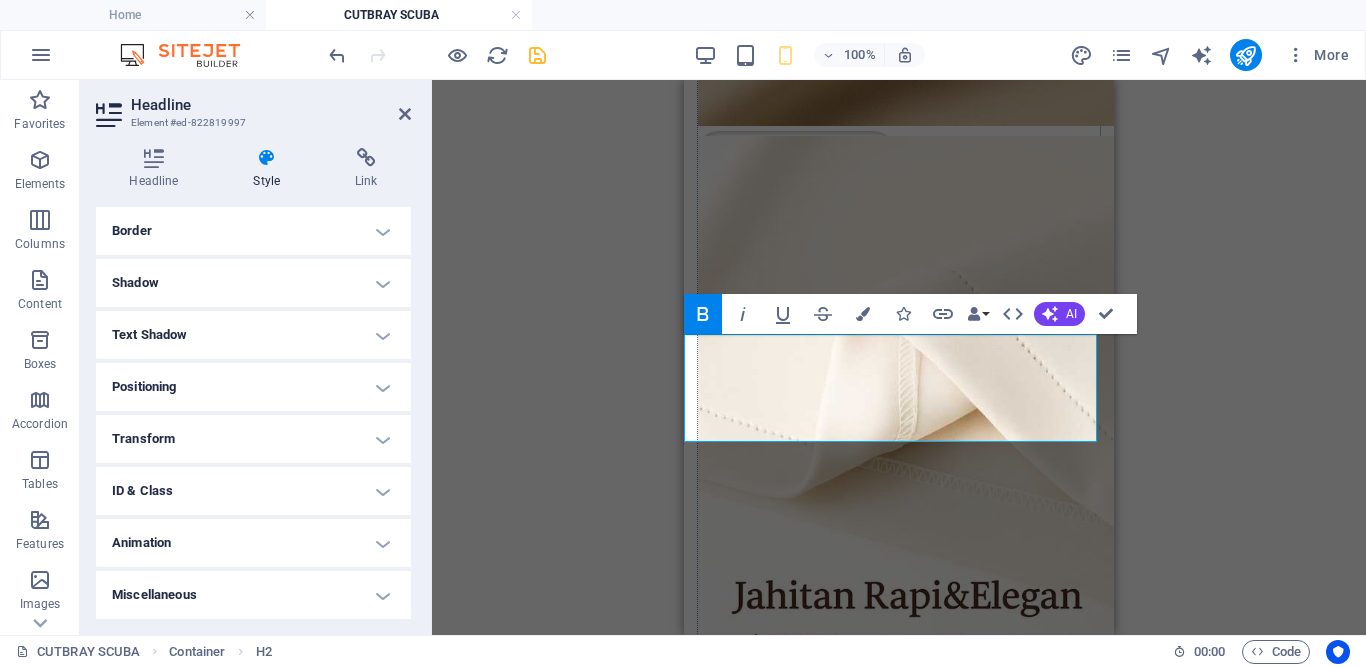 click on "Shadow" at bounding box center [253, 283] 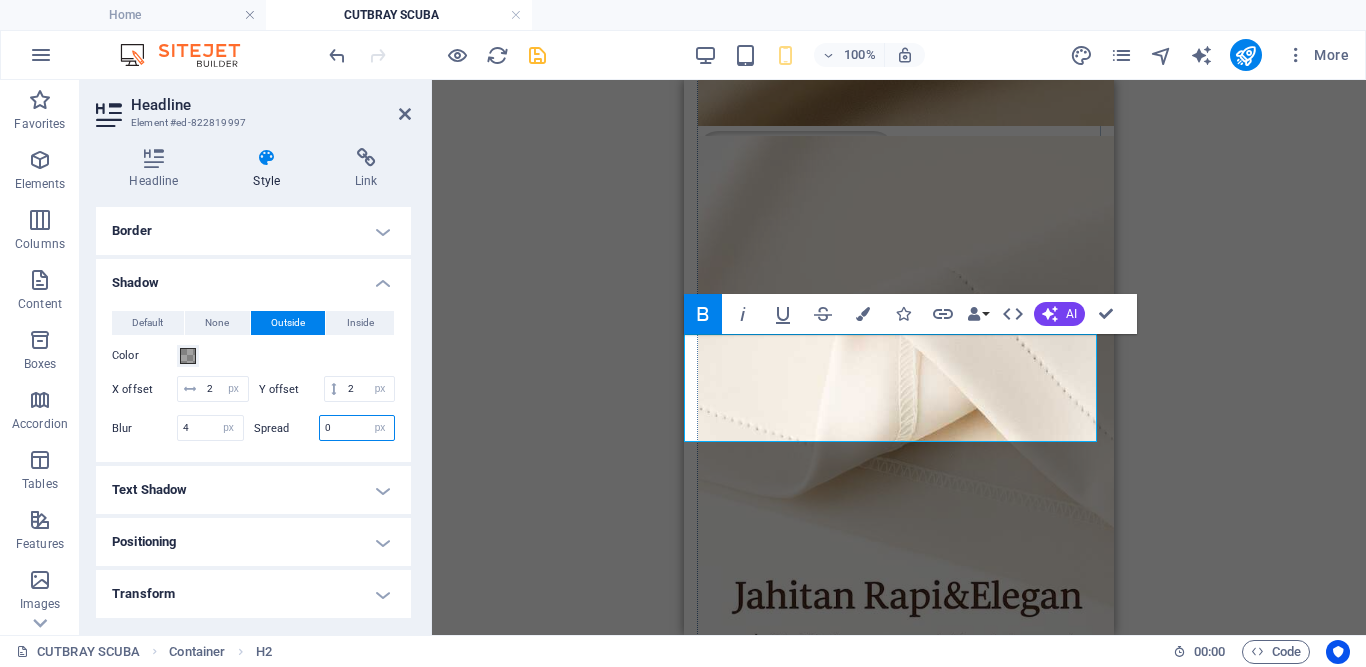 drag, startPoint x: 337, startPoint y: 430, endPoint x: 316, endPoint y: 430, distance: 21 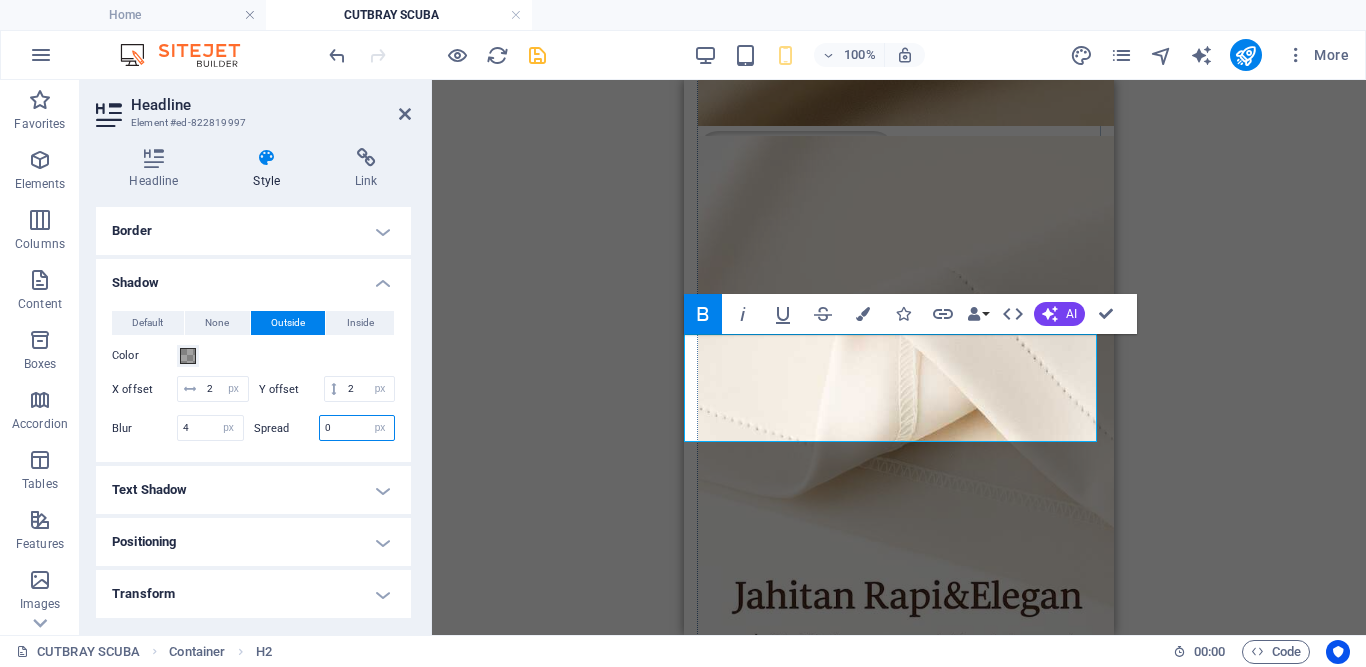 click on "0 px rem vh vw" at bounding box center (357, 428) 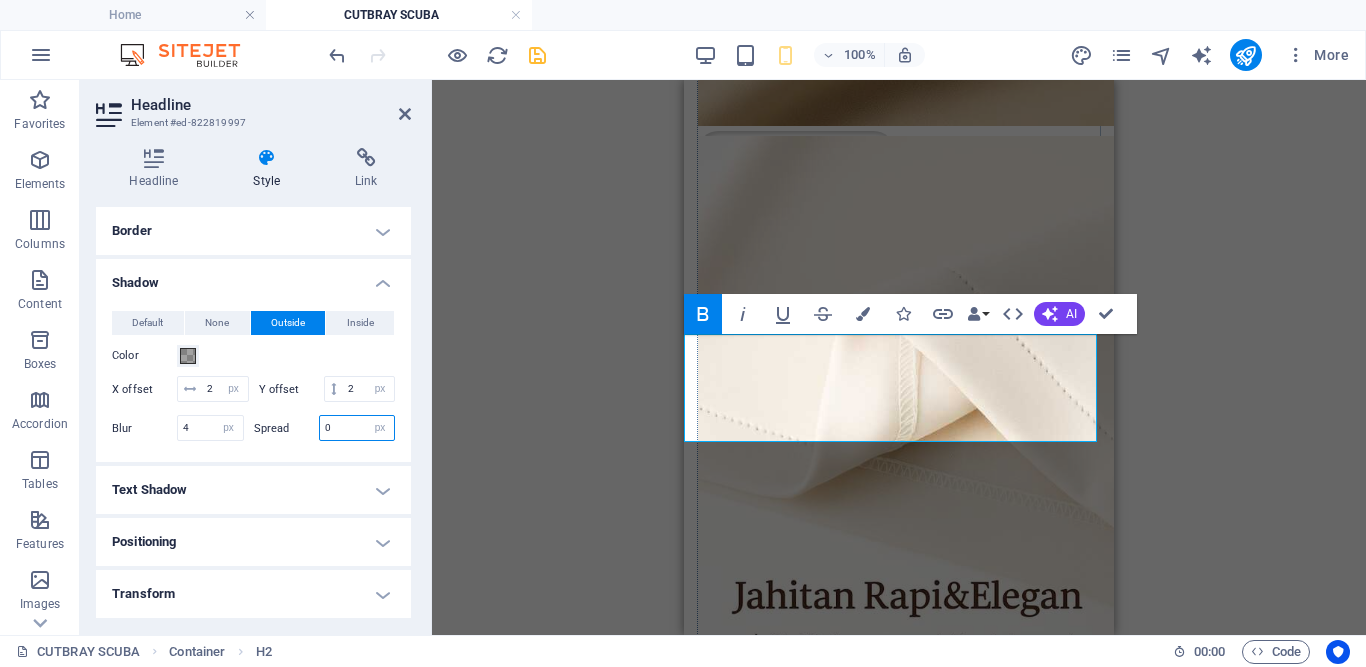 type on "1" 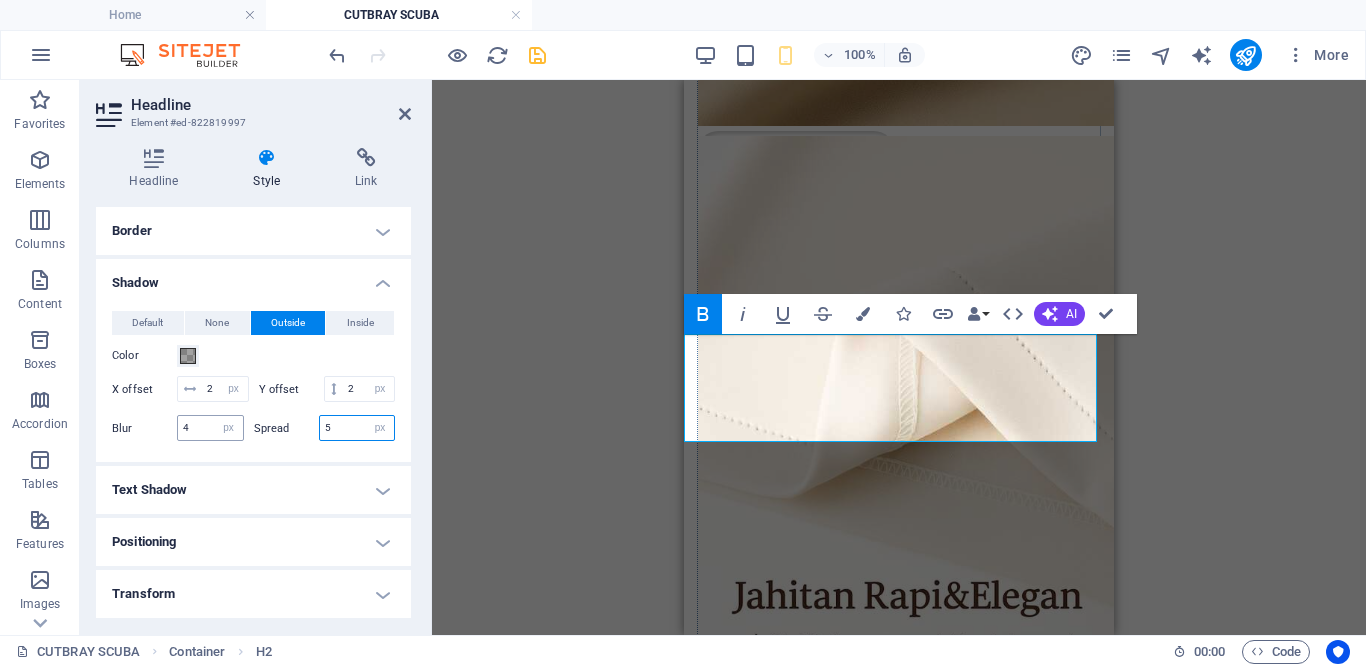 type on "5" 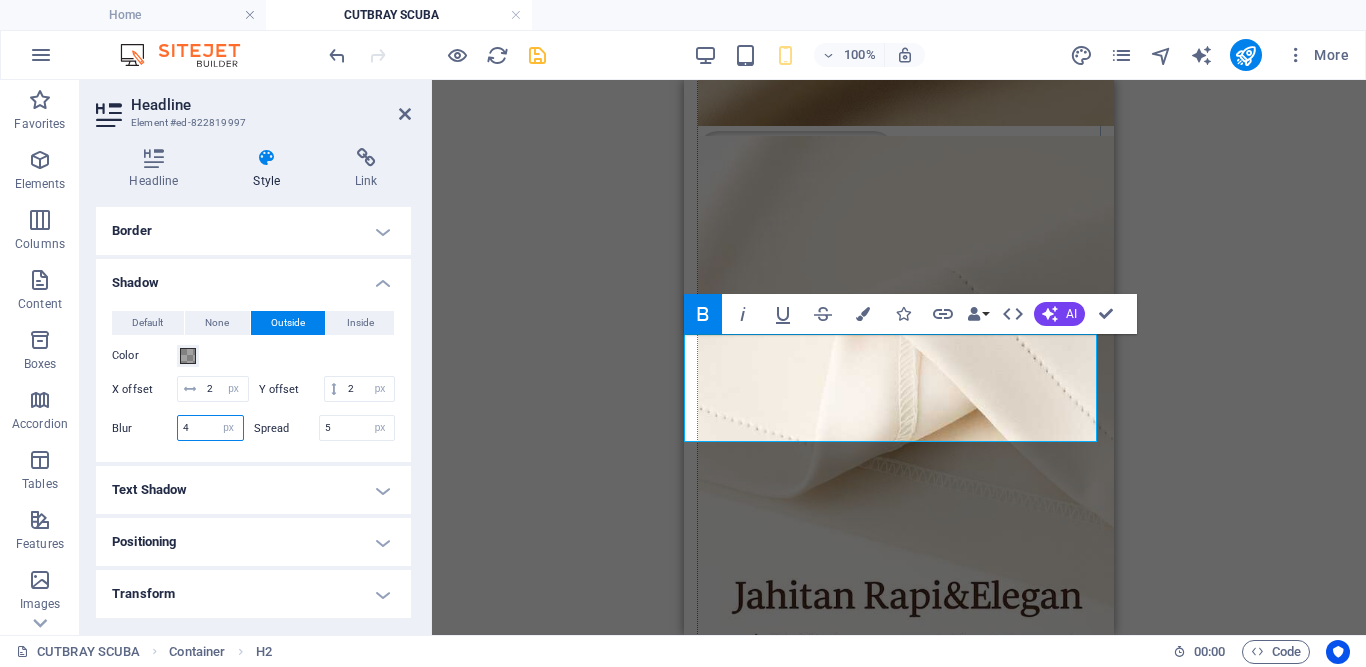drag, startPoint x: 203, startPoint y: 433, endPoint x: 178, endPoint y: 433, distance: 25 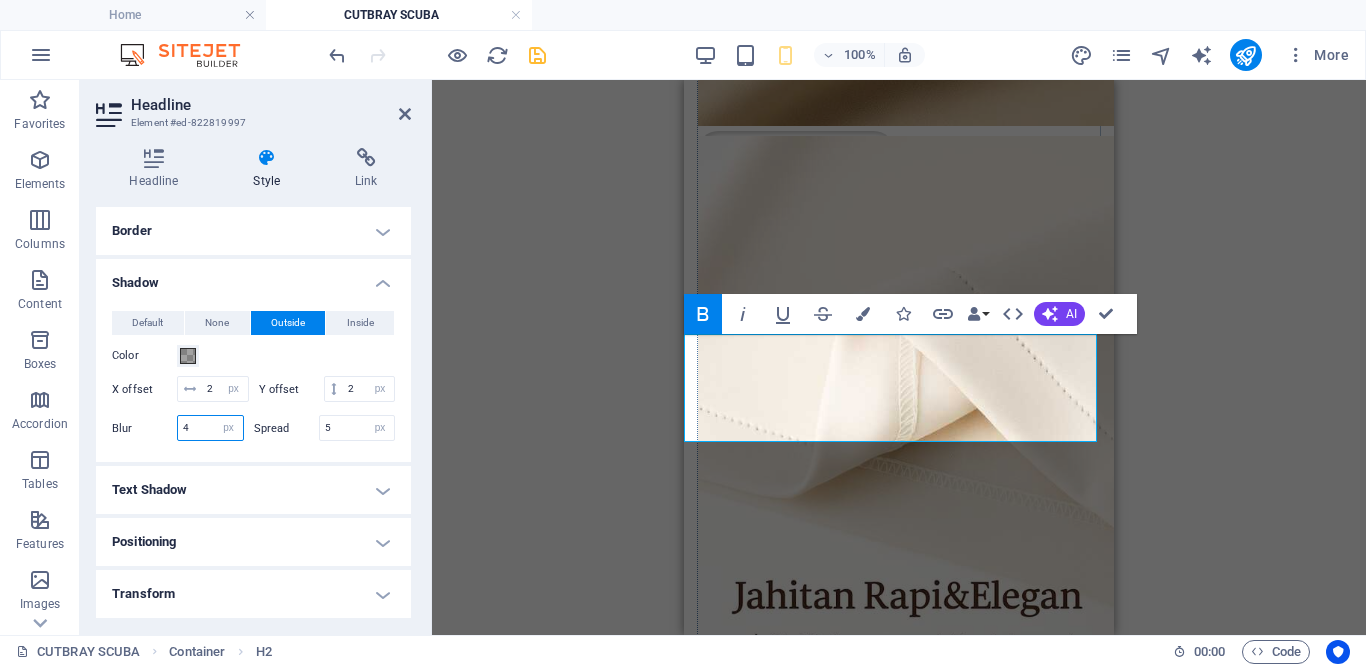 click on "4" at bounding box center (210, 428) 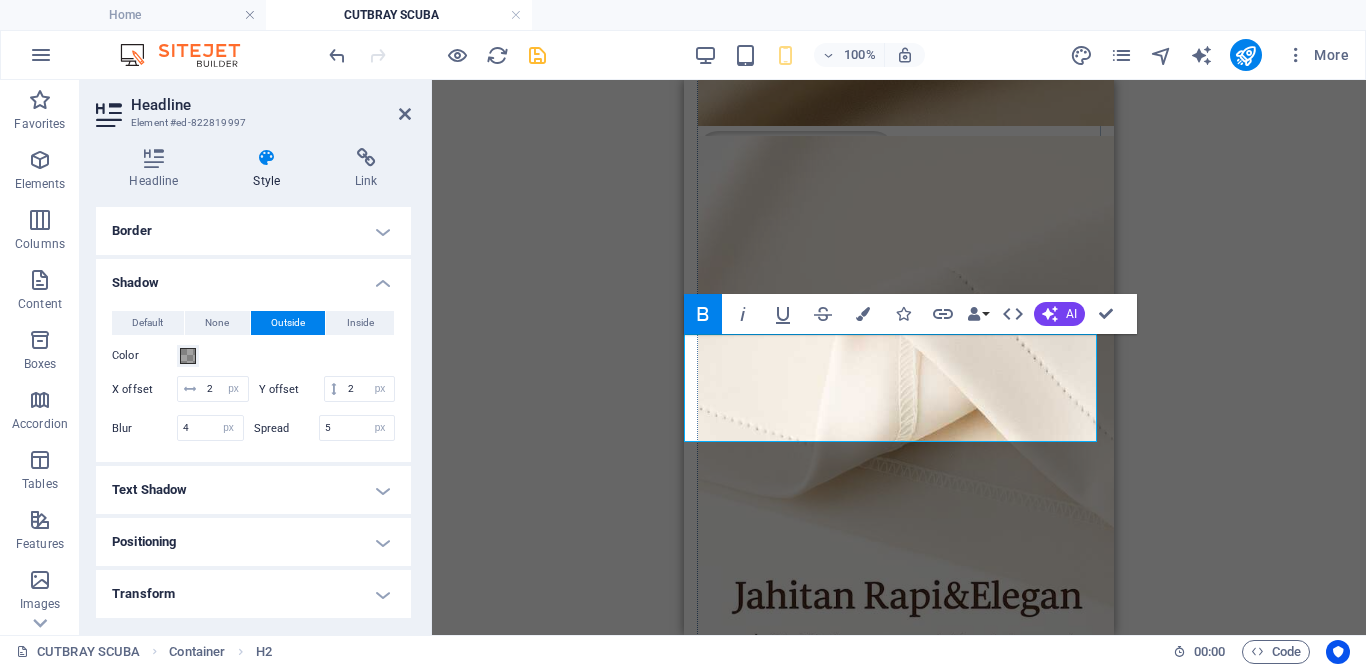 click on "Color" at bounding box center [253, 356] 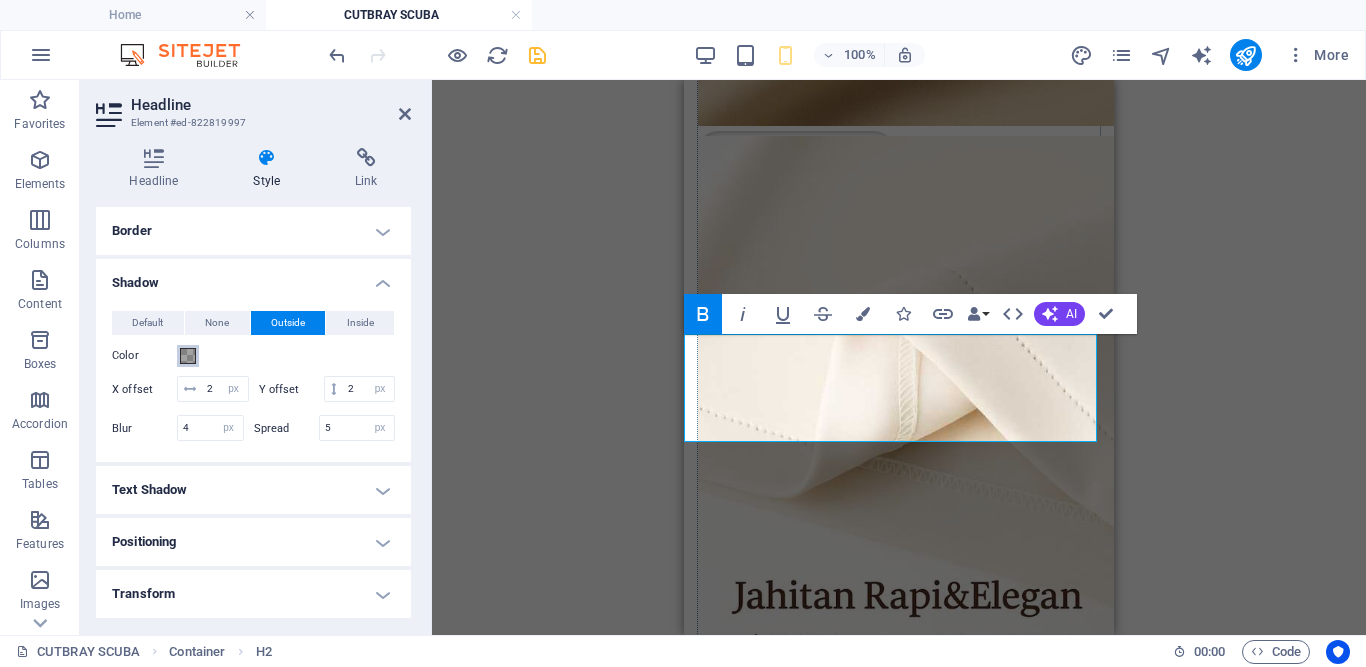 click at bounding box center (188, 356) 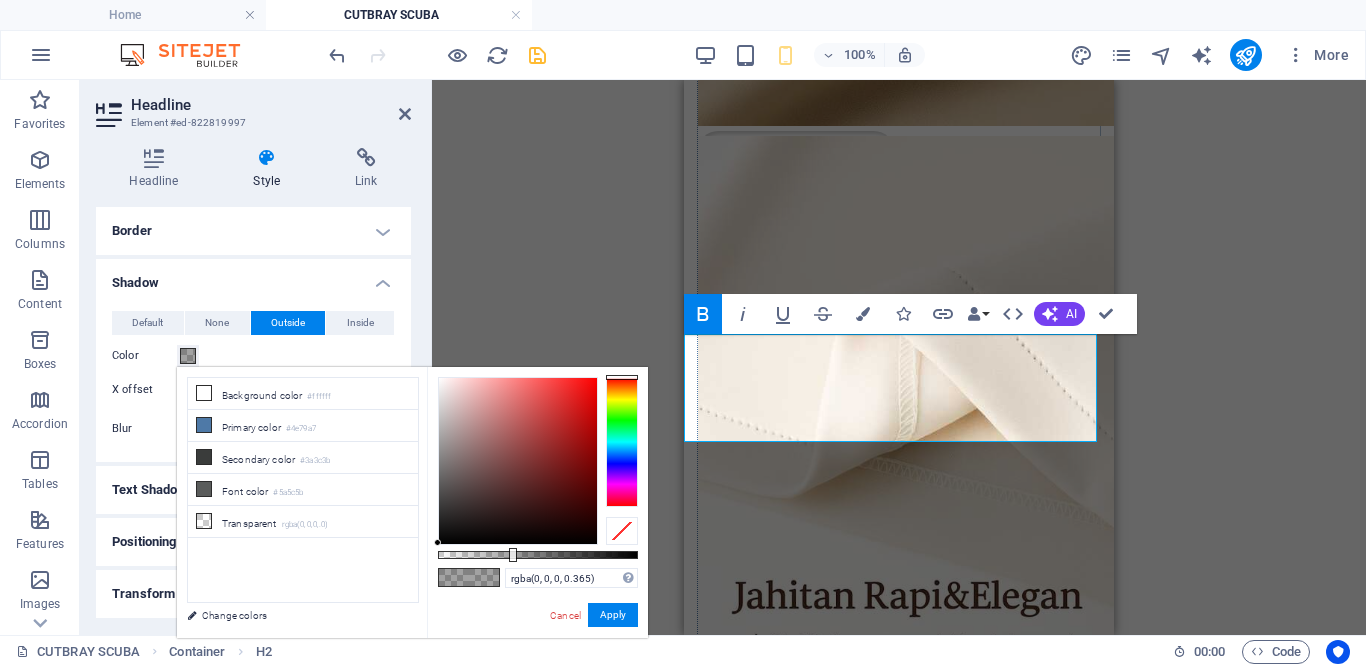 click on "Shadow" at bounding box center (253, 277) 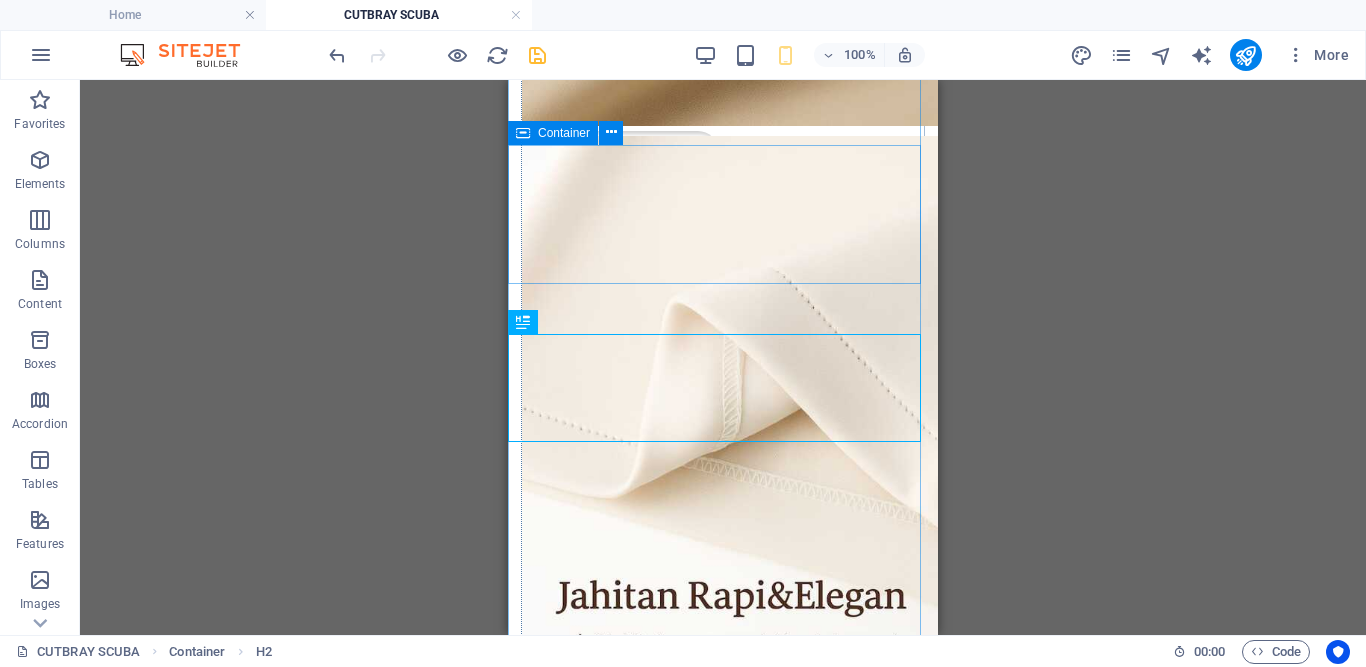 click at bounding box center (723, 1326) 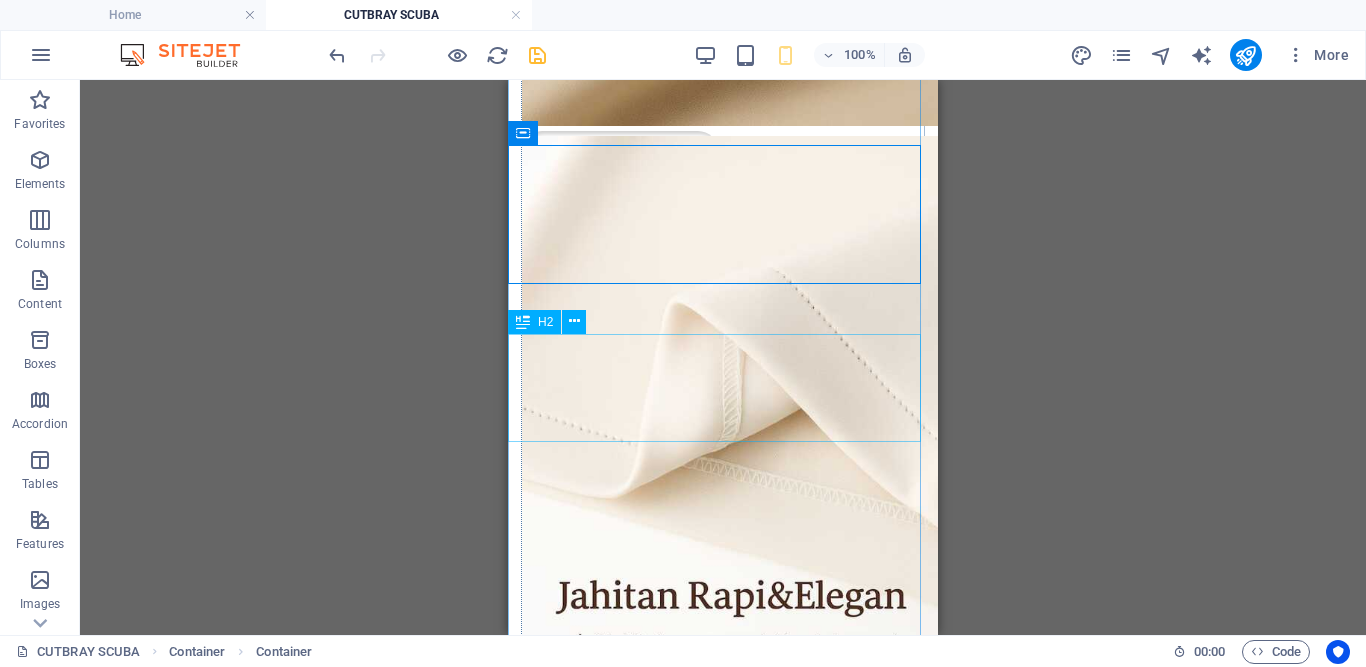 click on "HIGHWAIST PANTS CUTBRAY SCUBA IMPORT PREMIUM" at bounding box center (723, 1507) 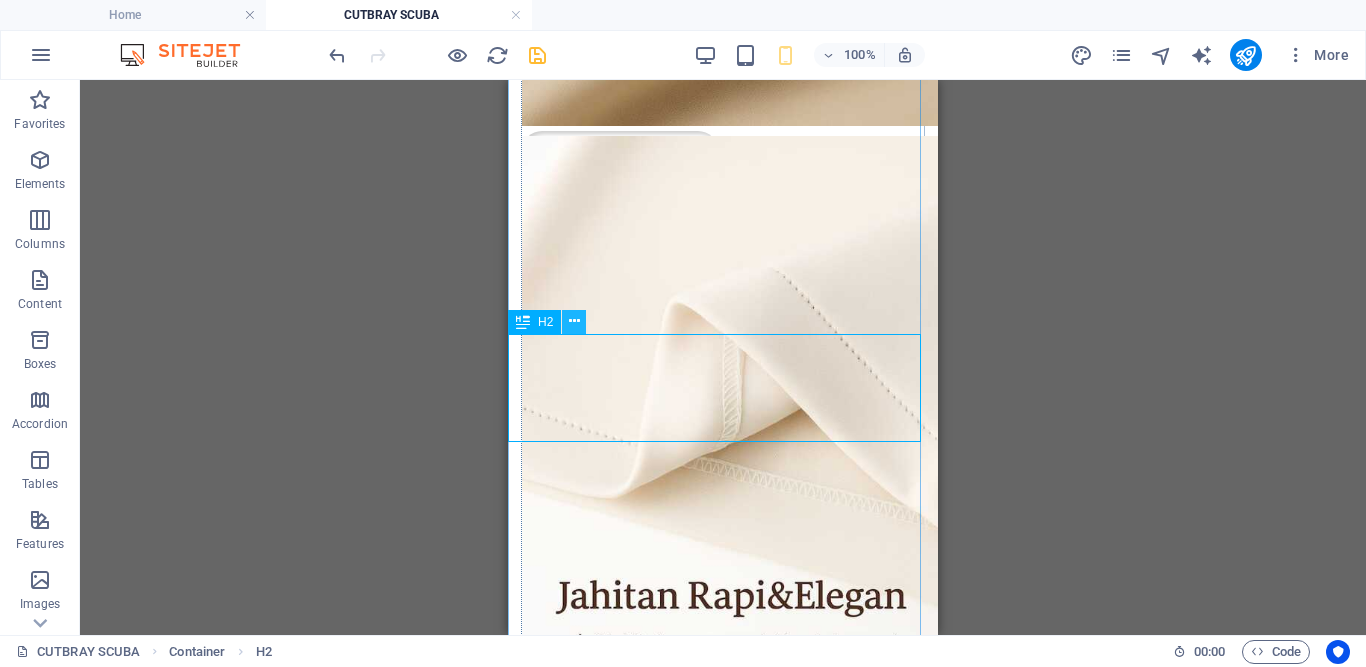 click at bounding box center (574, 322) 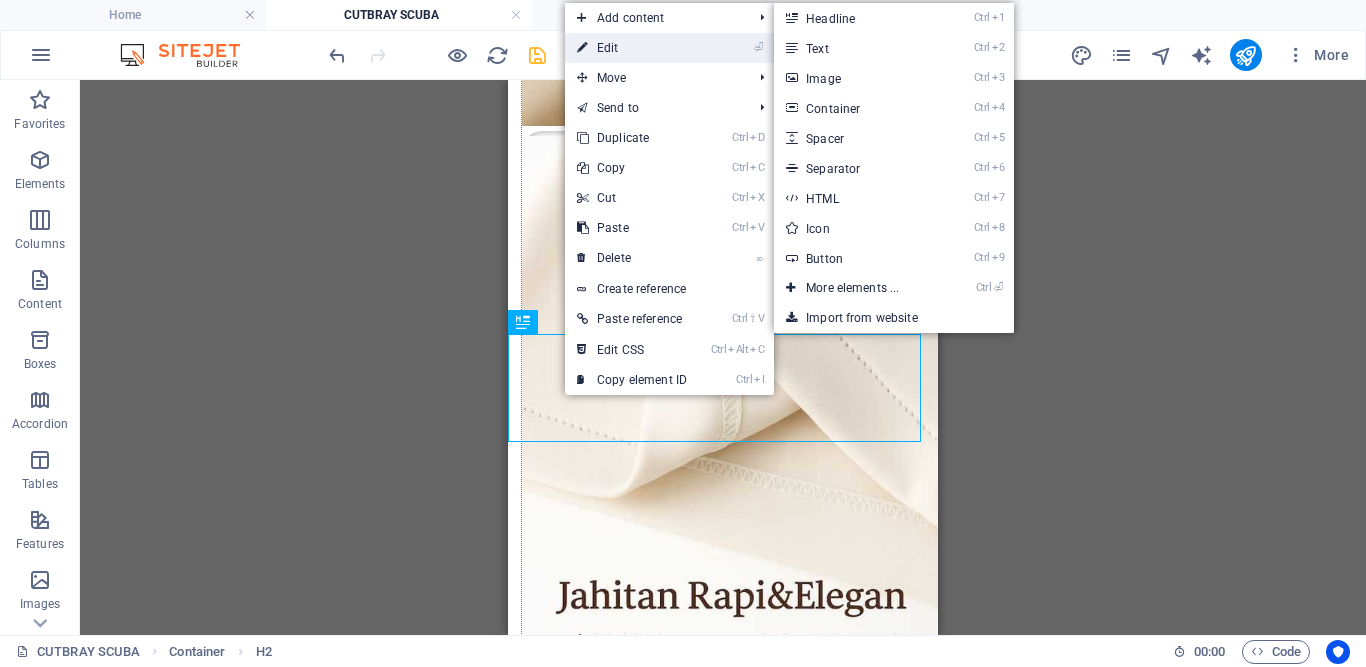 click on "⏎  Edit" at bounding box center [632, 48] 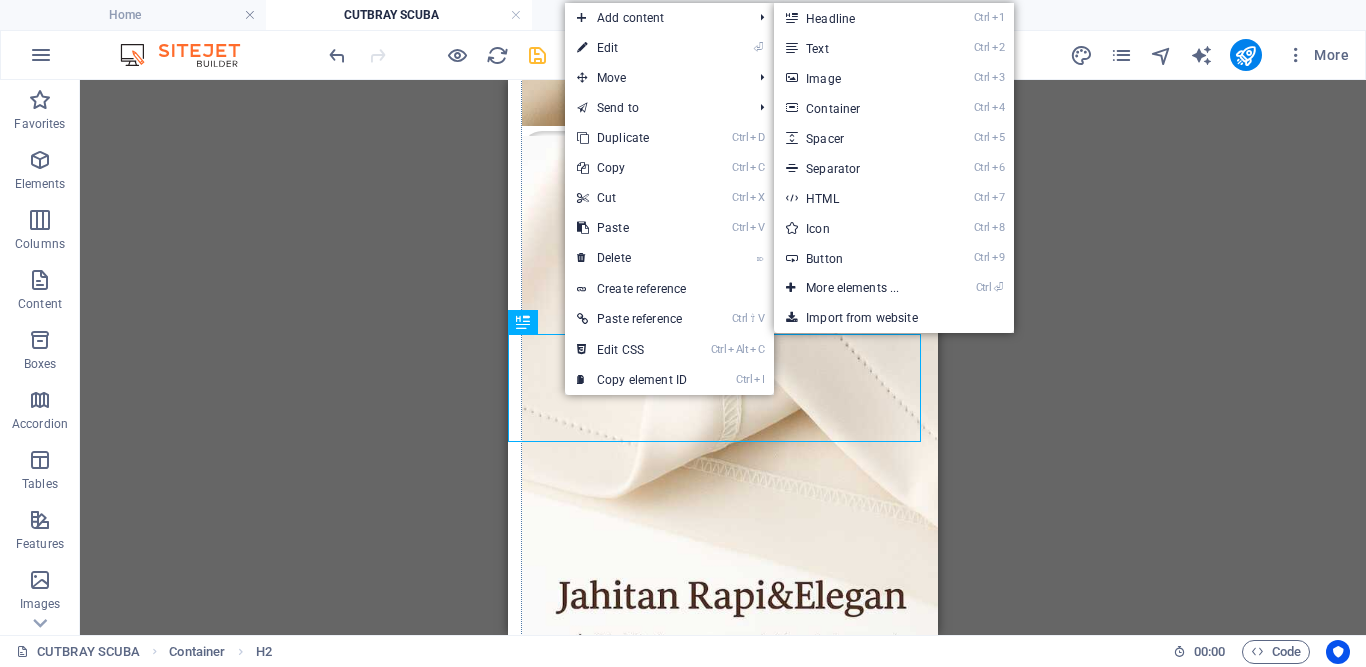 select on "%" 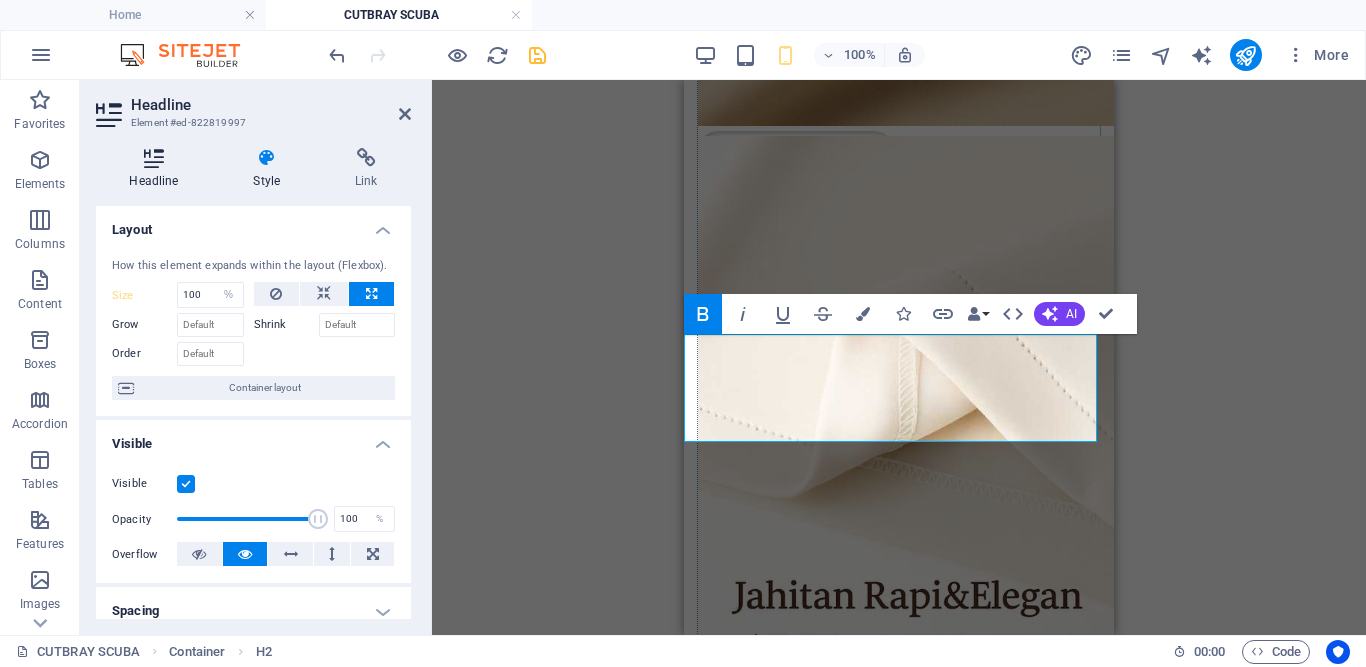click at bounding box center (154, 158) 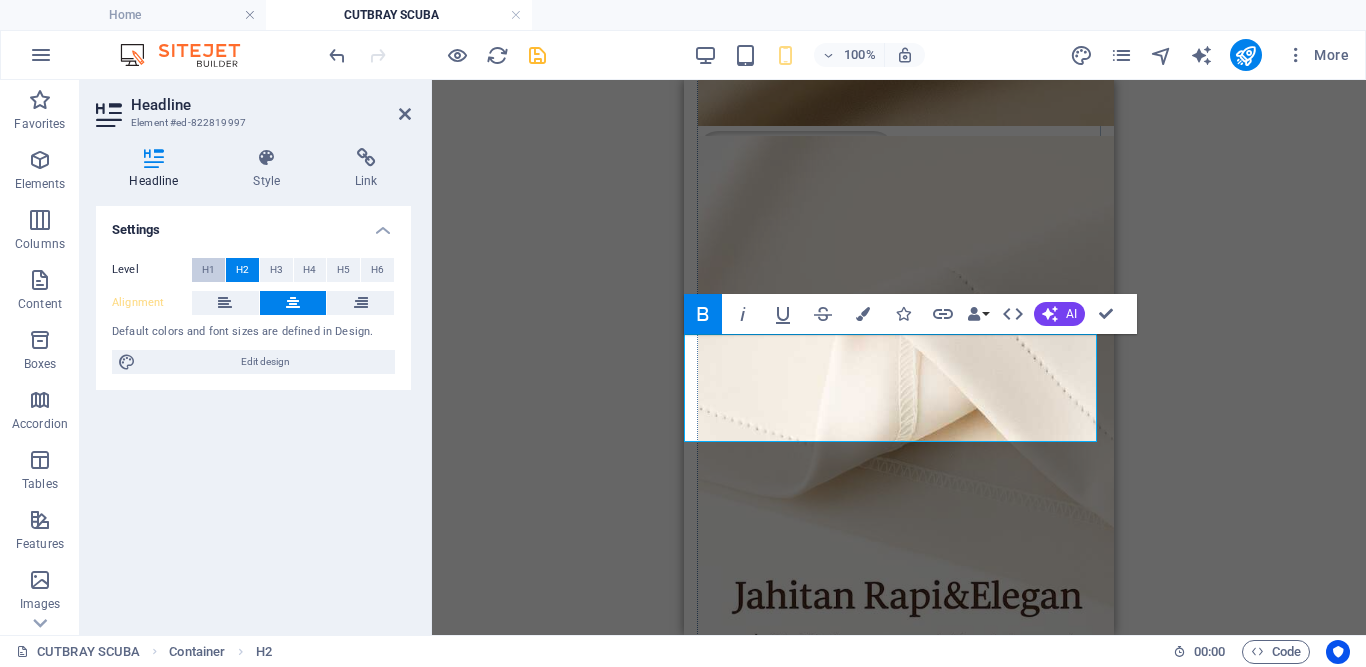 click on "H1" at bounding box center [208, 270] 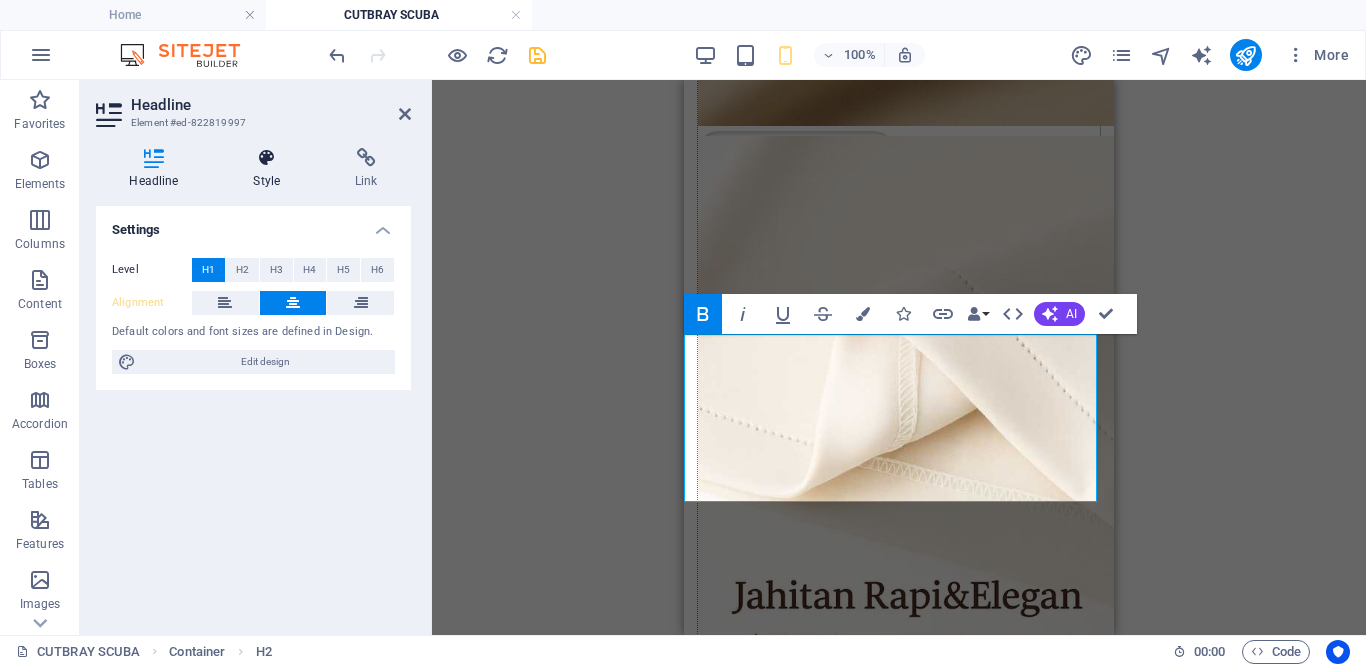 click on "Style" at bounding box center (271, 169) 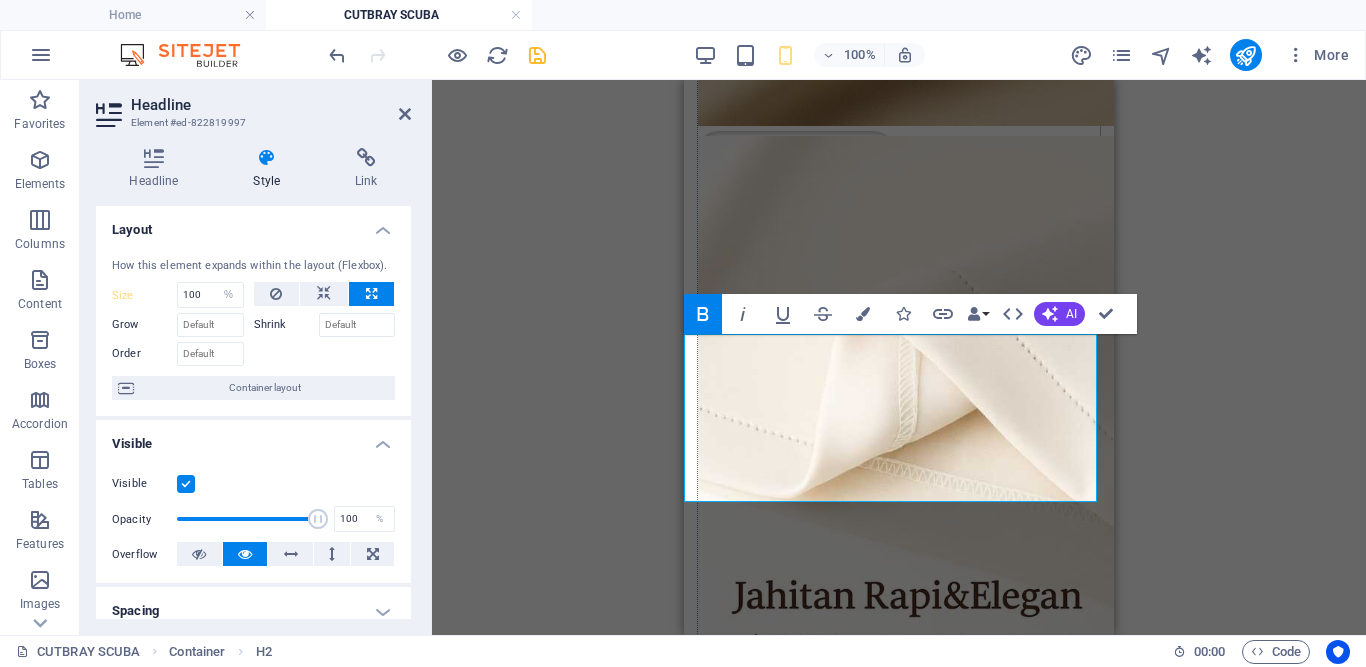 scroll, scrollTop: 361, scrollLeft: 0, axis: vertical 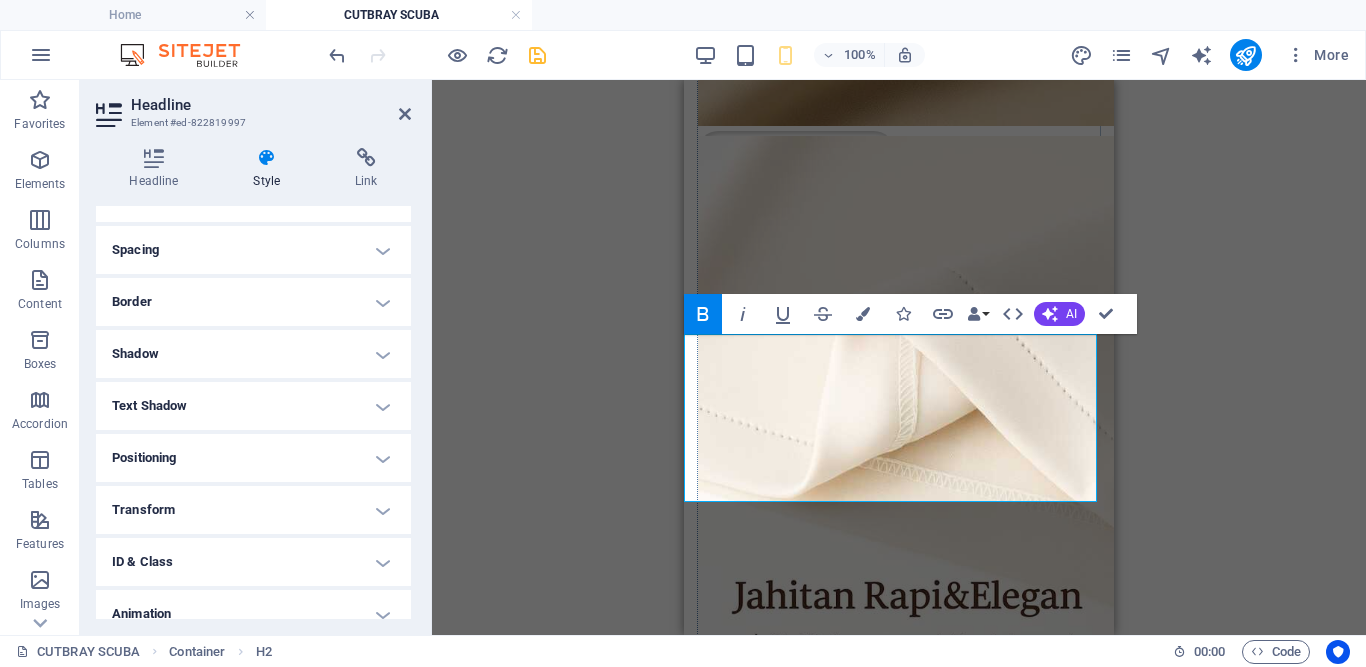 click on "Spacing" at bounding box center [253, 250] 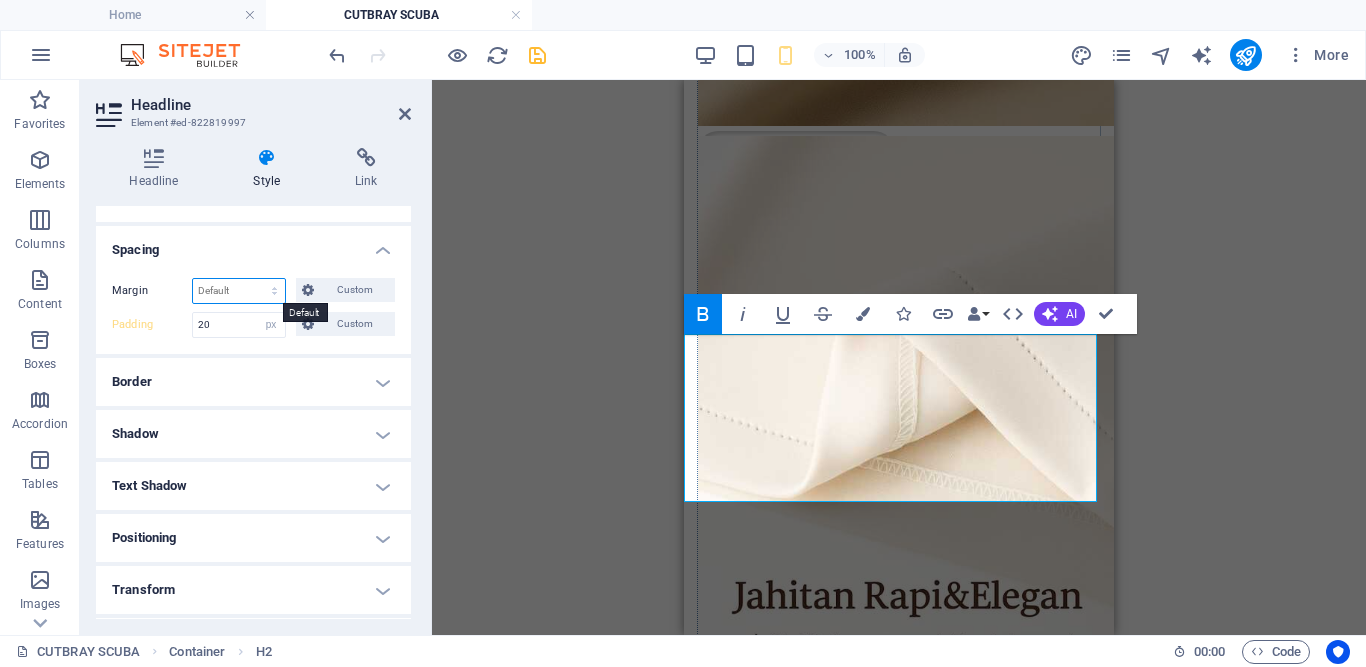 click on "Default auto px % rem vw vh Custom" at bounding box center [239, 291] 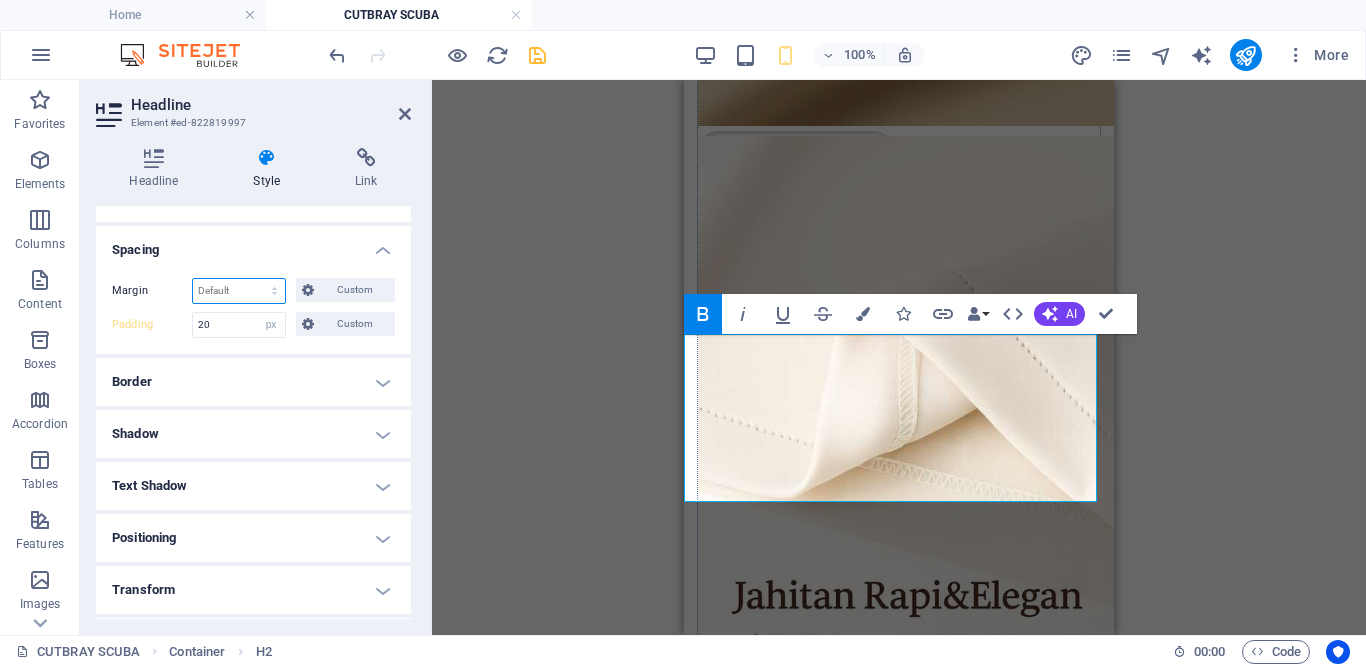 select on "px" 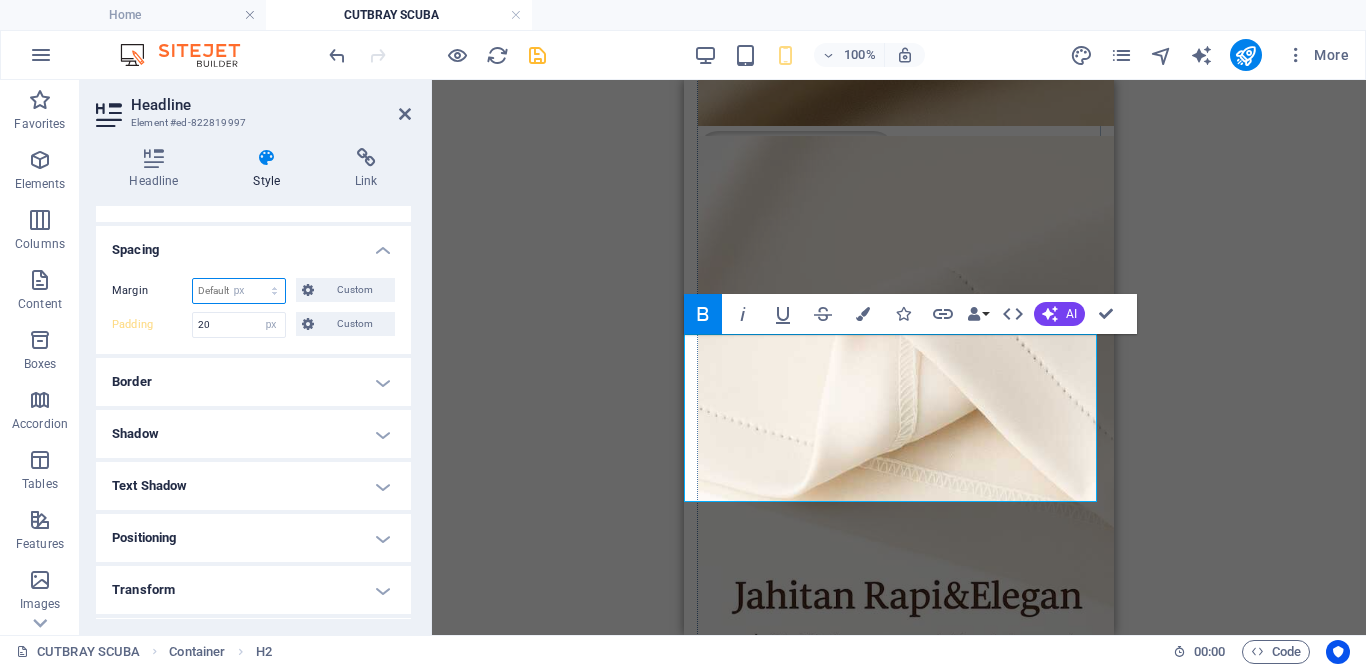 click on "Default auto px % rem vw vh Custom" at bounding box center [239, 291] 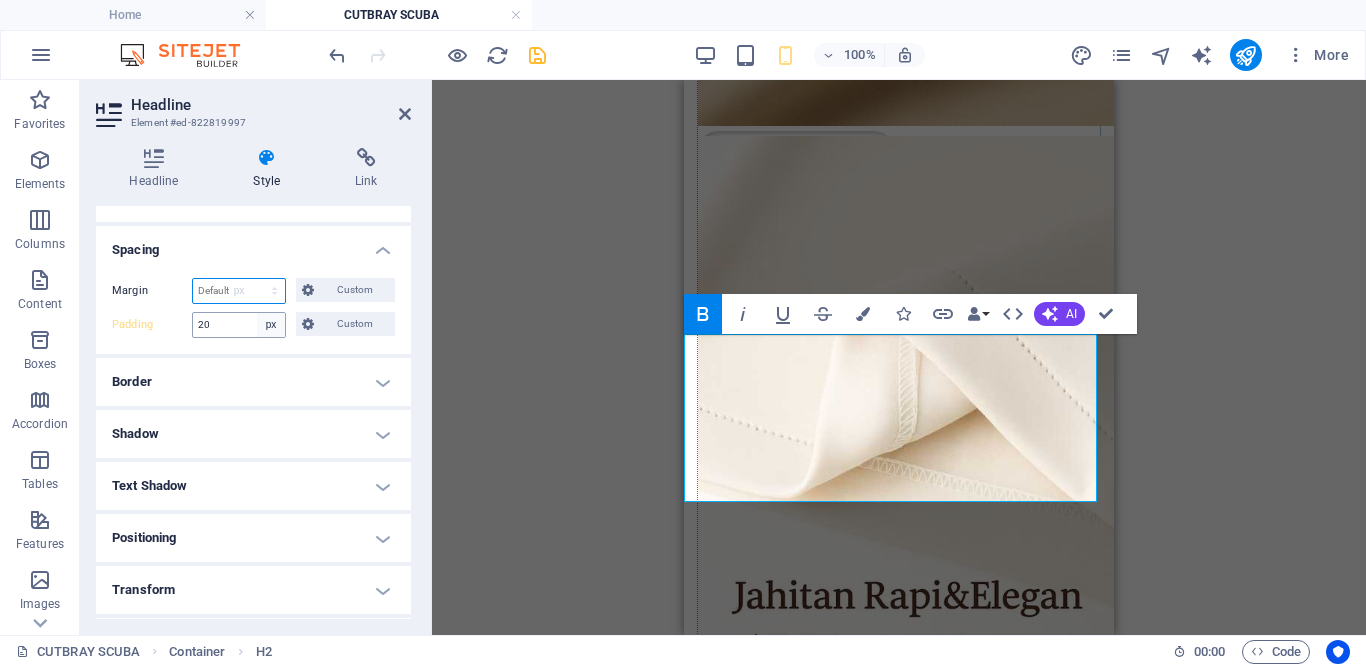 type on "0" 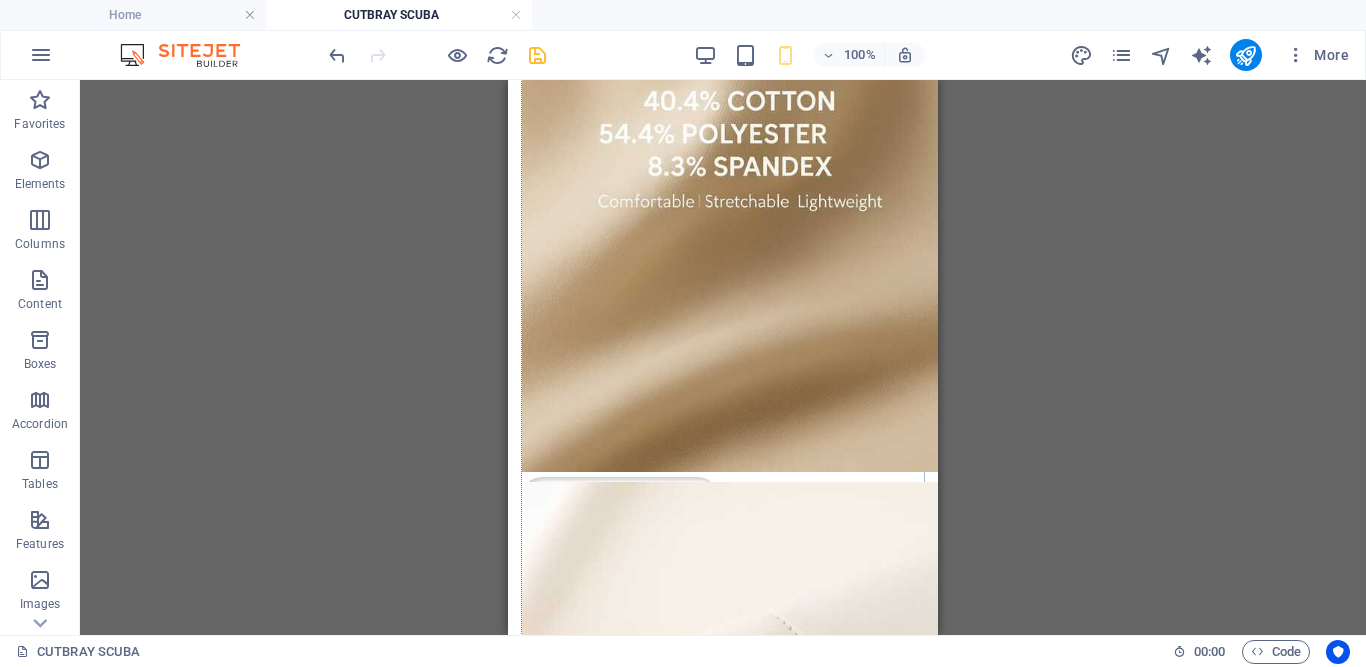 scroll, scrollTop: 1300, scrollLeft: 0, axis: vertical 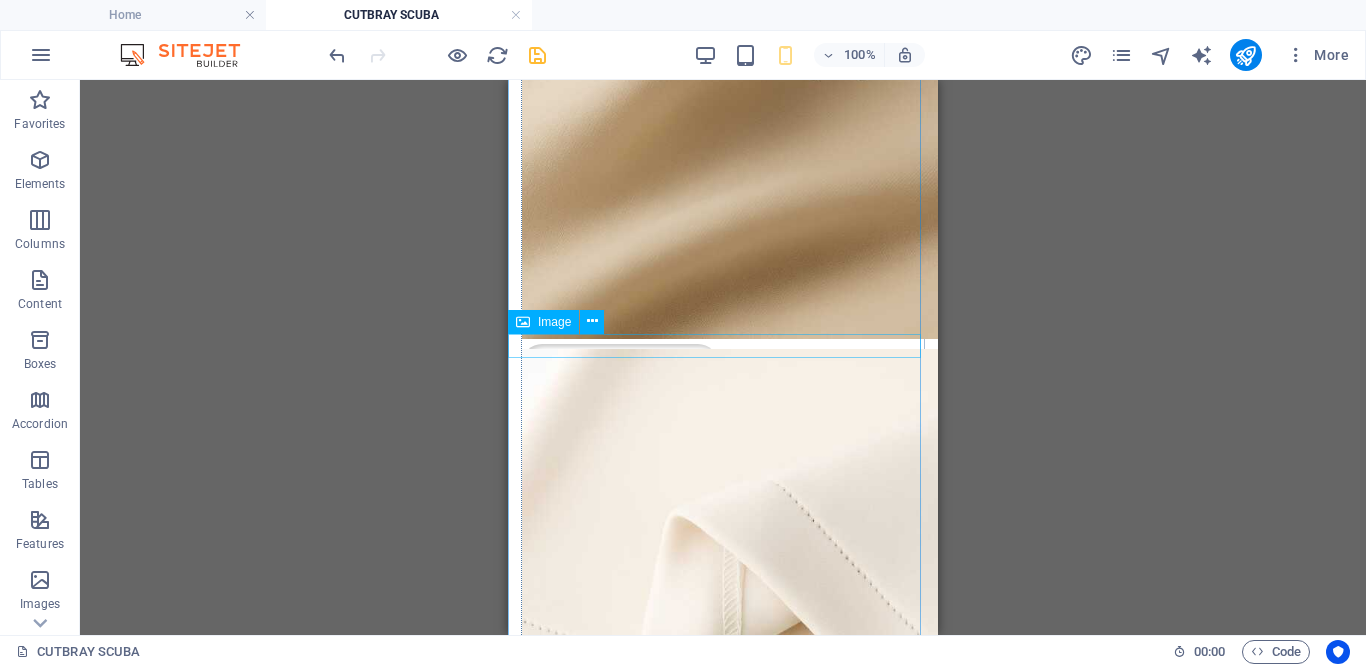 click at bounding box center (723, 1450) 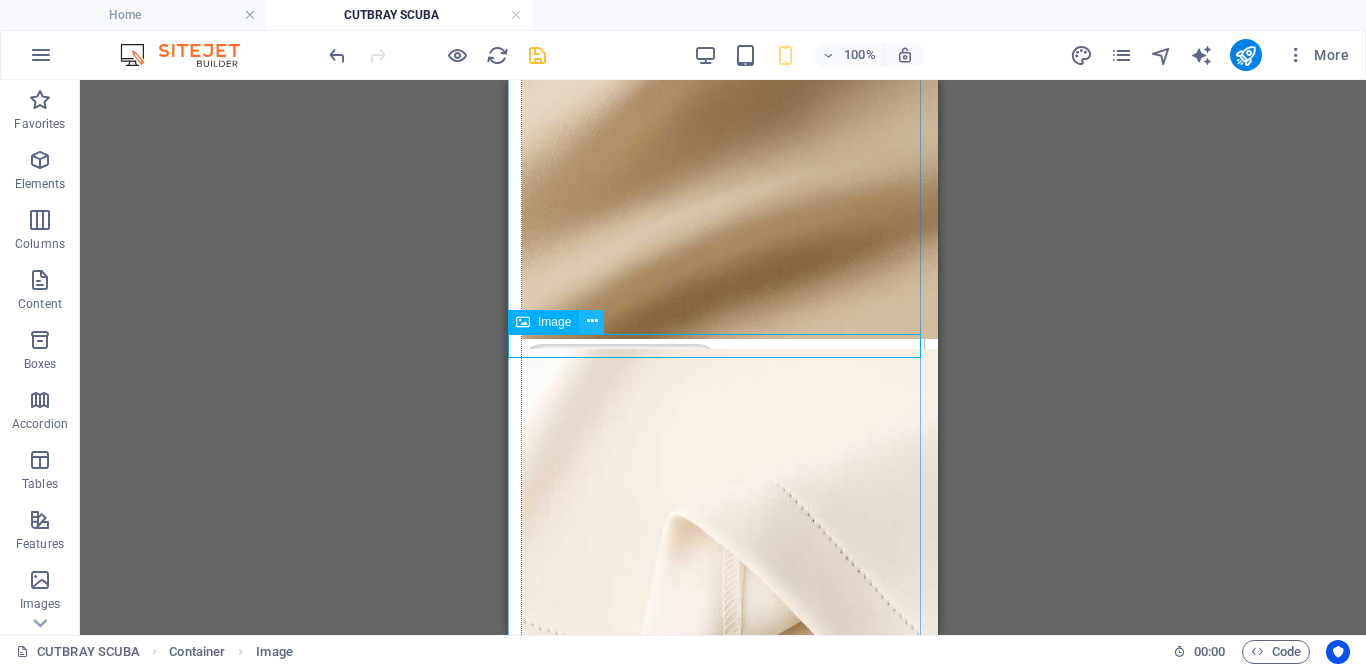 click at bounding box center [592, 321] 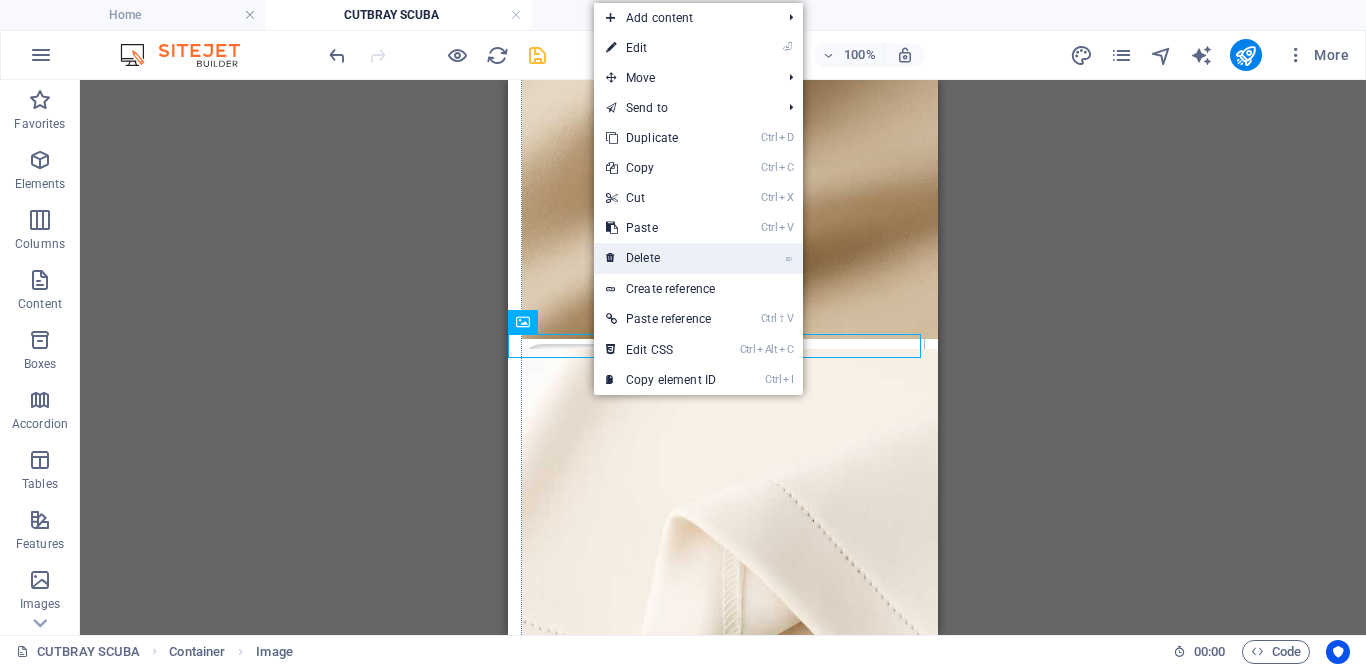 click on "⌦  Delete" at bounding box center [661, 258] 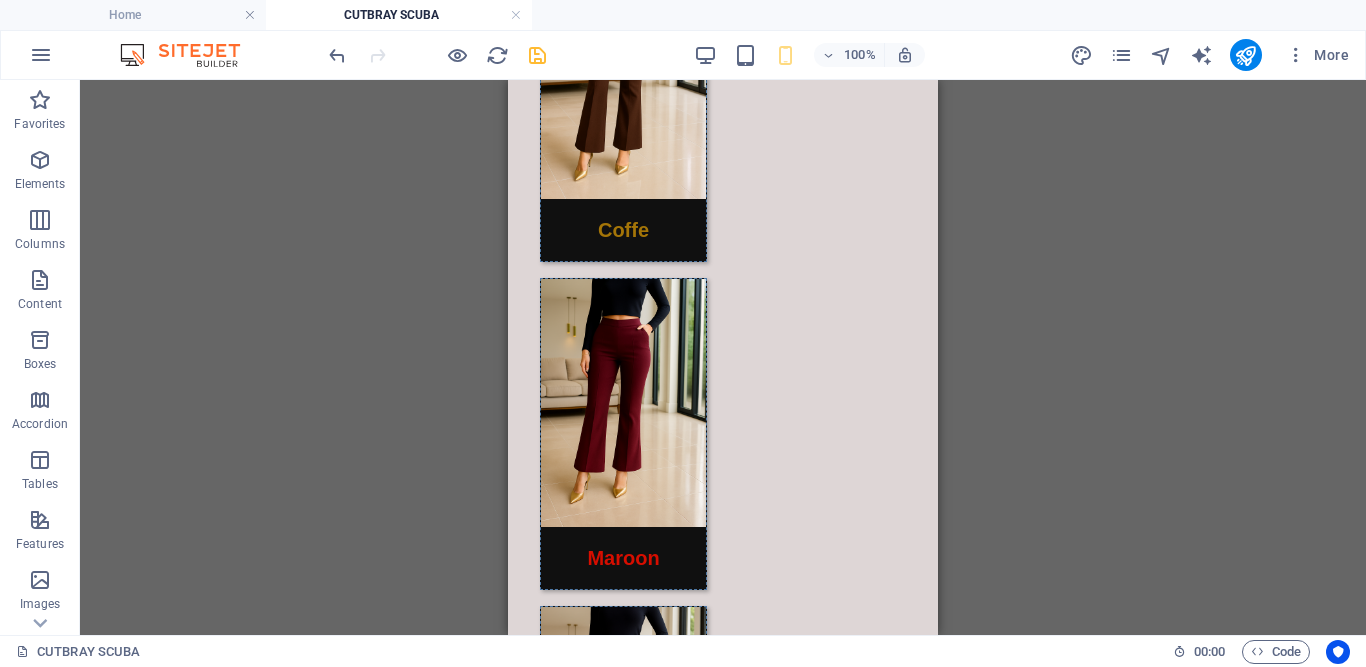 scroll, scrollTop: 4063, scrollLeft: 0, axis: vertical 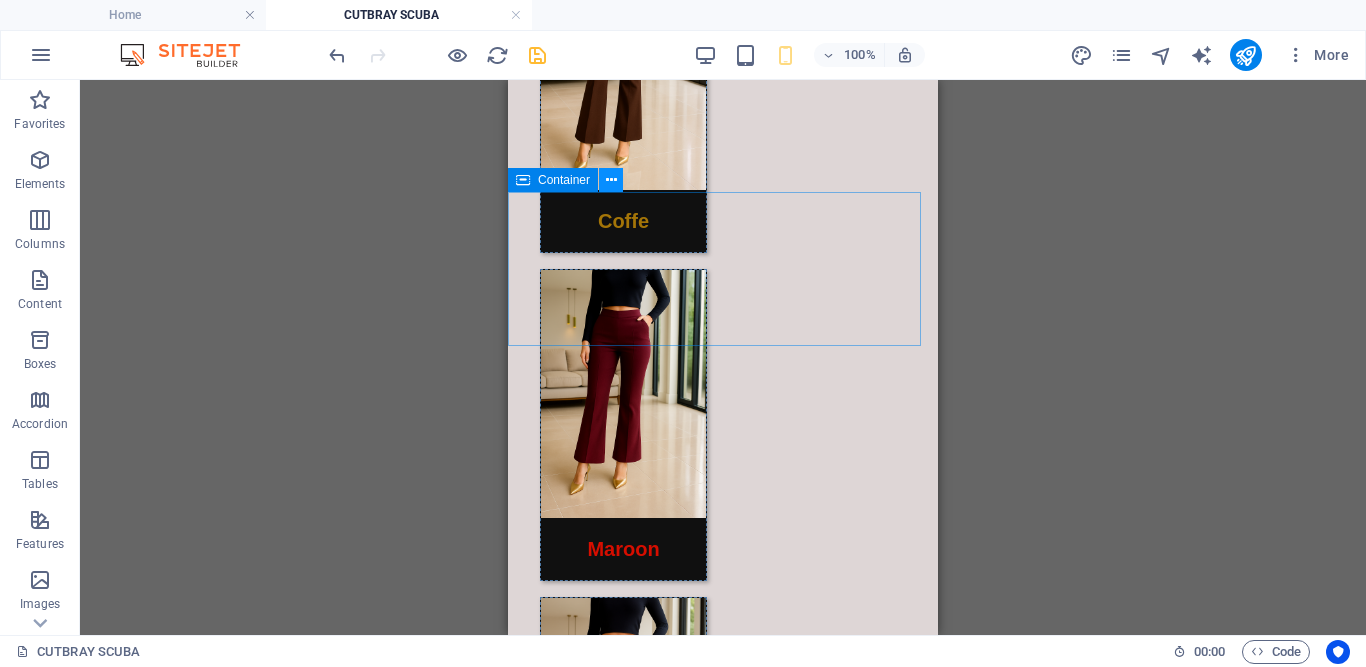 click at bounding box center (611, 180) 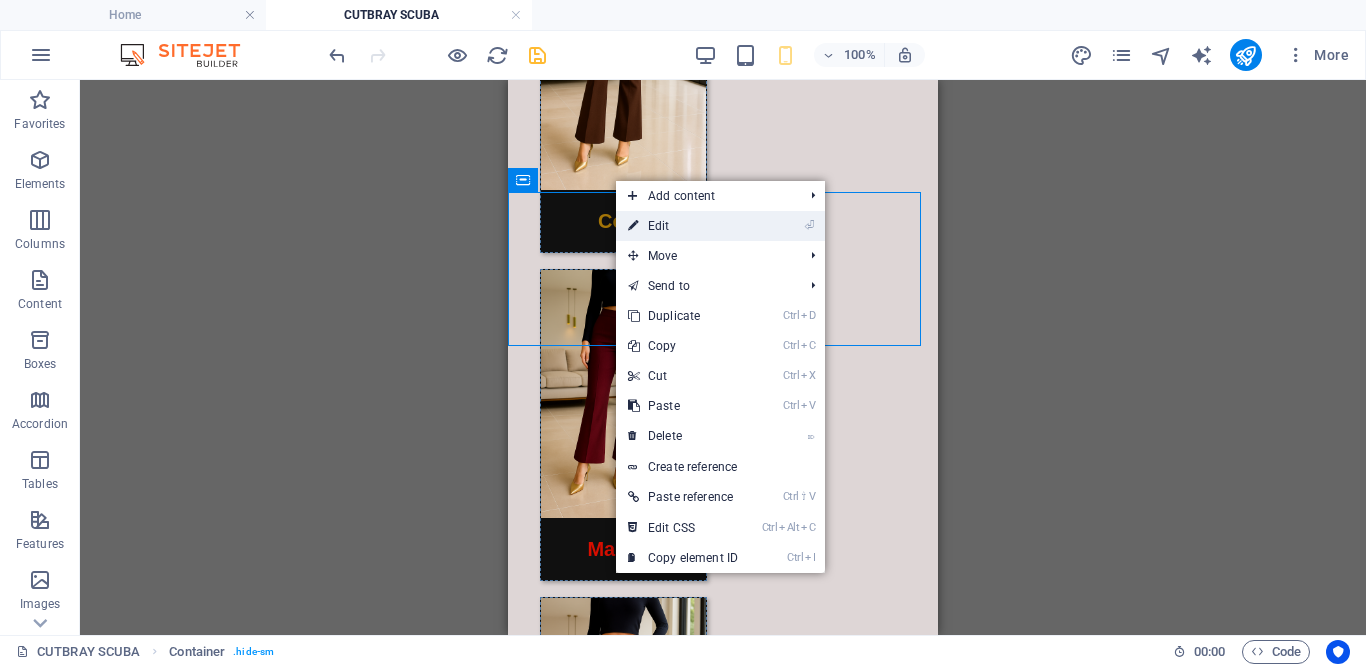 drag, startPoint x: 655, startPoint y: 220, endPoint x: 13, endPoint y: 250, distance: 642.70056 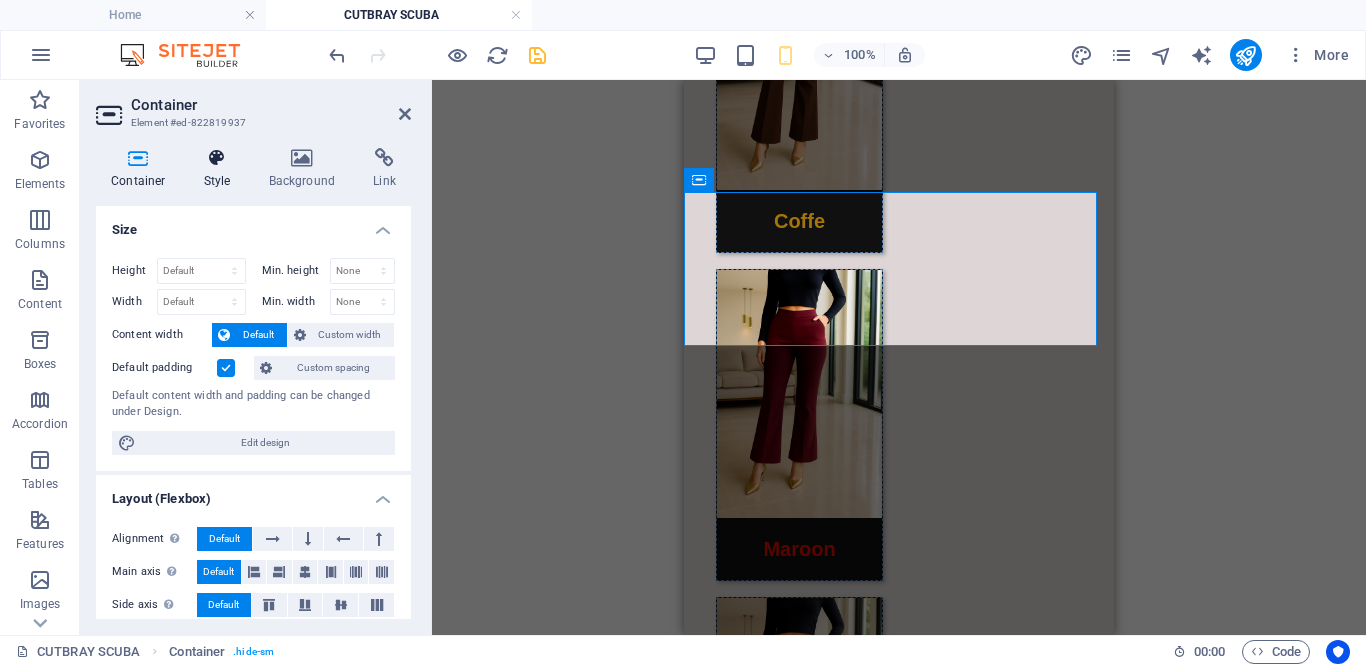 click at bounding box center [217, 158] 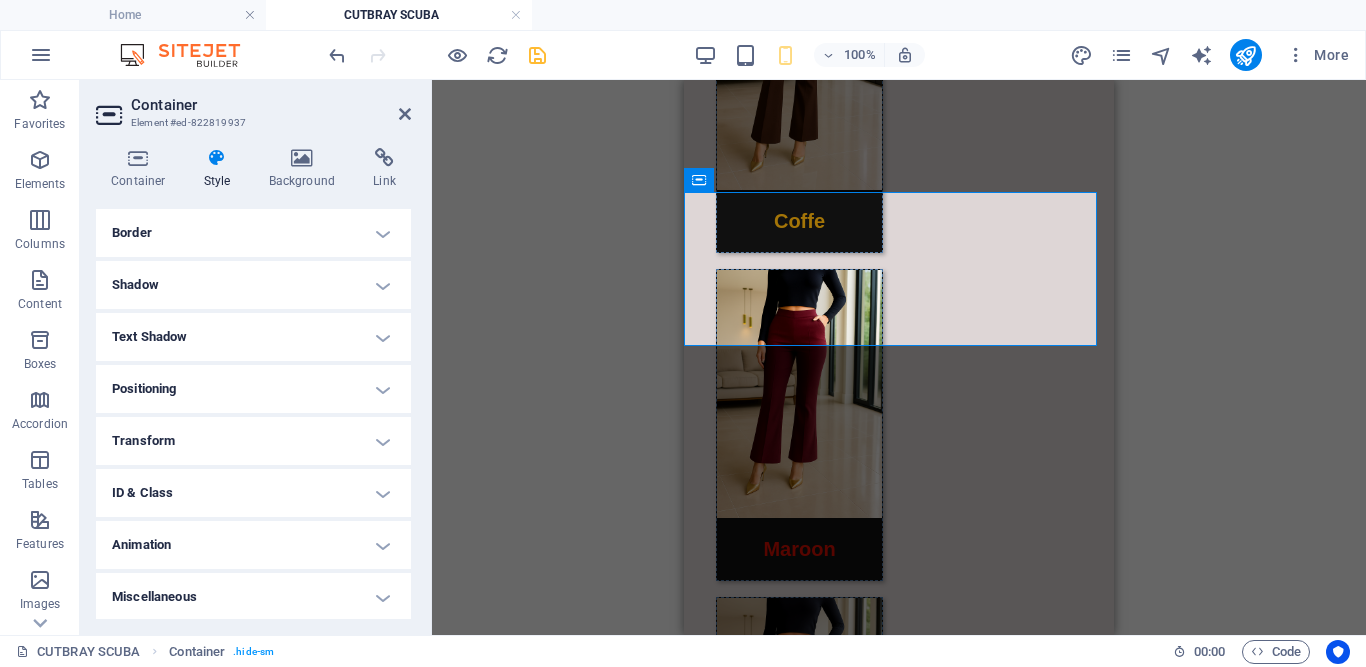 scroll, scrollTop: 218, scrollLeft: 0, axis: vertical 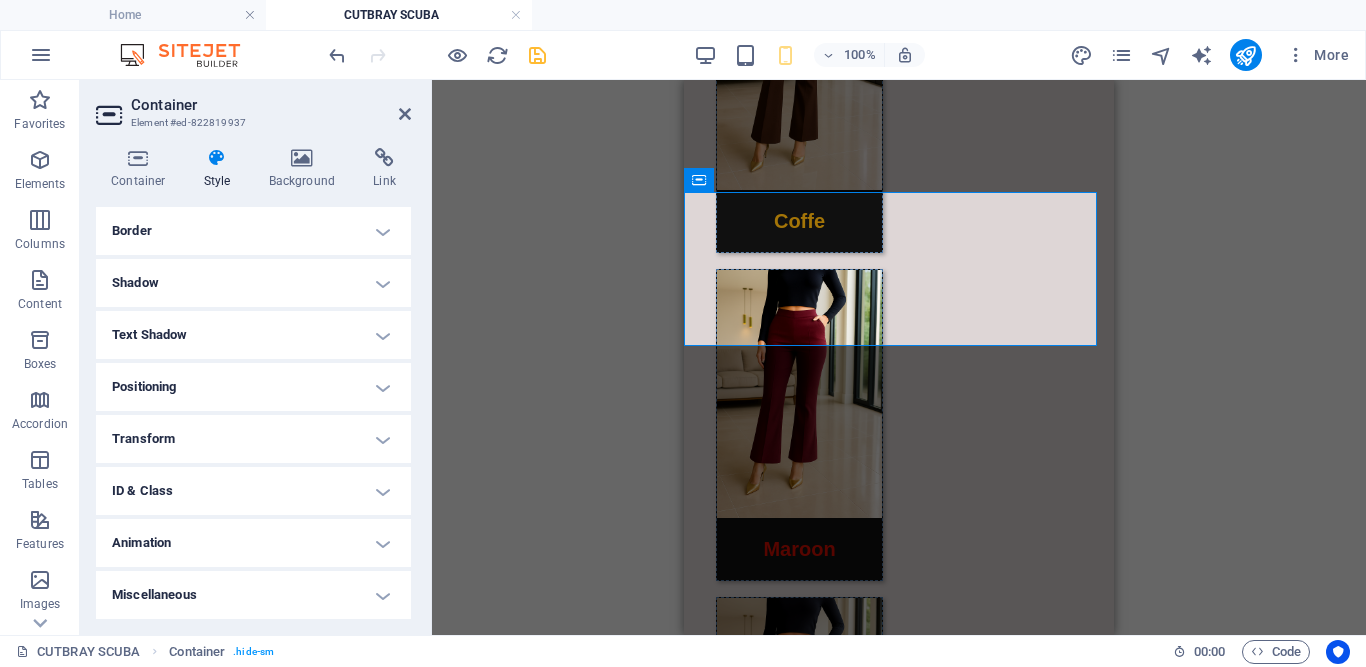 click on "Miscellaneous" at bounding box center [253, 595] 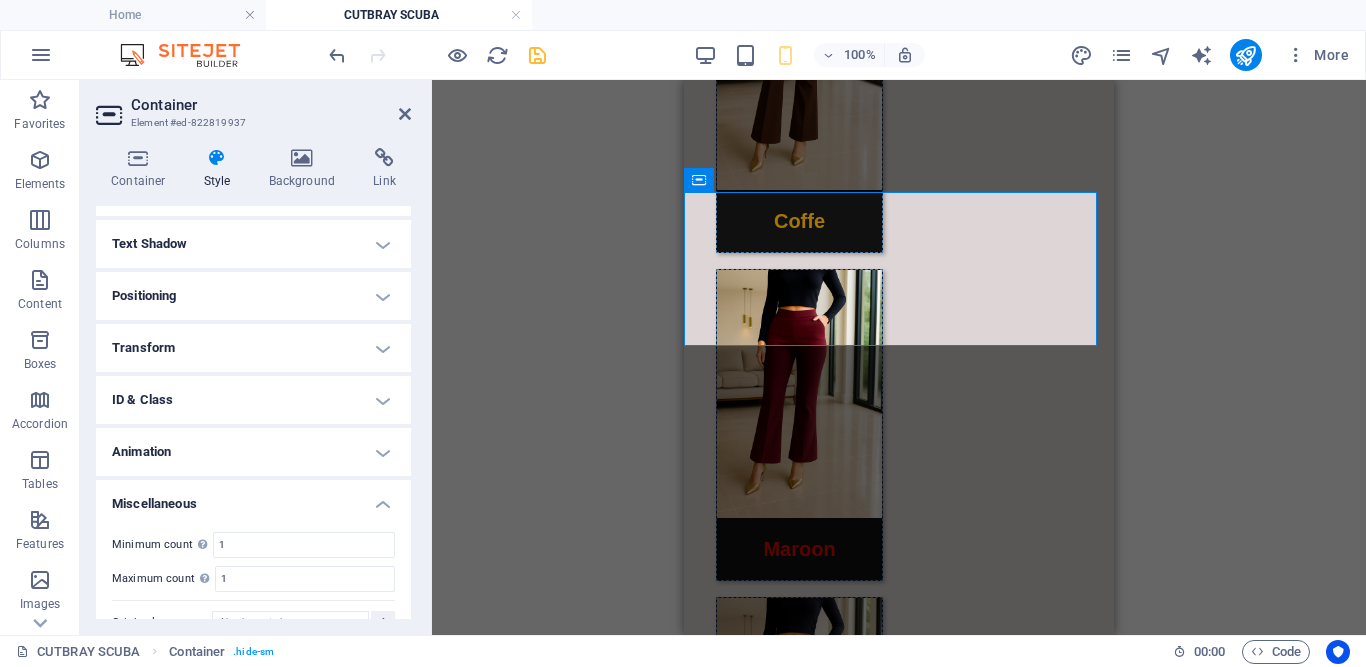 scroll, scrollTop: 342, scrollLeft: 0, axis: vertical 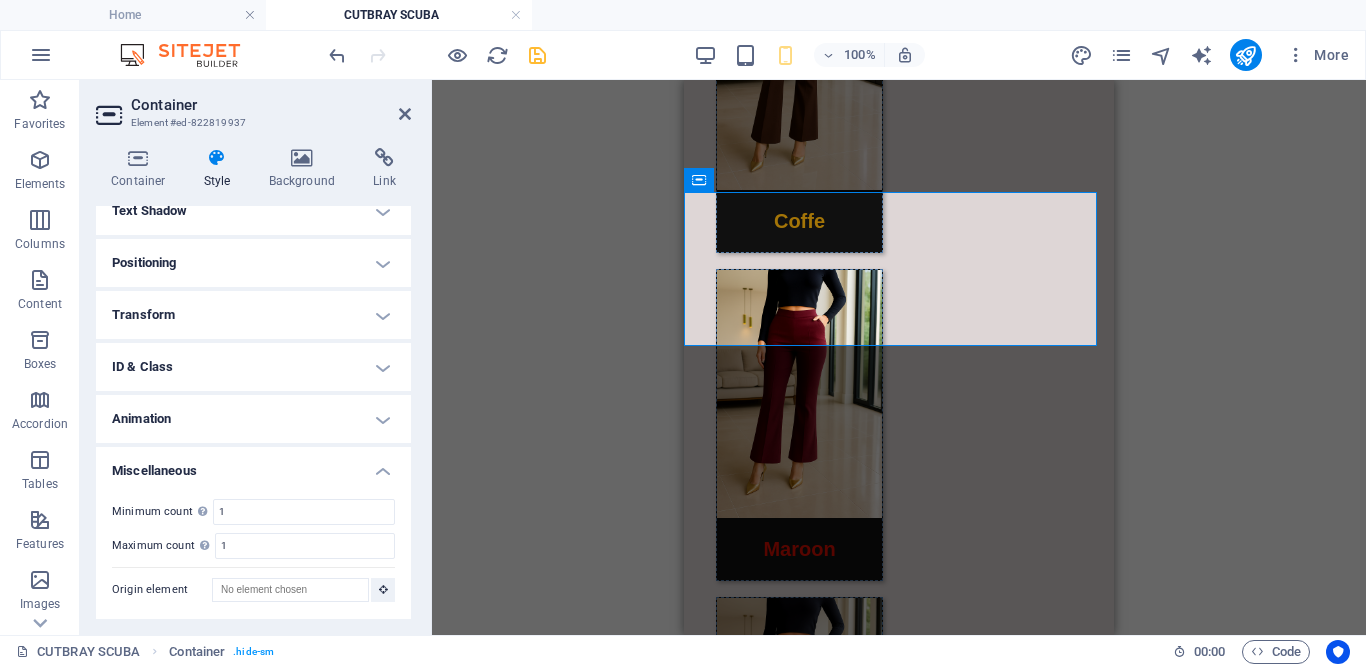 click on "Animation" at bounding box center (253, 419) 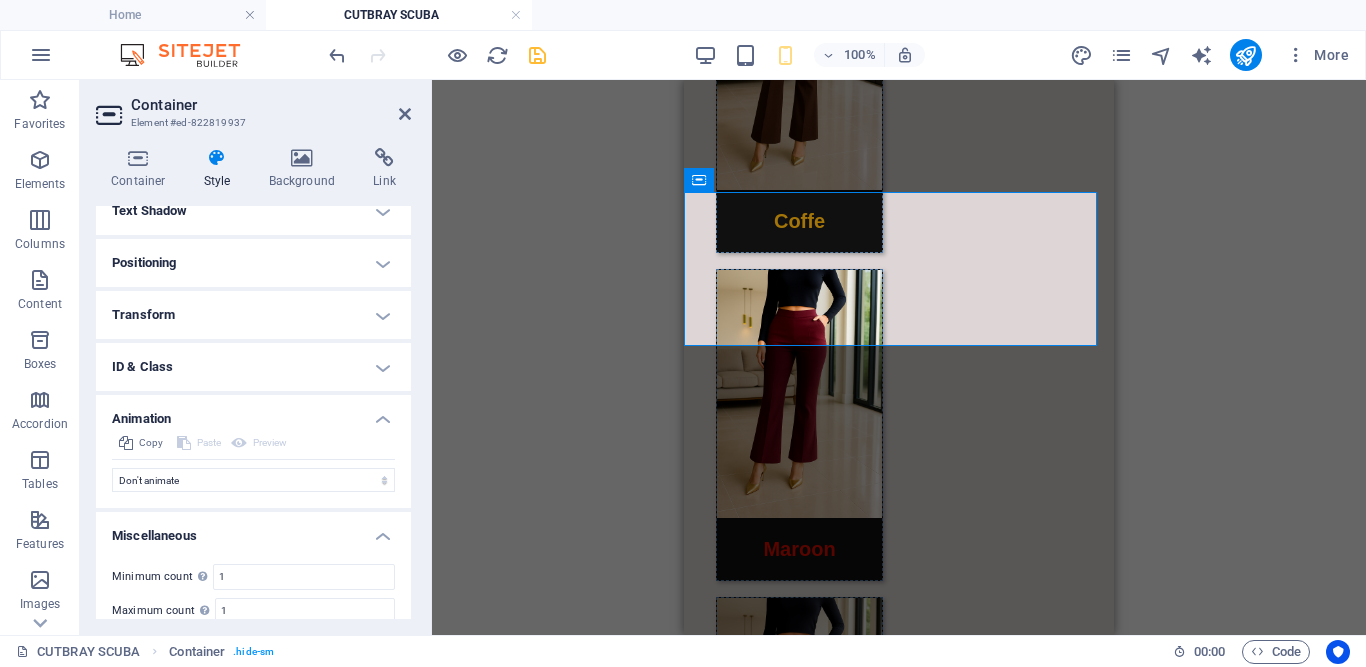 click on "Animation" at bounding box center [253, 413] 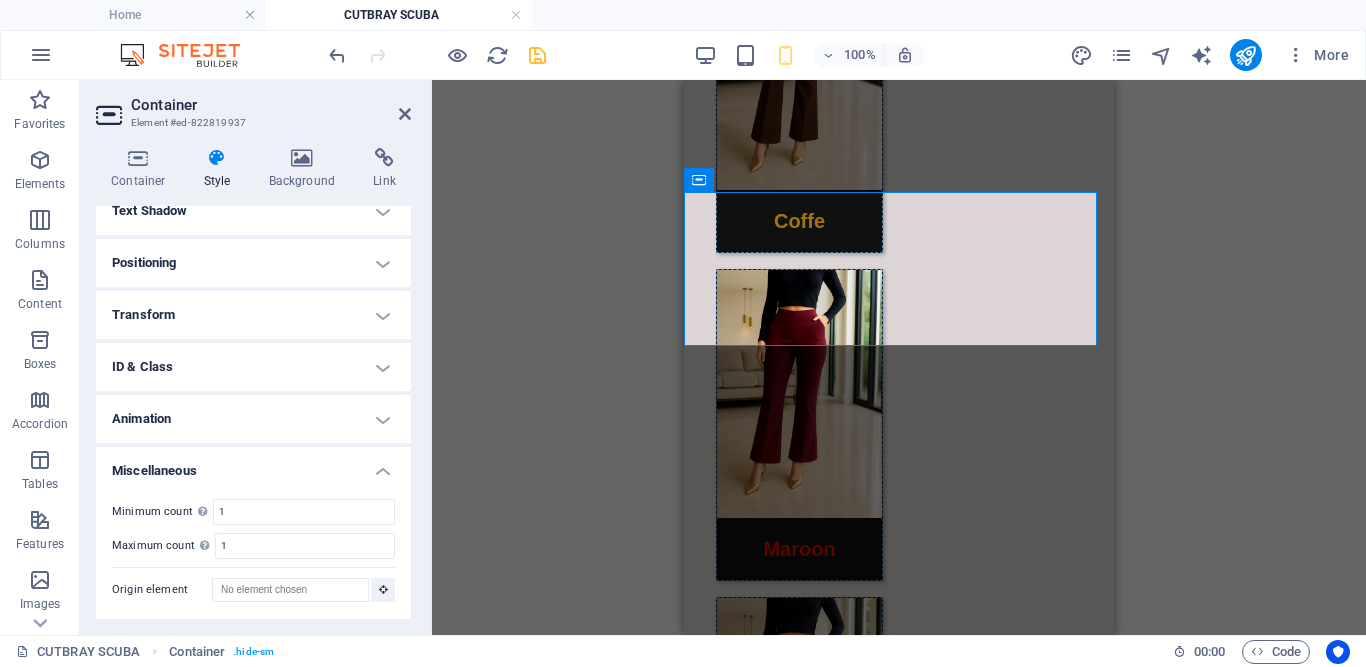scroll, scrollTop: 0, scrollLeft: 0, axis: both 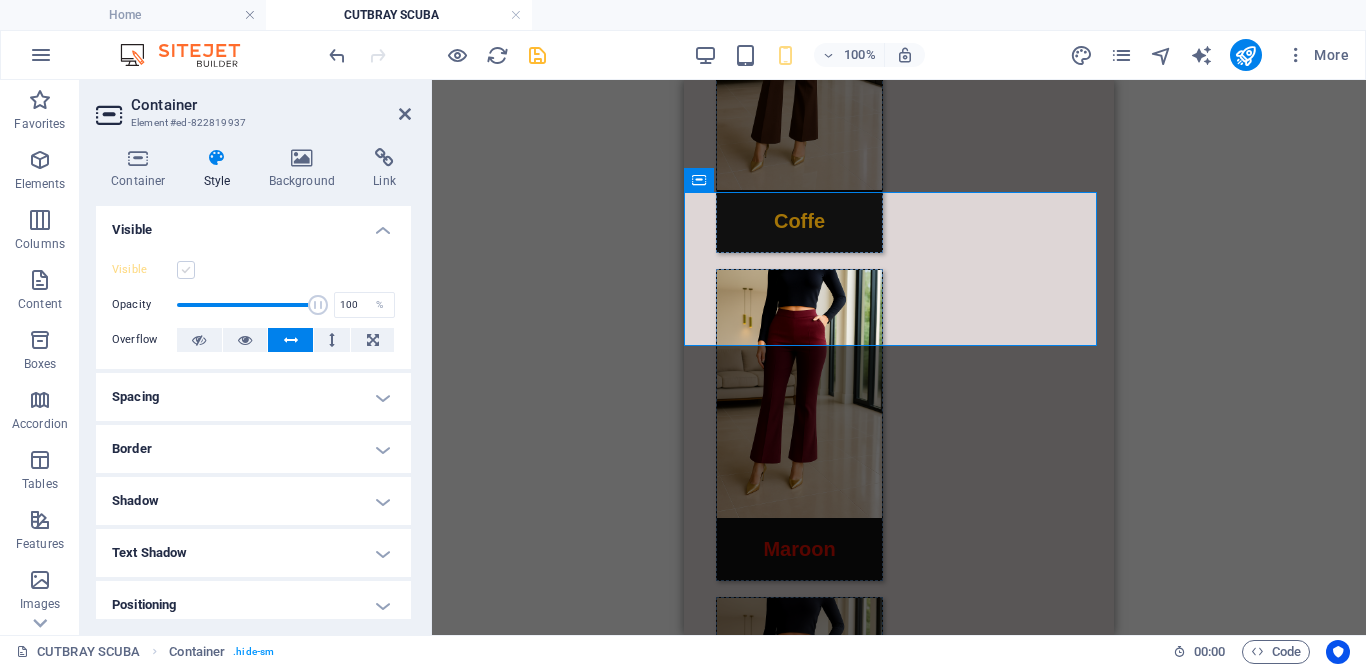 click at bounding box center [186, 270] 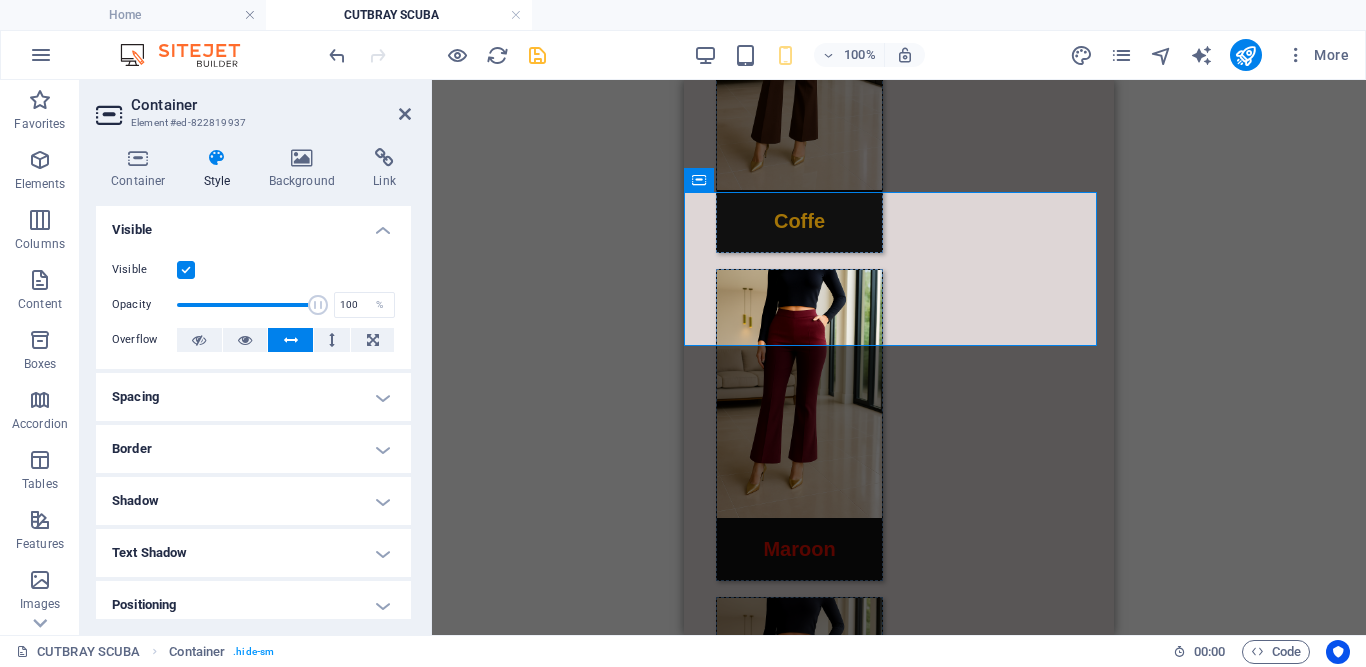 click on "Visible" at bounding box center (253, 224) 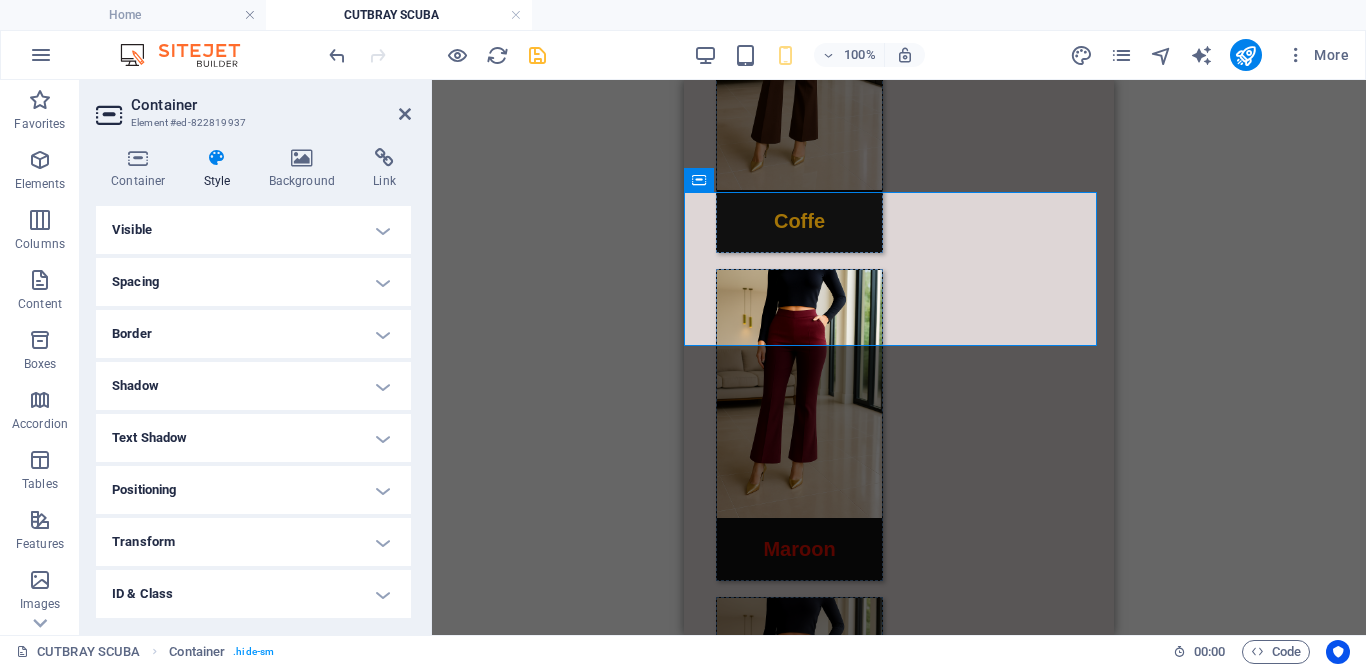 scroll, scrollTop: 227, scrollLeft: 0, axis: vertical 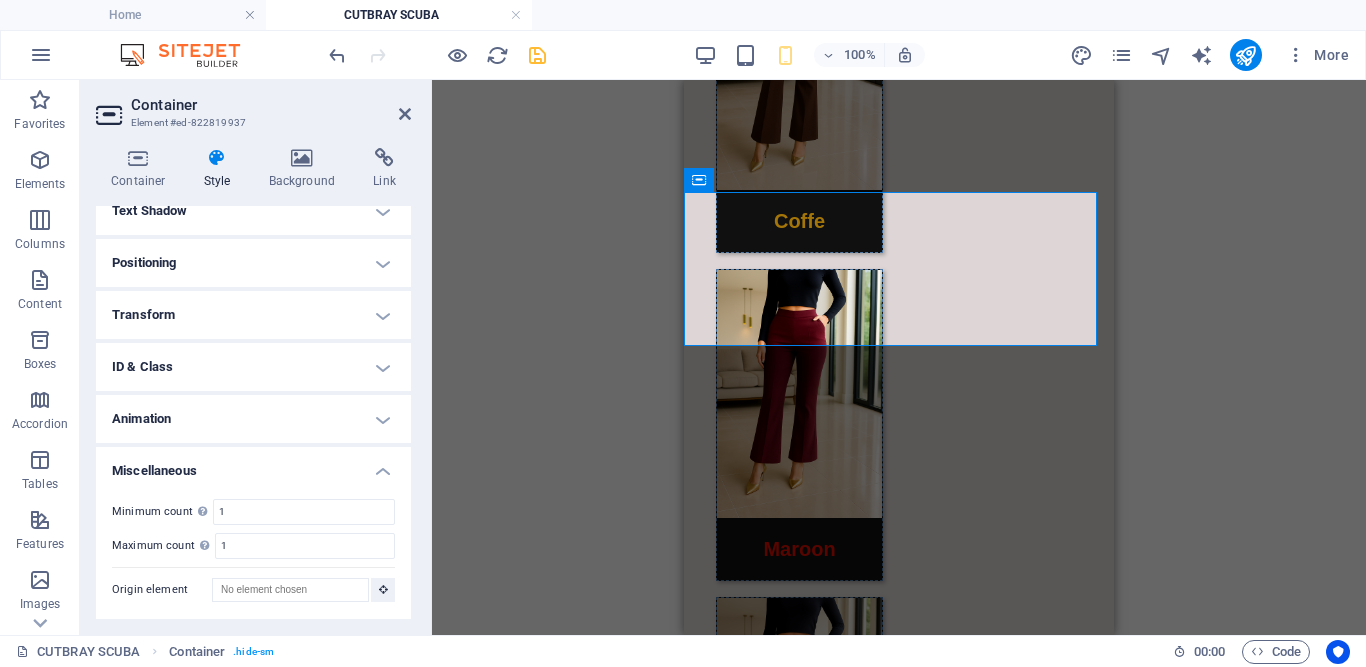 click on "Miscellaneous" at bounding box center [253, 465] 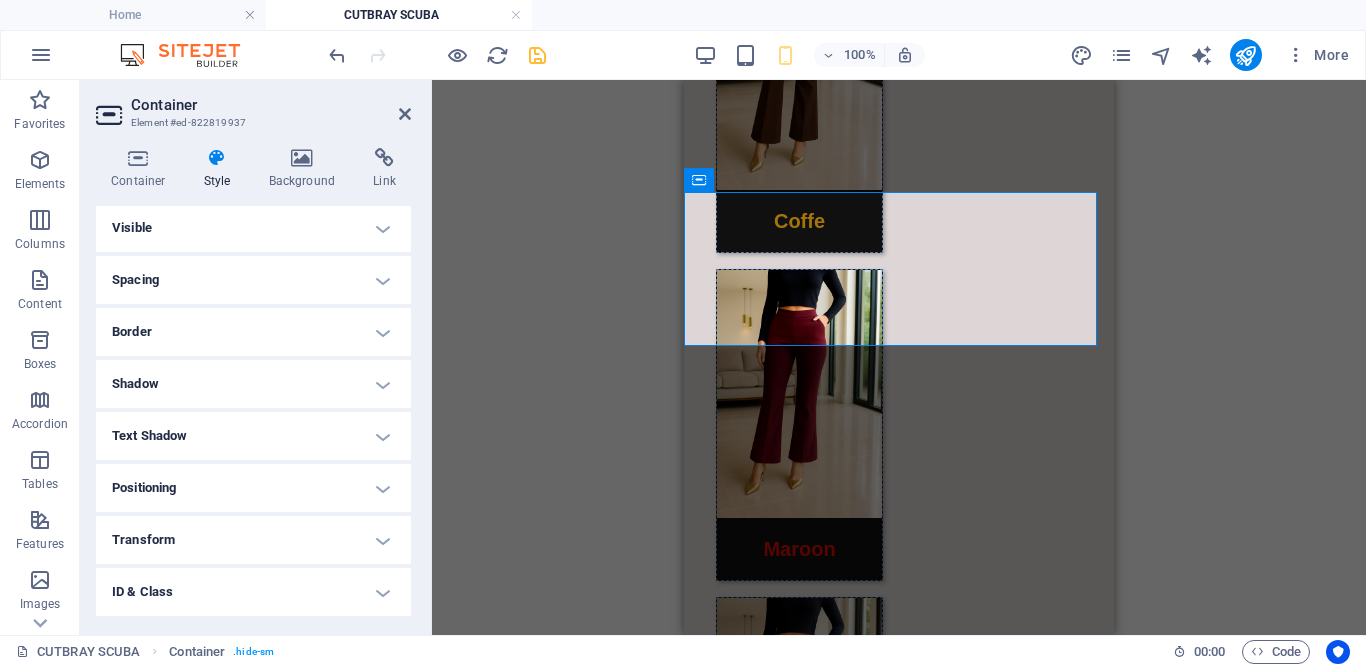 scroll, scrollTop: 0, scrollLeft: 0, axis: both 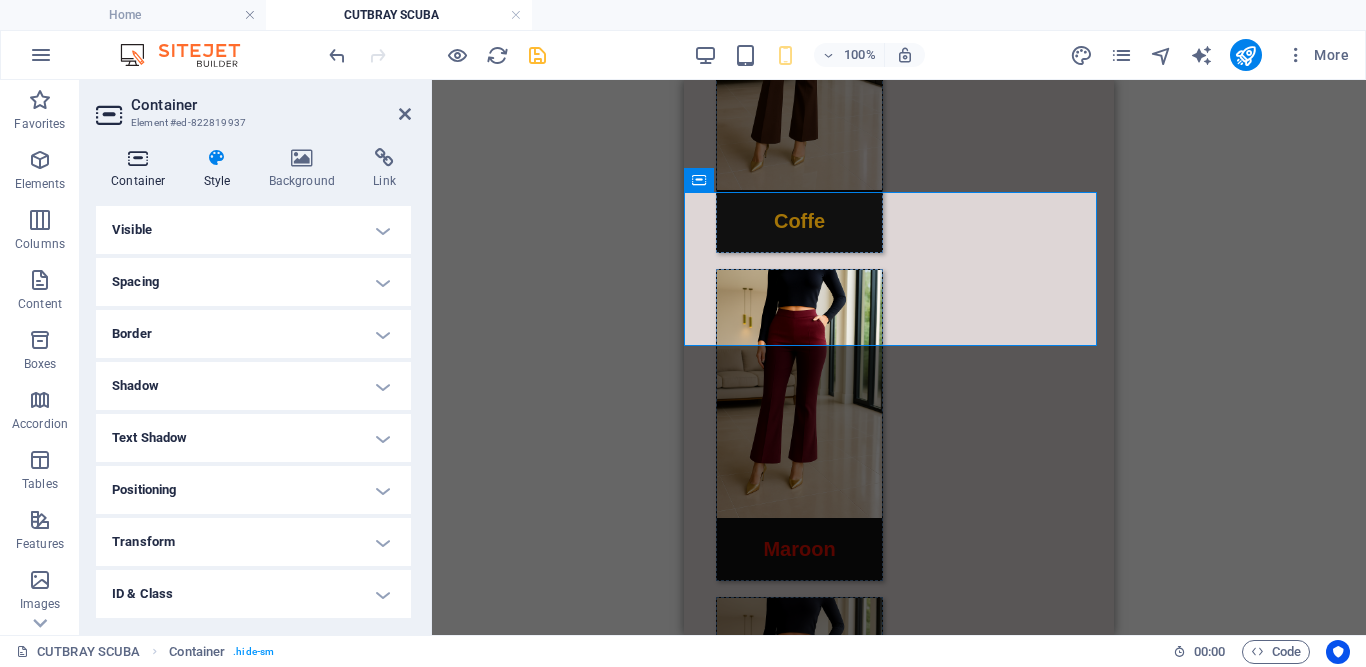 click on "Container" at bounding box center (142, 169) 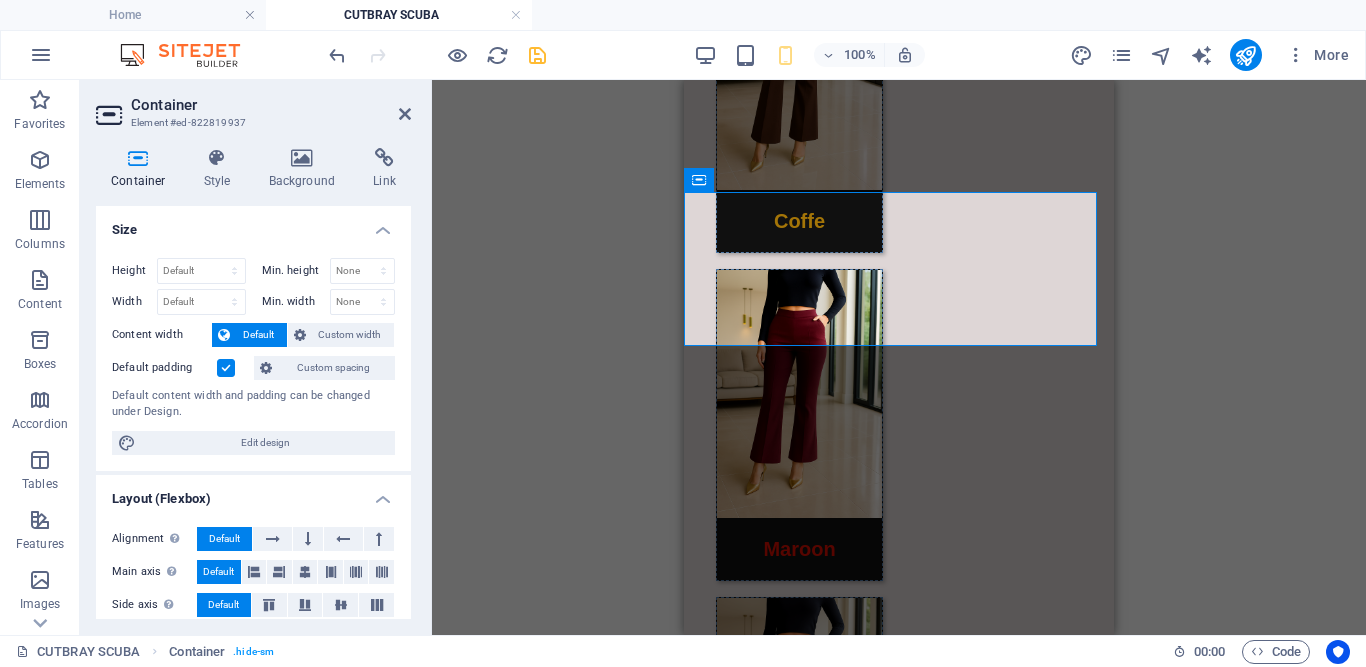 scroll, scrollTop: 362, scrollLeft: 0, axis: vertical 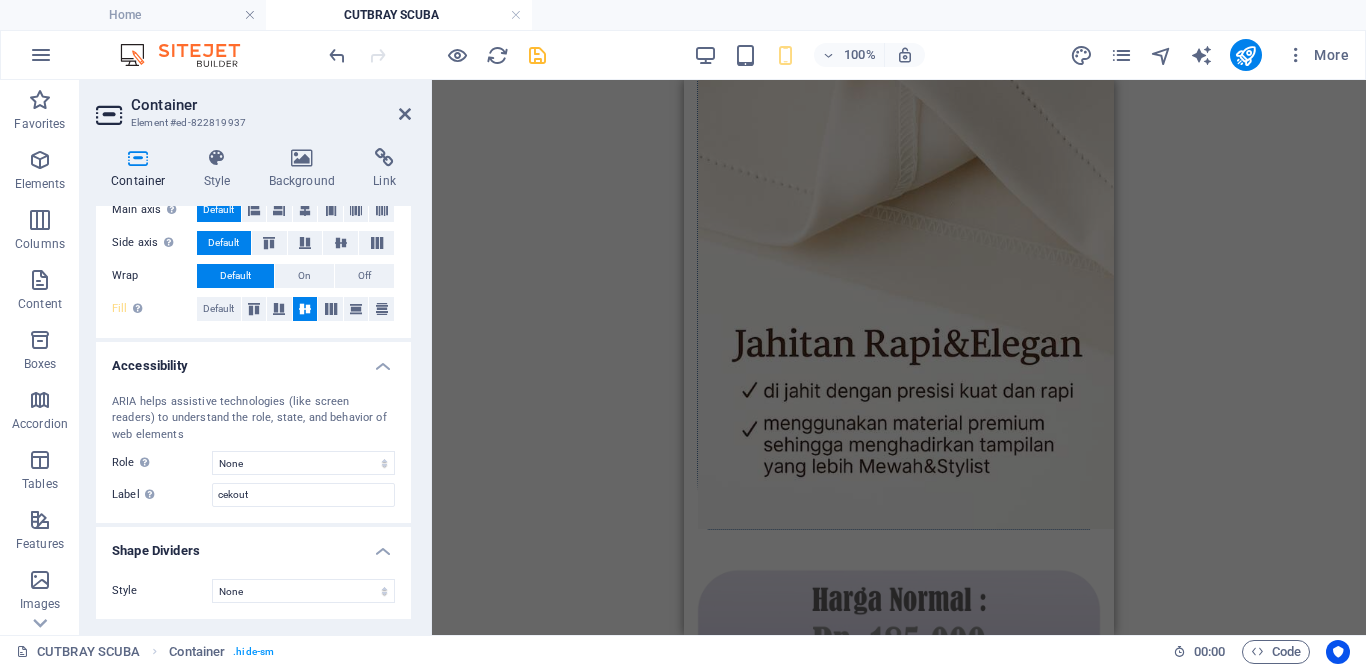 drag, startPoint x: 1106, startPoint y: 202, endPoint x: 1799, endPoint y: 409, distance: 723.2551 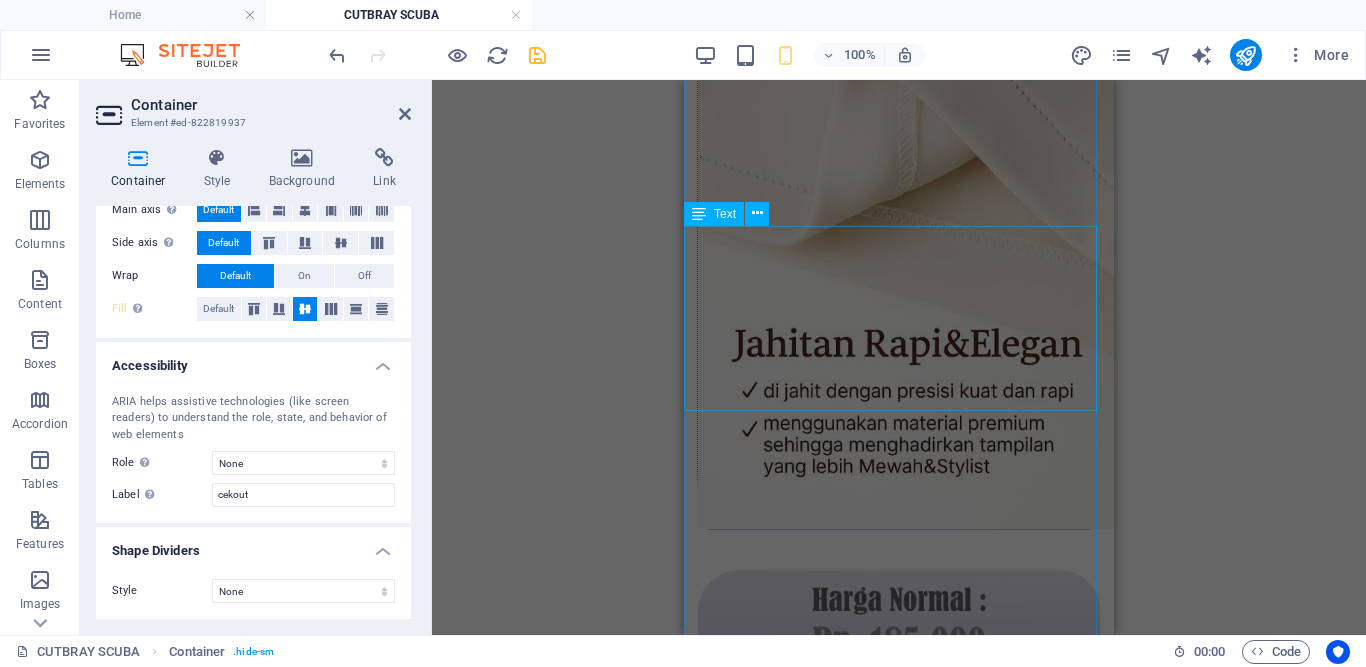 click on "Celana Kekinian yang stylis dan nyaman dengan bahan scuba premium tebal, dipakai keseharian atau ngantor" at bounding box center [899, 1437] 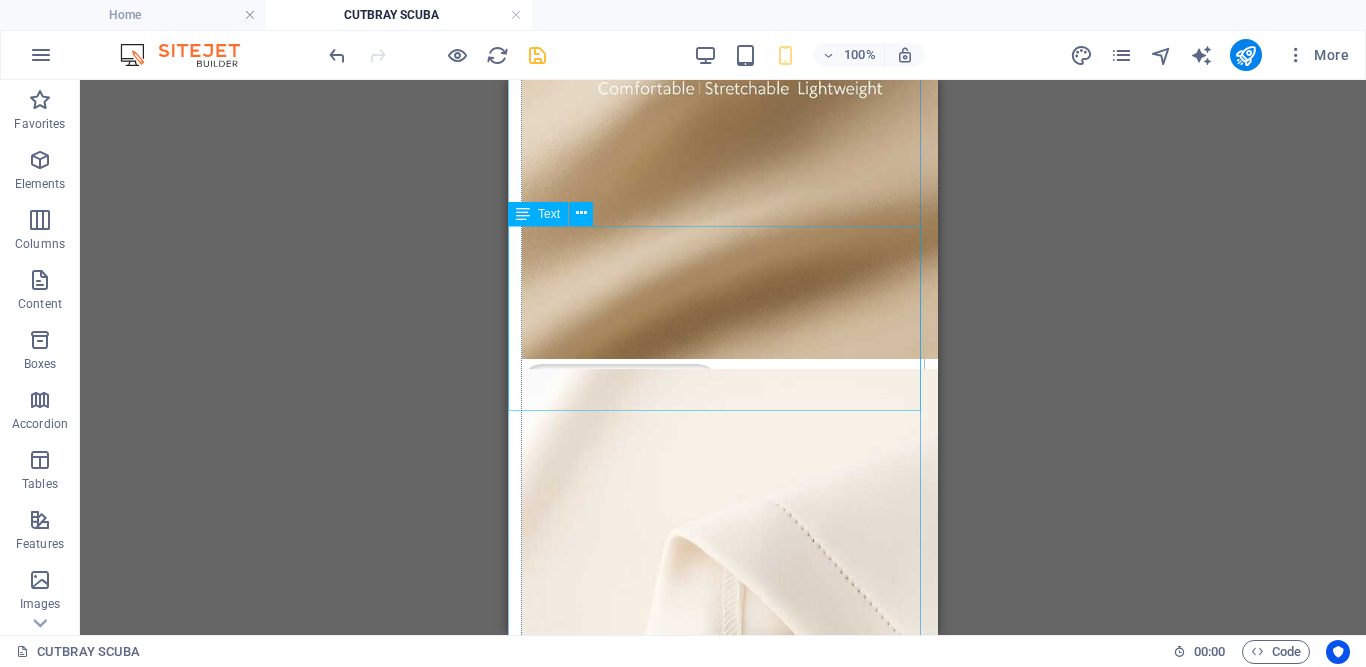 scroll, scrollTop: 1765, scrollLeft: 0, axis: vertical 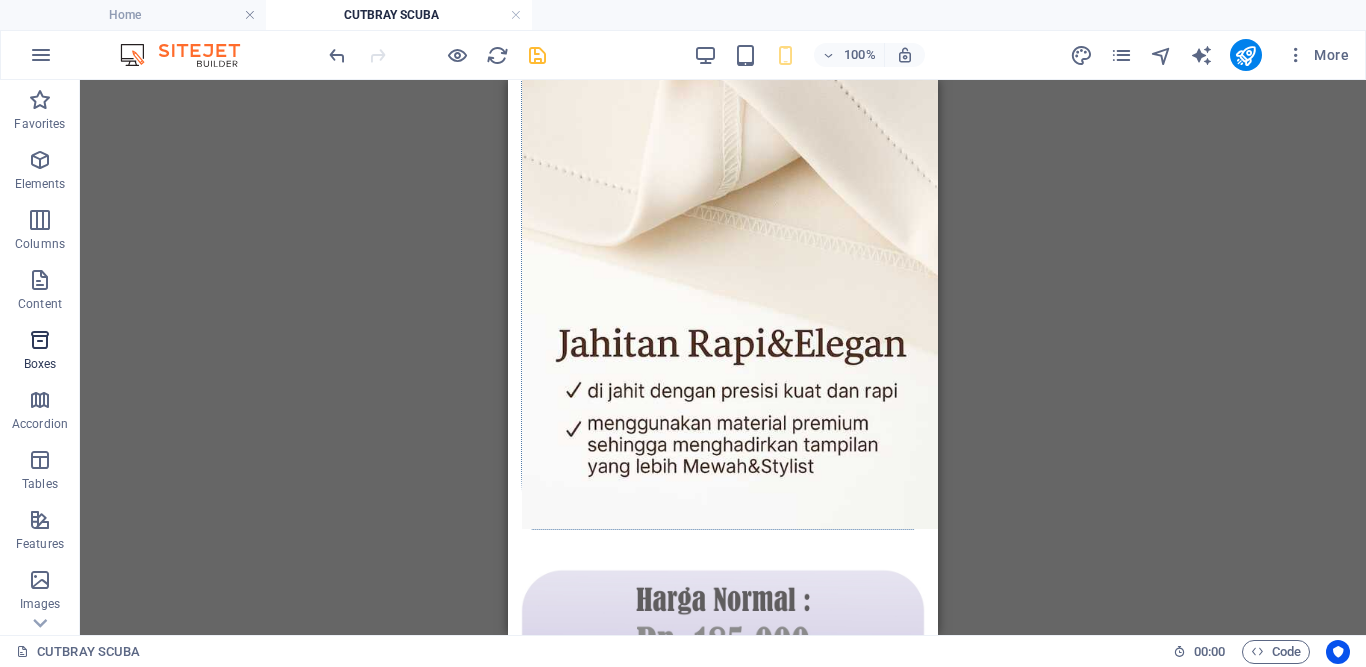 click at bounding box center (40, 340) 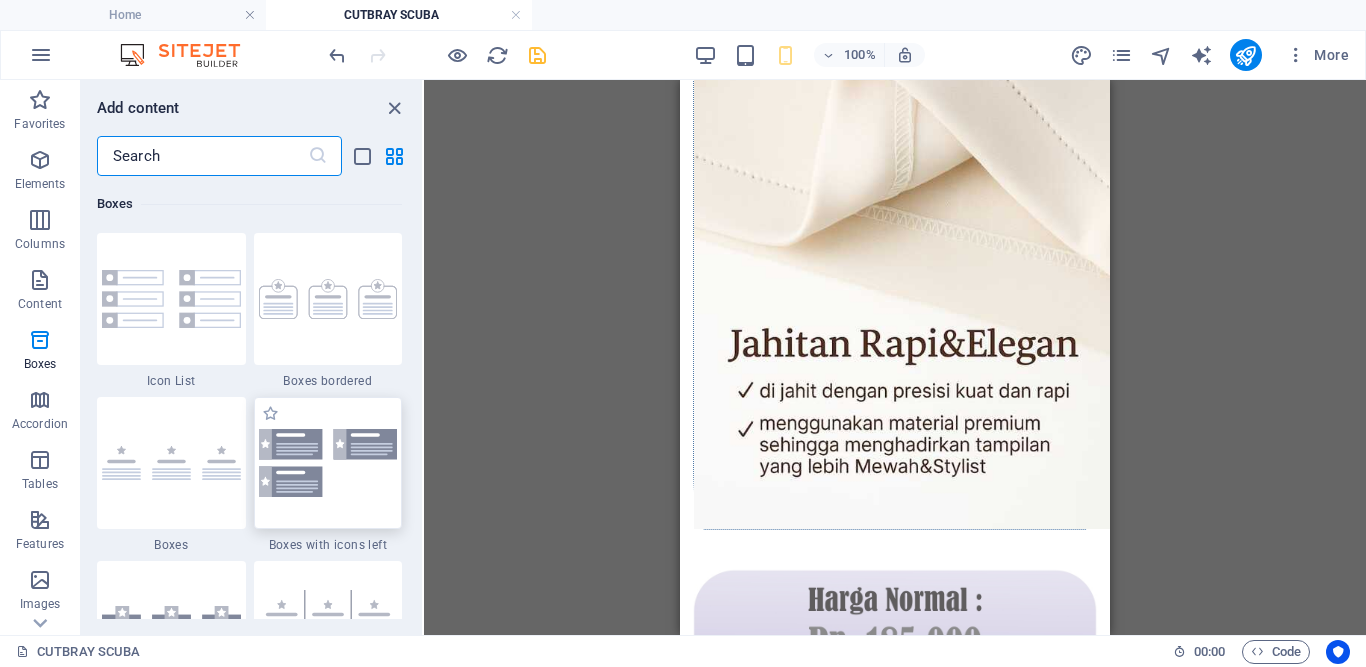 scroll, scrollTop: 5904, scrollLeft: 0, axis: vertical 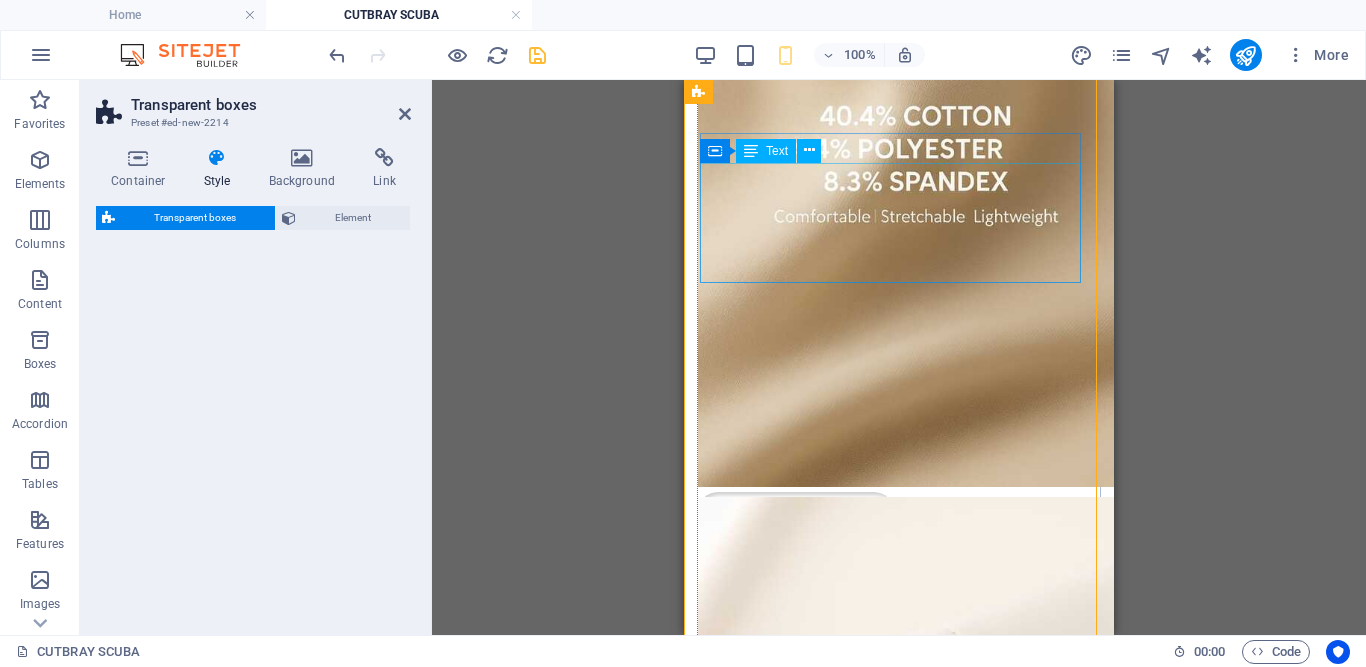 select on "rem" 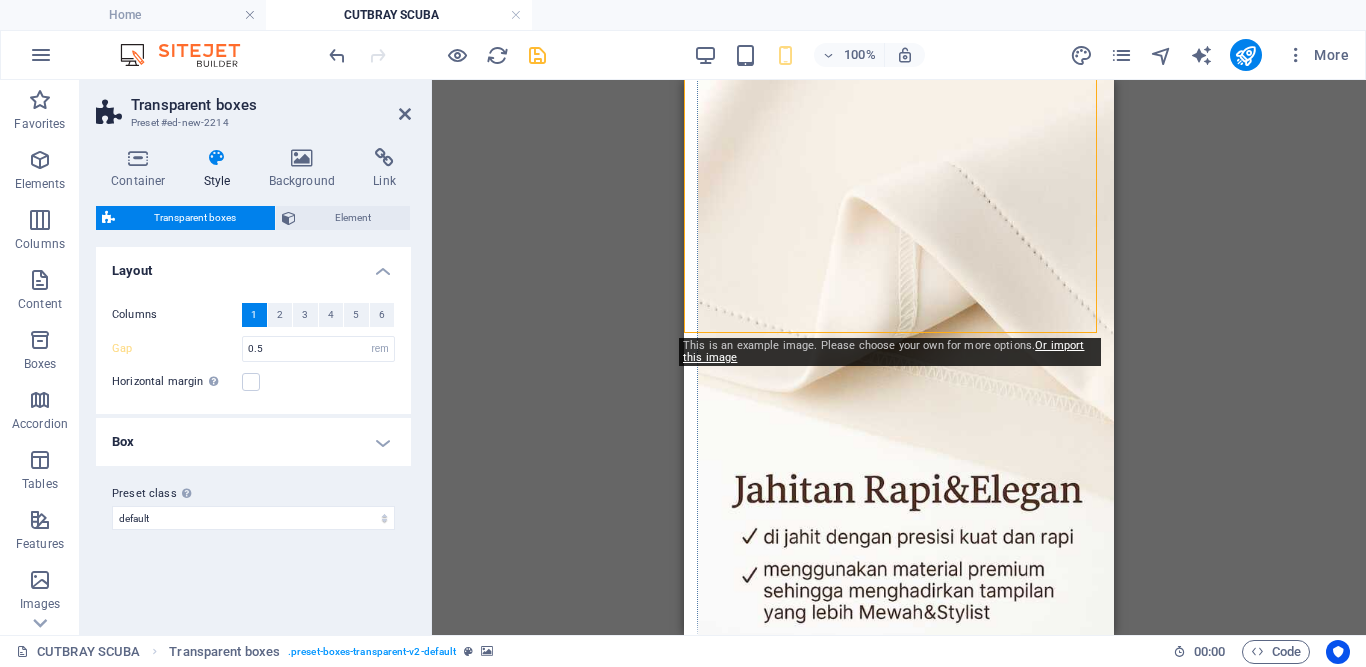 scroll, scrollTop: 1567, scrollLeft: 0, axis: vertical 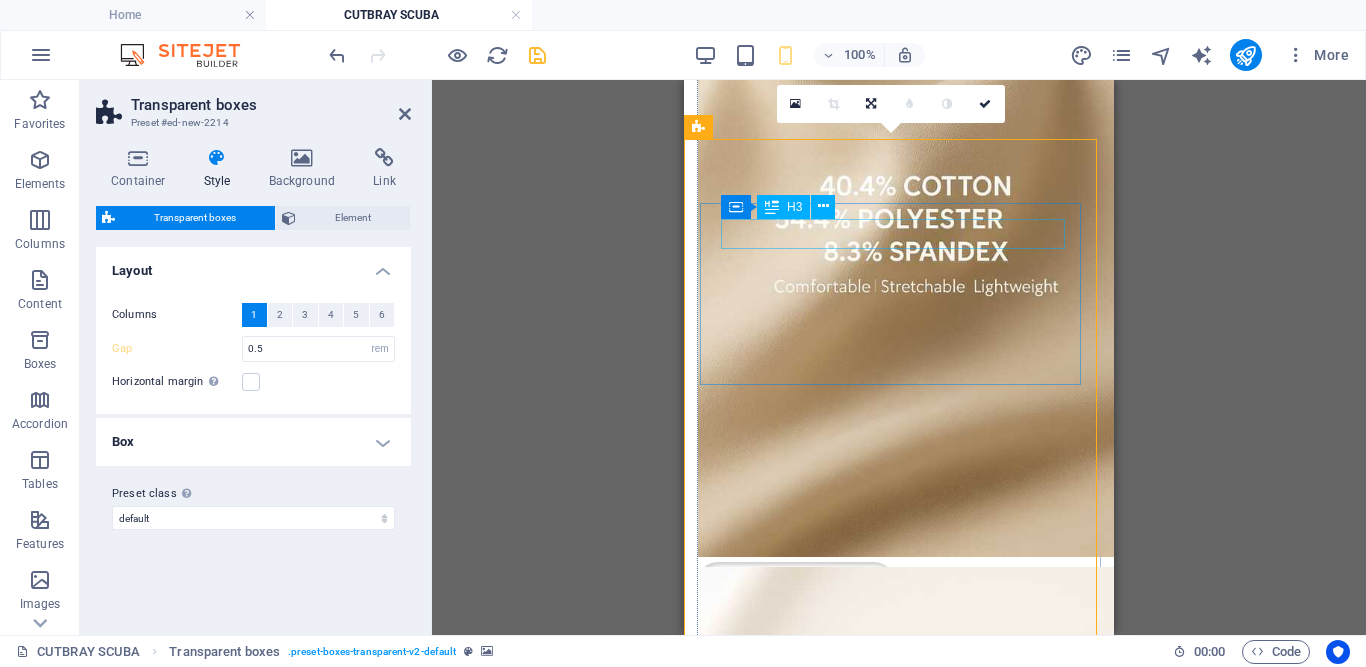 click on "Headline" at bounding box center [901, 2011] 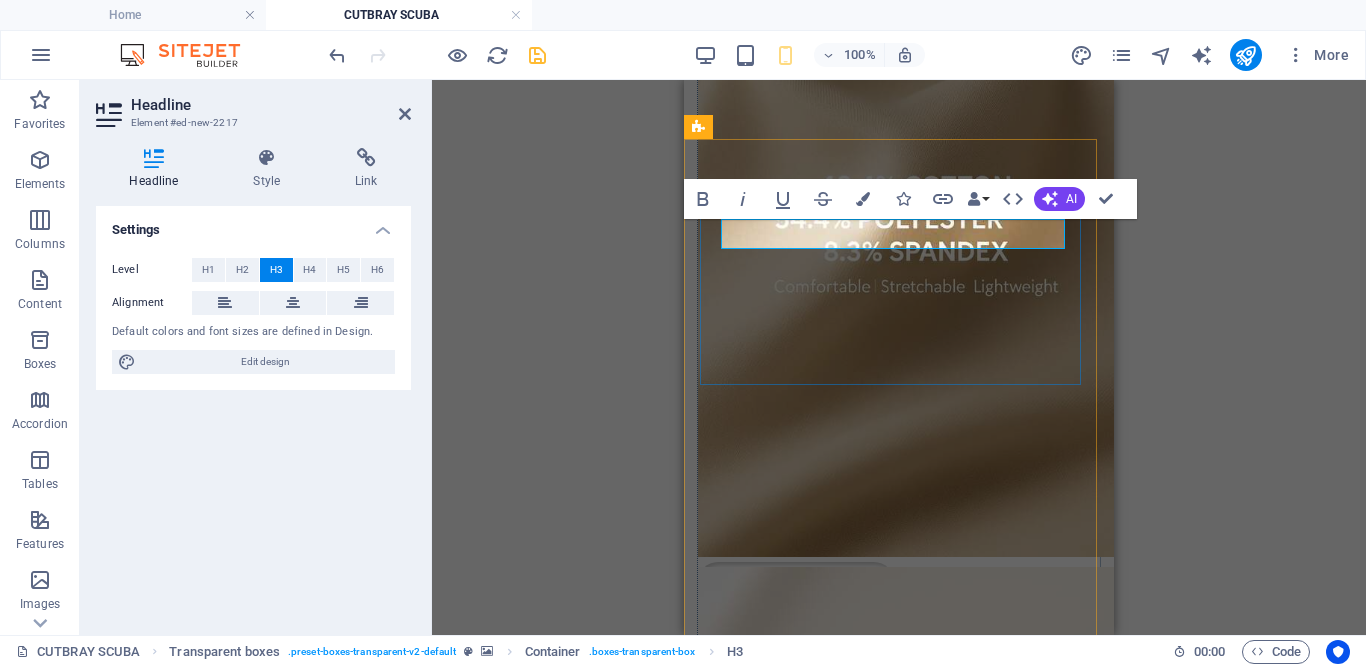 scroll, scrollTop: 338, scrollLeft: 12, axis: both 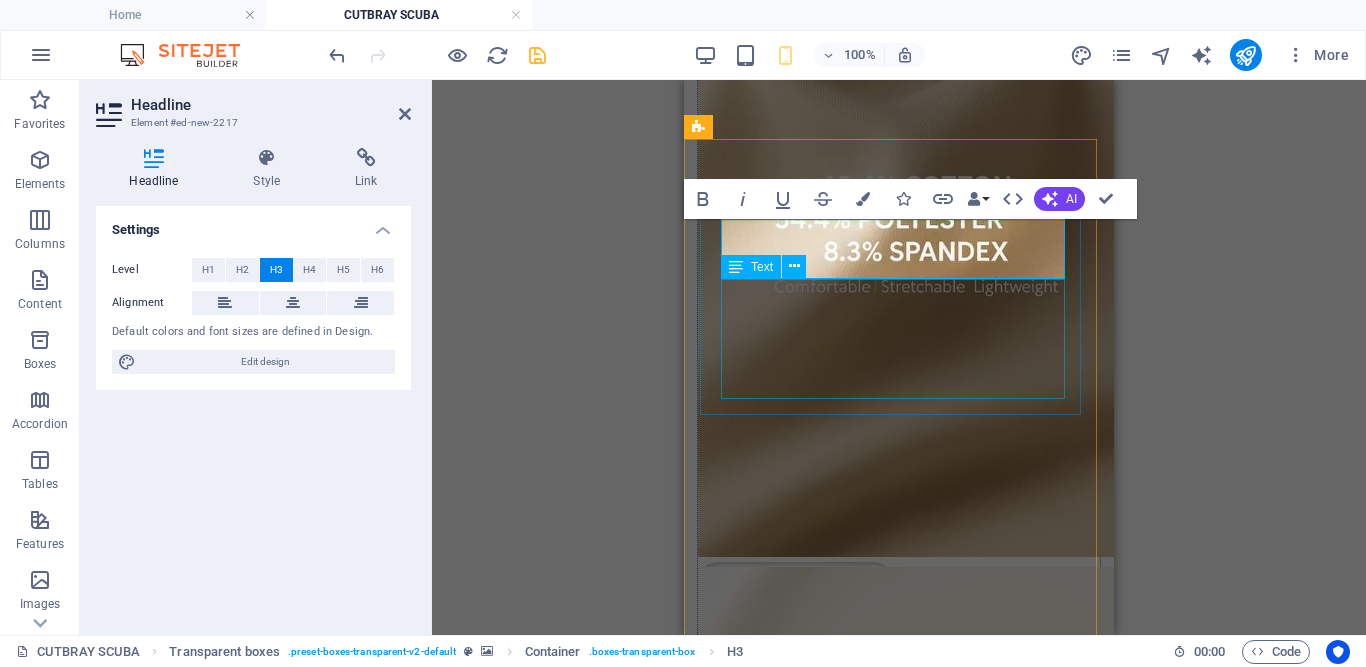 click on "Lorem ipsum dolor sit amet, consectetur adipisicing elit. Pariatur, minima, vel quisquam accusamus labore quaerat possimus neque nesciunt ab officia. Lorem ipsum dolor sit amet, consectetur adipisicing elit. Facilis, totam!" at bounding box center (901, 2146) 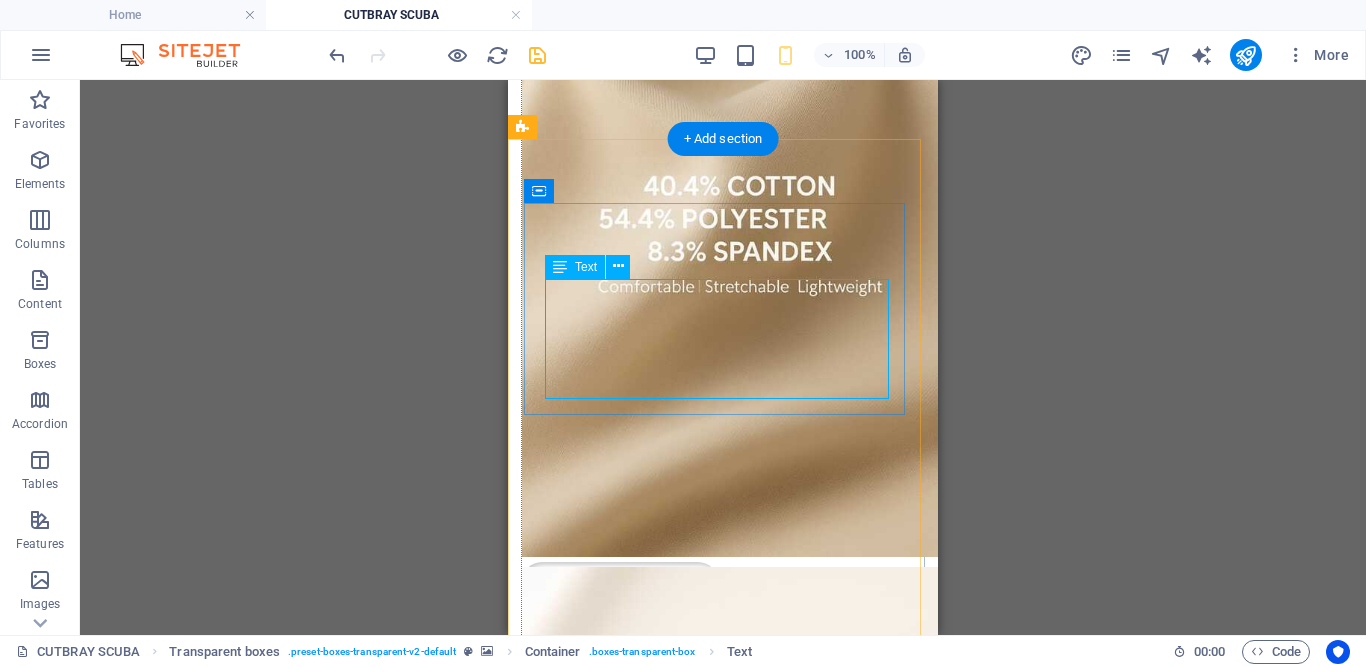 click on "Lorem ipsum dolor sit amet, consectetur adipisicing elit. Pariatur, minima, vel quisquam accusamus labore quaerat possimus neque nesciunt ab officia. Lorem ipsum dolor sit amet, consectetur adipisicing elit. Facilis, totam!" at bounding box center [725, 2146] 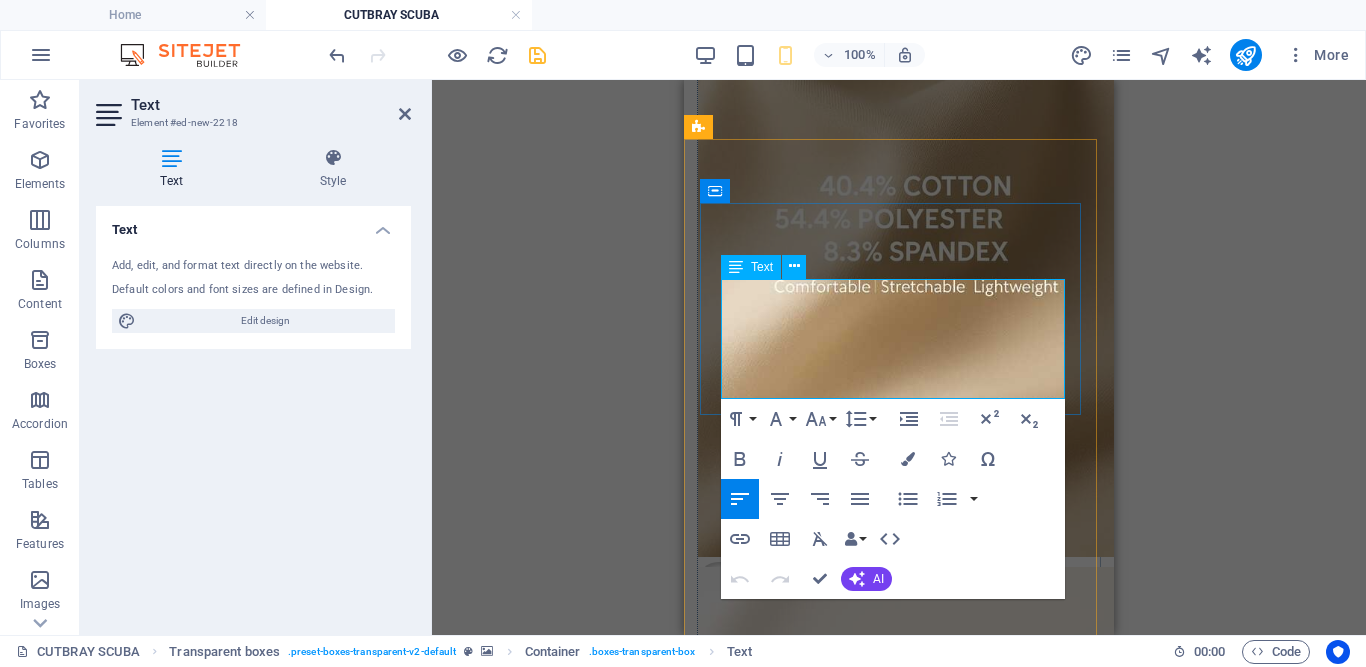 click on "Lorem ipsum dolor sit amet, consectetur adipisicing elit. Pariatur, minima, vel quisquam accusamus labore quaerat possimus neque nesciunt ab officia. Lorem ipsum dolor sit amet, consectetur adipisicing elit. Facilis, totam!" at bounding box center [901, 2146] 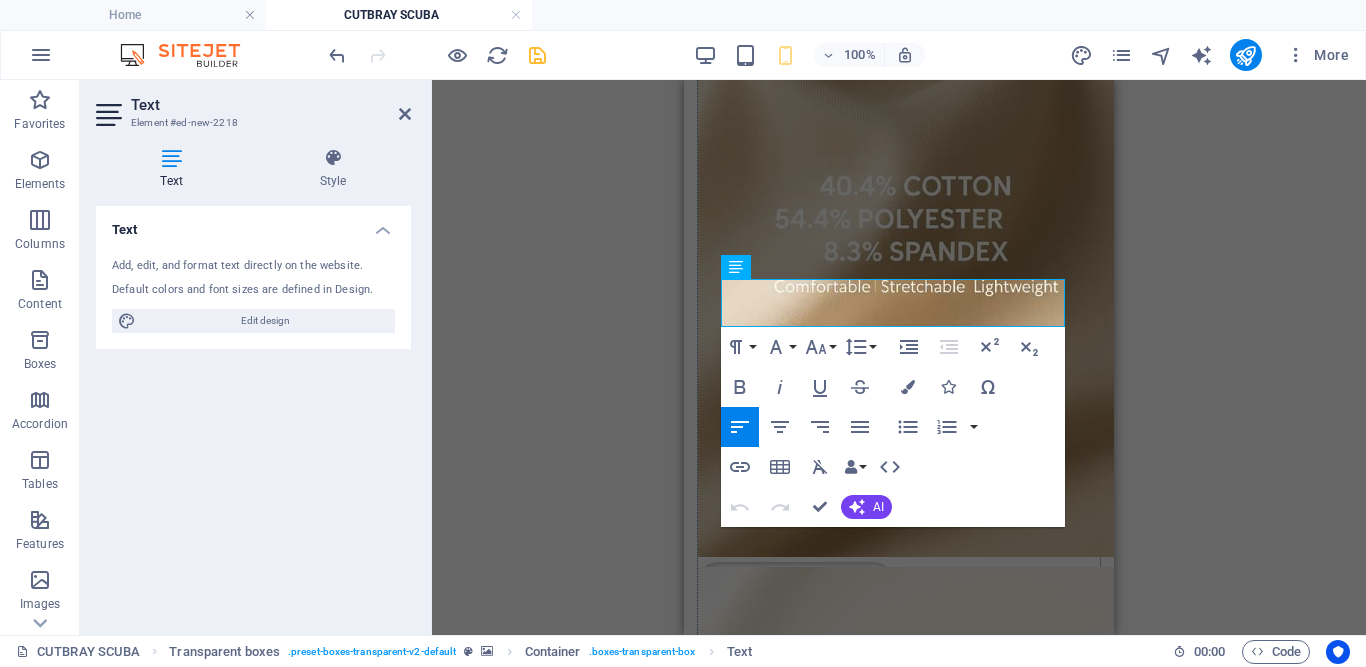 scroll, scrollTop: 741, scrollLeft: 3, axis: both 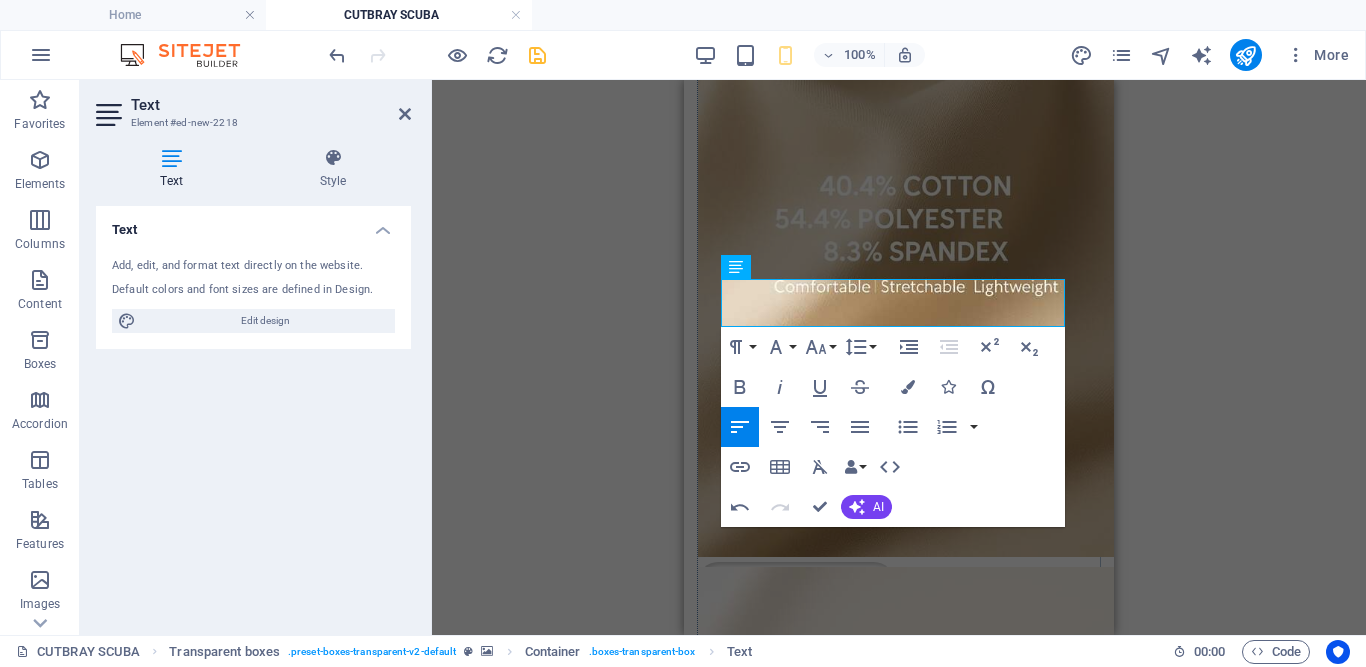 click at bounding box center (899, 1550) 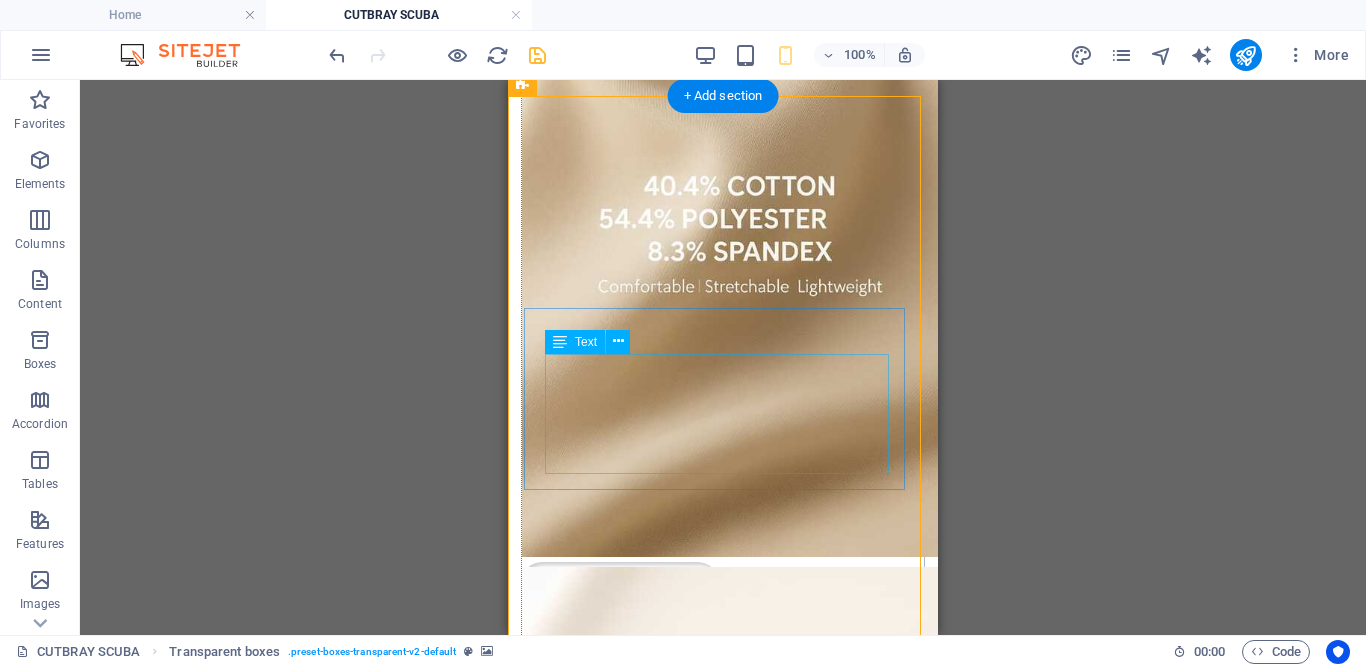 scroll, scrollTop: 1567, scrollLeft: 0, axis: vertical 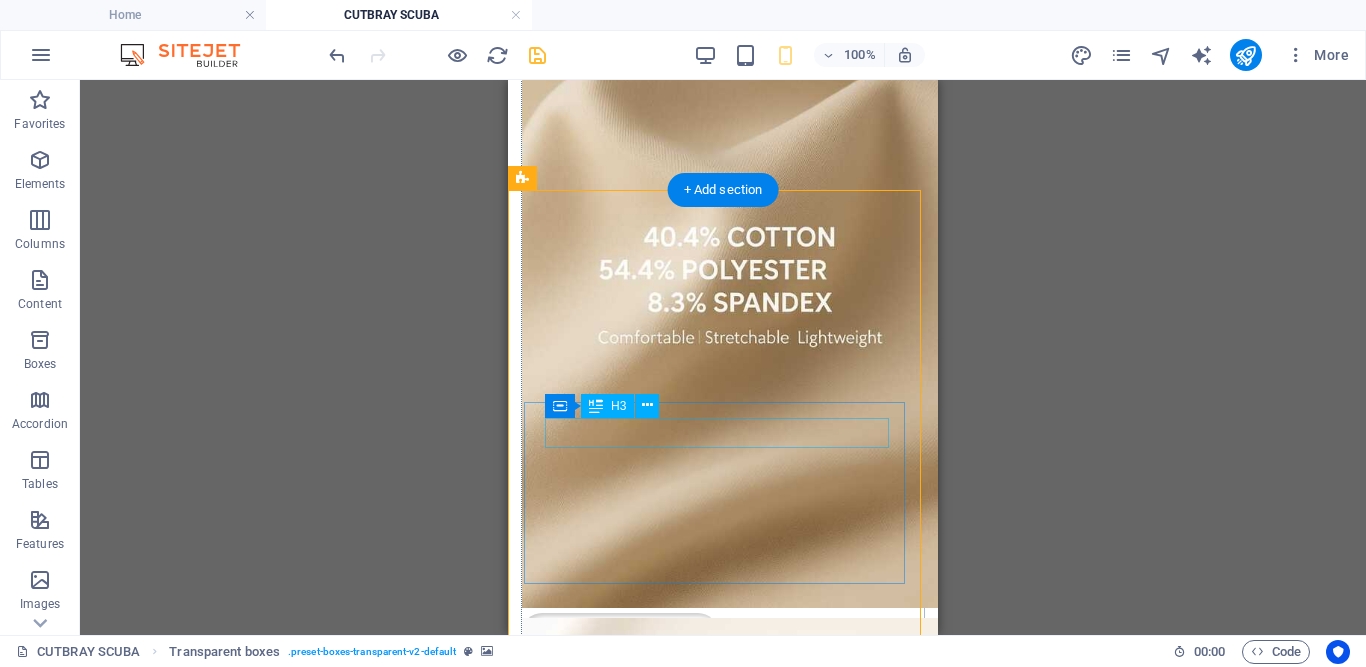 click on "Headline" at bounding box center [725, 2164] 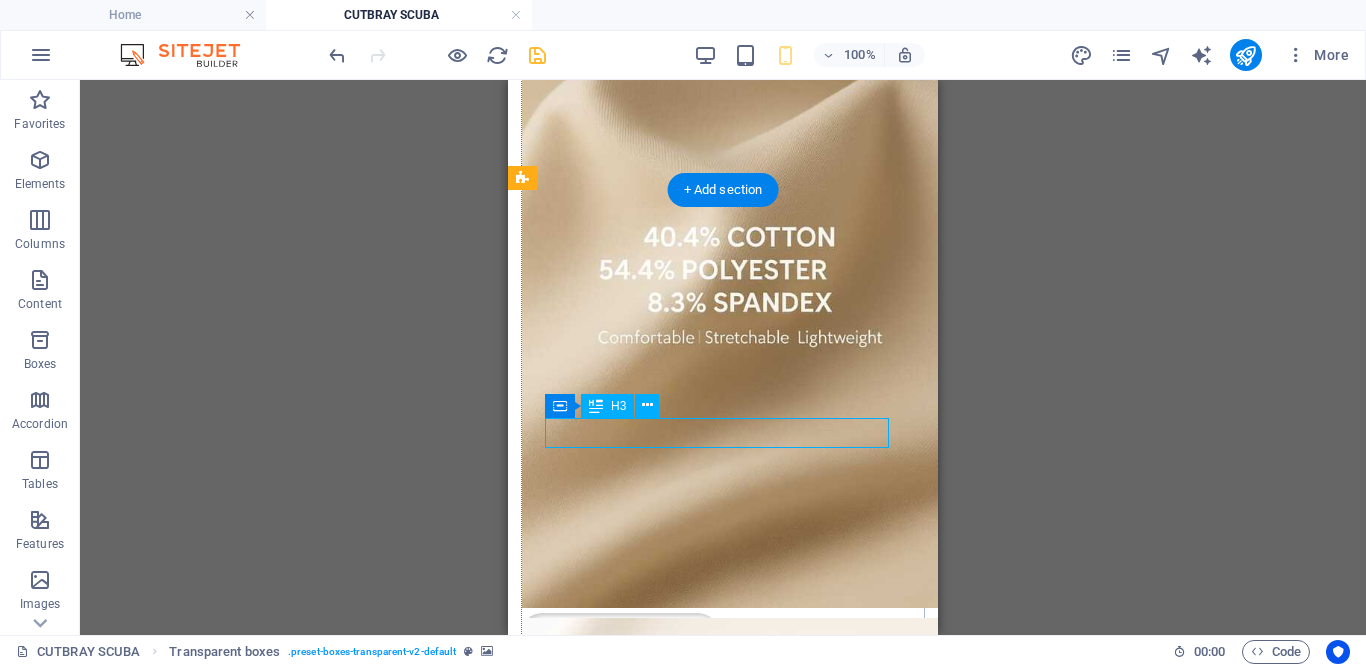 click on "Headline" at bounding box center [725, 2164] 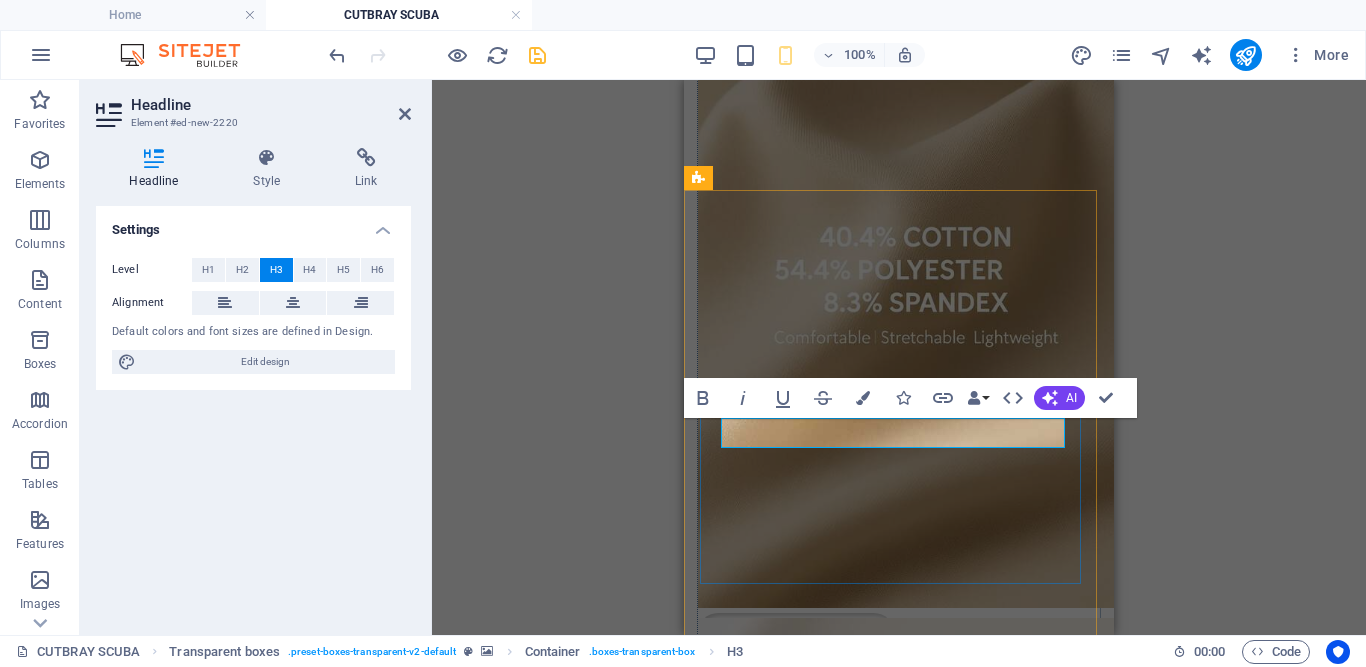 click on "Headline" at bounding box center (901, 2164) 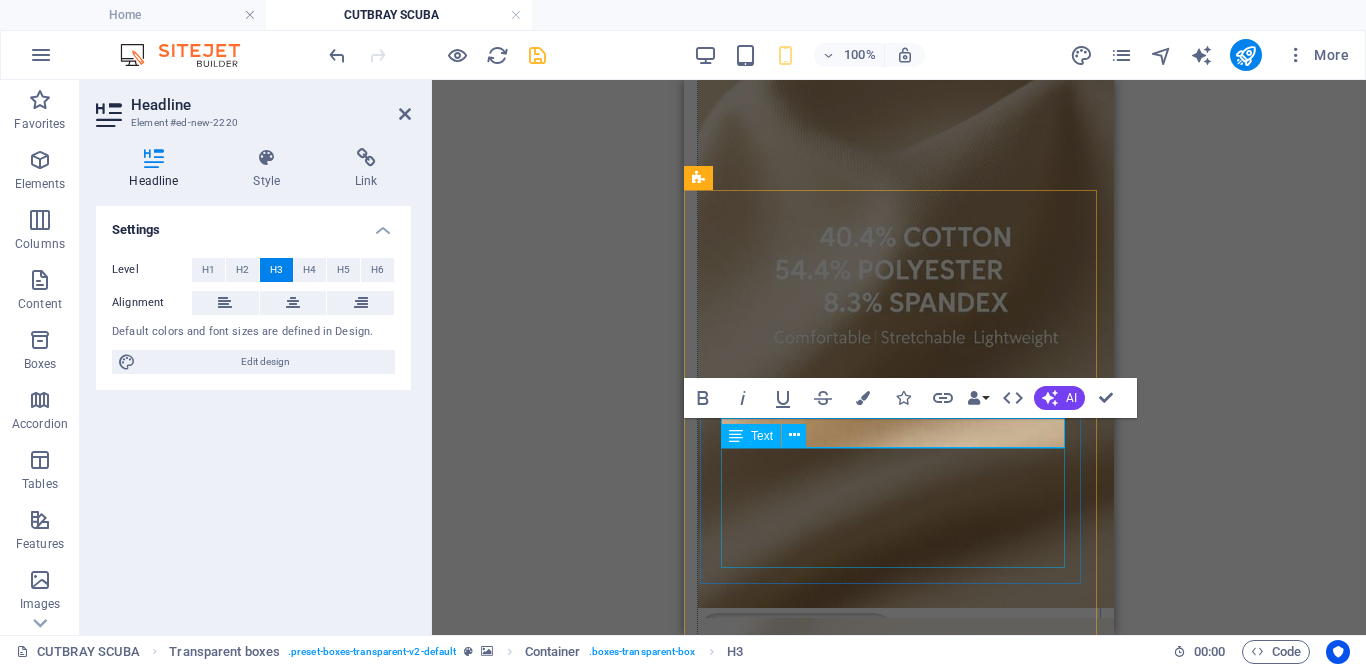 click on "Lorem ipsum dolor sit amet, consectetur adipisicing elit. Pariatur, minima, vel quisquam accusamus labore quaerat possimus neque nesciunt ab officia. Lorem ipsum dolor sit amet, consectetur adipisicing elit. Facilis, totam!" at bounding box center [901, 2239] 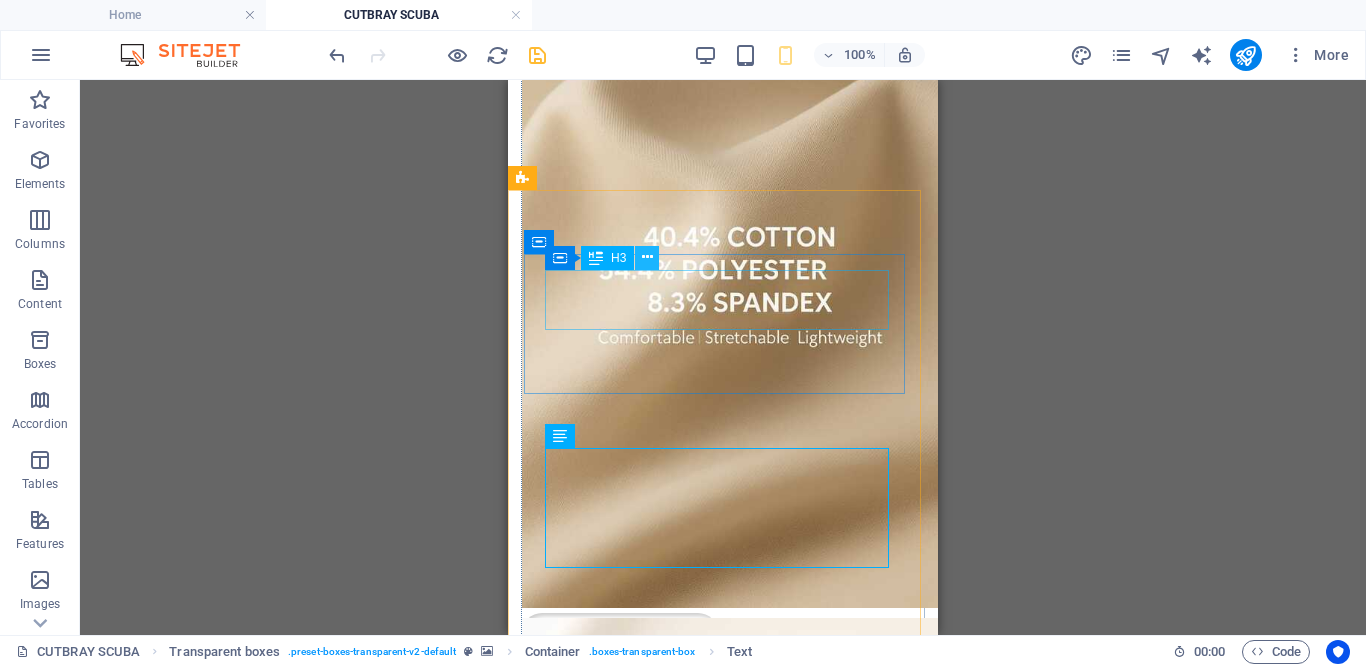 click at bounding box center [647, 257] 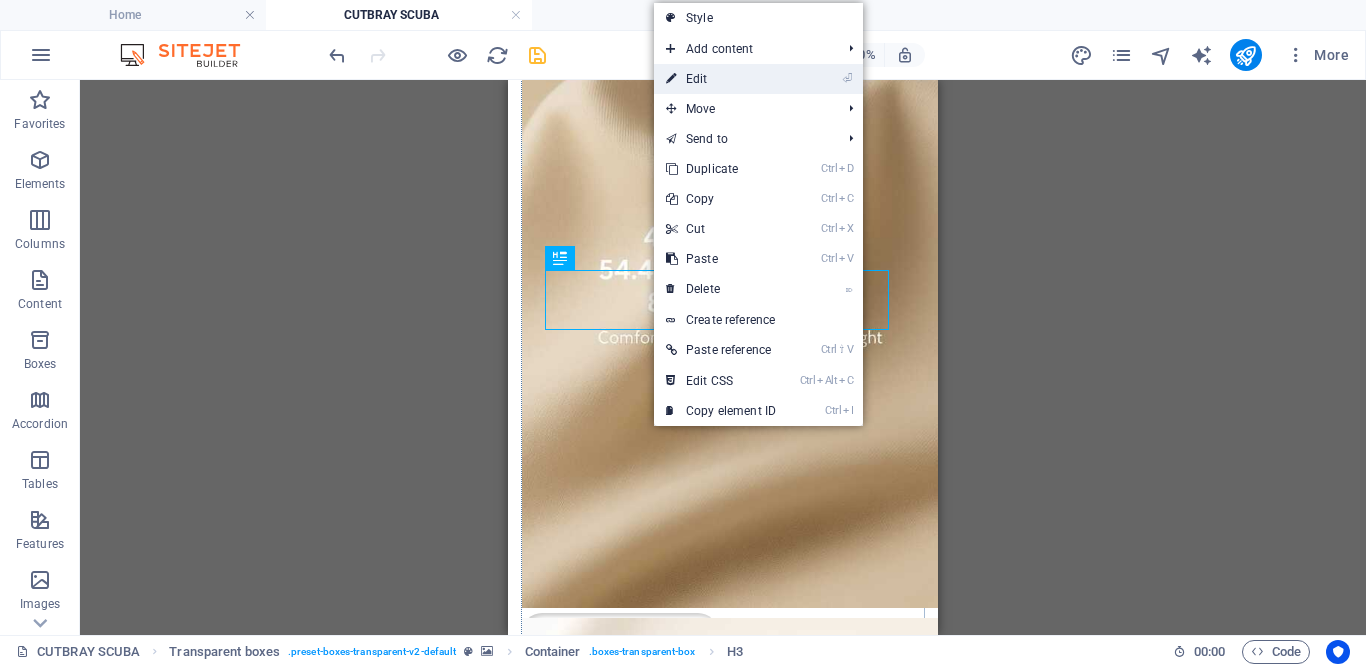 click on "⏎  Edit" at bounding box center [721, 79] 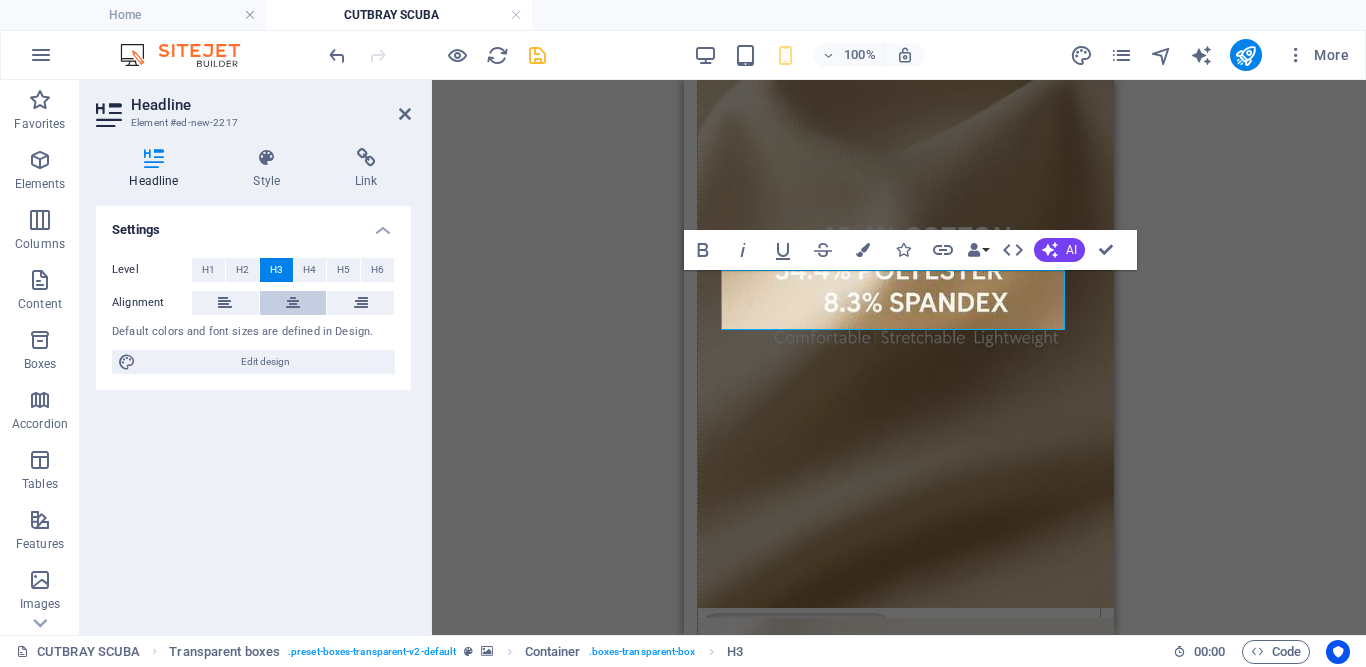click at bounding box center [293, 303] 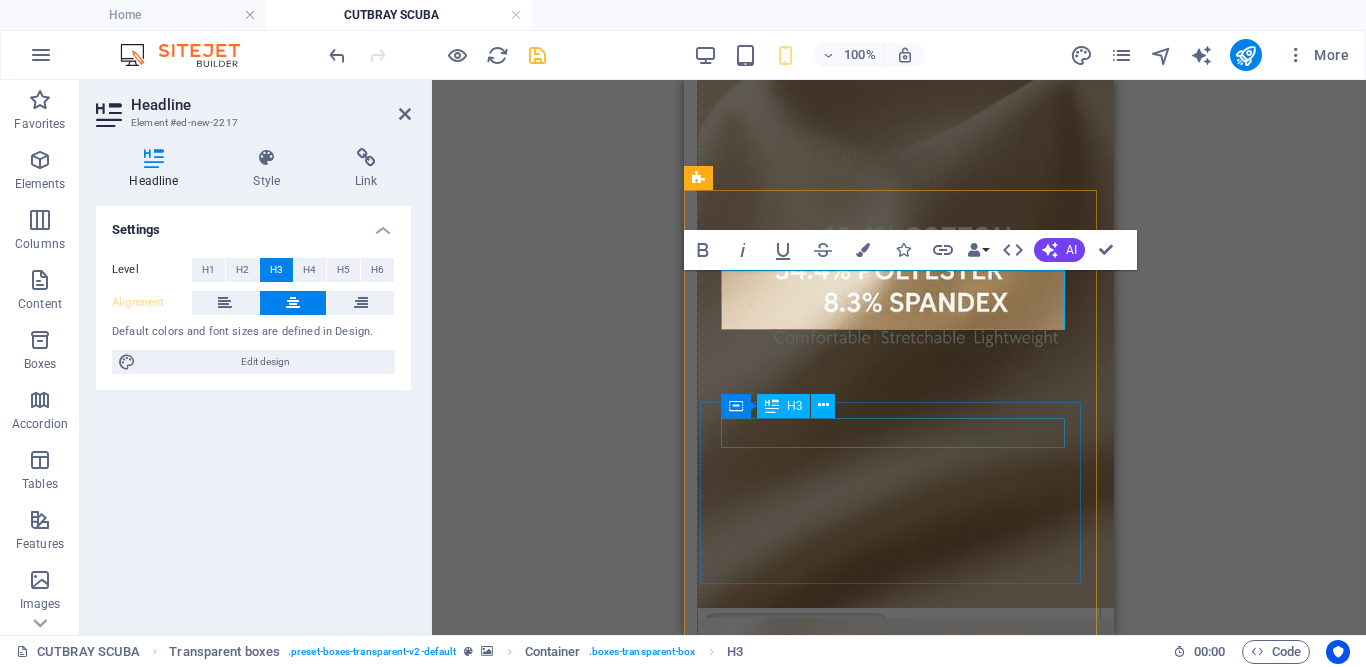 click on "Tidak mudah lecek" at bounding box center (901, 2164) 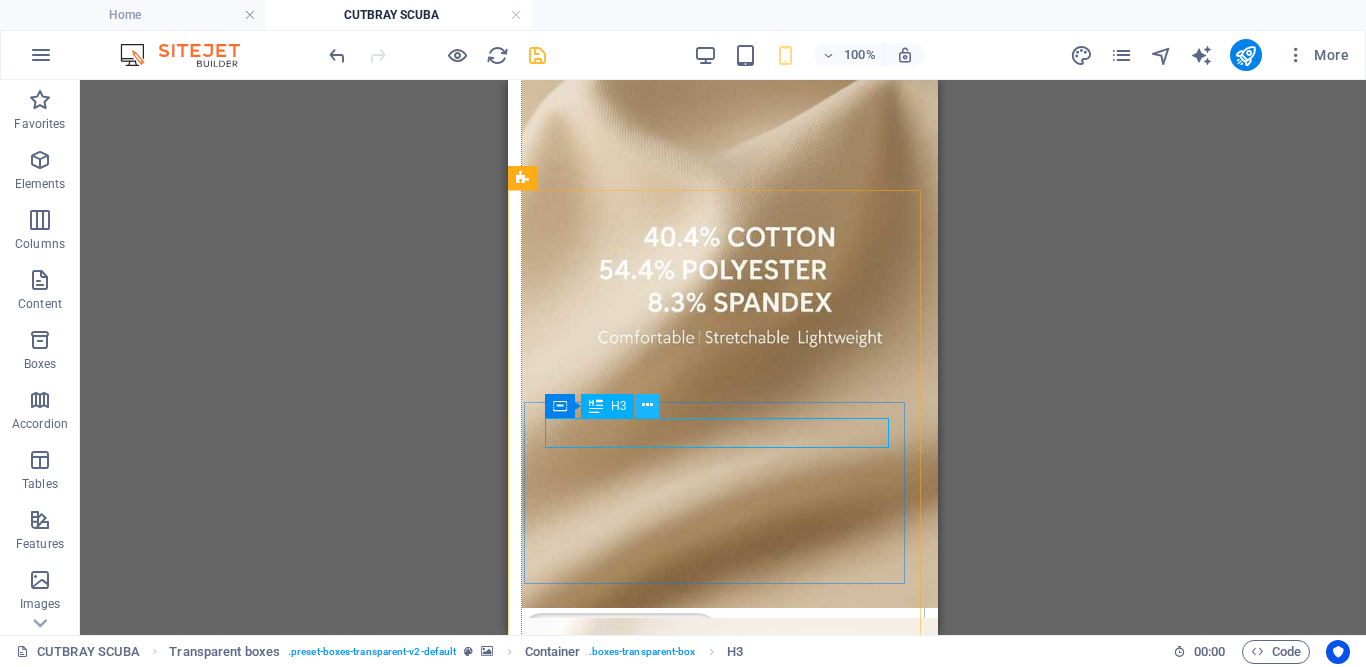 click at bounding box center [647, 405] 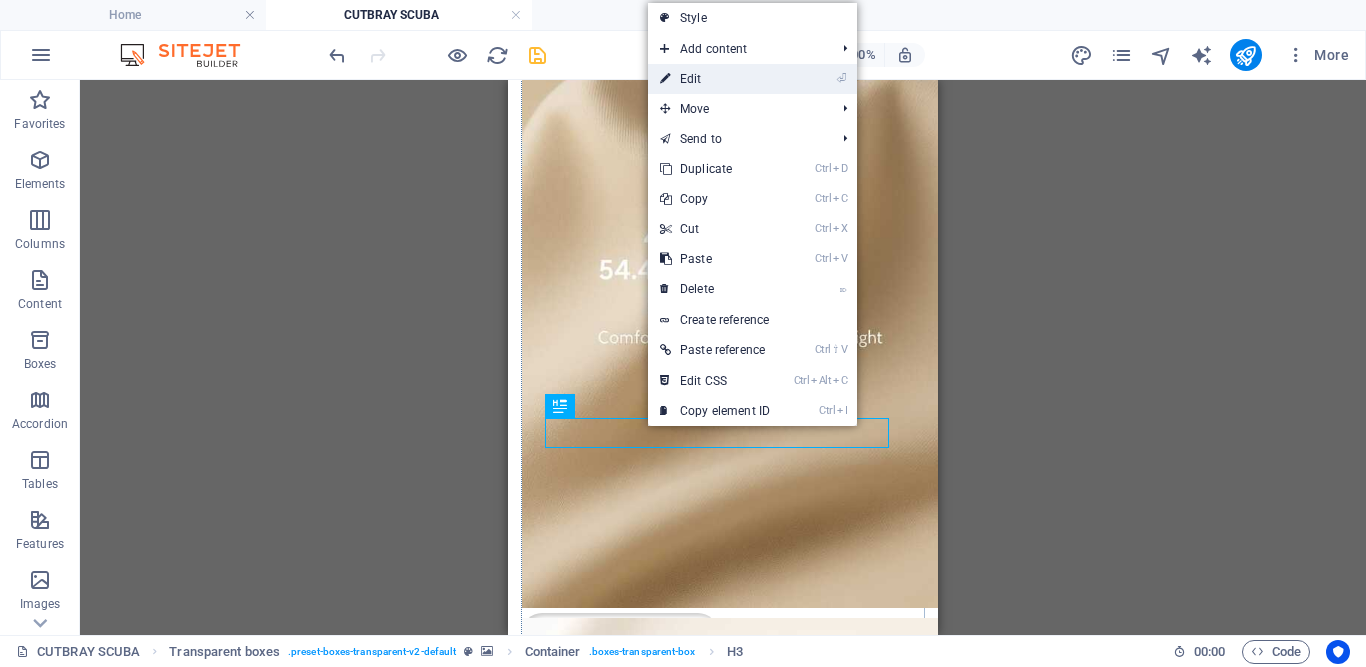 drag, startPoint x: 710, startPoint y: 71, endPoint x: 3, endPoint y: 27, distance: 708.36786 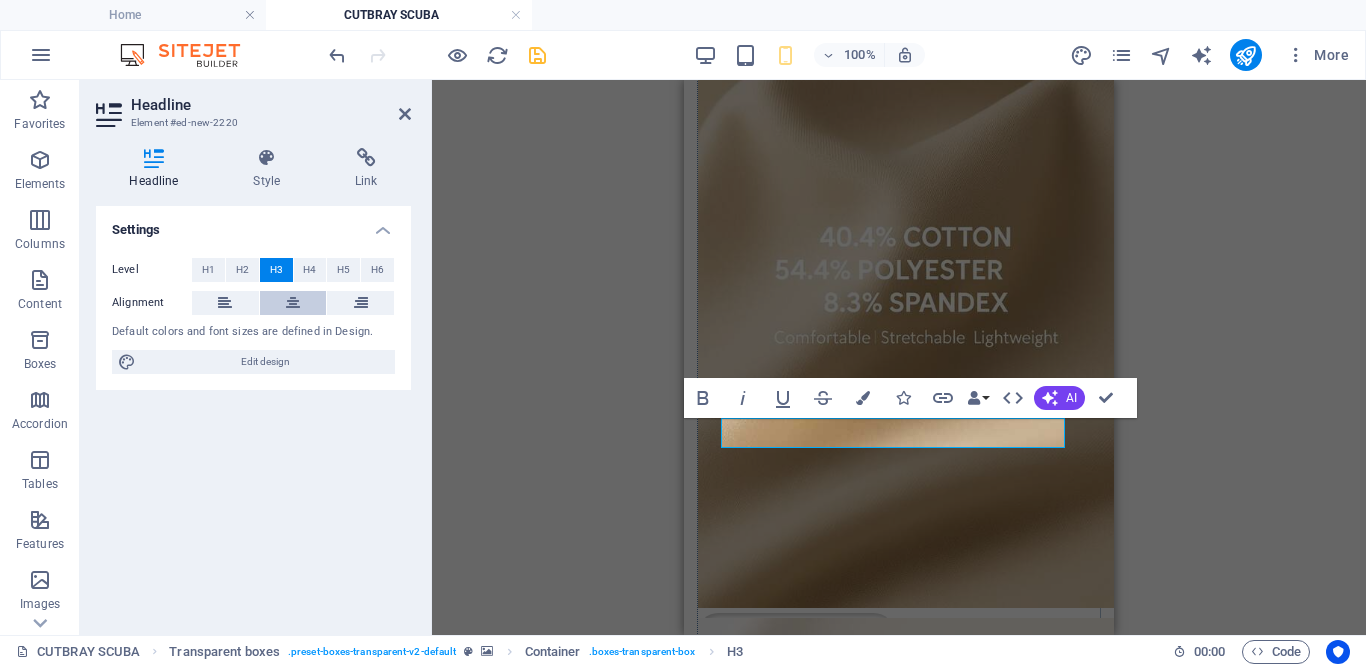 click at bounding box center [293, 303] 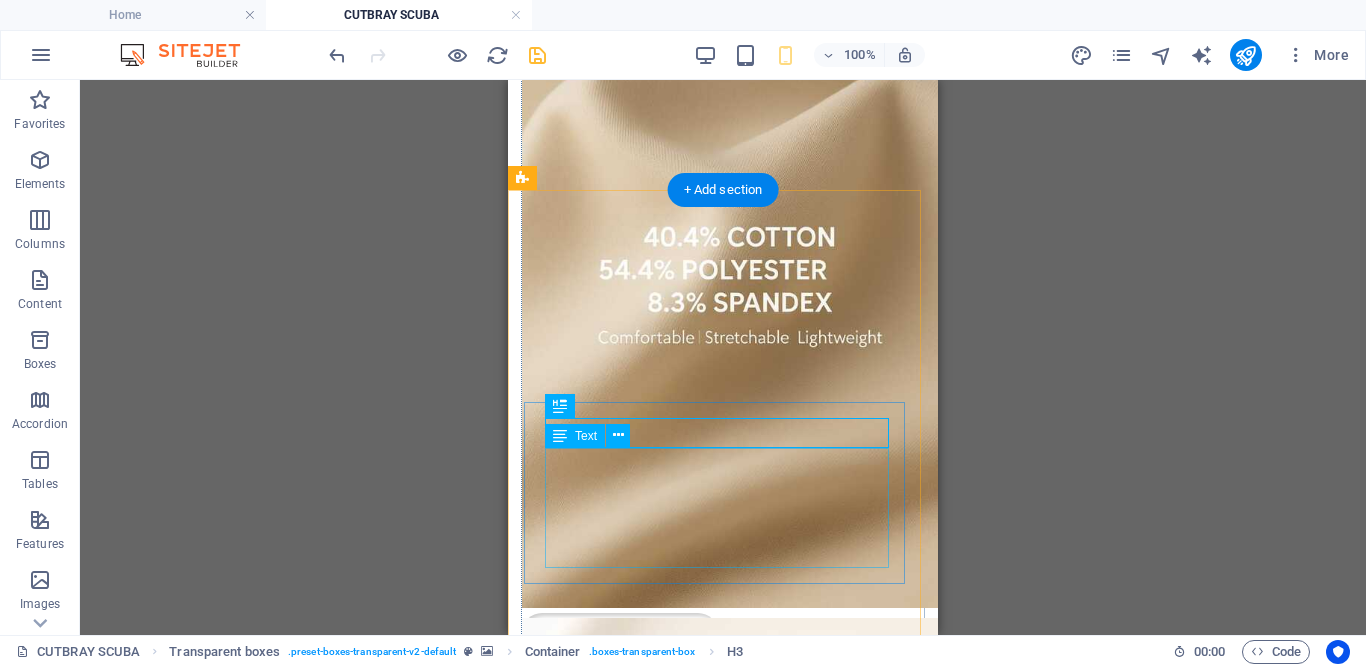 click on "Lorem ipsum dolor sit amet, consectetur adipisicing elit. Pariatur, minima, vel quisquam accusamus labore quaerat possimus neque nesciunt ab officia. Lorem ipsum dolor sit amet, consectetur adipisicing elit. Facilis, totam!" at bounding box center (725, 2239) 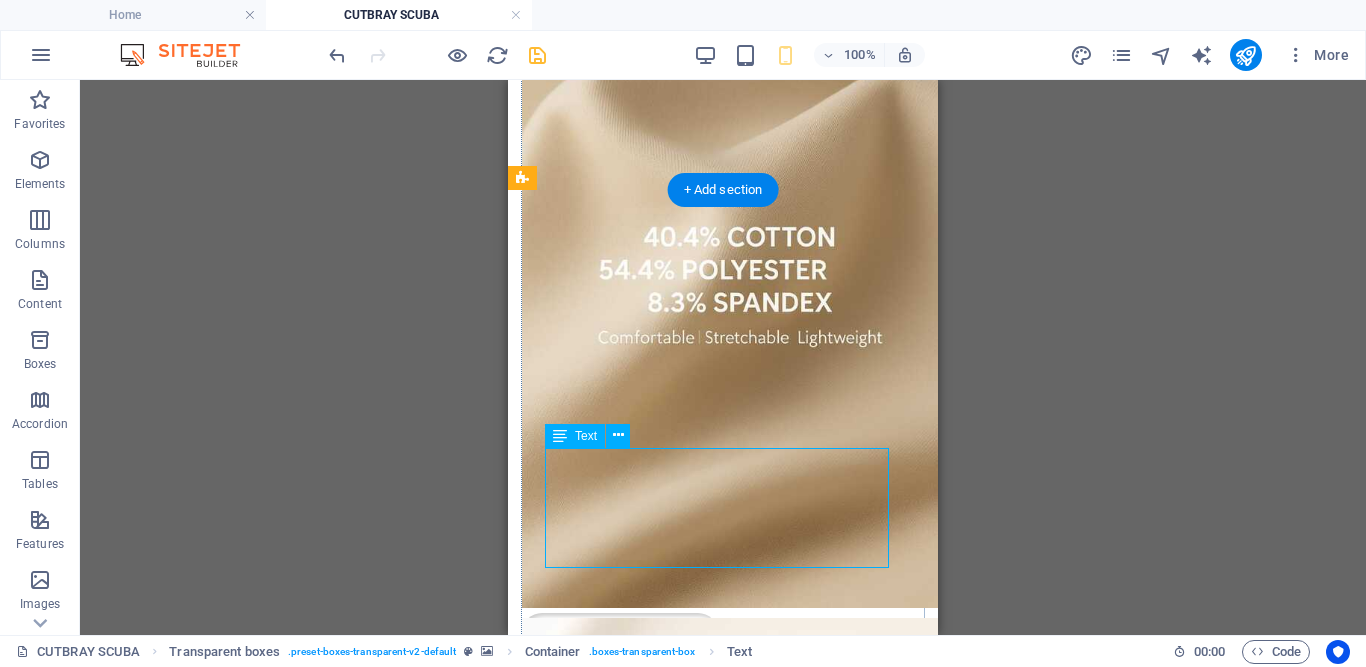 click on "Lorem ipsum dolor sit amet, consectetur adipisicing elit. Pariatur, minima, vel quisquam accusamus labore quaerat possimus neque nesciunt ab officia. Lorem ipsum dolor sit amet, consectetur adipisicing elit. Facilis, totam!" at bounding box center (725, 2239) 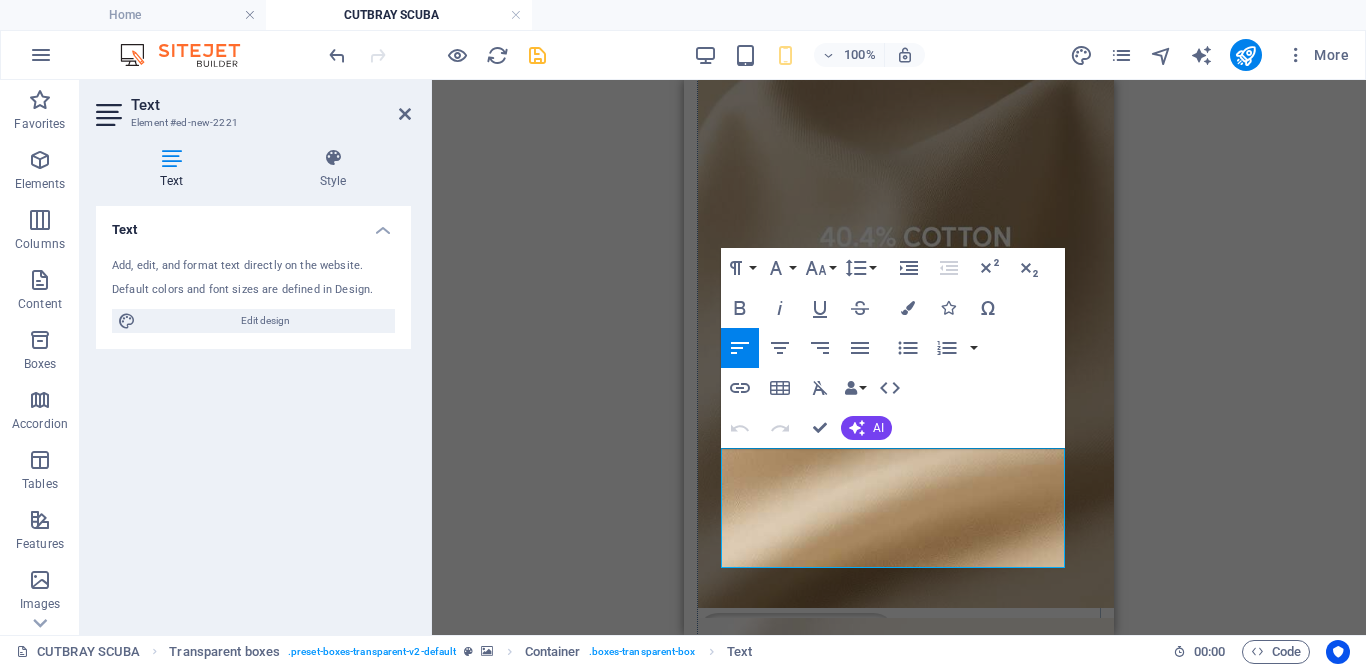 click on "Lorem ipsum dolor sit amet, consectetur adipisicing elit. Pariatur, minima, vel quisquam accusamus labore quaerat possimus neque nesciunt ab officia. Lorem ipsum dolor sit amet, consectetur adipisicing elit. Facilis, totam!" at bounding box center [901, 2239] 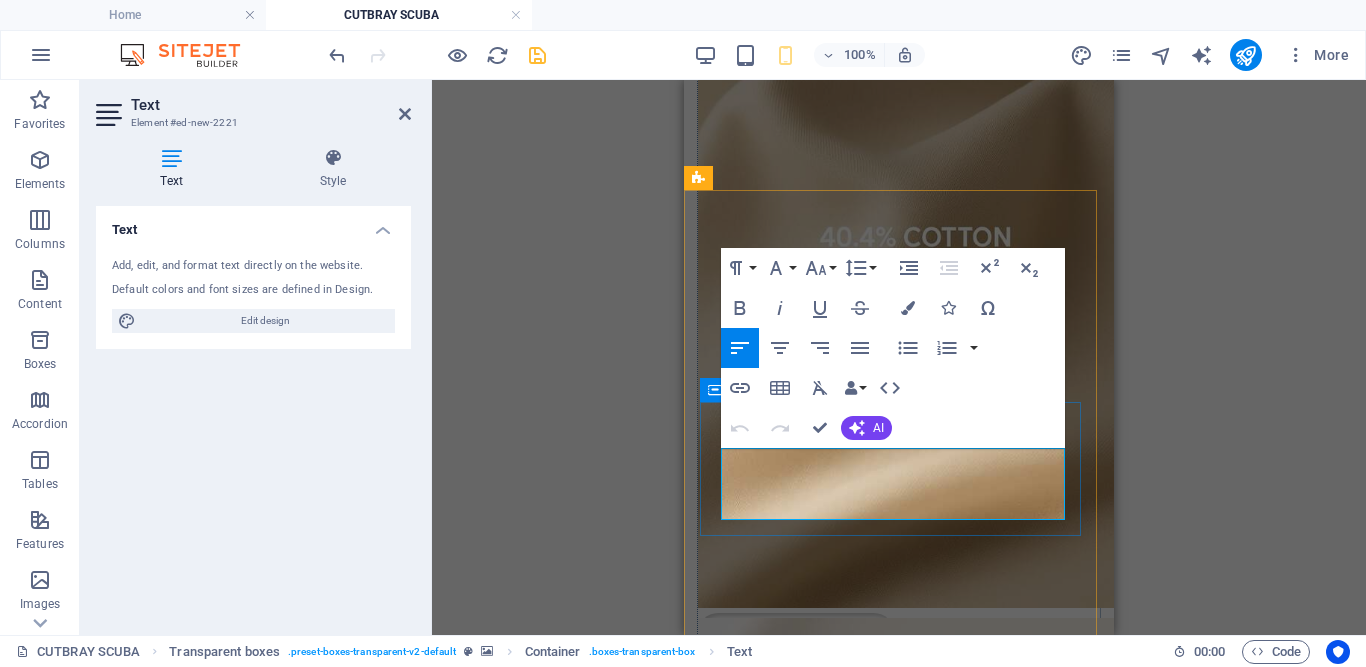 scroll, scrollTop: 1054, scrollLeft: 0, axis: vertical 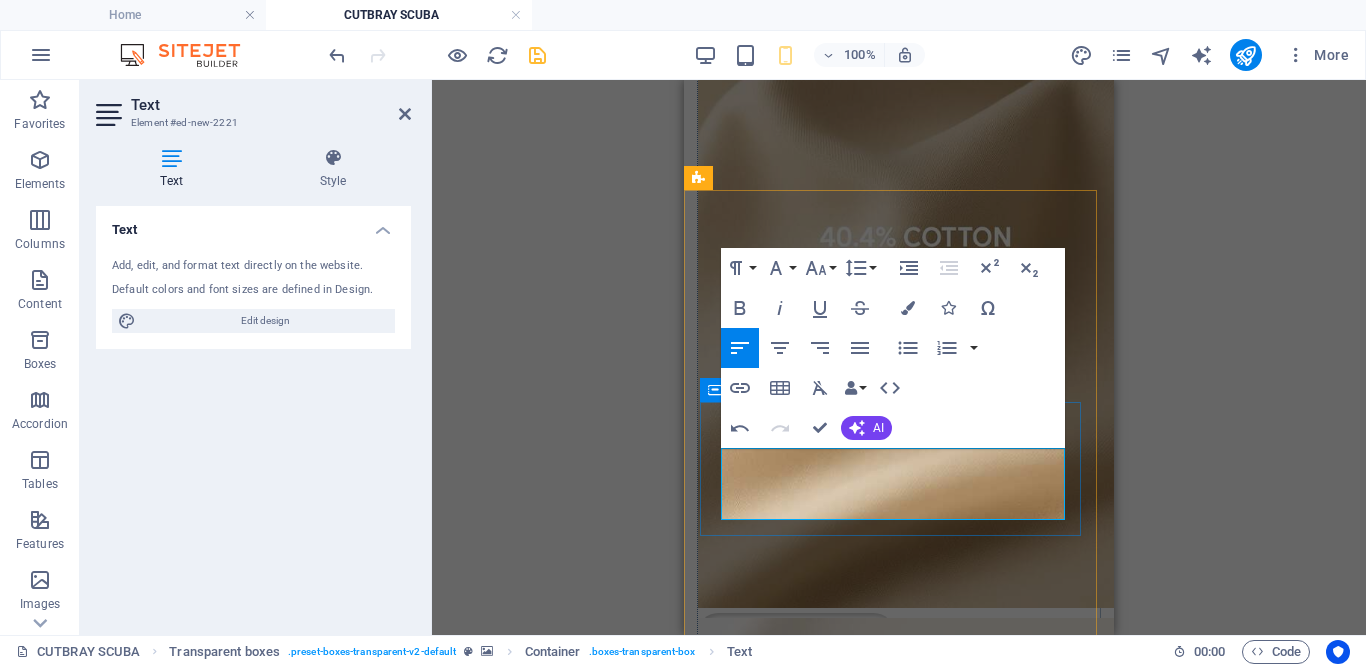 click on "- Polyester menjaga celana tetap rapi dan tidak mudah lecek meski dipakai seharian." at bounding box center [901, 2155] 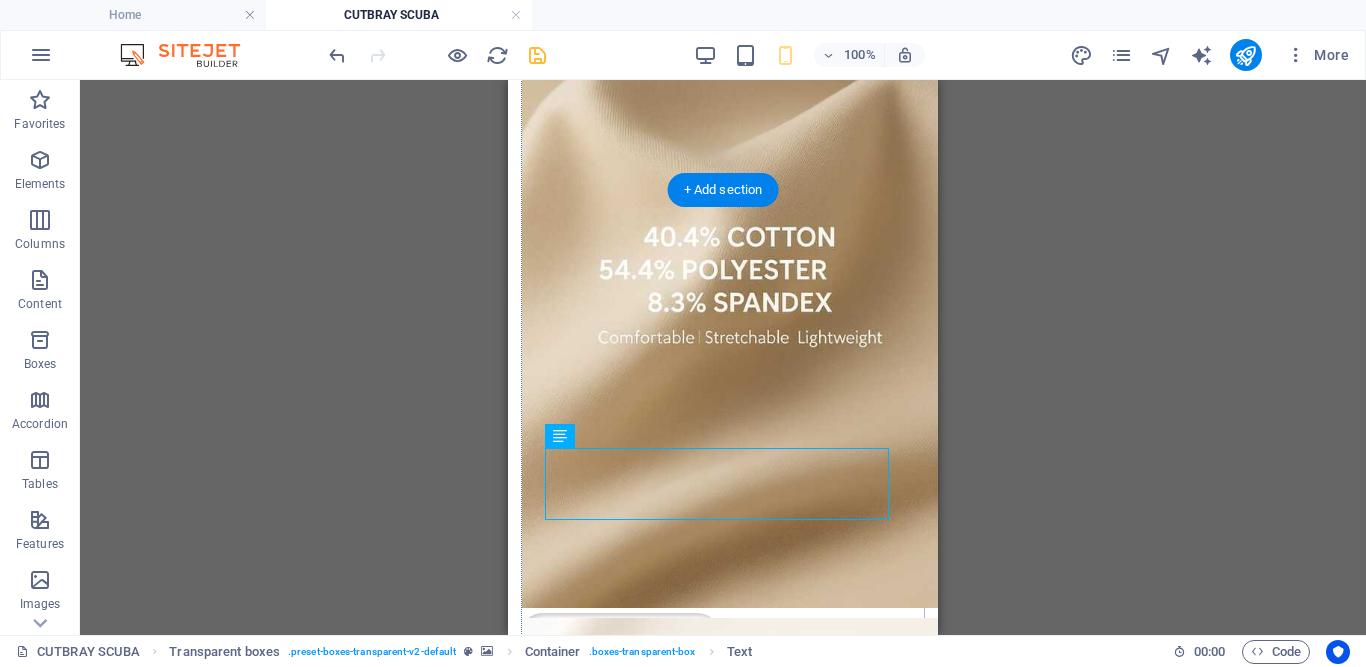 click at bounding box center [723, 1577] 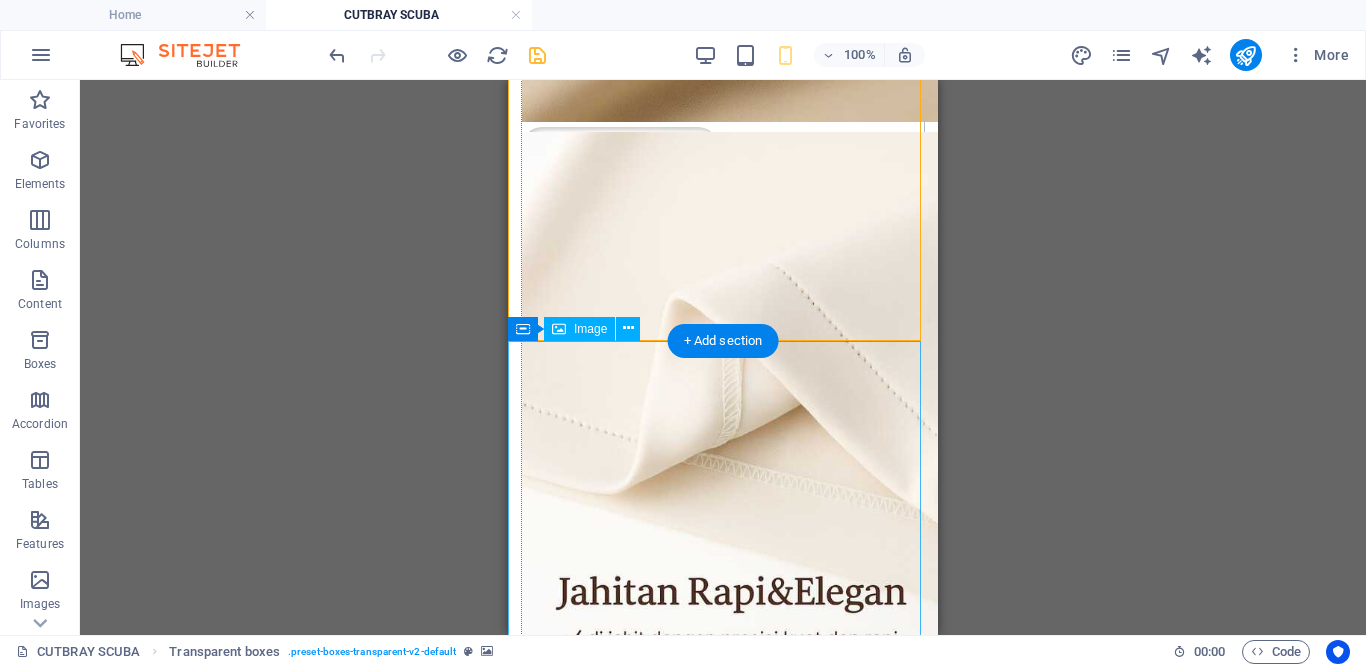 scroll, scrollTop: 1031, scrollLeft: 0, axis: vertical 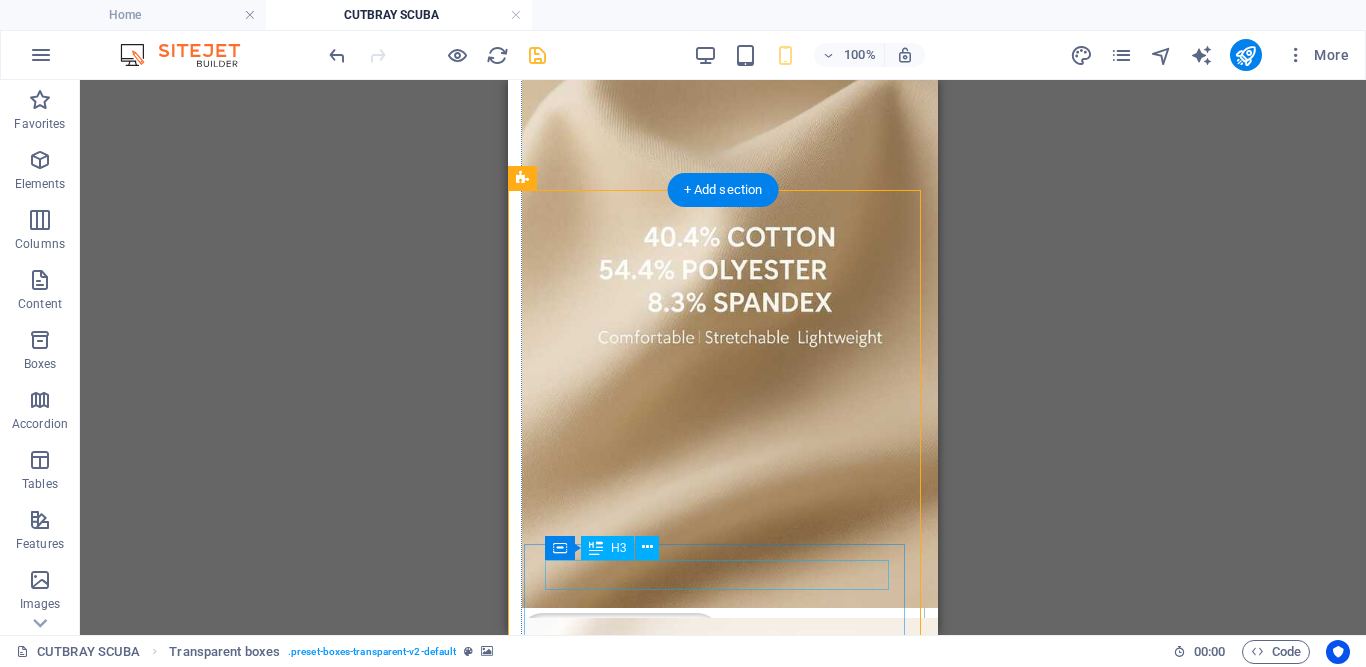 click on "Headline" at bounding box center (725, 2254) 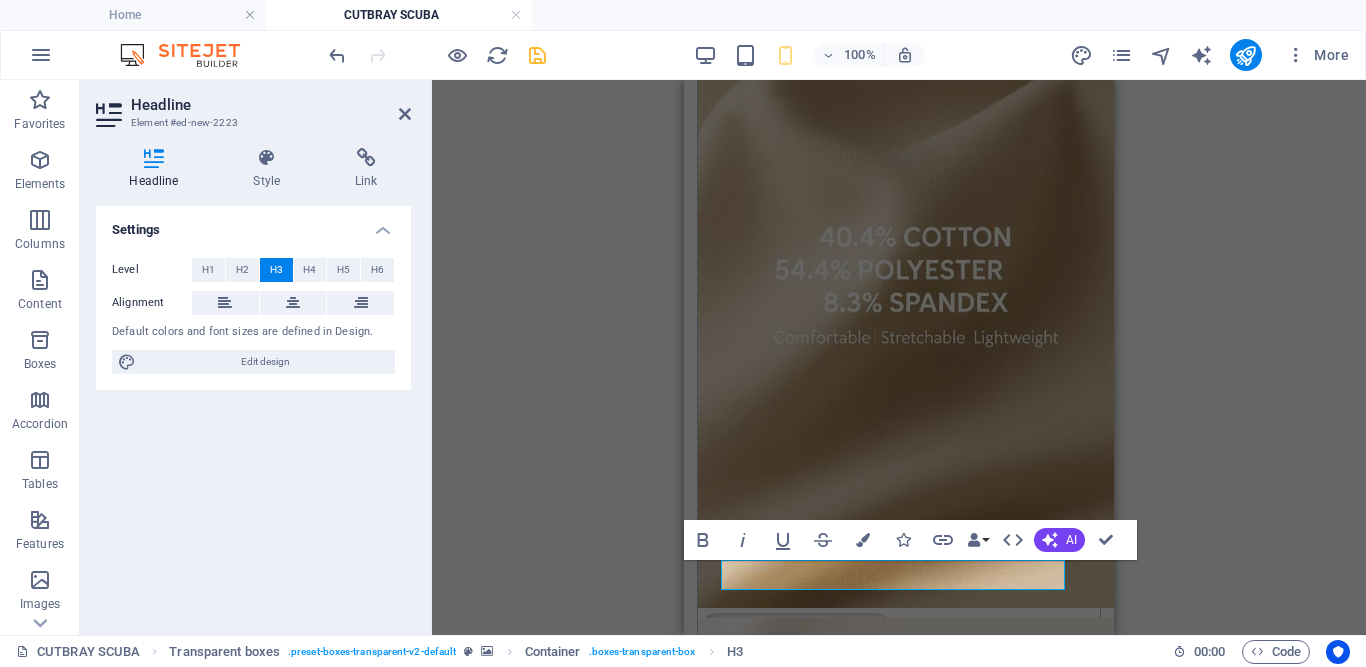 scroll, scrollTop: 0, scrollLeft: 7, axis: horizontal 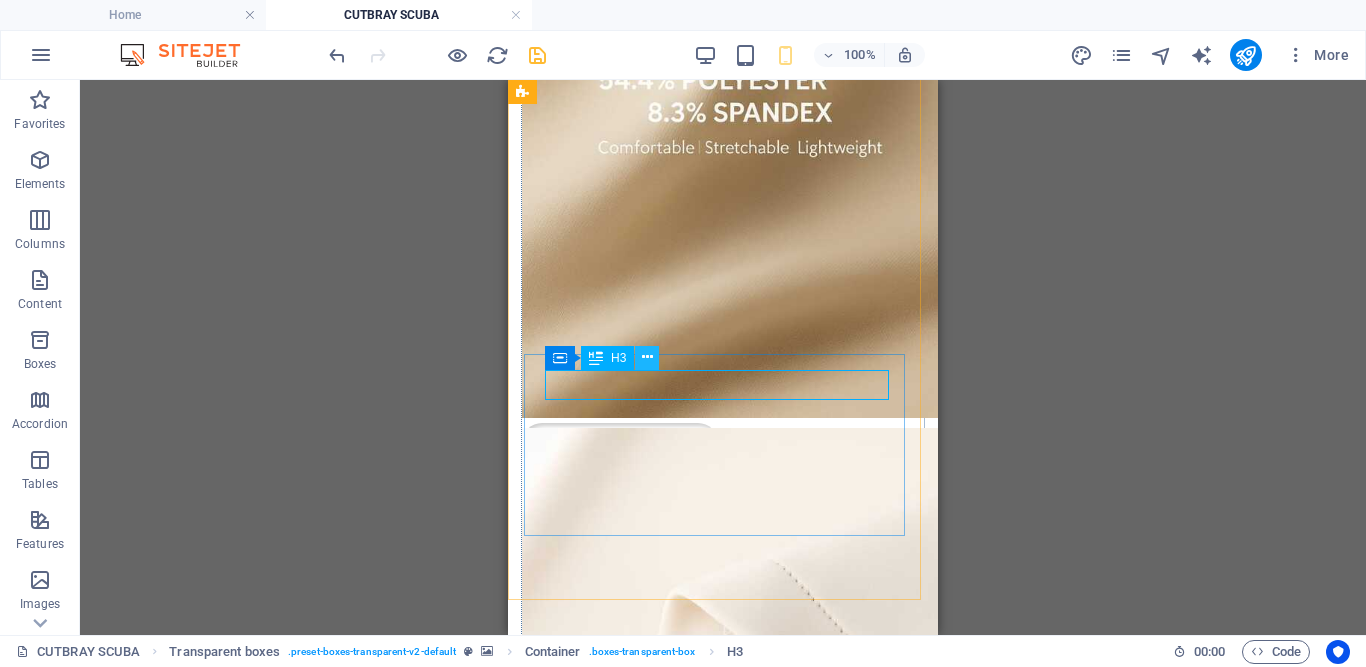 click at bounding box center [647, 357] 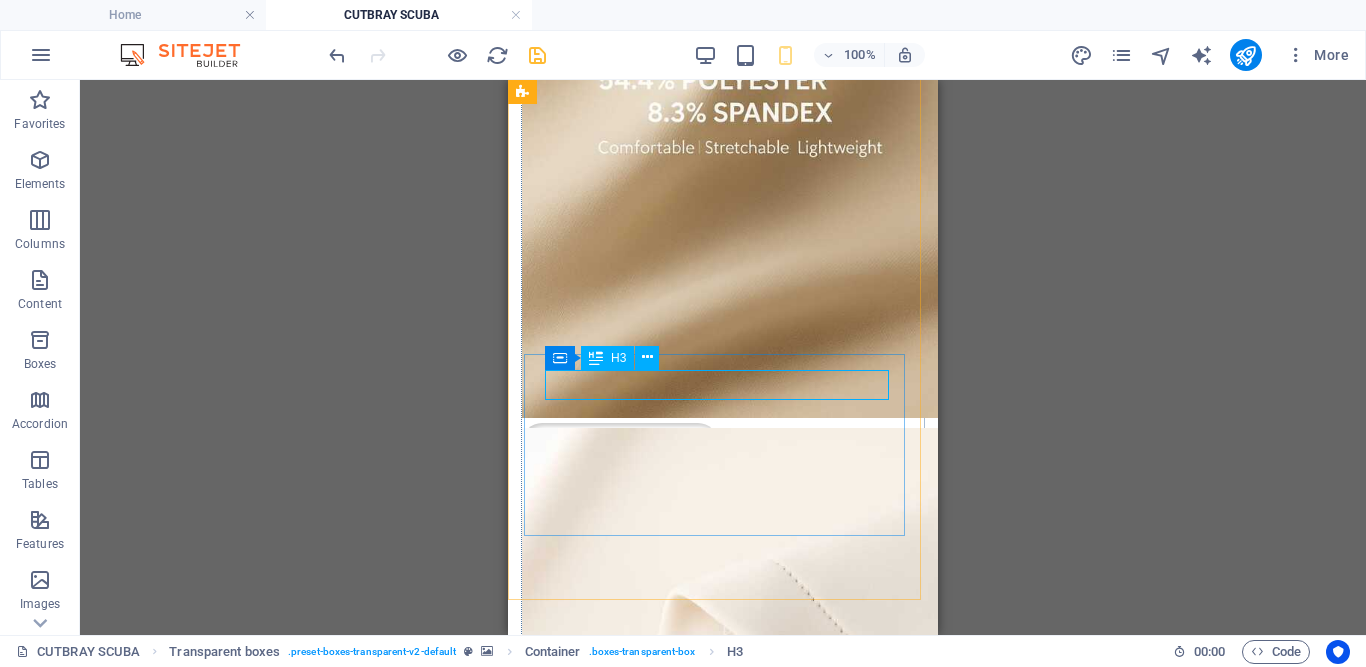 click at bounding box center [596, 358] 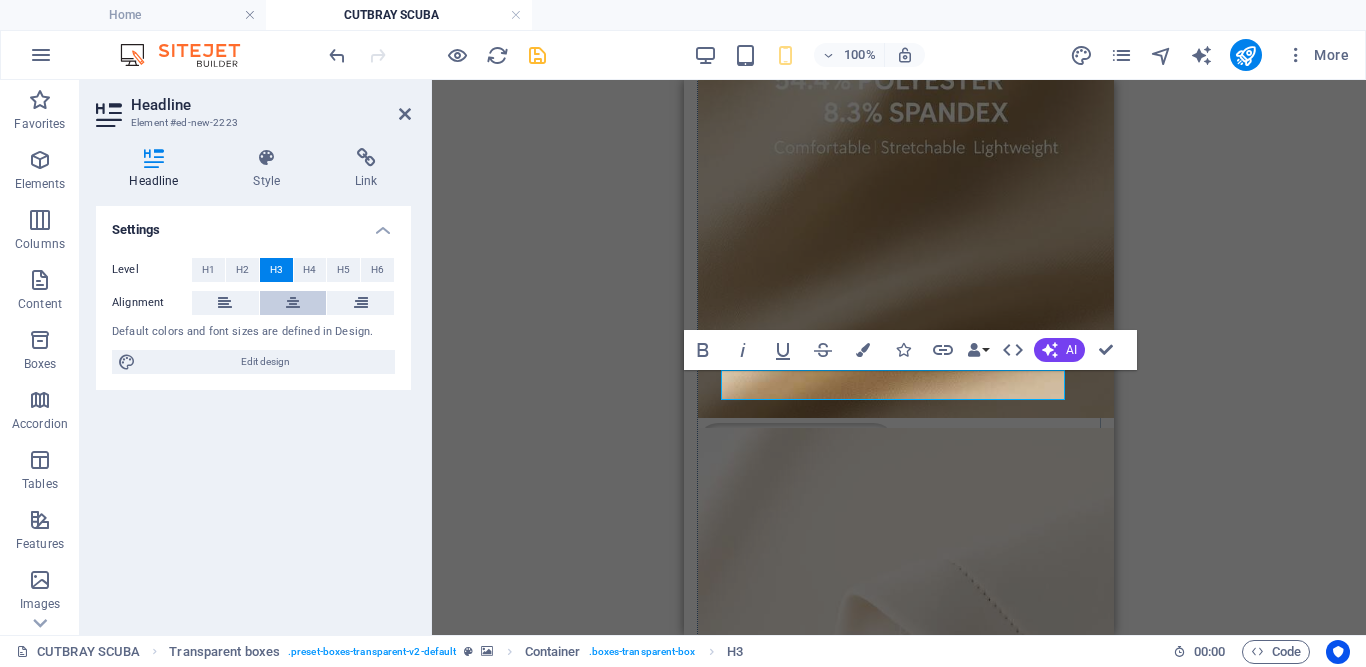 click at bounding box center (293, 303) 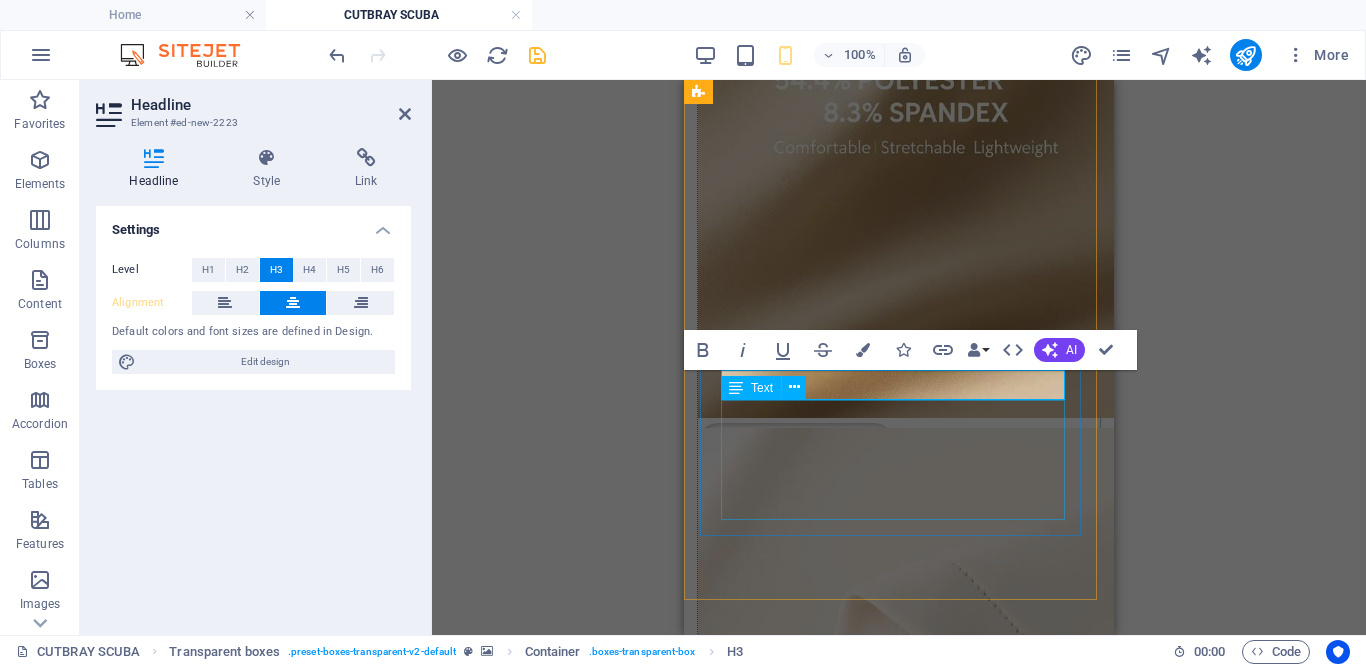 click on "Lorem ipsum dolor sit amet, consectetur adipisicing elit. Pariatur, minima, vel quisquam accusamus labore quaerat possimus neque nesciunt ab officia. Lorem ipsum dolor sit amet, consectetur adipisicing elit. Facilis, totam!" at bounding box center (901, 2139) 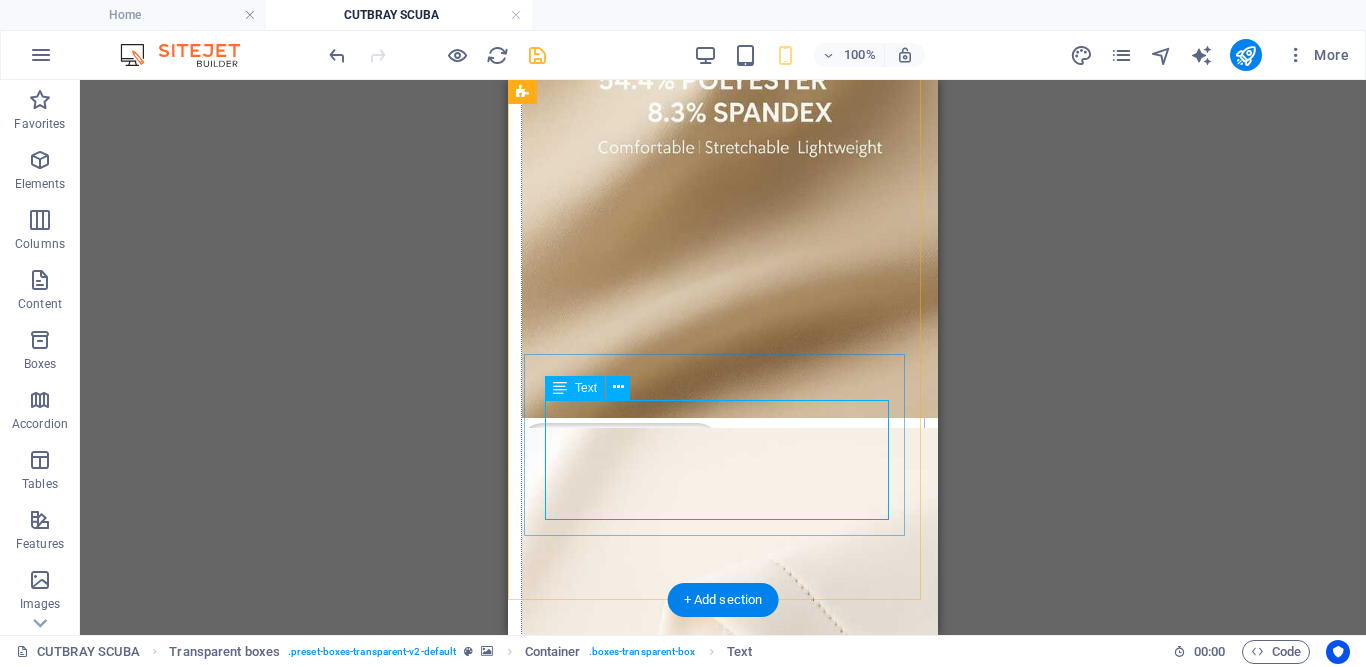 click on "Lorem ipsum dolor sit amet, consectetur adipisicing elit. Pariatur, minima, vel quisquam accusamus labore quaerat possimus neque nesciunt ab officia. Lorem ipsum dolor sit amet, consectetur adipisicing elit. Facilis, totam!" at bounding box center (725, 2139) 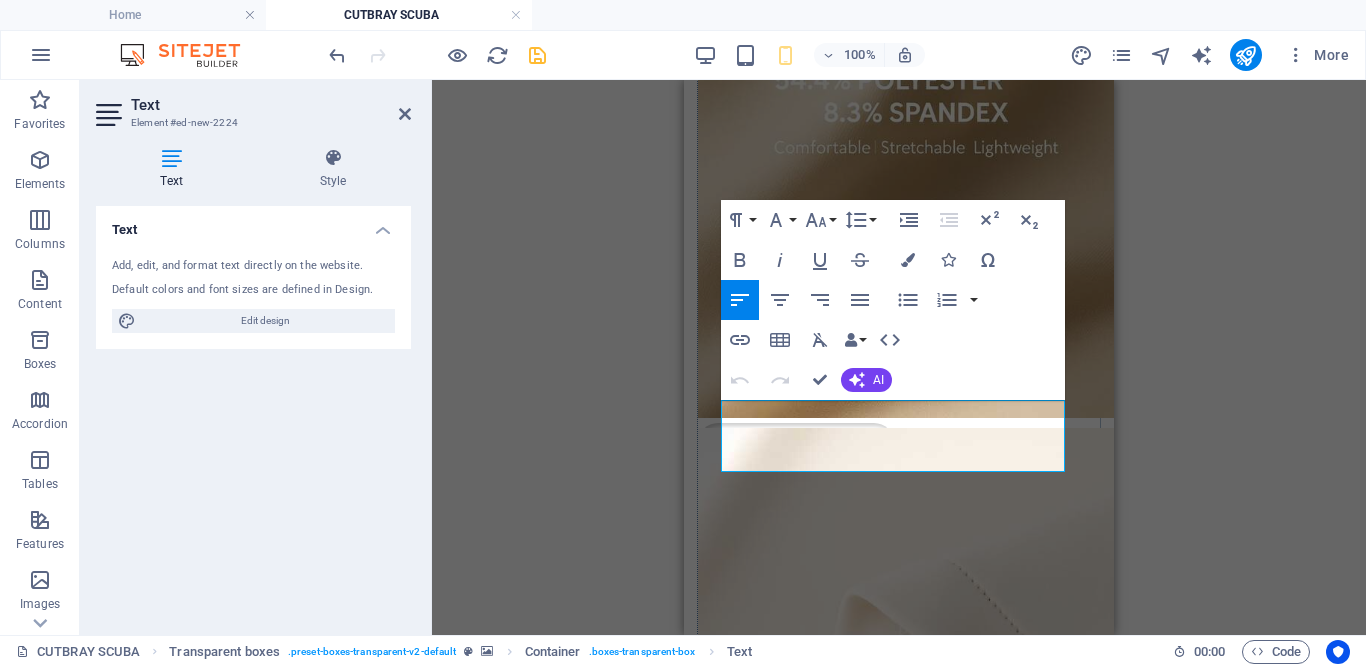 scroll, scrollTop: 1480, scrollLeft: 3, axis: both 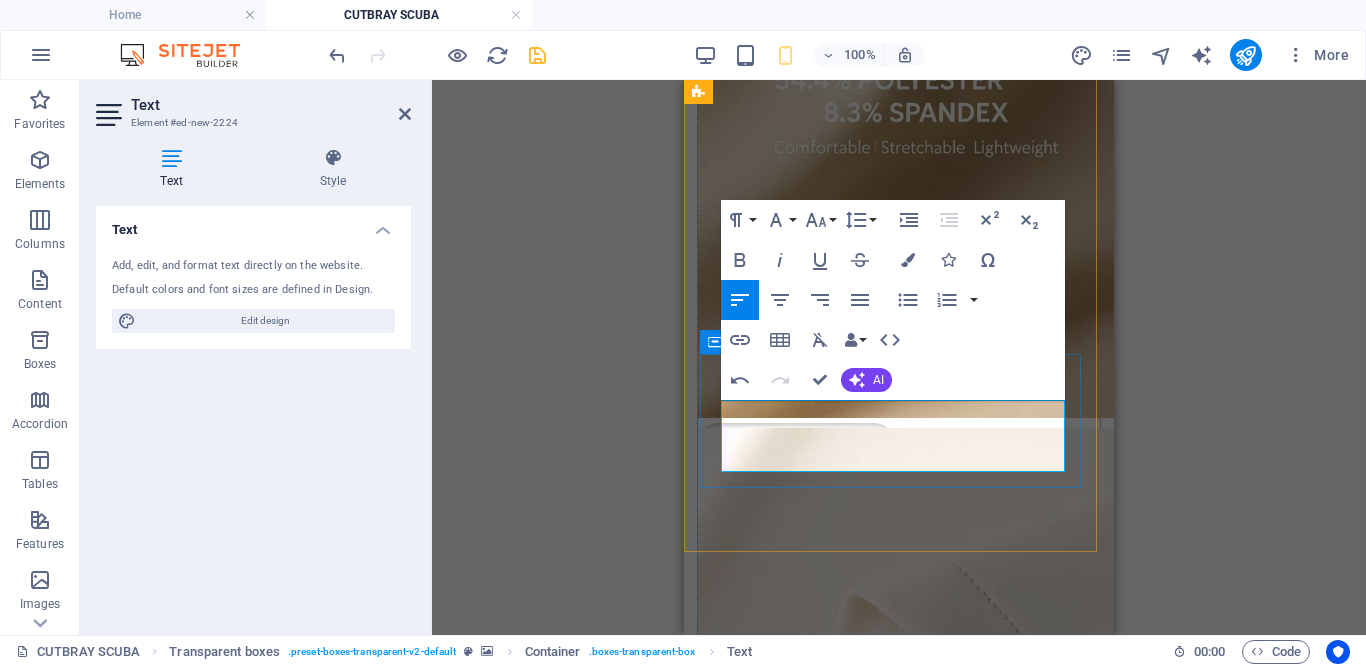 click on "Stretchy Scuba Premium memberikan elastisitas pada celana sehingga memberikan kebebasan bergerak dengan nyaman. Scuba Premium memberikan elastisitas pada celana sehingga memberikan kebebasan bergerak dengan nyaman." at bounding box center (899, 2052) 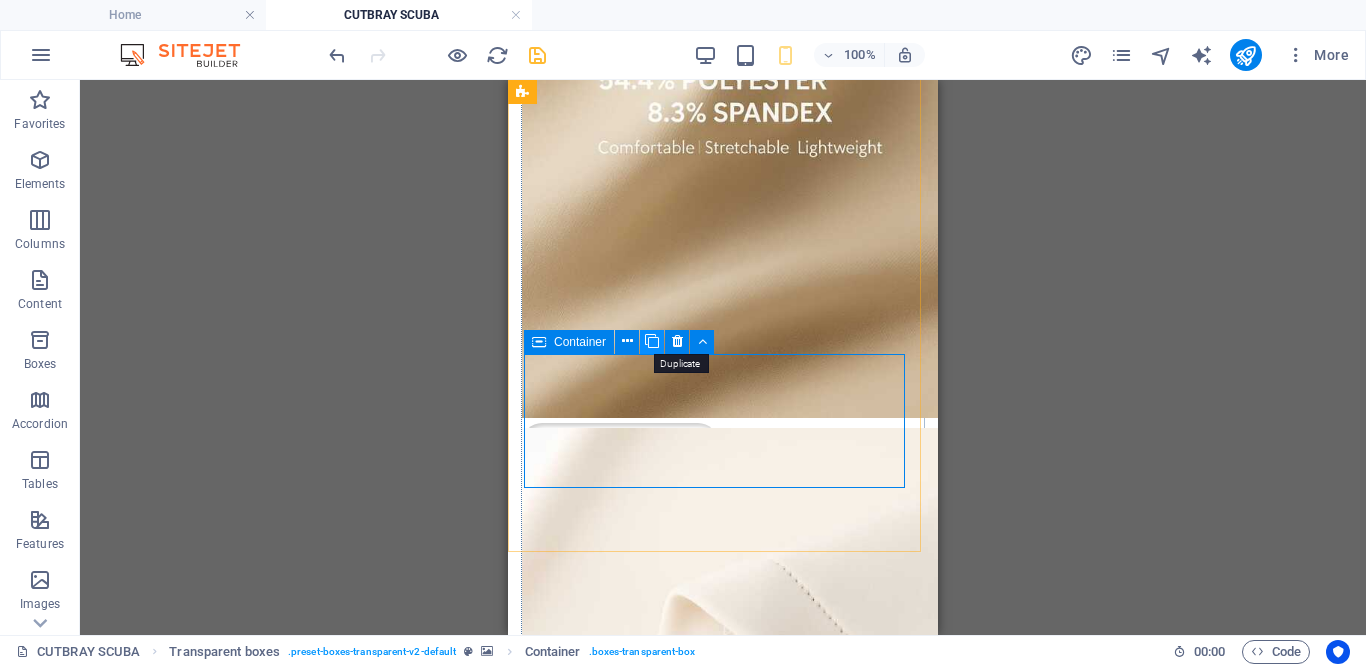 click at bounding box center [652, 341] 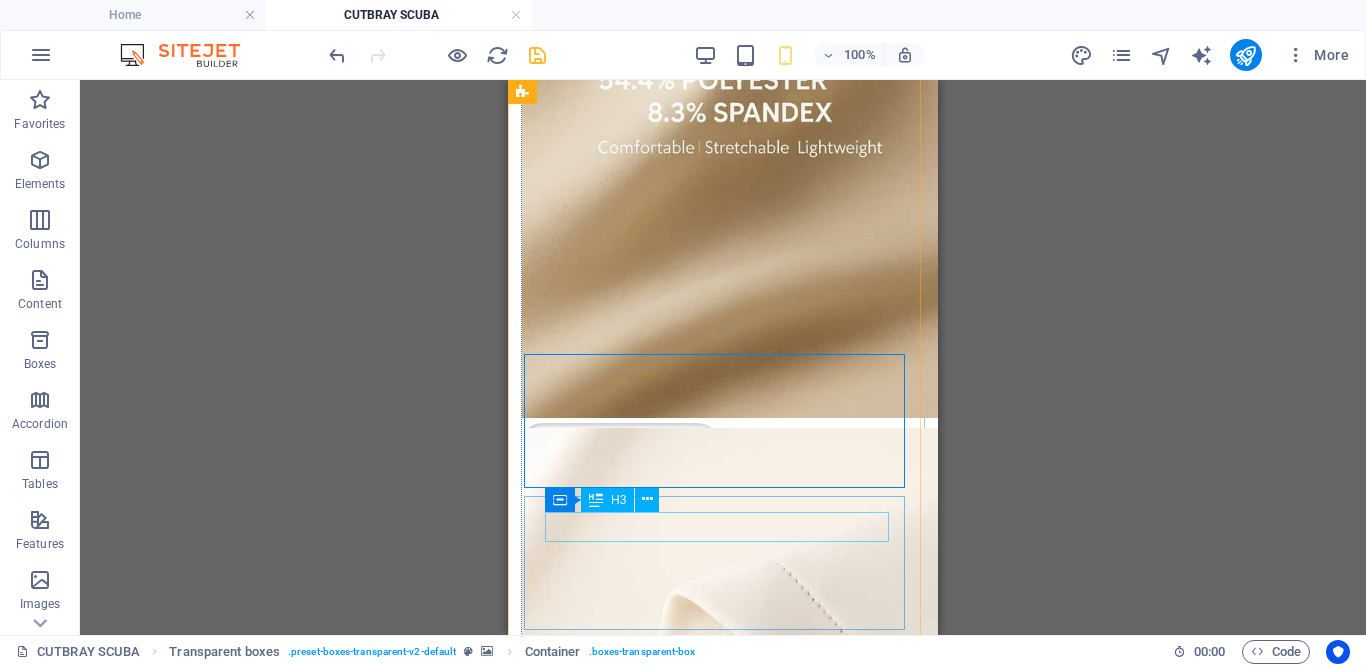 click on "Stretchy" at bounding box center [725, 2296] 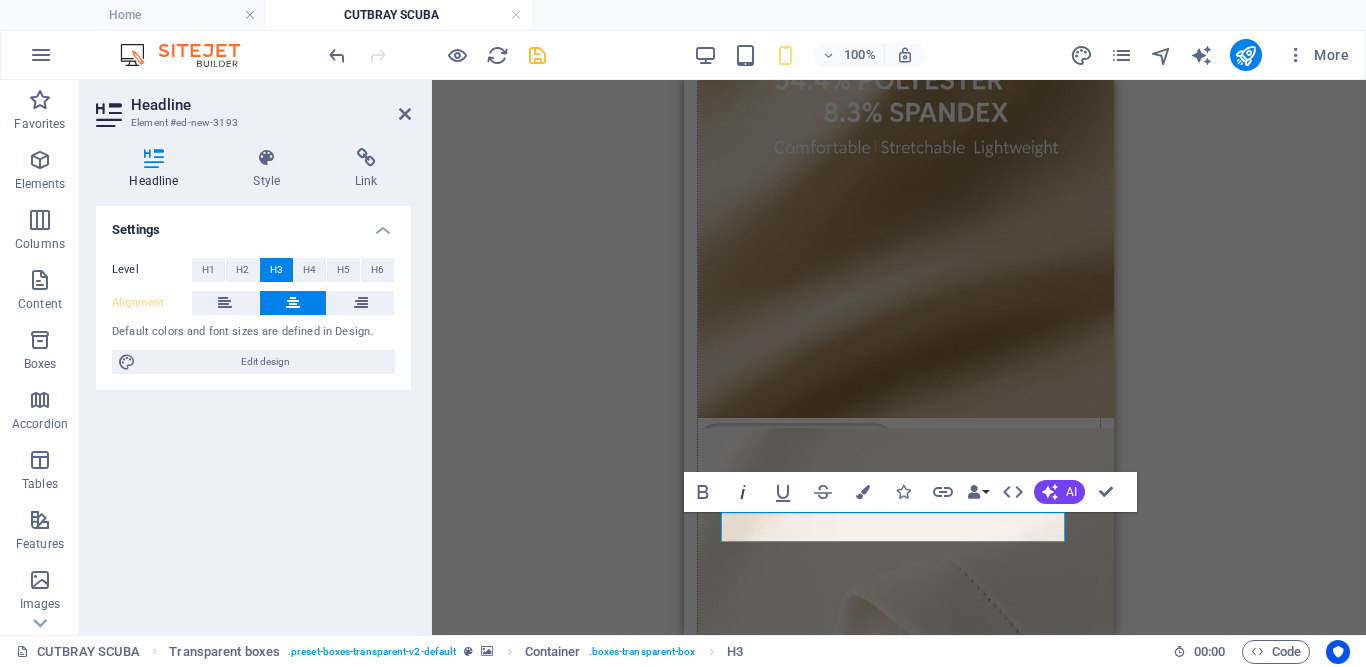 scroll, scrollTop: 0, scrollLeft: 2, axis: horizontal 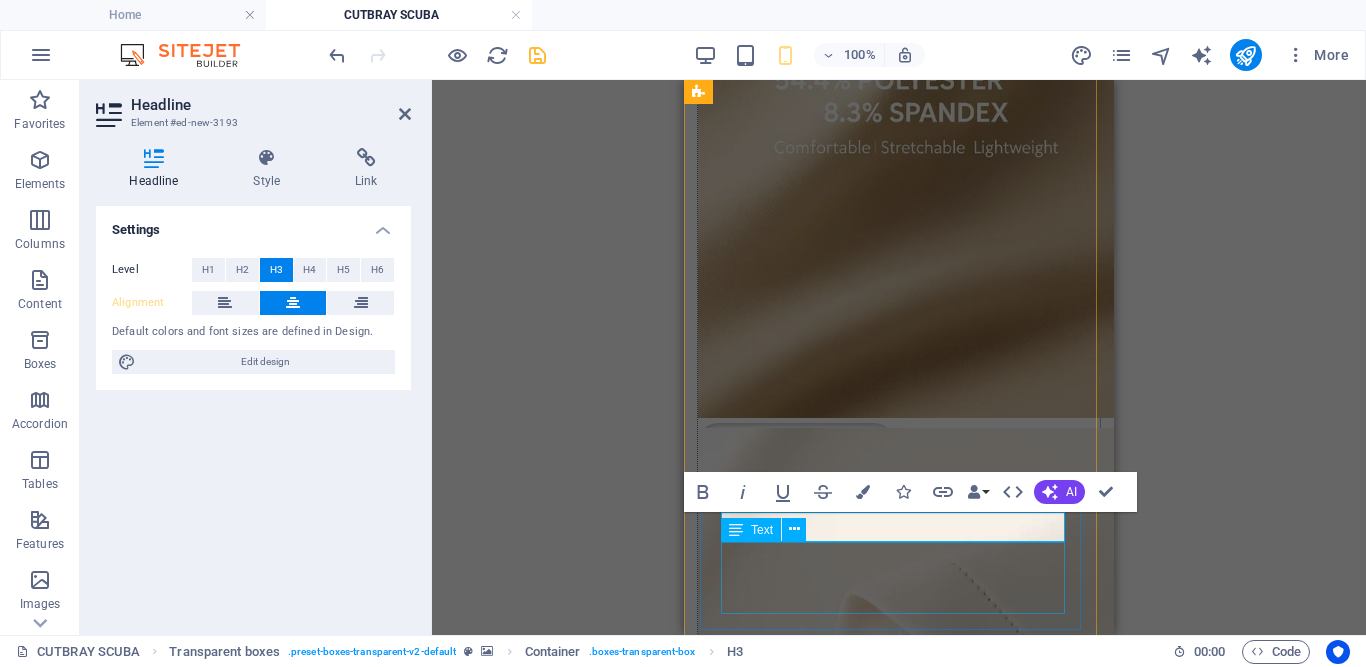 click on "Scuba Premium memberikan elastisitas pada celana sehingga memberikan kebebasan bergerak dengan nyaman." at bounding box center [901, 2347] 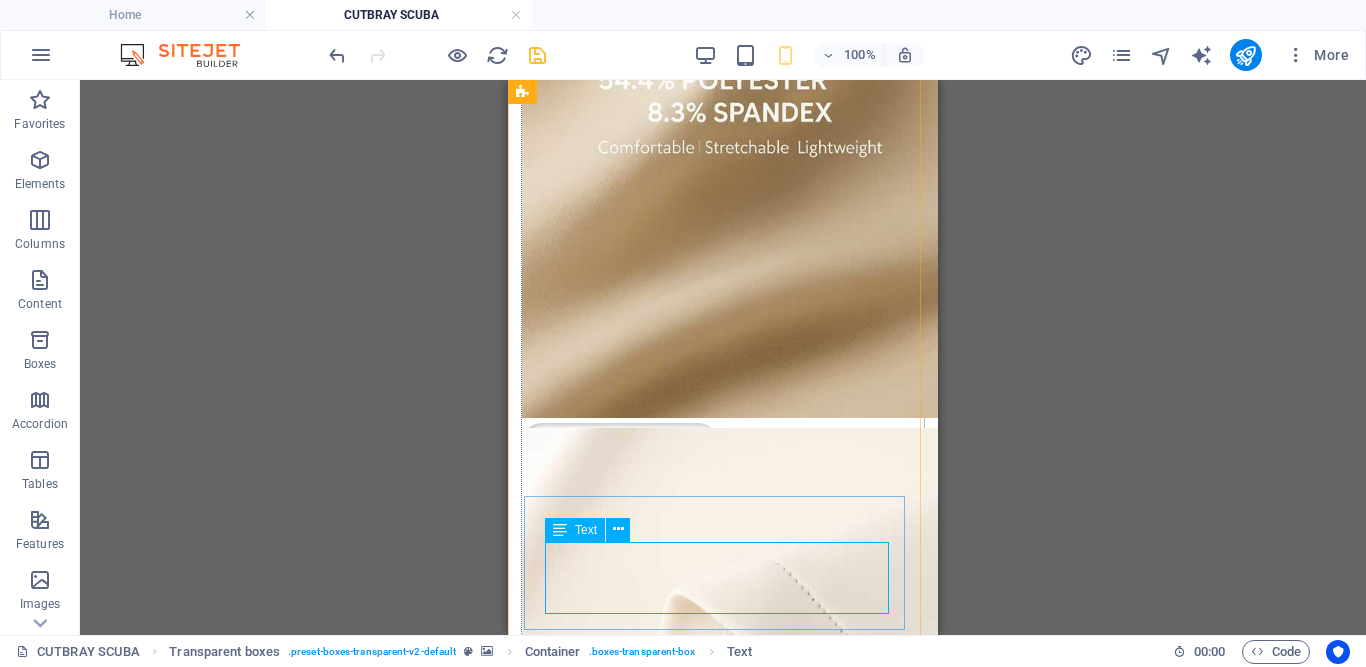 click on "Scuba Premium memberikan elastisitas pada celana sehingga memberikan kebebasan bergerak dengan nyaman." at bounding box center (725, 2347) 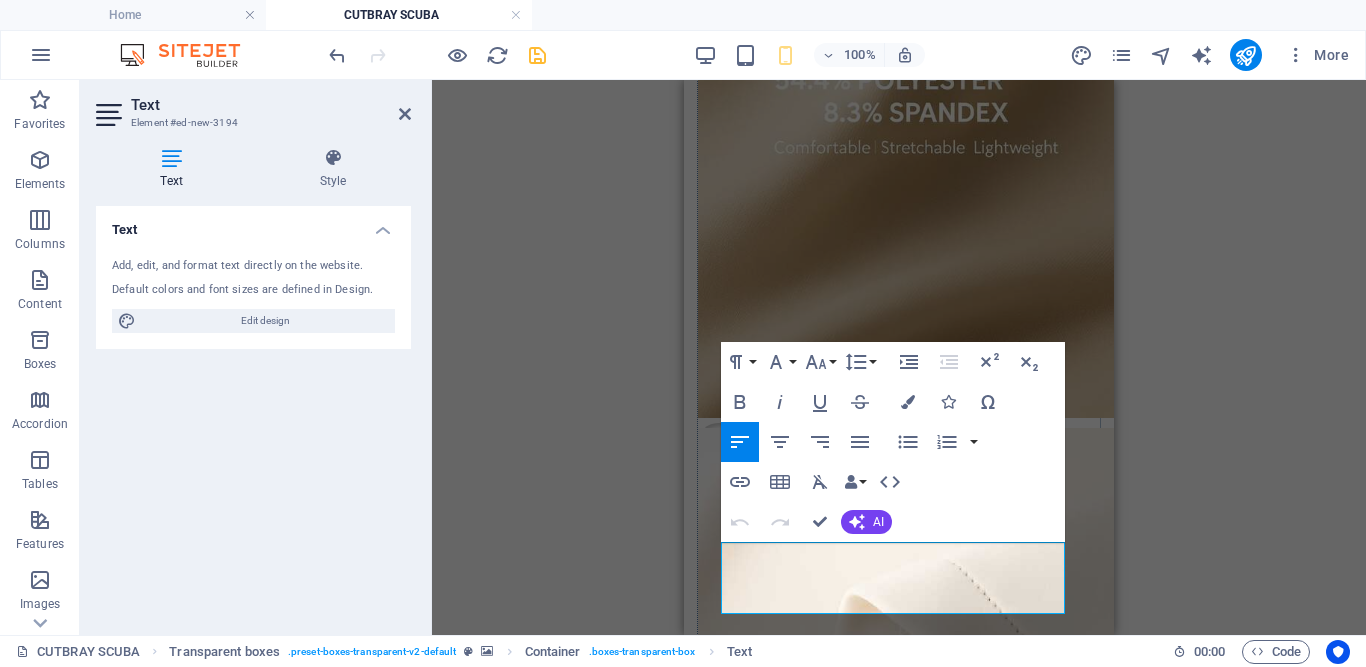 drag, startPoint x: 915, startPoint y: 599, endPoint x: 691, endPoint y: 547, distance: 229.95651 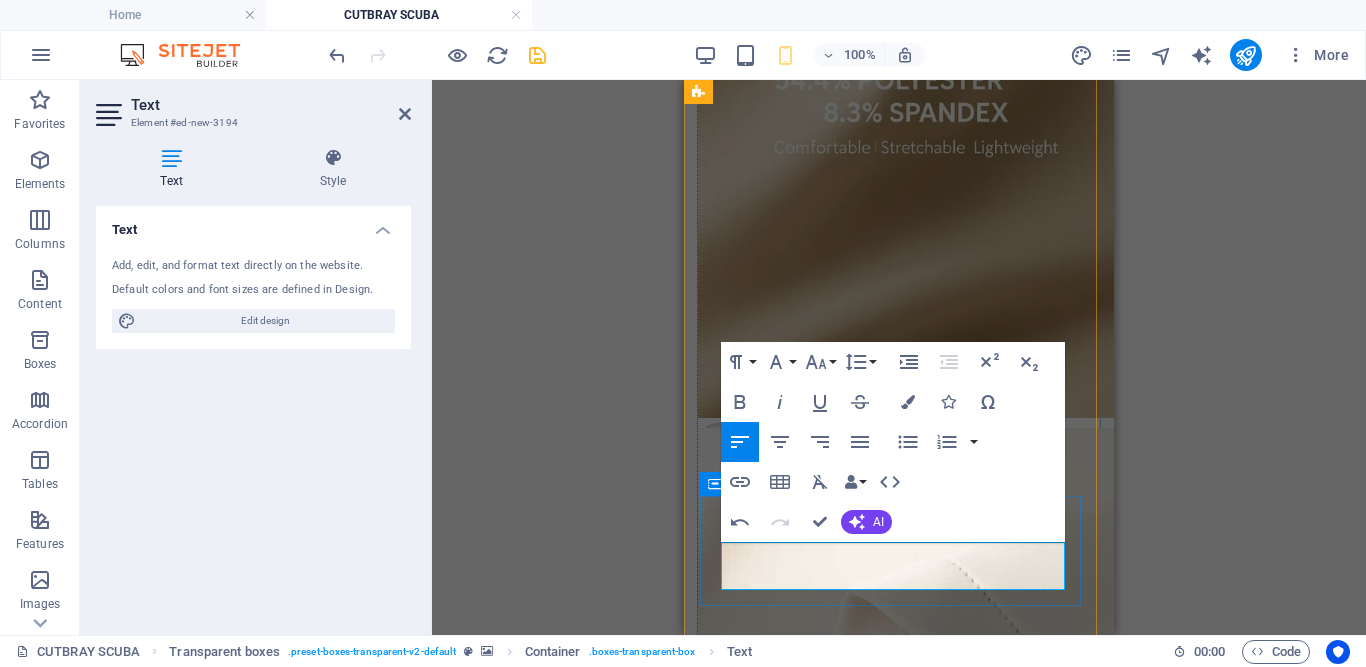 scroll, scrollTop: 763, scrollLeft: 3, axis: both 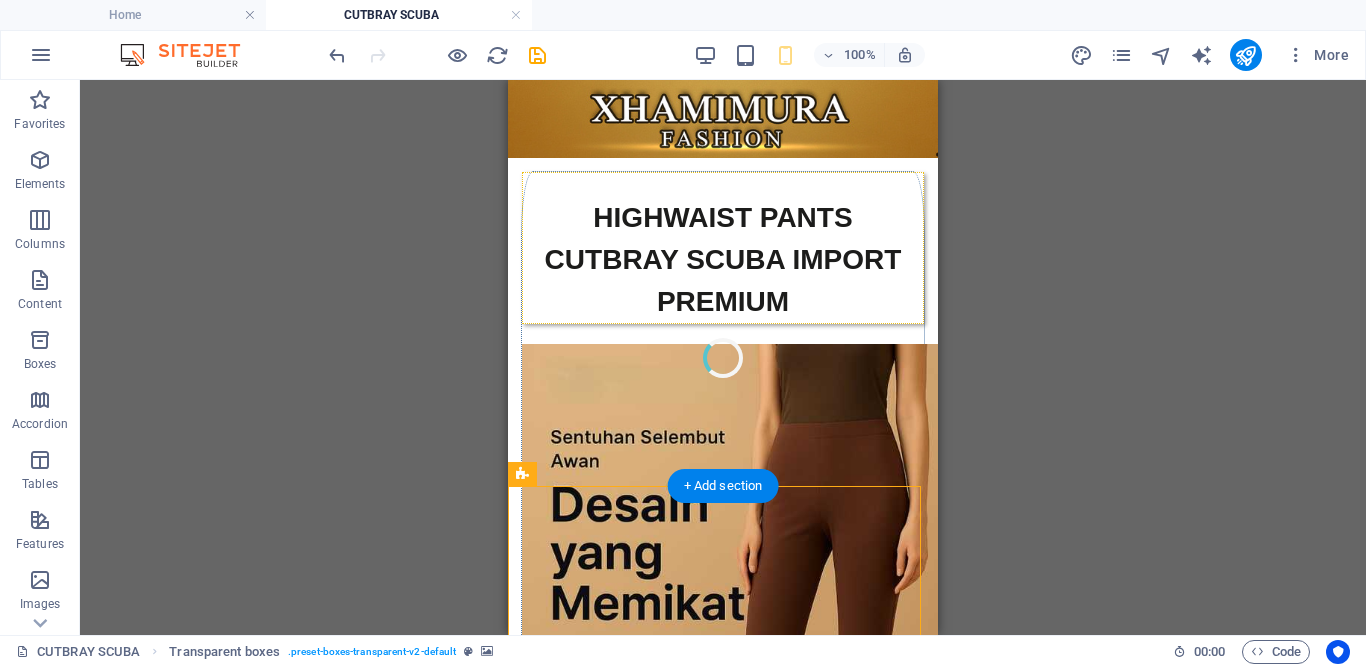 click at bounding box center [723, 2643] 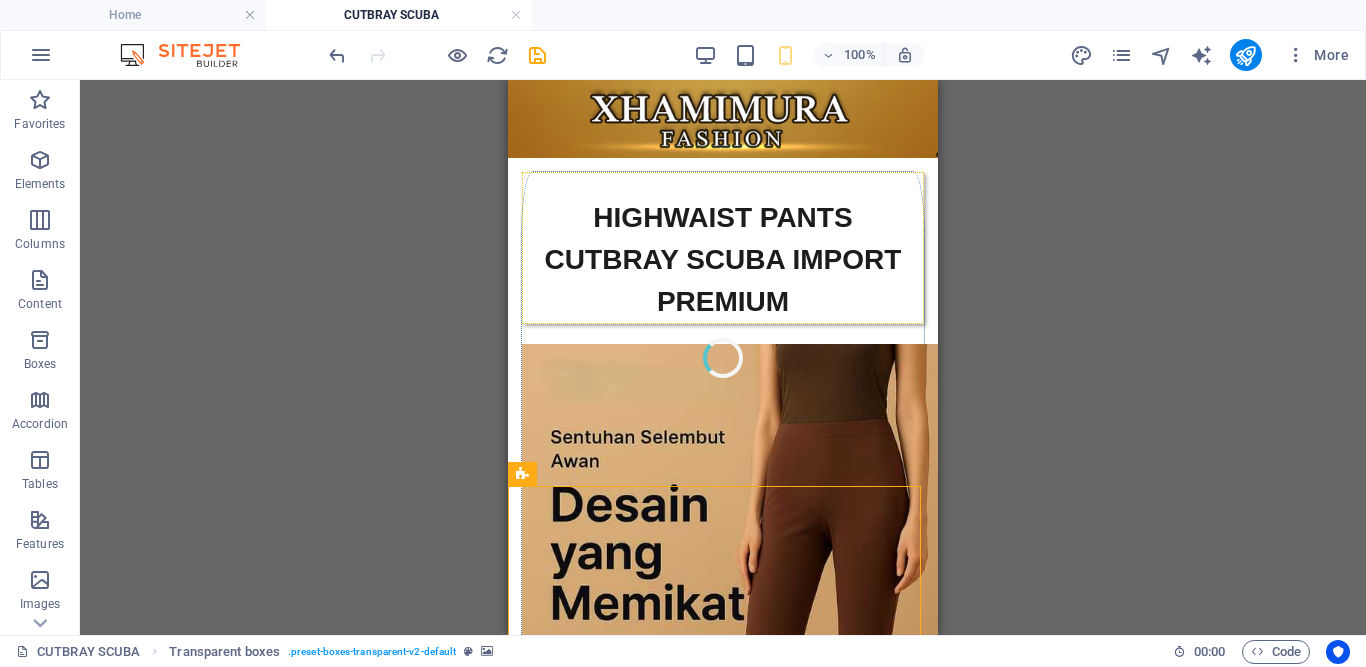 scroll, scrollTop: 0, scrollLeft: 0, axis: both 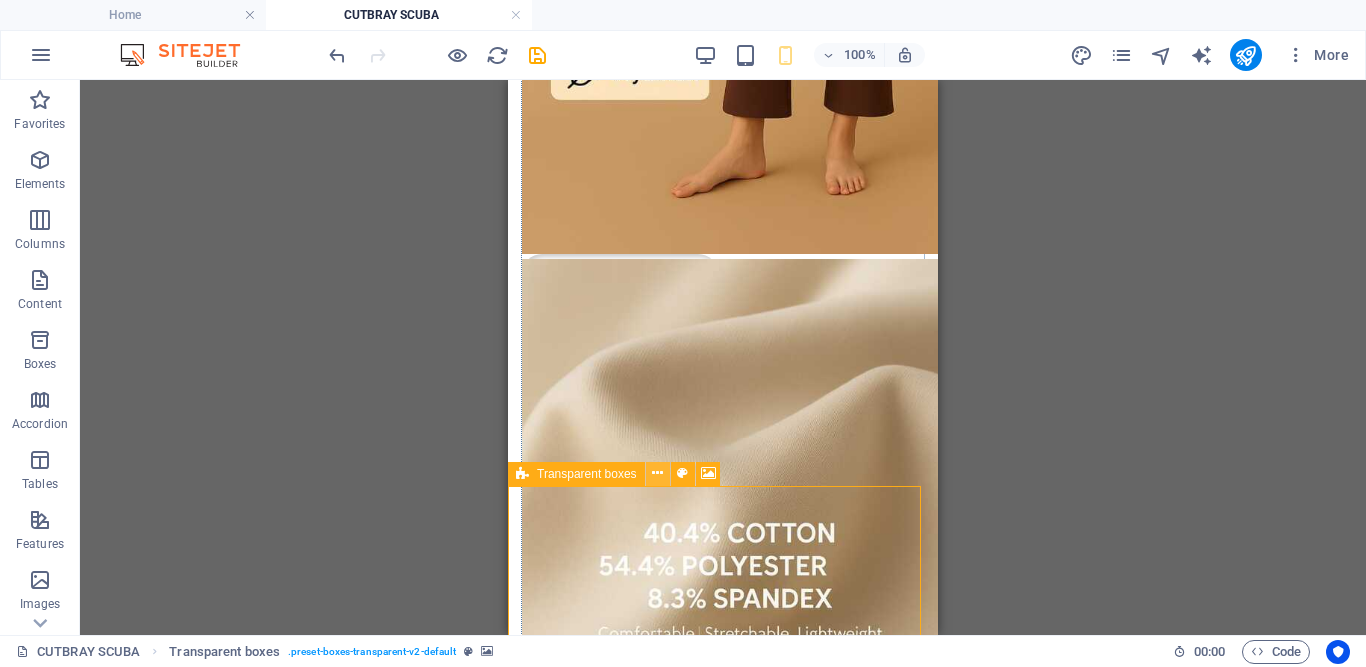 click at bounding box center (658, 474) 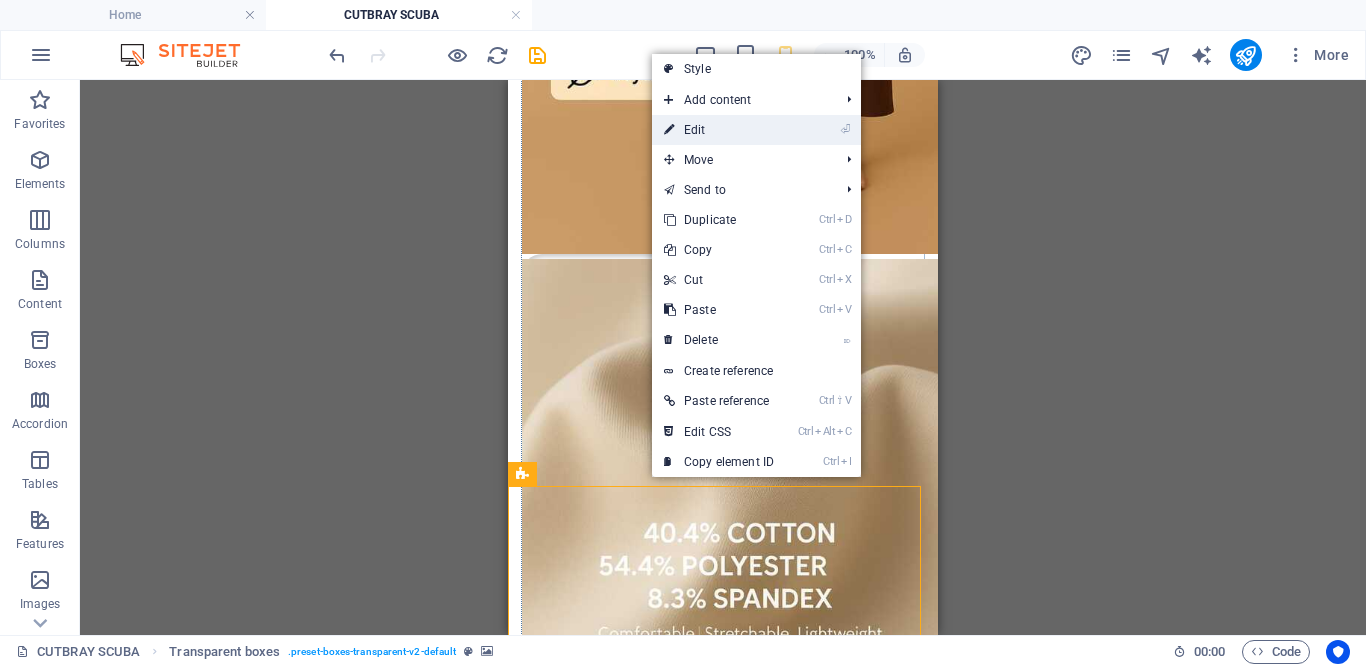 drag, startPoint x: 712, startPoint y: 138, endPoint x: 173, endPoint y: 134, distance: 539.01483 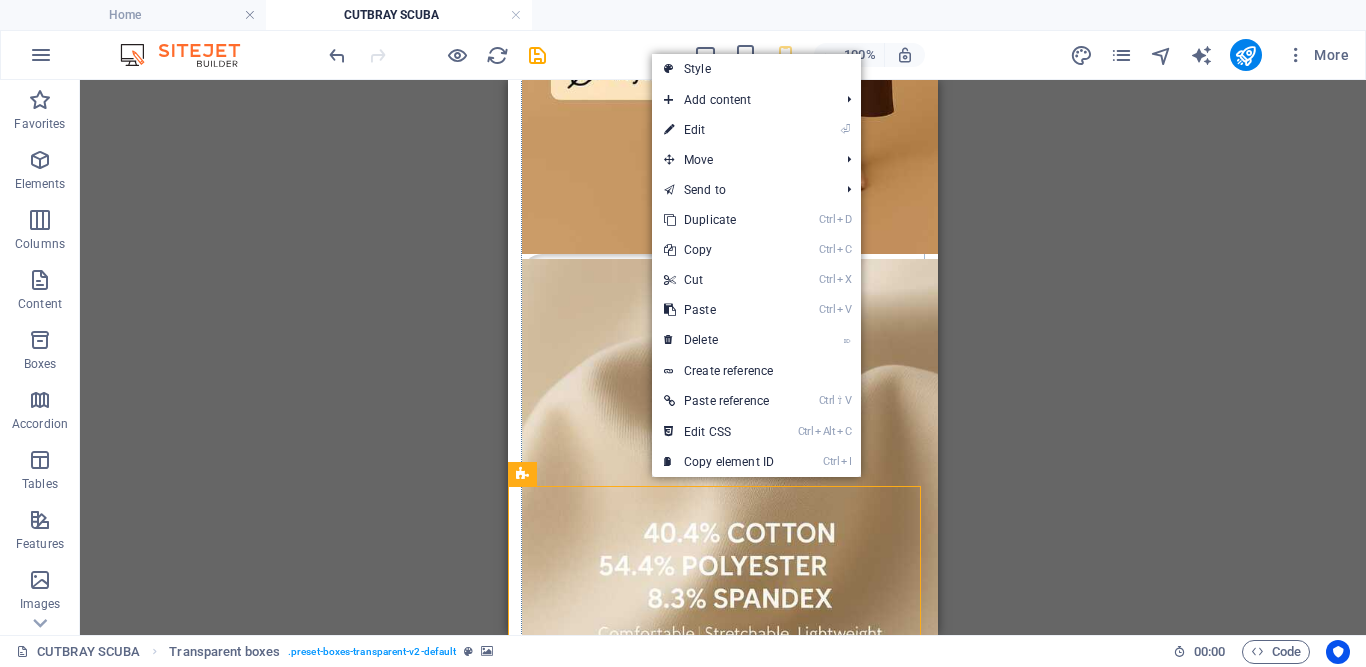 select on "rem" 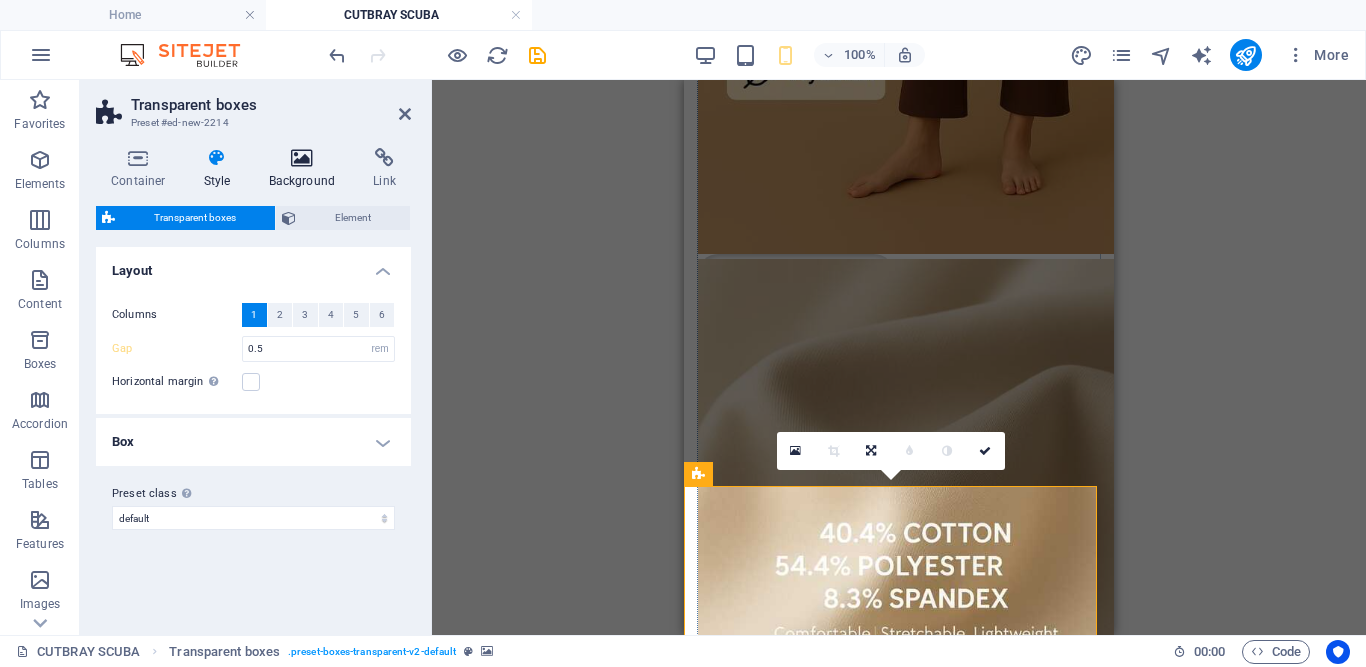 click on "Background" at bounding box center (306, 169) 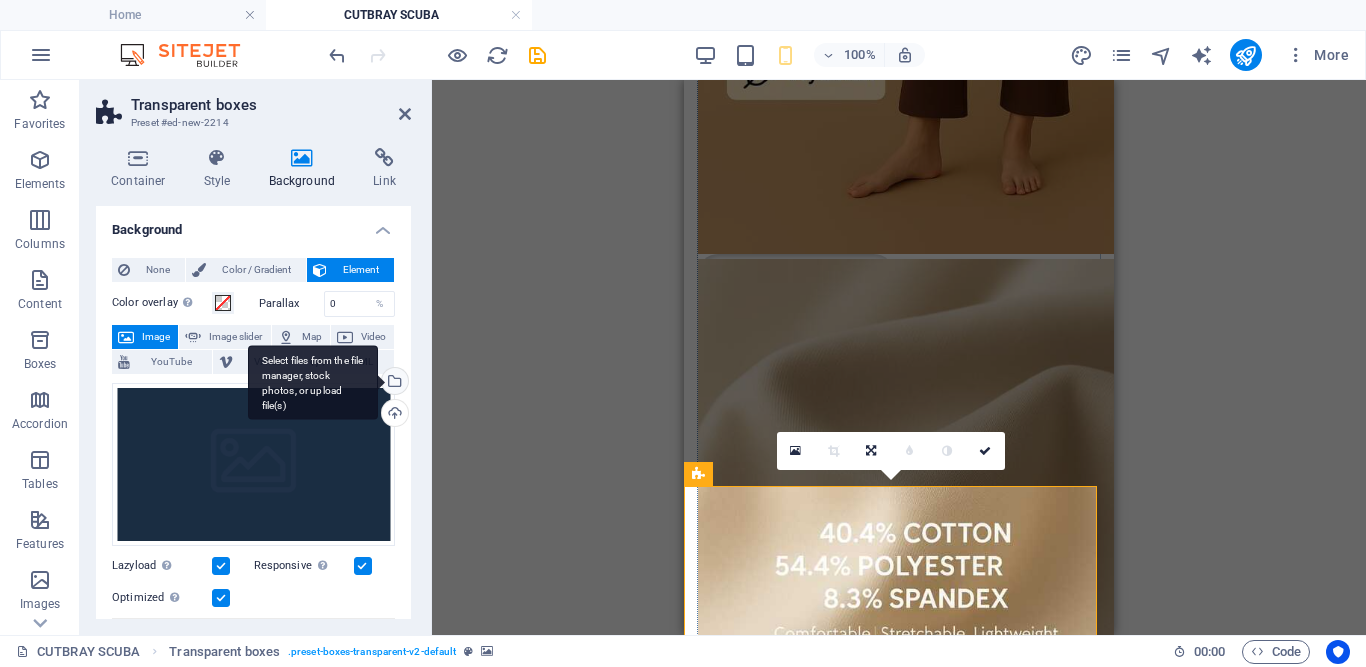 click on "Select files from the file manager, stock photos, or upload file(s)" at bounding box center (393, 383) 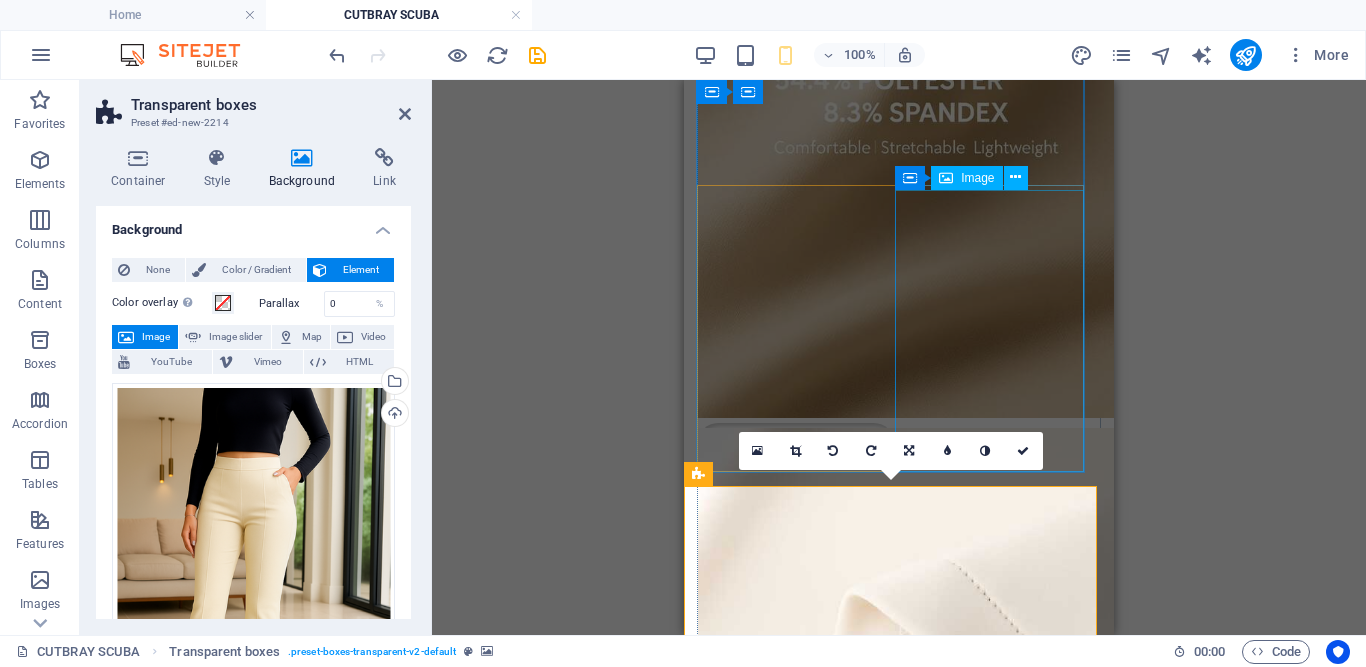 scroll, scrollTop: 735, scrollLeft: 0, axis: vertical 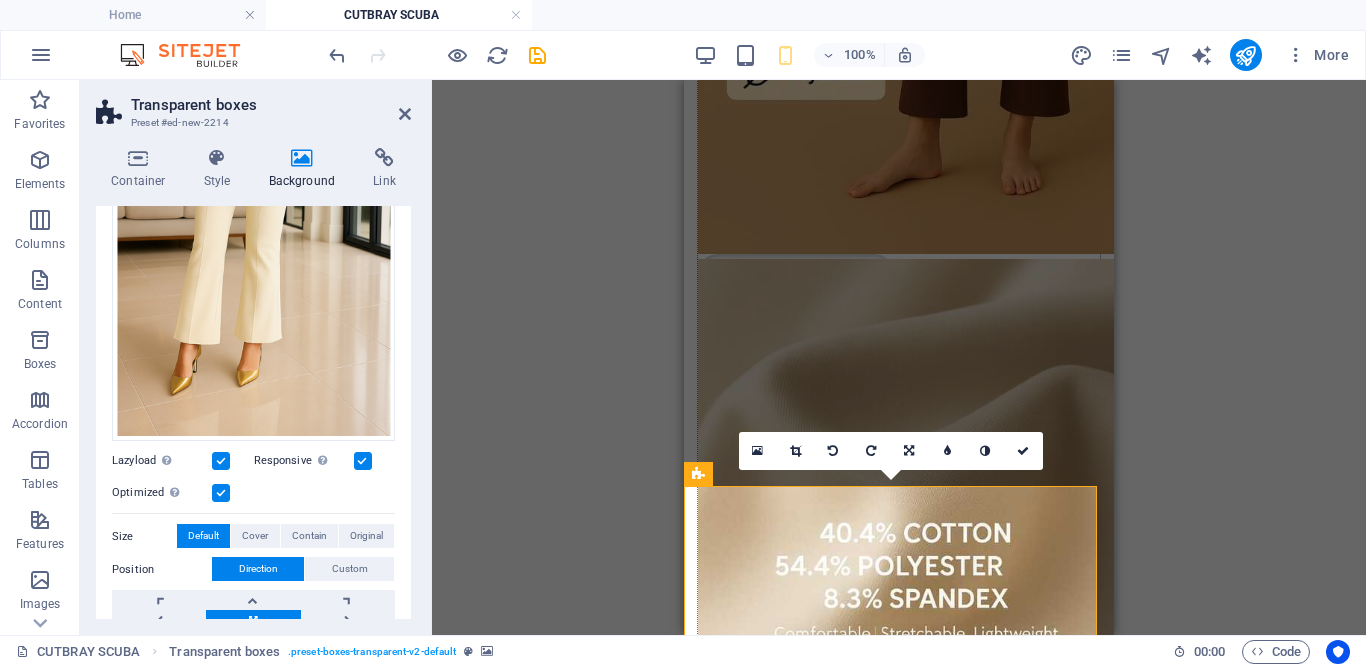 click at bounding box center (221, 493) 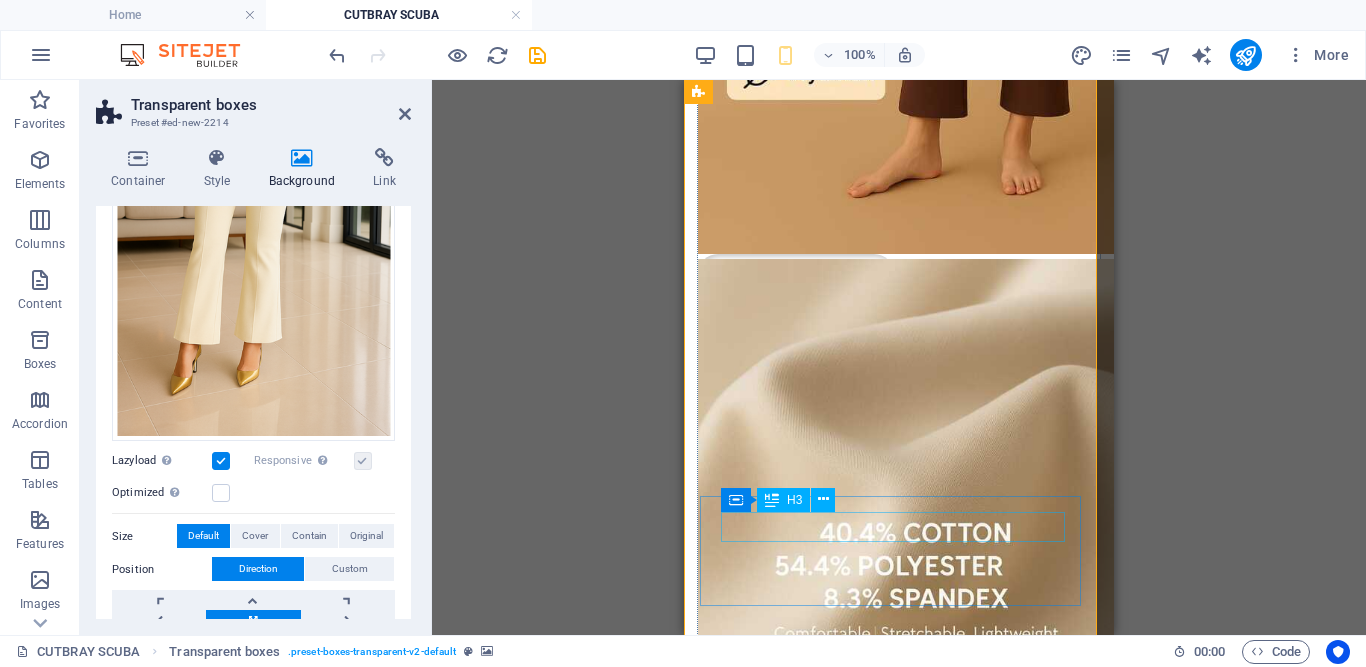 scroll, scrollTop: 1221, scrollLeft: 0, axis: vertical 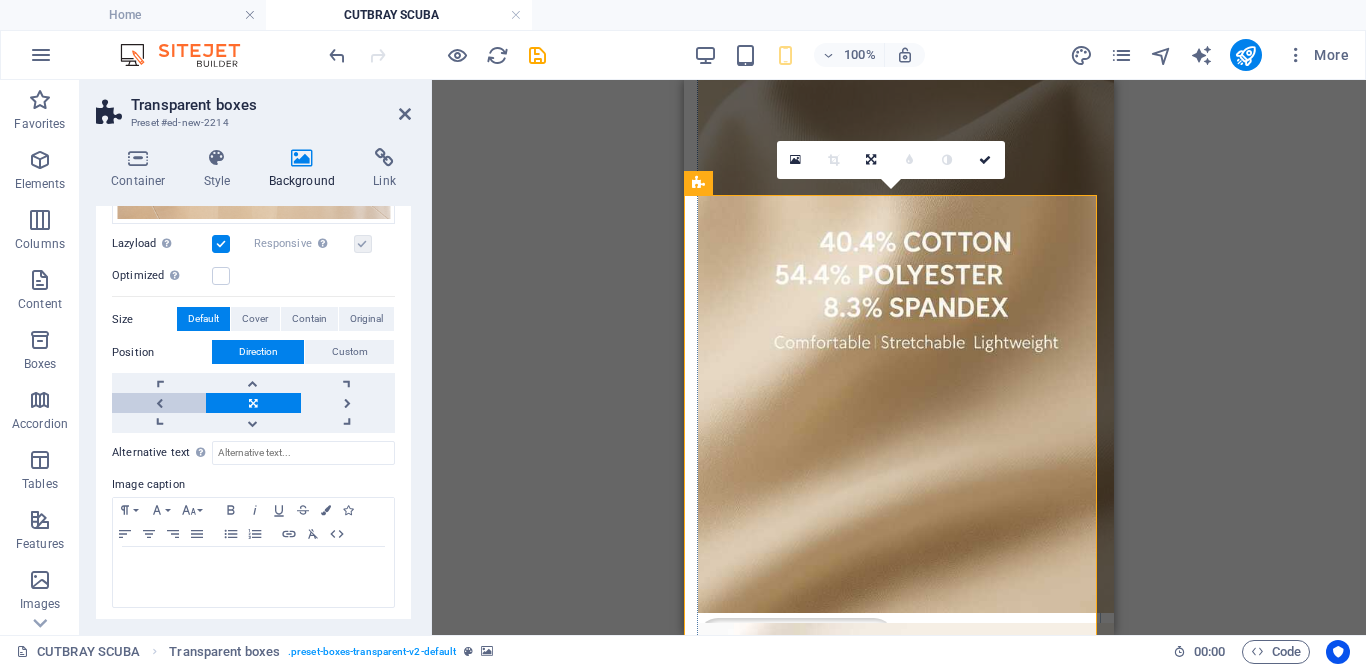 click at bounding box center (159, 403) 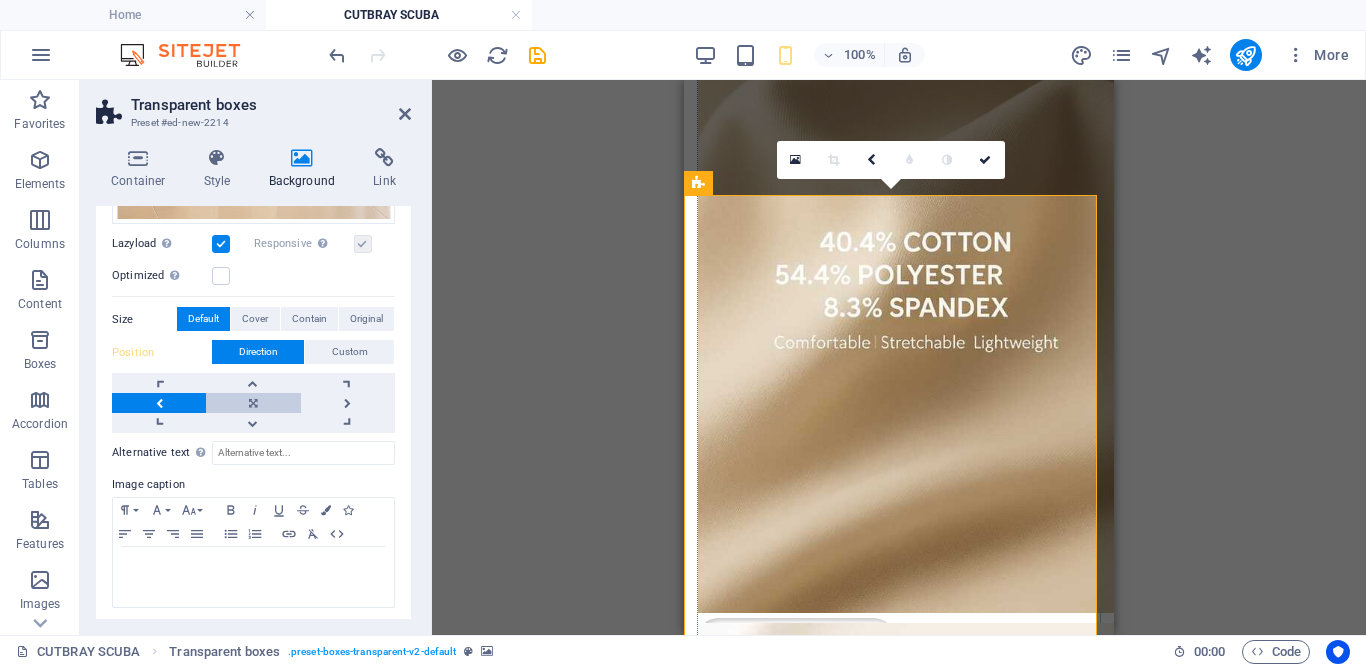 click at bounding box center [253, 403] 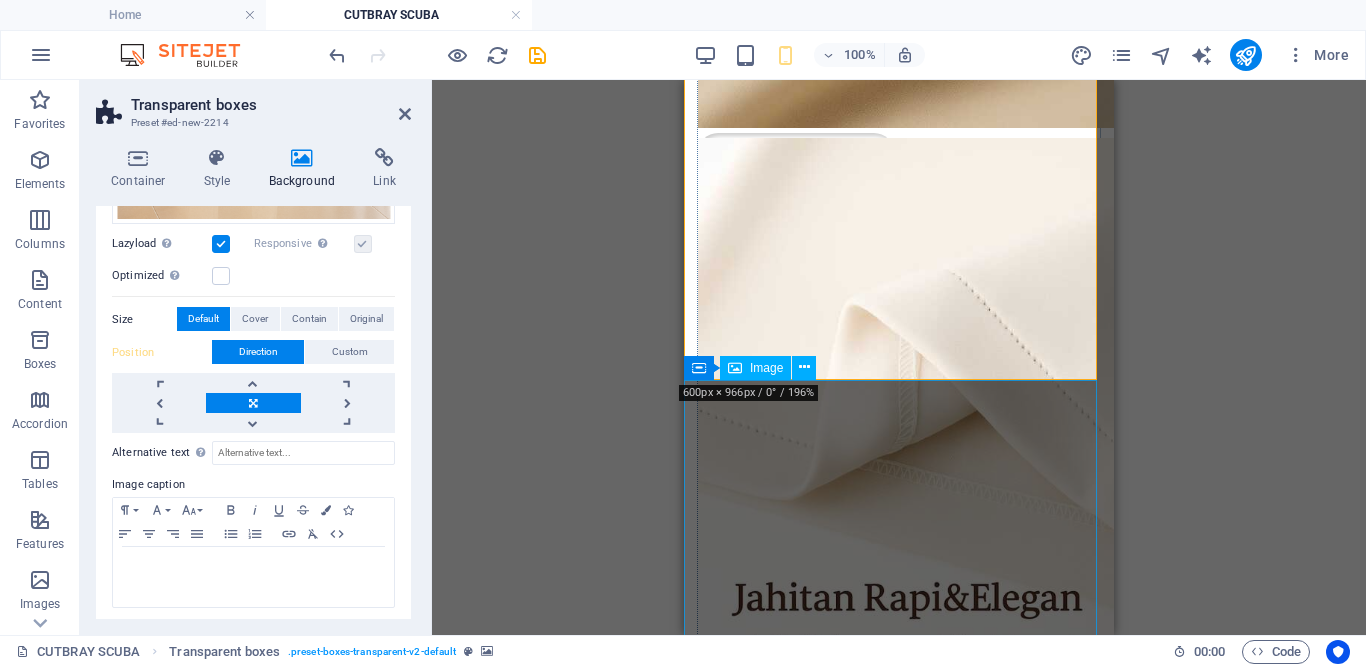 scroll, scrollTop: 1026, scrollLeft: 0, axis: vertical 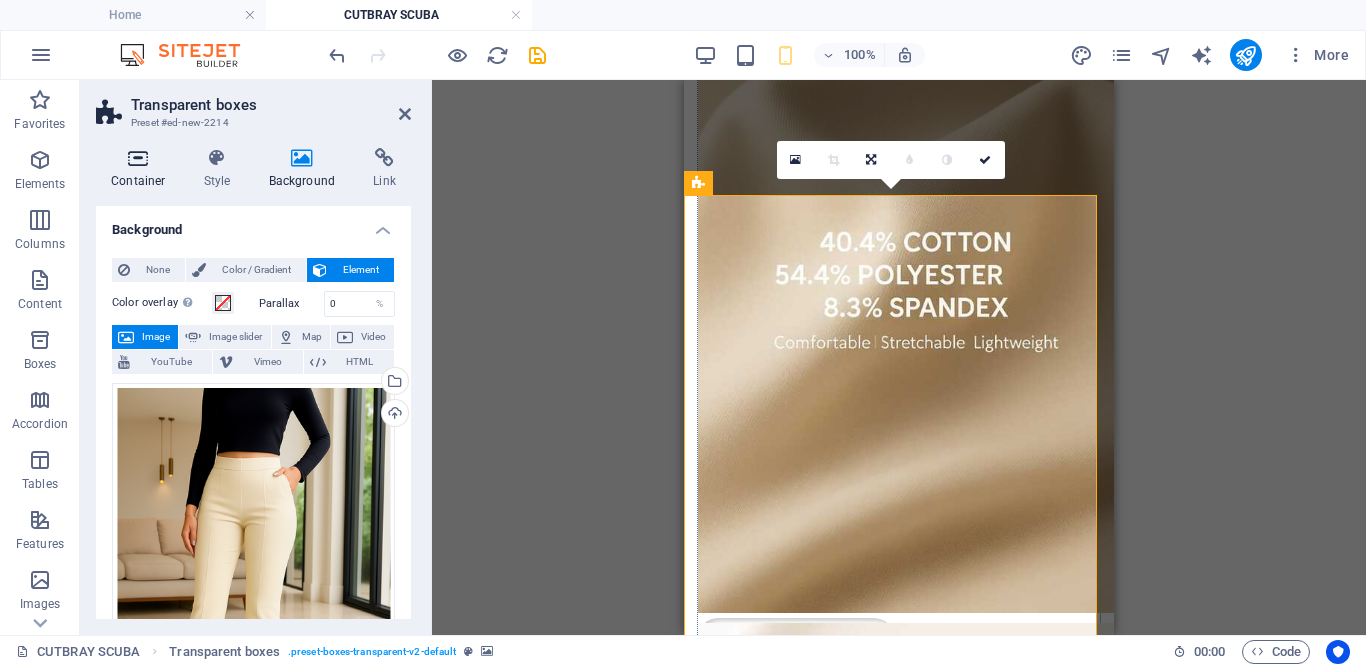 click on "Container" at bounding box center (142, 169) 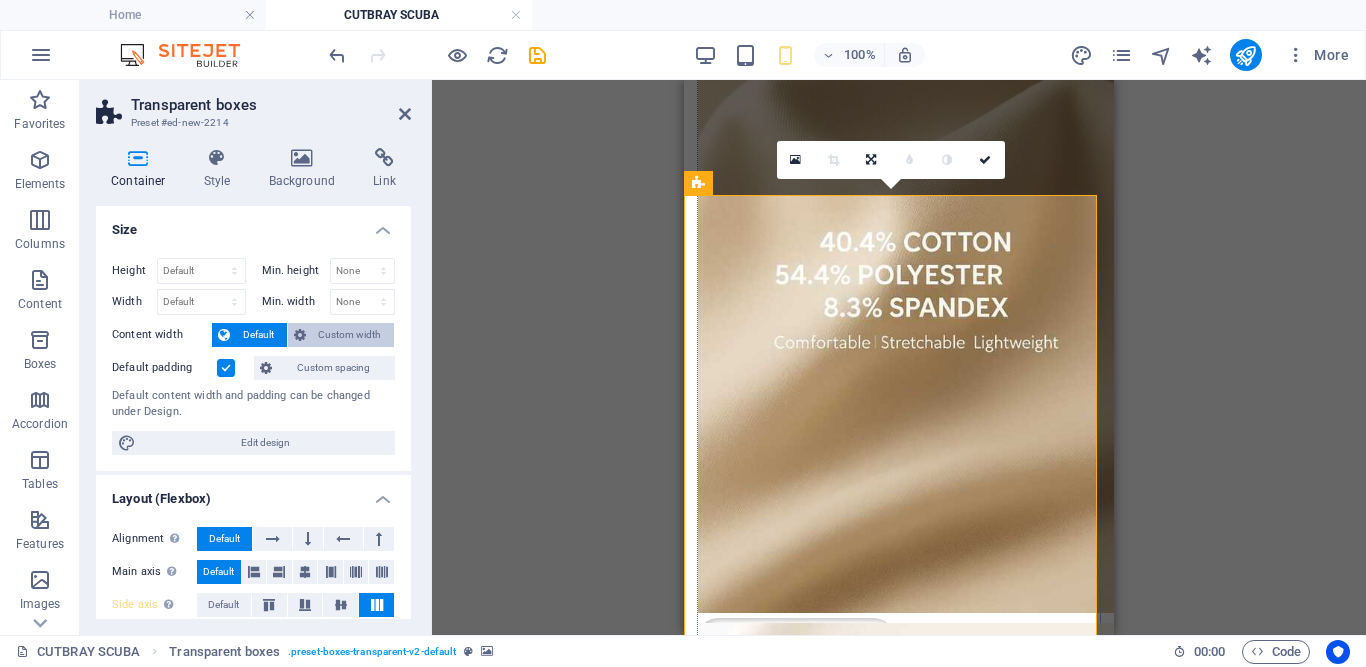 click on "Custom width" at bounding box center [350, 335] 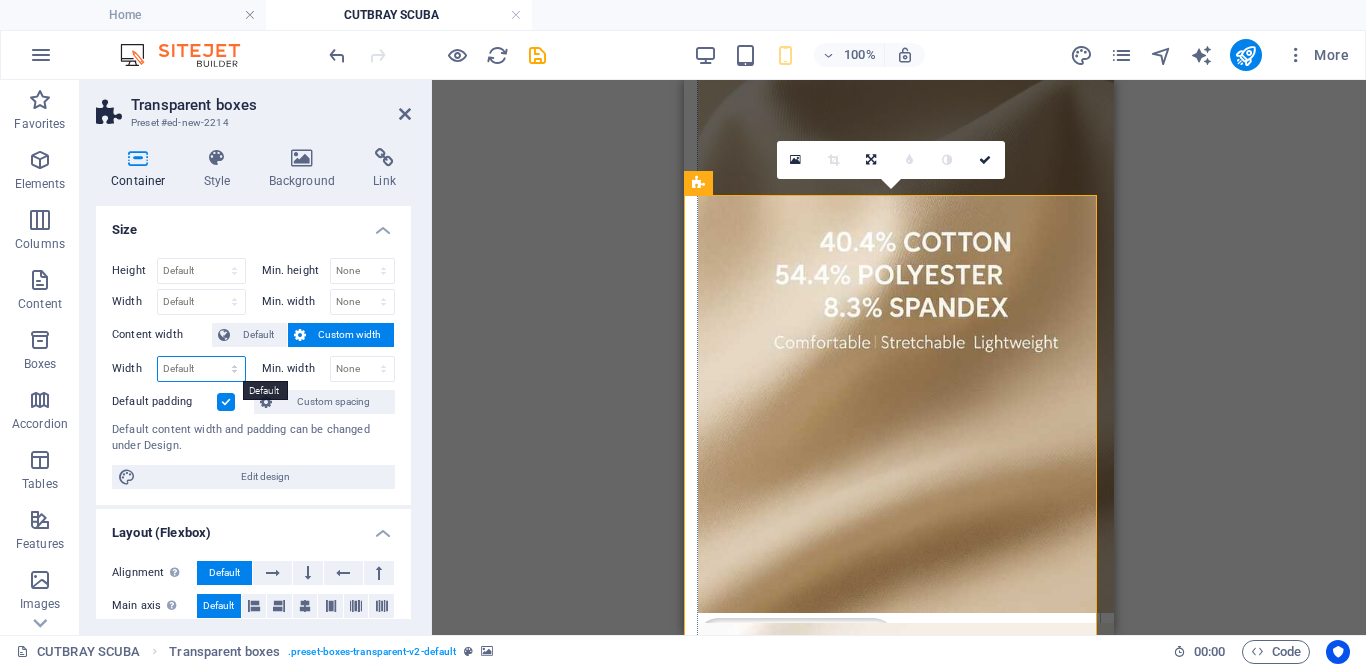 click on "Default px rem % em vh vw" at bounding box center (201, 369) 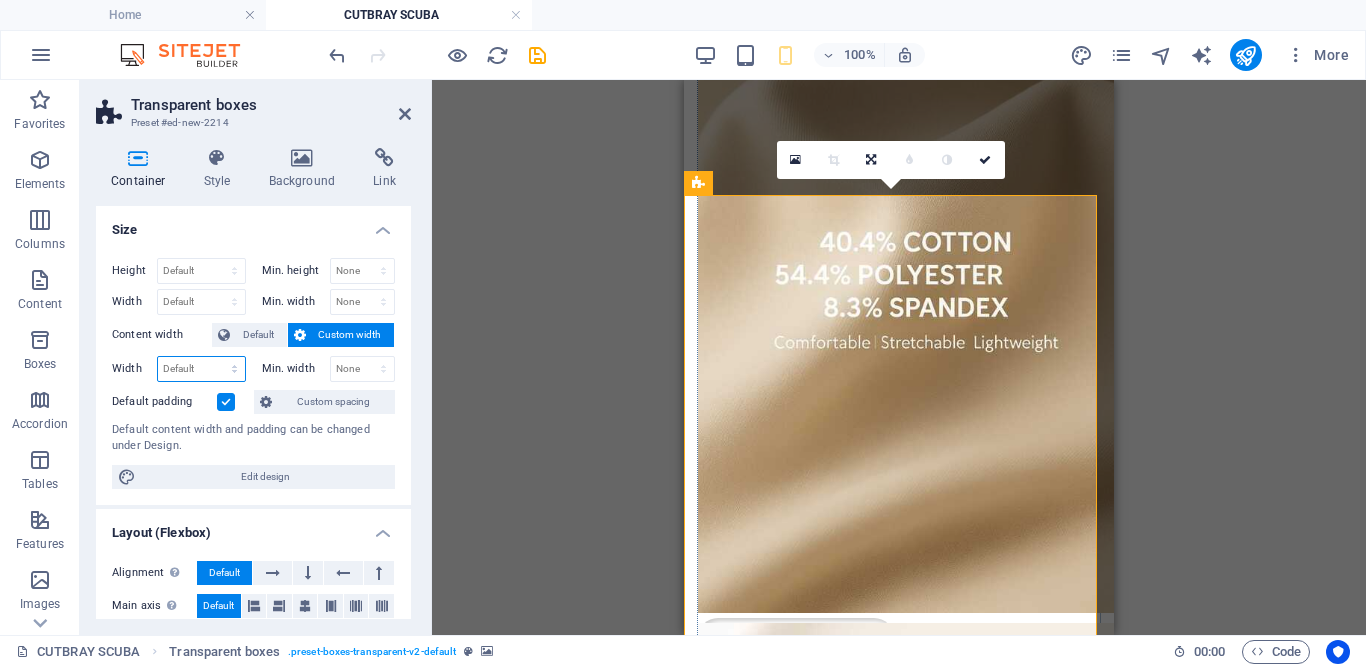 select on "px" 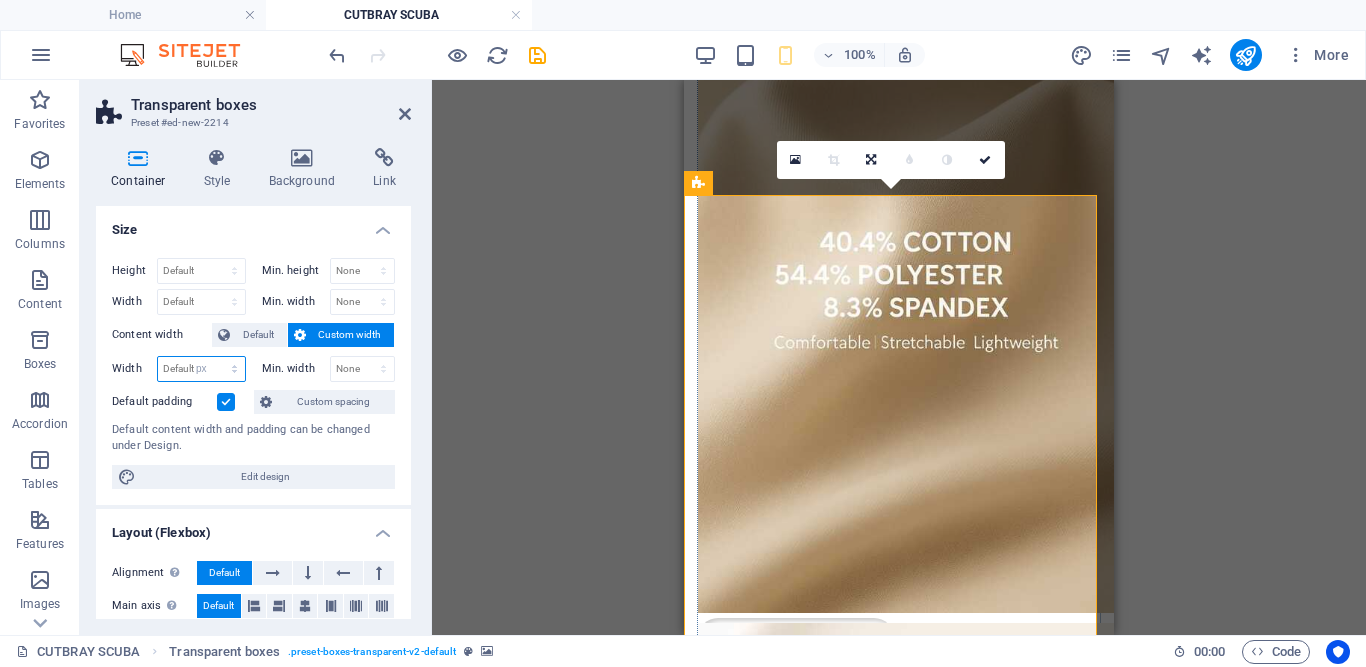 click on "Default px rem % em vh vw" at bounding box center (201, 369) 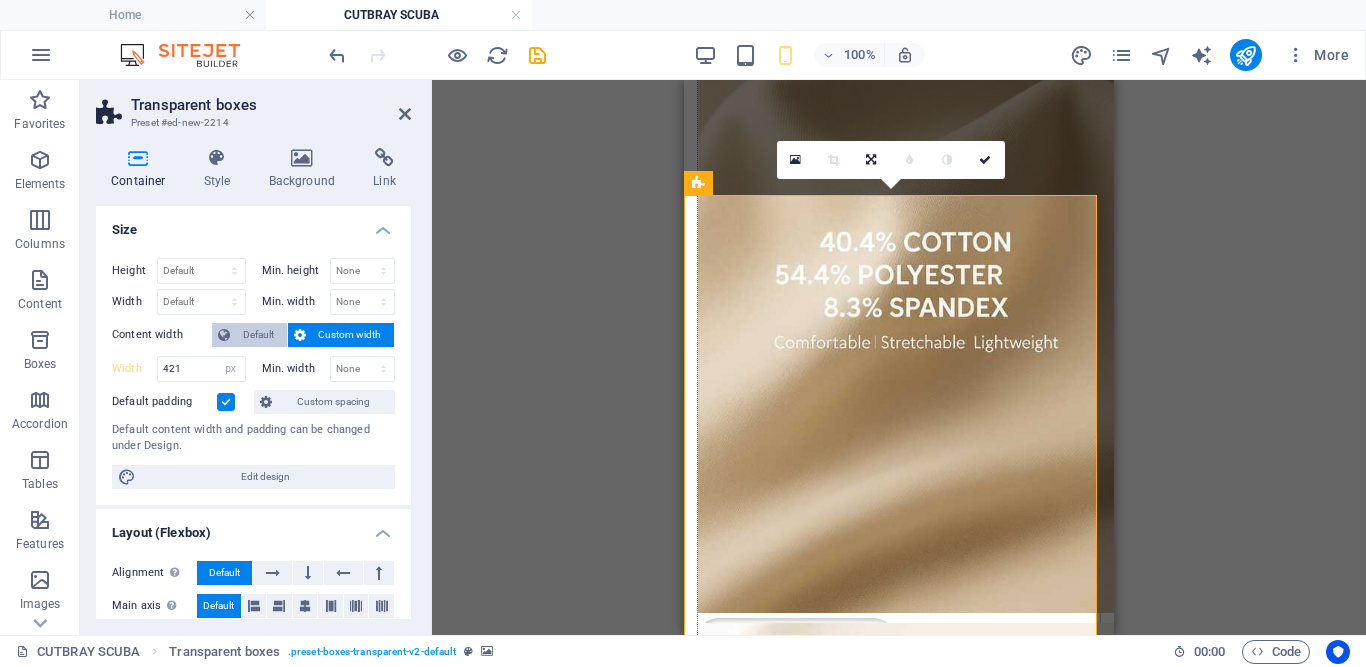 click on "Default" at bounding box center (258, 335) 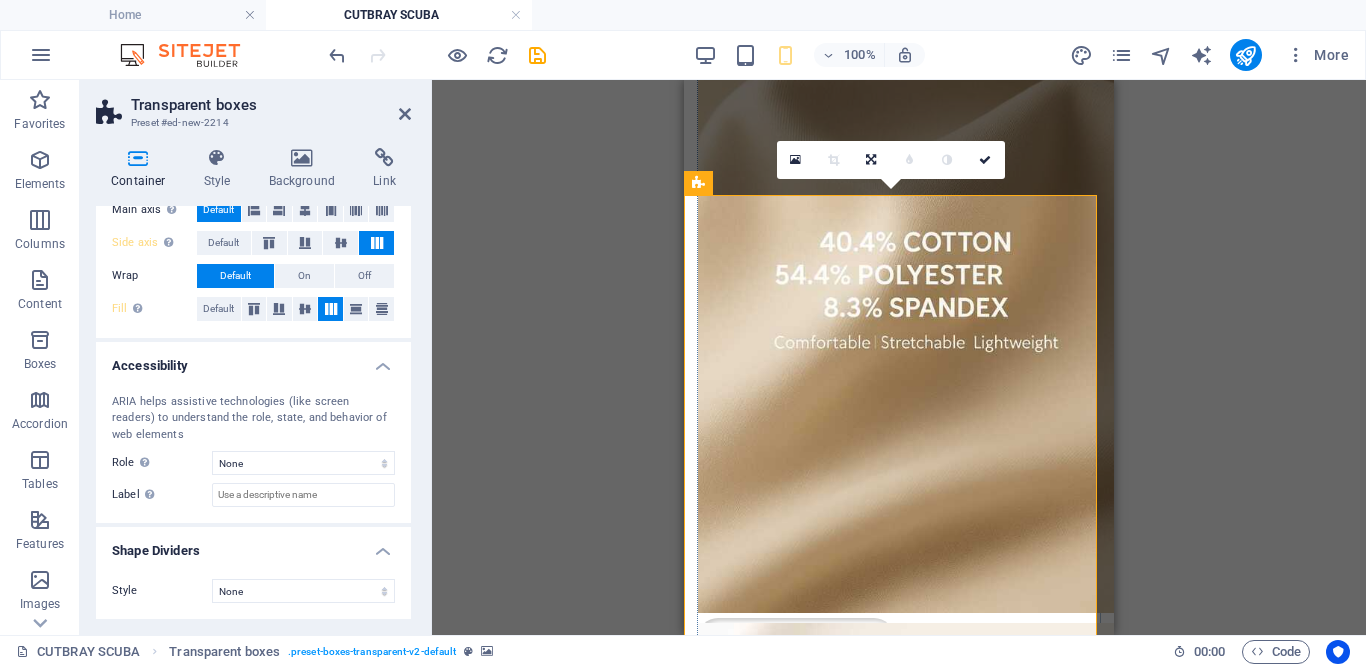 scroll, scrollTop: 1, scrollLeft: 0, axis: vertical 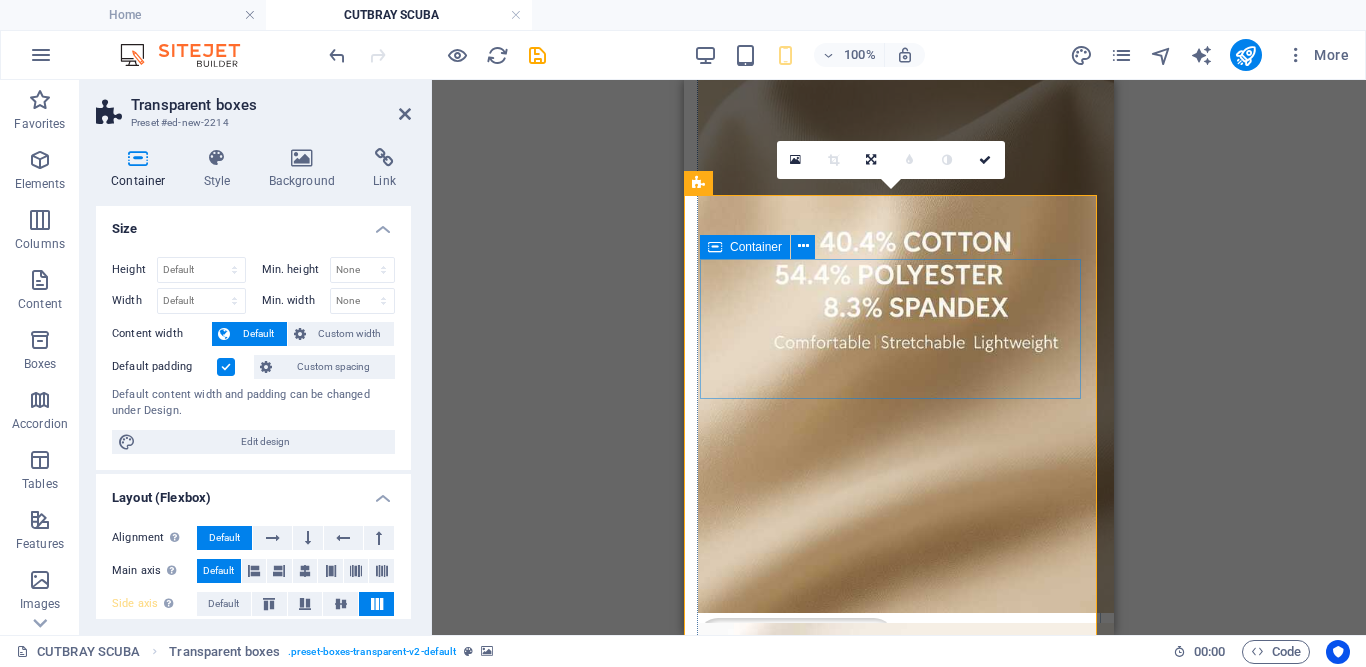 click on "Breathable & Menyerap keringat: Scuba Premium memberikan sirkulasi yang baik sehingga adem dan menyerap keringat" at bounding box center (899, 2086) 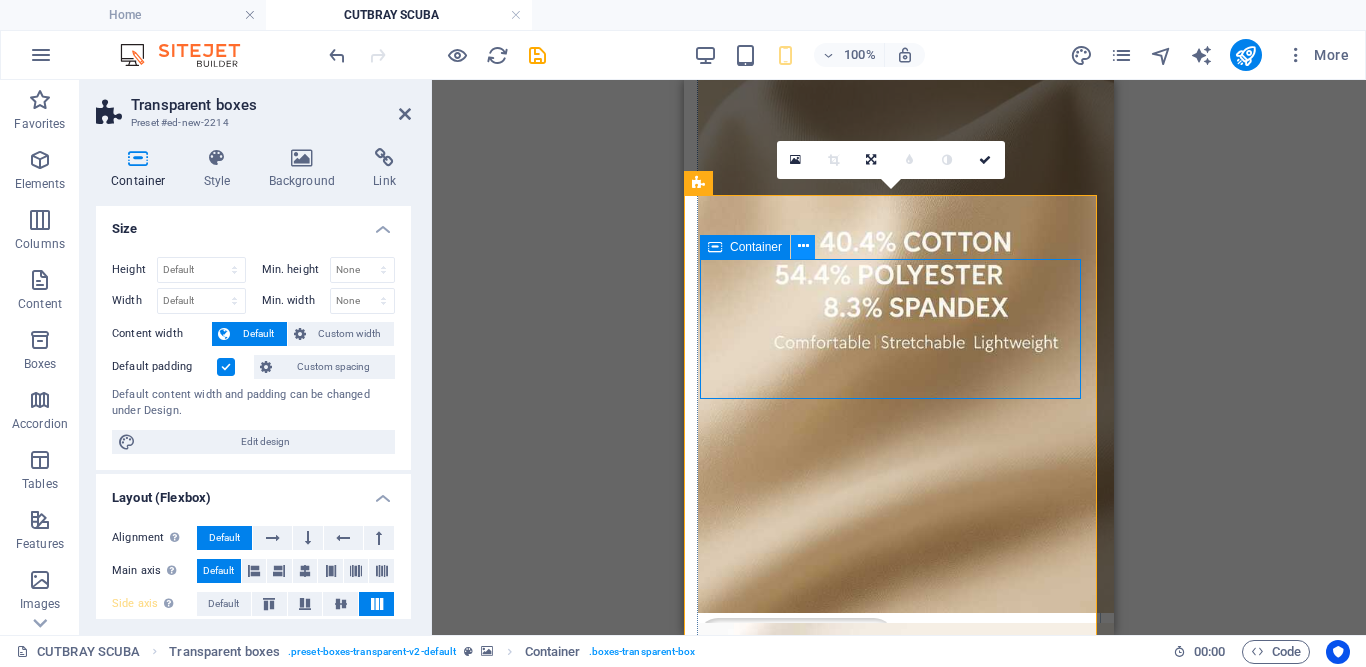 click at bounding box center [803, 246] 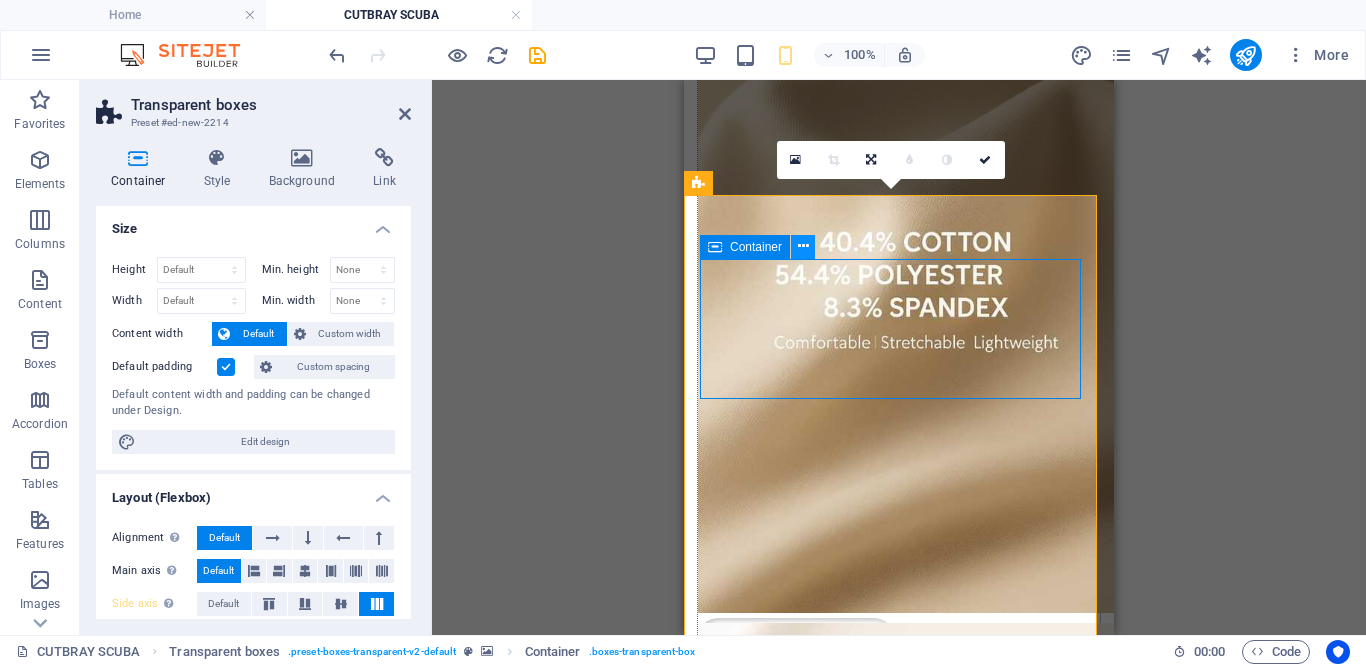 click at bounding box center (803, 246) 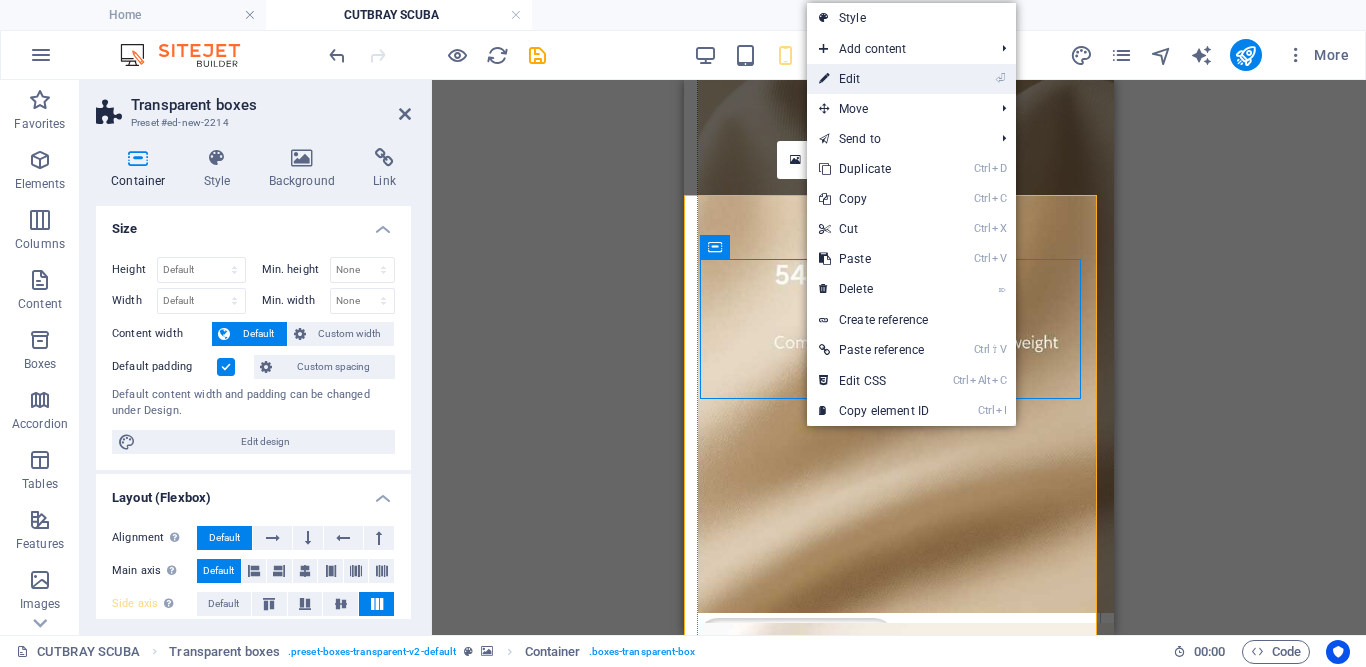 drag, startPoint x: 858, startPoint y: 80, endPoint x: 172, endPoint y: 4, distance: 690.1971 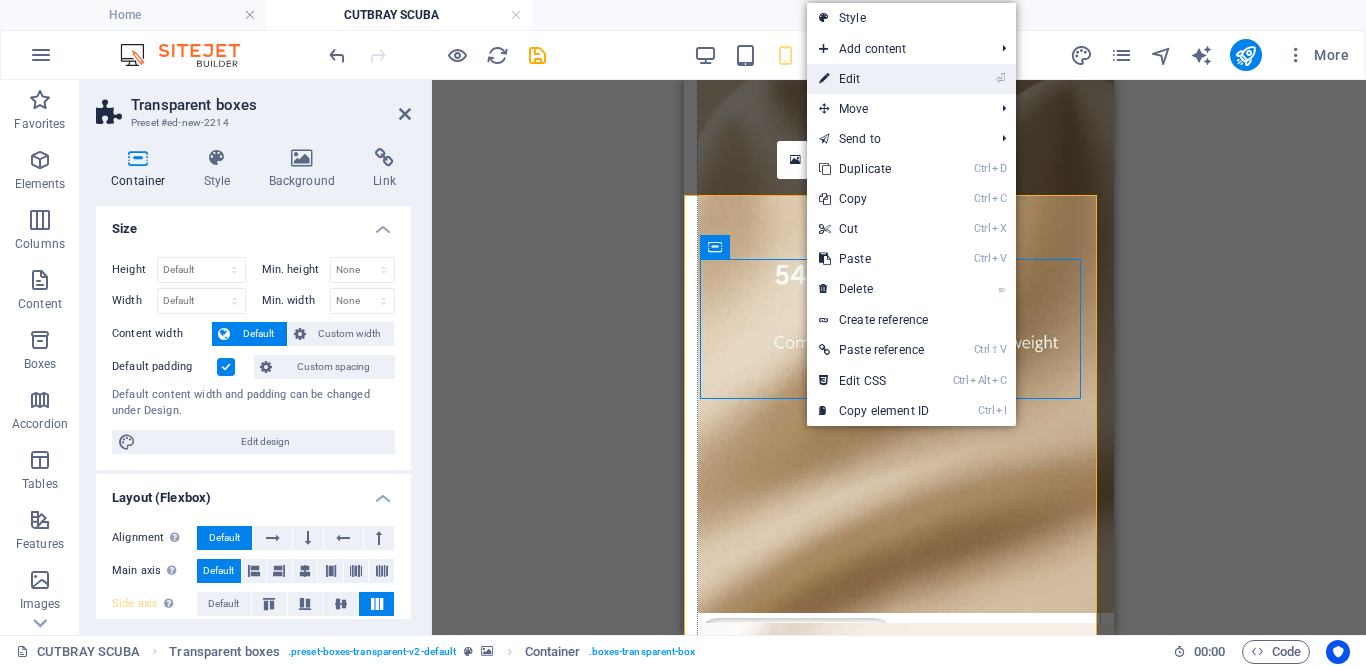 click on "⏎  Edit" at bounding box center [874, 79] 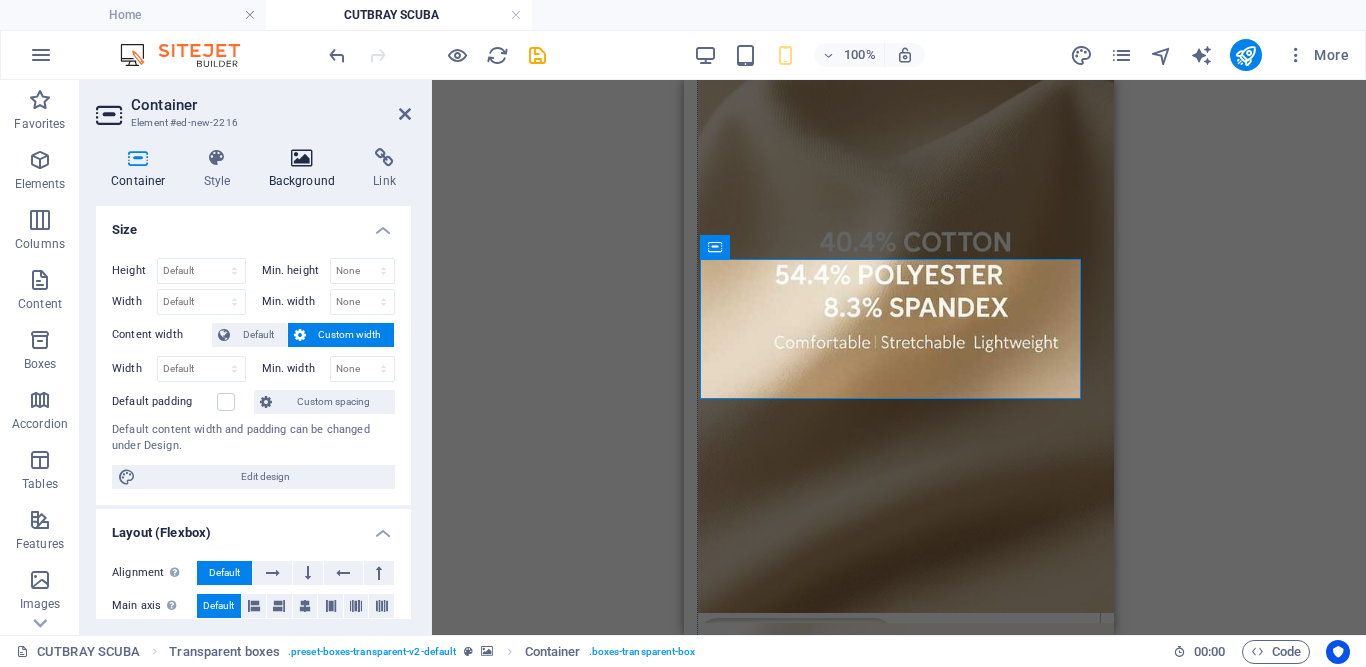 click on "Background" at bounding box center [306, 169] 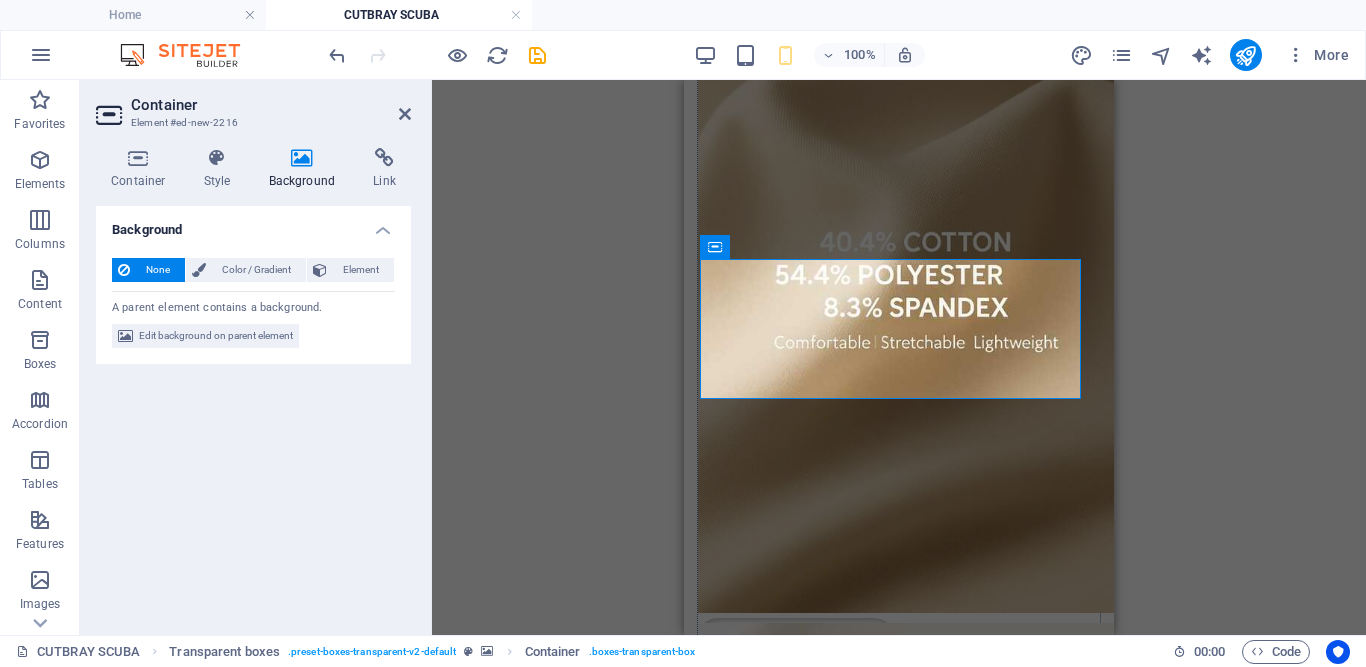 click on "Background None Color / Gradient Element Stretch background to full-width Color overlay Places an overlay over the background to colorize it Parallax 0 % Image Image slider Map Video YouTube Vimeo HTML Color Gradient Color A parent element contains a background. Edit background on parent element" at bounding box center (253, 412) 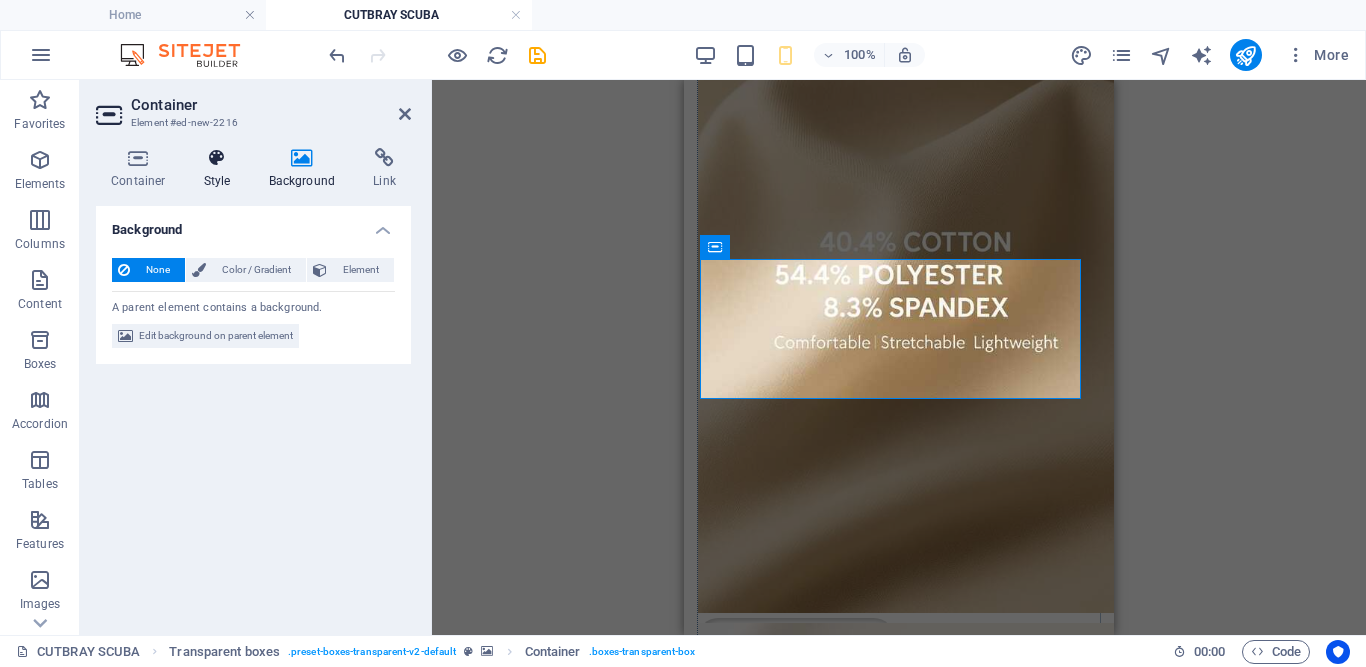 click on "Style" at bounding box center [221, 169] 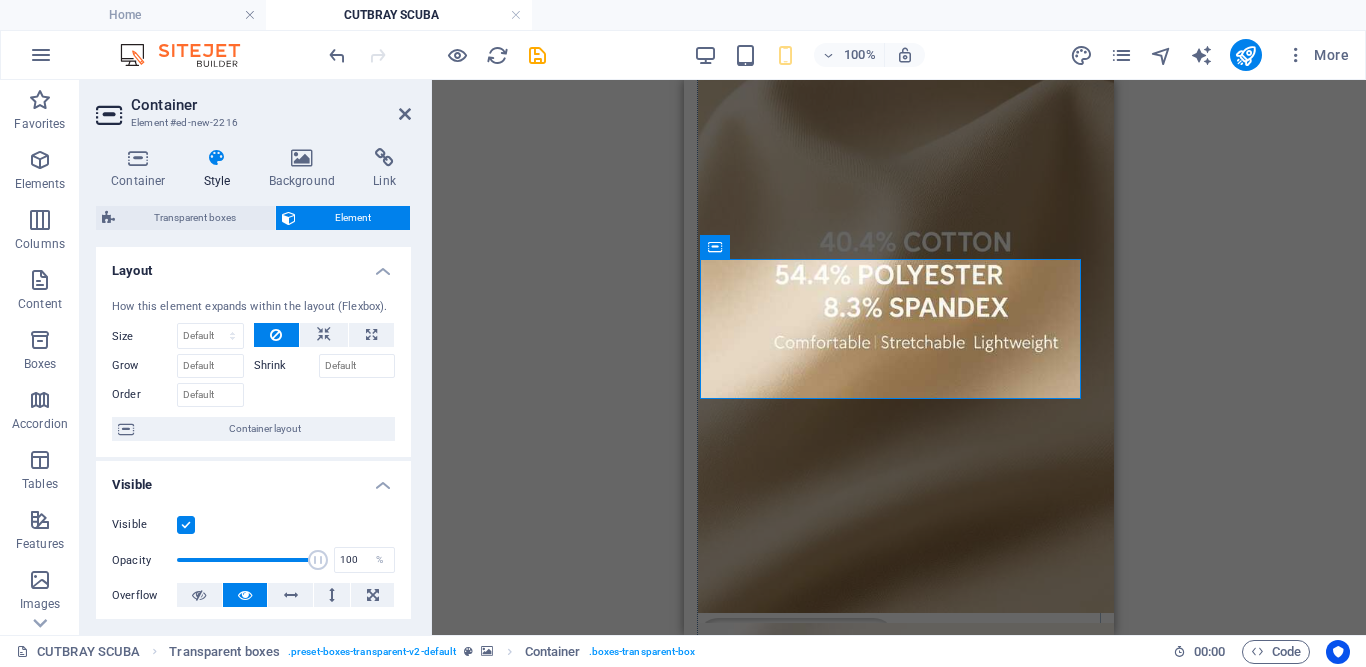 click on "Drag here to replace the existing content. Press “Ctrl” if you want to create a new element.
Container   H1   Container   Container   Container   Container   Container   Container   Container   Container   Image   Container   Image   Container   H1   Container   Image   Container   Cards   Container   Text   Spacer   H1   Image   H4   Container   Image   Text   Image   Spacer   Container   Image   Container   Container   Image   Container   Container   Image   Container   Image   Container   Spacer   H3   Container   Image   2 columns   2 columns   Container   Placeholder   2 columns   Container   Container   Placeholder   Container   Image   Container   Image   2 columns   Container   Image   Container   Image   2 columns   Container   Text image overlap   Slider   Text image overlap   Image   Text image overlap   Slider   Slider   Text image overlap   Image   Image   Slider   Text image overlap   Image   Container   H4   Container   Container   Image   Container   H3   Footer Skadi" at bounding box center [899, 357] 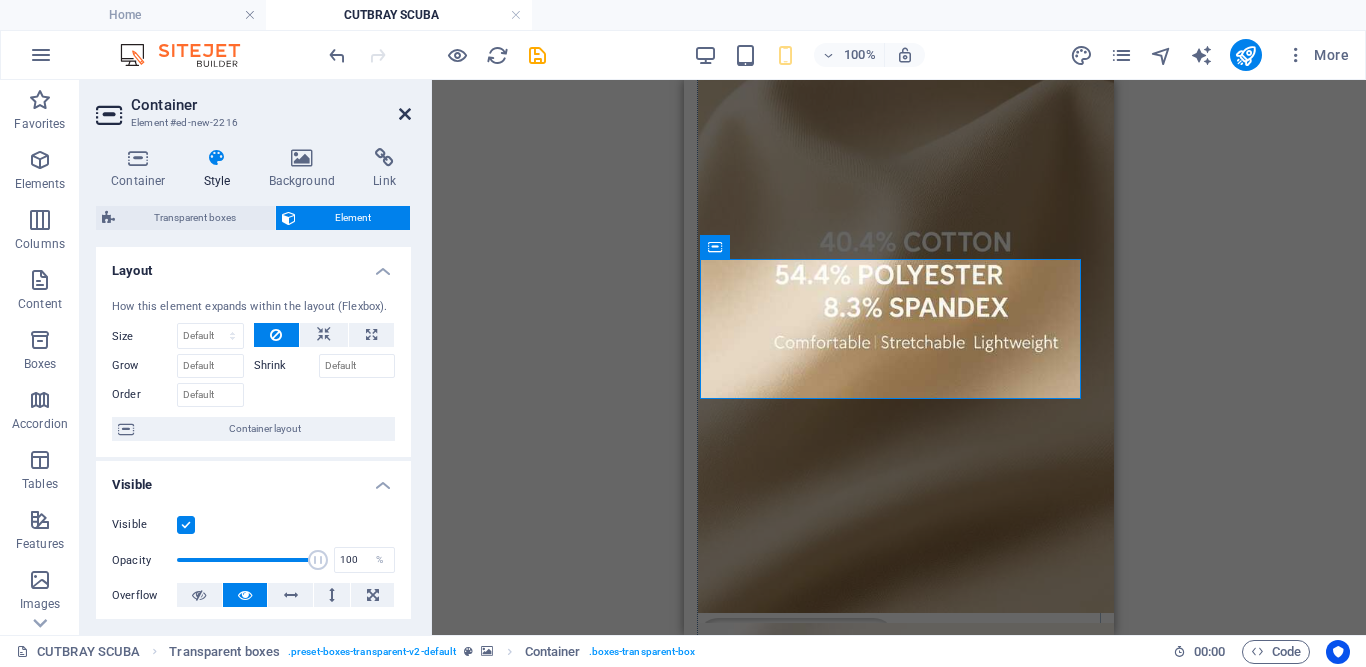 click at bounding box center [405, 114] 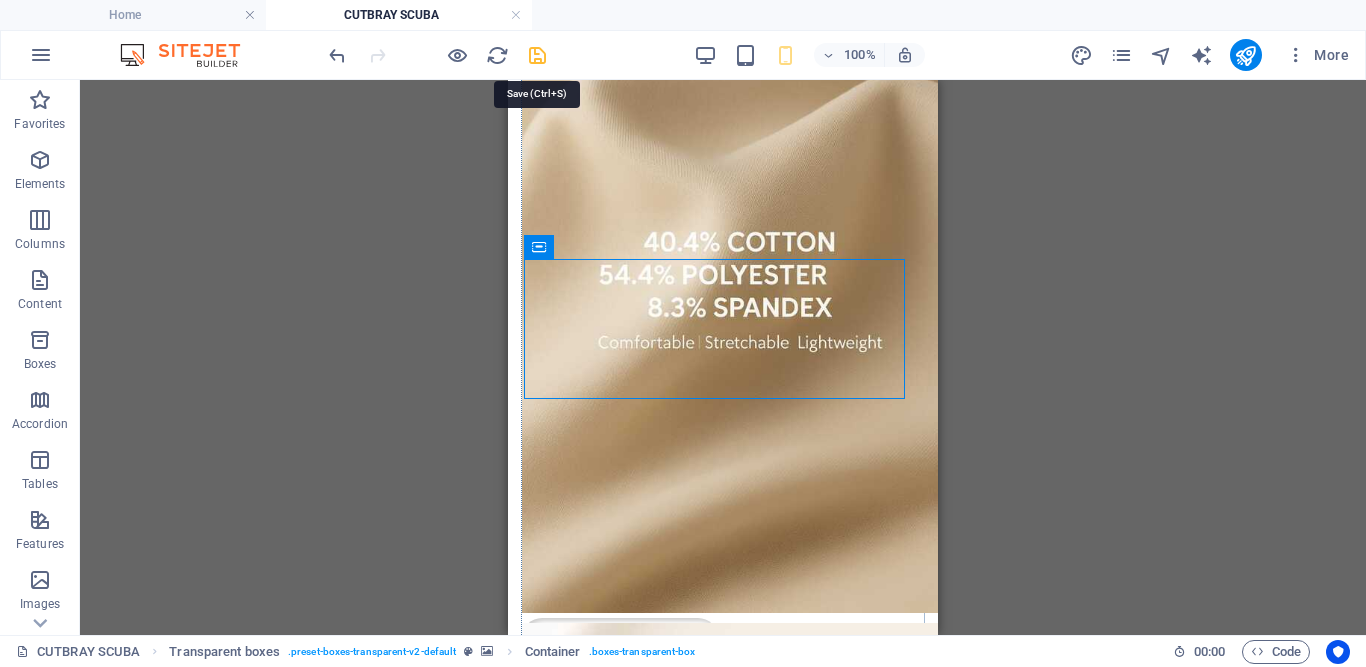 click at bounding box center (537, 55) 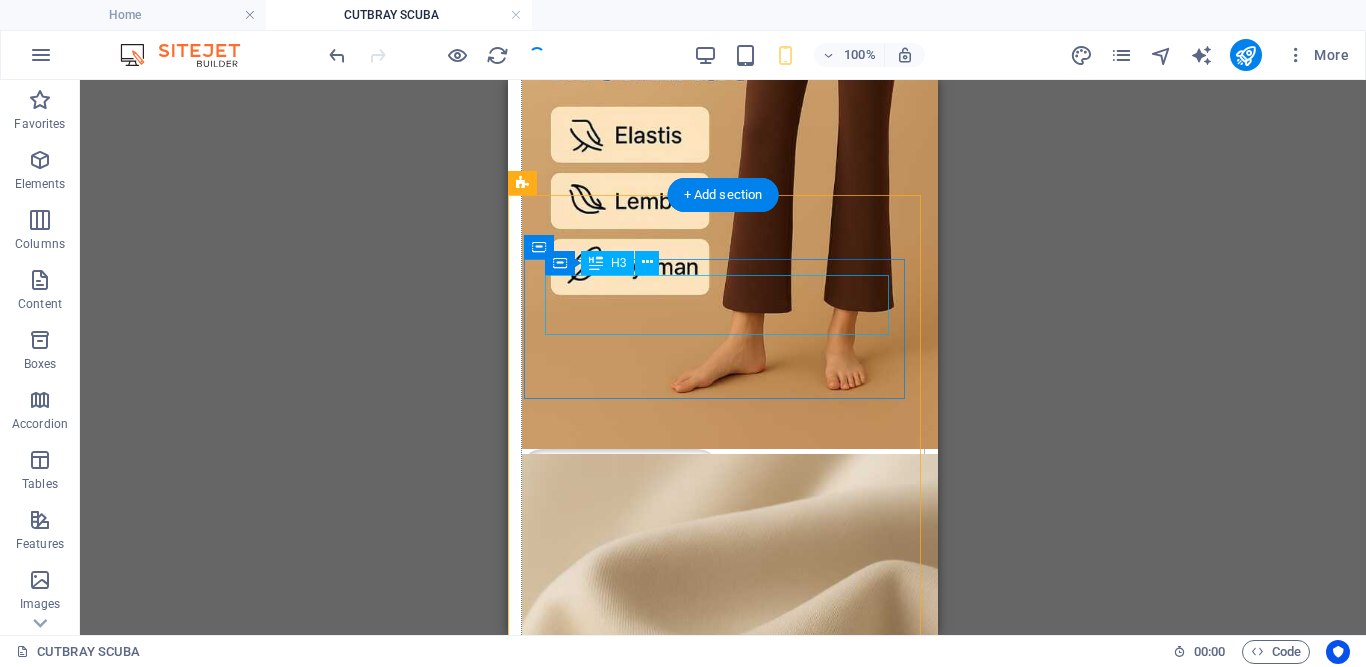 scroll, scrollTop: 1026, scrollLeft: 0, axis: vertical 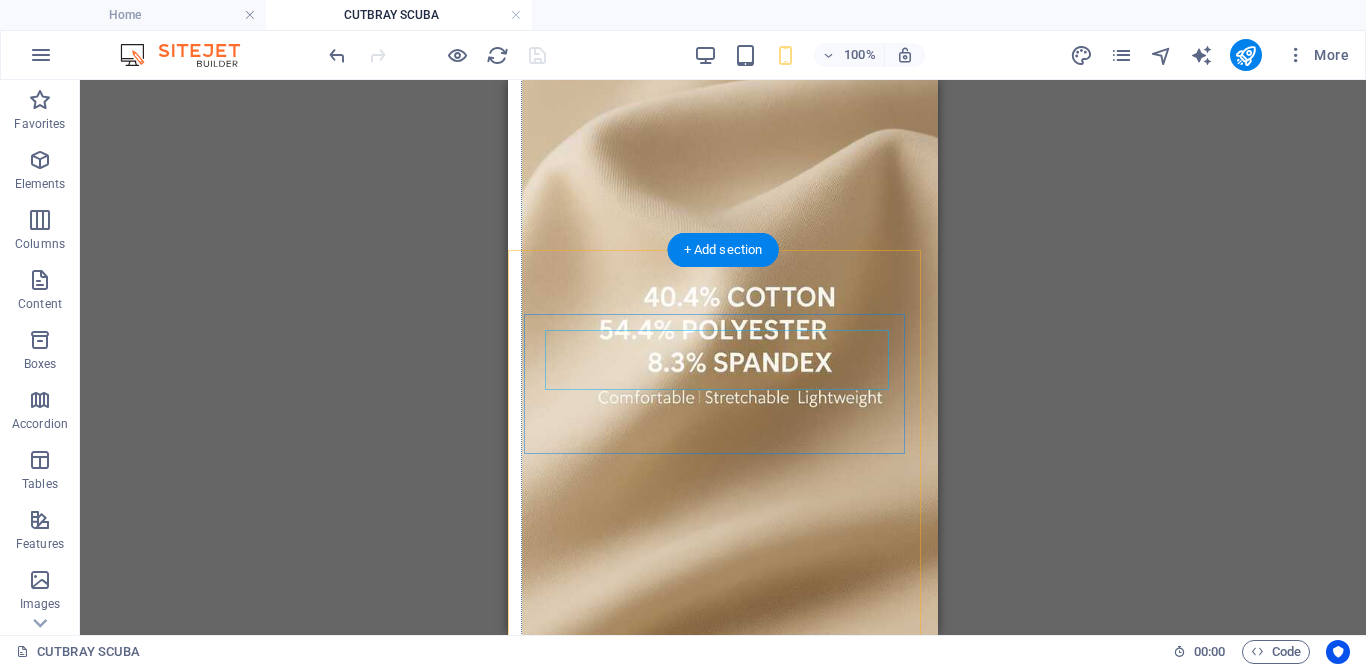 click at bounding box center [723, 1672] 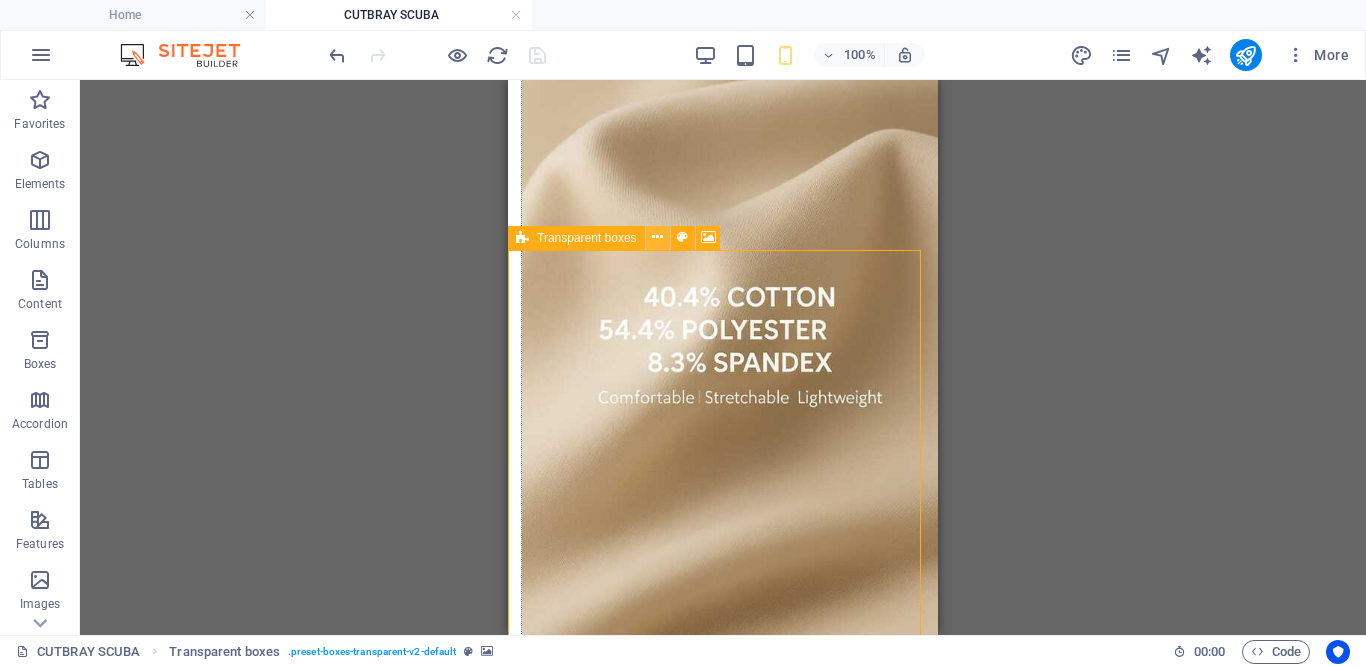 click at bounding box center (657, 237) 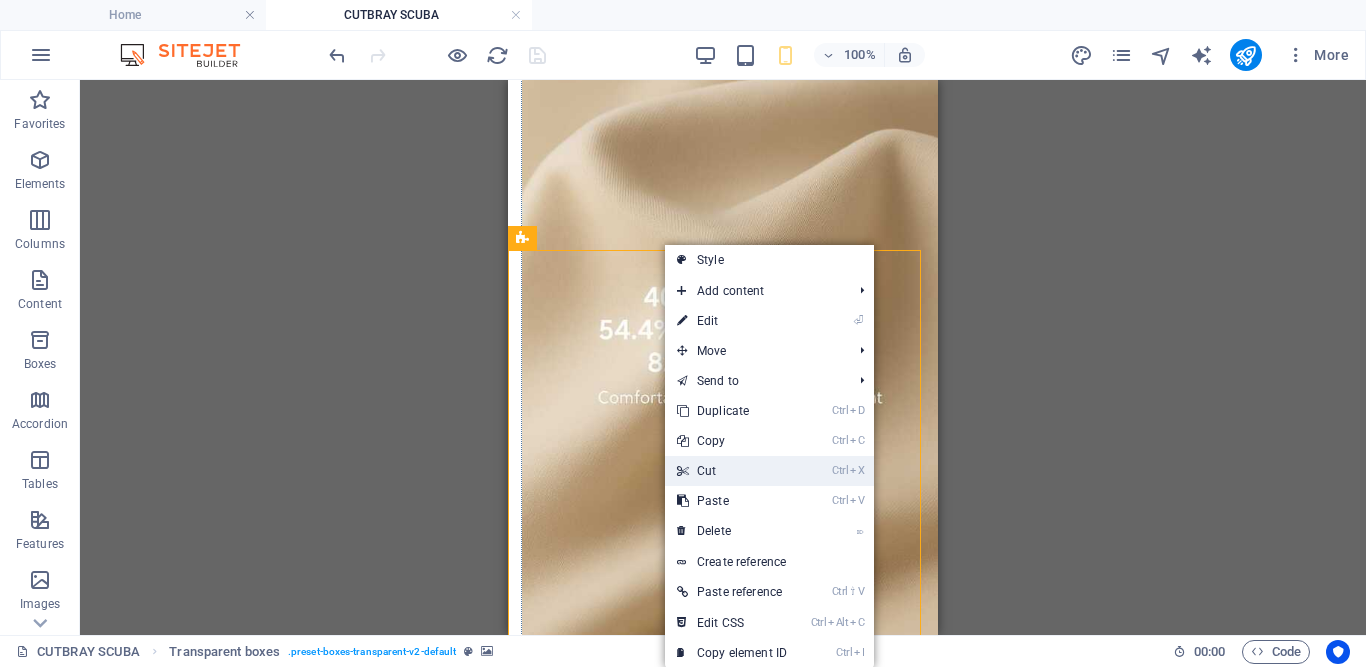 drag, startPoint x: 724, startPoint y: 473, endPoint x: 249, endPoint y: 348, distance: 491.17206 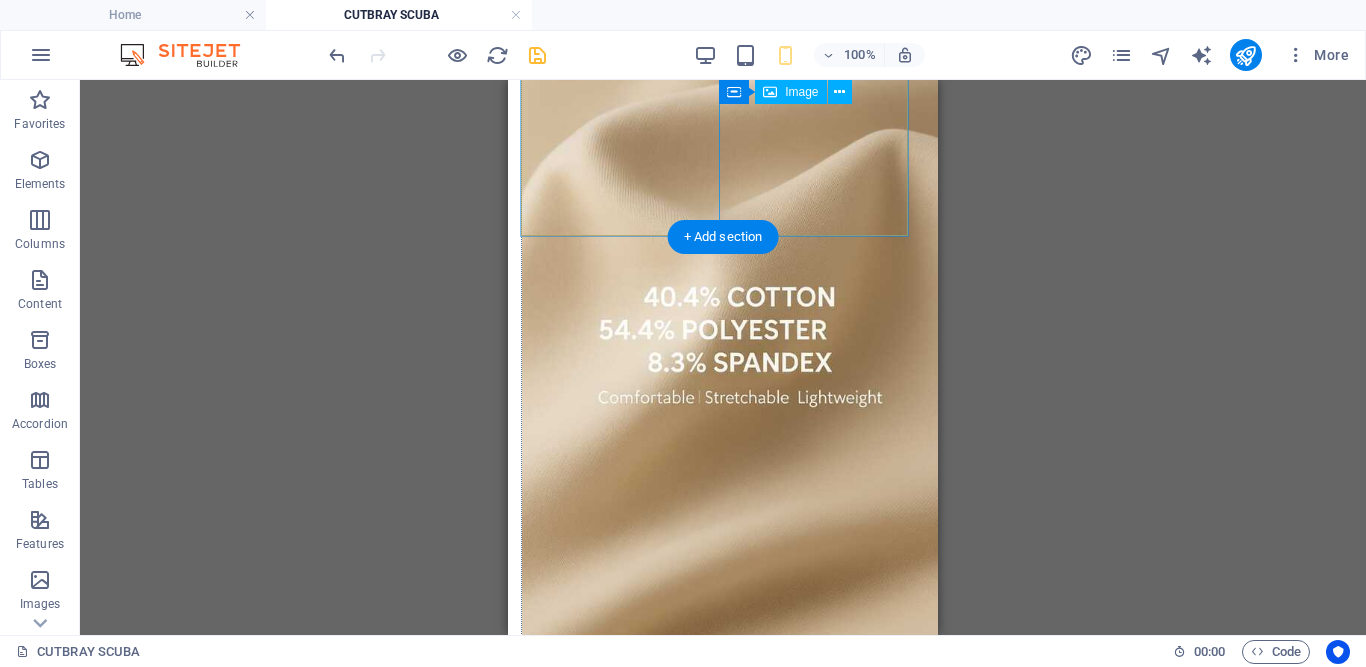 click at bounding box center [620, 1000] 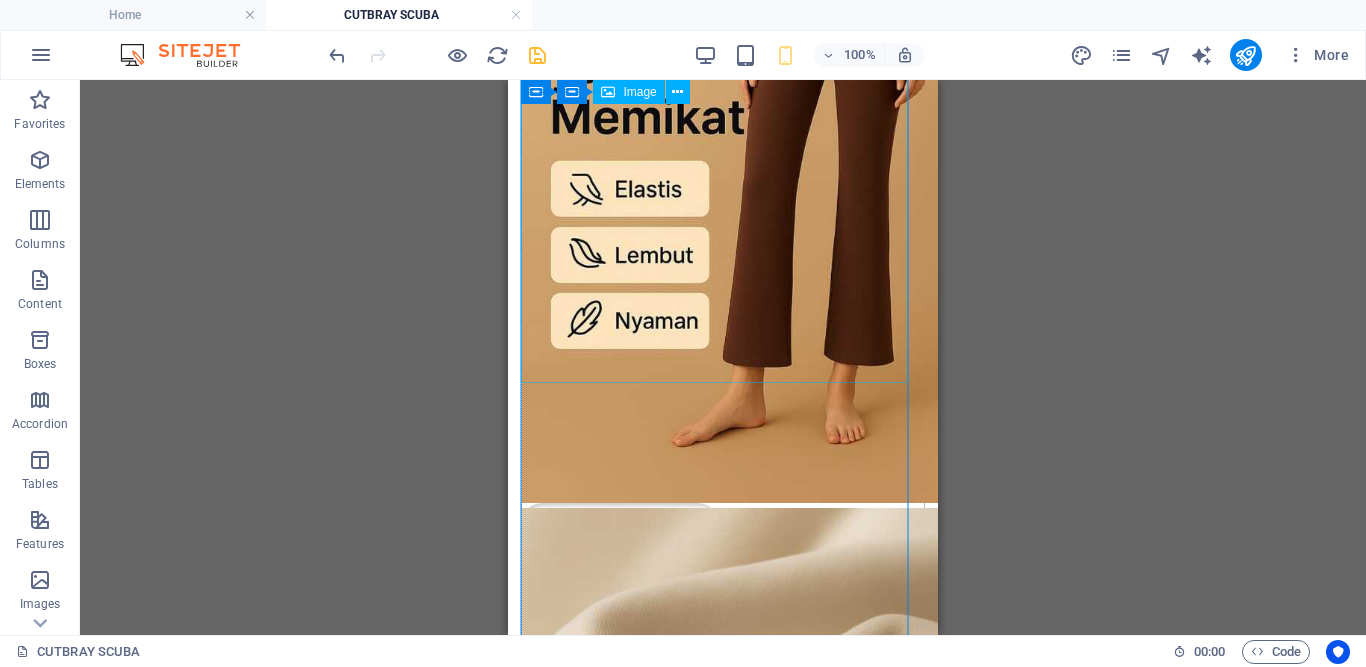 scroll, scrollTop: 971, scrollLeft: 0, axis: vertical 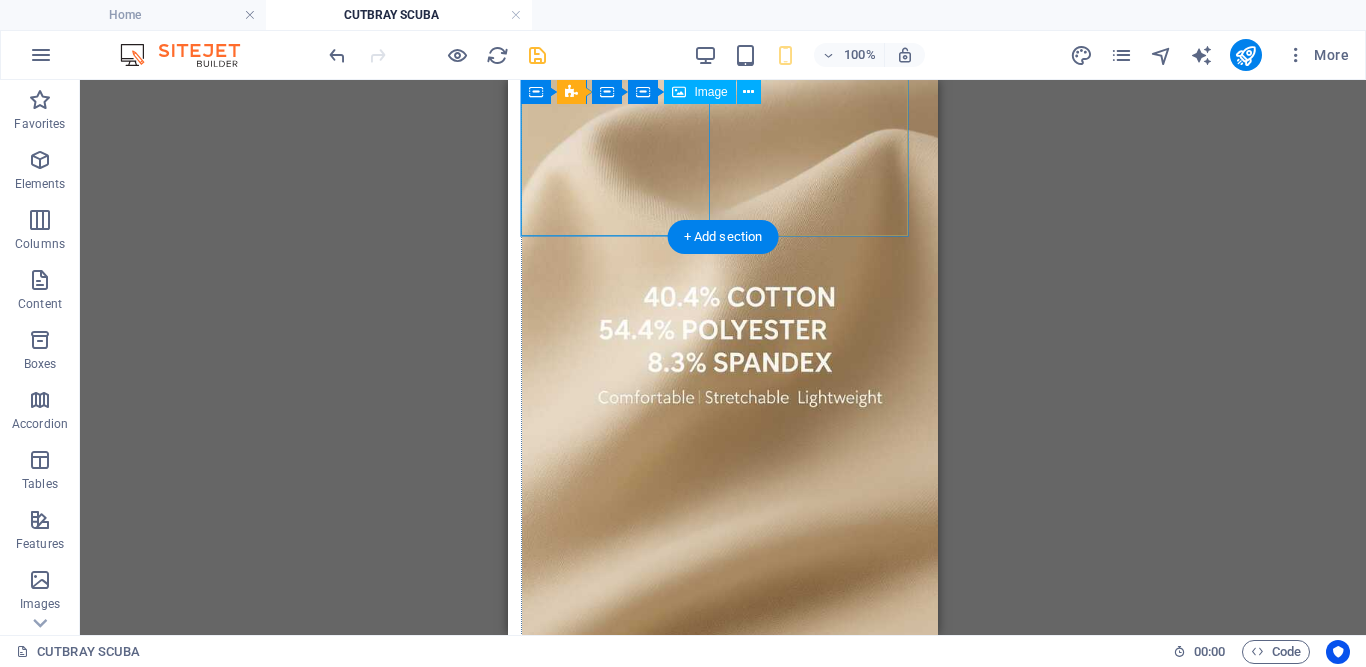 click at bounding box center [620, 345] 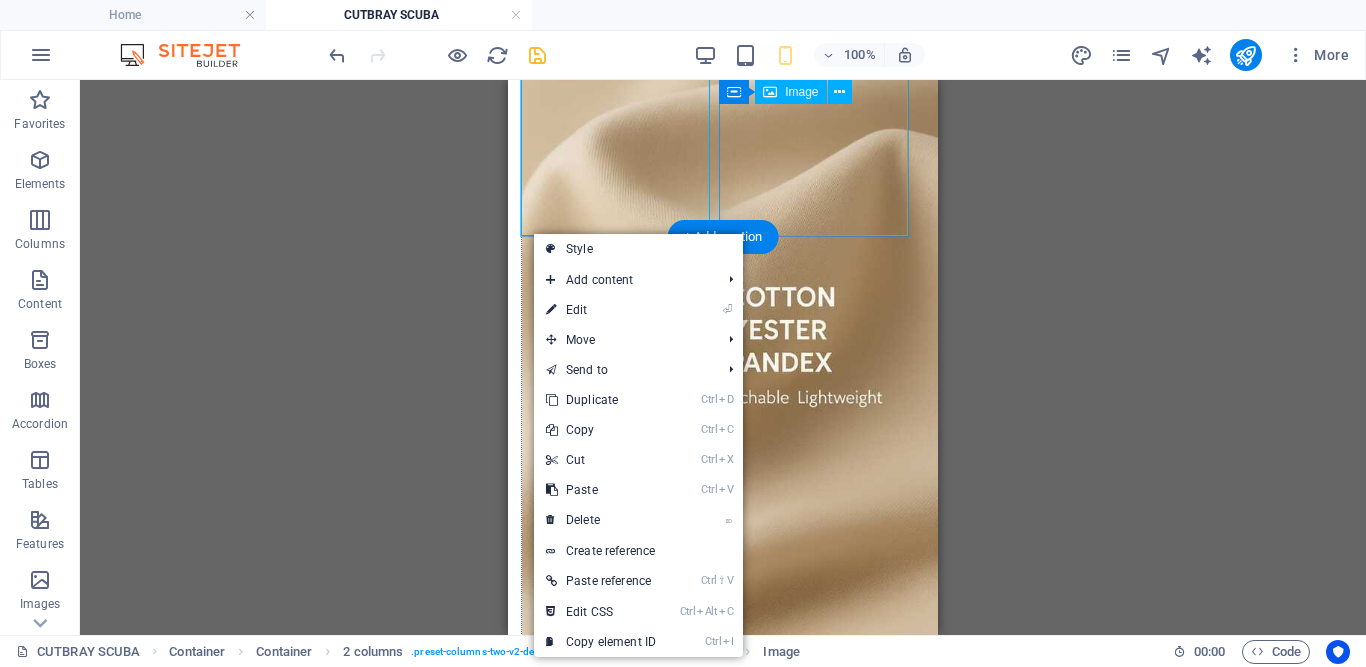 click at bounding box center [620, 1000] 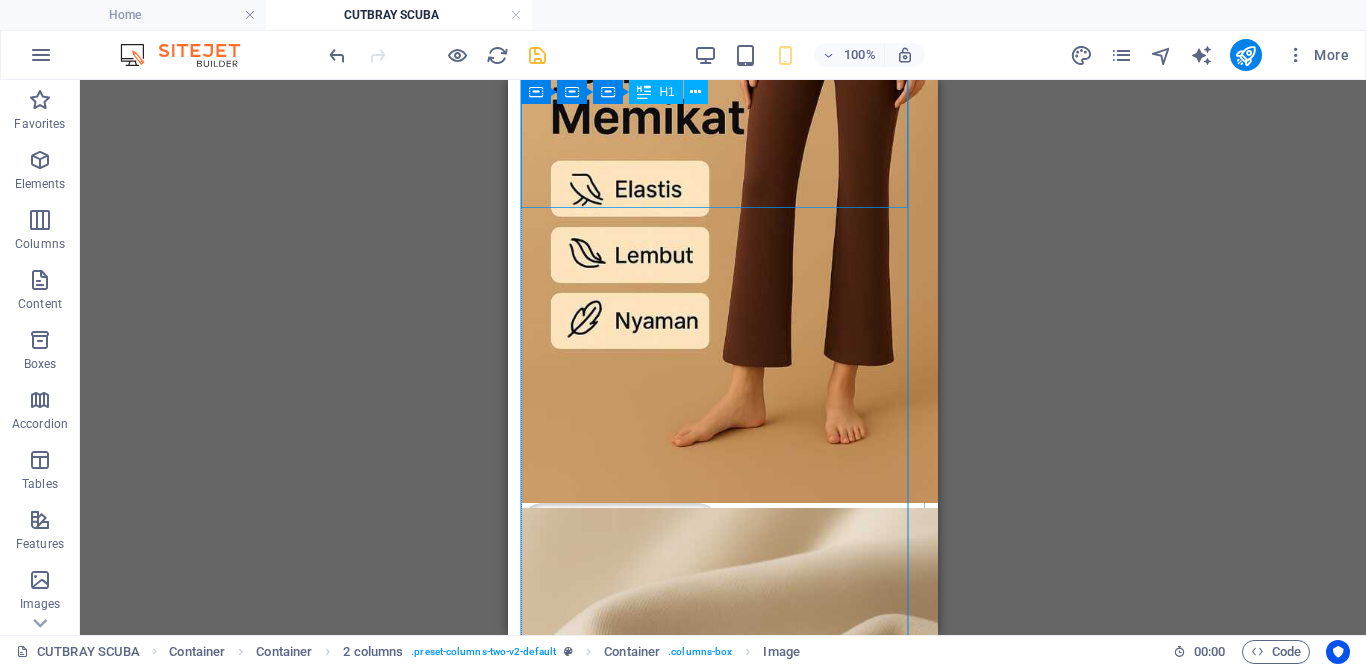 scroll, scrollTop: 0, scrollLeft: 0, axis: both 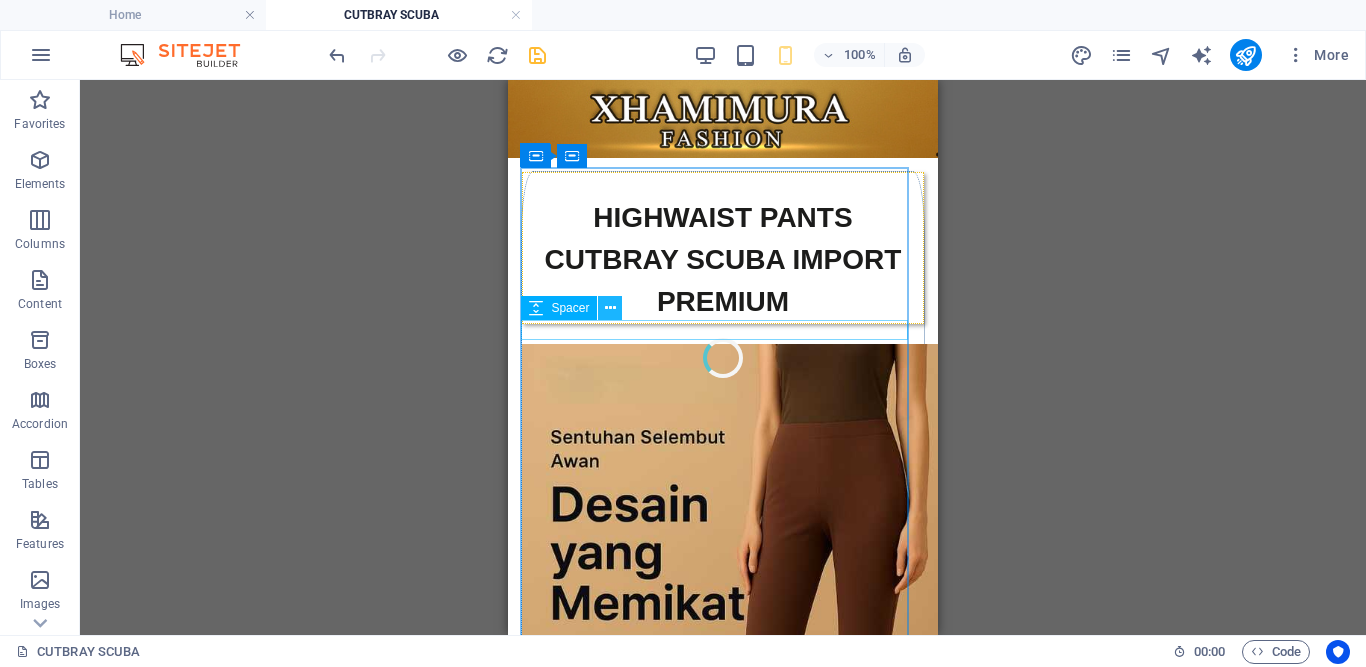 click at bounding box center (610, 308) 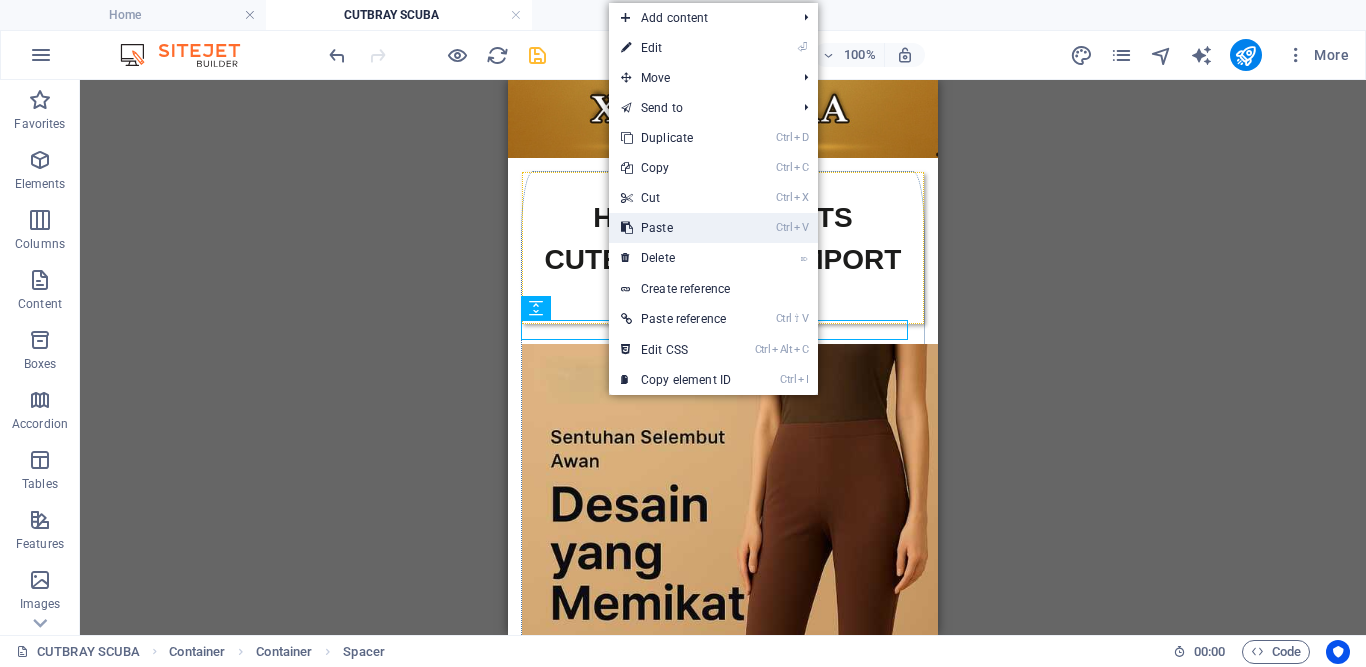 click on "Ctrl V  Paste" at bounding box center [676, 228] 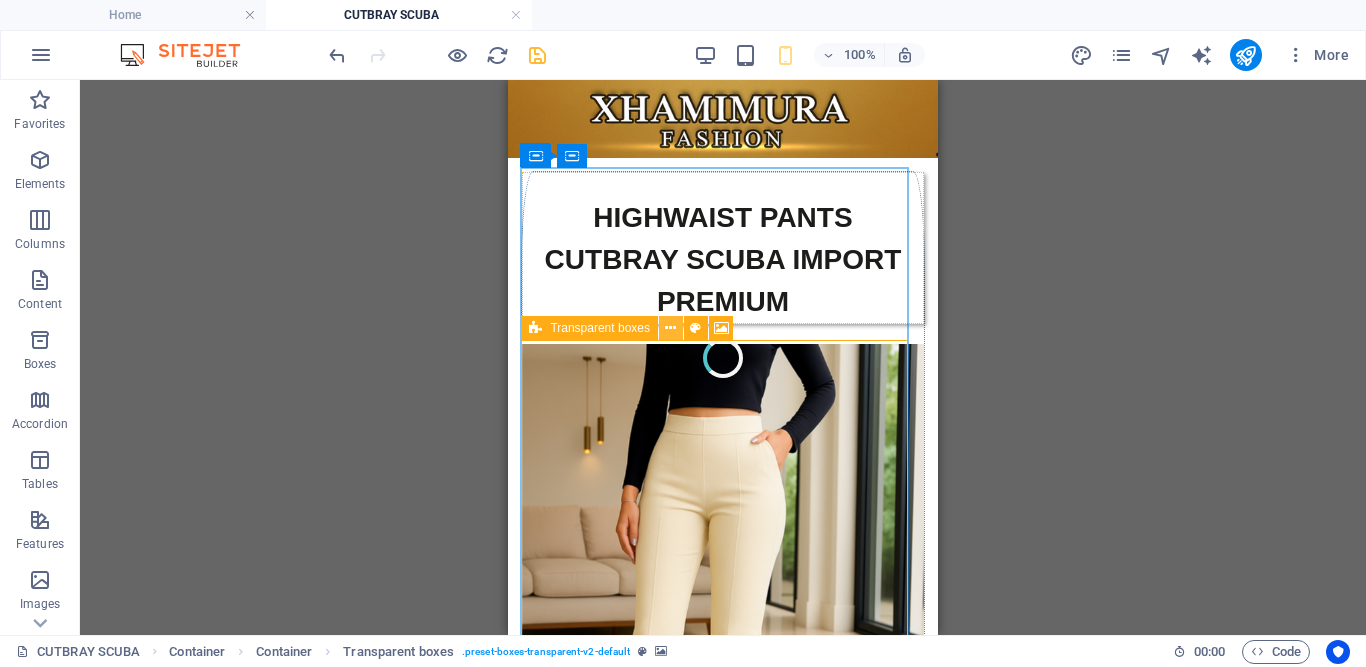 click at bounding box center (671, 328) 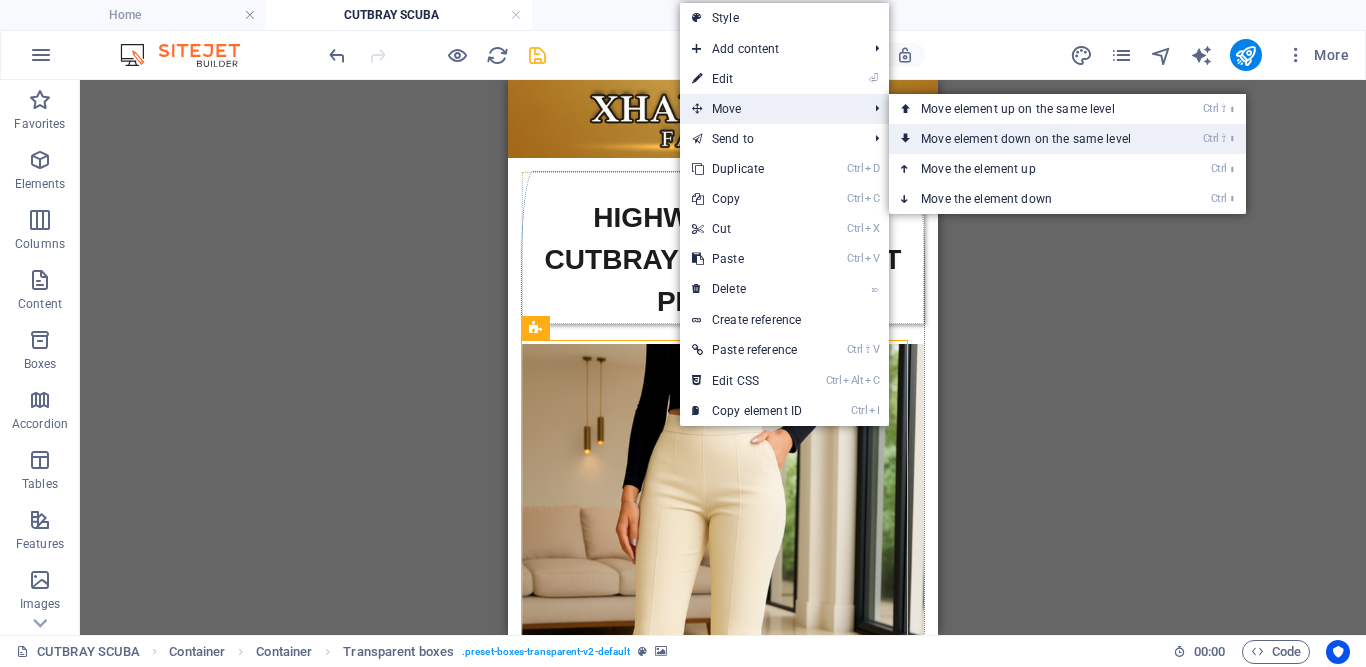 click on "Ctrl ⇧ ⬇  Move element down on the same level" at bounding box center (1030, 139) 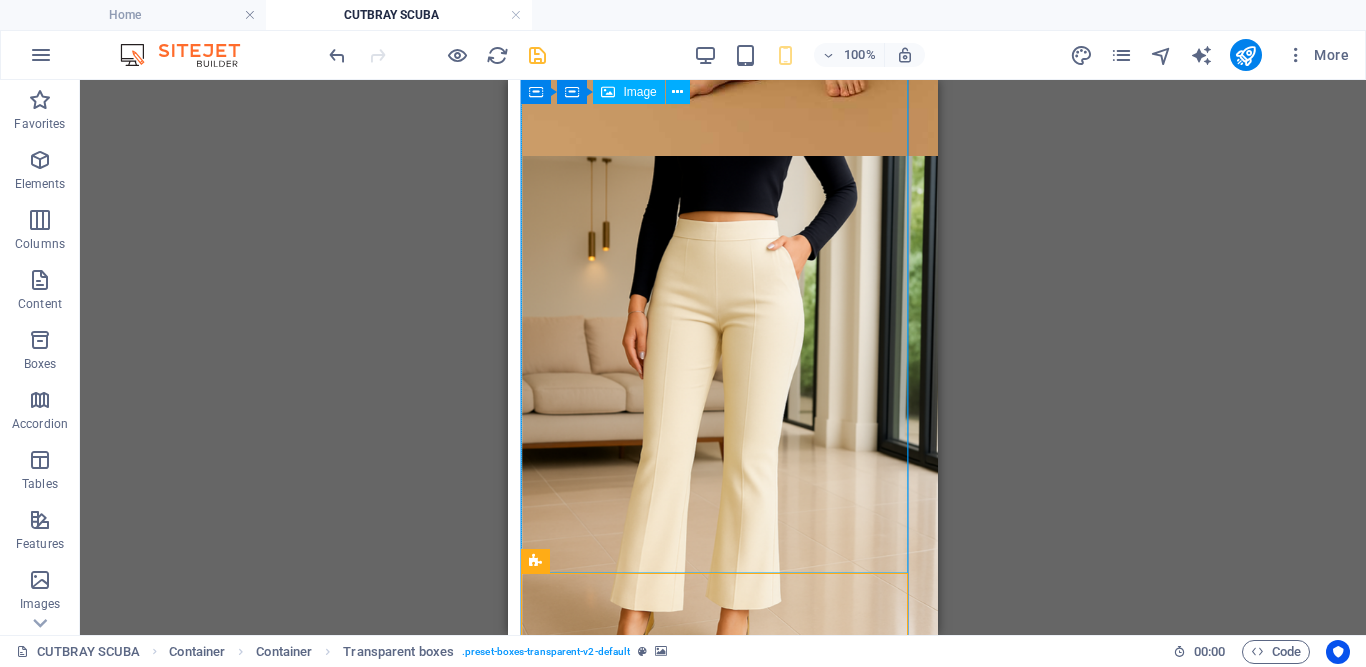 scroll, scrollTop: 347, scrollLeft: 0, axis: vertical 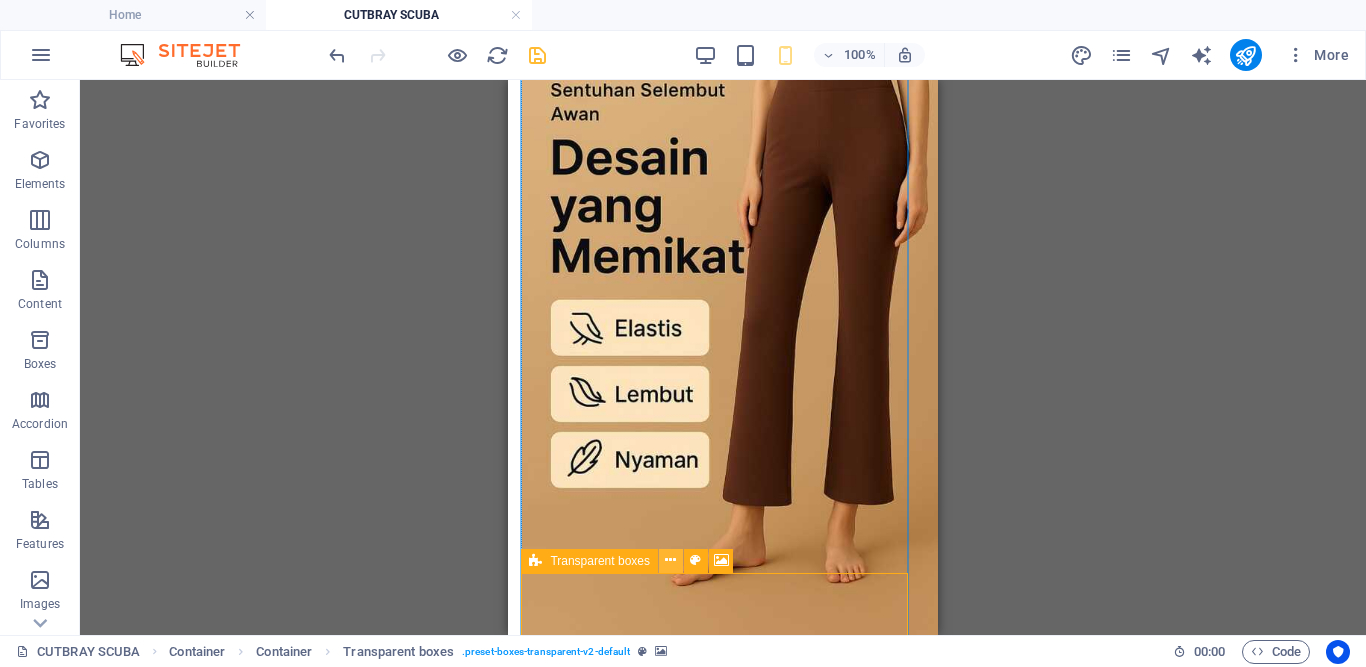 click at bounding box center [670, 560] 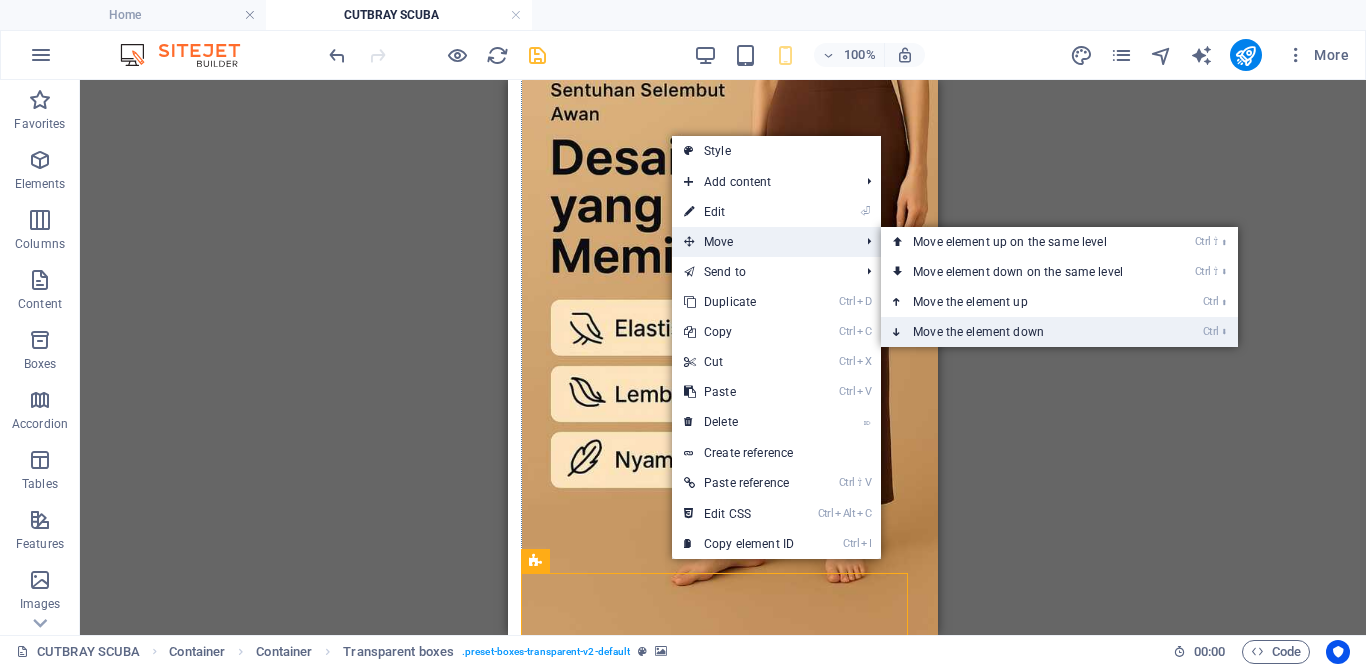 click on "Ctrl ⬇  Move the element down" at bounding box center (1022, 332) 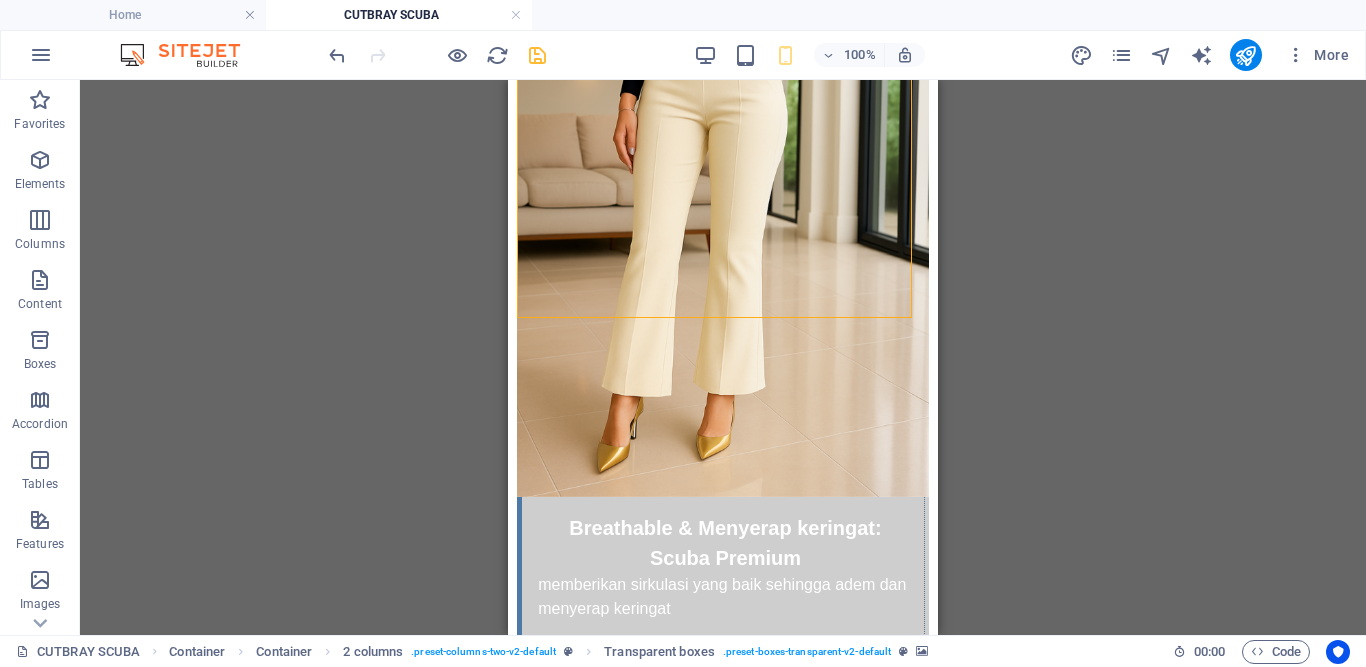 scroll, scrollTop: 1139, scrollLeft: 0, axis: vertical 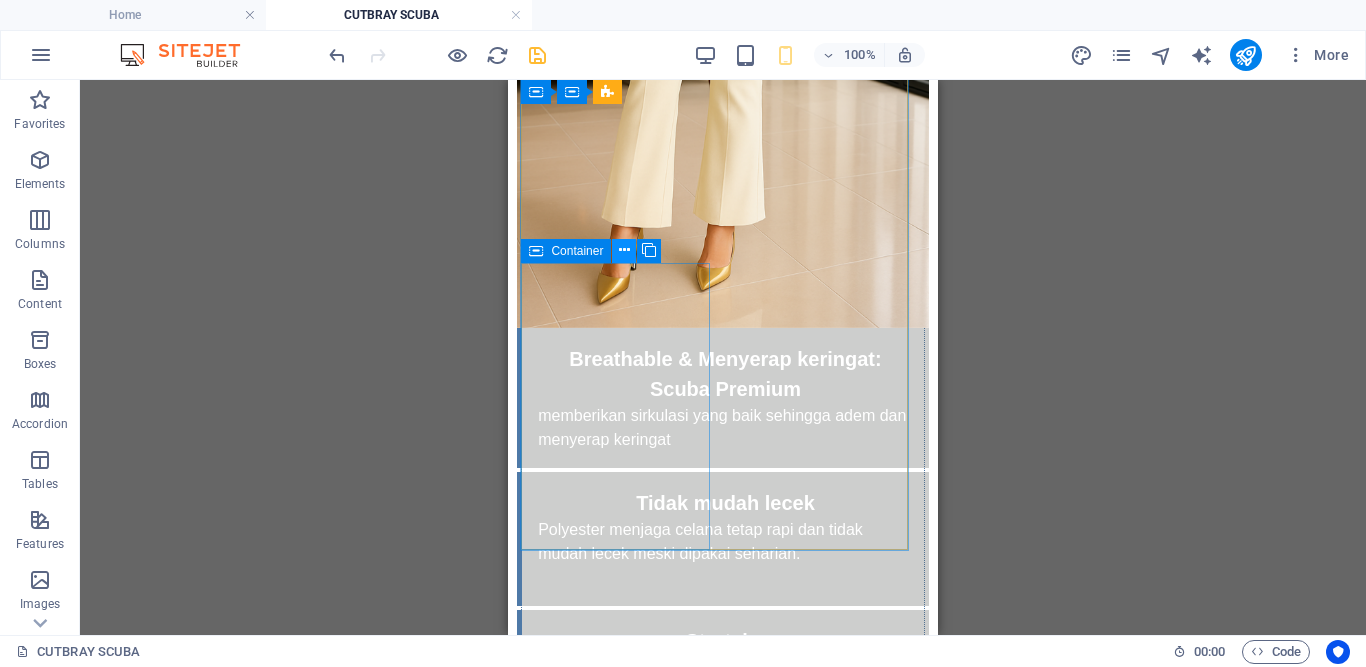 click at bounding box center [624, 250] 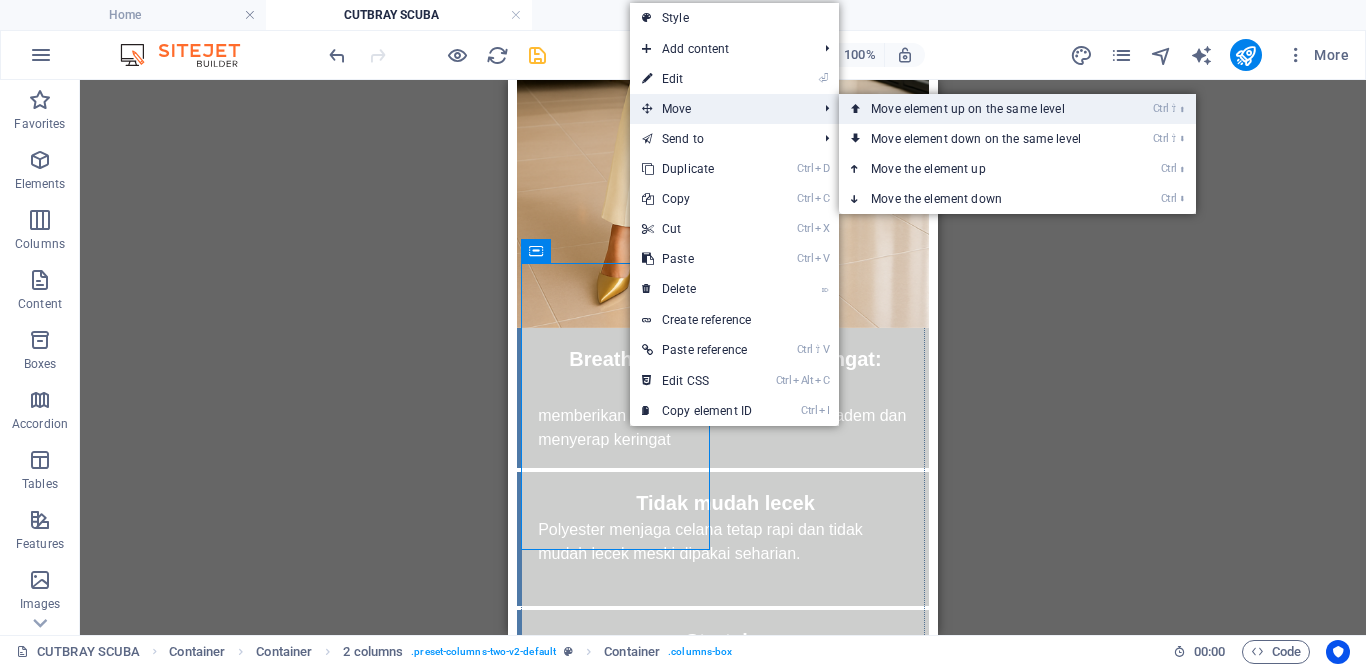 click on "Ctrl ⇧ ⬆  Move element up on the same level" at bounding box center [980, 109] 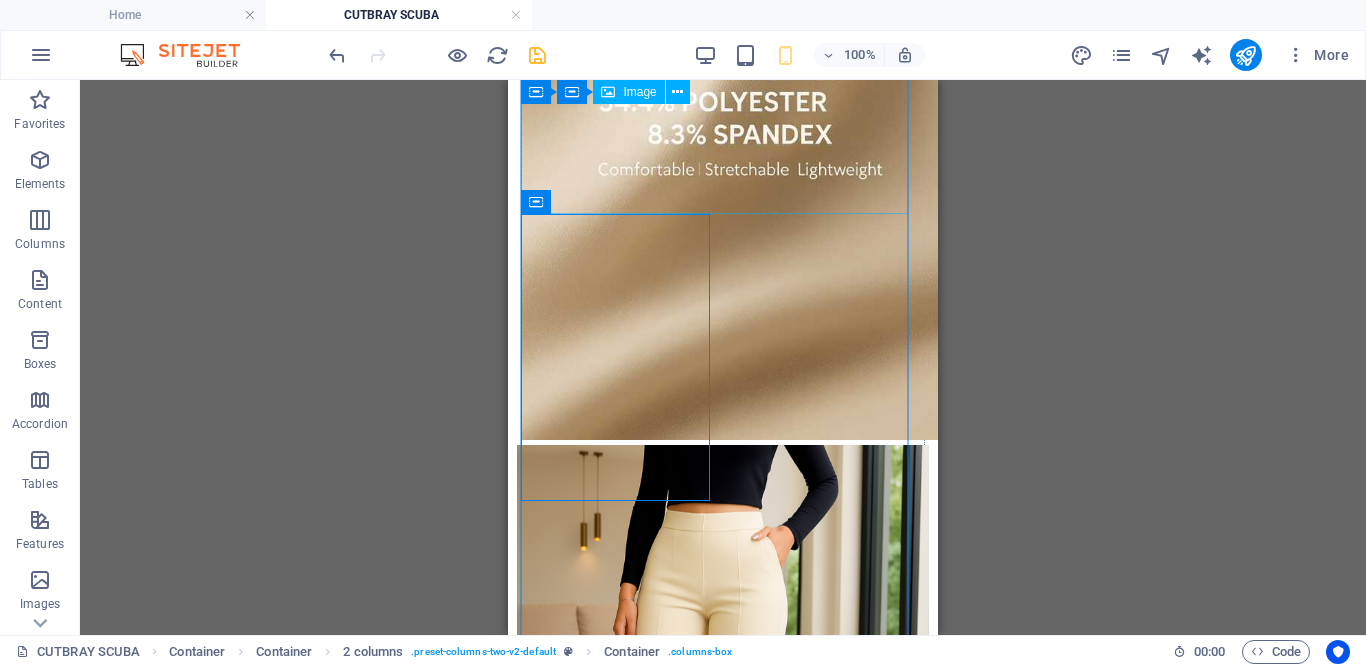 scroll, scrollTop: 706, scrollLeft: 0, axis: vertical 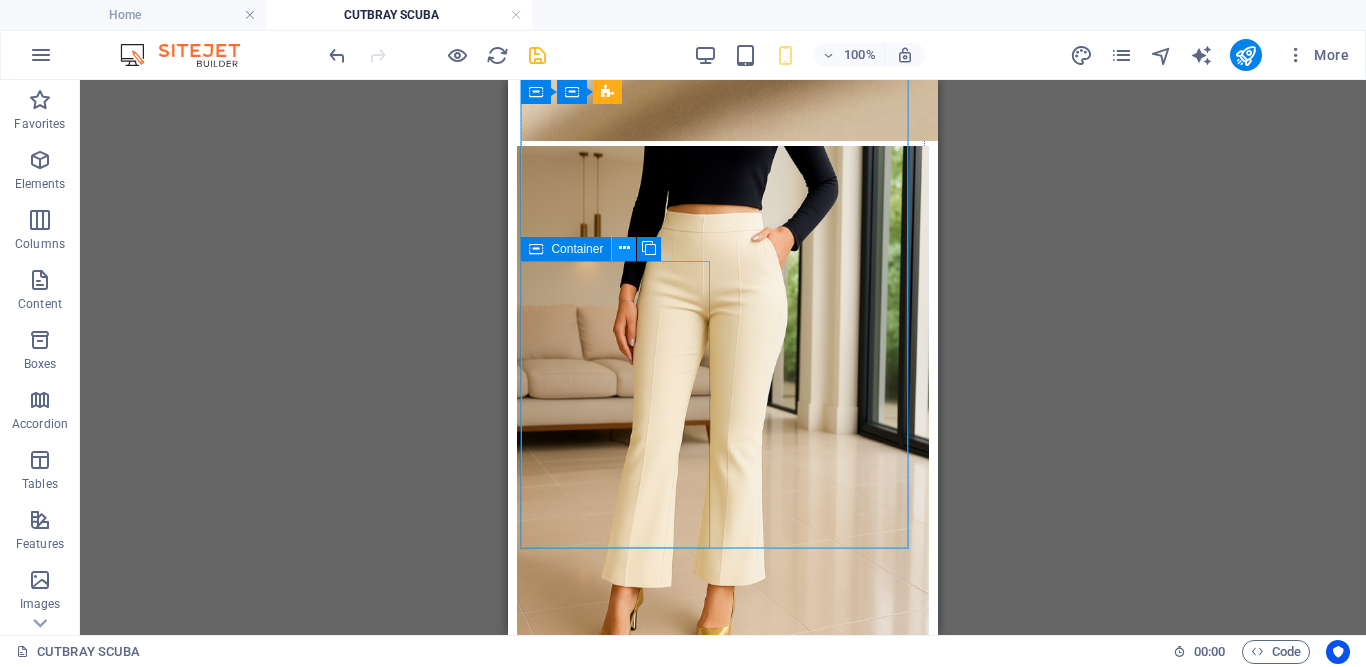 click at bounding box center (624, 248) 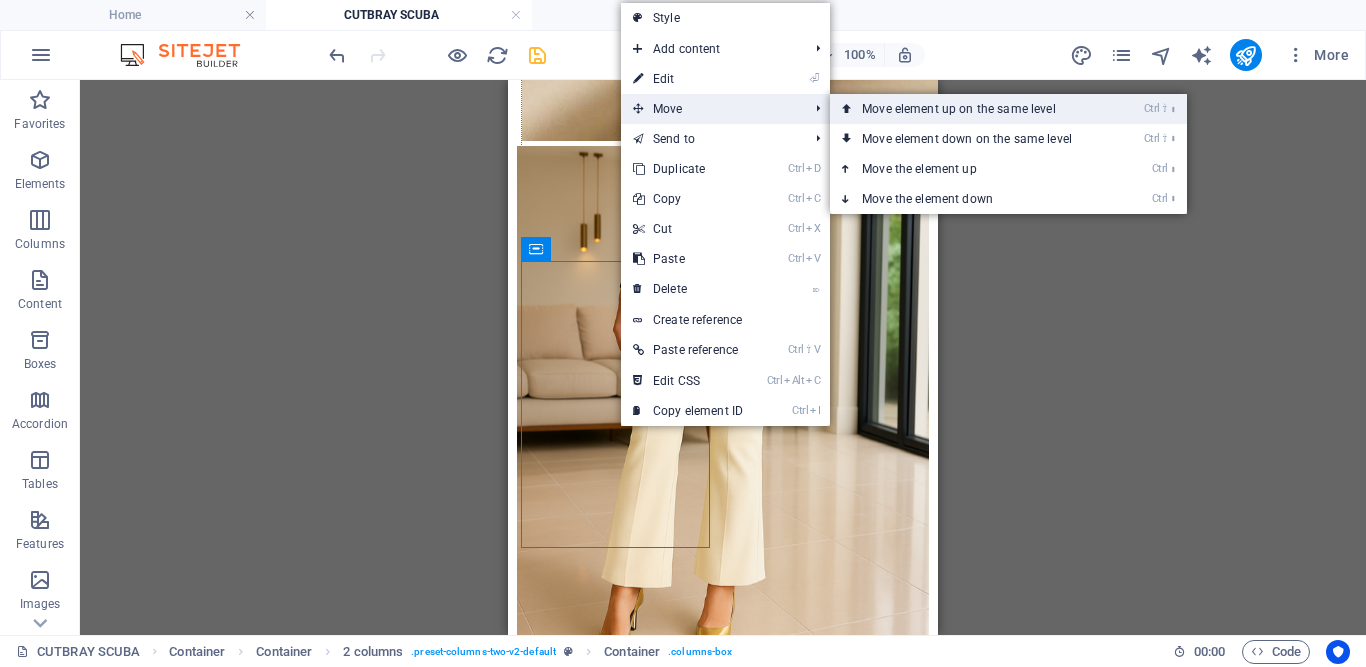 click on "Ctrl ⇧ ⬆  Move element up on the same level" at bounding box center (971, 109) 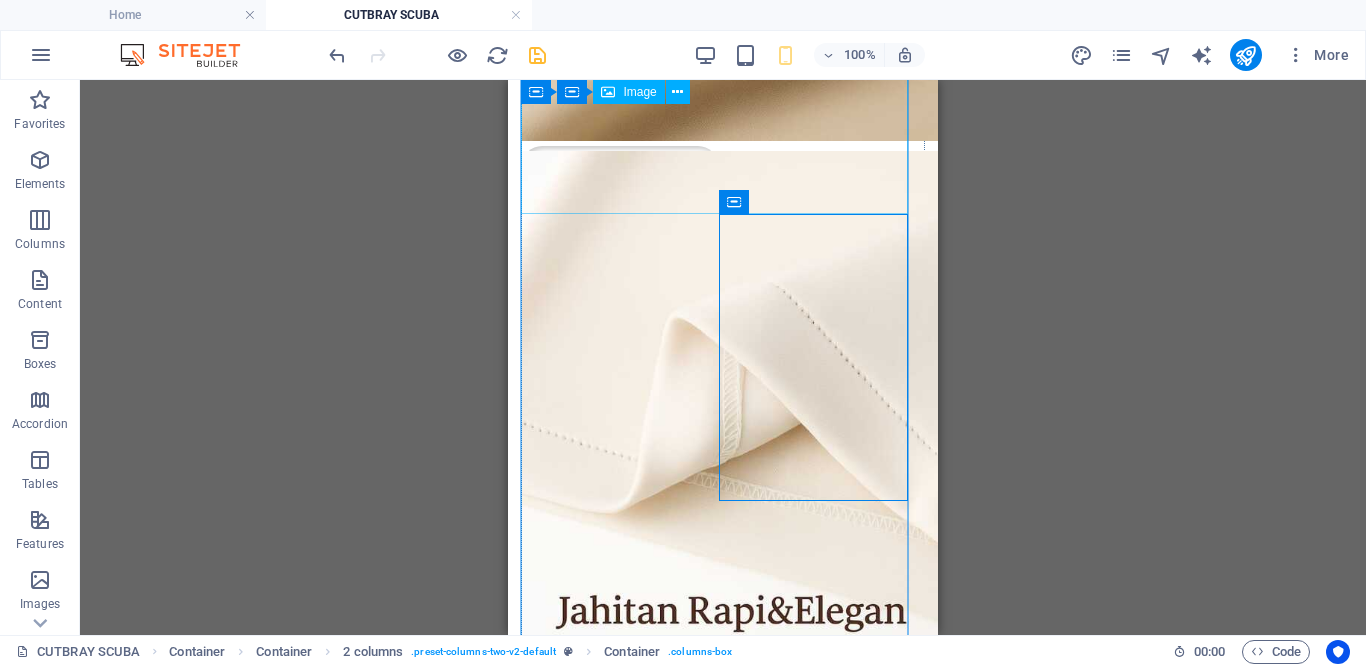 scroll, scrollTop: 706, scrollLeft: 0, axis: vertical 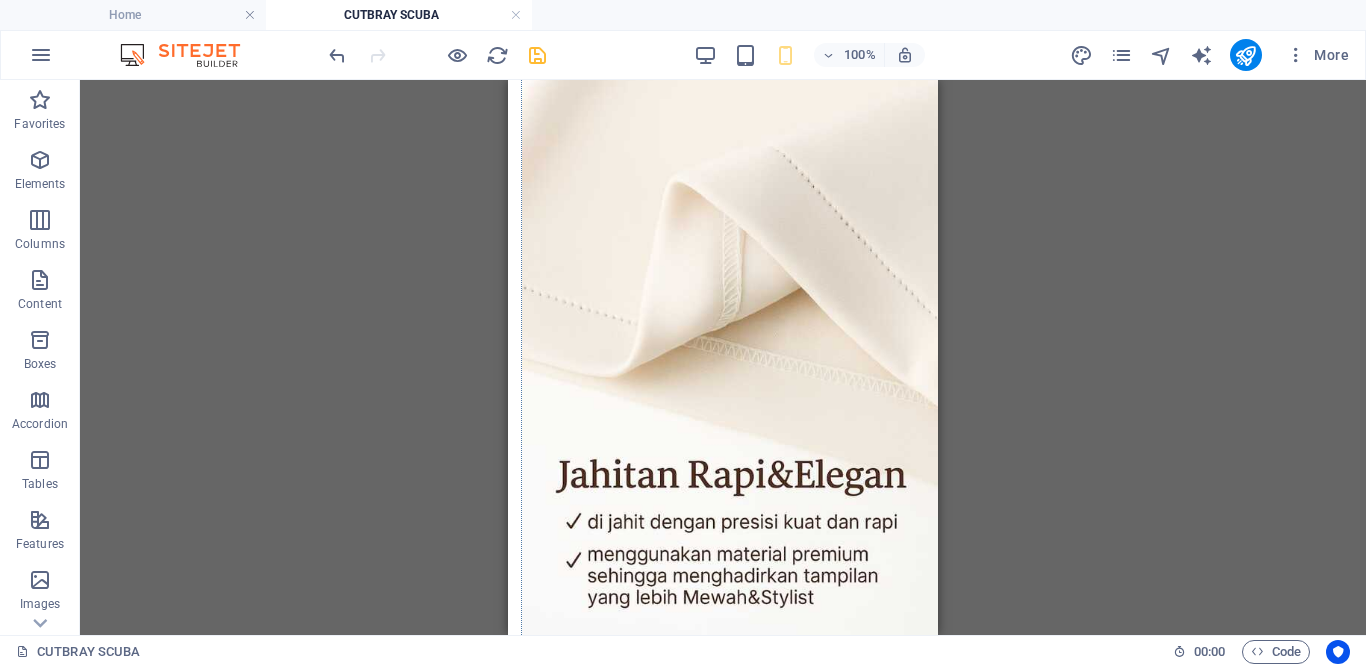 drag, startPoint x: 928, startPoint y: 258, endPoint x: 1454, endPoint y: 364, distance: 536.57434 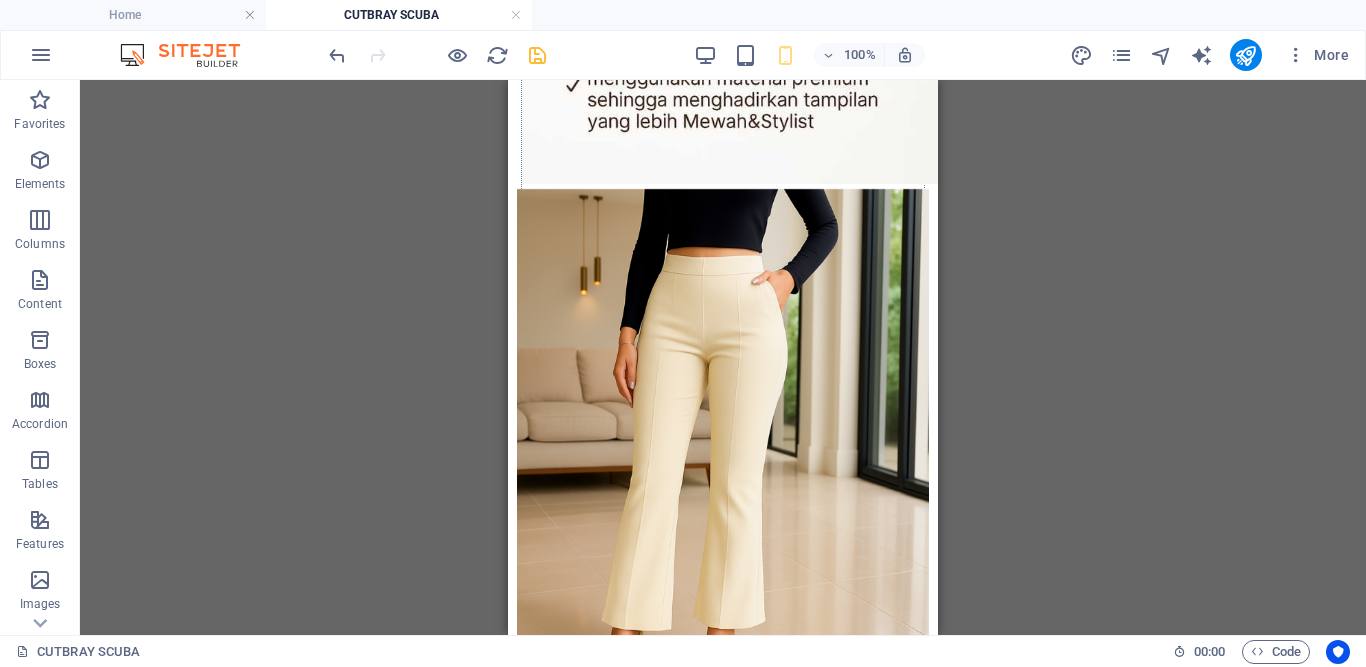 scroll, scrollTop: 2219, scrollLeft: 0, axis: vertical 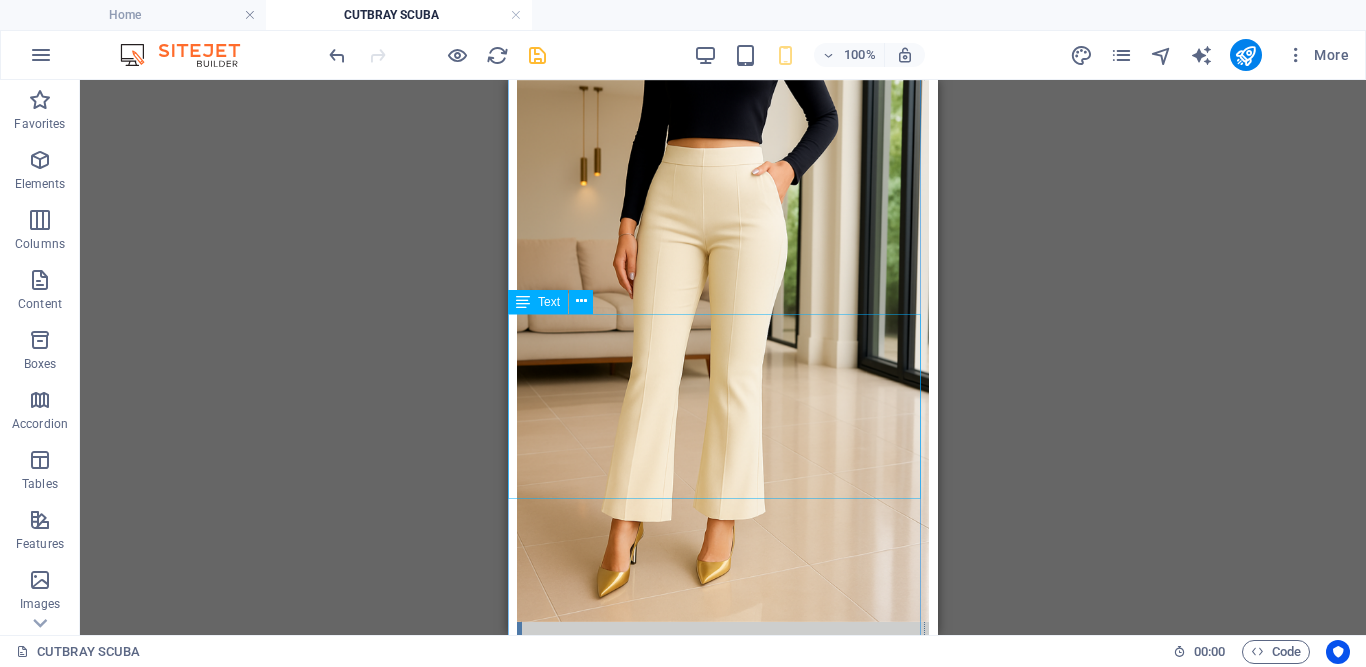 click on "Celana Kekinian yang stylis dan nyaman dengan bahan scuba premium tebal, dipakai keseharian atau ngantor" at bounding box center (723, 2055) 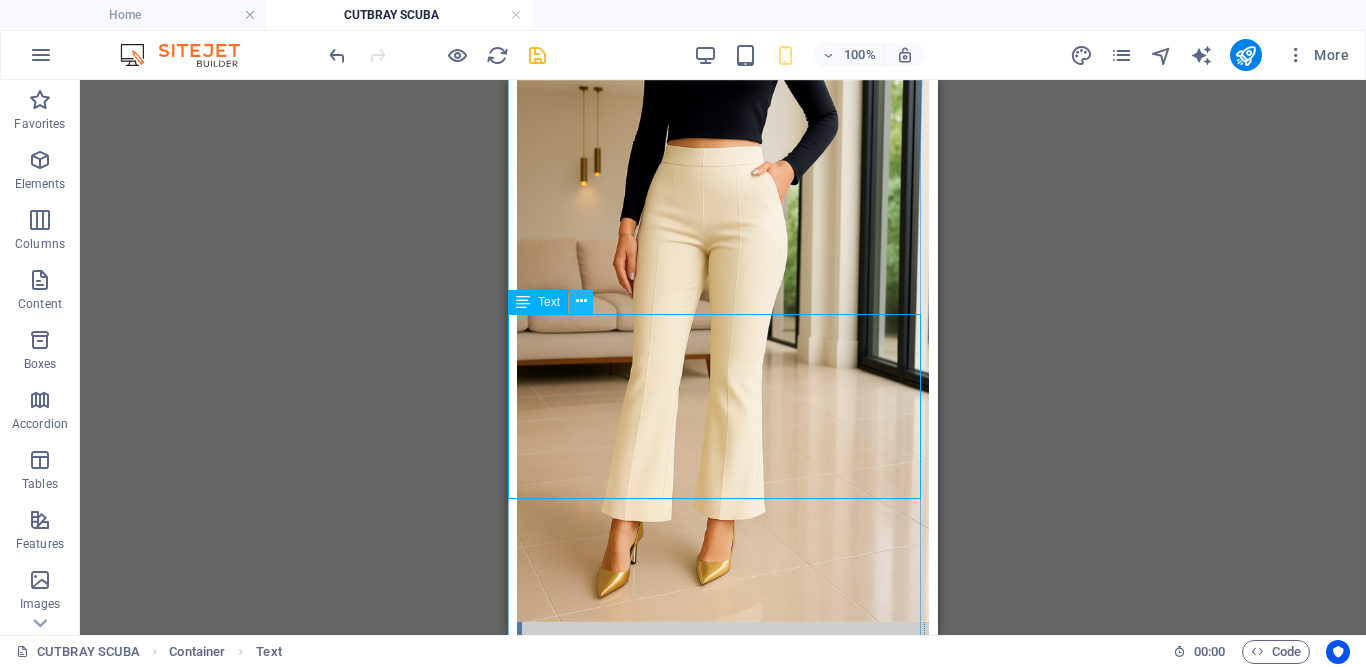 click at bounding box center (581, 302) 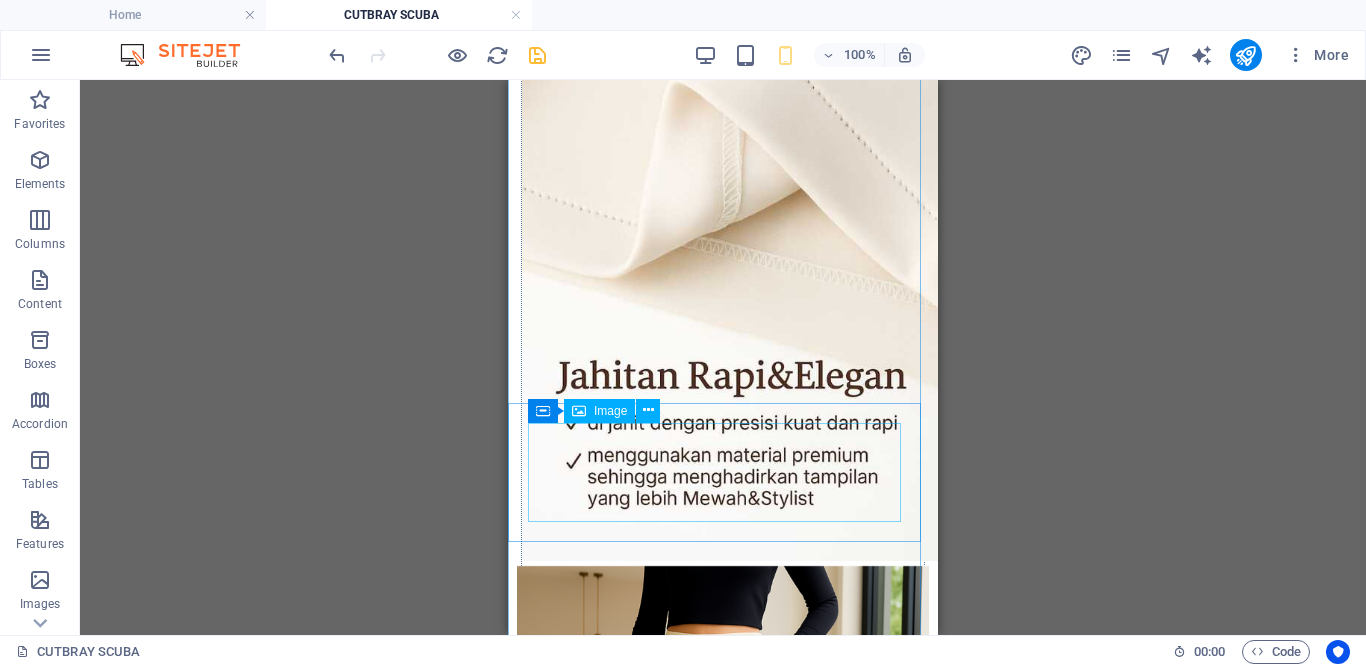 scroll, scrollTop: 2219, scrollLeft: 0, axis: vertical 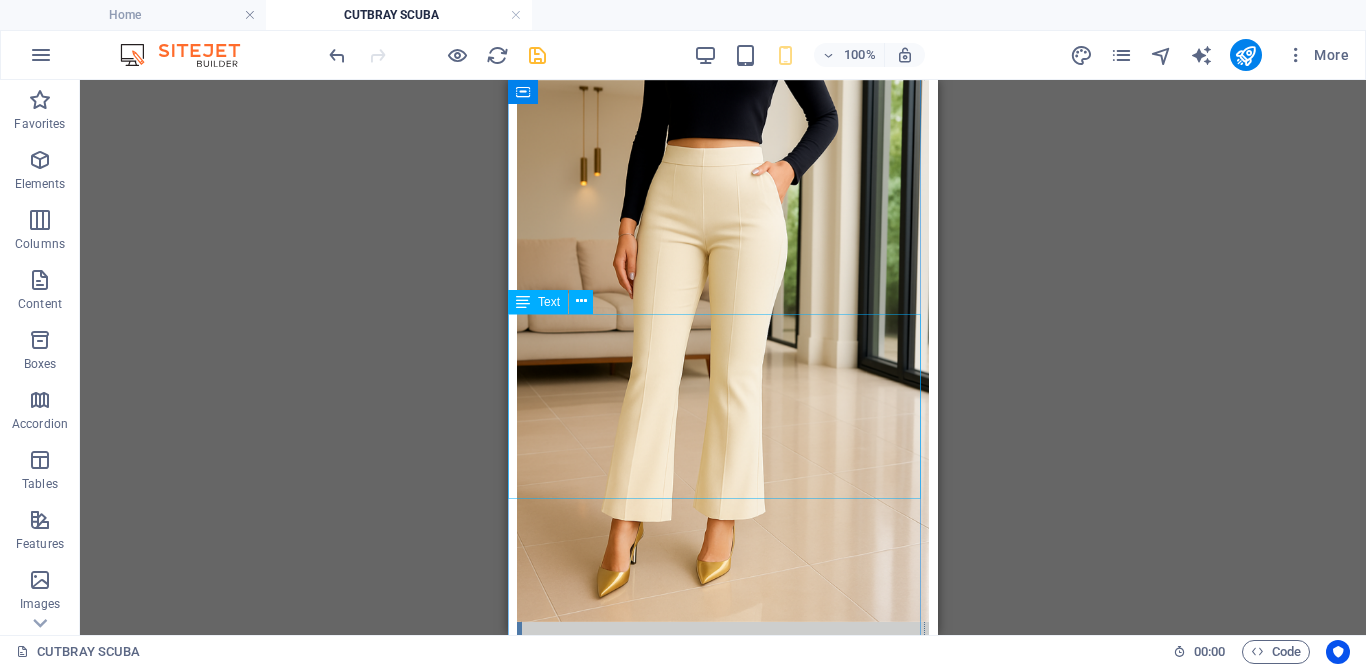 click on "Celana Kekinian yang stylis dan nyaman dengan bahan scuba premium tebal, dipakai keseharian atau ngantor" at bounding box center (723, 2055) 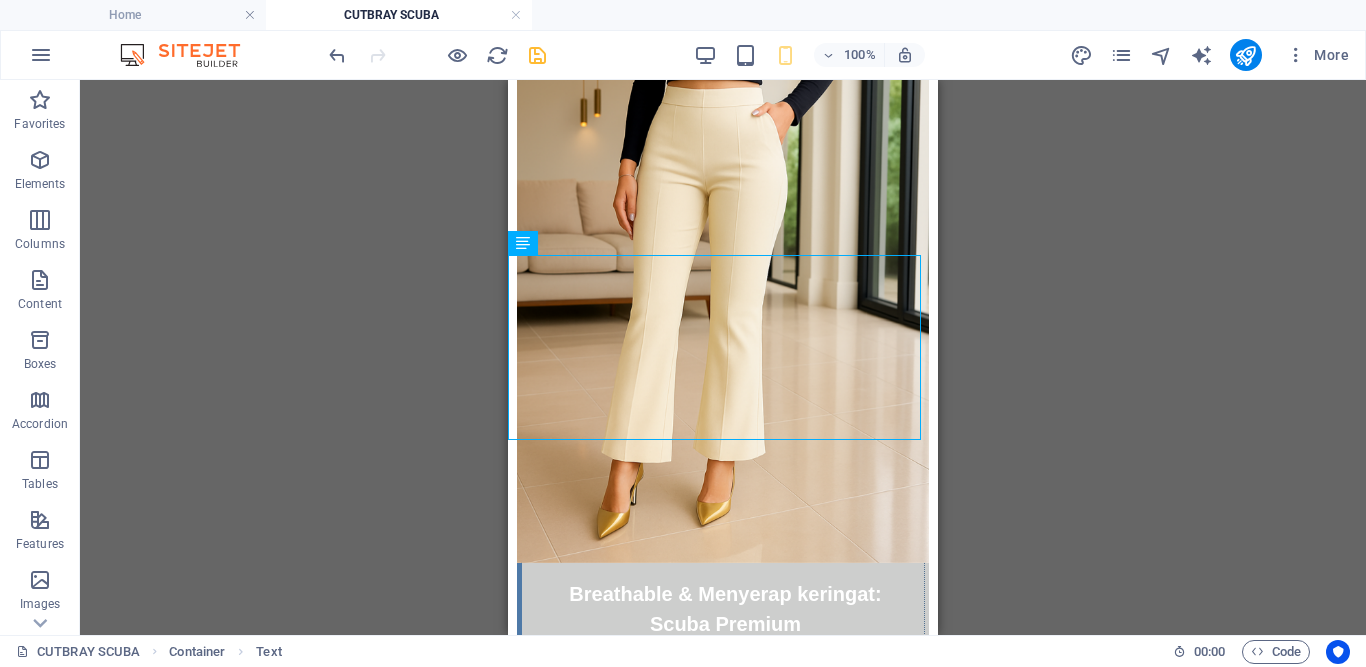 scroll, scrollTop: 2229, scrollLeft: 0, axis: vertical 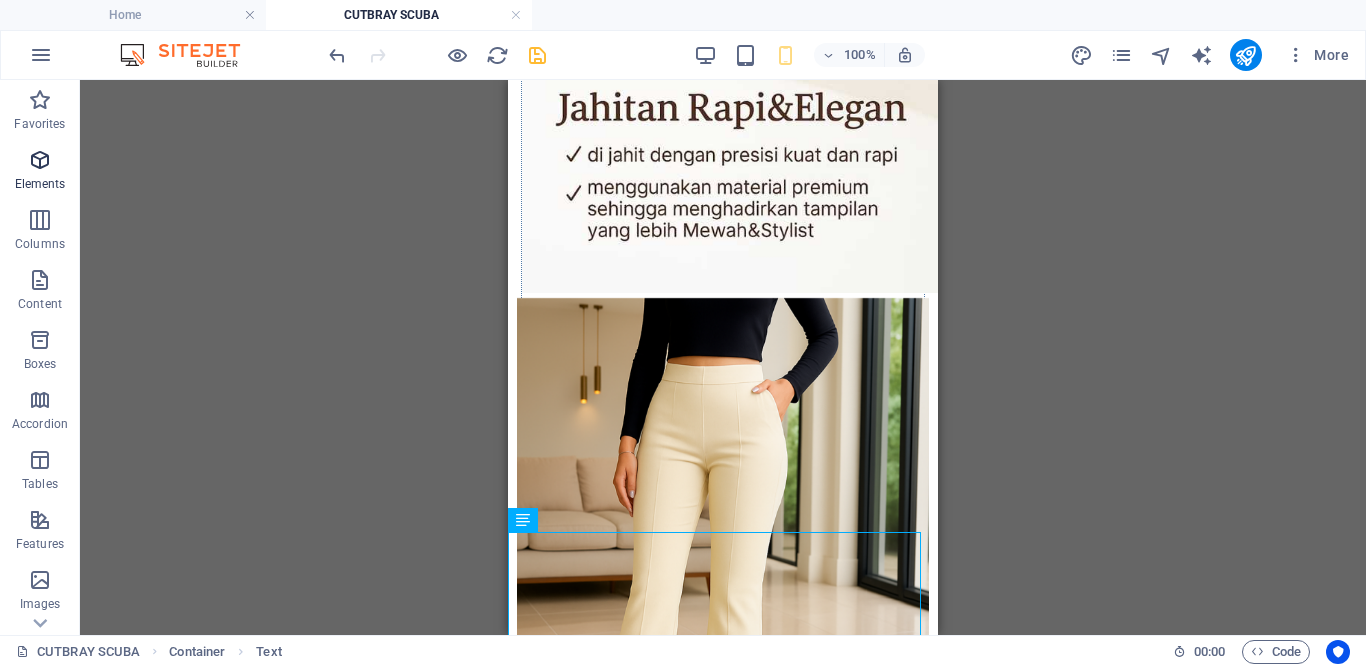 click on "Elements" at bounding box center [40, 184] 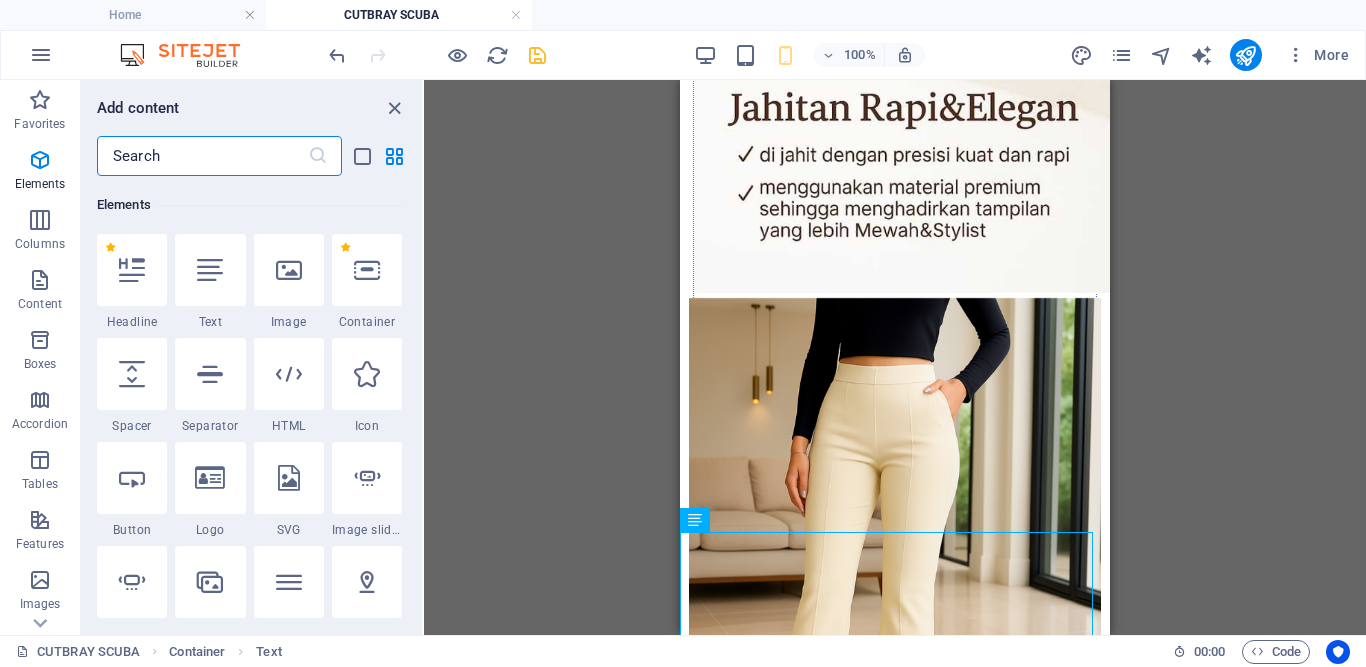 scroll, scrollTop: 213, scrollLeft: 0, axis: vertical 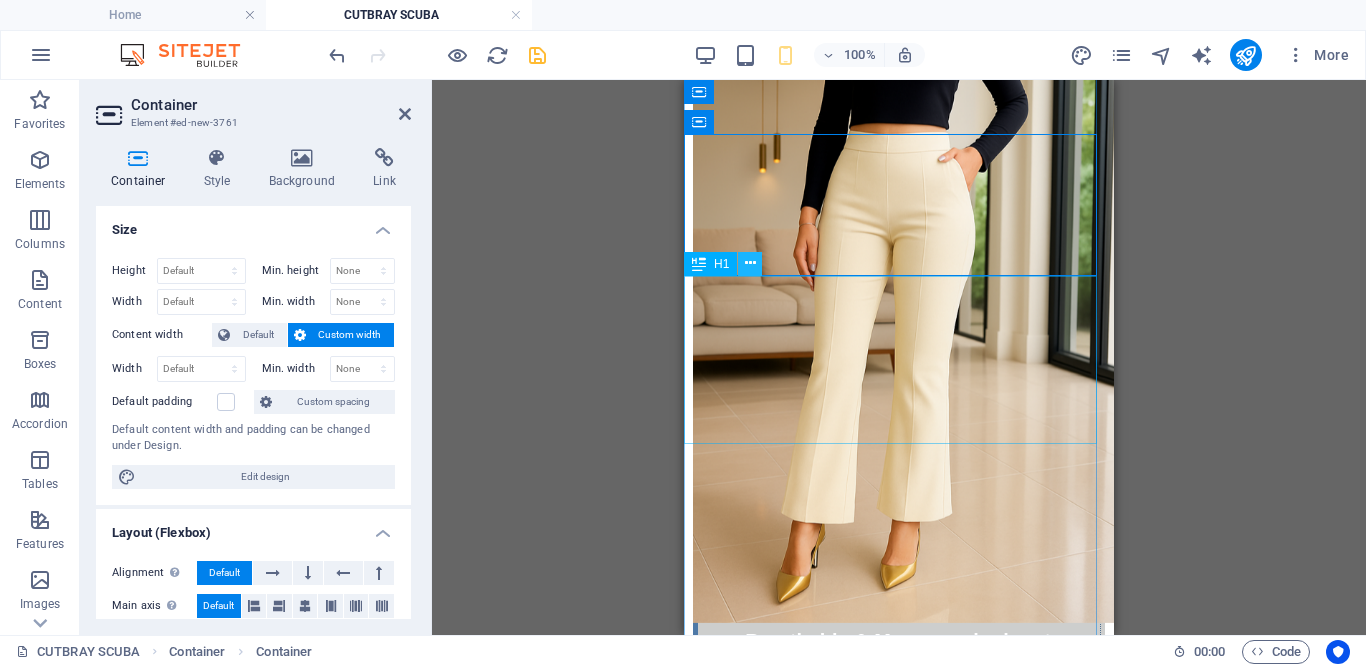 click at bounding box center (750, 263) 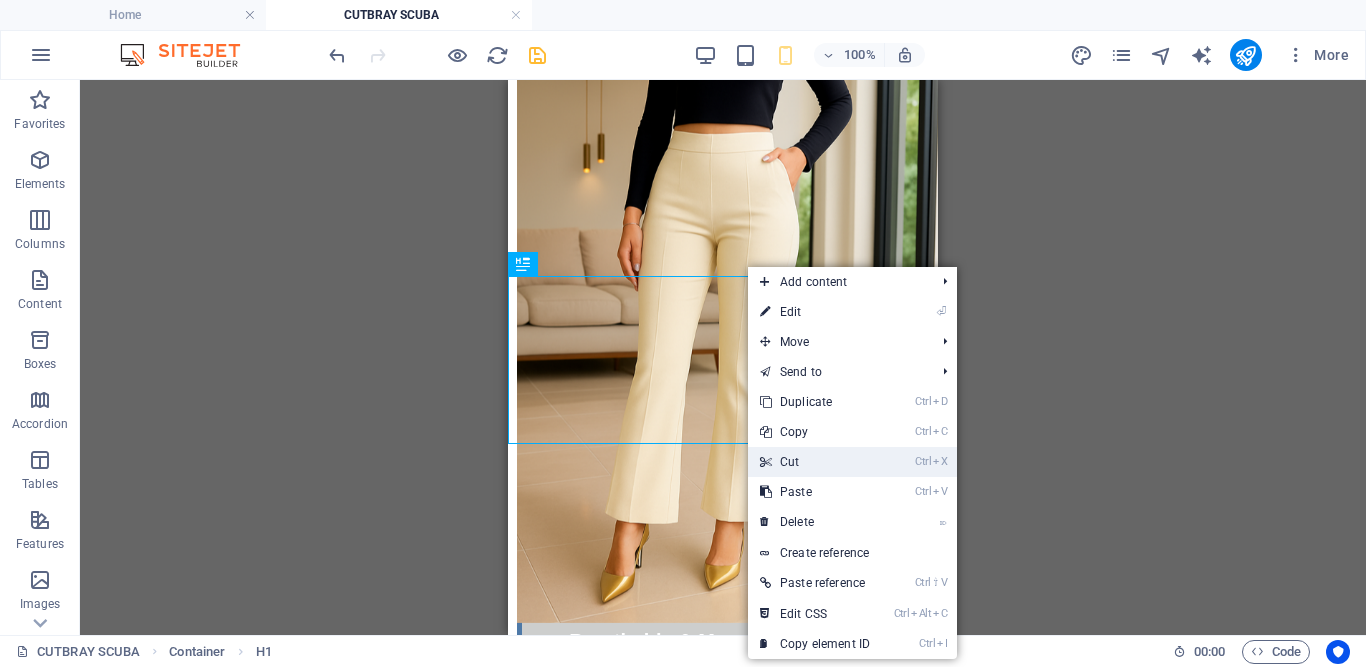 drag, startPoint x: 806, startPoint y: 452, endPoint x: 287, endPoint y: 316, distance: 536.5231 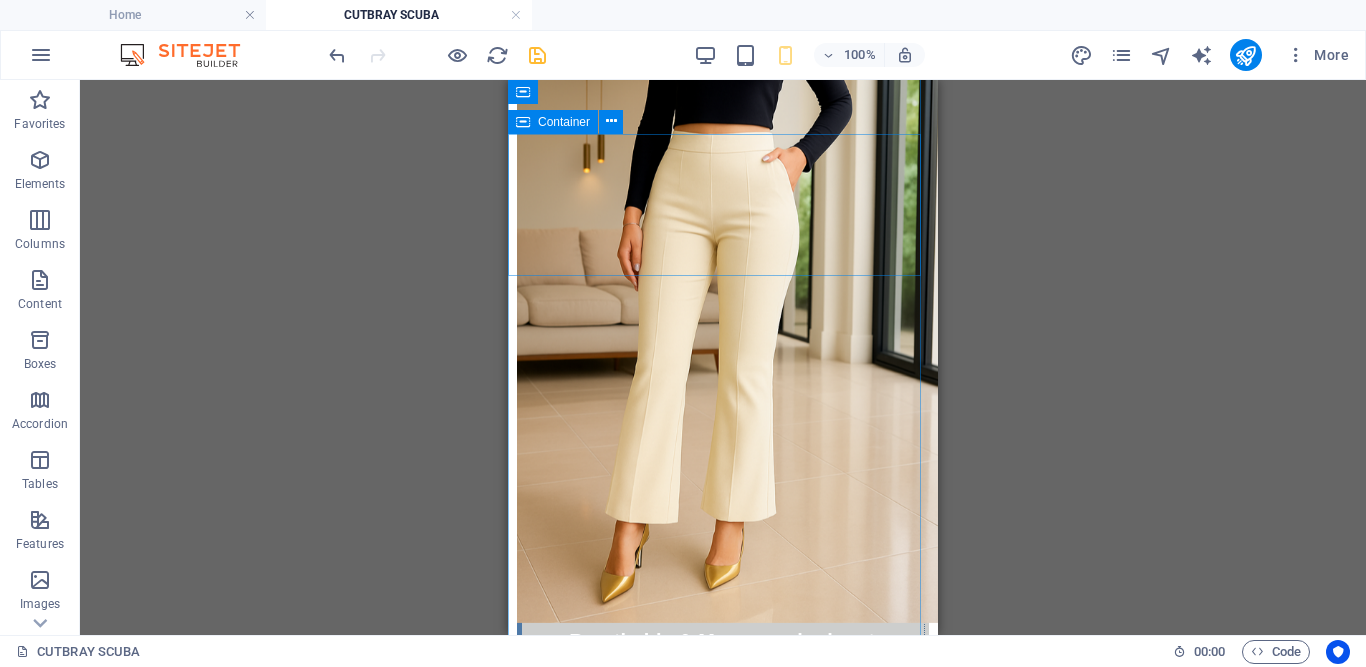 click on "Paste clipboard" at bounding box center [777, 1884] 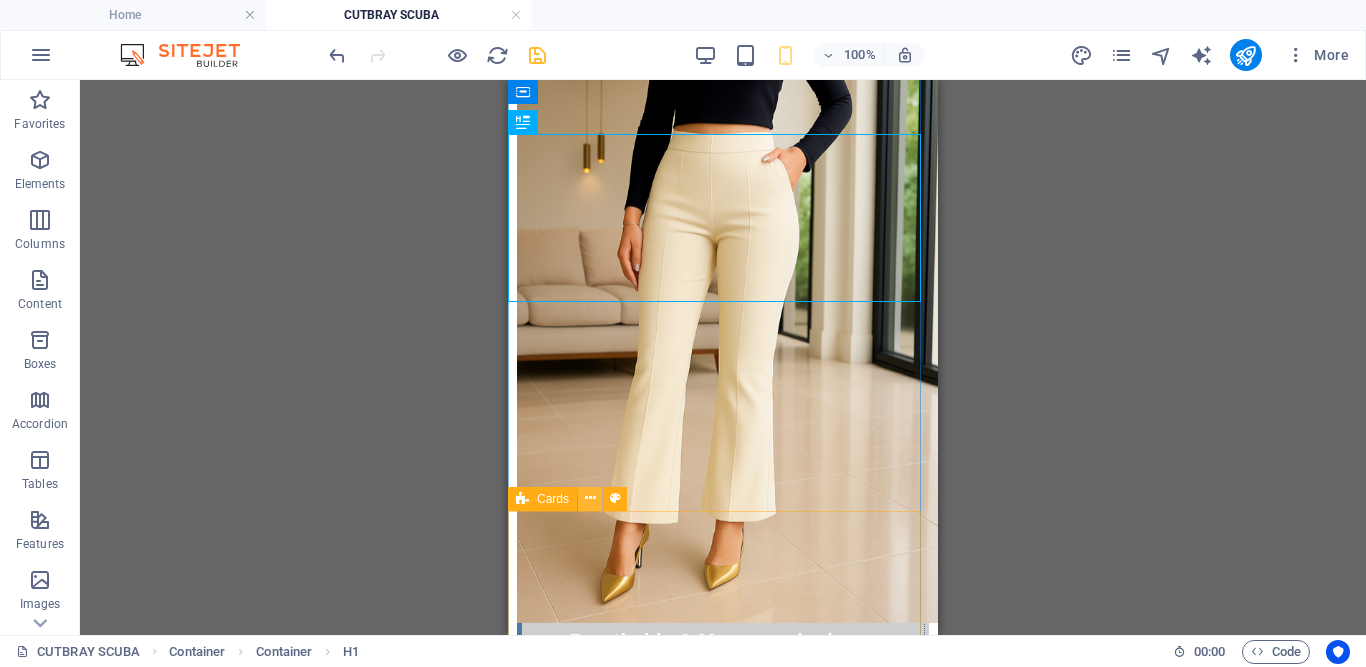 click at bounding box center [590, 498] 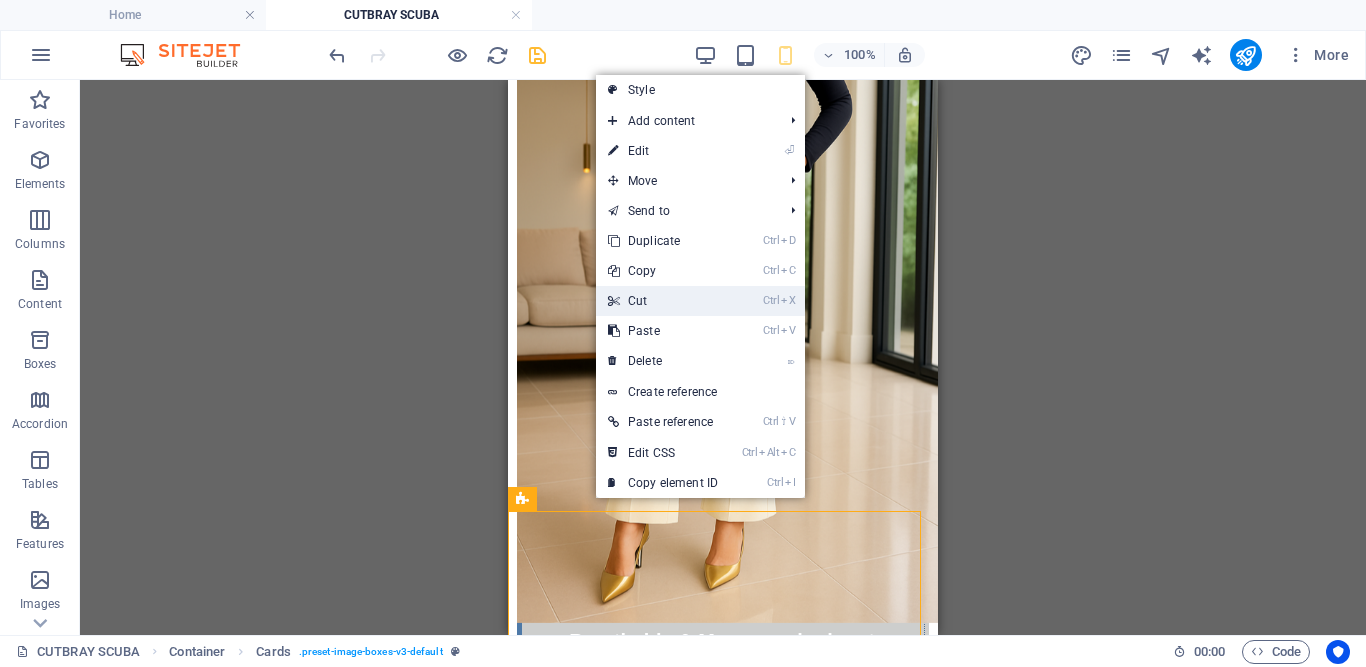 click on "Ctrl X  Cut" at bounding box center (663, 301) 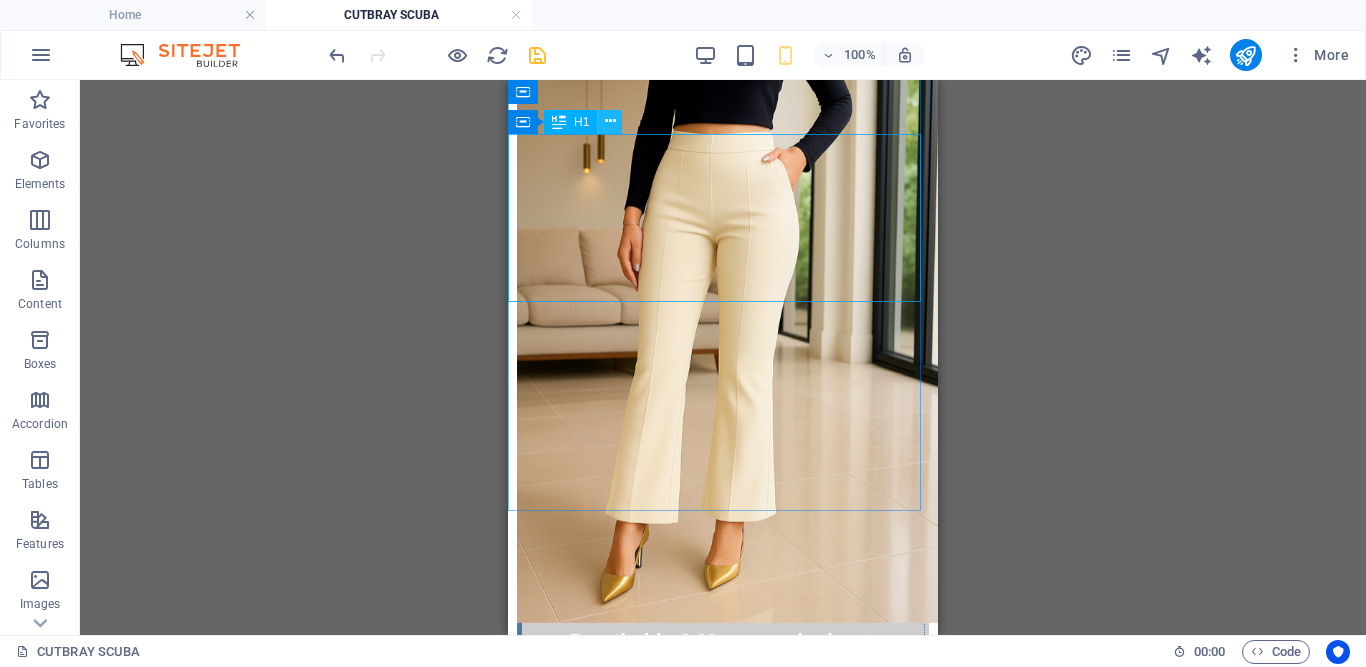 click at bounding box center (610, 121) 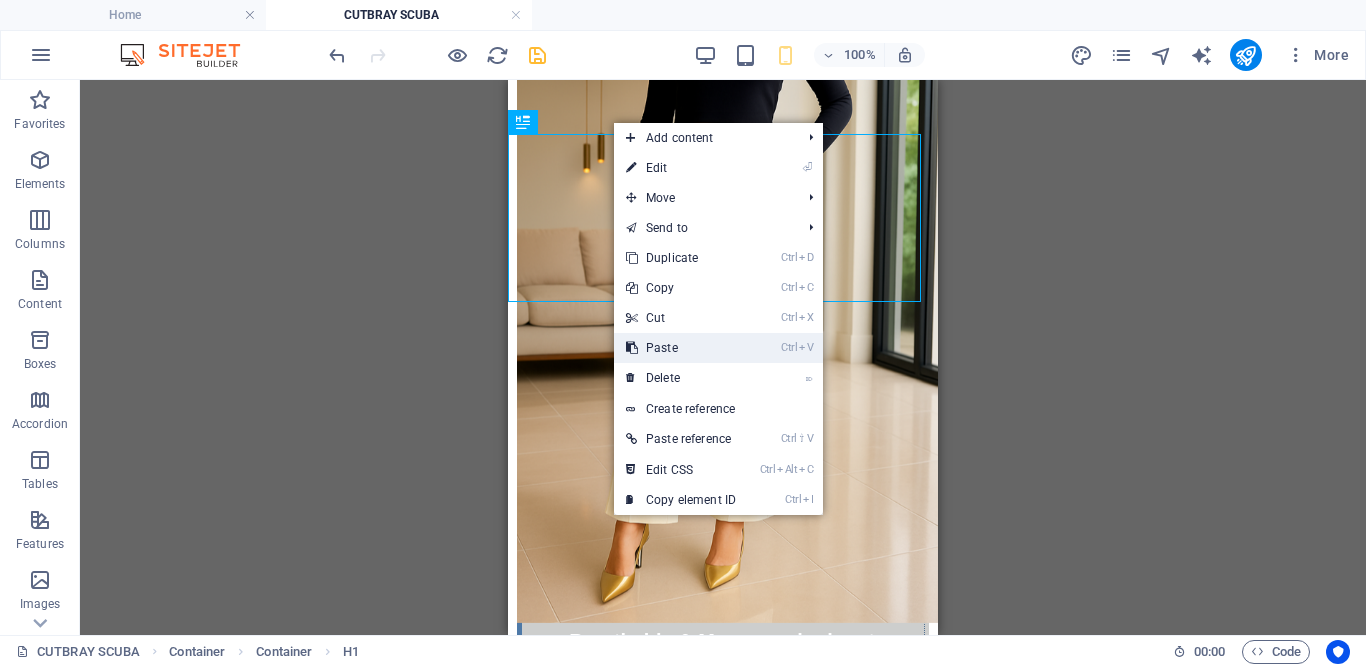 click on "Ctrl V  Paste" at bounding box center (681, 348) 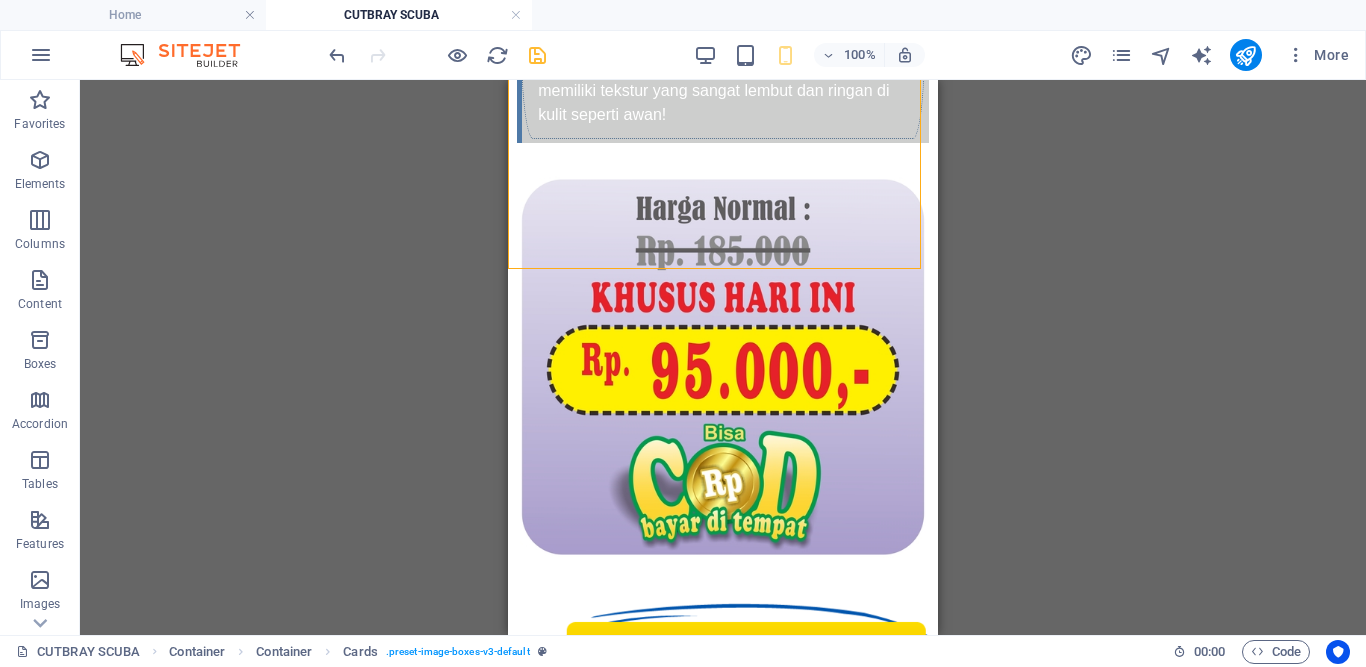 scroll, scrollTop: 3328, scrollLeft: 0, axis: vertical 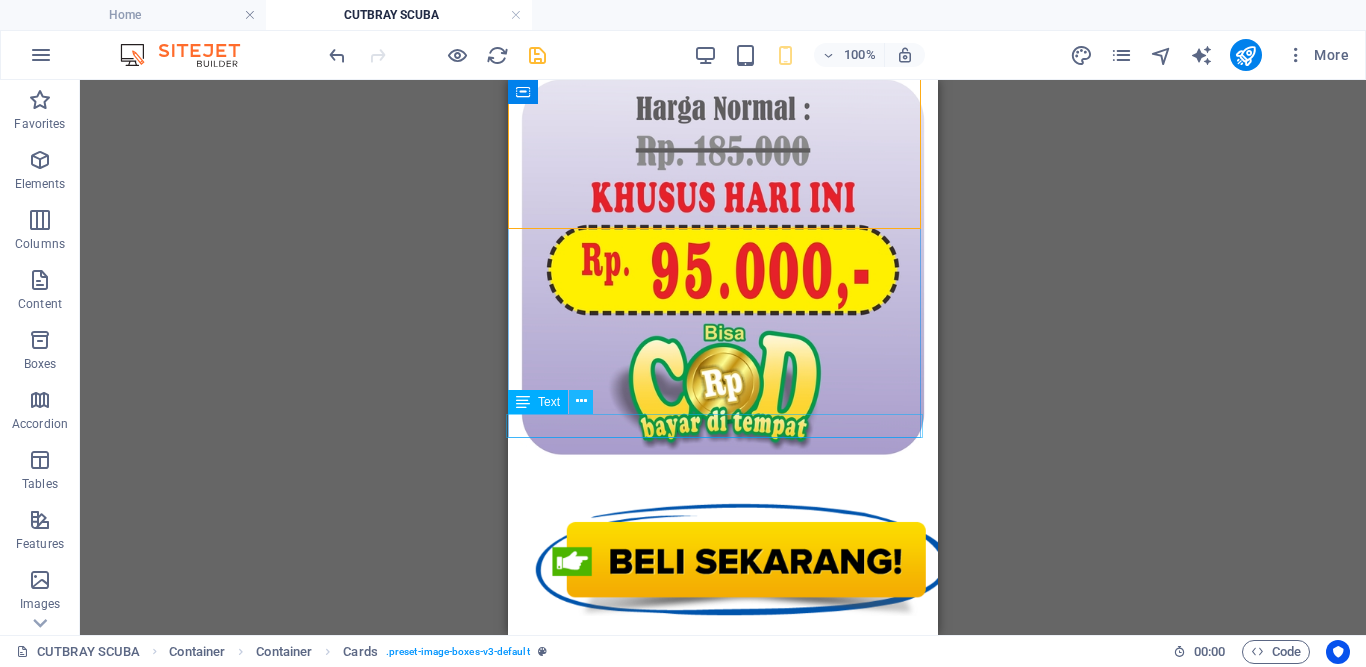 click at bounding box center [581, 401] 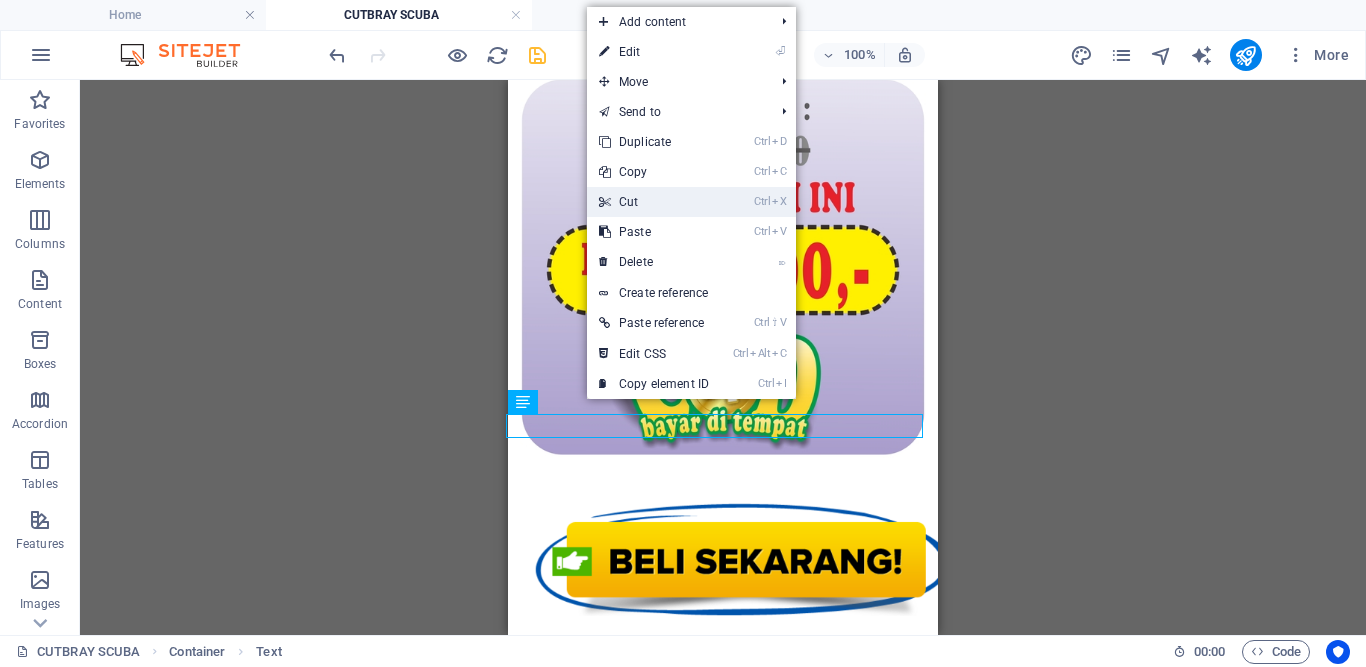 click on "Ctrl X  Cut" at bounding box center (654, 202) 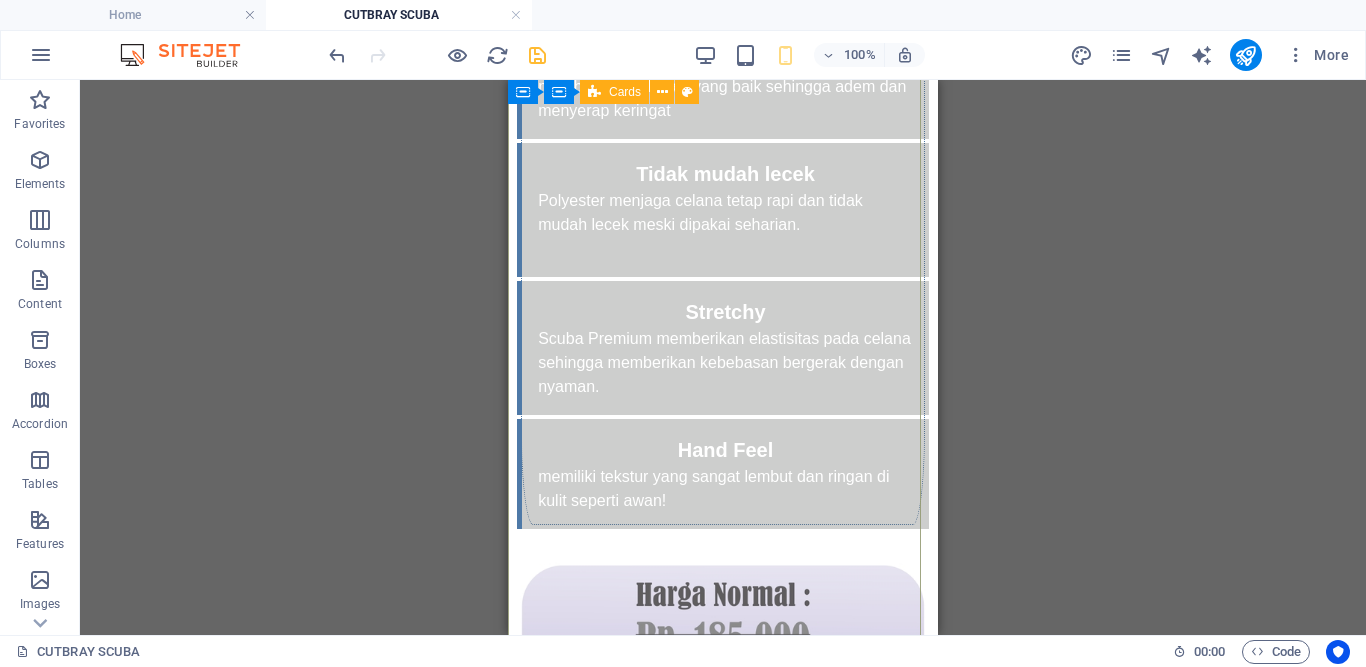 scroll, scrollTop: 2356, scrollLeft: 0, axis: vertical 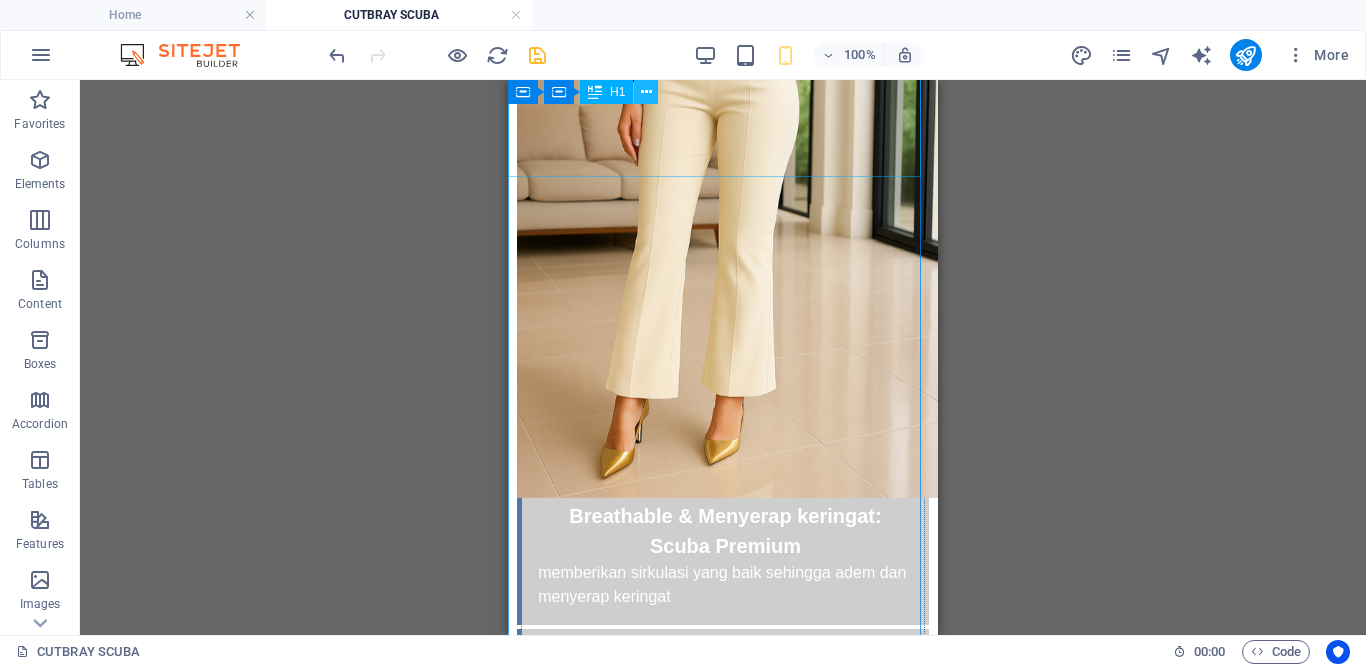 click at bounding box center [646, 92] 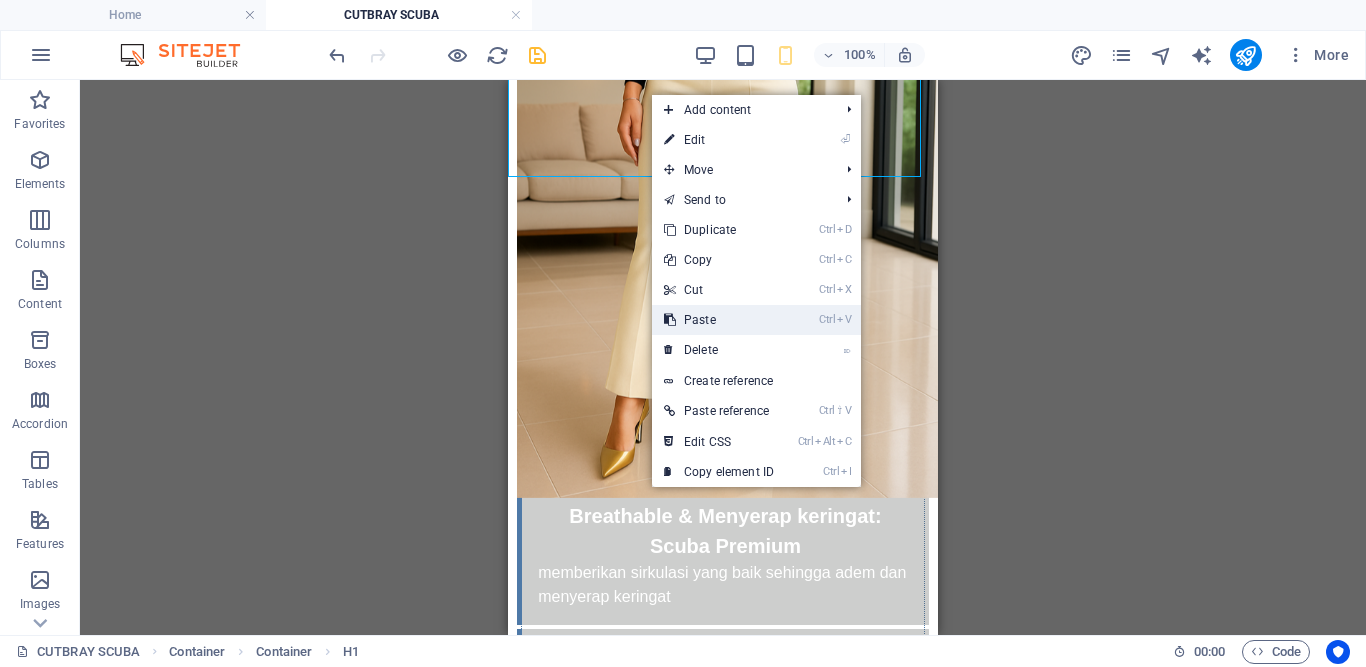 drag, startPoint x: 709, startPoint y: 318, endPoint x: 228, endPoint y: 226, distance: 489.7193 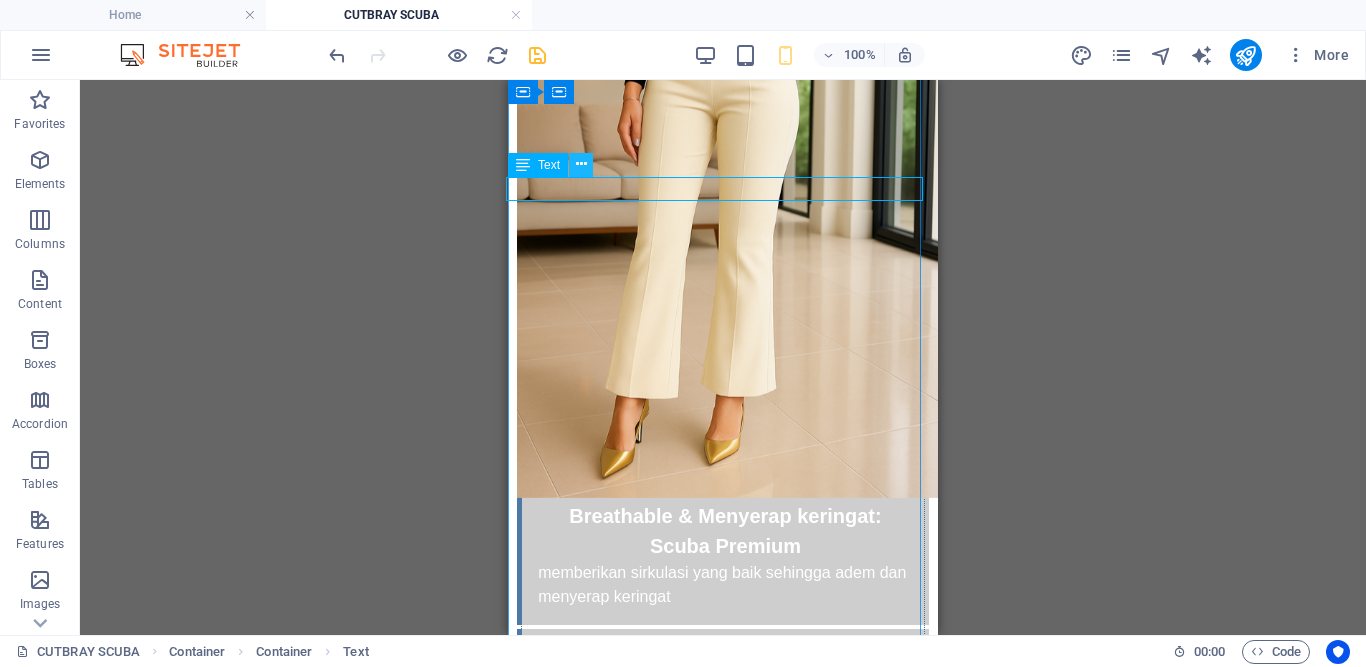 click at bounding box center (581, 164) 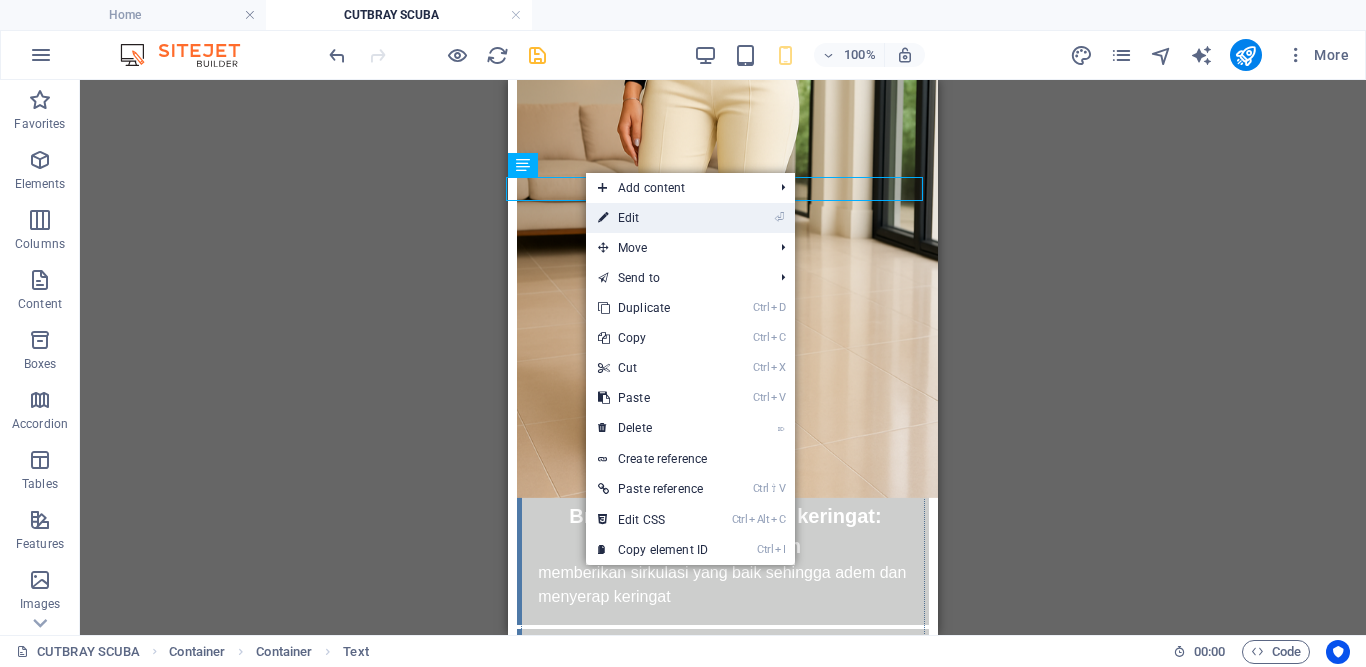 click on "⏎  Edit" at bounding box center (653, 218) 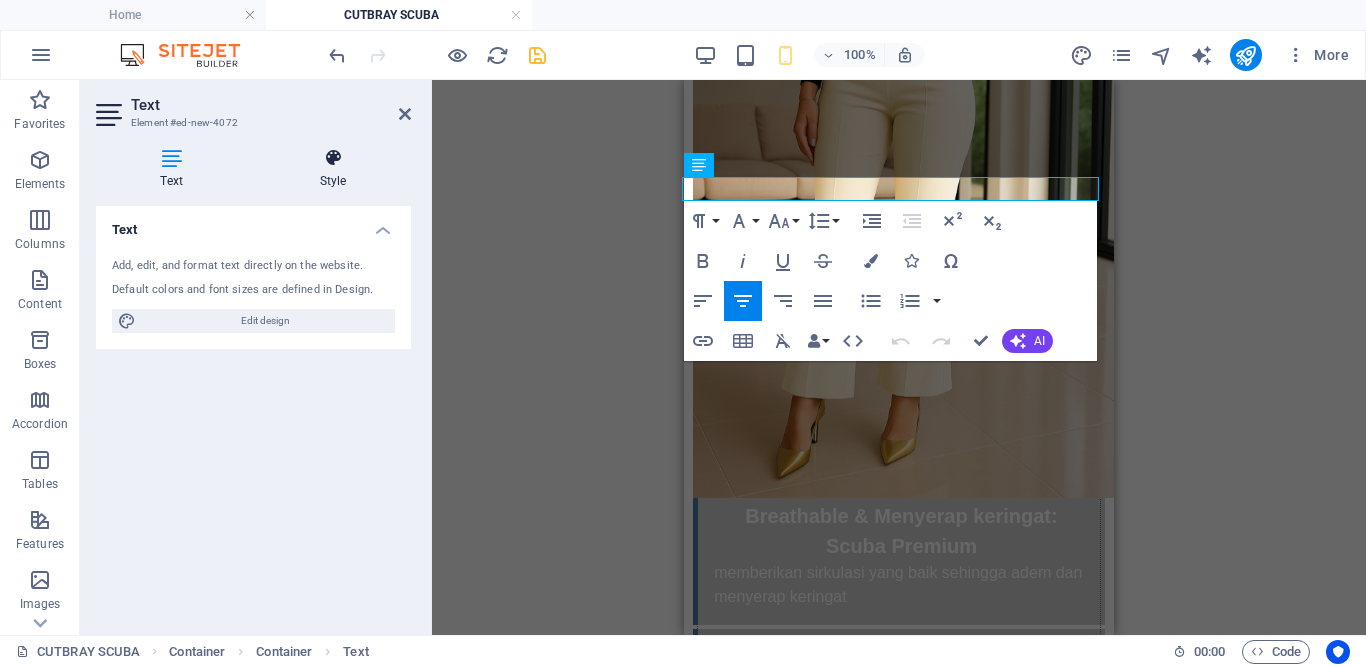 click at bounding box center (333, 158) 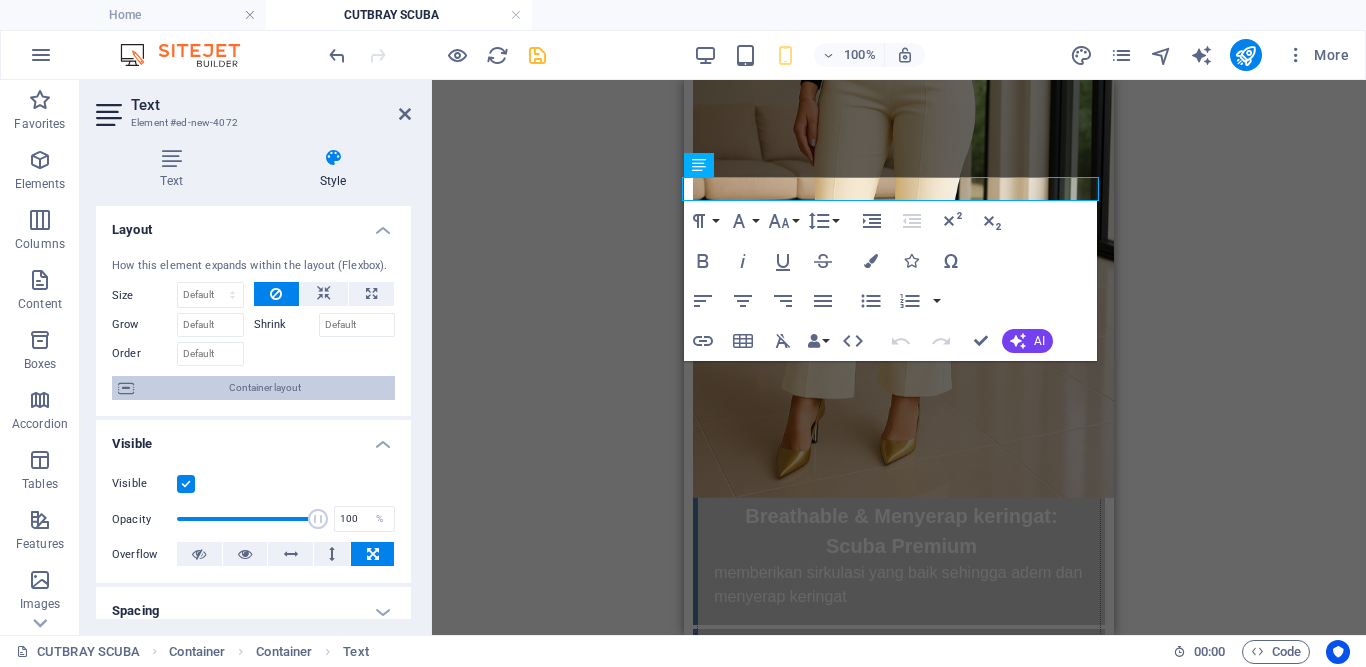scroll, scrollTop: 361, scrollLeft: 0, axis: vertical 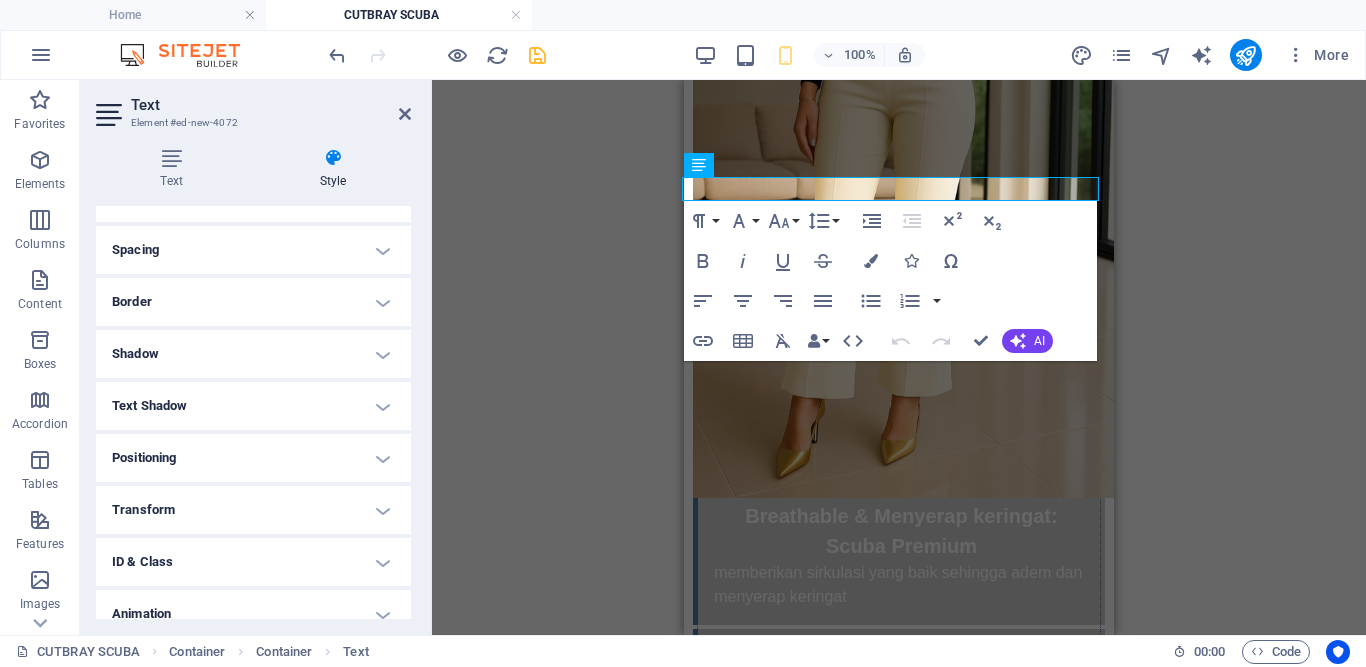 click on "Border" at bounding box center [253, 302] 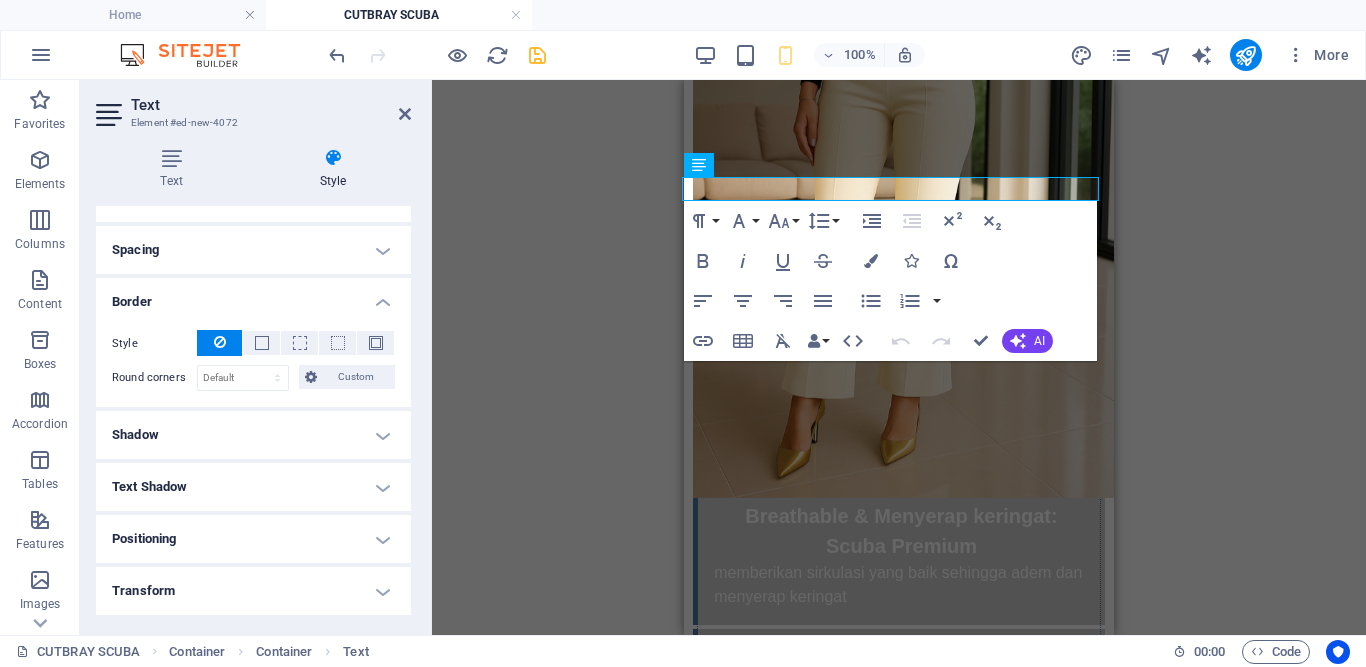 click on "Spacing" at bounding box center (253, 250) 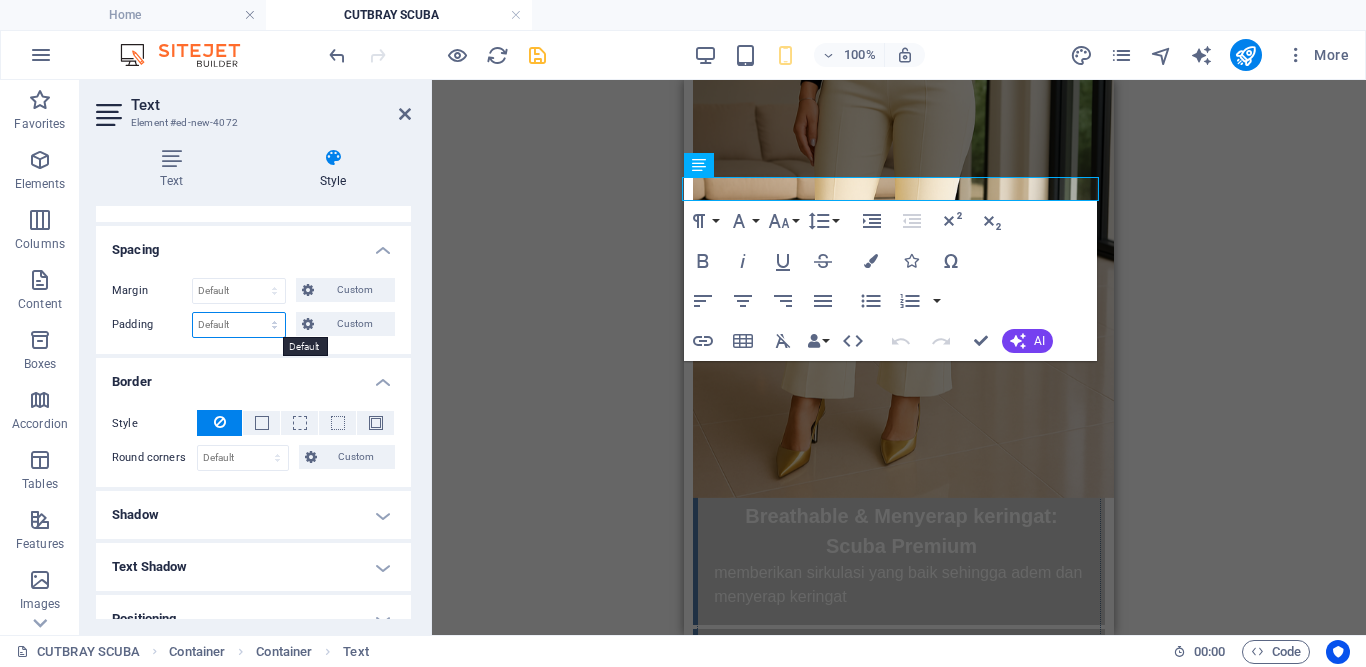 click on "Default px rem % vh vw Custom" at bounding box center [239, 325] 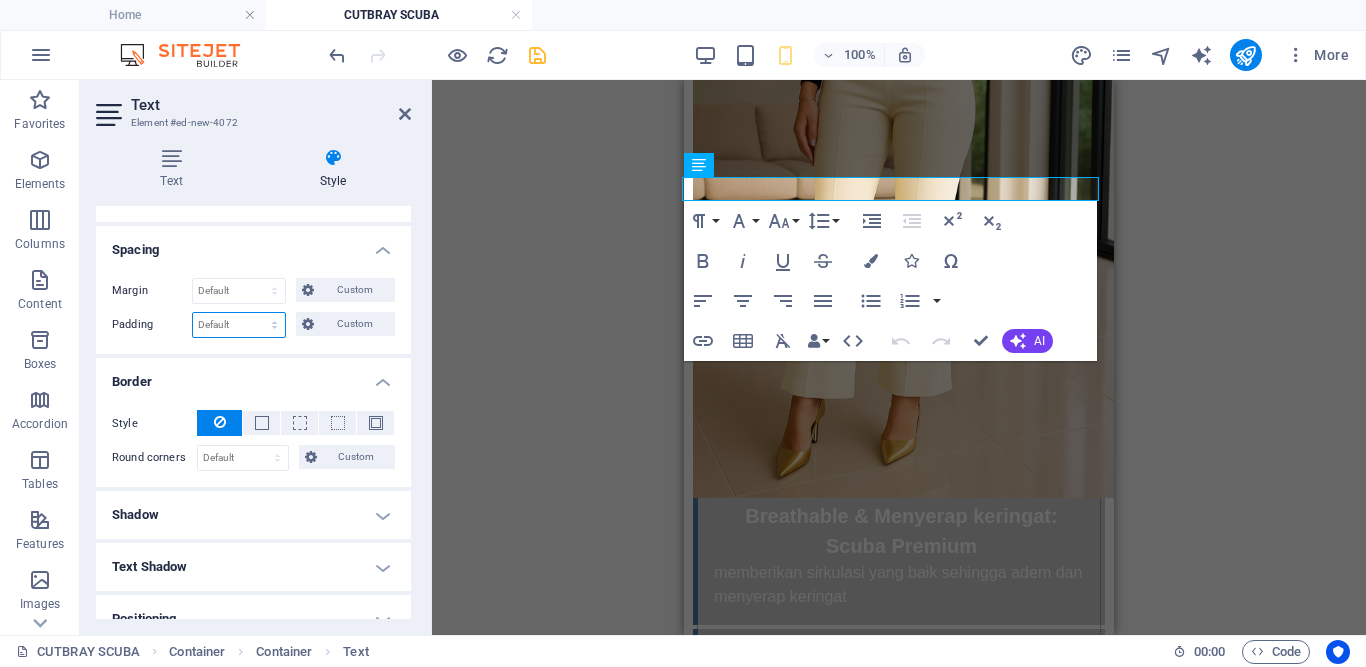 select on "px" 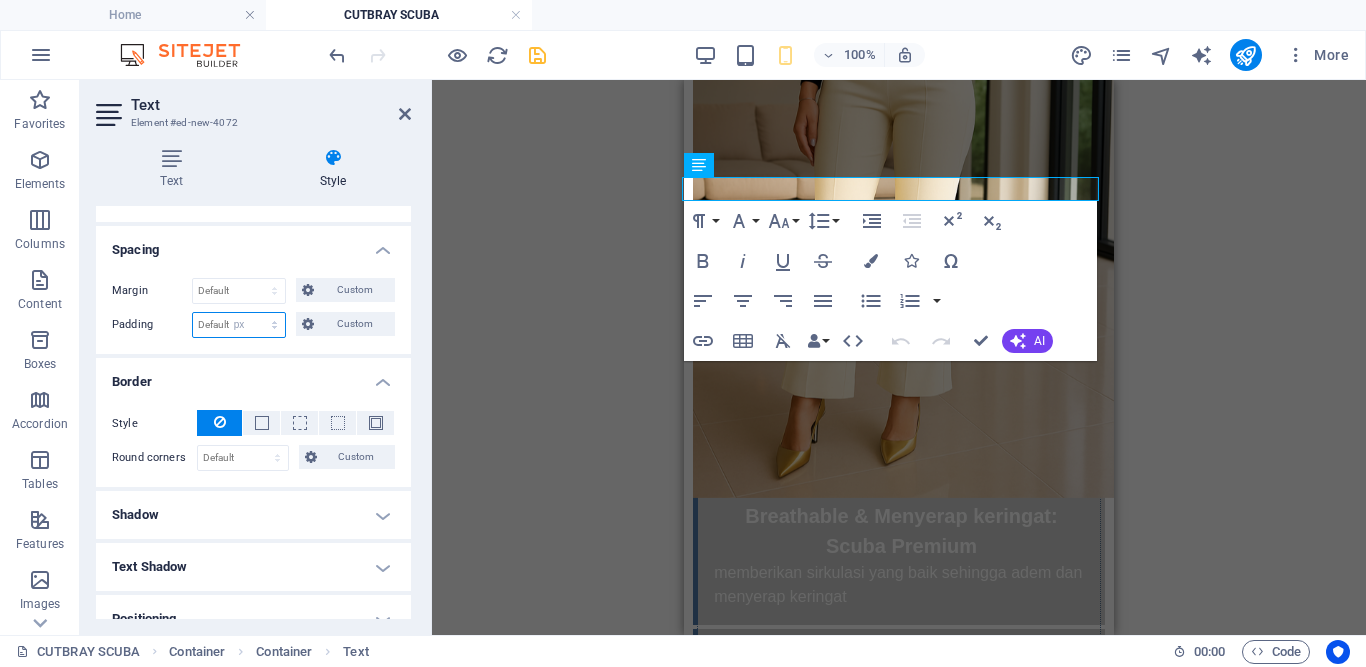 click on "Default px rem % vh vw Custom" at bounding box center (239, 325) 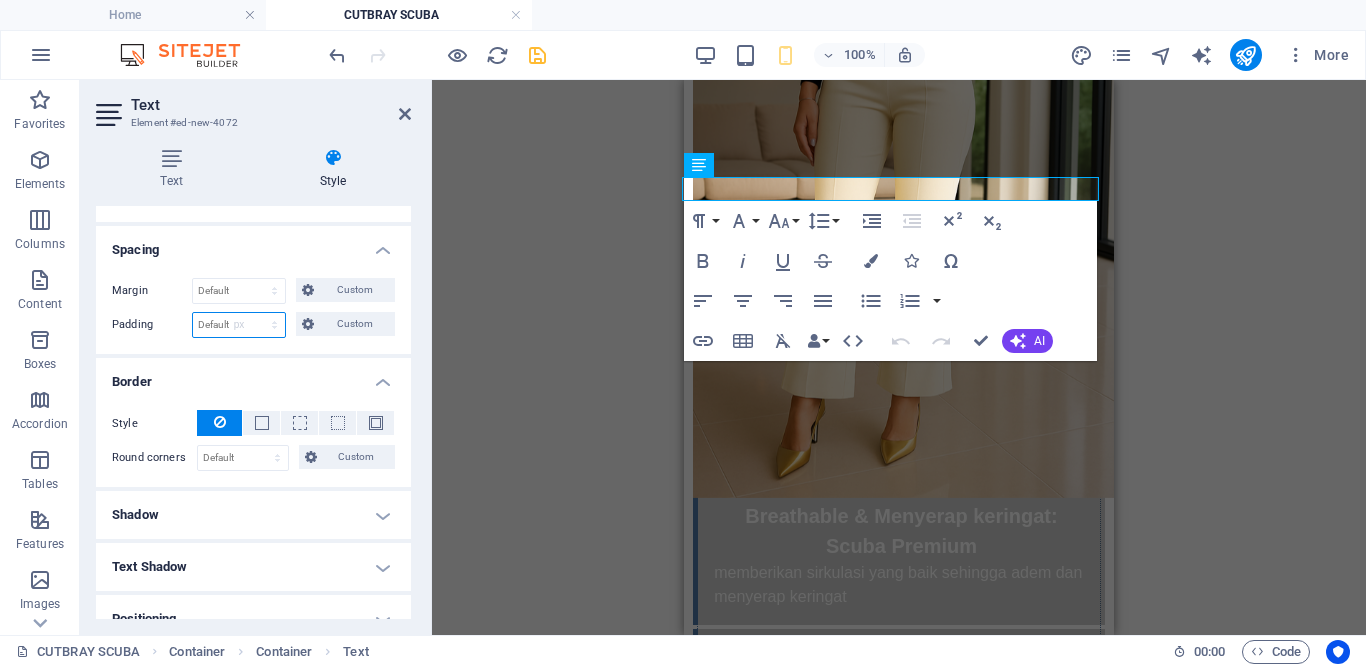 type on "0" 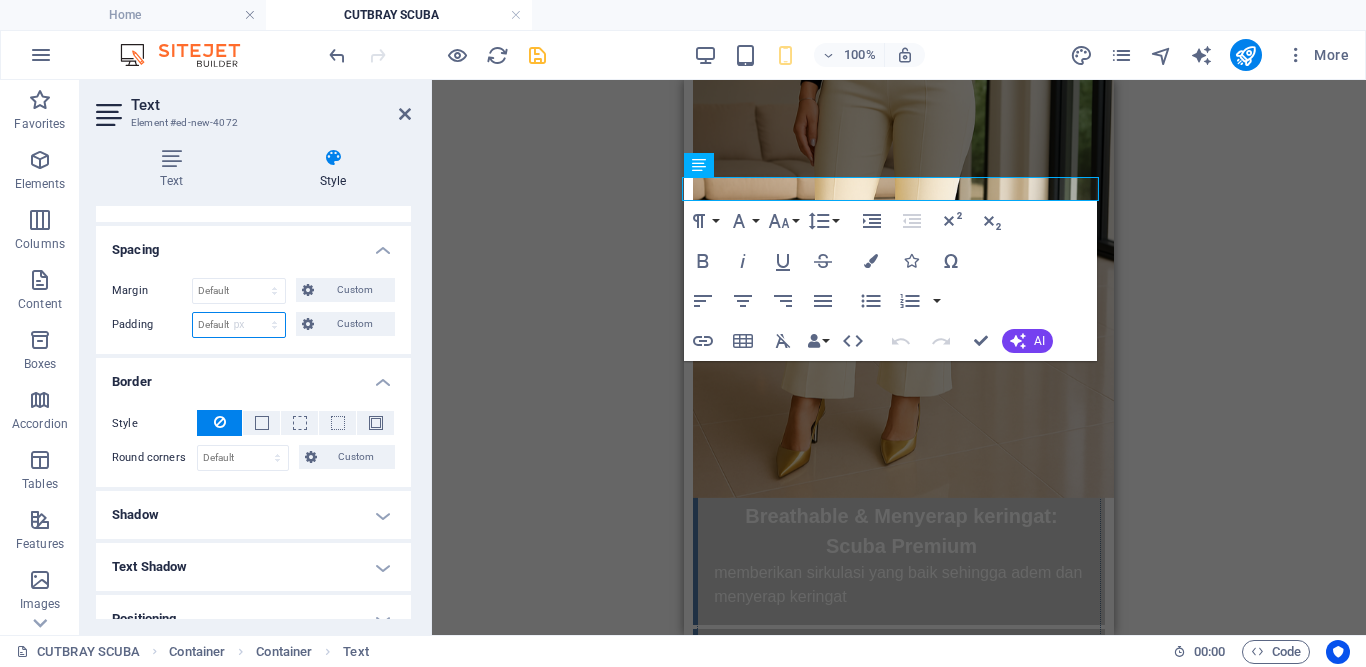 type on "0" 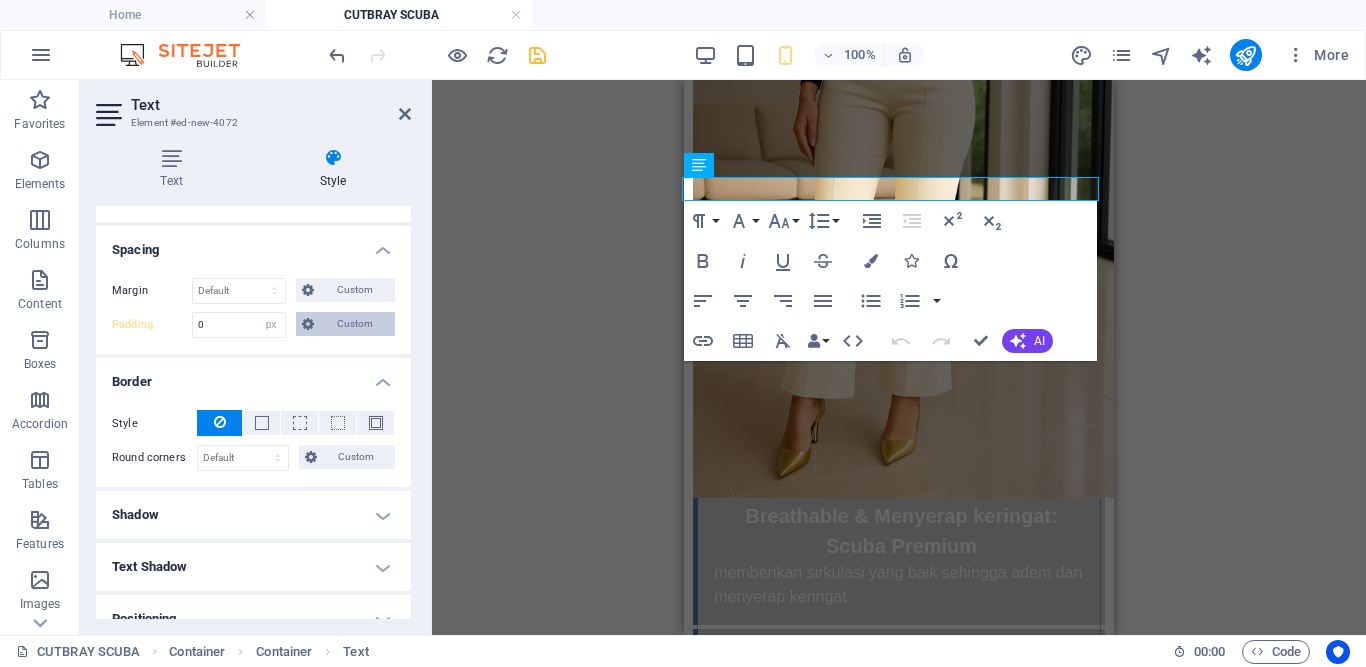 click on "Custom" at bounding box center [354, 324] 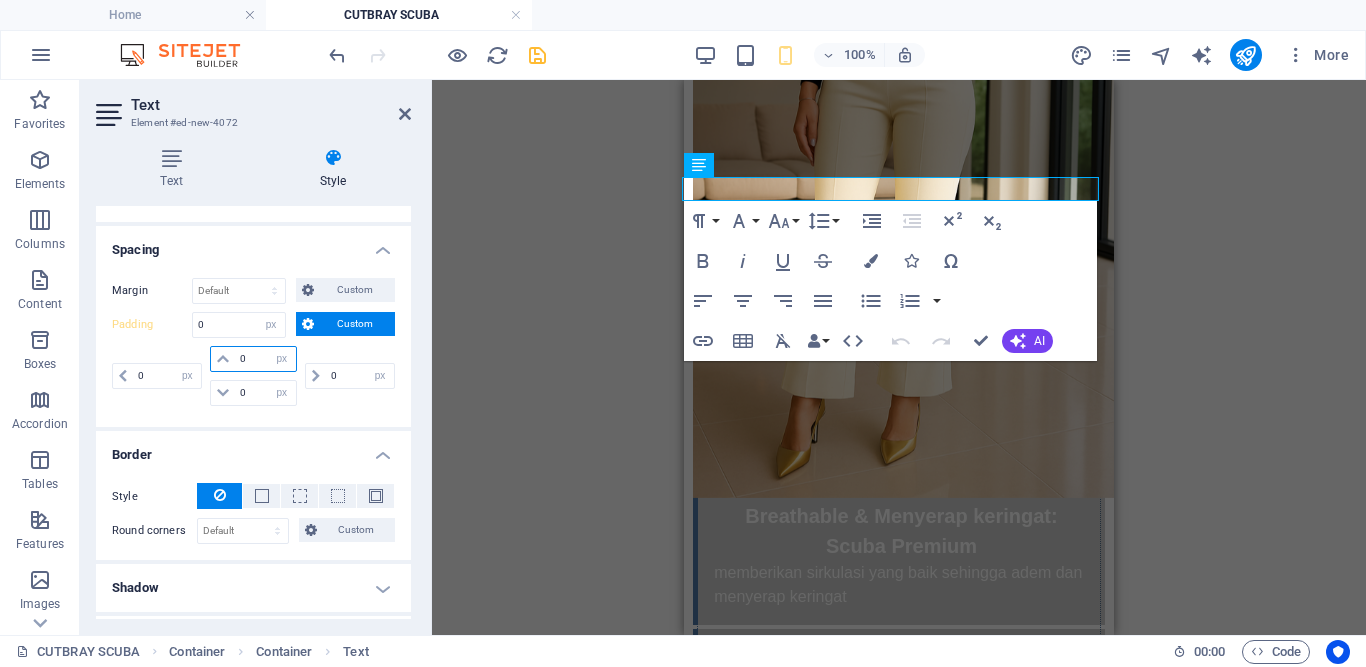 drag, startPoint x: 250, startPoint y: 356, endPoint x: 238, endPoint y: 355, distance: 12.0415945 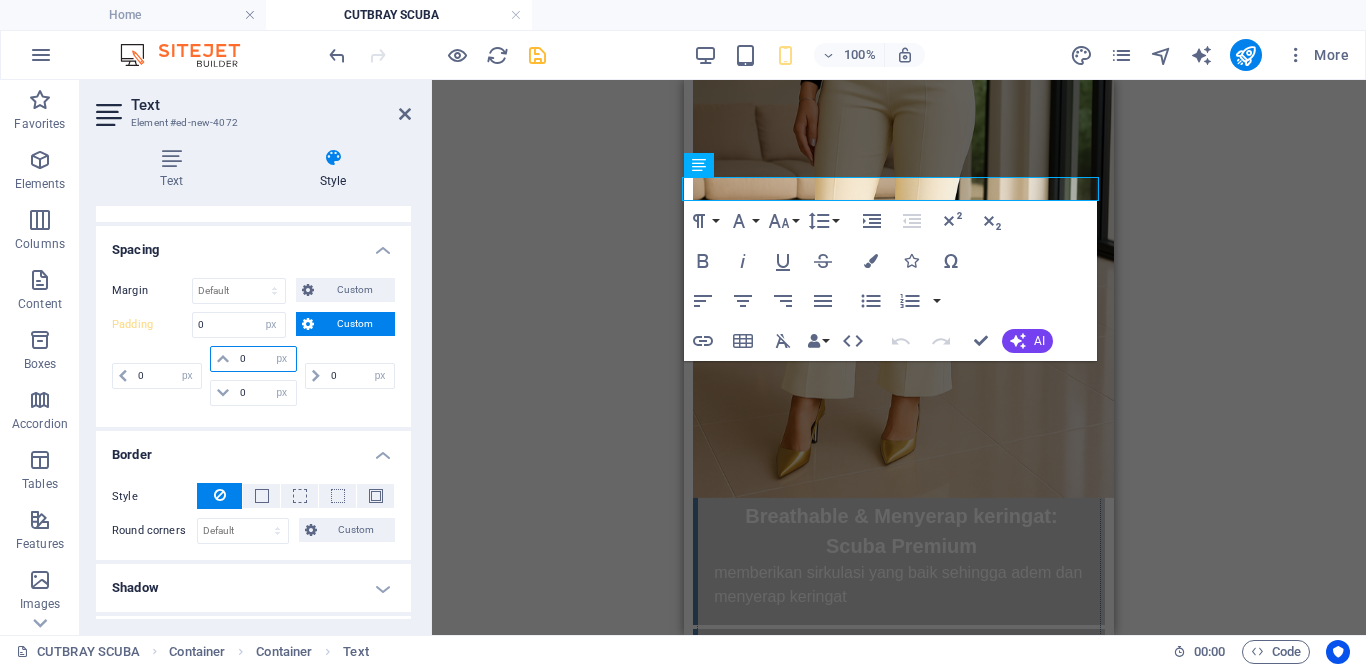 click on "0" at bounding box center (265, 359) 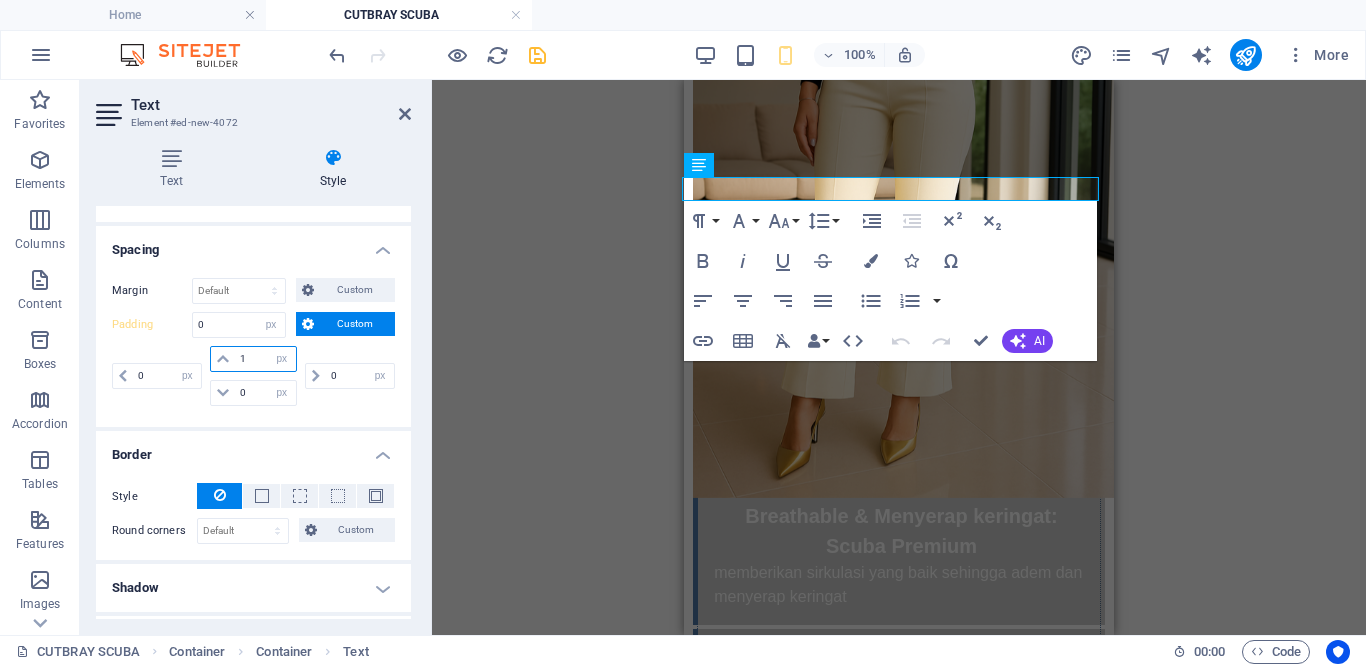 type on "15" 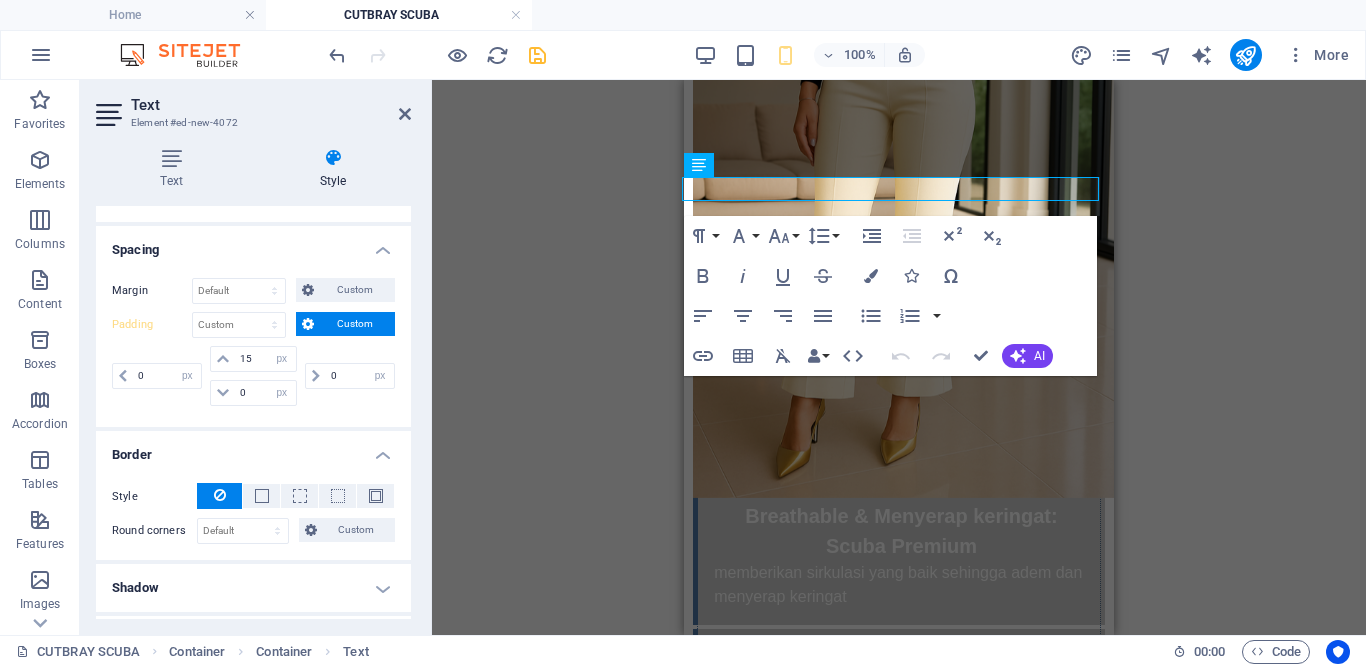 click on "Spacing" at bounding box center (253, 244) 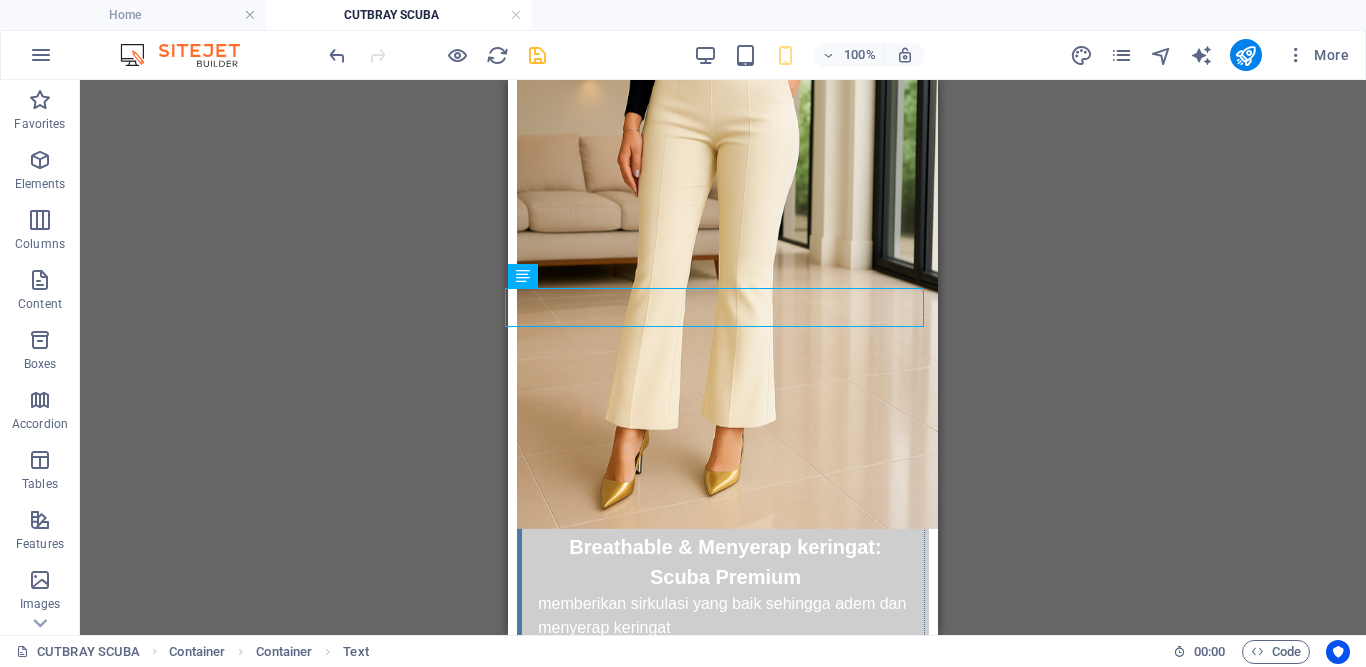 scroll, scrollTop: 2245, scrollLeft: 0, axis: vertical 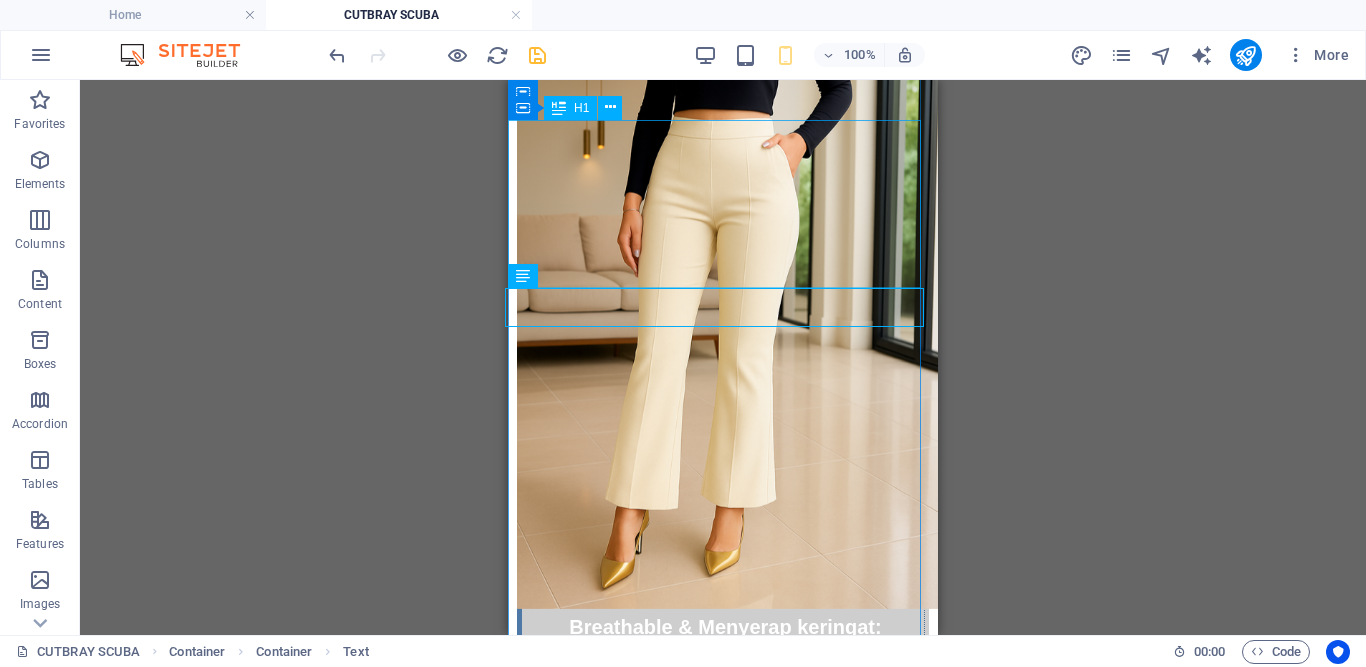 click on "HIGHWAIST PANTS CUTBRAY SCUBA IMPORT PREMIUM" at bounding box center [723, 1853] 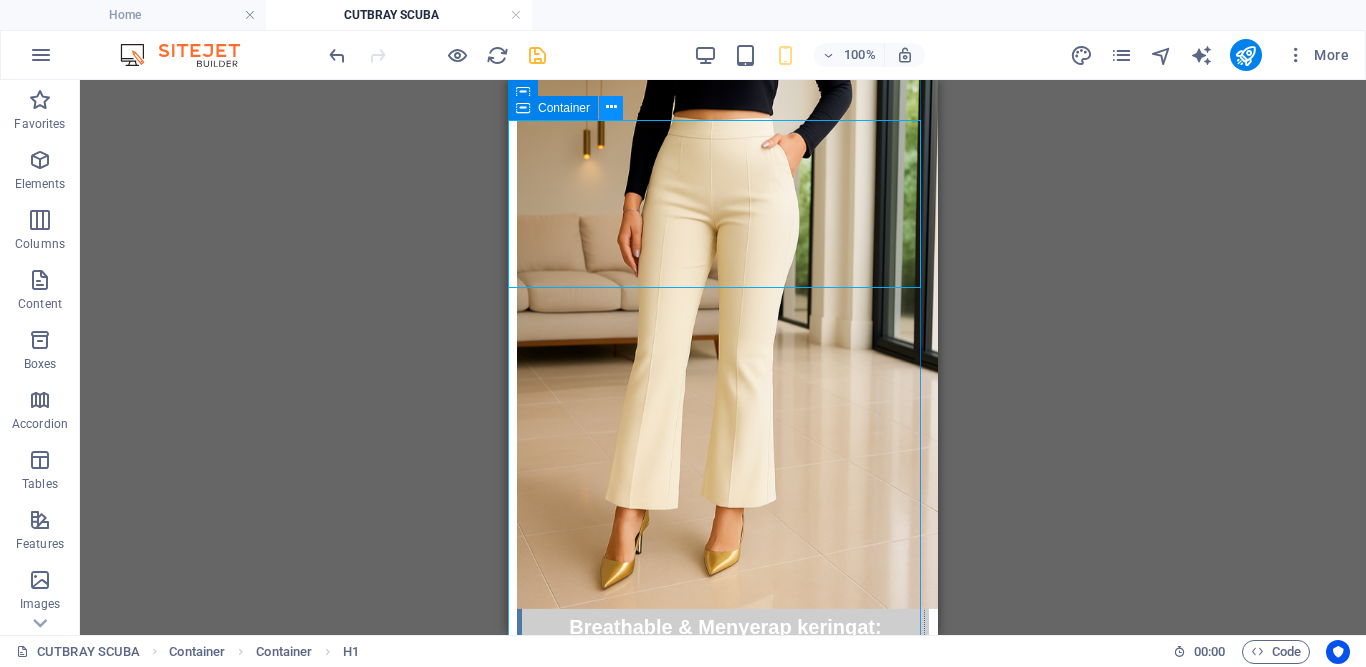 click at bounding box center [611, 107] 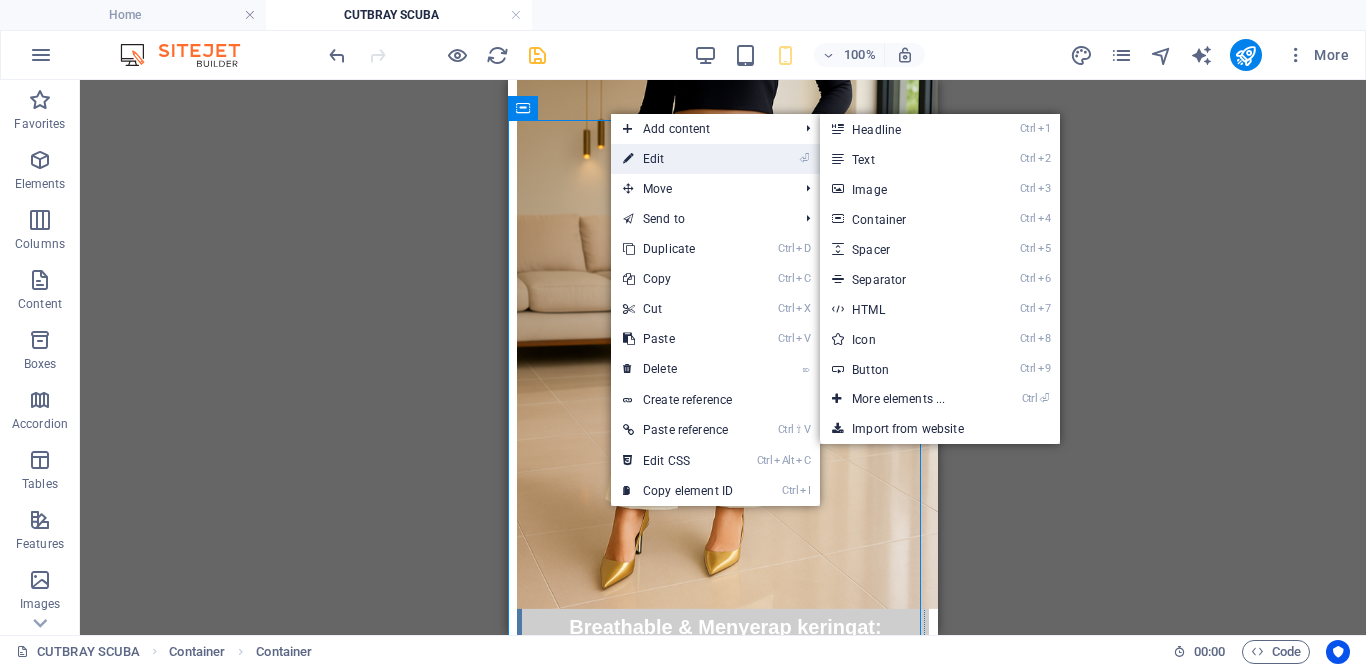 click on "⏎  Edit" at bounding box center (678, 159) 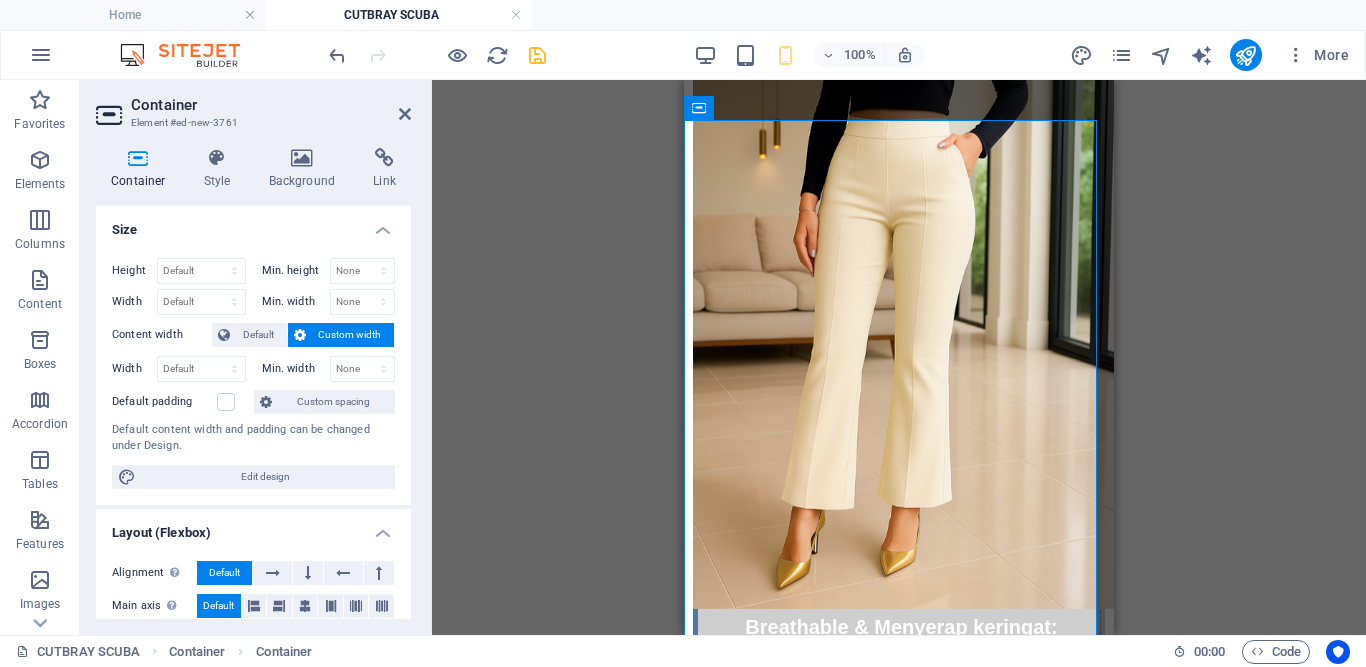 click on "Custom width" at bounding box center [350, 335] 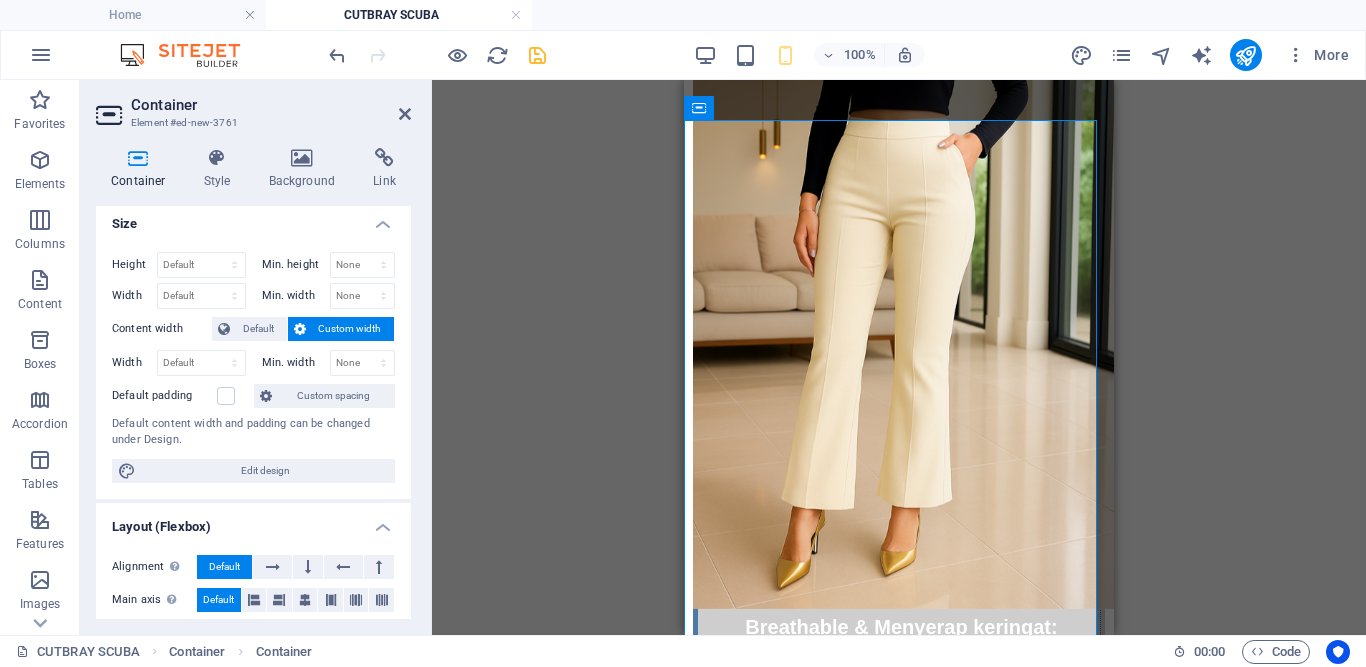 scroll, scrollTop: 0, scrollLeft: 0, axis: both 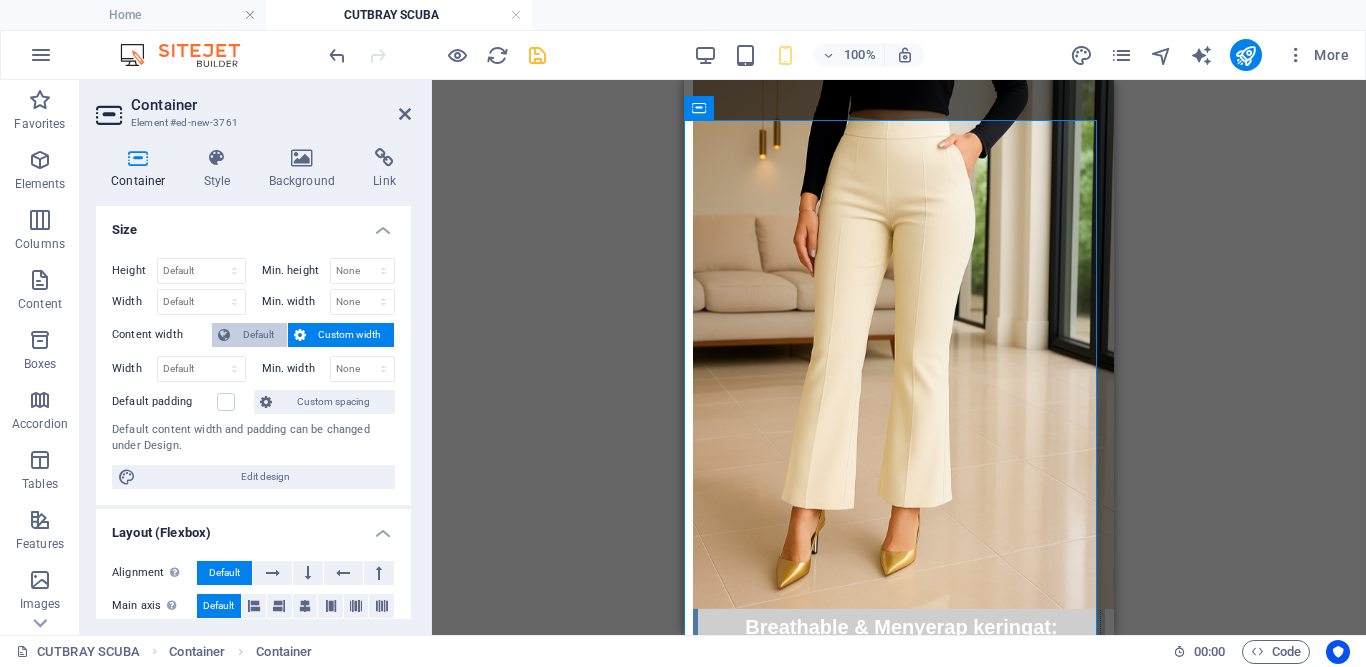click on "Default" at bounding box center (258, 335) 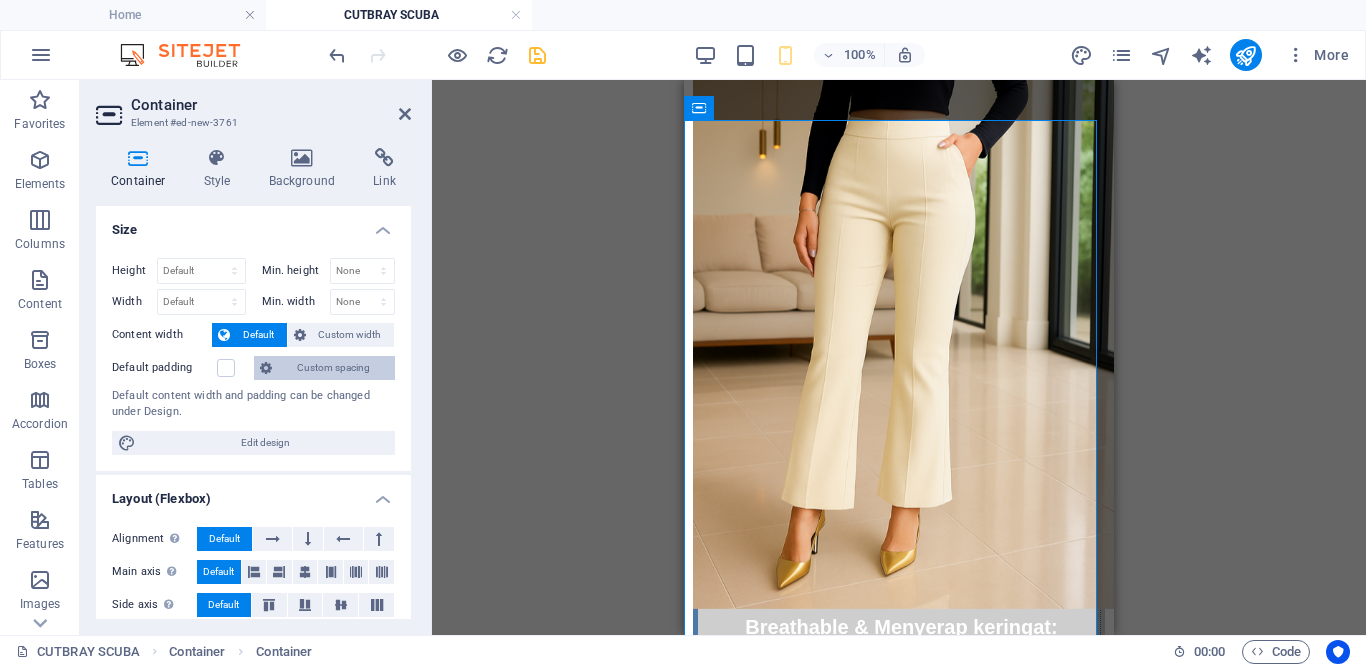 click on "Custom spacing" at bounding box center (333, 368) 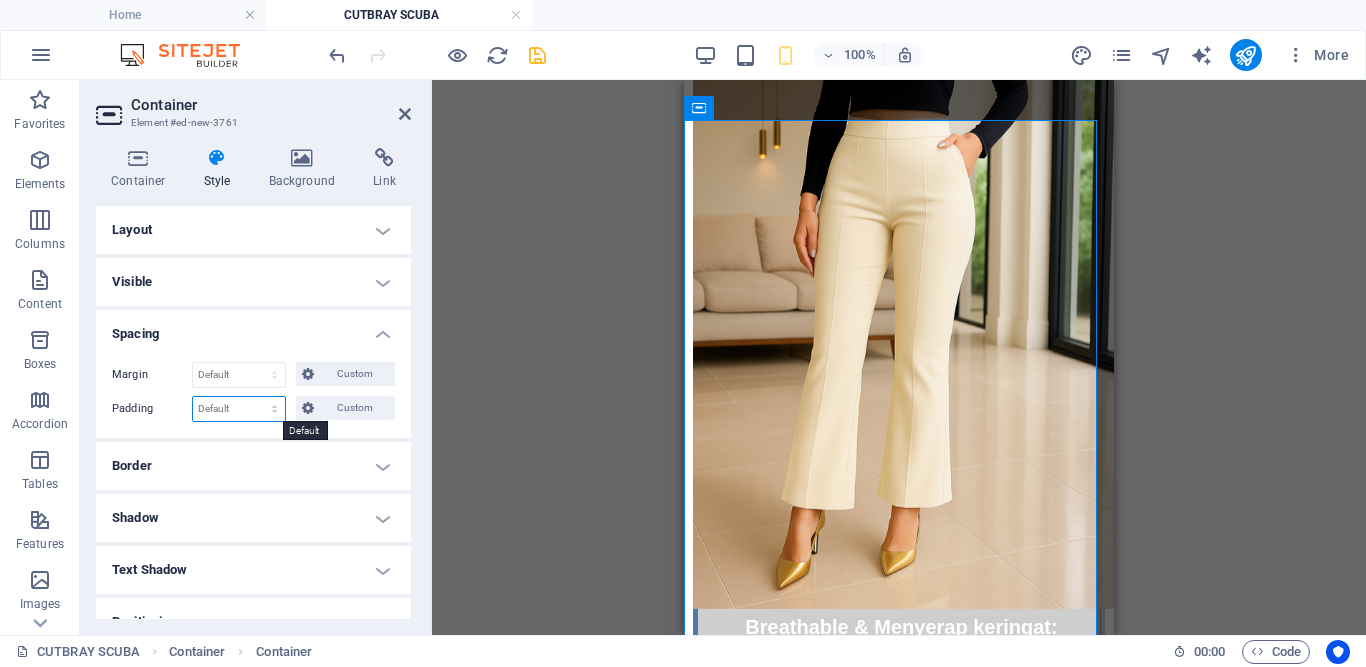 click on "Default px rem % vh vw Custom" at bounding box center (239, 409) 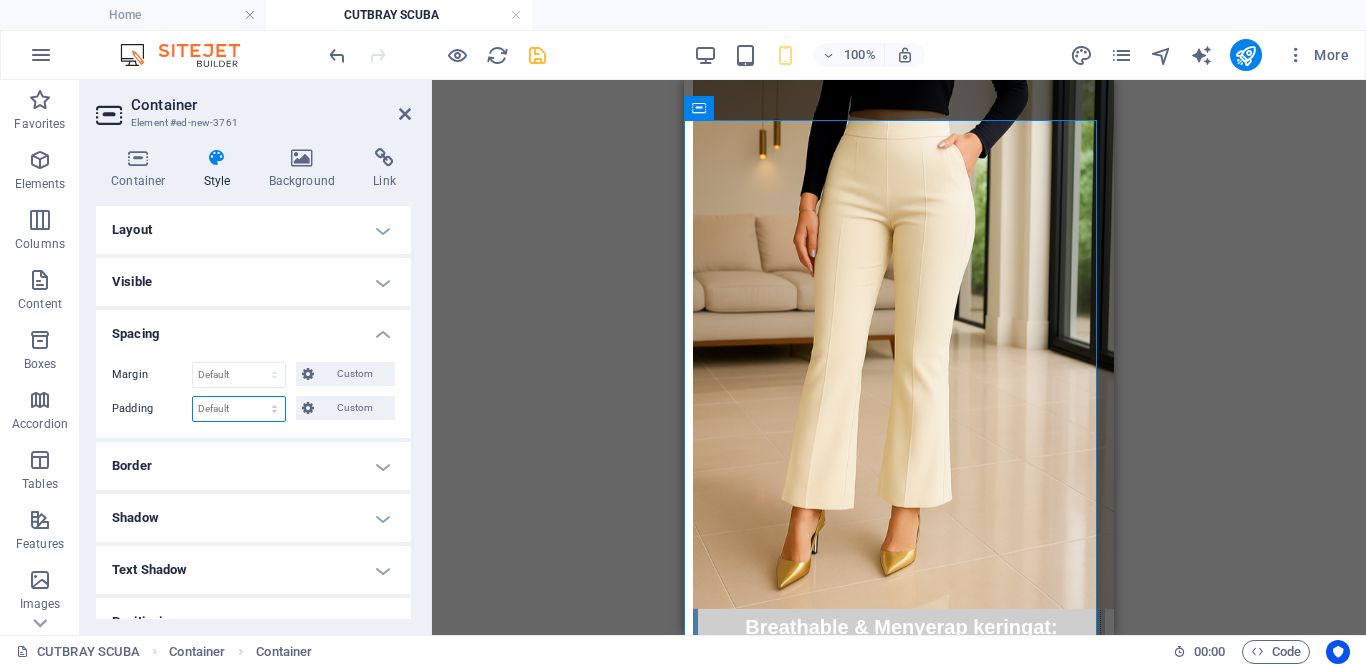 select on "px" 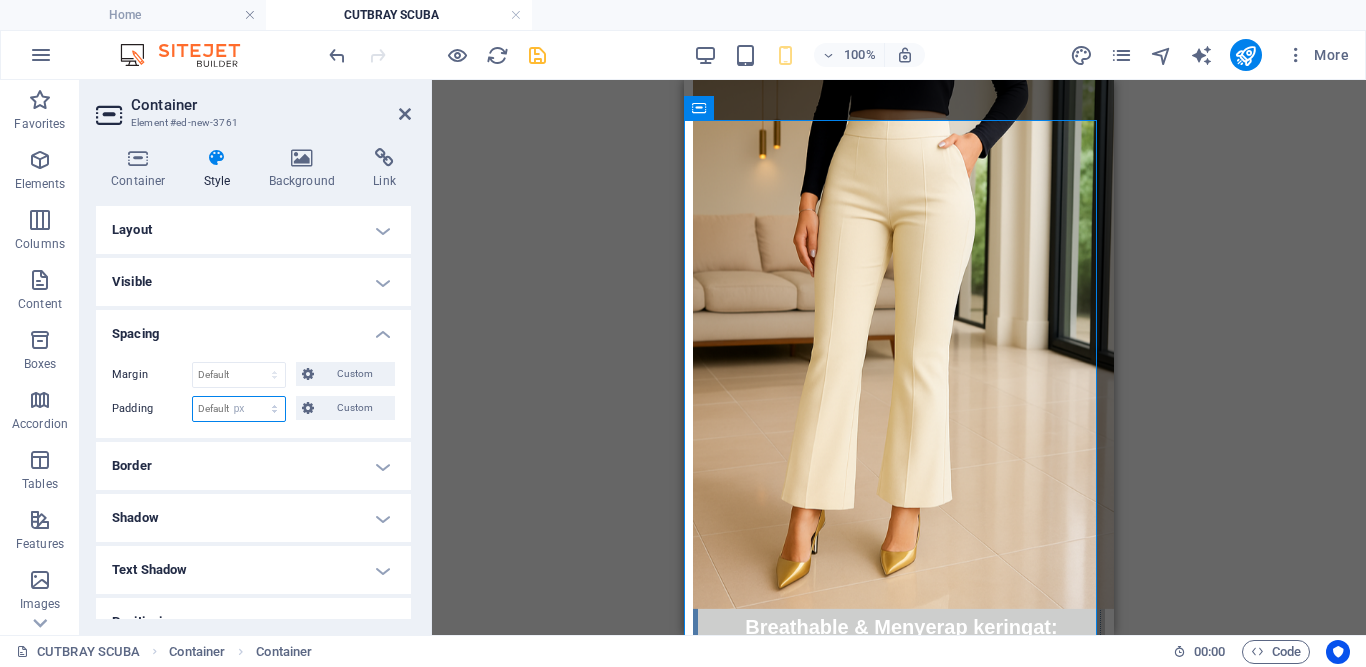 click on "Default px rem % vh vw Custom" at bounding box center (239, 409) 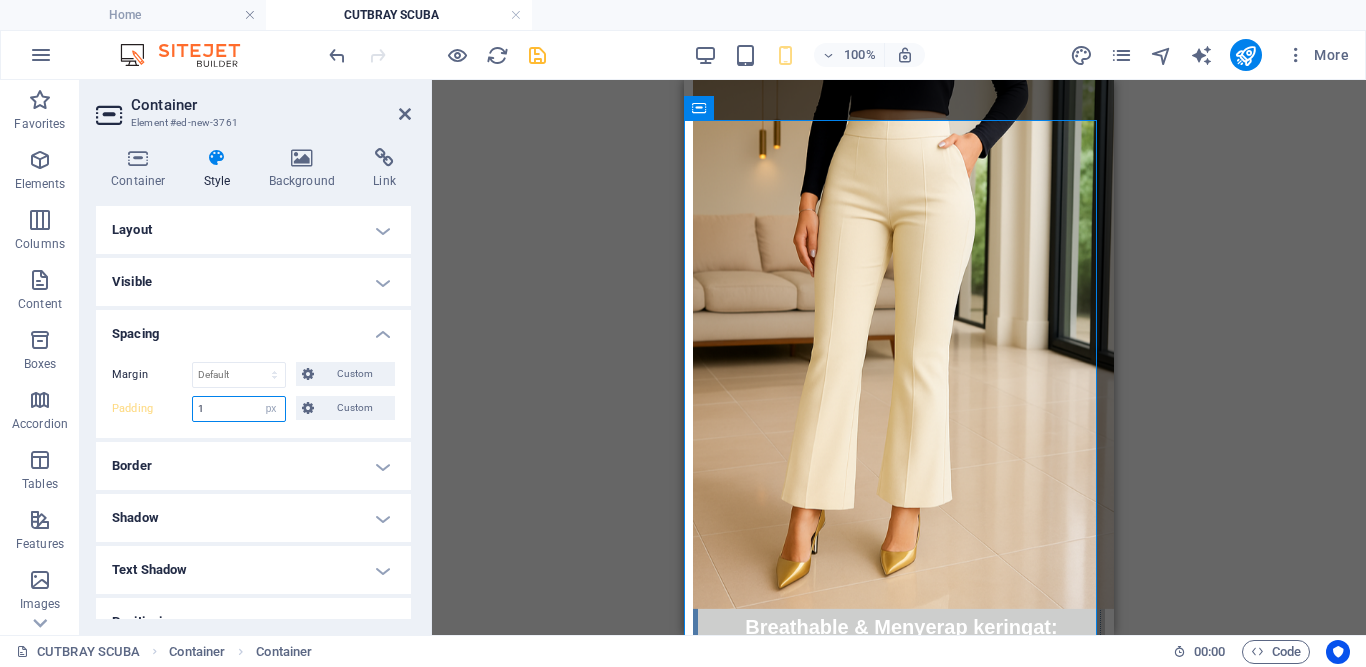 type on "10" 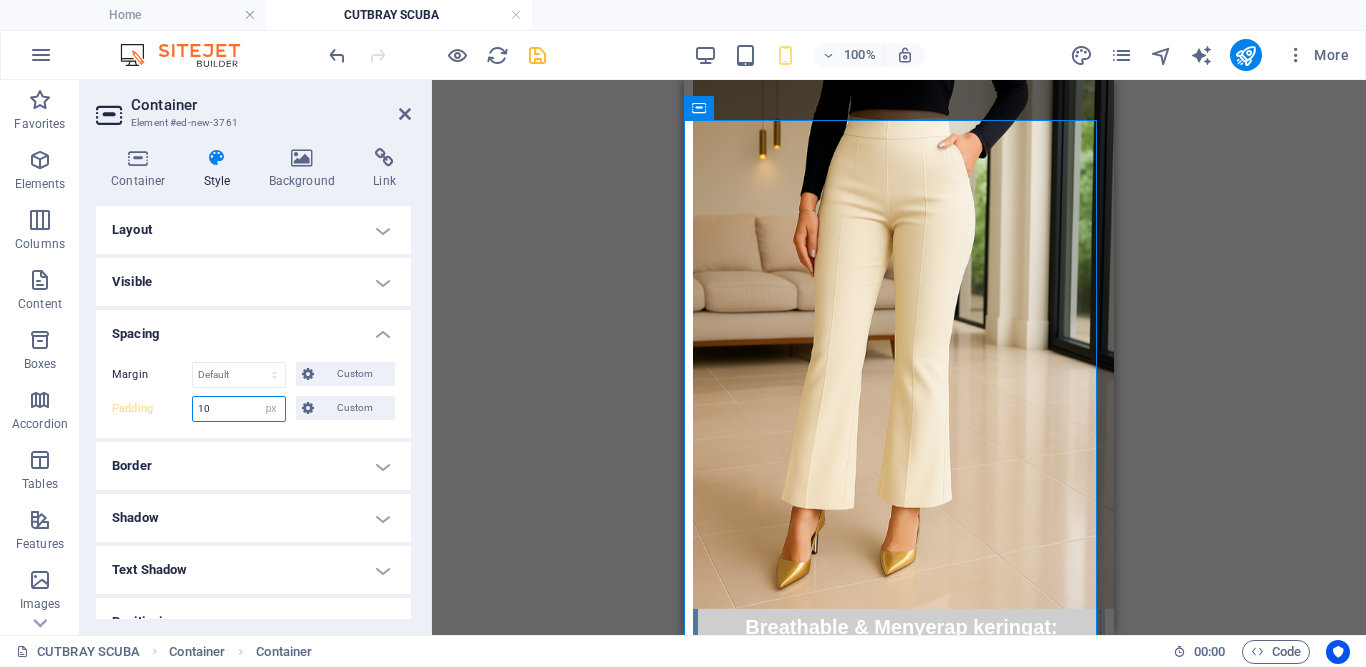 type on "10" 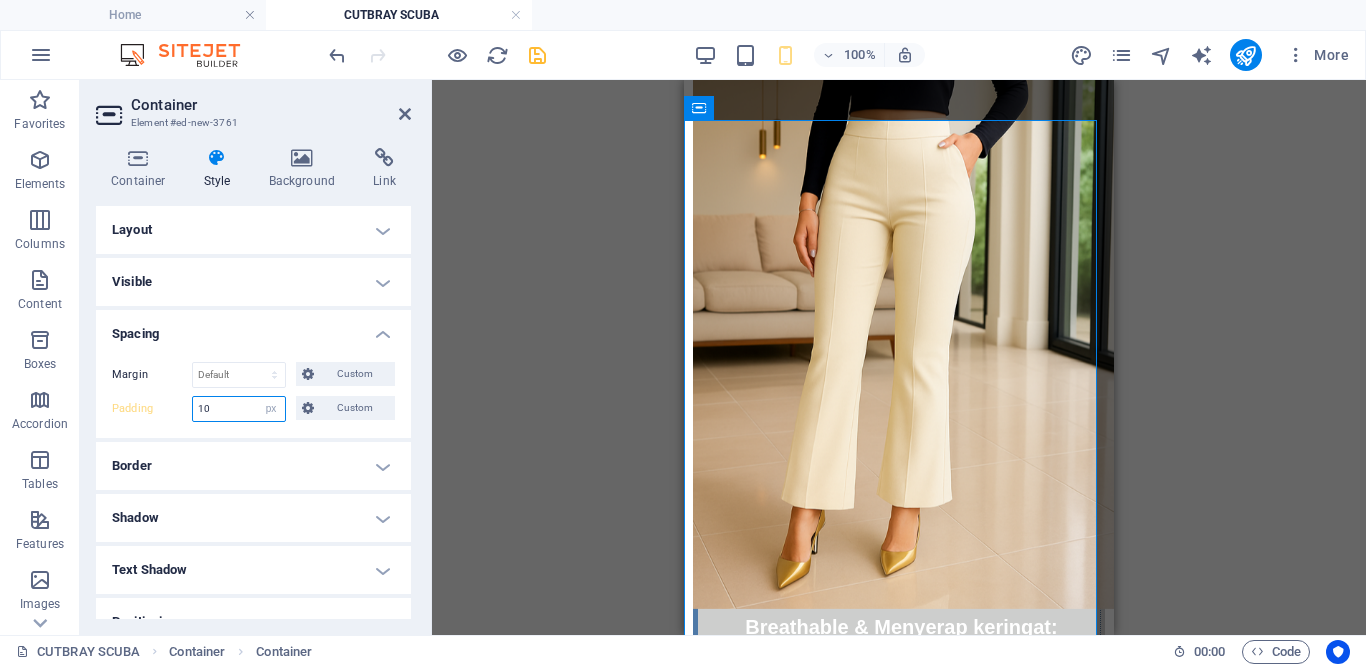 type on "10" 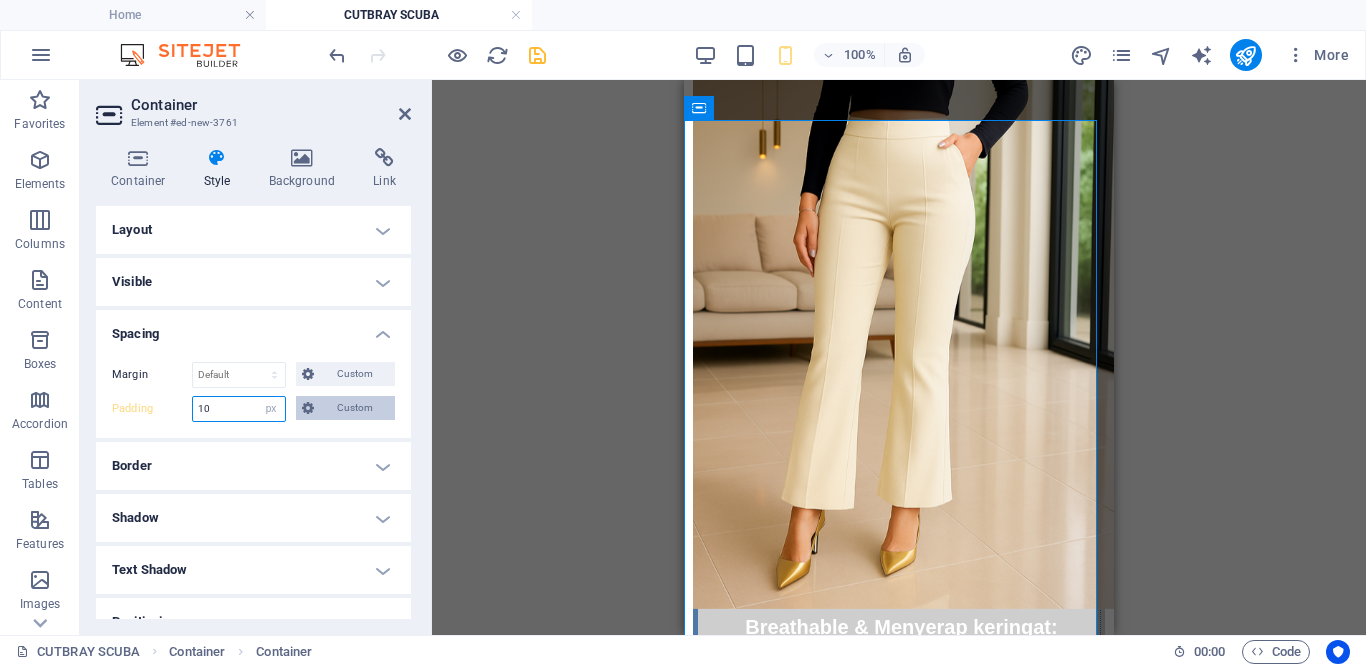 type on "10" 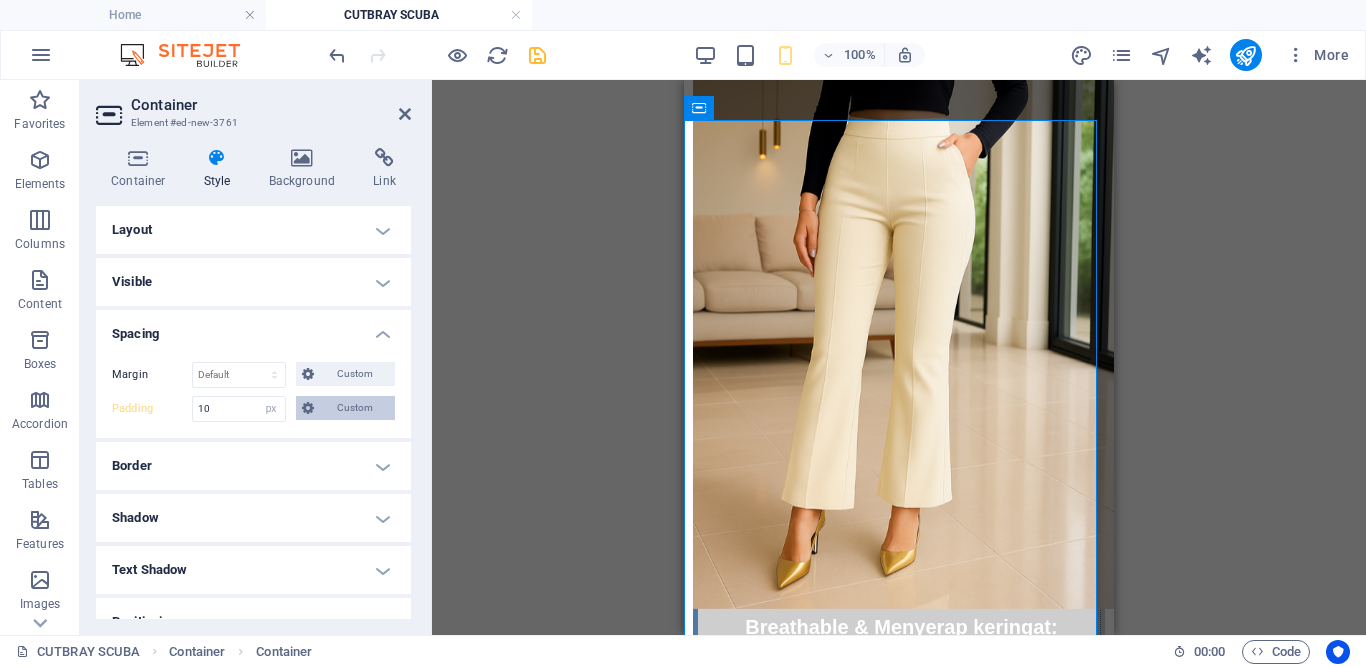 click at bounding box center (308, 408) 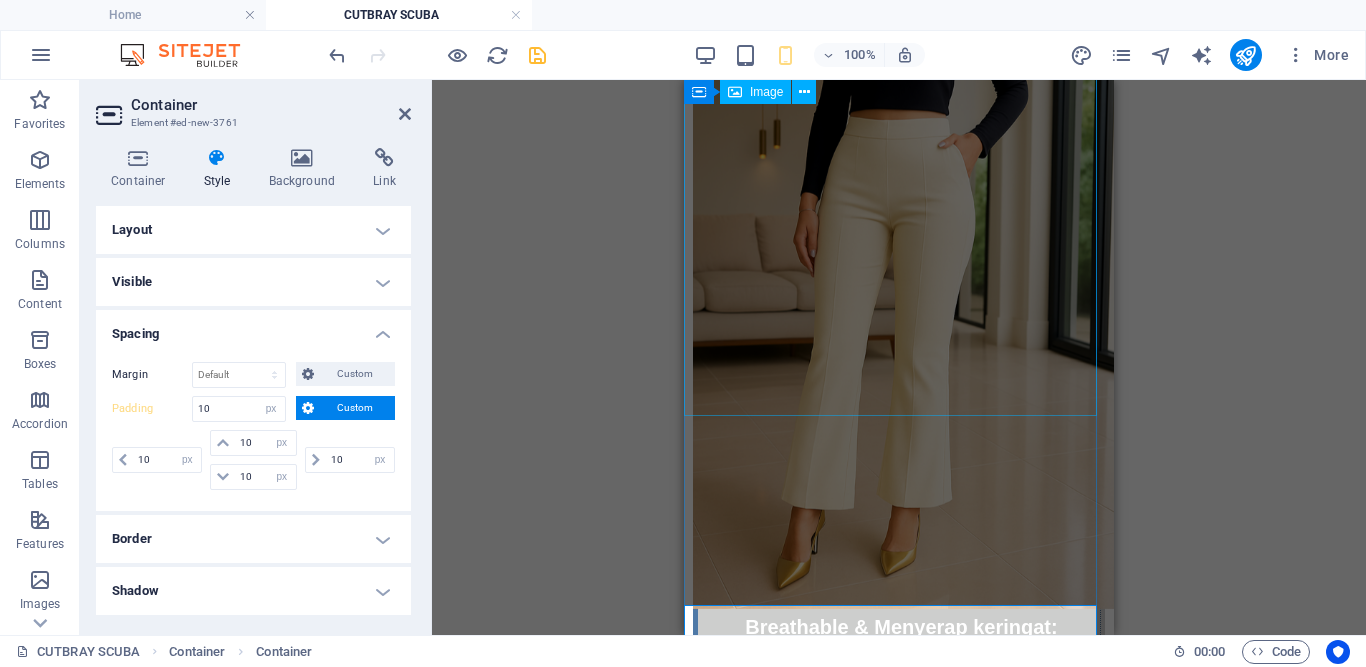 scroll, scrollTop: 1760, scrollLeft: 0, axis: vertical 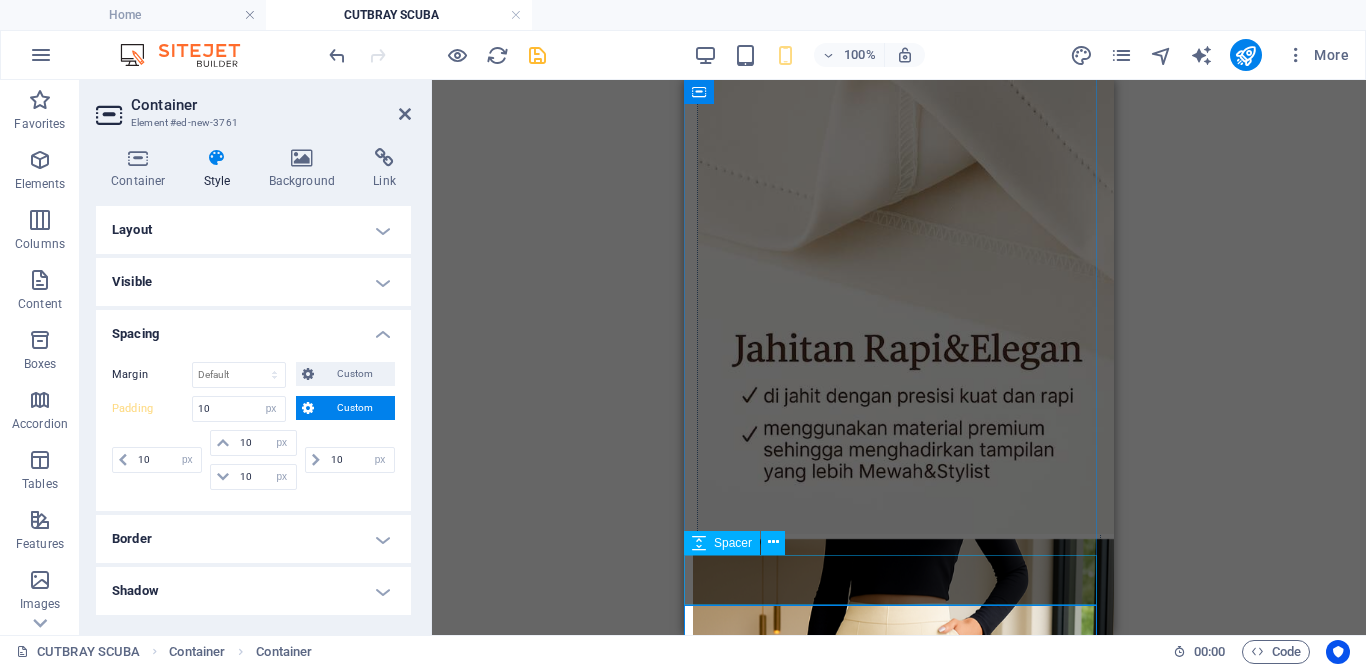 click at bounding box center [899, 2229] 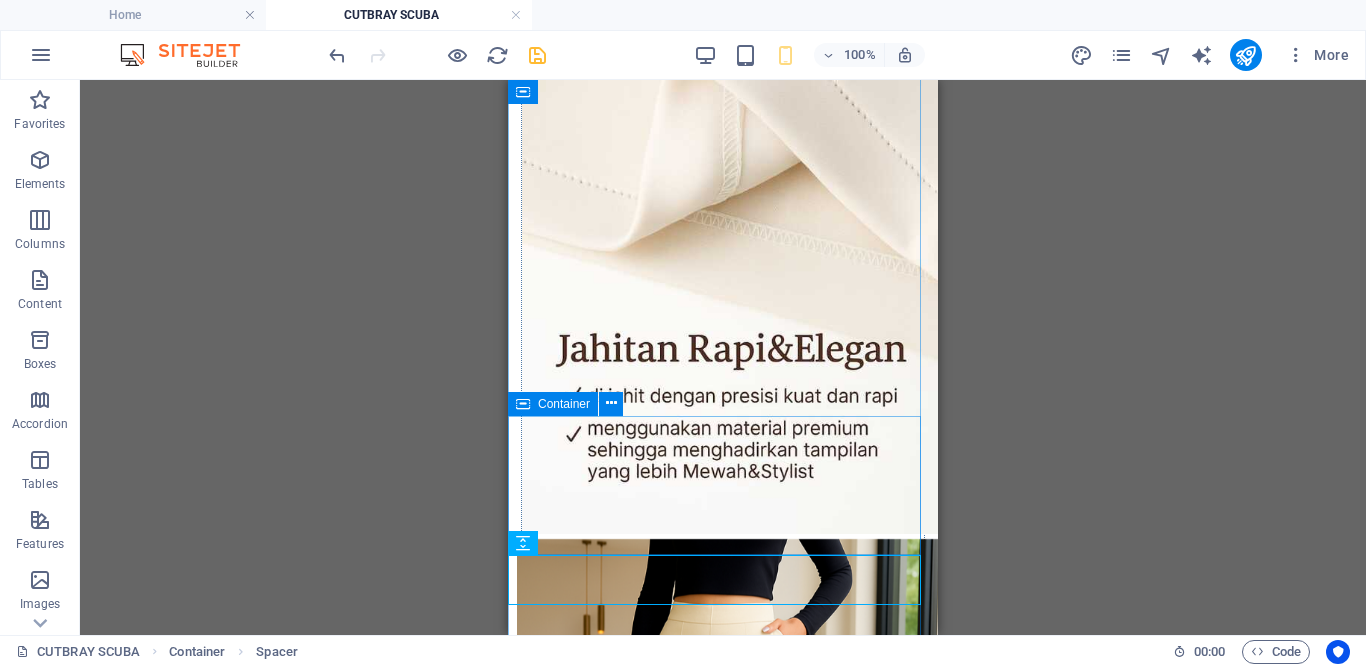 click at bounding box center [523, 543] 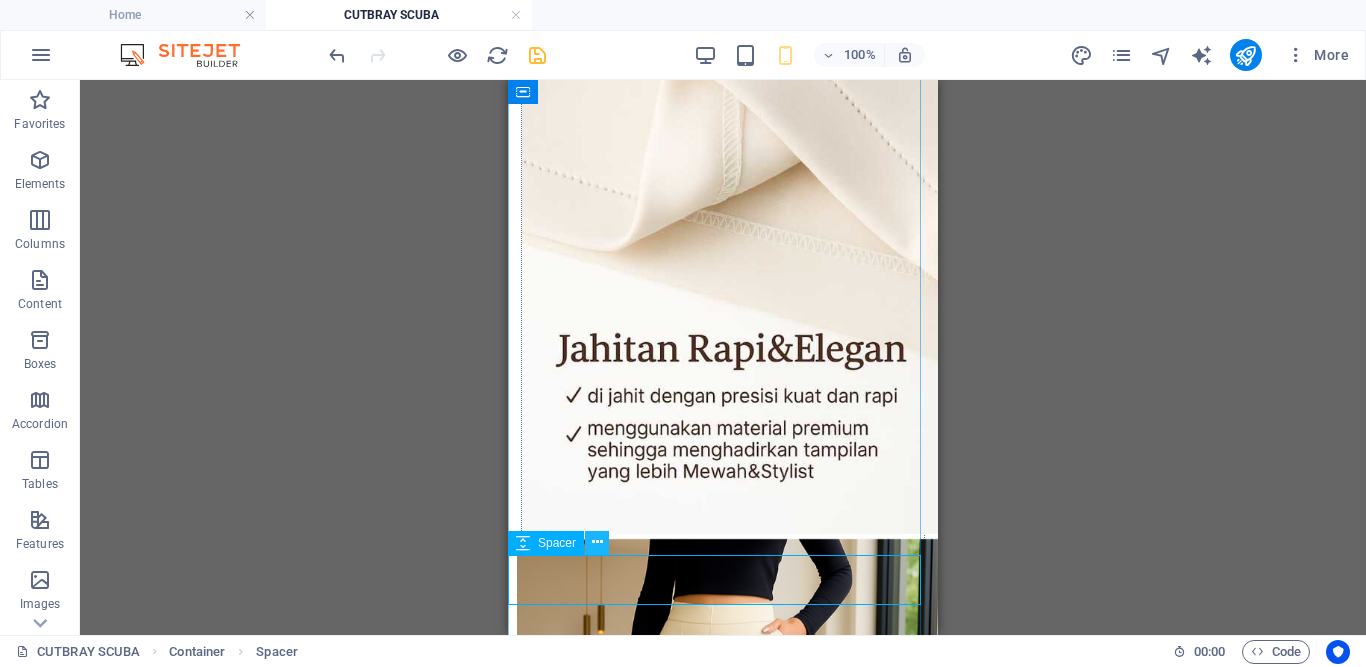 click at bounding box center (597, 542) 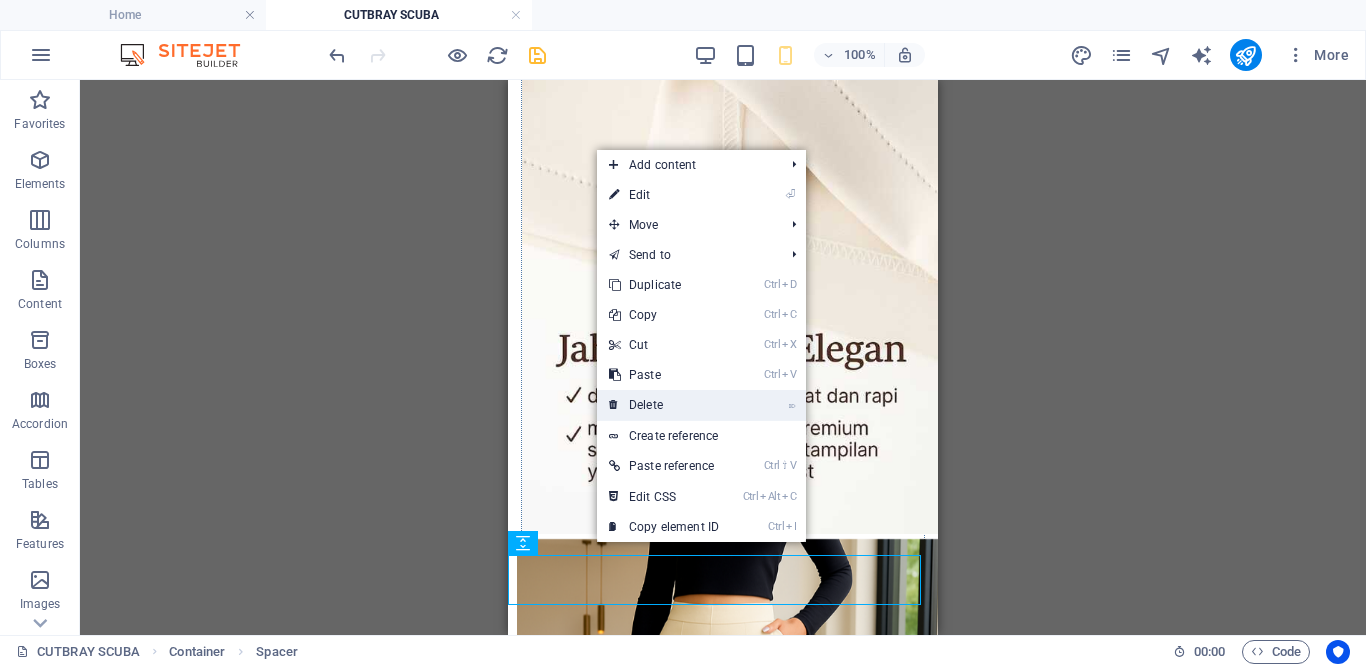 drag, startPoint x: 653, startPoint y: 407, endPoint x: 271, endPoint y: 346, distance: 386.83975 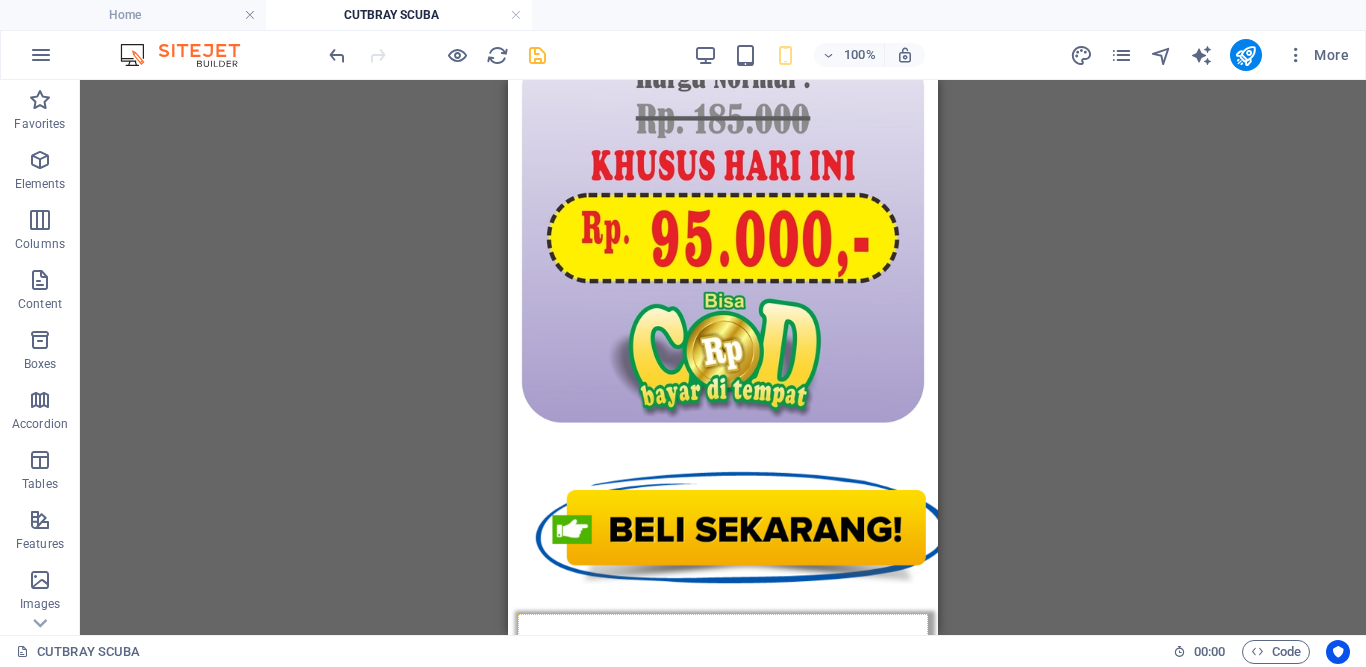 scroll, scrollTop: 3429, scrollLeft: 0, axis: vertical 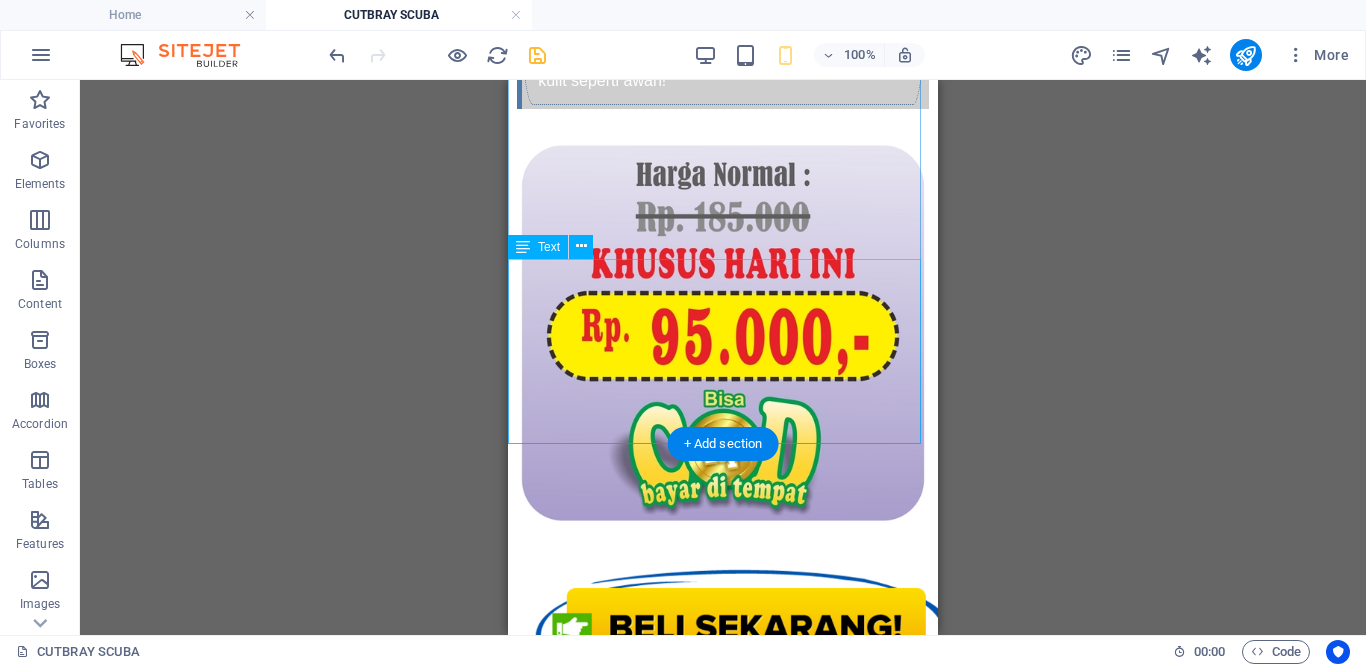 click on "Celana Kekinian yang stylis dan nyaman dengan bahan scuba premium tebal, dipakai keseharian atau ngantor" at bounding box center (723, 2944) 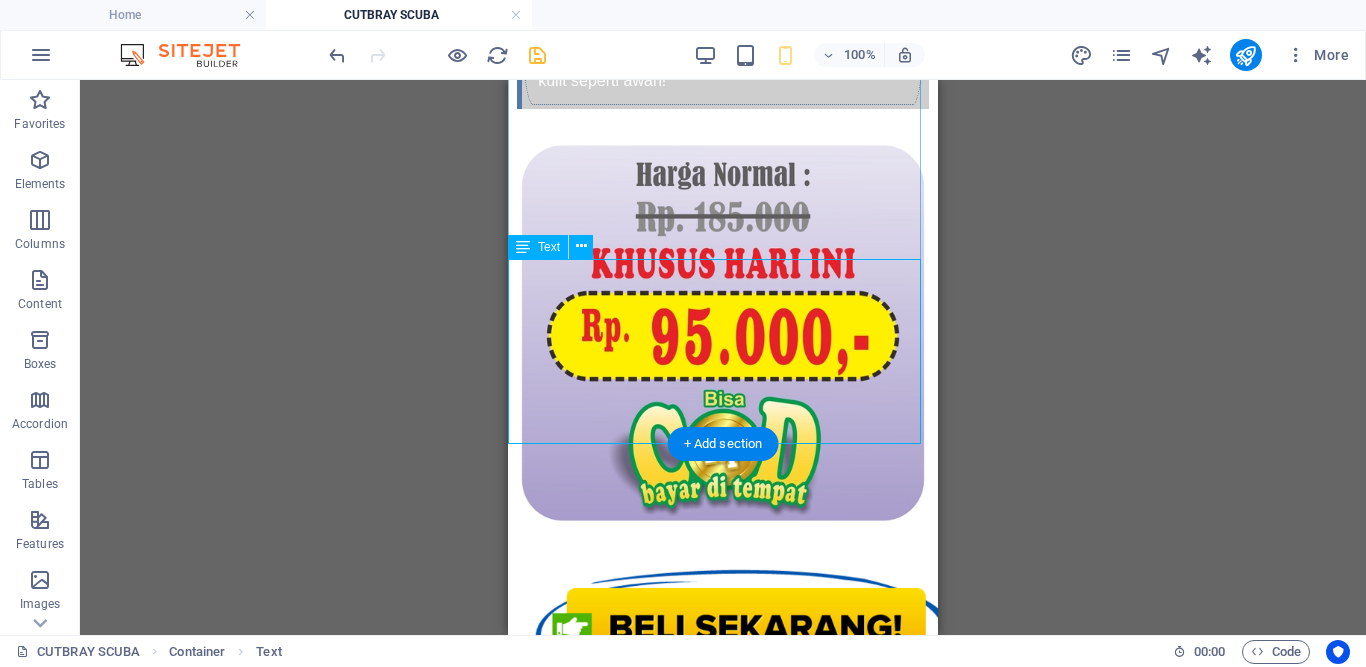 click on "Celana Kekinian yang stylis dan nyaman dengan bahan scuba premium tebal, dipakai keseharian atau ngantor" at bounding box center [723, 2944] 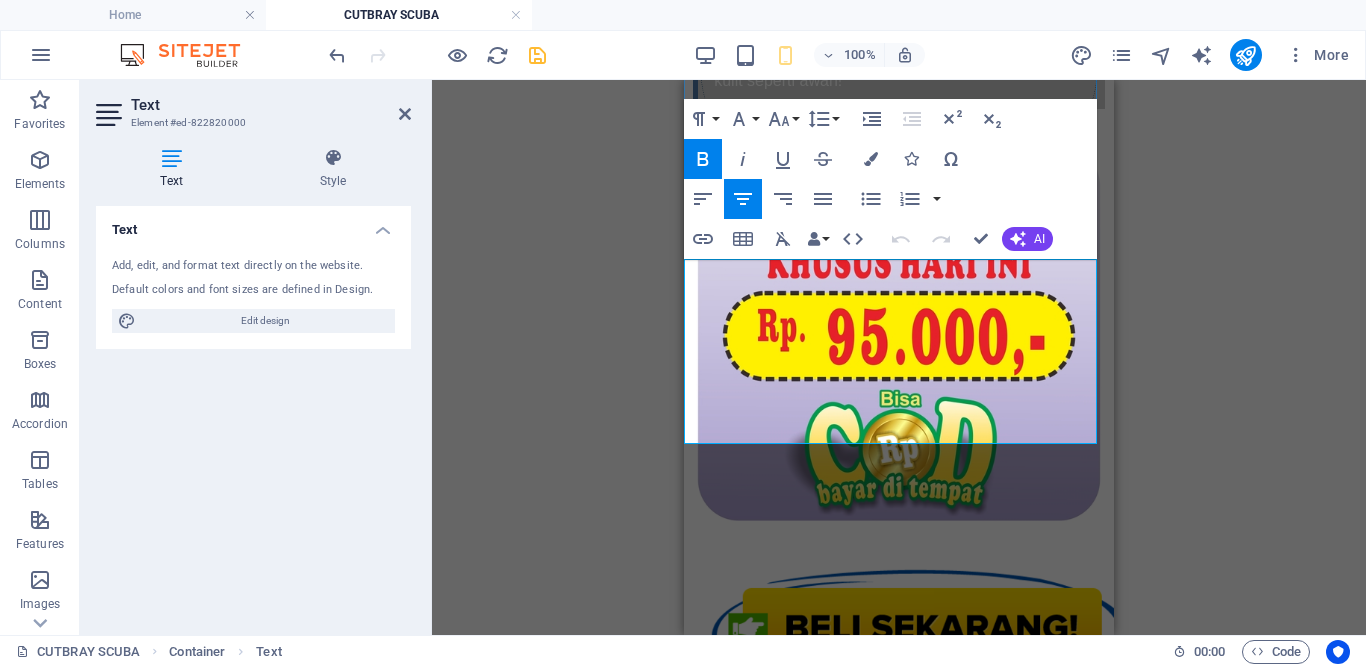 click on "Celana Kekinian yang stylis dan nyaman dengan bahan scuba premium tebal, dipakai keseharian atau ngantor" at bounding box center (899, 2944) 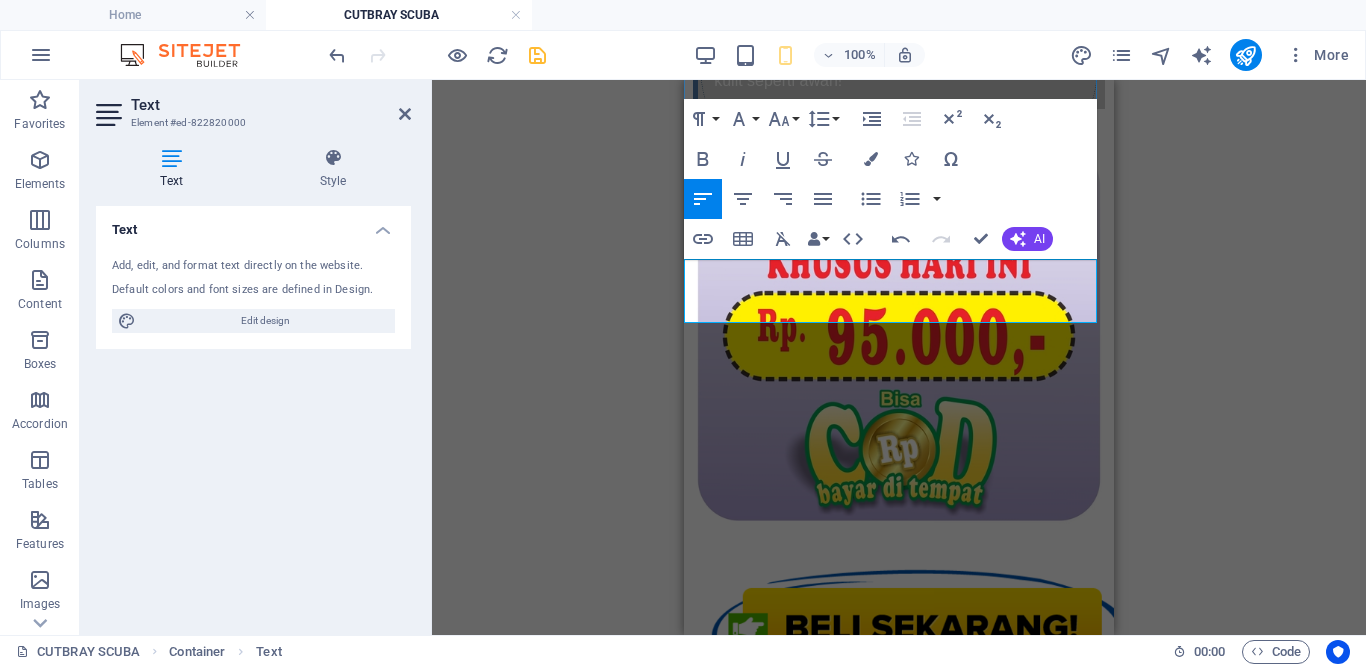 click on "Review Pelanggan Kami" at bounding box center [899, 2884] 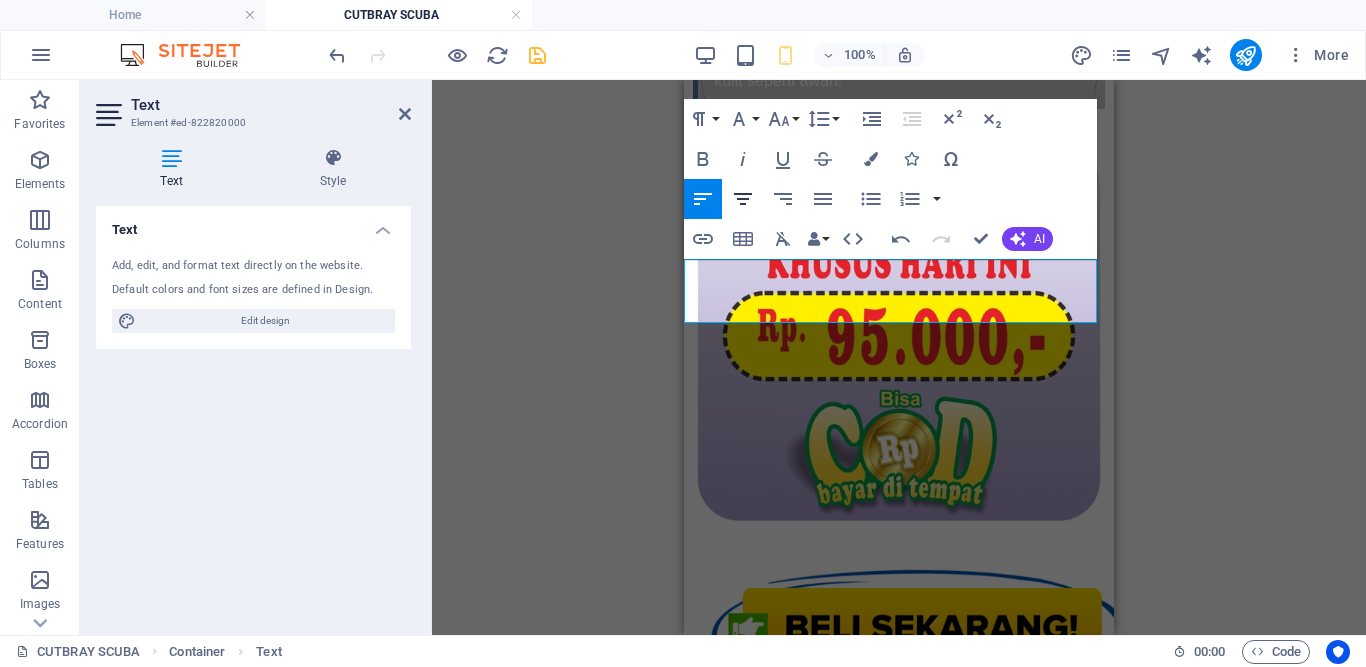 click 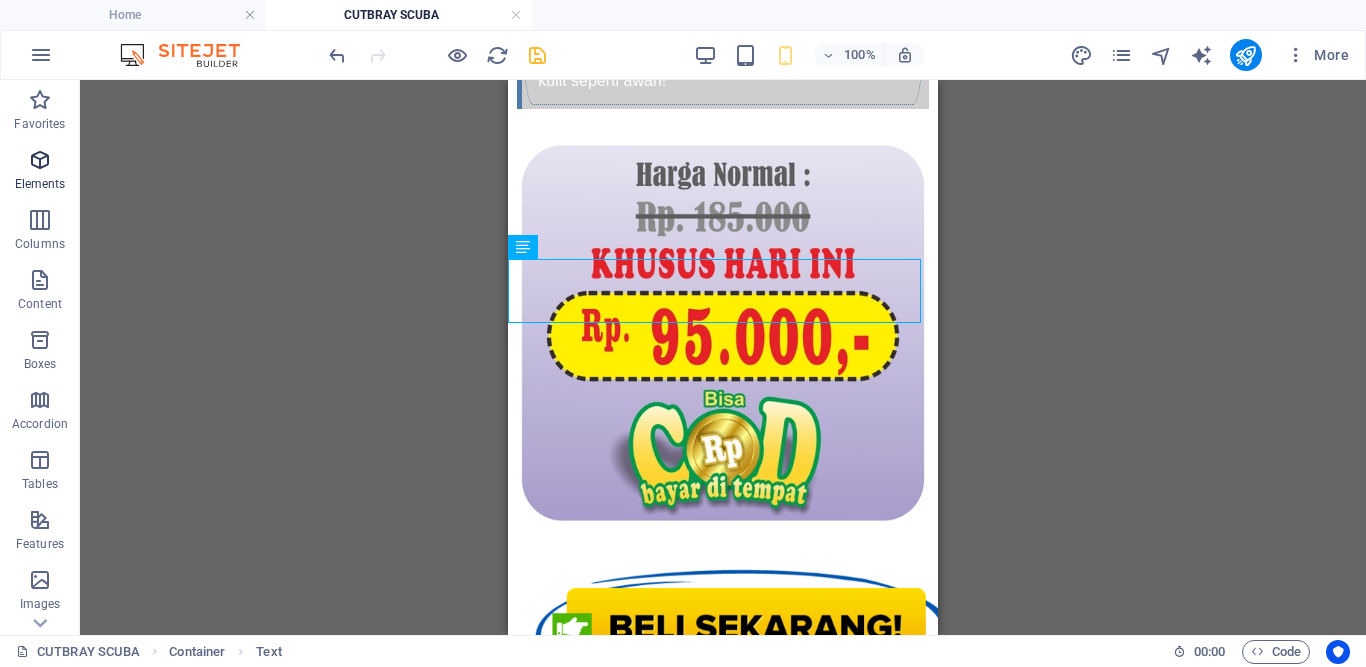 click at bounding box center (40, 160) 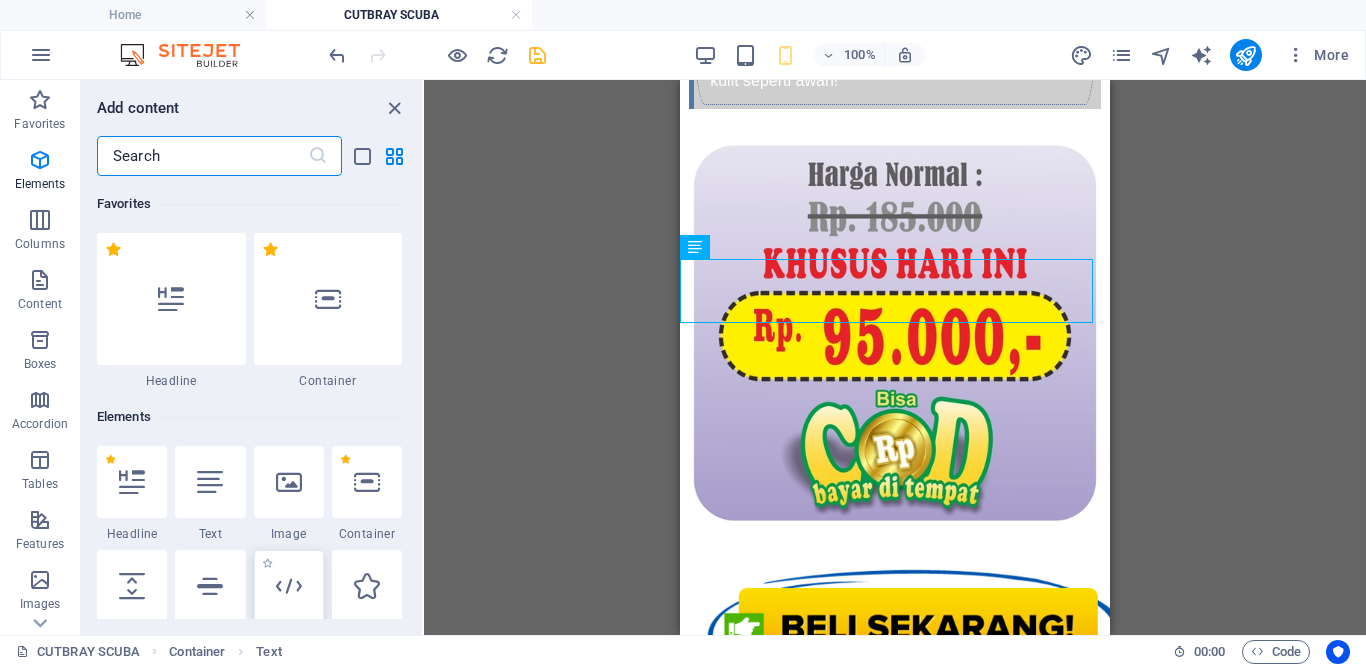 scroll, scrollTop: 213, scrollLeft: 0, axis: vertical 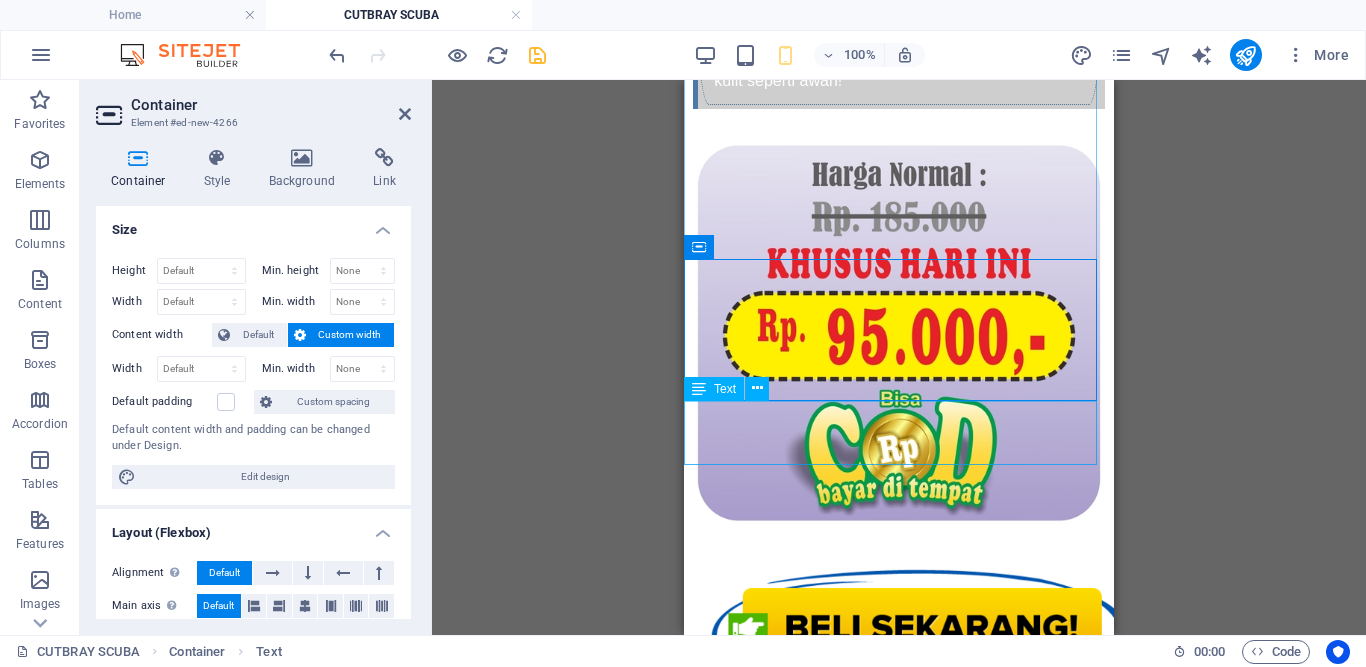 click on "Ulasan Pelanggan Kami" at bounding box center (899, 3026) 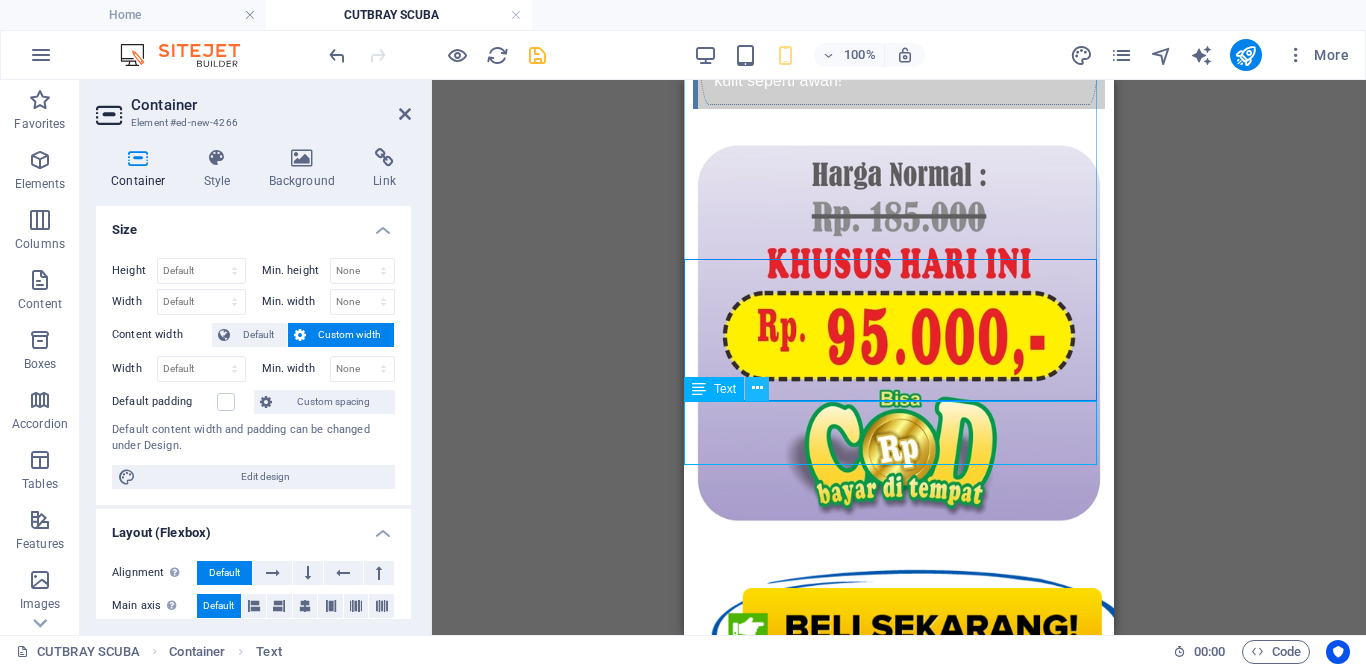 click at bounding box center [757, 388] 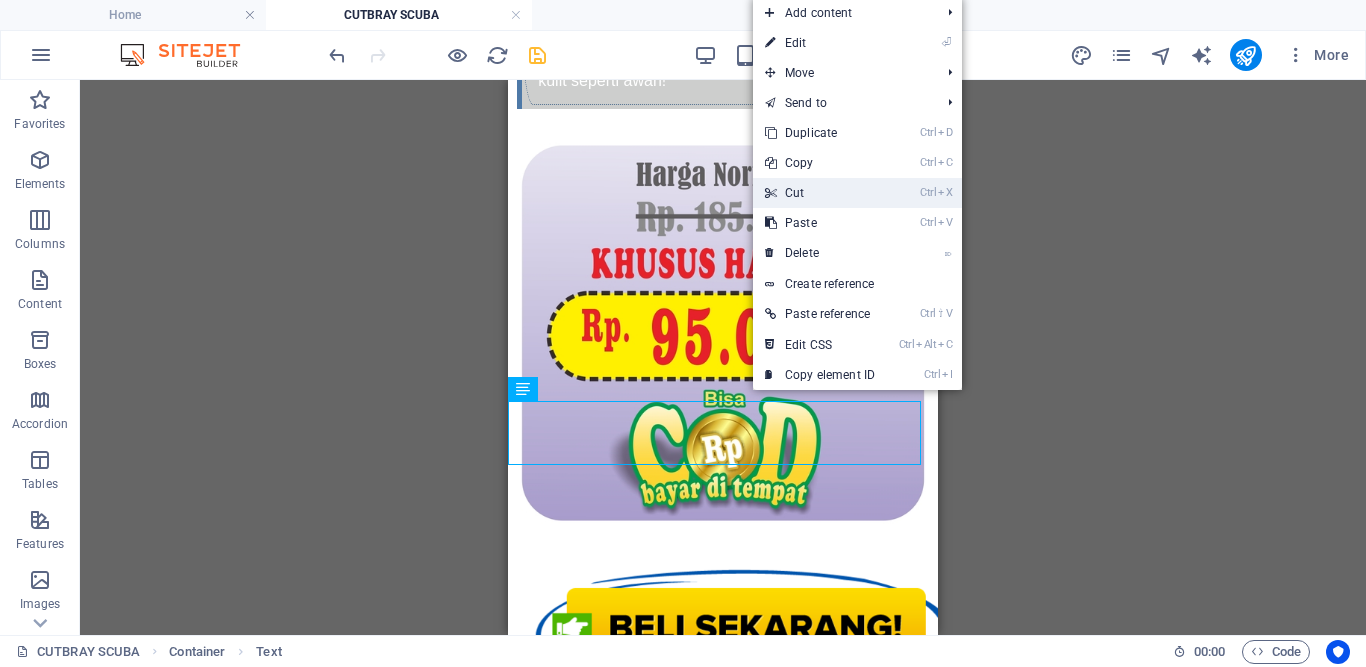 drag, startPoint x: 851, startPoint y: 192, endPoint x: 308, endPoint y: 164, distance: 543.72144 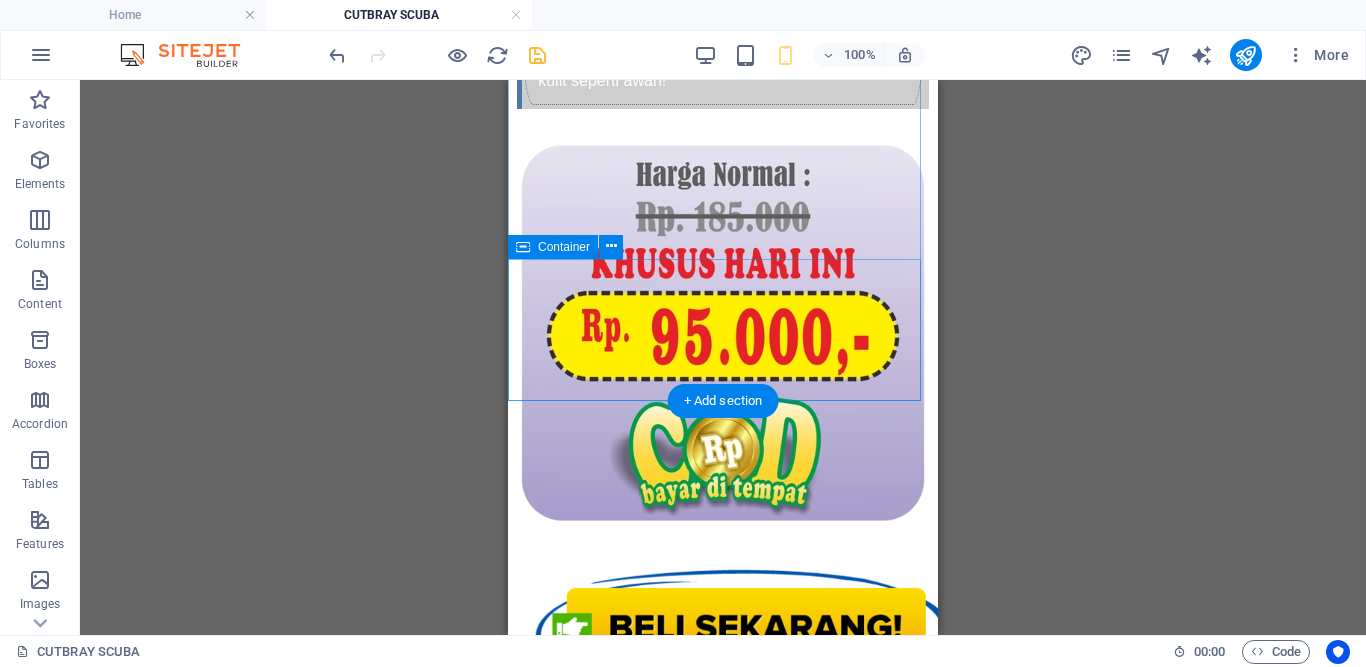 click on "Paste clipboard" at bounding box center (777, 2953) 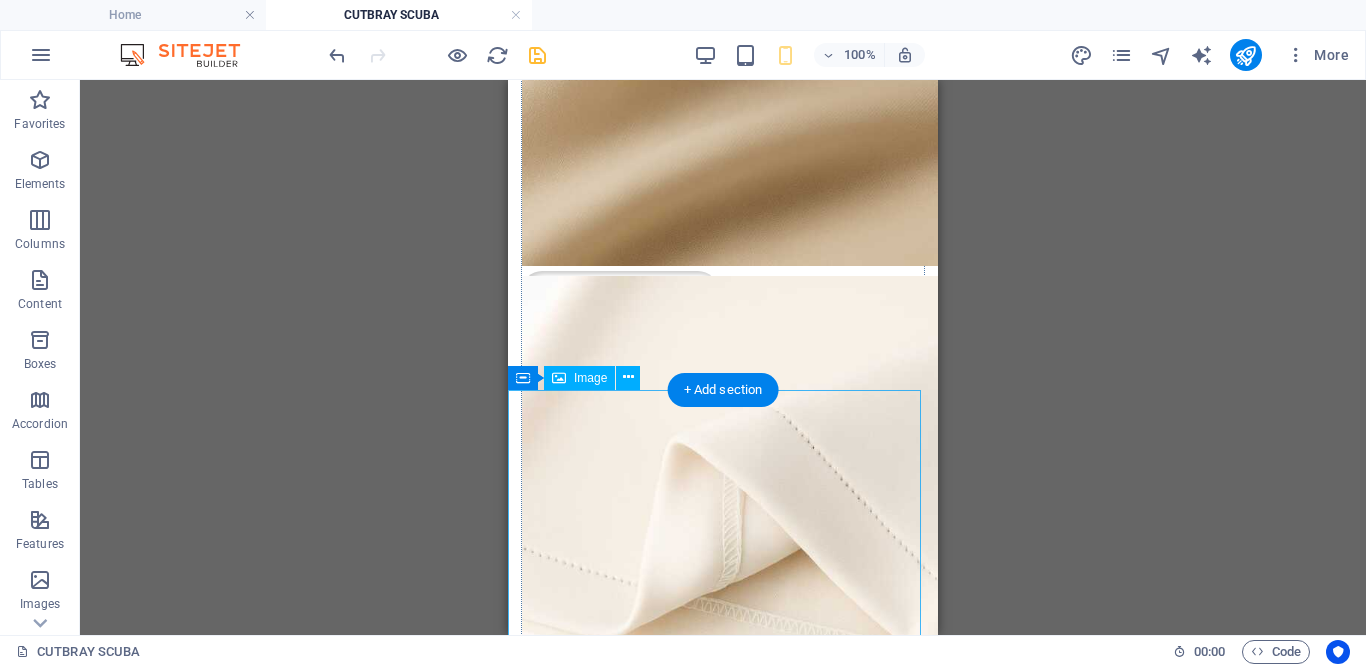 scroll, scrollTop: 1805, scrollLeft: 0, axis: vertical 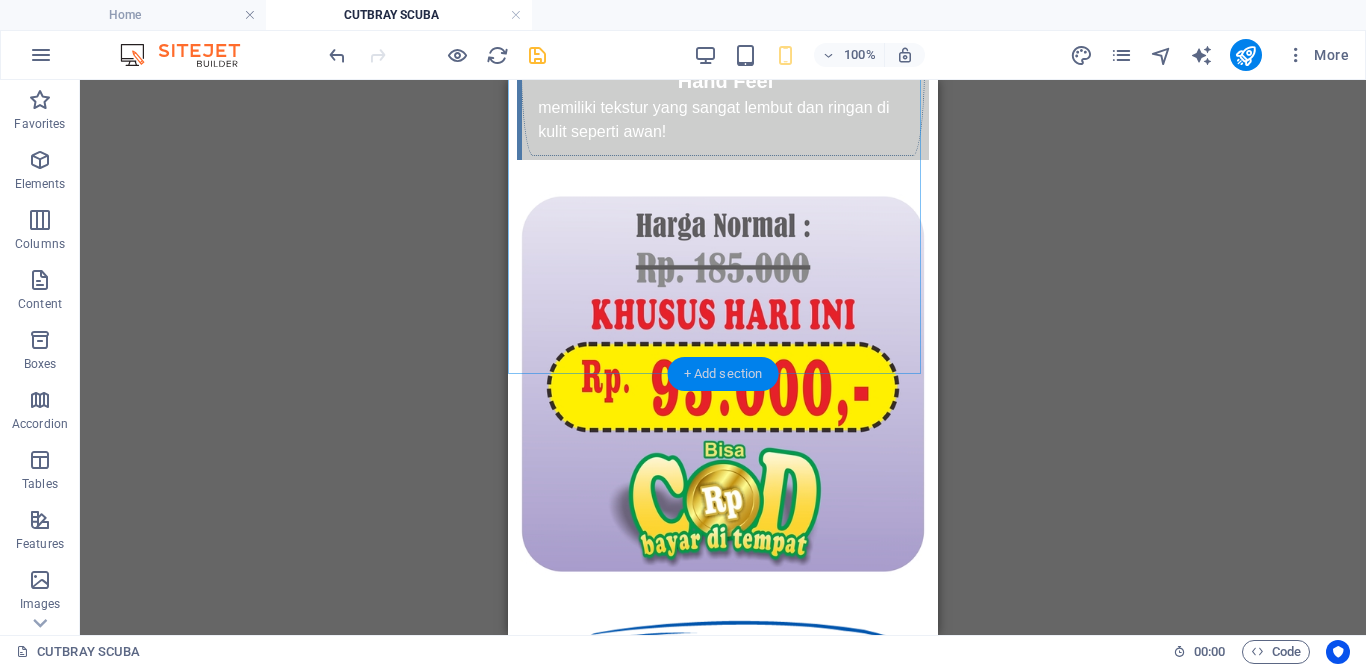 click on "+ Add section" at bounding box center (723, 374) 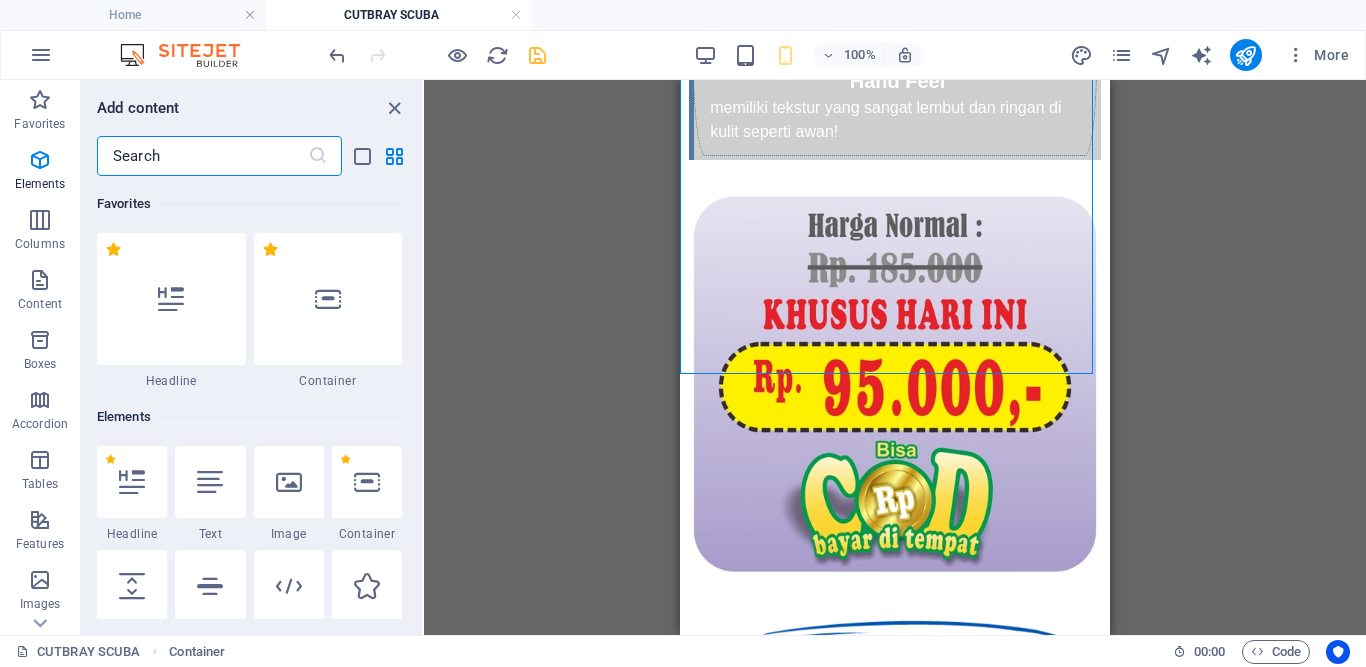 scroll, scrollTop: 3499, scrollLeft: 0, axis: vertical 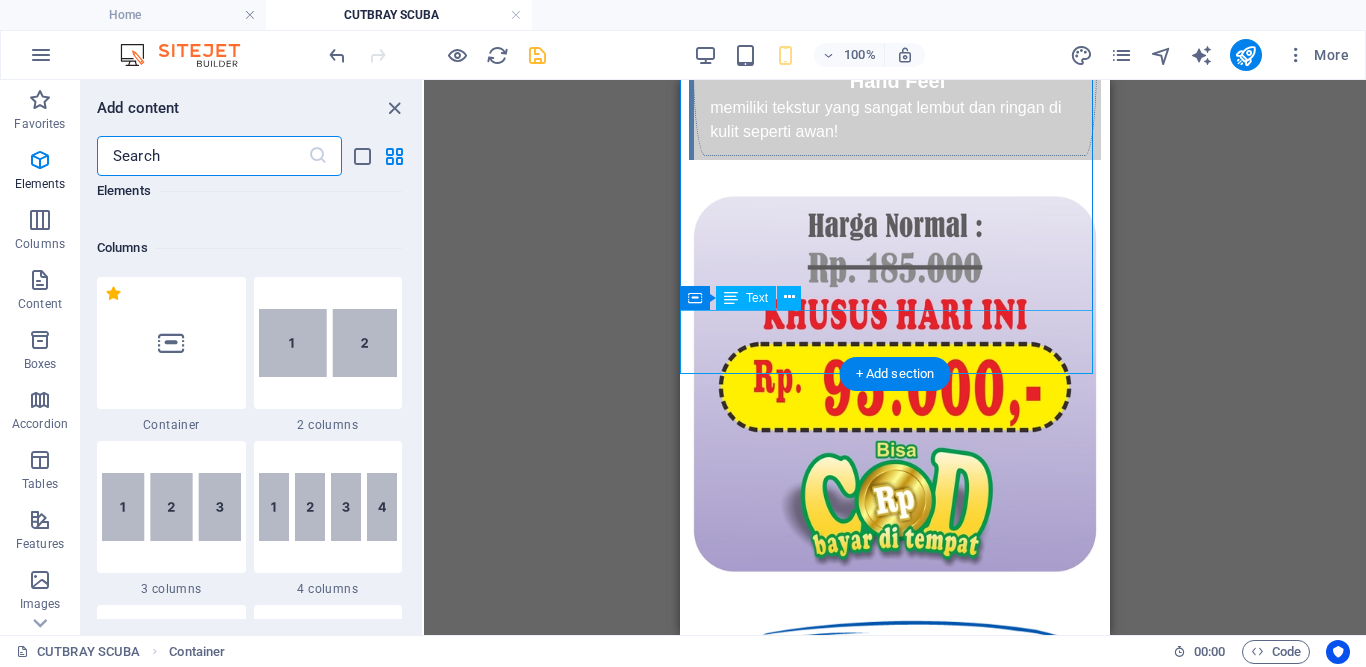 click on "Ulasan Pelanggan Kami" at bounding box center [895, 2935] 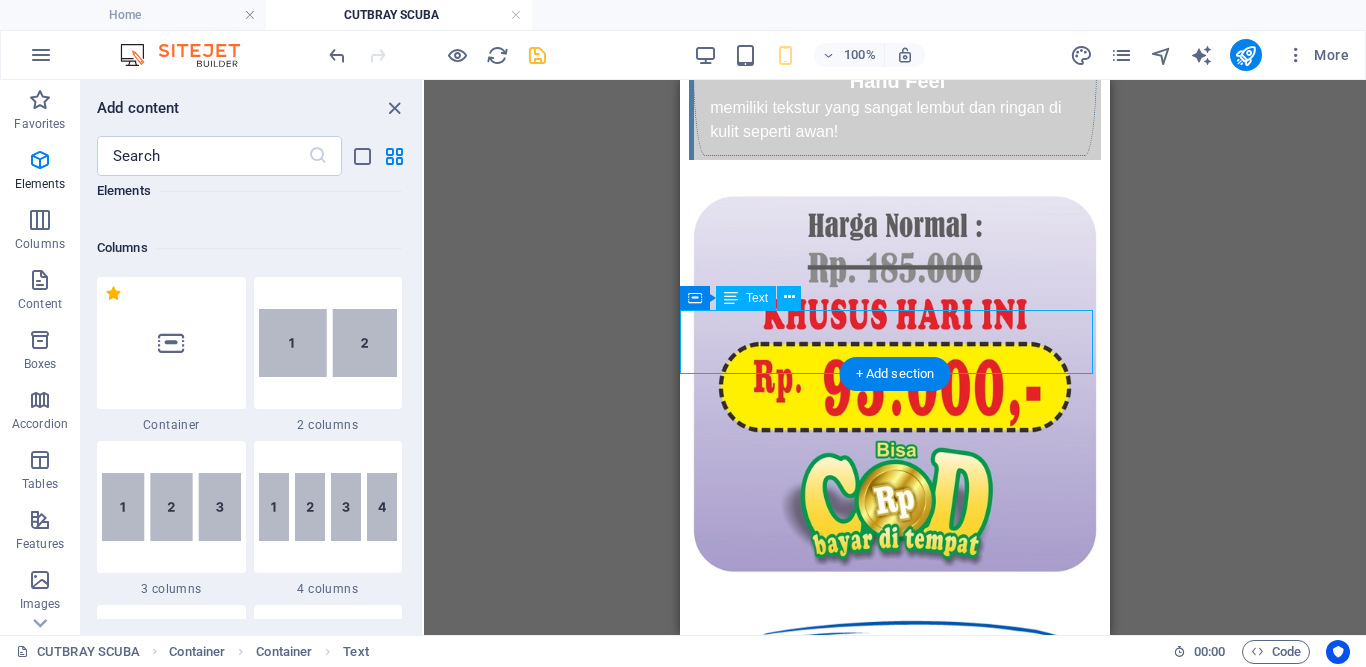 click on "Ulasan Pelanggan Kami" at bounding box center (895, 2935) 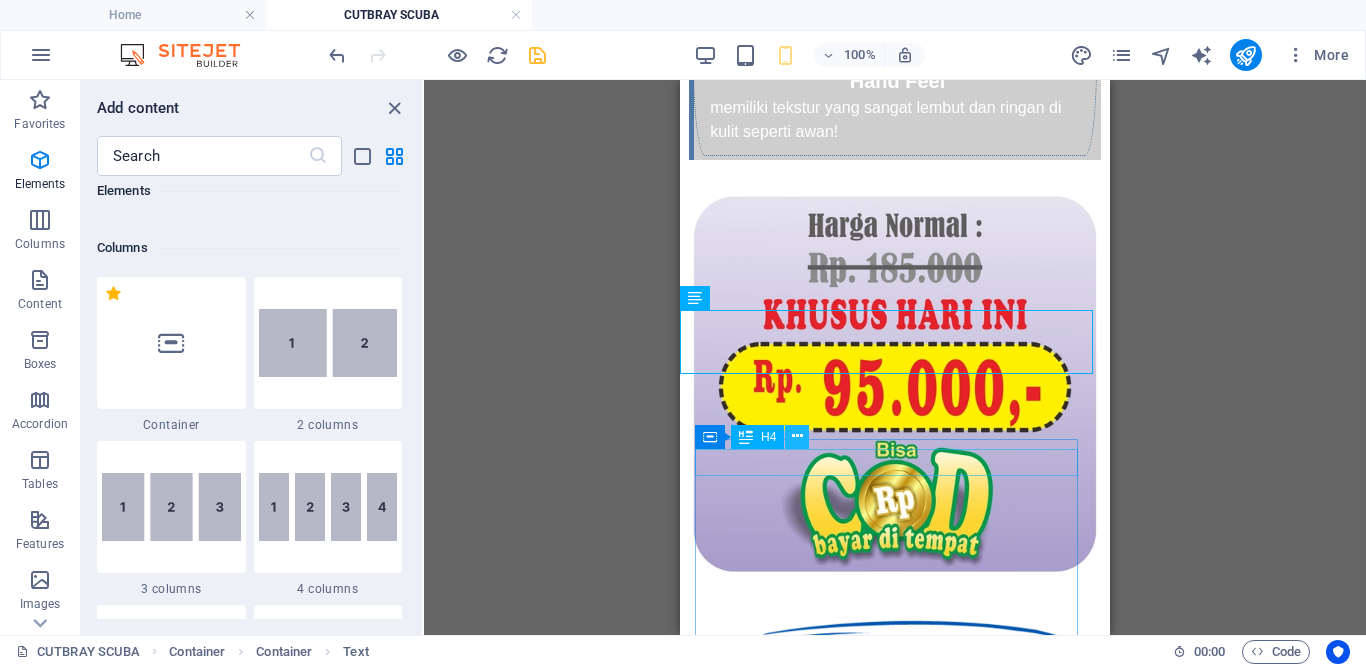 click at bounding box center (797, 436) 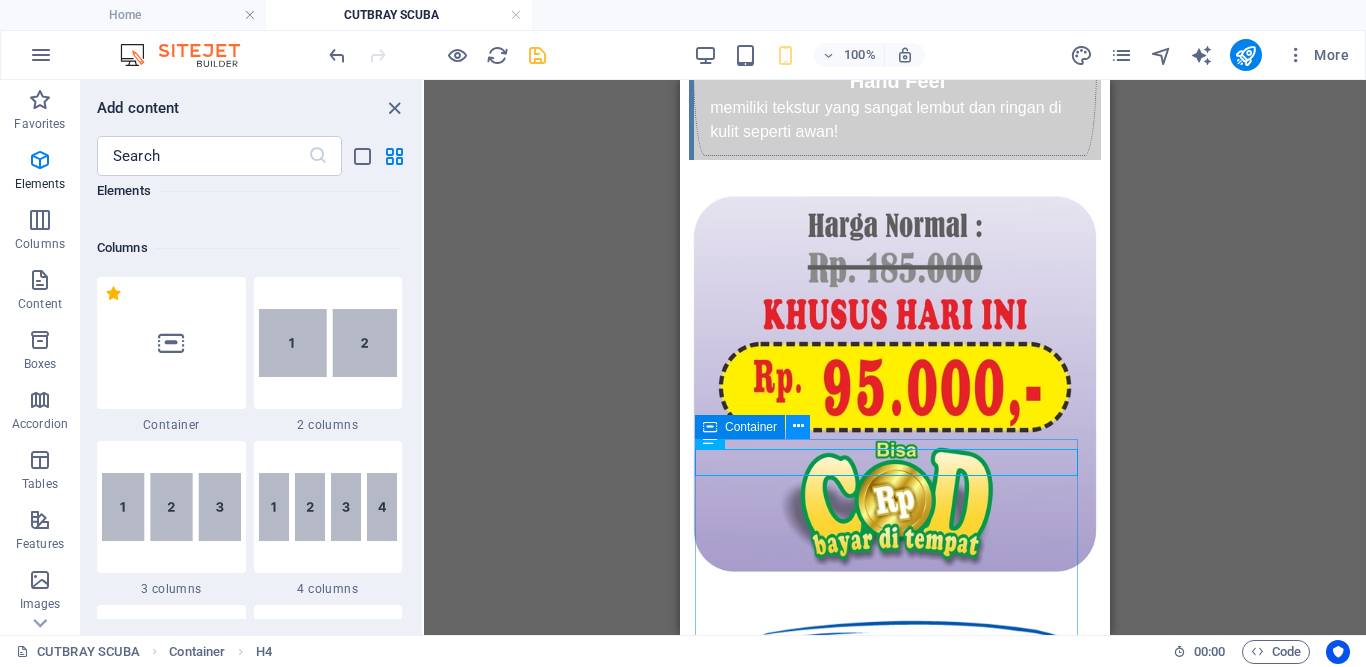click at bounding box center (798, 426) 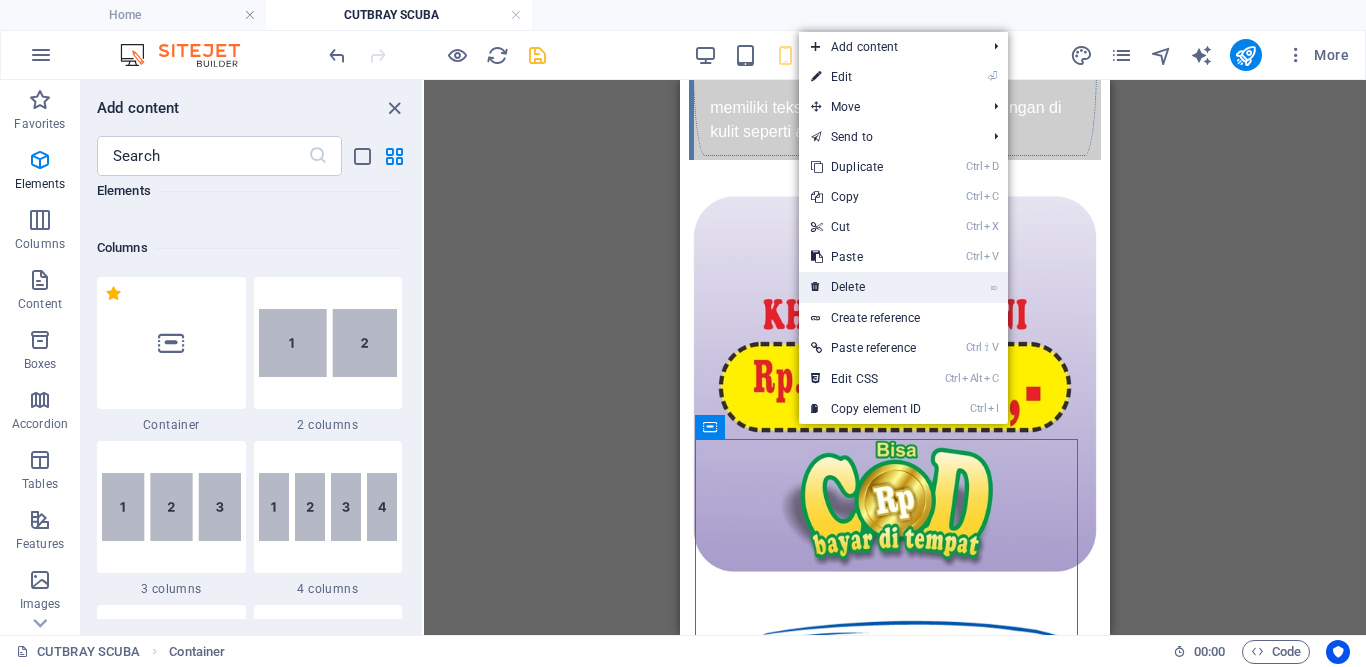click on "⌦  Delete" at bounding box center [866, 287] 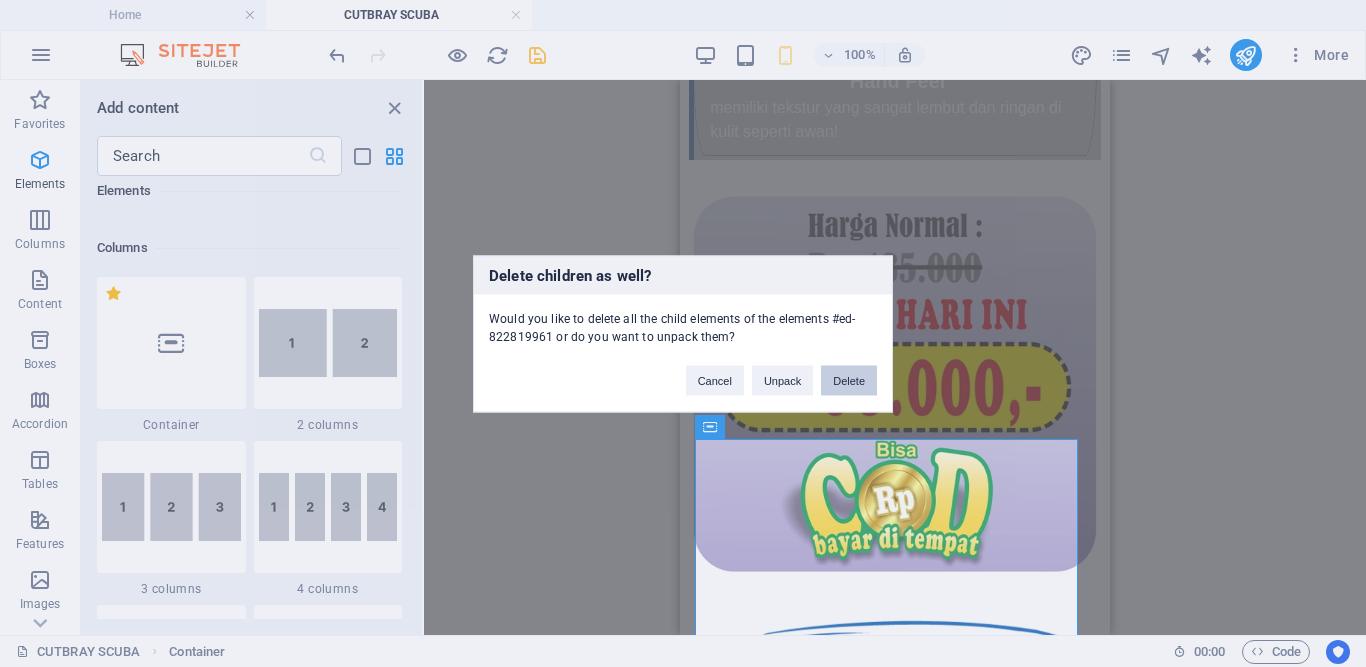 drag, startPoint x: 854, startPoint y: 383, endPoint x: 286, endPoint y: 270, distance: 579.1312 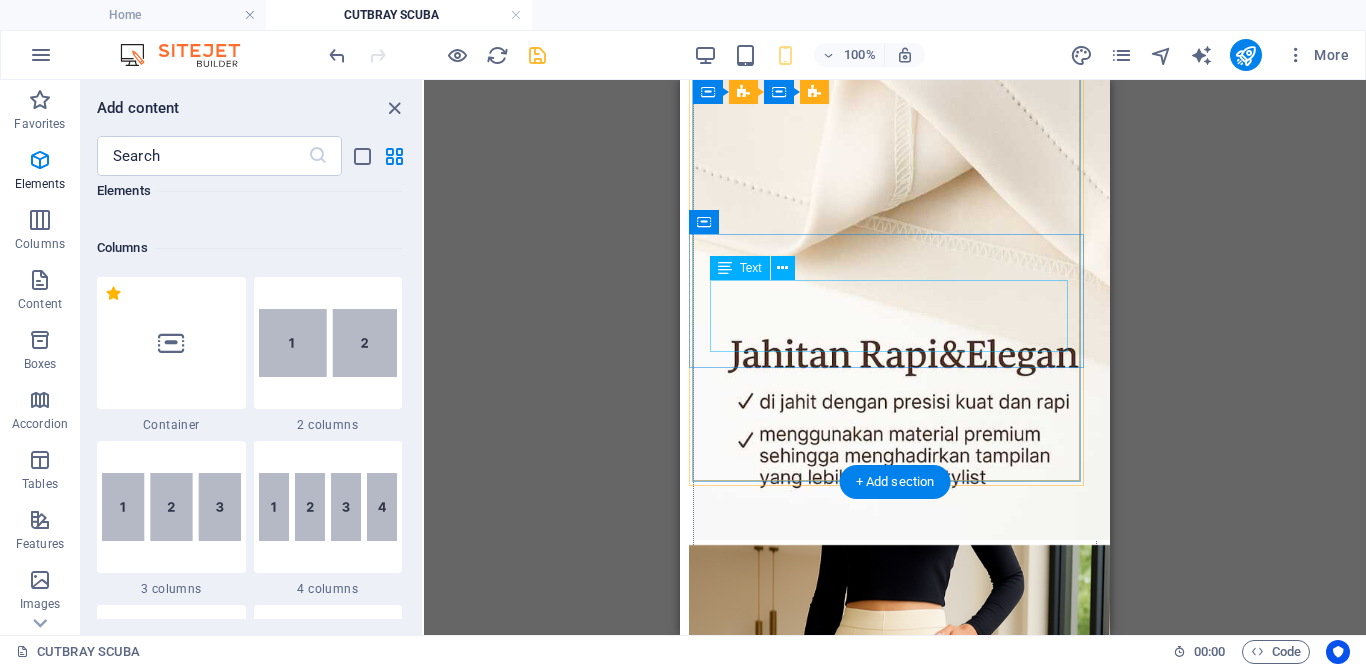 scroll, scrollTop: 1268, scrollLeft: 0, axis: vertical 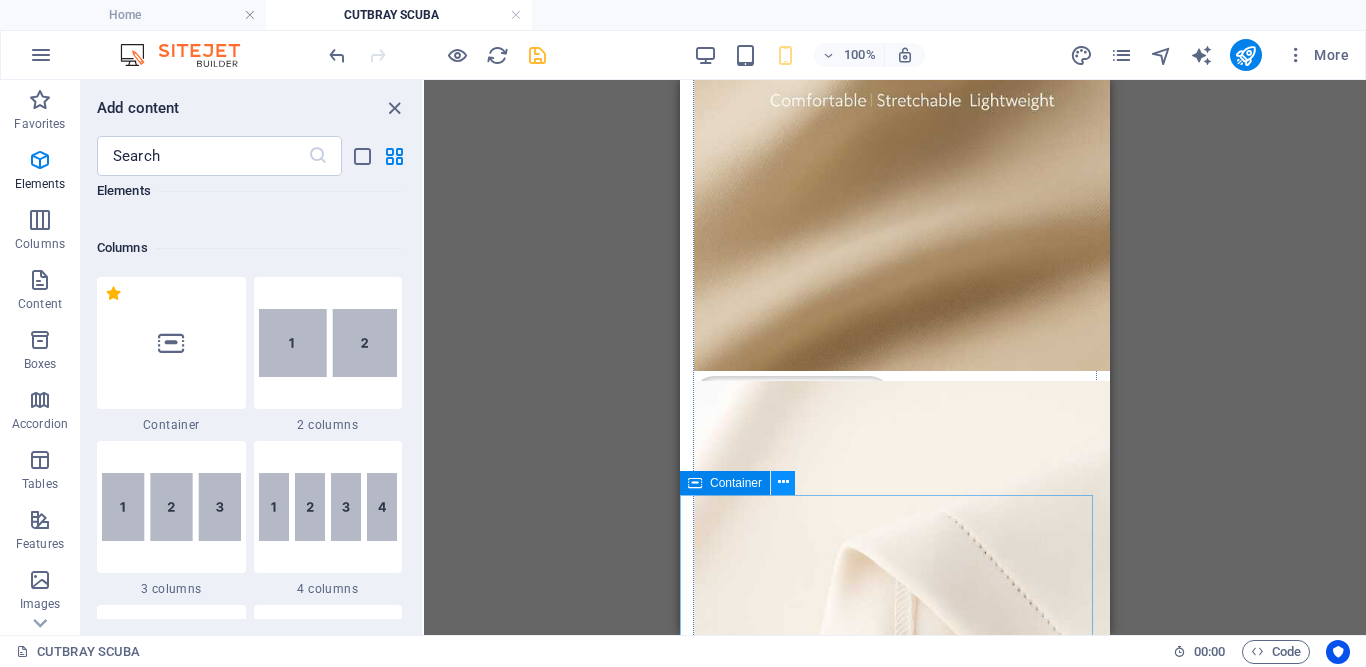 click at bounding box center (783, 482) 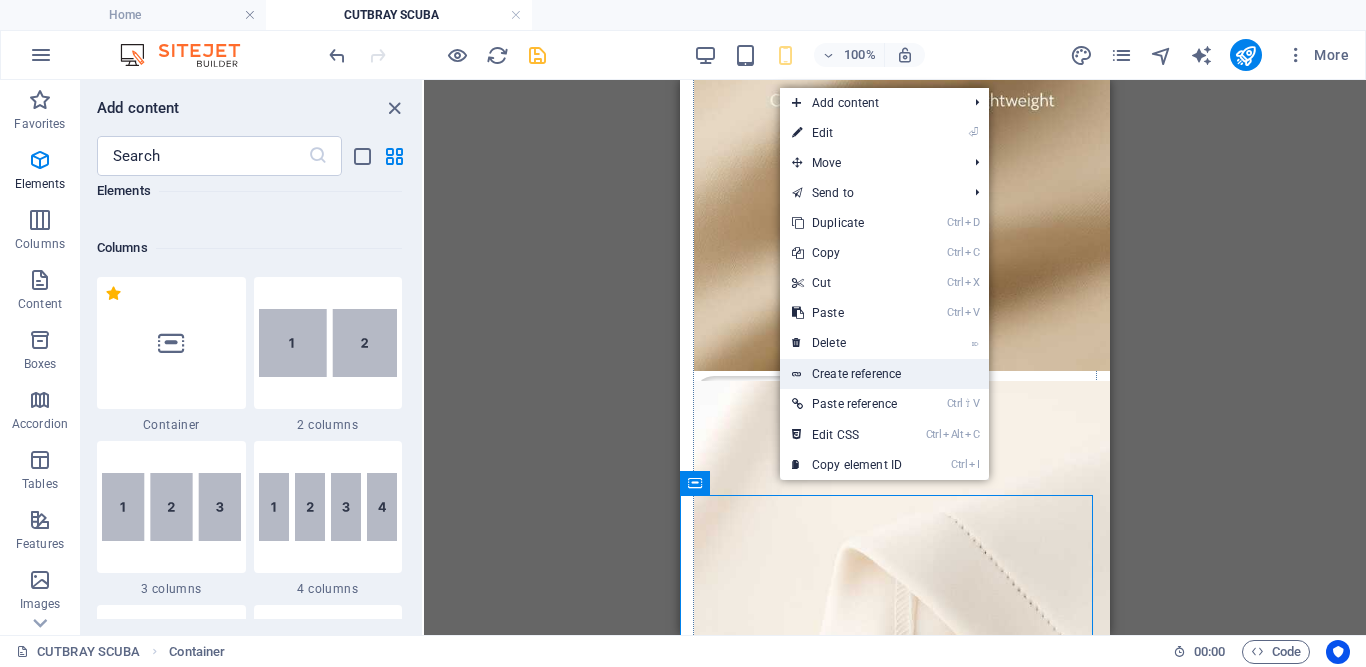 click on "Create reference" at bounding box center [884, 374] 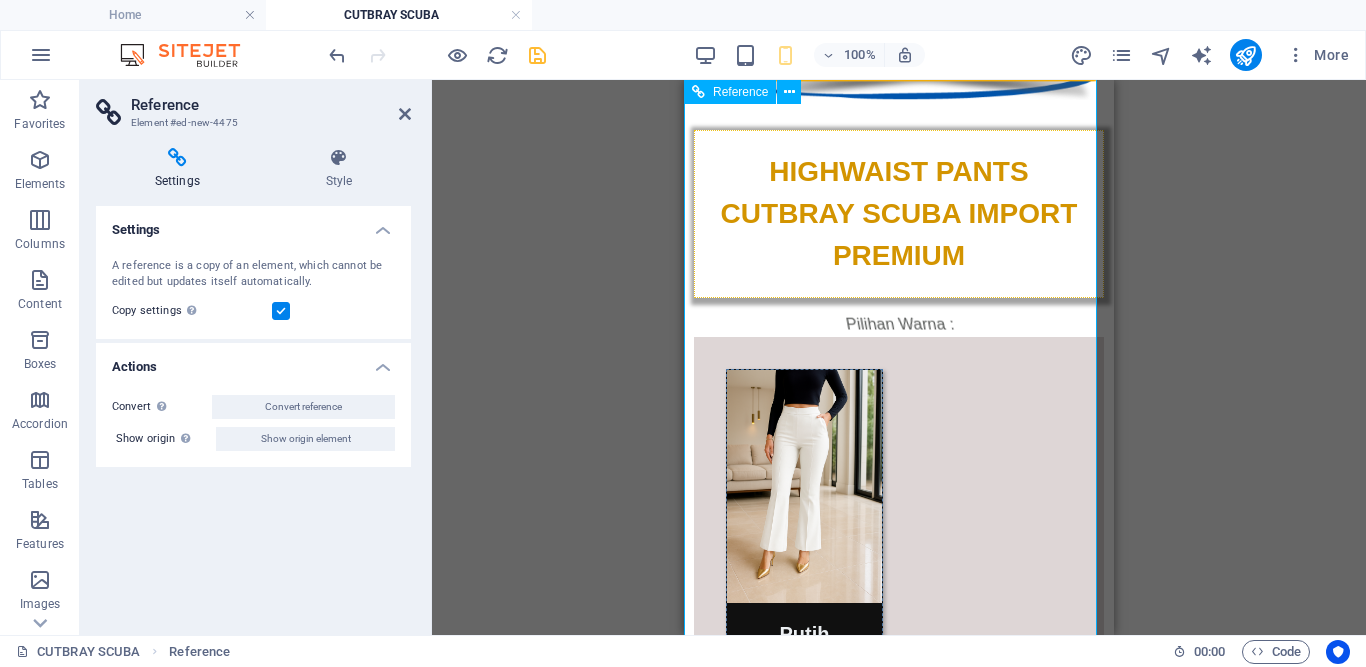 scroll, scrollTop: 3359, scrollLeft: 0, axis: vertical 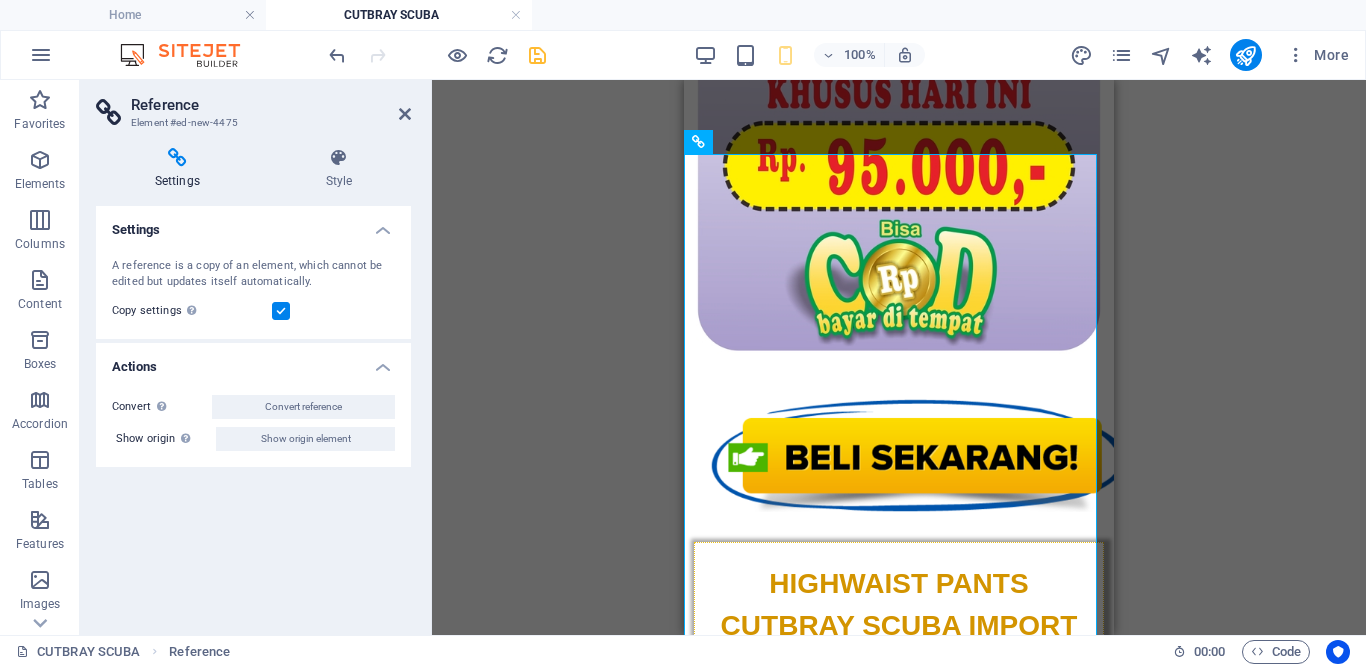 drag, startPoint x: 1103, startPoint y: 392, endPoint x: 1807, endPoint y: 478, distance: 709.2334 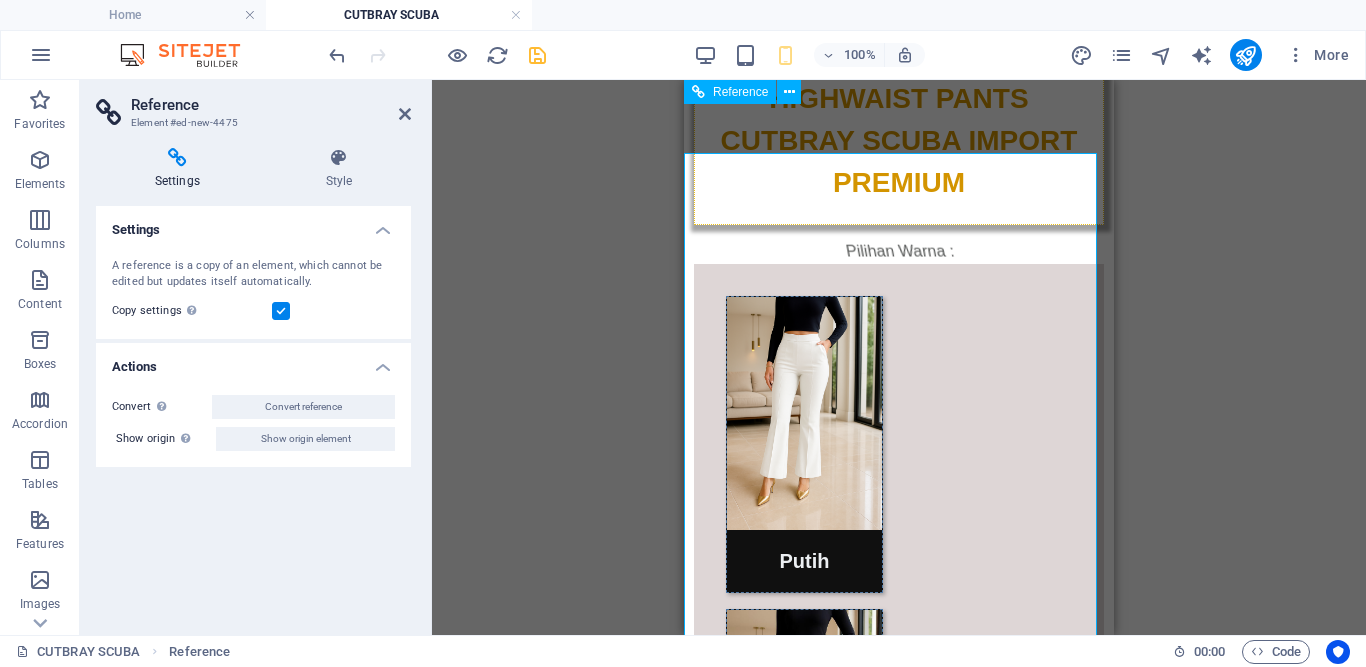 scroll, scrollTop: 3432, scrollLeft: 0, axis: vertical 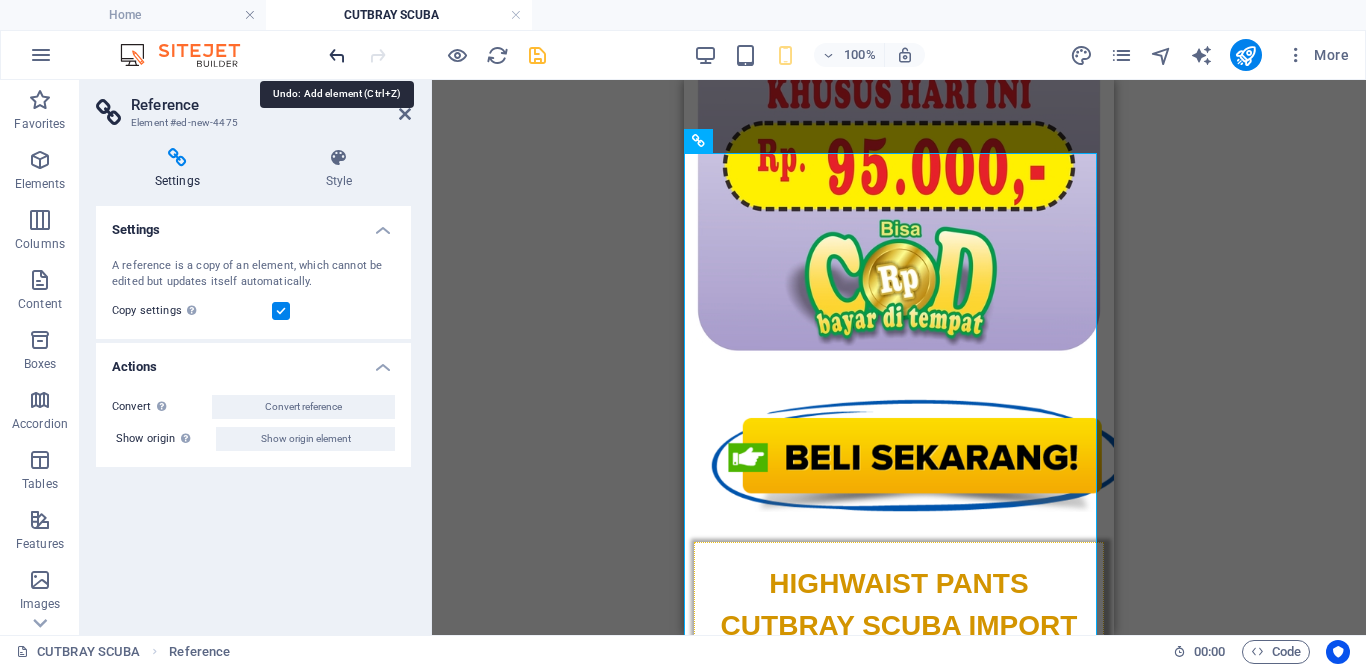 click at bounding box center (337, 55) 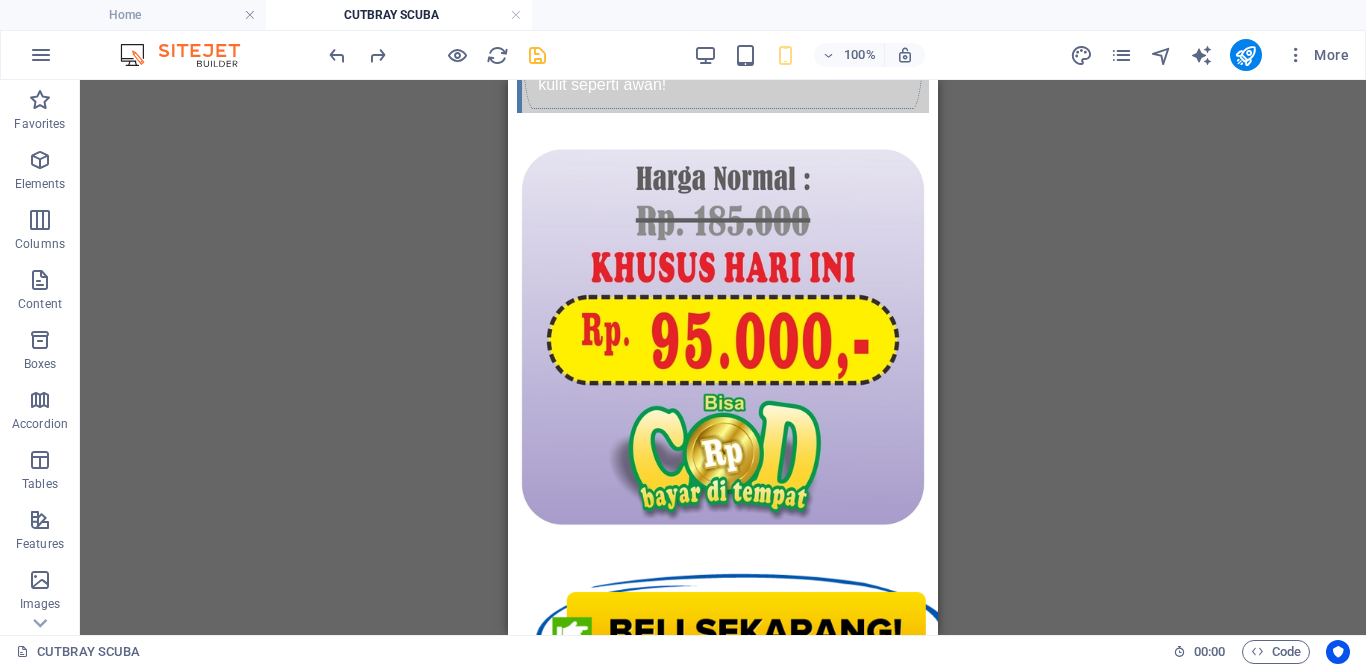 scroll, scrollTop: 3194, scrollLeft: 0, axis: vertical 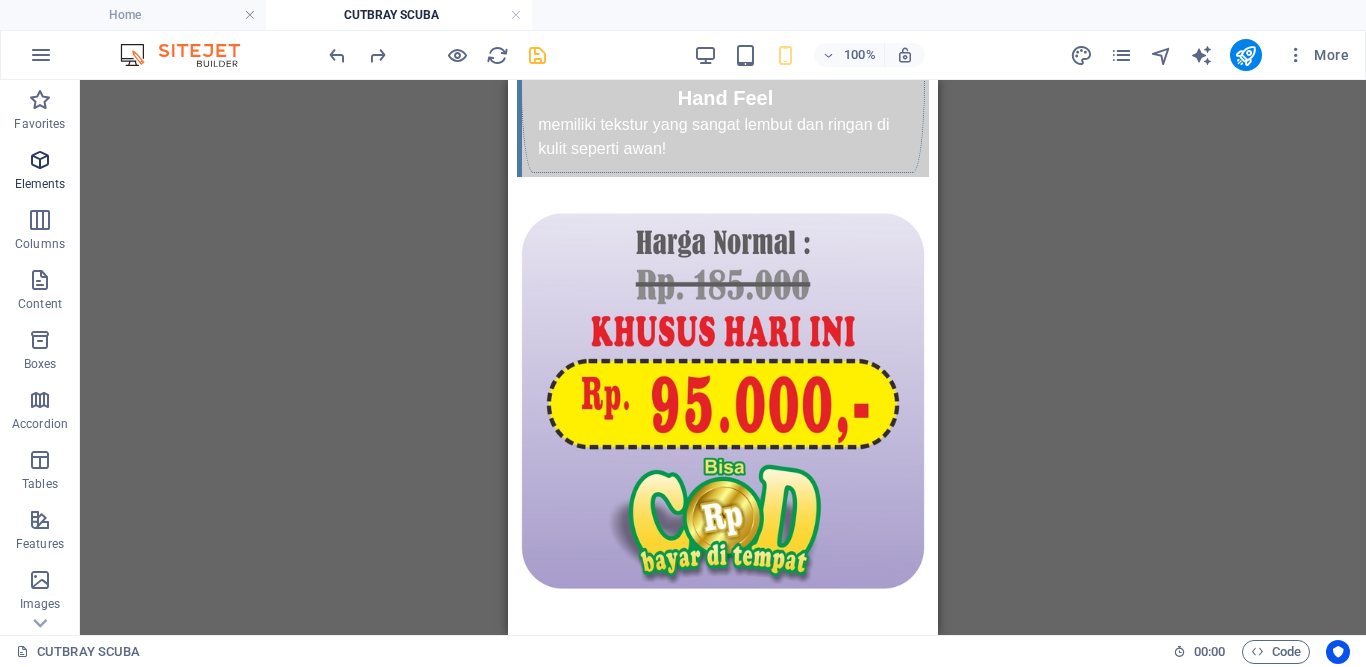 click on "Elements" at bounding box center [40, 184] 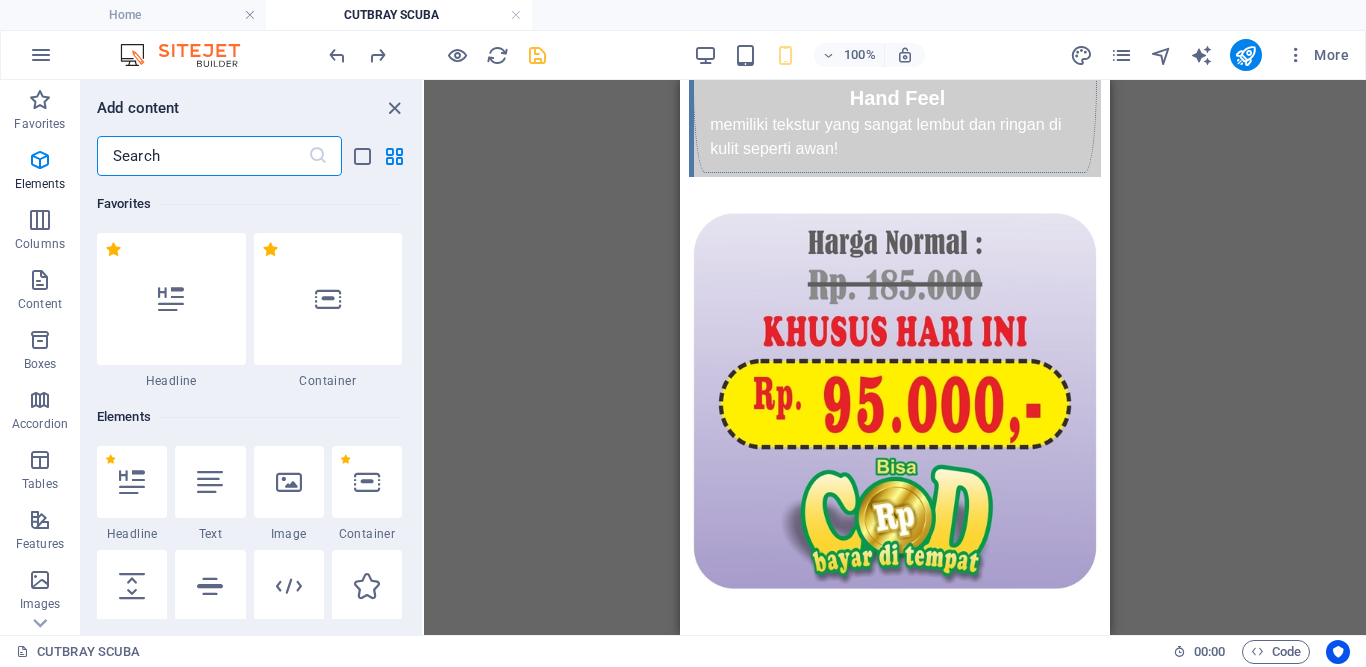 scroll, scrollTop: 213, scrollLeft: 0, axis: vertical 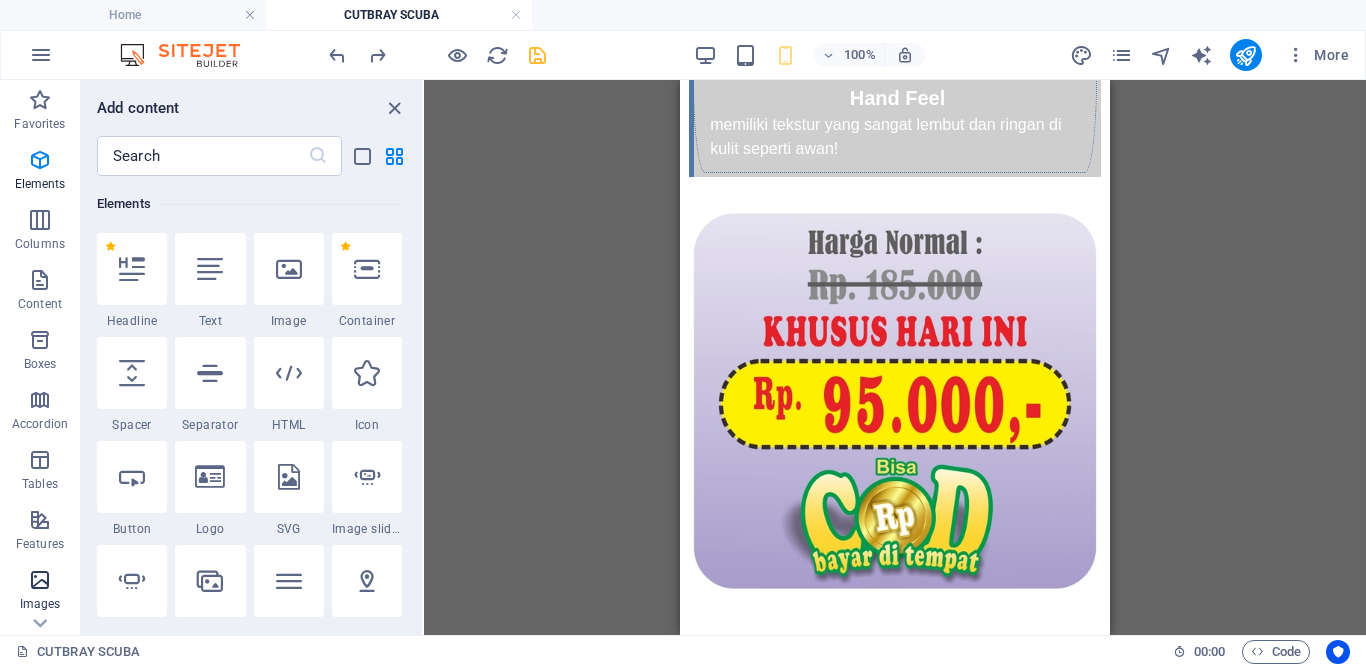 click at bounding box center (40, 580) 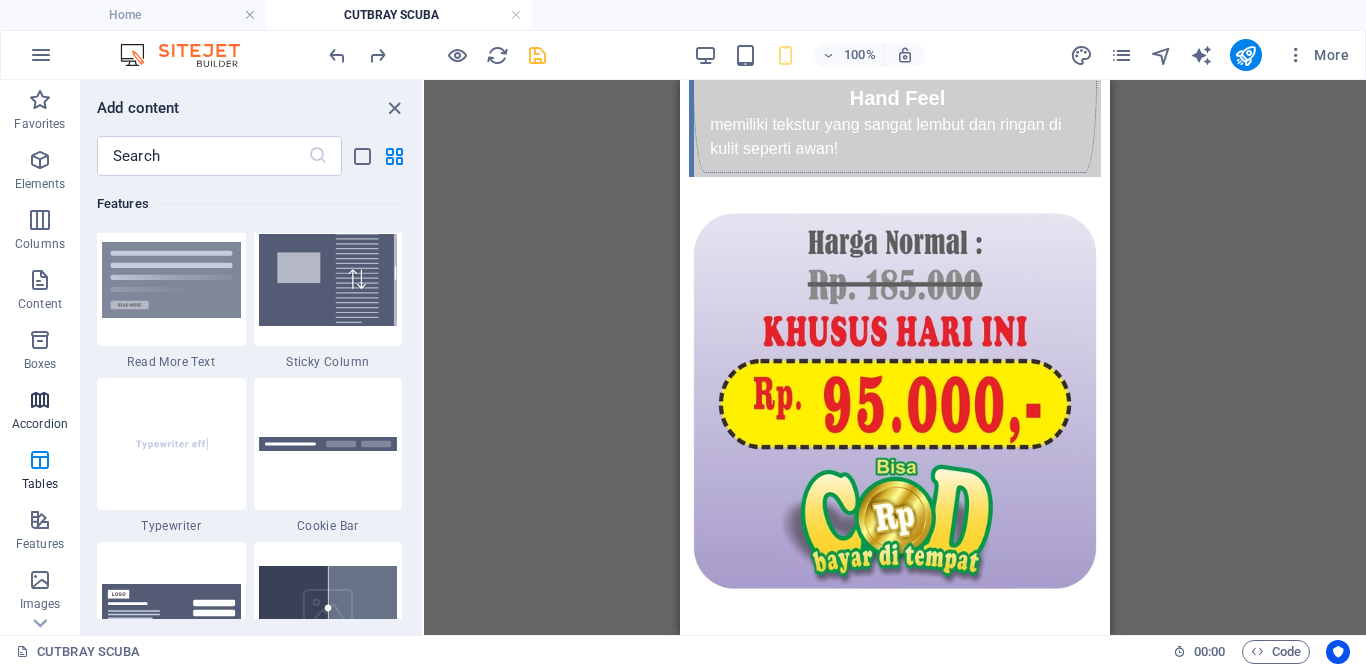 scroll, scrollTop: 7427, scrollLeft: 0, axis: vertical 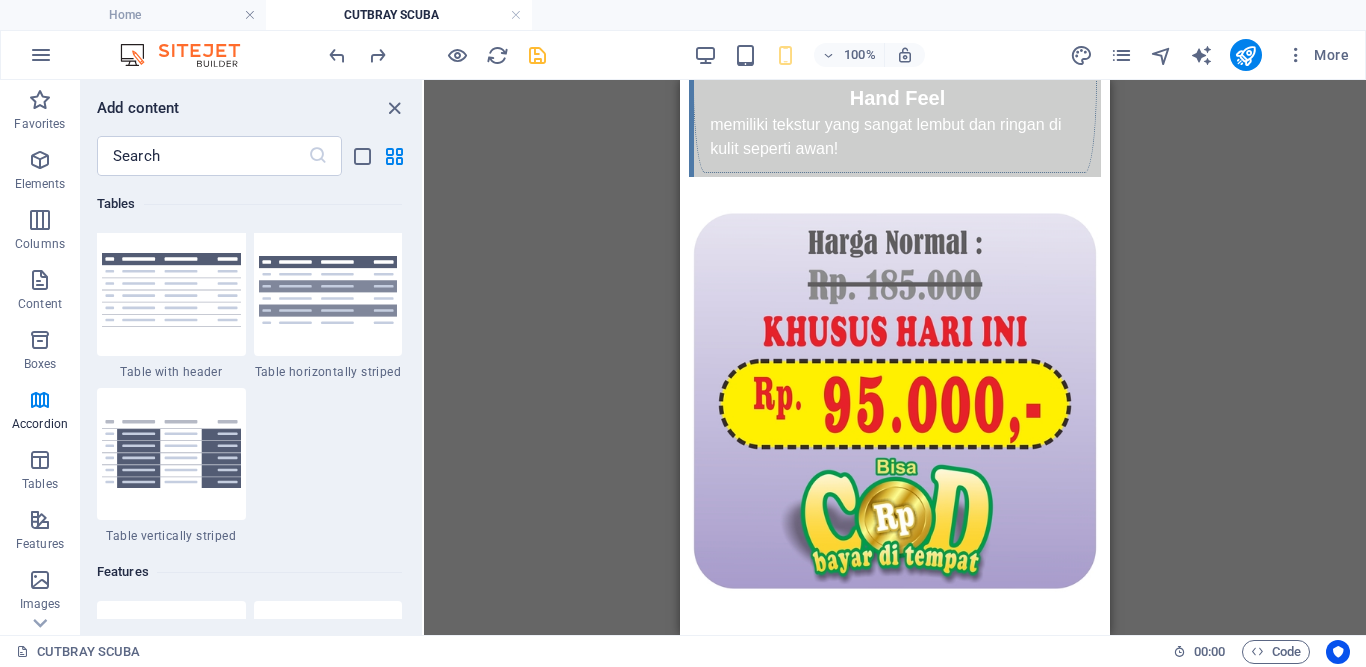 click on "Features" at bounding box center [40, 532] 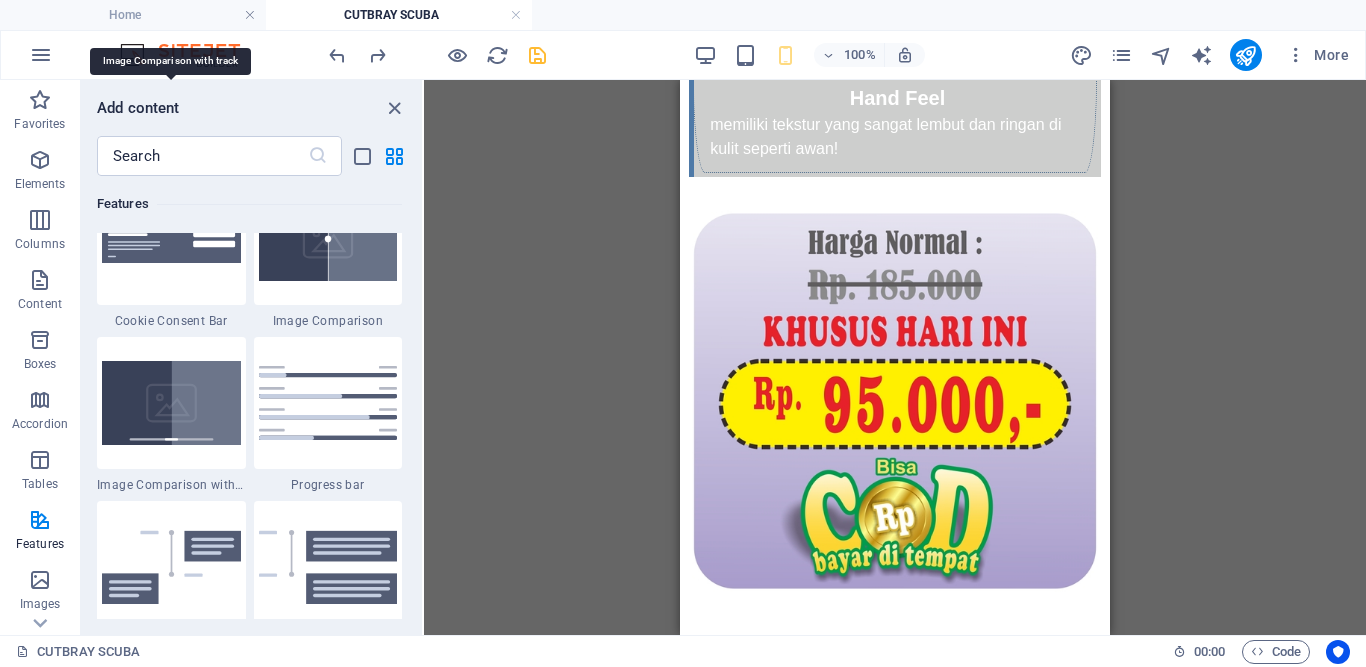 scroll, scrollTop: 8571, scrollLeft: 0, axis: vertical 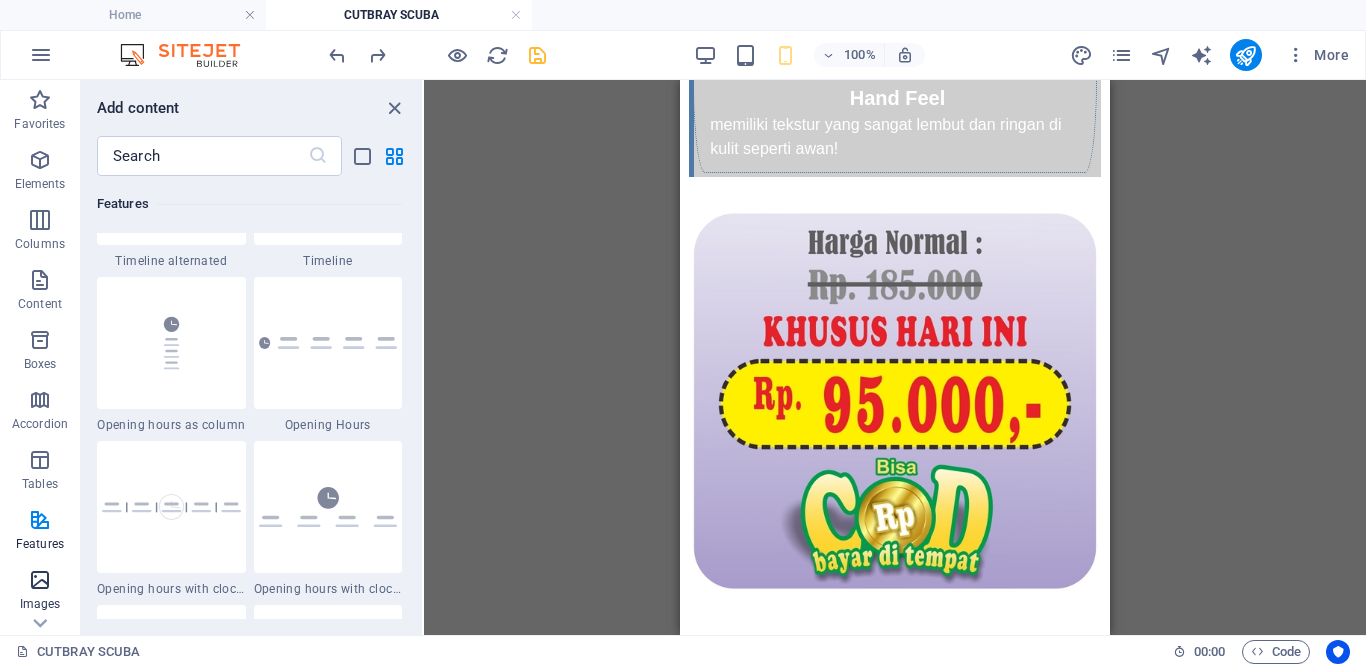 click on "Images" at bounding box center (40, 592) 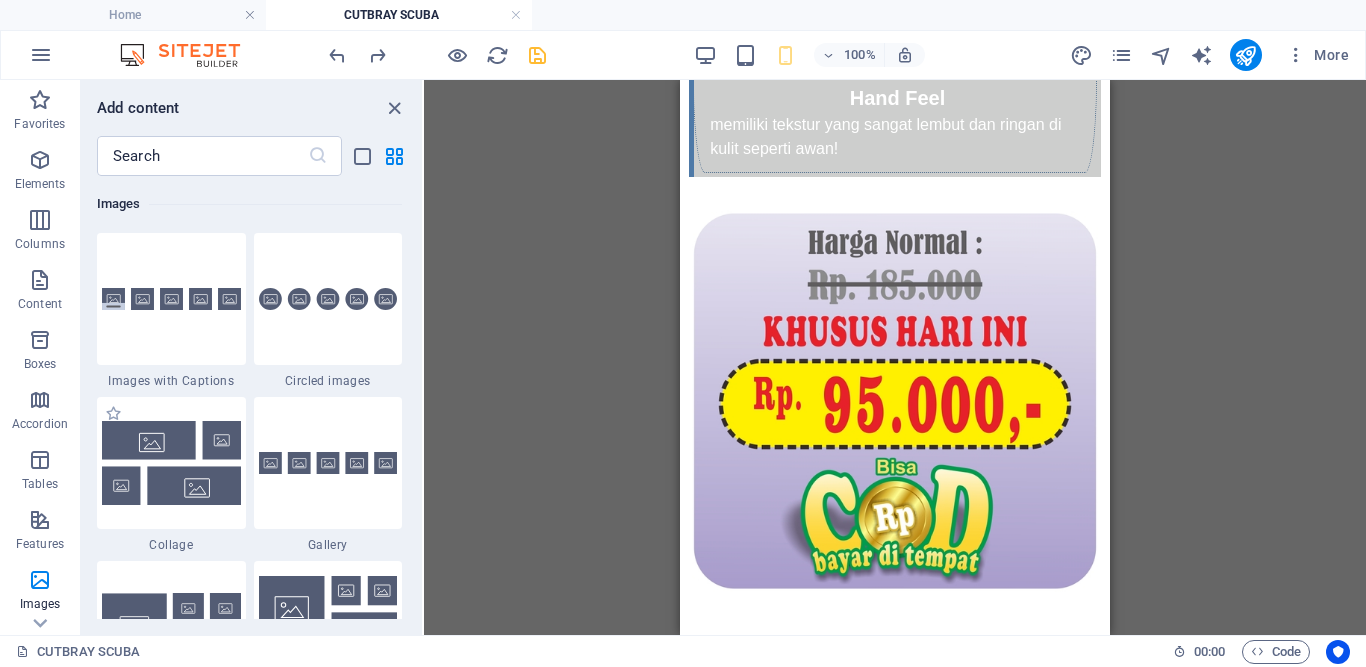 scroll, scrollTop: 10140, scrollLeft: 0, axis: vertical 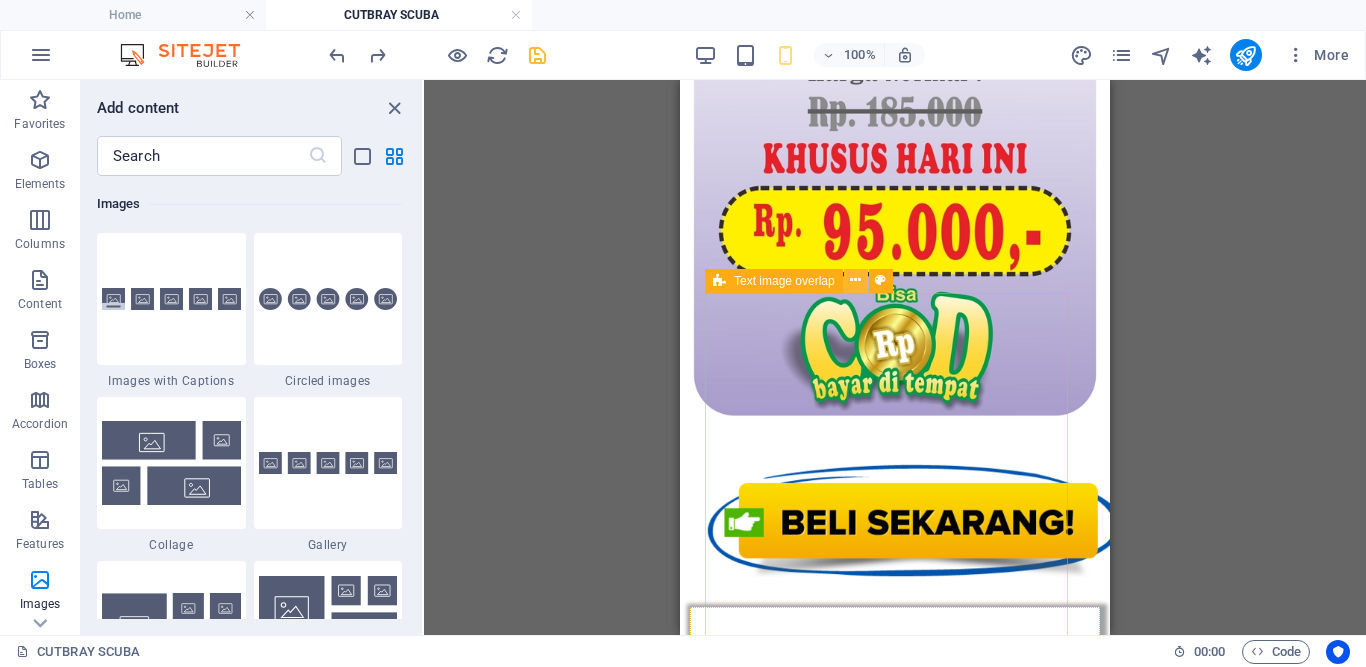click at bounding box center [855, 280] 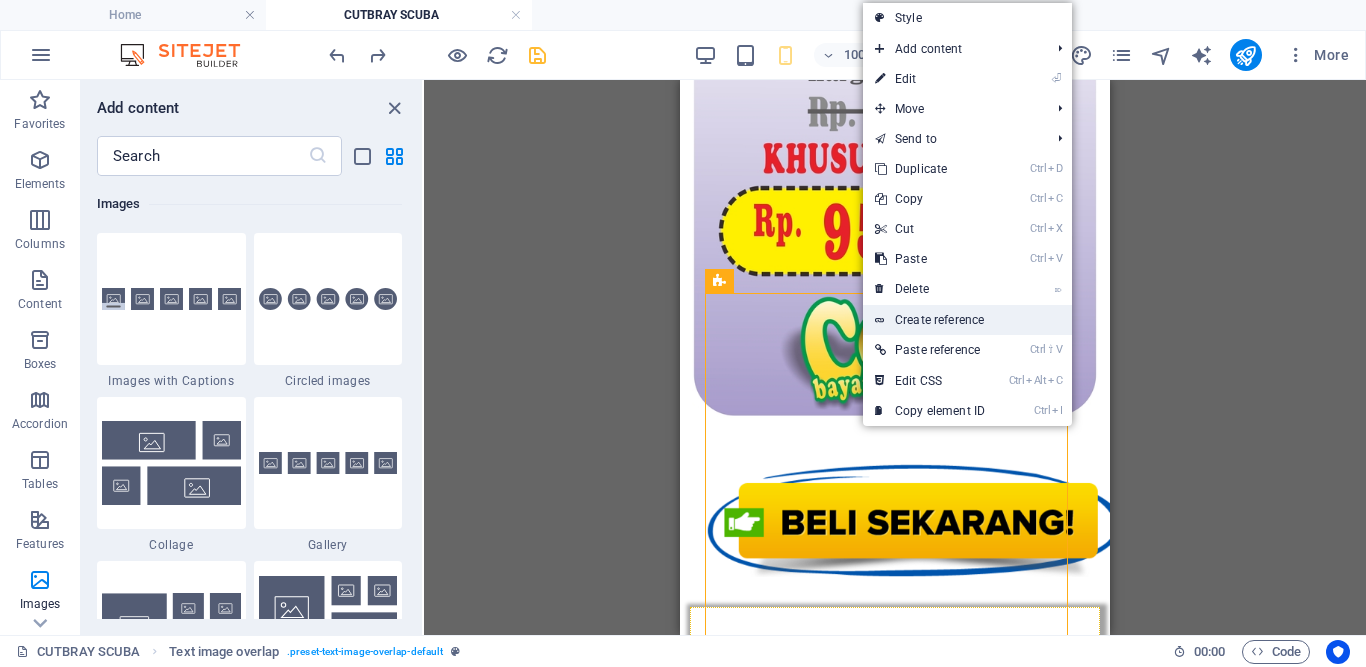 click on "Create reference" at bounding box center (967, 320) 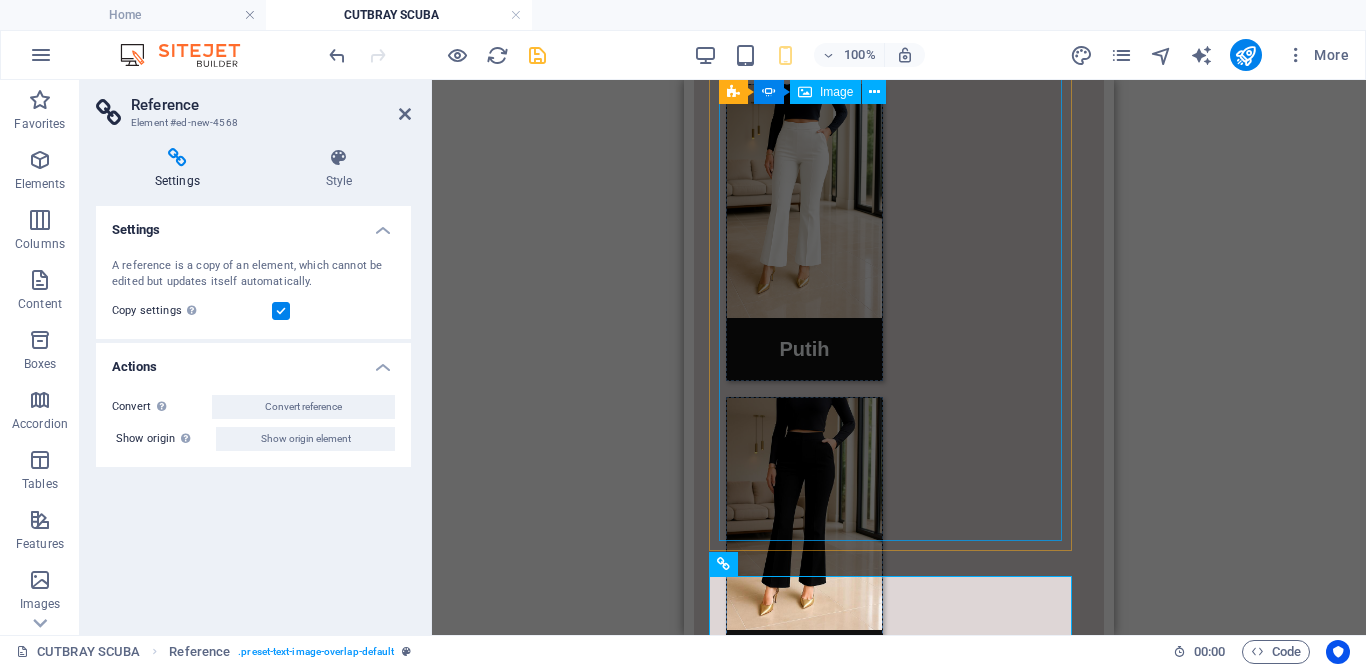 scroll, scrollTop: 3643, scrollLeft: 0, axis: vertical 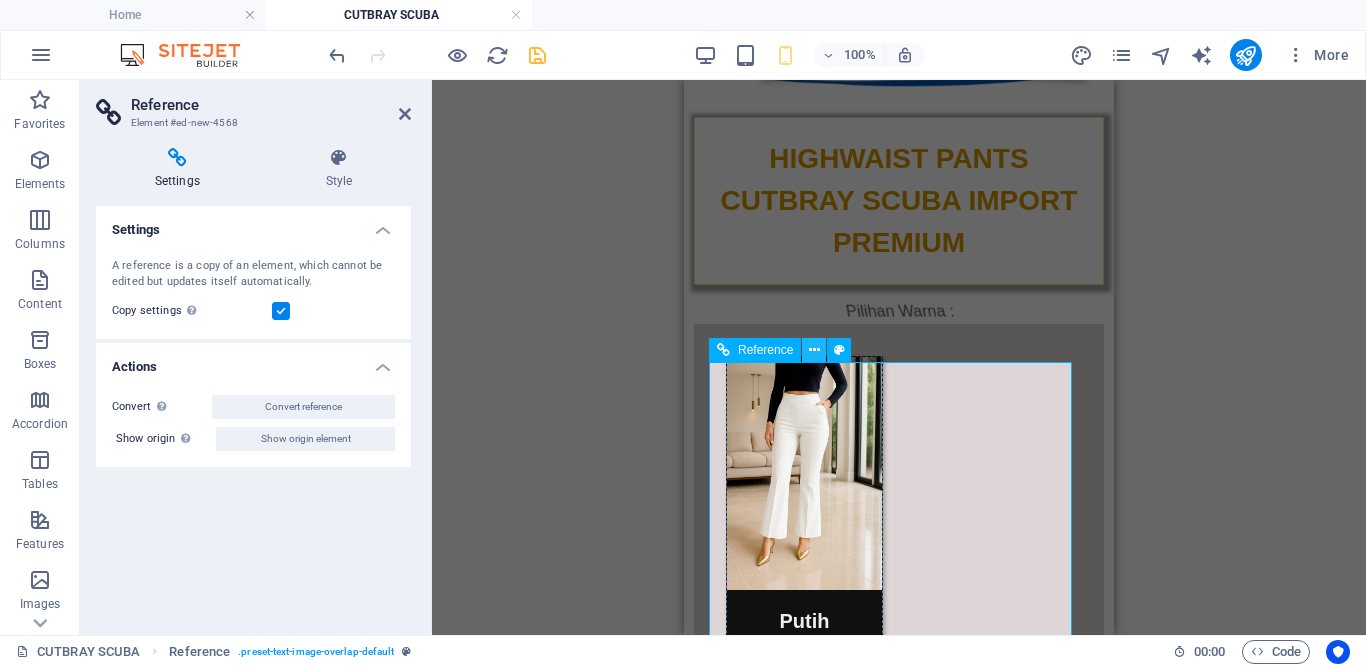 click at bounding box center [814, 350] 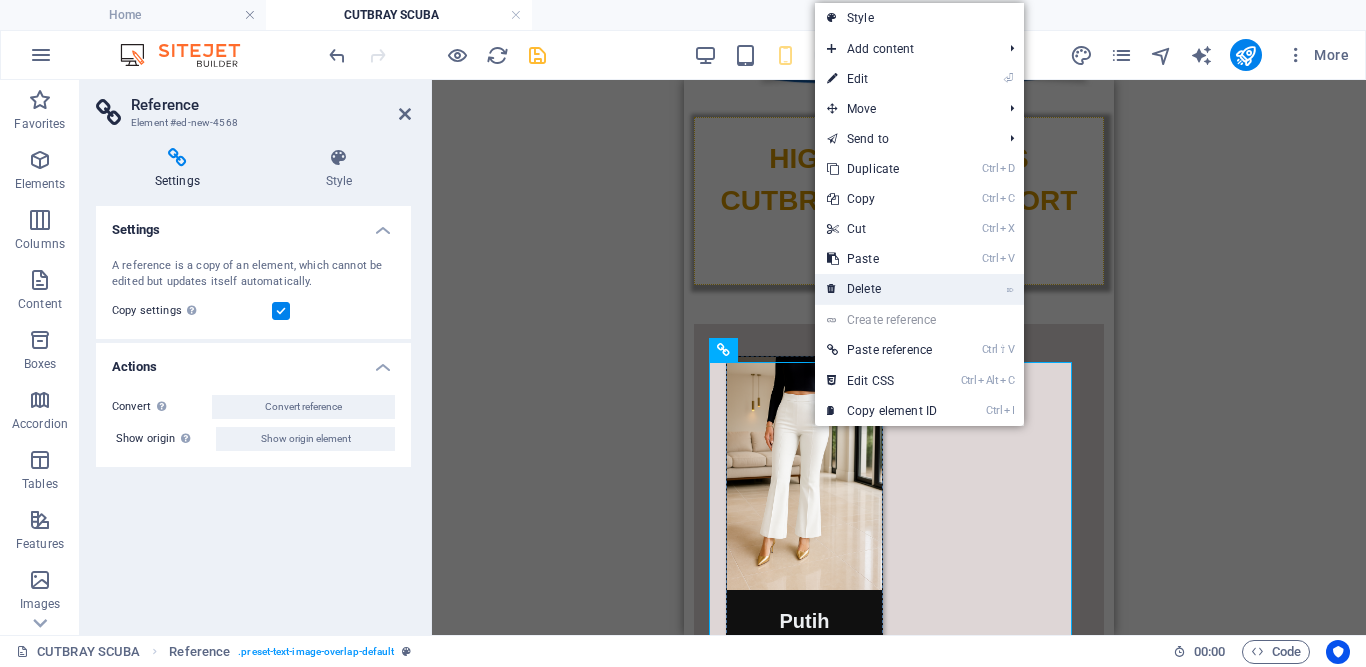 click on "⌦  Delete" at bounding box center (882, 289) 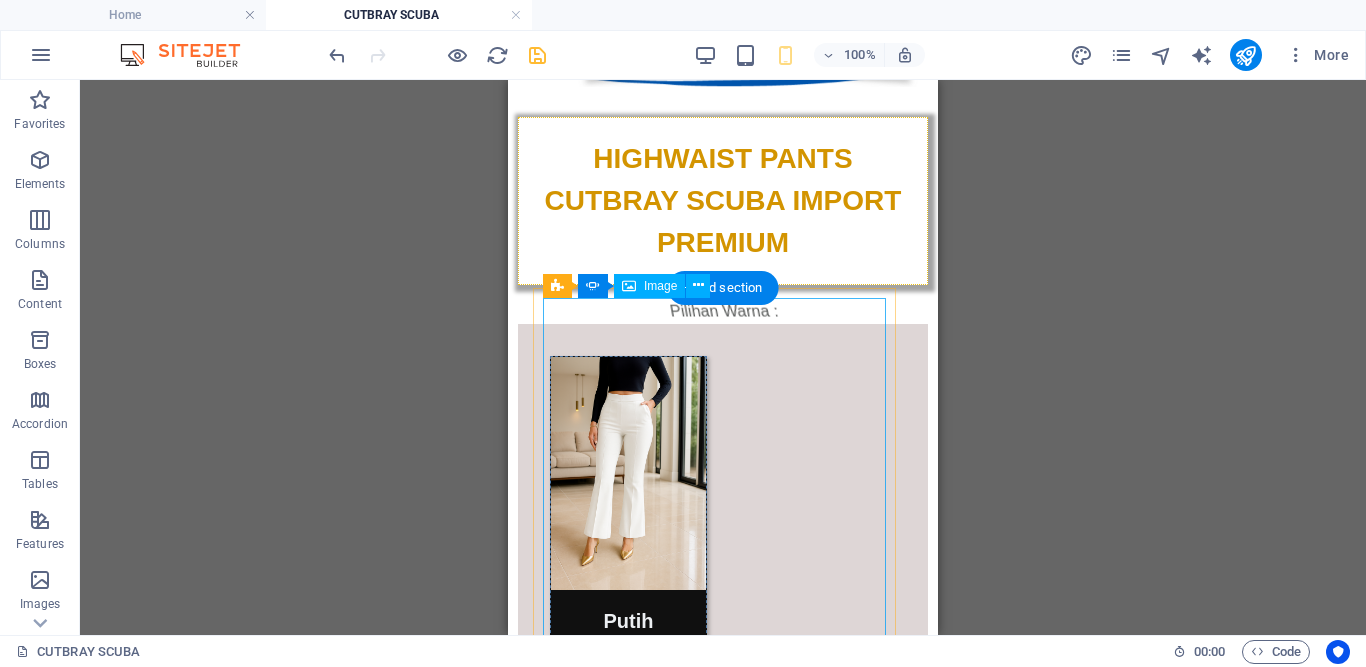 scroll, scrollTop: 3372, scrollLeft: 0, axis: vertical 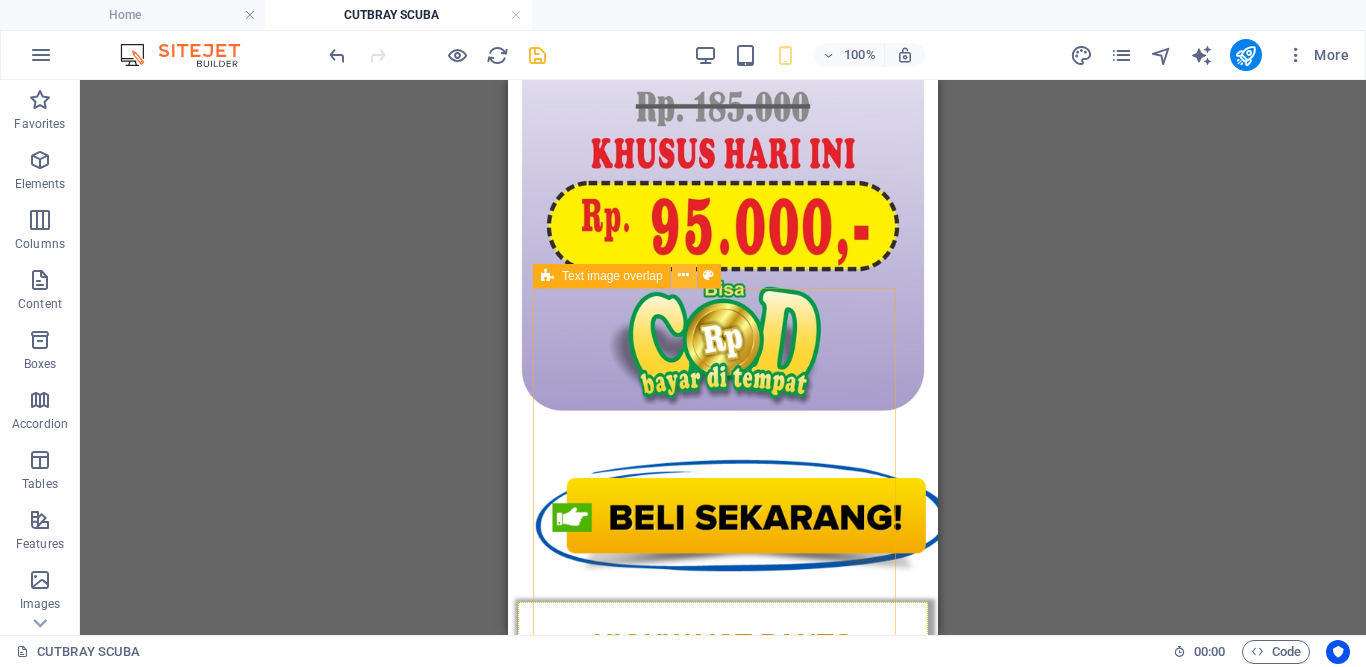 click at bounding box center (683, 275) 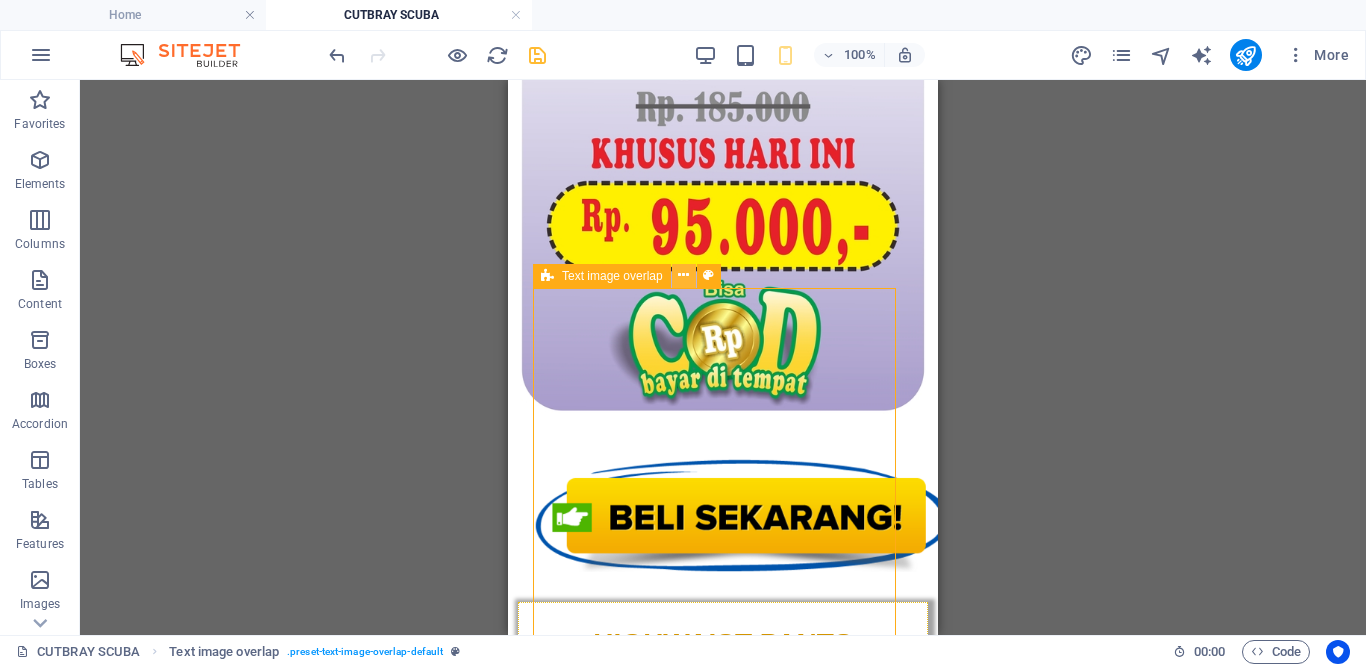 click at bounding box center (683, 275) 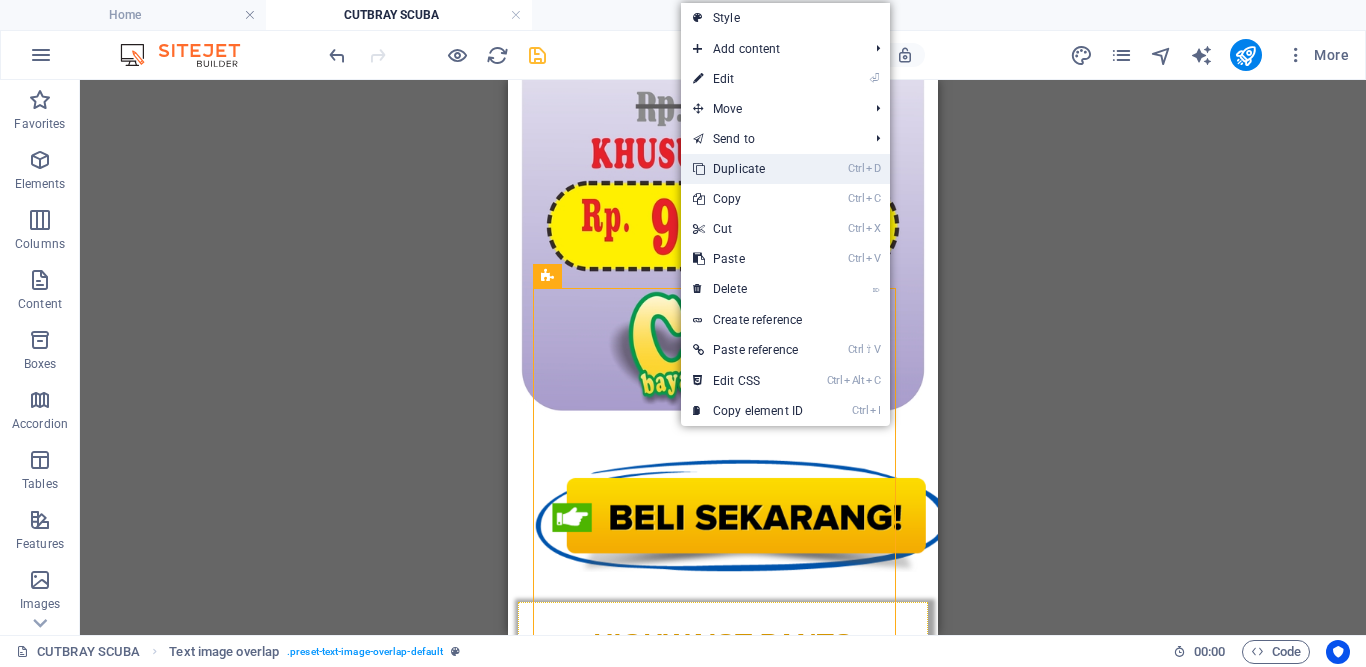 click on "Ctrl D  Duplicate" at bounding box center (748, 169) 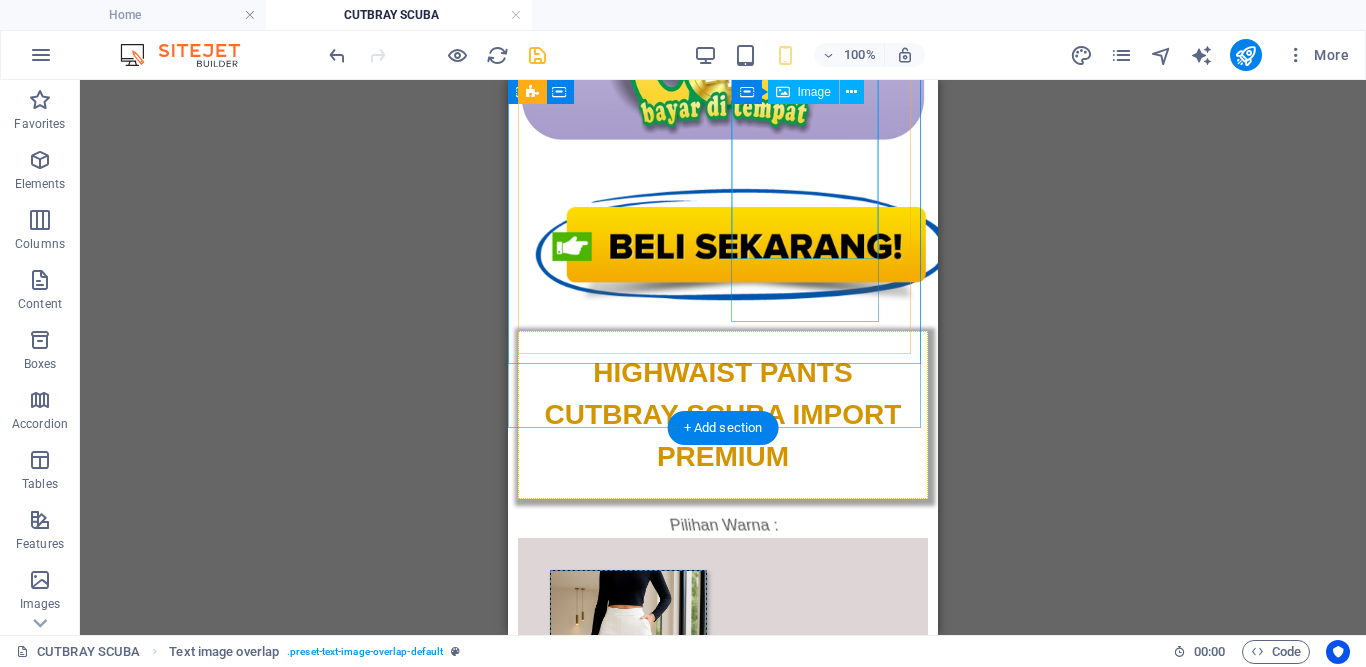 scroll, scrollTop: 3157, scrollLeft: 0, axis: vertical 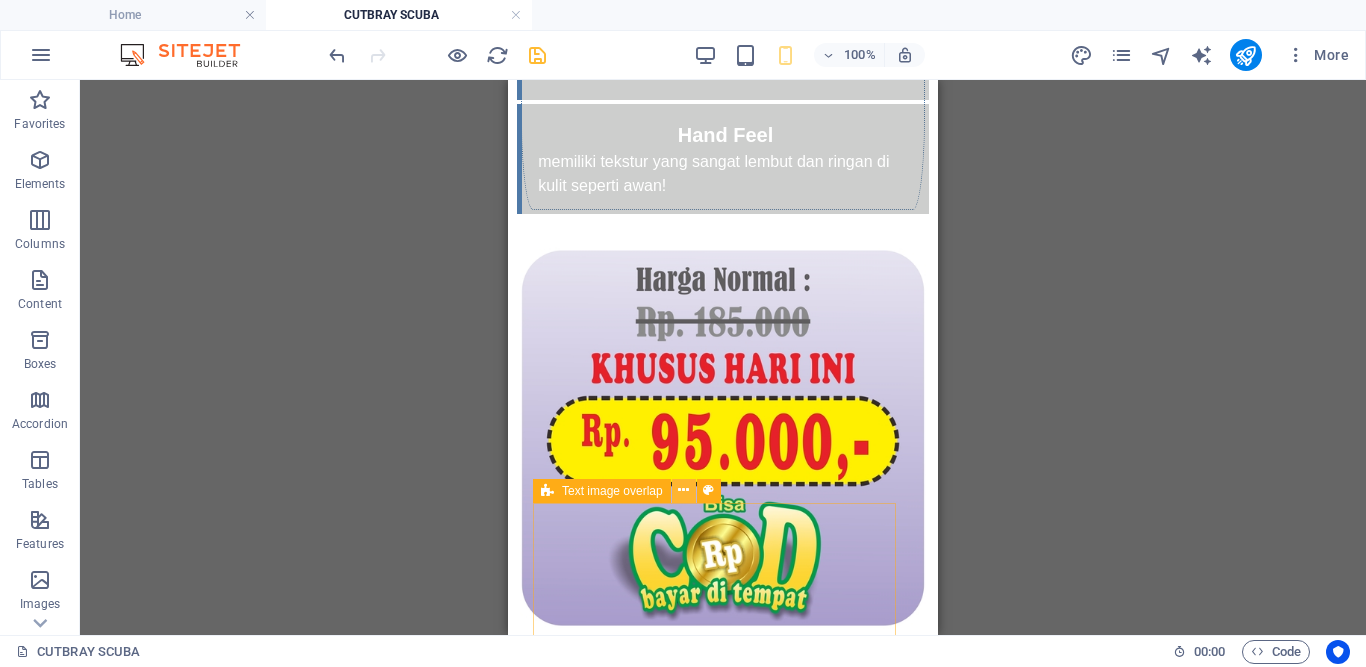 click at bounding box center [683, 490] 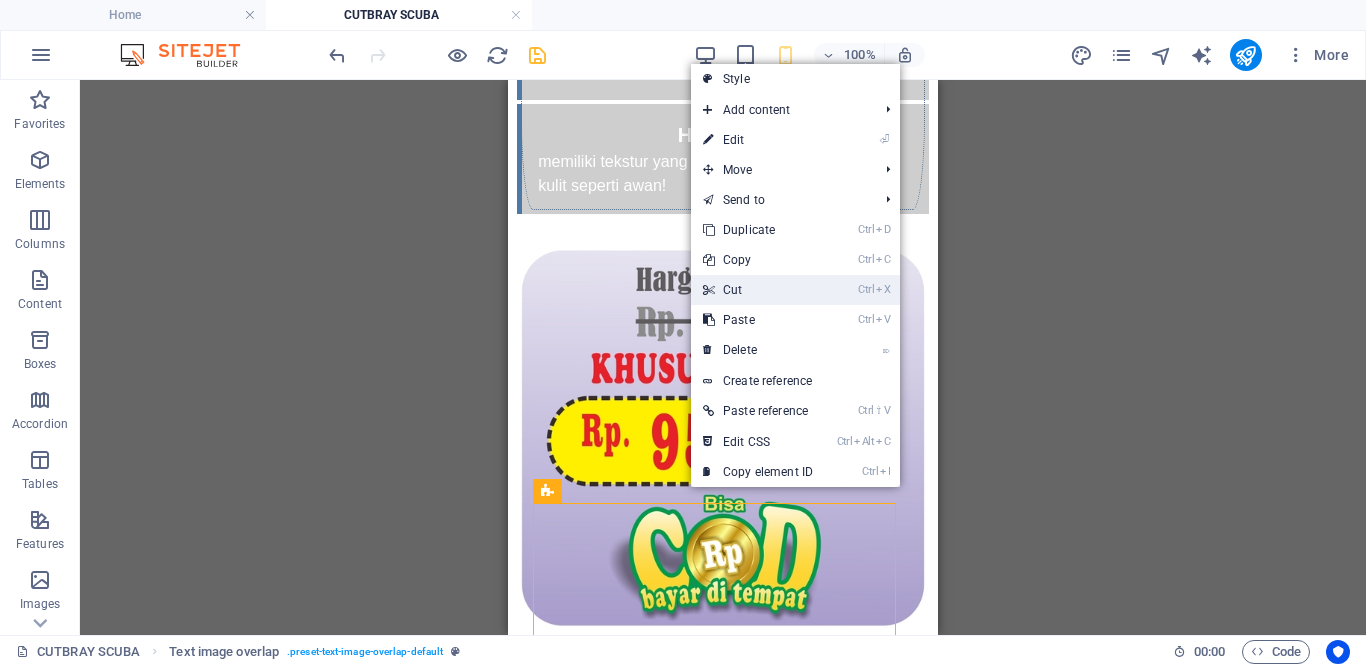 click on "Ctrl X  Cut" at bounding box center (758, 290) 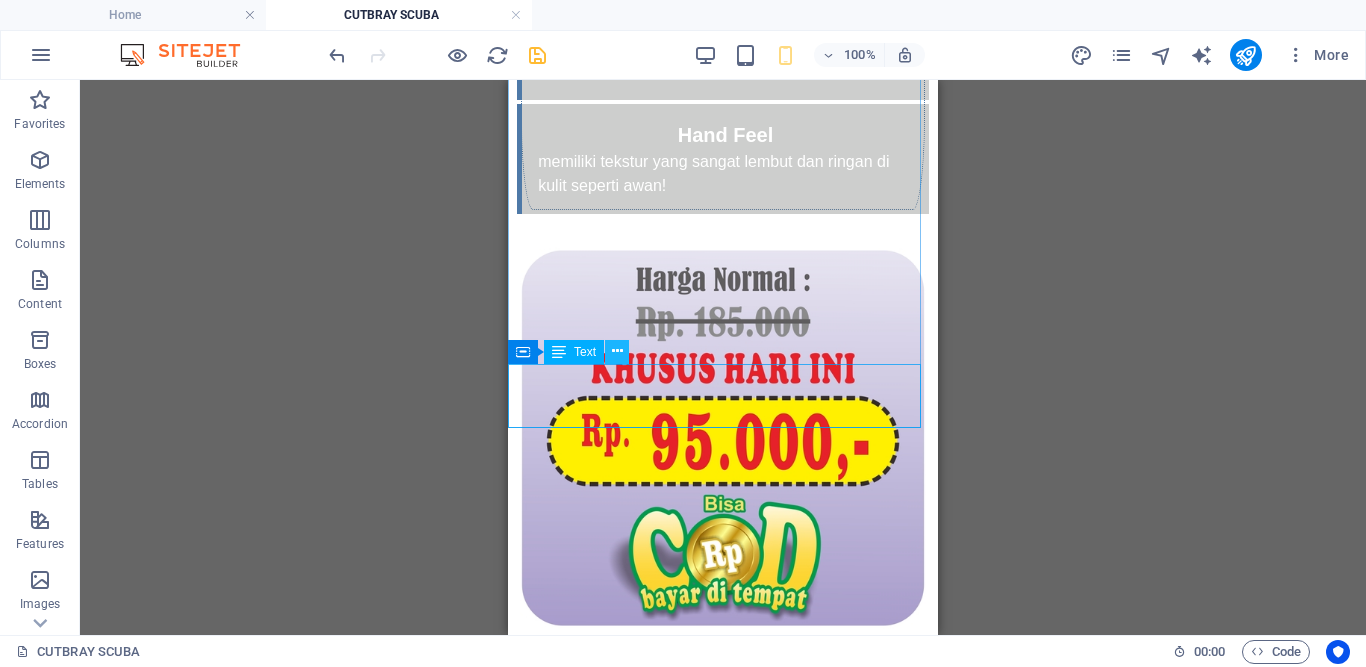 click at bounding box center [617, 351] 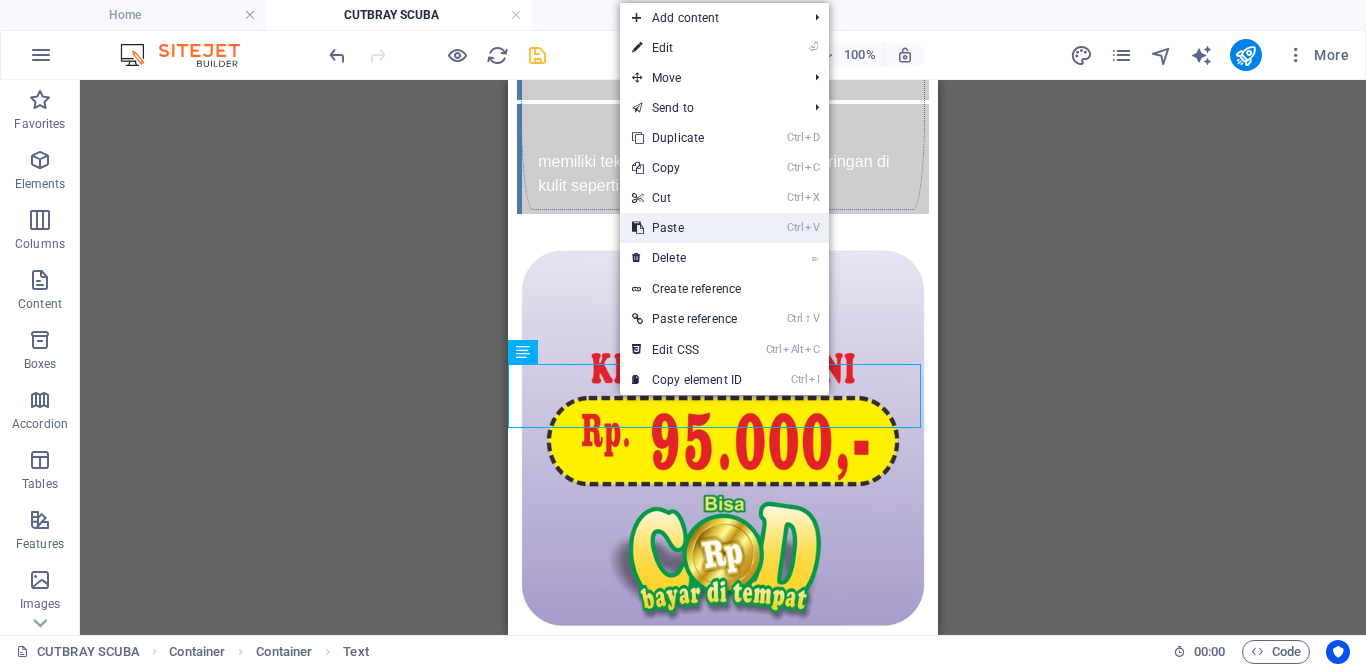 drag, startPoint x: 689, startPoint y: 229, endPoint x: 382, endPoint y: 283, distance: 311.713 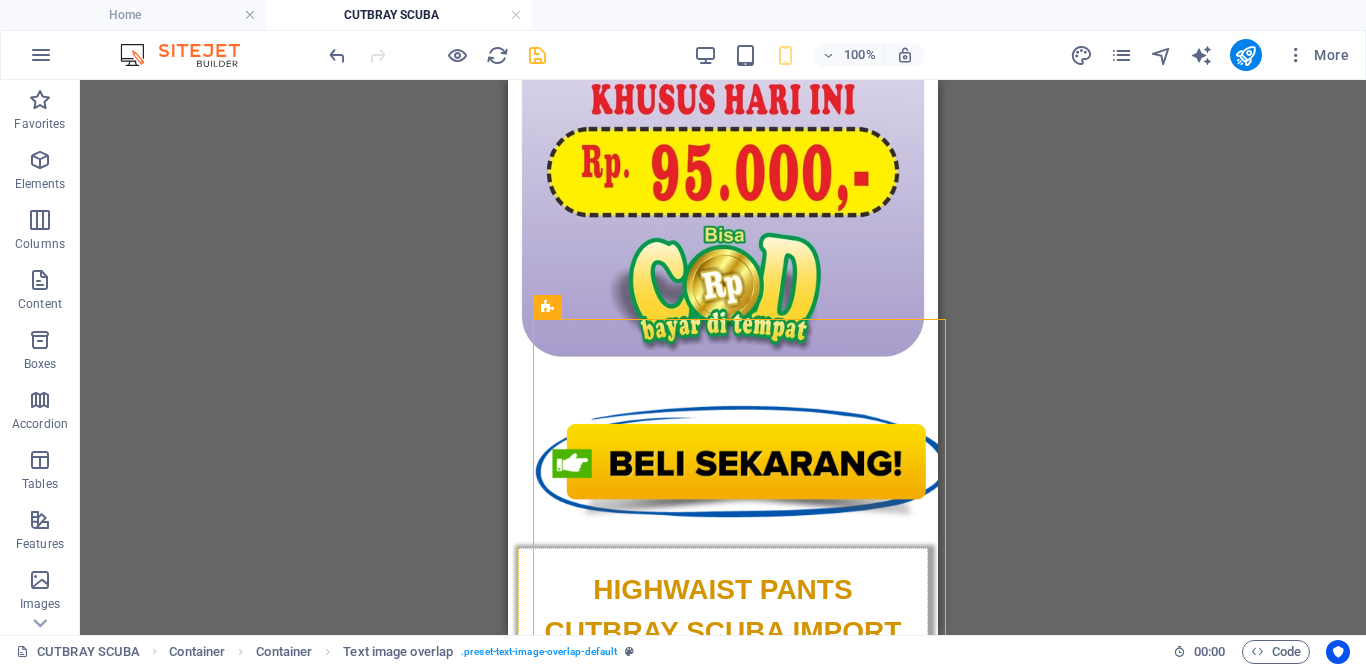 scroll, scrollTop: 3291, scrollLeft: 0, axis: vertical 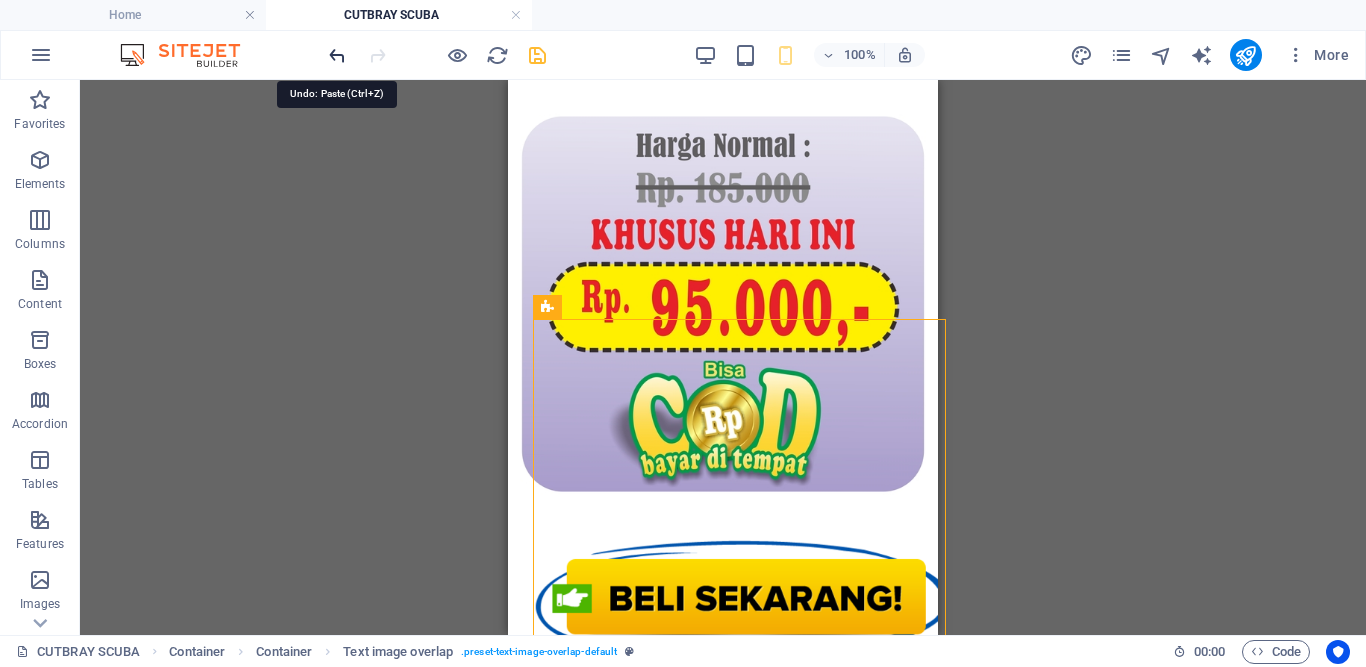 drag, startPoint x: 342, startPoint y: 53, endPoint x: 86, endPoint y: 165, distance: 279.42798 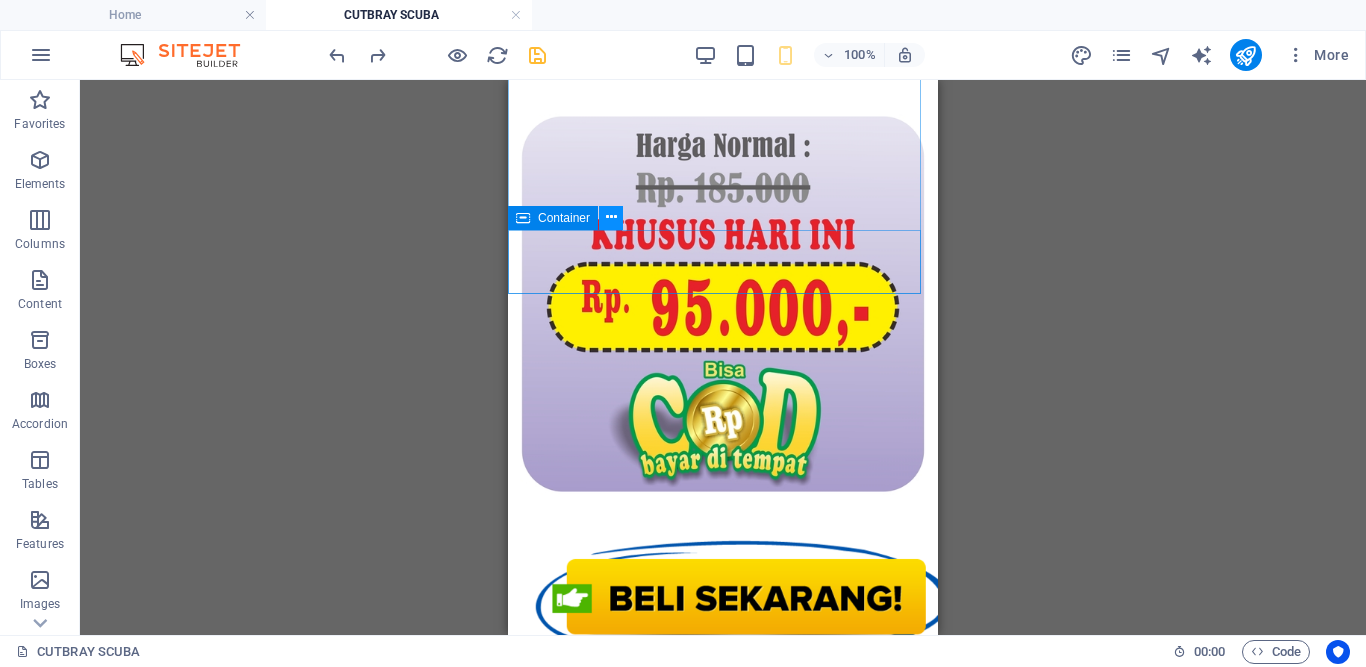 click at bounding box center (611, 217) 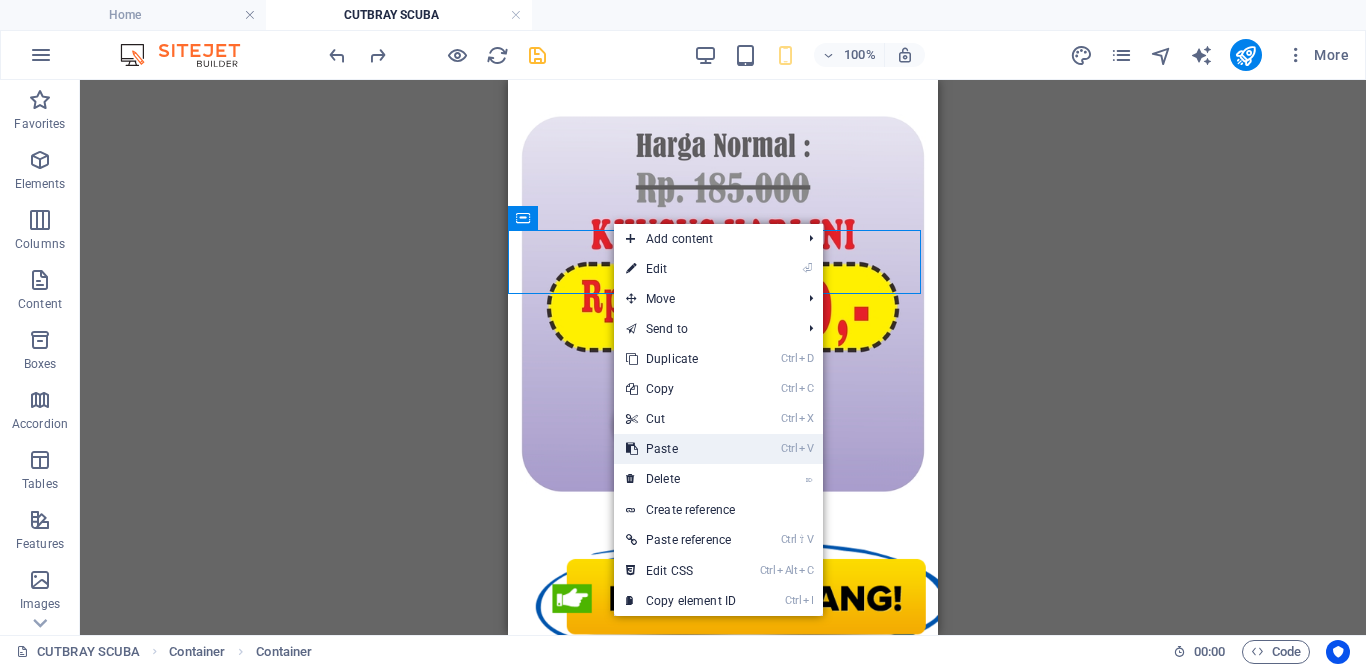 drag, startPoint x: 658, startPoint y: 439, endPoint x: 284, endPoint y: 323, distance: 391.5763 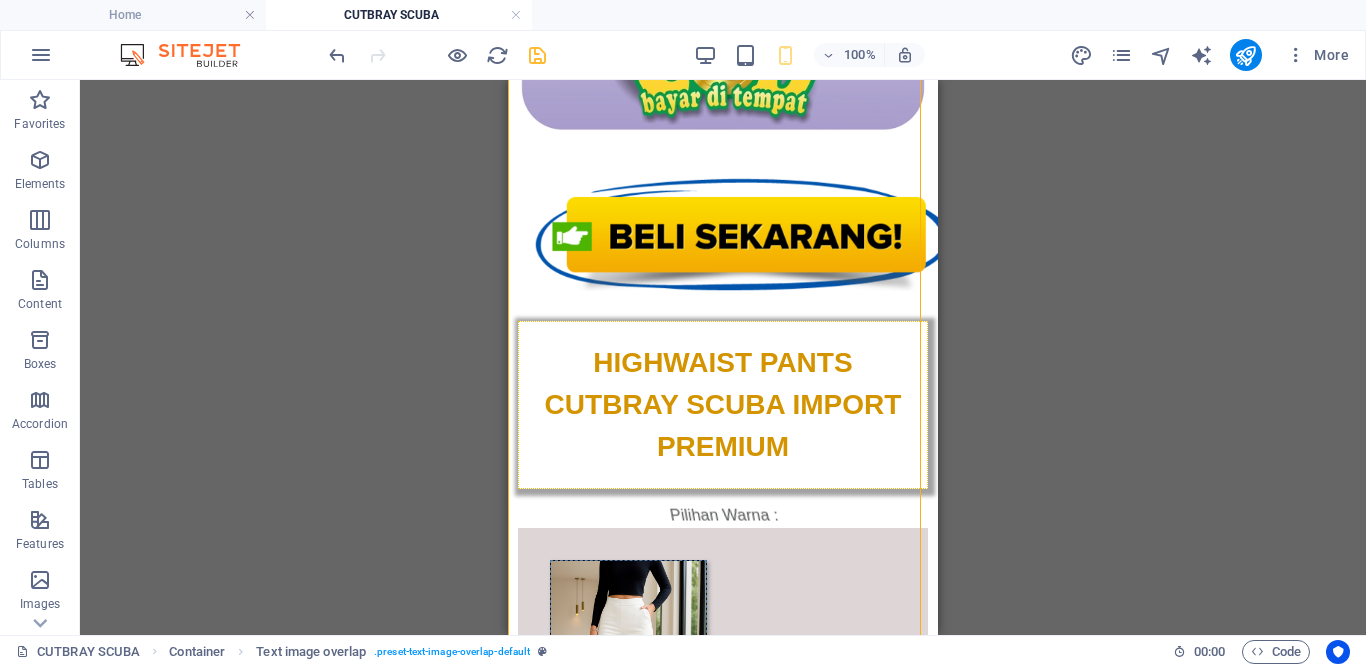 scroll, scrollTop: 3550, scrollLeft: 0, axis: vertical 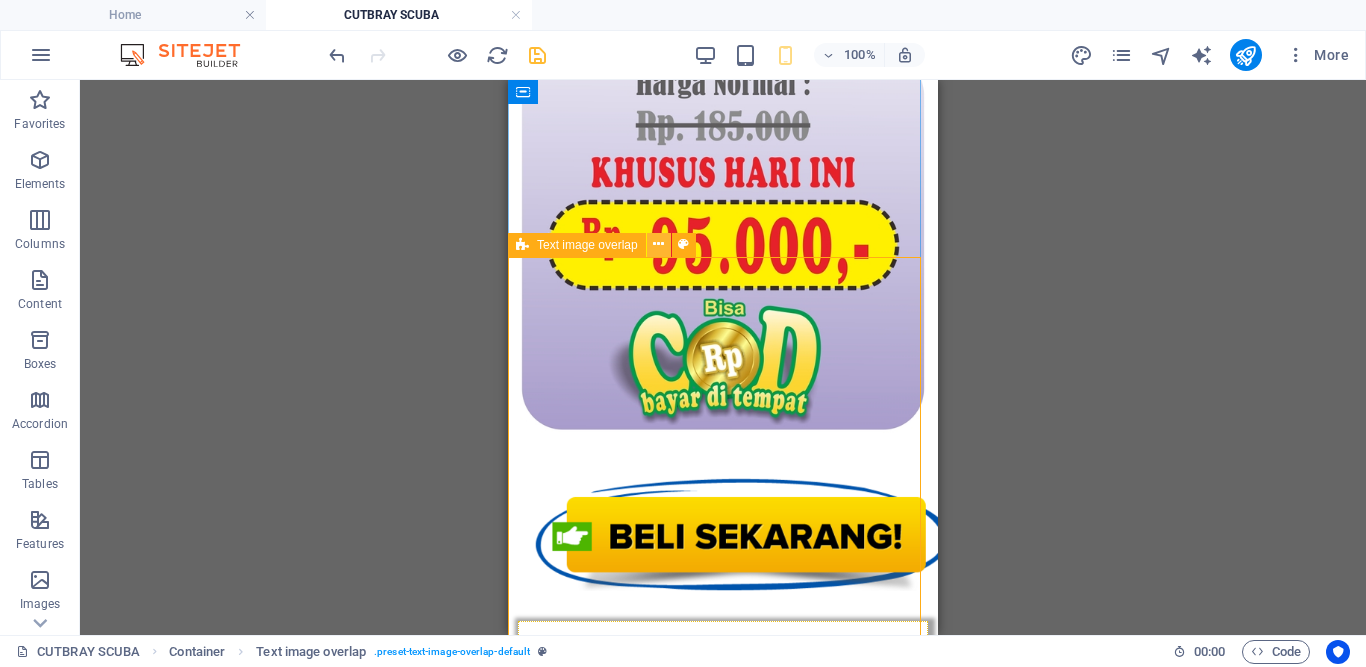 click at bounding box center [658, 244] 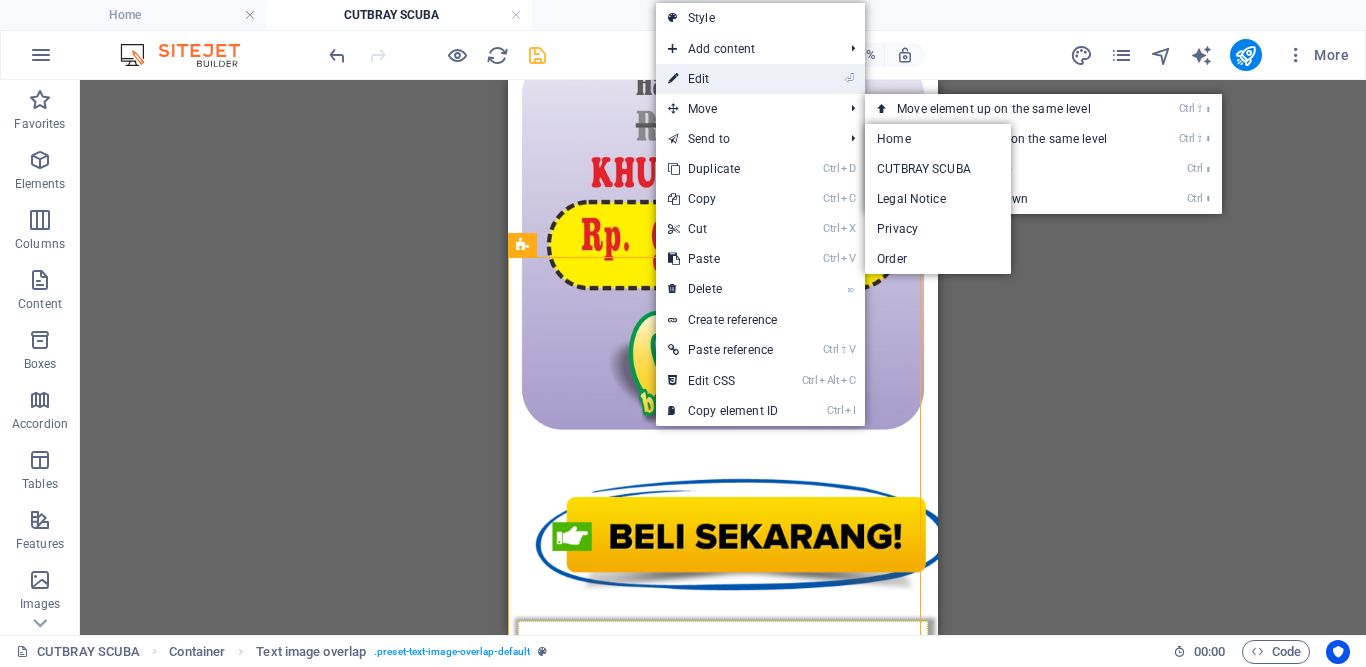 click on "⏎  Edit" at bounding box center (723, 79) 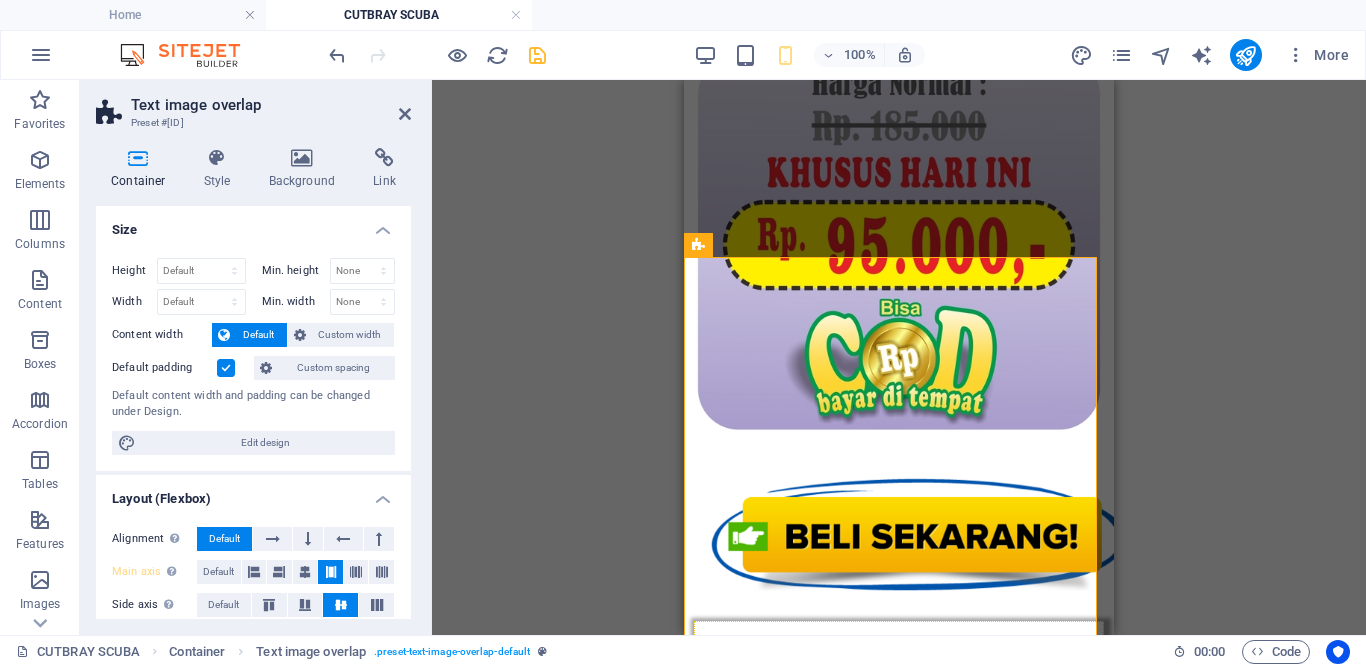 scroll, scrollTop: 362, scrollLeft: 0, axis: vertical 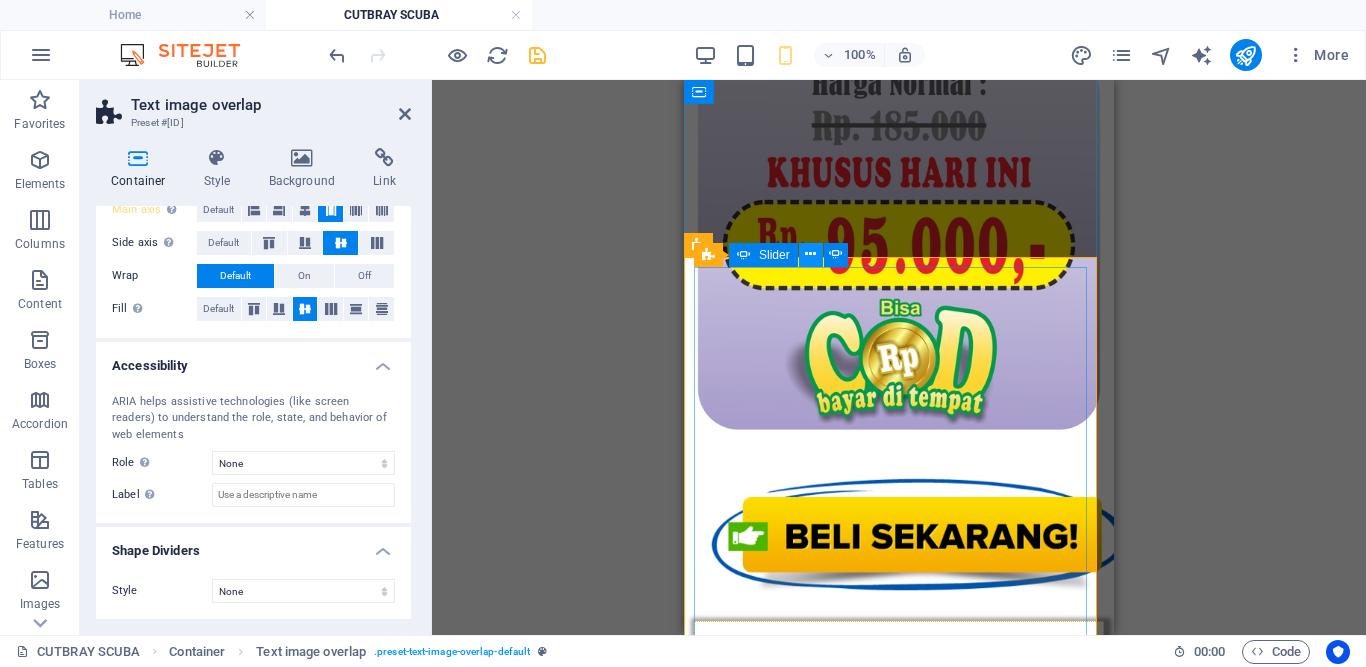 click at bounding box center (811, 255) 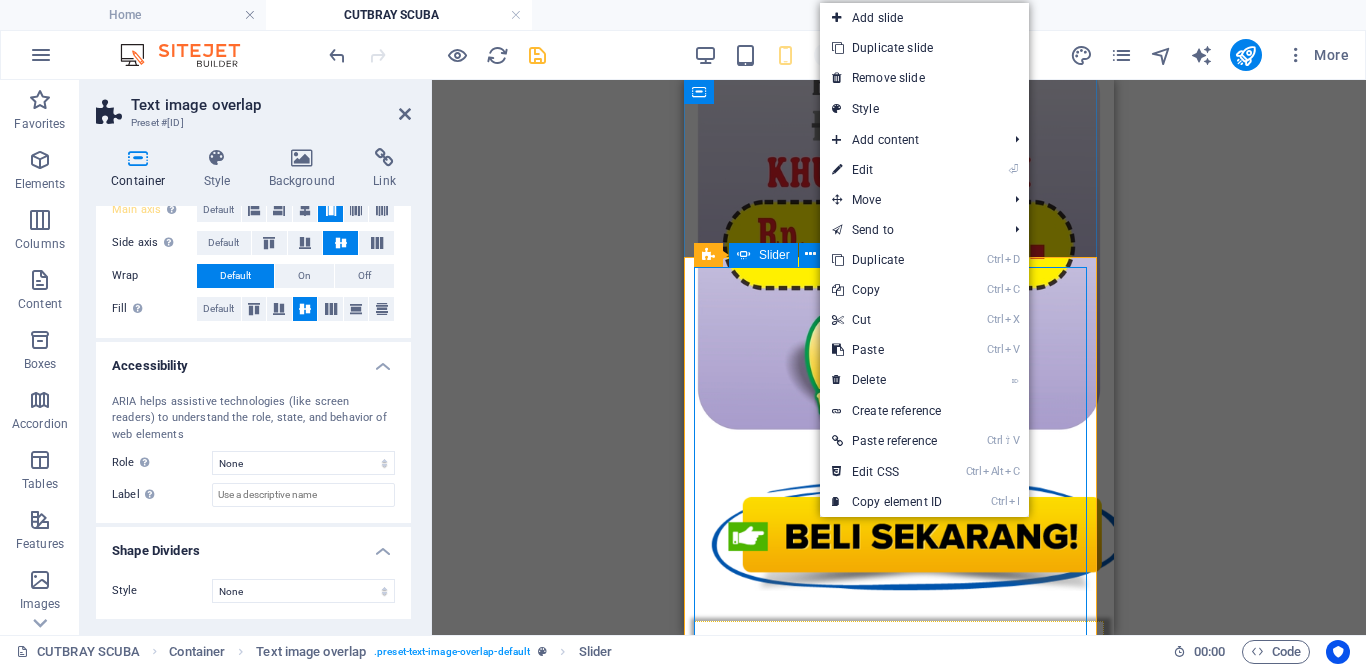 click on "Slider" at bounding box center [763, 255] 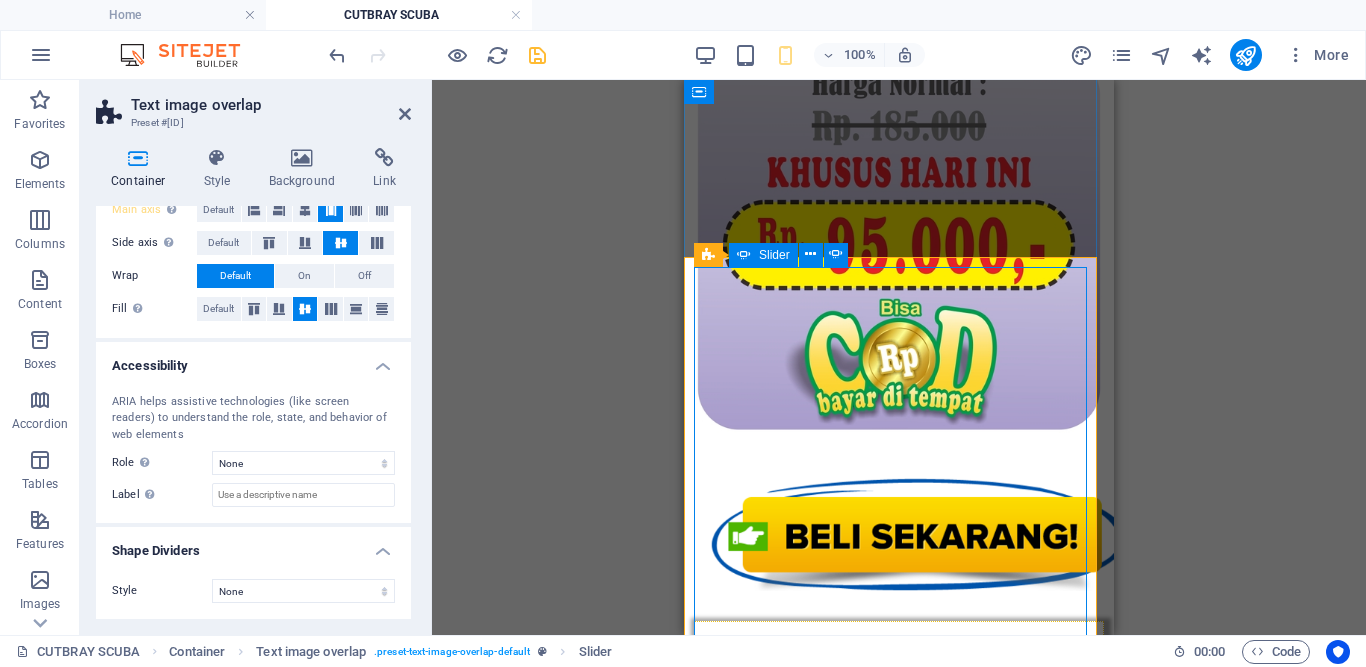 click on "Slider" at bounding box center (763, 255) 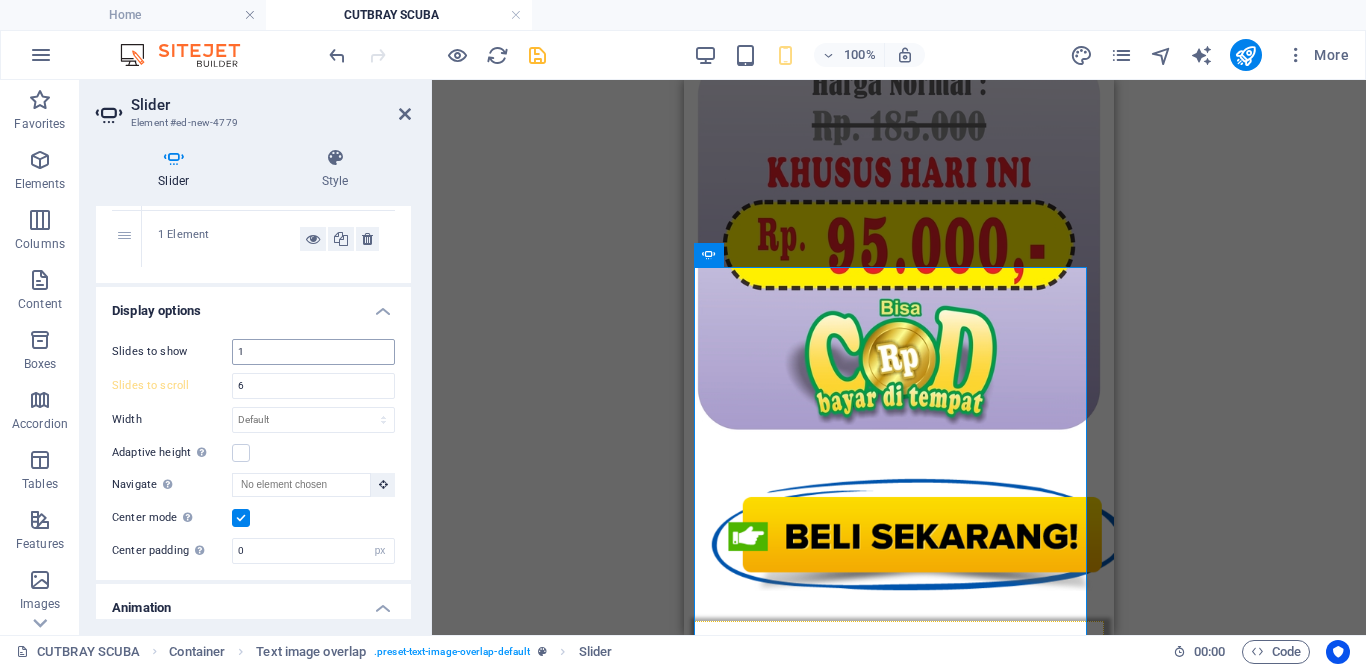 scroll, scrollTop: 0, scrollLeft: 0, axis: both 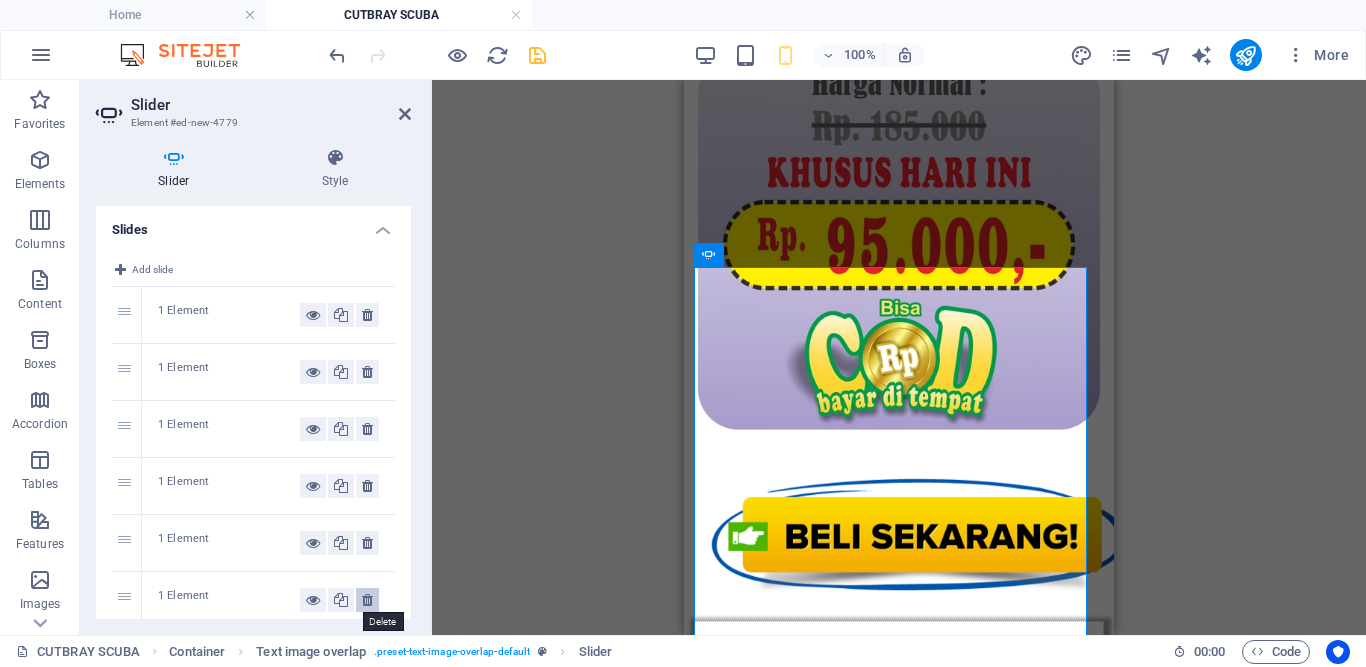 click at bounding box center (367, 600) 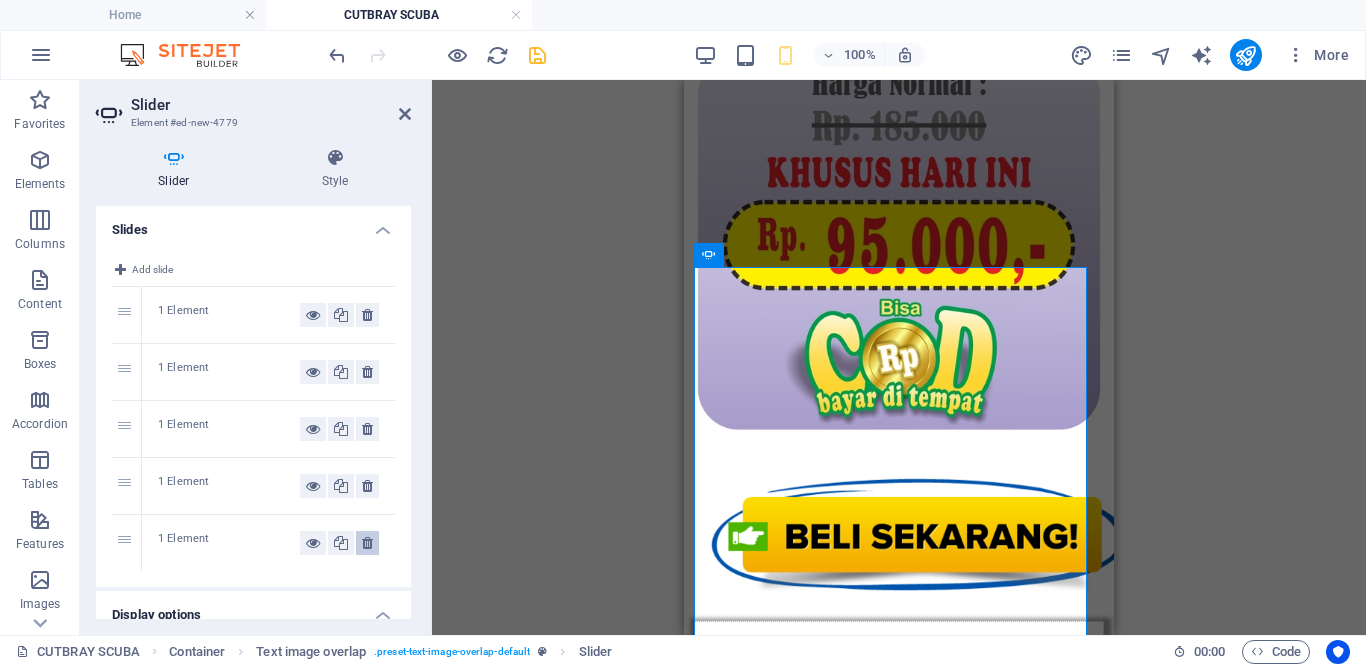 click at bounding box center [367, 543] 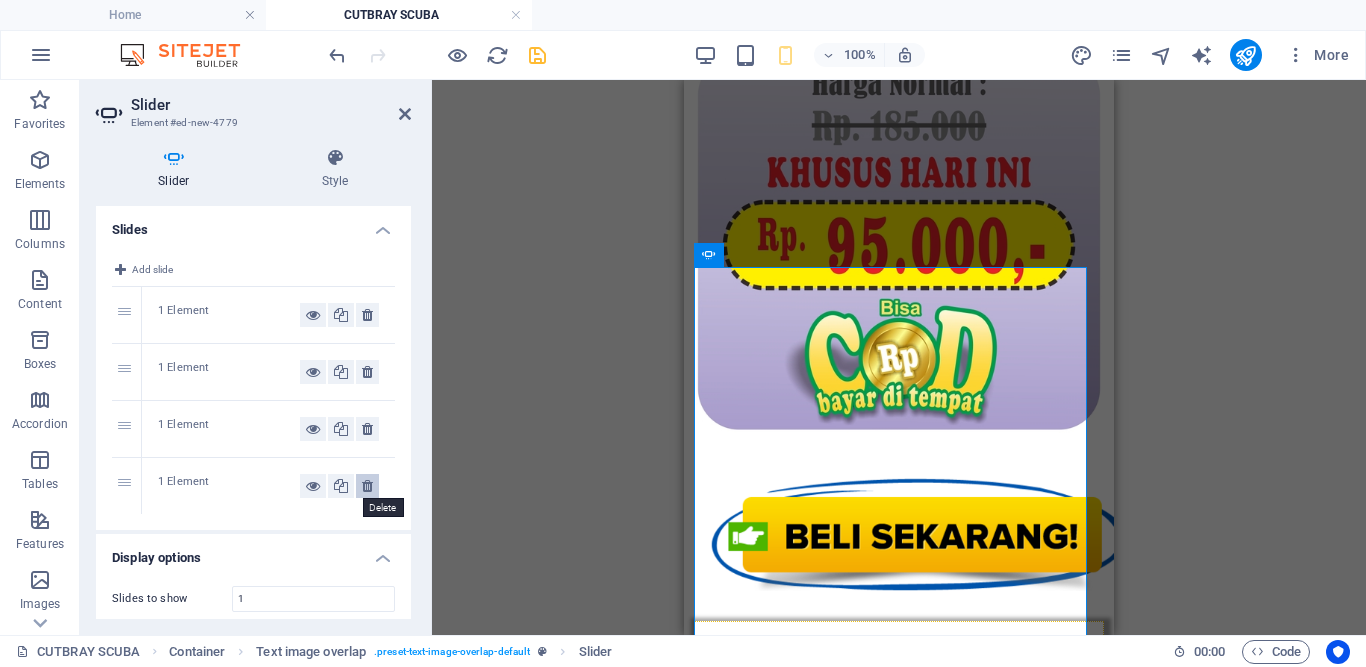 click at bounding box center (367, 486) 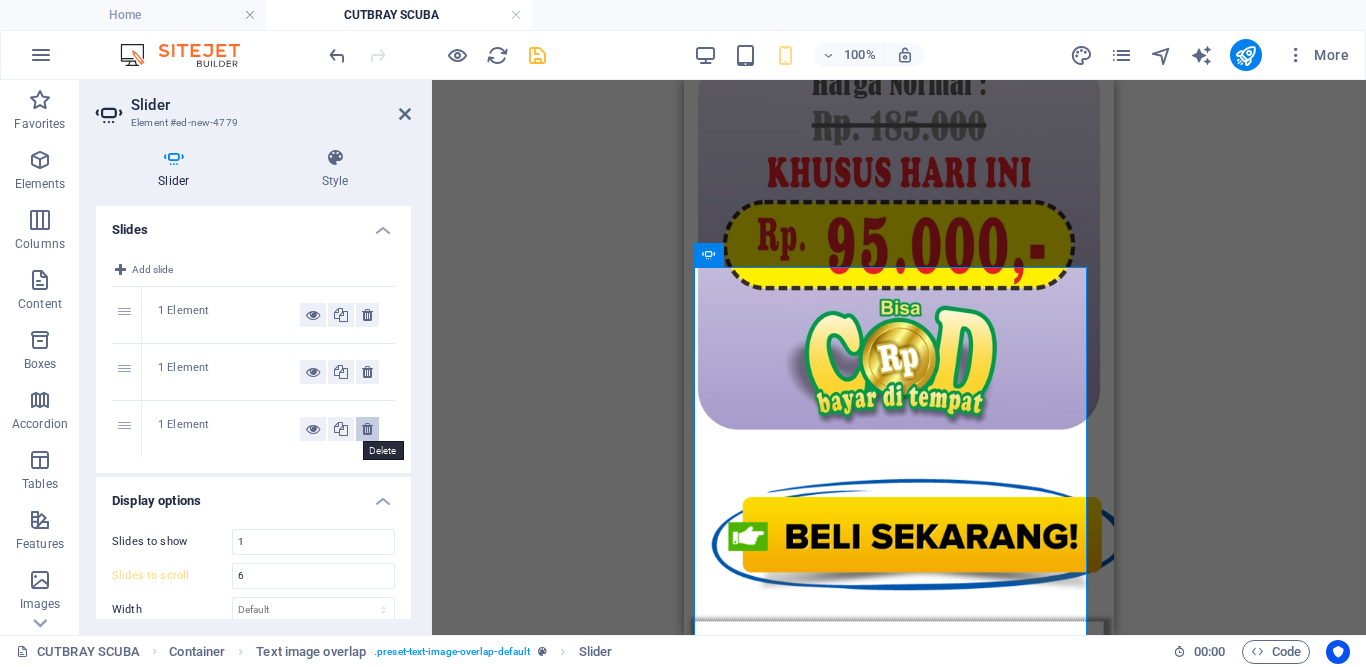 click at bounding box center (367, 429) 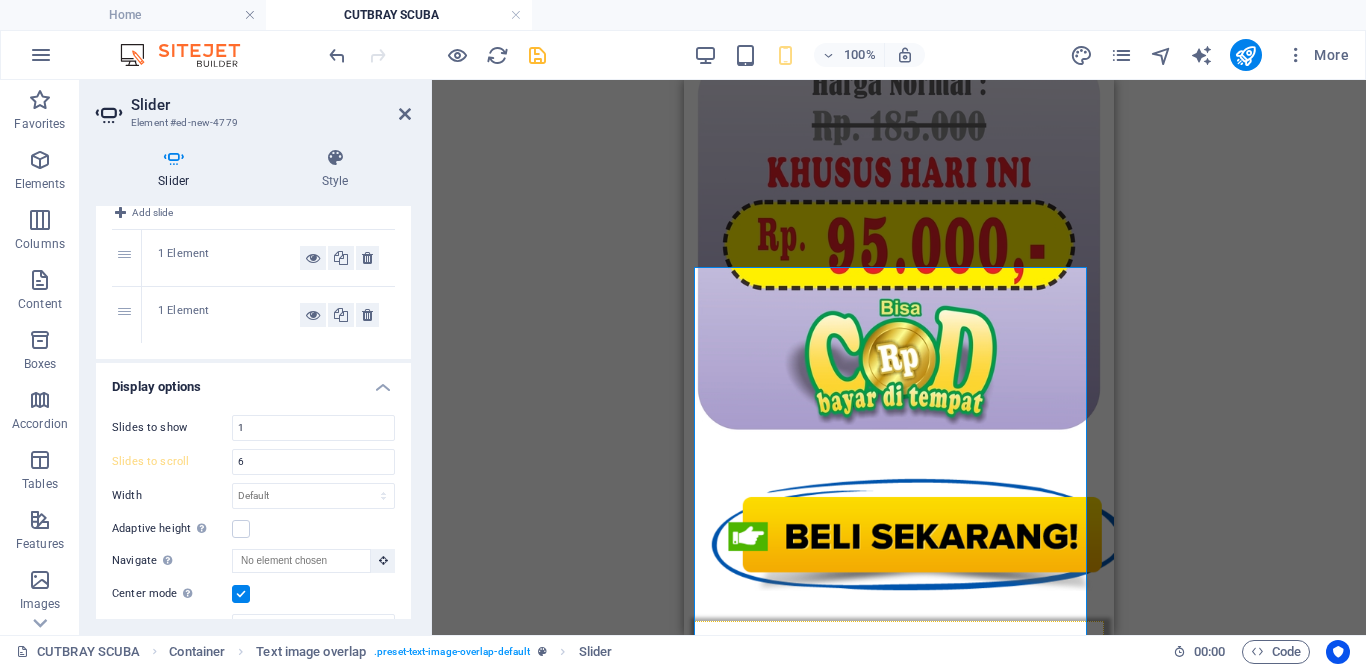 scroll, scrollTop: 0, scrollLeft: 0, axis: both 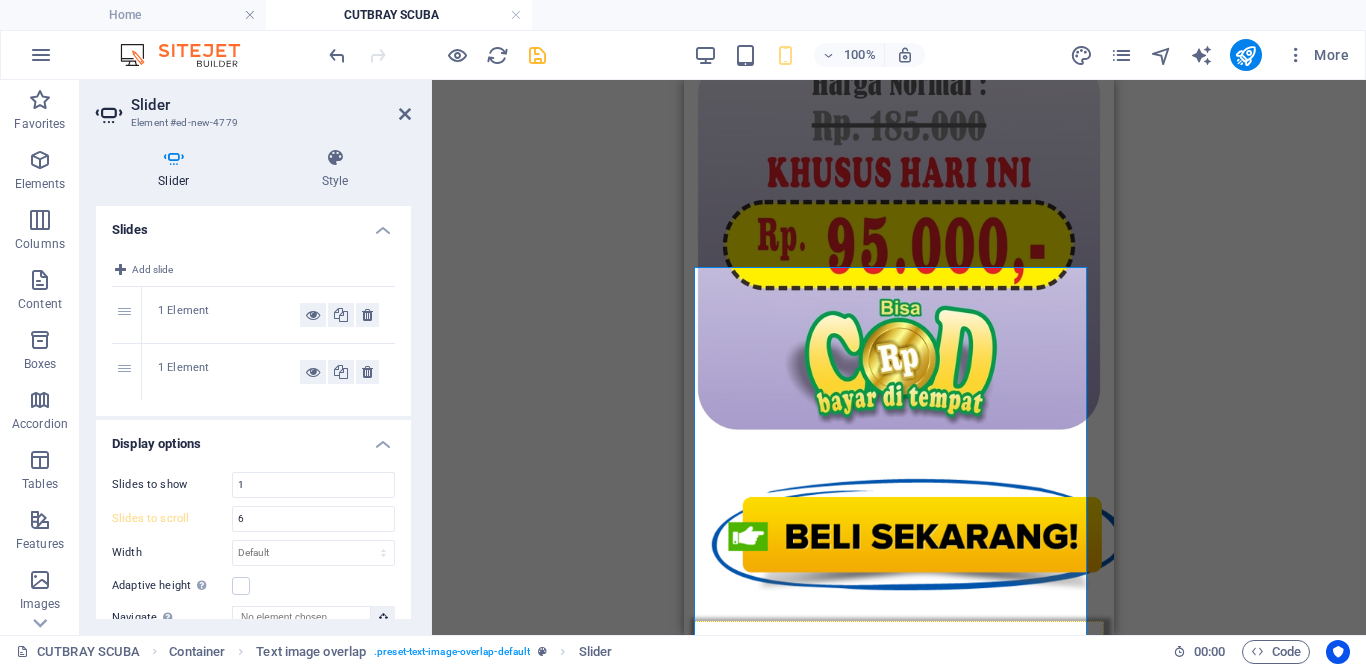 click on "1 Element" at bounding box center [229, 315] 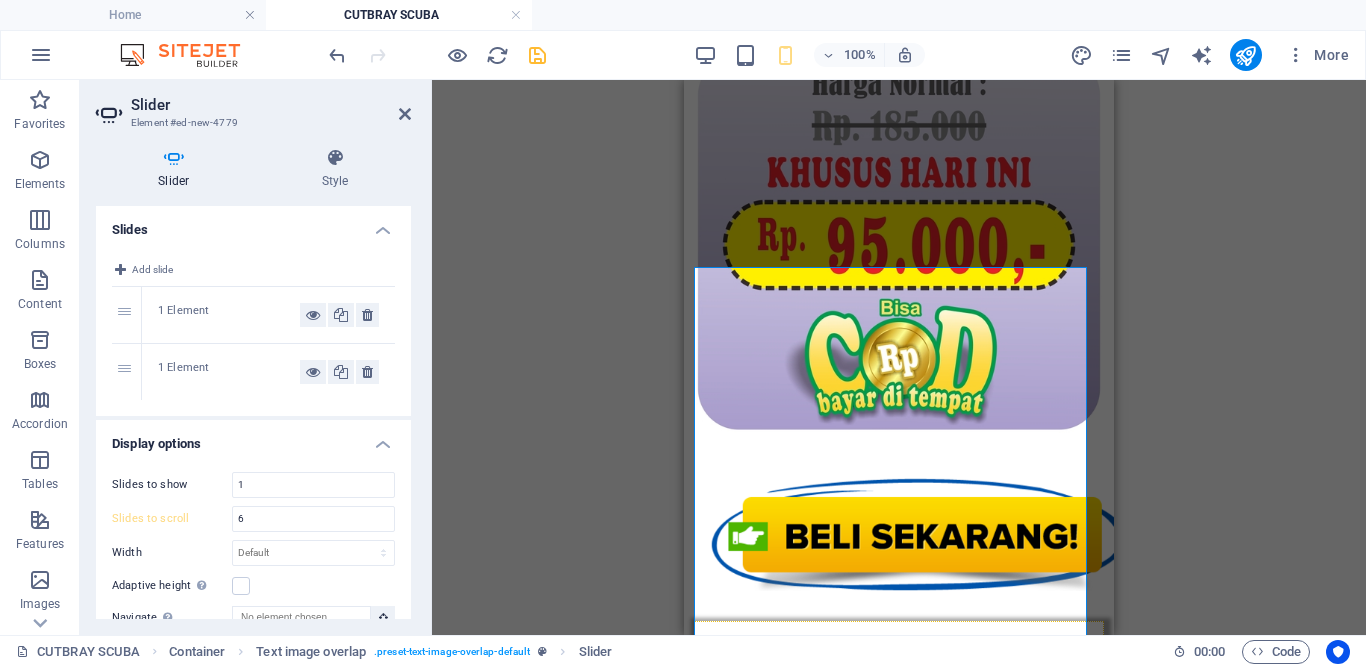 click on "1 Element" at bounding box center [268, 315] 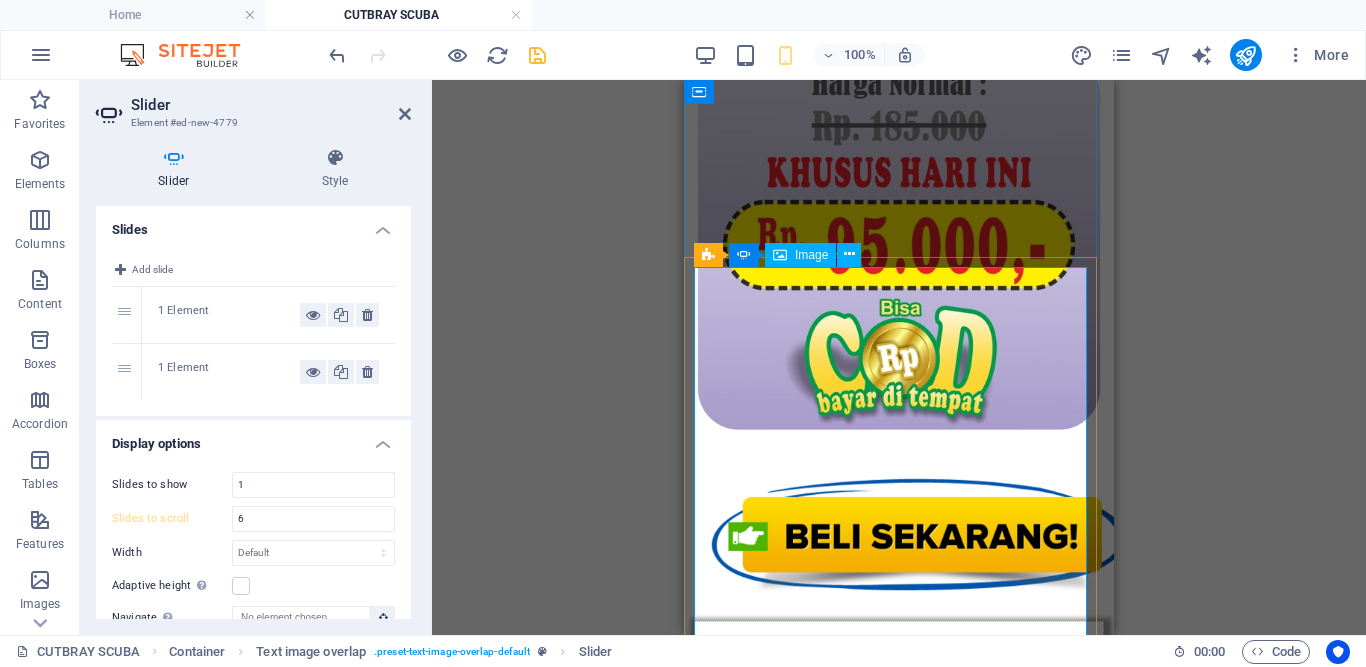 click on "Image" at bounding box center (811, 255) 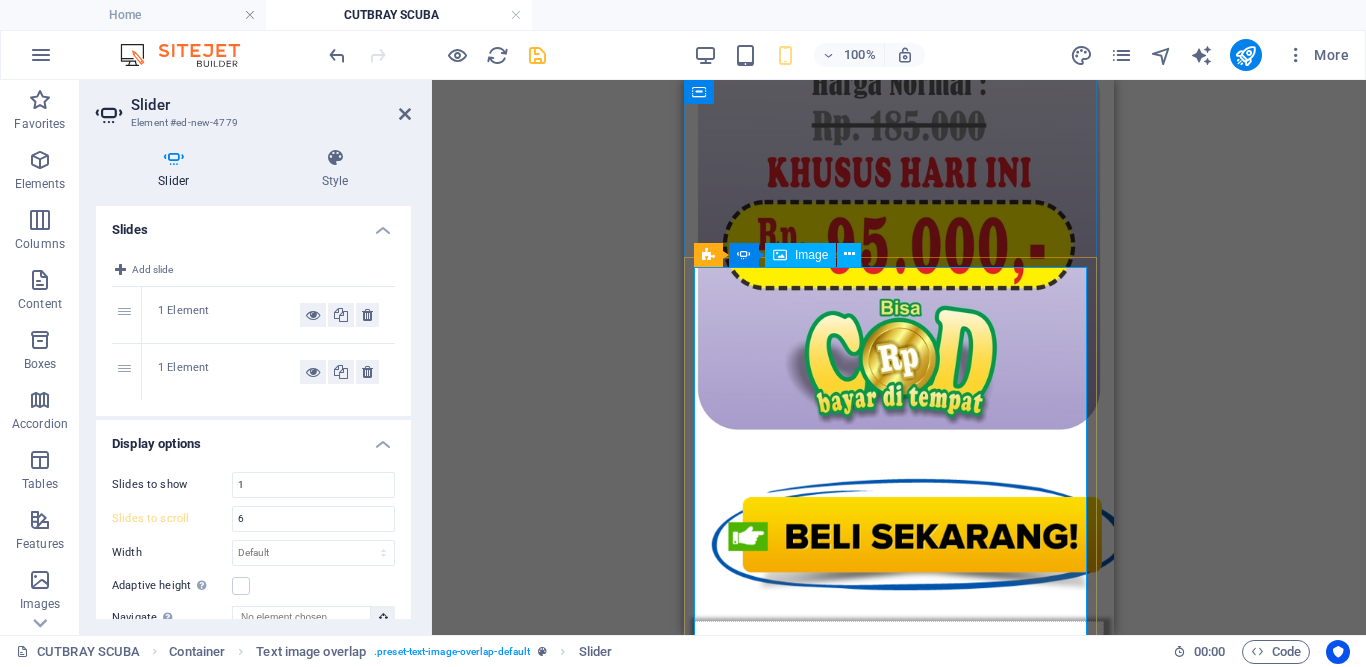 click on "Image" at bounding box center [811, 255] 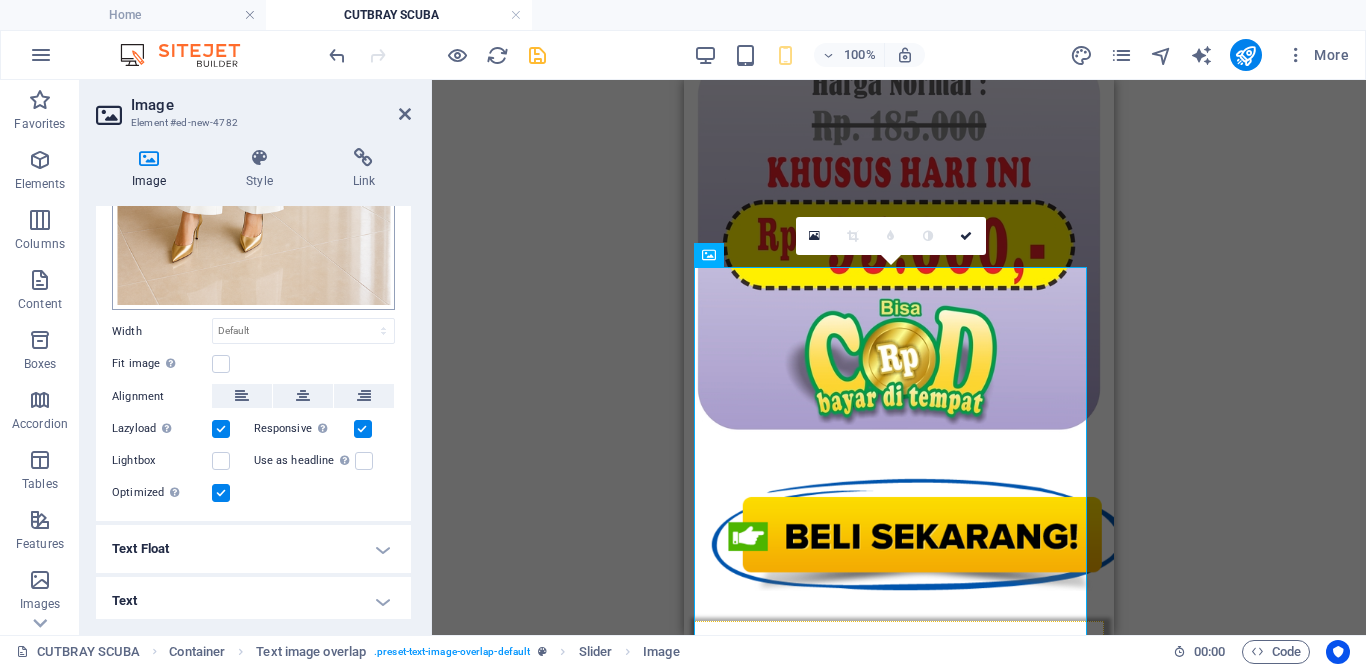 scroll, scrollTop: 6, scrollLeft: 0, axis: vertical 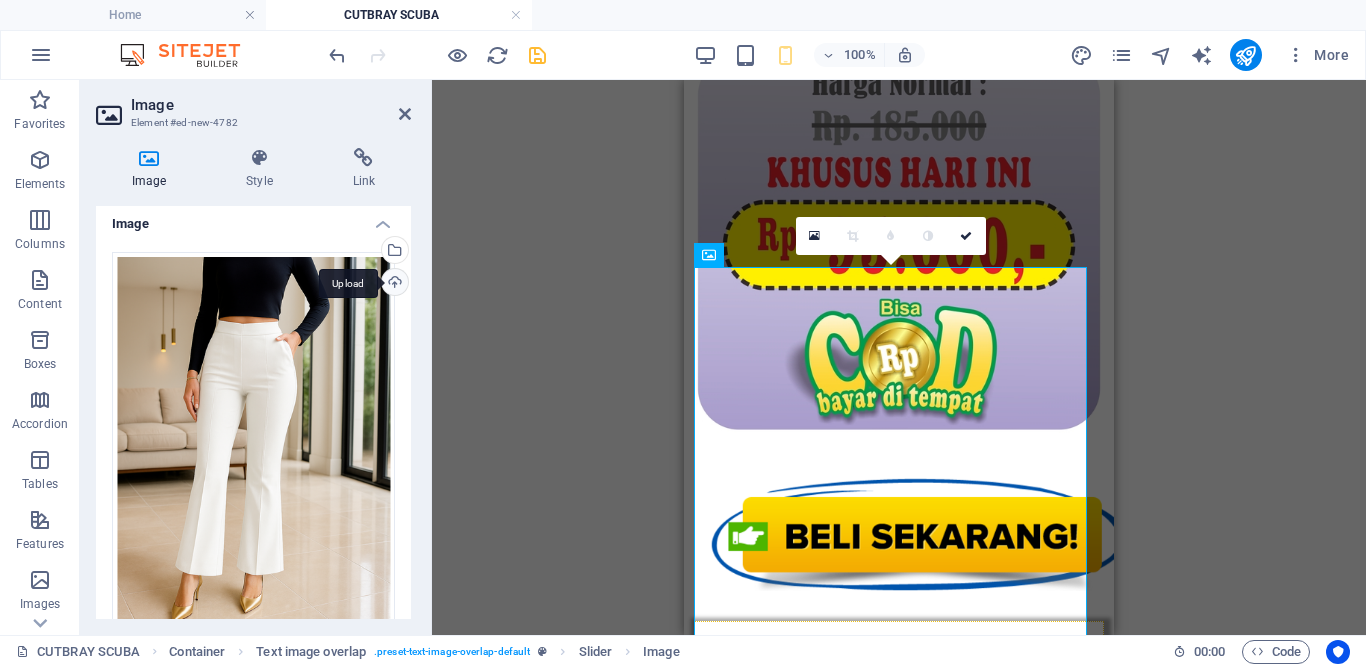 click on "Upload" at bounding box center (393, 284) 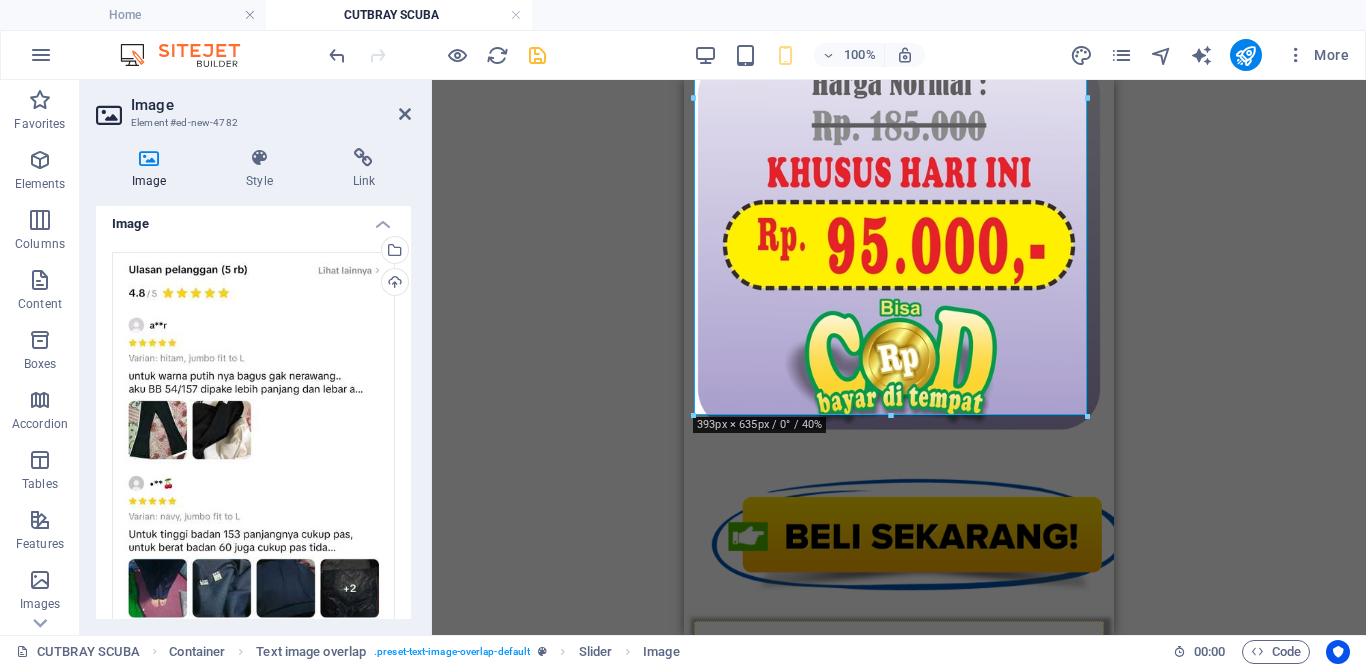scroll, scrollTop: 3839, scrollLeft: 0, axis: vertical 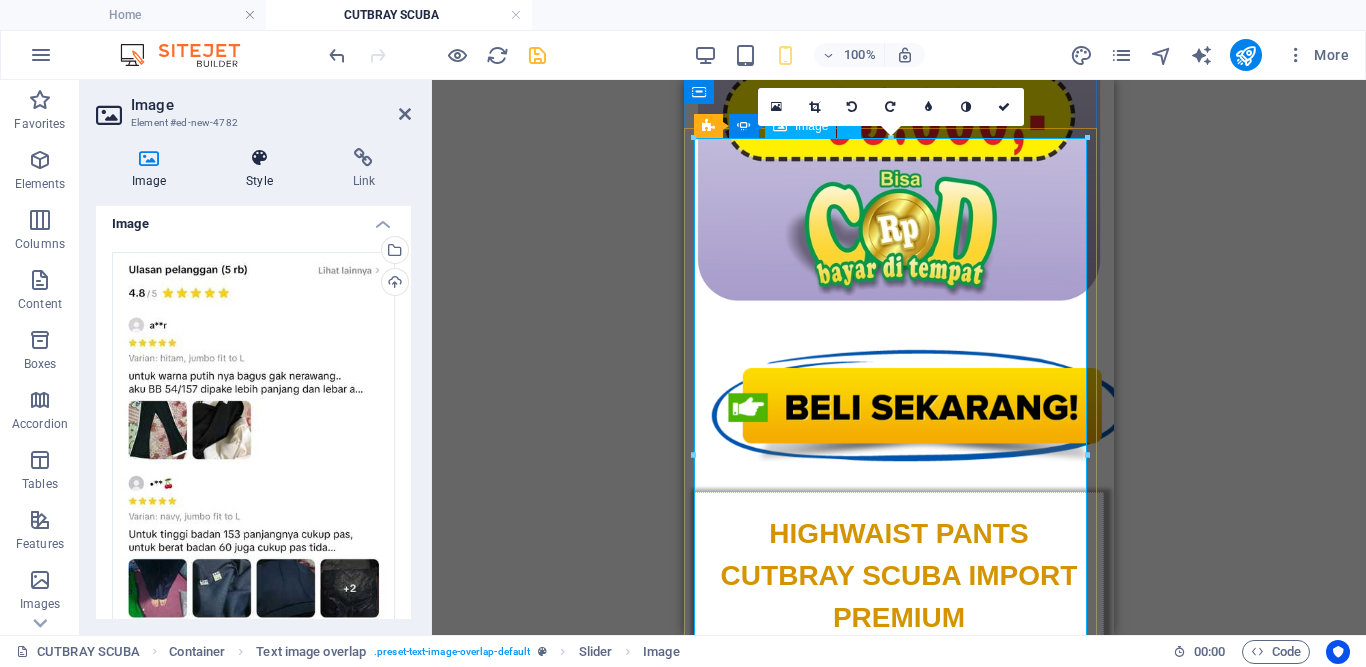 click at bounding box center (259, 158) 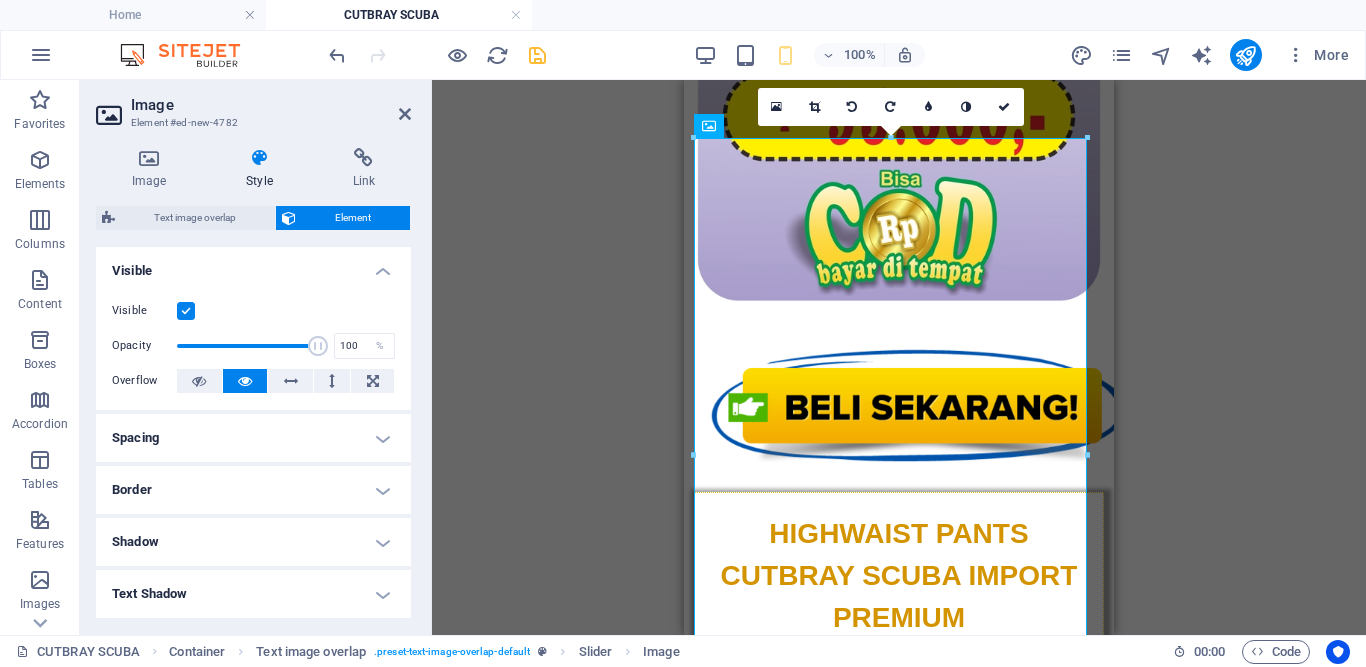 click on "Spacing" at bounding box center (253, 438) 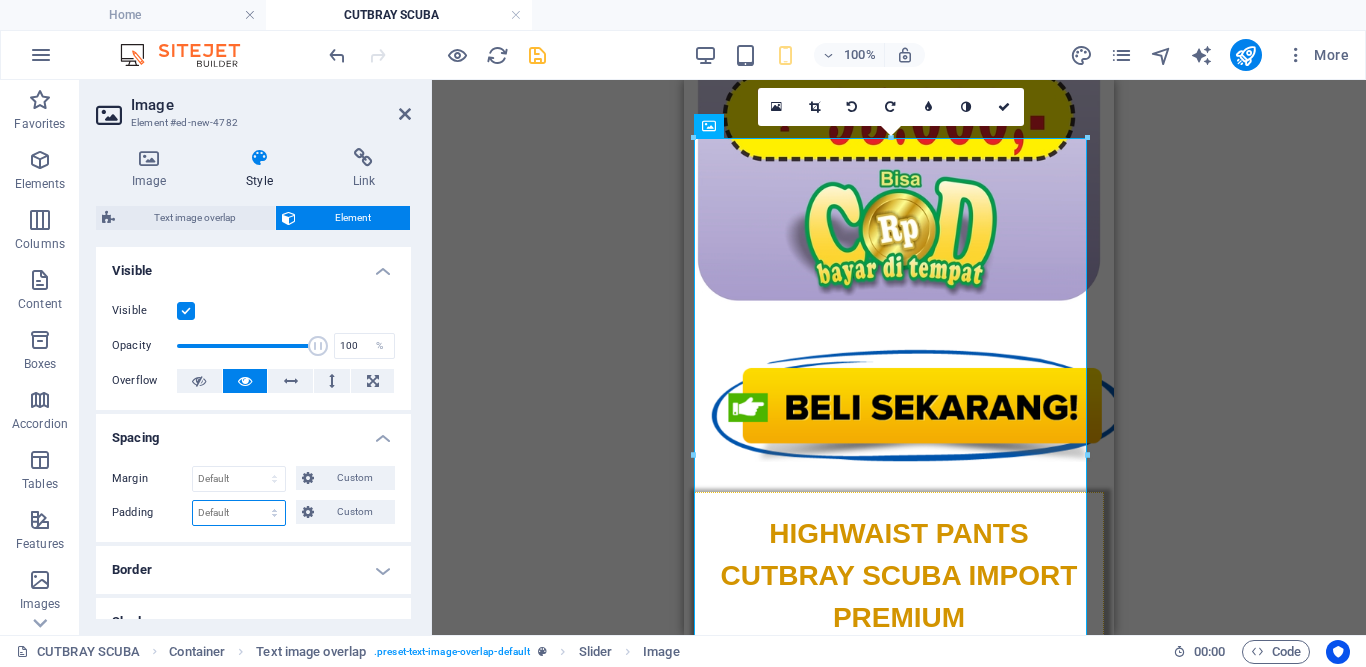 click on "Default px rem % vh vw Custom" at bounding box center [239, 513] 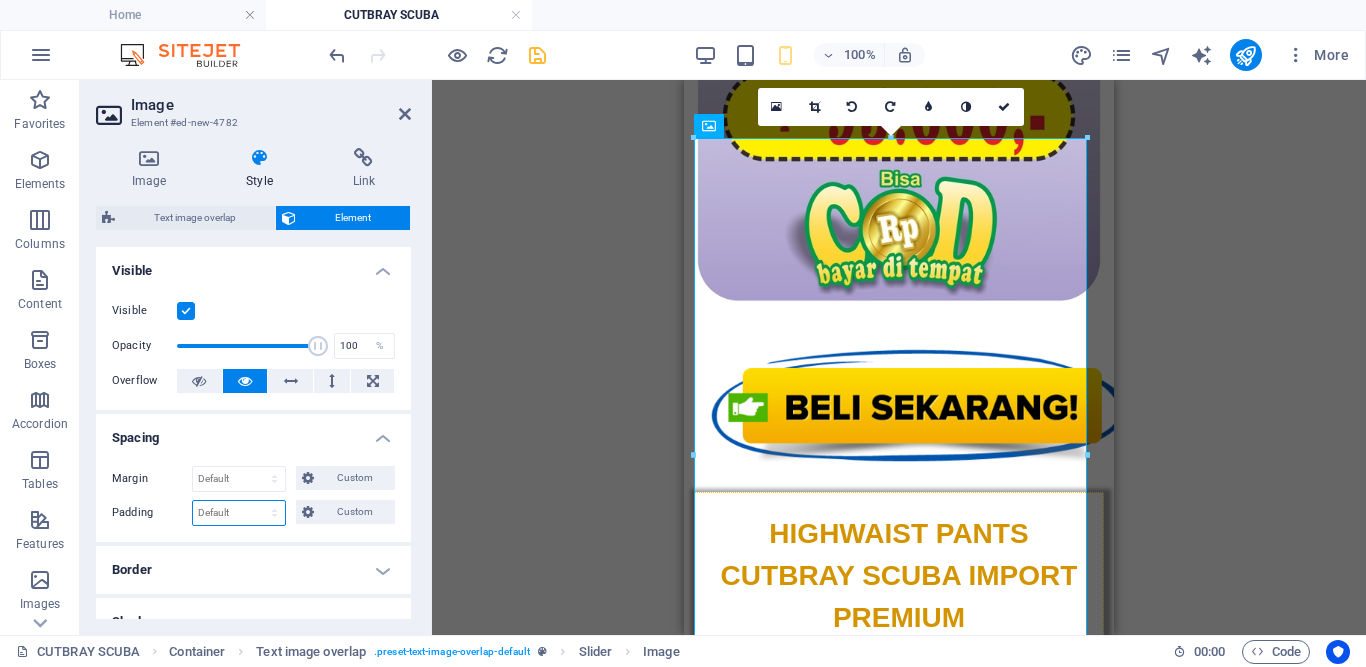 select on "px" 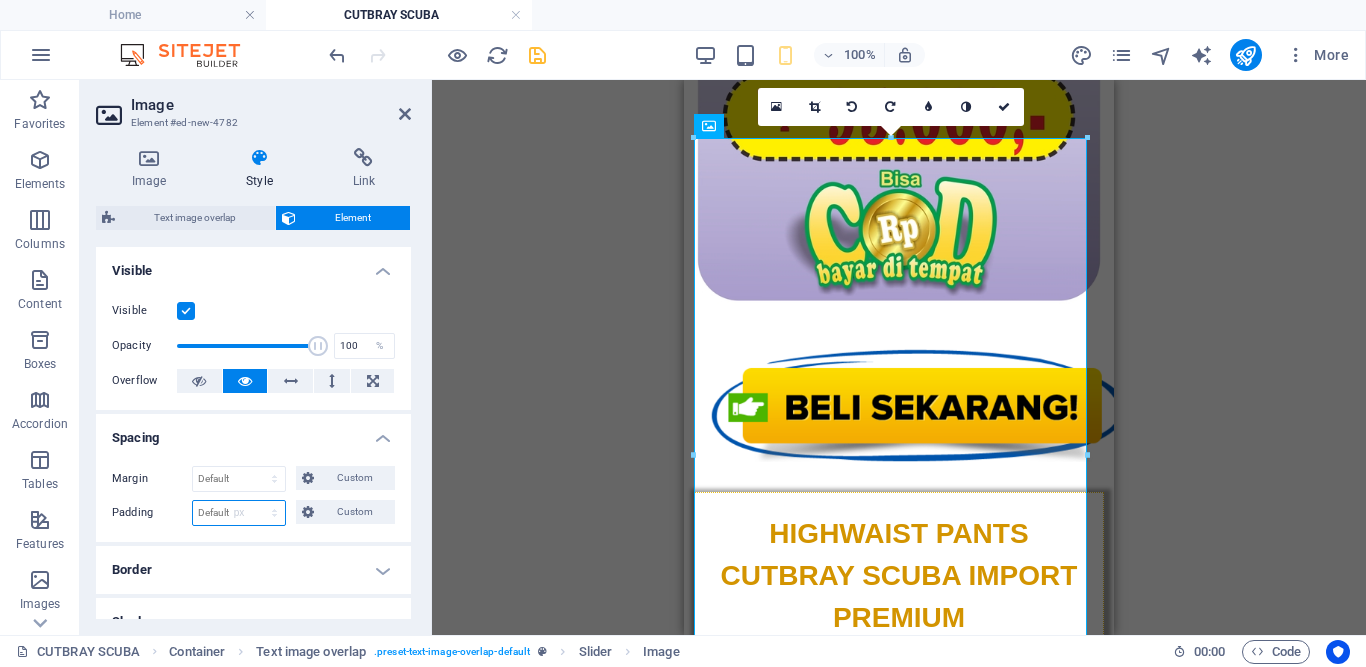 click on "Default px rem % vh vw Custom" at bounding box center [239, 513] 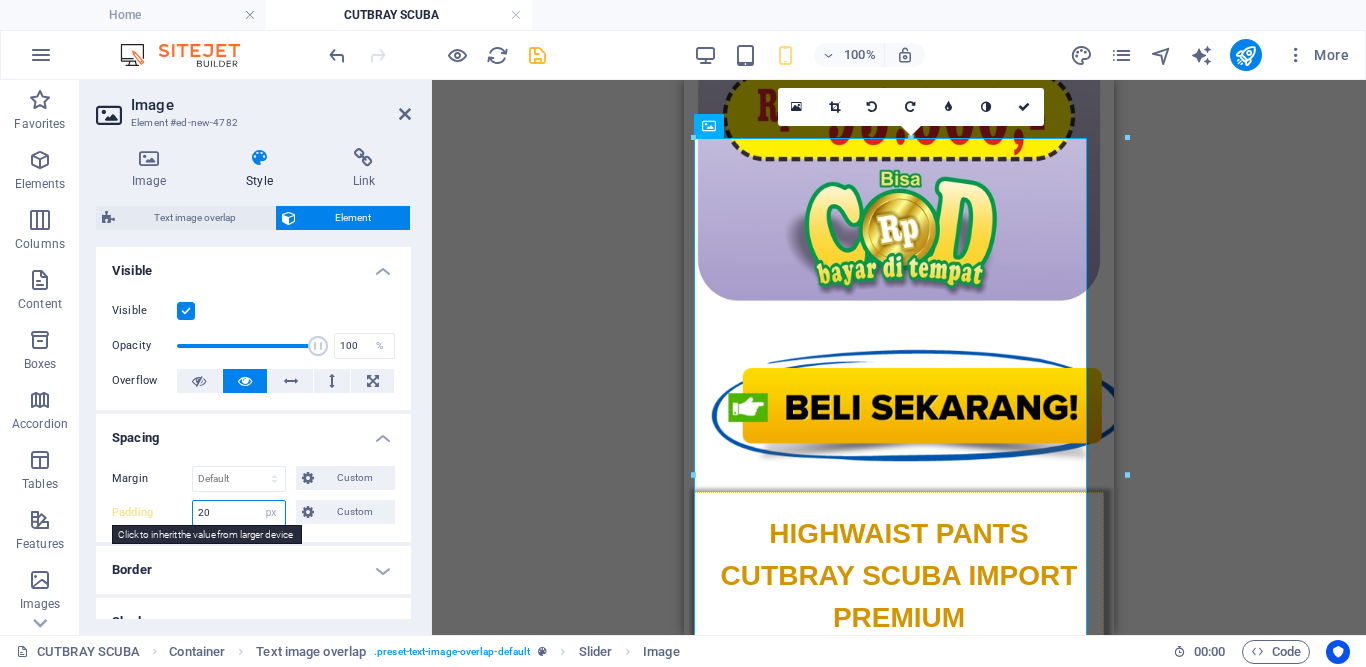 drag, startPoint x: 221, startPoint y: 510, endPoint x: 189, endPoint y: 510, distance: 32 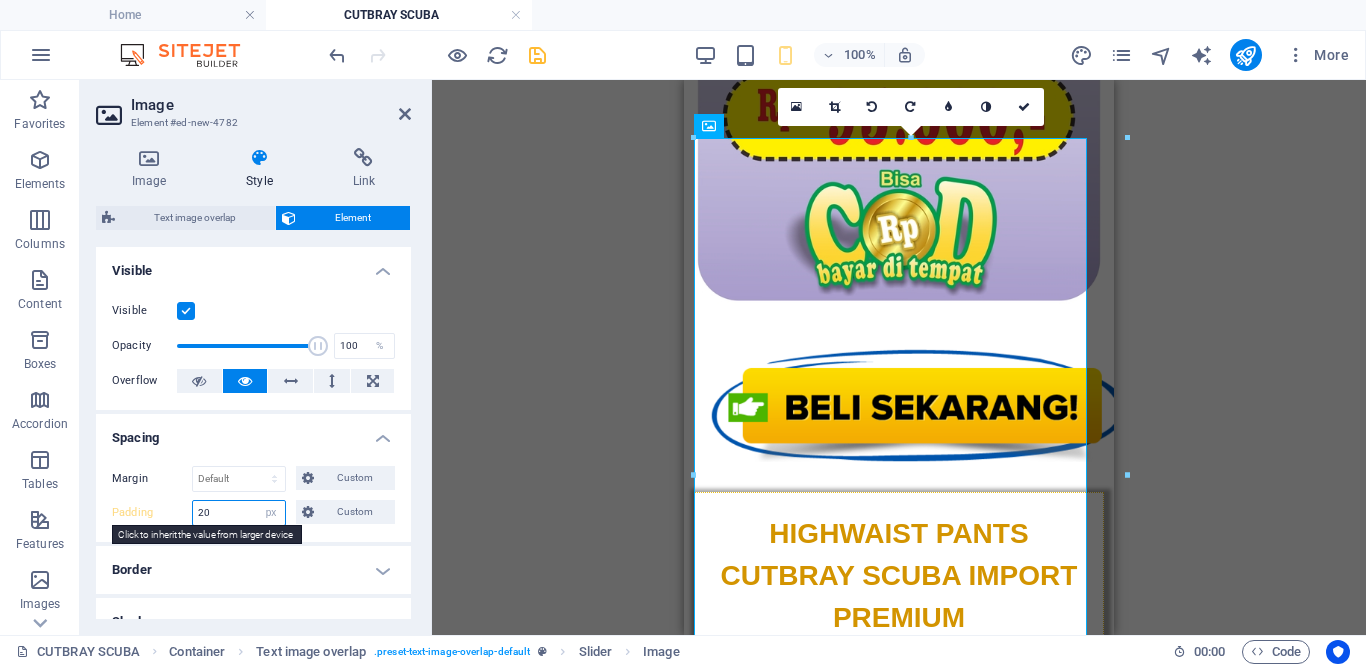 click on "Padding 20 Default px rem % vh vw Custom Custom" at bounding box center (253, 513) 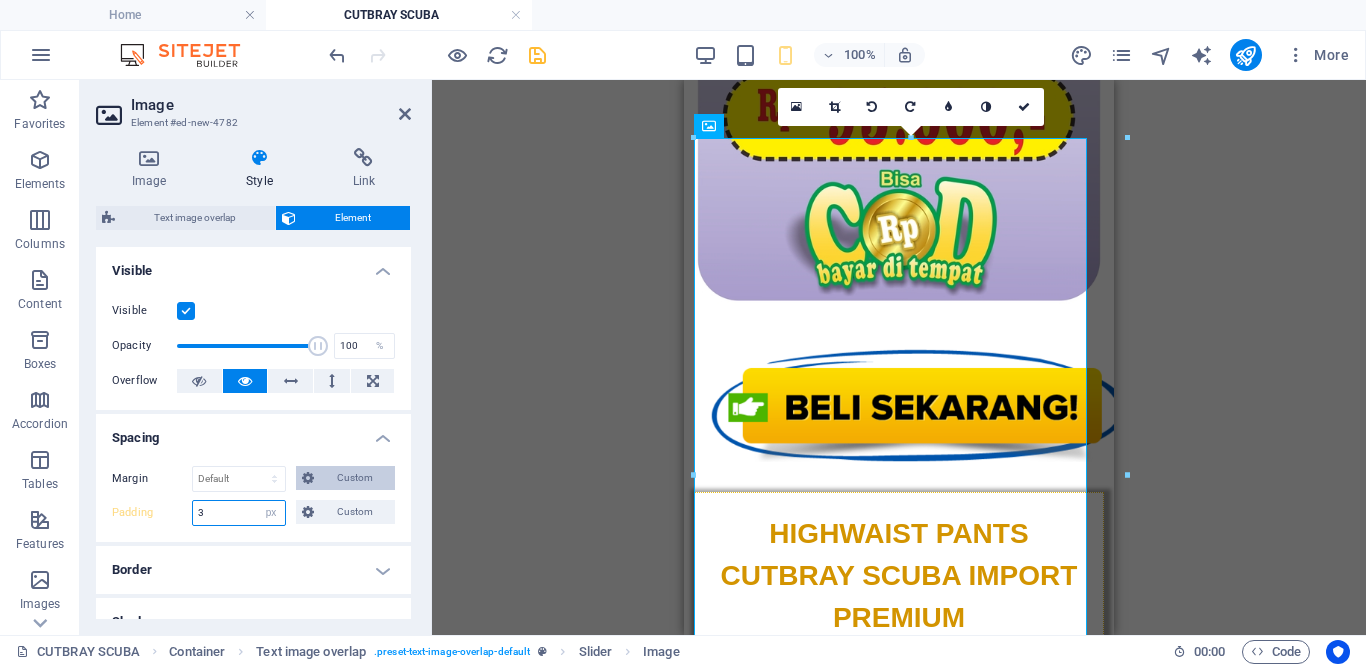 type on "30" 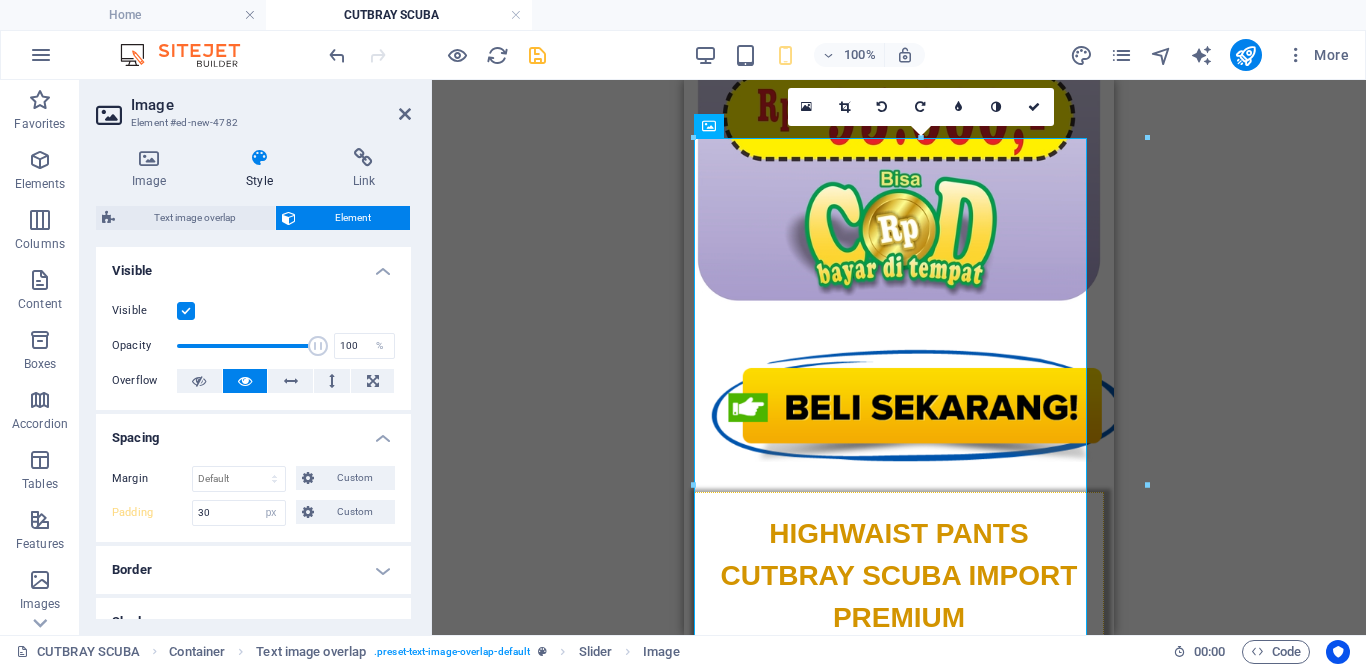 click on "Spacing" at bounding box center [253, 432] 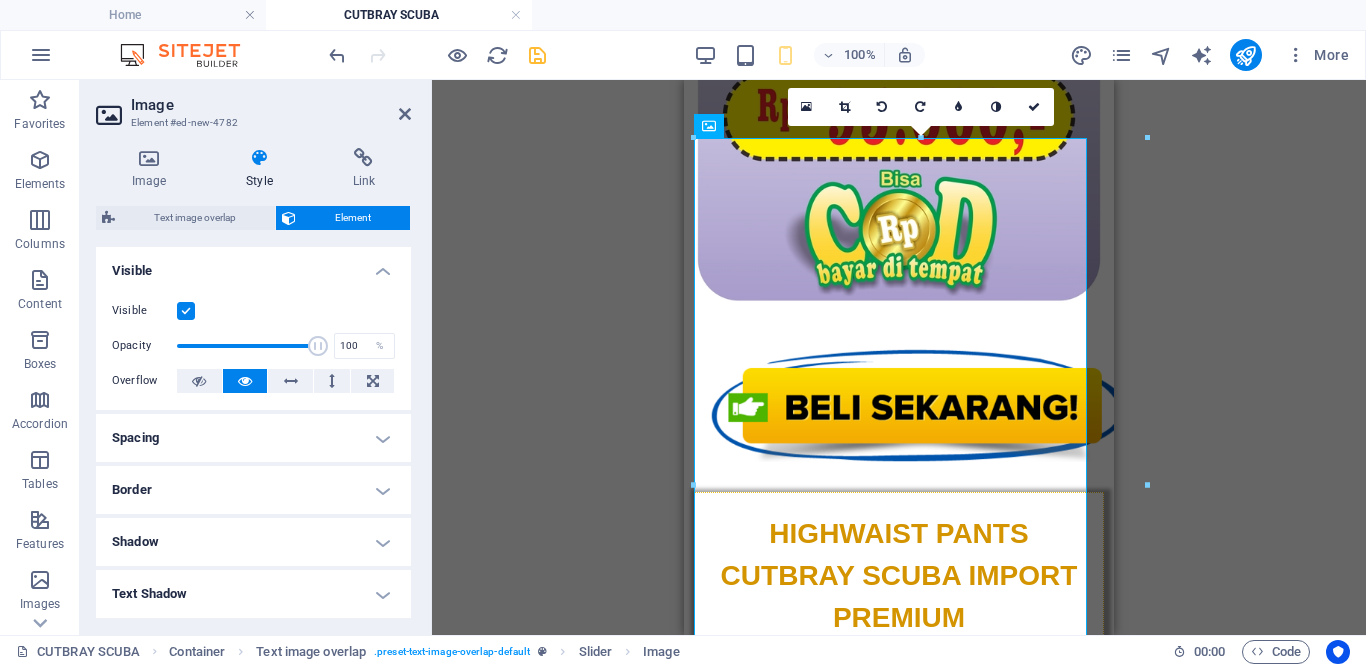 click on "Spacing" at bounding box center (253, 438) 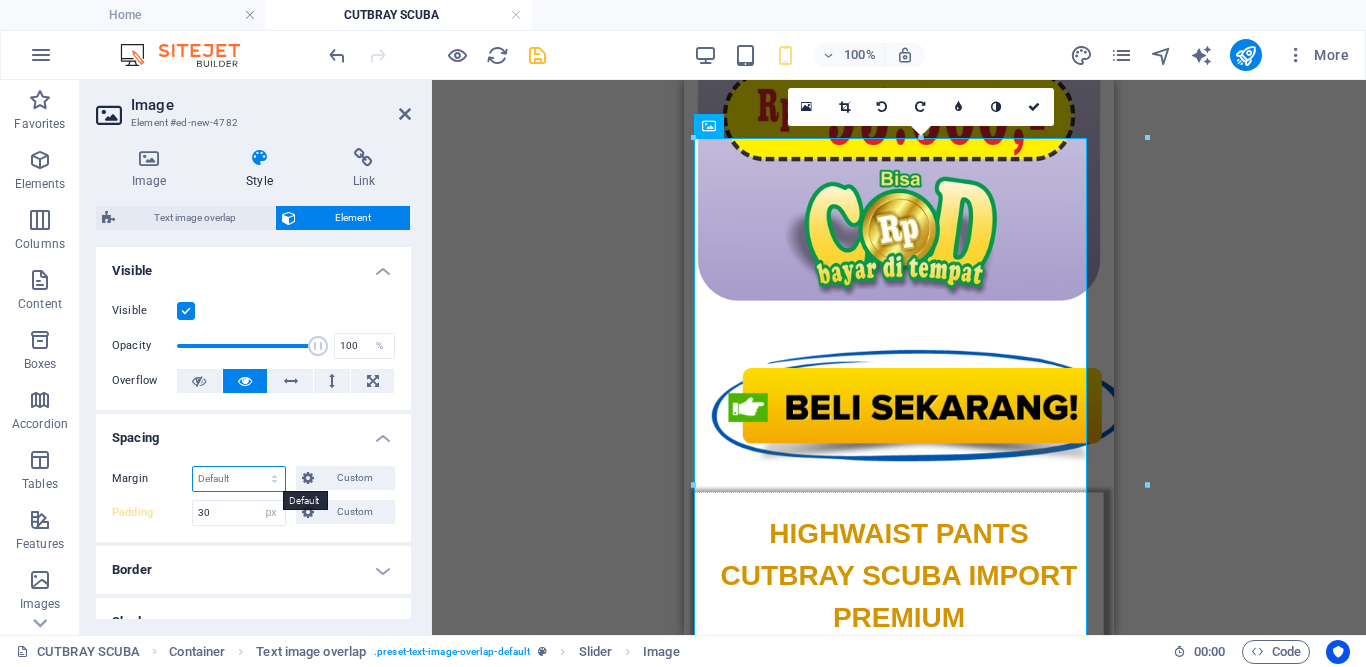 click on "Default auto px % rem vw vh Custom" at bounding box center (239, 479) 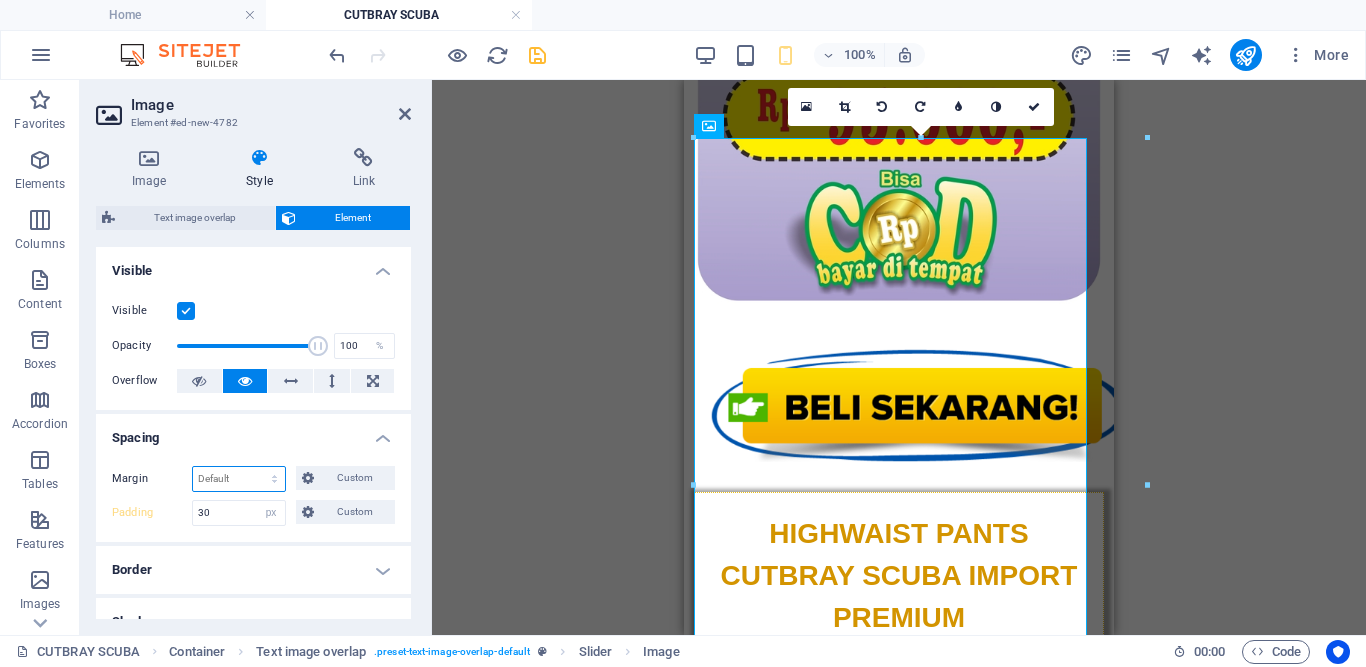 select on "px" 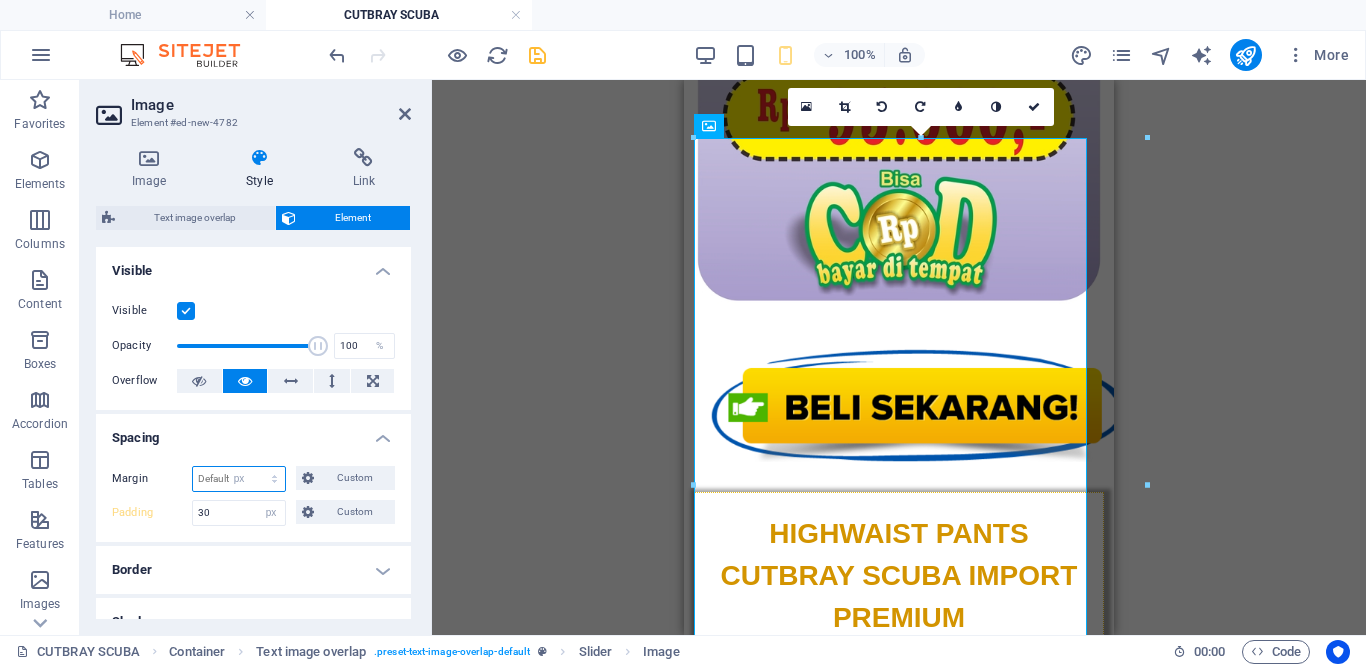 click on "Default auto px % rem vw vh Custom" at bounding box center [239, 479] 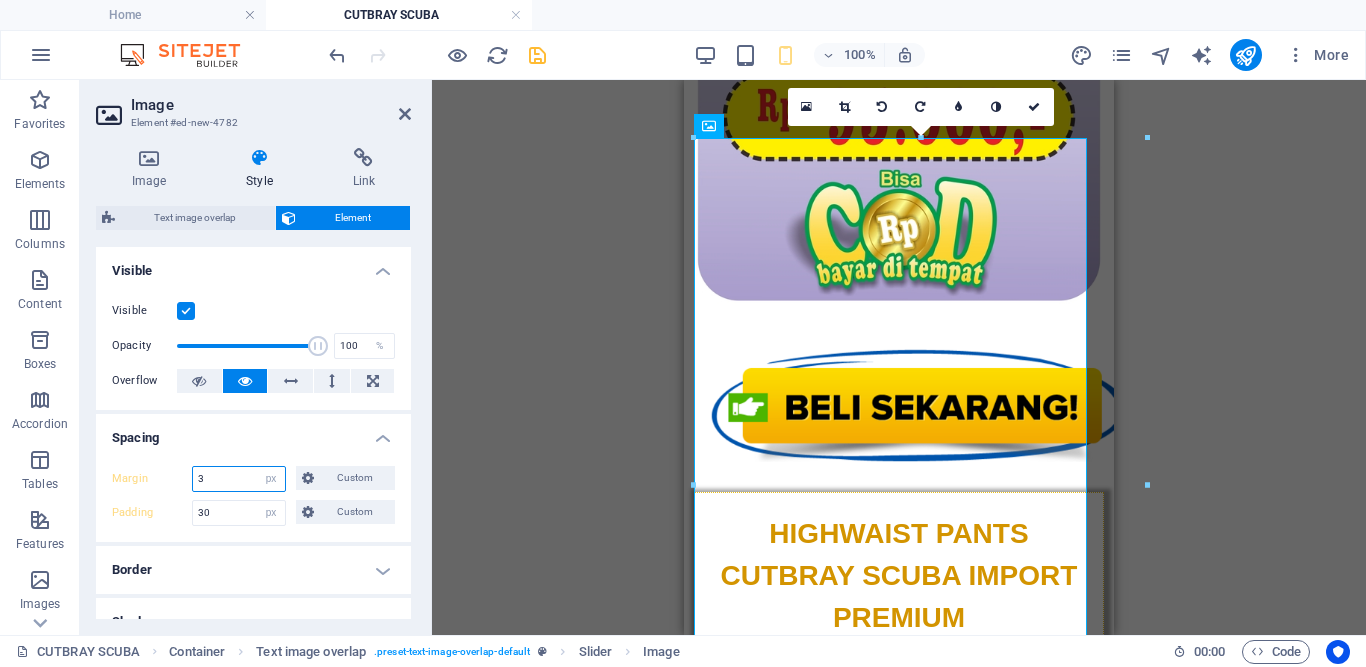 type on "30" 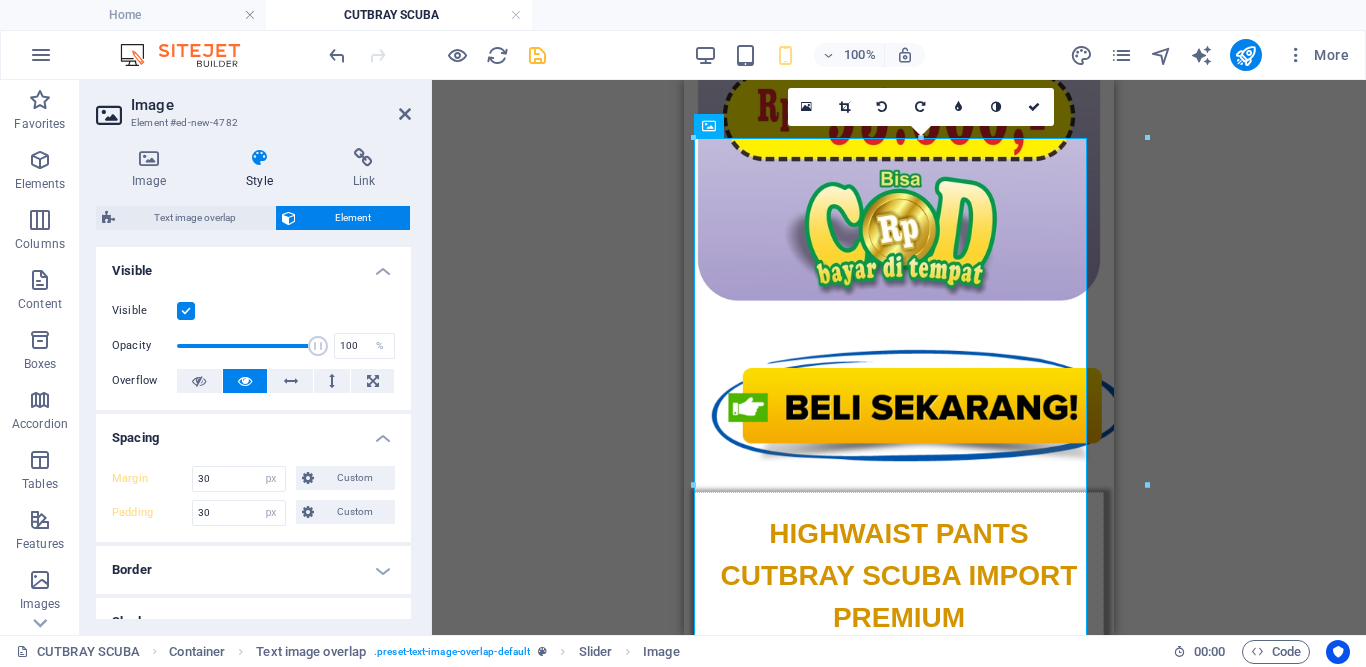 click on "Spacing" at bounding box center (253, 432) 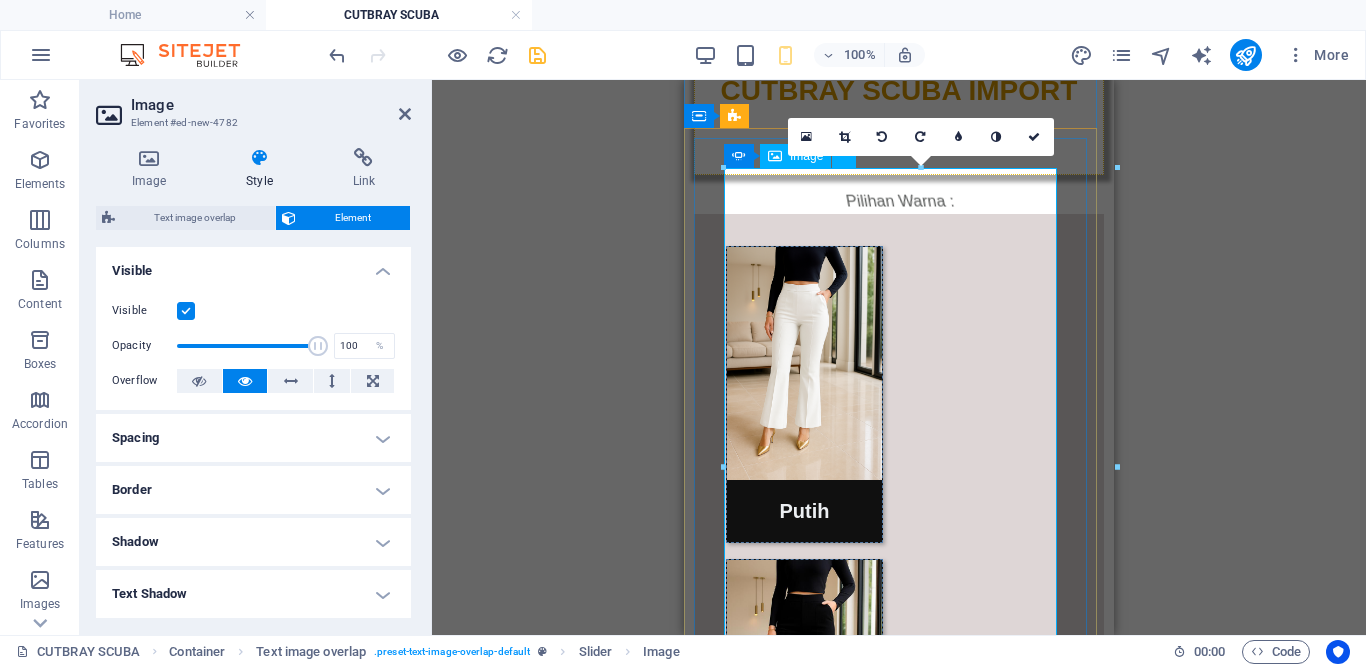 scroll, scrollTop: 3482, scrollLeft: 0, axis: vertical 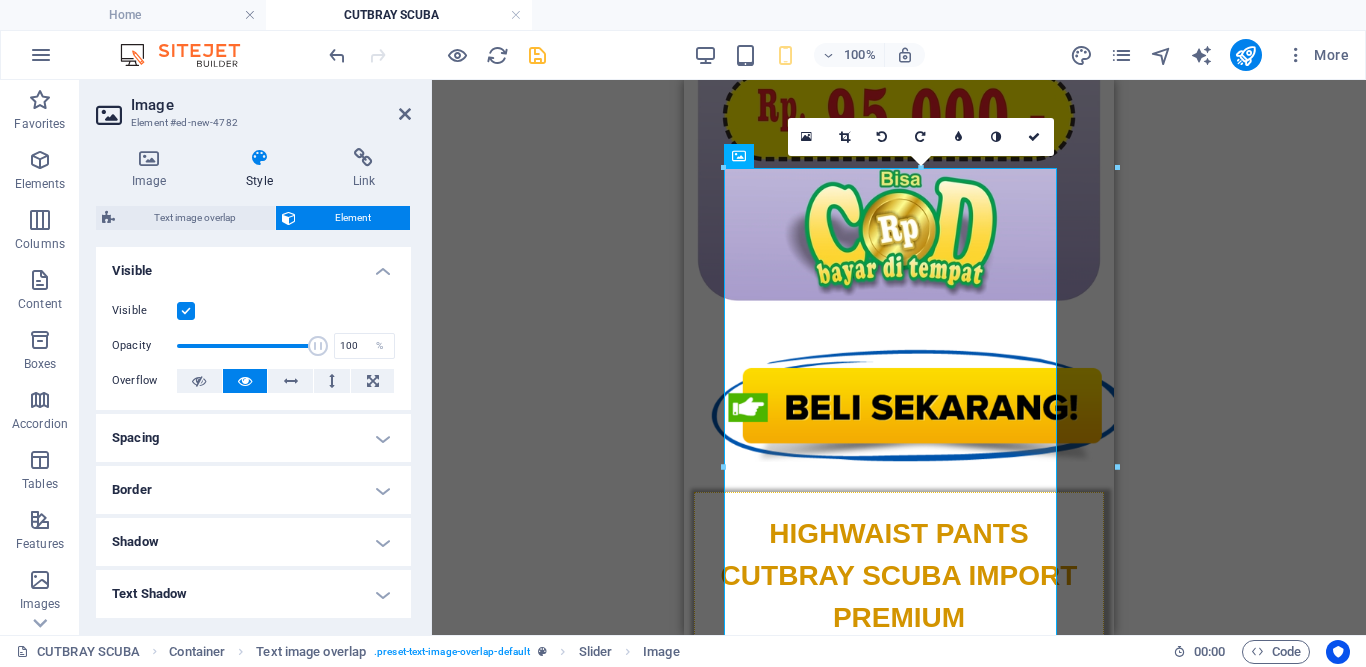 click on "Spacing" at bounding box center (253, 438) 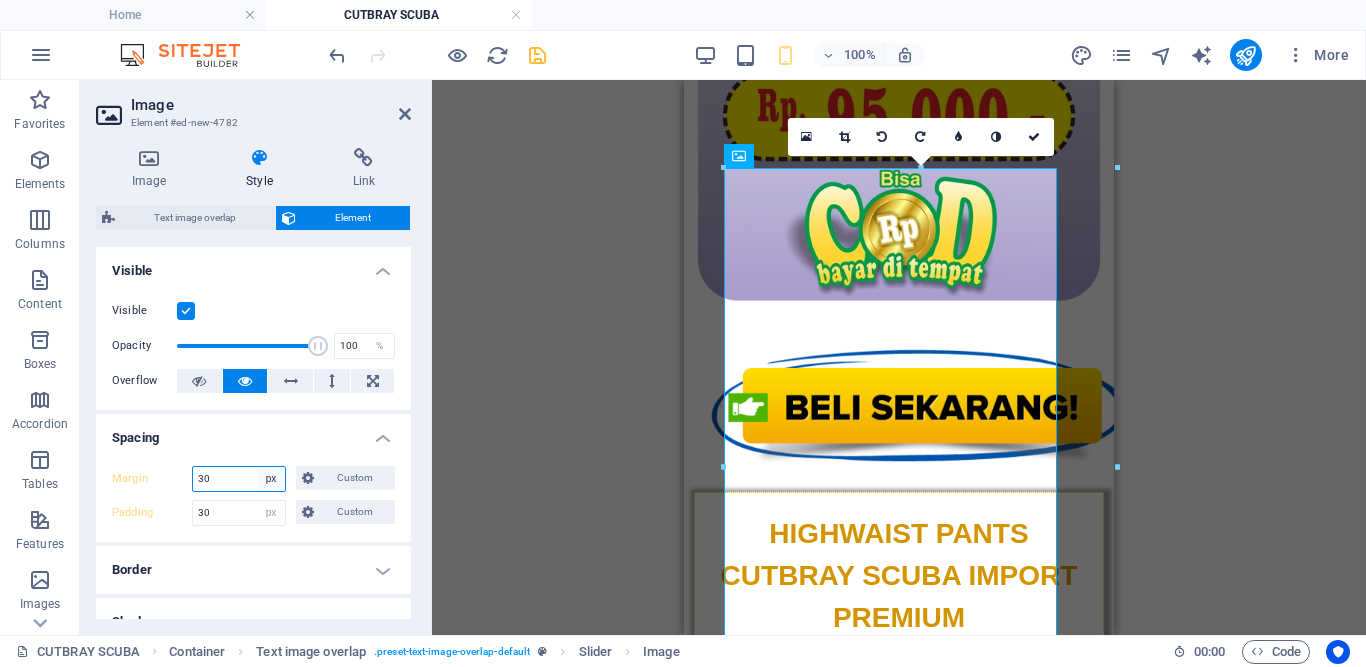 click on "Default auto px % rem vw vh Custom" at bounding box center [271, 479] 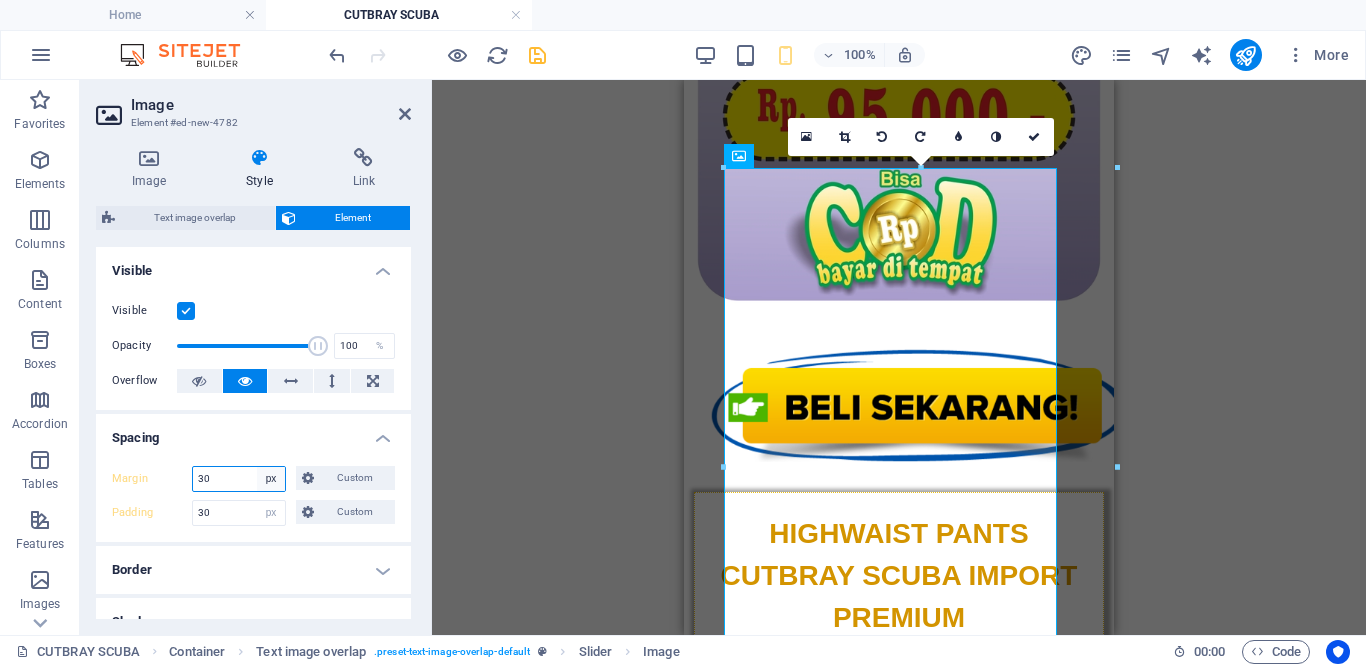 select on "default" 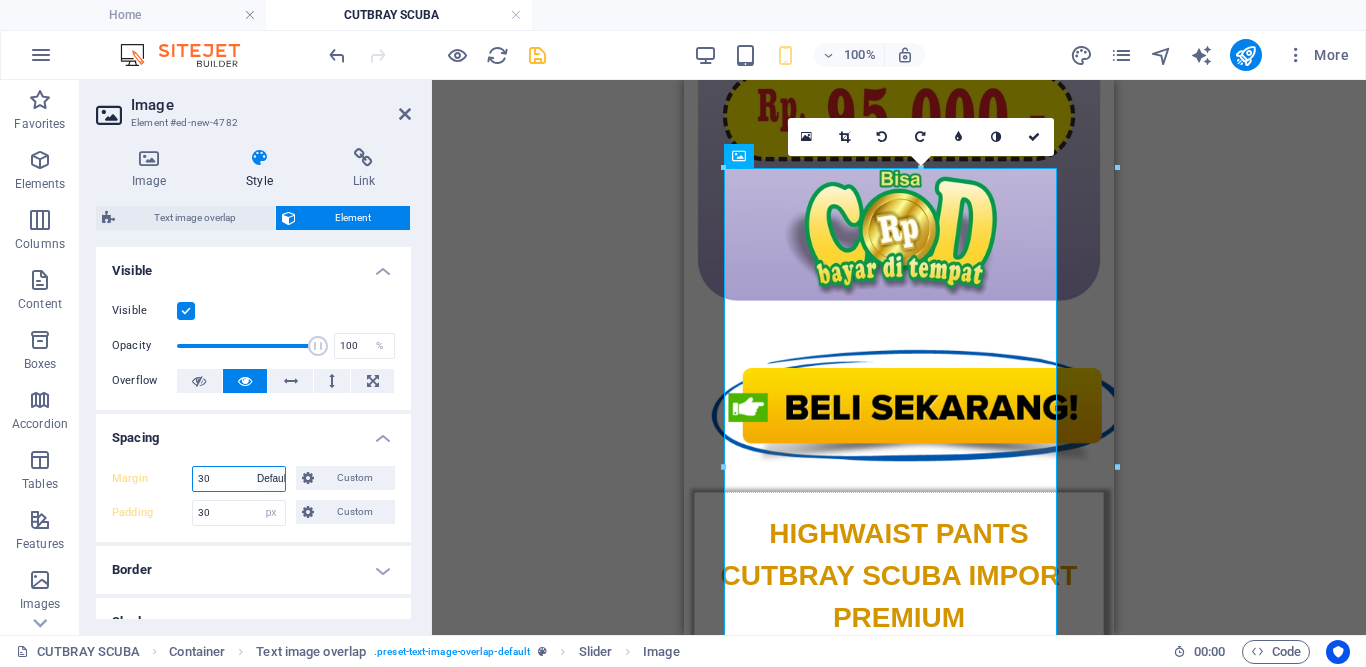 click on "Default auto px % rem vw vh Custom" at bounding box center (271, 479) 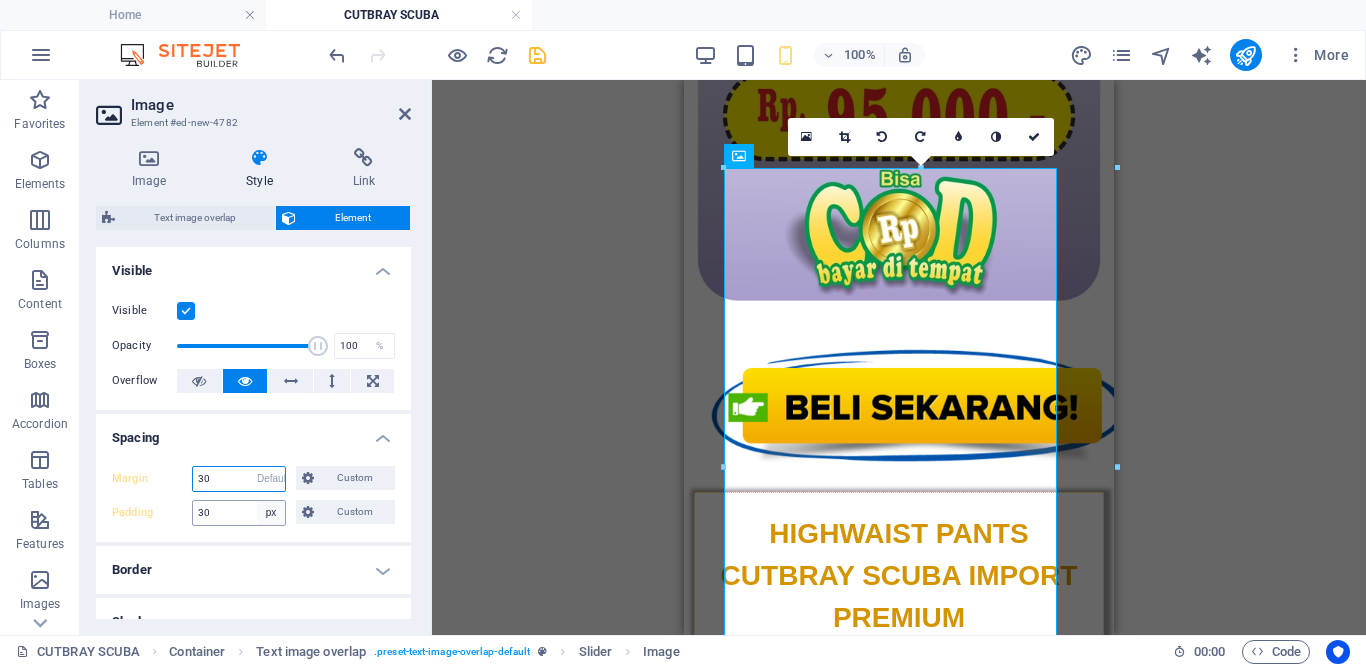 type 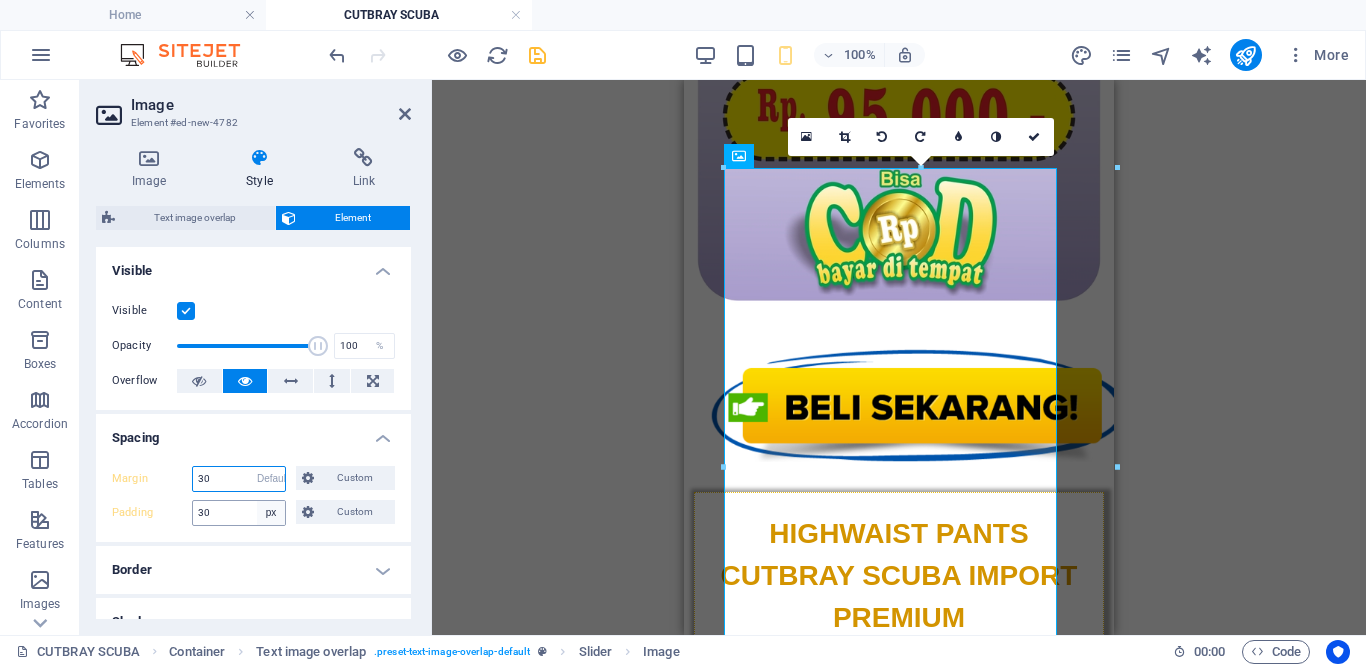 select on "DISABLED_OPTION_VALUE" 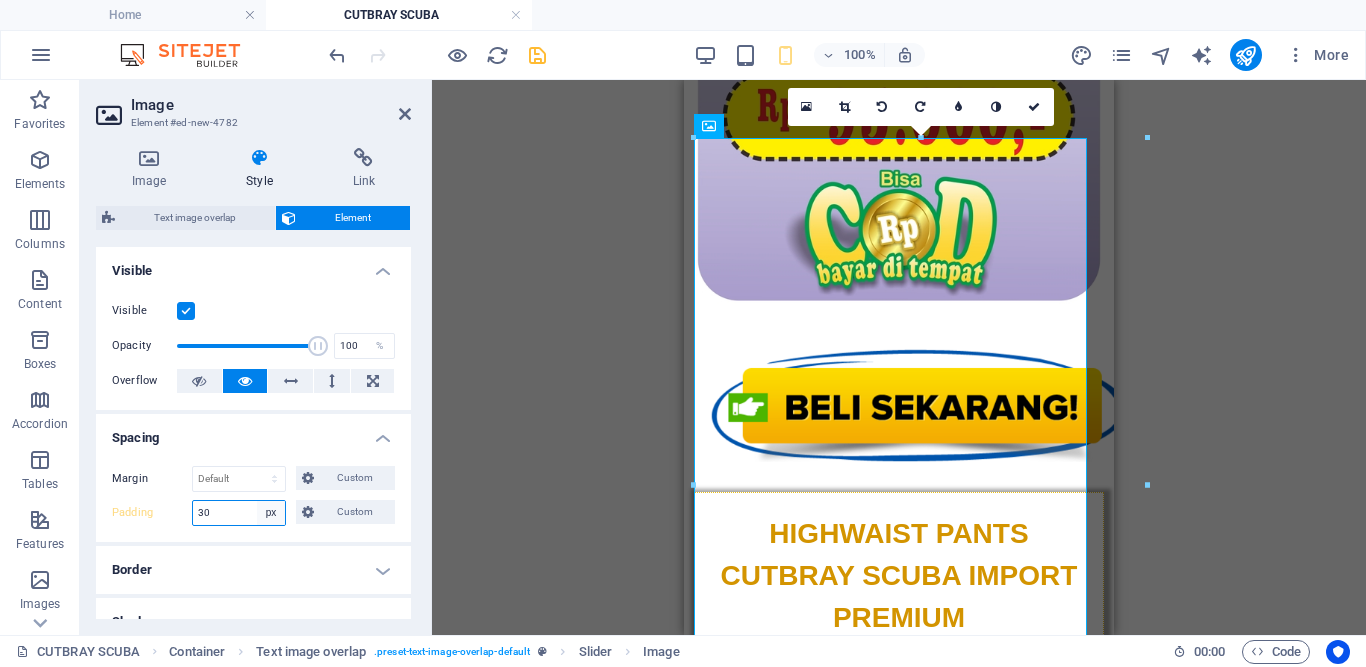 click on "Default px rem % vh vw Custom" at bounding box center [271, 513] 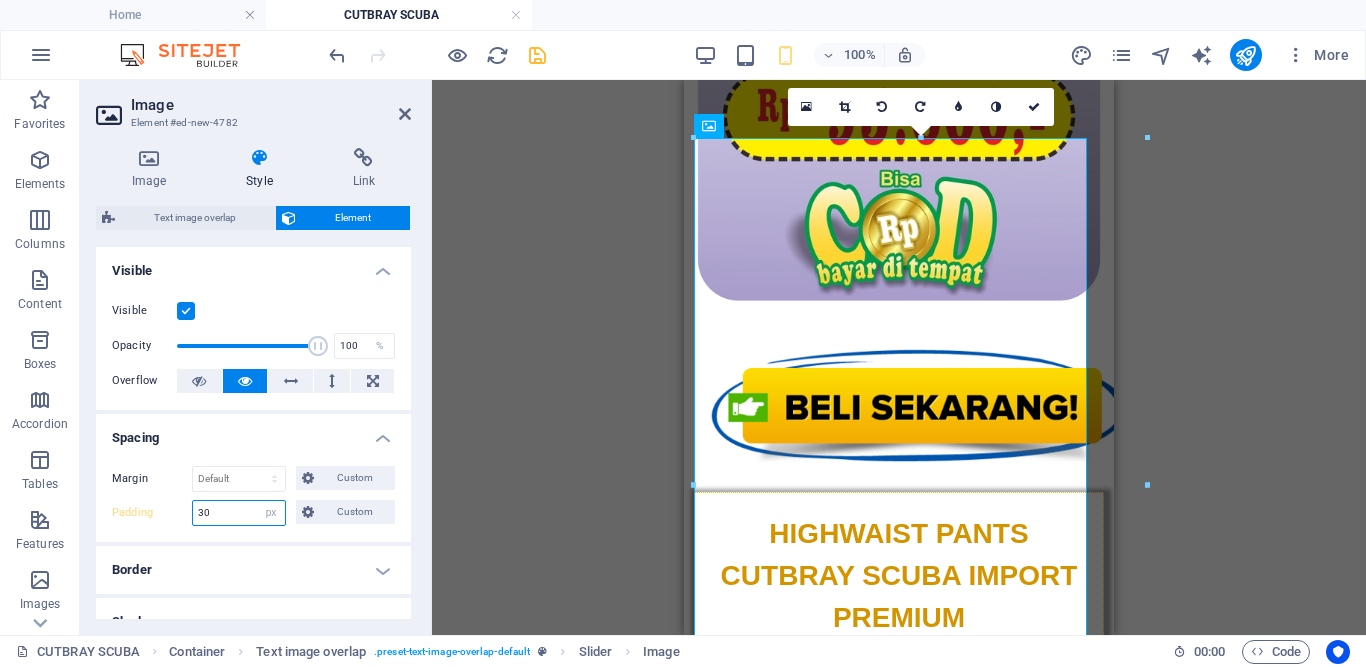 select on "default" 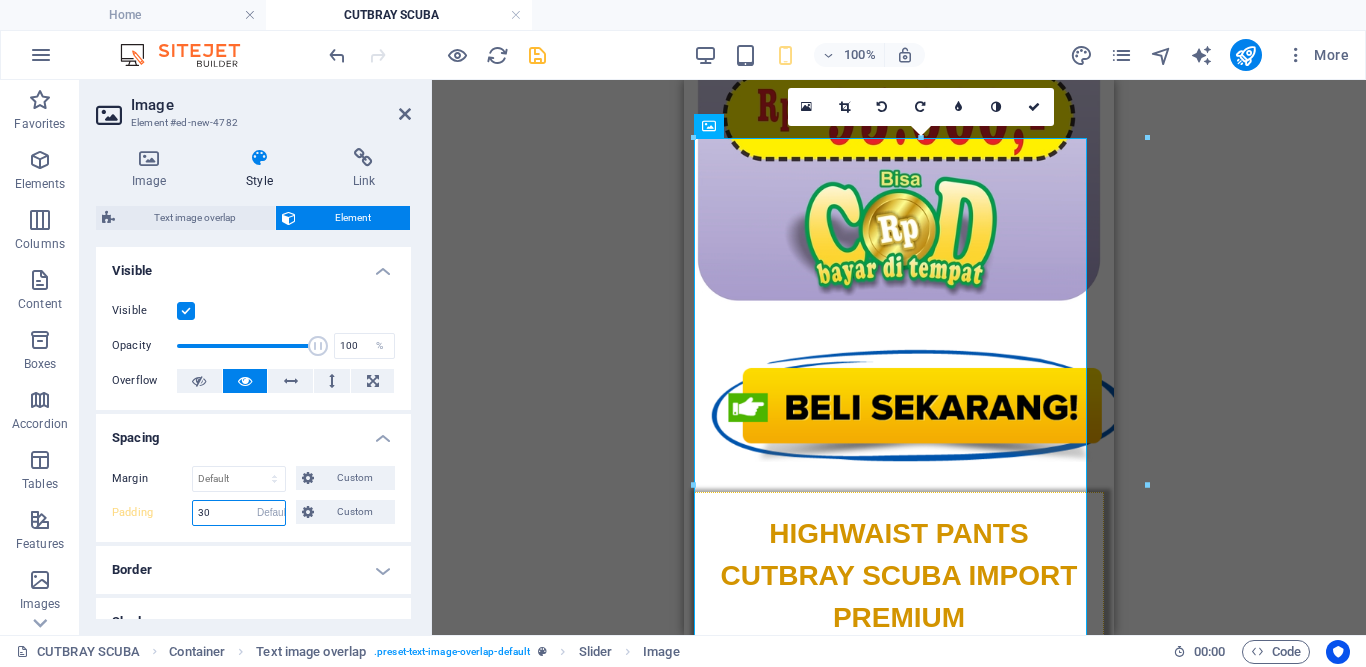 click on "Default px rem % vh vw Custom" at bounding box center (271, 513) 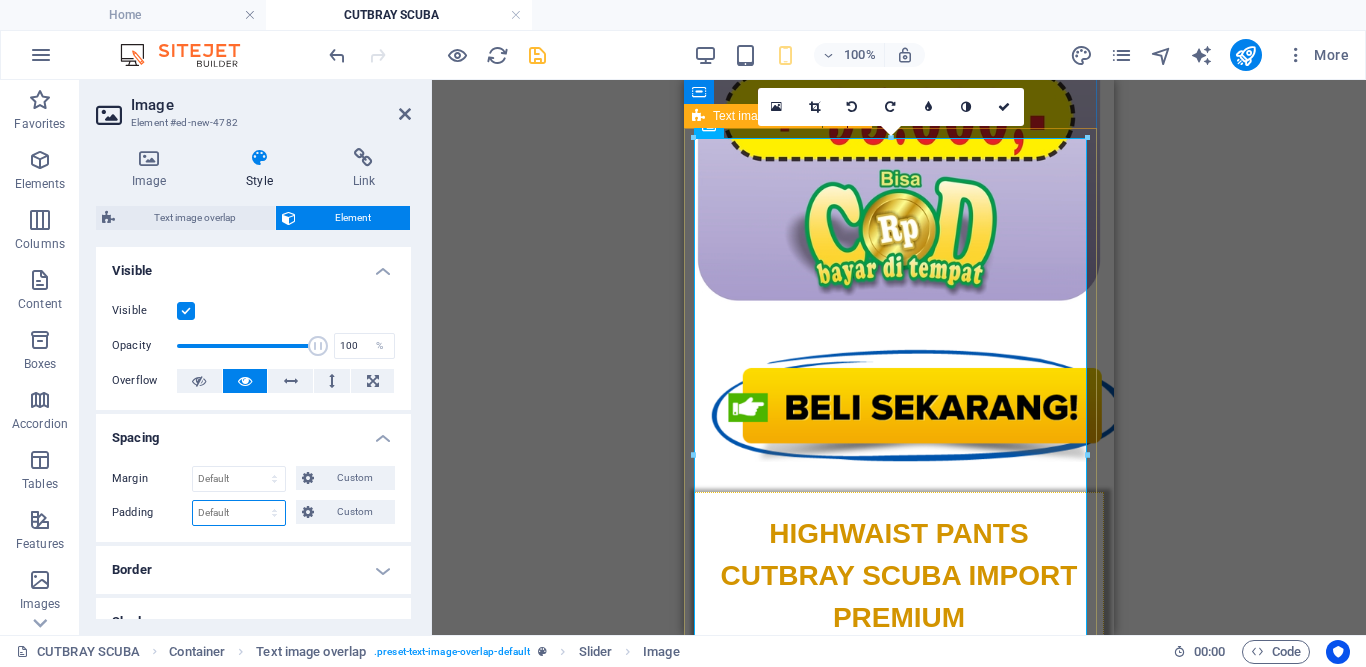 click on "Text image overlap" at bounding box center (763, 116) 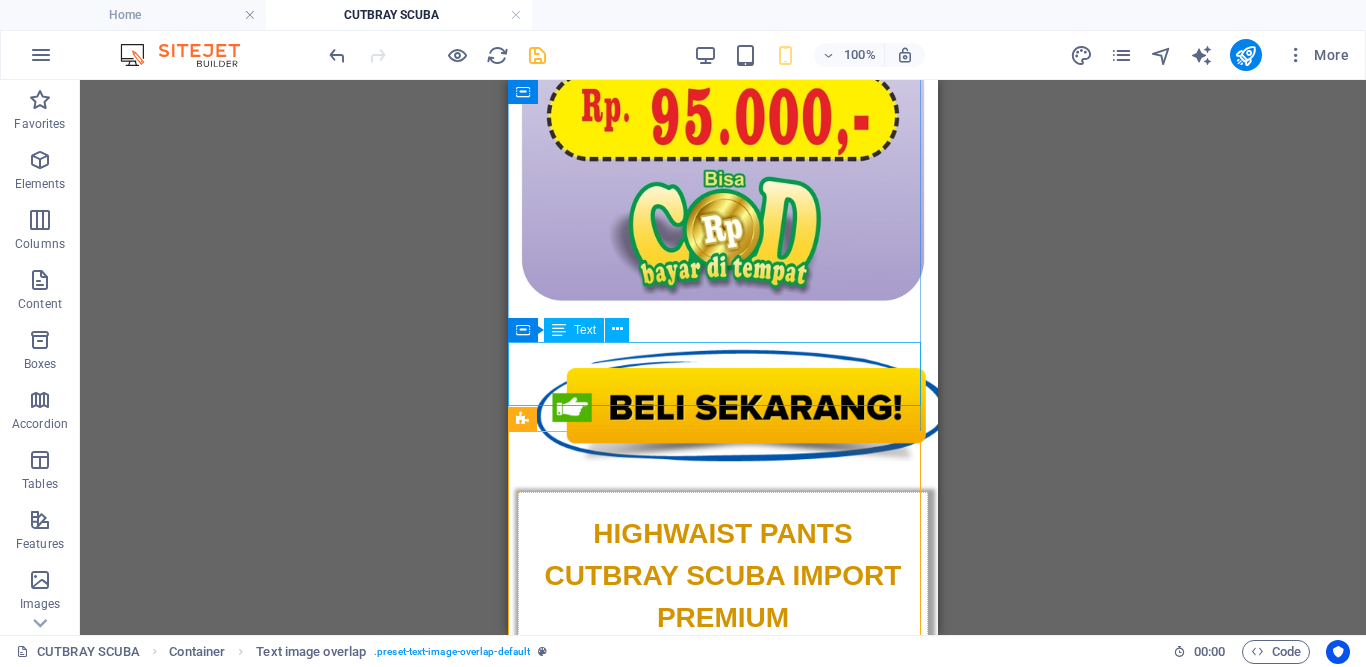 scroll, scrollTop: 3179, scrollLeft: 0, axis: vertical 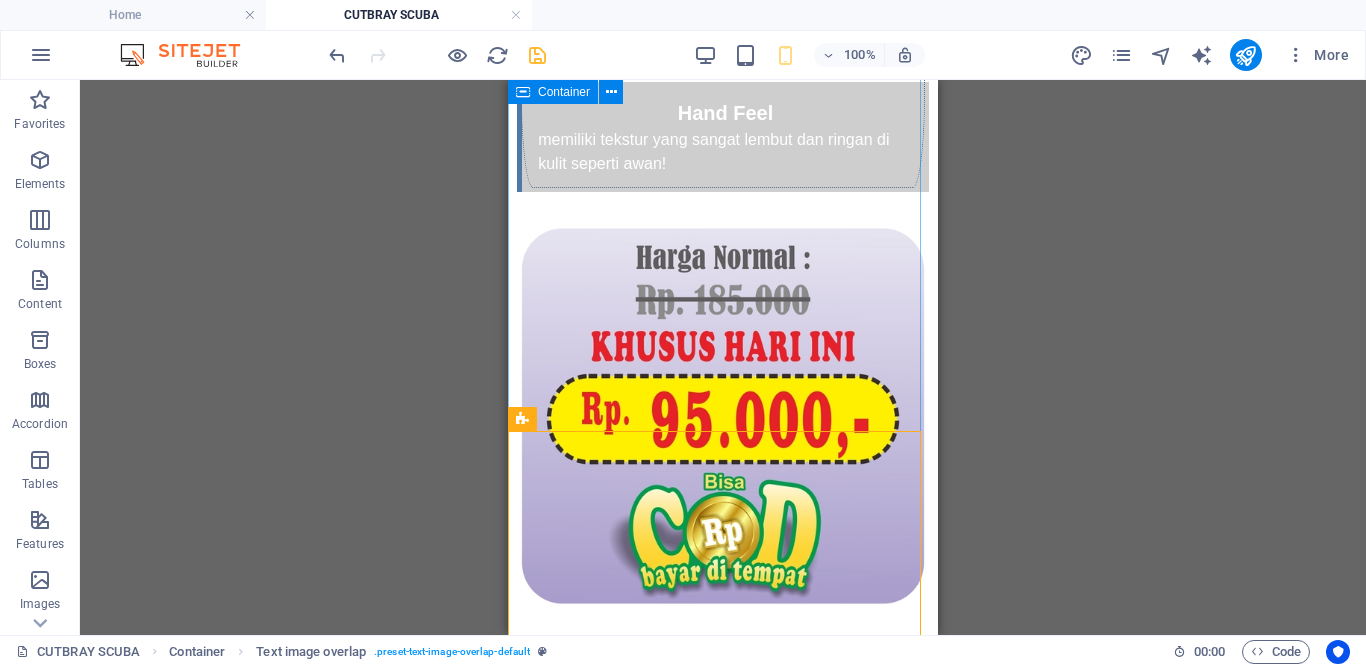 click on "HIGHWAIST PANTS CUTBRAY SCUBA IMPORT PREMIUM Pilihan Warna : Putih Hitam Coffe Maroon Grey Cream Ulasan Pelanggan Kami" at bounding box center [723, 3655] 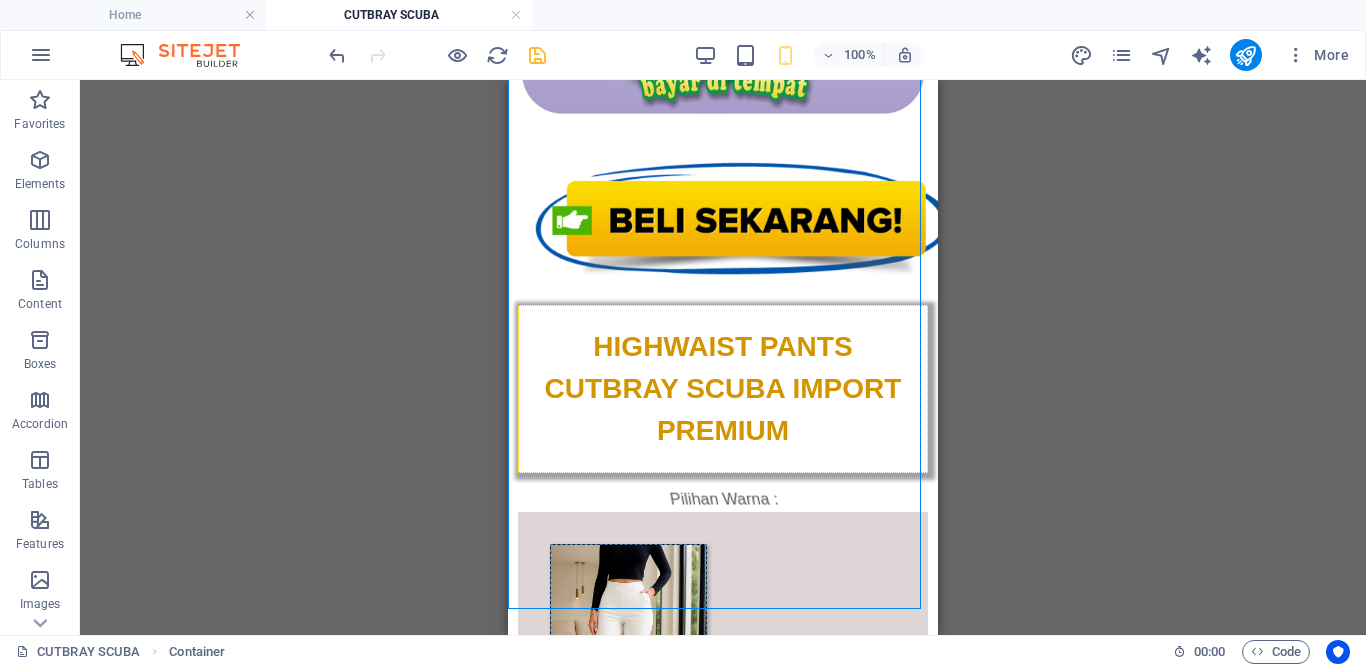 scroll, scrollTop: 3752, scrollLeft: 0, axis: vertical 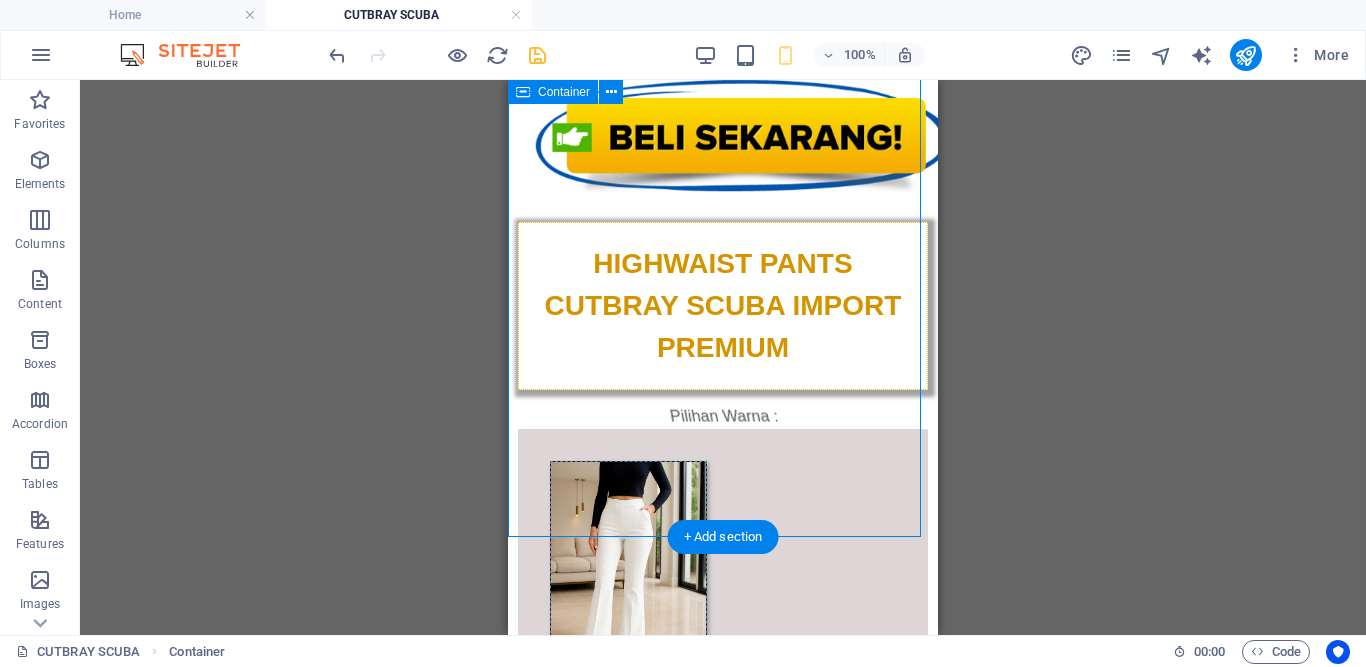 click on "HIGHWAIST PANTS CUTBRAY SCUBA IMPORT PREMIUM Pilihan Warna : Putih Hitam Coffe Maroon Grey Cream Ulasan Pelanggan Kami" at bounding box center (723, 3082) 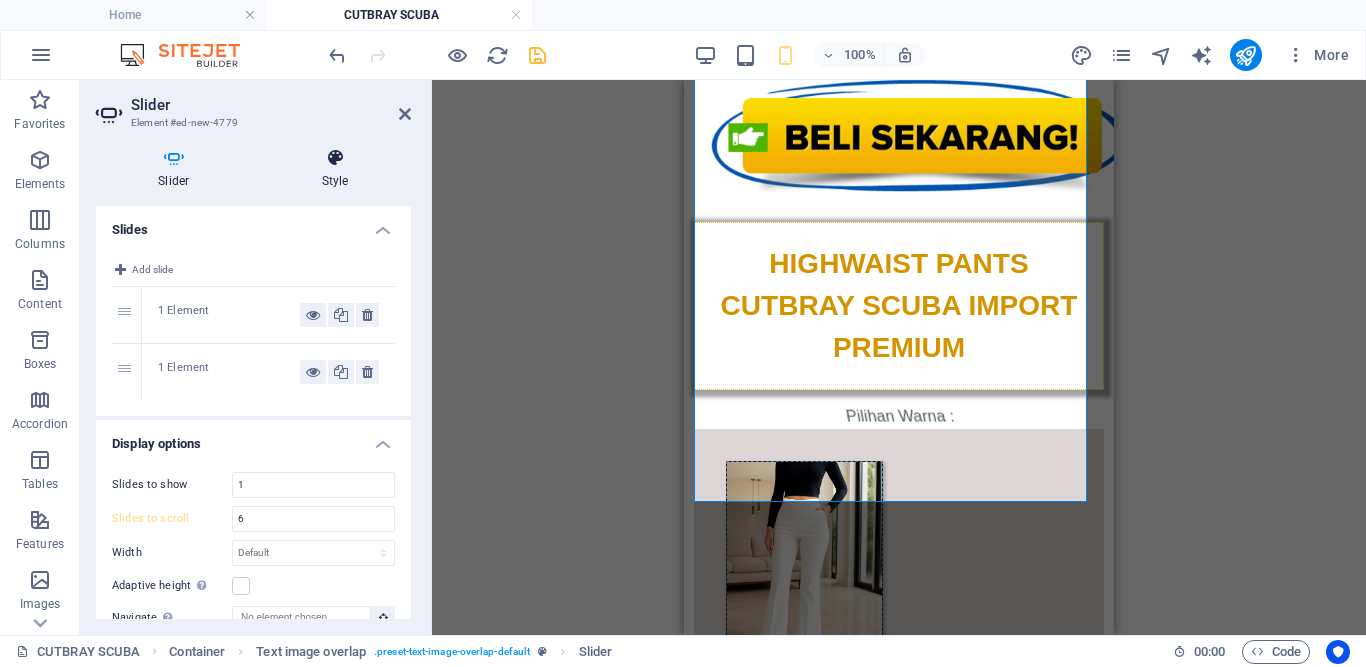 click on "Style" at bounding box center [335, 169] 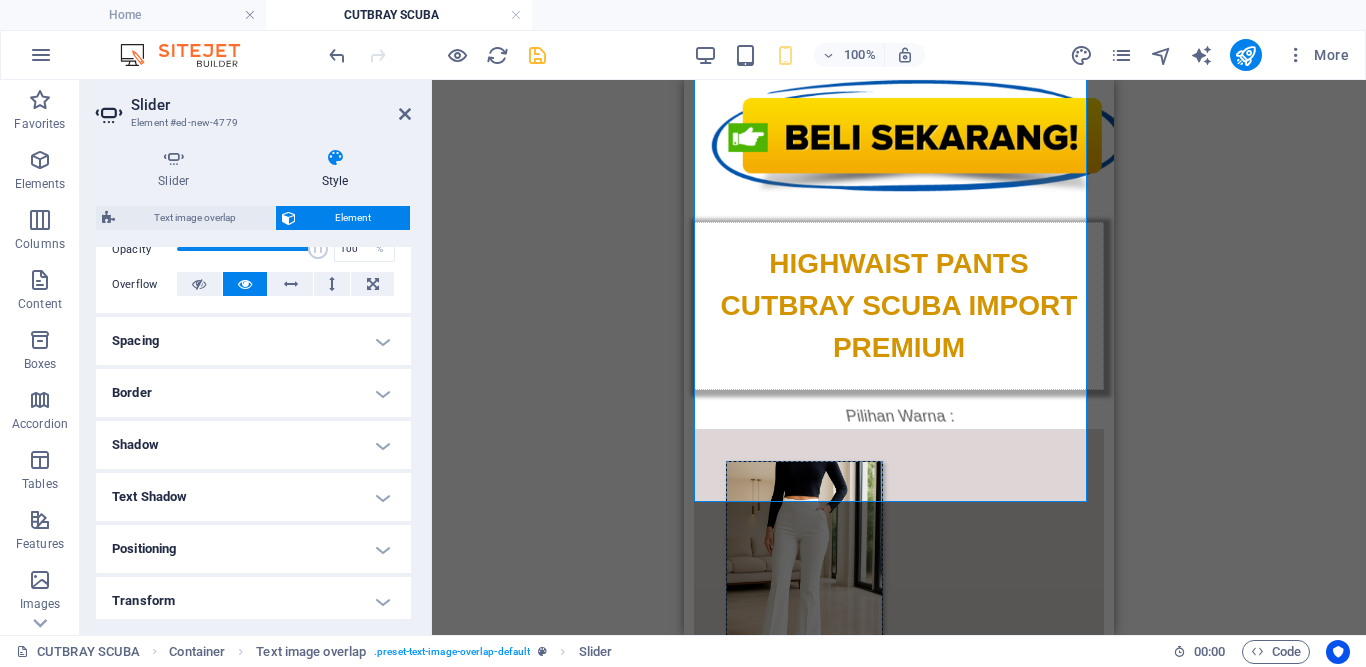 scroll, scrollTop: 326, scrollLeft: 0, axis: vertical 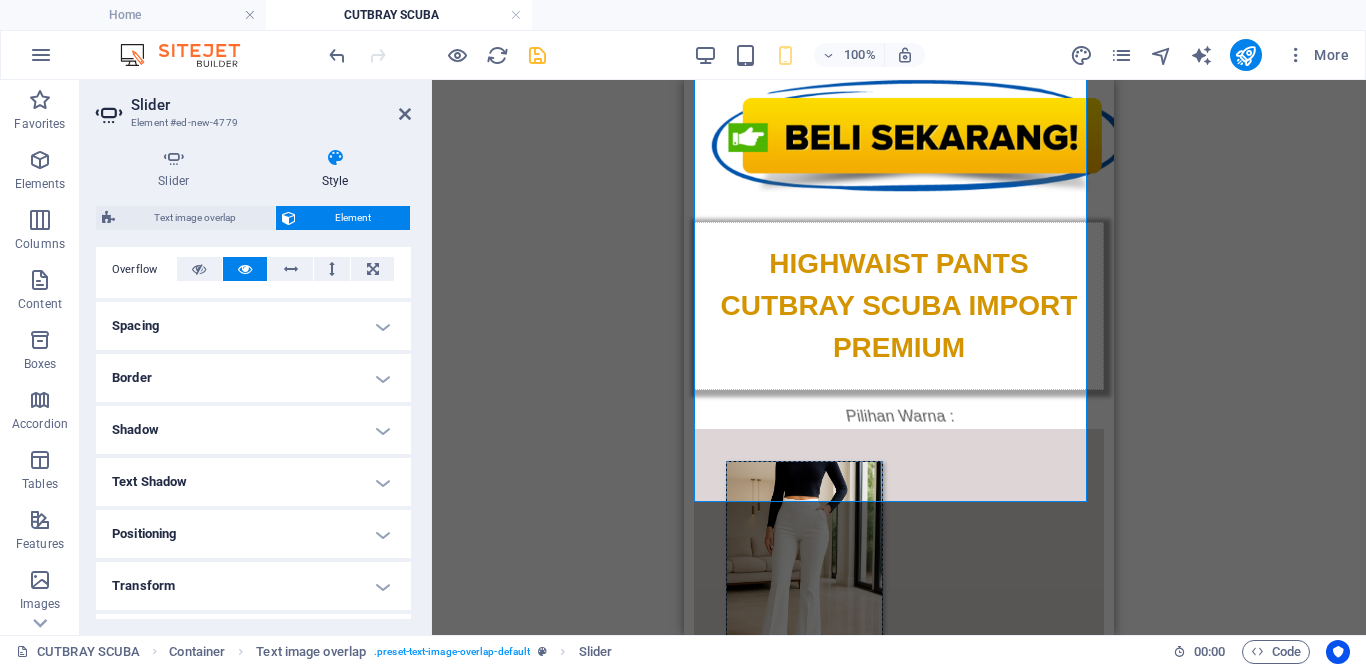 click on "Border" at bounding box center (253, 378) 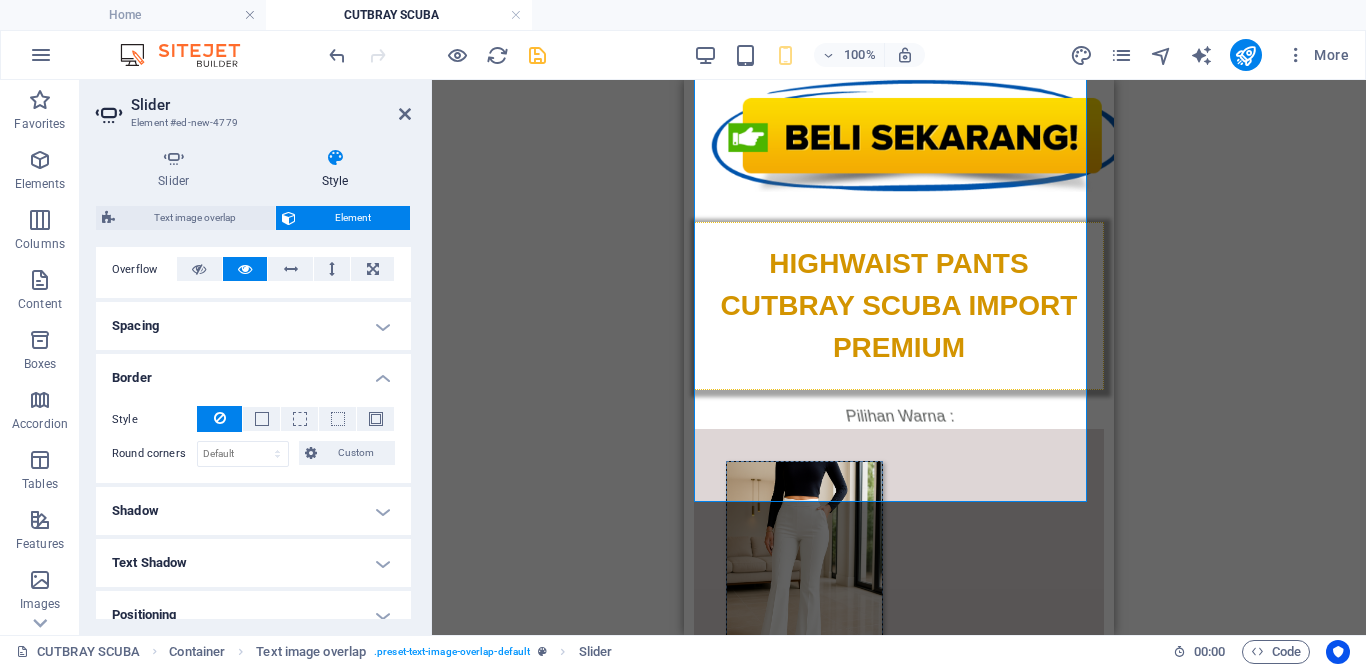 click on "Border" at bounding box center (253, 372) 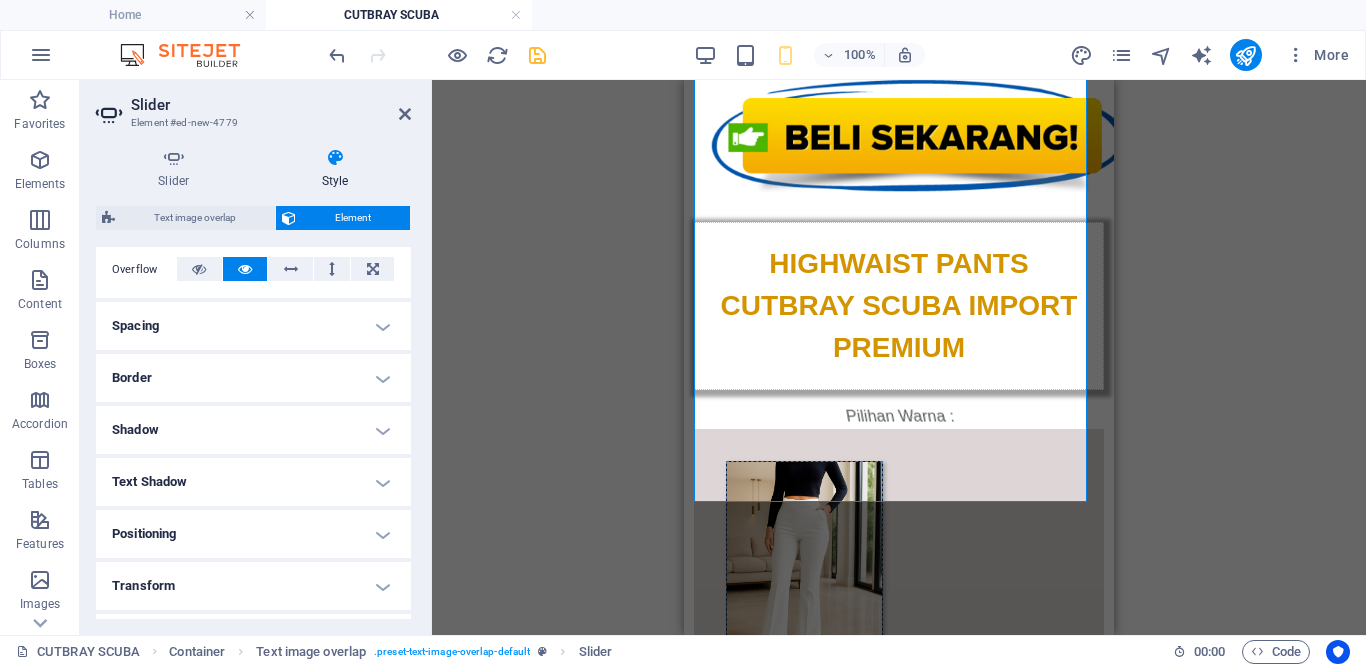 click on "Spacing" at bounding box center [253, 326] 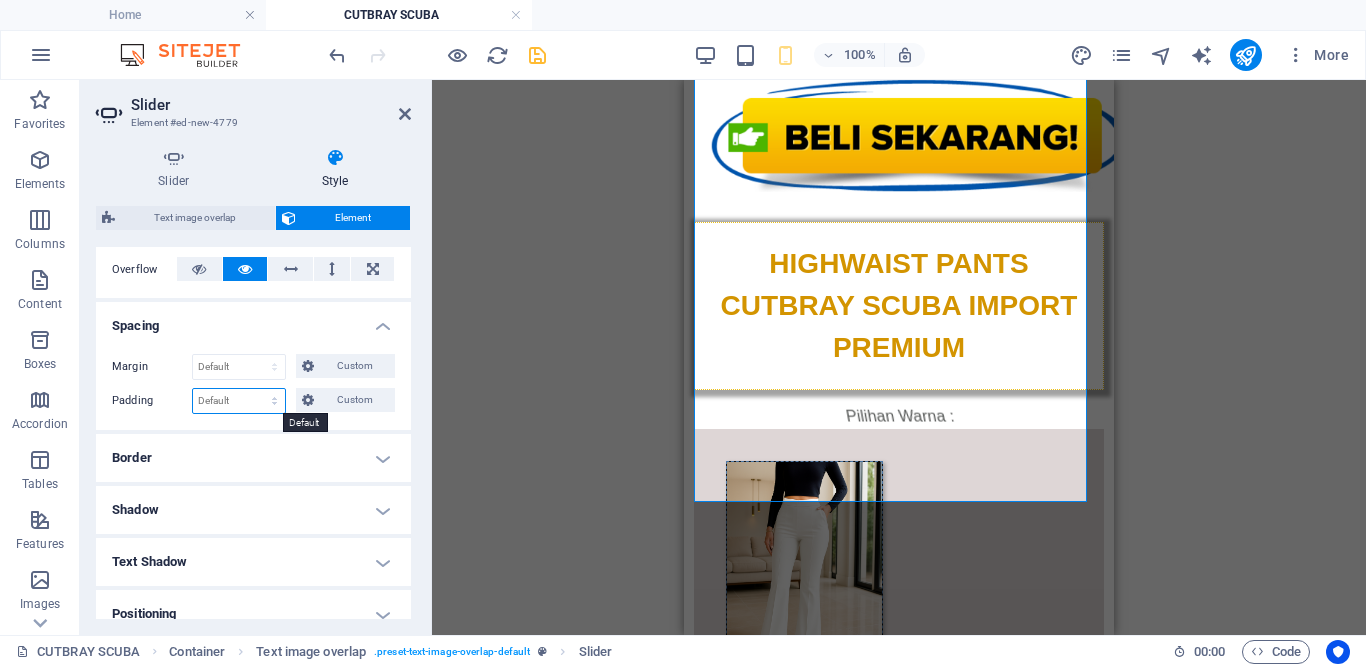 click on "Default px rem % vh vw Custom" at bounding box center [239, 401] 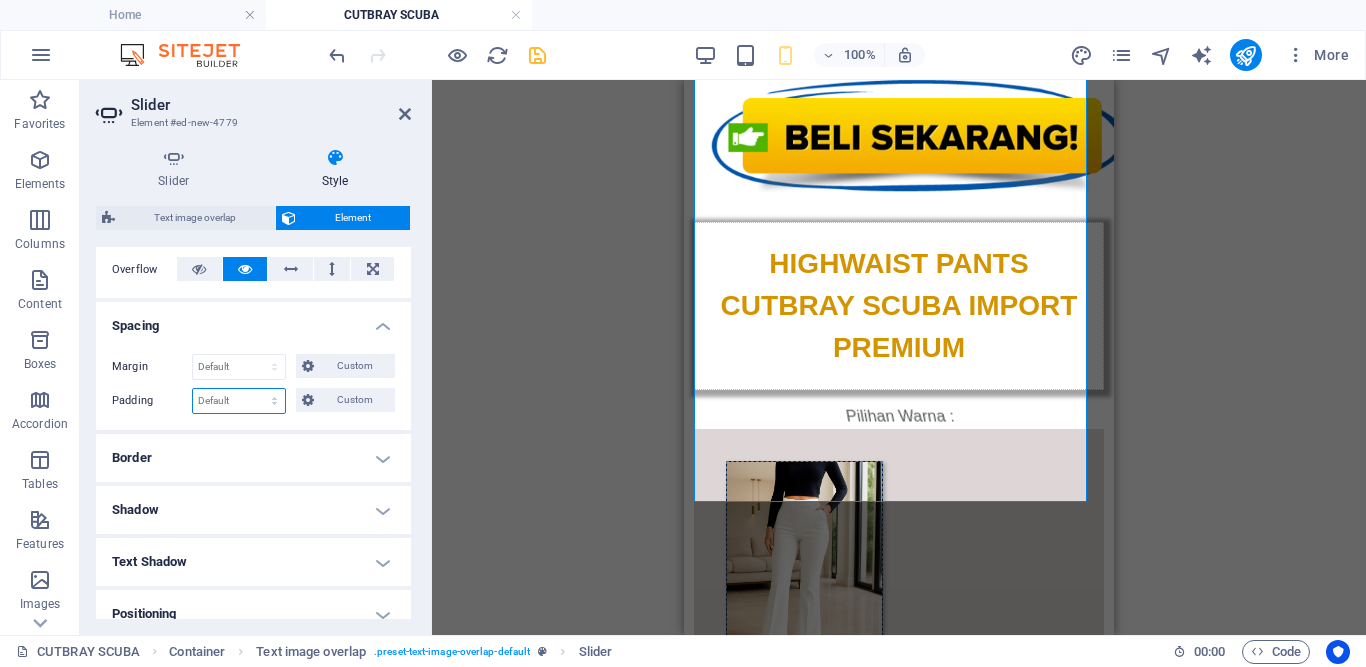 select on "px" 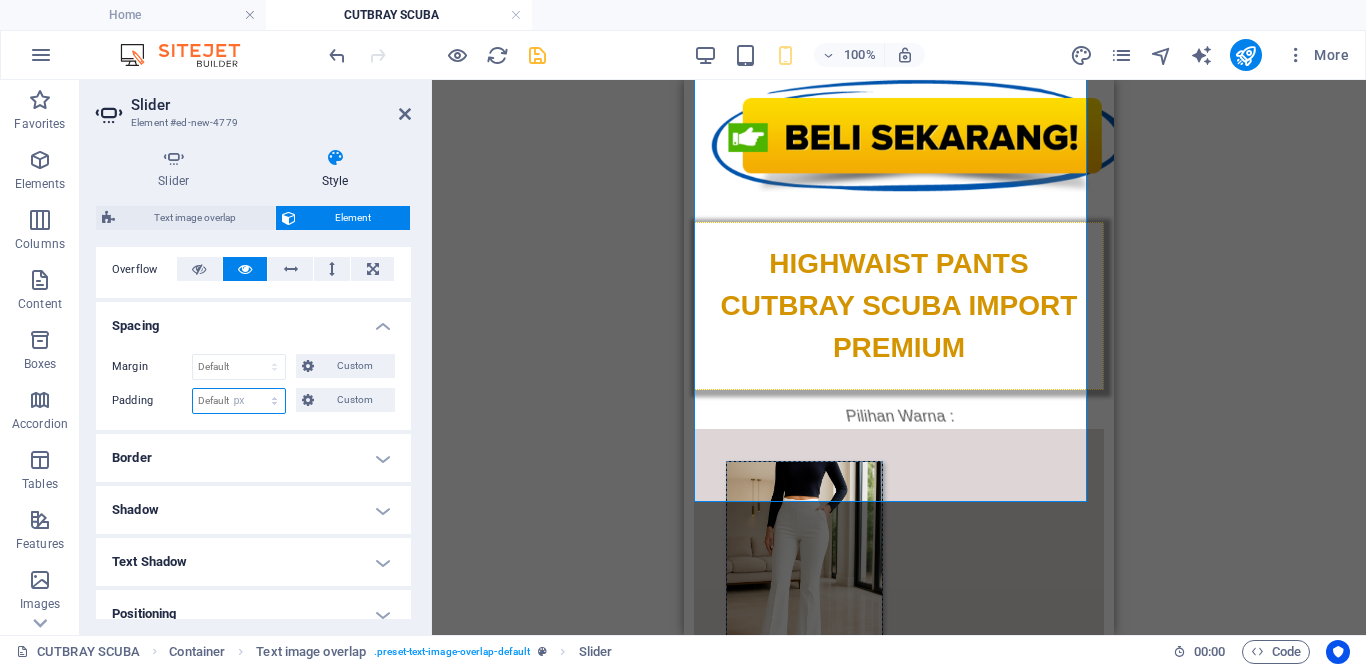 click on "Default px rem % vh vw Custom" at bounding box center (239, 401) 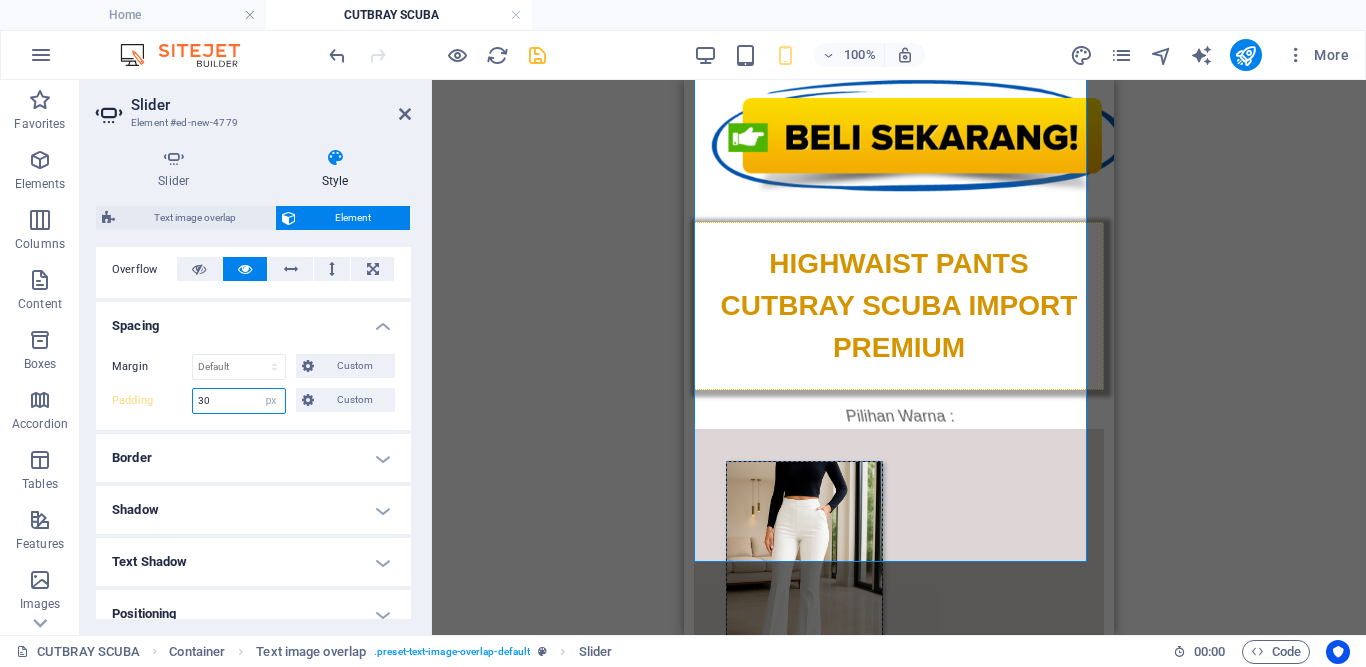 scroll, scrollTop: 3267, scrollLeft: 0, axis: vertical 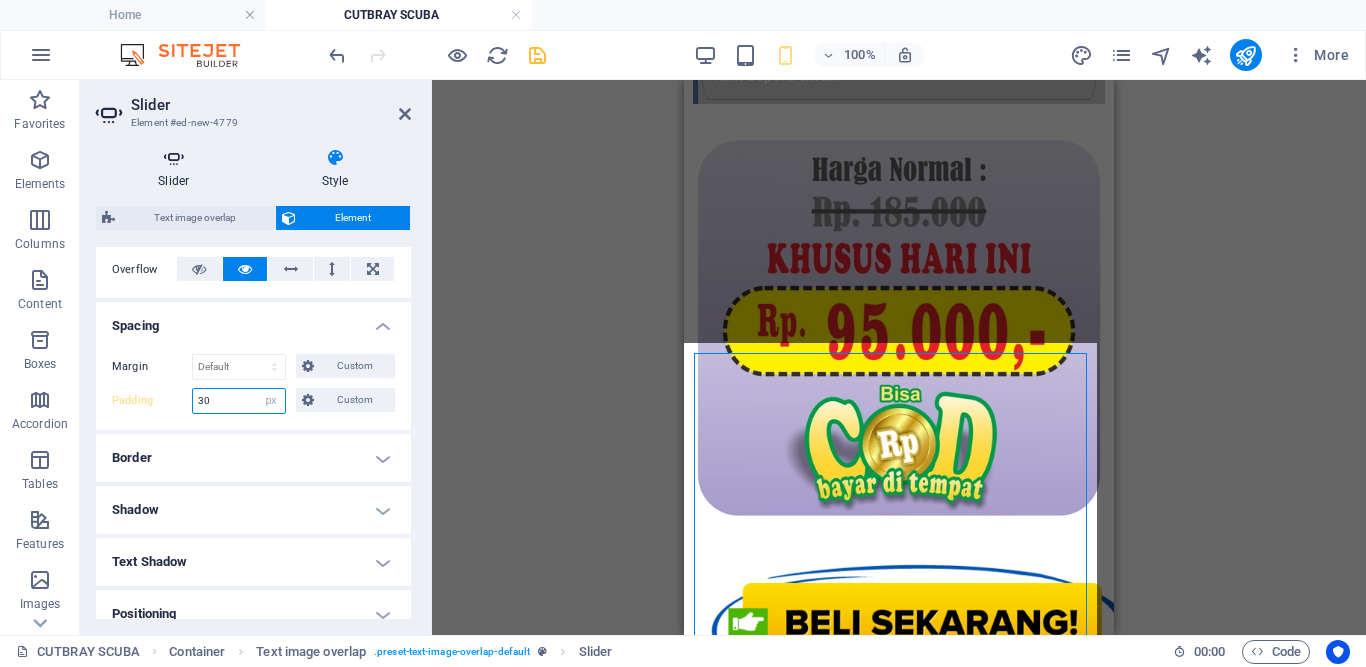 type on "30" 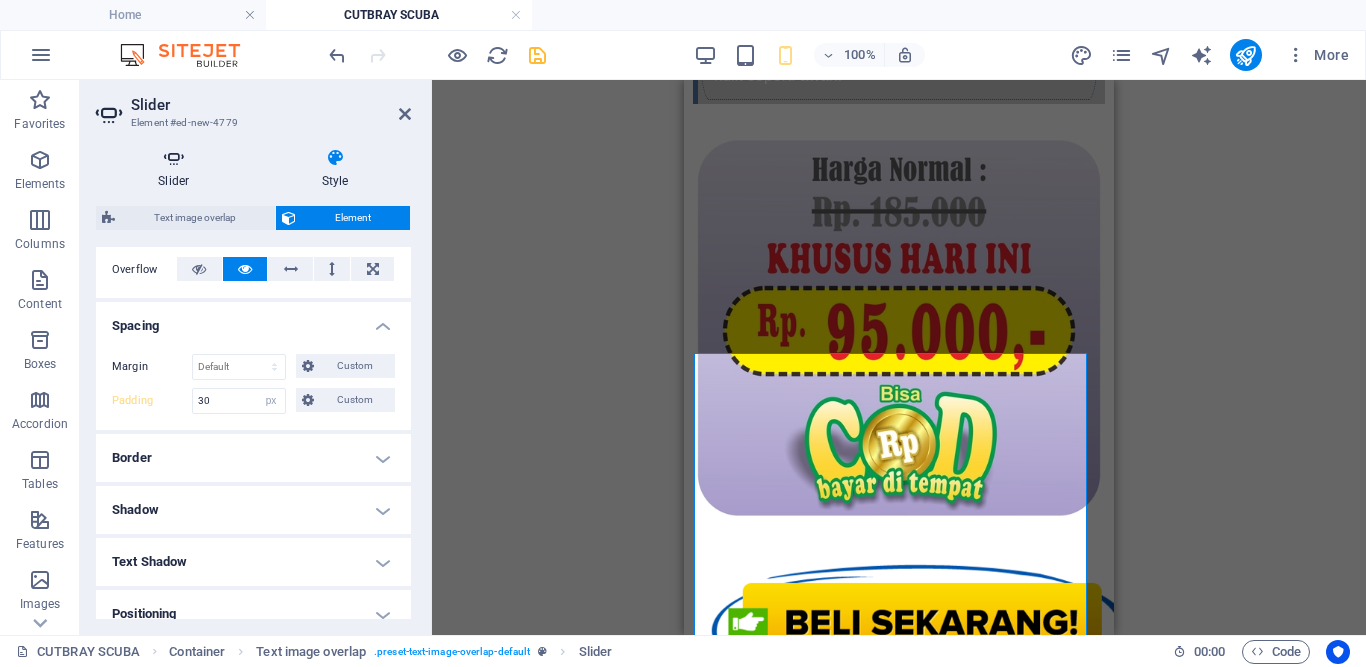 click on "Slider" at bounding box center [178, 169] 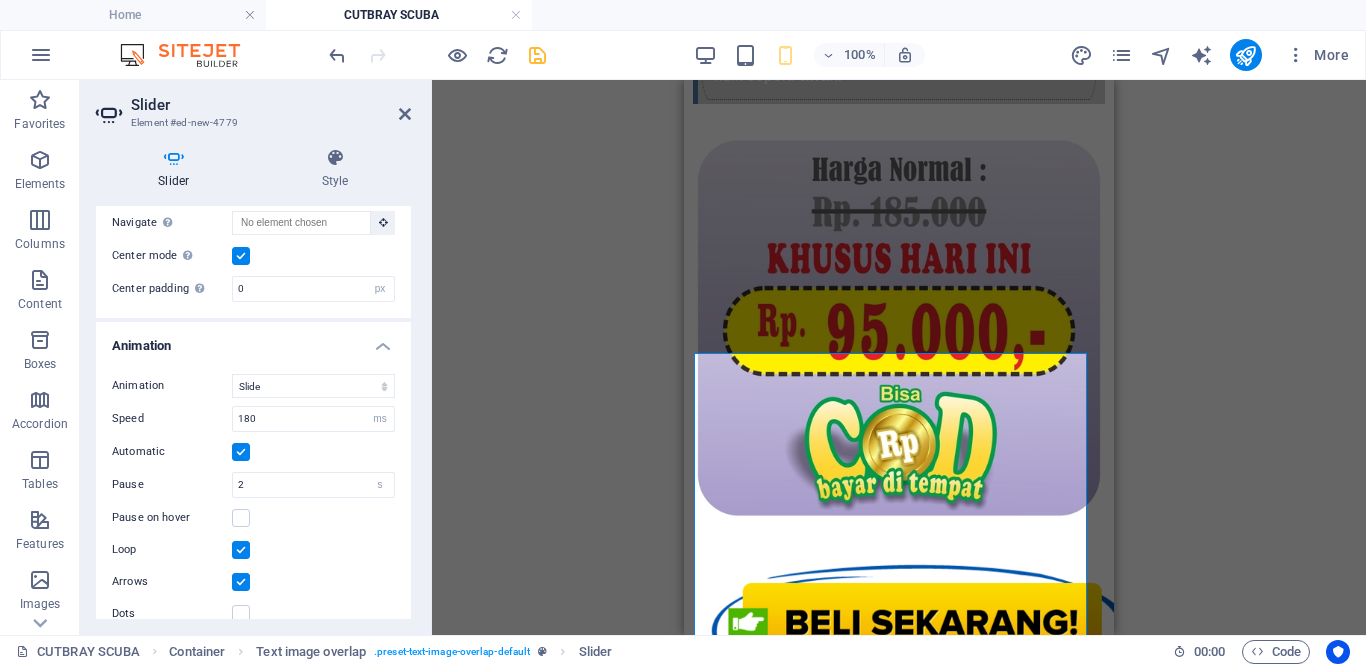 scroll, scrollTop: 418, scrollLeft: 0, axis: vertical 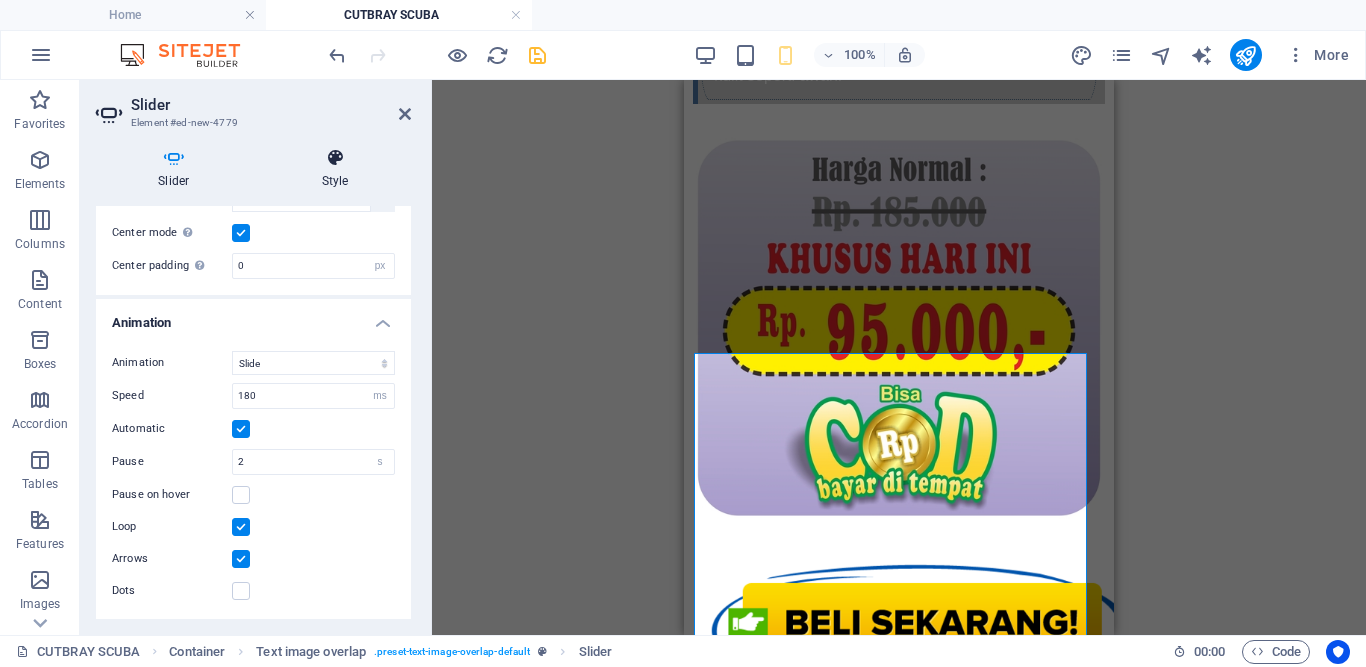 click on "Style" at bounding box center [335, 169] 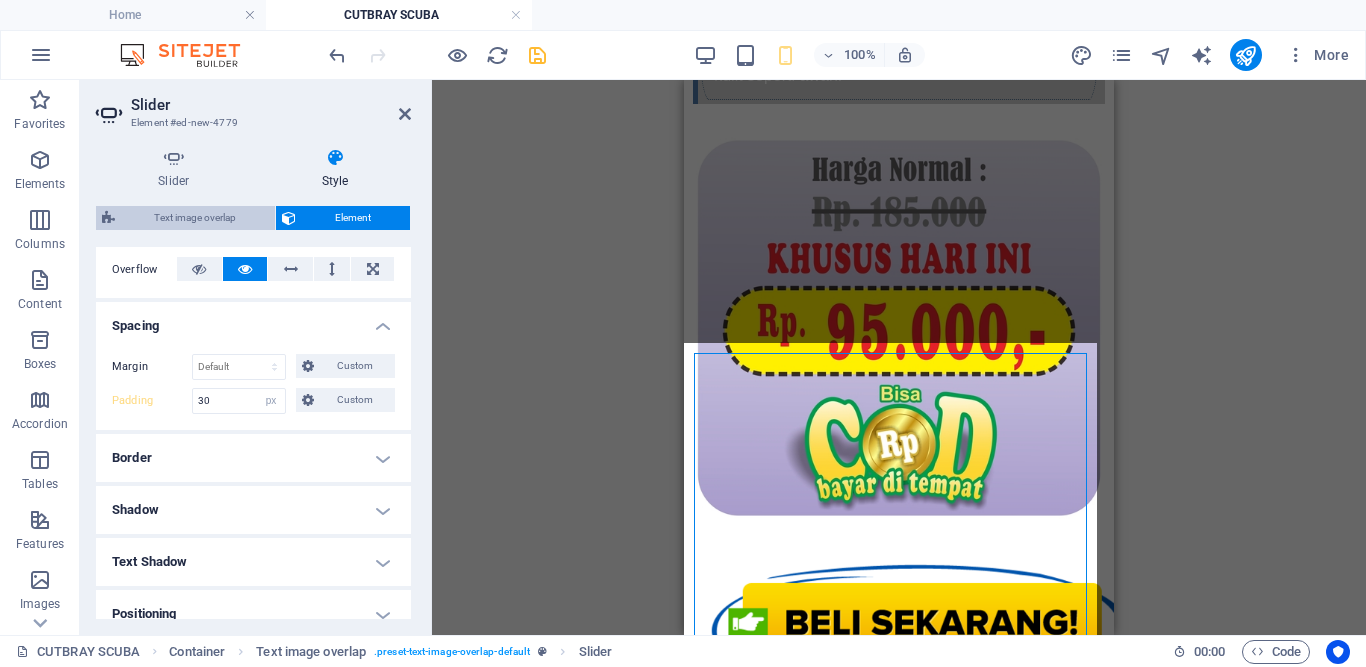 click on "Text image overlap" at bounding box center [195, 218] 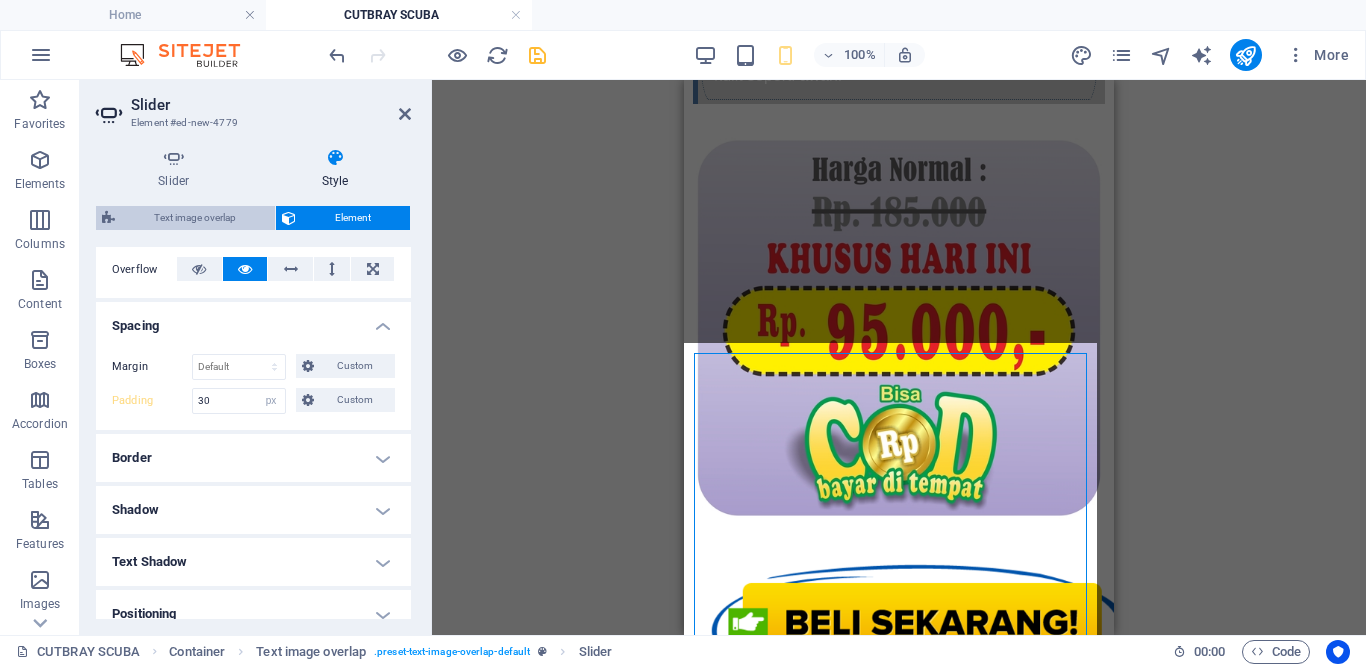 select on "rem" 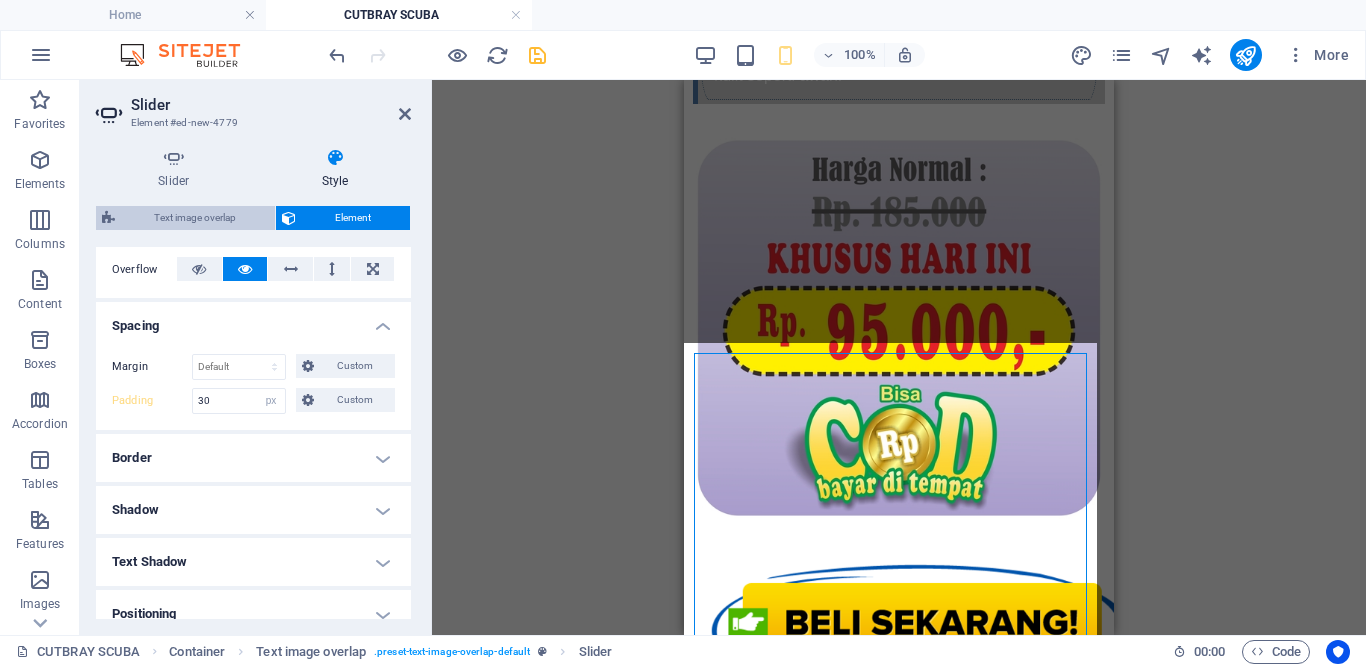 select on "px" 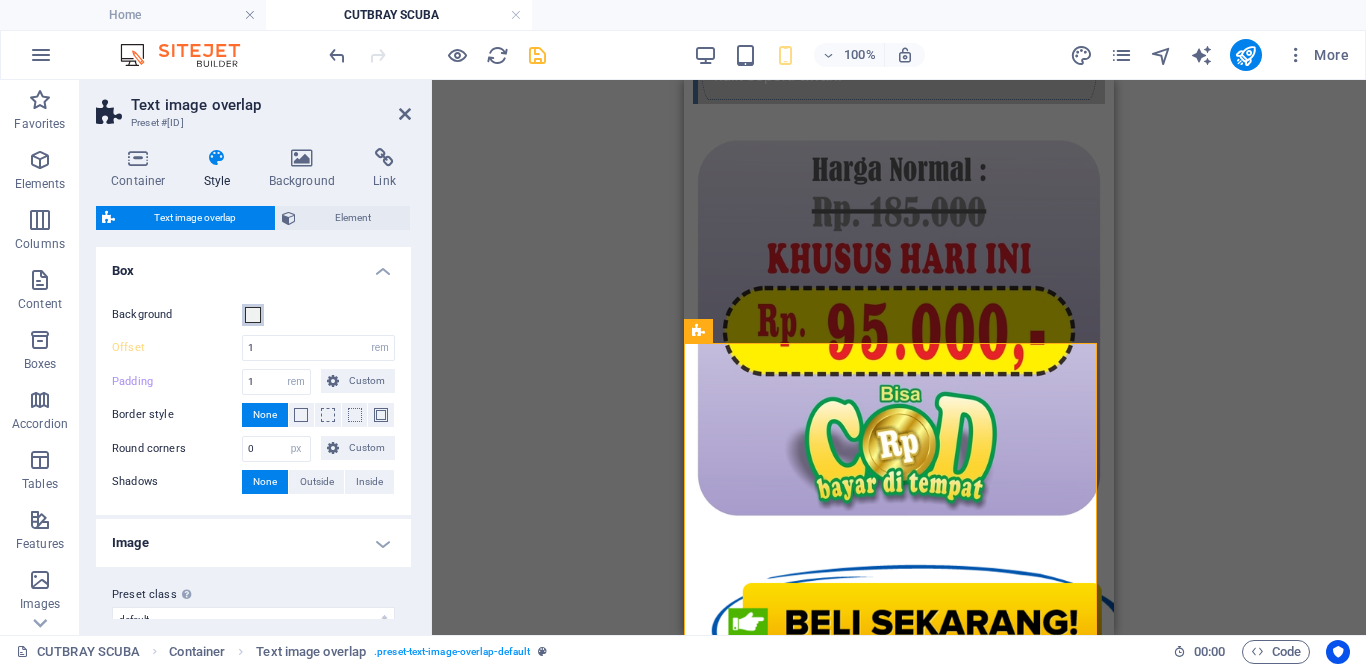 click at bounding box center (253, 315) 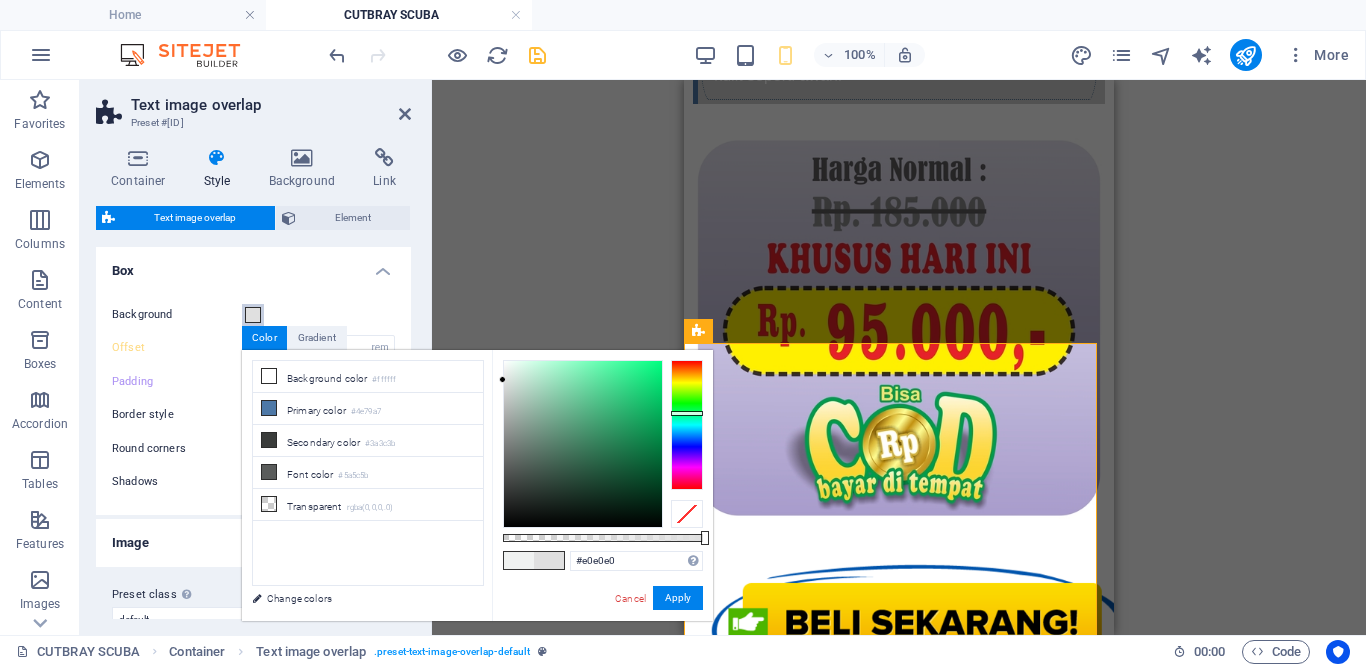 type on "#cacaca" 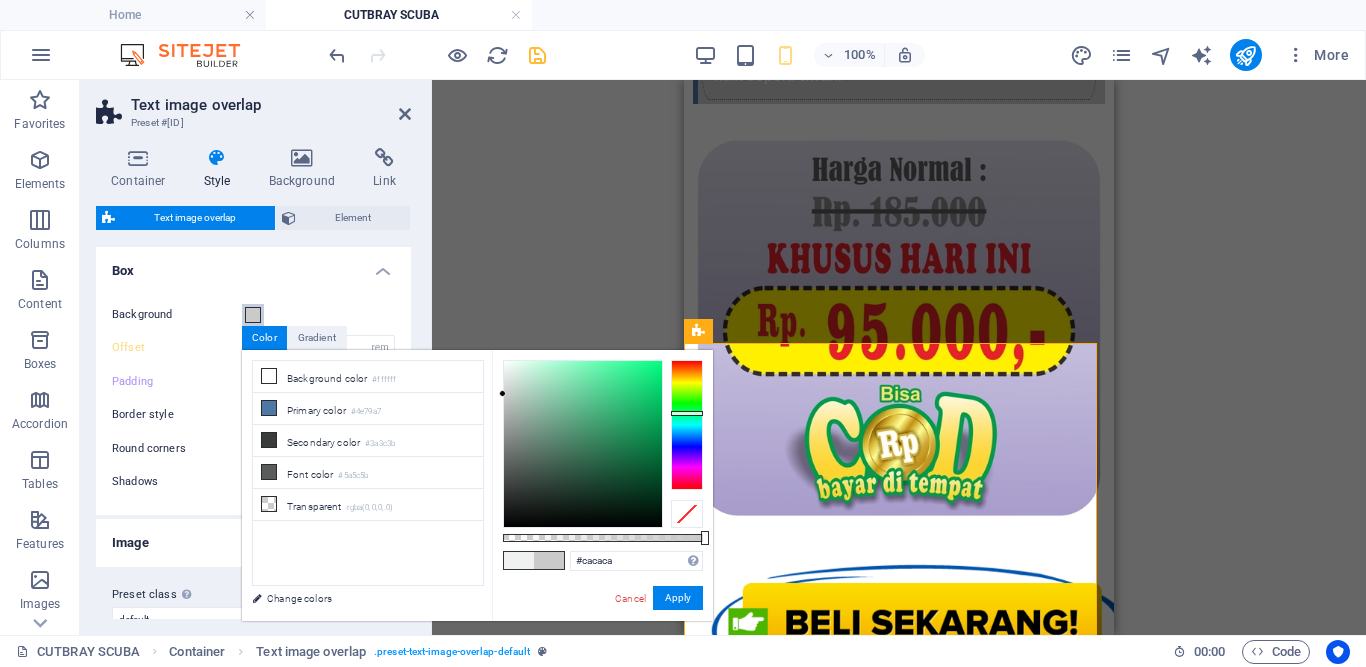 drag, startPoint x: 508, startPoint y: 371, endPoint x: 496, endPoint y: 394, distance: 25.942244 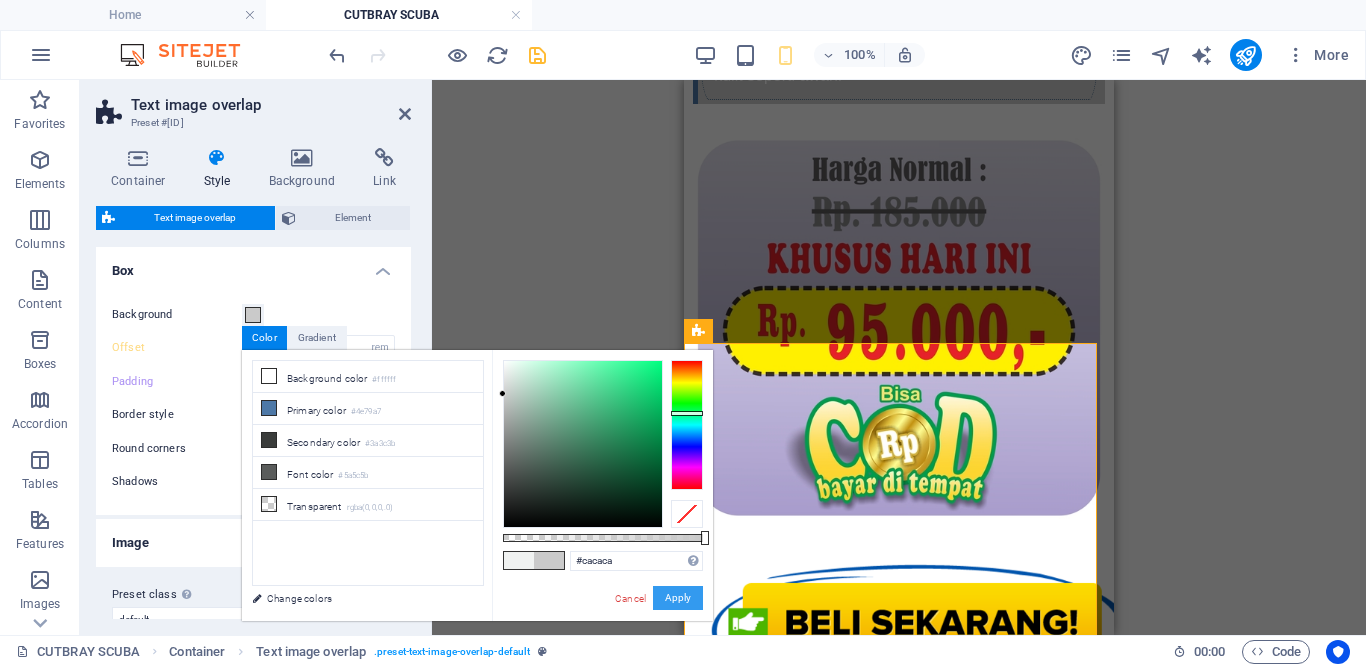 click on "Apply" at bounding box center [678, 598] 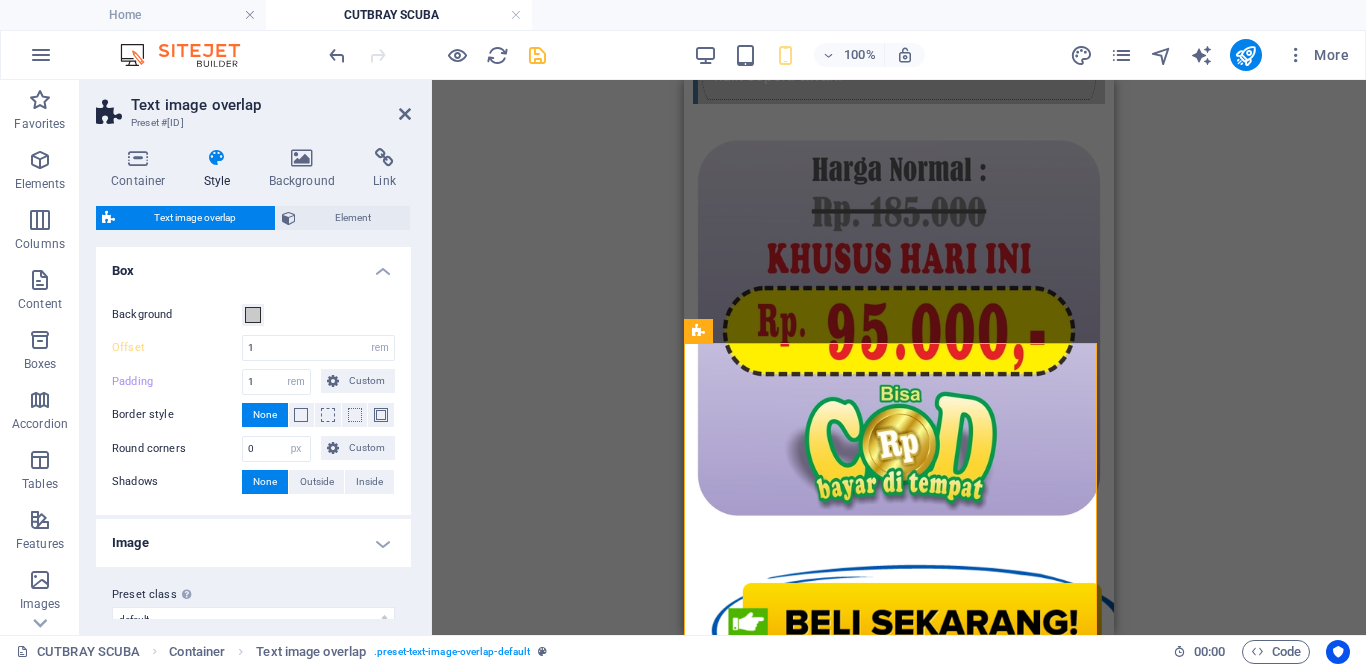 click on "Box" at bounding box center (253, 265) 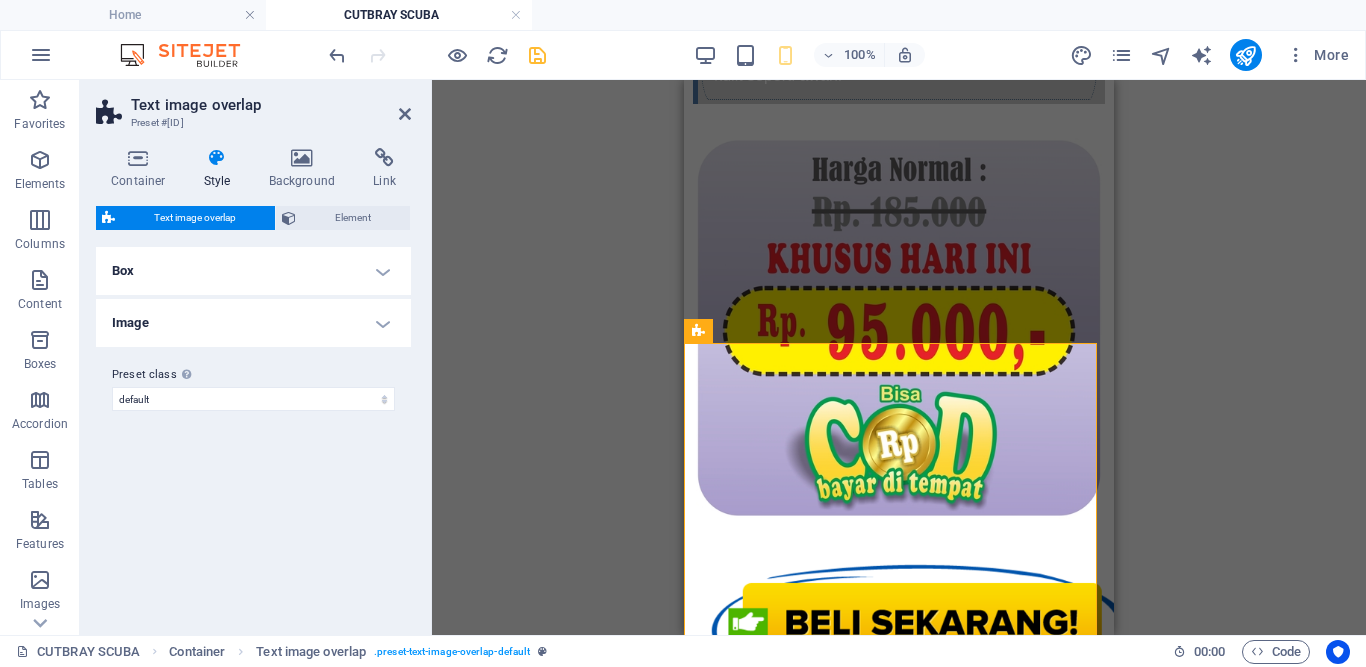 click on "Image" at bounding box center [253, 323] 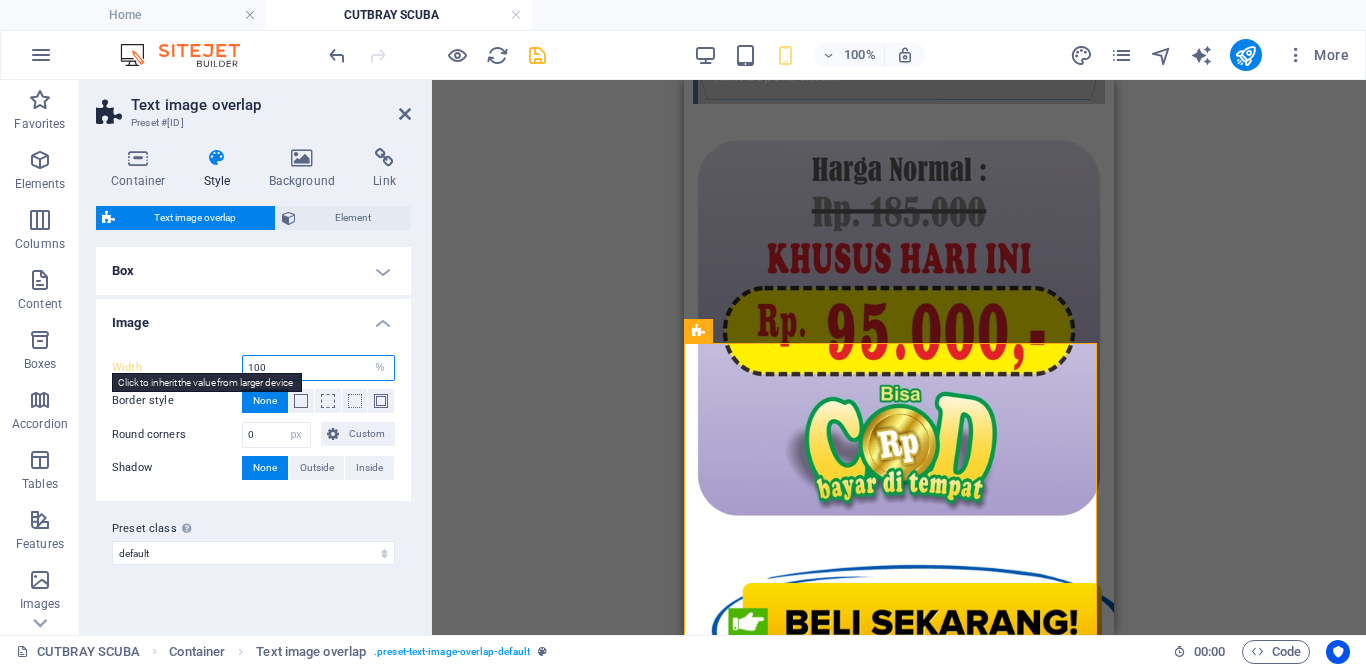 drag, startPoint x: 269, startPoint y: 365, endPoint x: 227, endPoint y: 364, distance: 42.0119 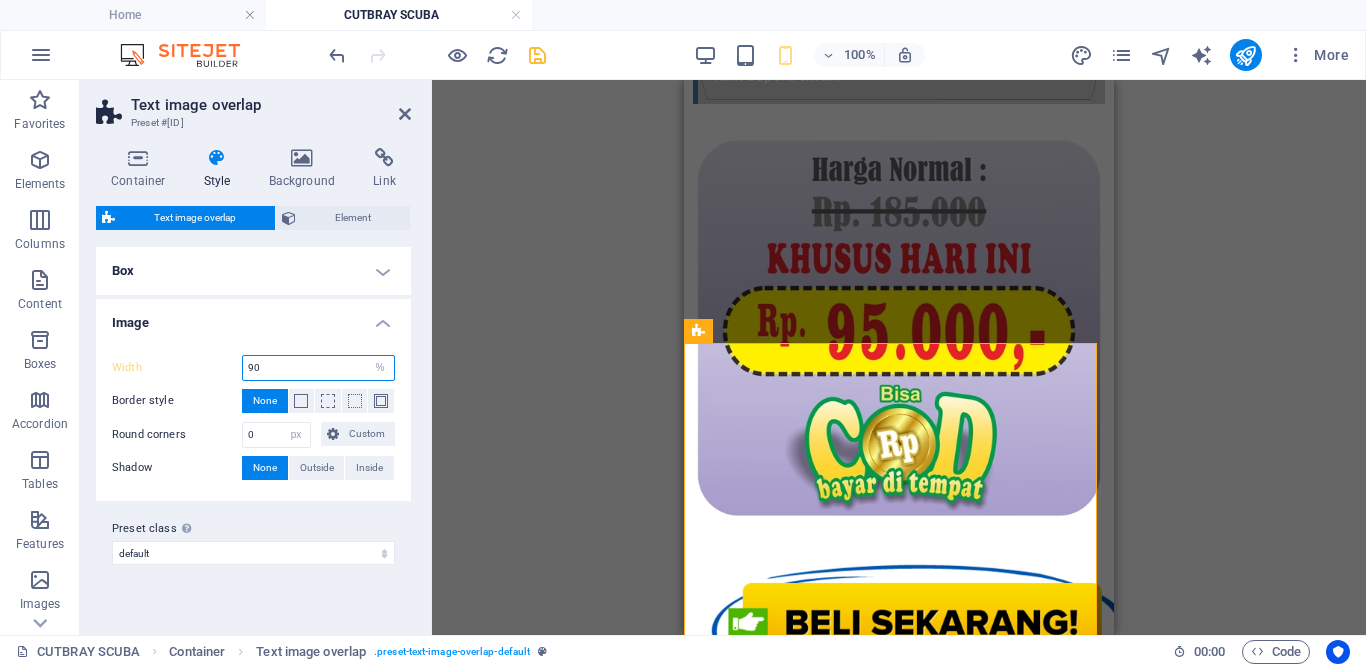type on "90" 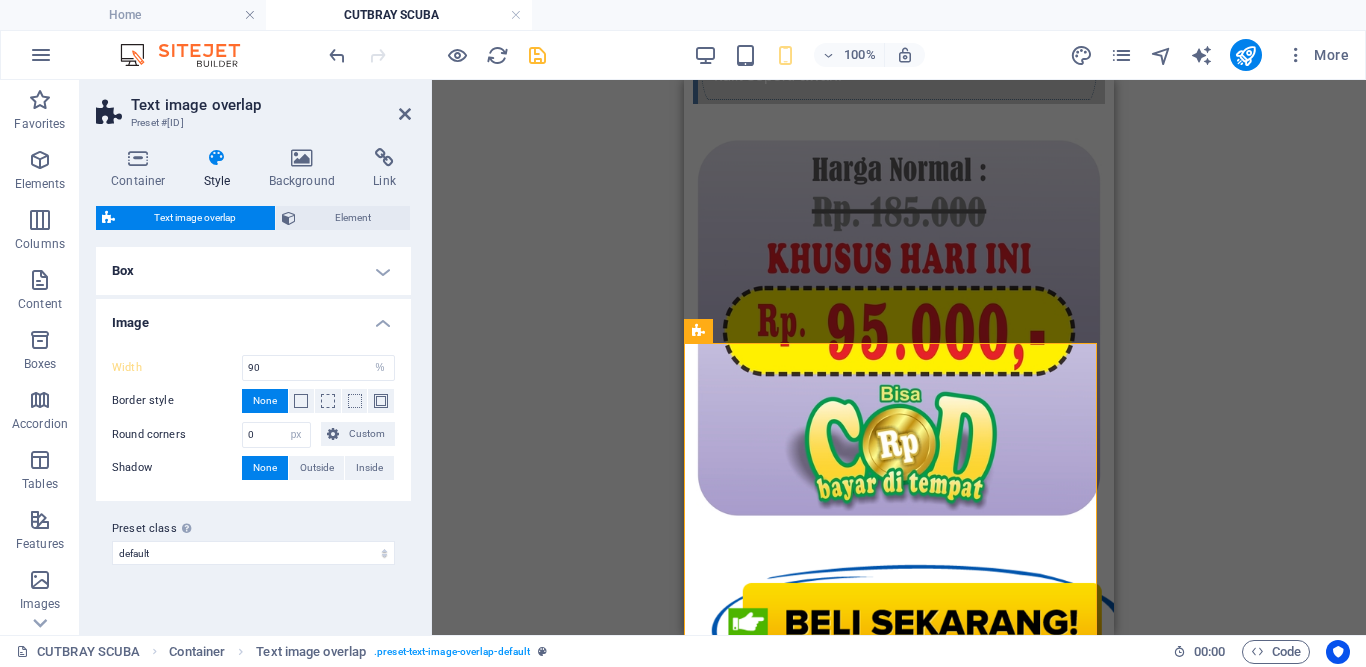 click on "Preset class Above chosen variant and settings affect all elements which carry this preset class. default Add preset class" at bounding box center (253, 541) 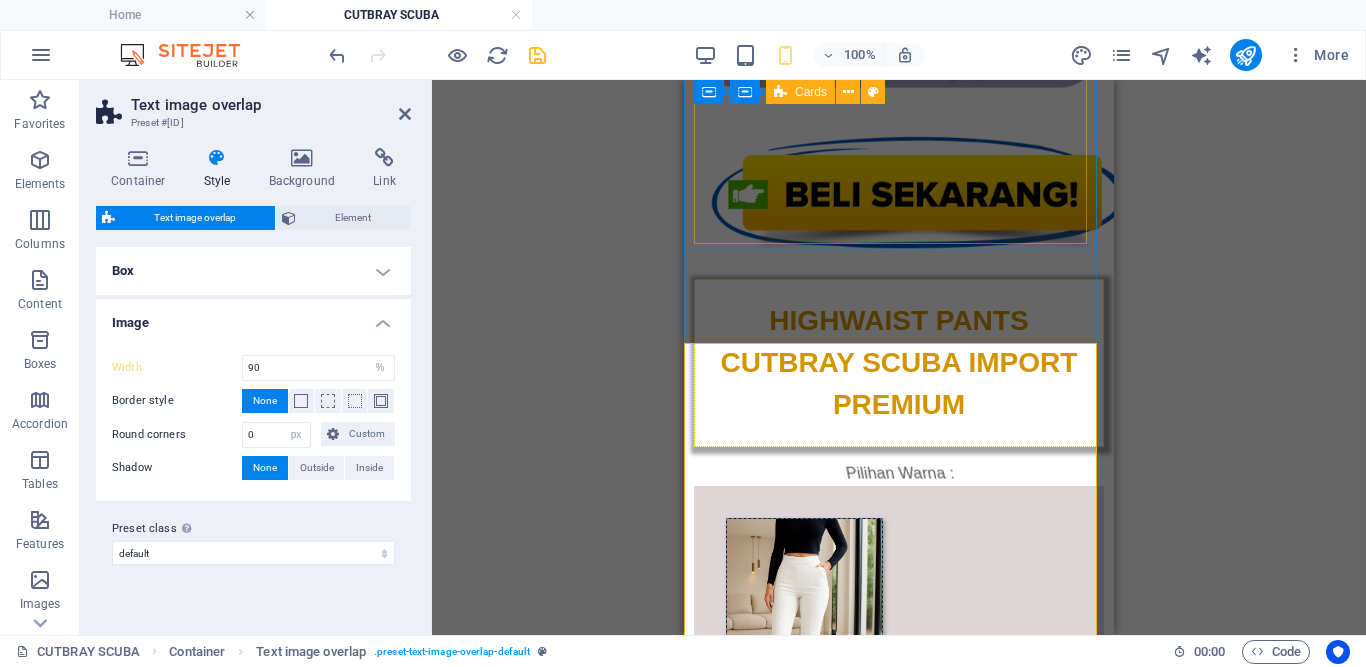 scroll, scrollTop: 3267, scrollLeft: 0, axis: vertical 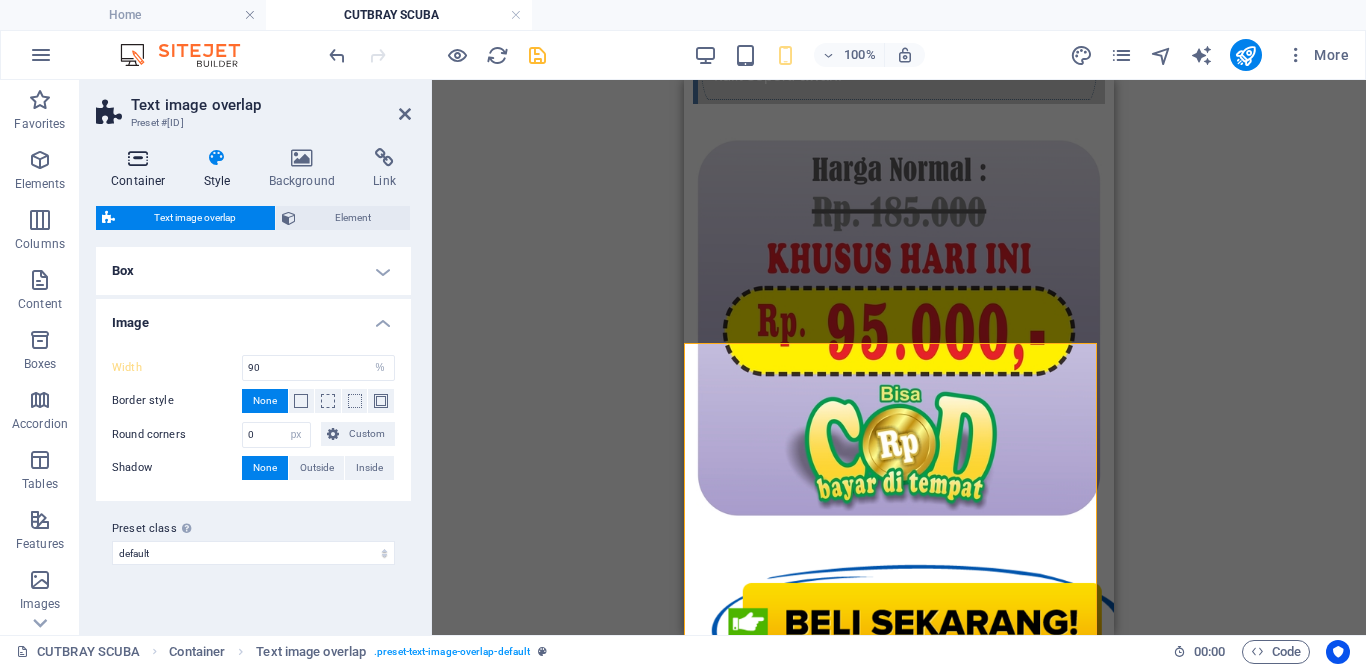 click on "Container" at bounding box center [142, 169] 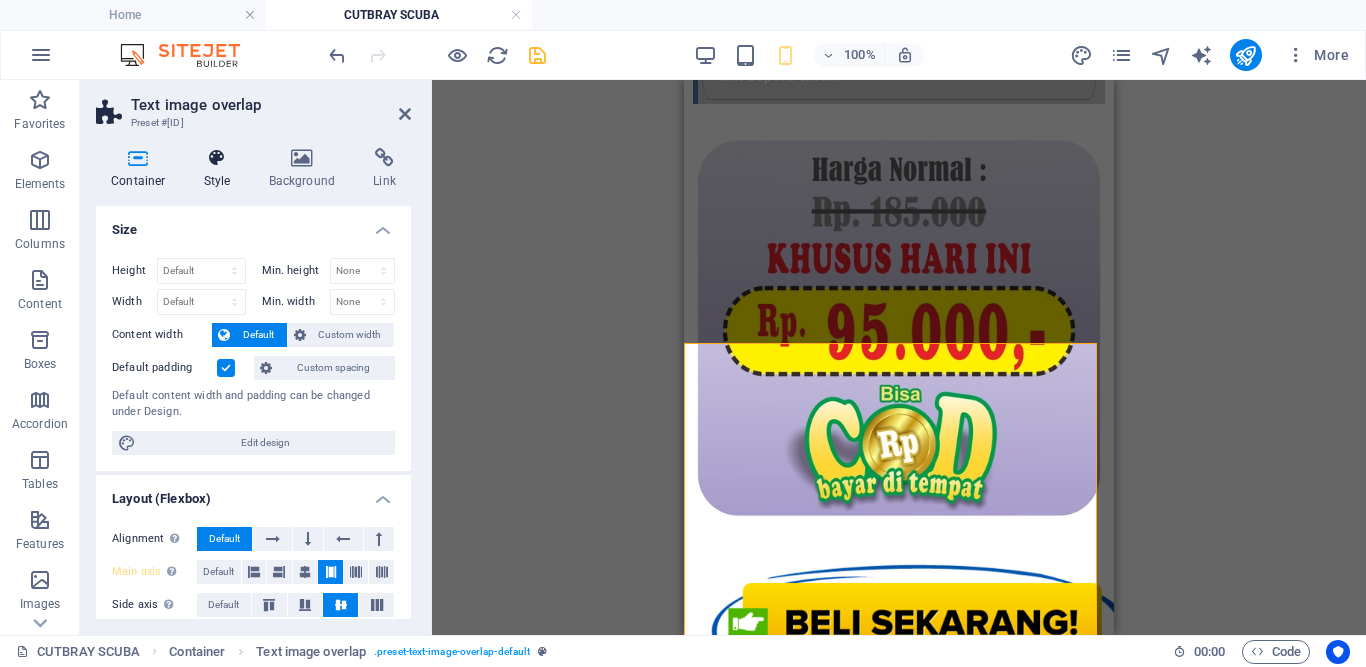 click on "Style" at bounding box center (221, 169) 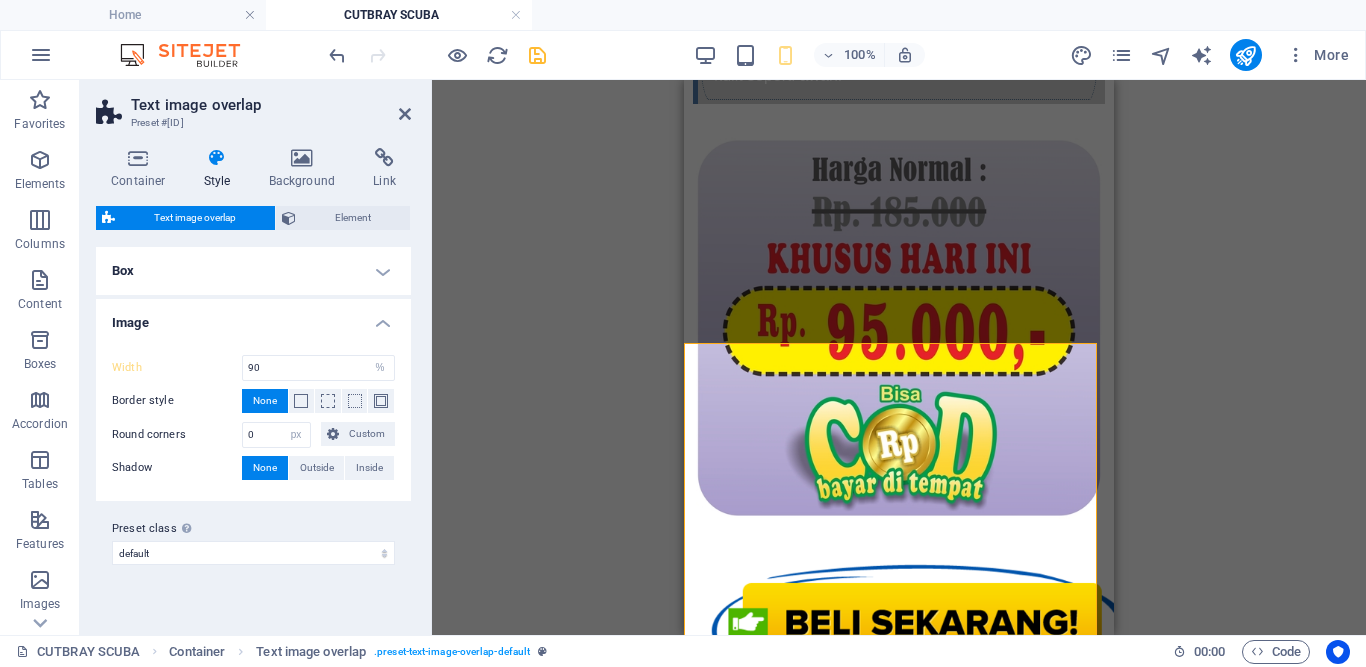 click on "Image" at bounding box center (253, 317) 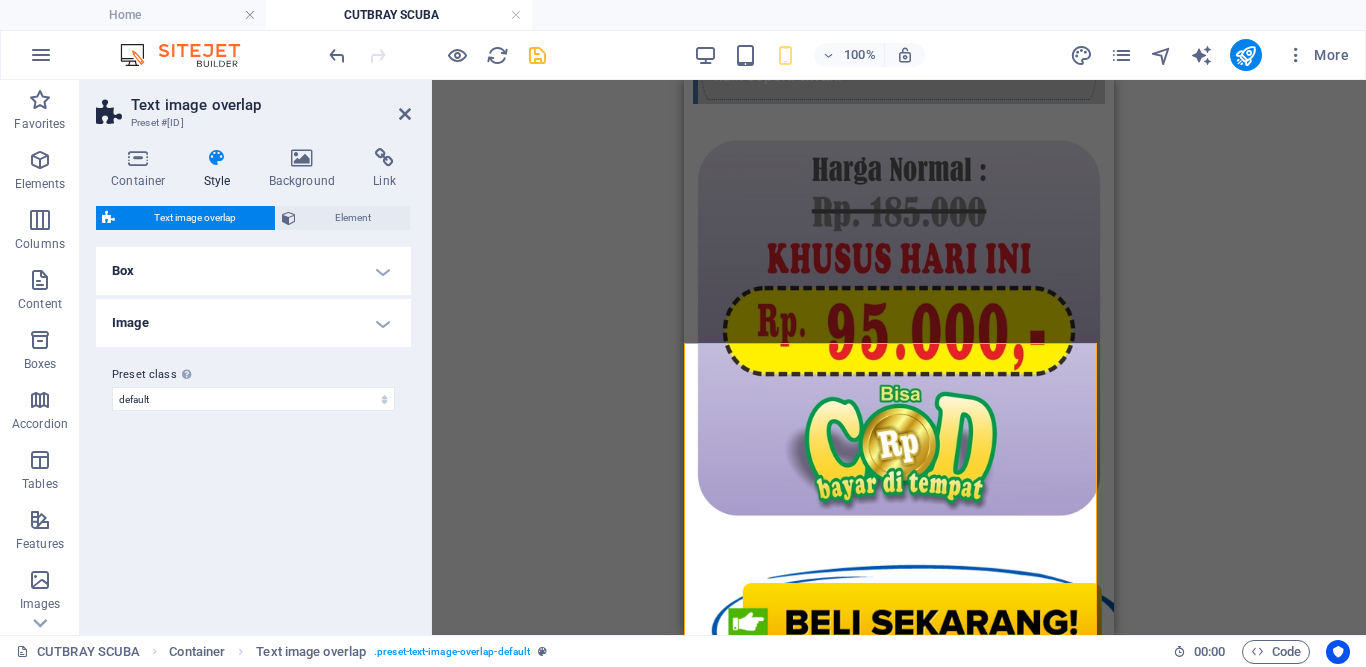 click on "Box" at bounding box center (253, 271) 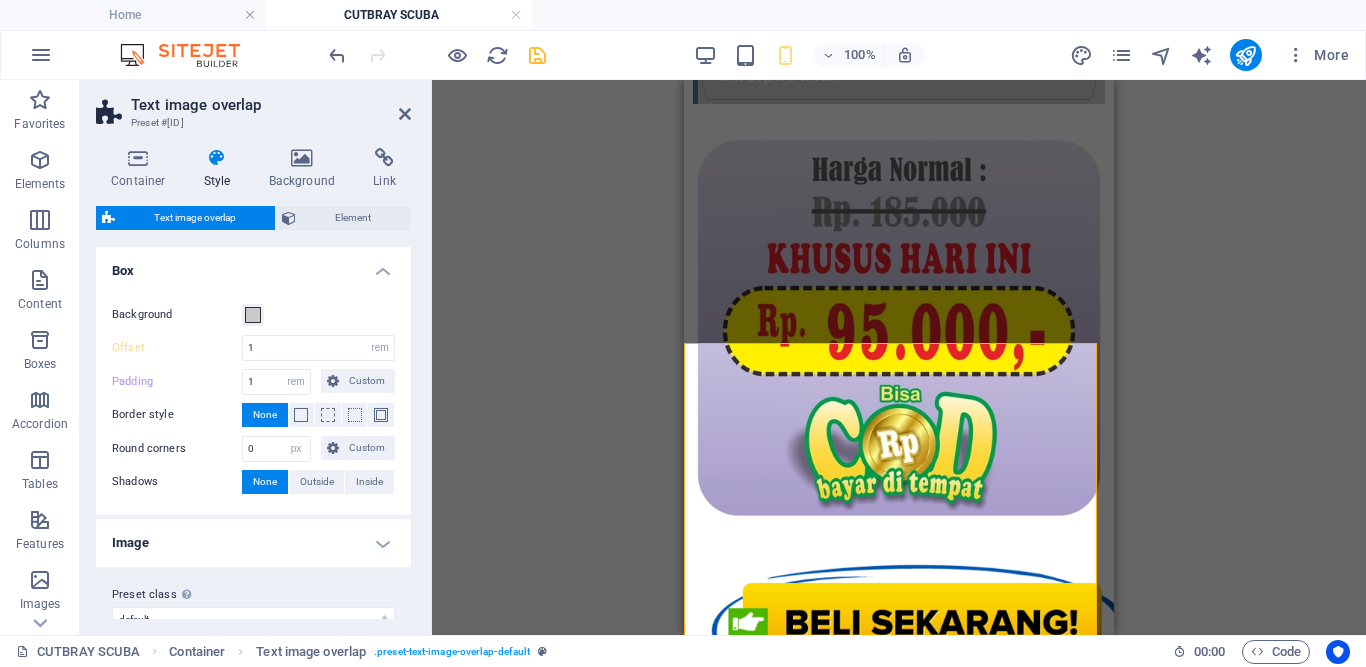 click on "Box" at bounding box center [253, 265] 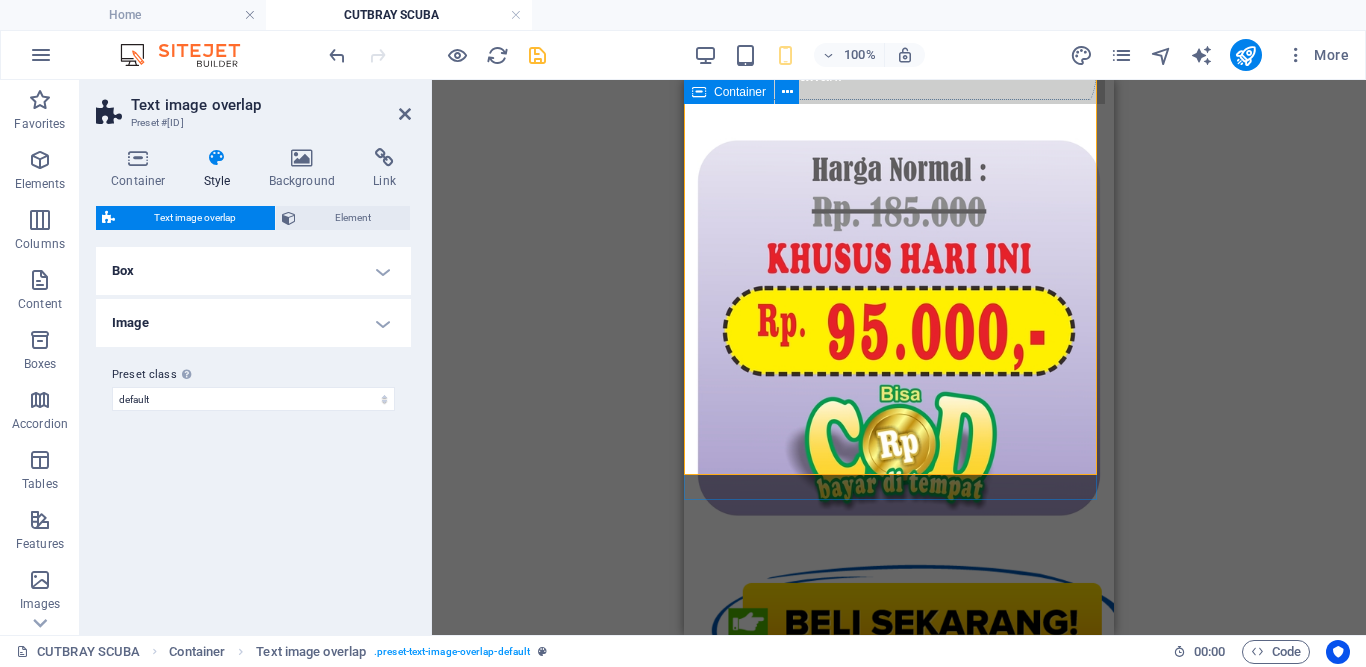 scroll, scrollTop: 3752, scrollLeft: 0, axis: vertical 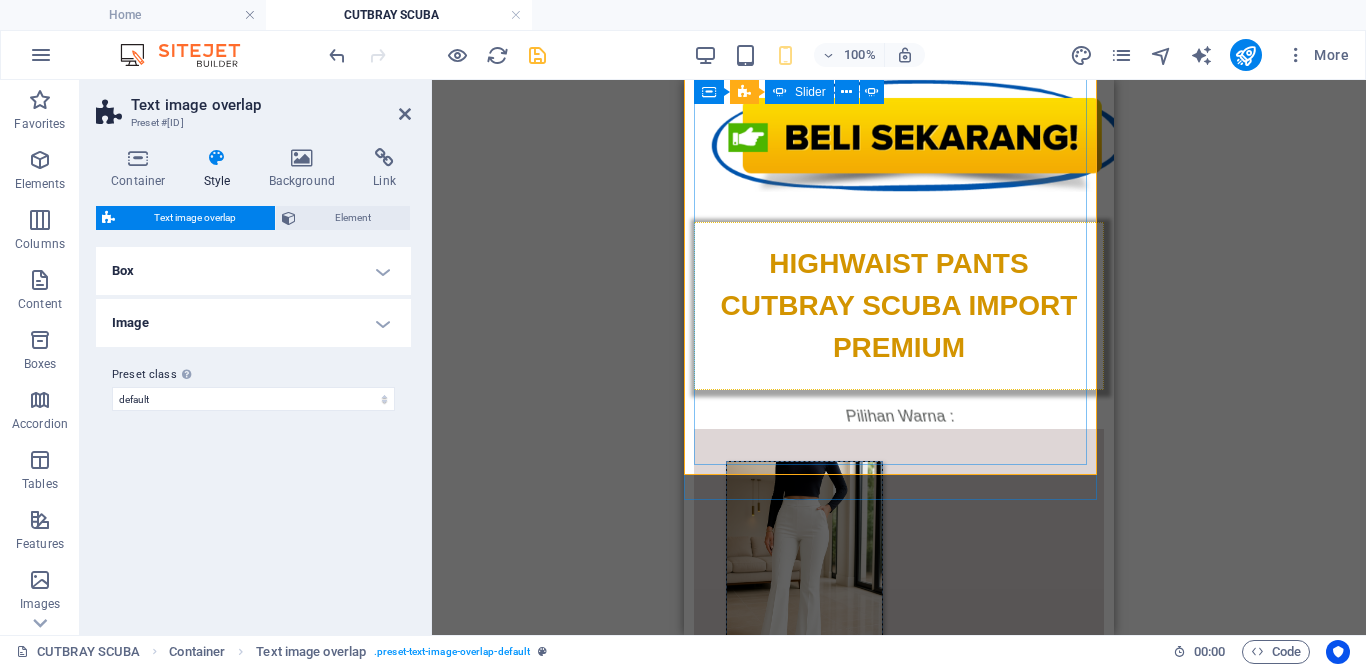 click on "Slider" at bounding box center (810, 92) 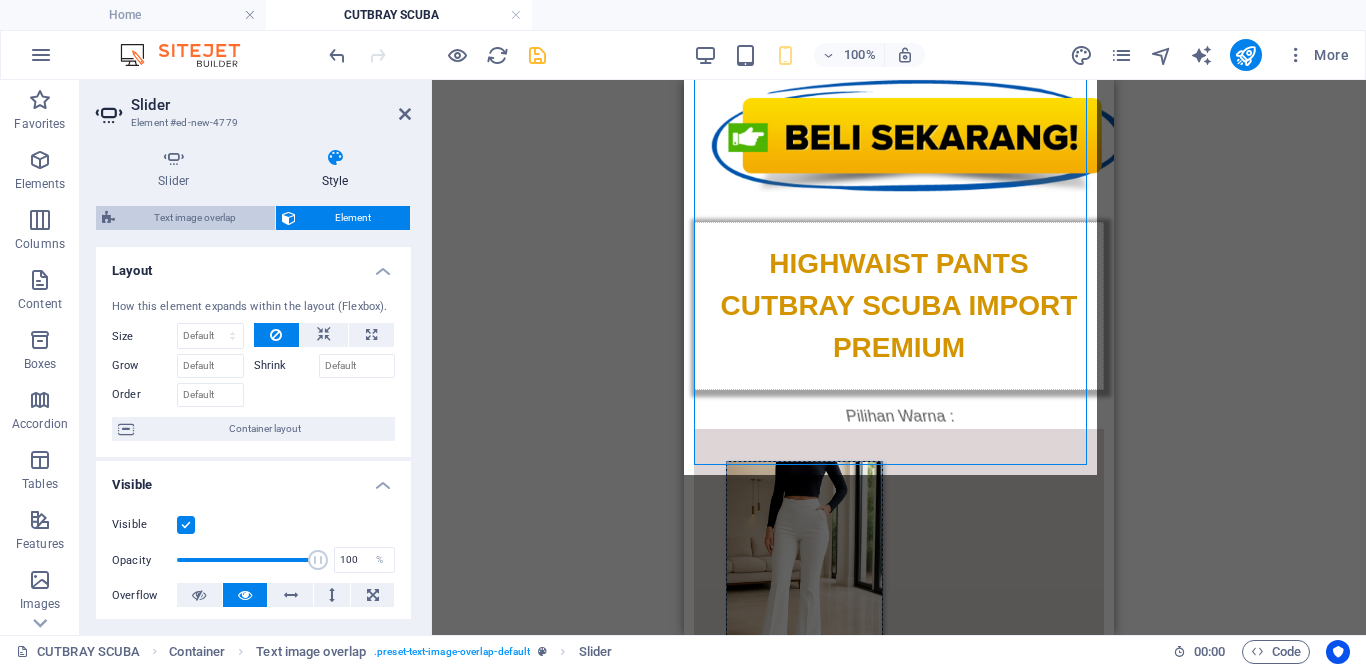 click on "Text image overlap" at bounding box center [195, 218] 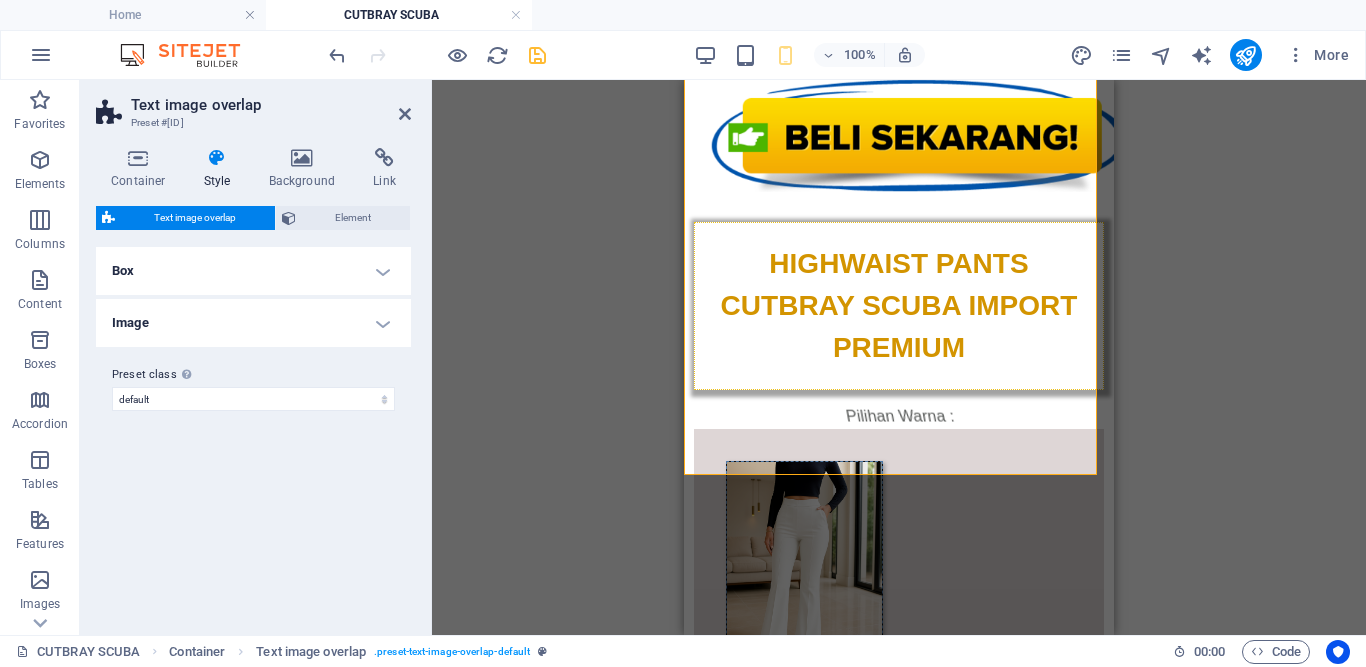 click on "Box" at bounding box center [253, 271] 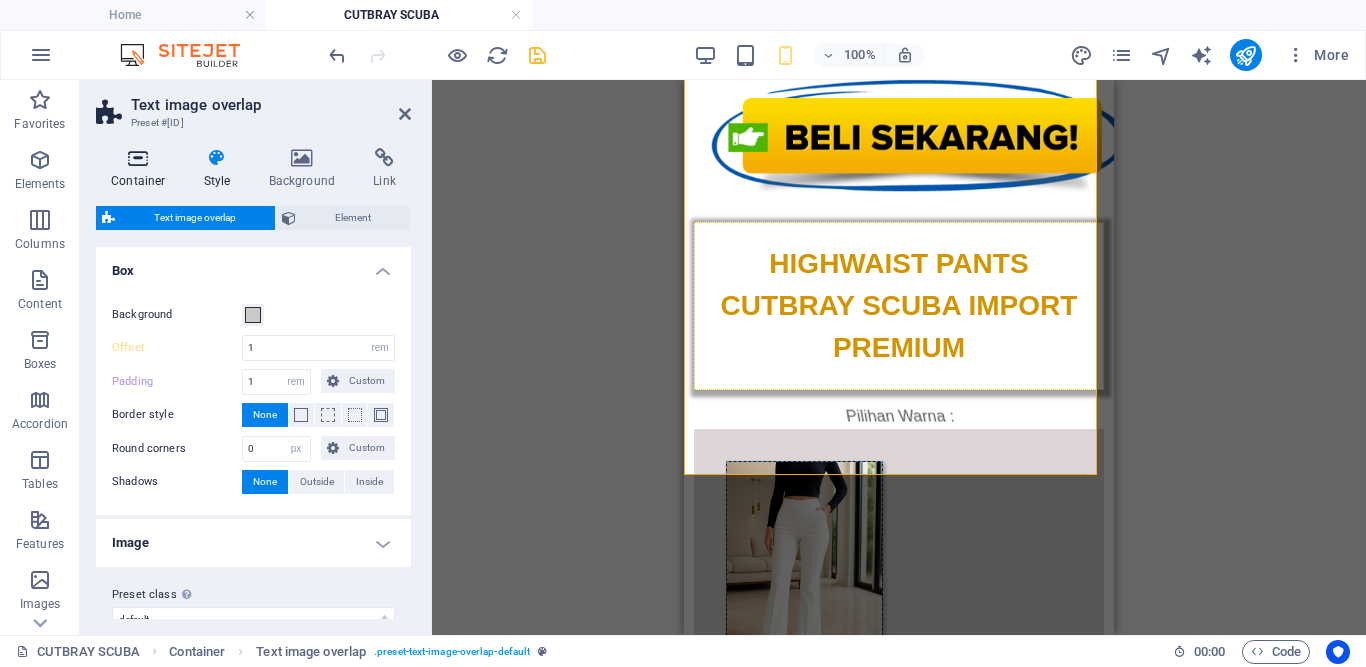 click at bounding box center (138, 158) 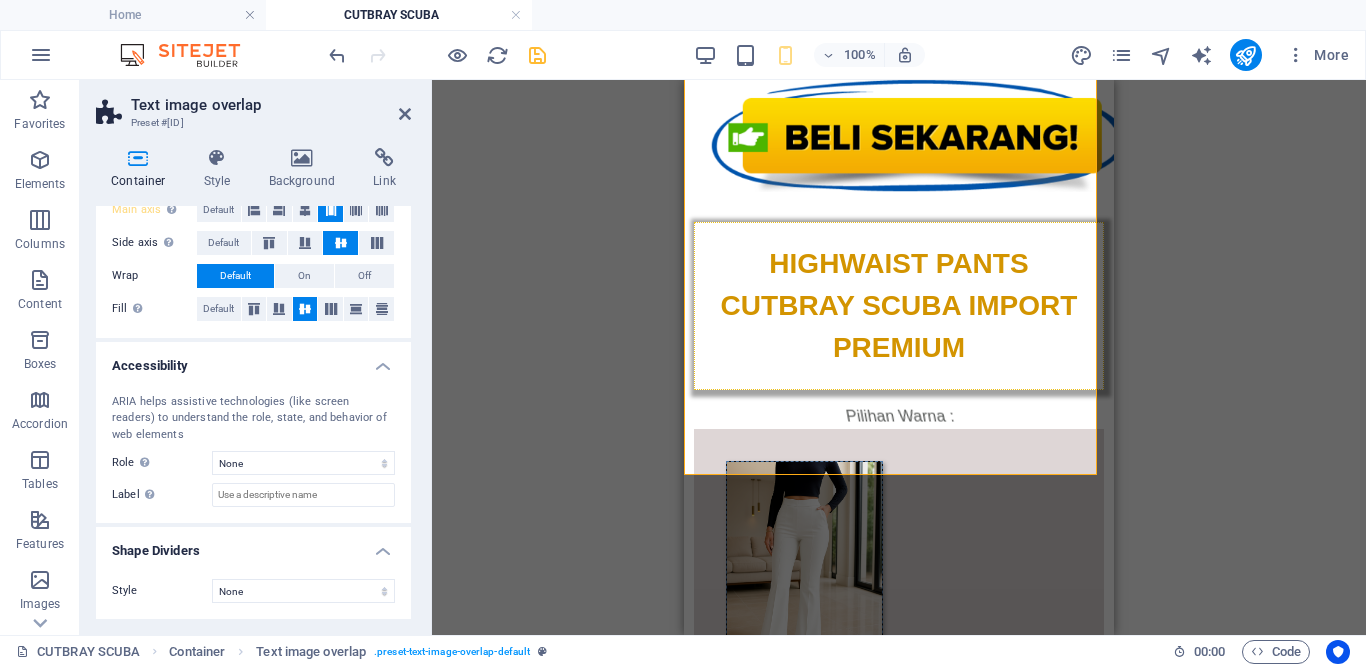 scroll, scrollTop: 0, scrollLeft: 0, axis: both 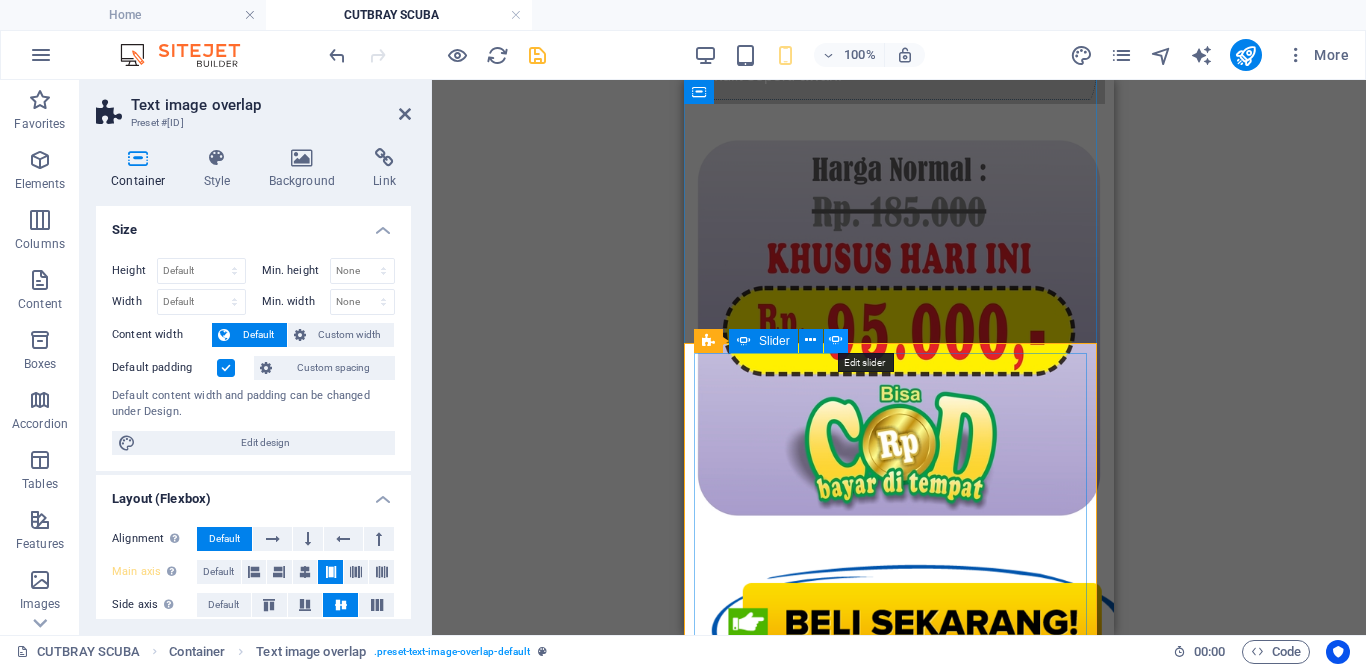 click at bounding box center [836, 340] 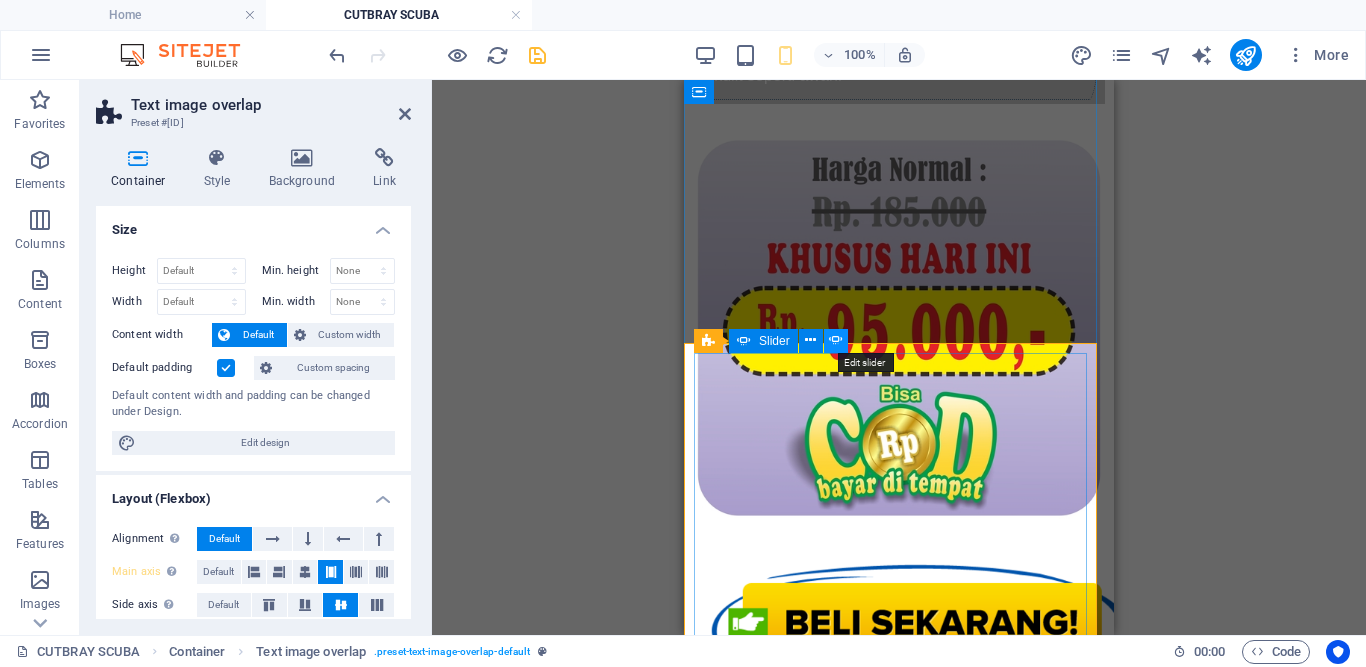 select on "px" 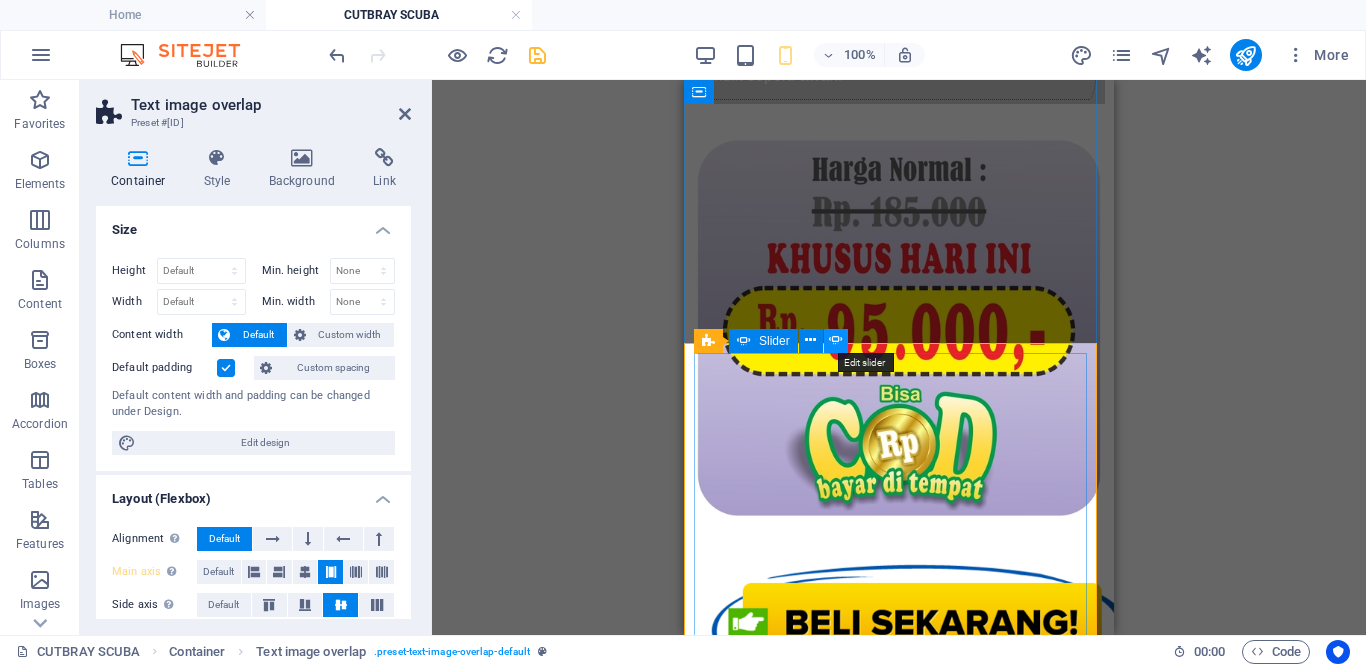 select on "ms" 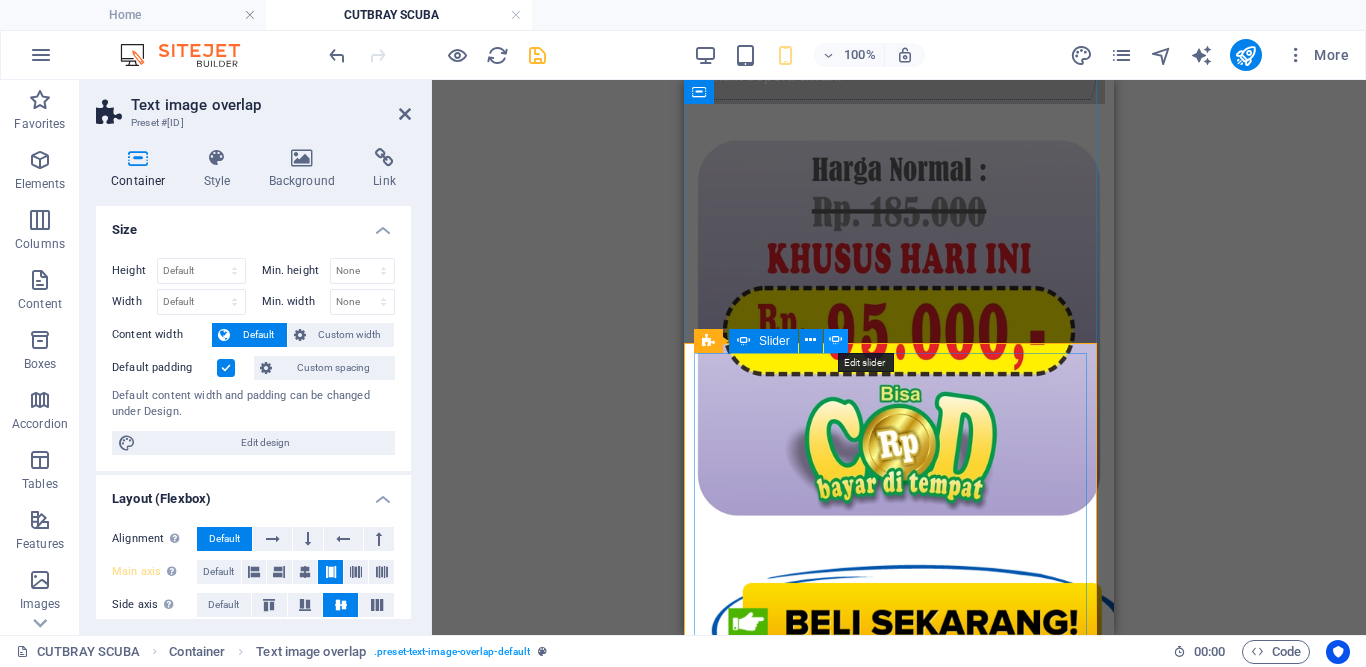select on "s" 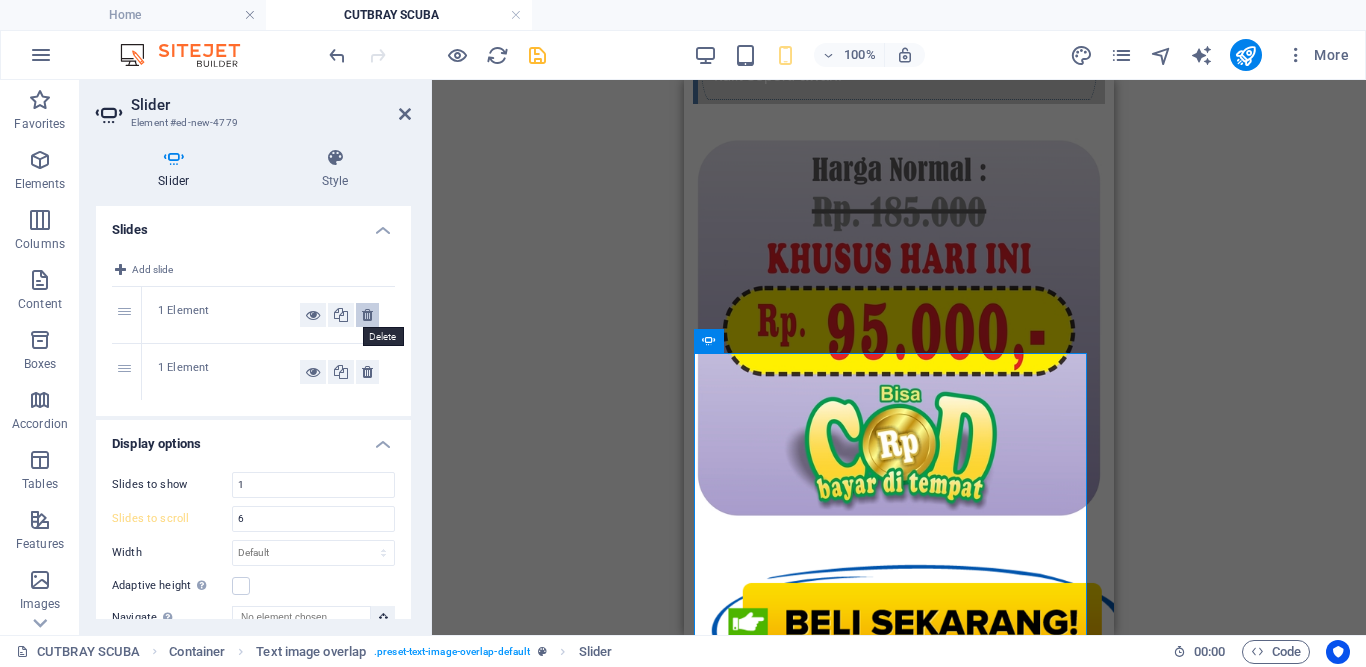 click at bounding box center (367, 315) 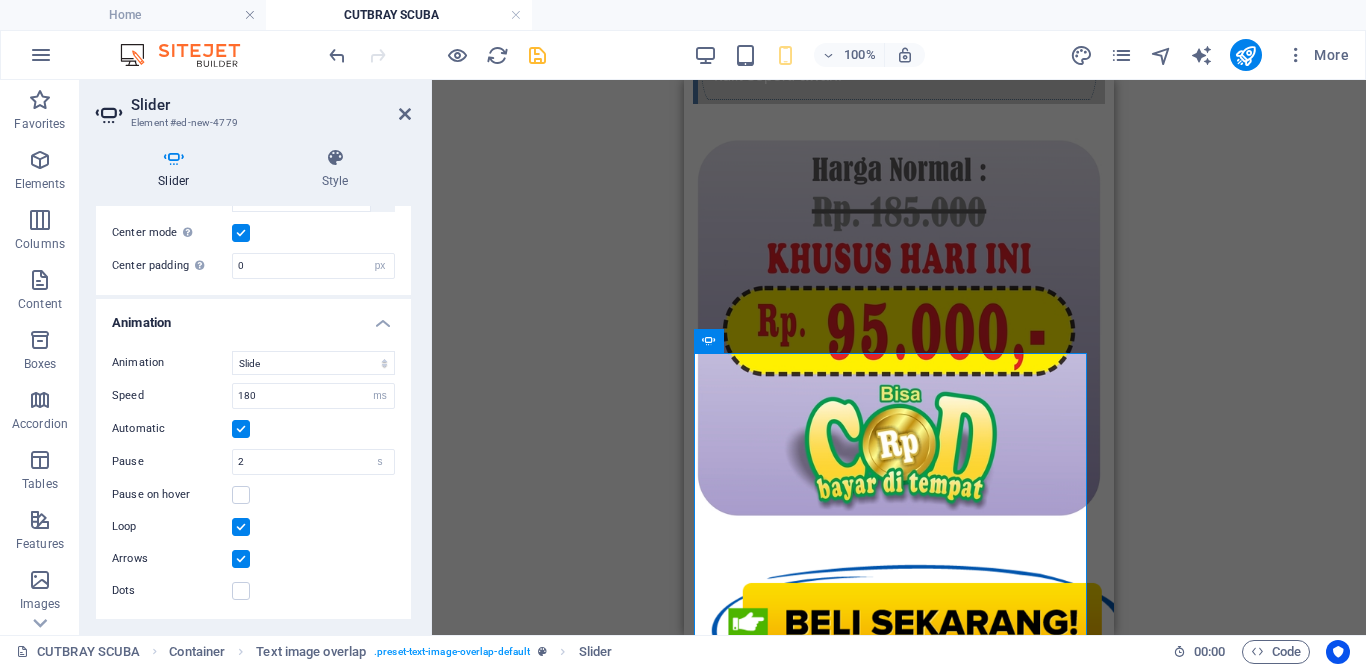 scroll, scrollTop: 0, scrollLeft: 0, axis: both 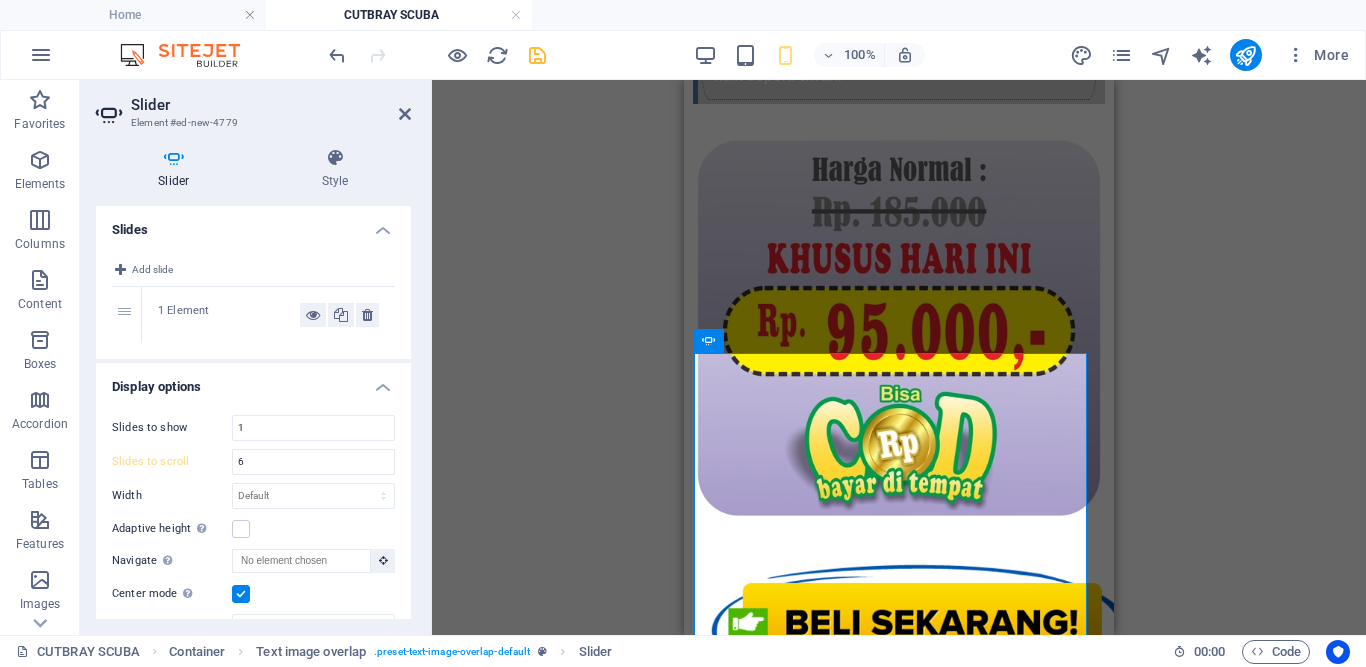 click on "1 Element" at bounding box center (229, 315) 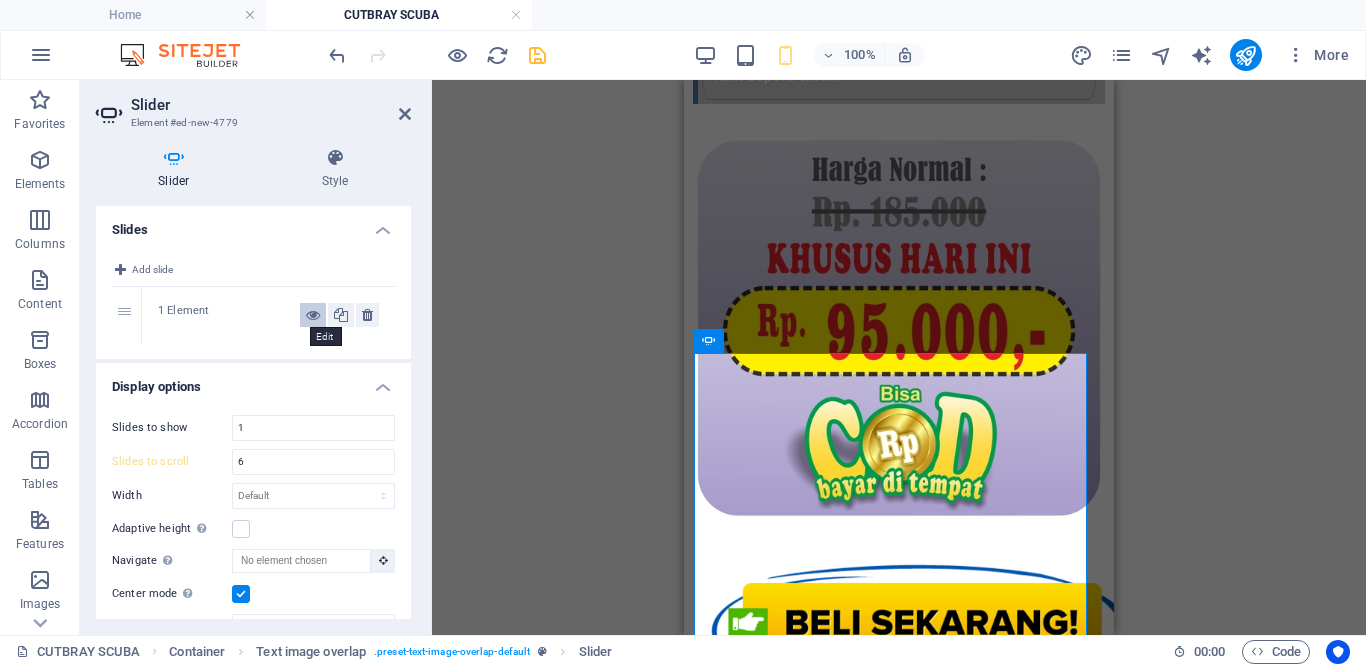 click at bounding box center [313, 315] 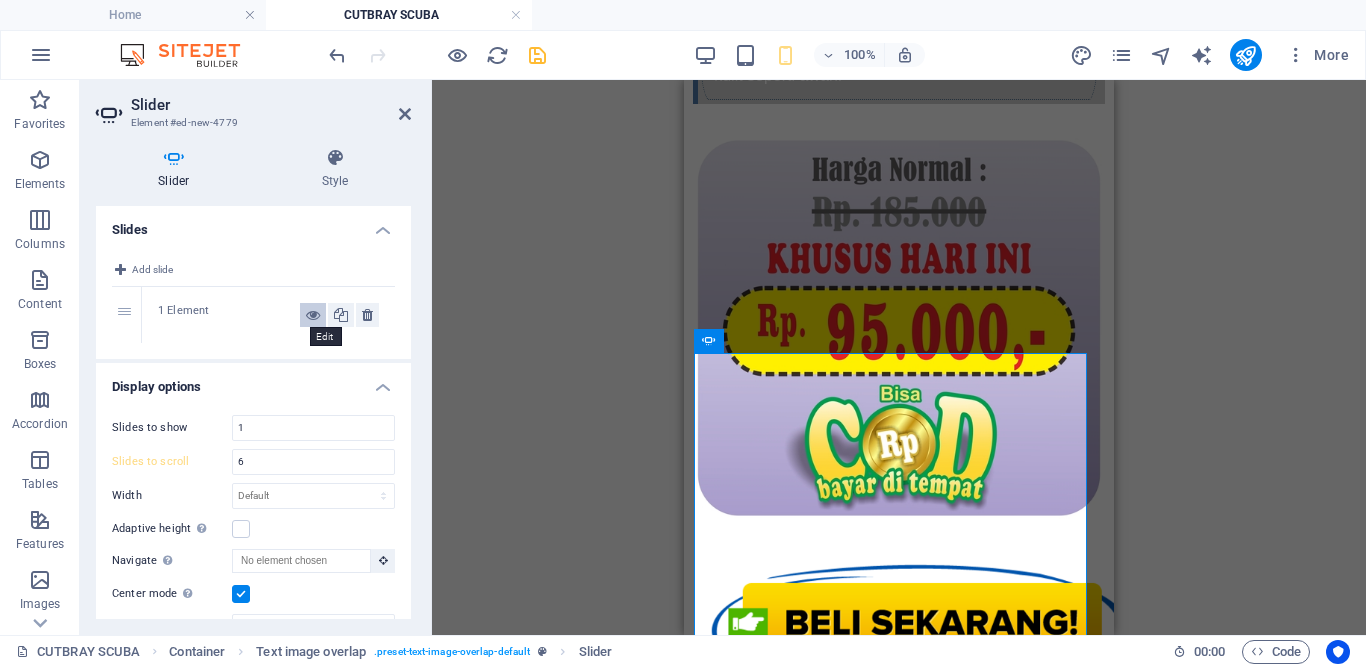 click at bounding box center [313, 315] 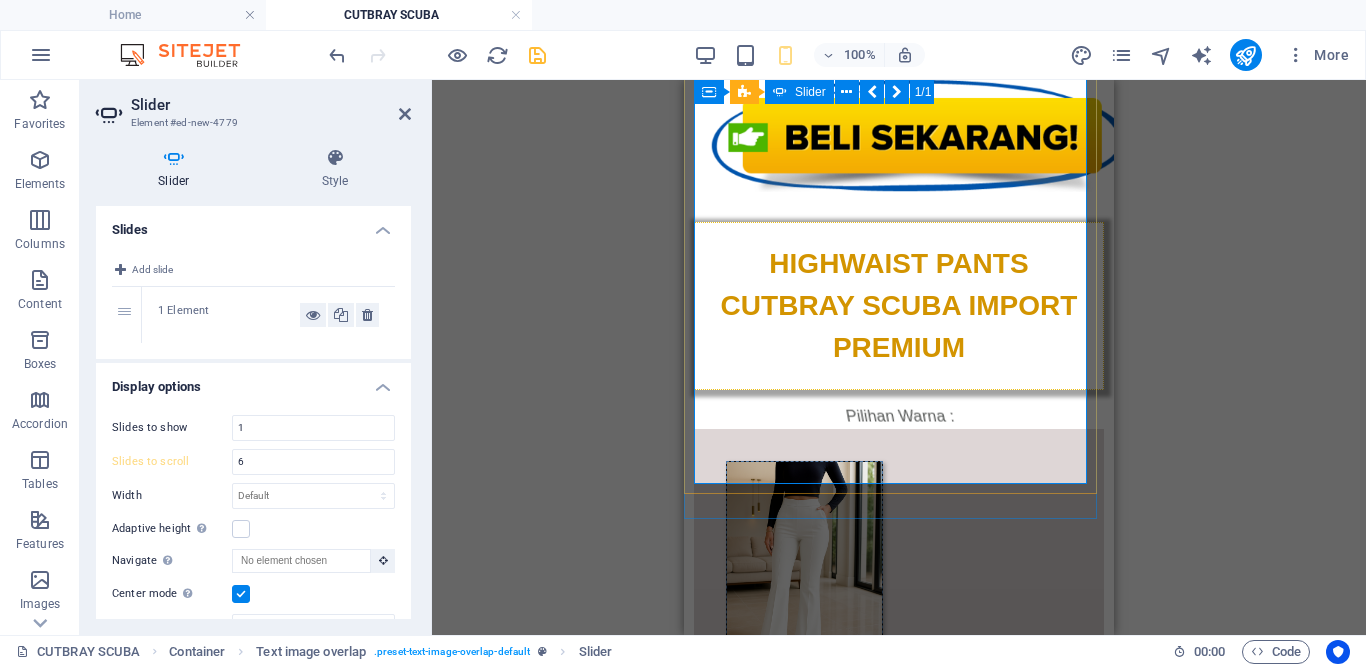 scroll, scrollTop: 3267, scrollLeft: 0, axis: vertical 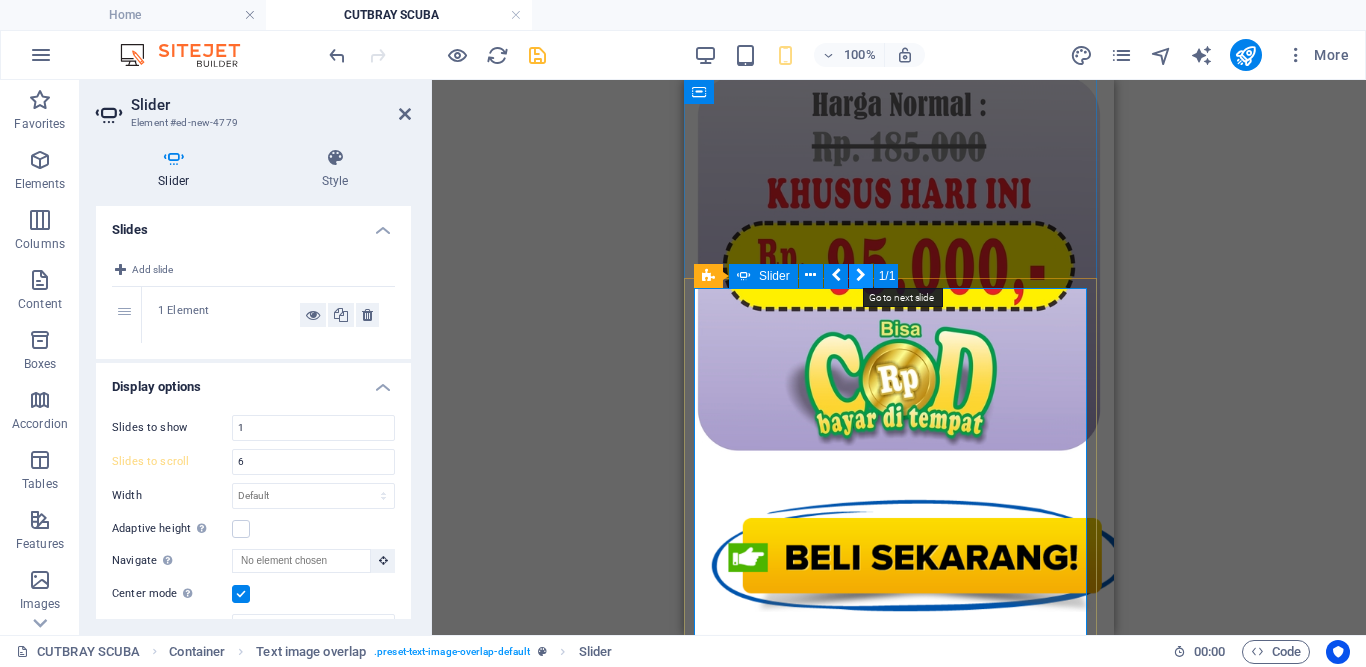 click at bounding box center [861, 275] 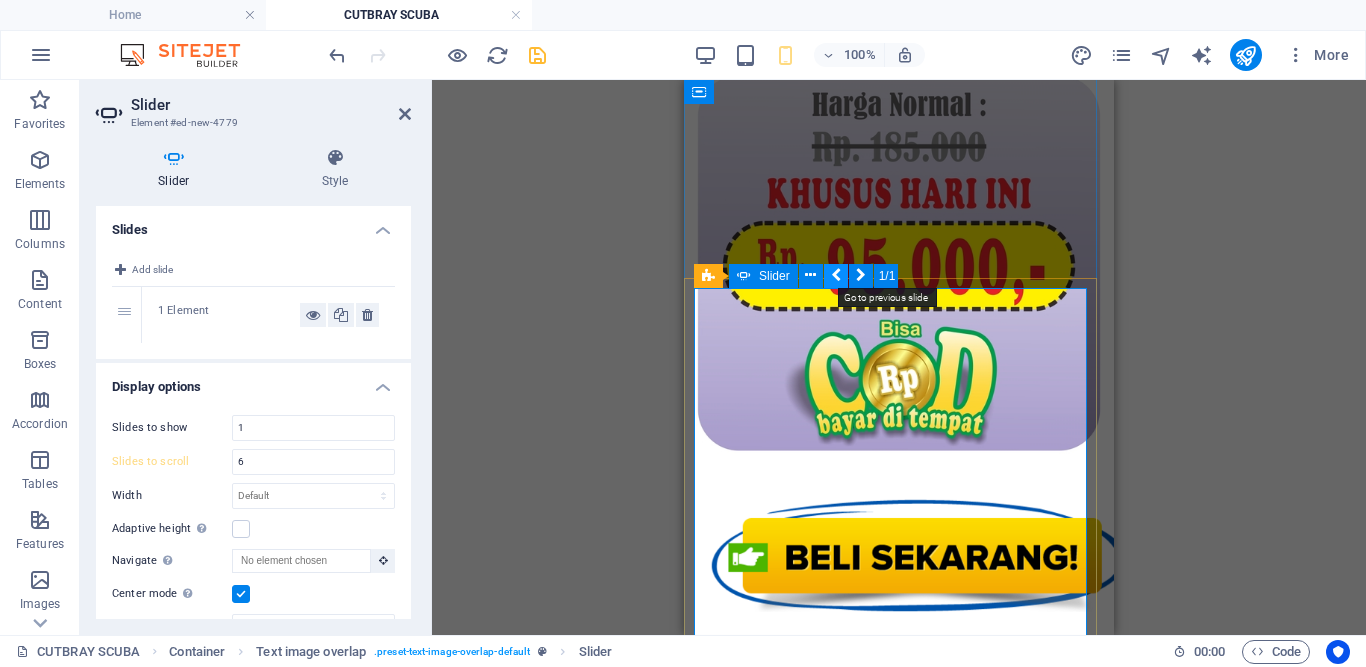 click at bounding box center (836, 276) 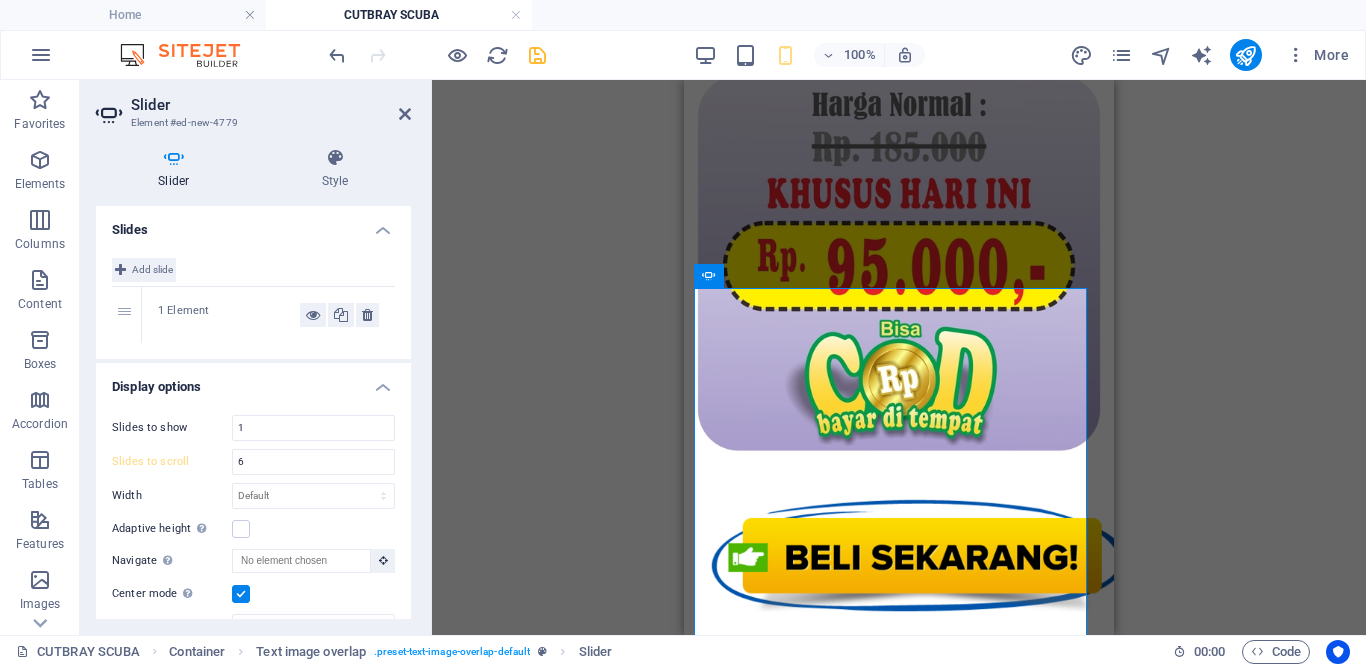 click on "Add slide" at bounding box center [152, 270] 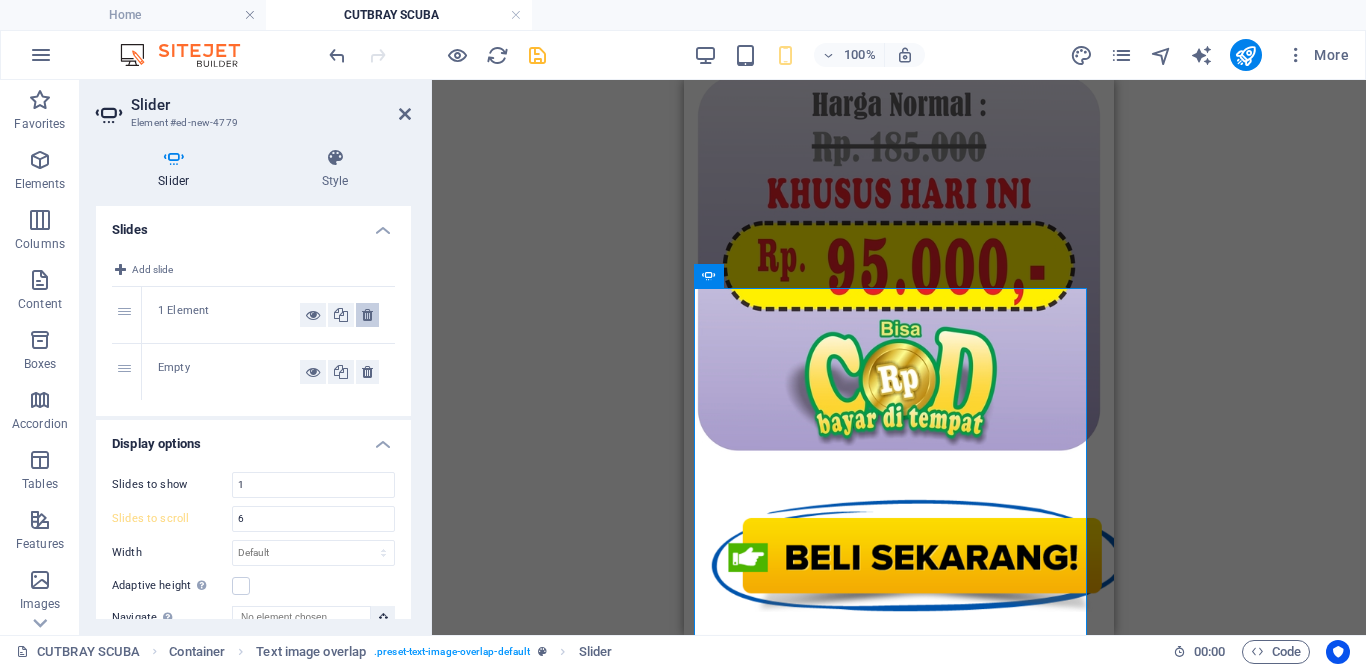 click at bounding box center (367, 315) 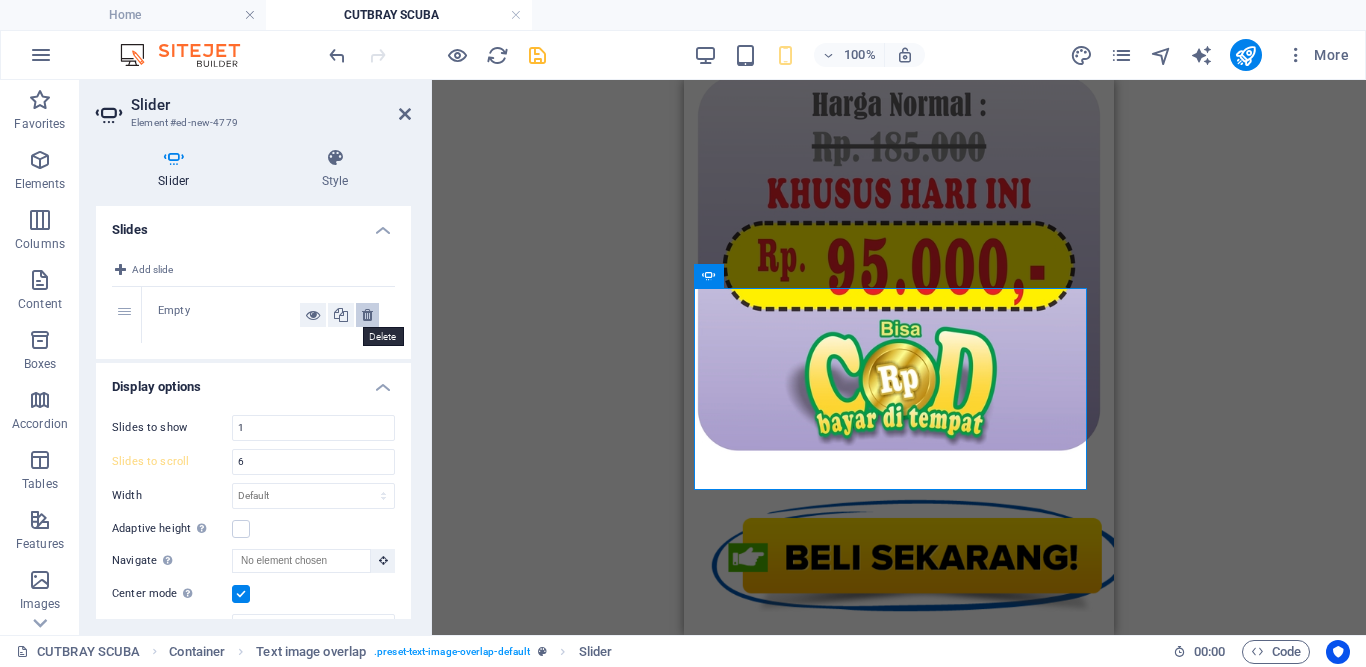 click at bounding box center [367, 315] 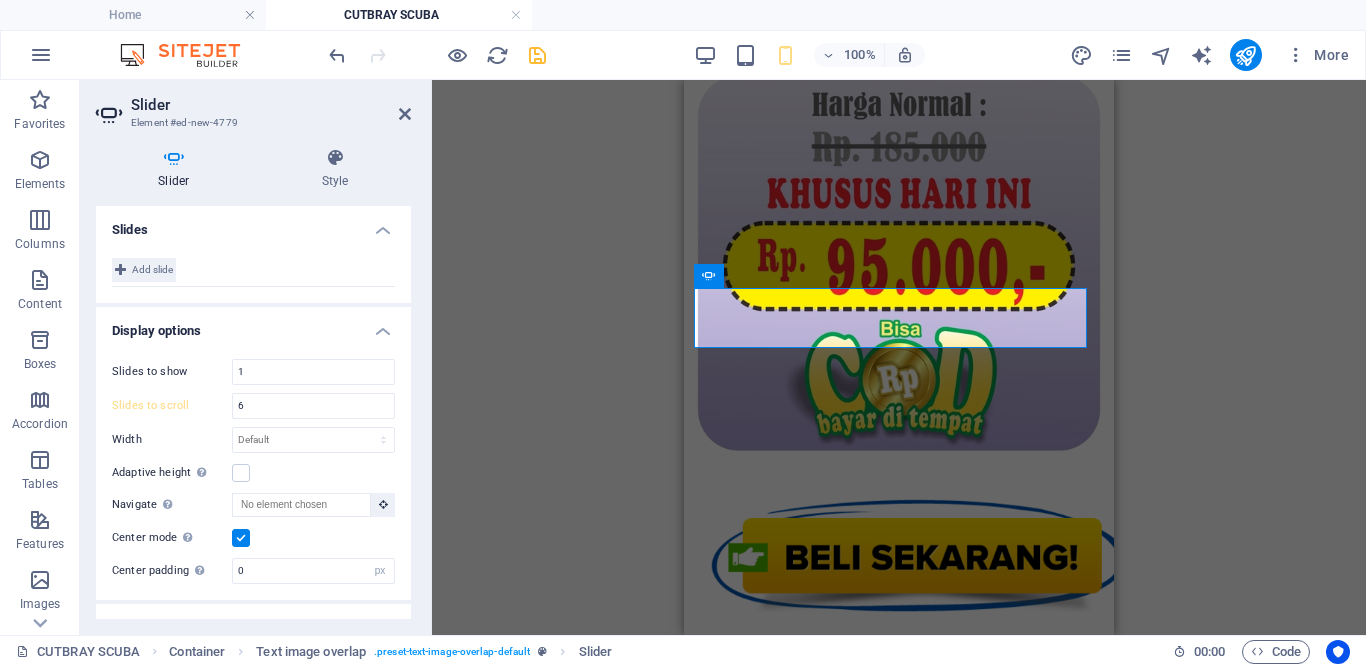 click at bounding box center [120, 270] 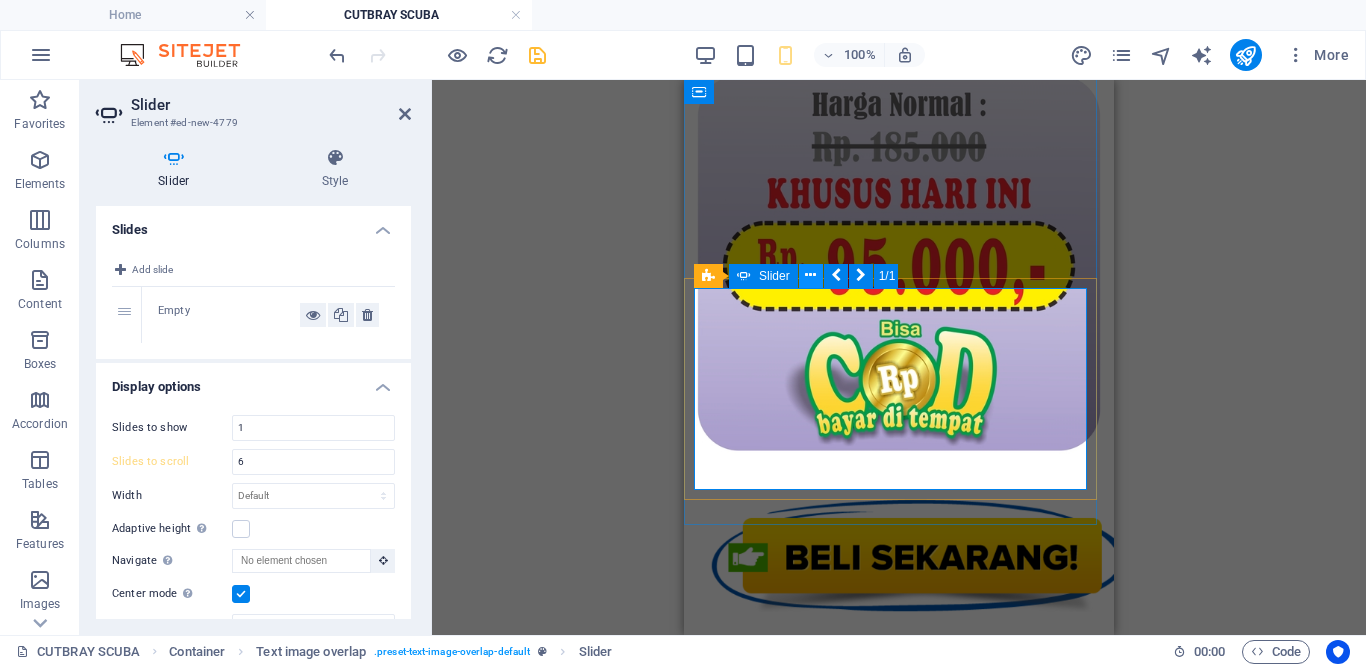 click at bounding box center [810, 275] 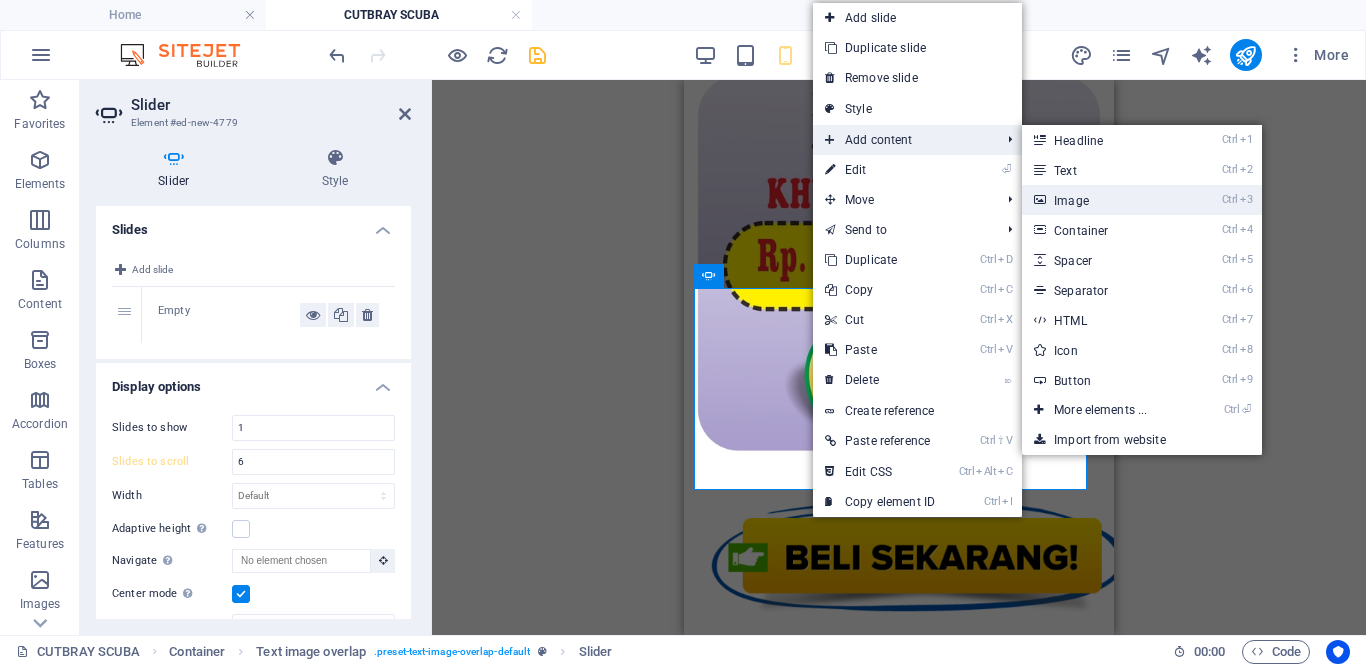 drag, startPoint x: 1072, startPoint y: 195, endPoint x: 127, endPoint y: 169, distance: 945.3576 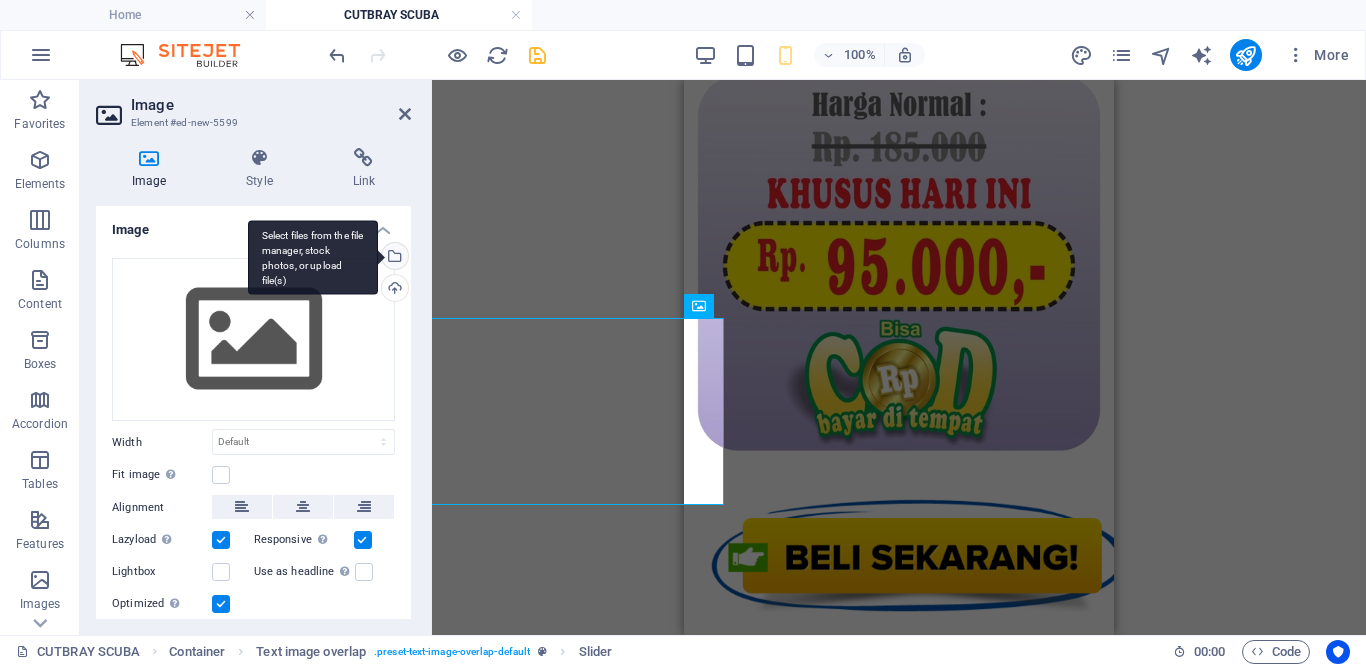 click on "Select files from the file manager, stock photos, or upload file(s)" at bounding box center (393, 258) 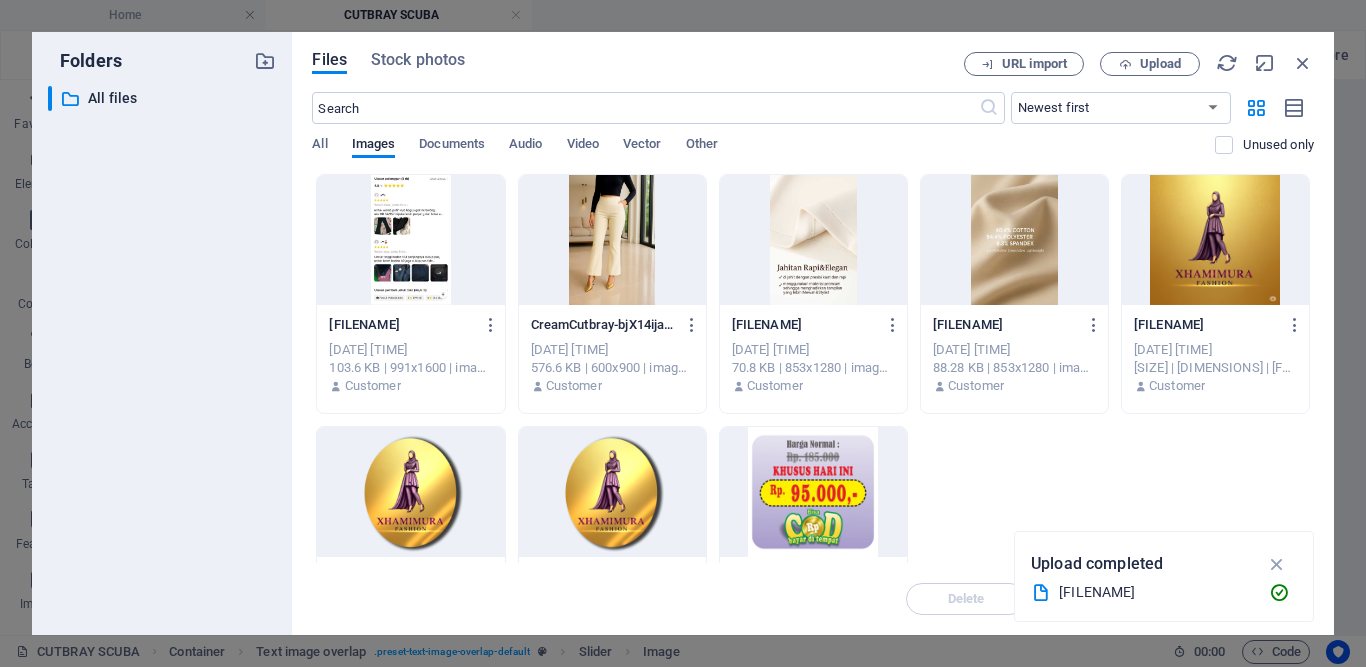 click at bounding box center [410, 240] 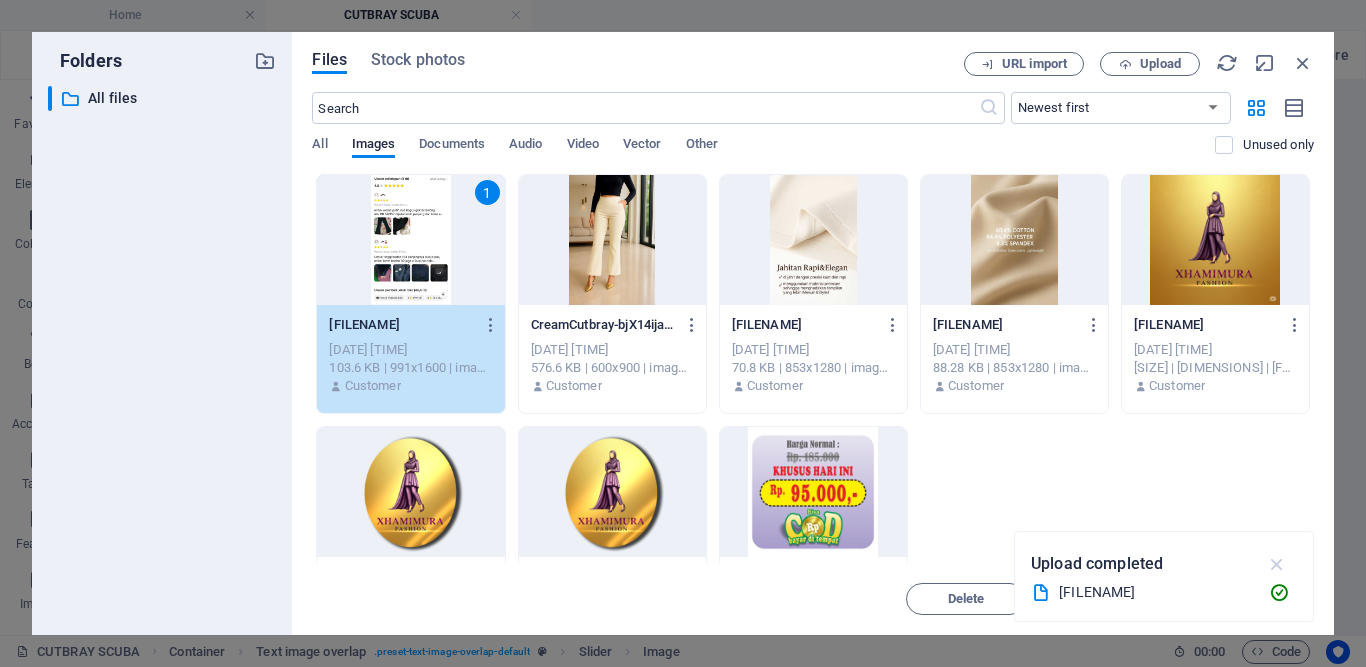 click at bounding box center [1277, 564] 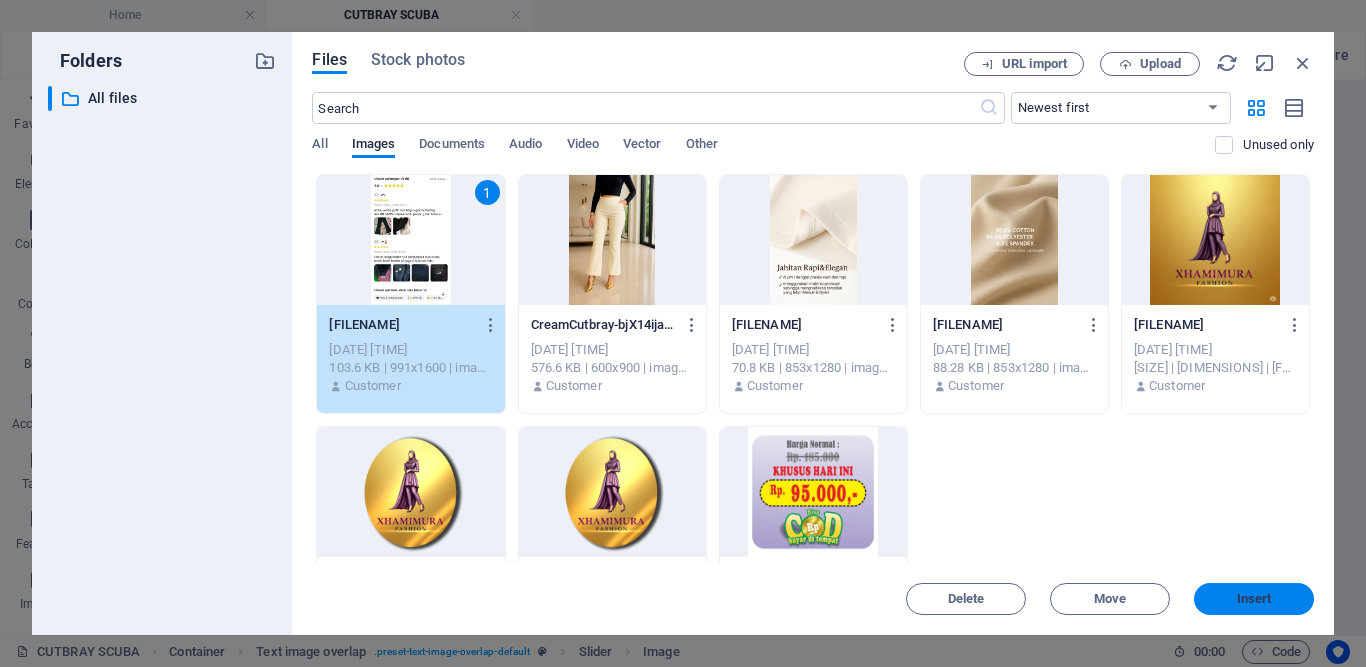 click on "Insert" at bounding box center [1254, 599] 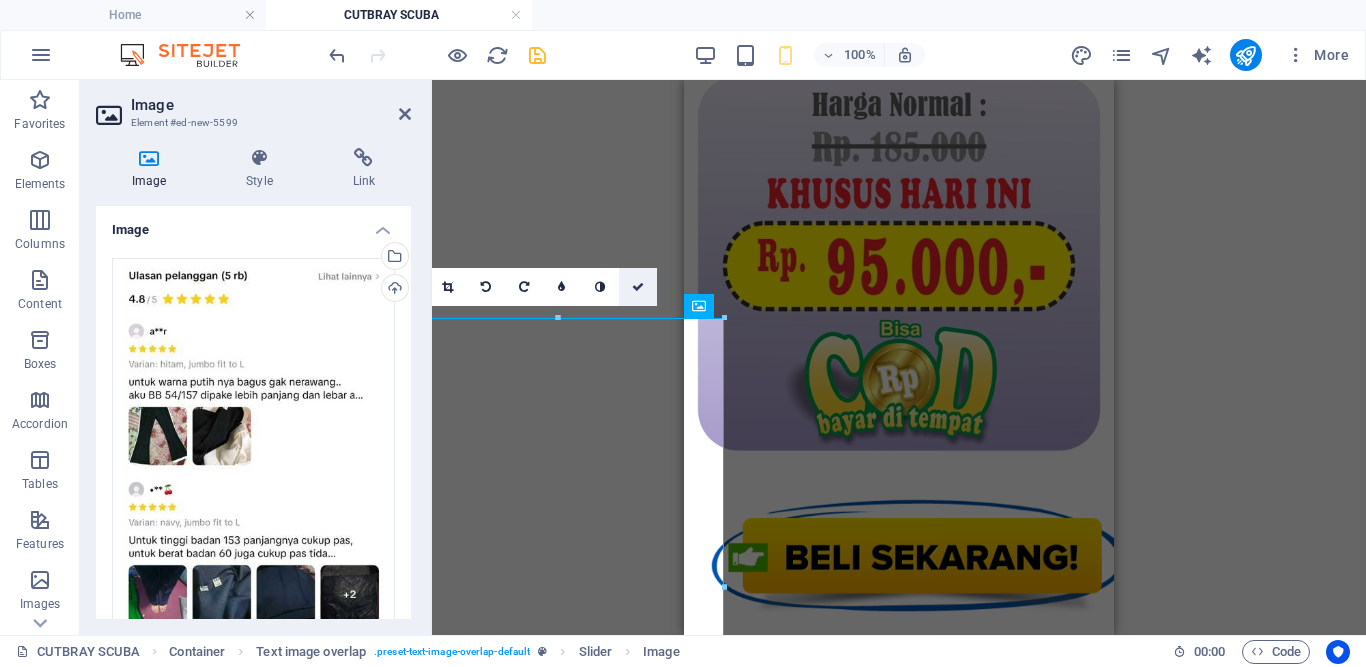 click at bounding box center [638, 287] 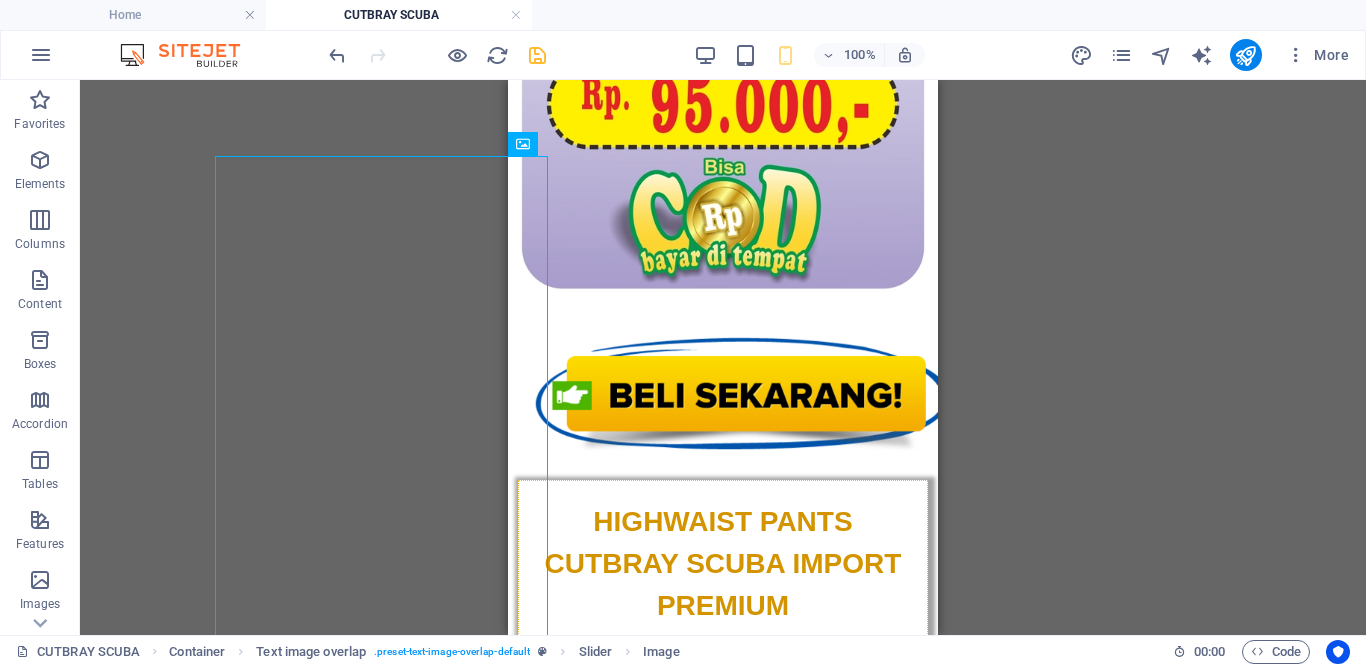 scroll, scrollTop: 3234, scrollLeft: 0, axis: vertical 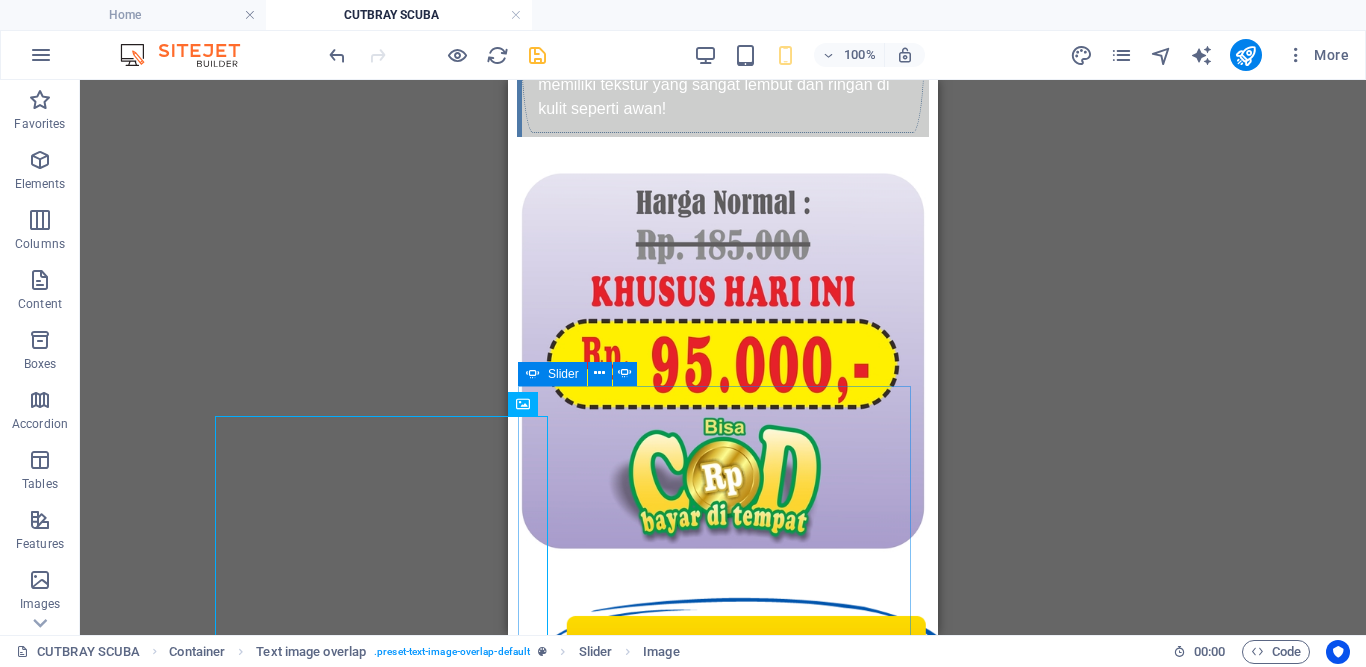 click on "Drag here to replace the existing content. Press “Ctrl” if you want to create a new element.
Container   Container   Container   H1   Container   Container   Container   Container   Container   Container   Container   Container   Image   Container   Image   Container   H1   Container   Image   Cards   Container   Text   Spacer   H1   Image   H4   Container   Image   Text   Image   Spacer   Container   Image   Container   Container   Image   Container   Container   Image   Container   Image   Container   Spacer   H3   Image   2 columns   2 columns   Container   Placeholder   2 columns   Container   Container   Placeholder   Container   Image   Container   Image   Container   Container   2 columns   Container   Image   Container   Container   Image   2 columns   Container   Text image overlap   Slider   Text image overlap   Image   Slider   Text image overlap   Image   Image   Text image overlap   Slider   Image   H4   Container   Container   Image   Container   H3   Footer Skadi" at bounding box center (723, 357) 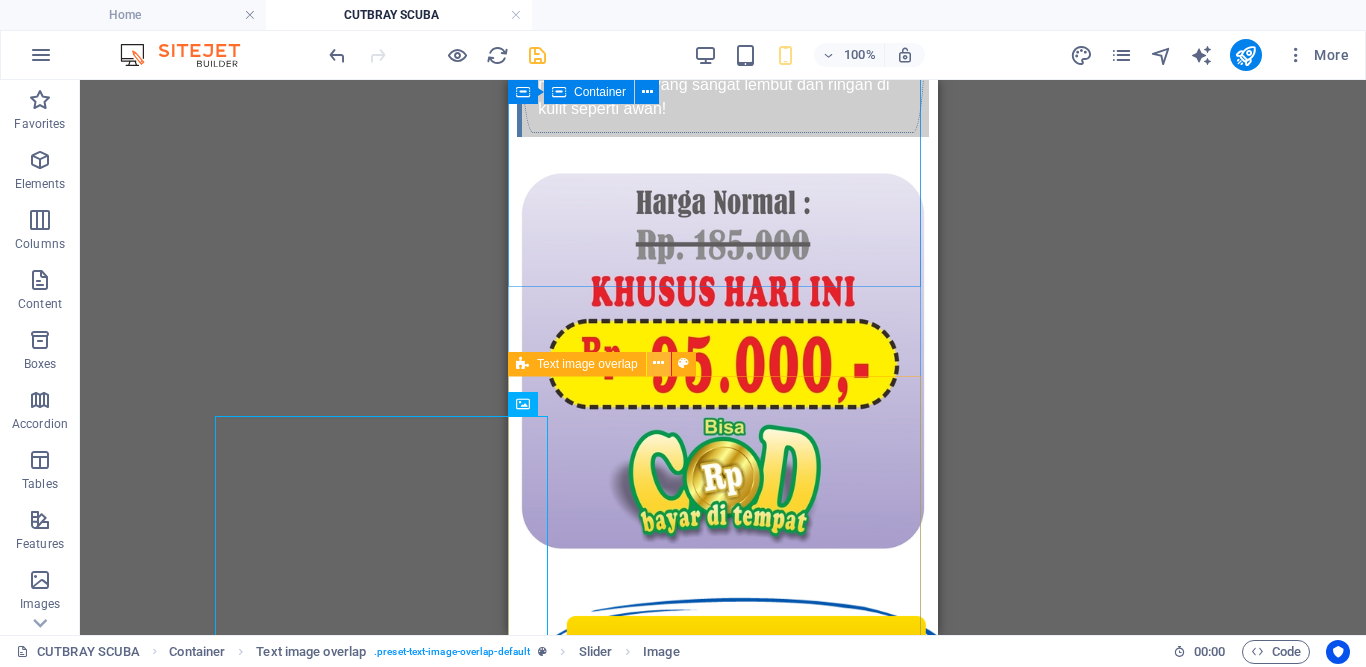 click at bounding box center (658, 363) 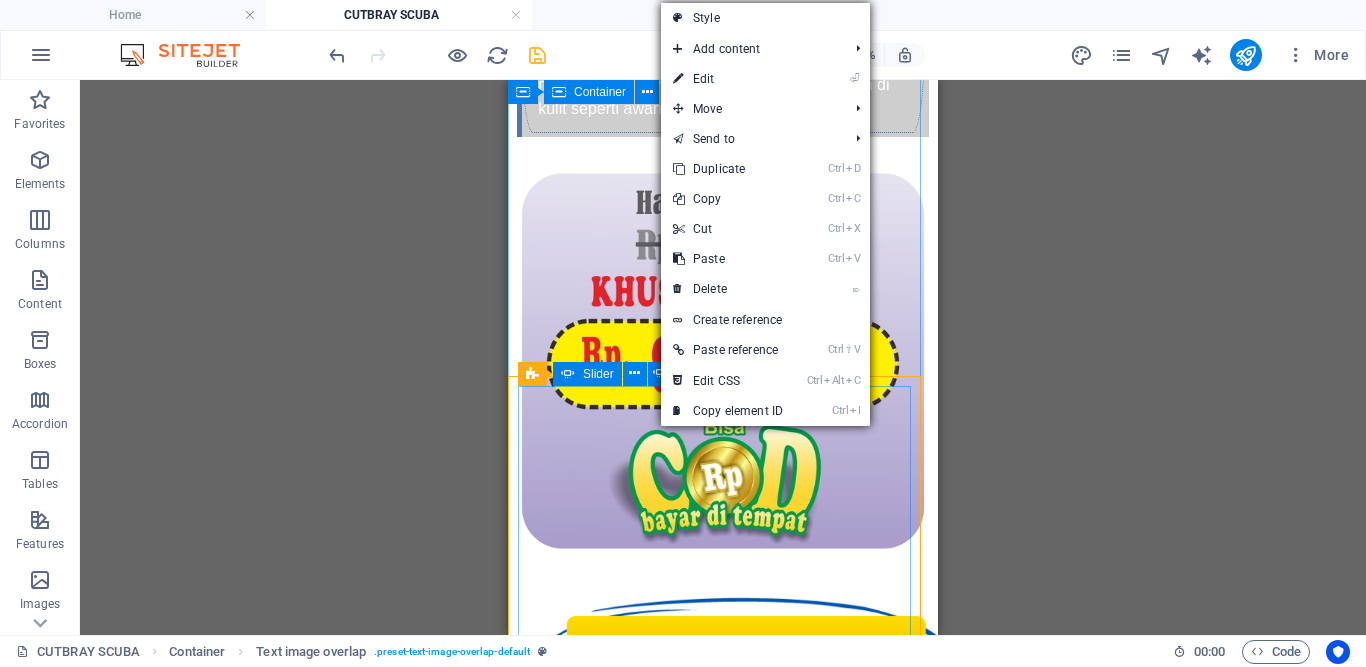 click at bounding box center [723, 3356] 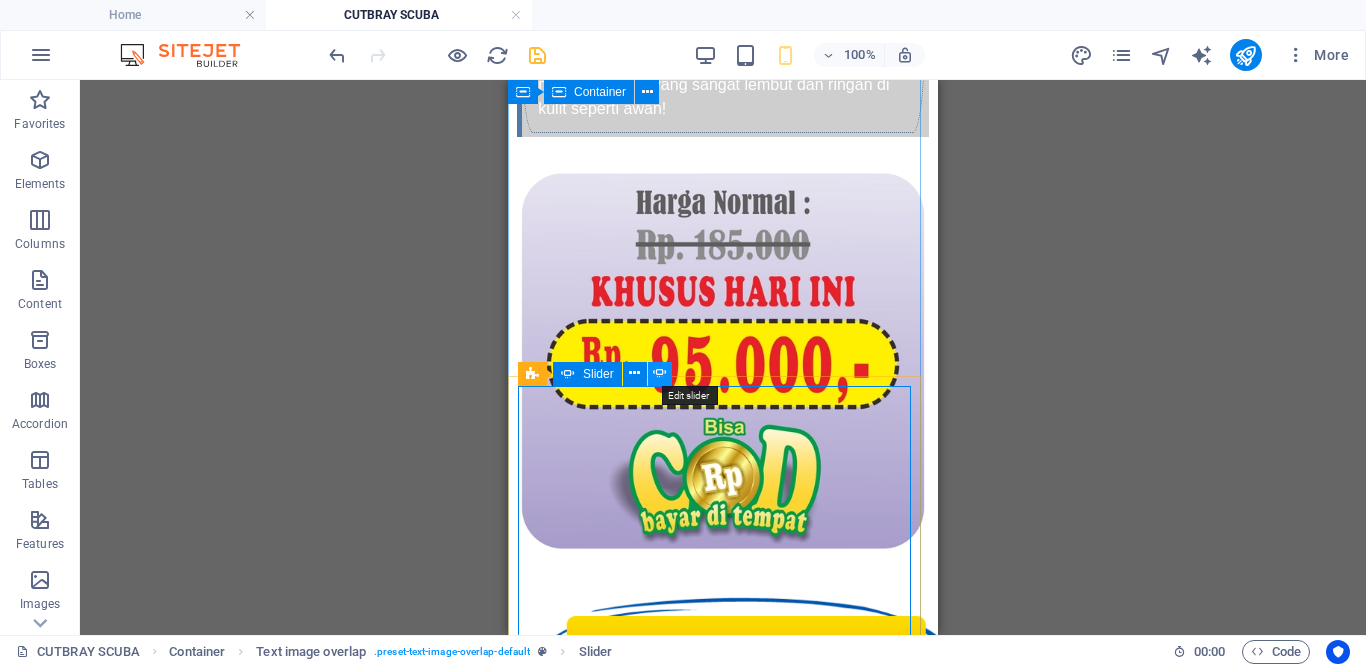 click at bounding box center [660, 374] 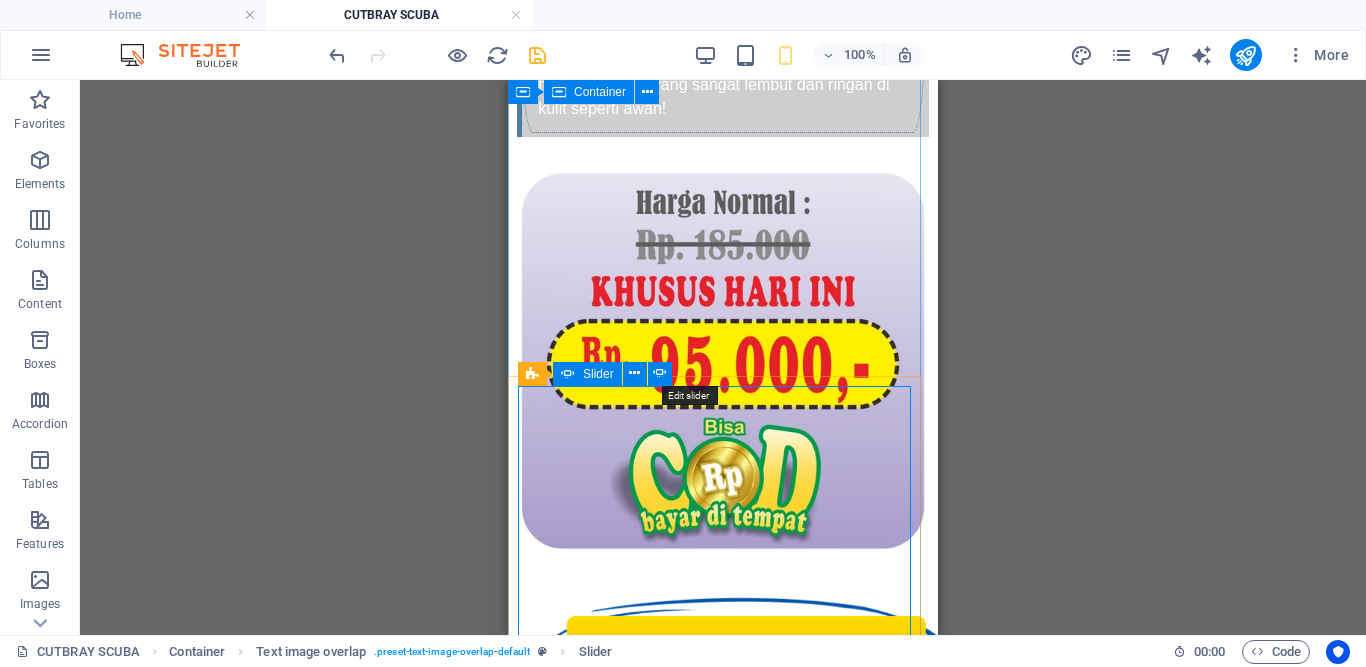select on "px" 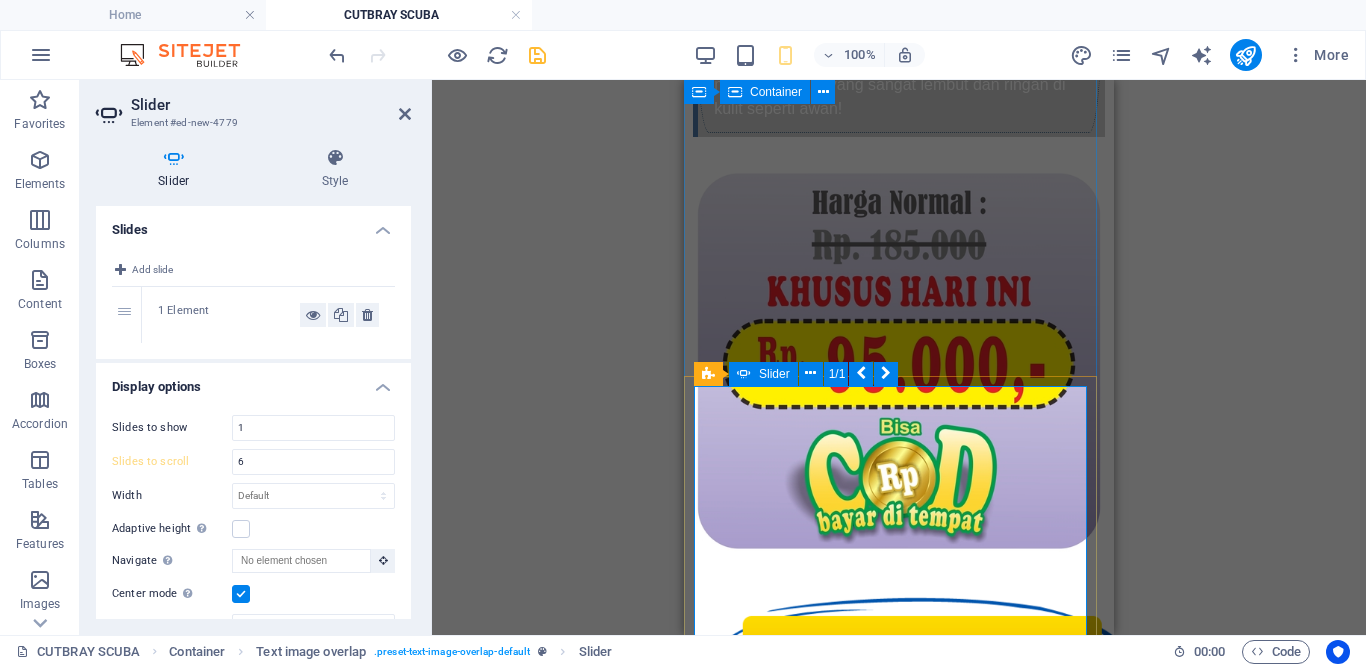 click at bounding box center (899, 3356) 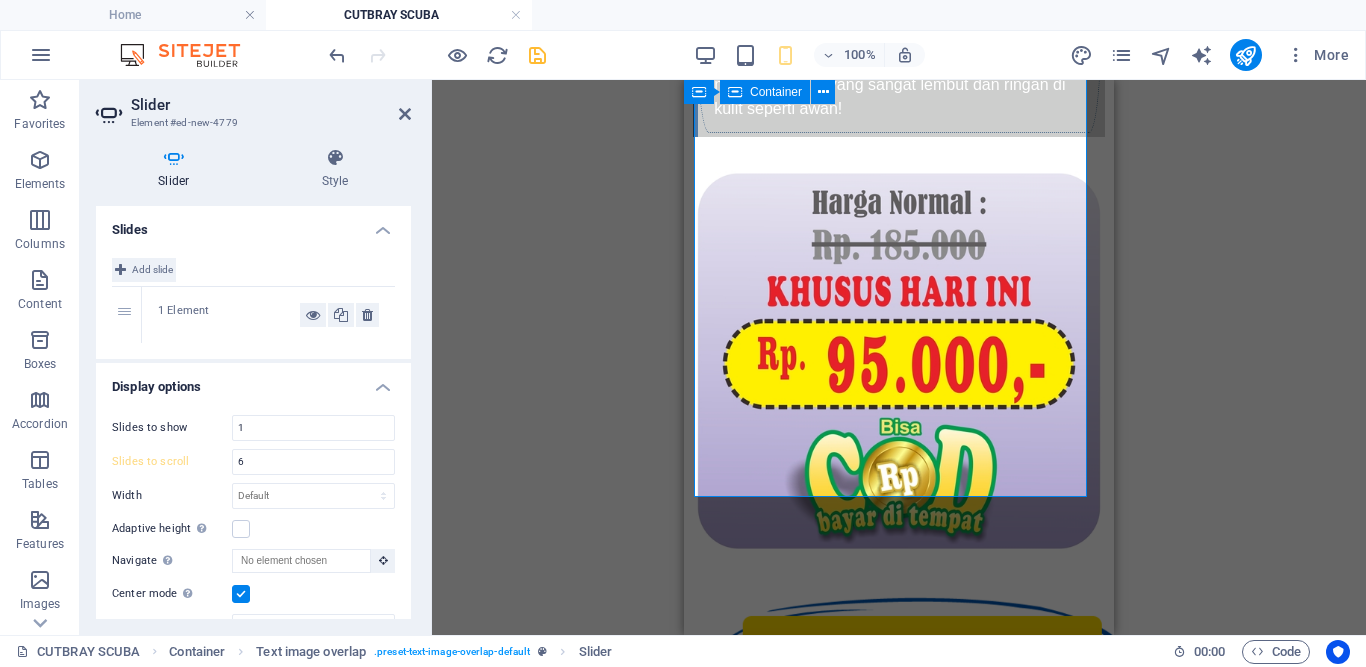 scroll, scrollTop: 3720, scrollLeft: 0, axis: vertical 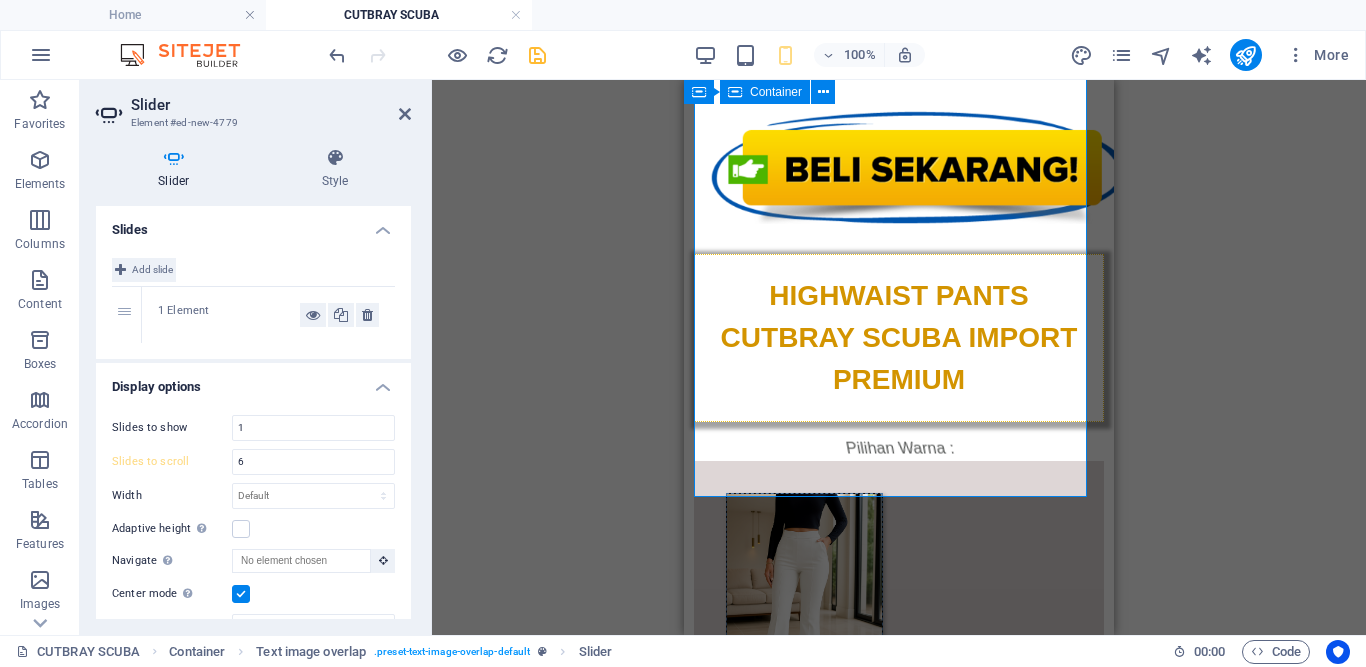 click at bounding box center (120, 270) 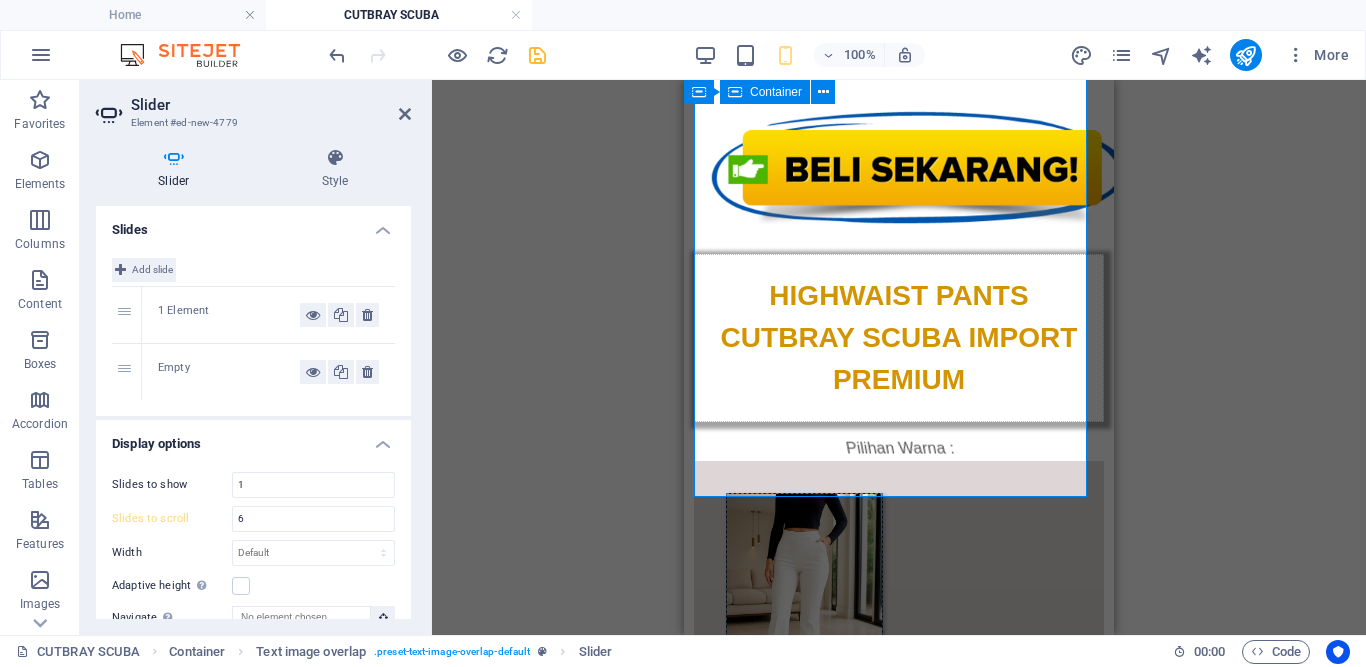 click on "Add slide" at bounding box center (152, 270) 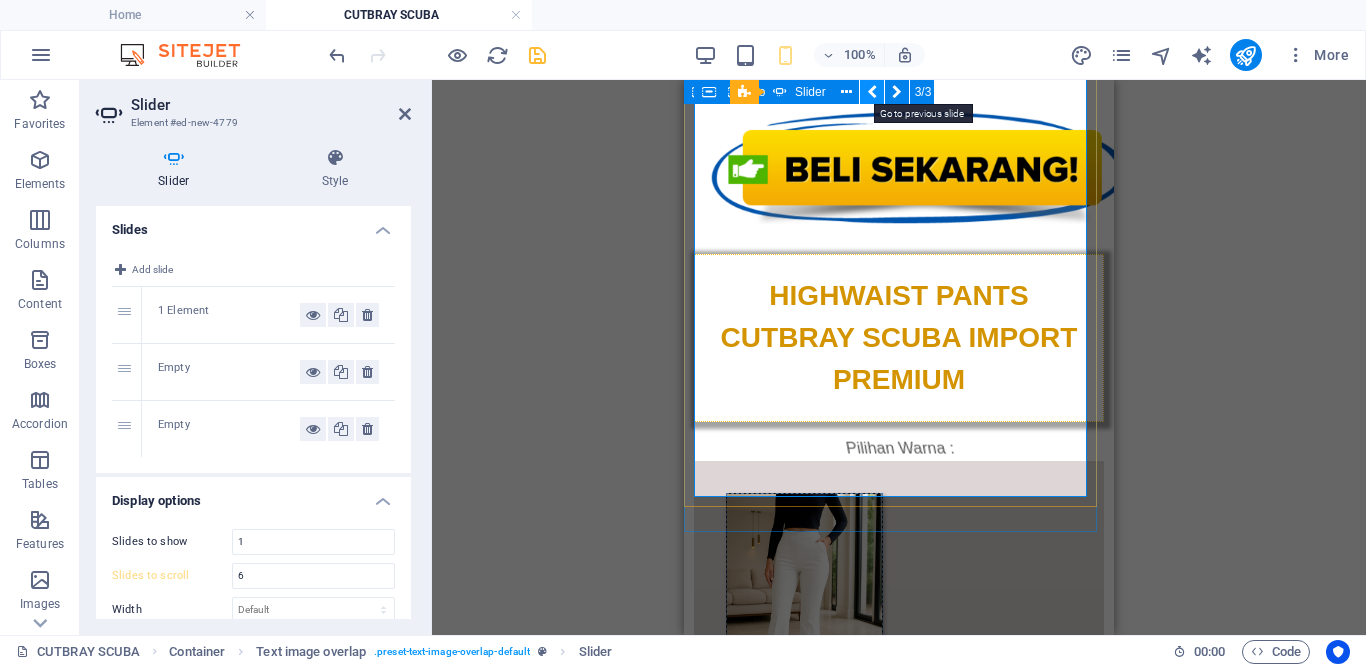 click at bounding box center (872, 92) 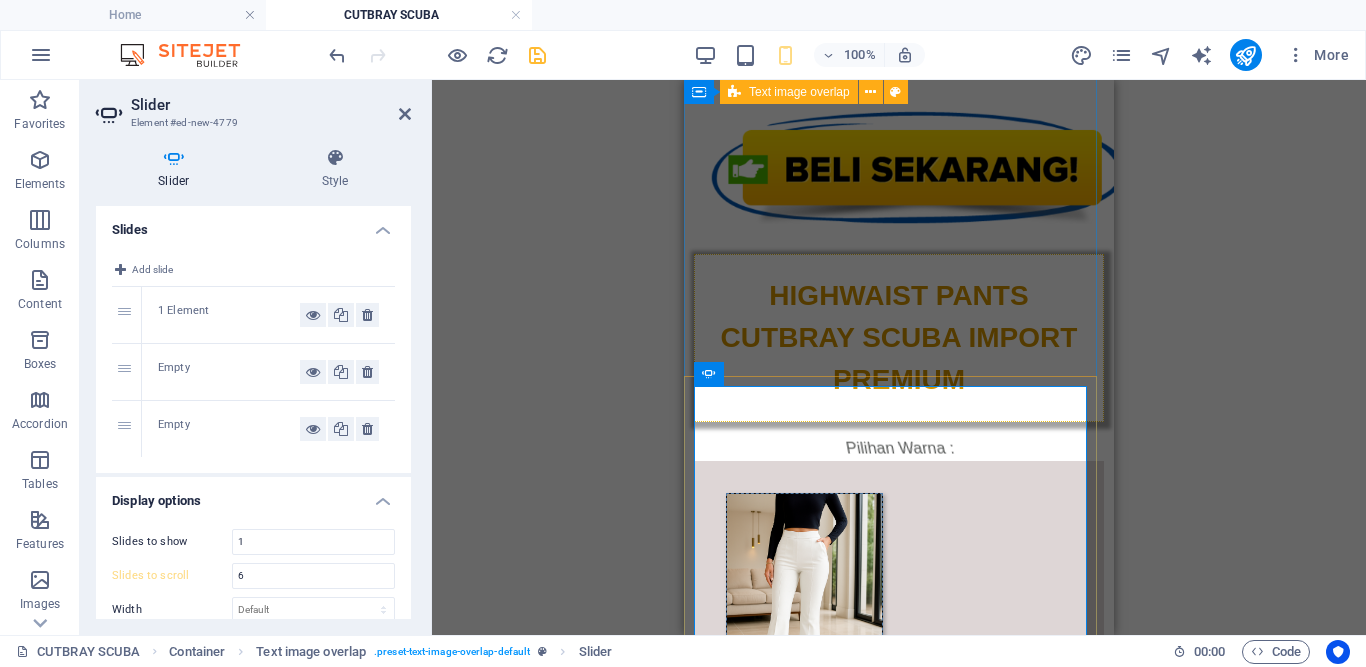 scroll, scrollTop: 3234, scrollLeft: 0, axis: vertical 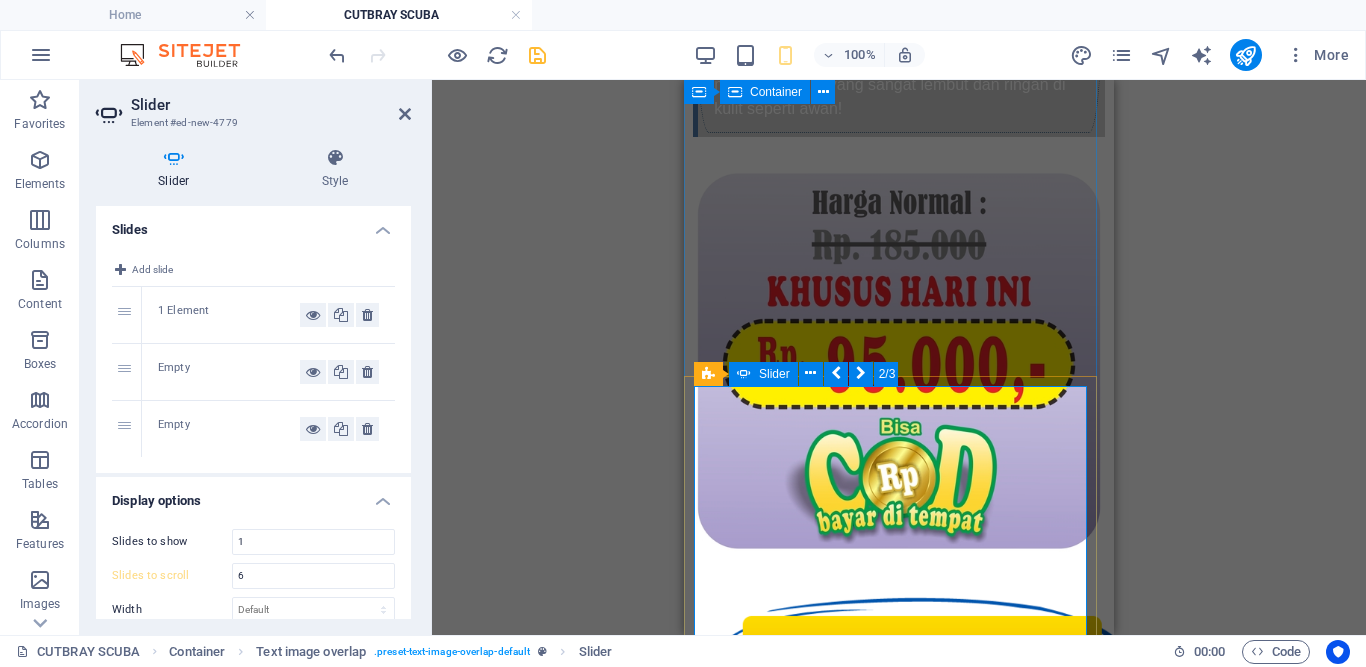 click on "Add elements" at bounding box center (-143, 4112) 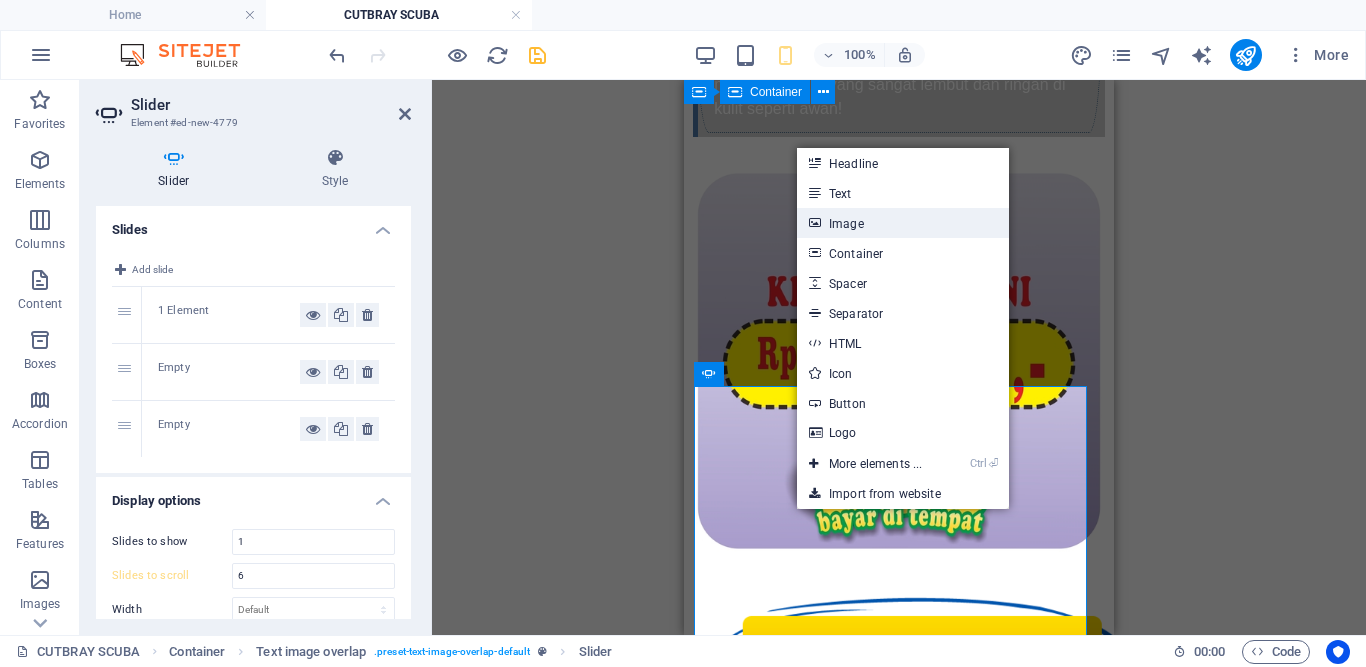 click on "Image" at bounding box center (903, 223) 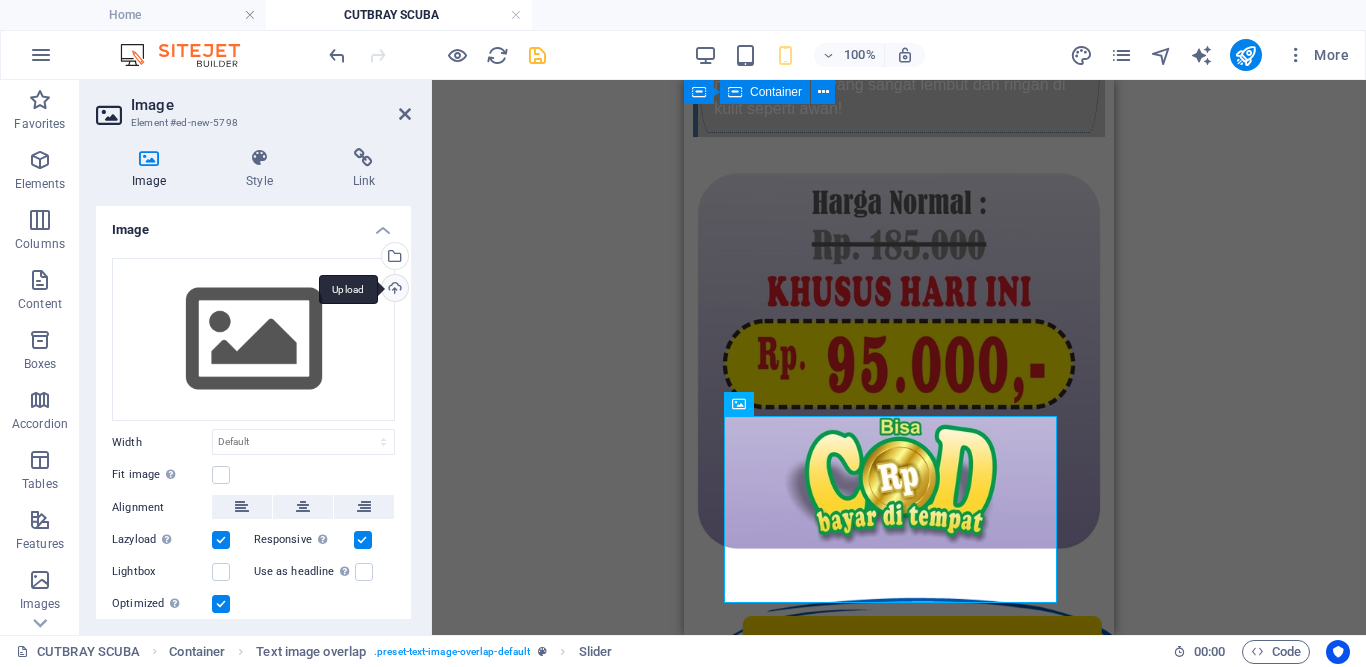 click on "Upload" at bounding box center (393, 290) 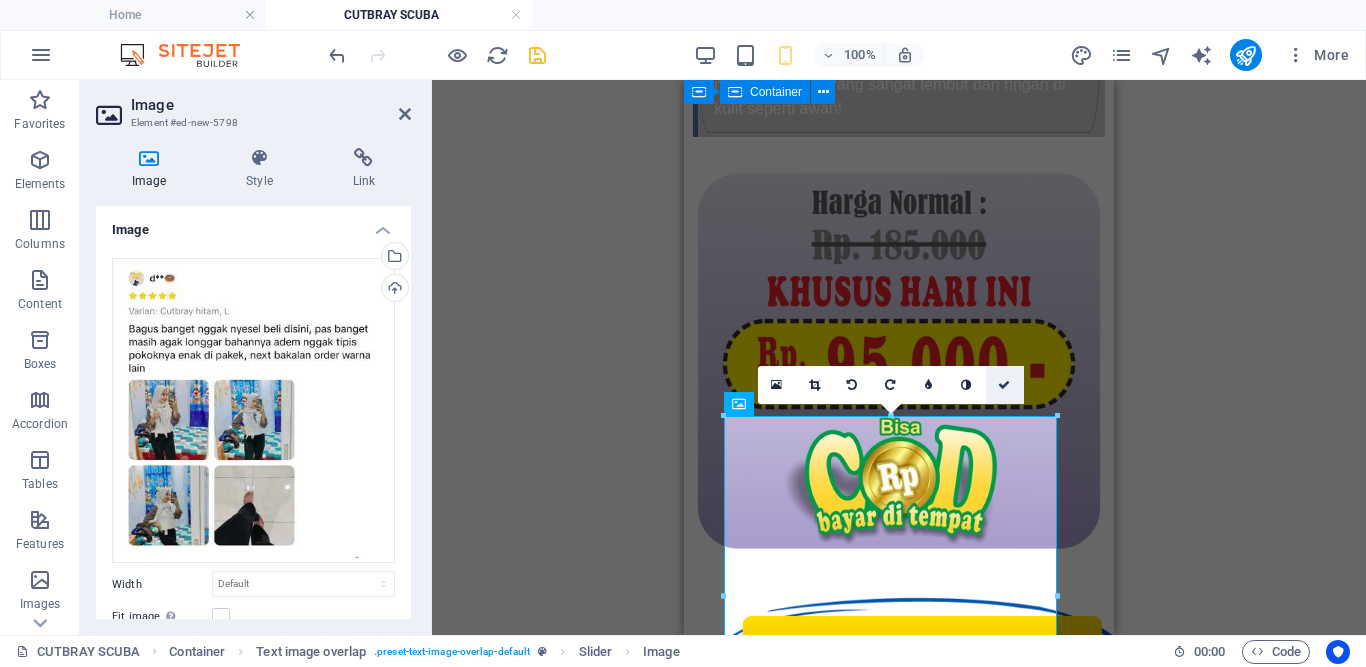 click at bounding box center [1004, 385] 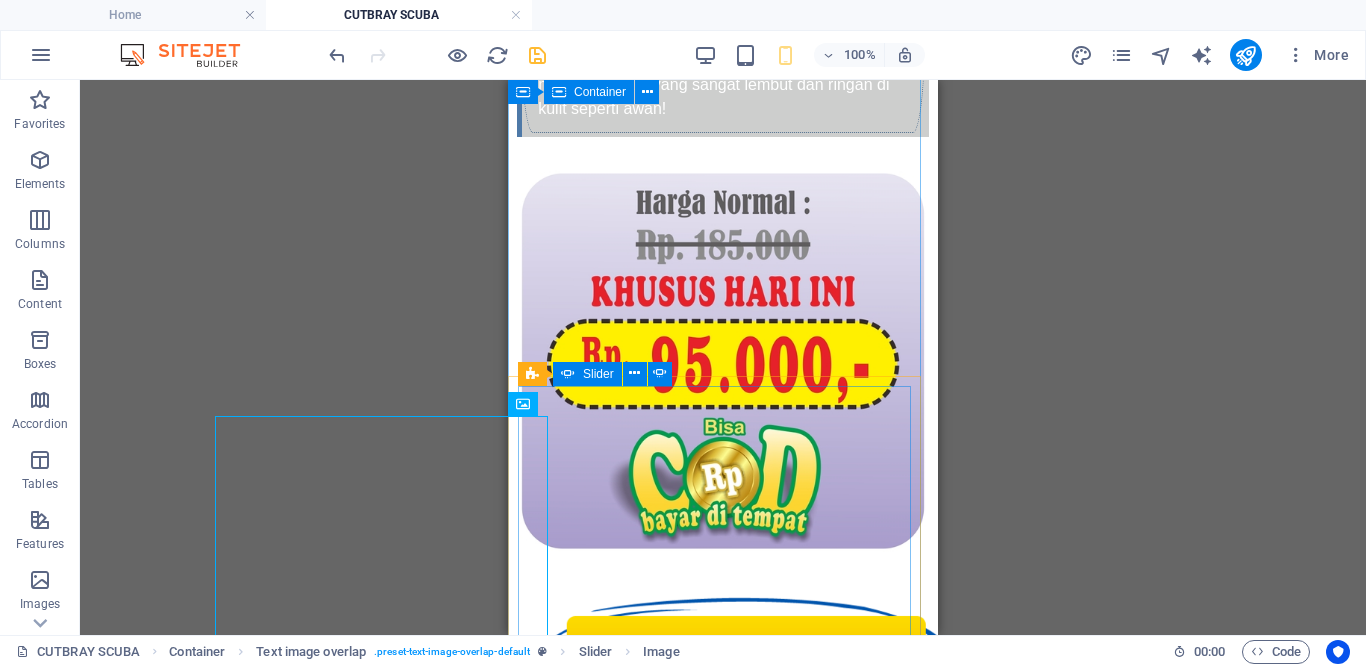 click on "Add elements" at bounding box center [-652, 4902] 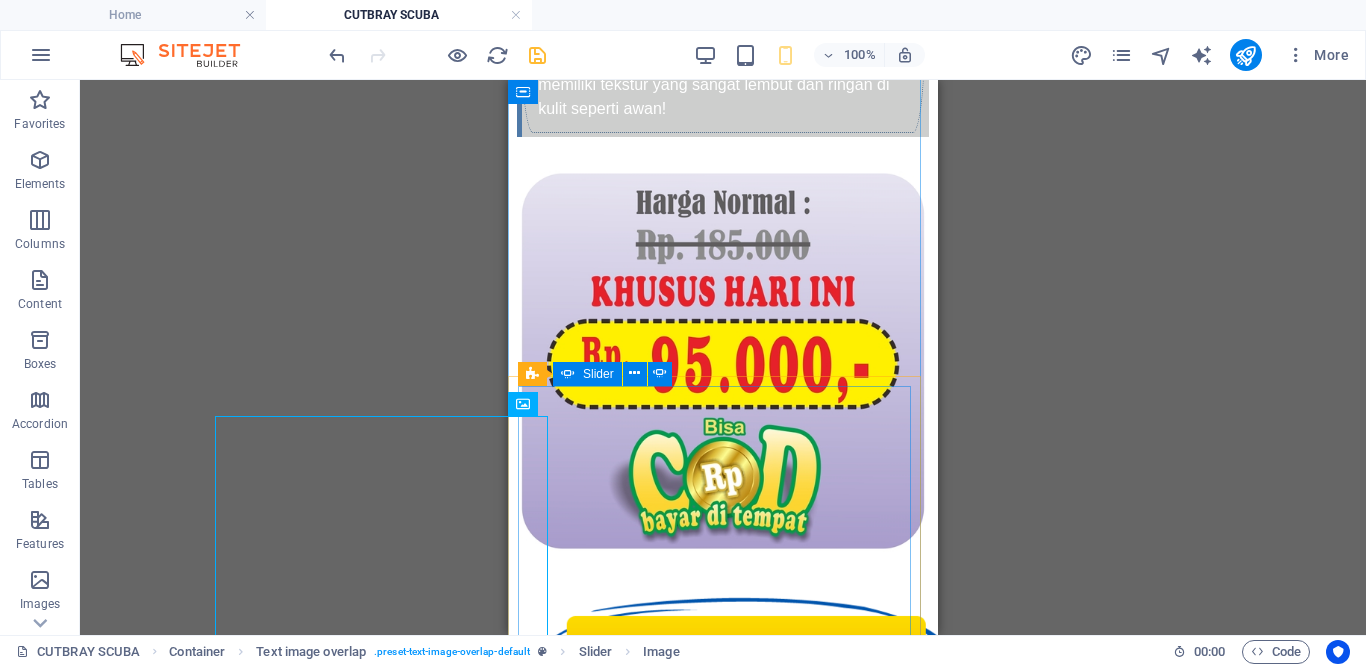 click on "Add elements" at bounding box center (-652, 4902) 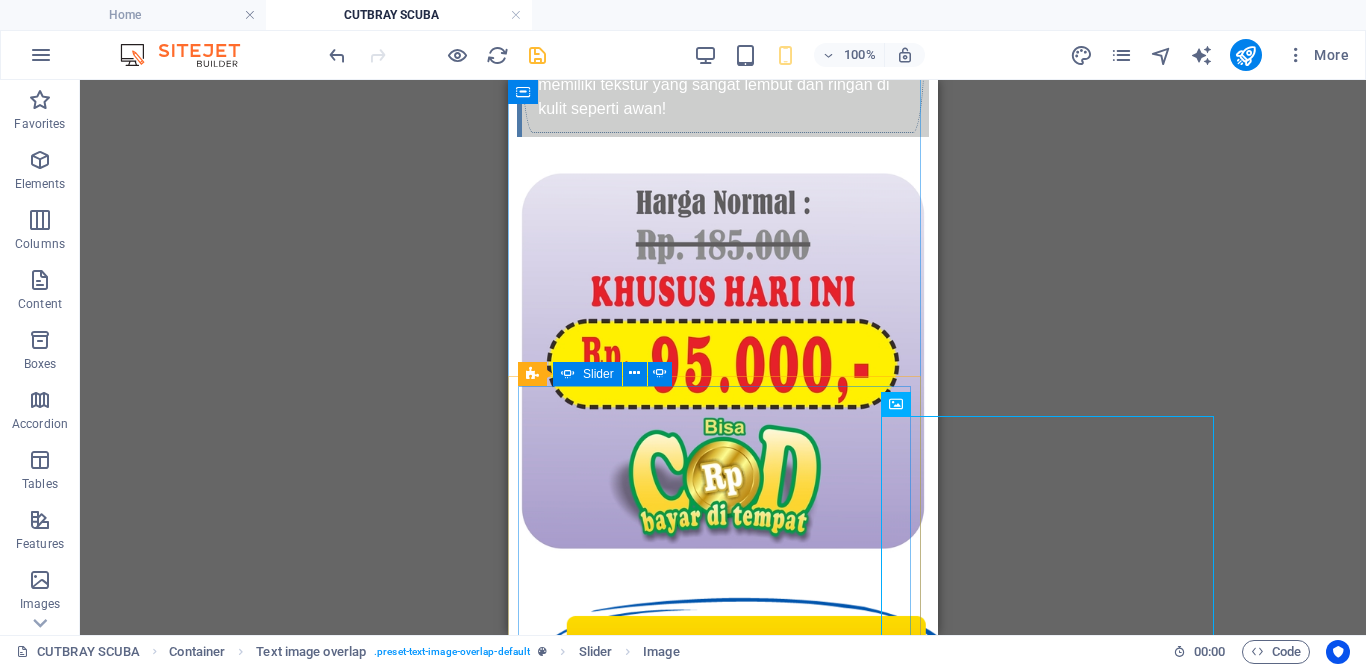click at bounding box center [660, 373] 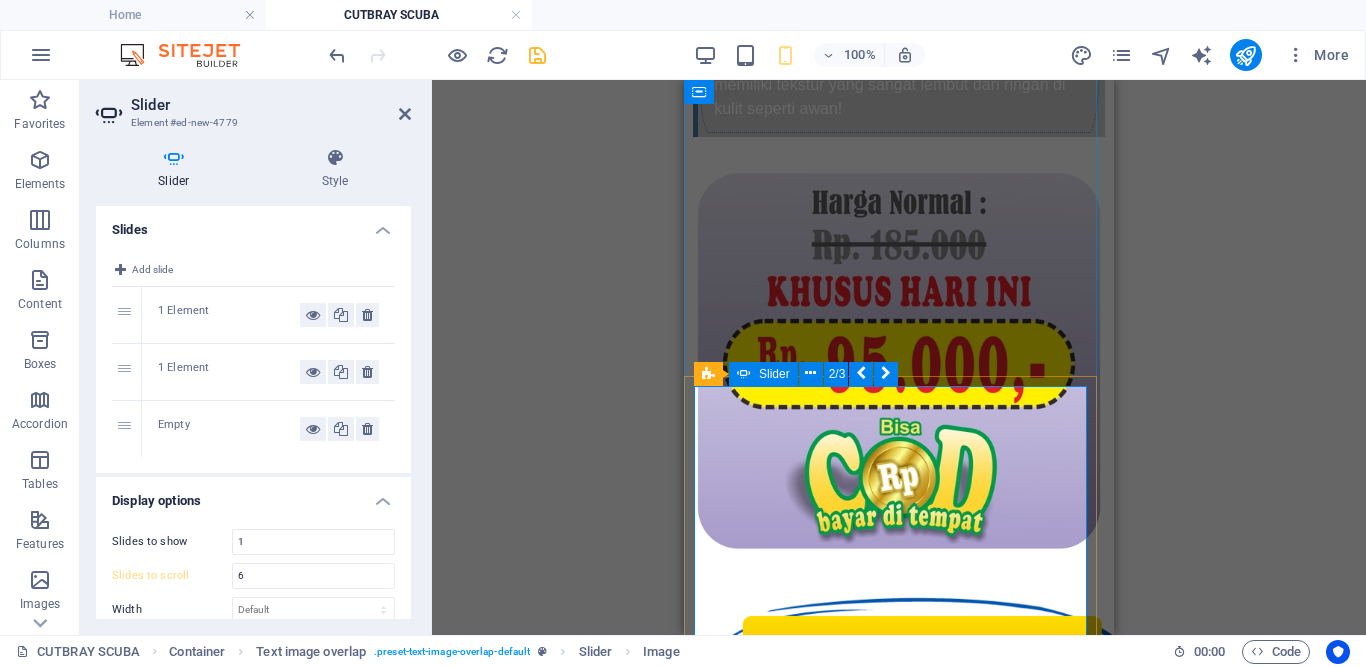click on "Drop content here or  Add elements  Paste clipboard Drop content here or  Add elements  Paste clipboard" at bounding box center [899, 4568] 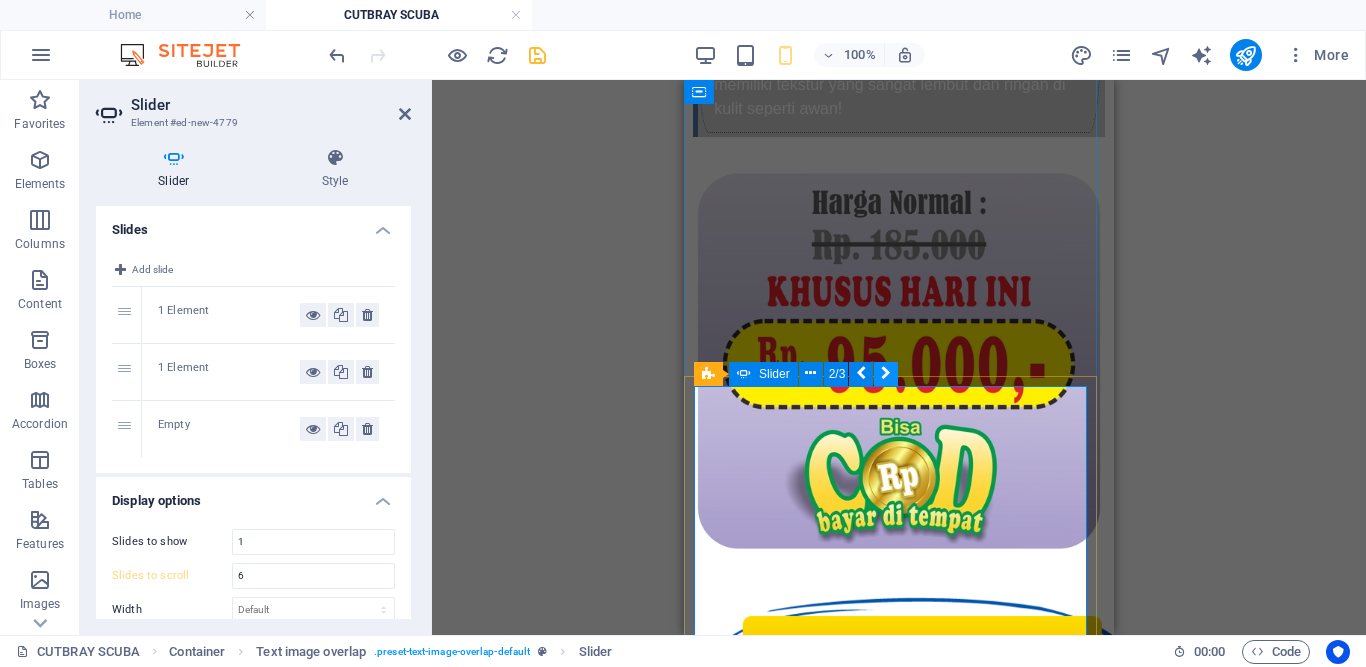 click at bounding box center (886, 374) 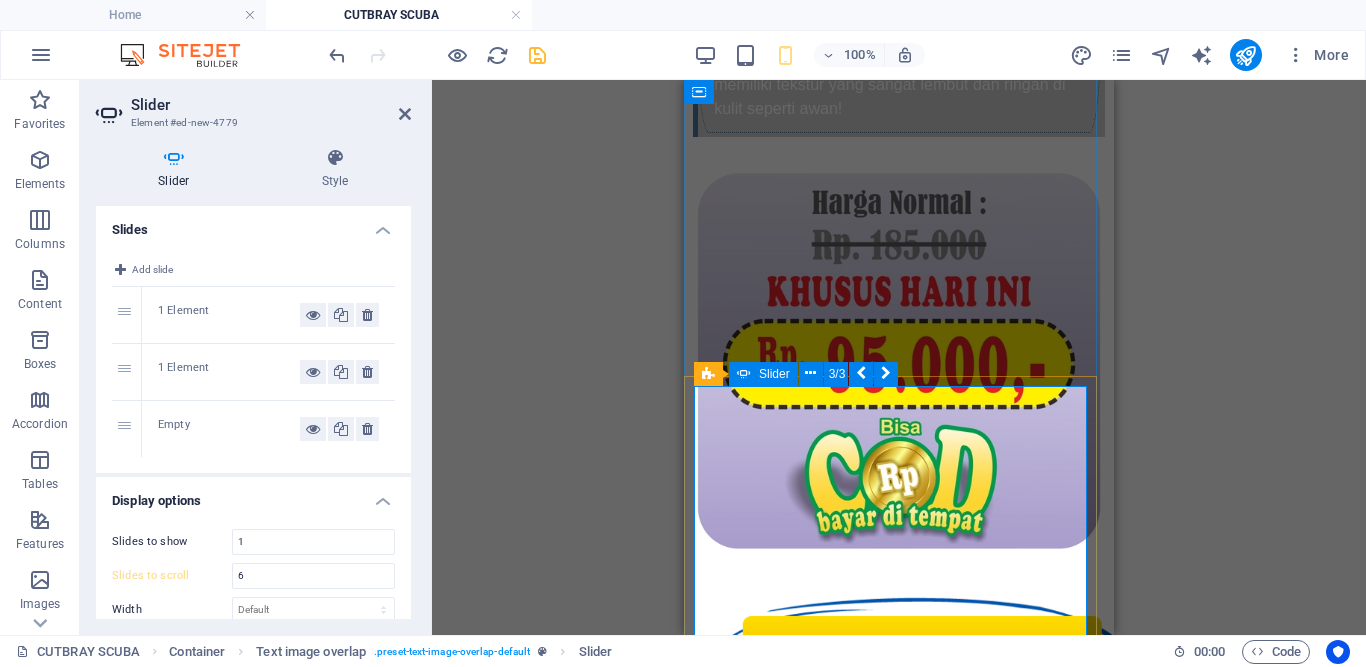 click on "Add elements" at bounding box center (-476, 4902) 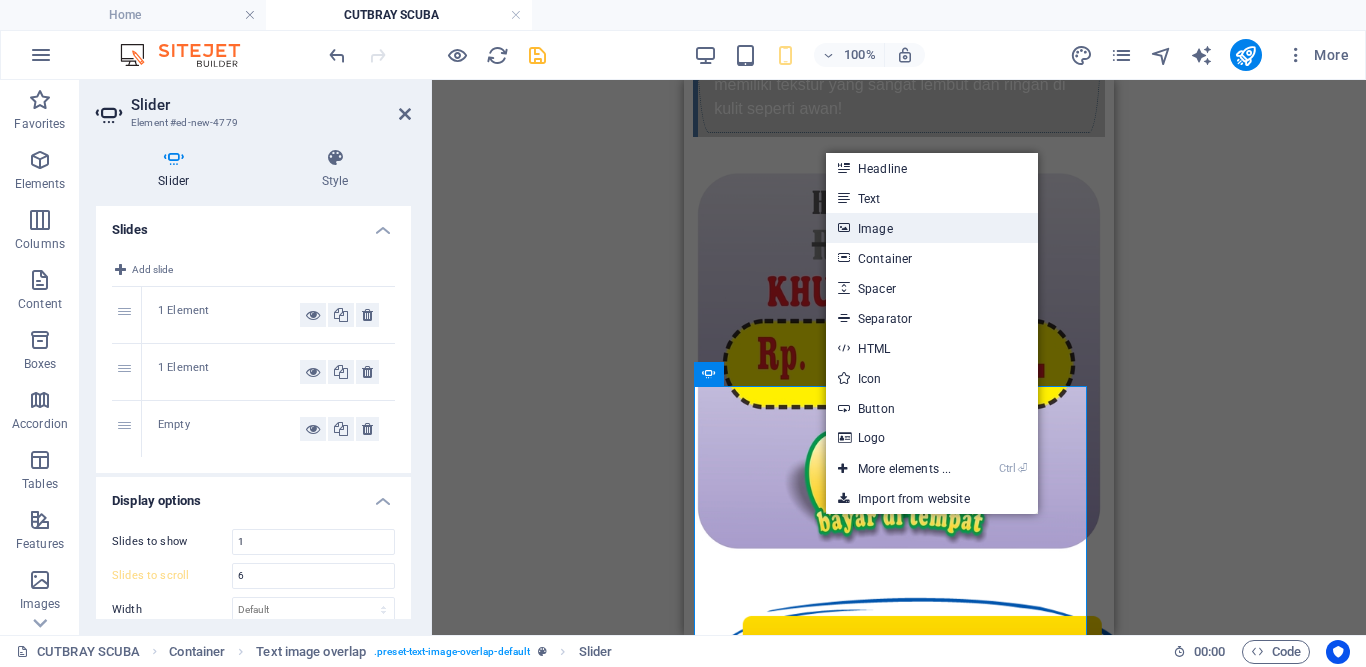 click on "Image" at bounding box center (932, 228) 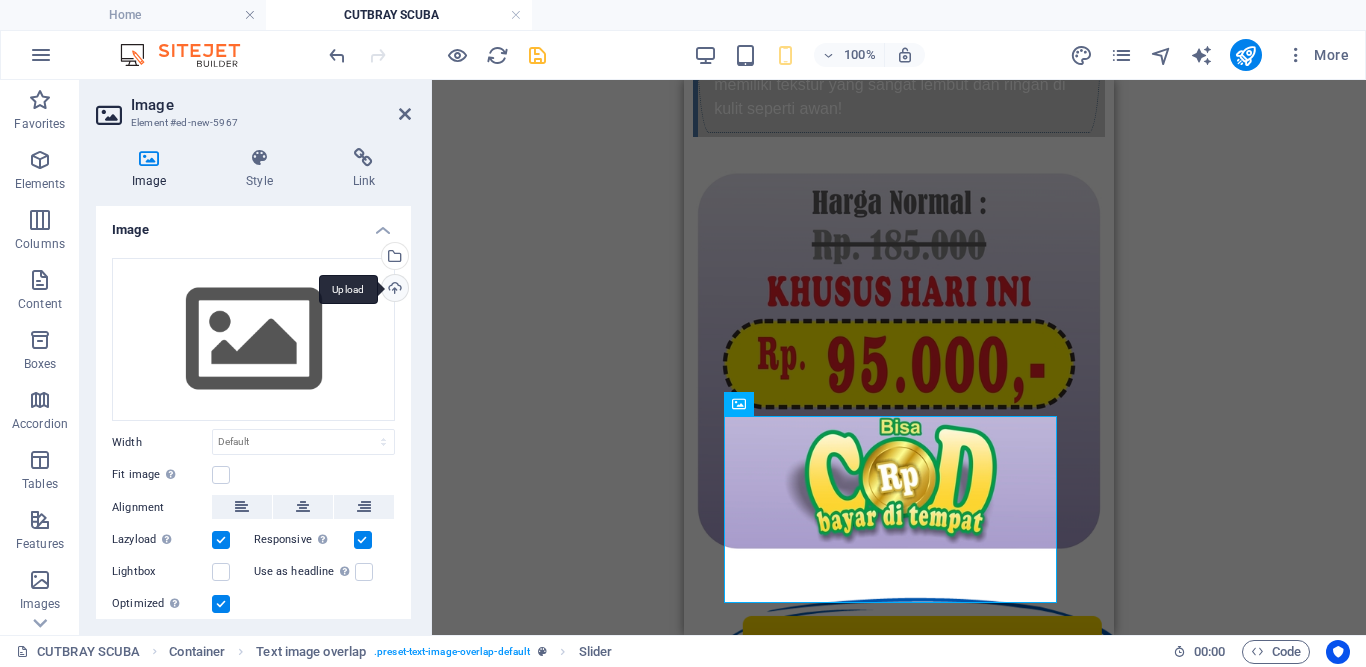 click on "Upload" at bounding box center [393, 290] 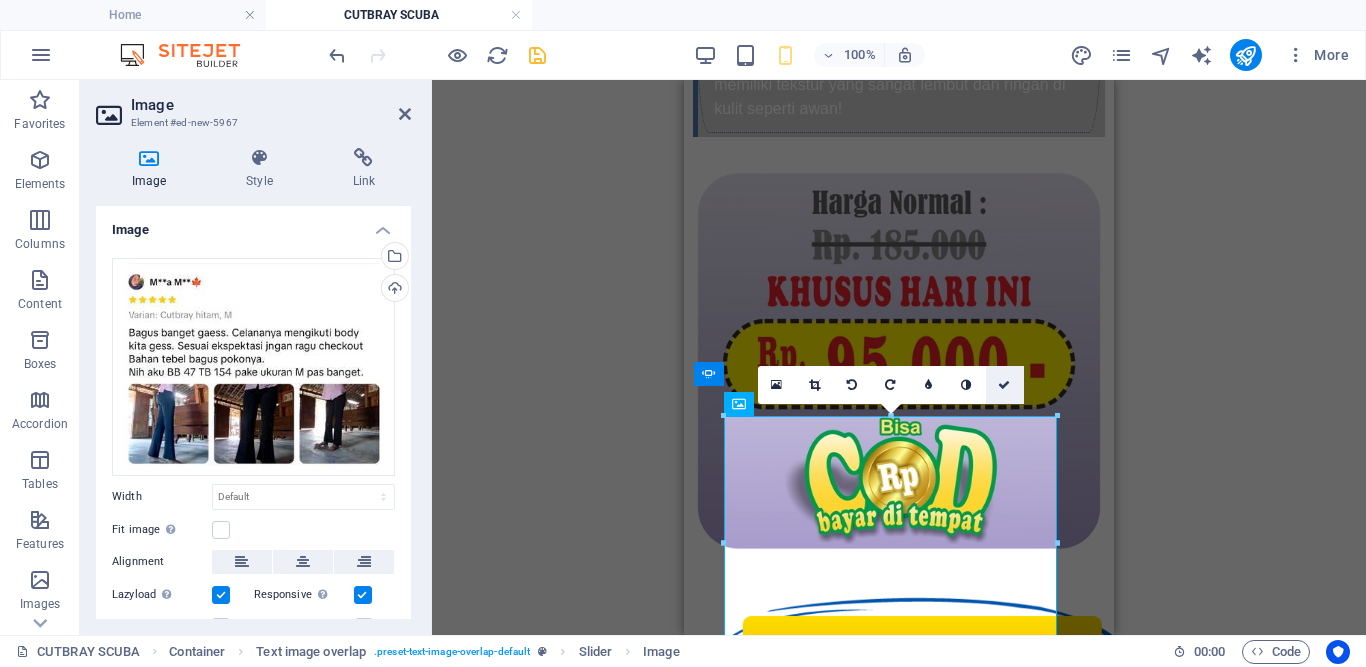 click at bounding box center [1004, 385] 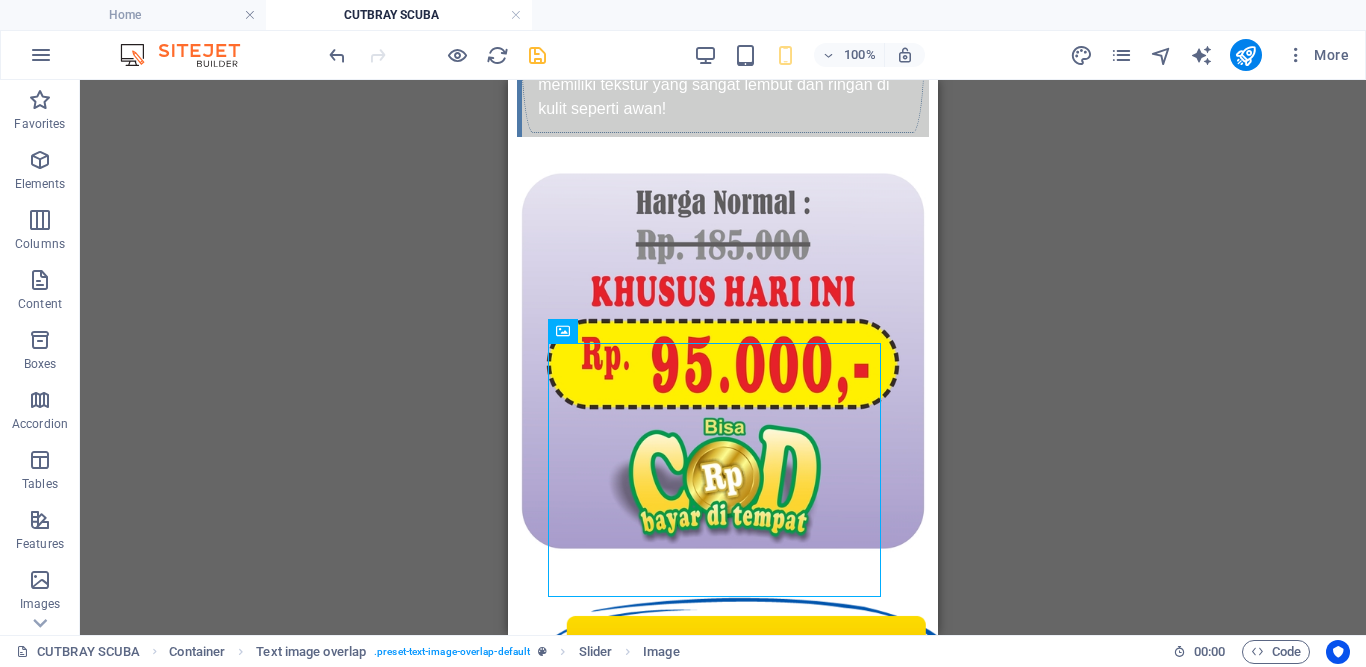 scroll, scrollTop: 3307, scrollLeft: 0, axis: vertical 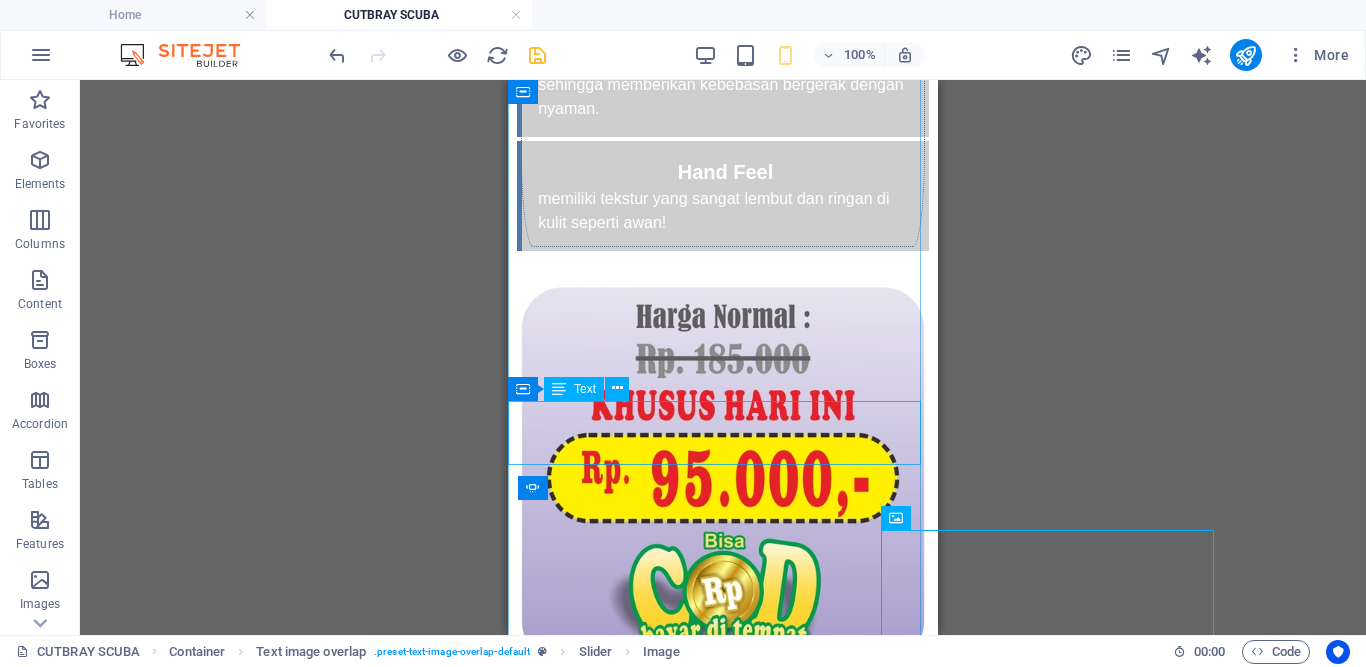 click on "Ulasan Pelanggan Kami" at bounding box center (723, 3026) 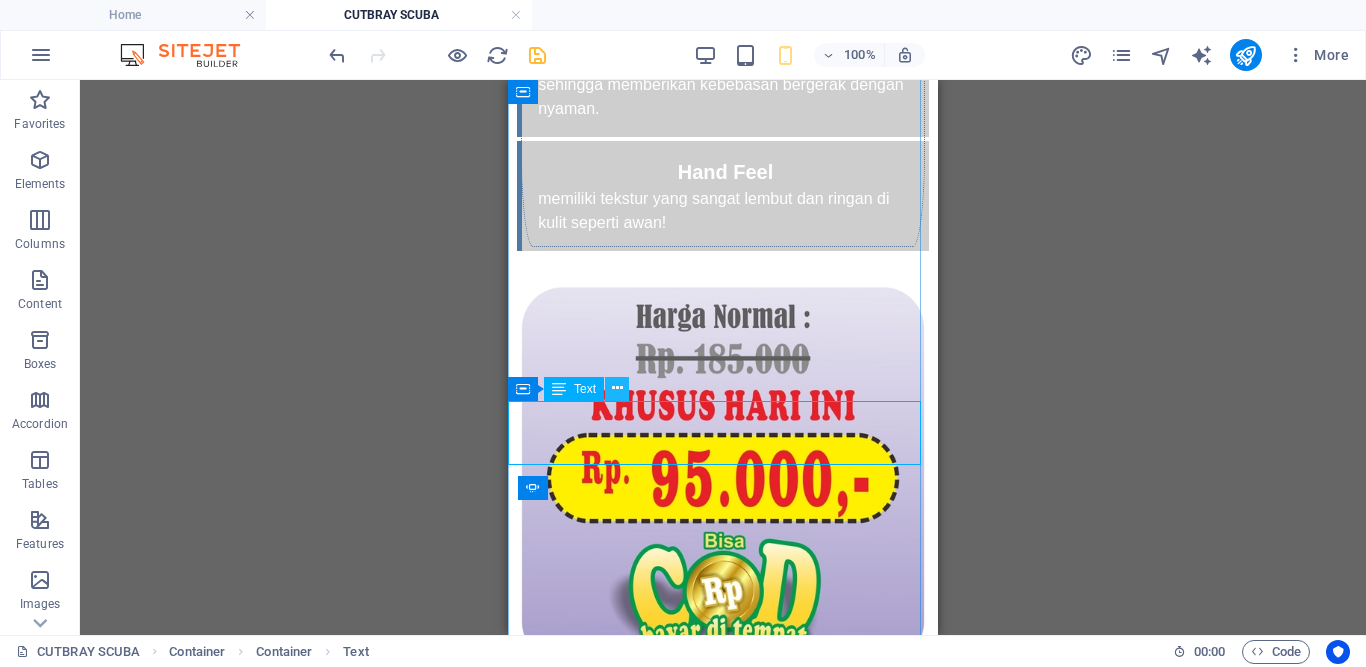 click at bounding box center (617, 388) 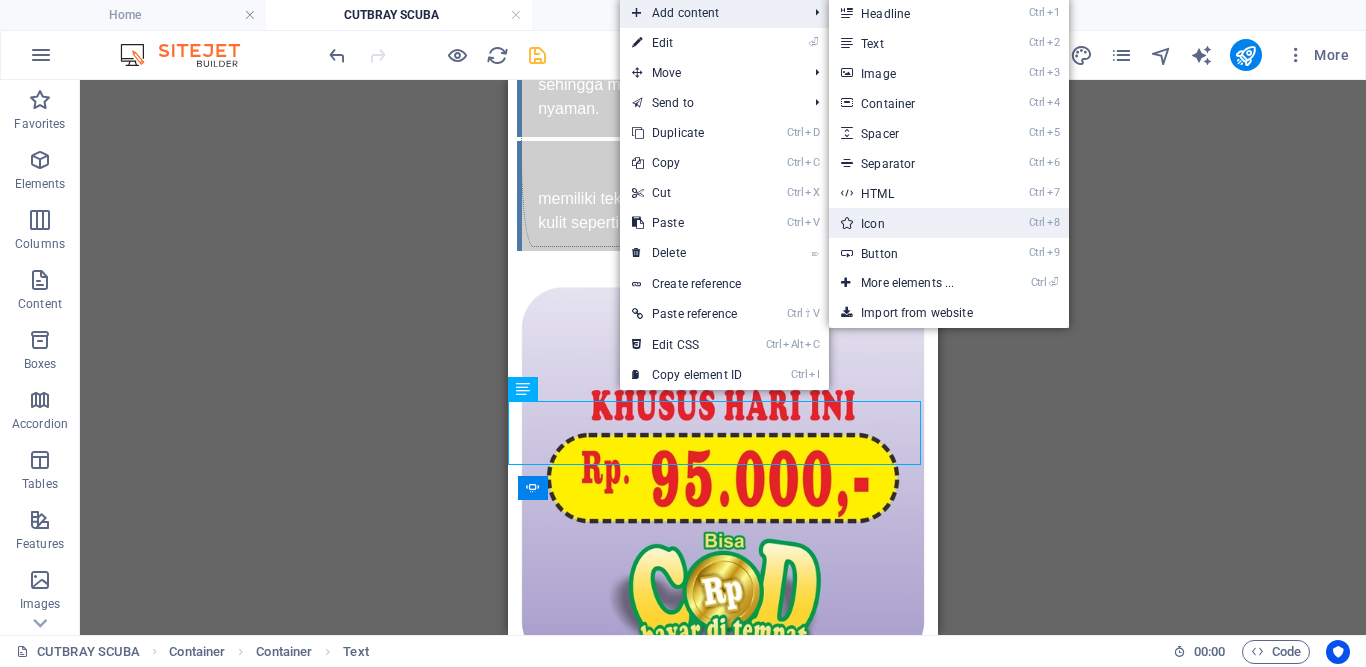 click on "Ctrl 8  Icon" at bounding box center [911, 223] 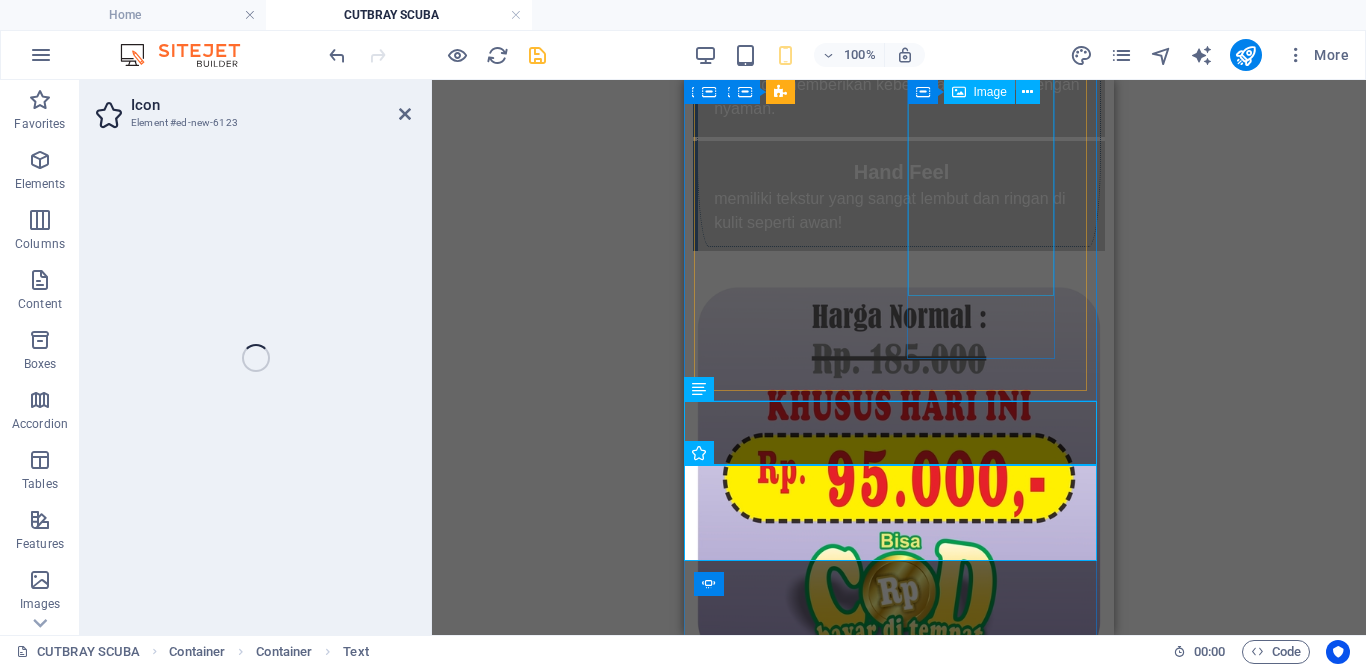 select on "xMidYMid" 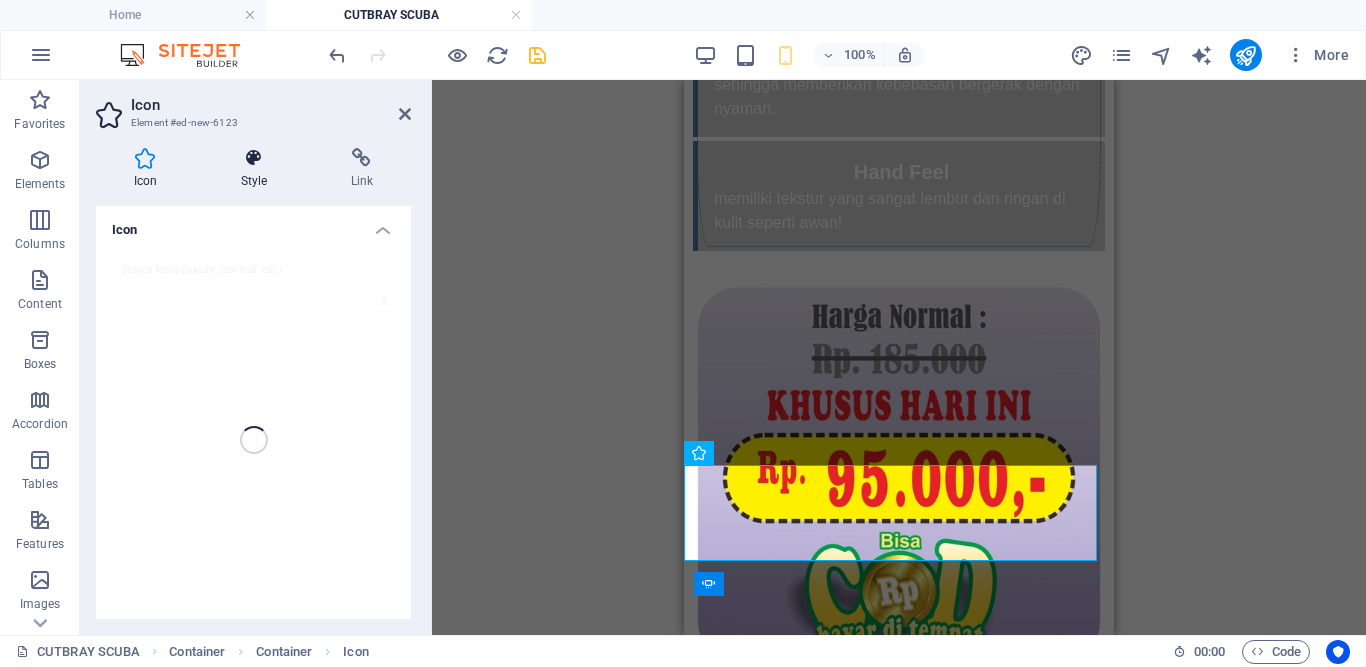 click at bounding box center [254, 158] 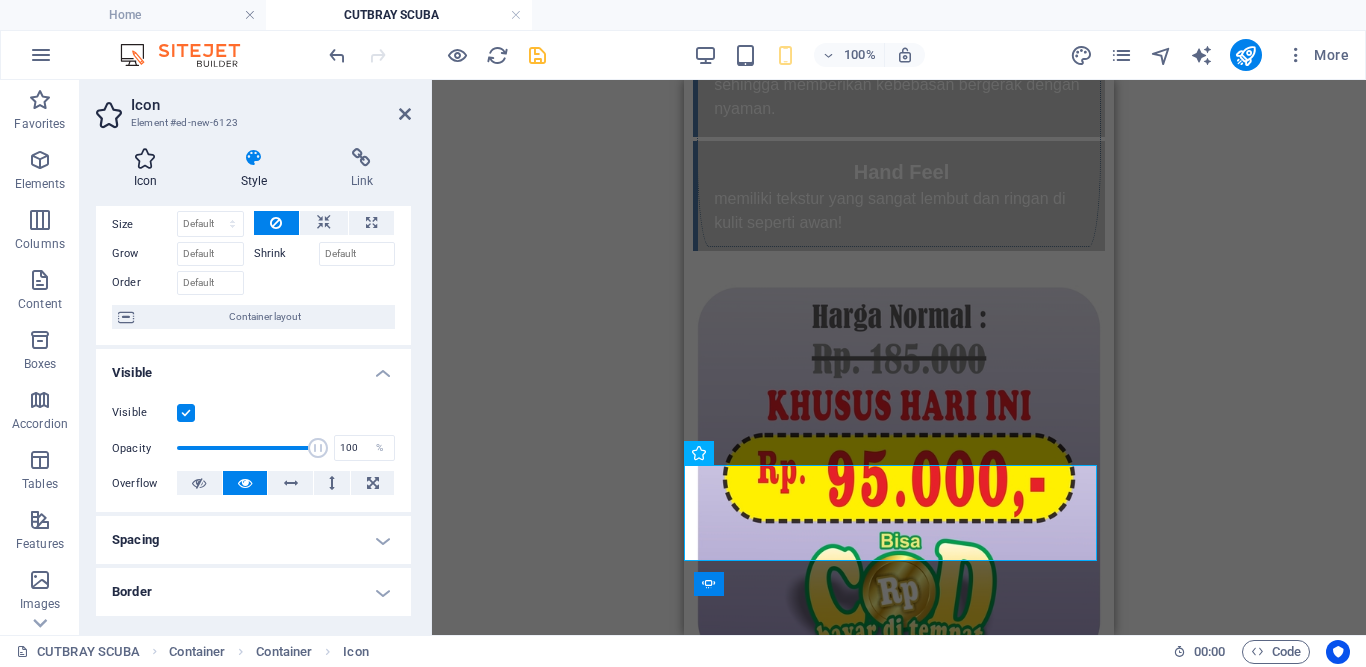 scroll, scrollTop: 0, scrollLeft: 0, axis: both 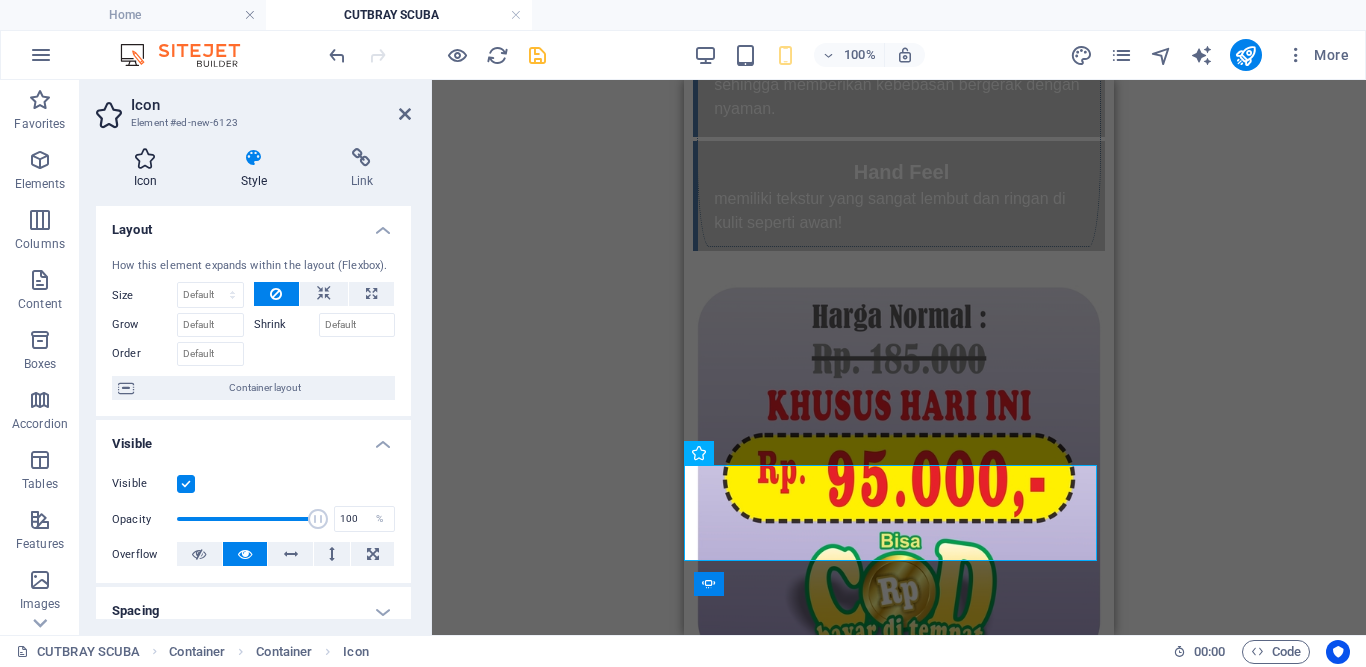 click on "Icon" at bounding box center [149, 169] 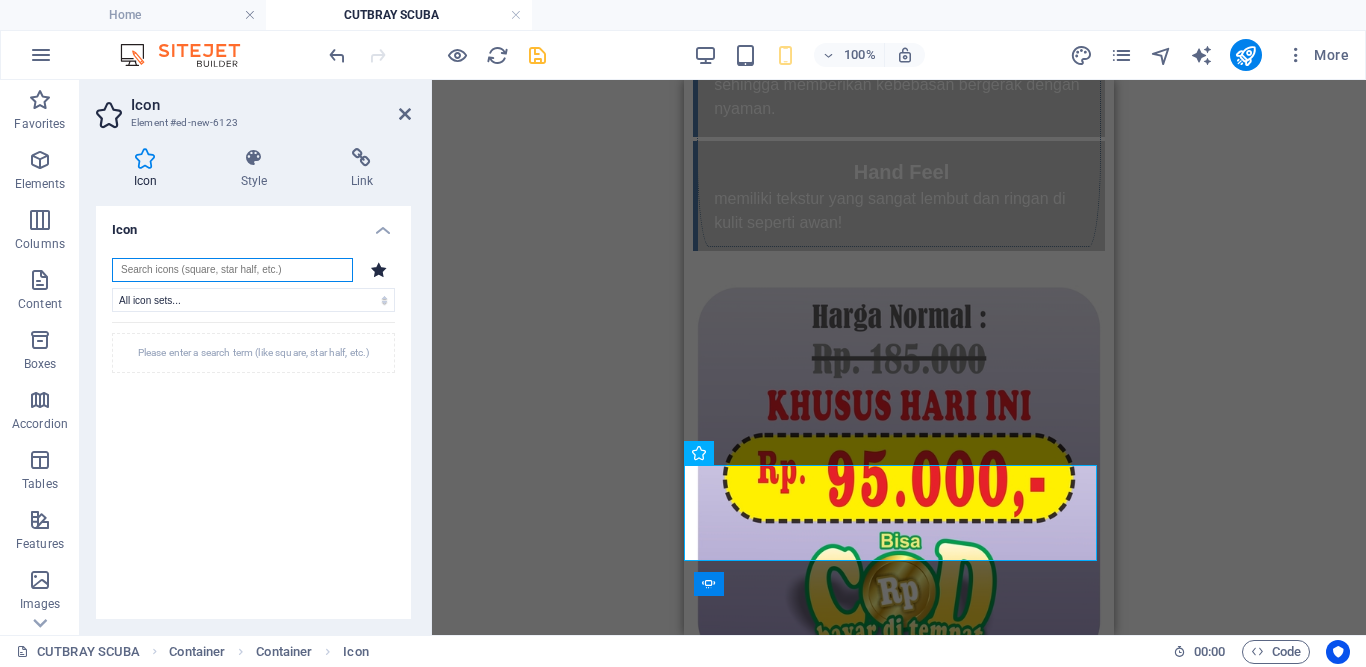 click at bounding box center (232, 270) 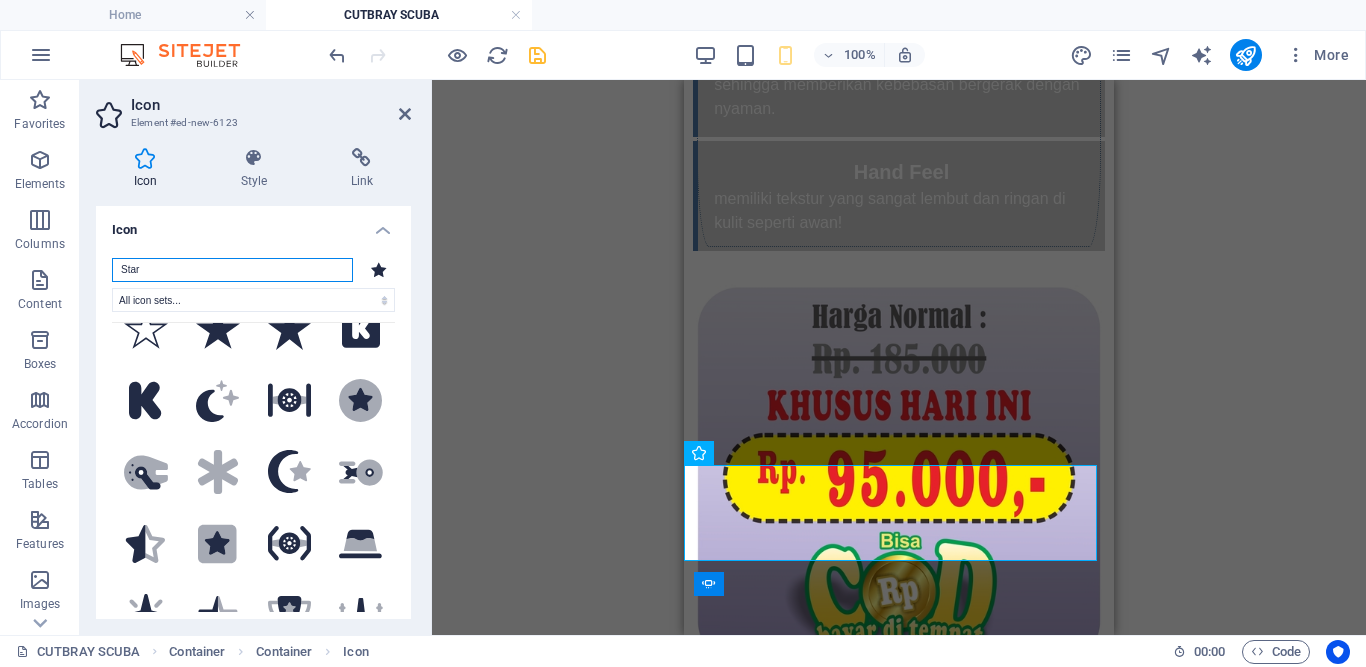scroll, scrollTop: 0, scrollLeft: 0, axis: both 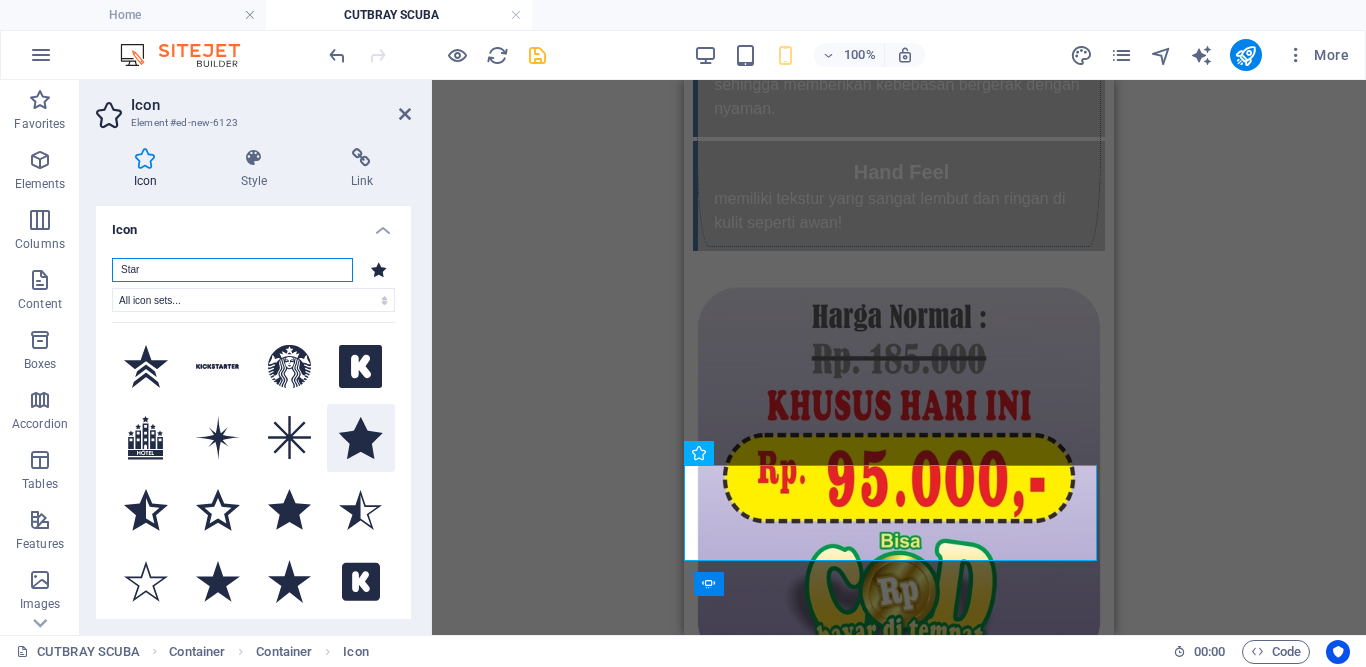 type on "Star" 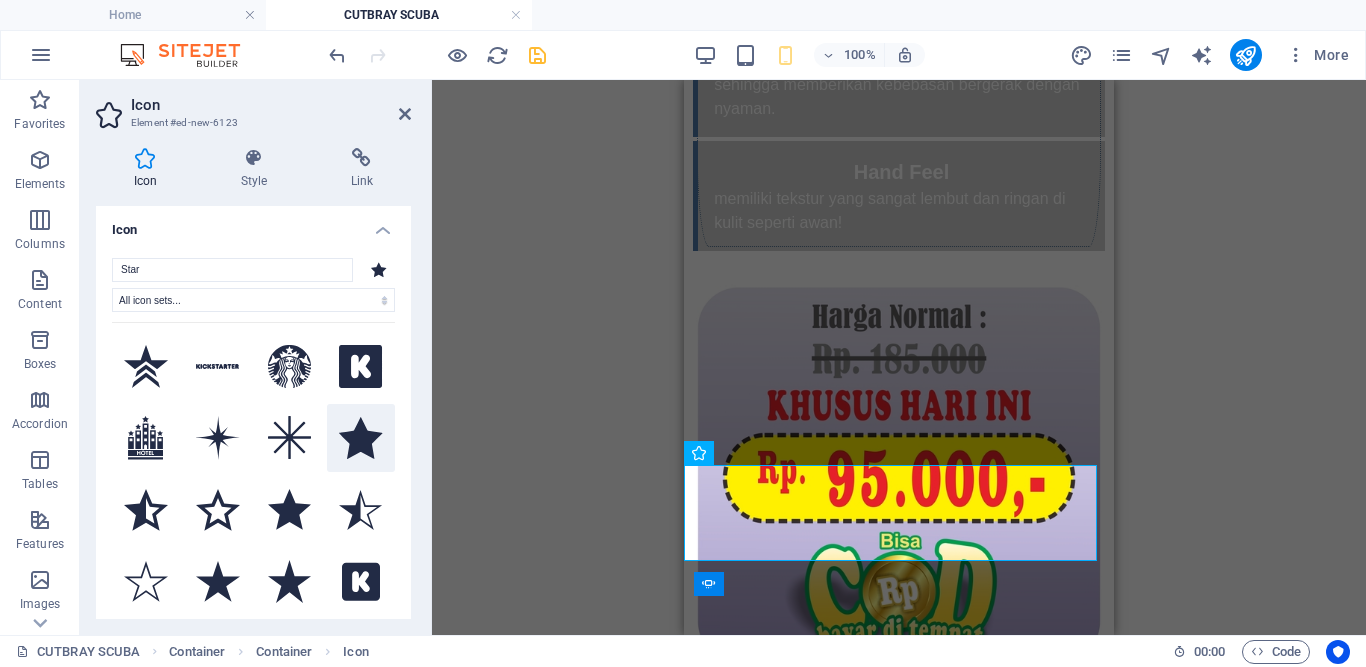 click 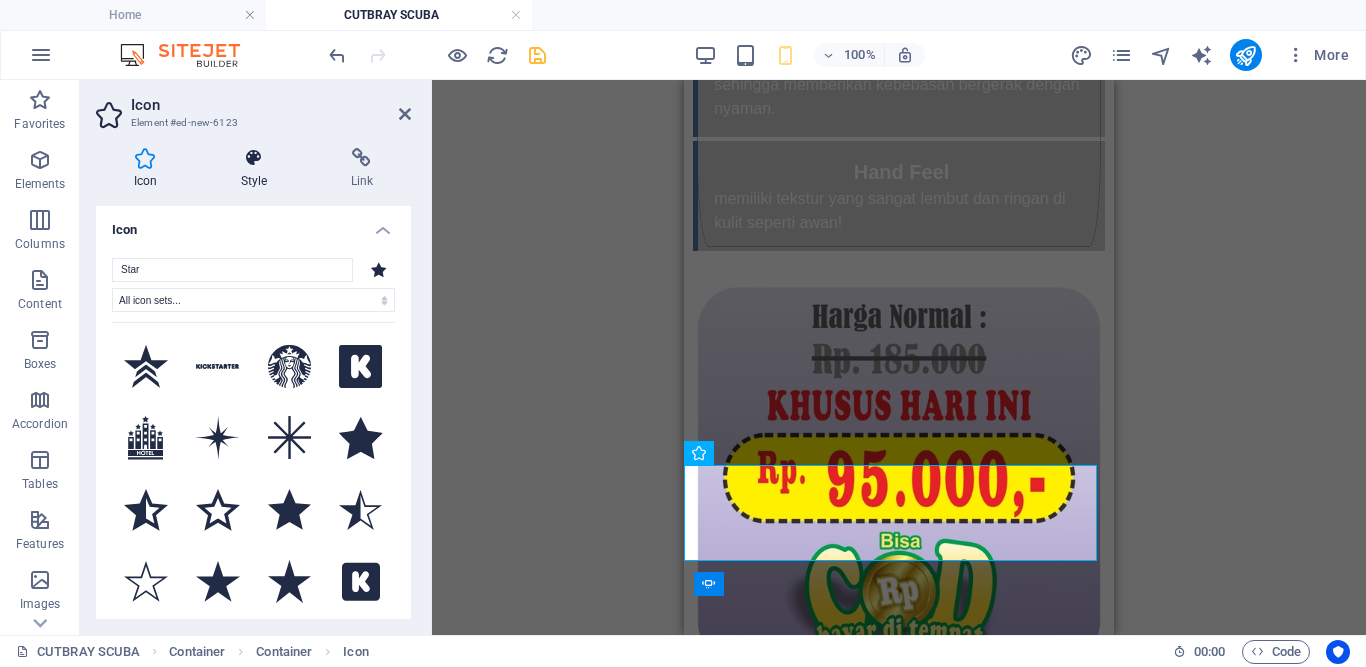 click at bounding box center [254, 158] 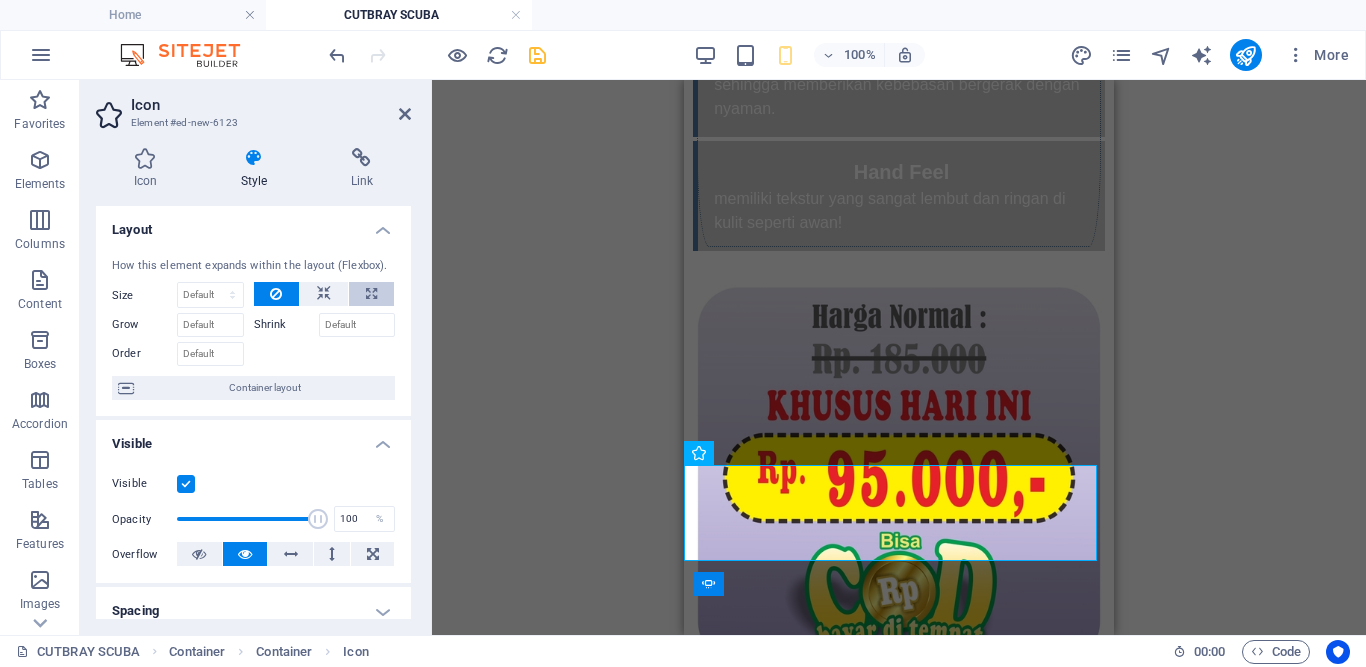 click at bounding box center [371, 294] 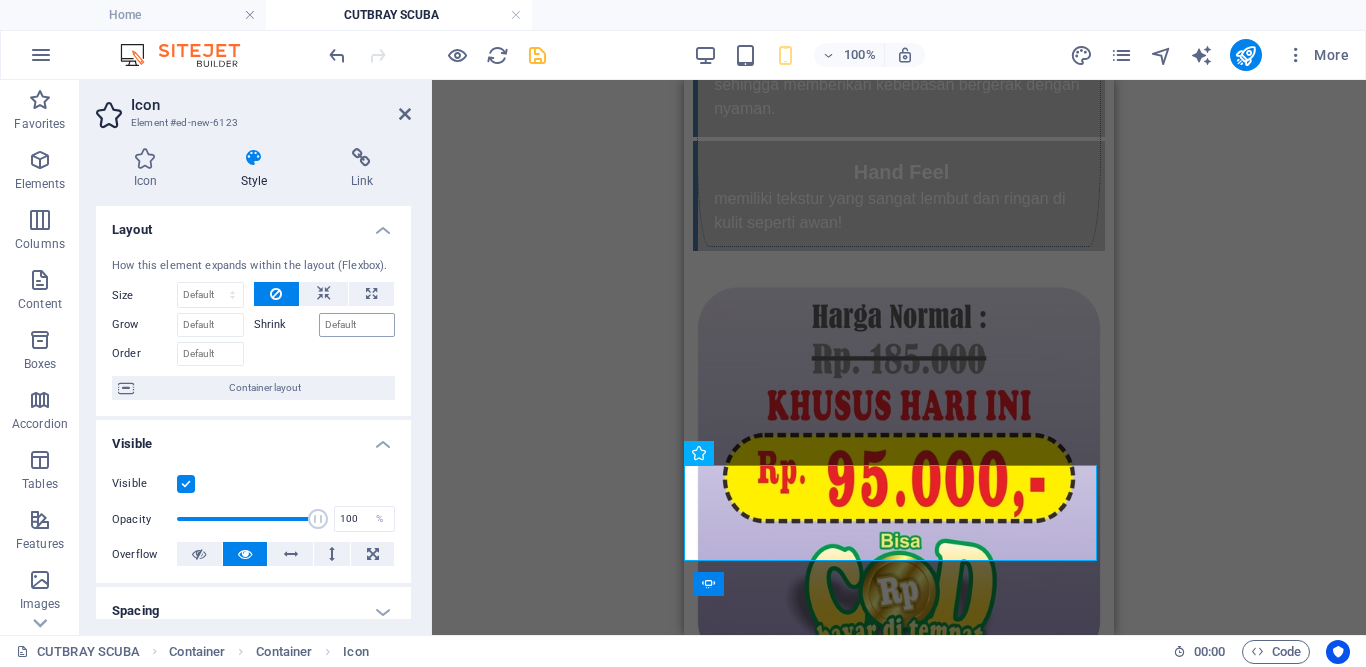 type on "100" 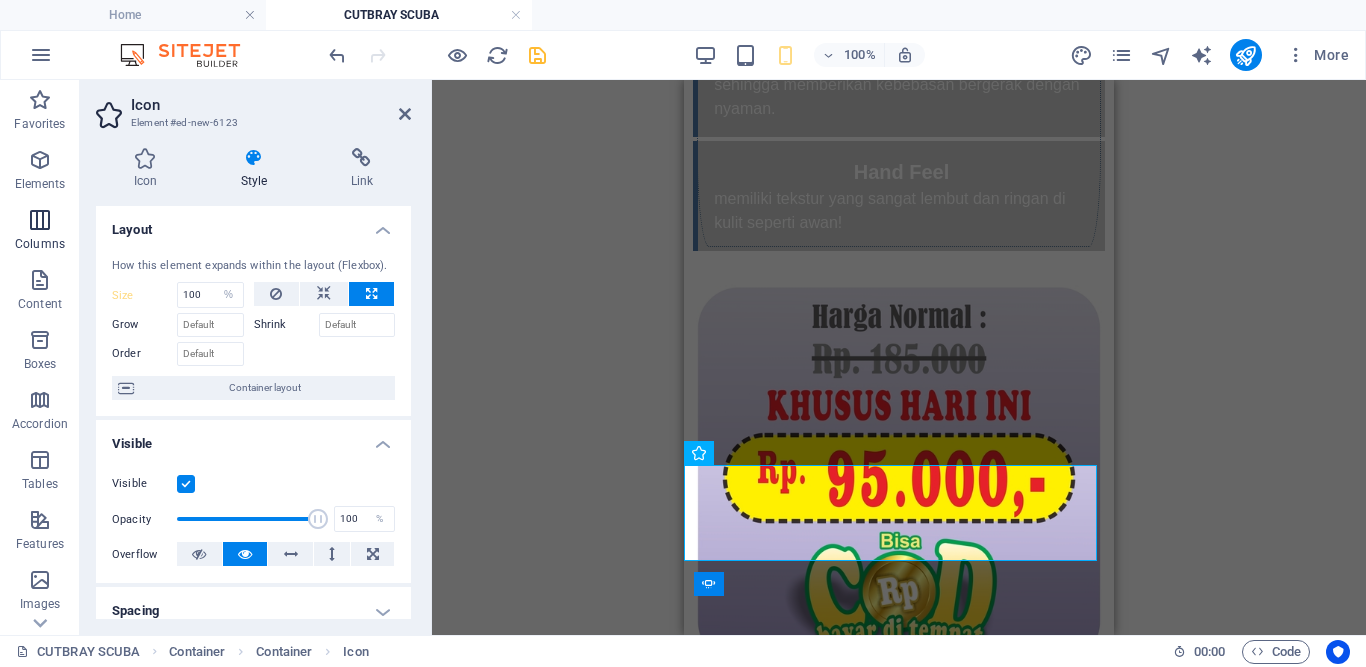 click at bounding box center (40, 220) 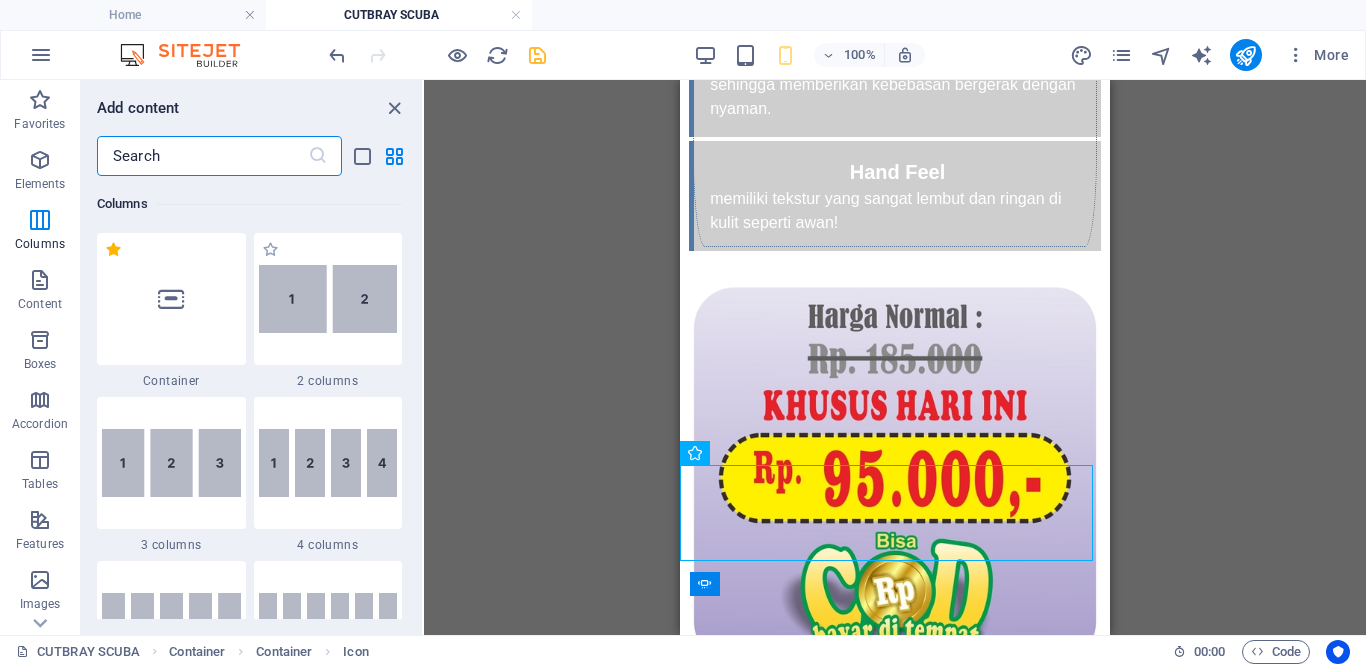 scroll, scrollTop: 1378, scrollLeft: 0, axis: vertical 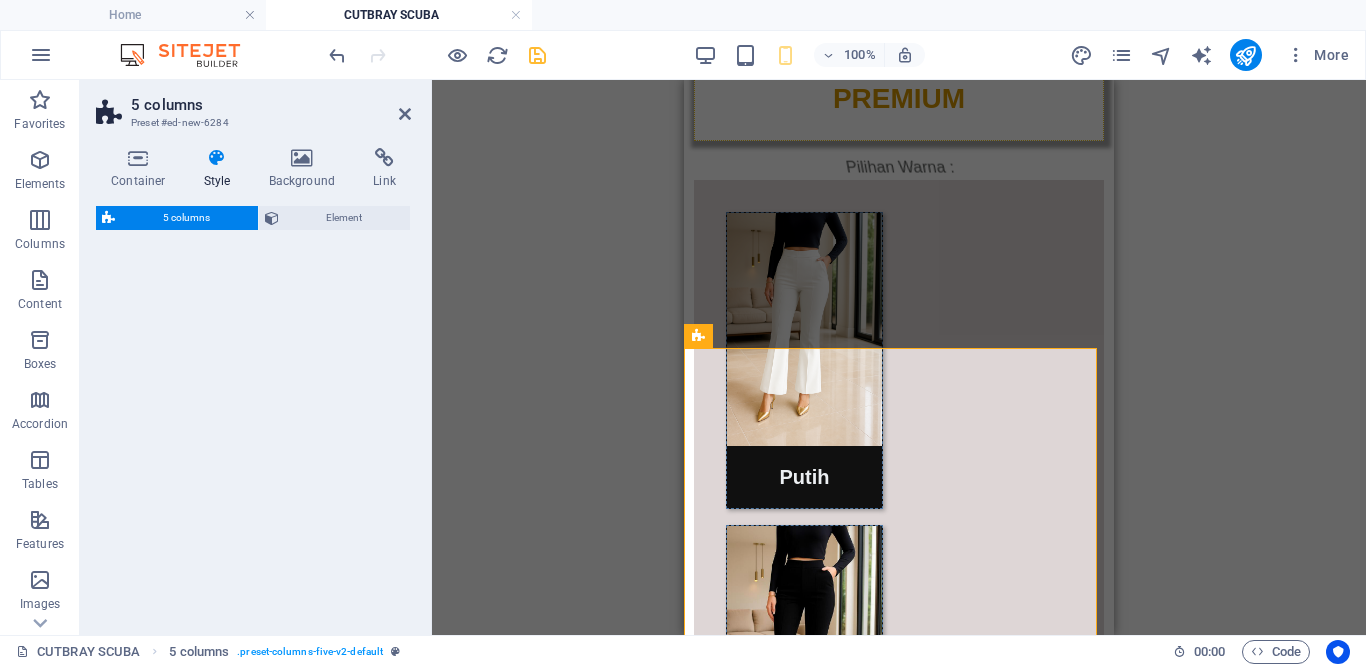 select on "rem" 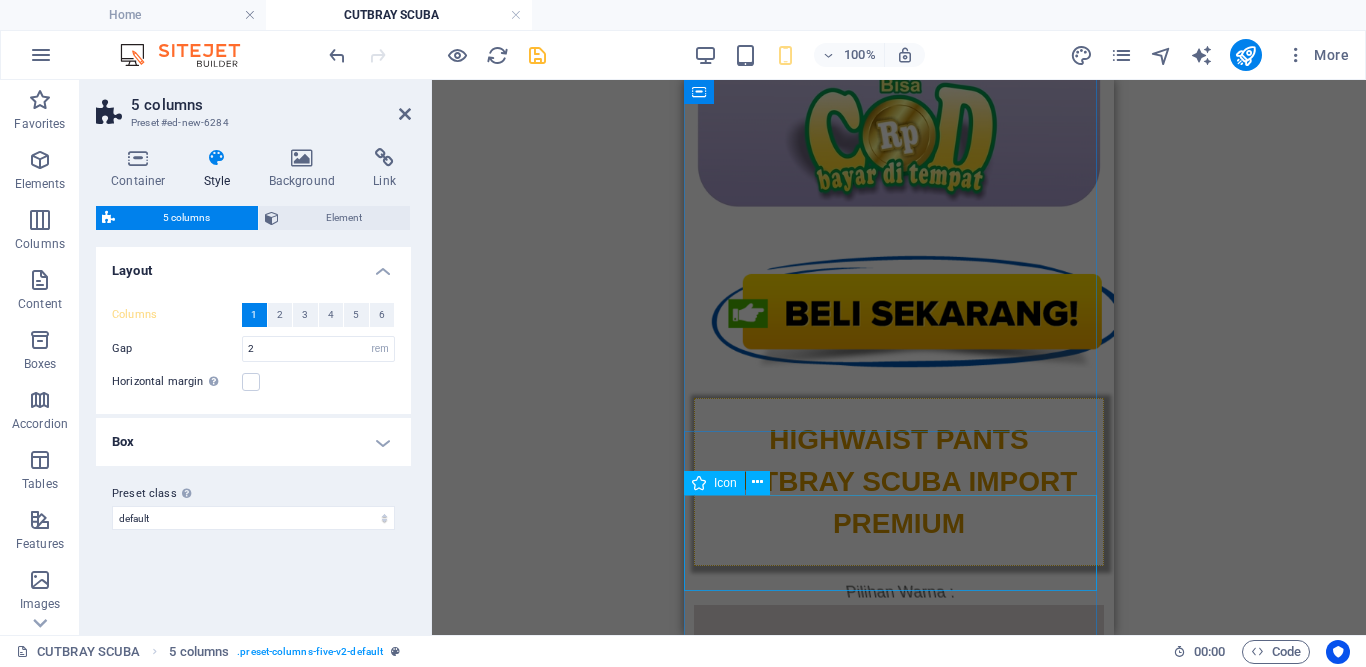 scroll, scrollTop: 3090, scrollLeft: 0, axis: vertical 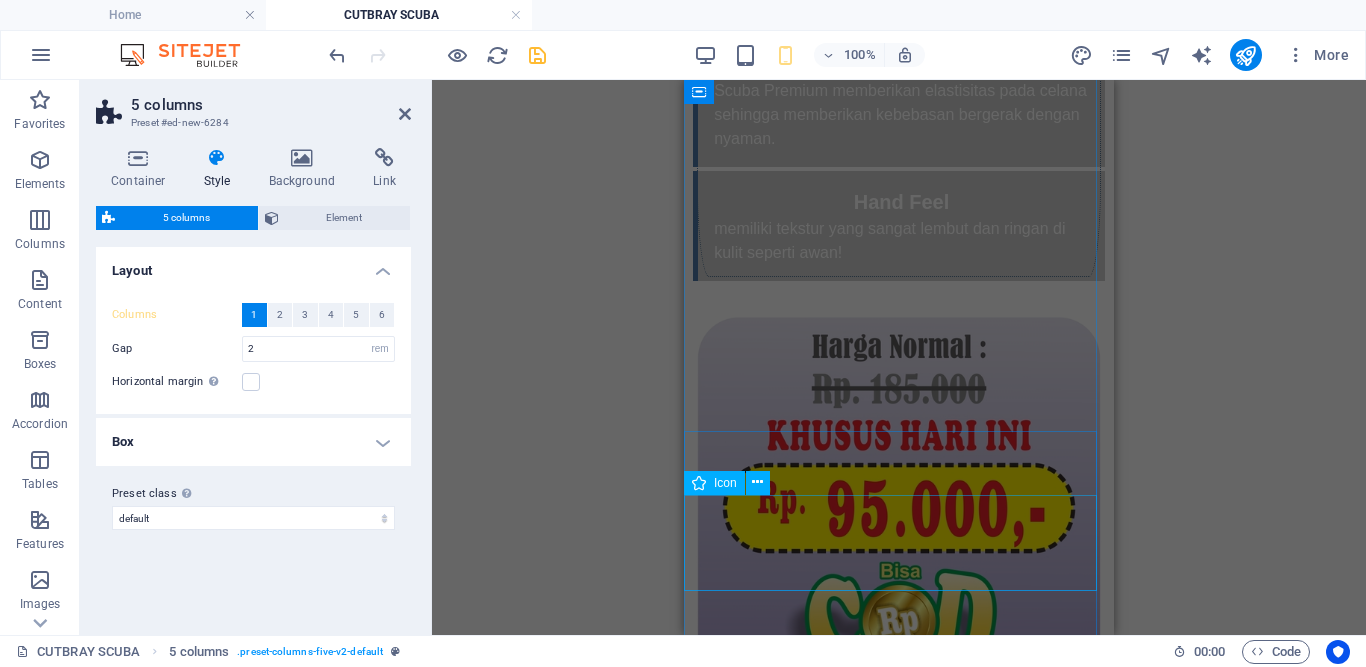 click at bounding box center [899, 3139] 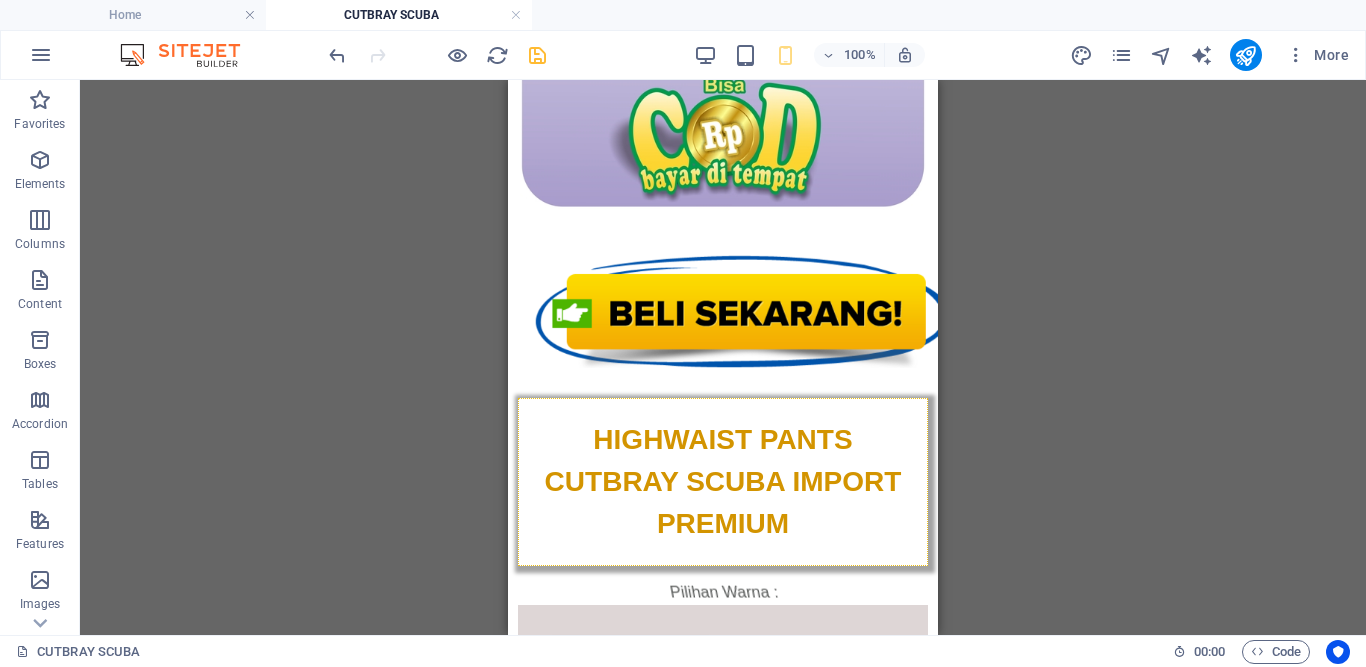 scroll, scrollTop: 4062, scrollLeft: 0, axis: vertical 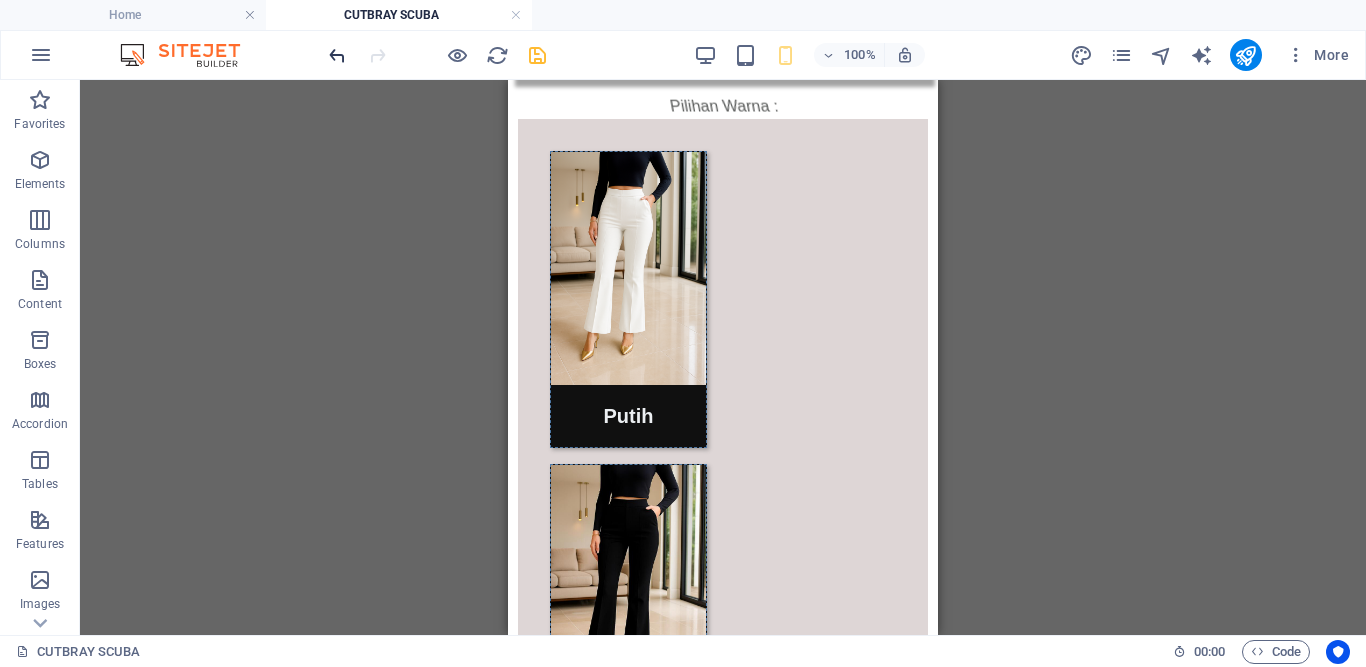 click at bounding box center [337, 55] 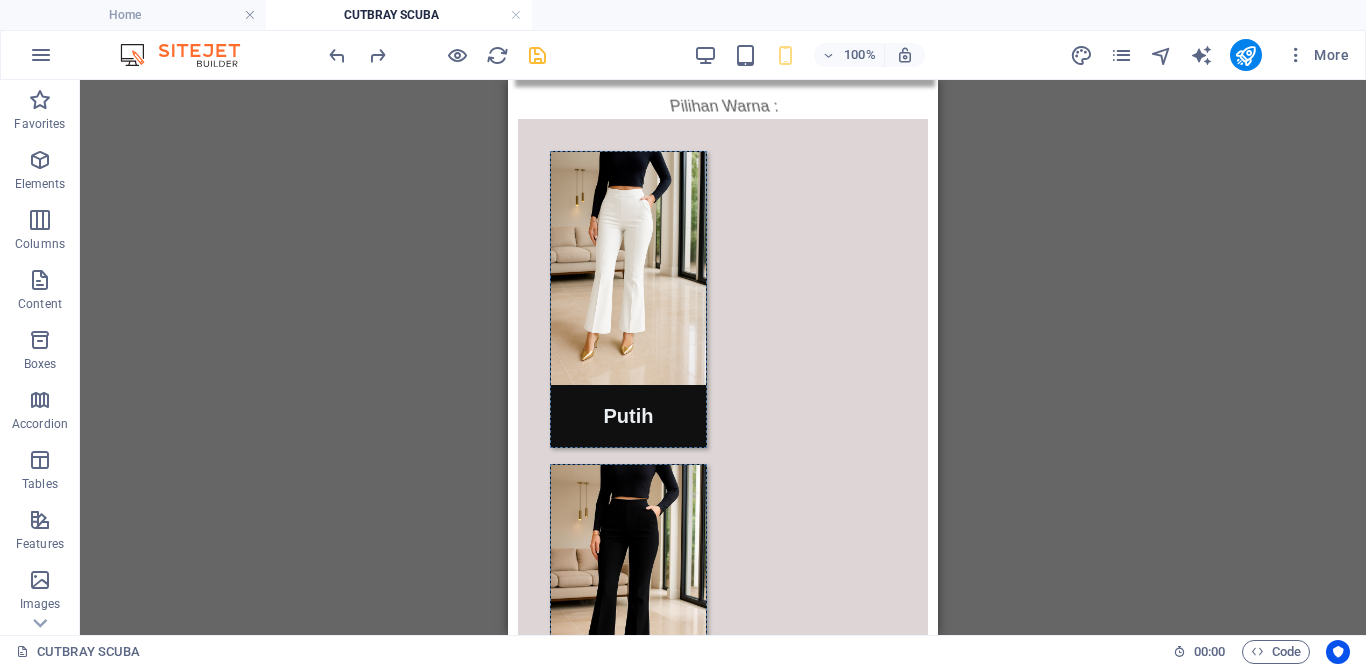 scroll, scrollTop: 3576, scrollLeft: 0, axis: vertical 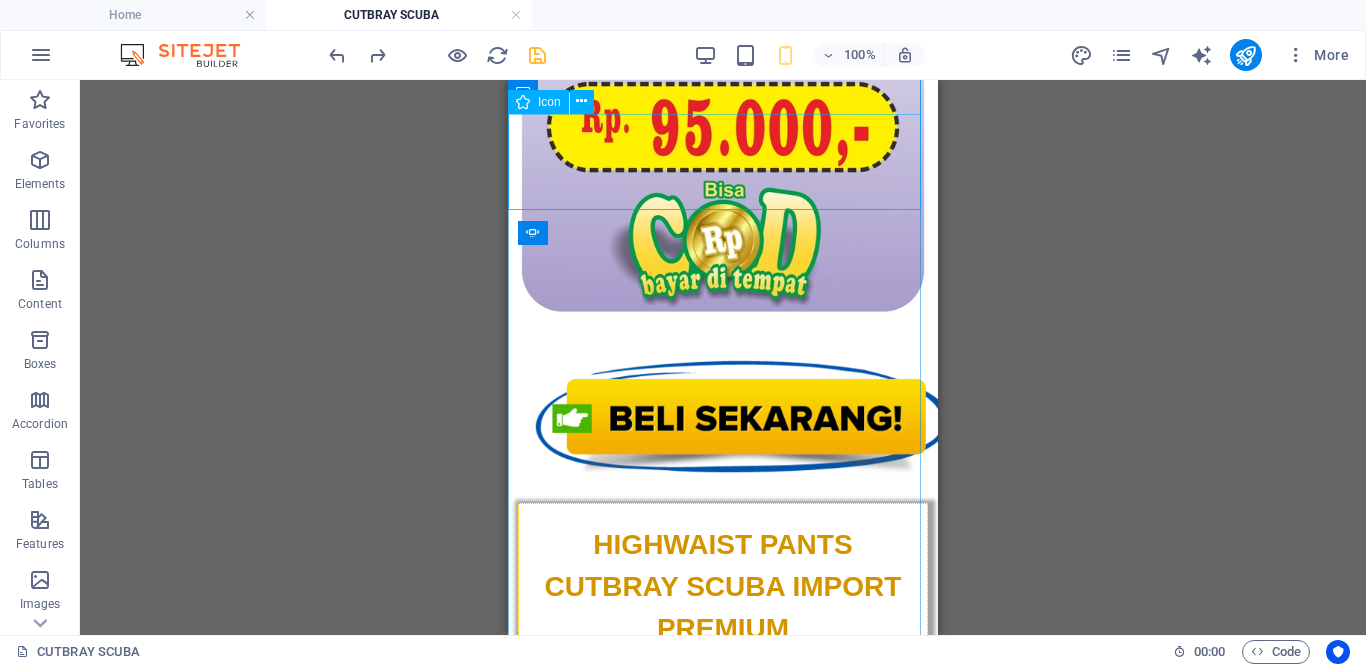 click at bounding box center [723, 2758] 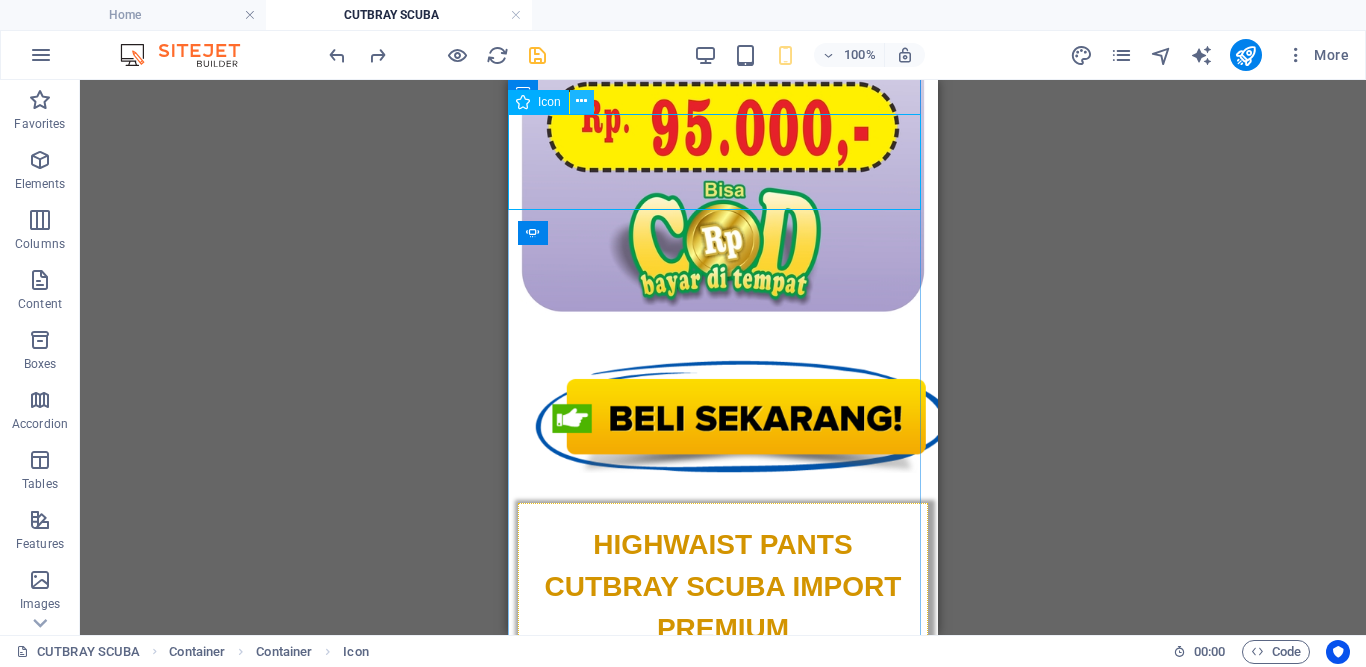 click at bounding box center [581, 101] 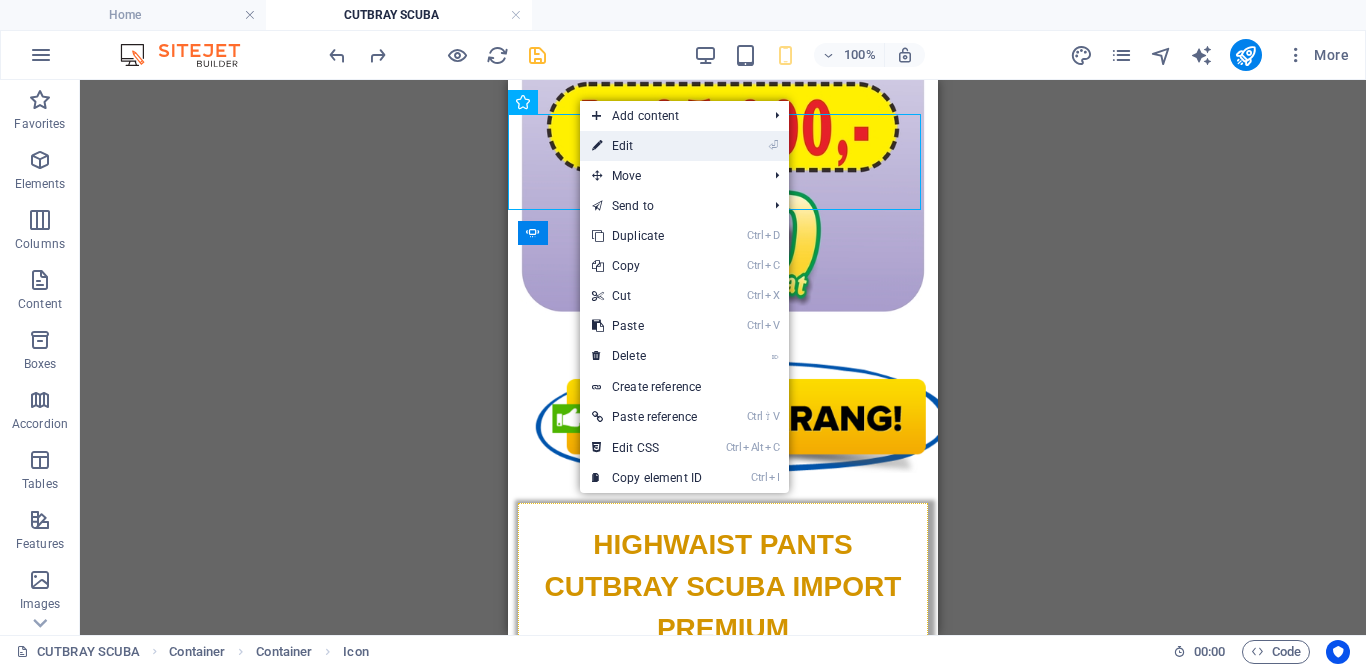 click on "⏎  Edit" at bounding box center [647, 146] 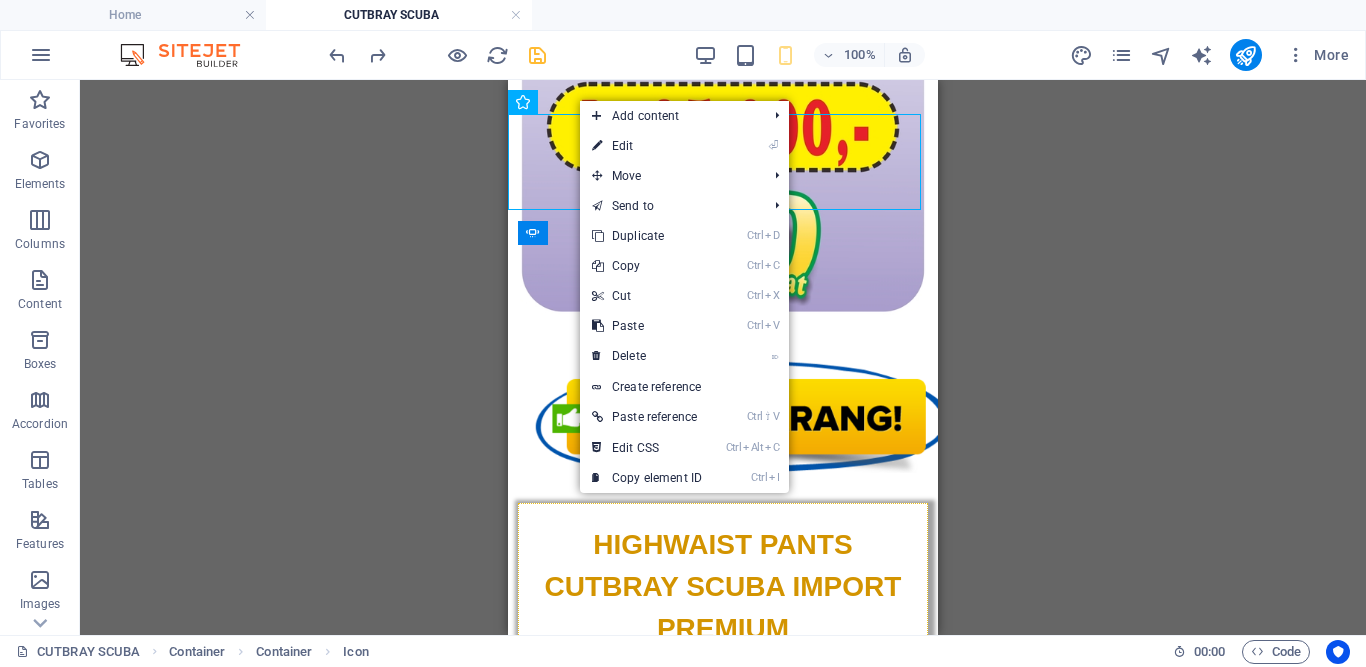 select on "%" 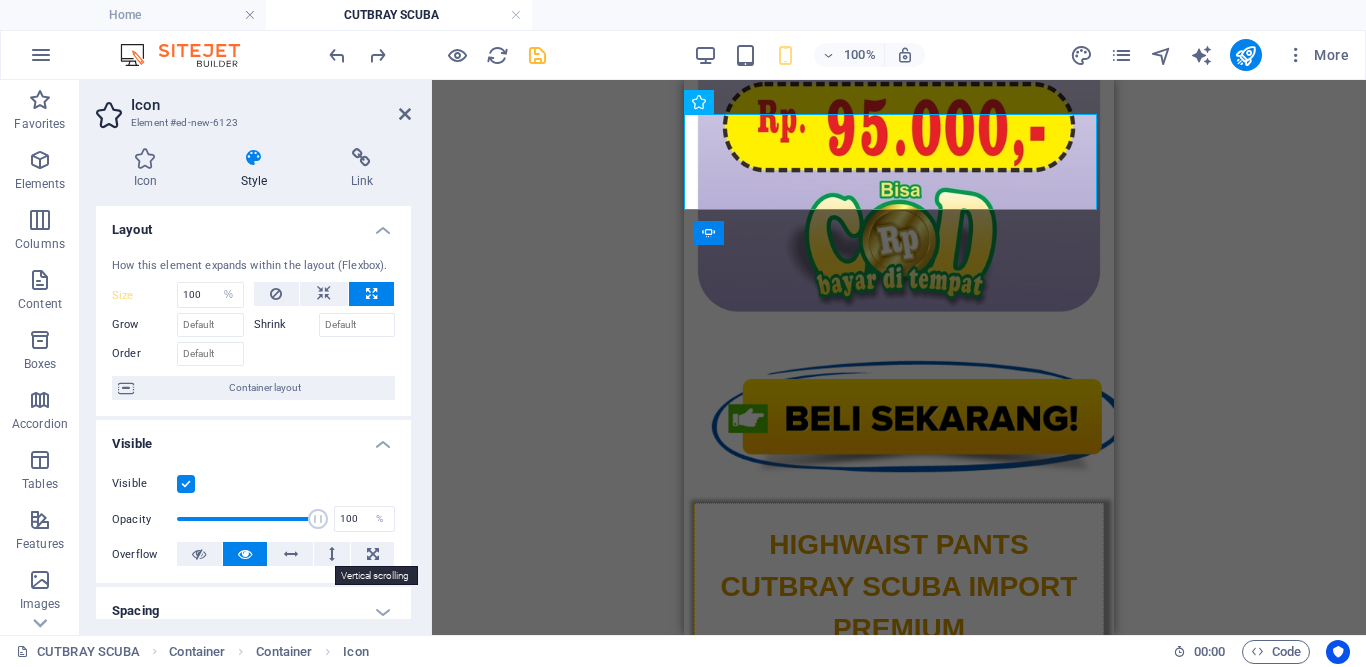 click at bounding box center (290, 554) 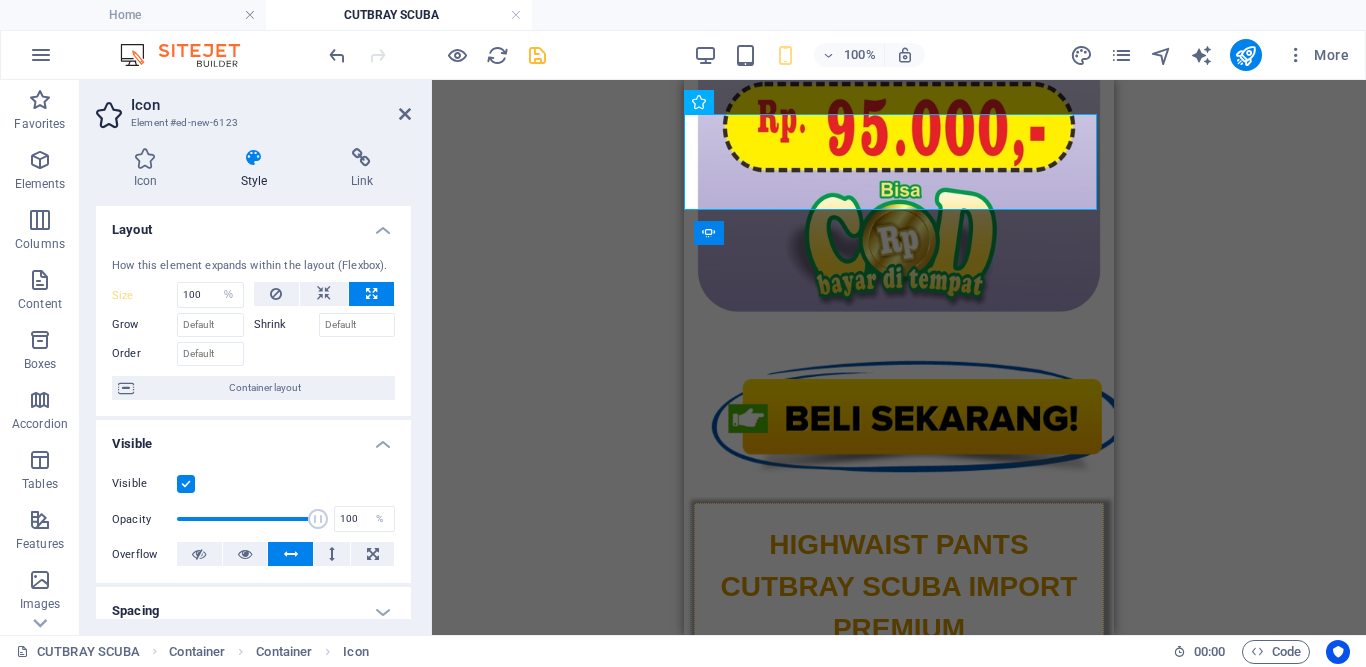 scroll, scrollTop: 101, scrollLeft: 0, axis: vertical 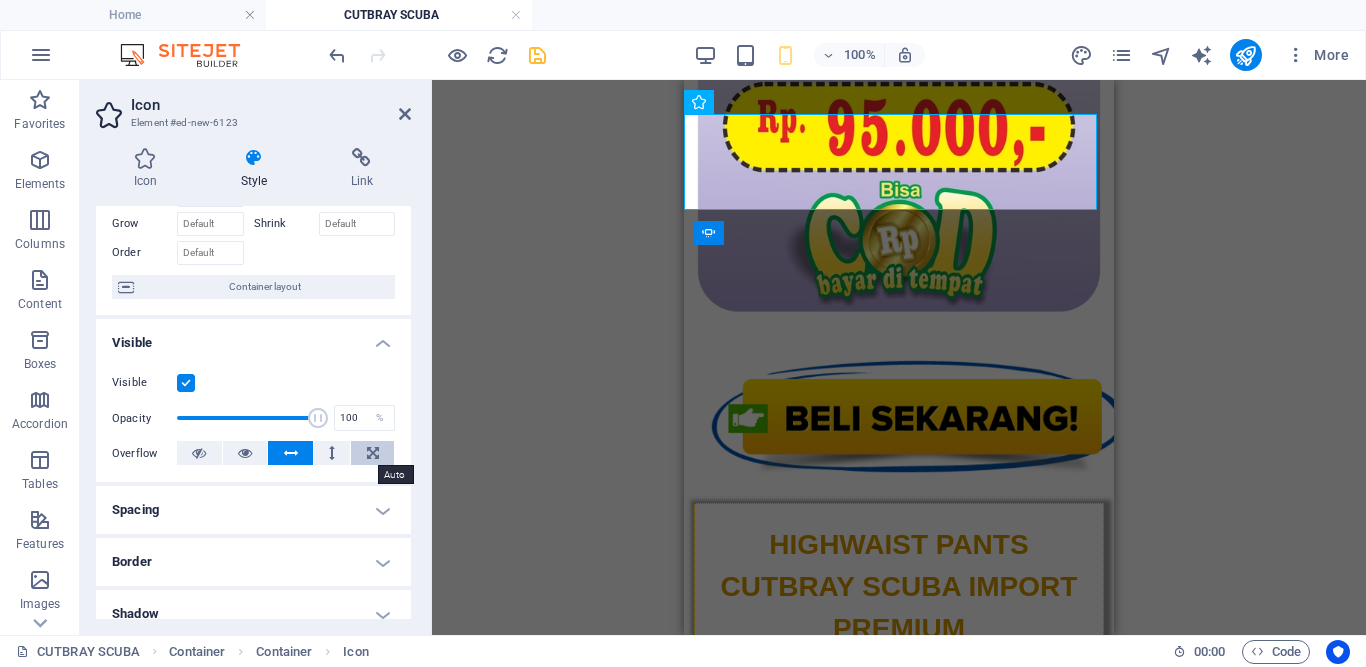 click at bounding box center (373, 453) 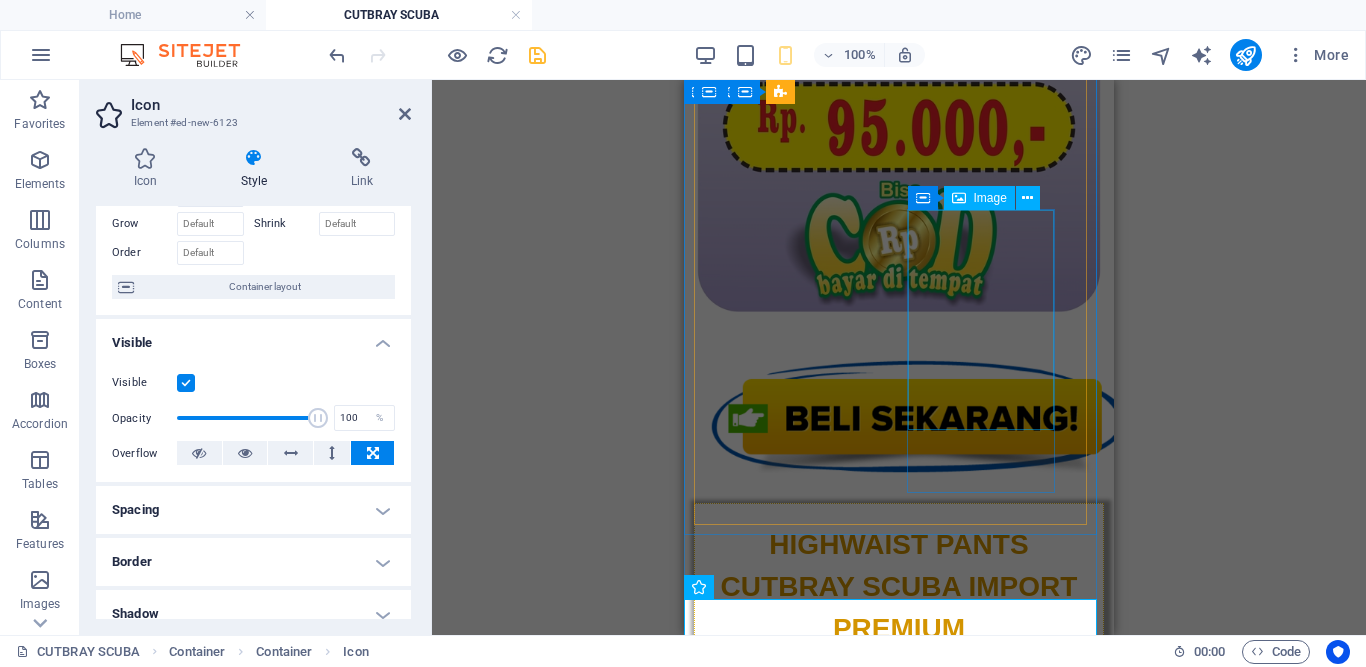 scroll, scrollTop: 2986, scrollLeft: 0, axis: vertical 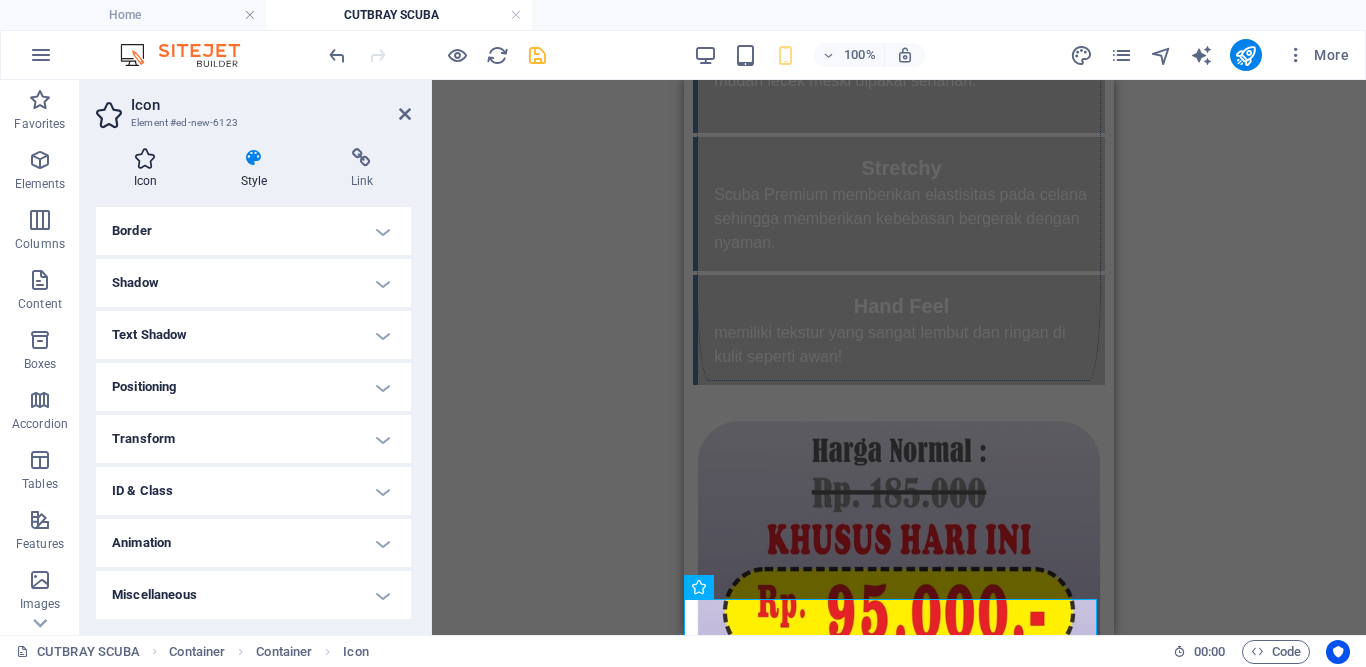 click on "Icon" at bounding box center [149, 169] 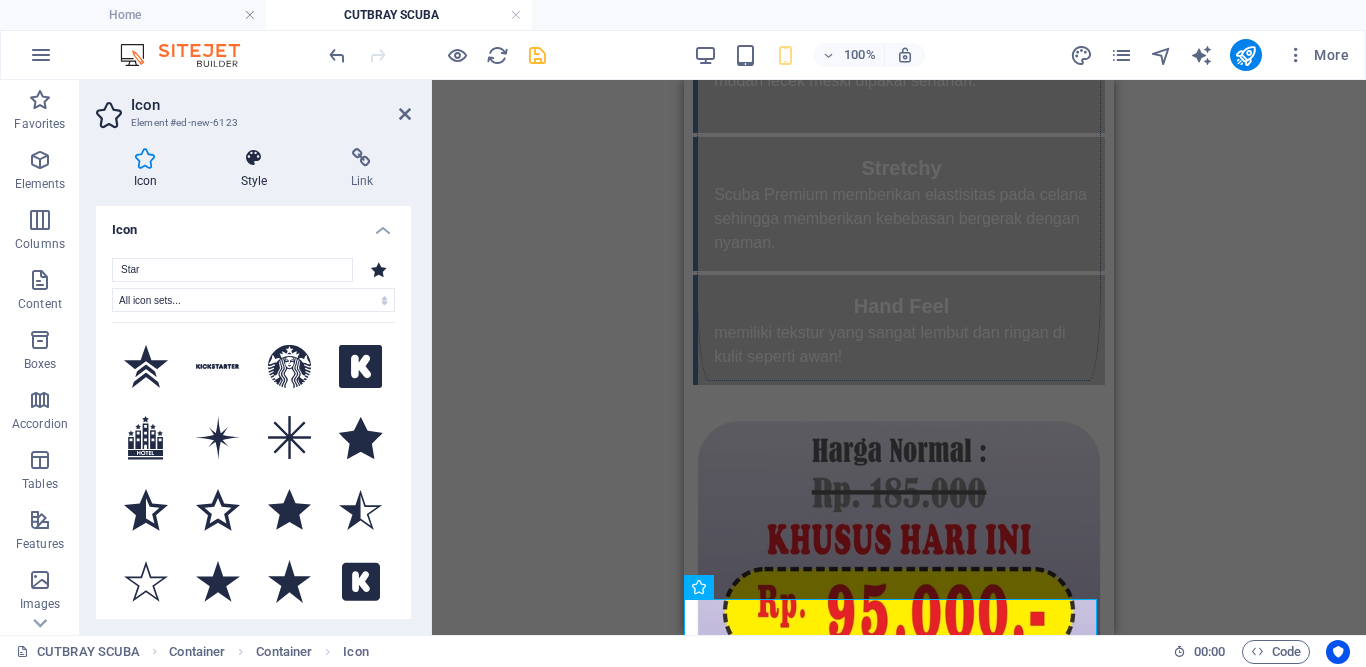 click on "Style" at bounding box center (258, 169) 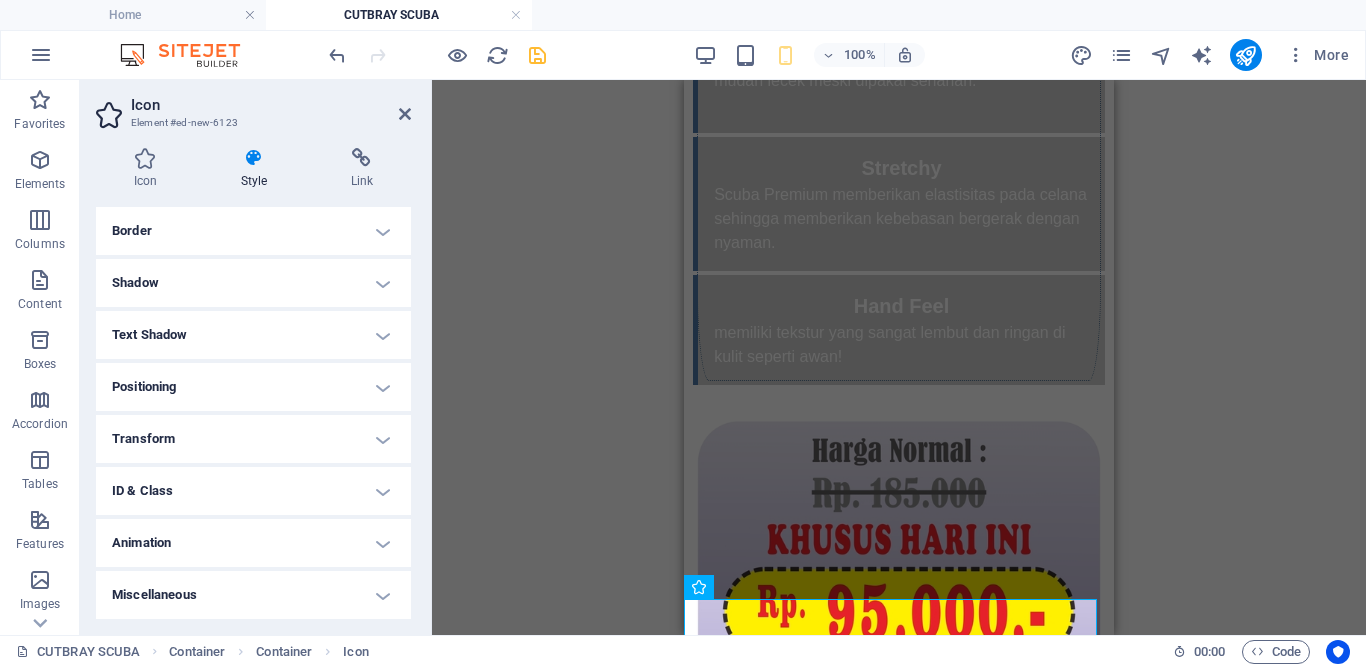 click on "Border" at bounding box center (253, 231) 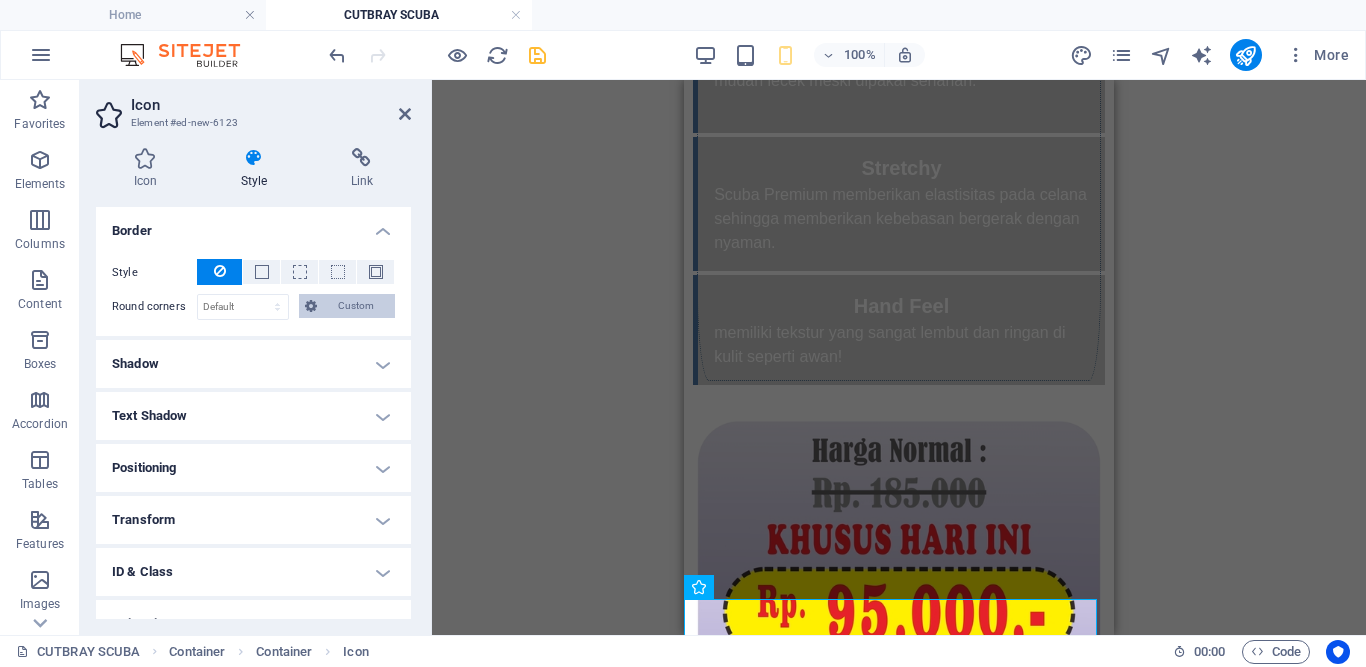 click on "Custom" at bounding box center (356, 306) 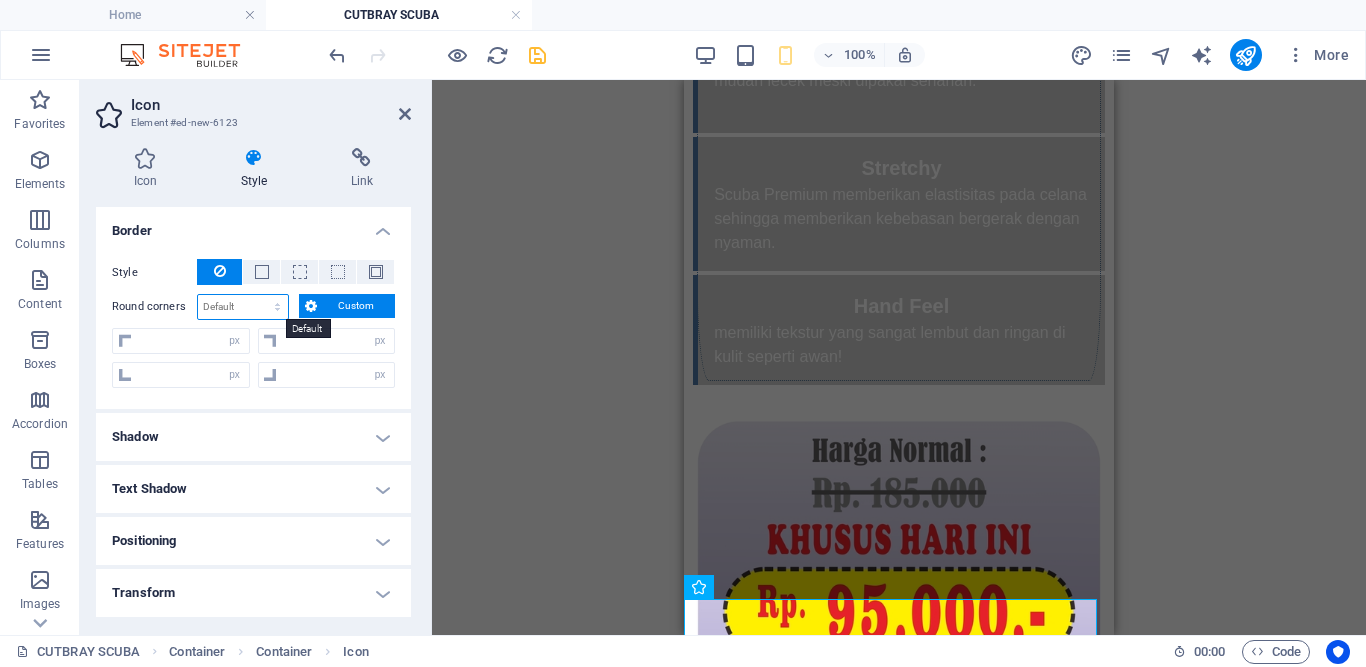 click on "Default px rem % vh vw Custom" at bounding box center [243, 307] 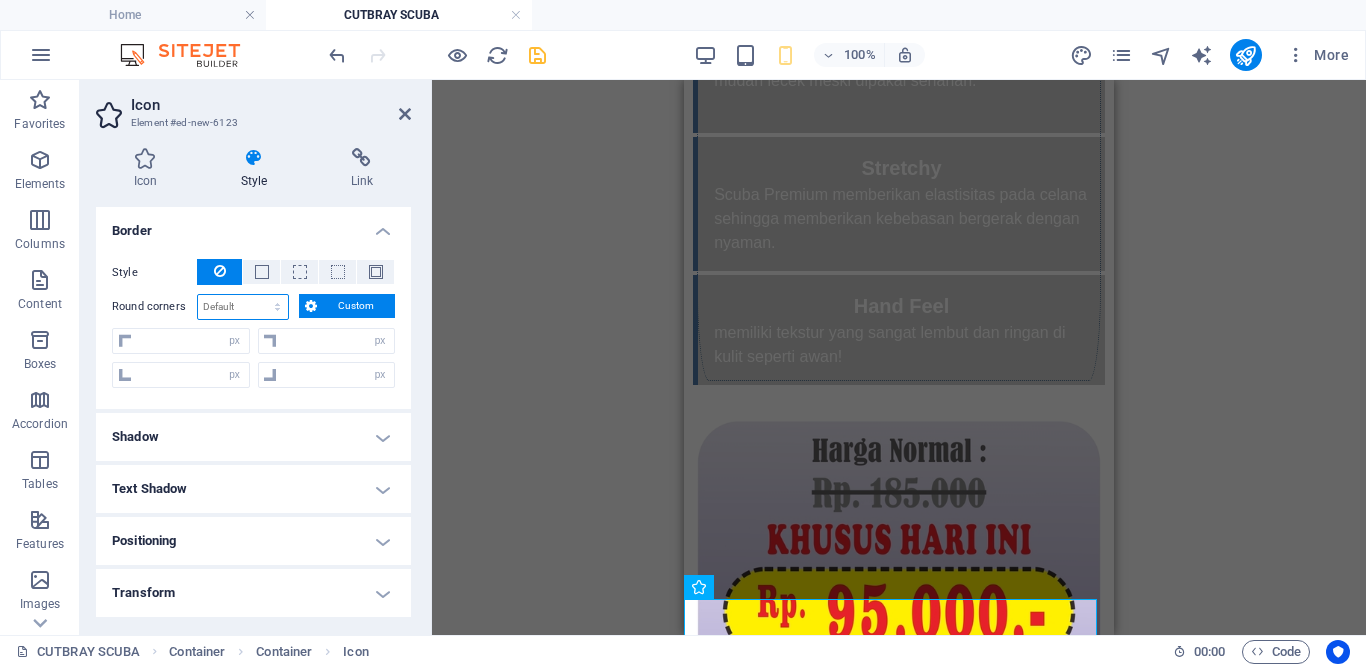 select on "px" 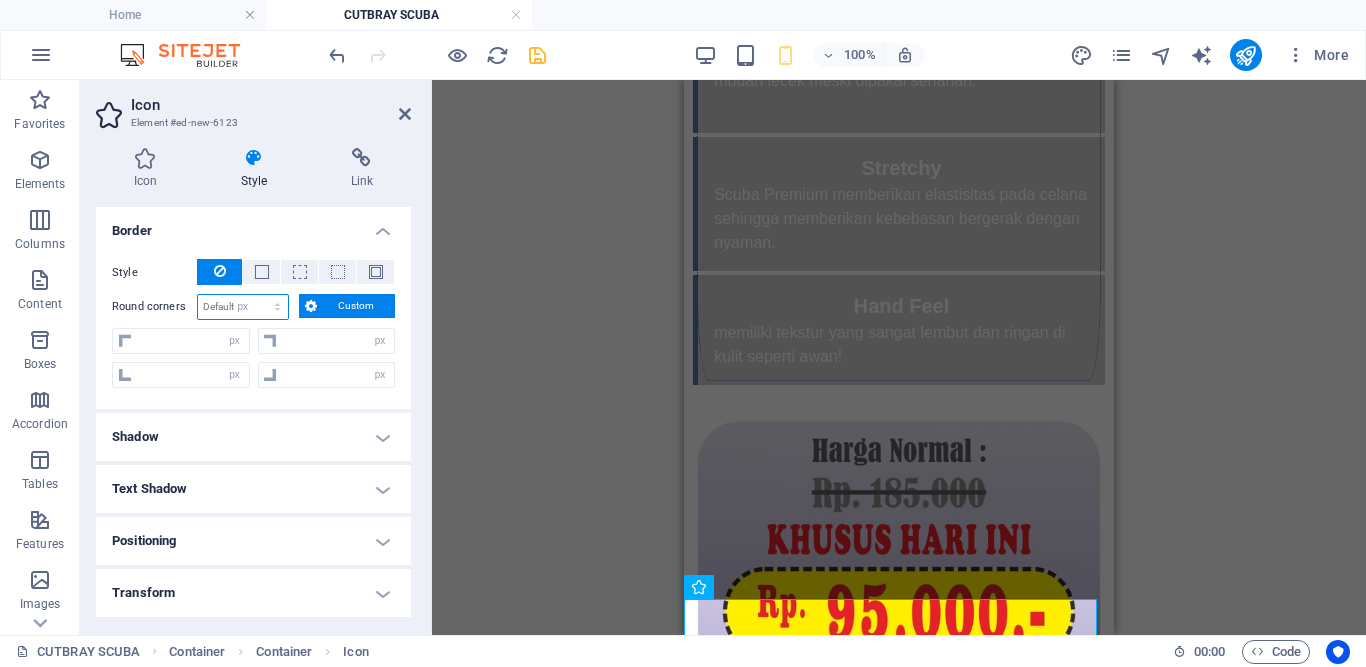 click on "Default px rem % vh vw Custom" at bounding box center (243, 307) 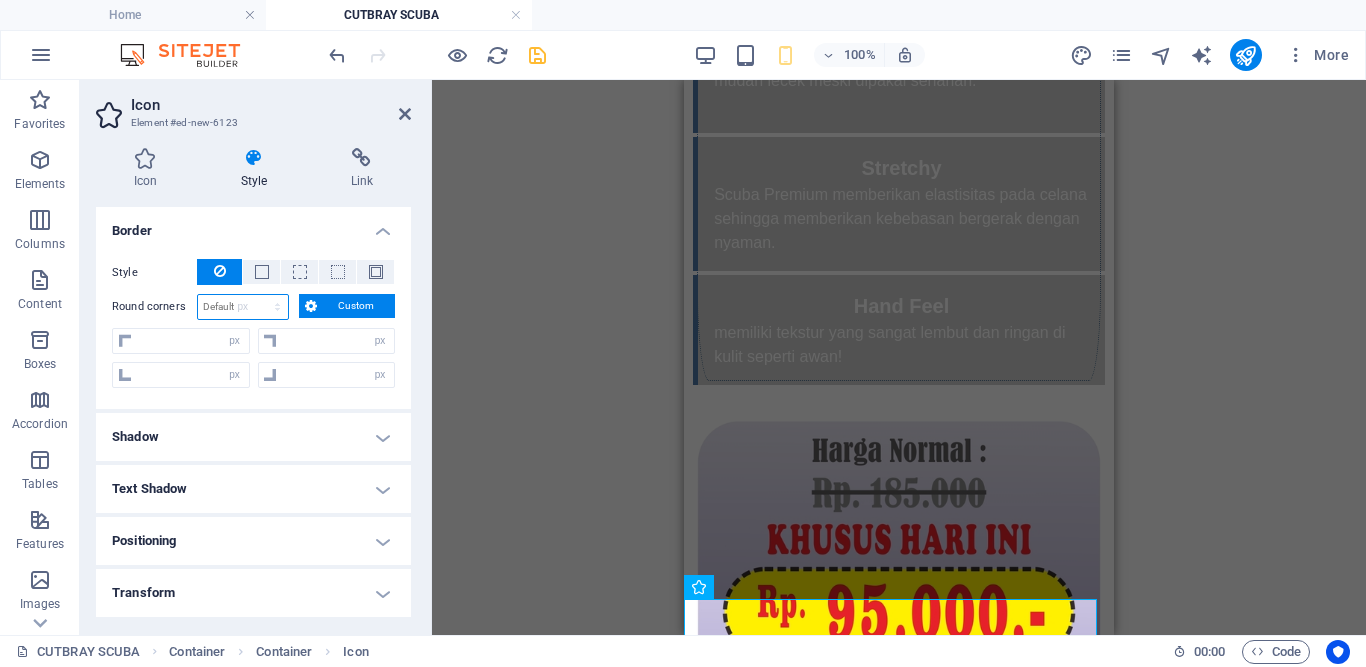 type on "0" 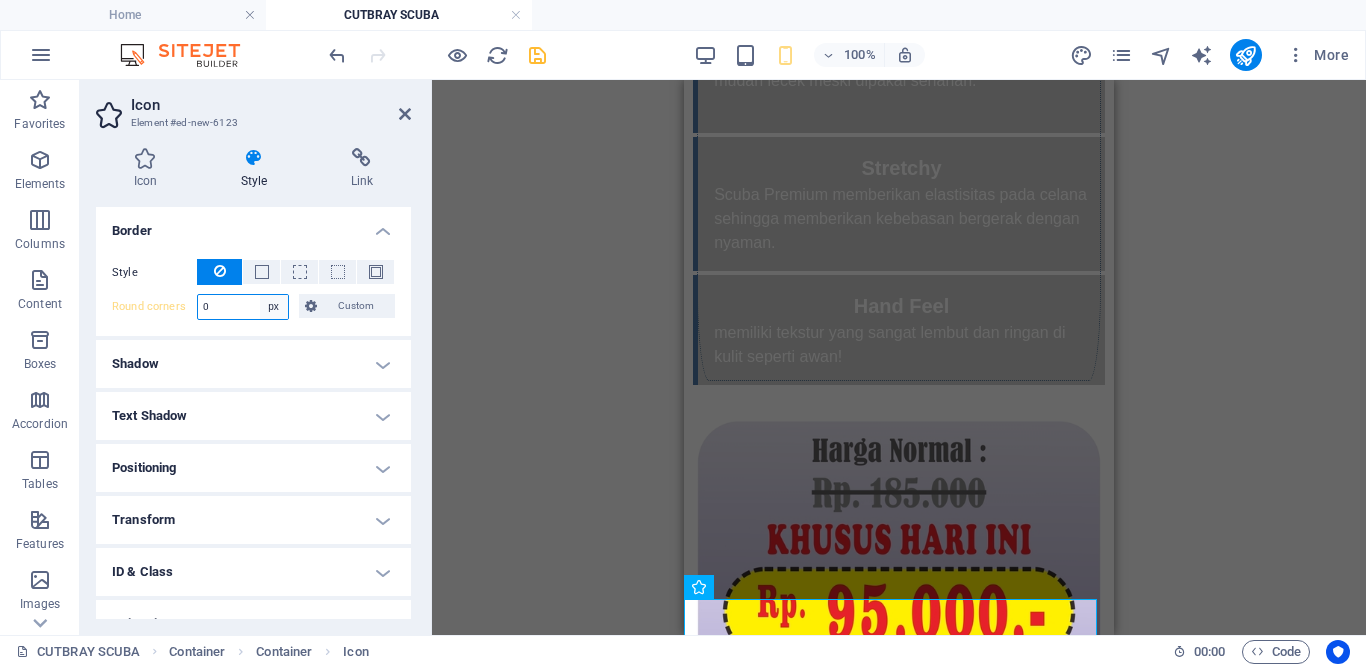 click on "Default px rem % vh vw Custom" at bounding box center (274, 307) 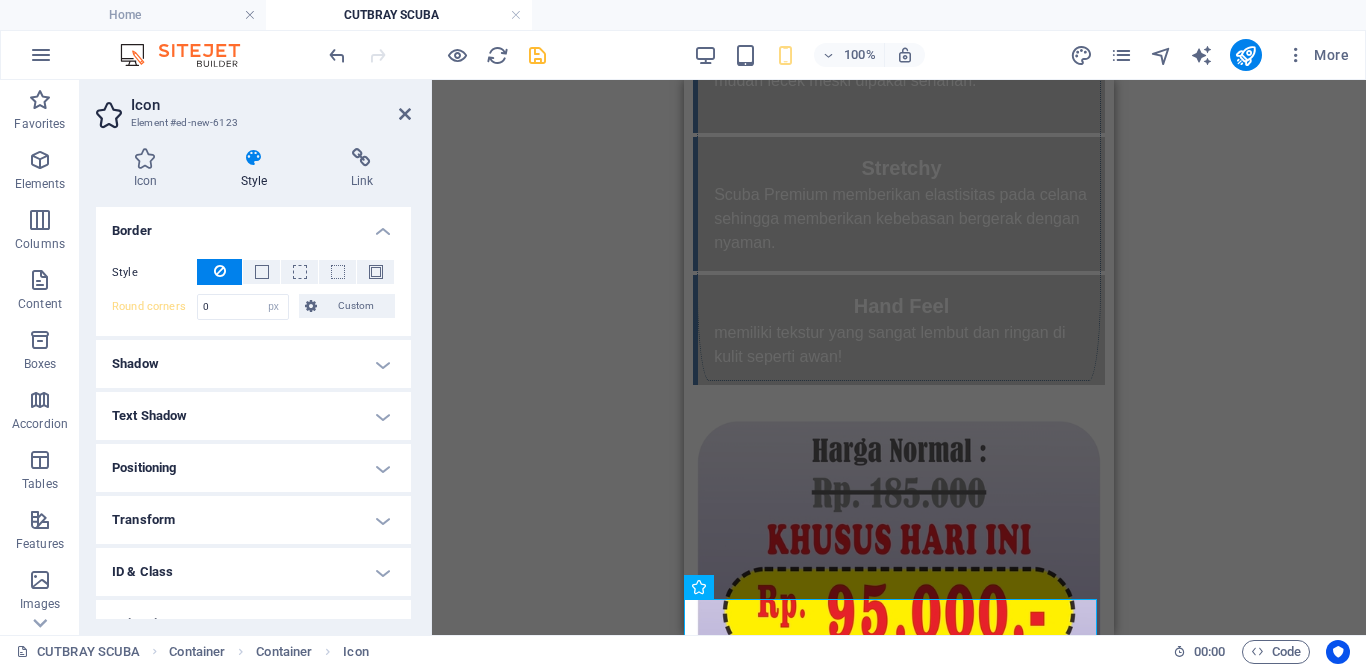click on "Positioning" at bounding box center [253, 468] 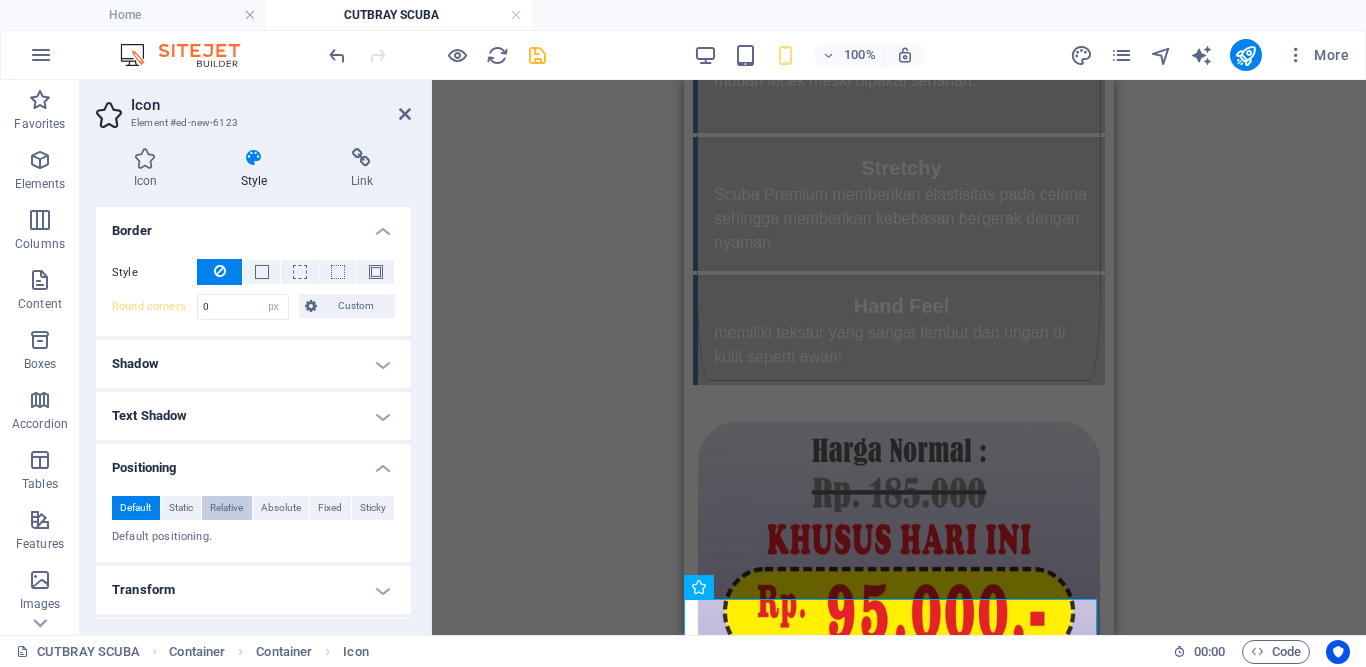 click on "Relative" at bounding box center (226, 508) 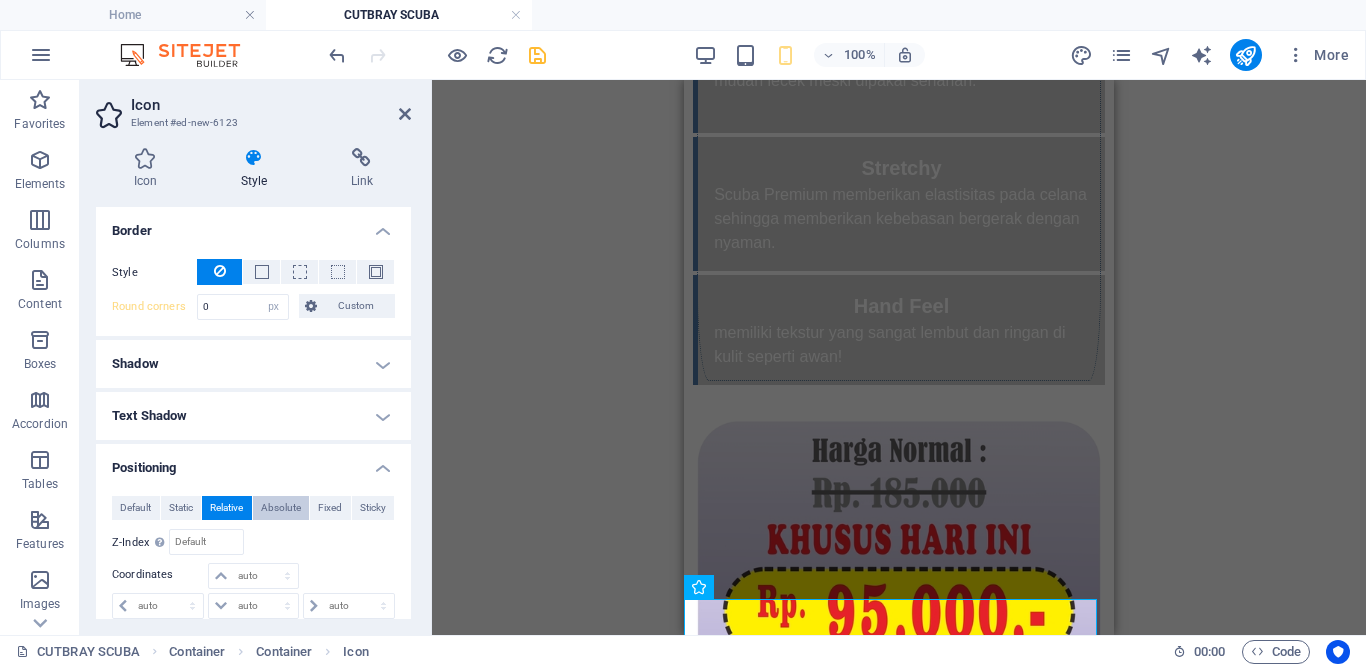 click on "Absolute" at bounding box center (281, 508) 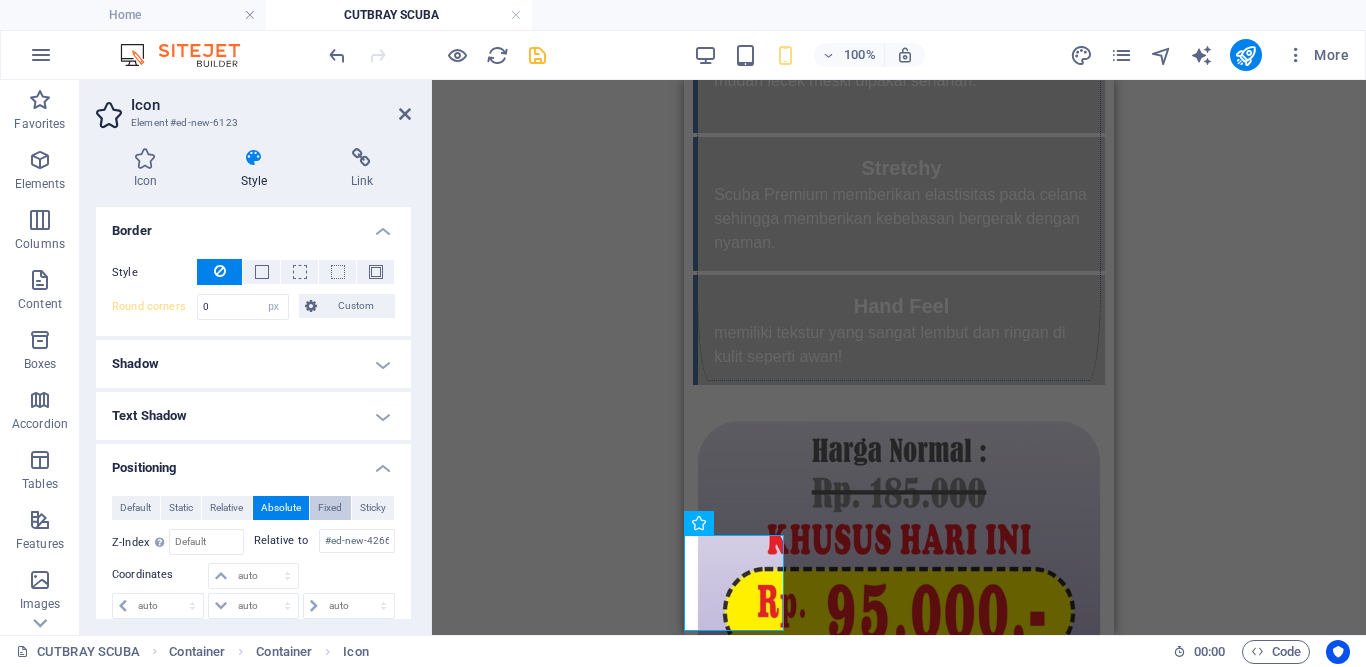 click on "Fixed" at bounding box center (330, 508) 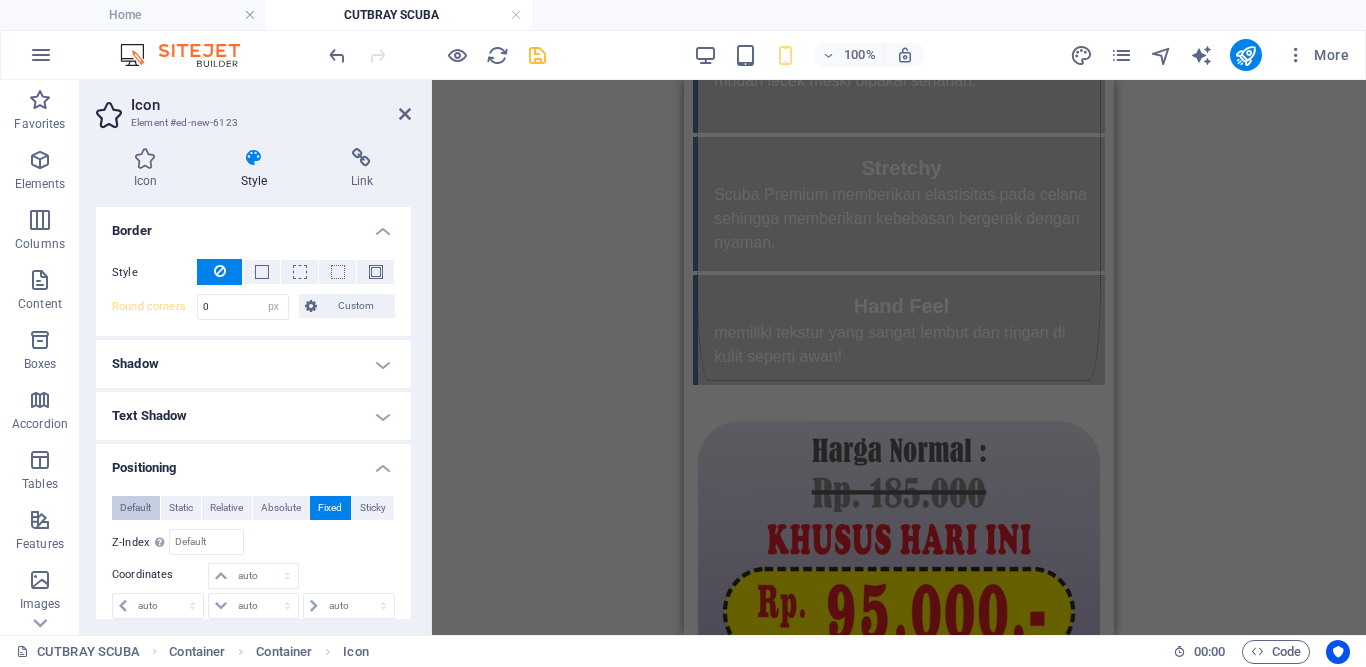 scroll, scrollTop: 4841, scrollLeft: 0, axis: vertical 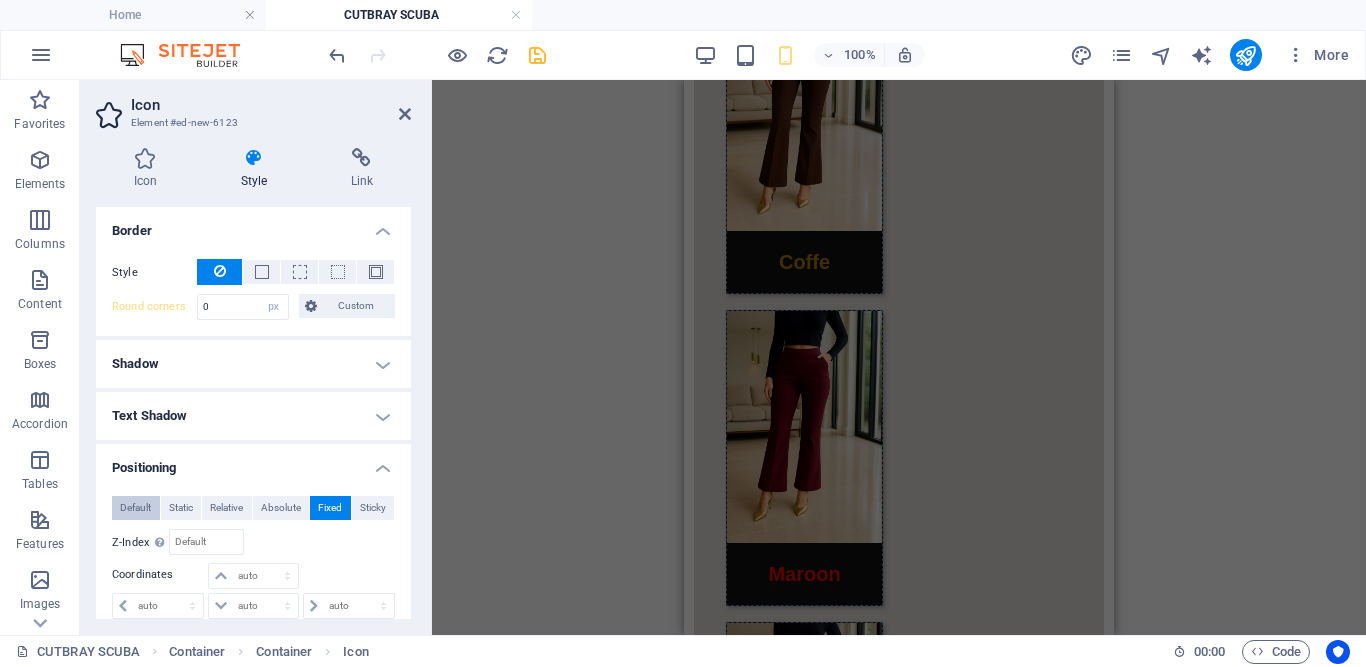 click on "Default" at bounding box center [135, 508] 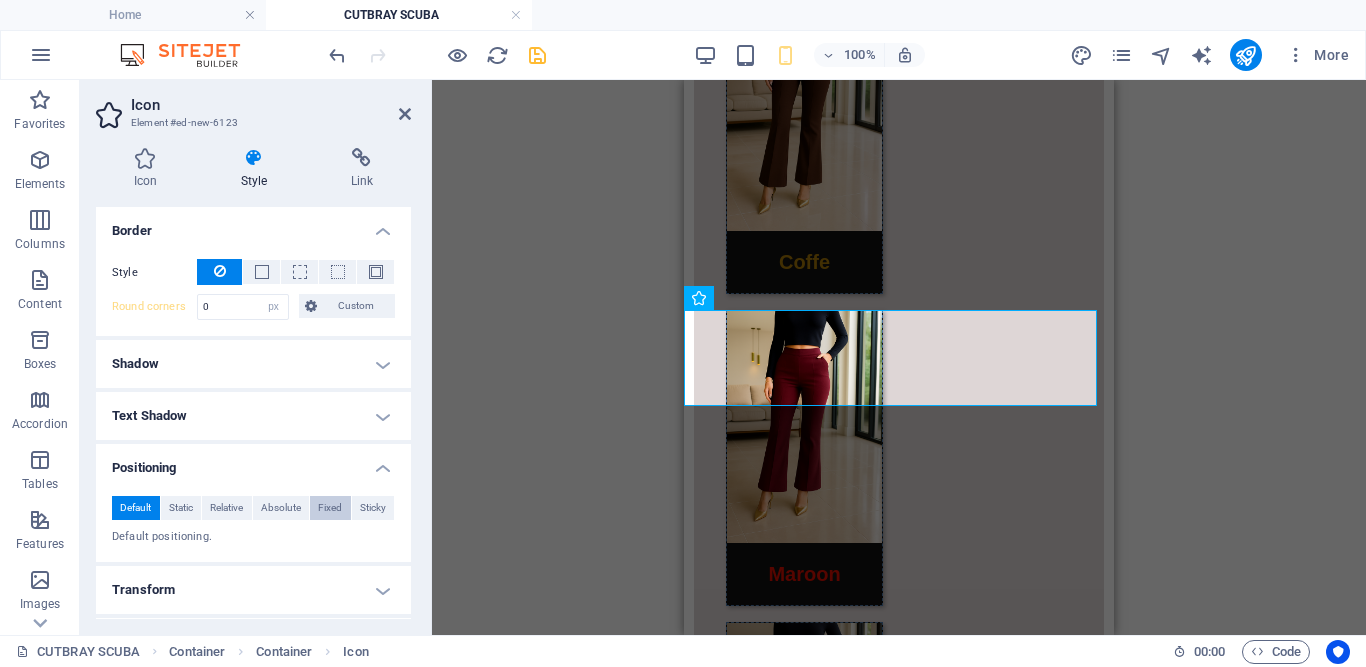 scroll, scrollTop: 3275, scrollLeft: 0, axis: vertical 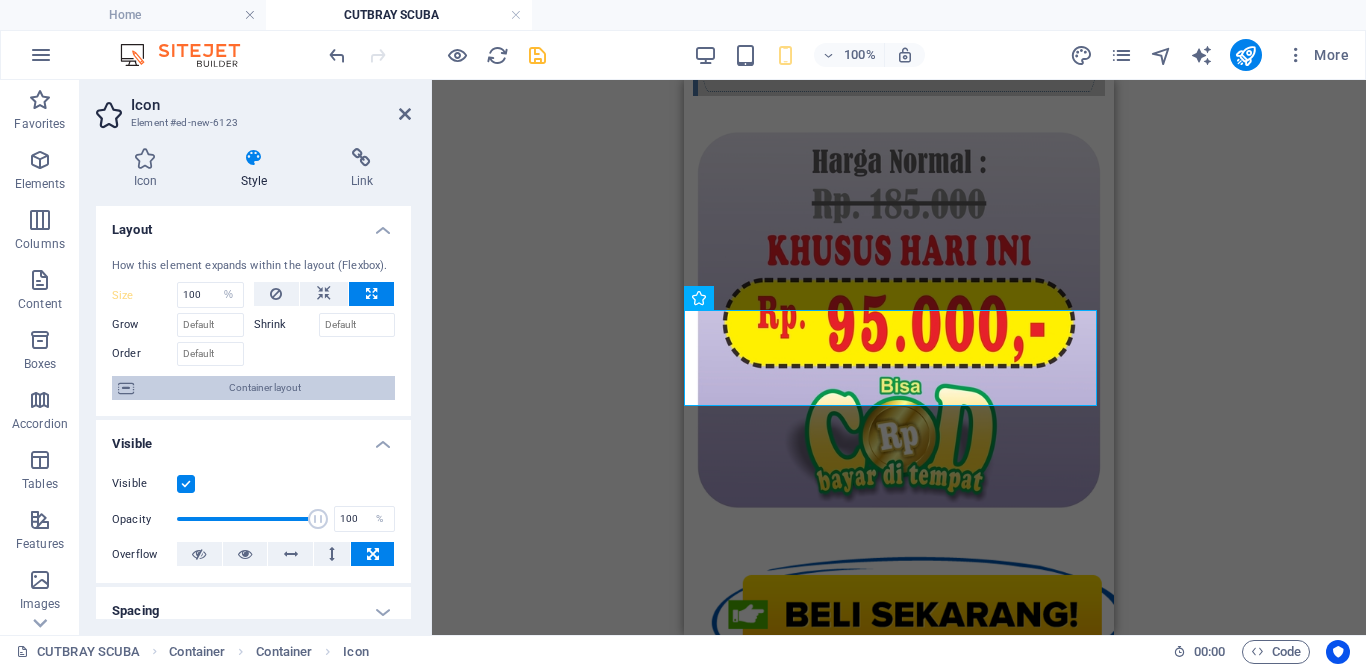 click on "Container layout" at bounding box center (264, 388) 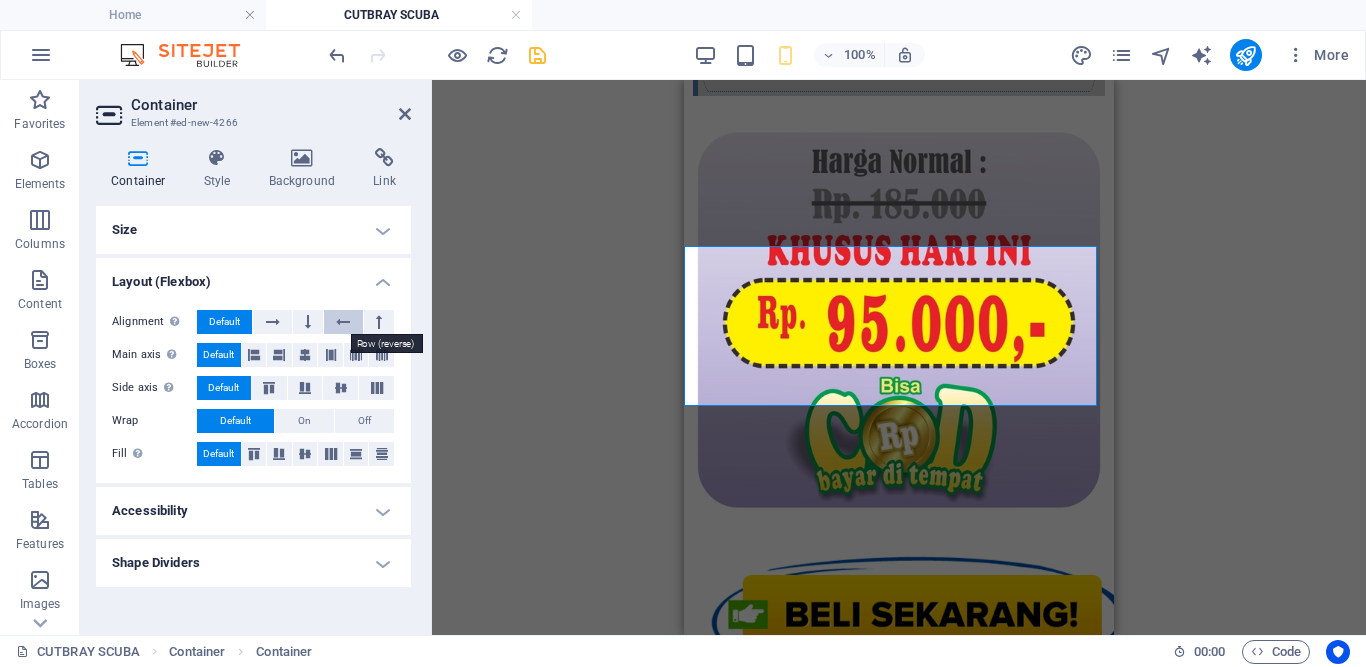 click at bounding box center [343, 322] 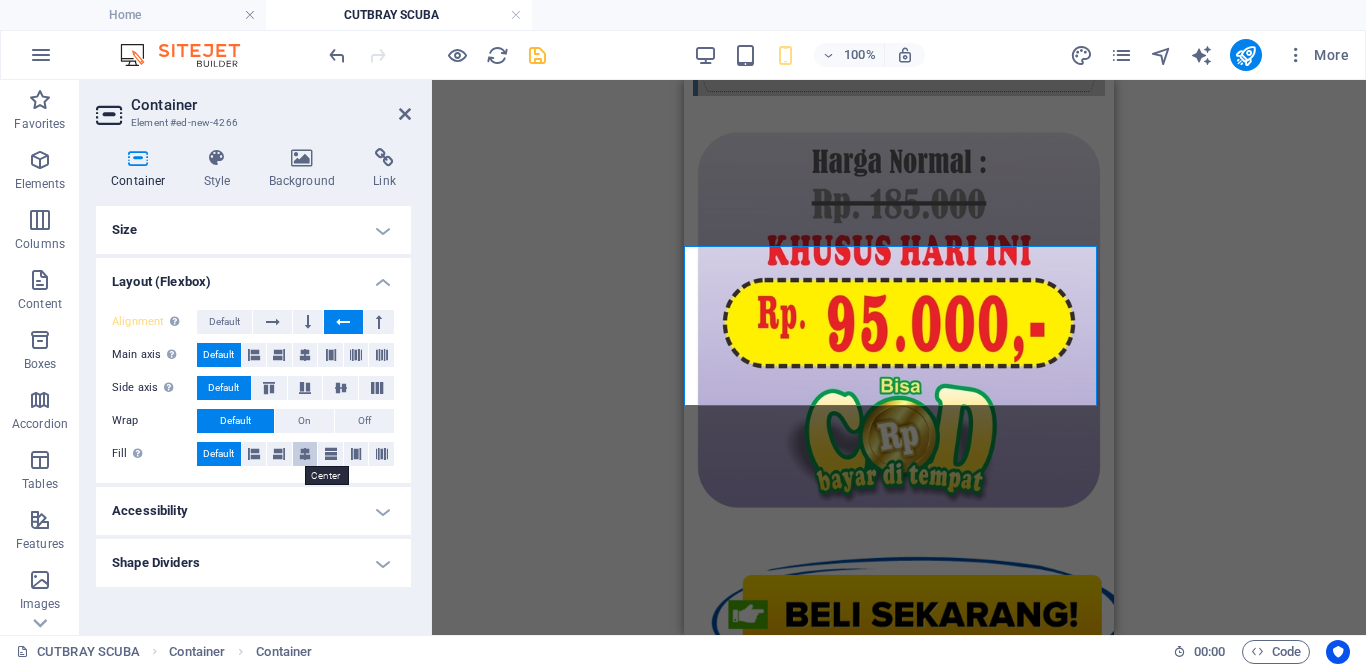 click at bounding box center (305, 454) 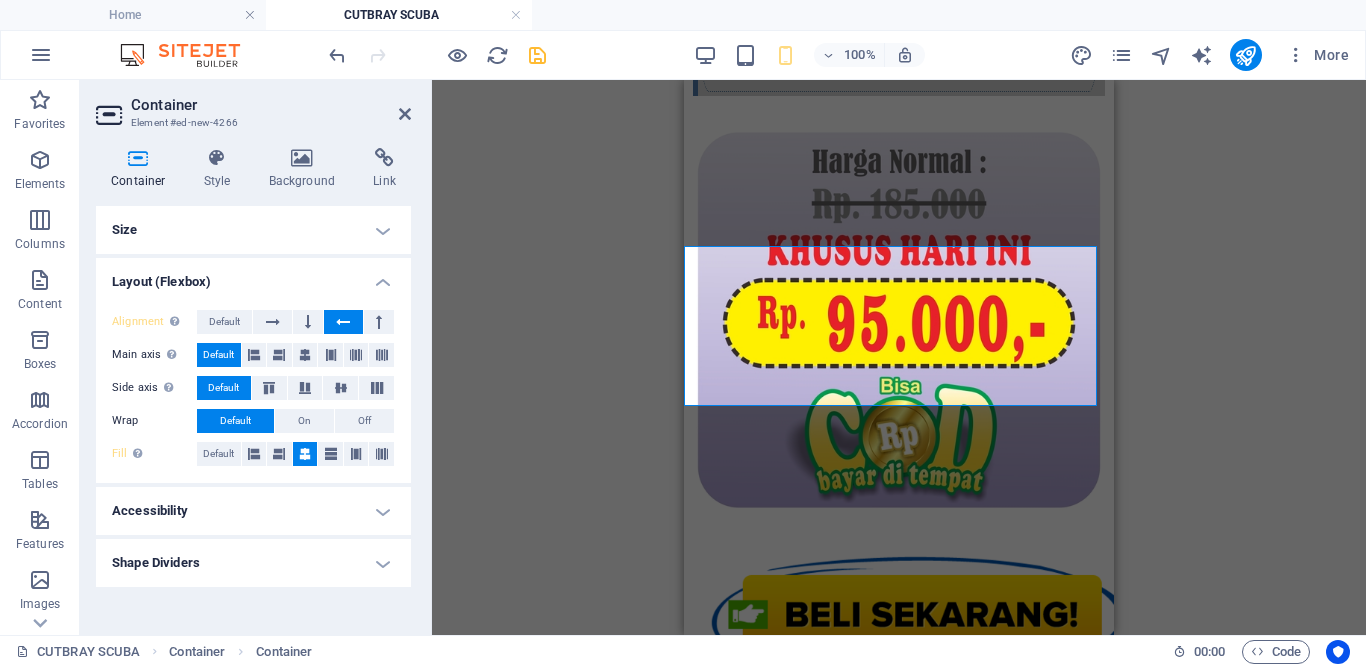 click on "Shape Dividers" at bounding box center [253, 563] 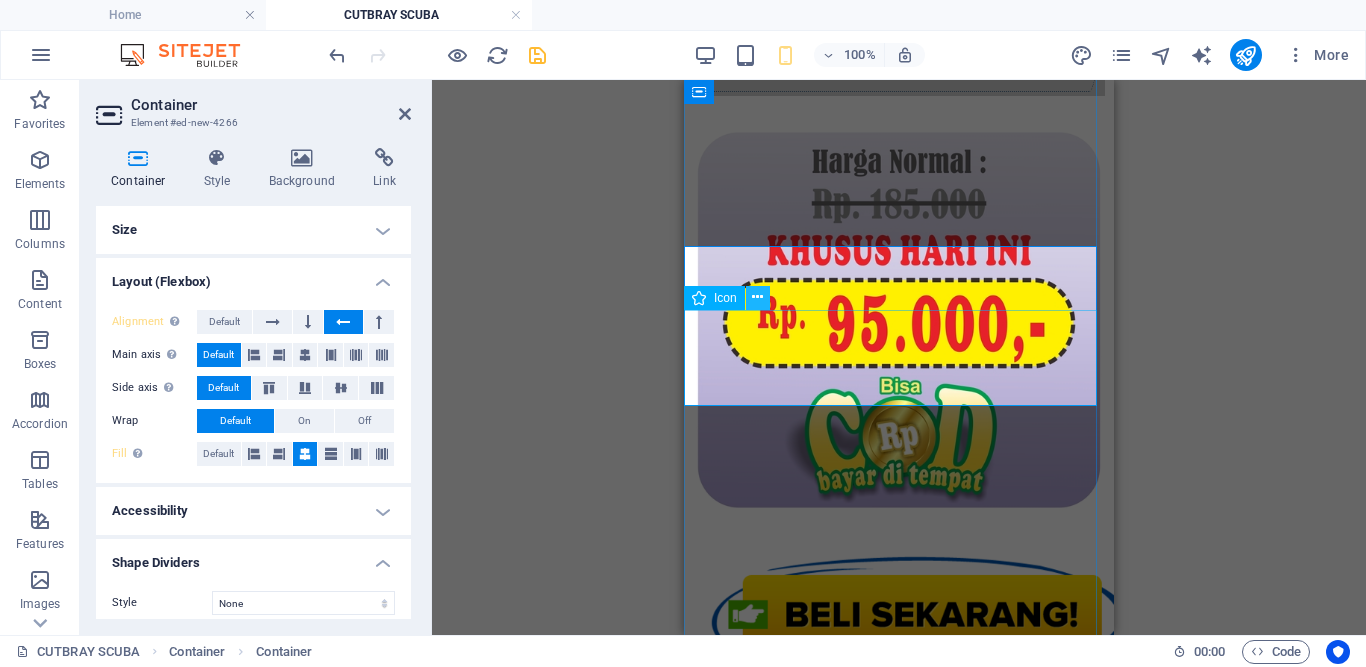 click at bounding box center [757, 297] 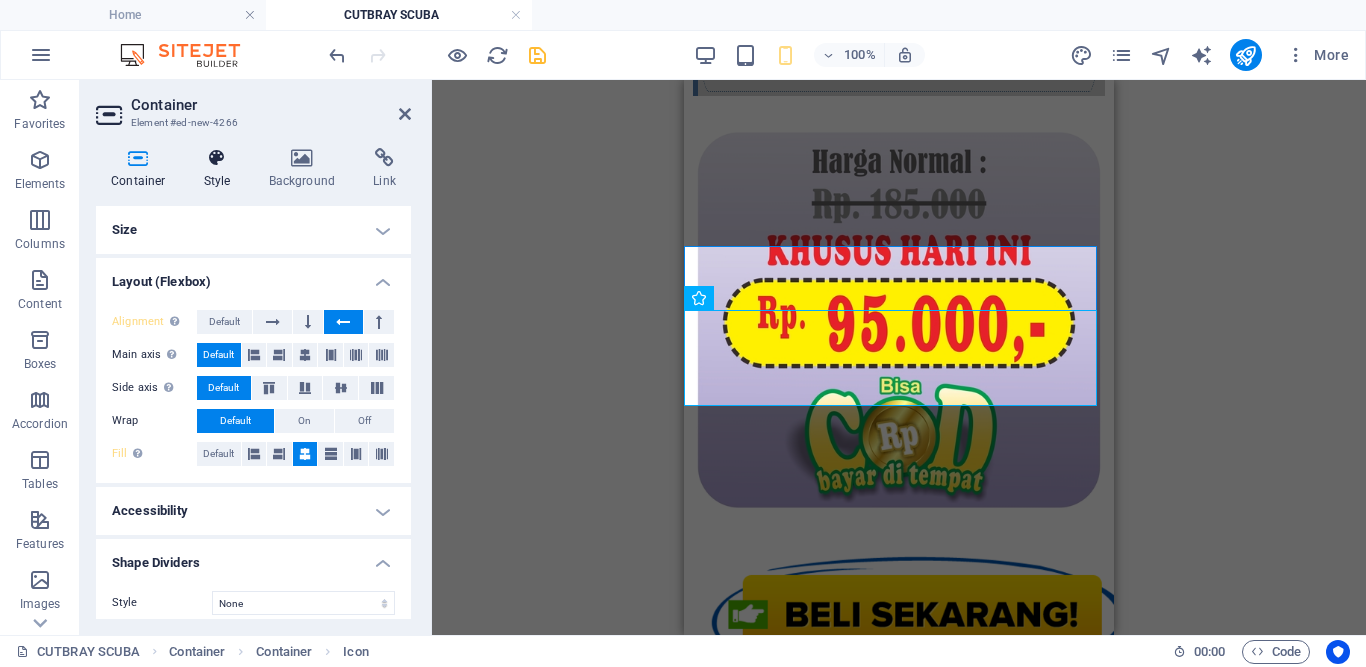 click at bounding box center [217, 158] 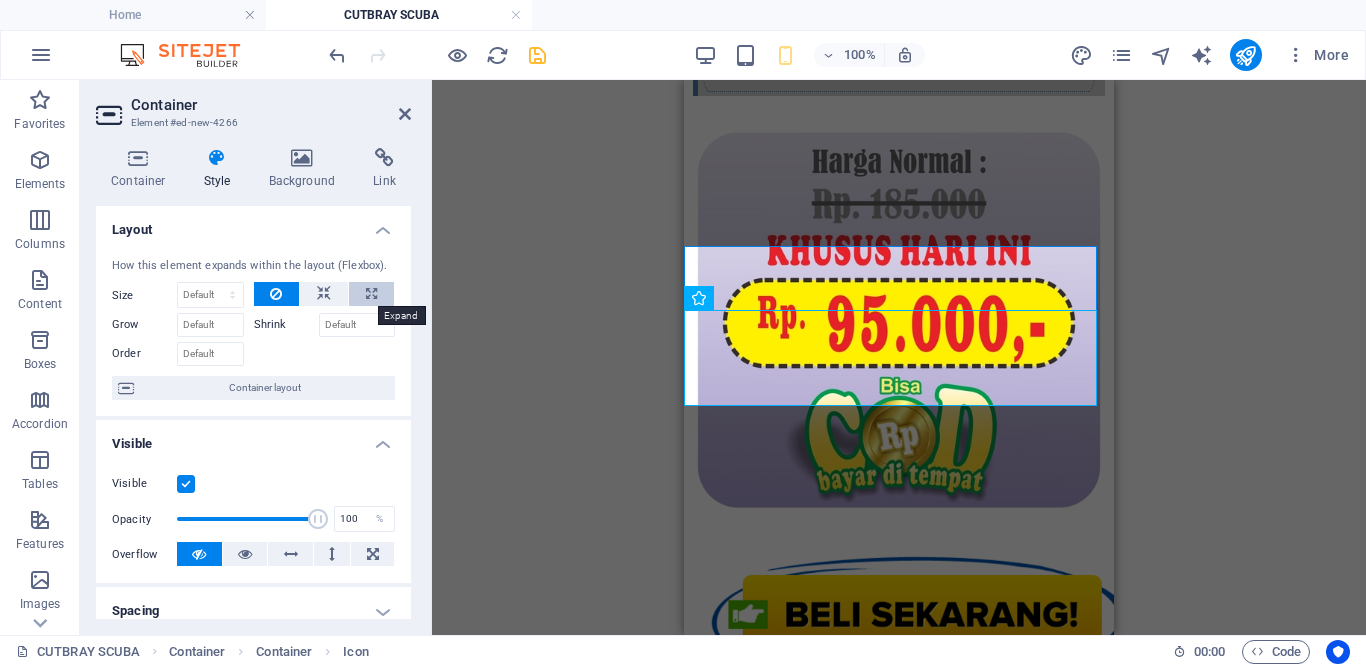 click at bounding box center (371, 294) 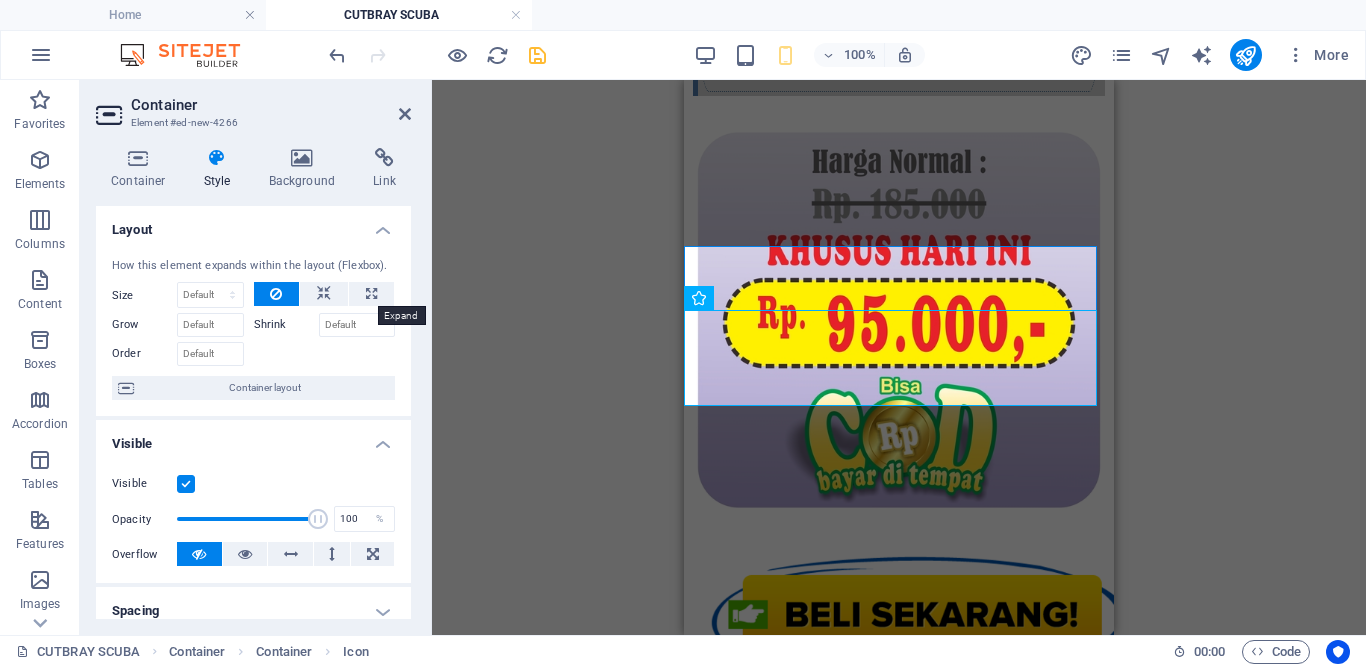 type on "100" 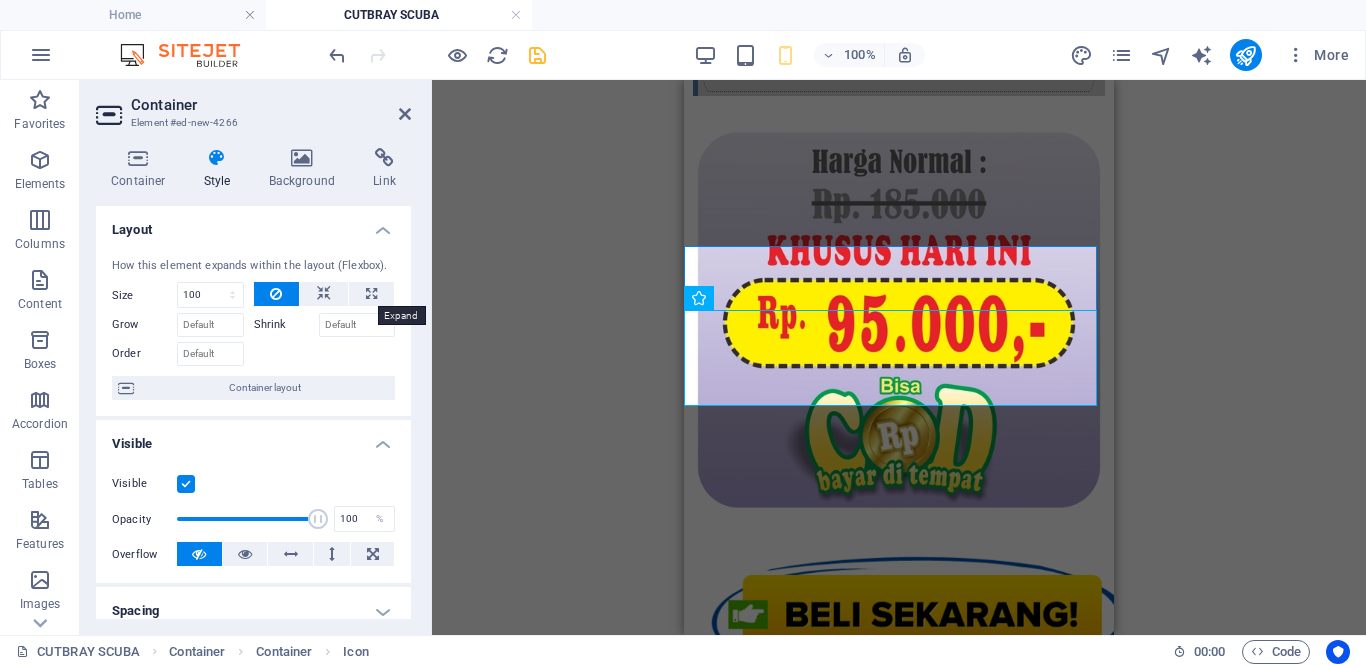 select on "%" 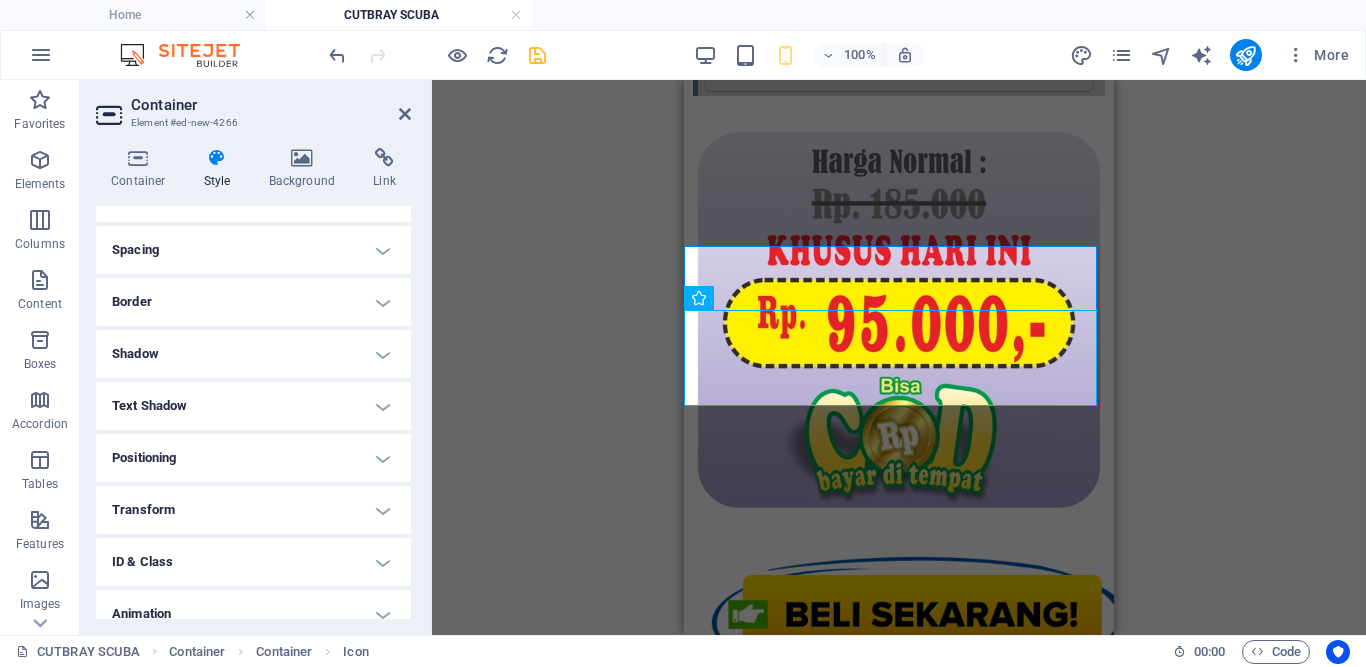 scroll, scrollTop: 0, scrollLeft: 0, axis: both 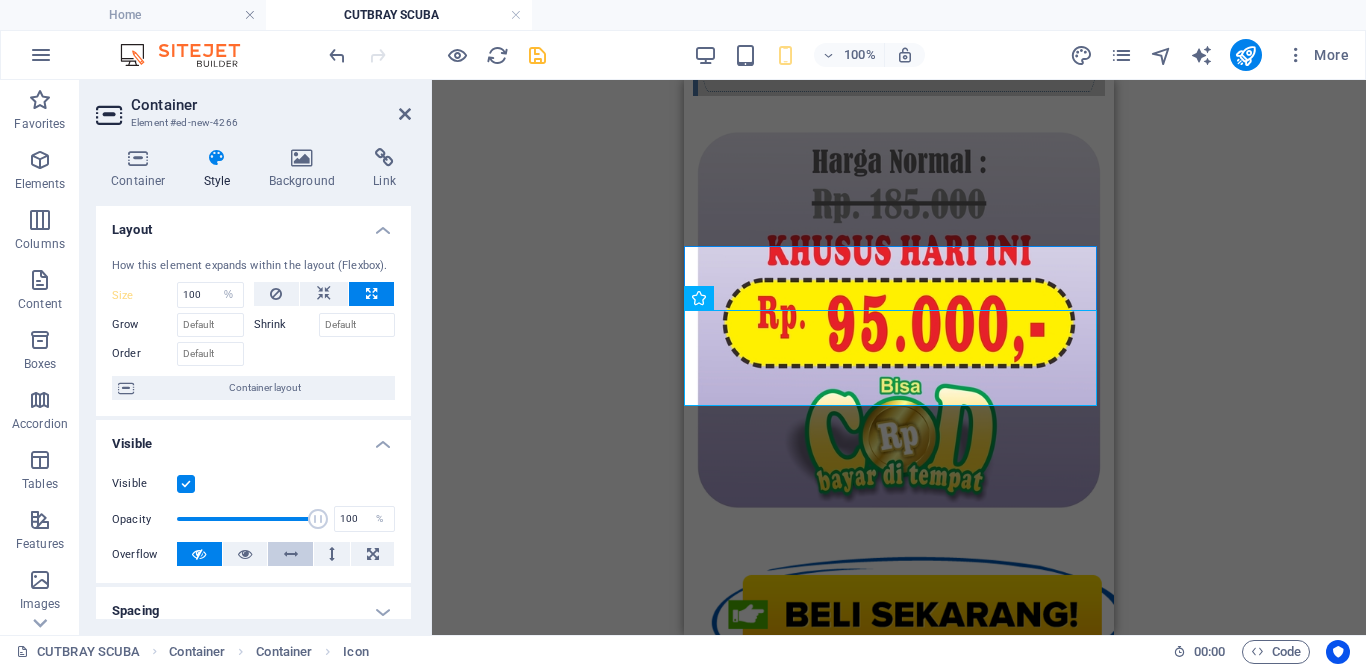 click at bounding box center (245, 554) 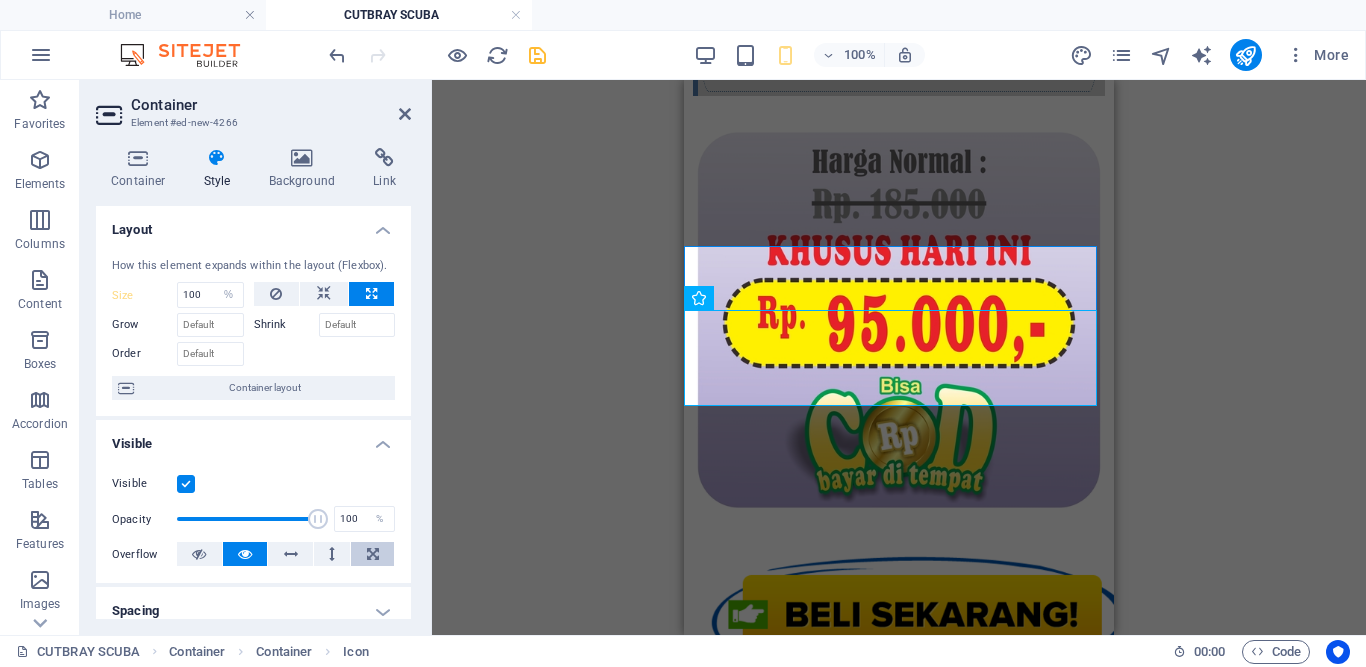 click at bounding box center (373, 554) 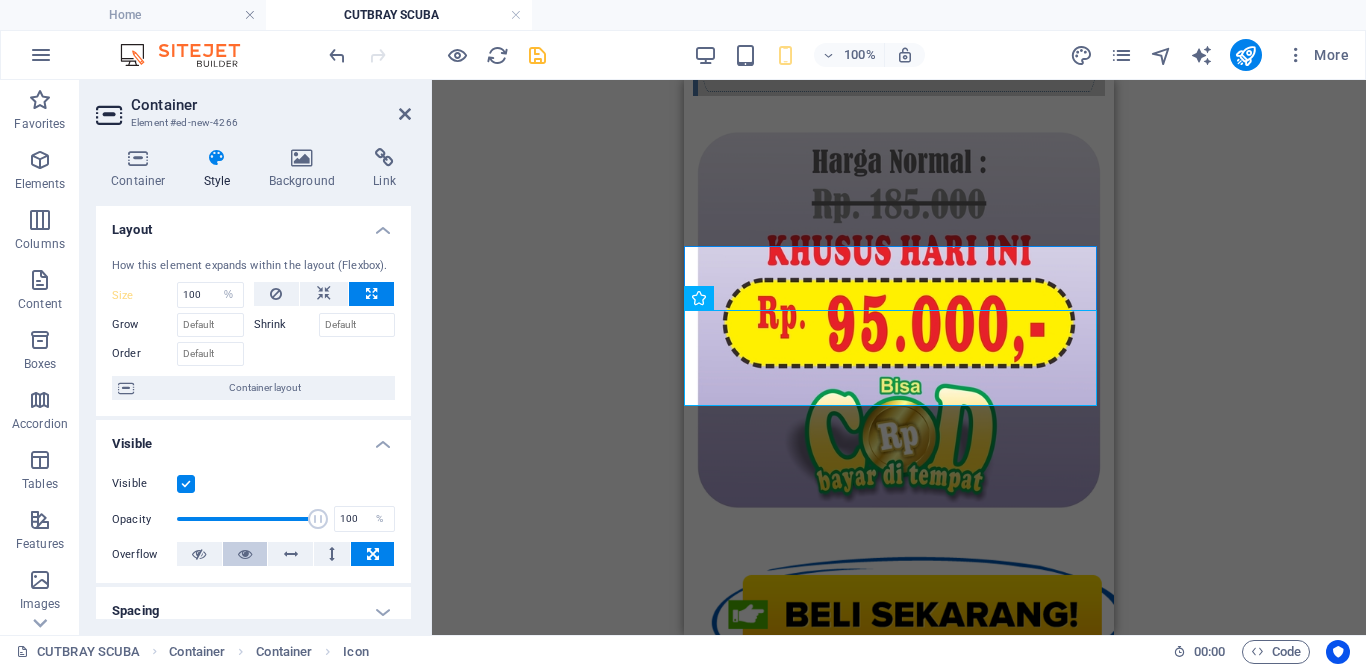 click at bounding box center [245, 554] 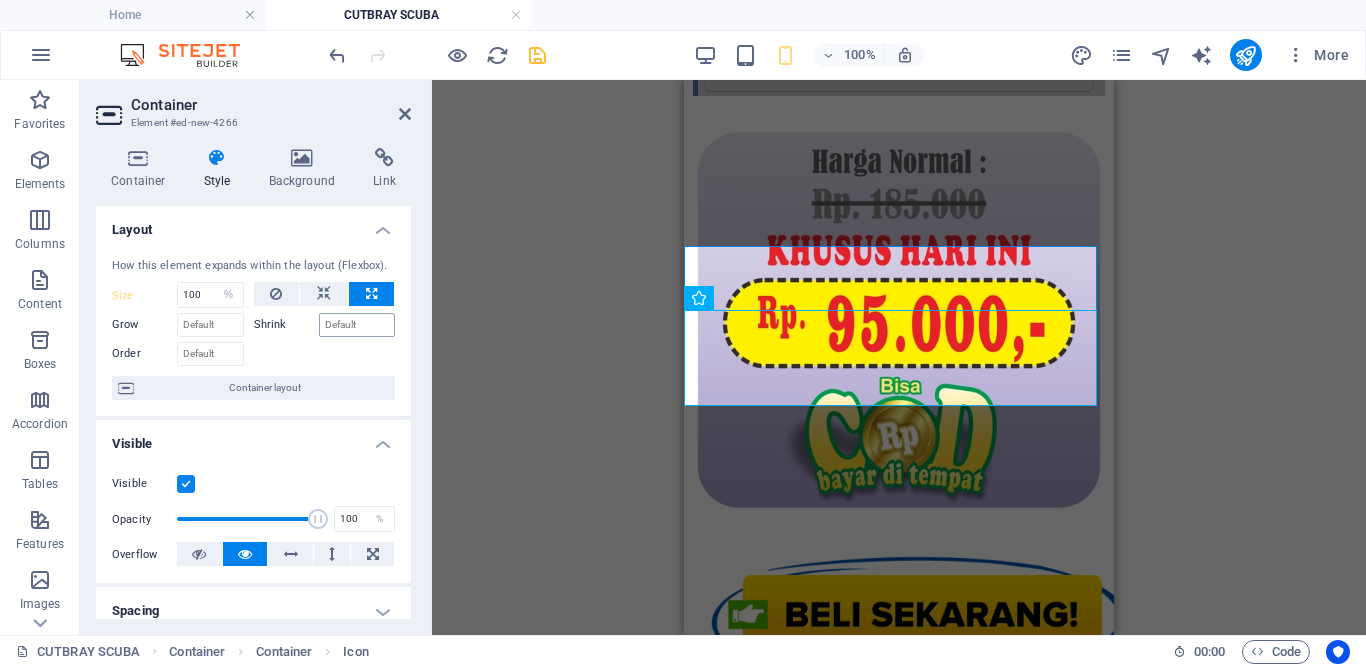 click at bounding box center [324, 294] 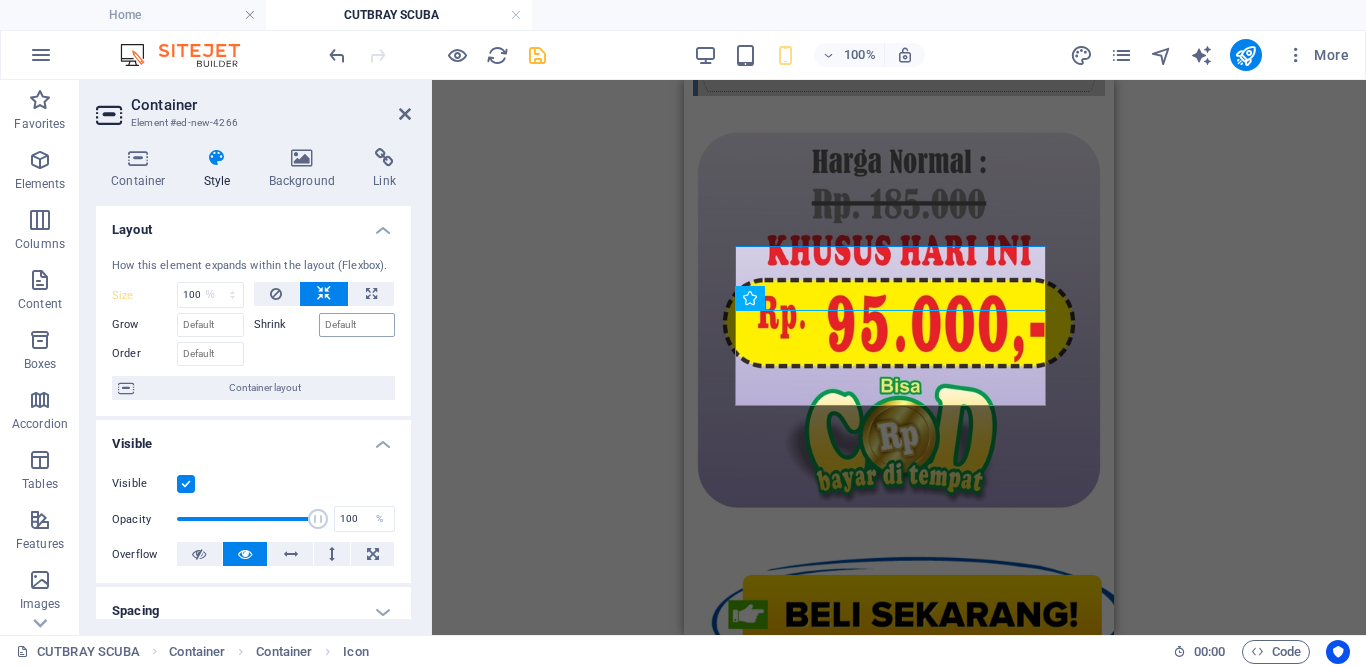 type 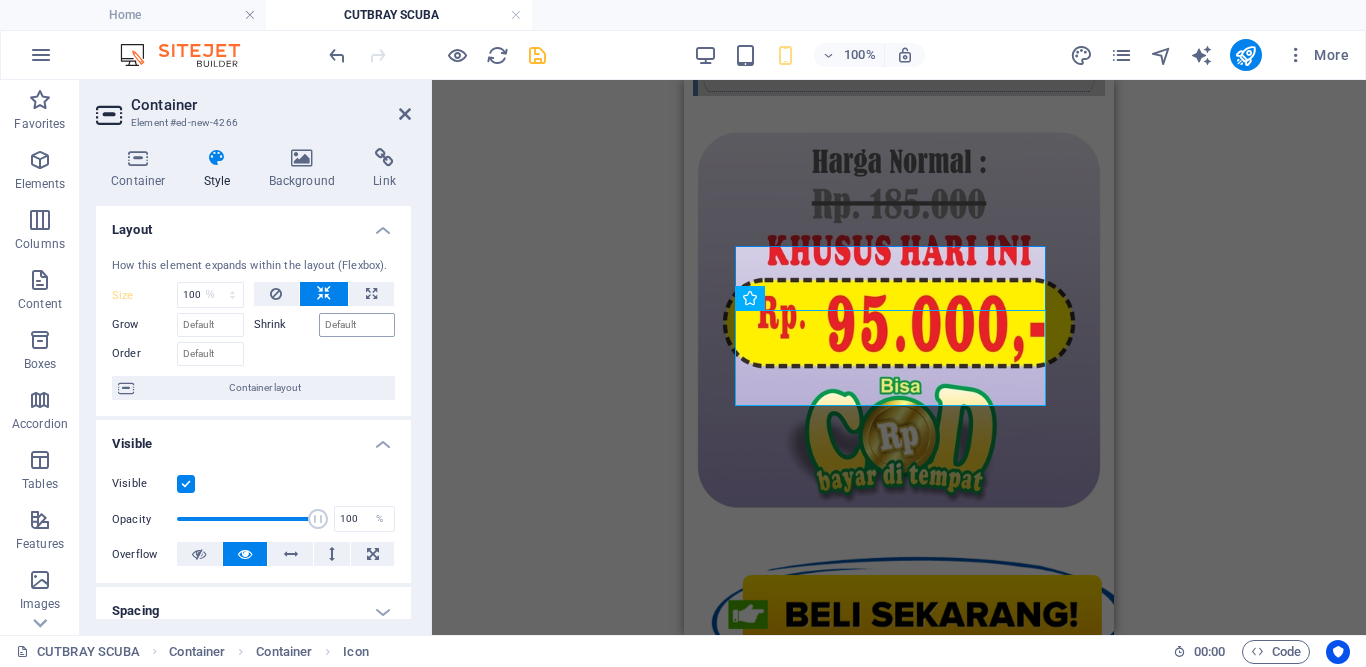 select on "DISABLED_OPTION_VALUE" 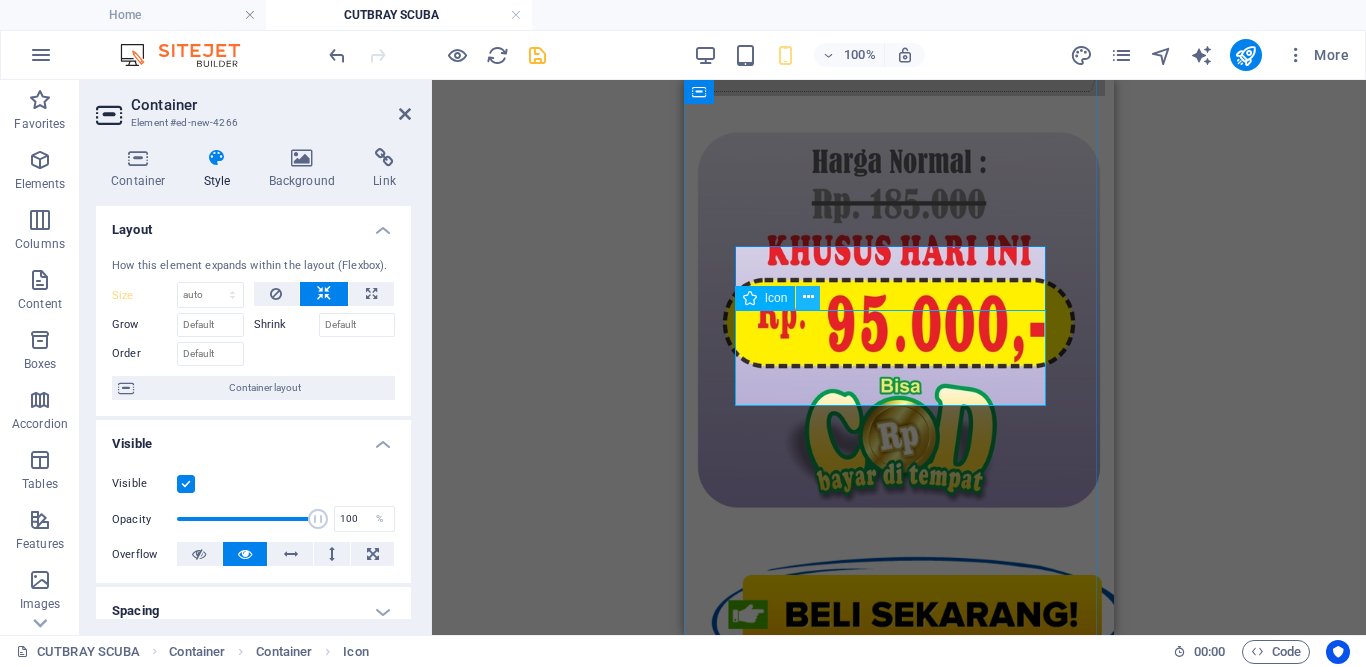 click at bounding box center [808, 297] 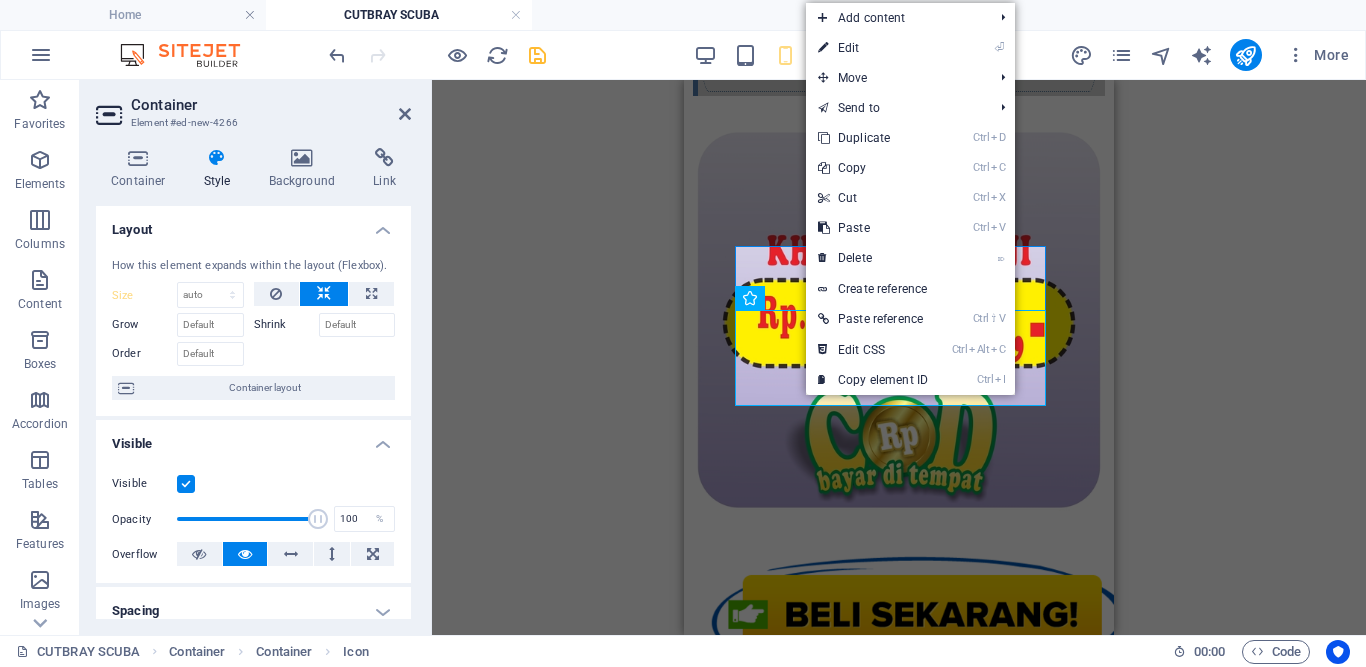 click on "Create reference" at bounding box center [910, 289] 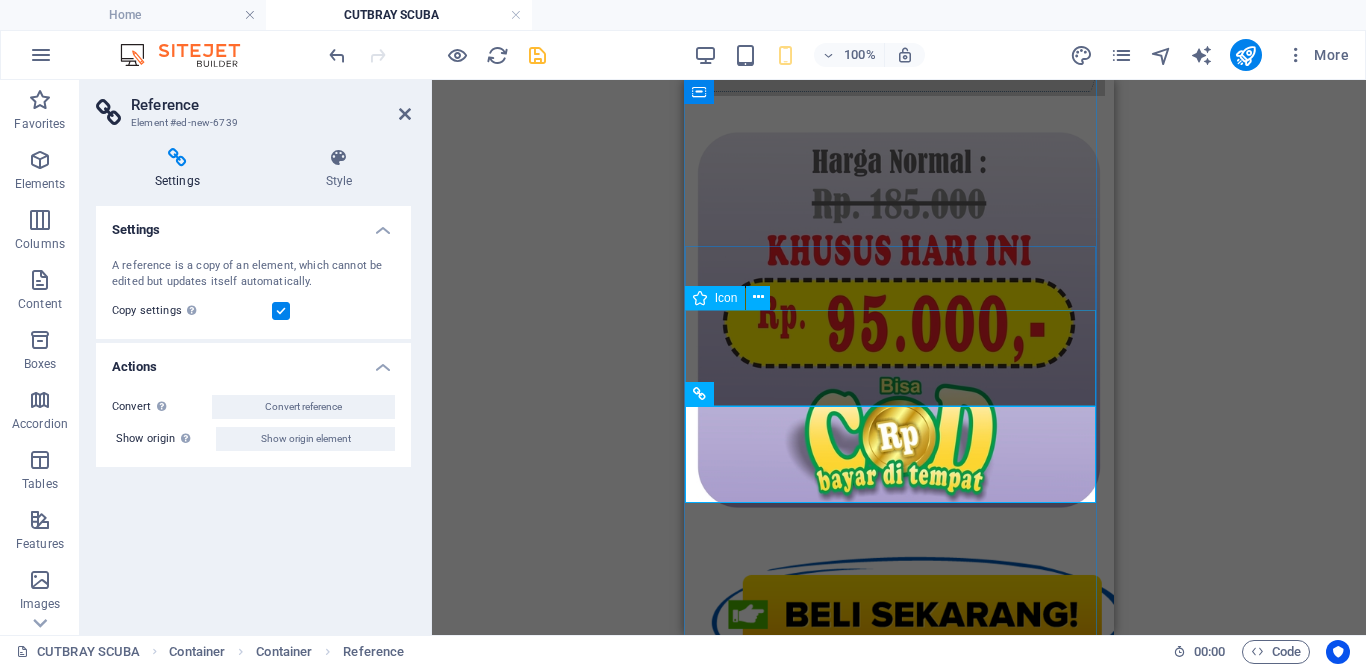 click at bounding box center [899, 2954] 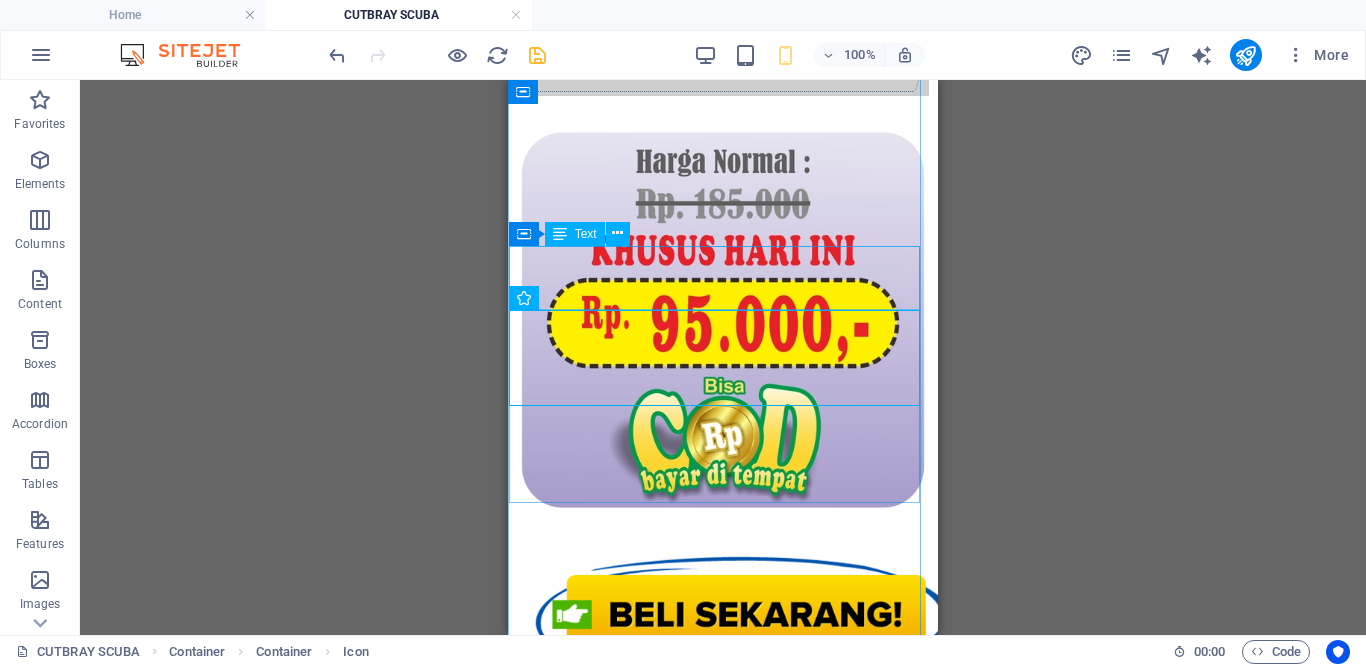 click on "Ulasan Pelanggan Kami" at bounding box center (723, 2871) 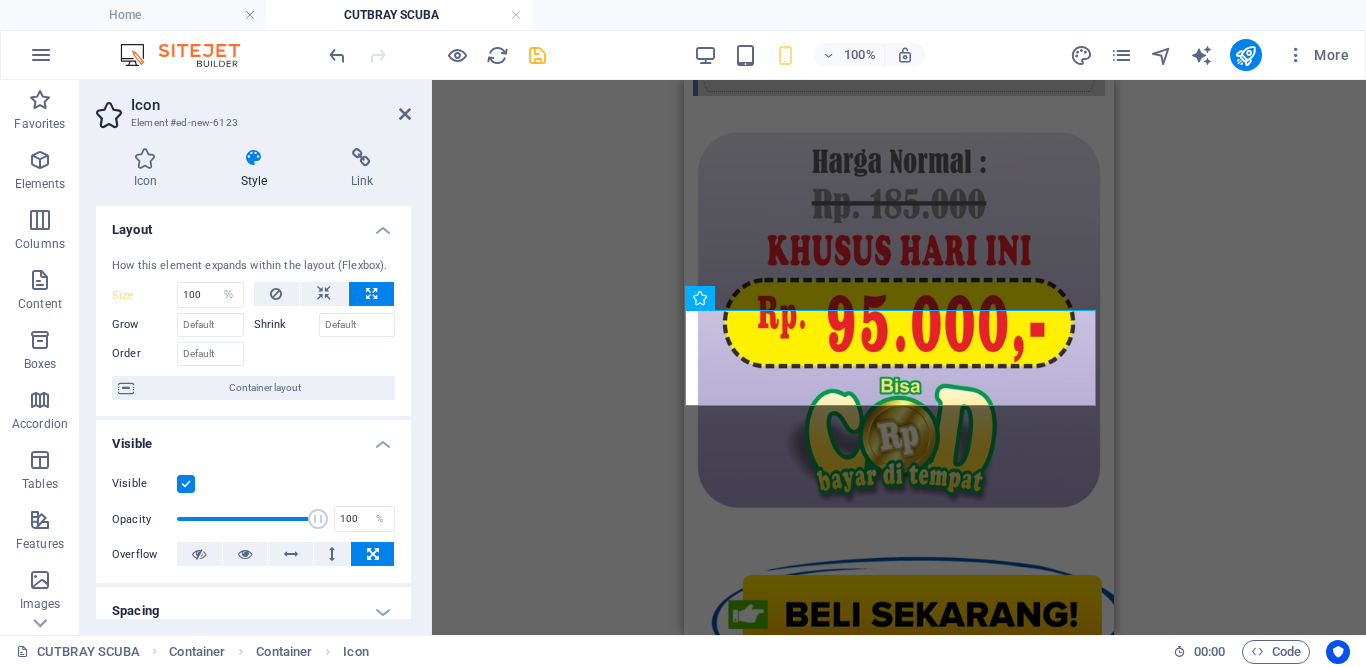 click on "Container   Container   Container   H1   Container   Container   Container   Container   Container   Container   Container   Container   Image   Container   Image   Container   H1   Container   Image   Cards   Container   Text   Spacer   H1   Image   H4   Container   Image   Text   Image   Spacer   Container   Image   Container   Container   Image   Container   Container   Image   Container   Image   Container   Spacer   H3   Image   2 columns   2 columns   Container   Placeholder   2 columns   Container   Container   Placeholder   Container   Image   Container   Image   Container   Container   2 columns   Container   Image   Container   Container   Image   2 columns   Container   Text image overlap   Slider   Text image overlap   Image   Slider   Text image overlap   Image   Image   Text image overlap   Slider   Image   H4   Container   Container   Image   Container   H3   Footer Skadi   Container   HTML   Logo   Spacer   Text   HTML   Text image overlap   Slider   Image   Container   H1" at bounding box center [899, 357] 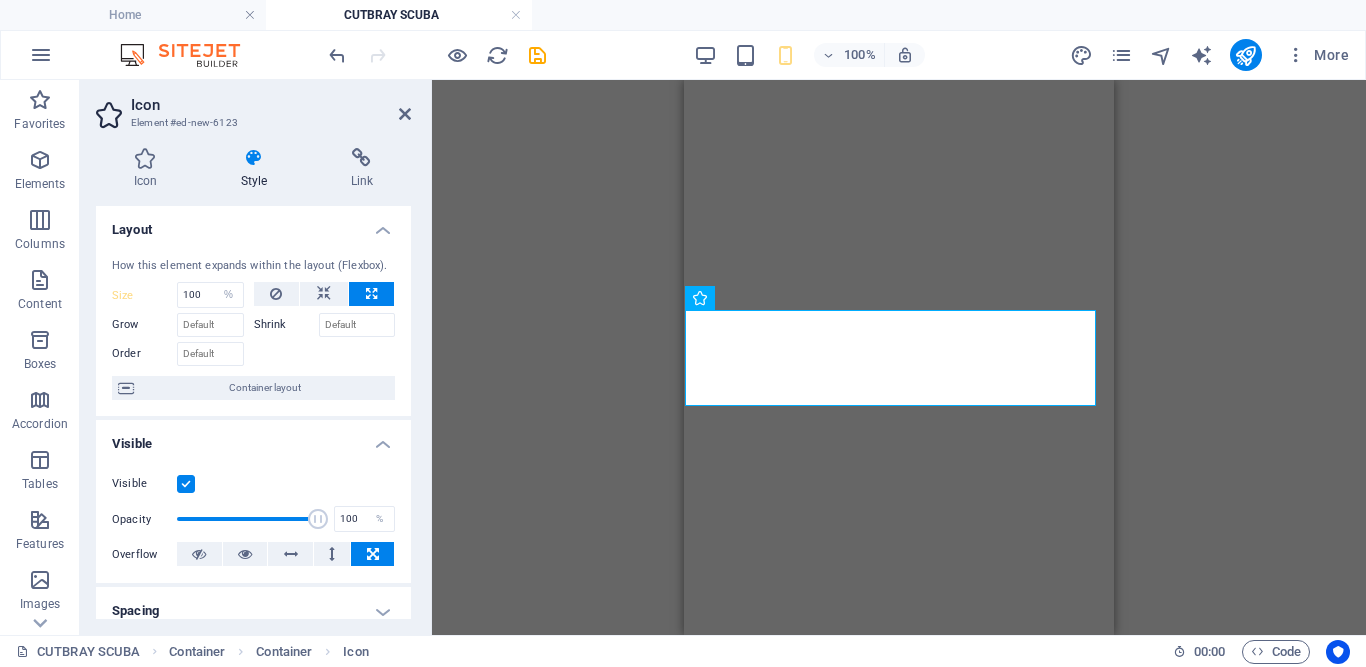 select on "%" 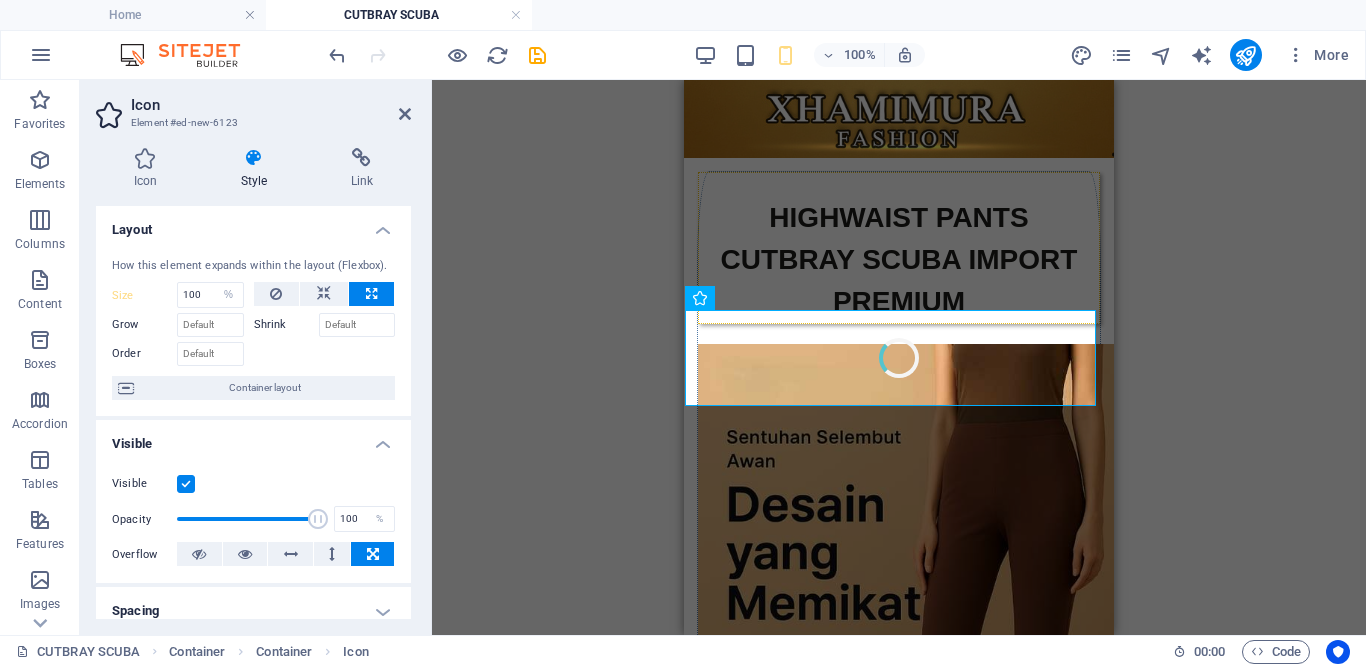 scroll, scrollTop: 3275, scrollLeft: 0, axis: vertical 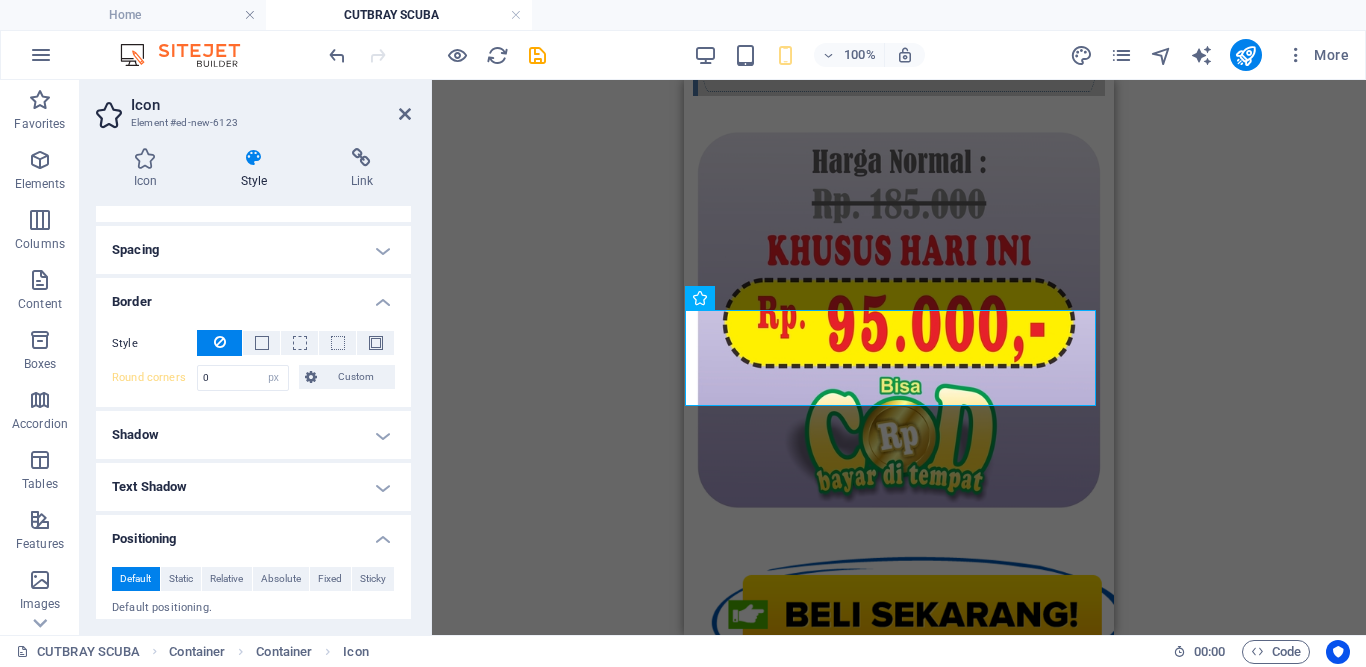 click on "Spacing" at bounding box center (253, 250) 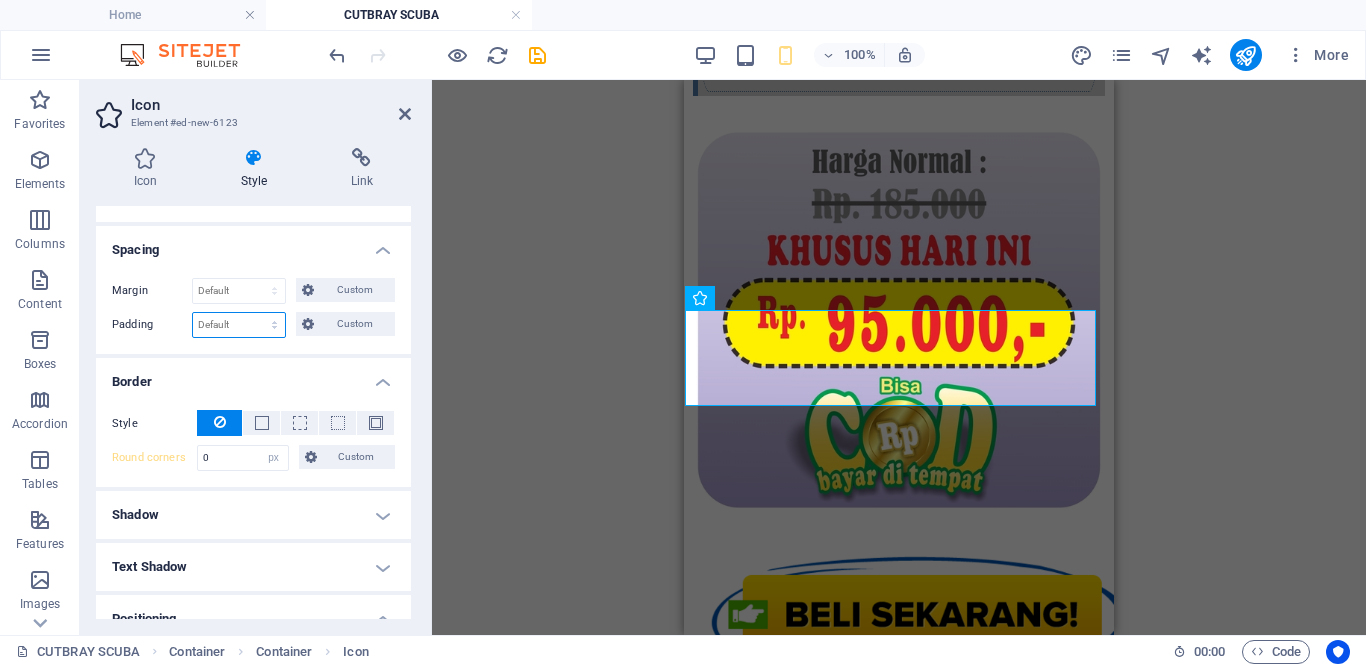 click on "Default px rem % vh vw Custom" at bounding box center [239, 325] 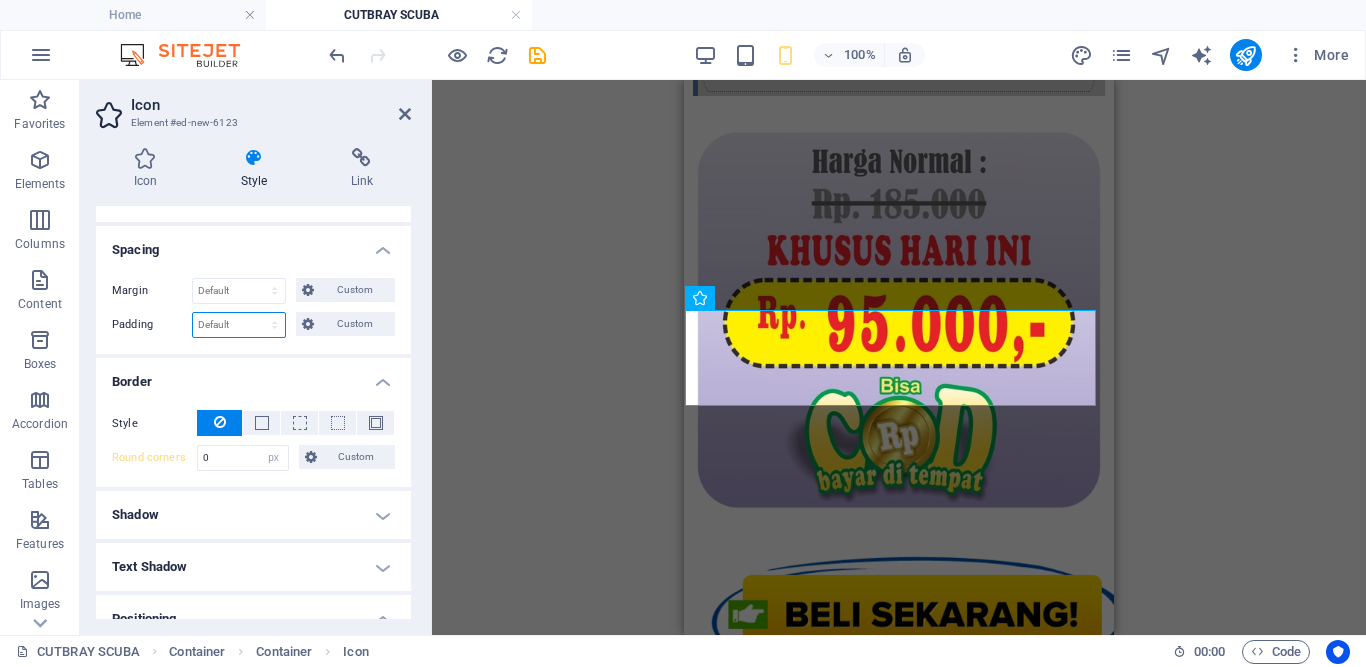 select on "px" 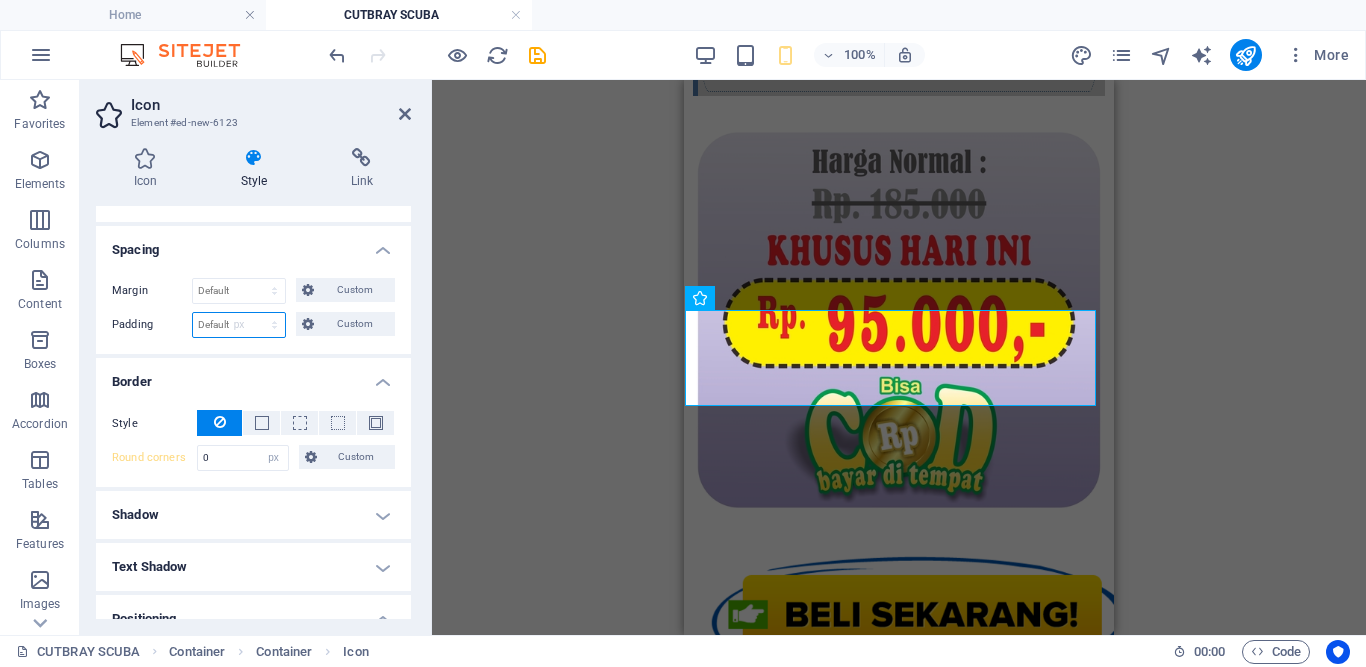 click on "Default px rem % vh vw Custom" at bounding box center (239, 325) 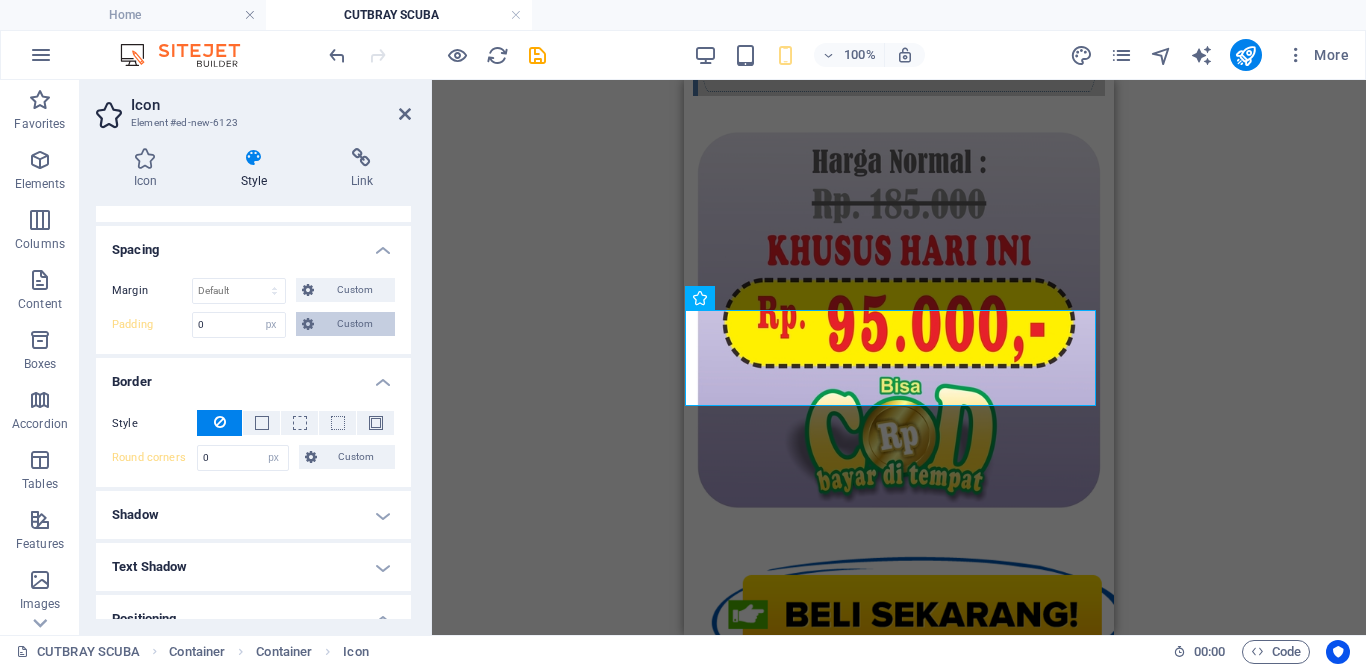 click on "Custom" at bounding box center (354, 324) 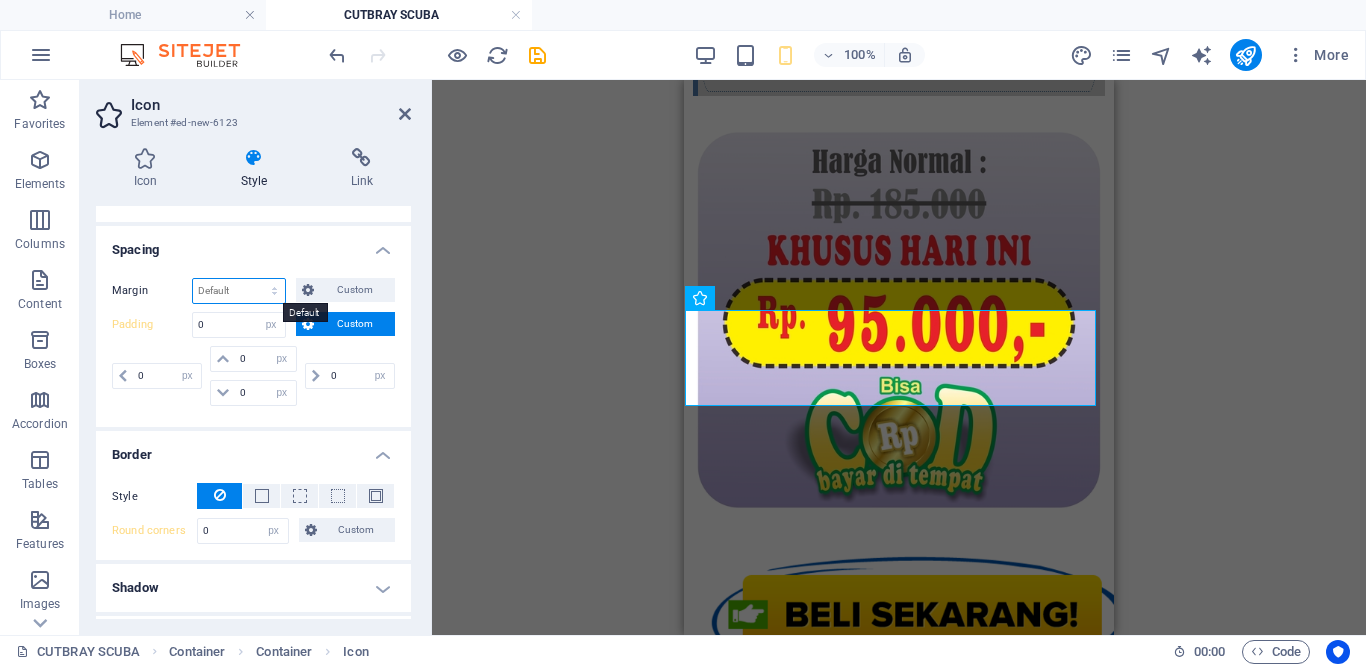 click on "Default auto px % rem vw vh Custom" at bounding box center (239, 291) 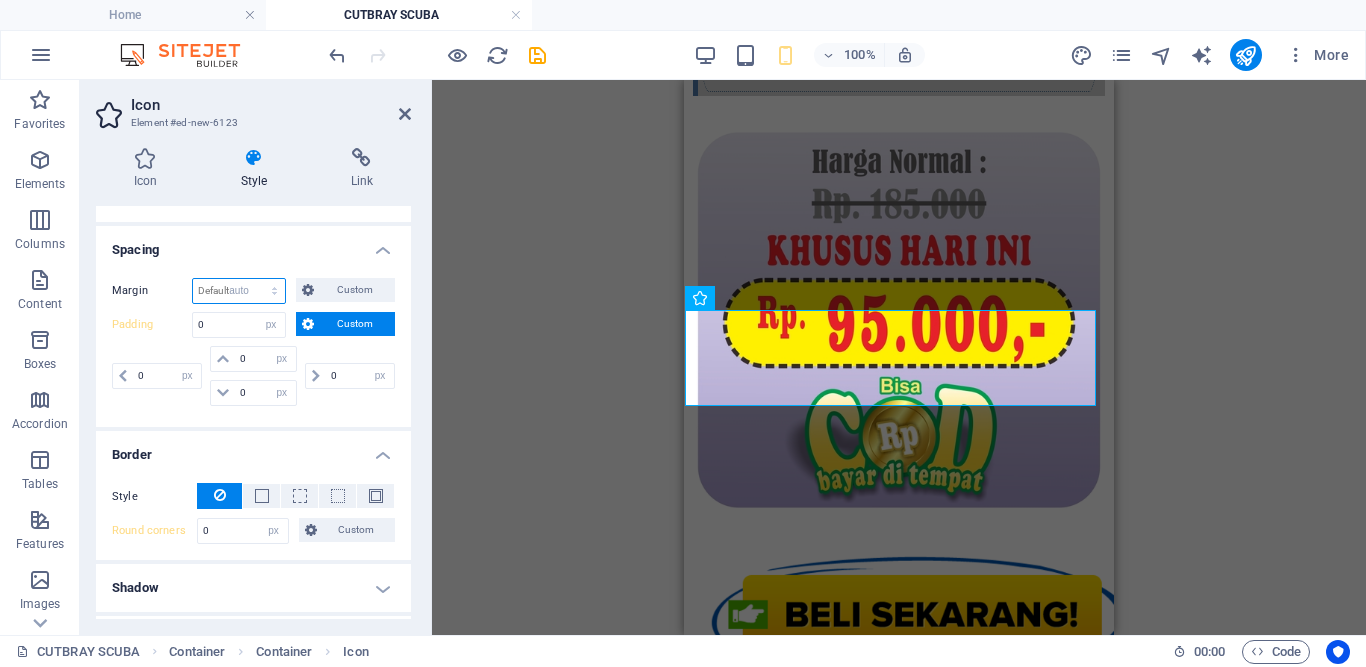 click on "Default auto px % rem vw vh Custom" at bounding box center [239, 291] 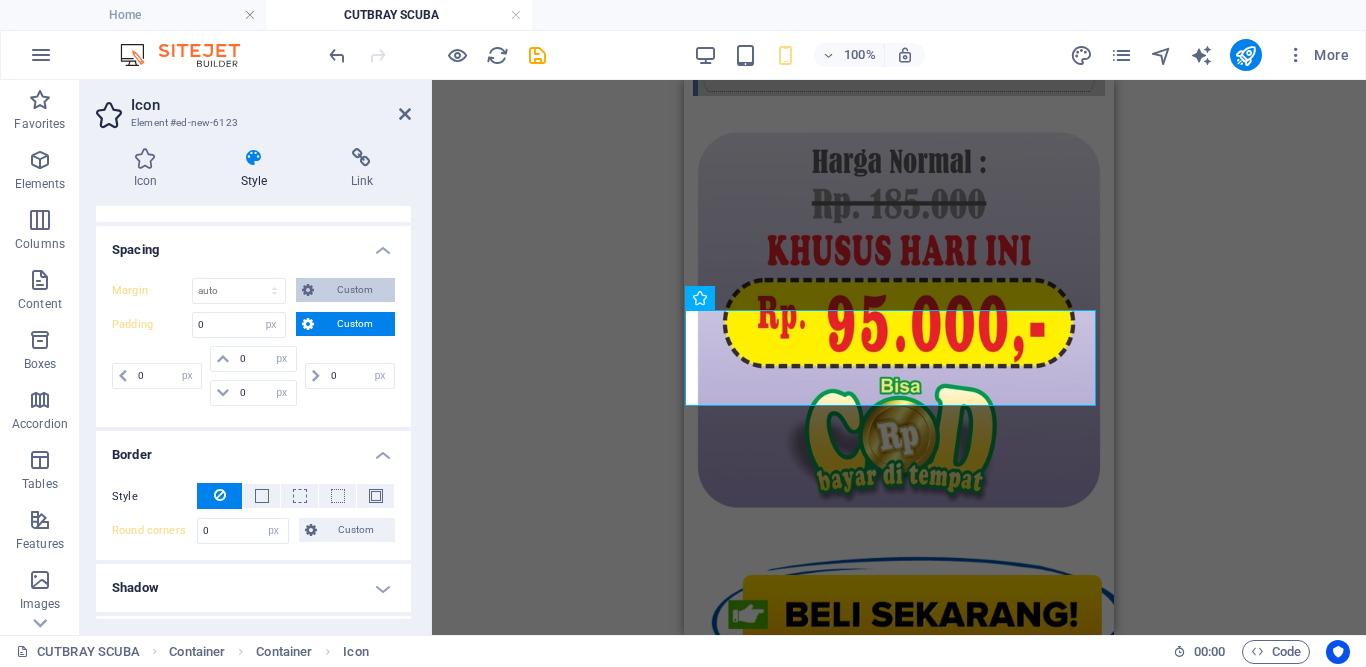 click on "Custom" at bounding box center [354, 290] 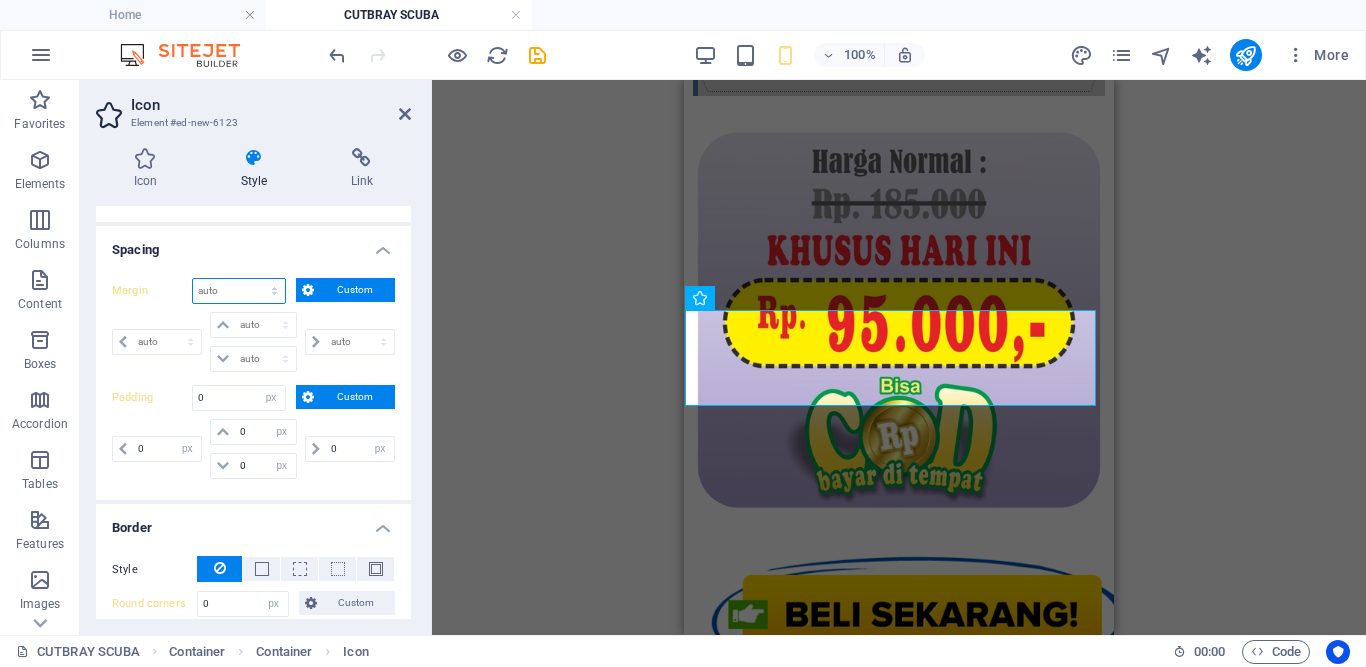 click on "Default auto px % rem vw vh Custom" at bounding box center (239, 291) 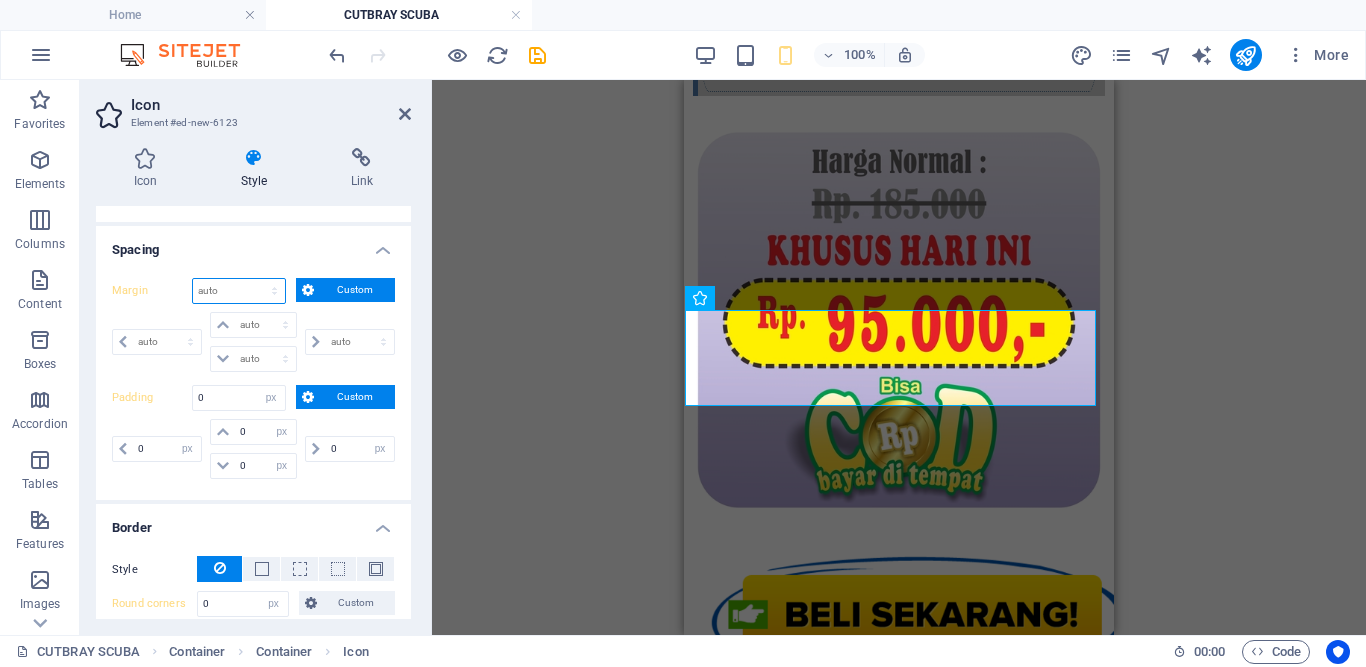 select on "px" 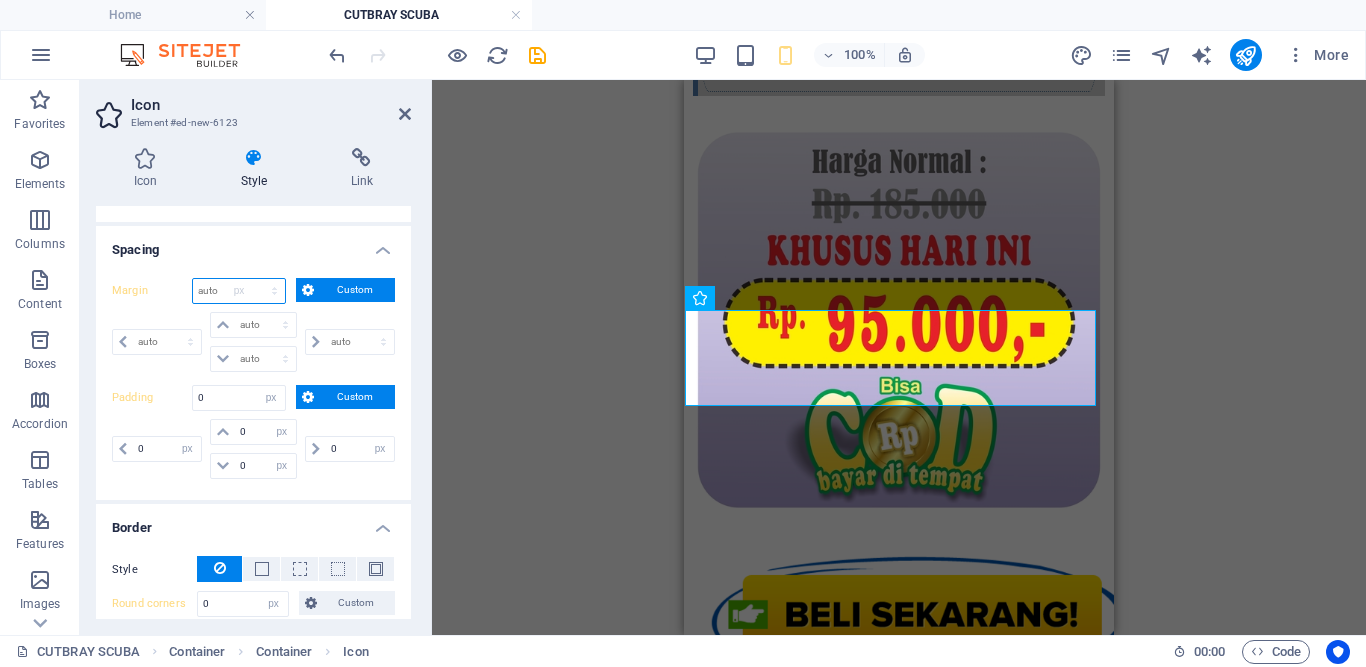 click on "Default auto px % rem vw vh Custom" at bounding box center [239, 291] 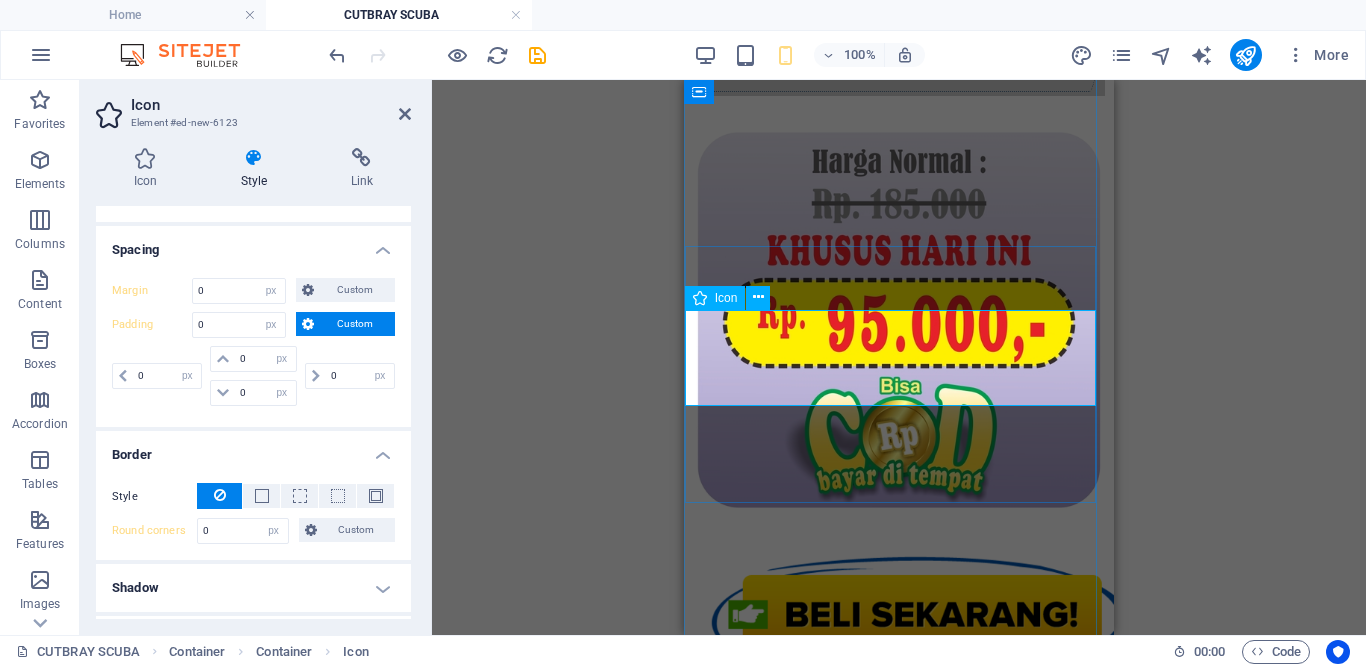 click at bounding box center [899, 2954] 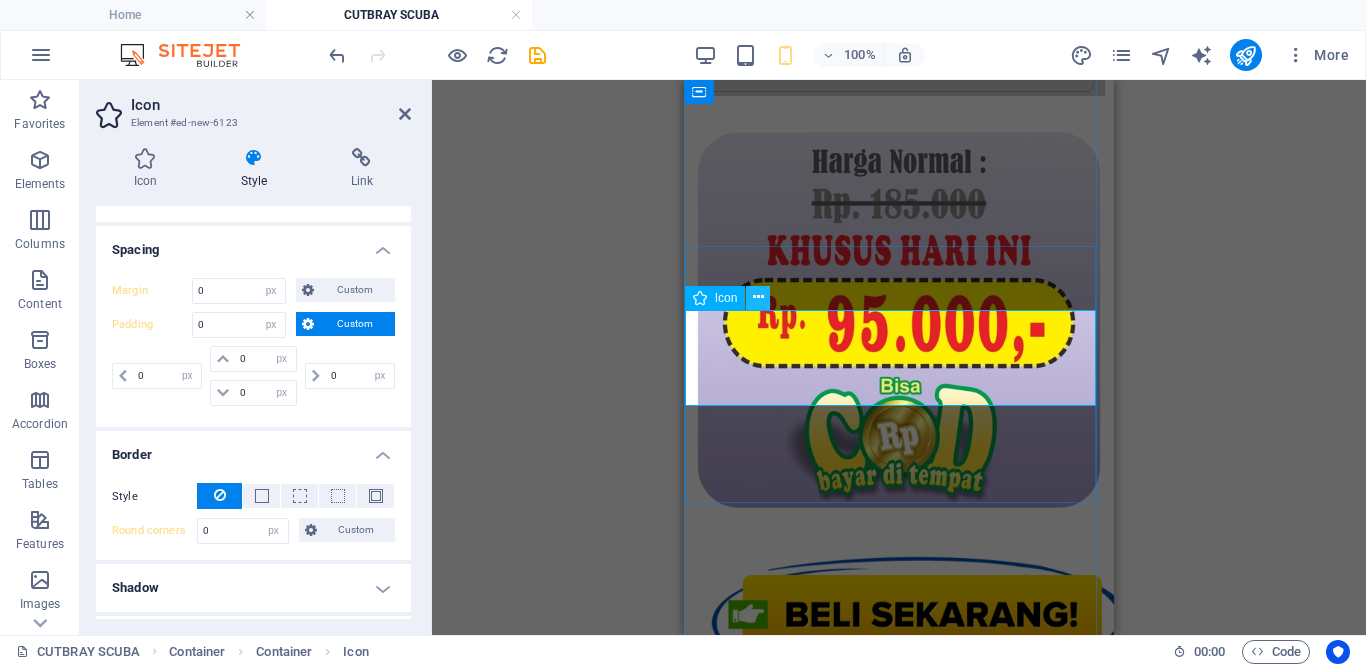 click at bounding box center (758, 297) 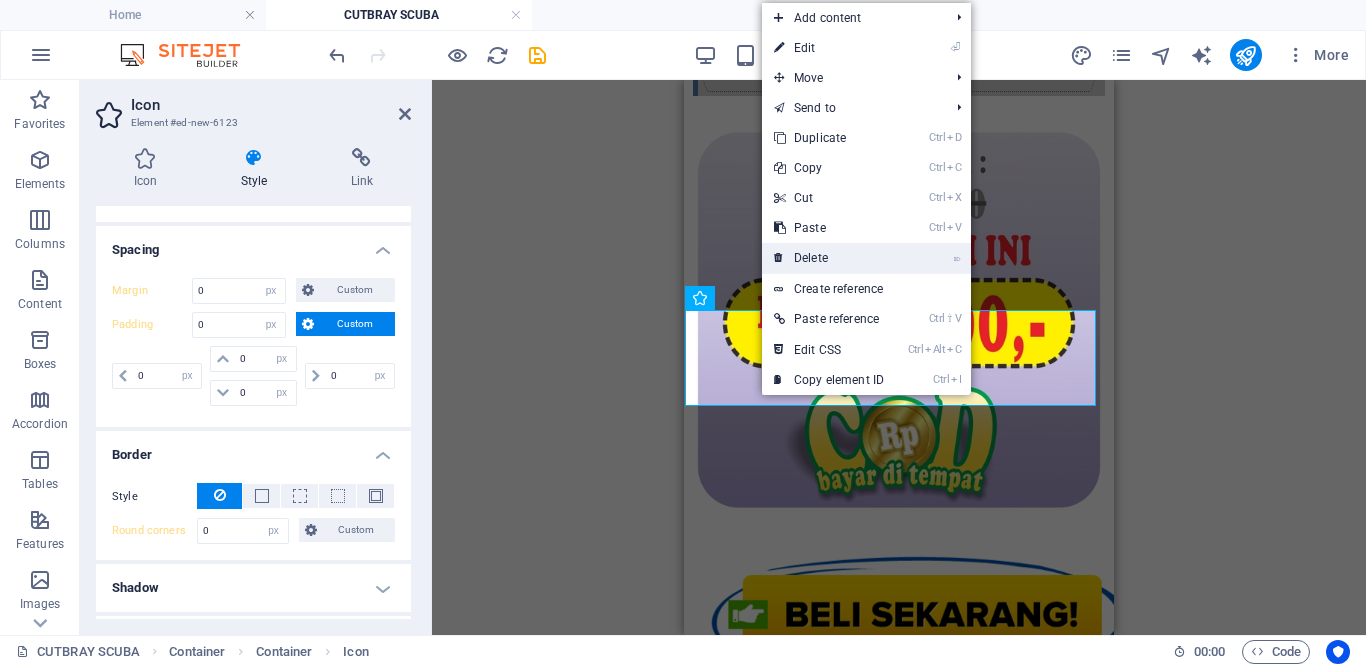 click on "⌦  Delete" at bounding box center (829, 258) 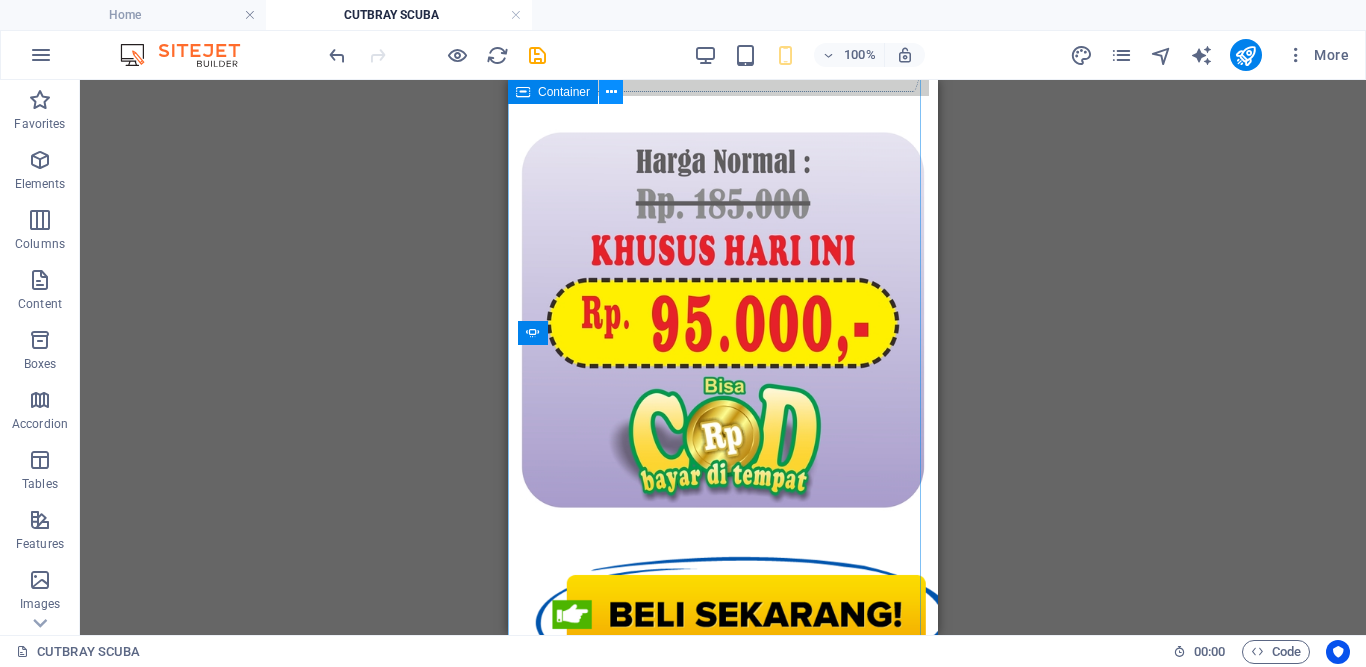 click at bounding box center [611, 92] 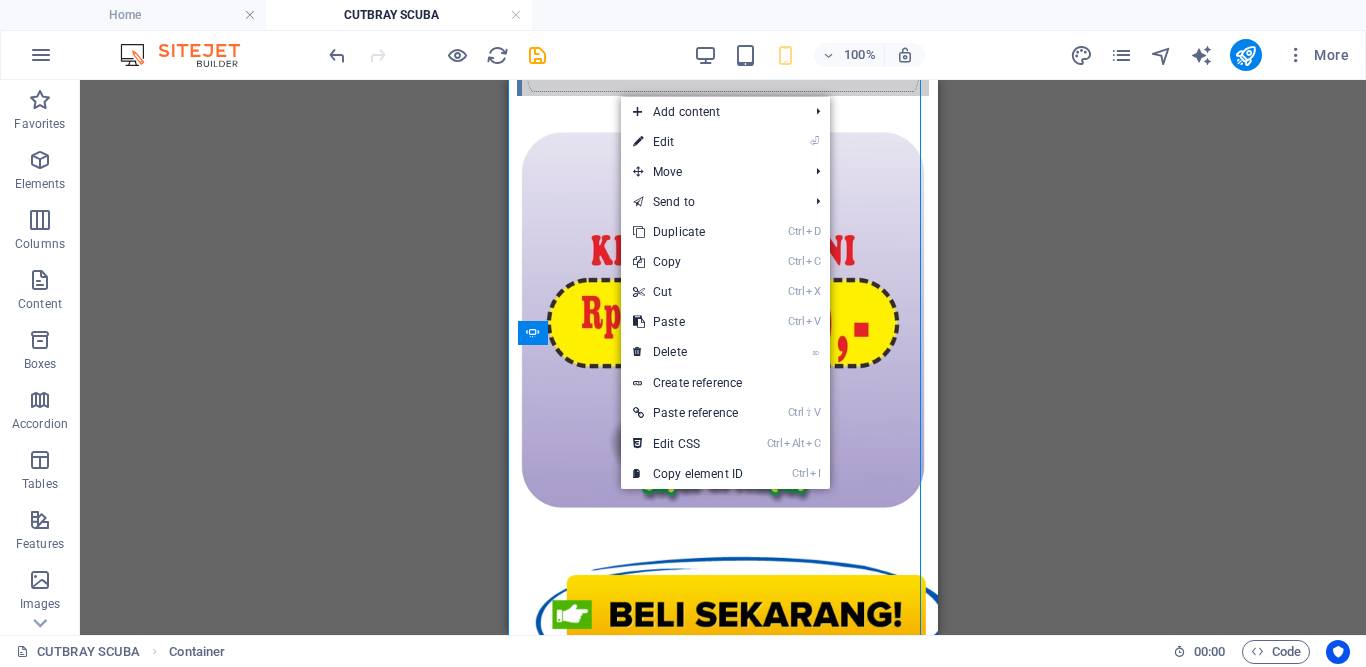 scroll, scrollTop: 3265, scrollLeft: 0, axis: vertical 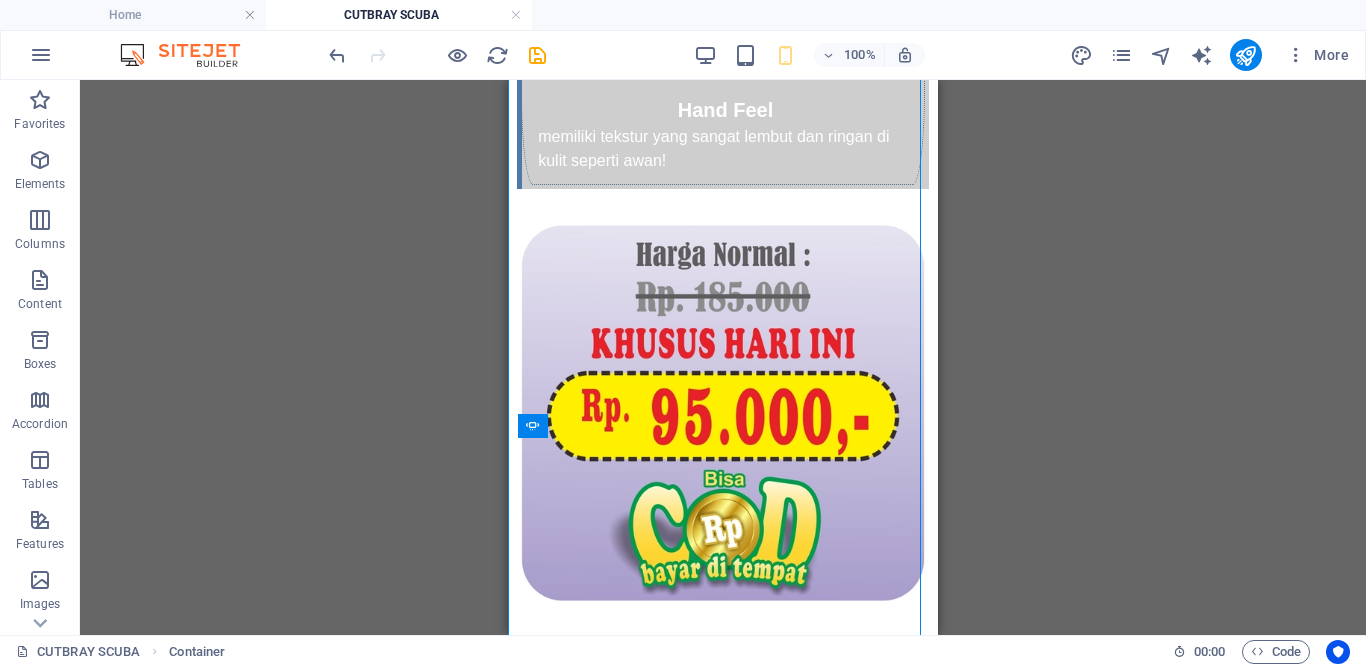 click on "Ulasan Pelanggan Kami" at bounding box center (723, 2964) 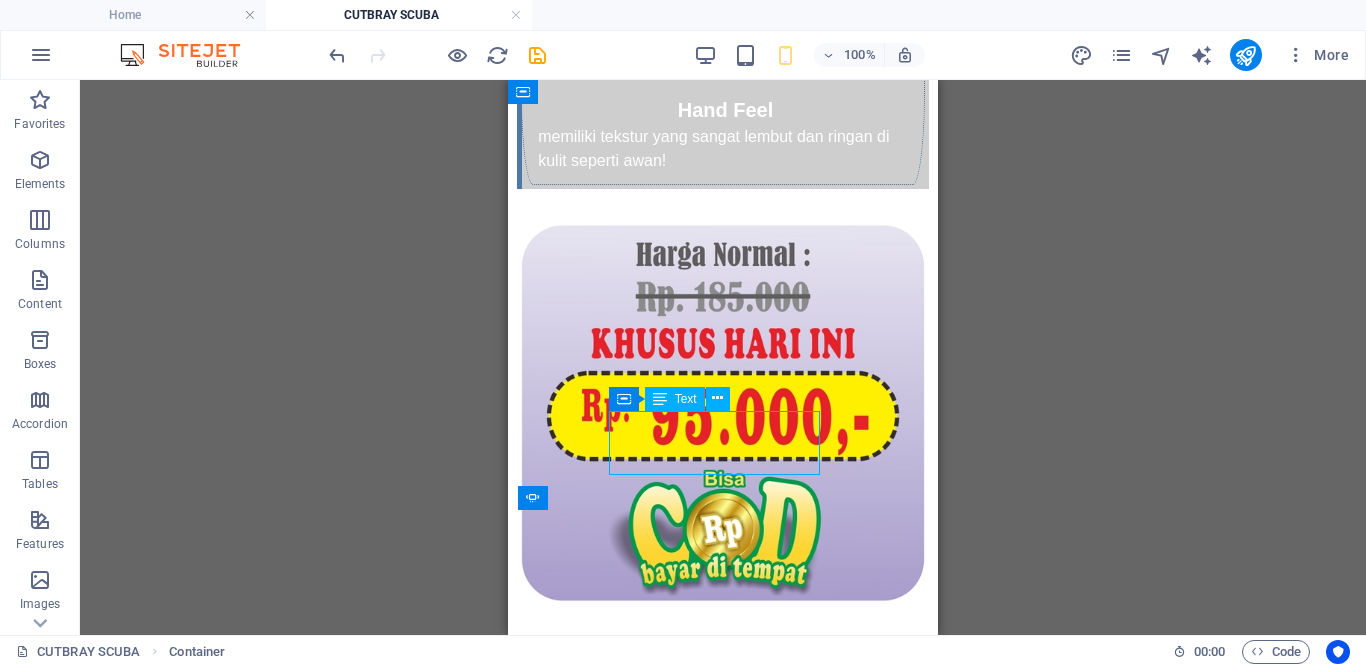 scroll, scrollTop: 3110, scrollLeft: 0, axis: vertical 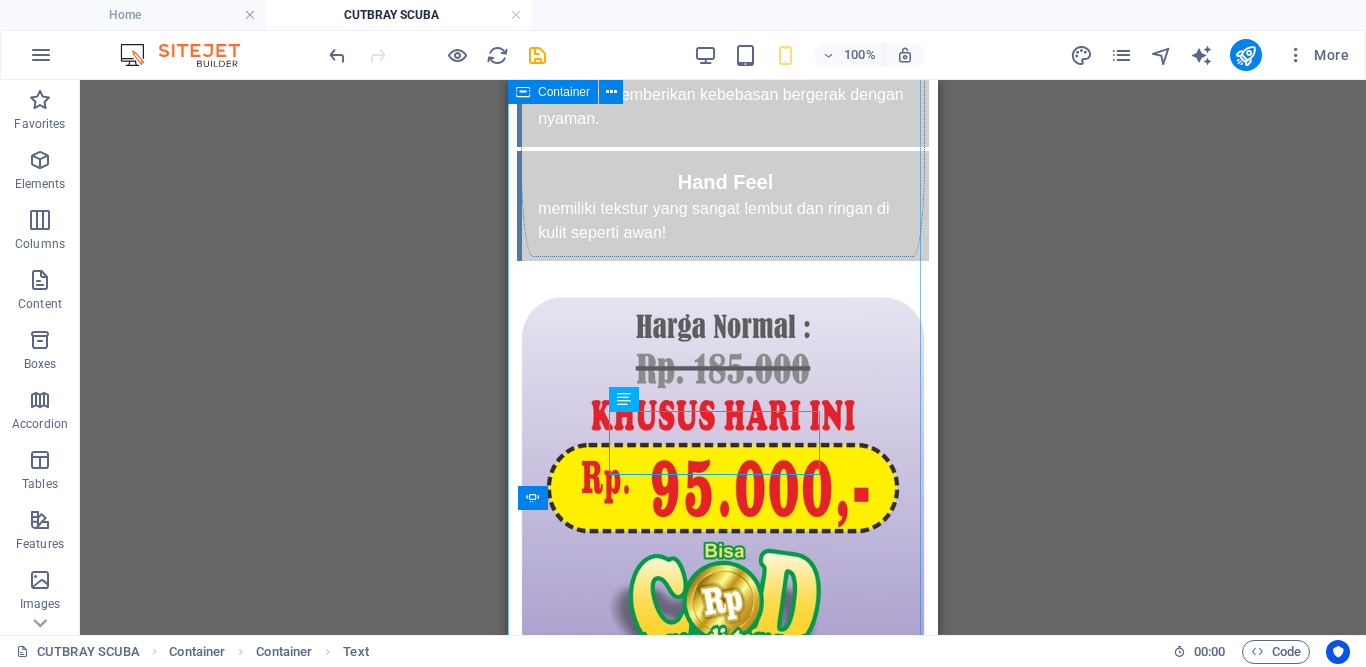 click on "HIGHWAIST PANTS CUTBRAY SCUBA IMPORT PREMIUM Pilihan Warna : Putih Hitam Coffe Maroon Grey Cream Ulasan Pelanggan Kami" at bounding box center [723, 3466] 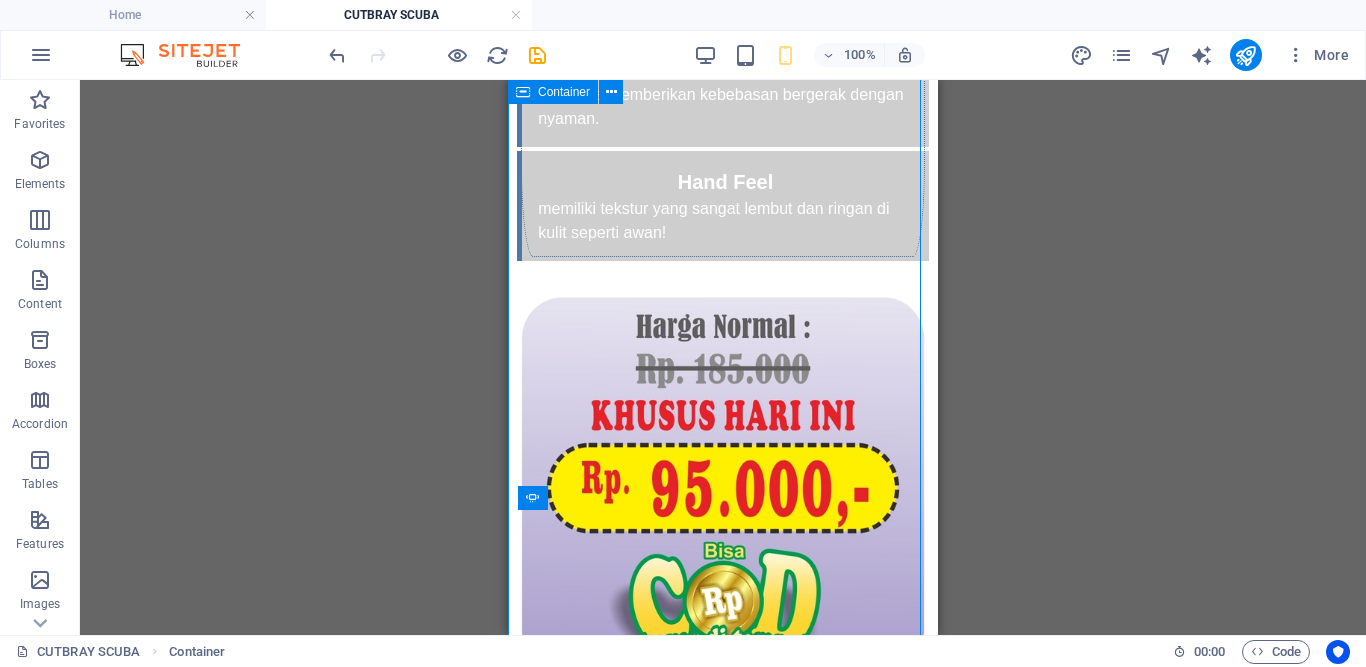 click on "HIGHWAIST PANTS CUTBRAY SCUBA IMPORT PREMIUM Pilihan Warna : Putih Hitam Coffe Maroon Grey Cream Ulasan Pelanggan Kami" at bounding box center [723, 3466] 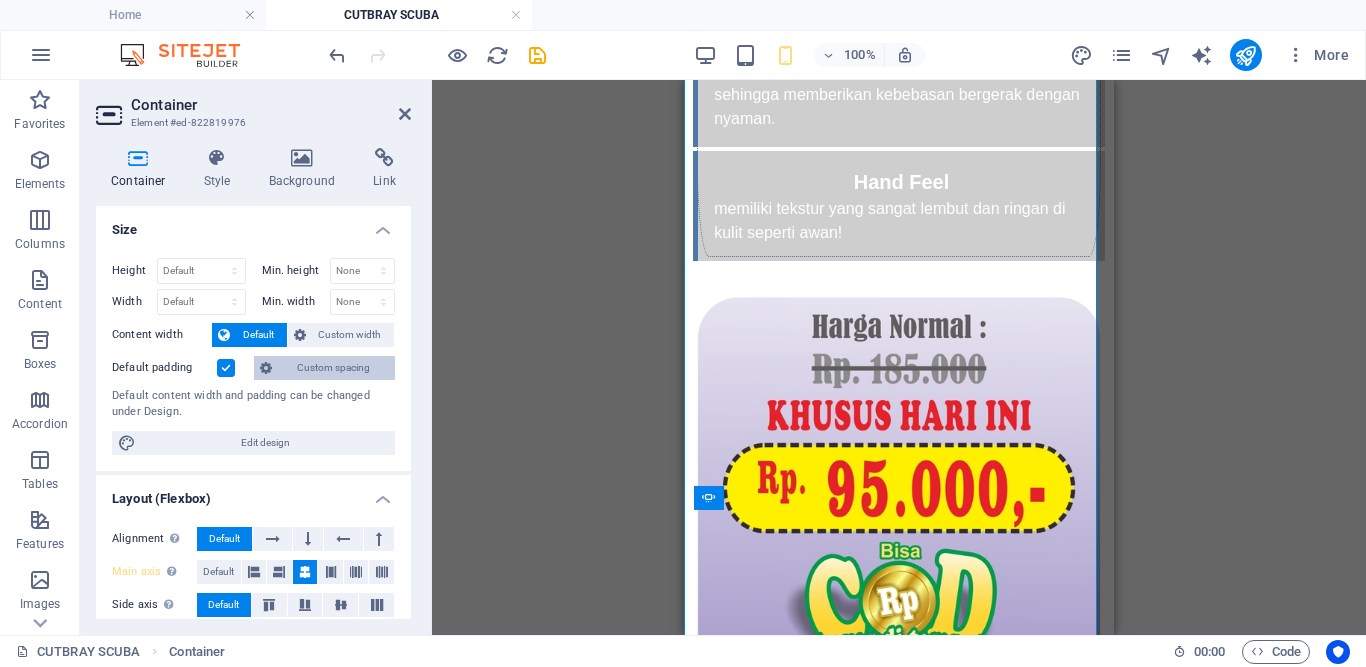 click on "Custom spacing" at bounding box center (333, 368) 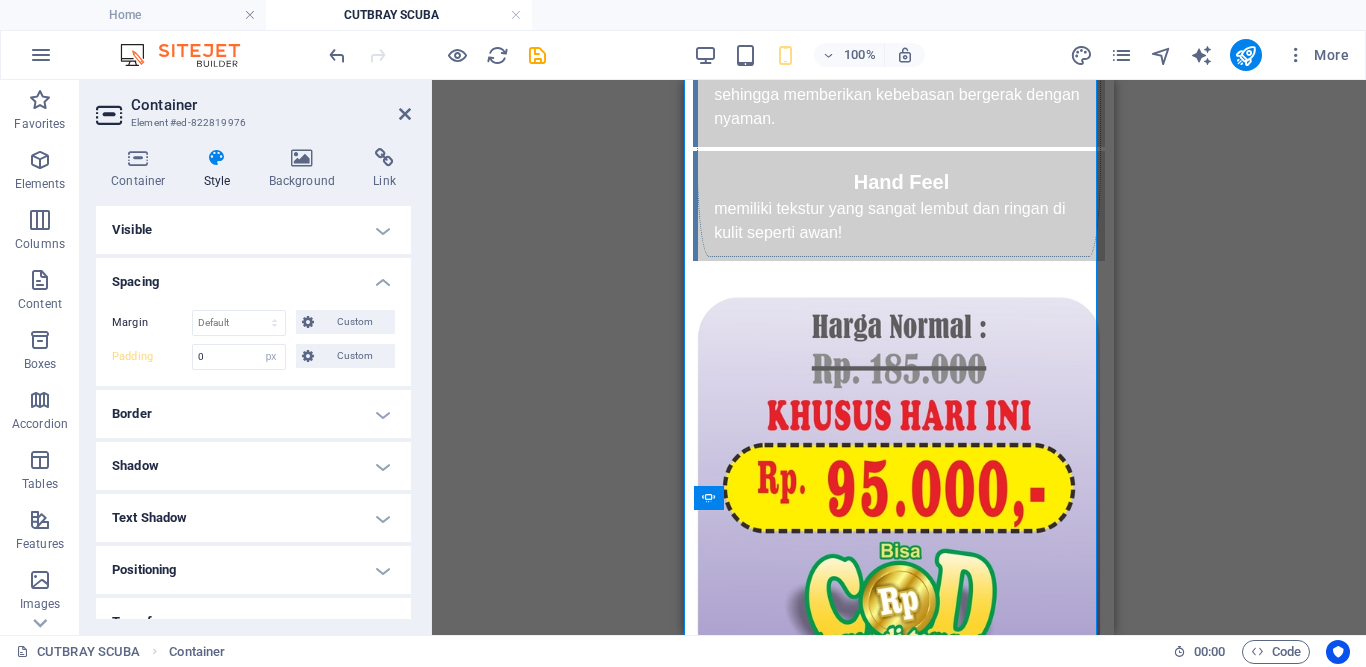 click on "Container" at bounding box center (142, 169) 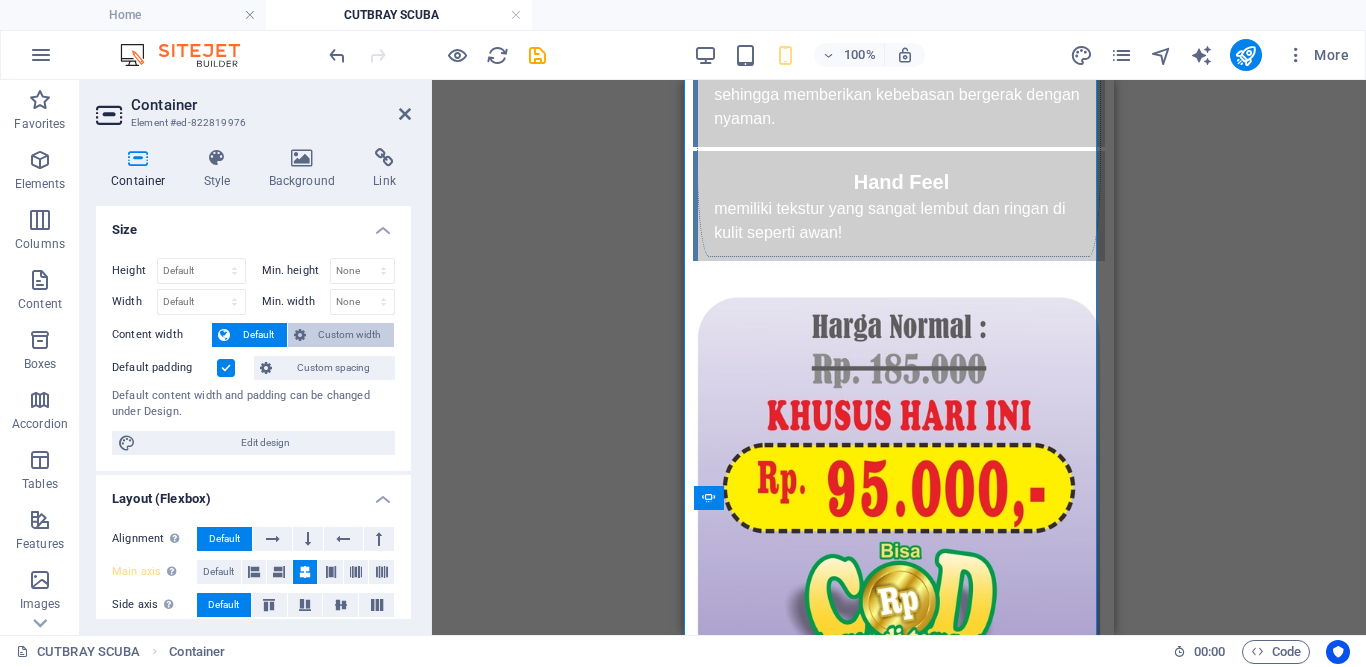 click on "Custom width" at bounding box center [350, 335] 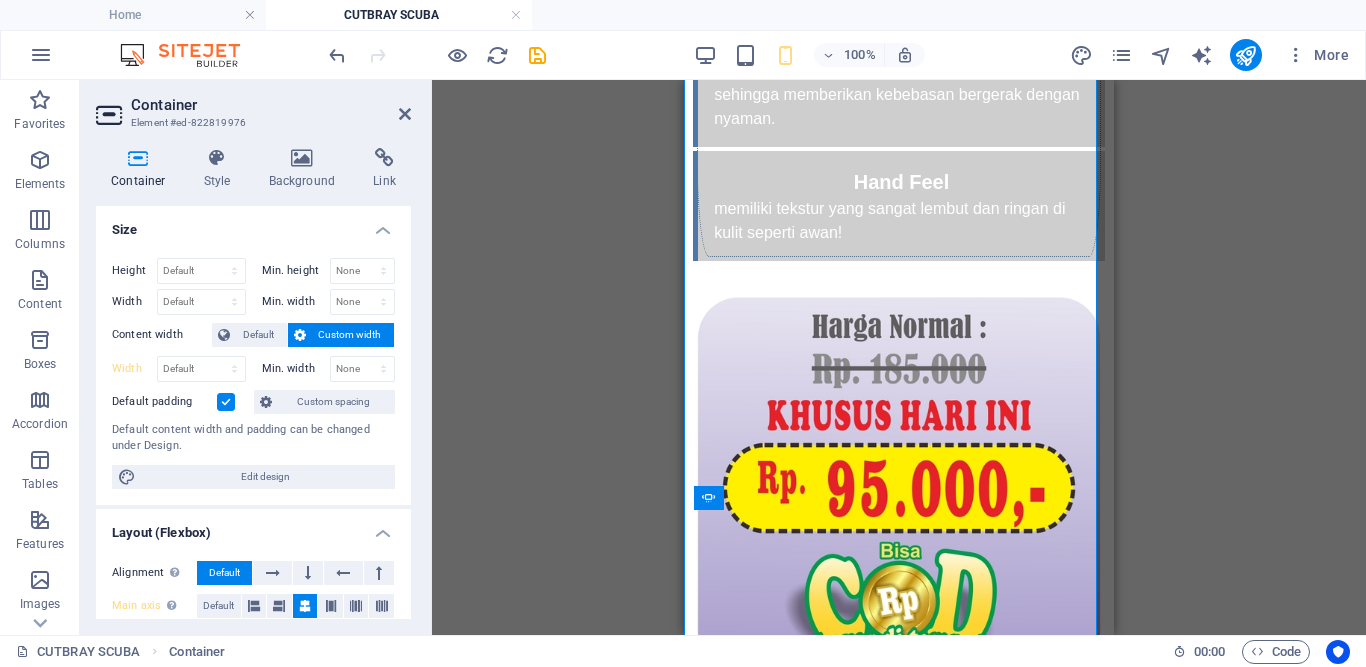 click on "Default" at bounding box center (219, 606) 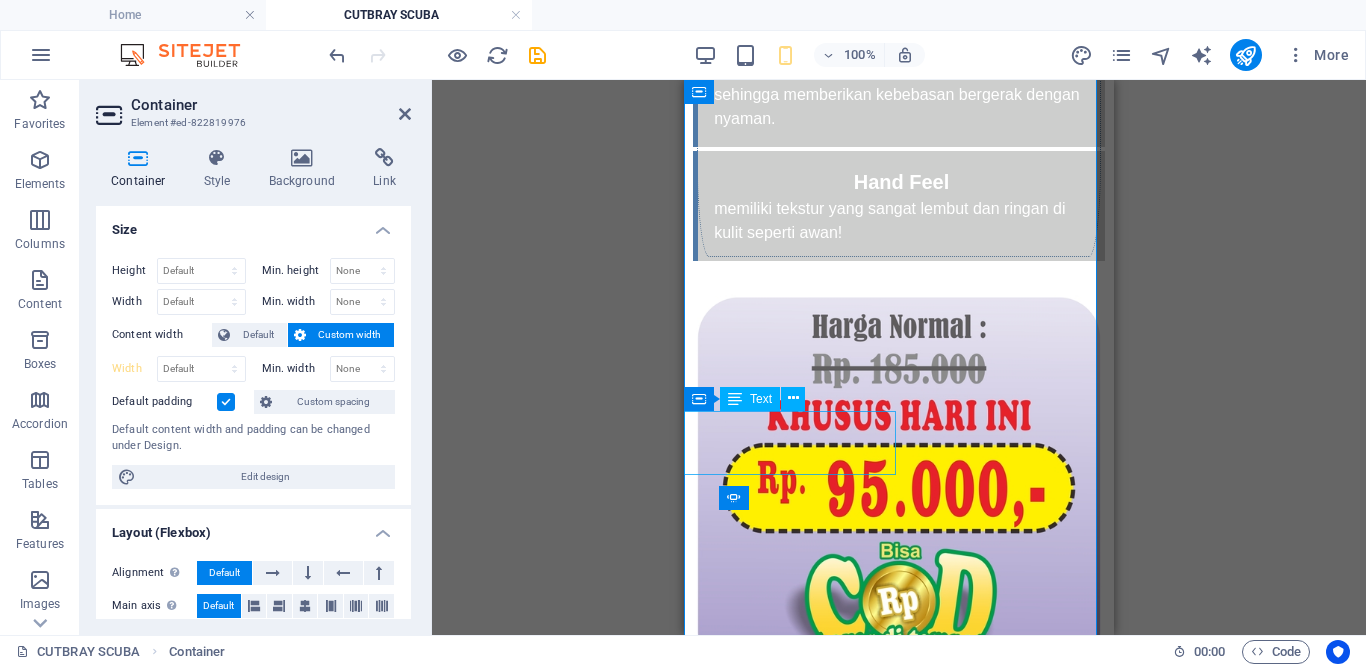 click on "Ulasan Pelanggan Kami" at bounding box center (899, 3036) 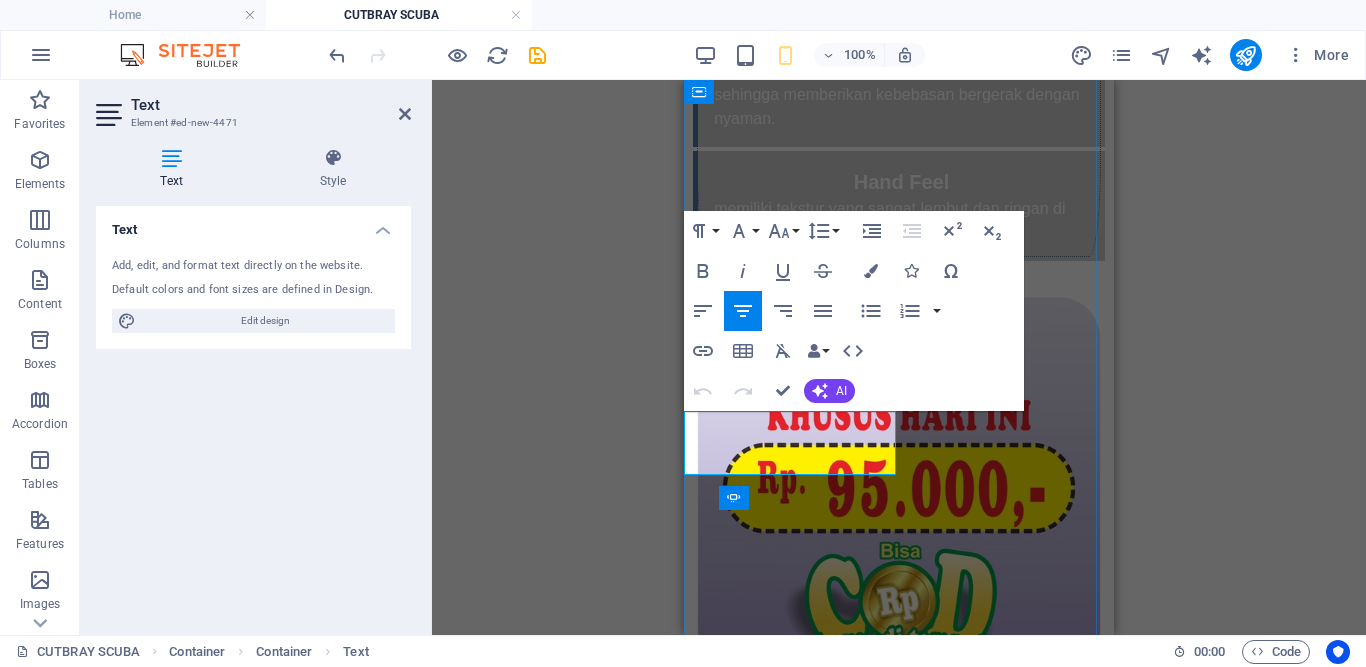 click on "Ulasan Pelanggan Kami" at bounding box center (899, 3036) 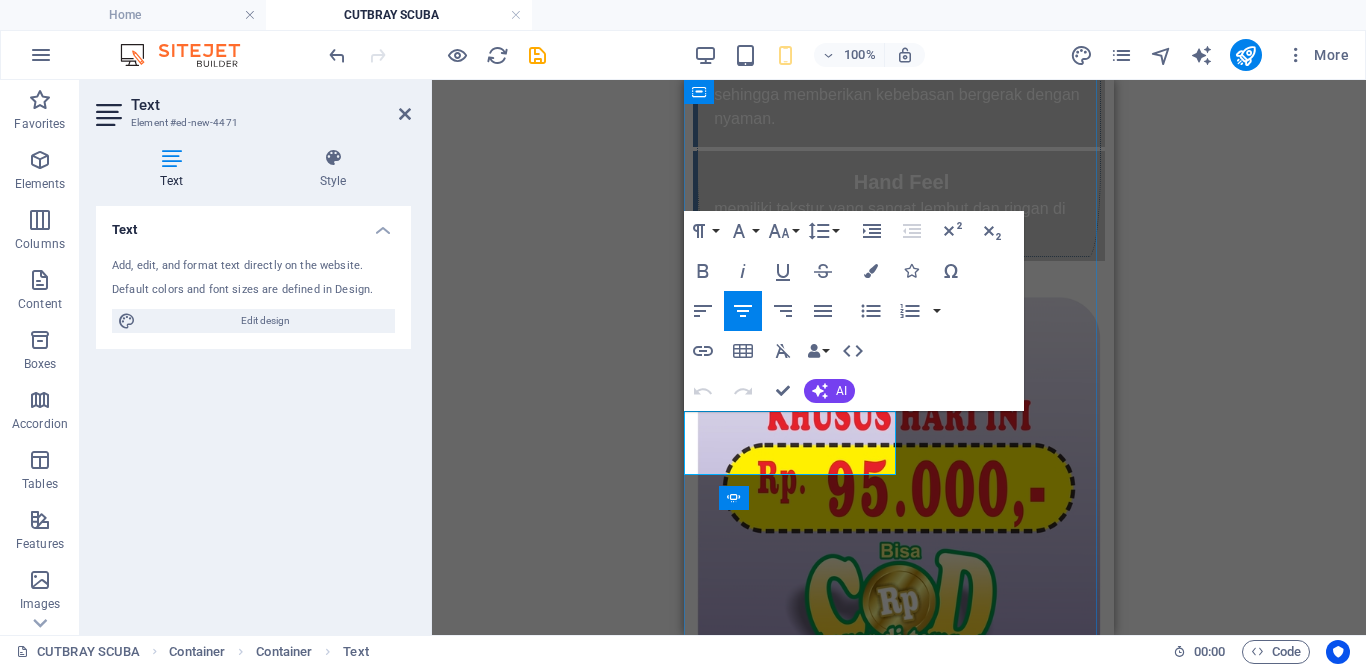 type 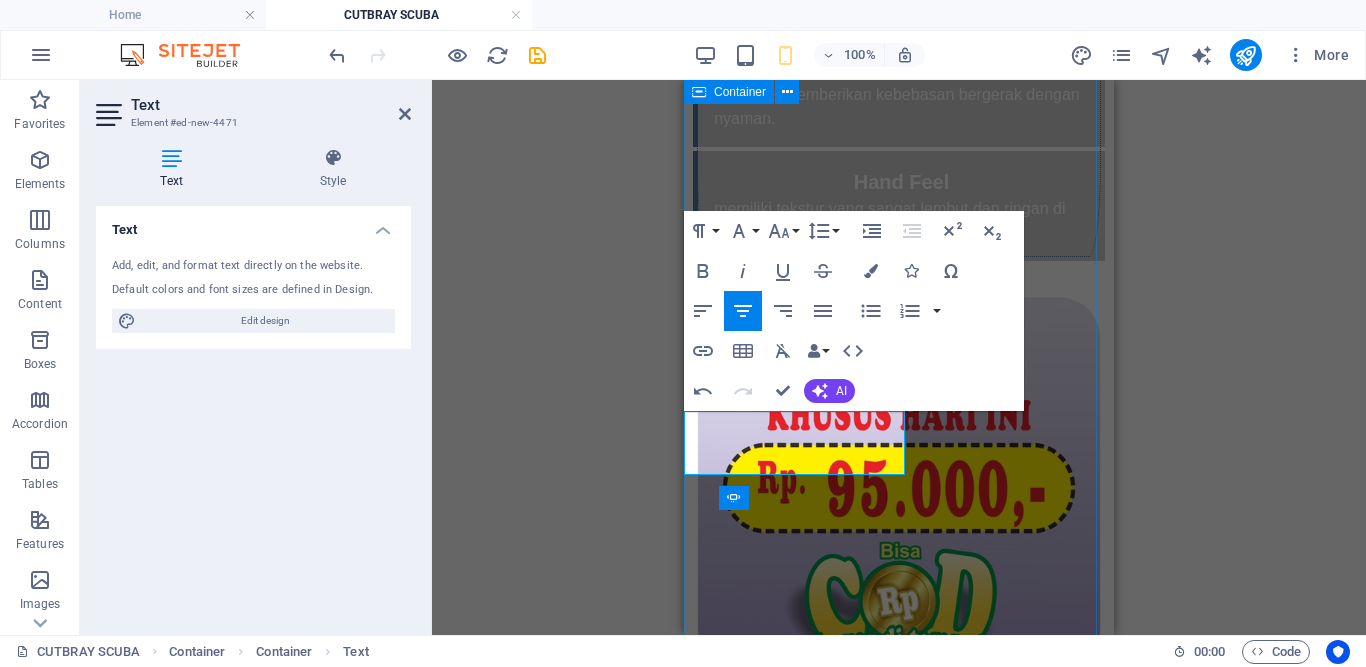 click on "HIGHWAIST PANTS CUTBRAY SCUBA IMPORT PREMIUM Pilihan Warna : Putih Hitam Coffe Maroon Grey Cream Ulasan Pelanggan Kami :" at bounding box center (899, 3466) 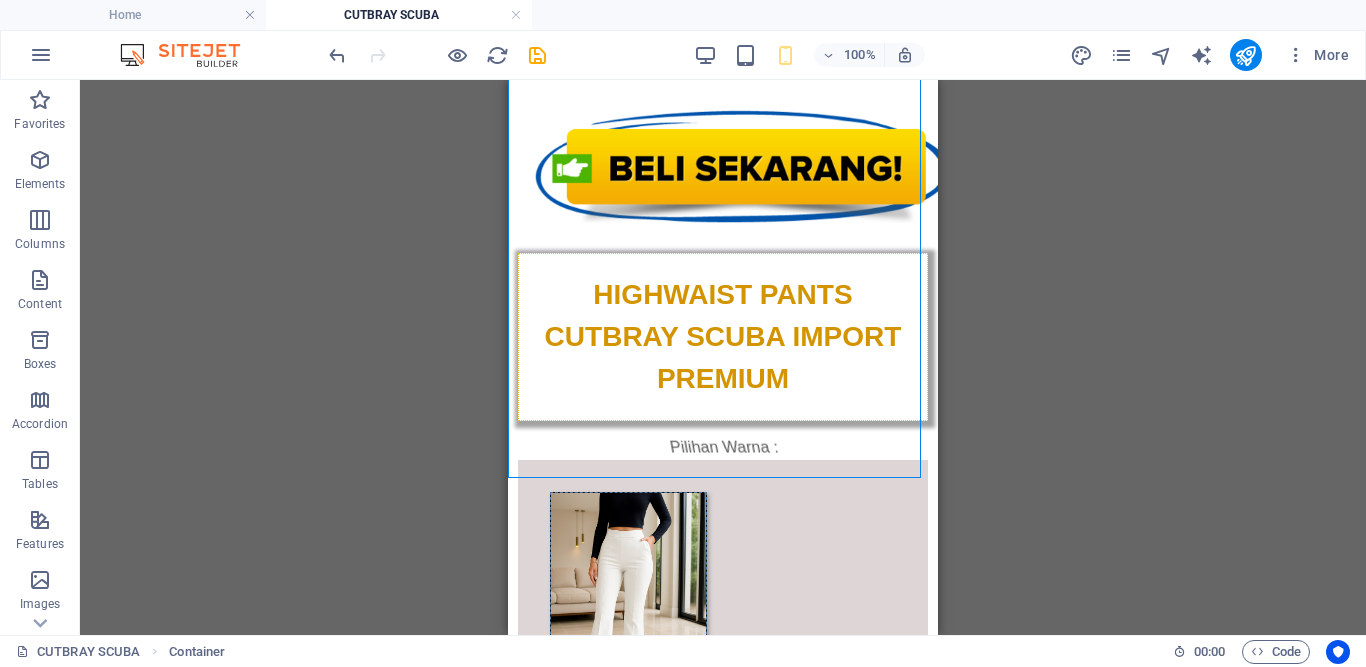 scroll, scrollTop: 3774, scrollLeft: 0, axis: vertical 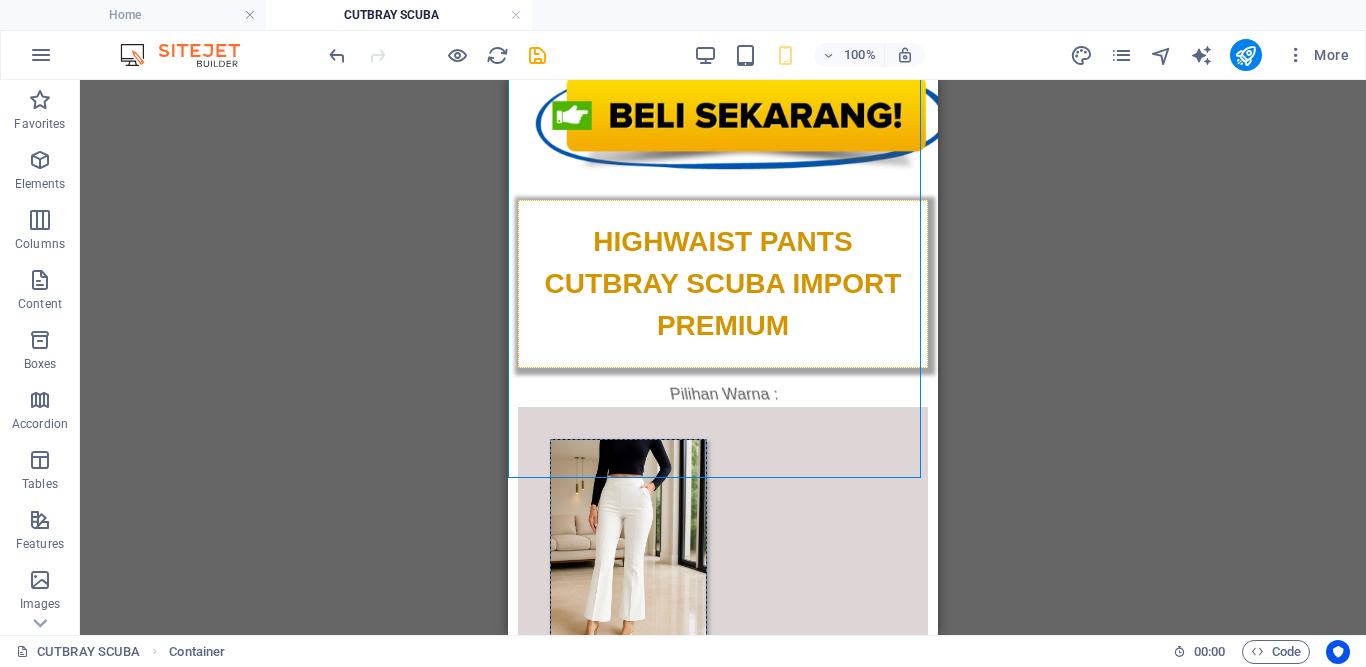 drag, startPoint x: 928, startPoint y: 423, endPoint x: 1446, endPoint y: 505, distance: 524.4502 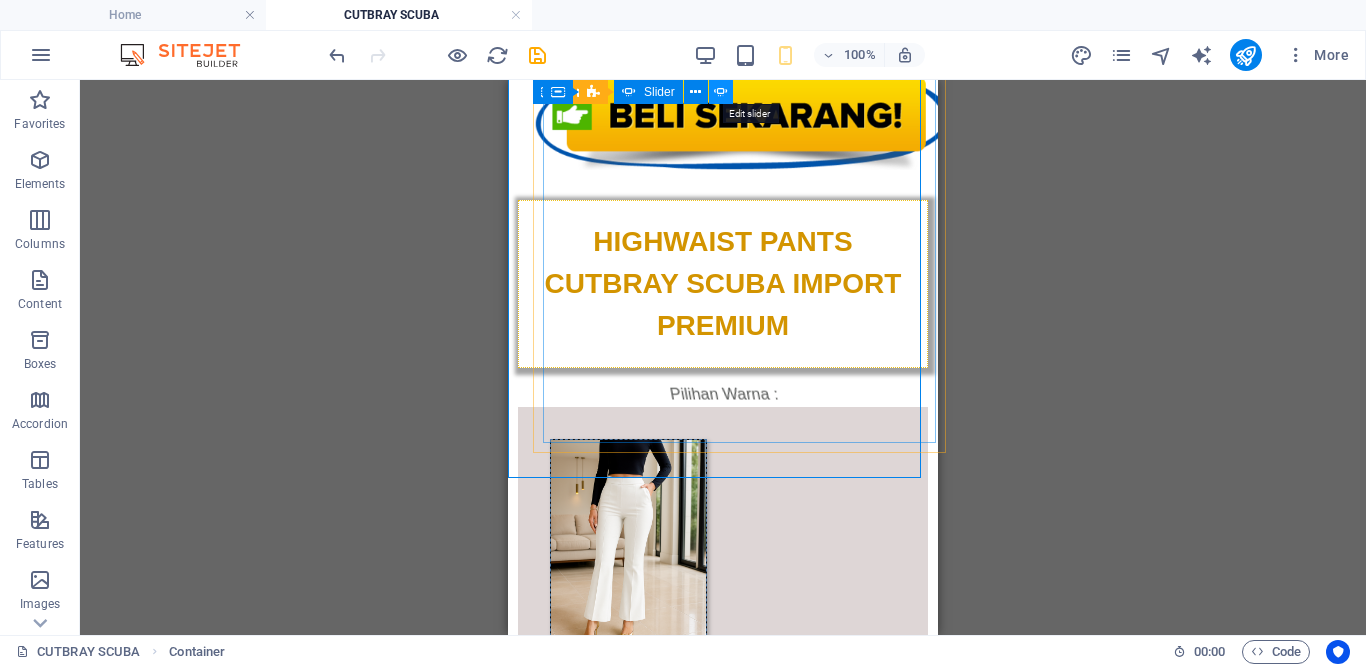 click at bounding box center (721, 92) 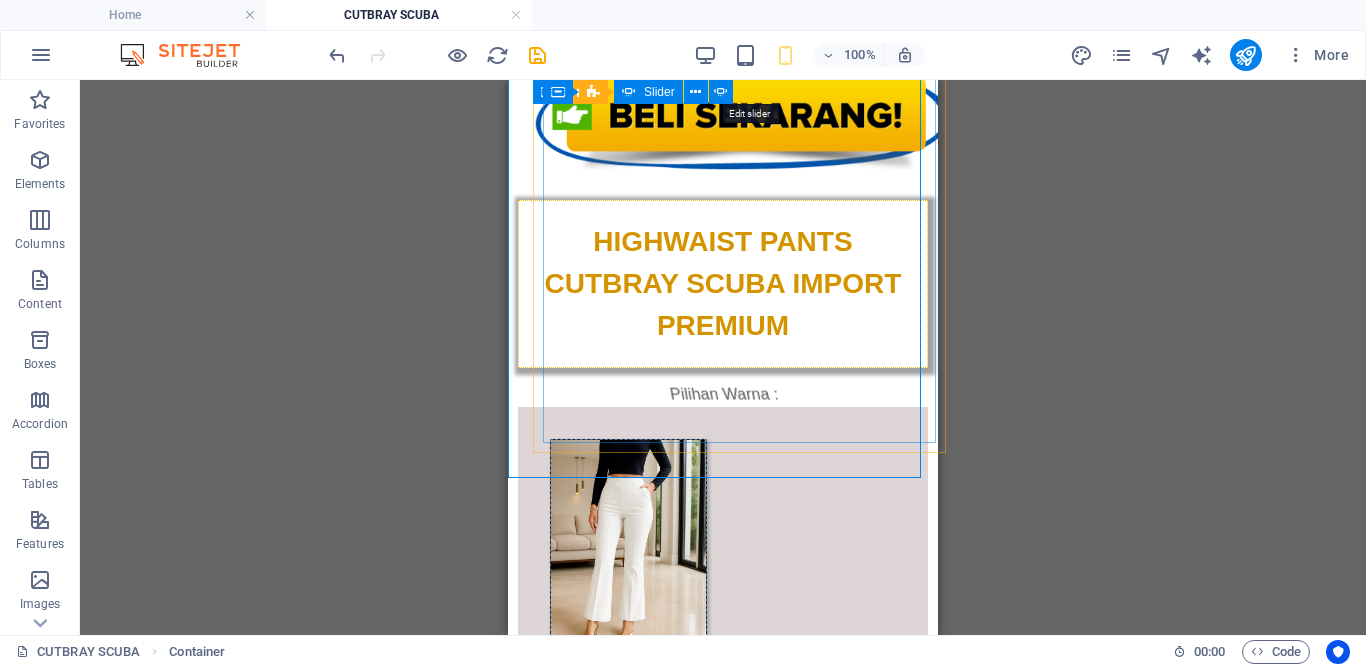 select on "px" 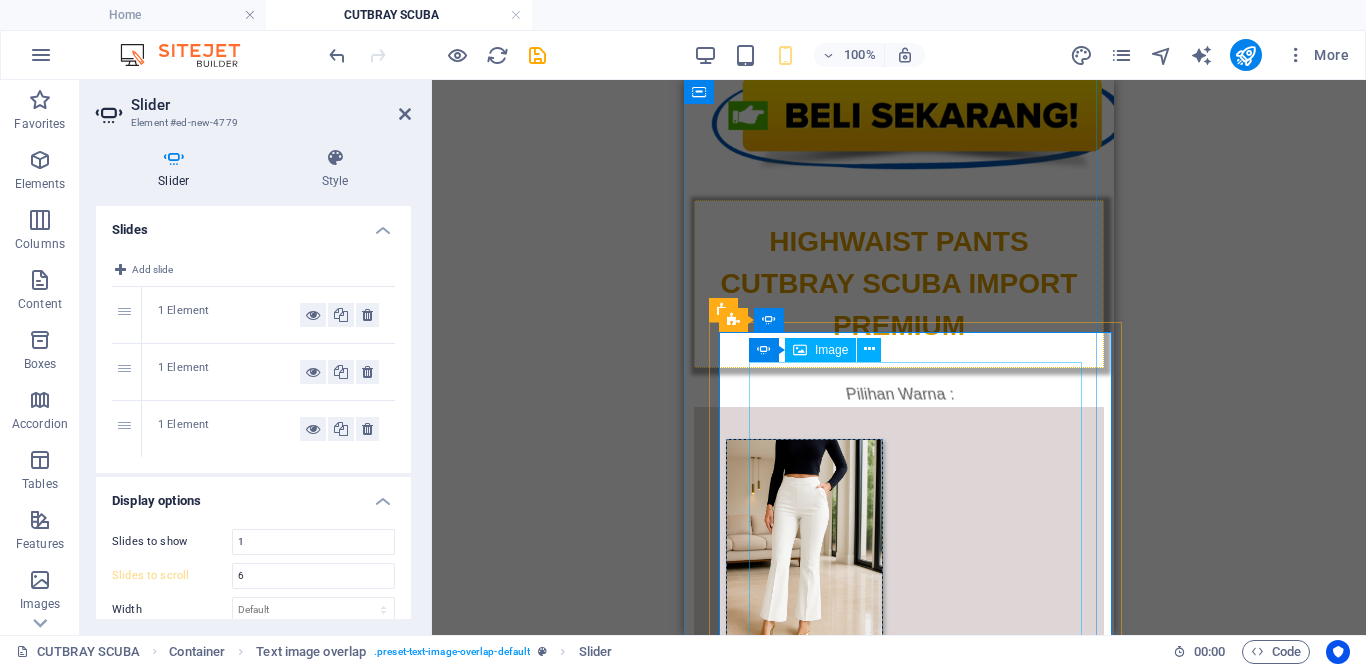 scroll, scrollTop: 3288, scrollLeft: 0, axis: vertical 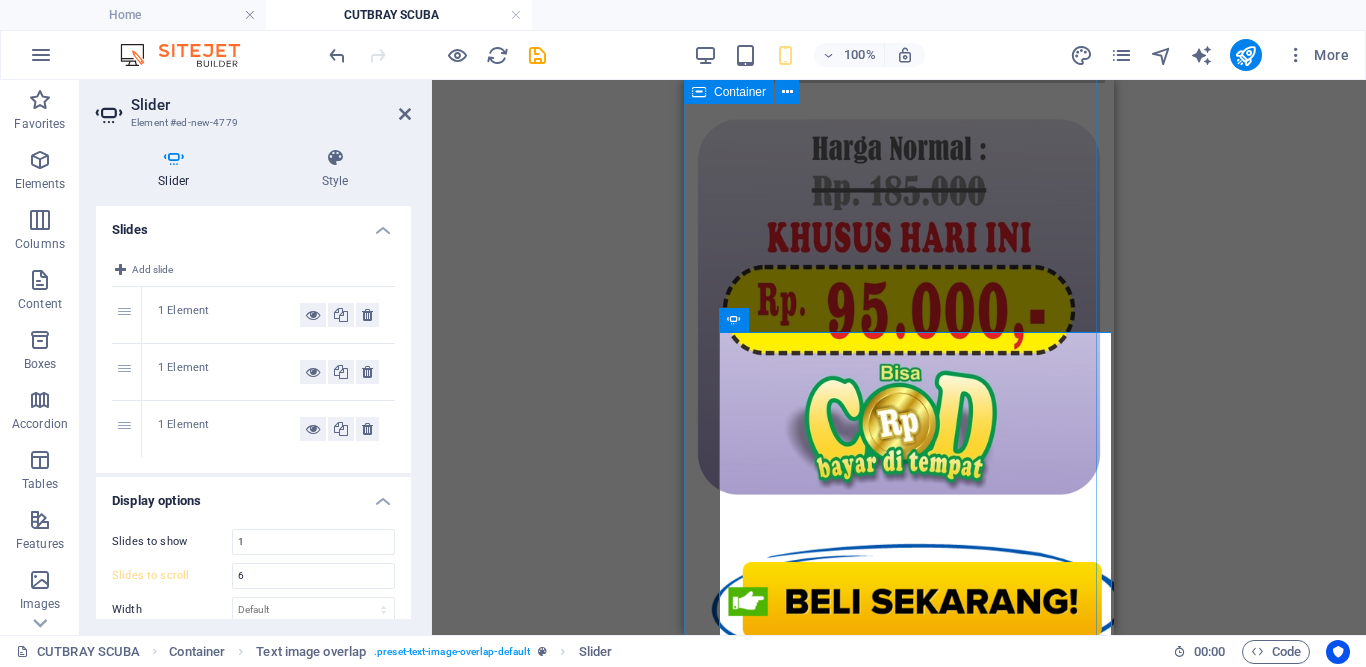 click on "HIGHWAIST PANTS CUTBRAY SCUBA IMPORT PREMIUM Pilihan Warna : Putih Hitam Coffe Maroon Grey Cream Ulasan Pelanggan Kami :" at bounding box center [899, 3288] 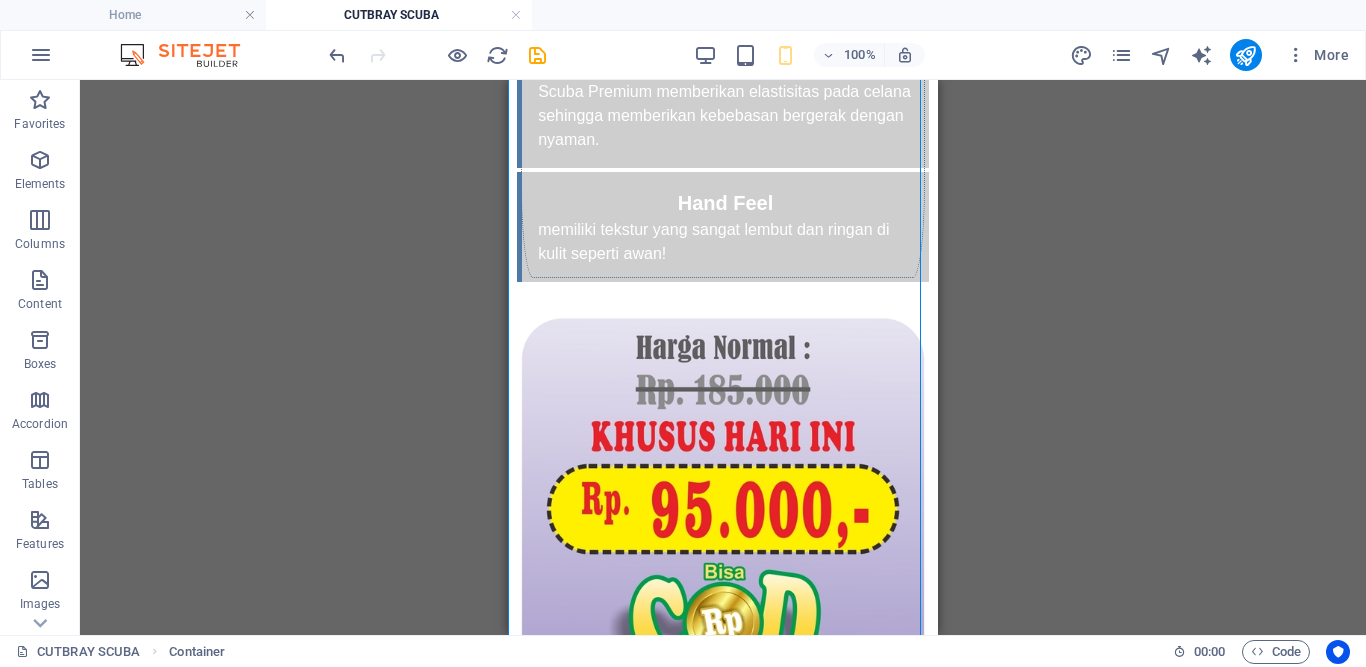 scroll, scrollTop: 2985, scrollLeft: 0, axis: vertical 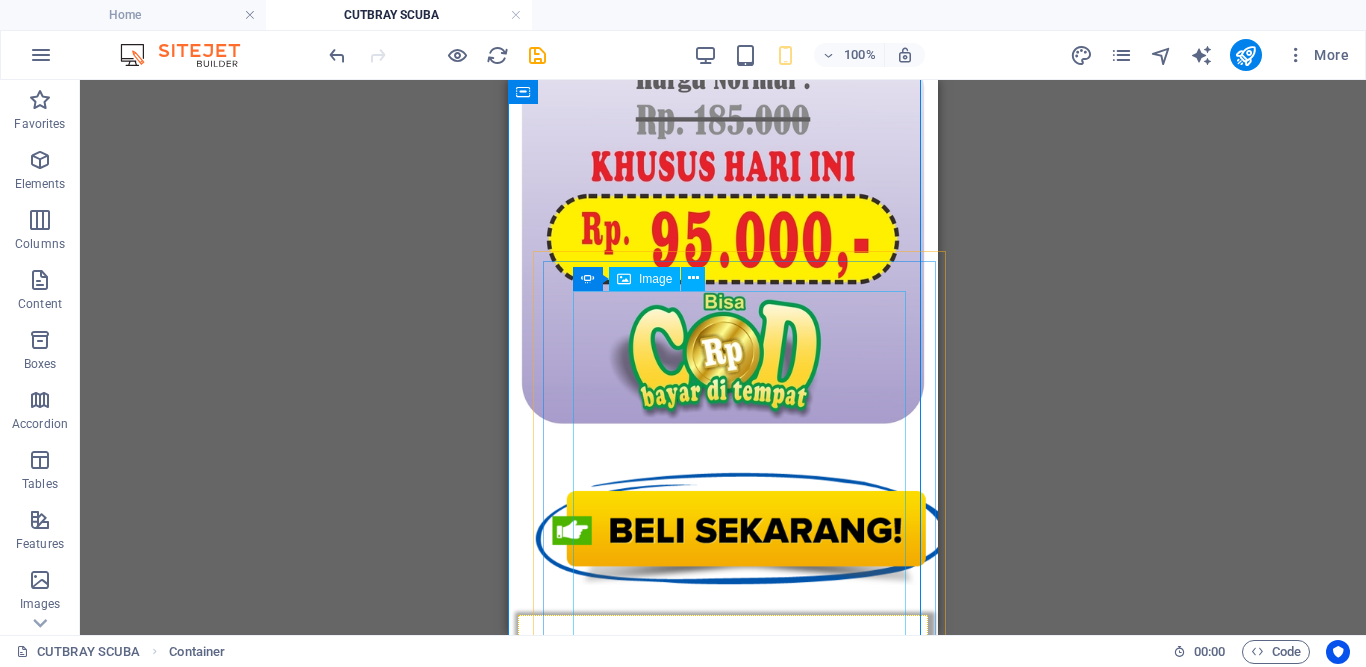 click at bounding box center (73, 4049) 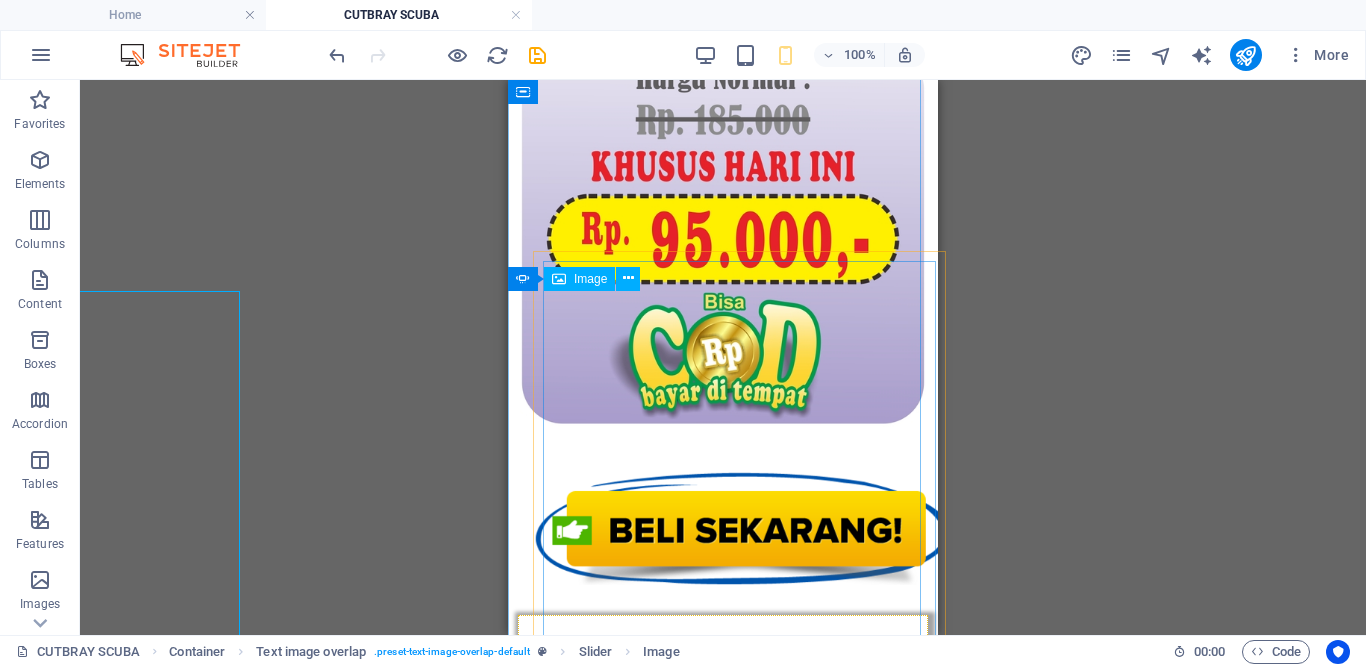 click at bounding box center [559, 279] 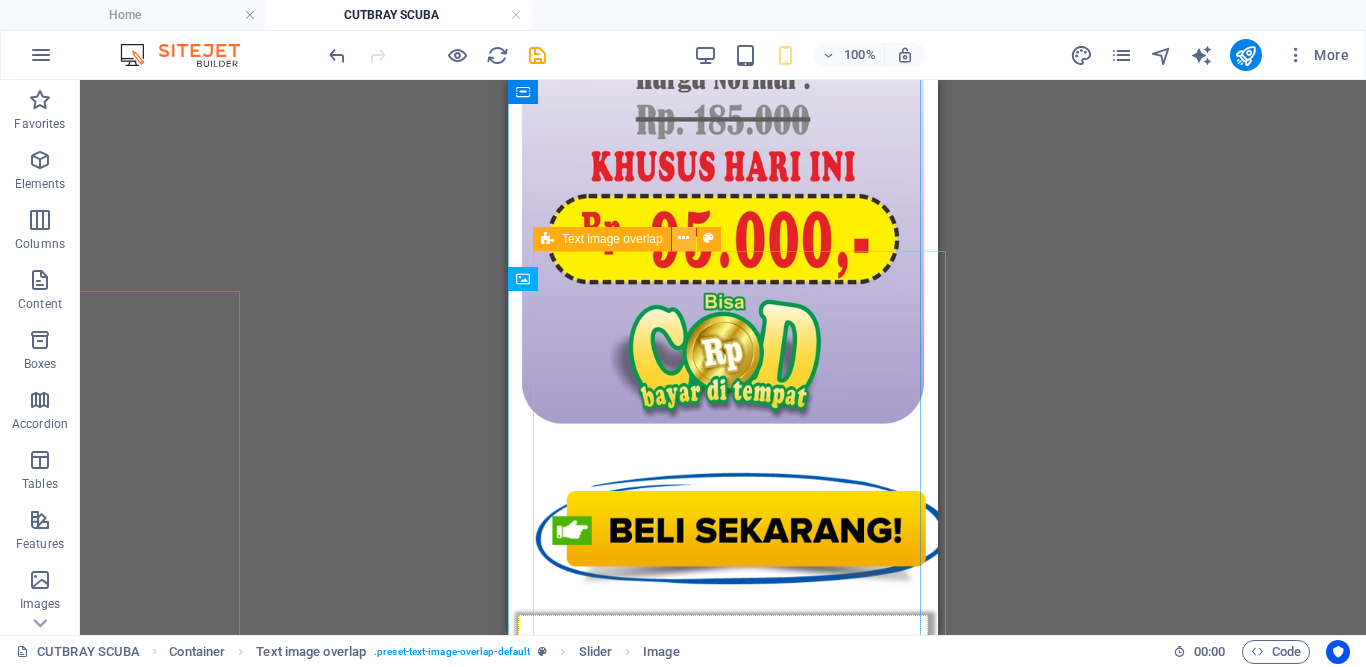 click at bounding box center (684, 239) 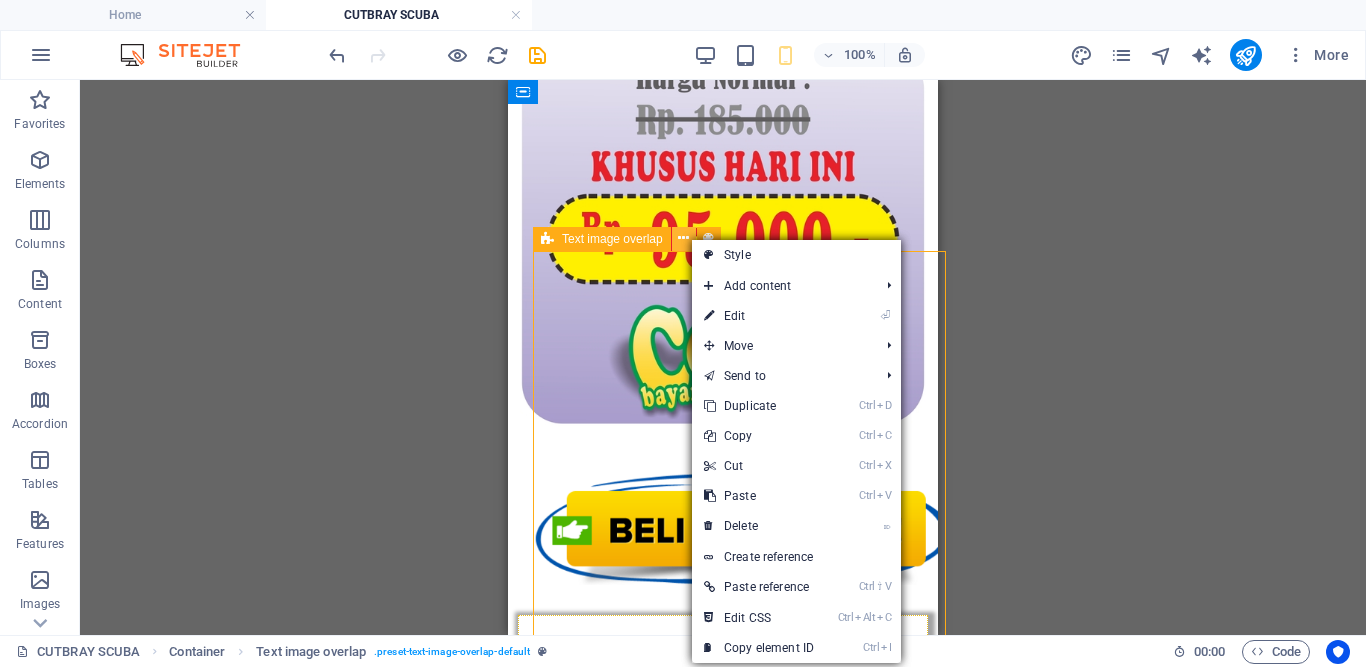 click at bounding box center [683, 238] 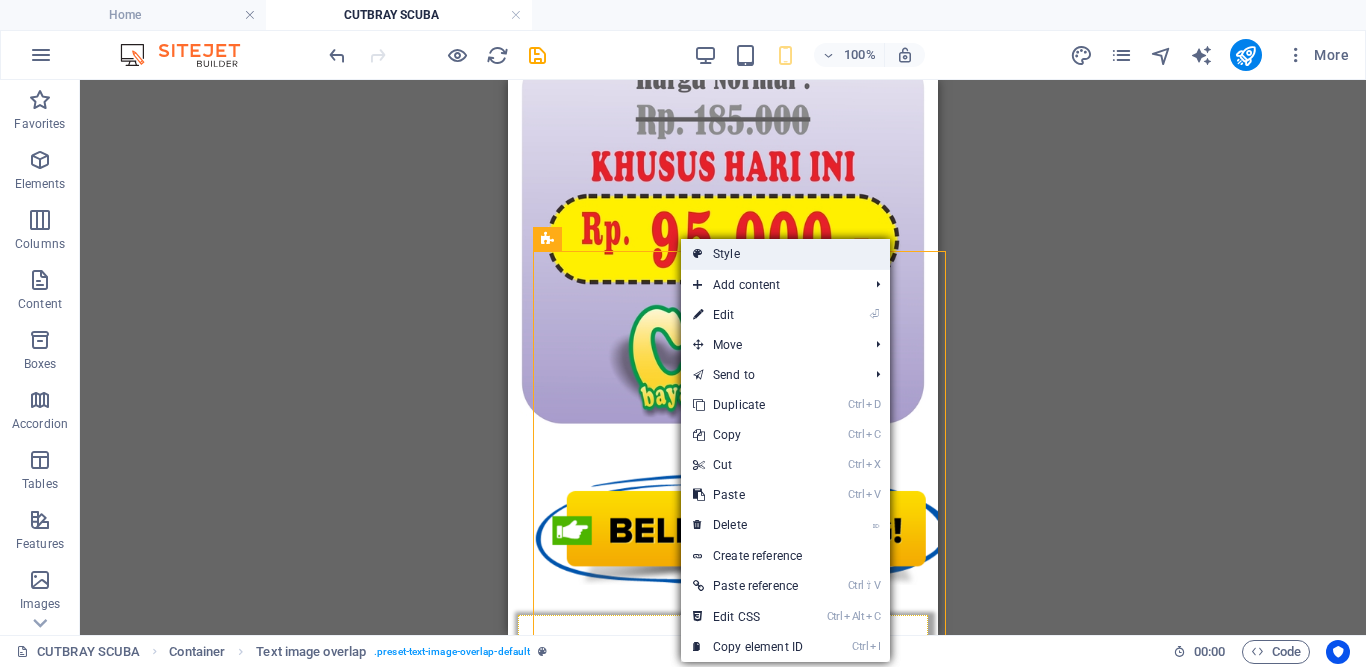 click on "Style" at bounding box center (785, 254) 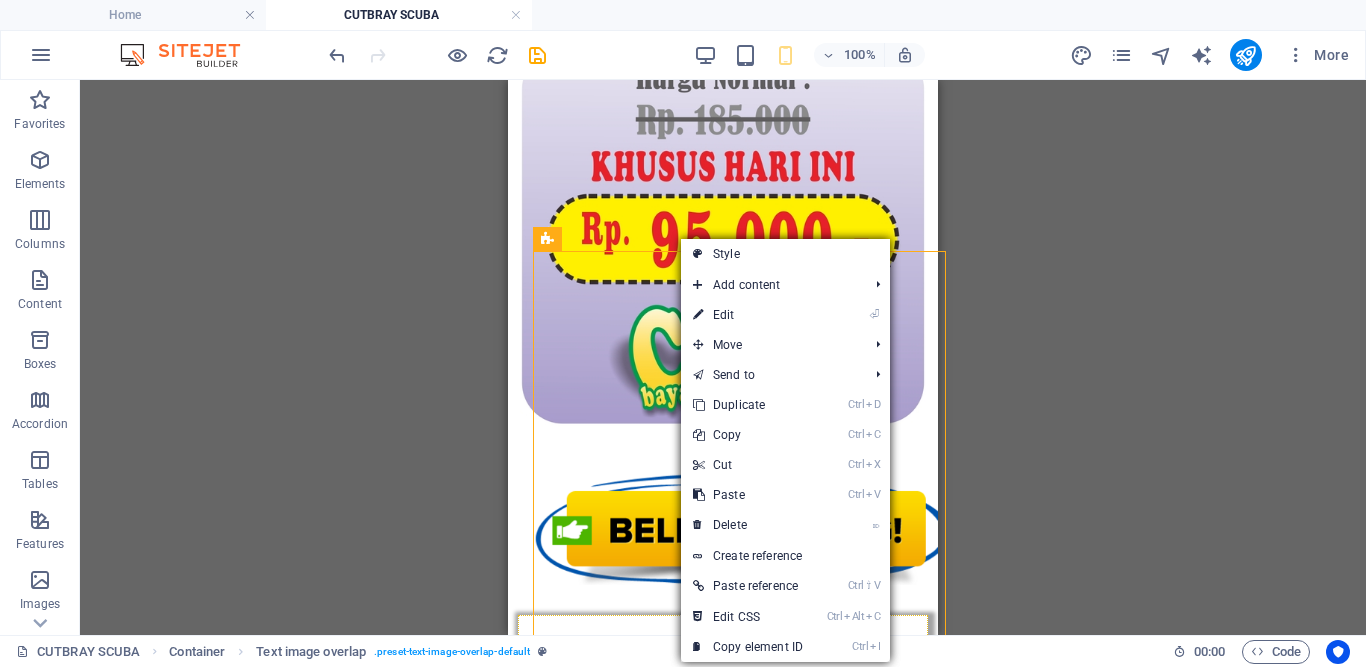 select on "rem" 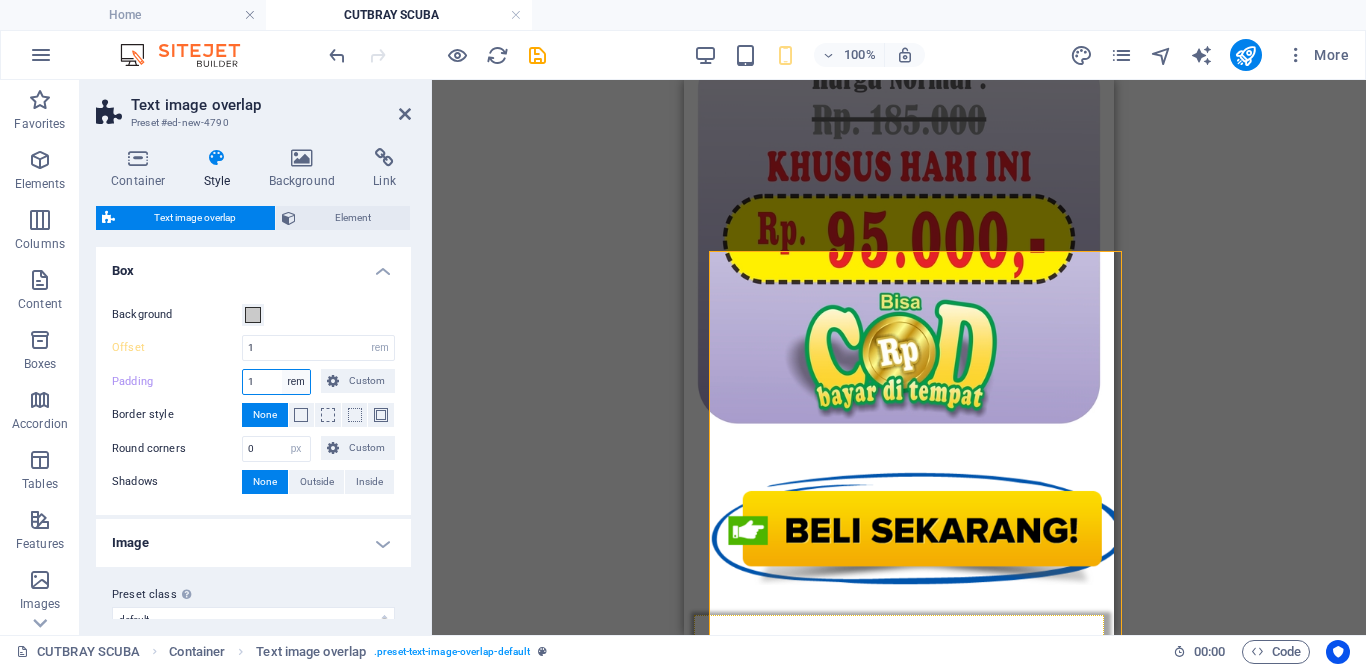 click on "rem px % vh vw Custom" at bounding box center [296, 382] 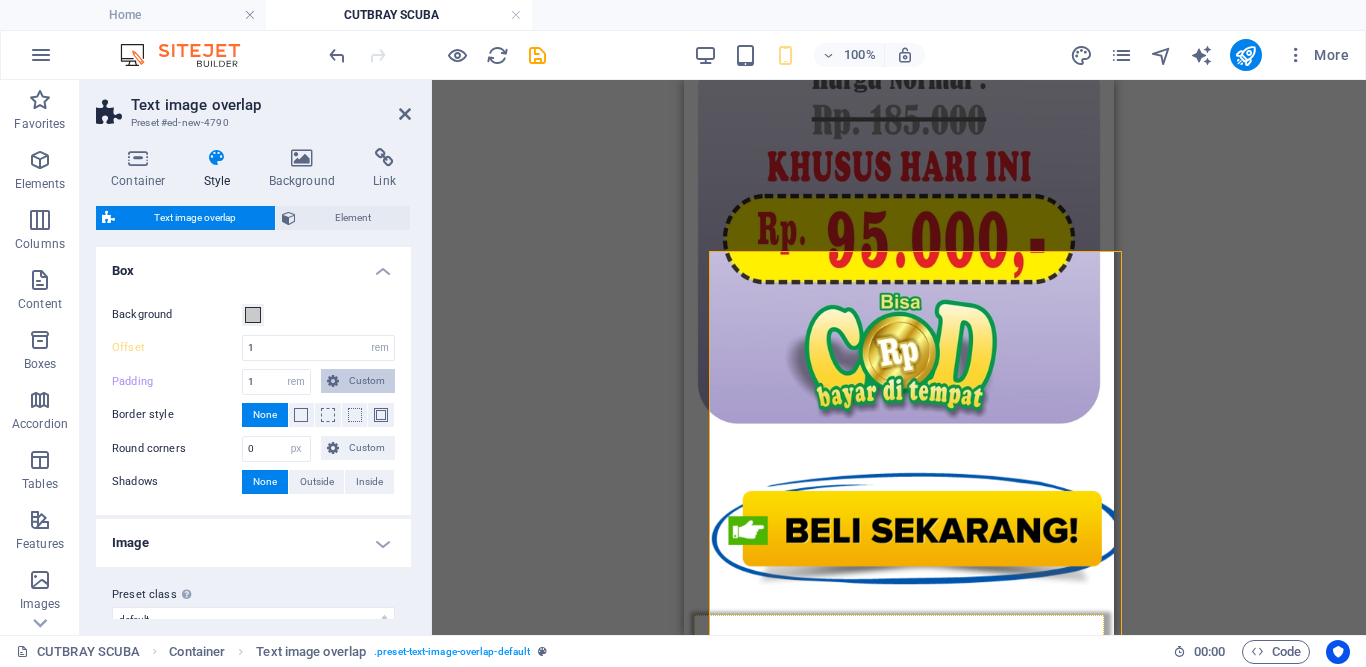 click on "Custom" at bounding box center [367, 381] 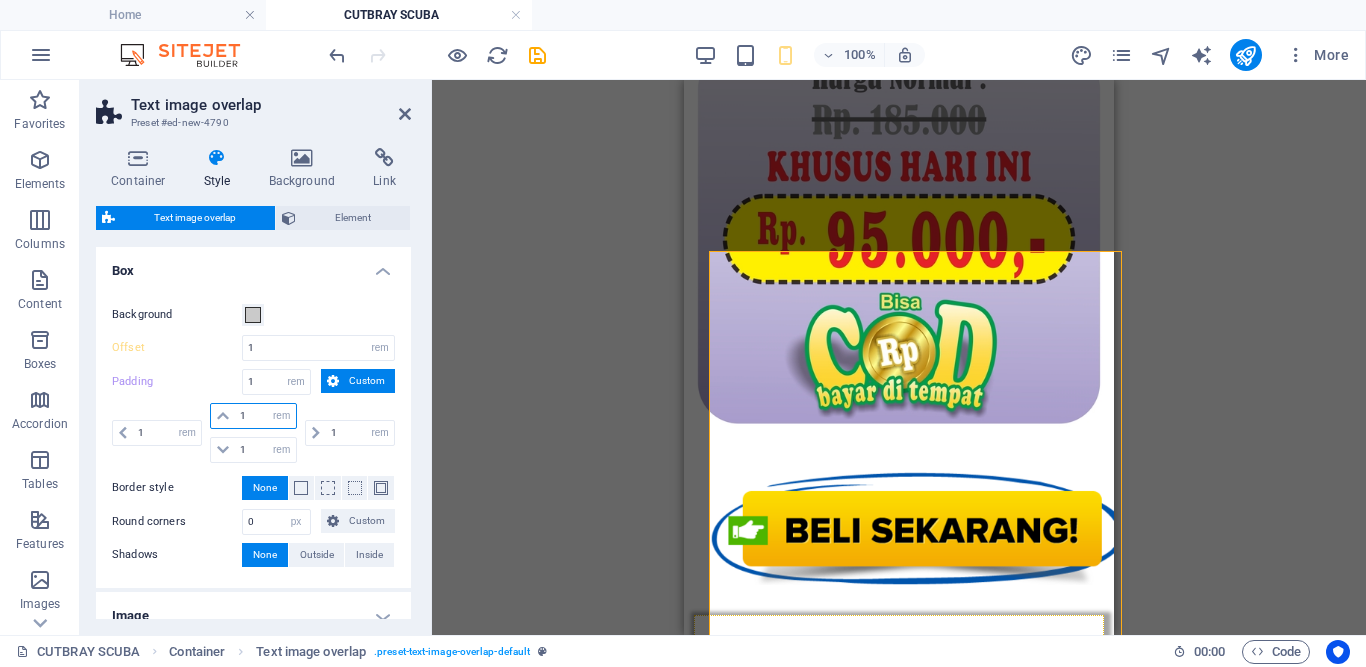 drag, startPoint x: 261, startPoint y: 407, endPoint x: 220, endPoint y: 412, distance: 41.303753 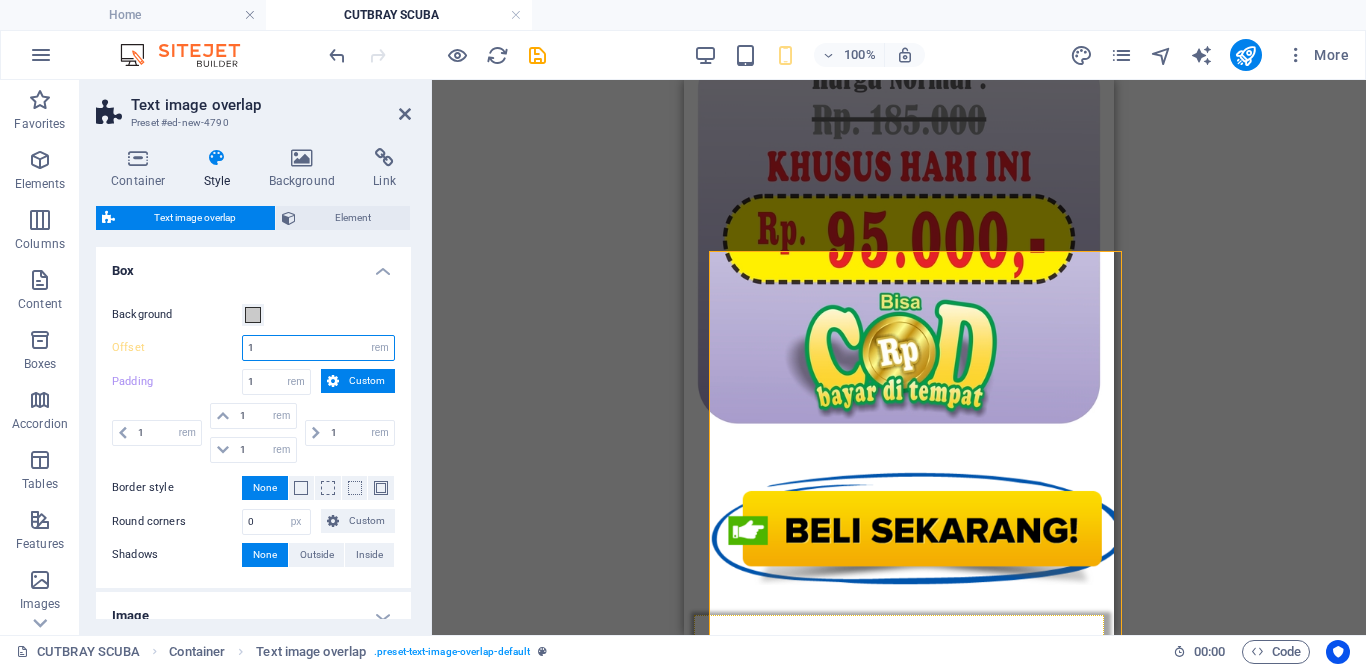drag, startPoint x: 278, startPoint y: 348, endPoint x: 237, endPoint y: 335, distance: 43.011627 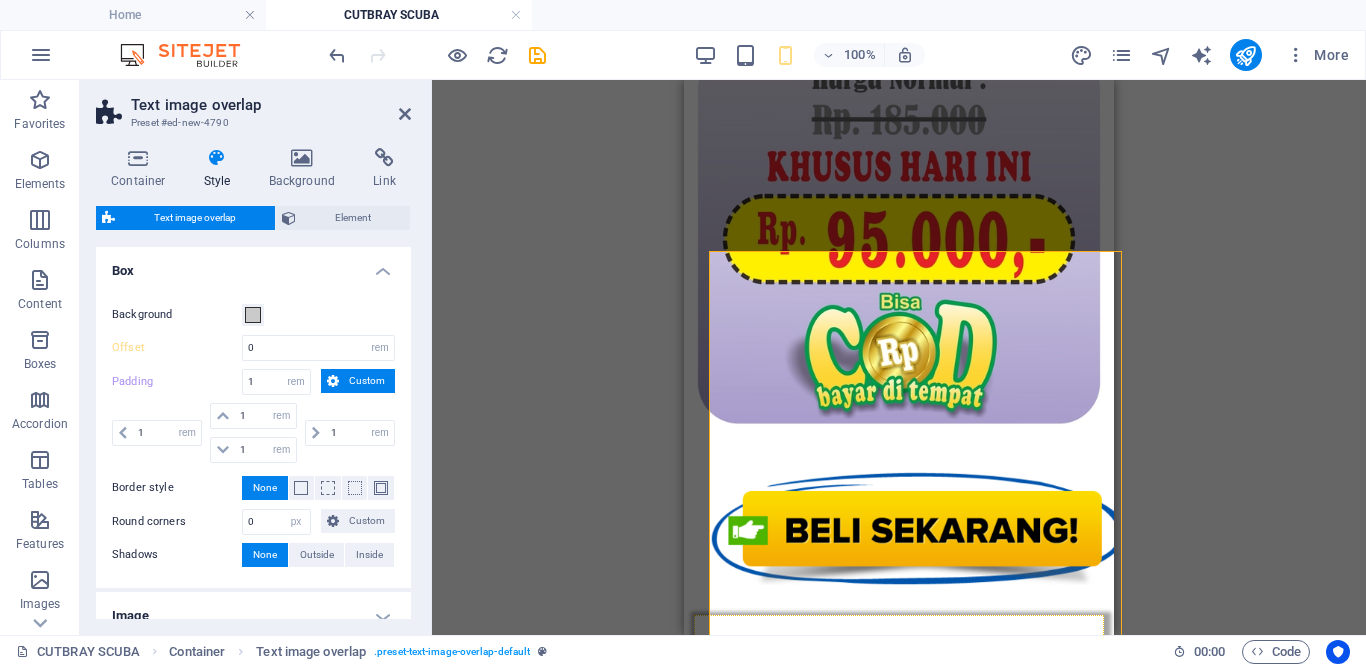 click on "Box" at bounding box center (253, 265) 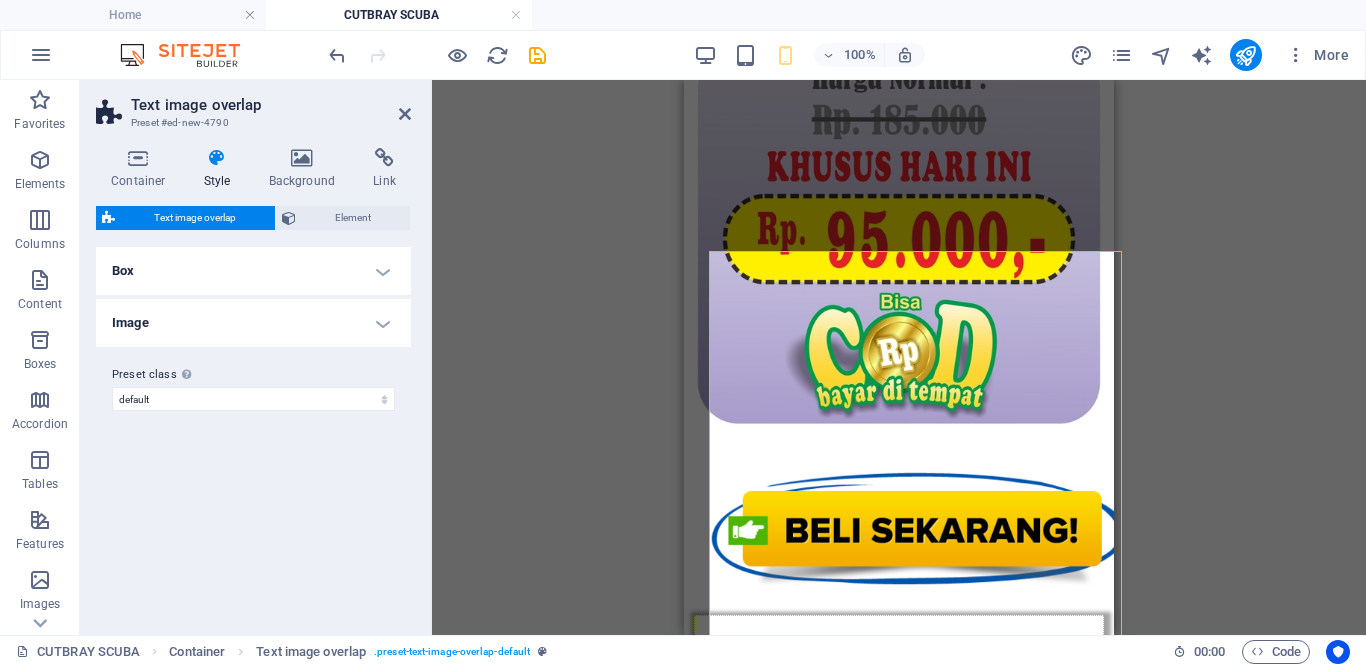 click at bounding box center (138, 158) 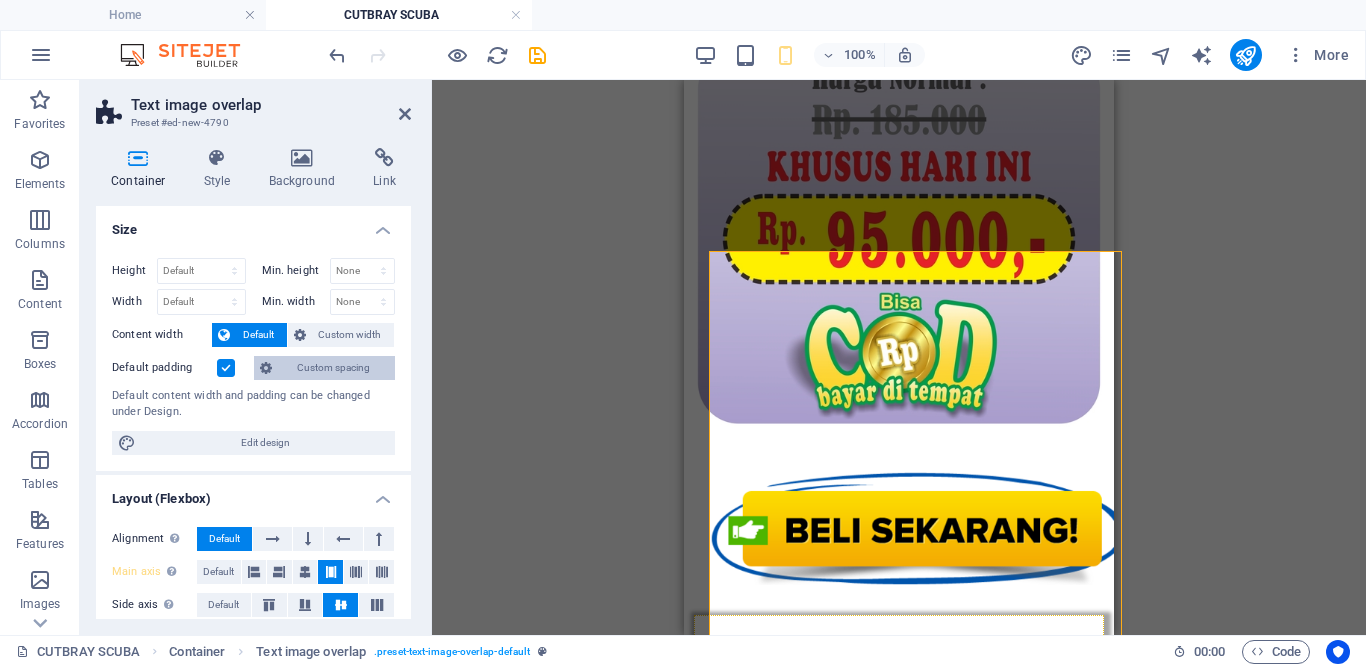 click on "Custom spacing" at bounding box center [333, 368] 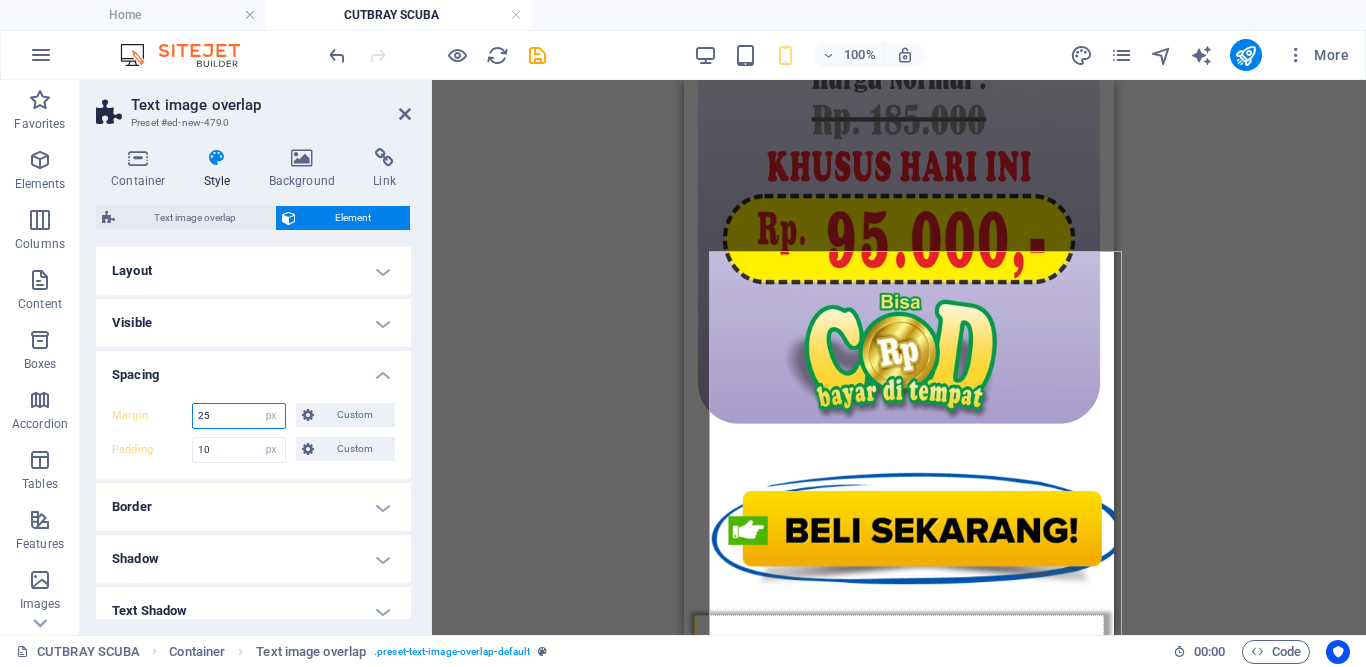 drag, startPoint x: 254, startPoint y: 417, endPoint x: 158, endPoint y: 419, distance: 96.02083 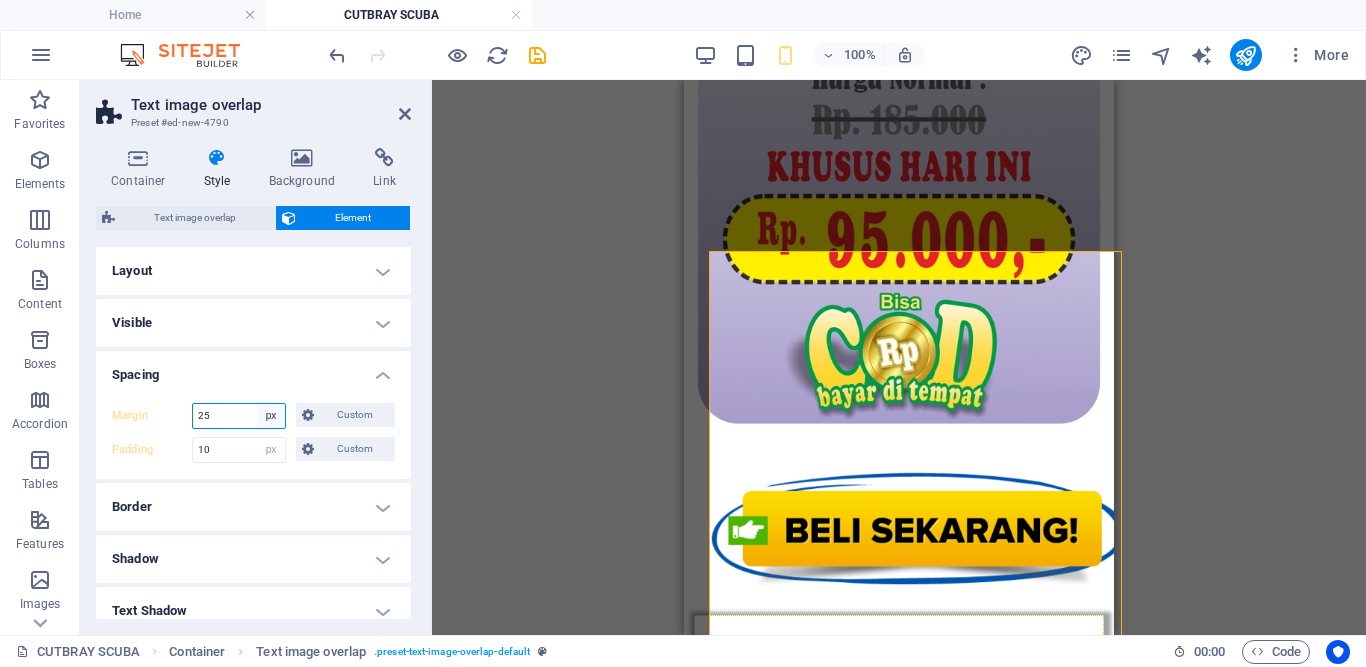 click on "Default auto px % rem vw vh Custom" at bounding box center [271, 416] 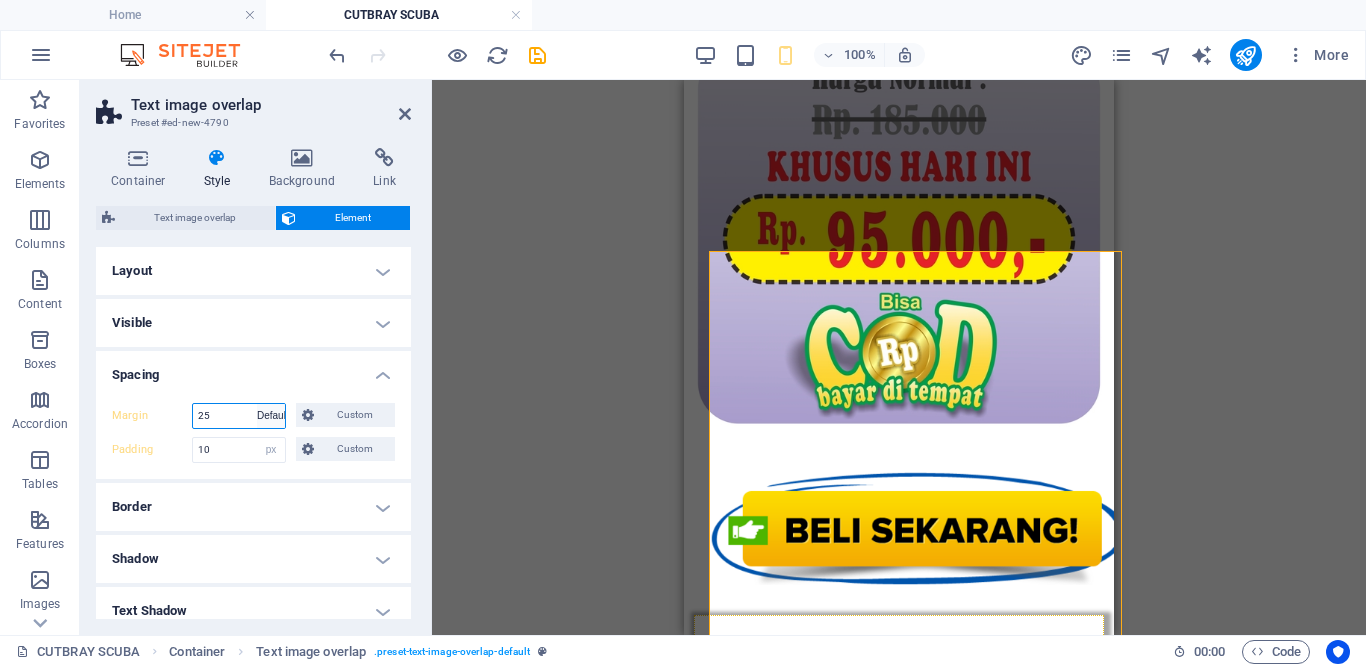 click on "Default auto px % rem vw vh Custom" at bounding box center [271, 416] 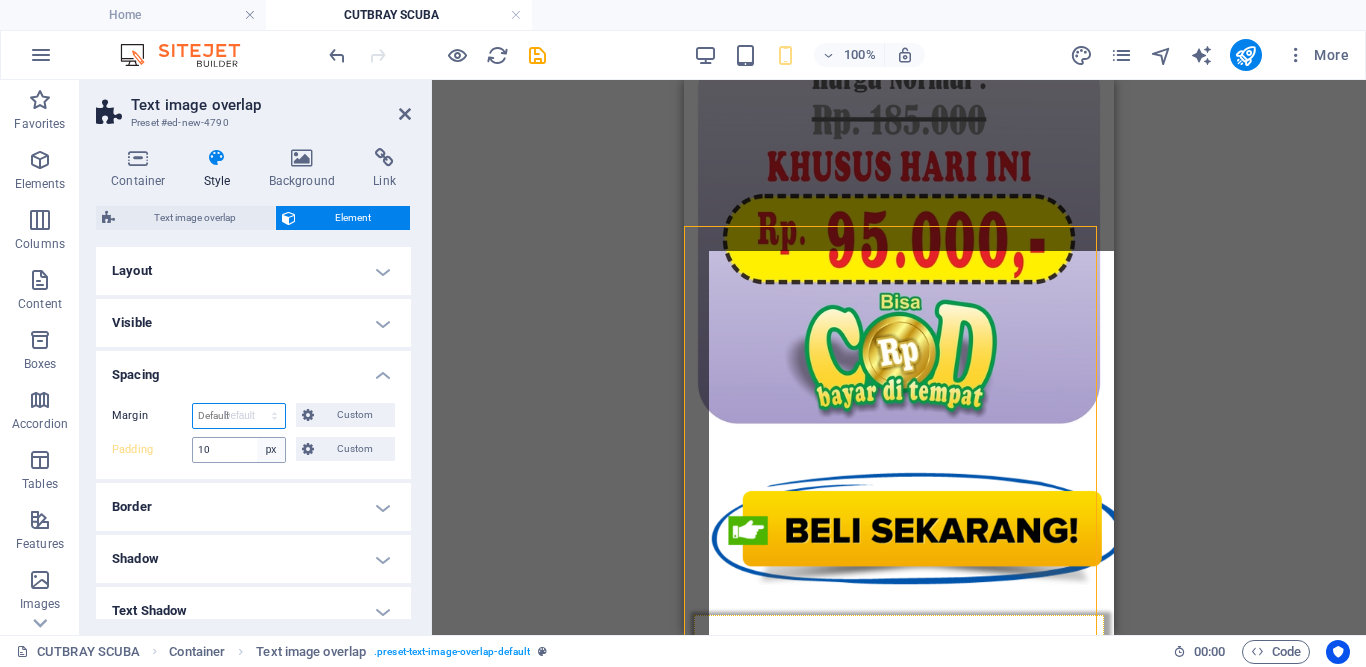select on "DISABLED_OPTION_VALUE" 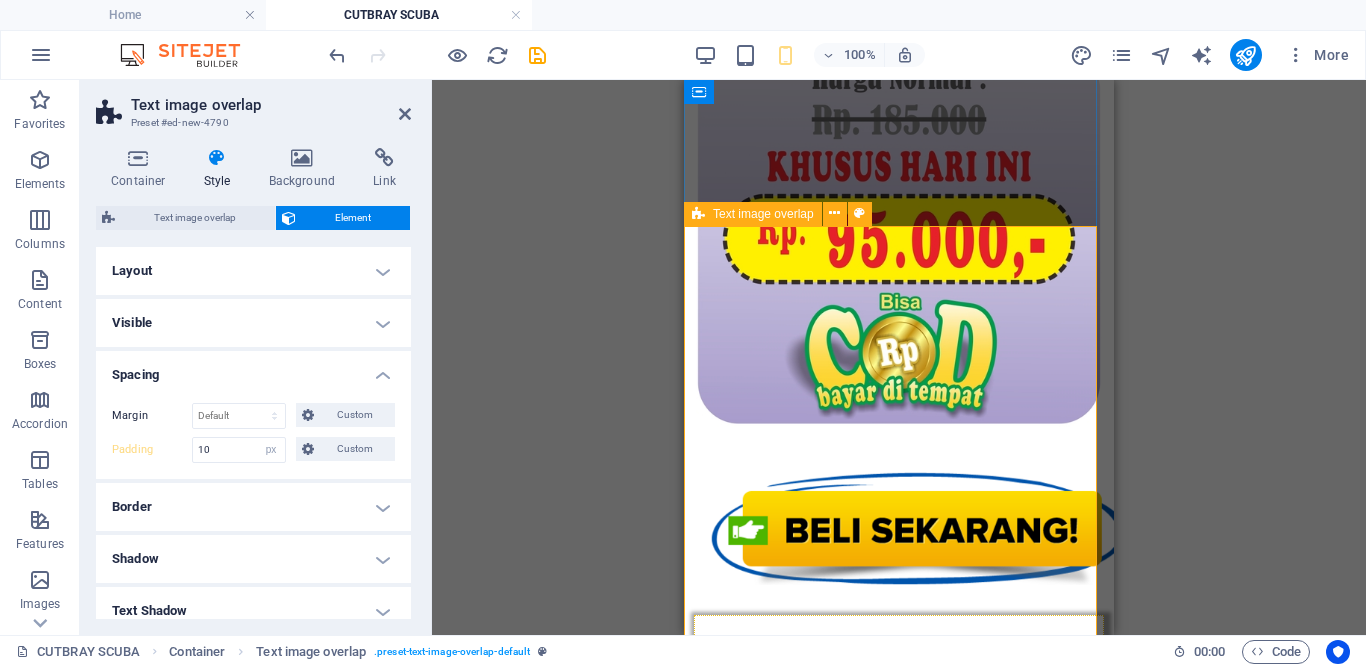 click on "HIGHWAIST PANTS CUTBRAY SCUBA IMPORT PREMIUM Pilihan Warna : Putih Hitam Coffe Maroon Grey Cream" at bounding box center (899, 1680) 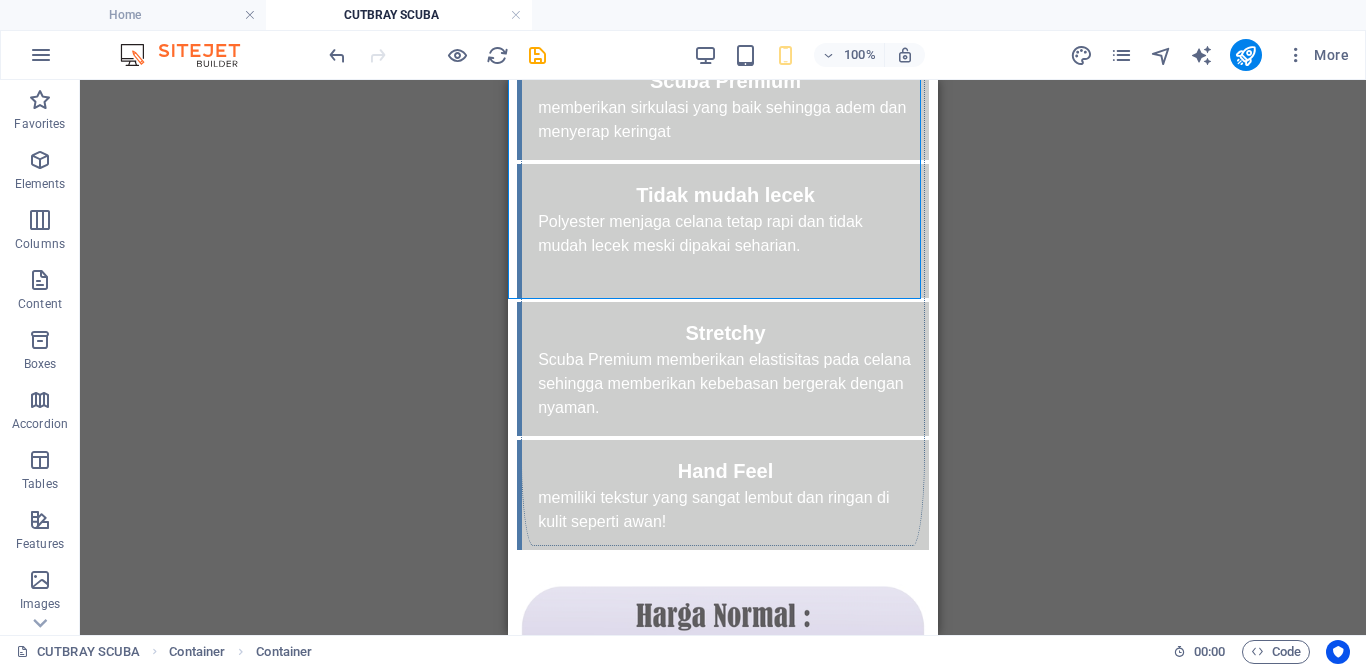 scroll, scrollTop: 3560, scrollLeft: 0, axis: vertical 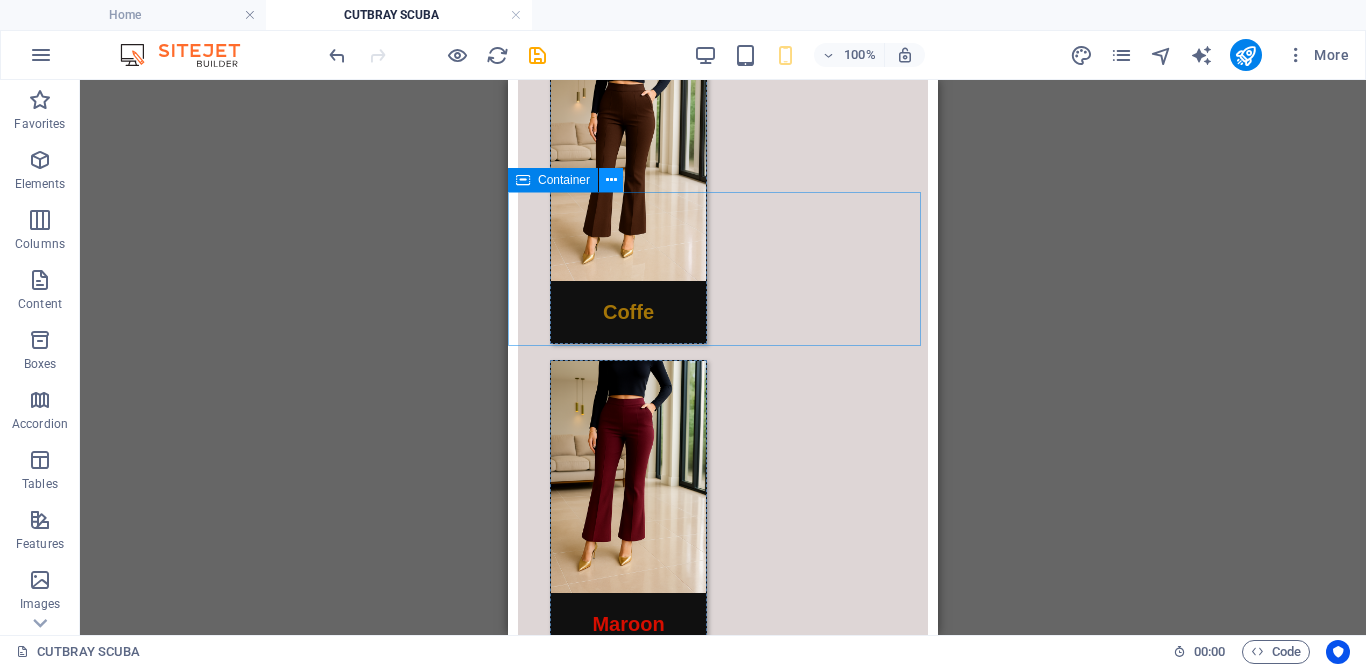 click at bounding box center [611, 180] 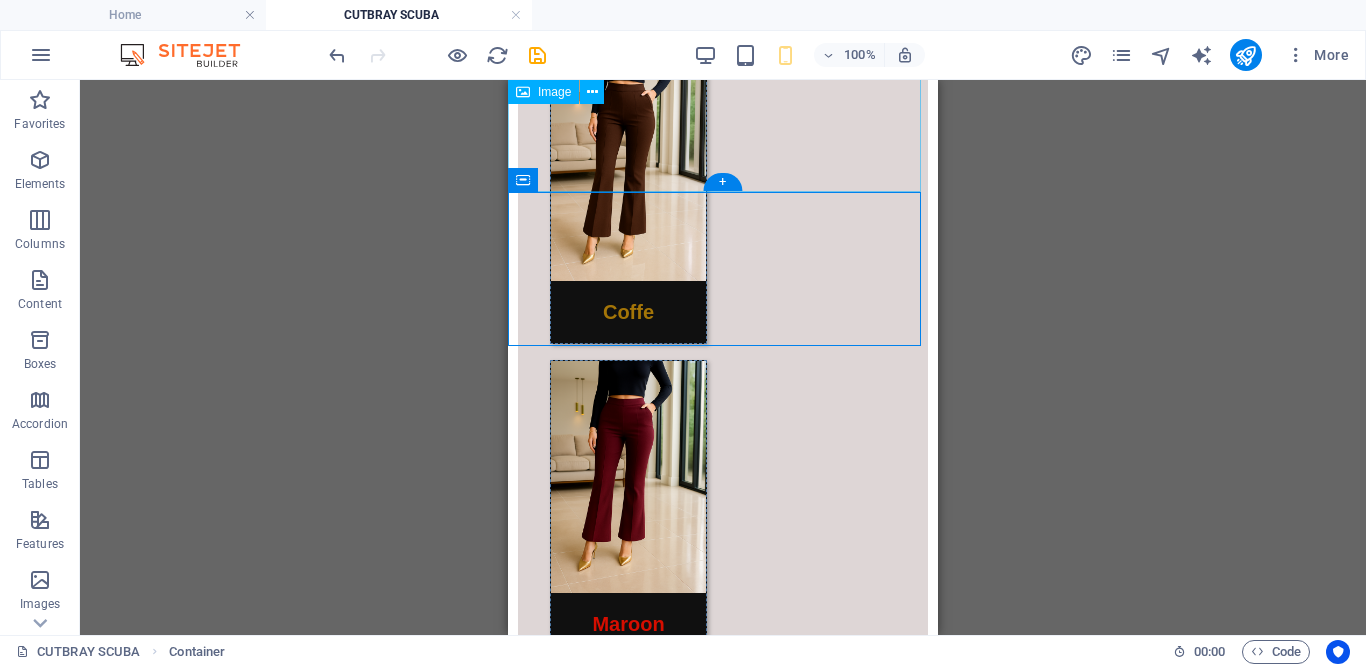 click at bounding box center (723, 11657) 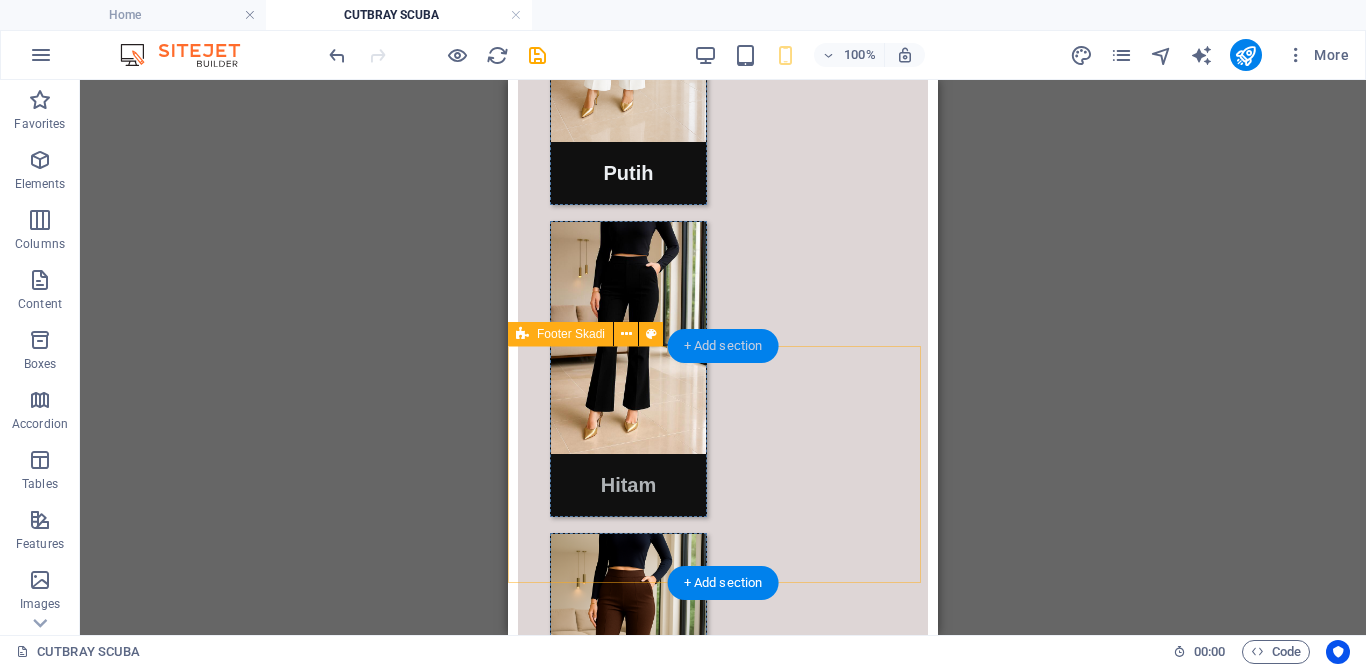 scroll, scrollTop: 4791, scrollLeft: 0, axis: vertical 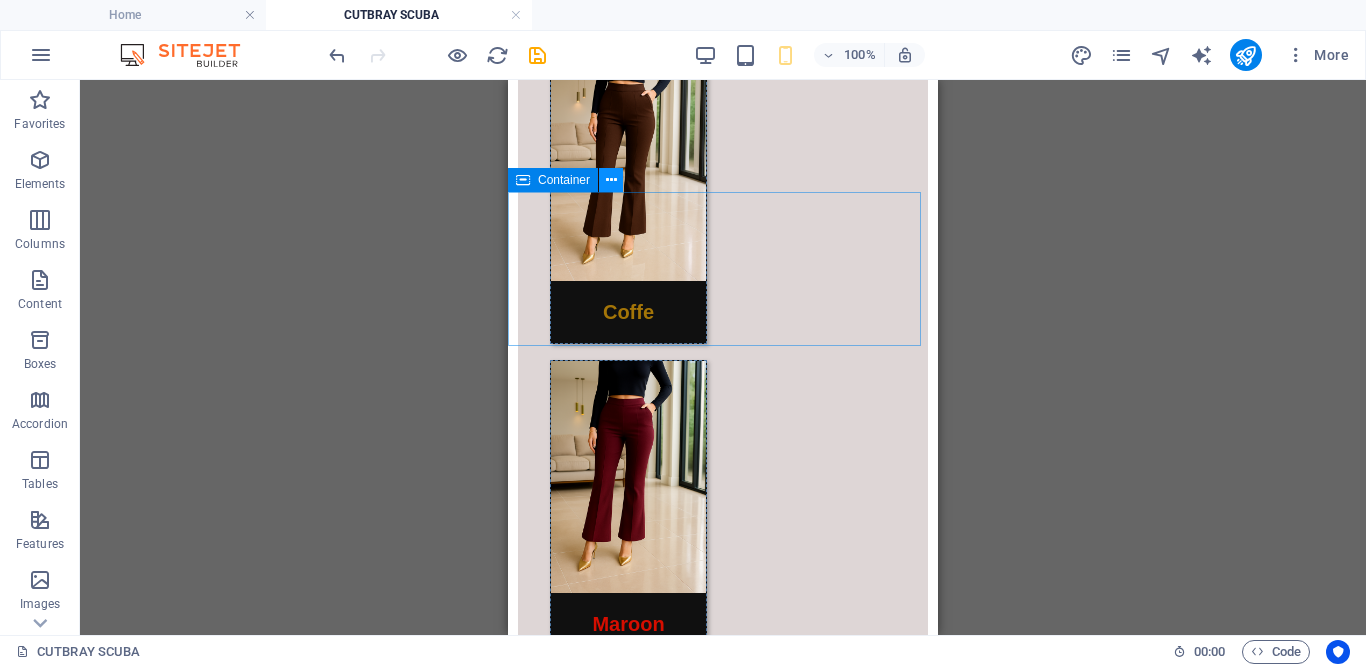 click at bounding box center (611, 180) 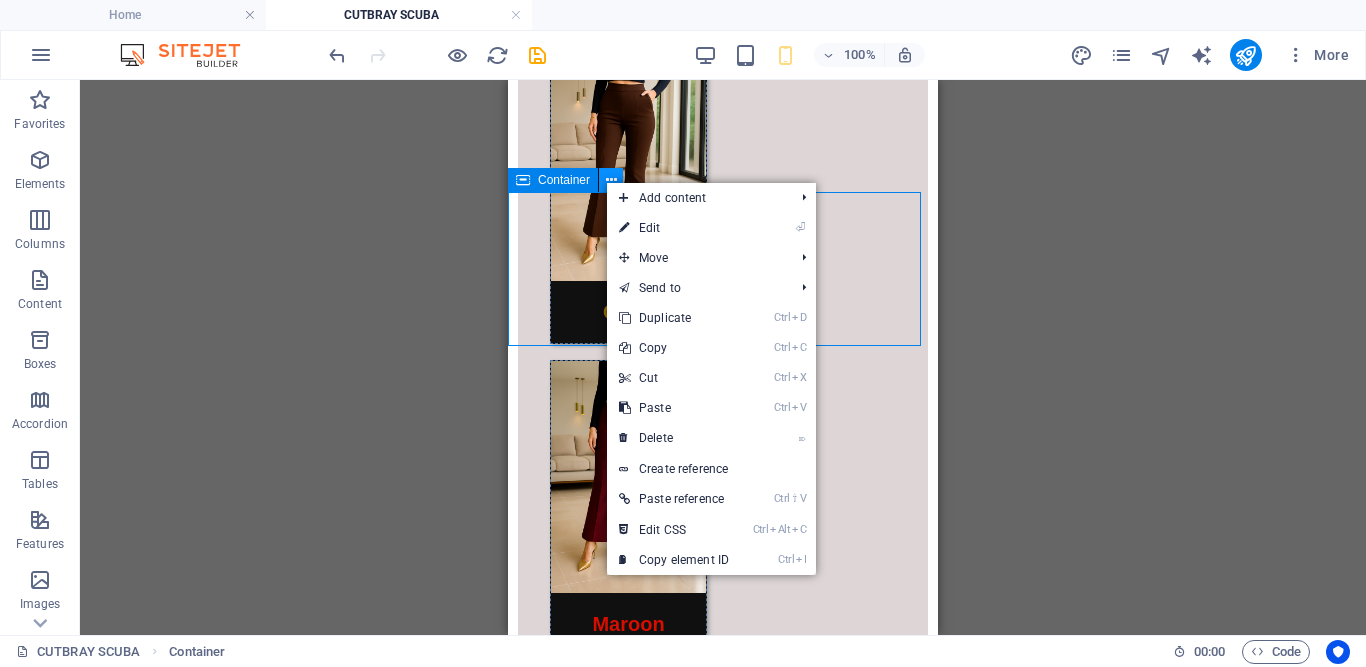 click at bounding box center (611, 180) 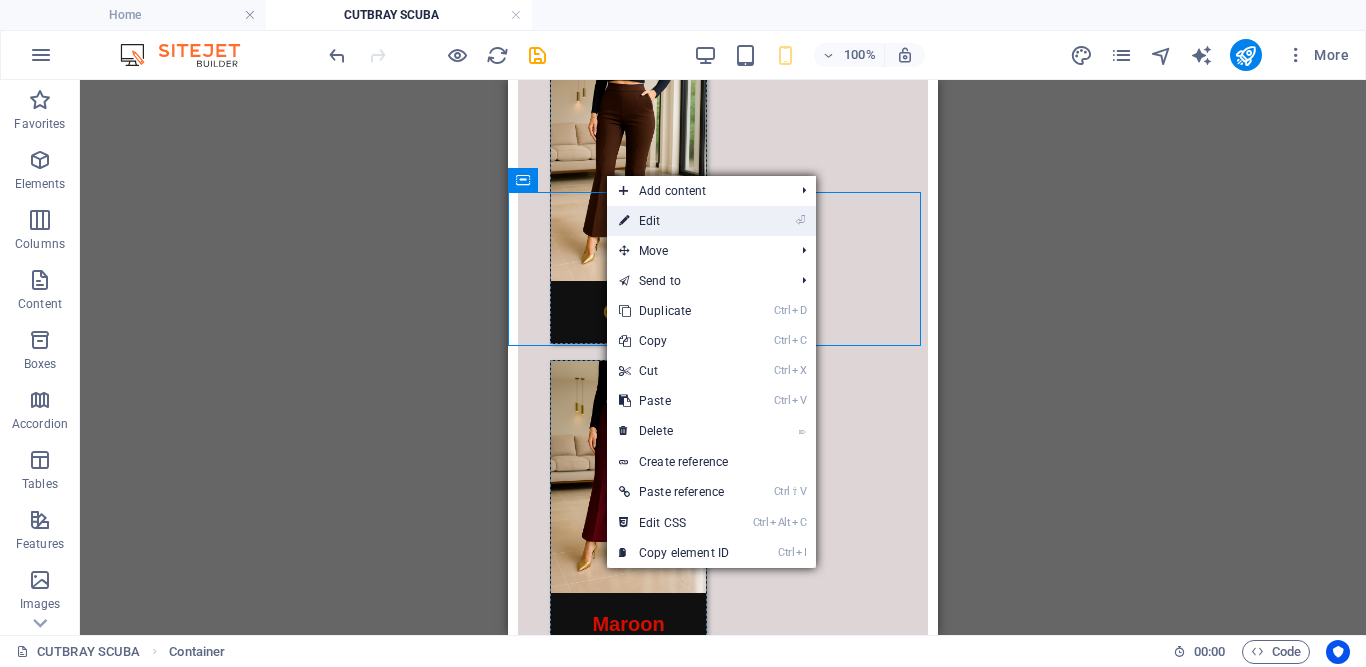 drag, startPoint x: 678, startPoint y: 229, endPoint x: 120, endPoint y: 146, distance: 564.13916 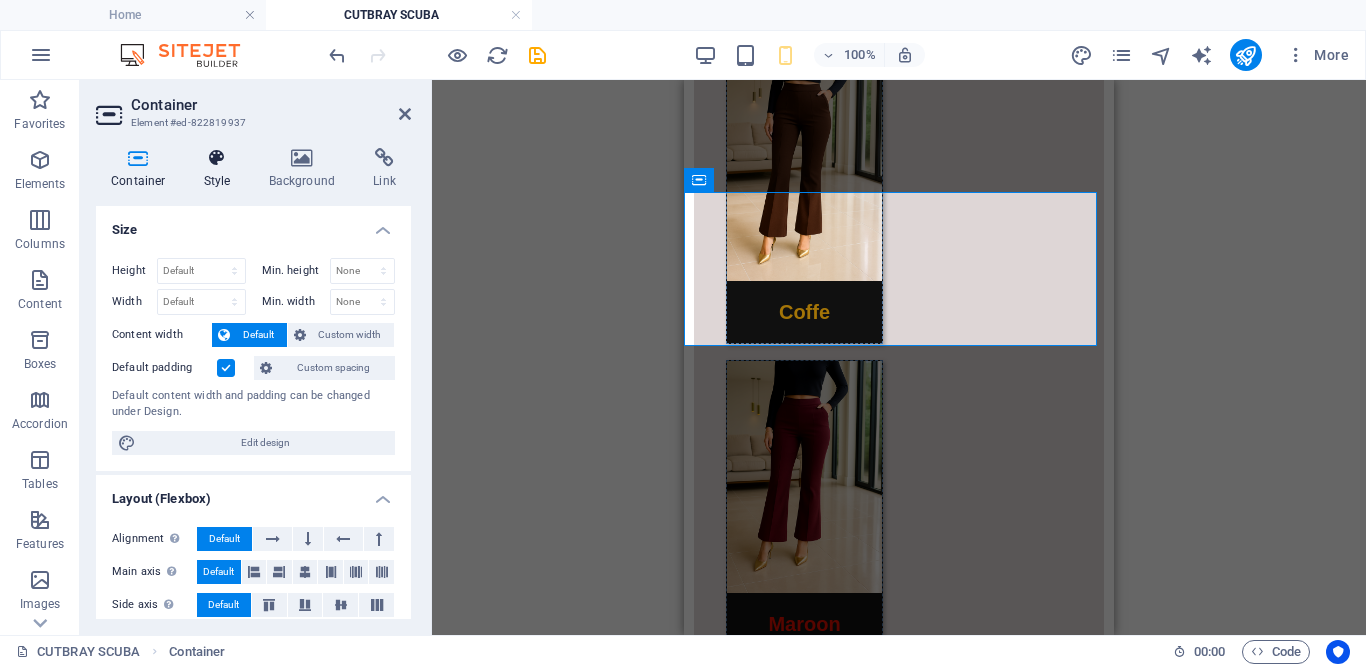 click on "Style" at bounding box center [221, 169] 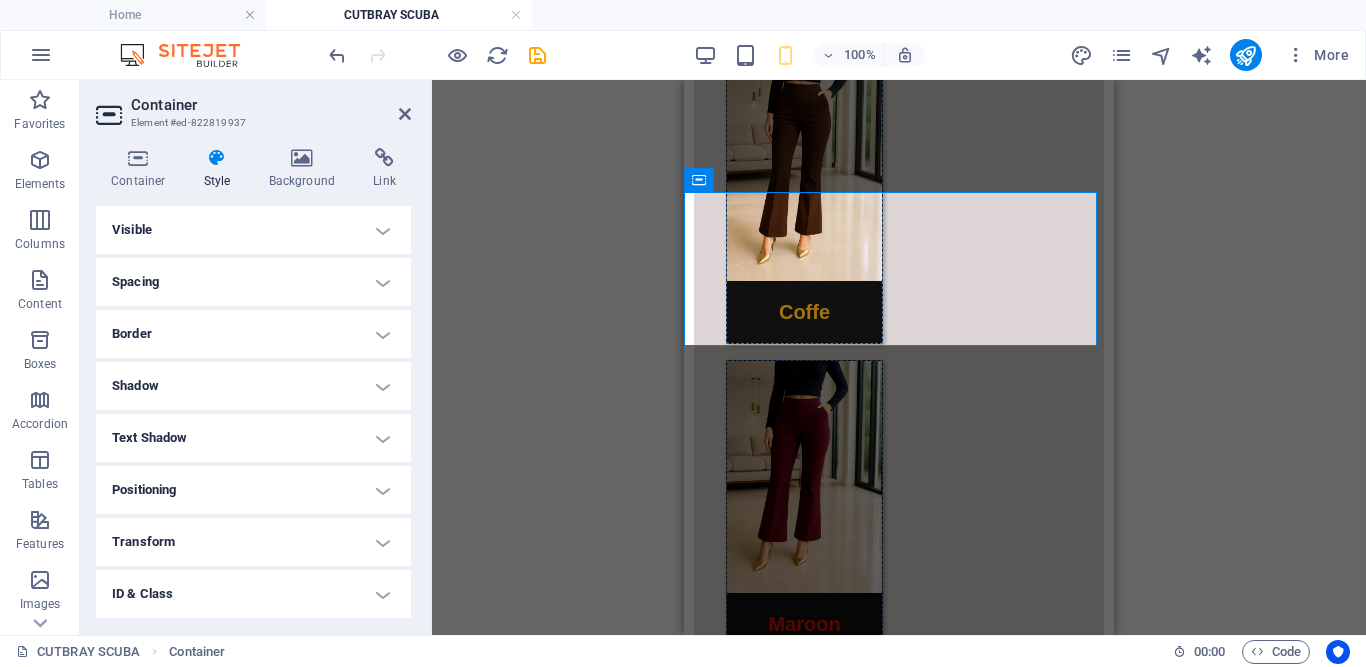 click on "Visible" at bounding box center (253, 230) 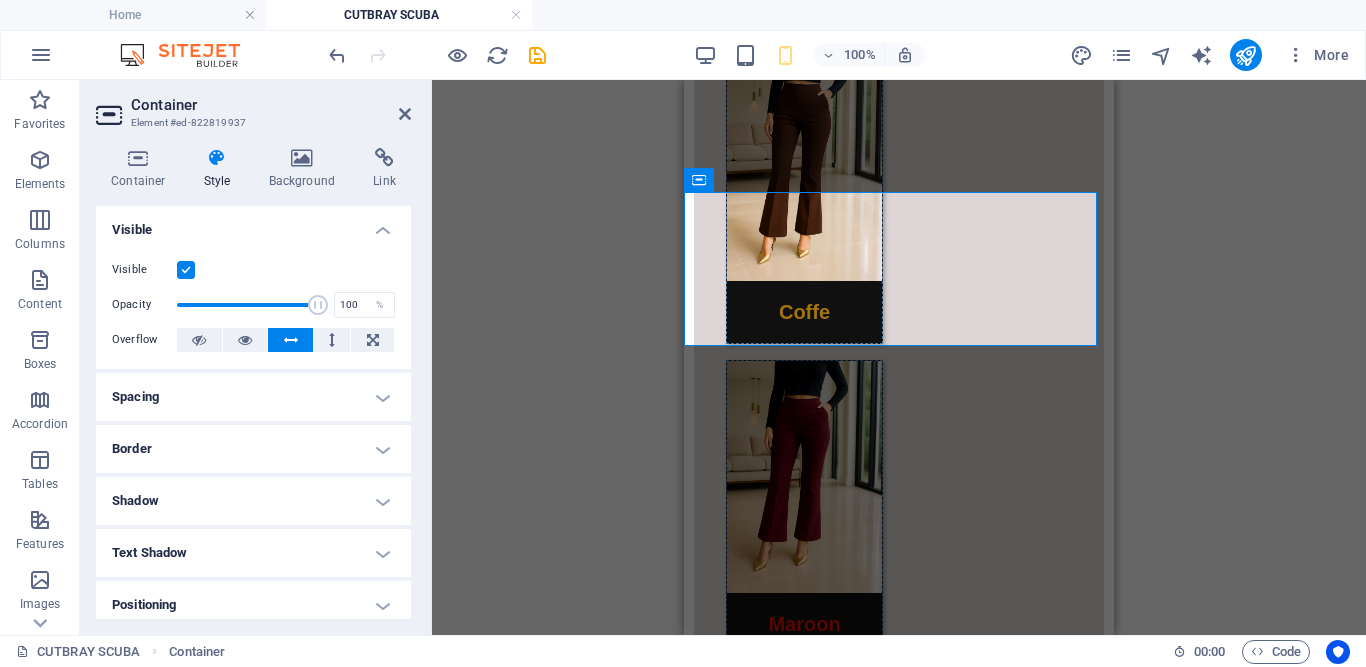 click at bounding box center [186, 270] 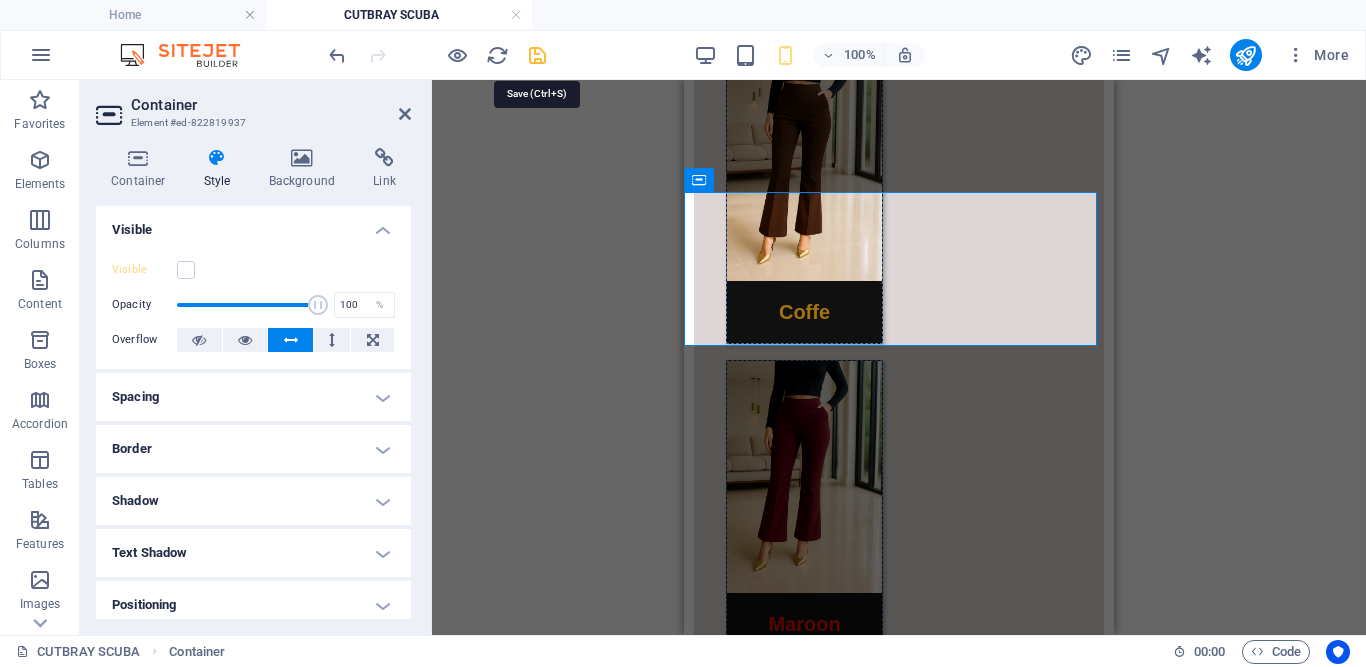 click at bounding box center [537, 55] 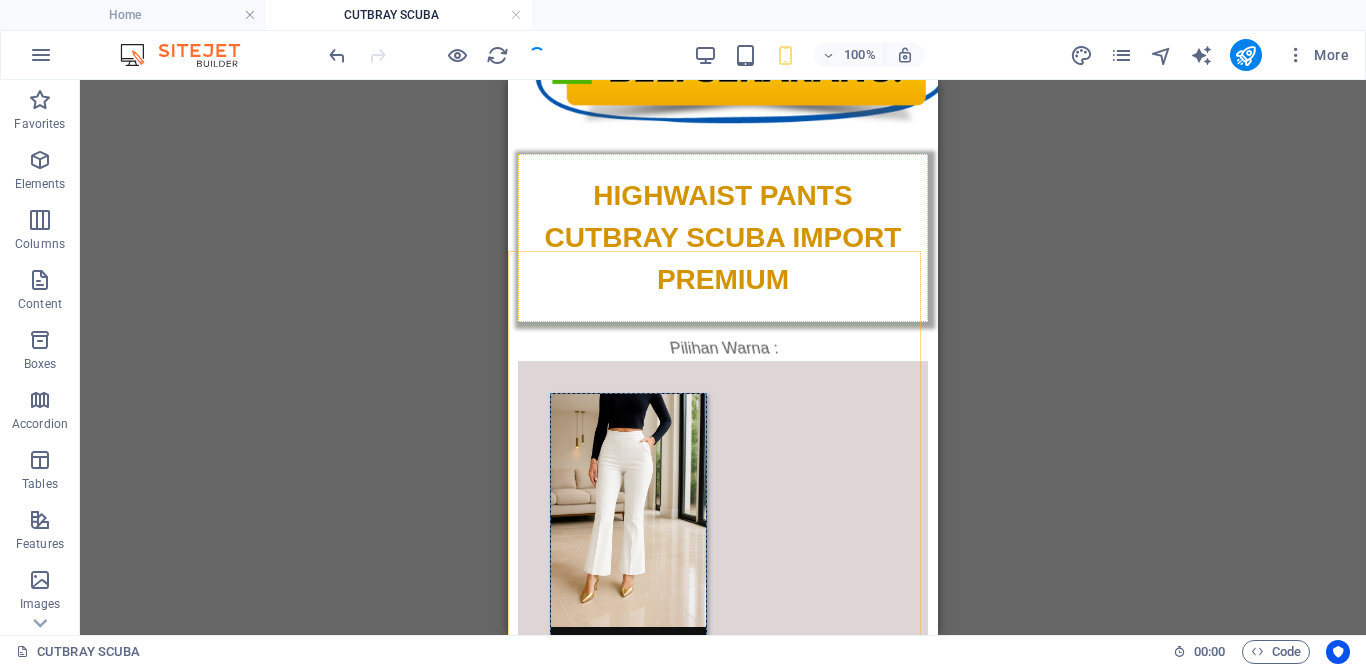 scroll, scrollTop: 3334, scrollLeft: 0, axis: vertical 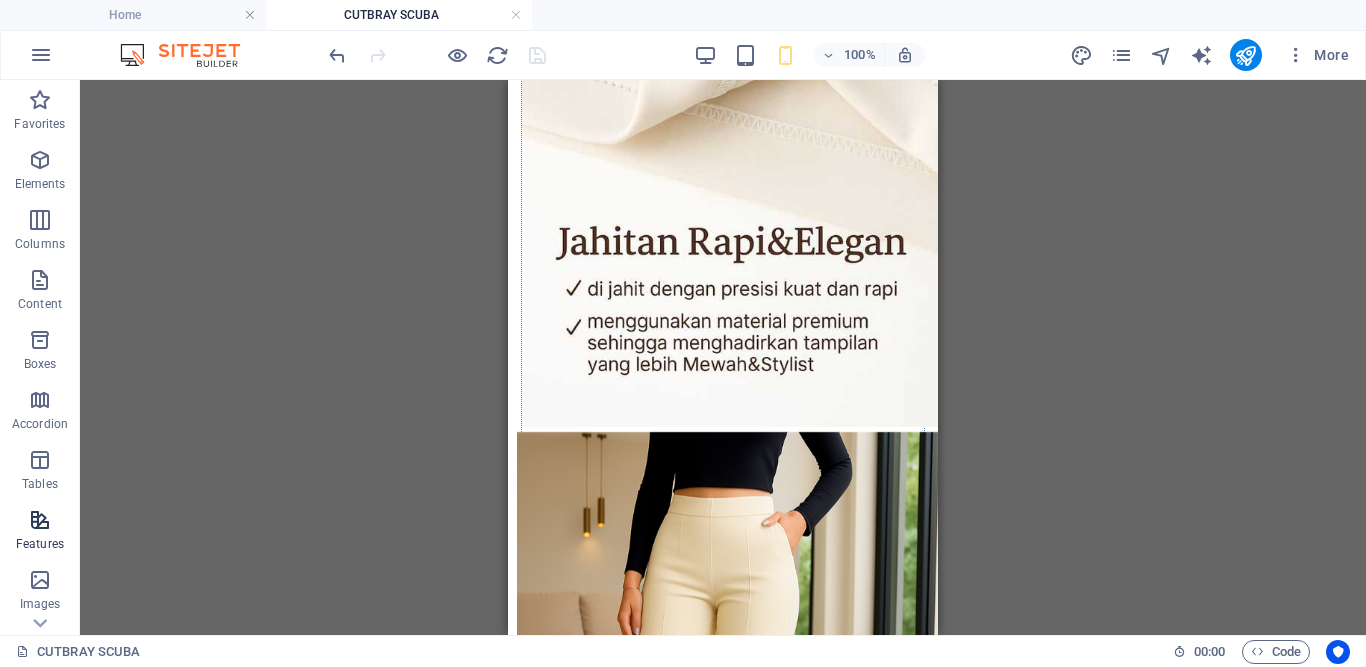 click at bounding box center [40, 520] 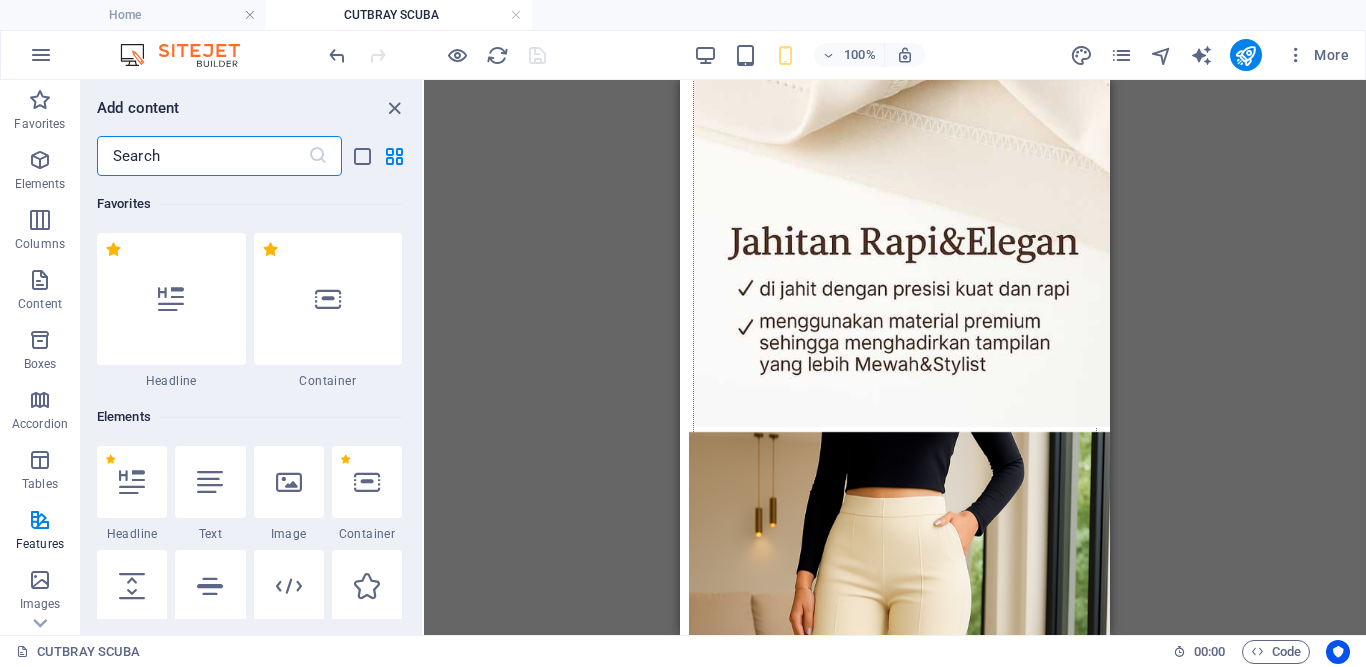 scroll, scrollTop: 7795, scrollLeft: 0, axis: vertical 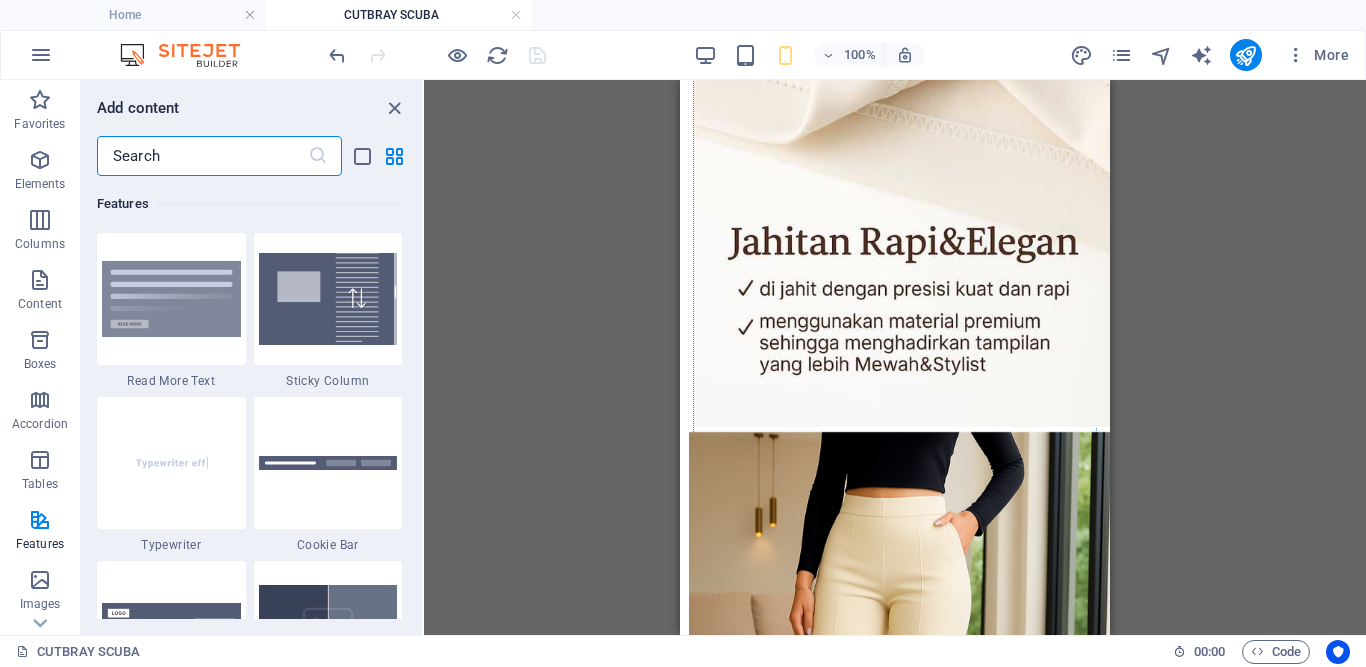 click at bounding box center [202, 156] 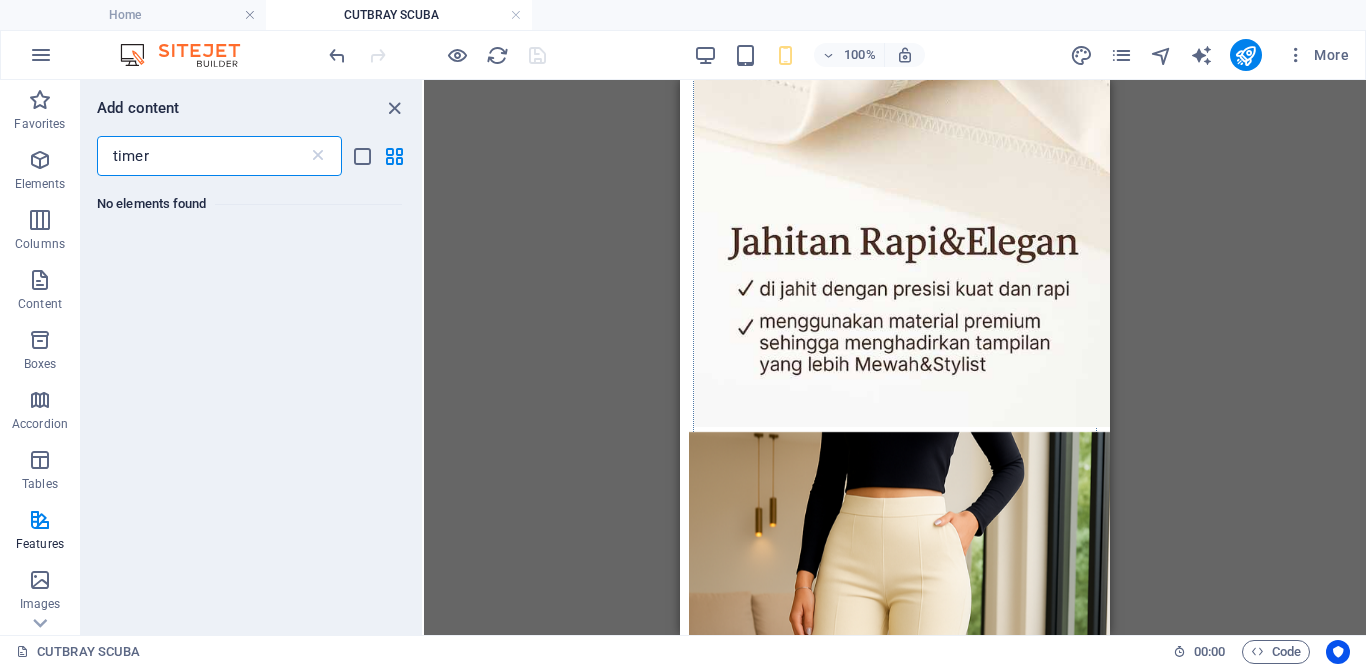 scroll, scrollTop: 0, scrollLeft: 0, axis: both 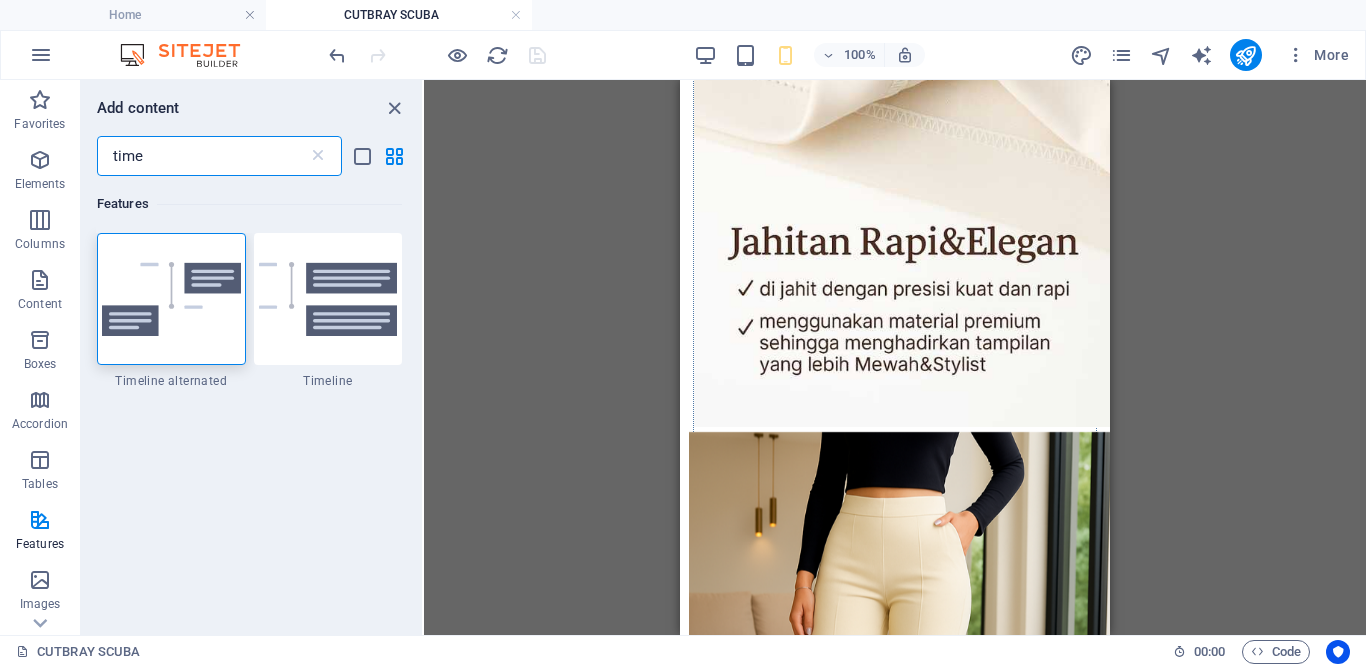 drag, startPoint x: 180, startPoint y: 163, endPoint x: 110, endPoint y: 163, distance: 70 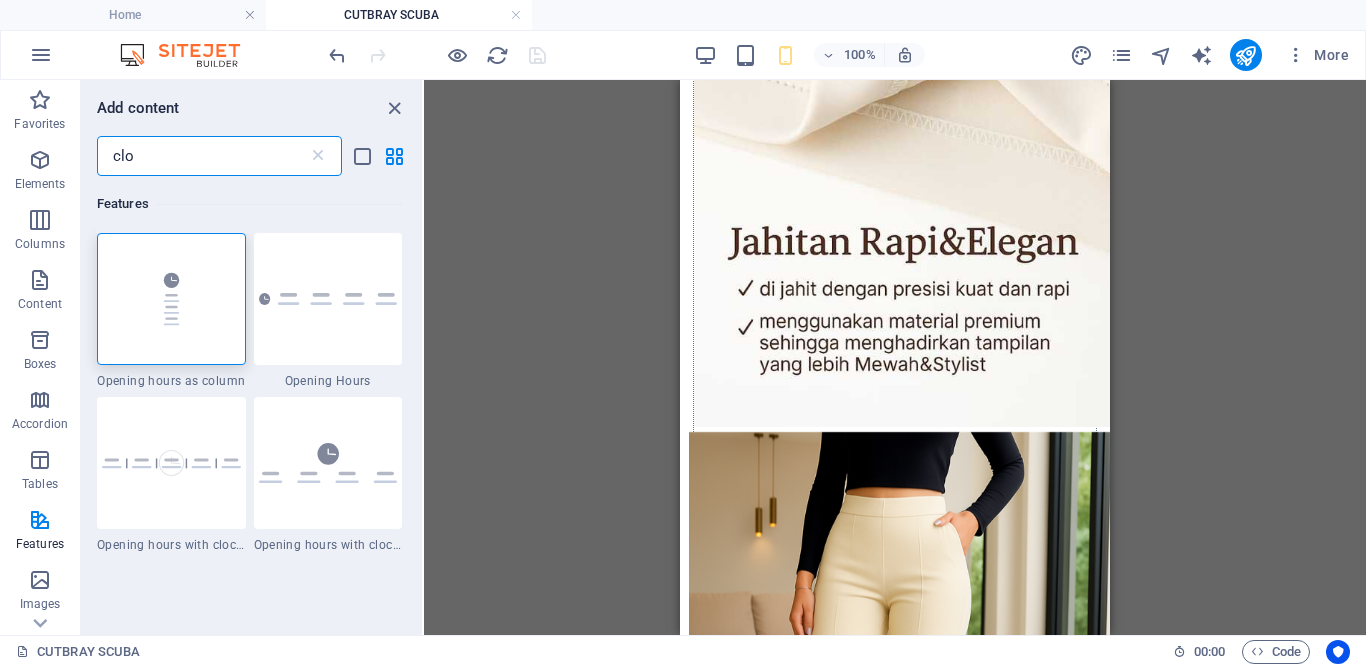 drag, startPoint x: 159, startPoint y: 157, endPoint x: 106, endPoint y: 161, distance: 53.15073 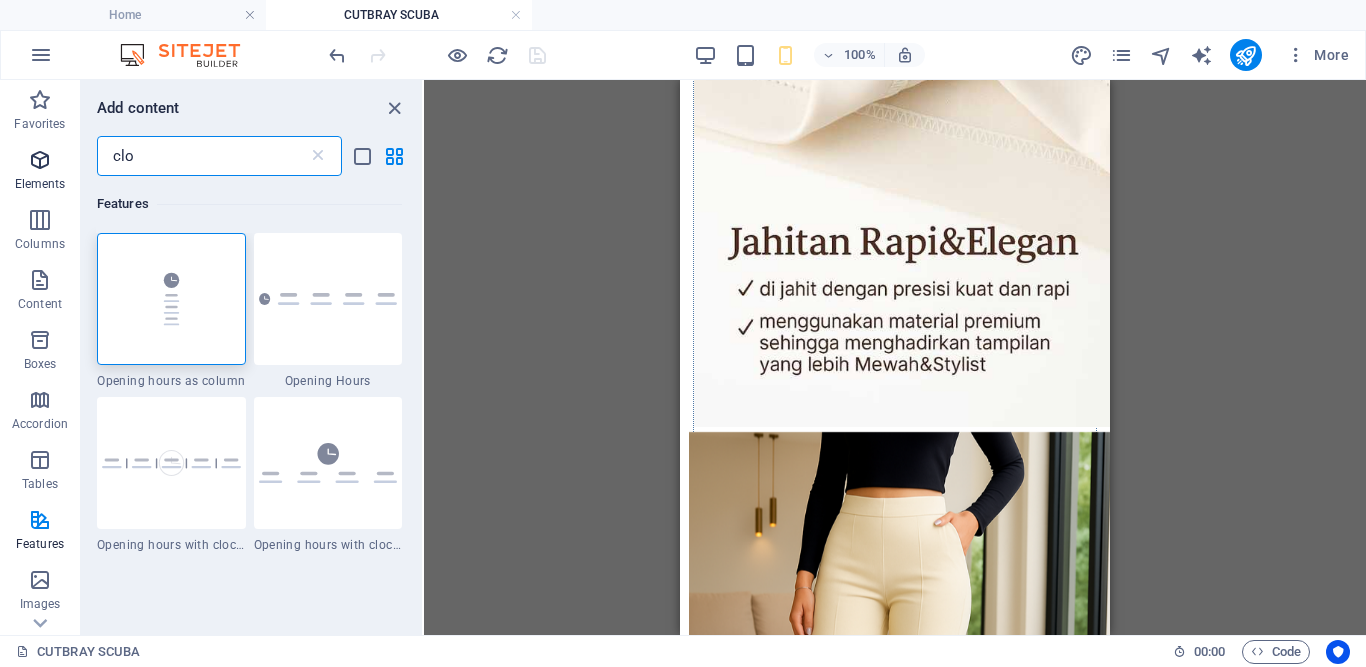 type on "clo" 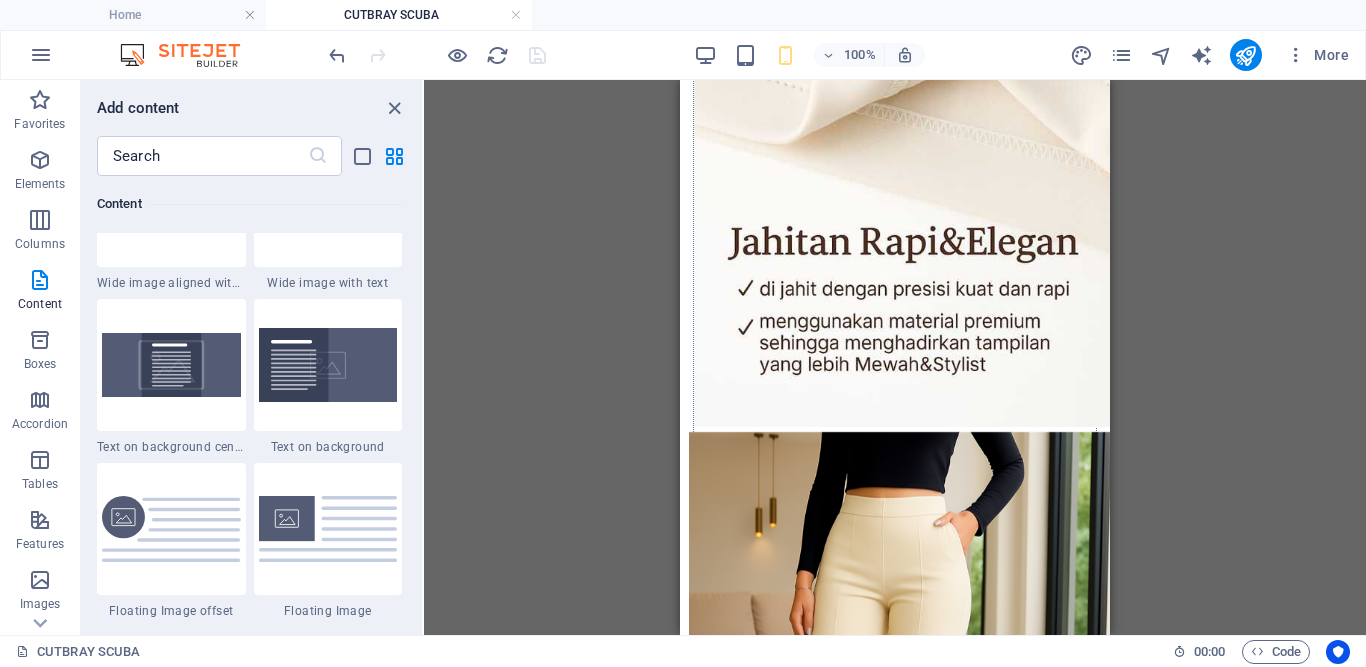 scroll, scrollTop: 4477, scrollLeft: 0, axis: vertical 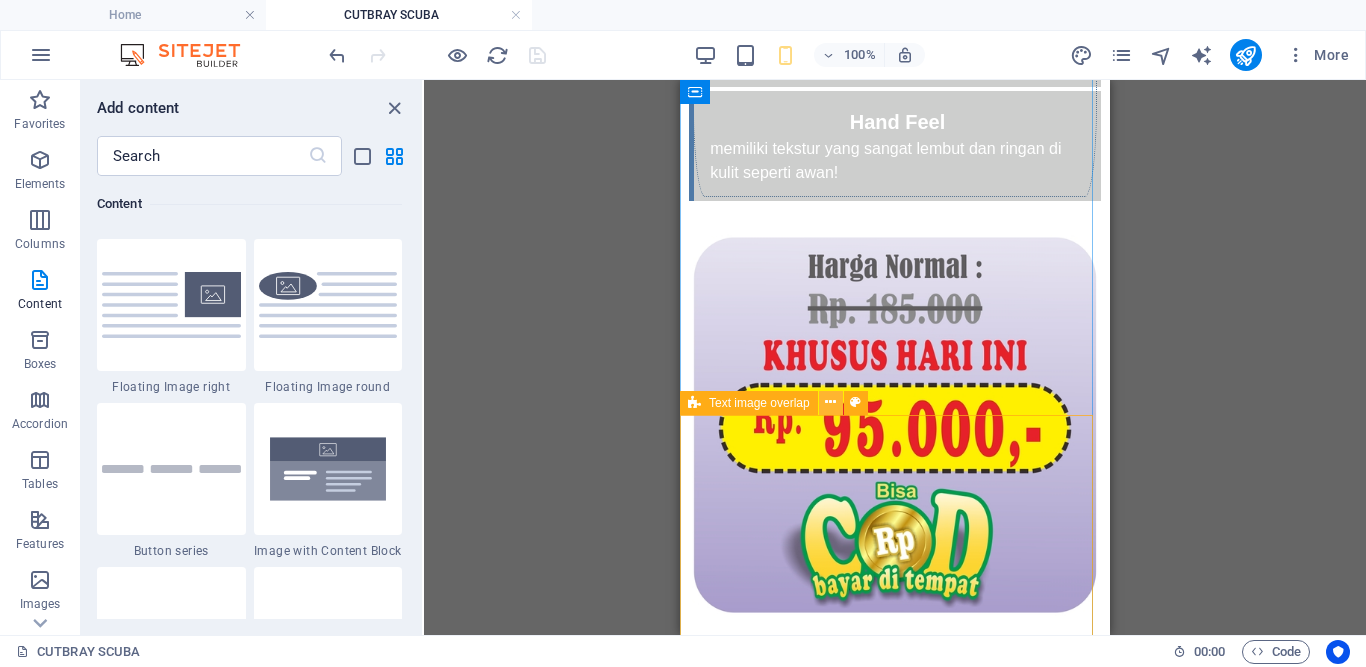 drag, startPoint x: 826, startPoint y: 403, endPoint x: 57, endPoint y: 336, distance: 771.9132 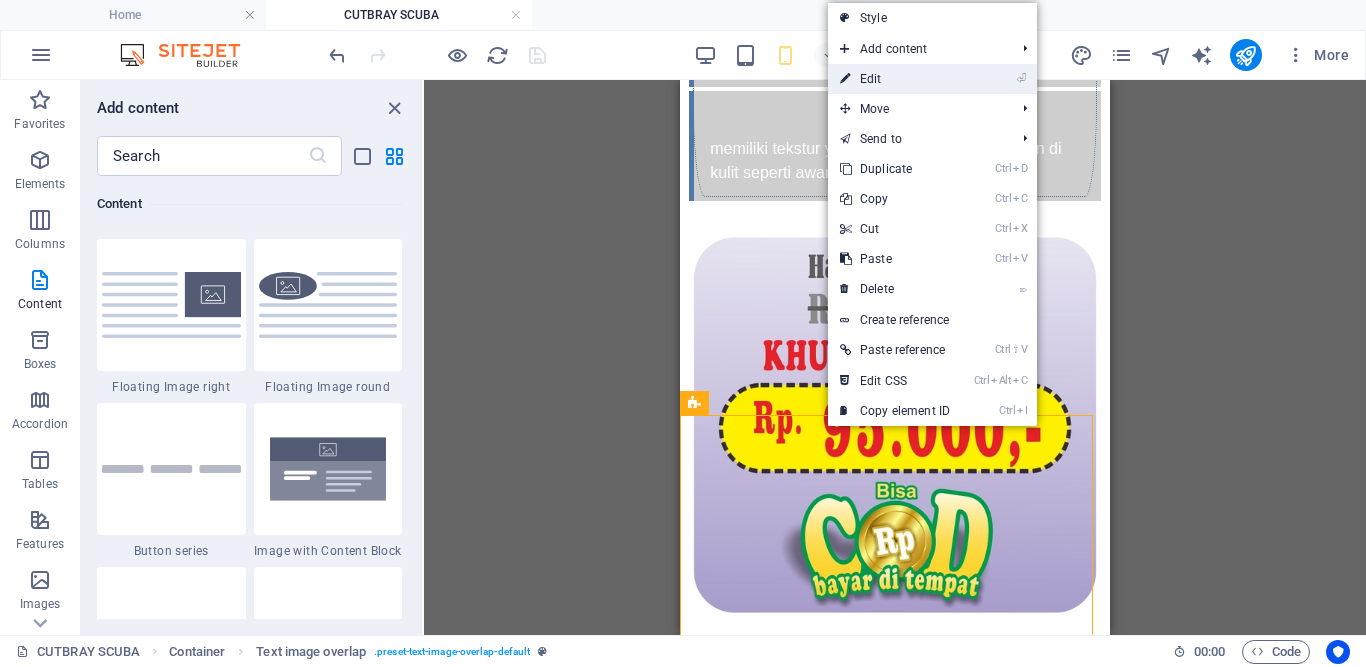 click on "⏎  Edit" at bounding box center (895, 79) 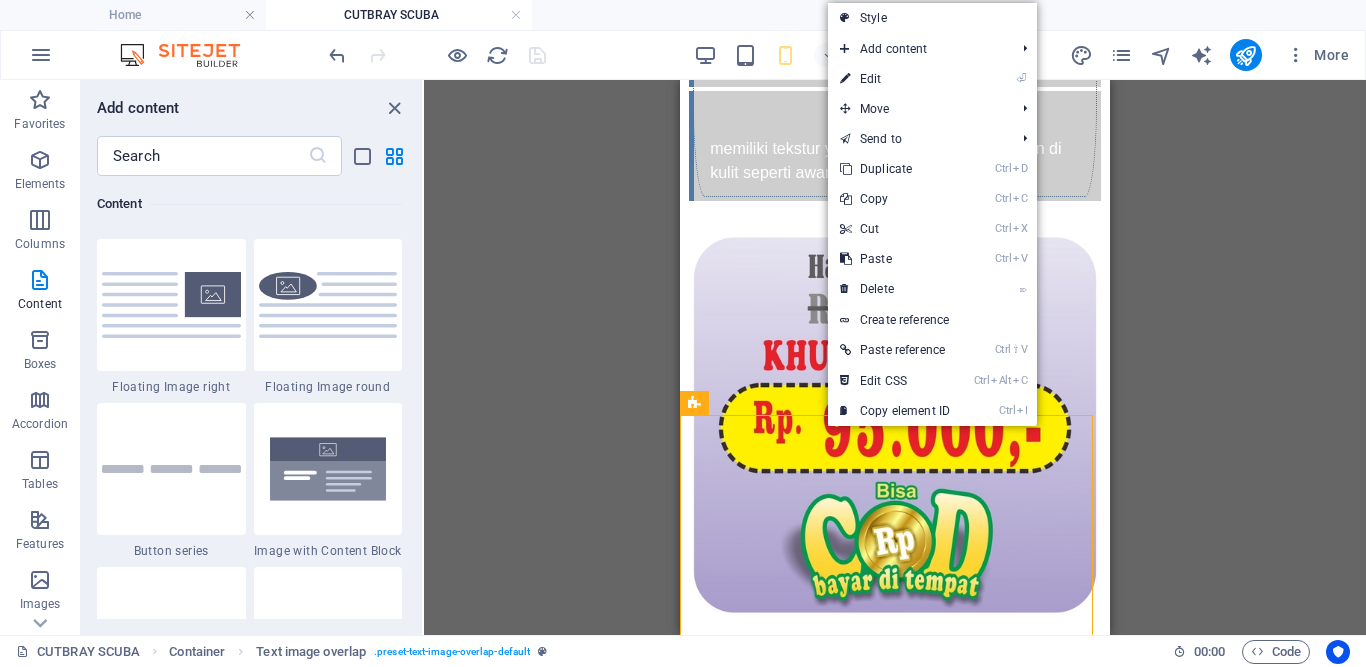 select on "px" 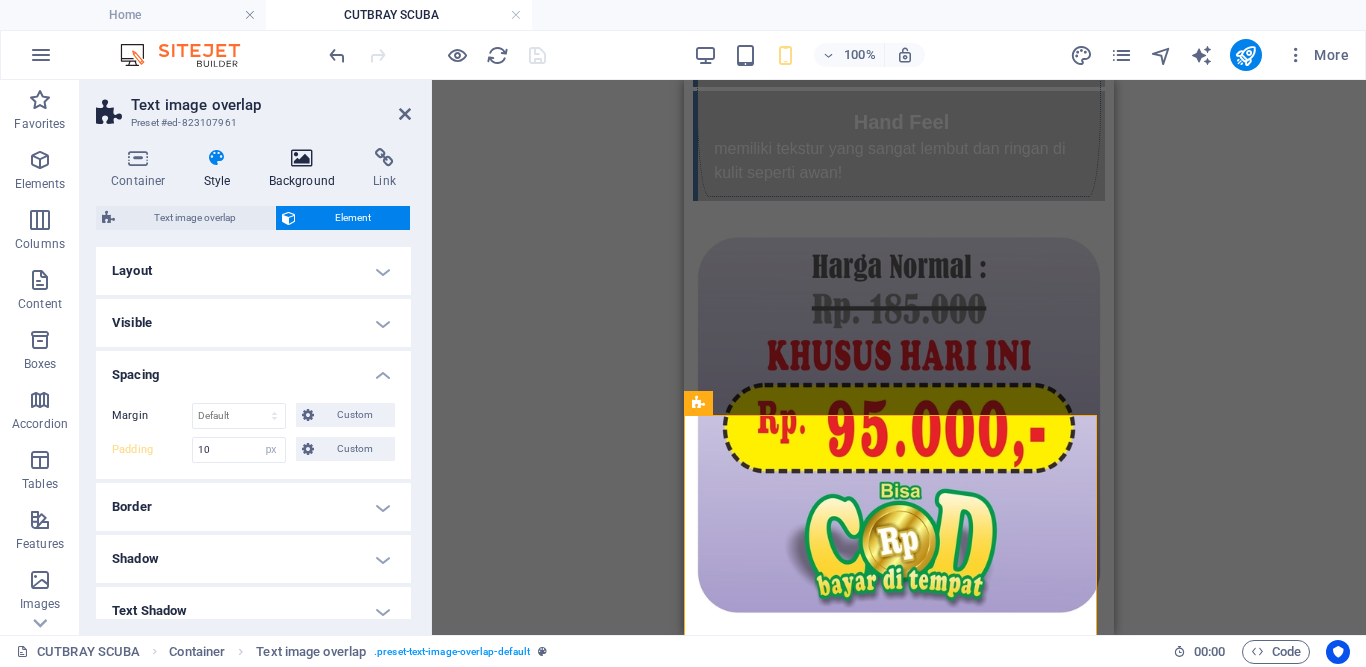 click on "Background" at bounding box center (306, 169) 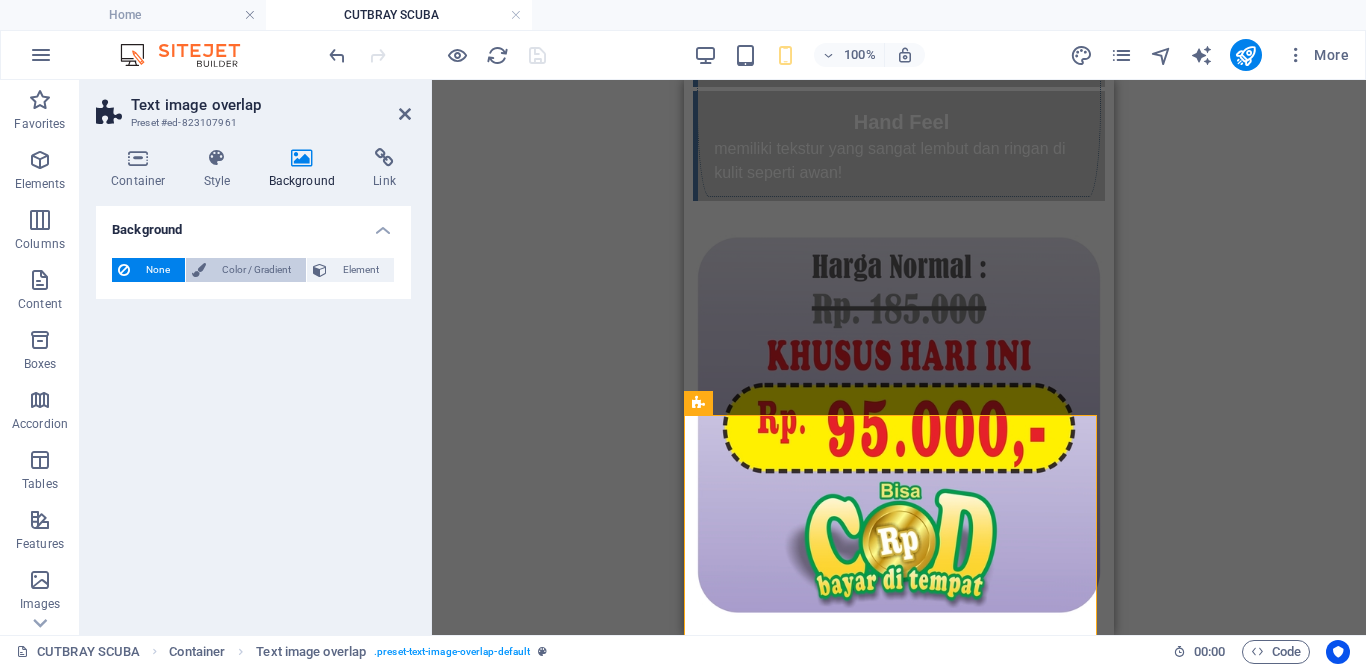 click on "Color / Gradient" at bounding box center [256, 270] 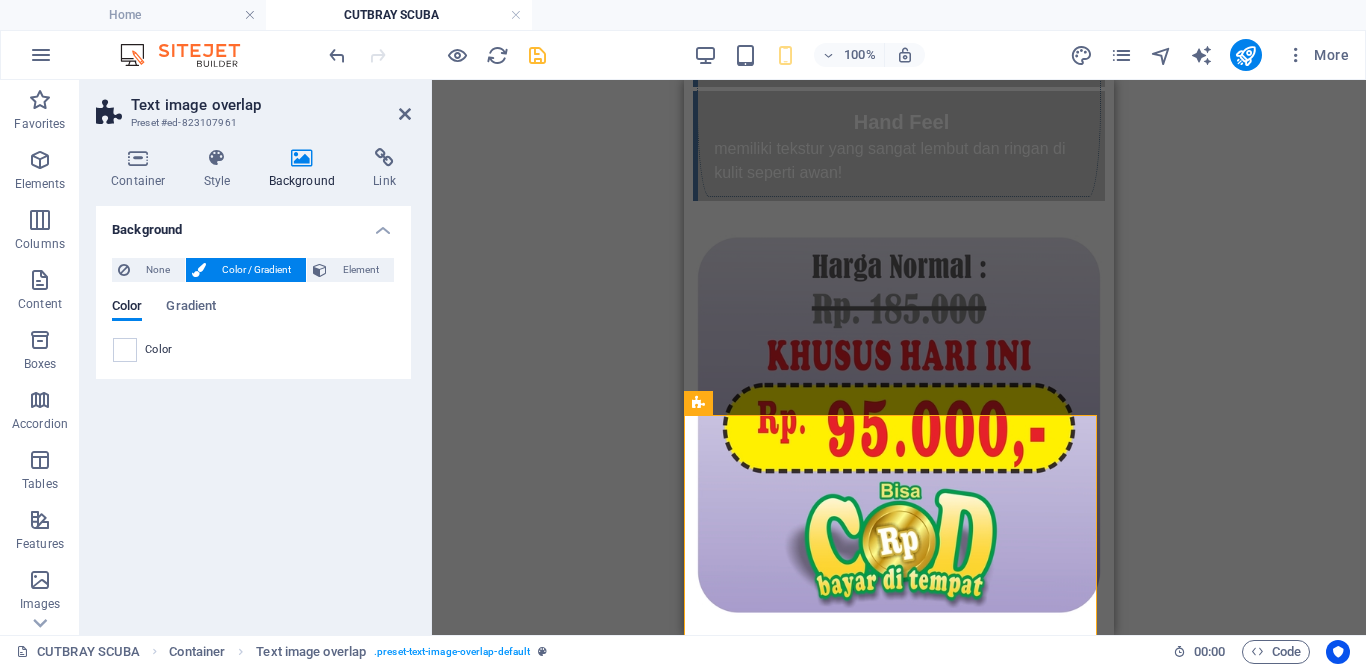 click at bounding box center (125, 350) 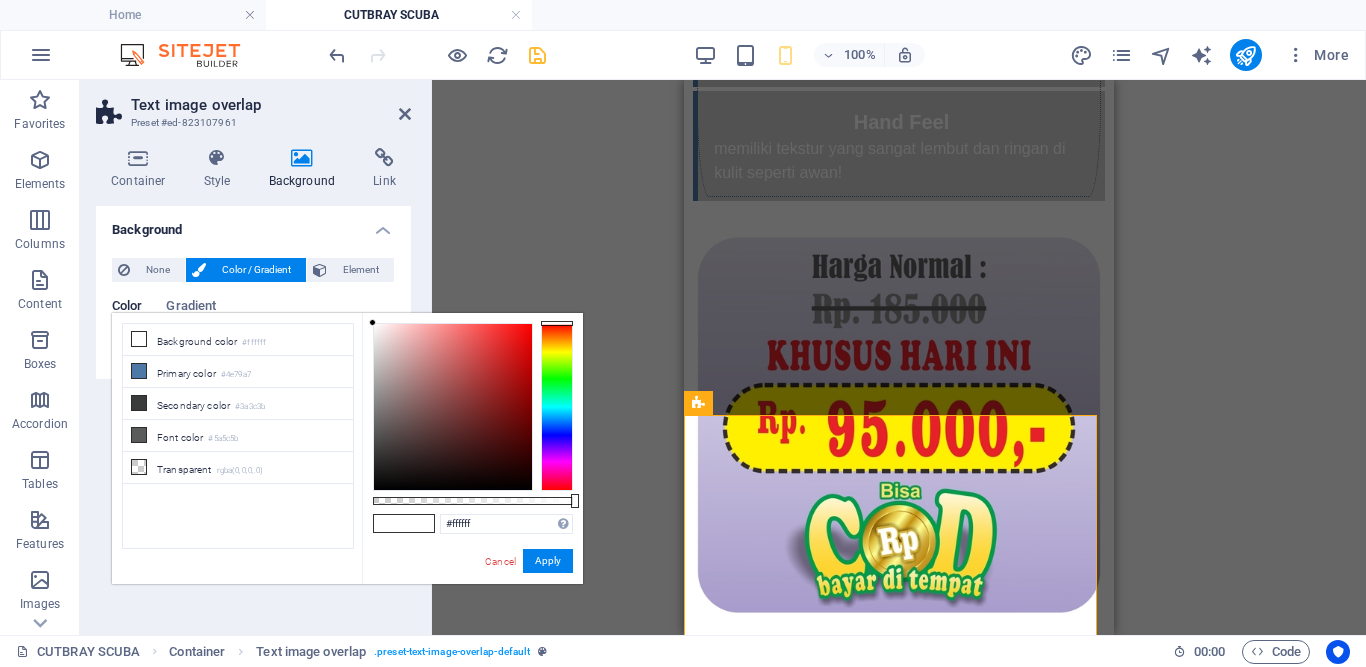 click at bounding box center (453, 407) 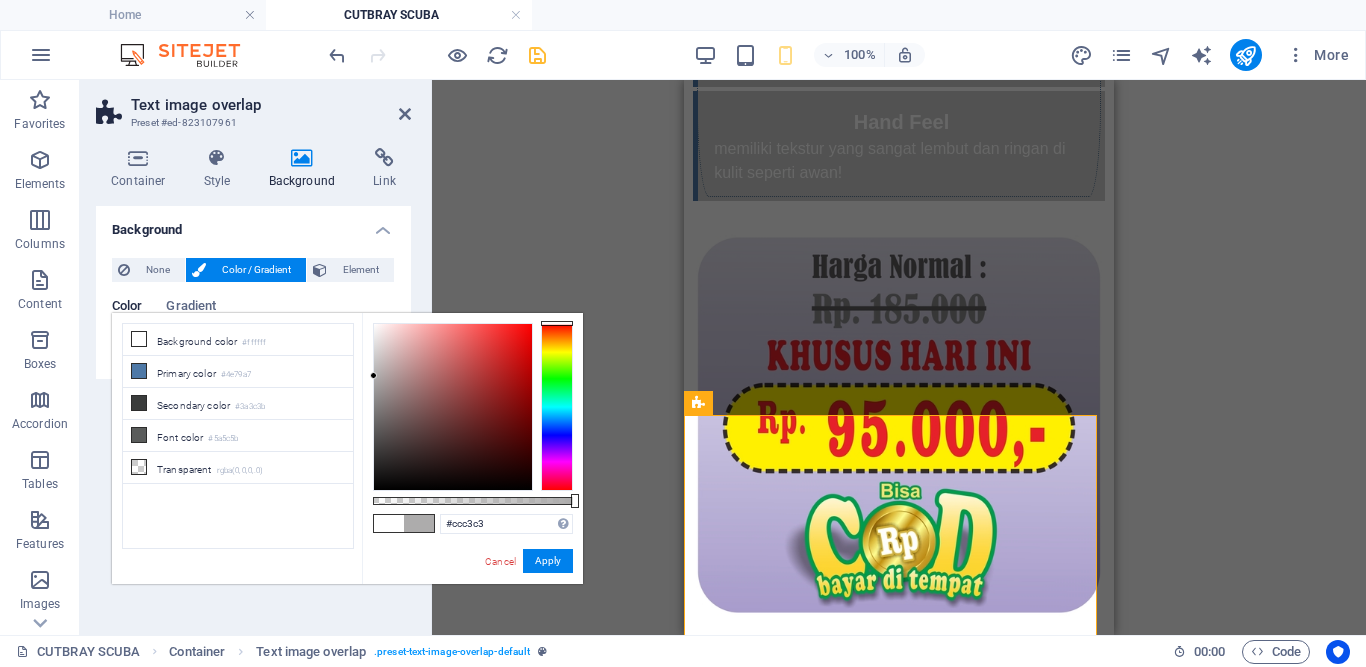 drag, startPoint x: 380, startPoint y: 356, endPoint x: 374, endPoint y: 332, distance: 24.738634 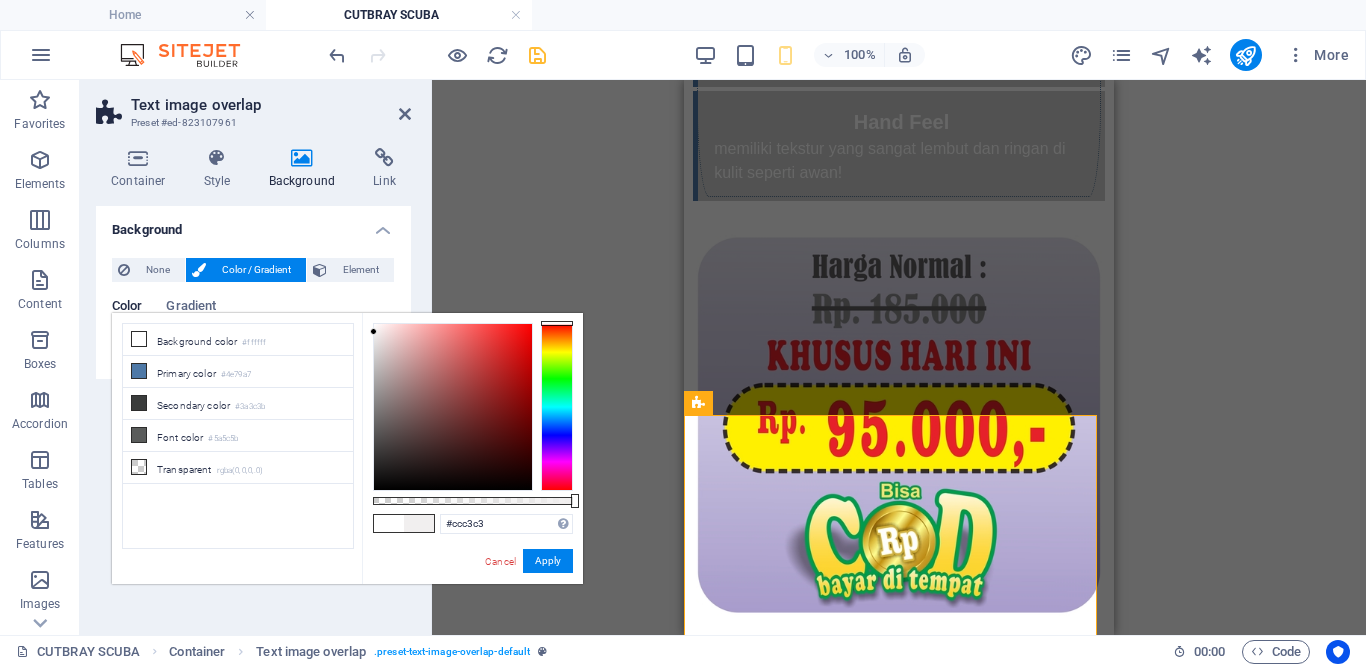 type on "#f1efef" 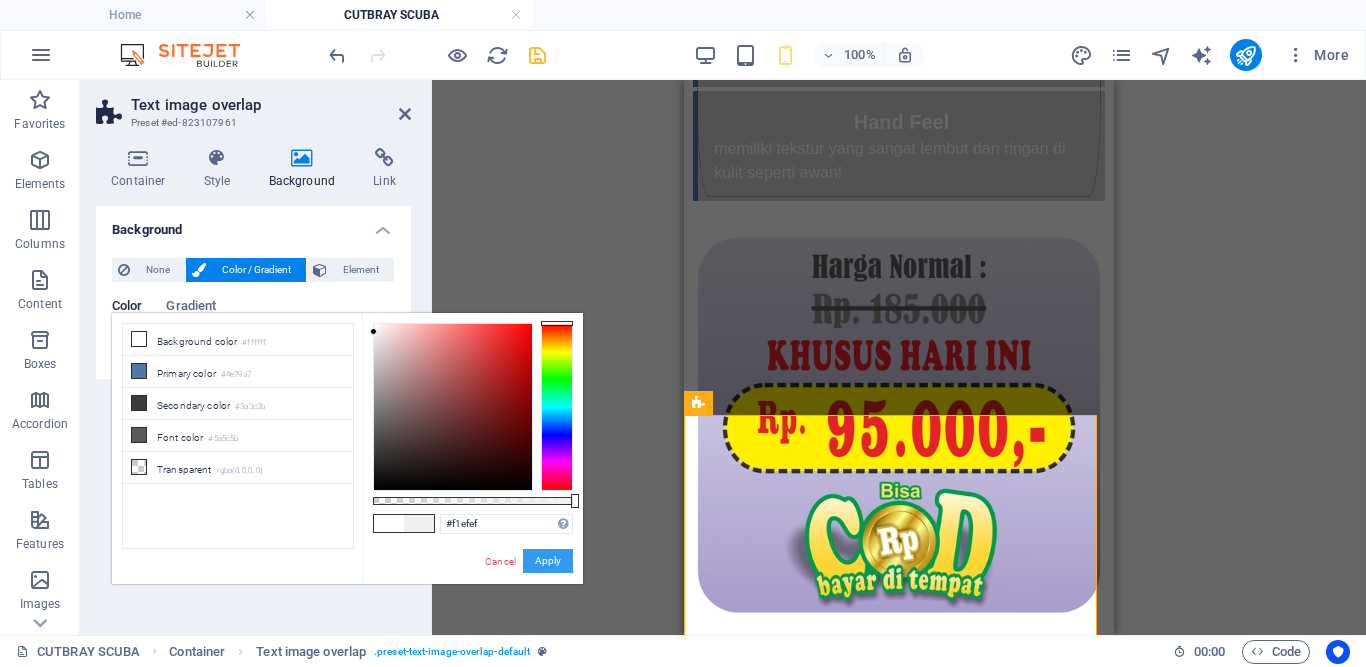 click on "Apply" at bounding box center [548, 561] 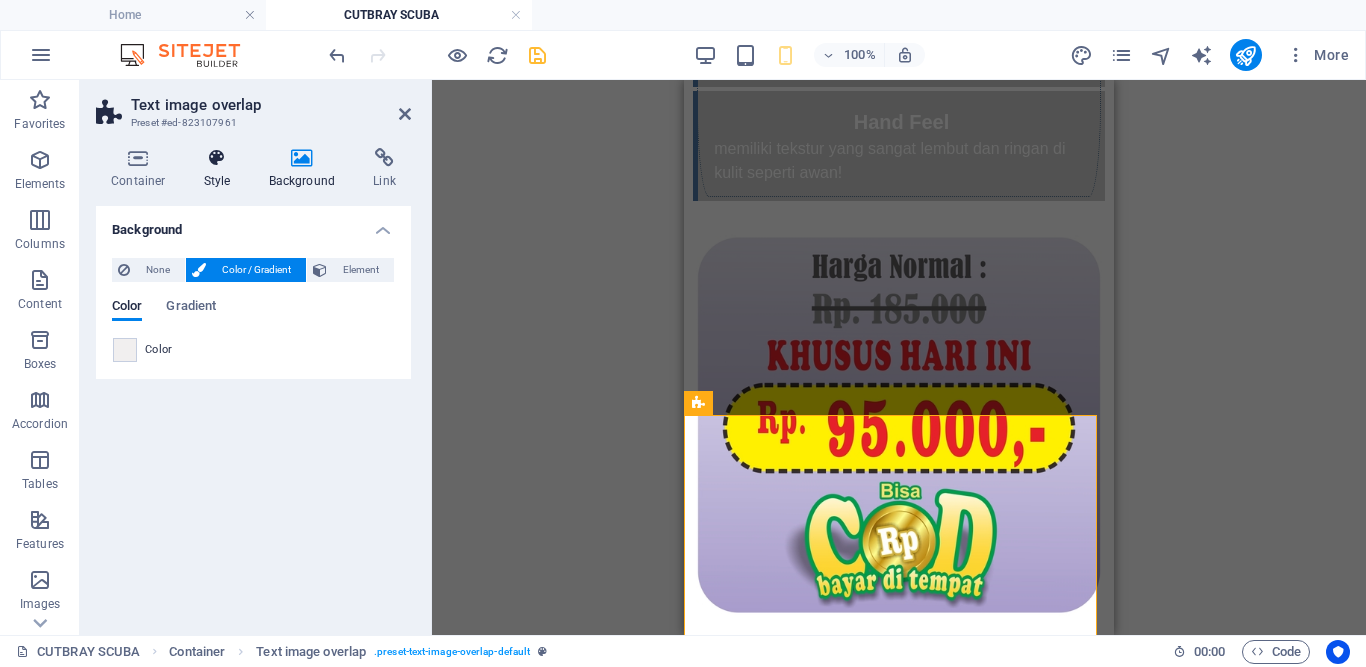 click on "Style" at bounding box center [221, 169] 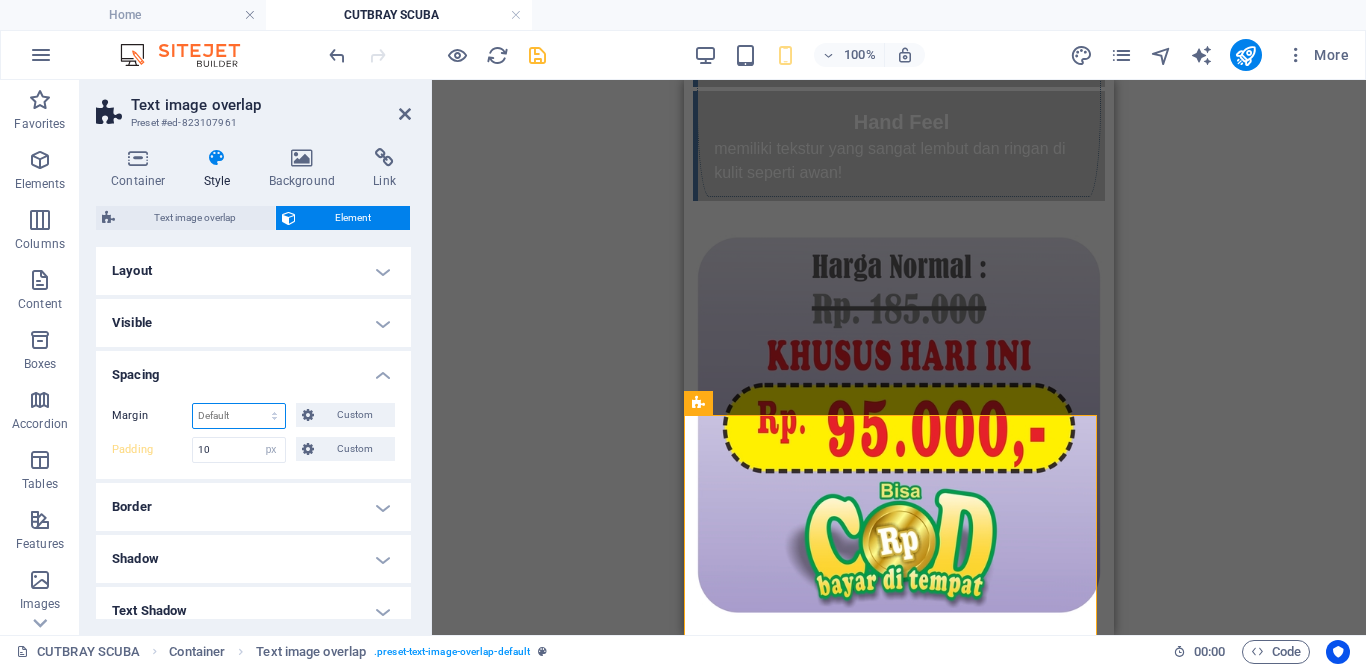 click on "Default auto px % rem vw vh Custom" at bounding box center [239, 416] 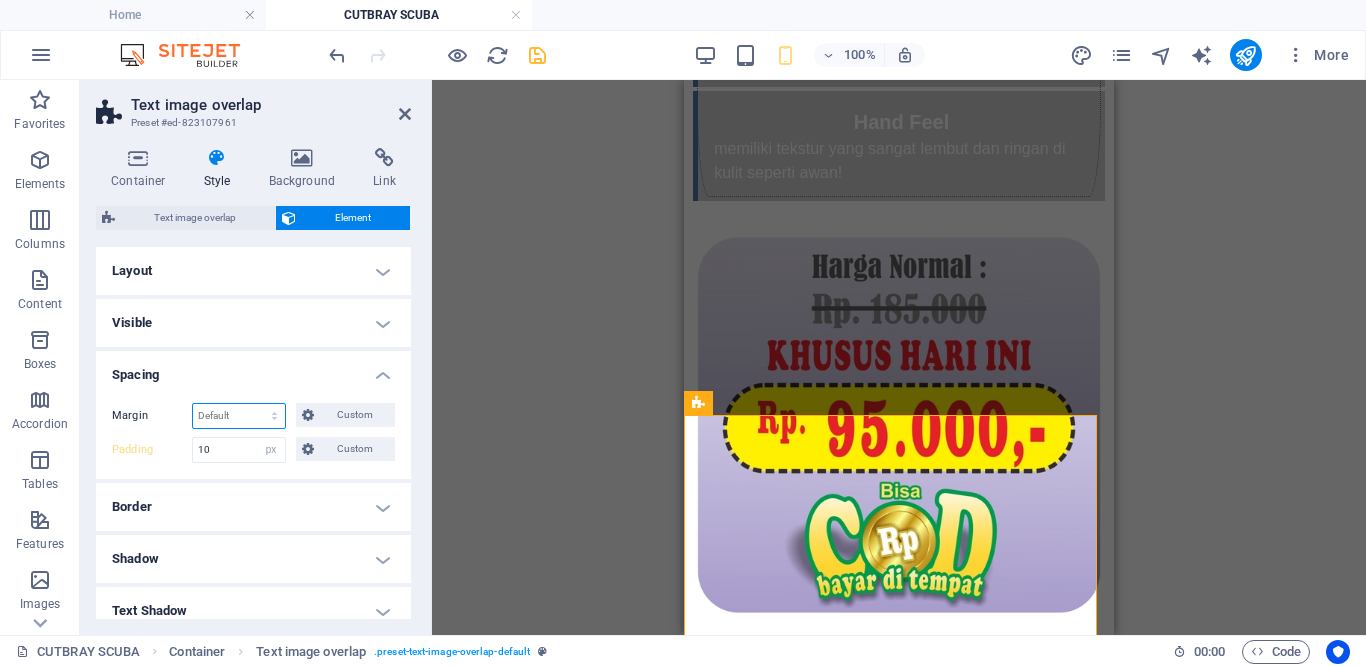select on "px" 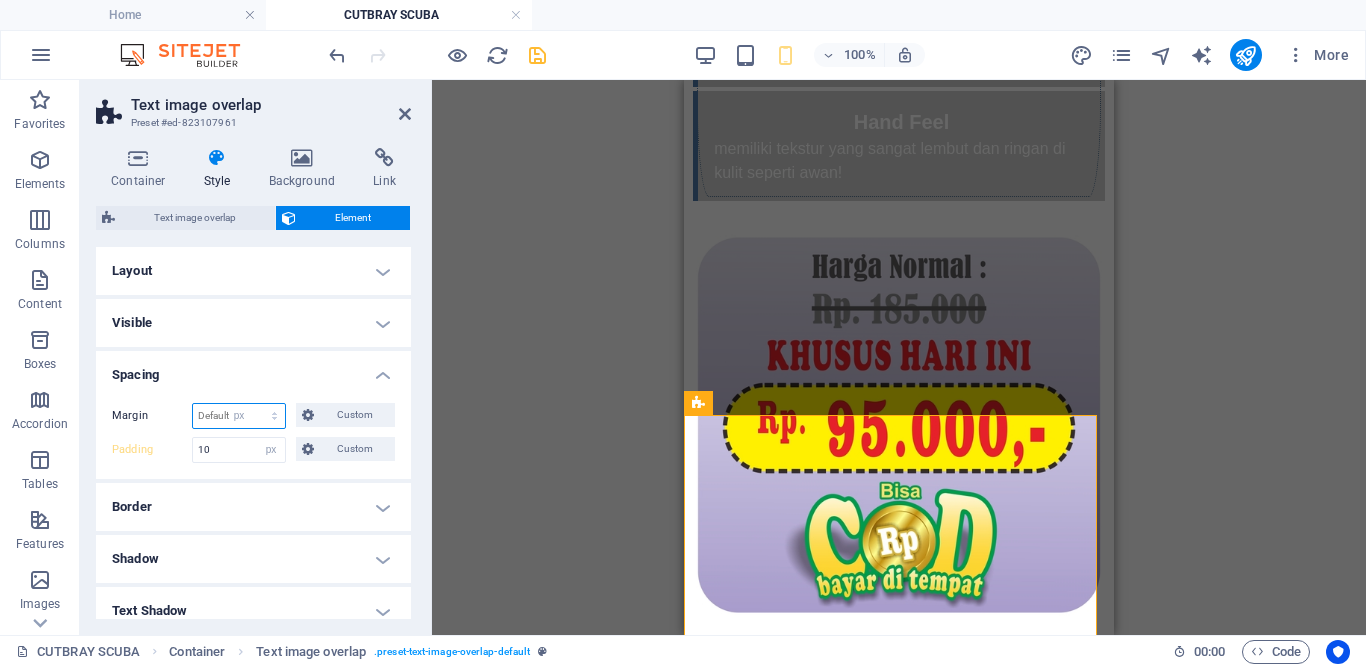click on "Default auto px % rem vw vh Custom" at bounding box center (239, 416) 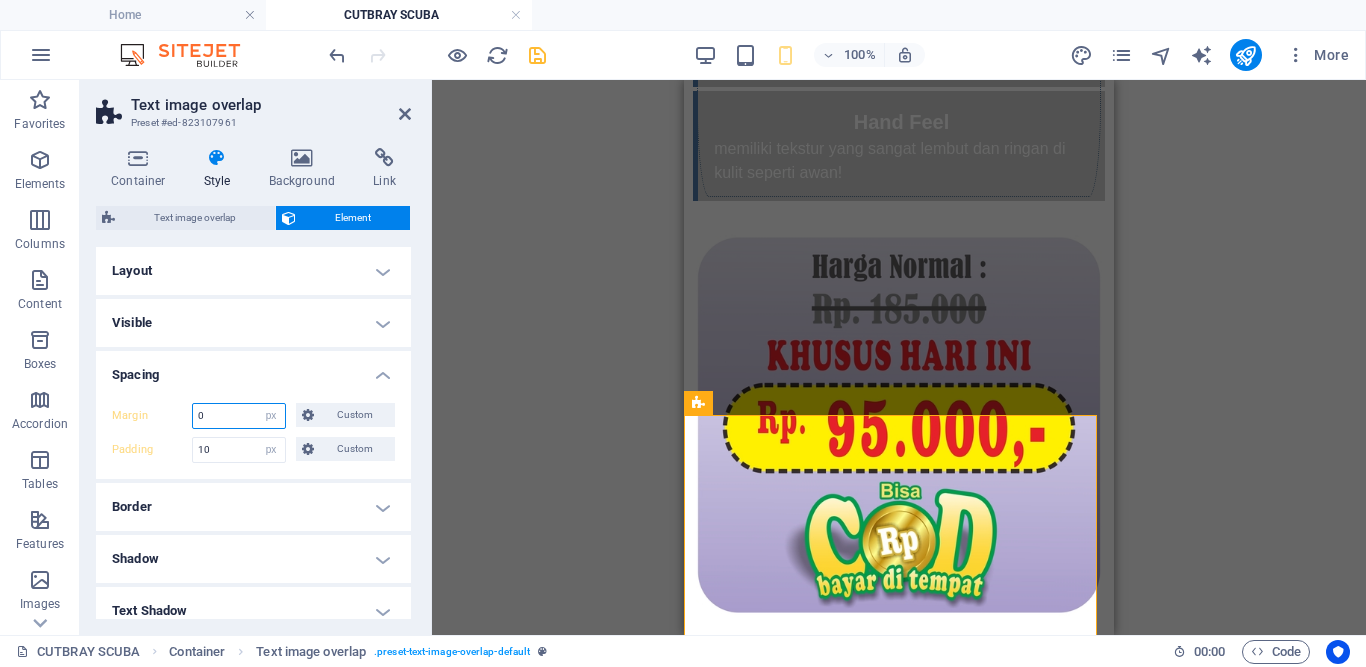 type on "5" 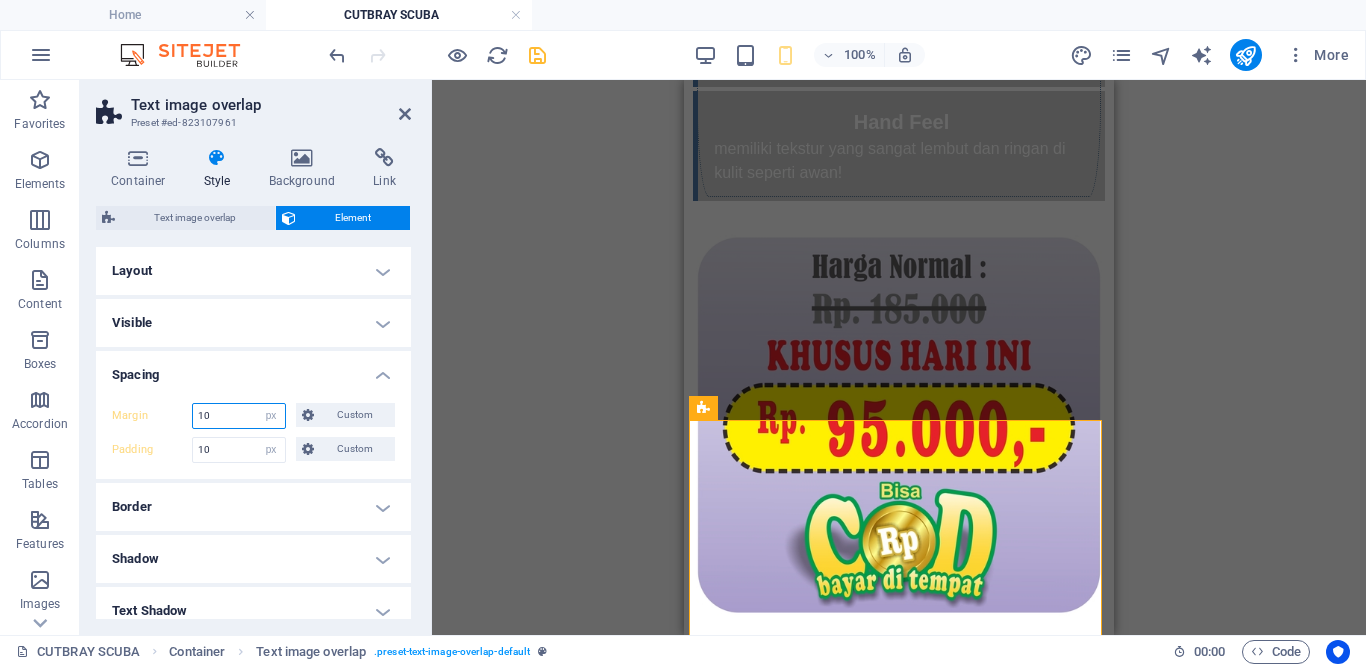 type on "10" 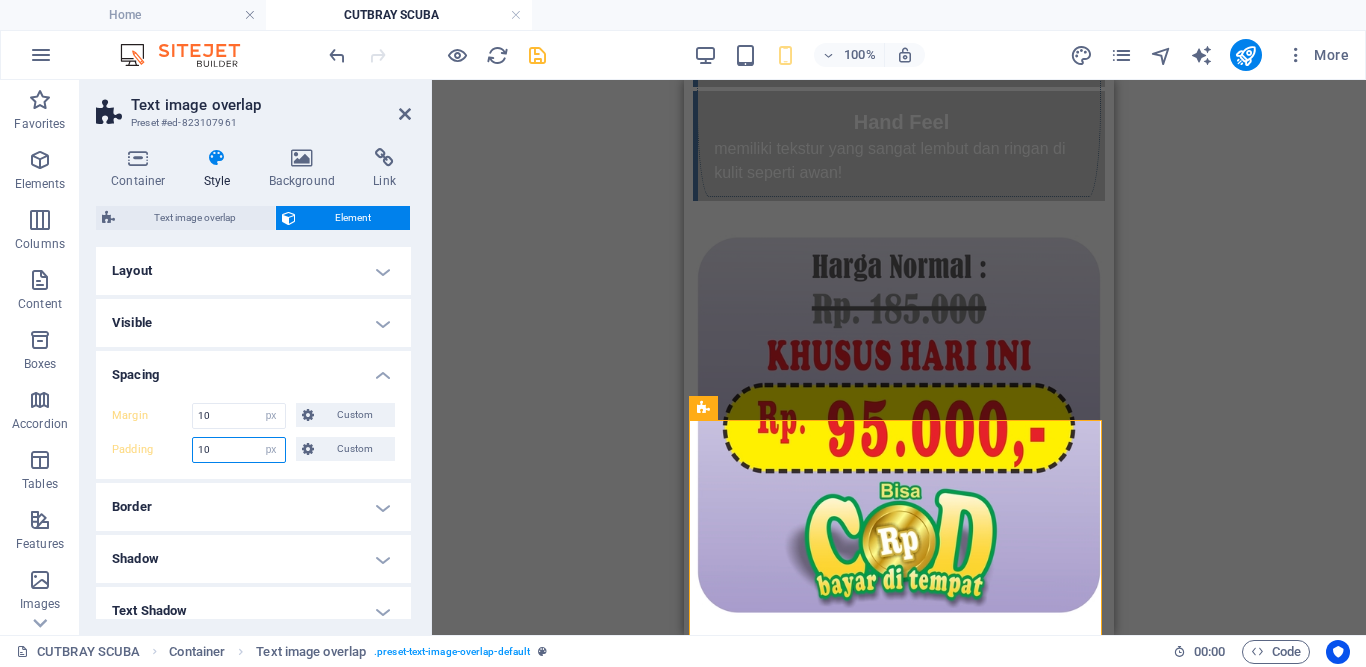 click on "10" at bounding box center (239, 450) 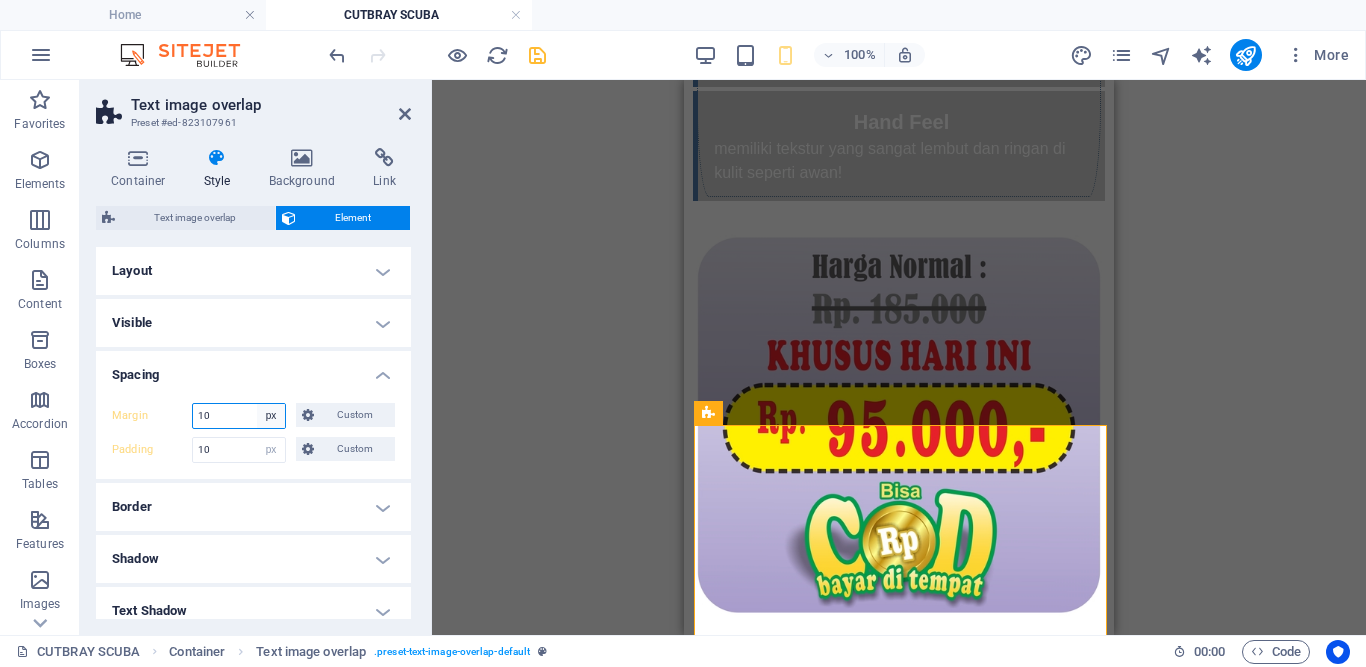 click on "Default auto px % rem vw vh Custom" at bounding box center (271, 416) 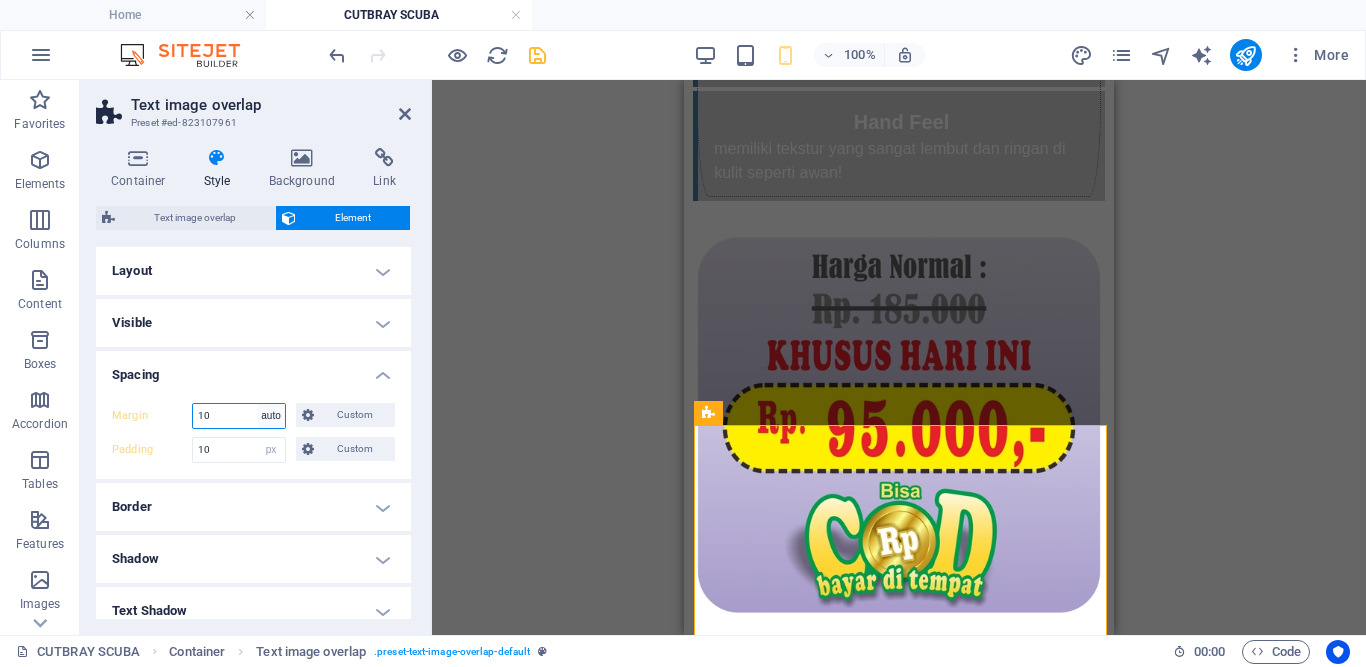 click on "Default auto px % rem vw vh Custom" at bounding box center (271, 416) 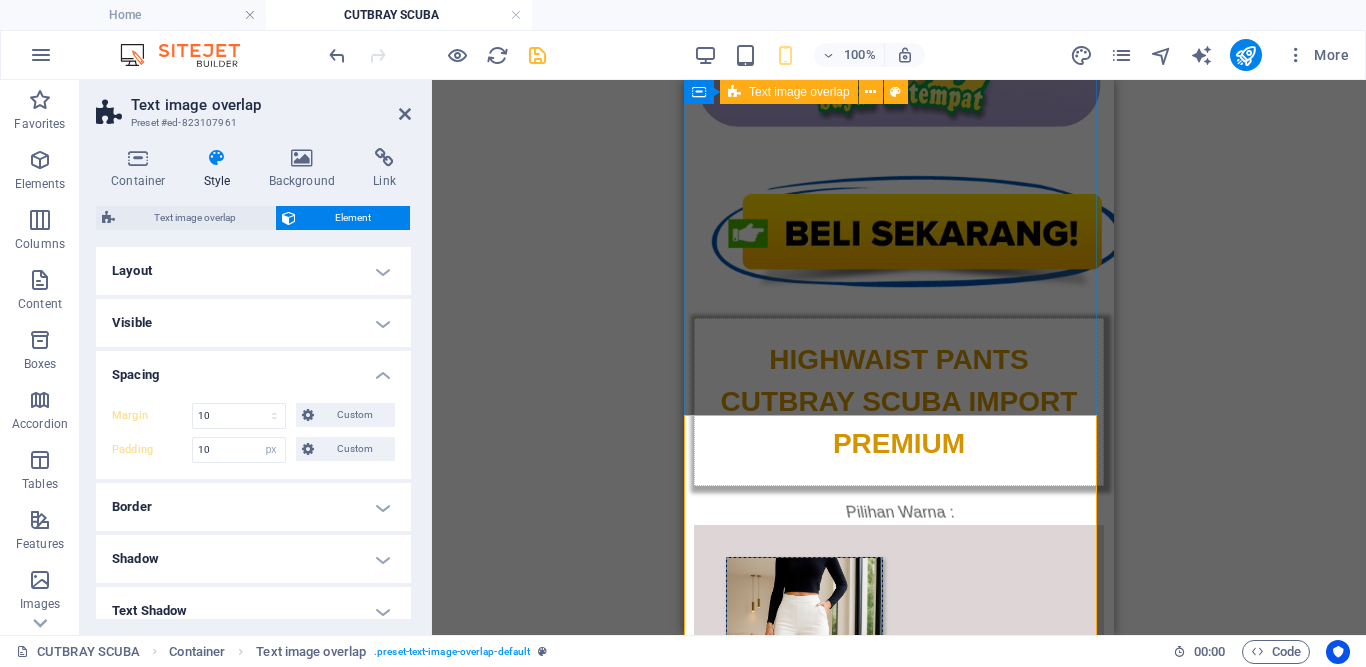 scroll, scrollTop: 3170, scrollLeft: 0, axis: vertical 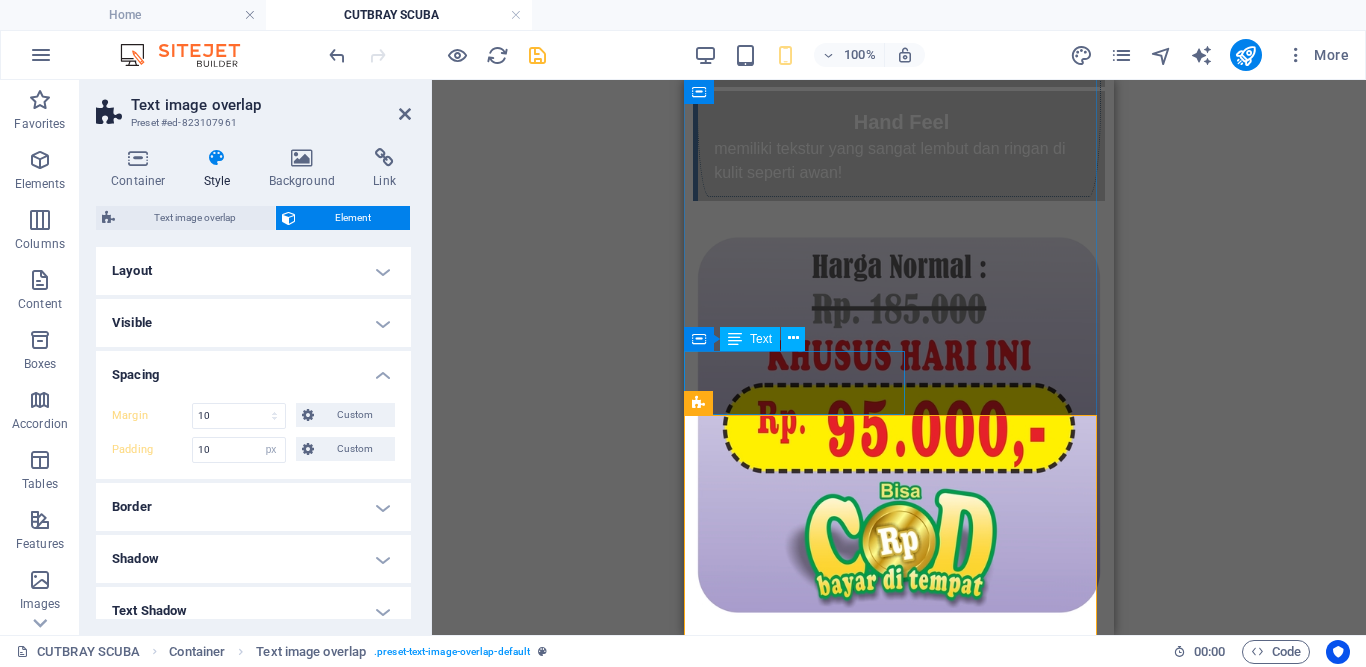 click on "Ulasan Pelanggan Kami :" at bounding box center (899, 2976) 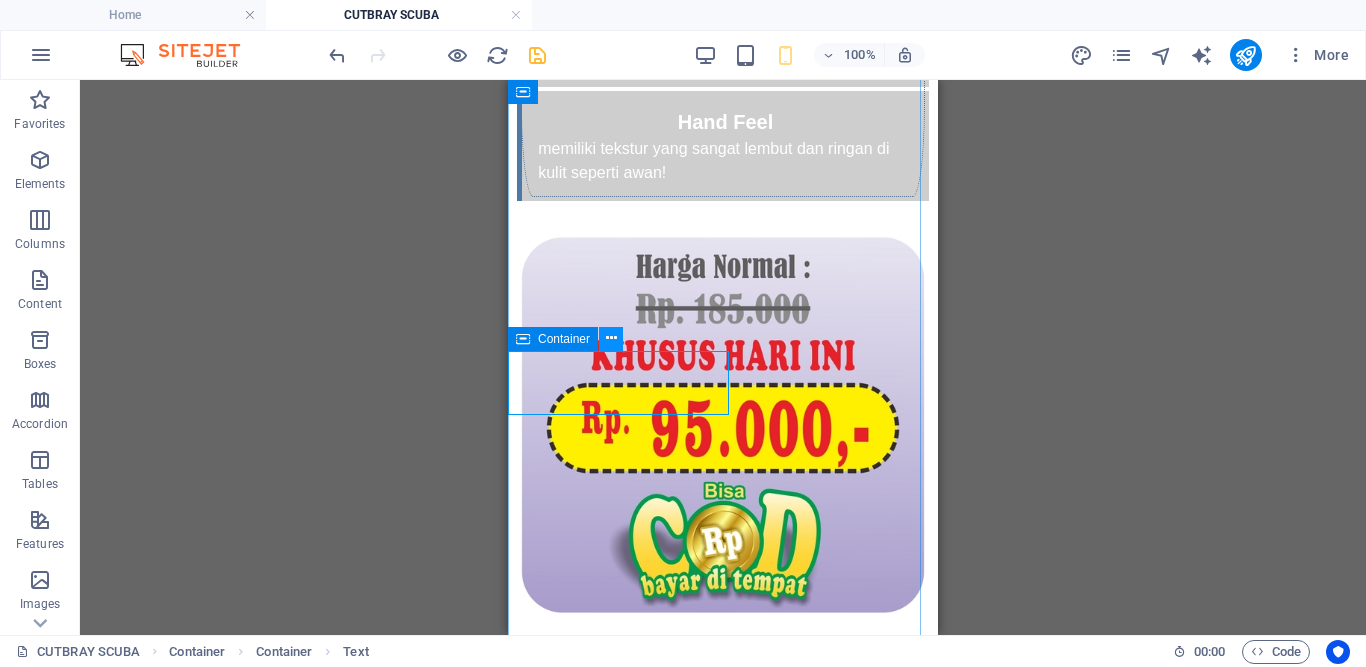 click at bounding box center (611, 339) 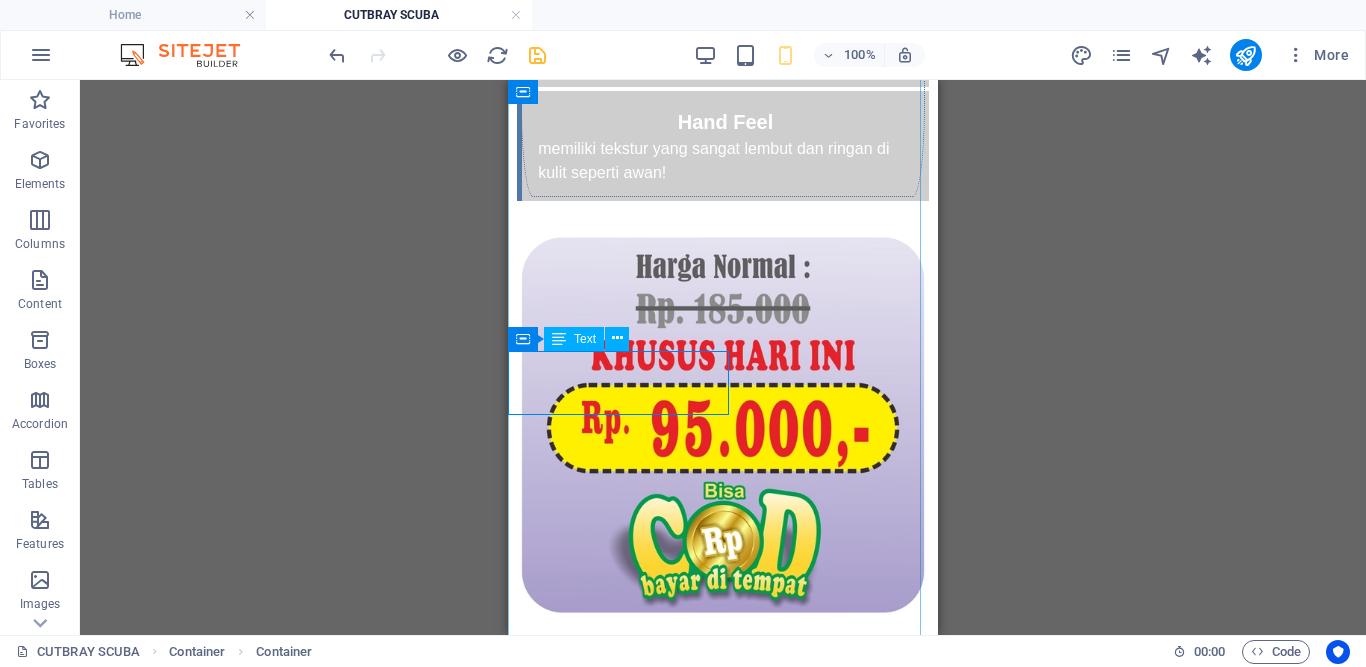click at bounding box center [559, 339] 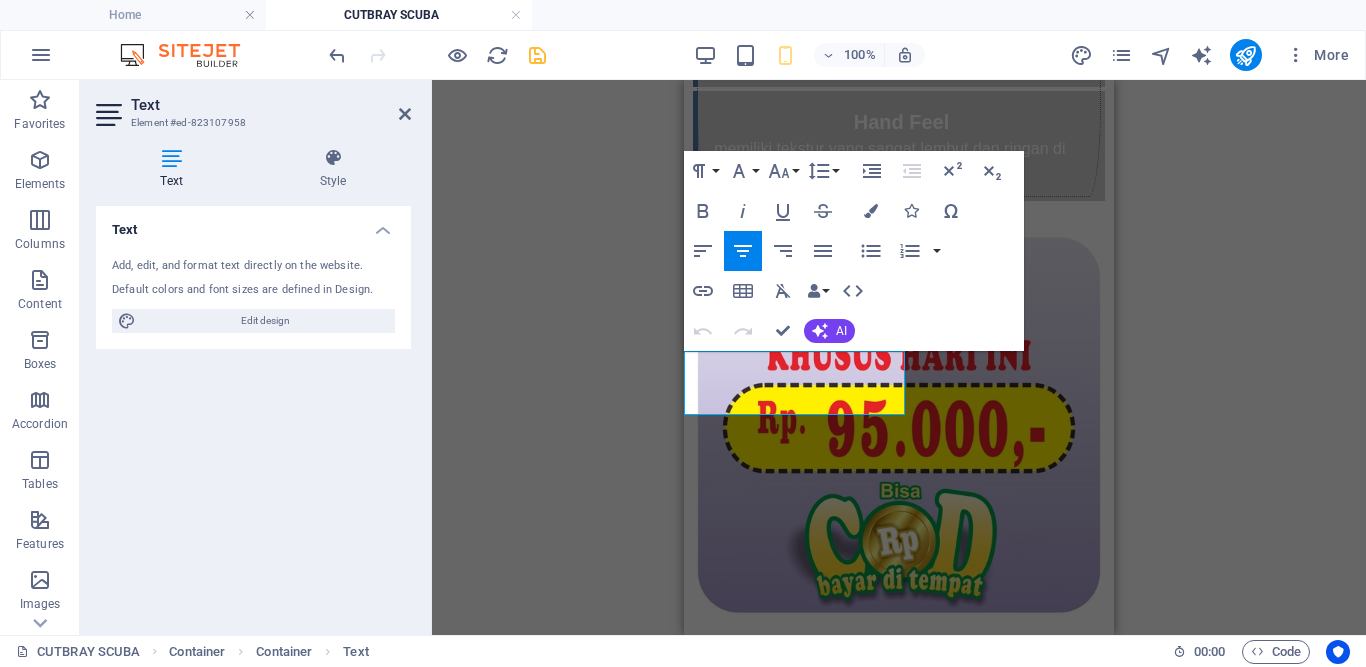 click at bounding box center (405, 114) 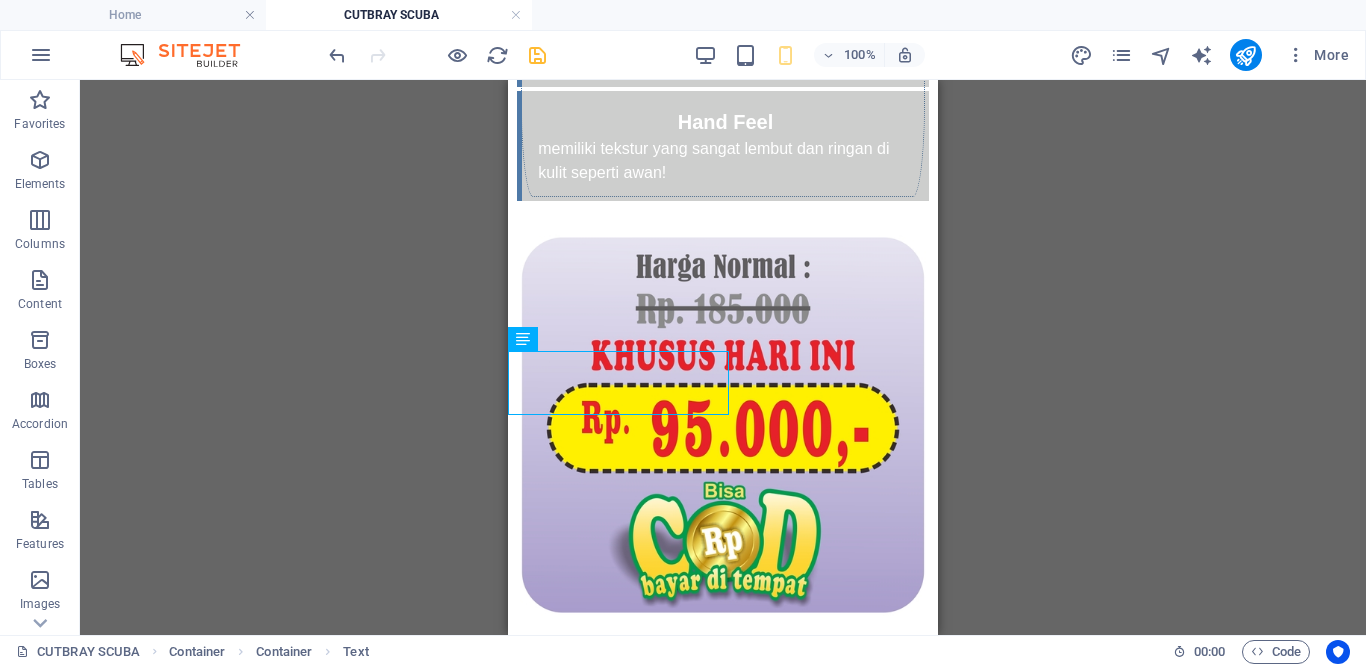 drag, startPoint x: 344, startPoint y: 392, endPoint x: 537, endPoint y: 52, distance: 390.95908 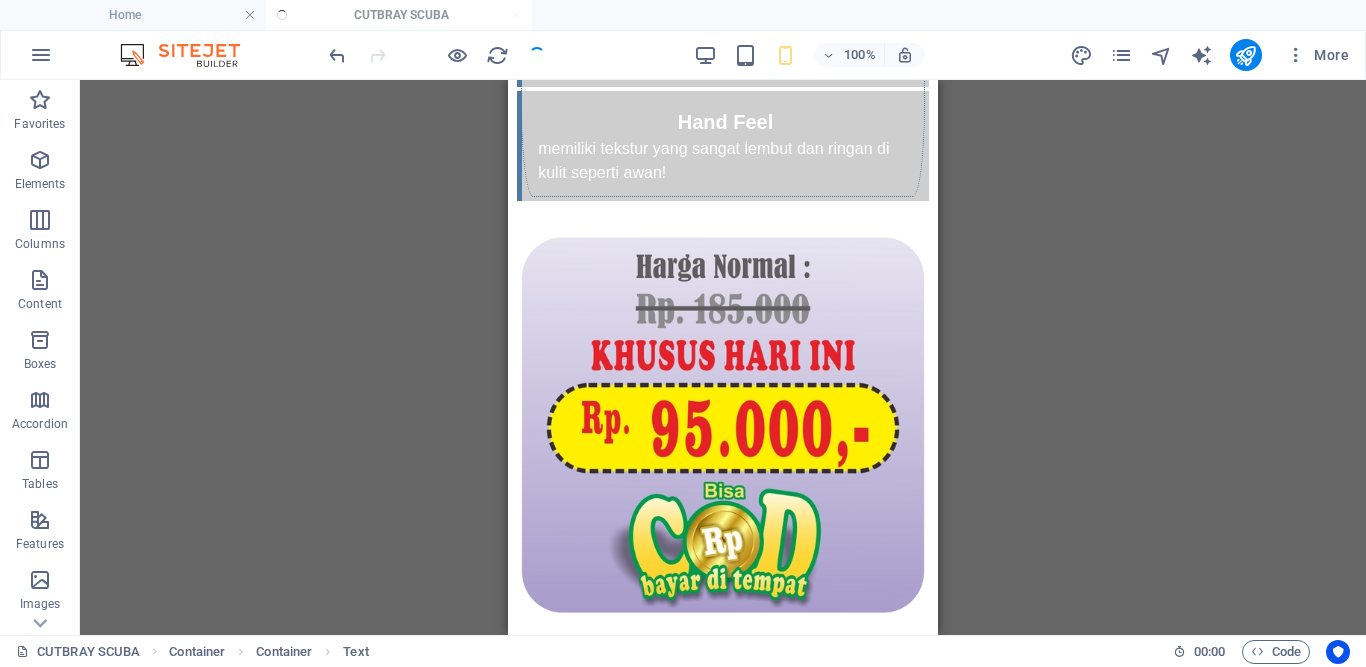 scroll, scrollTop: 2685, scrollLeft: 0, axis: vertical 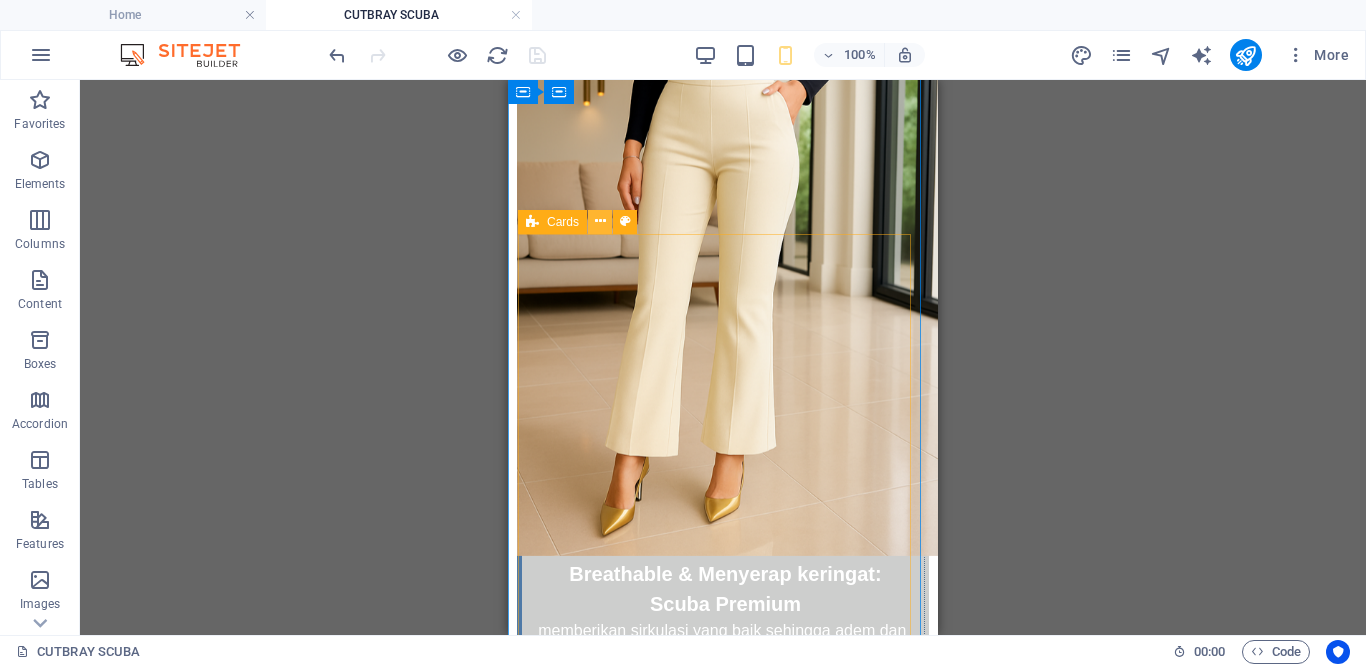 click at bounding box center [600, 221] 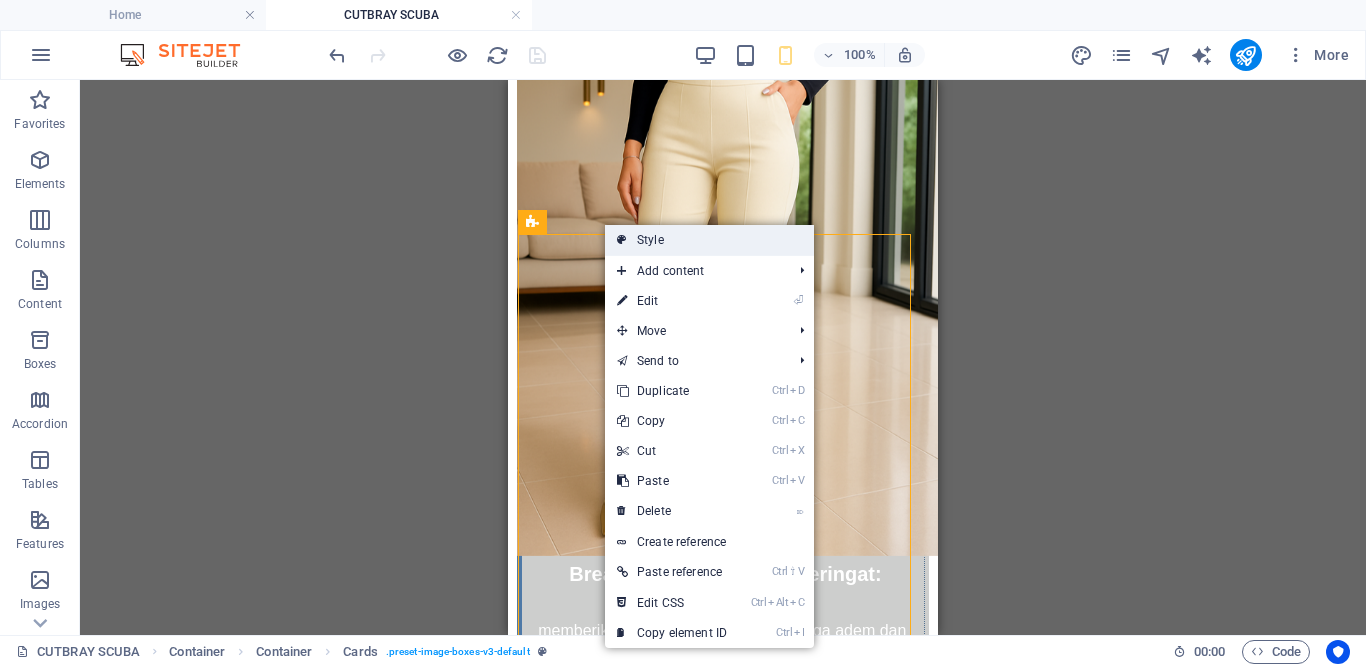 click on "Style" at bounding box center [709, 240] 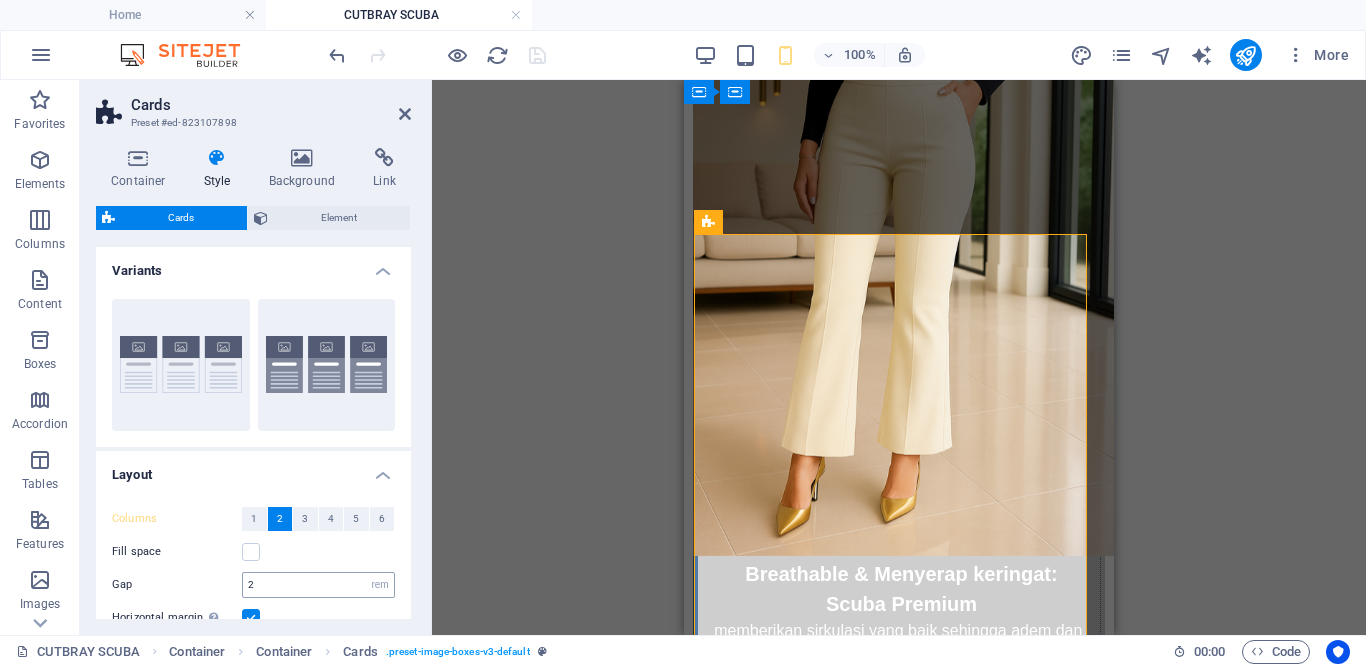 scroll, scrollTop: 163, scrollLeft: 0, axis: vertical 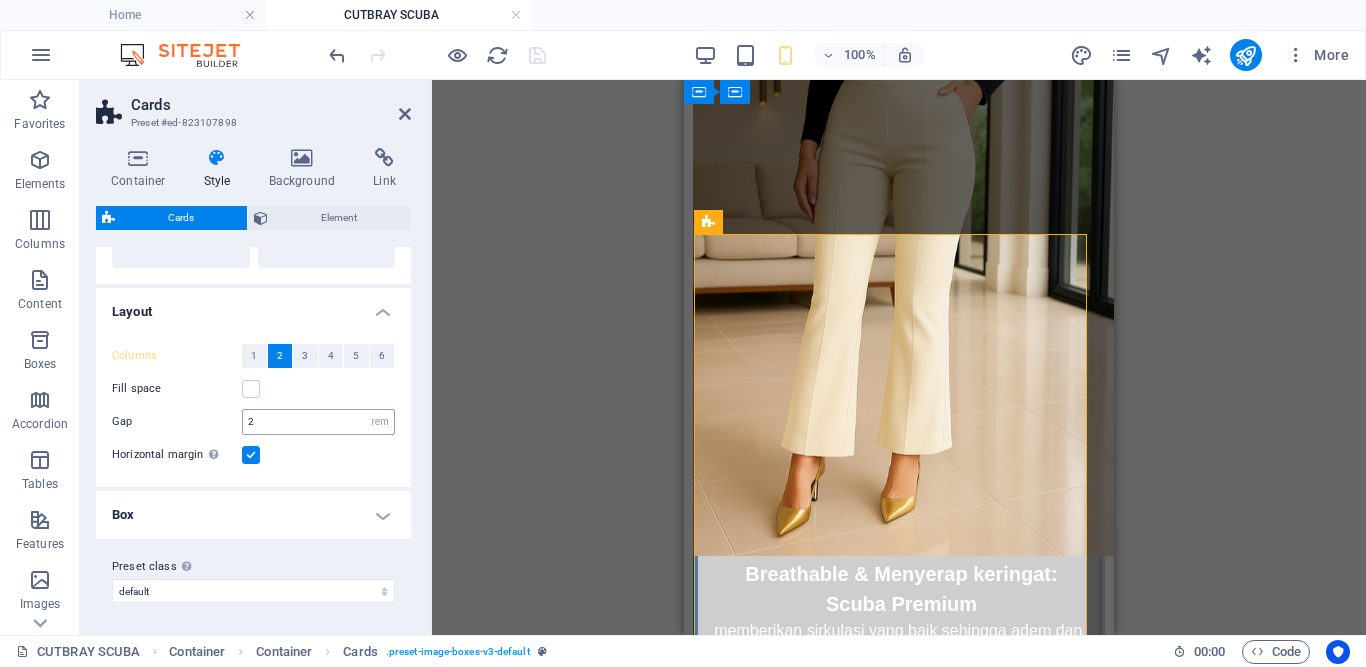 drag, startPoint x: 252, startPoint y: 392, endPoint x: 321, endPoint y: 422, distance: 75.23962 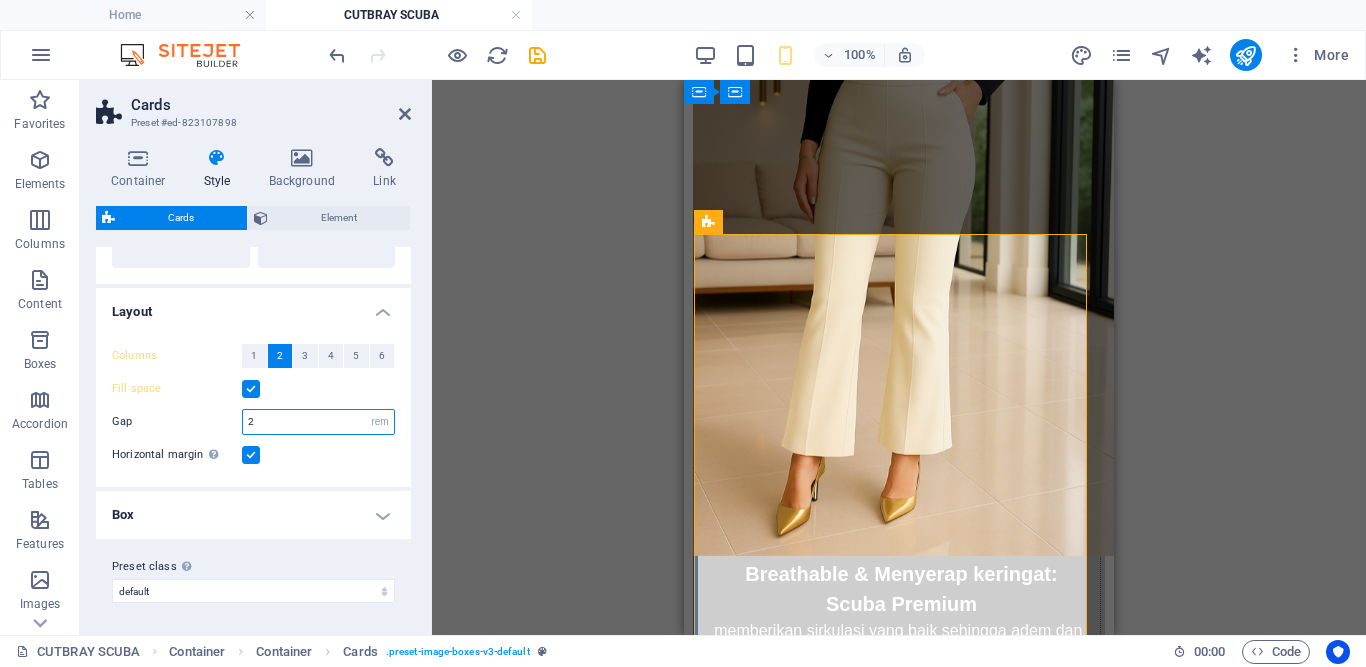 click on "px rem % vw vh" at bounding box center (380, 422) 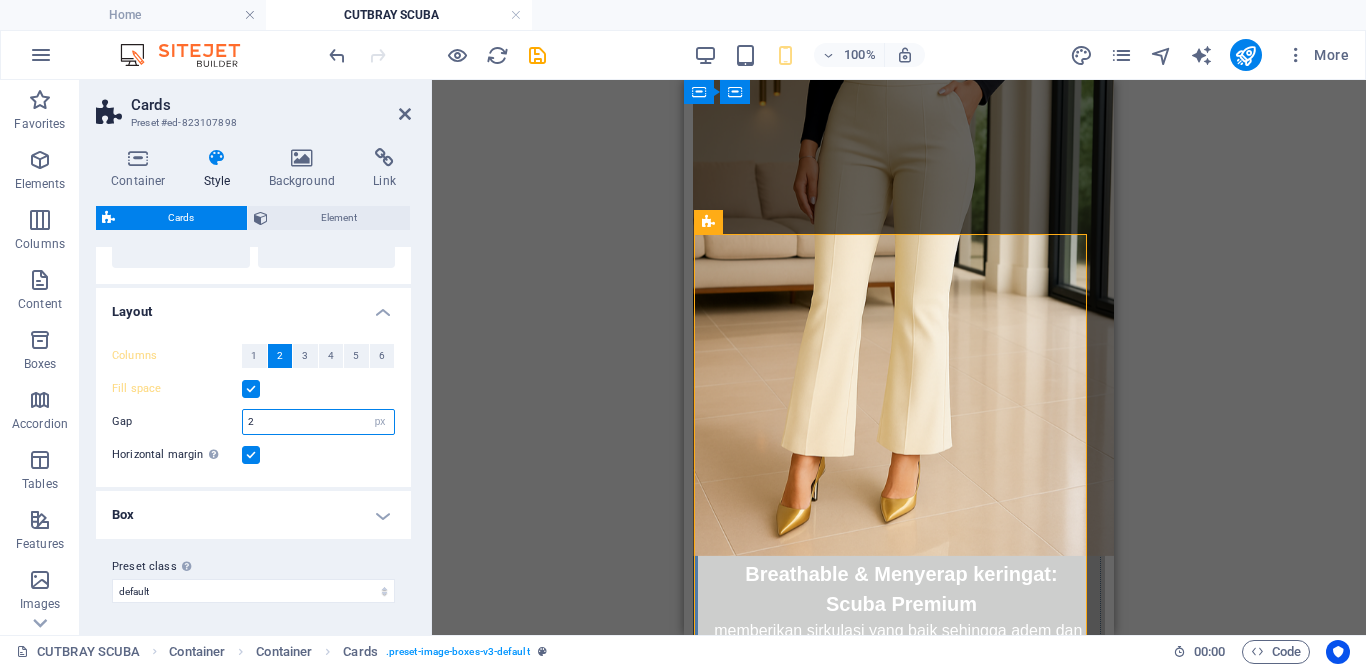 click on "px rem % vw vh" at bounding box center (380, 422) 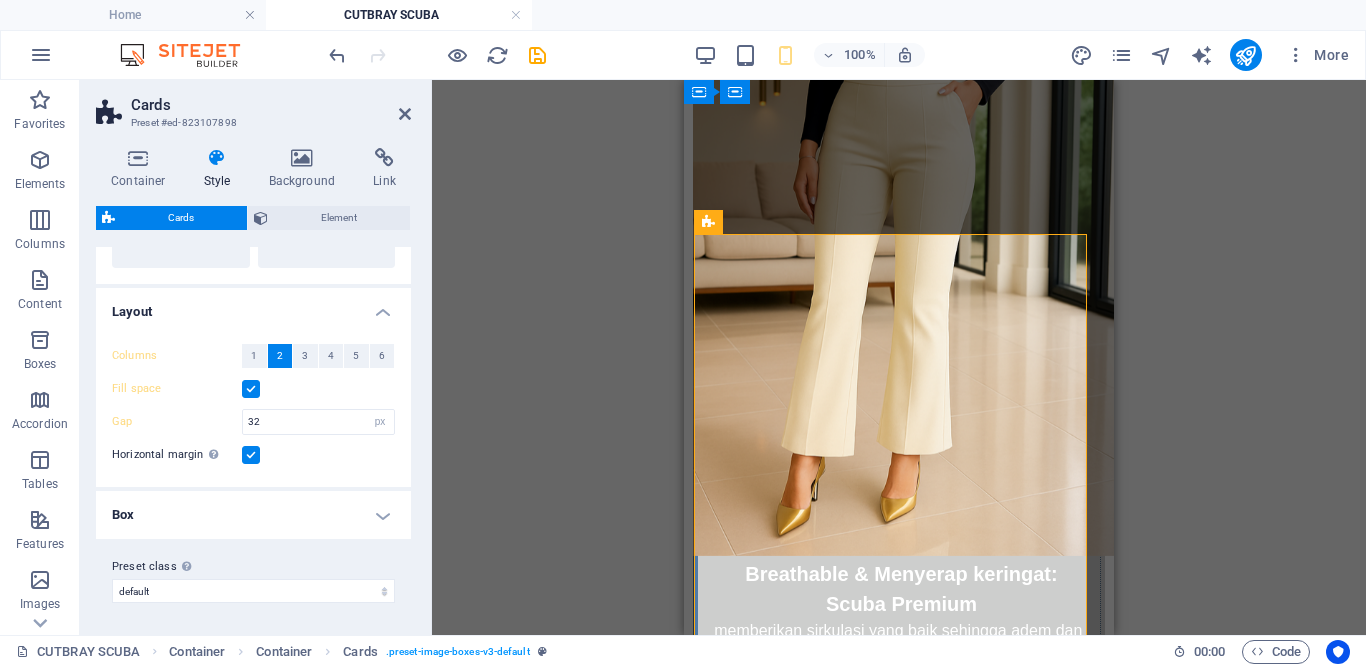 click at bounding box center [251, 455] 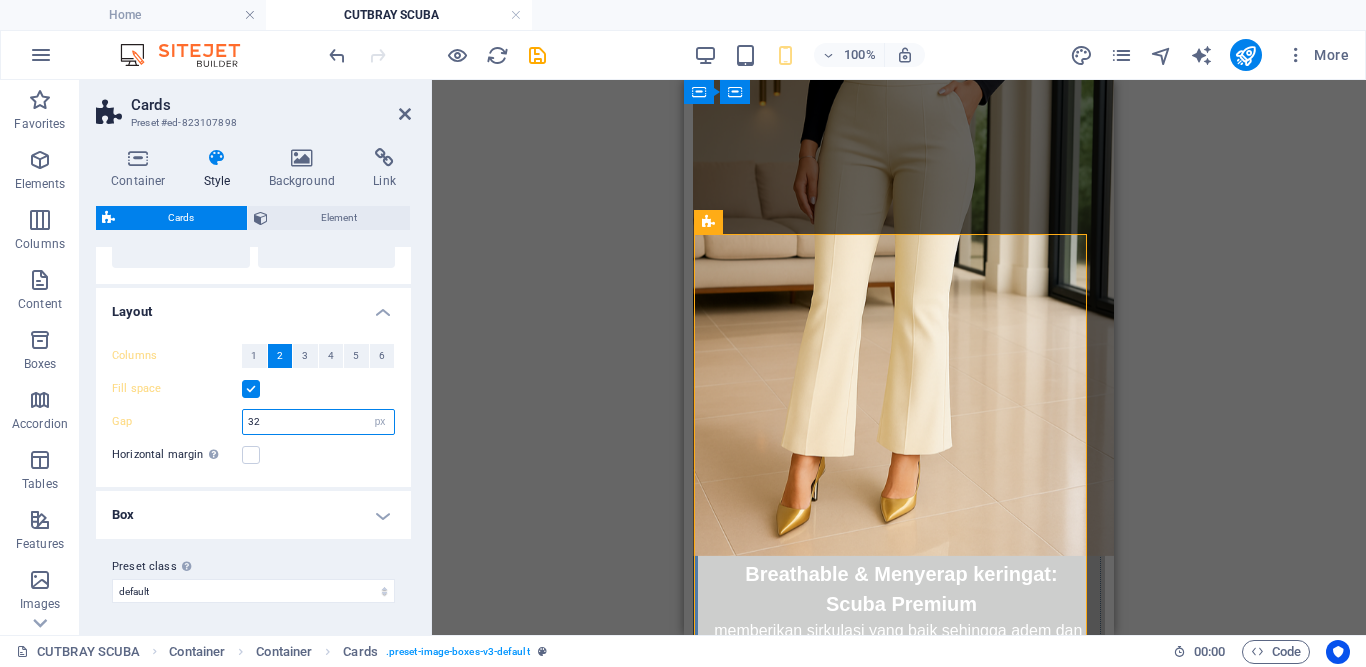 drag, startPoint x: 292, startPoint y: 419, endPoint x: 281, endPoint y: 420, distance: 11.045361 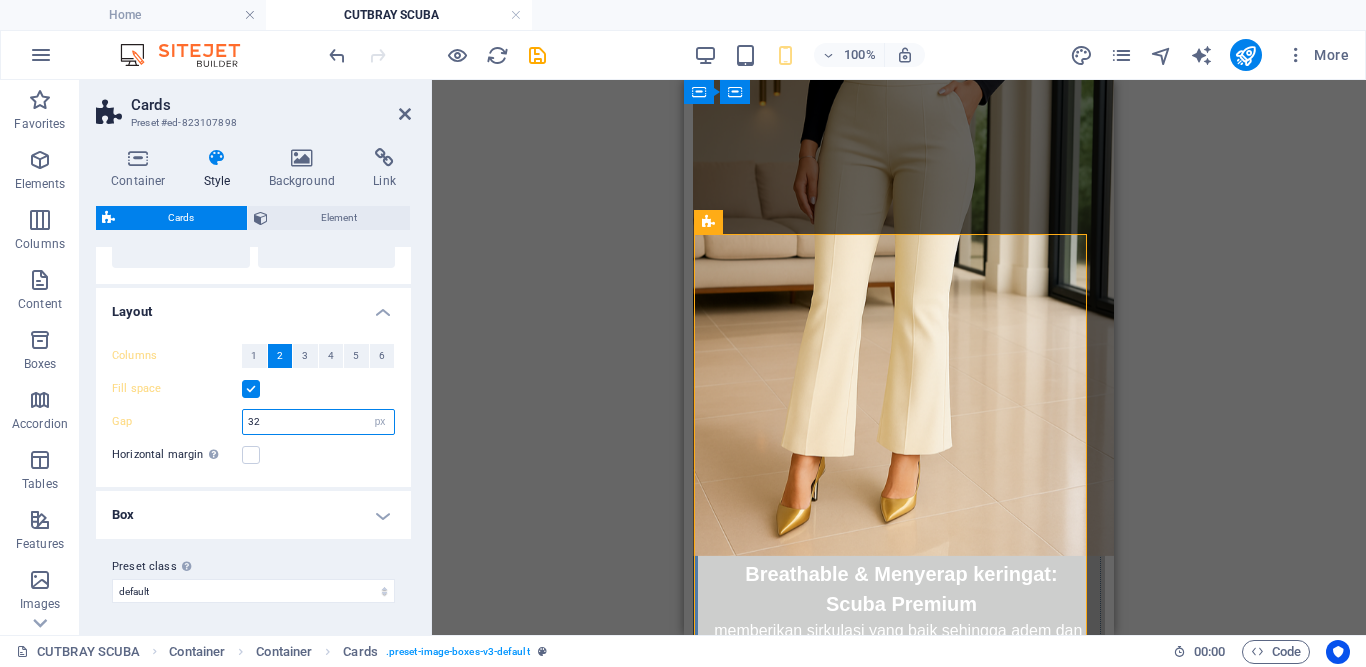 type on "3" 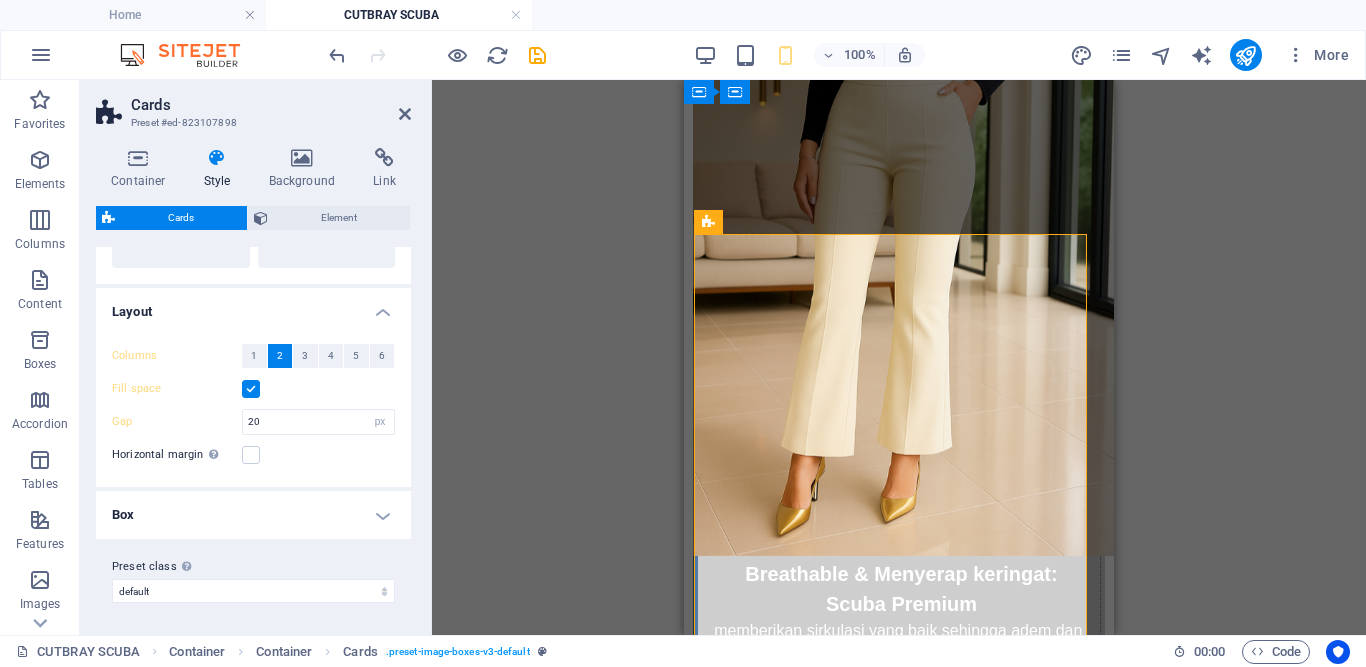 drag, startPoint x: 301, startPoint y: 467, endPoint x: 322, endPoint y: 500, distance: 39.115215 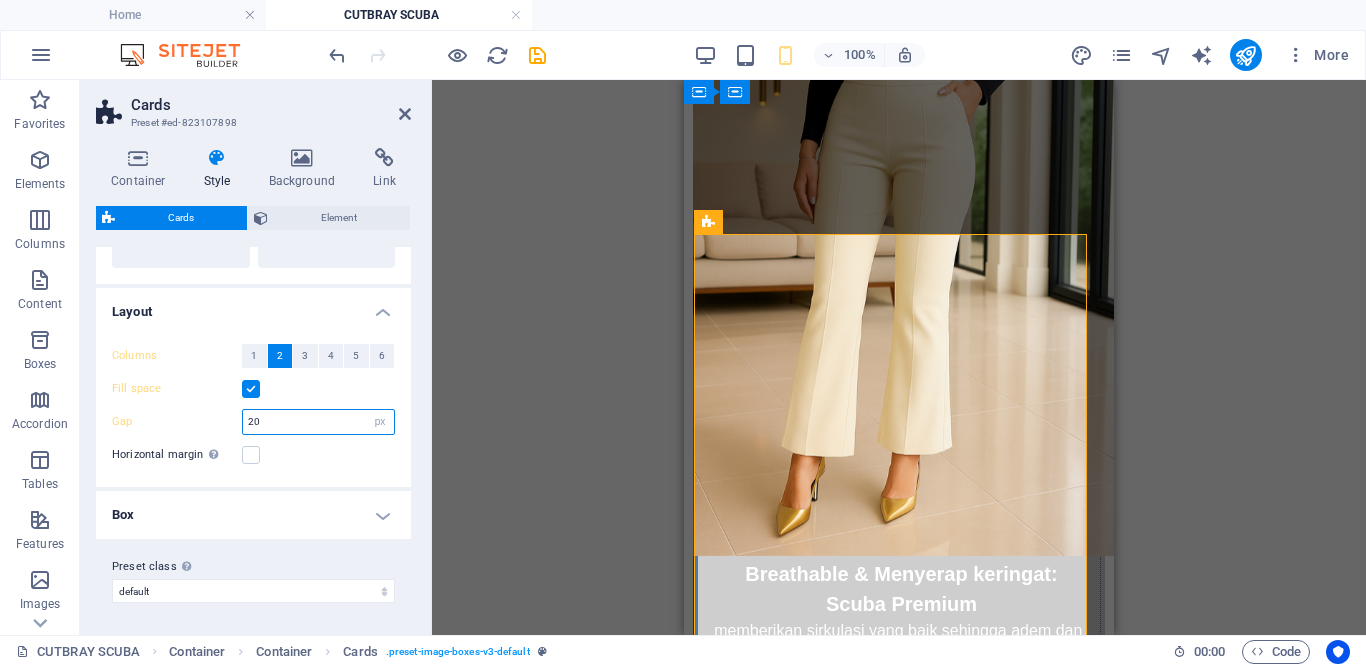 click on "Gap 20 px rem % vw vh" at bounding box center (253, 422) 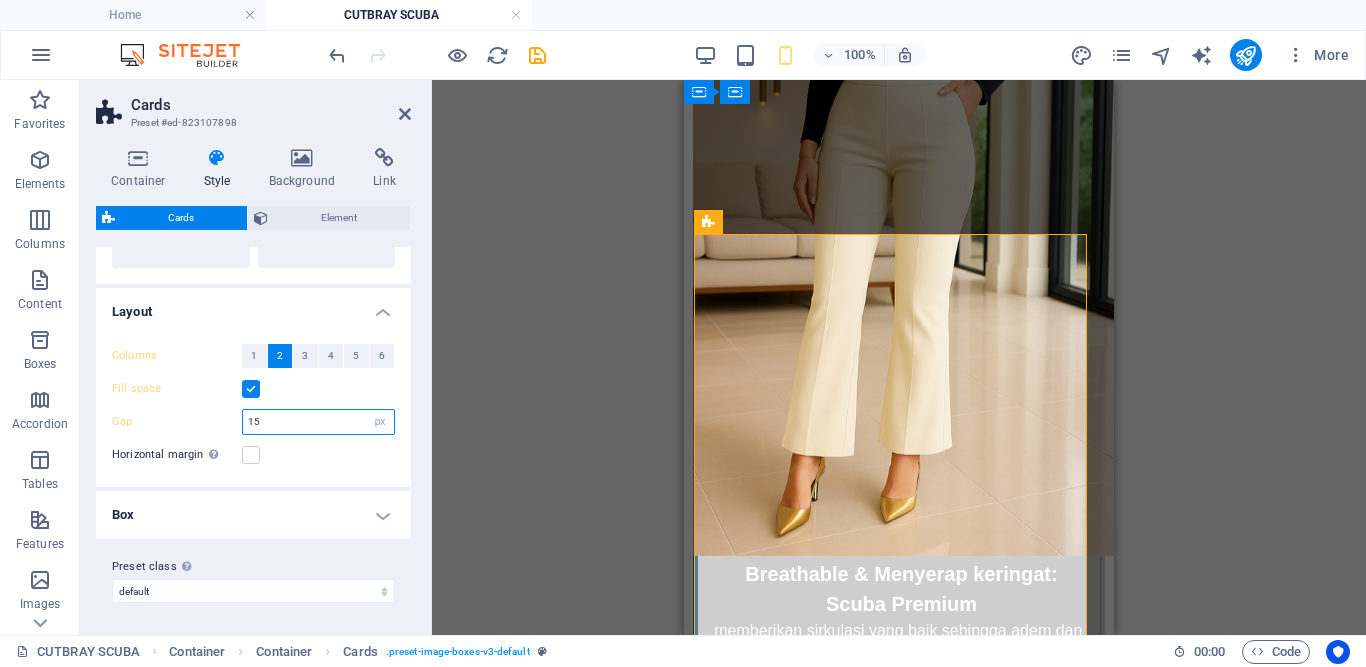 type on "15" 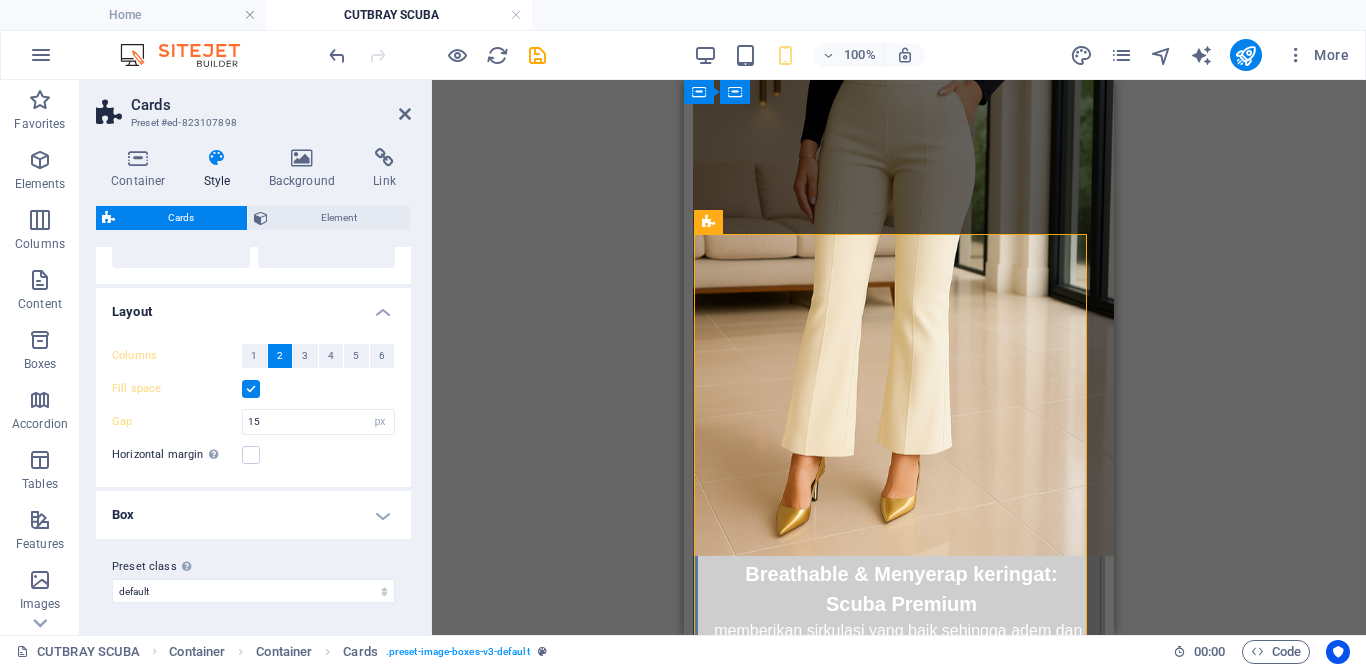 click on "Columns 1 2 3 4 5 6 Fill space Gap 15 px rem % vw vh Horizontal margin Only if the containers "Content width" is not set to "Default"" at bounding box center [253, 405] 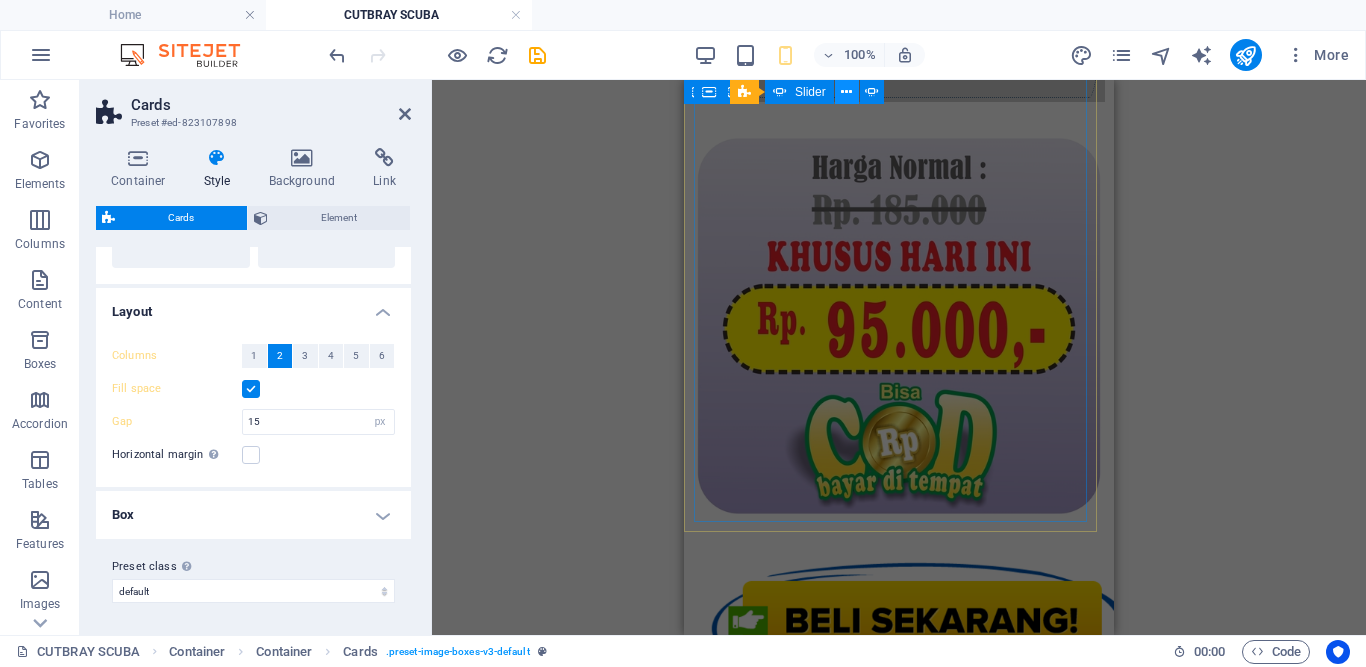 scroll, scrollTop: 3755, scrollLeft: 0, axis: vertical 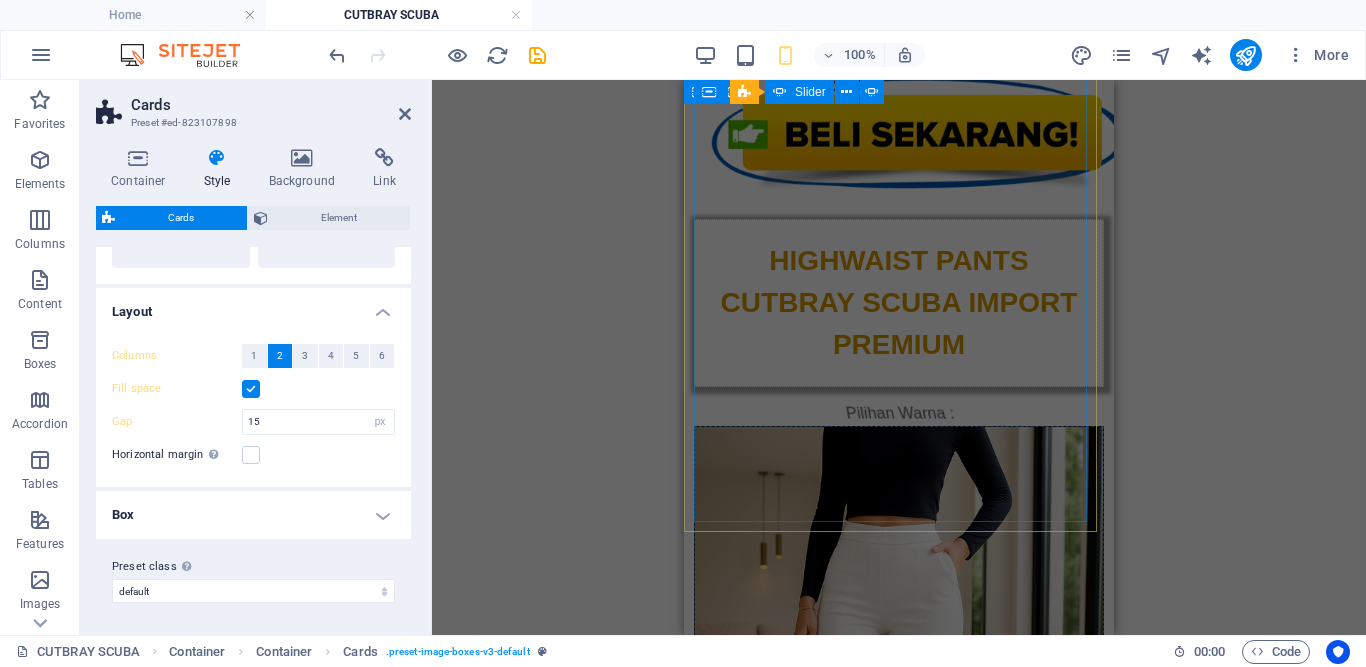click on "Drag here to replace the existing content. Press “Ctrl” if you want to create a new element.
Container   Container   Container   H1   Container   Container   Container   Container   Container   Container   Container   Container   Image   Container   Container   Image   Container   H1   Container   Image   Cards   Container   Text   Spacer   H1   Image   H4   Container   Image   Text   Image   Spacer   Container   Image   Container   Container   Image   Container   Container   Image   Container   Image   Container   Spacer   H3   Image   2 columns   2 columns   Container   Placeholder   2 columns   Container   Container   Placeholder   Container   Image   Container   Image   Container   Container   2 columns   Container   Image   Container   Container   Image   2 columns   Container   Text image overlap   Slider   Text image overlap   Image   Slider   Text image overlap   Image   Image   Text image overlap   Slider   Image   H4   Container   Container   Image   Container   H3       HTML" at bounding box center (899, 357) 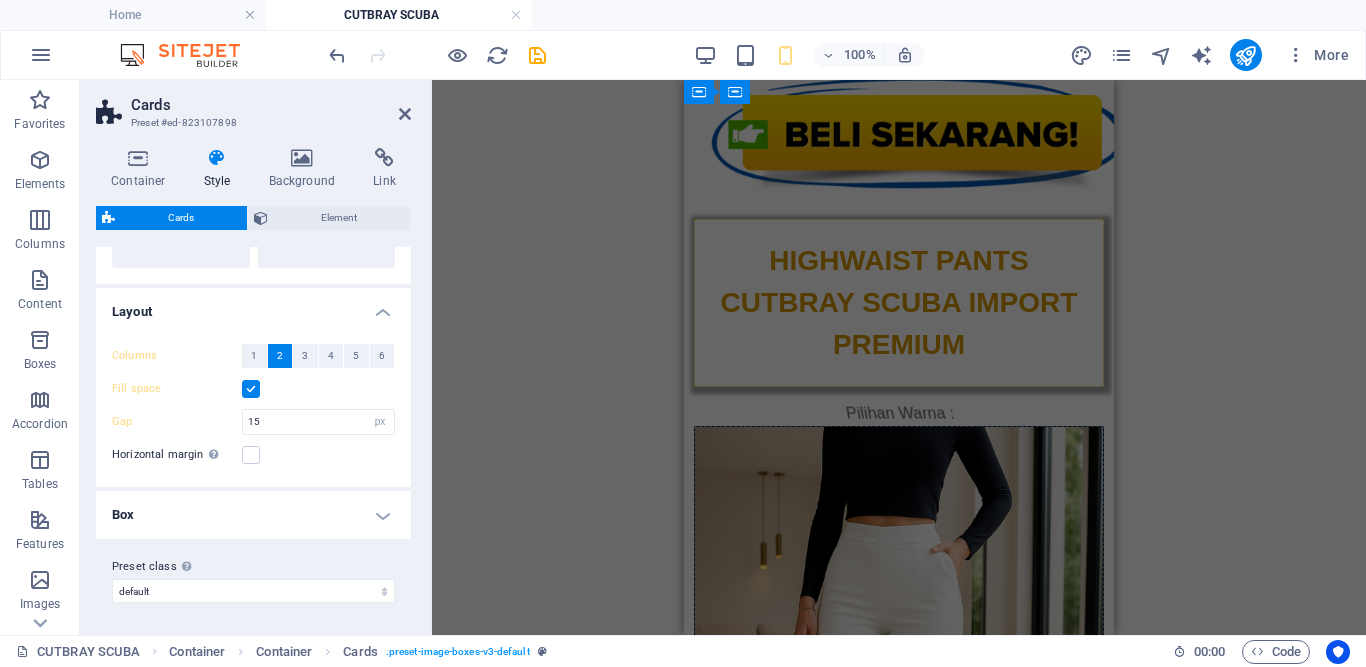 scroll, scrollTop: 3269, scrollLeft: 0, axis: vertical 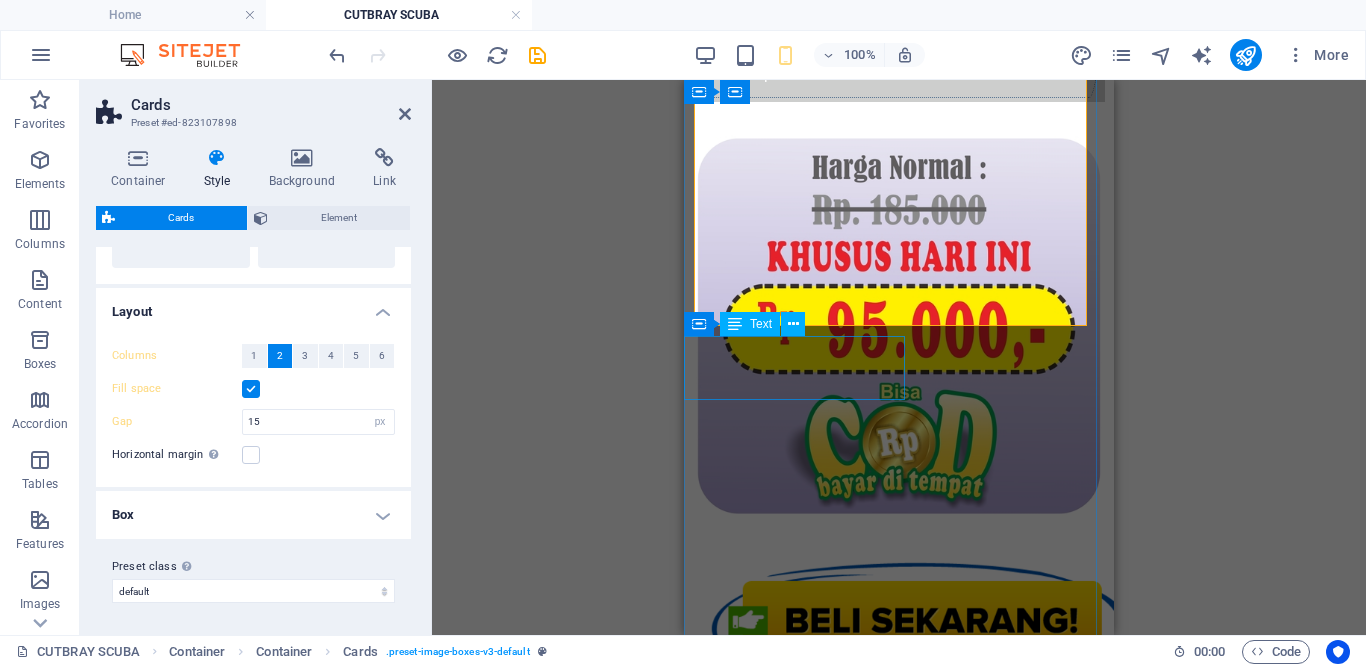 click on "Ulasan Pelanggan Kami :" at bounding box center [899, 5048] 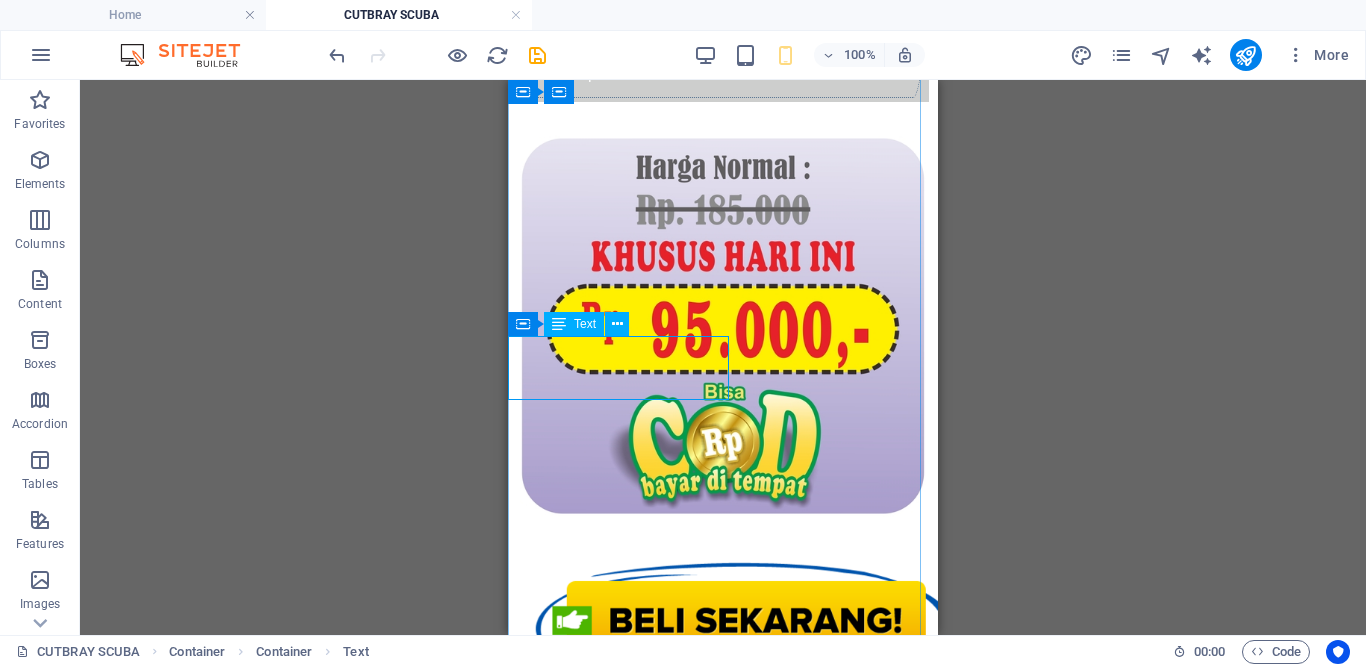 click at bounding box center (617, 324) 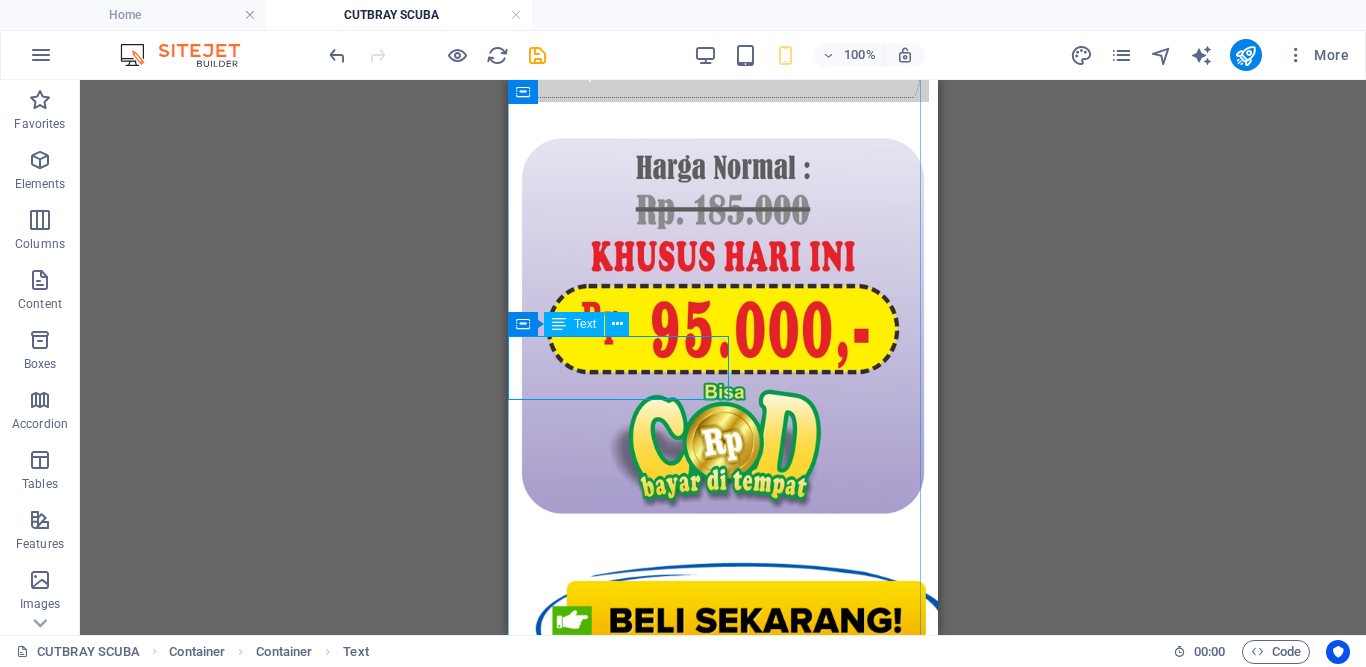 click on "Text" at bounding box center [585, 324] 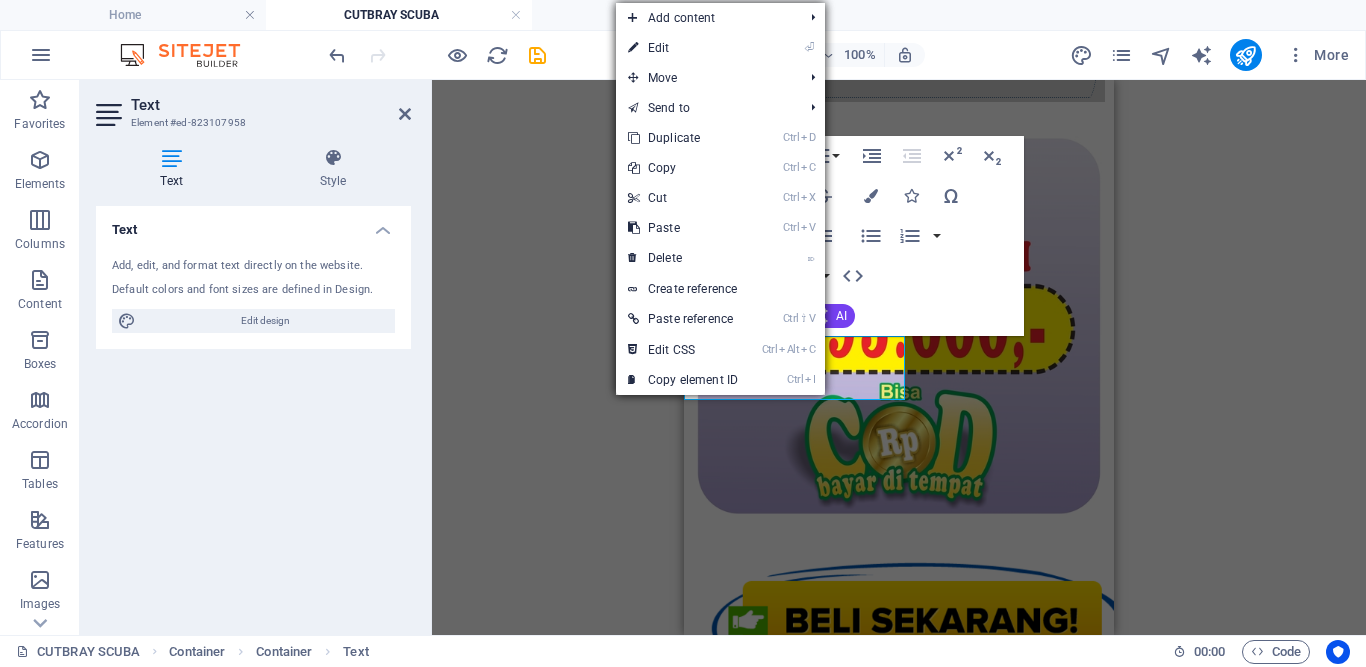 click on "Ulasan Pelanggan Kami :" at bounding box center [899, 5048] 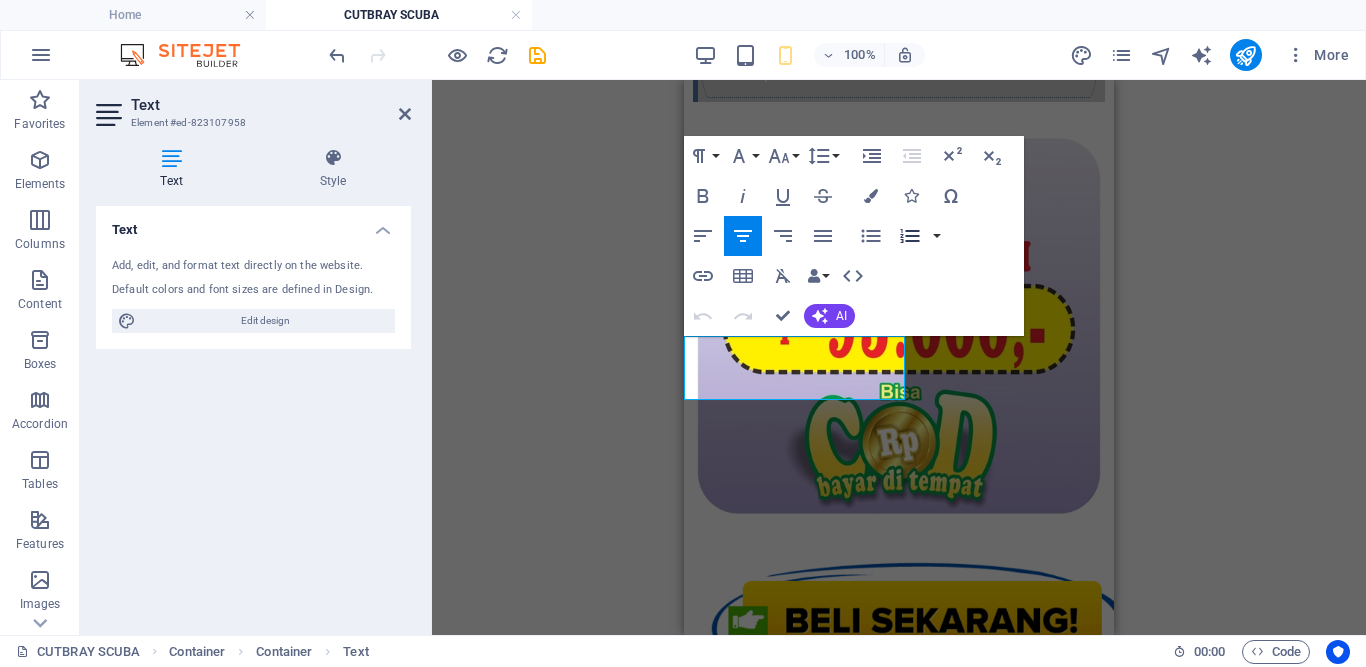 drag, startPoint x: 706, startPoint y: 196, endPoint x: 904, endPoint y: 237, distance: 202.2004 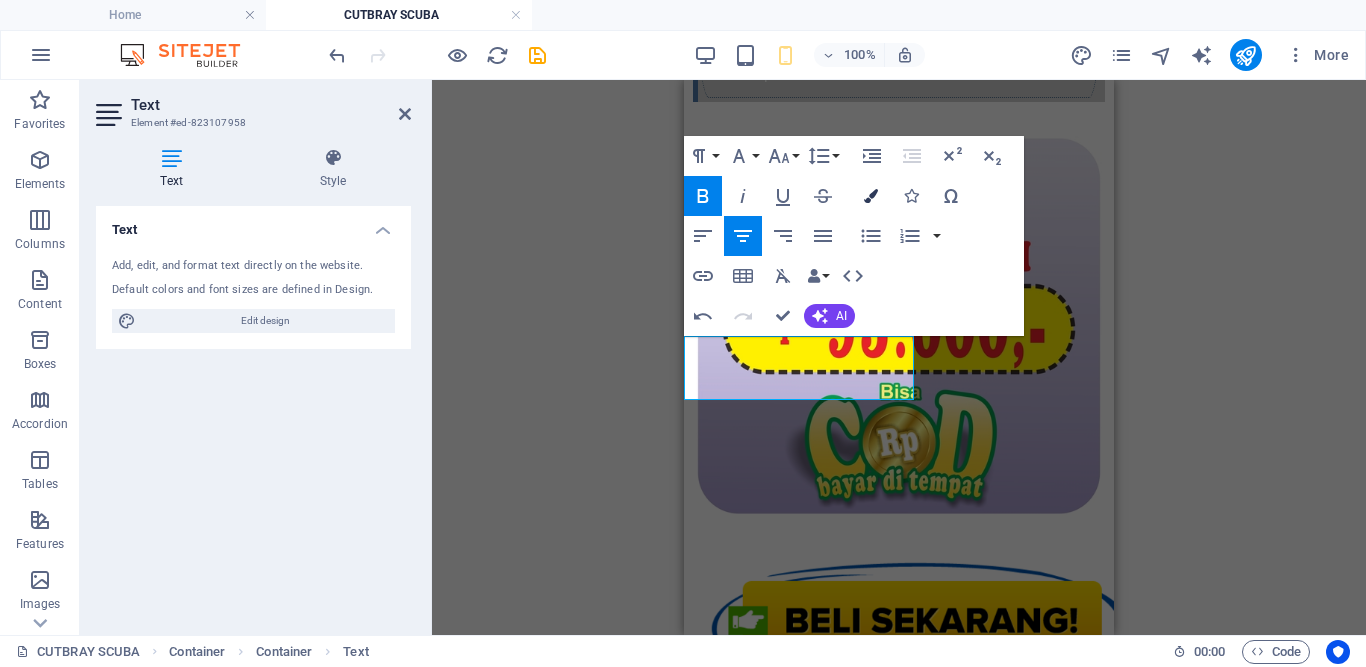 click at bounding box center [871, 196] 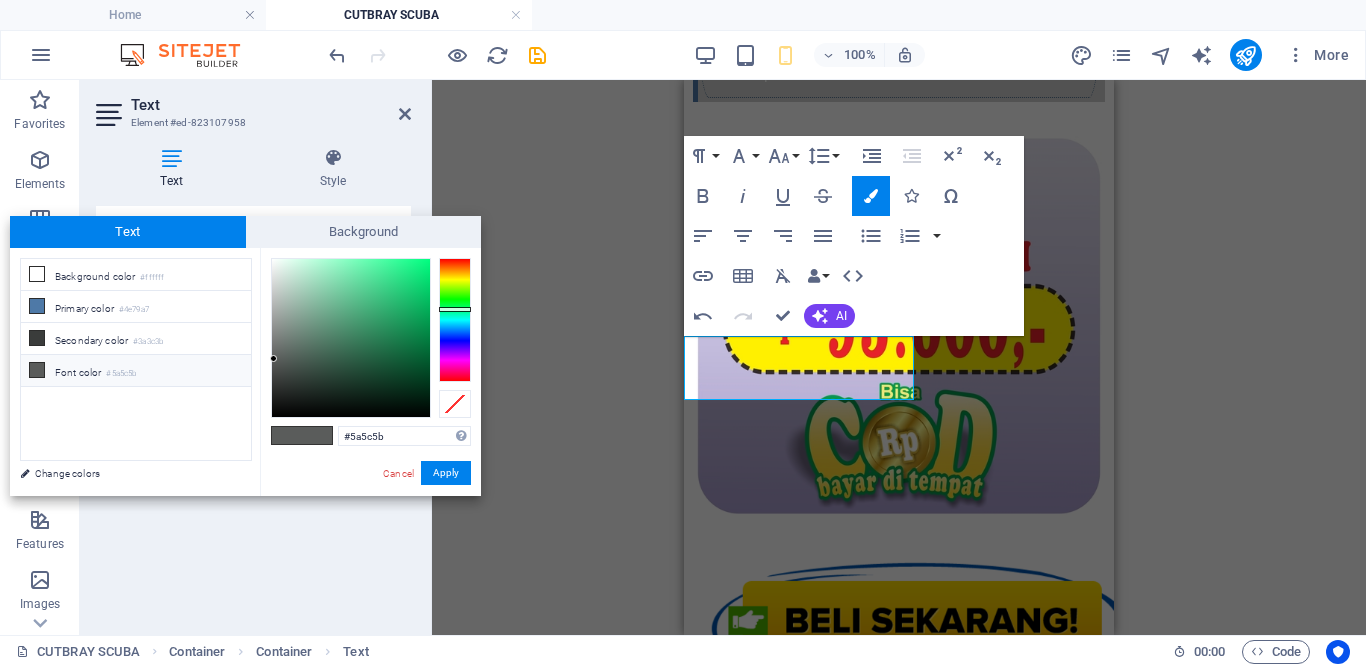 click at bounding box center (455, 320) 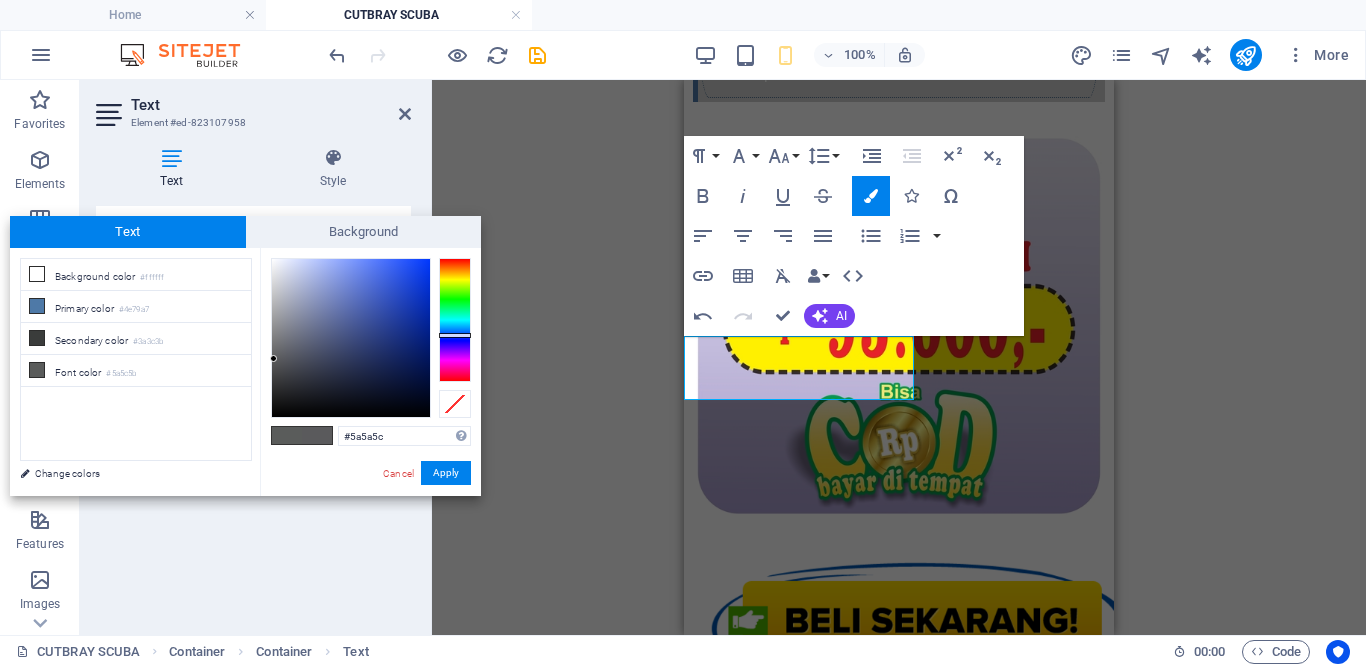 click at bounding box center (351, 338) 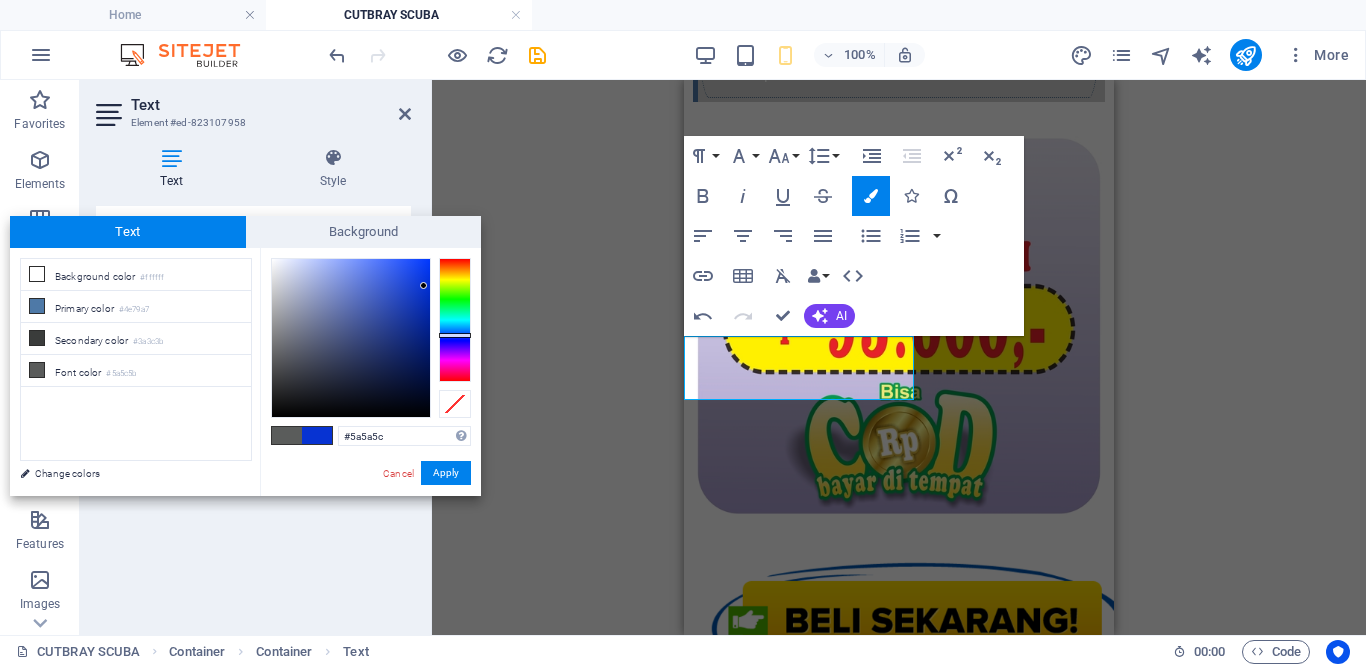 type on "#0733d2" 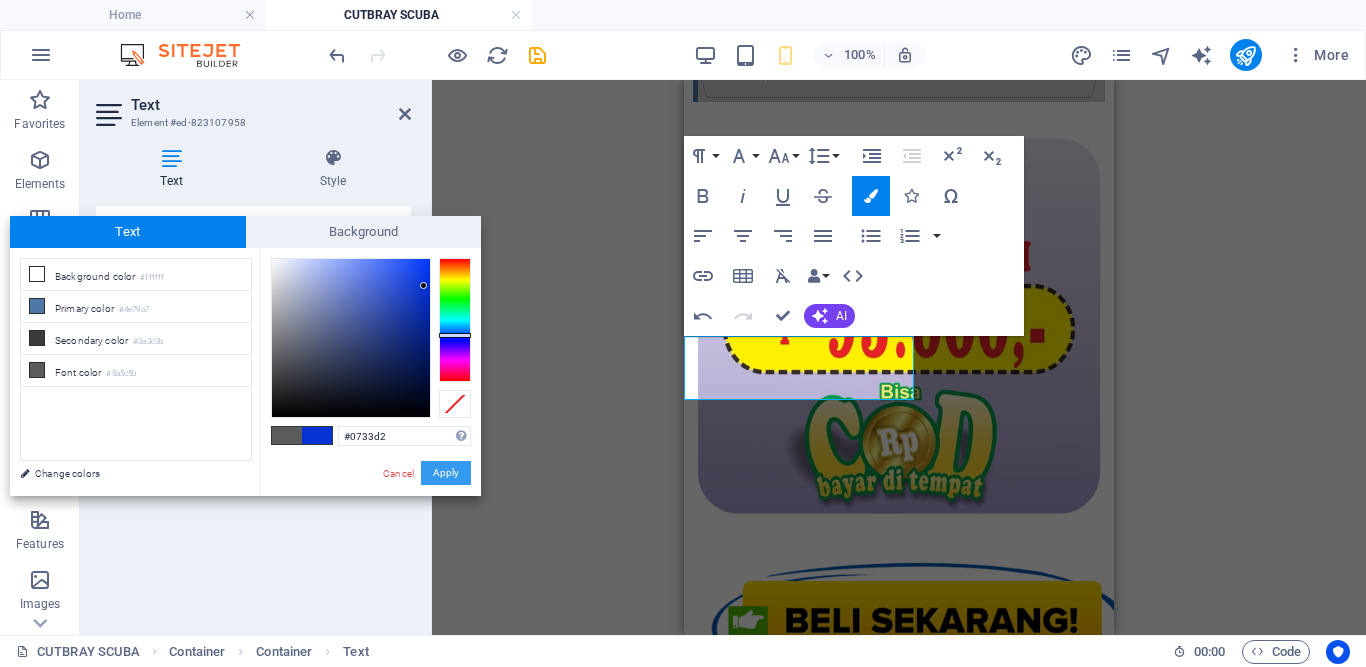 click on "Apply" at bounding box center (446, 473) 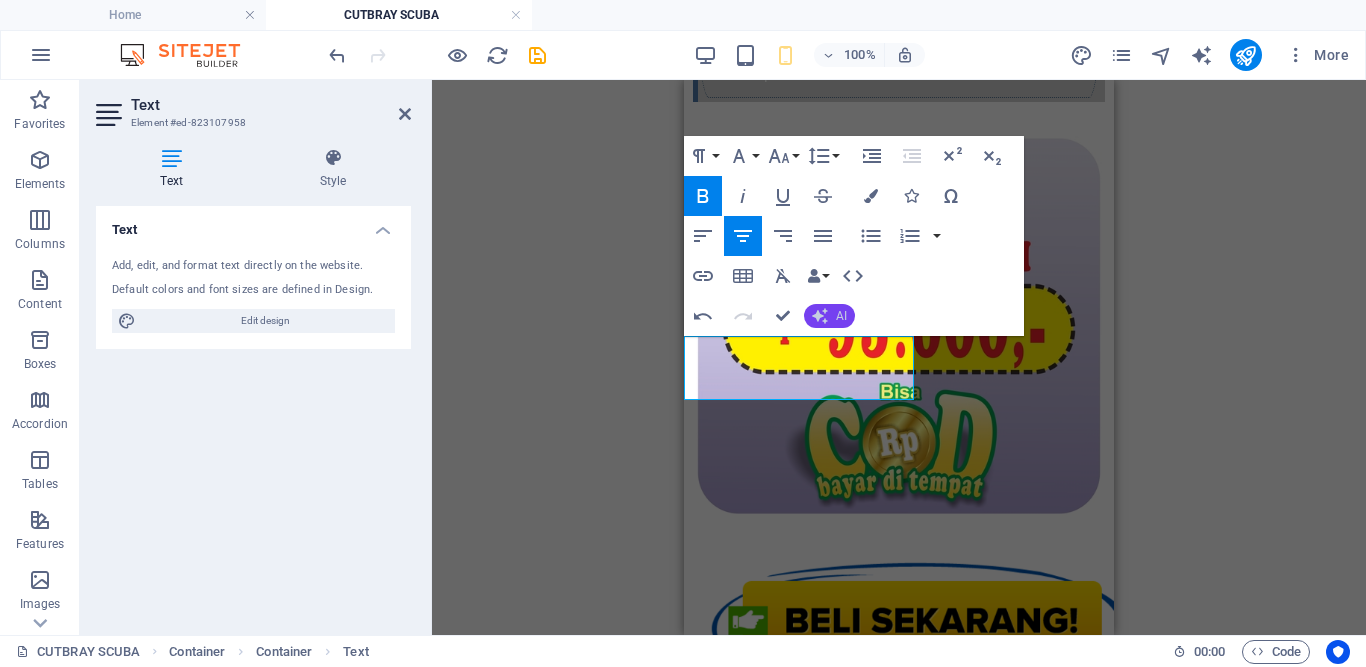 drag, startPoint x: 100, startPoint y: 356, endPoint x: 847, endPoint y: 305, distance: 748.73895 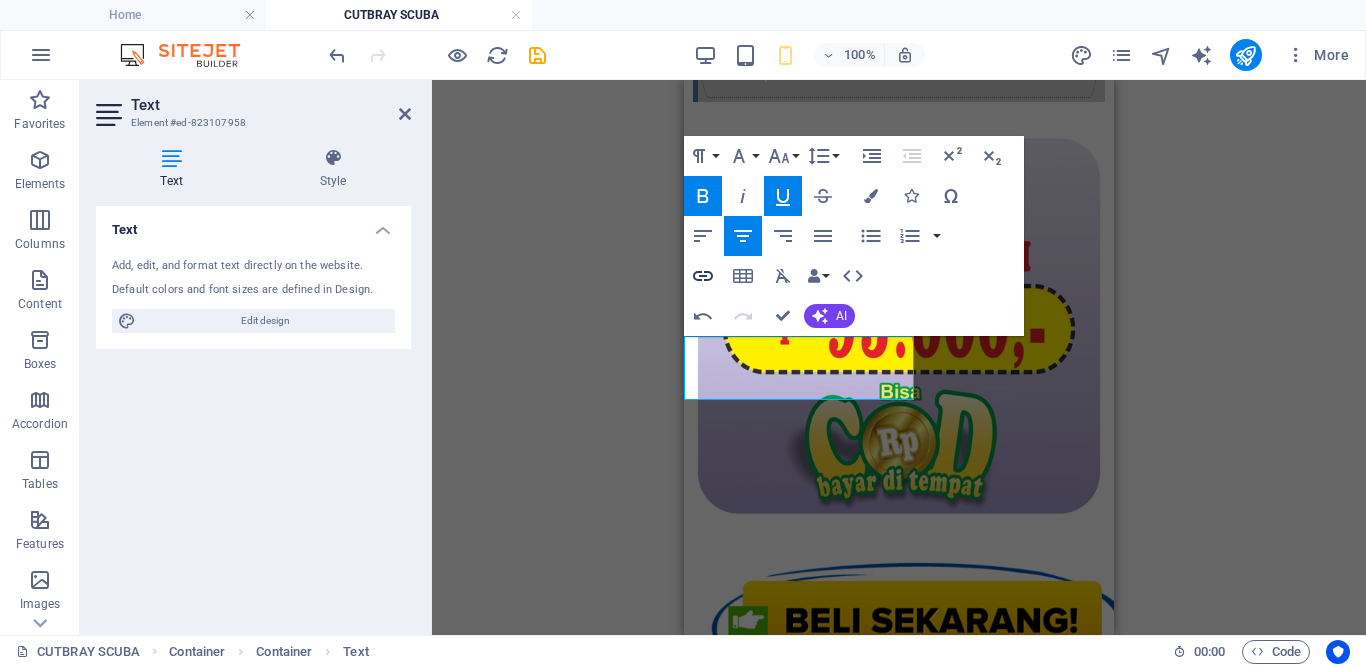 click 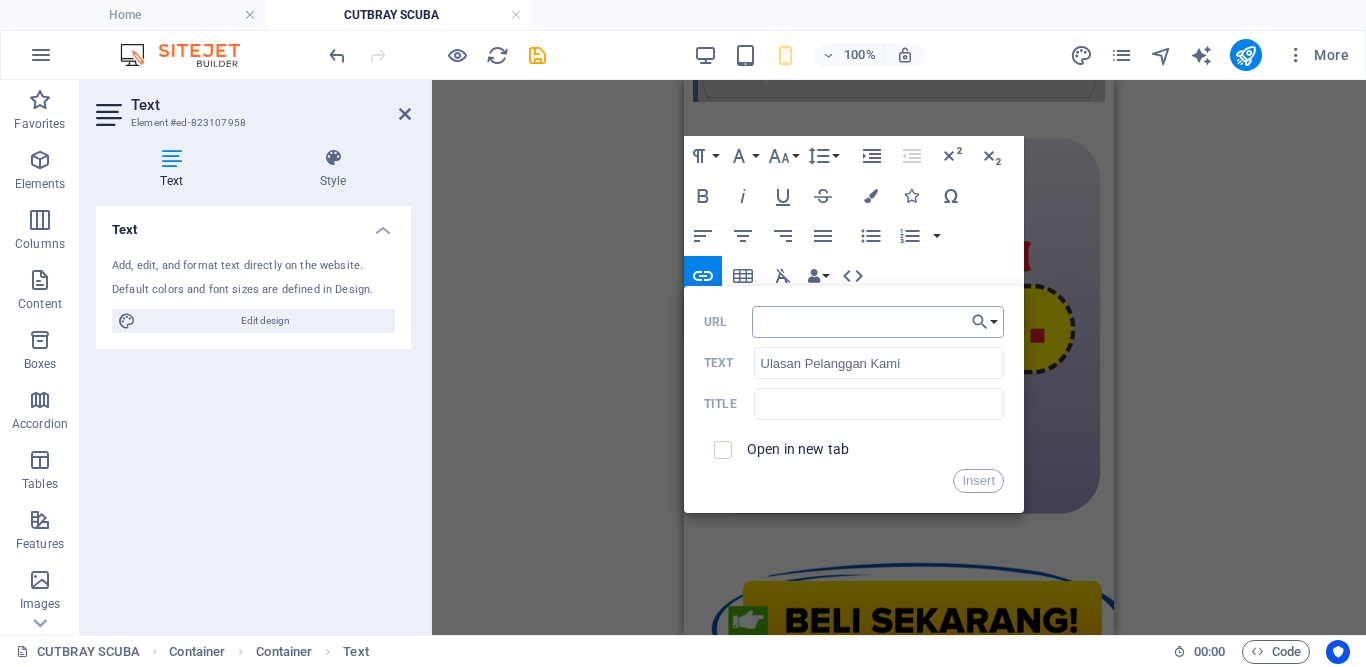 click on "URL" at bounding box center [878, 322] 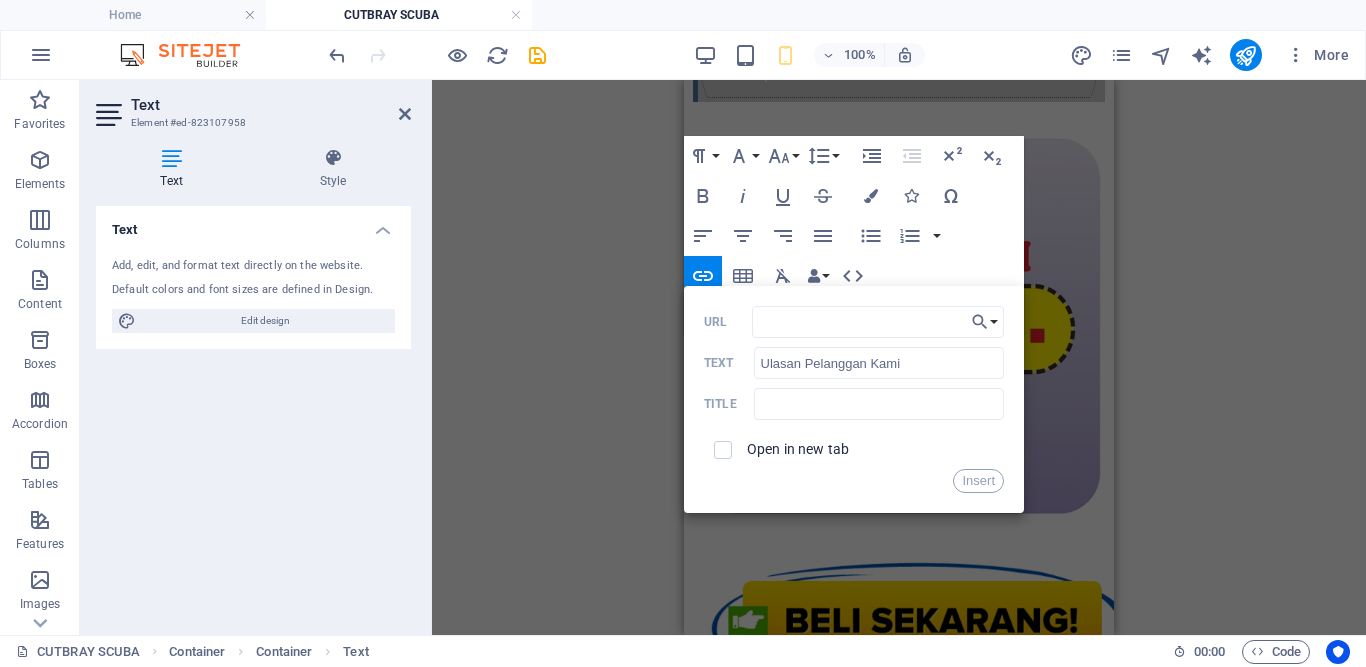 click on "HIGHWAIST PANTS CUTBRAY SCUBA IMPORT PREMIUM Pilihan Warna : Putih Hitam Coffe Maroon Grey Cream ​ Ulasan Pelanggan Kami ​  :" at bounding box center (899, 4380) 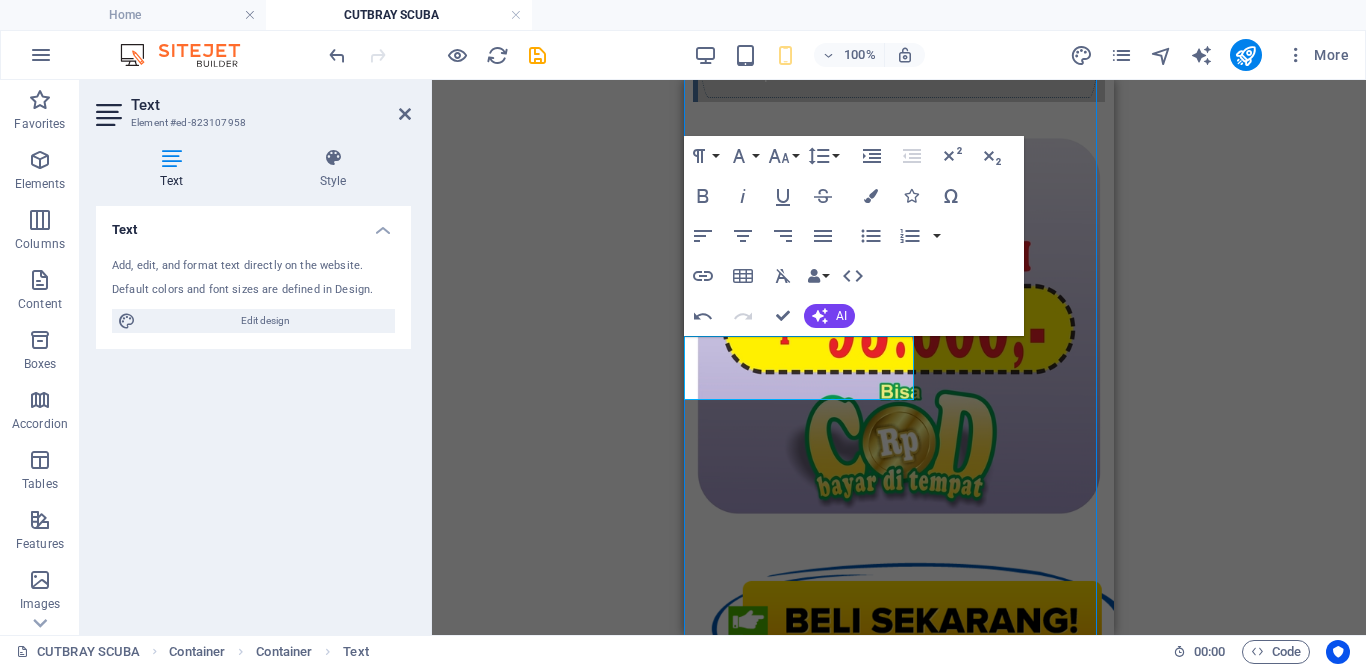click on "Cream" at bounding box center [899, 4974] 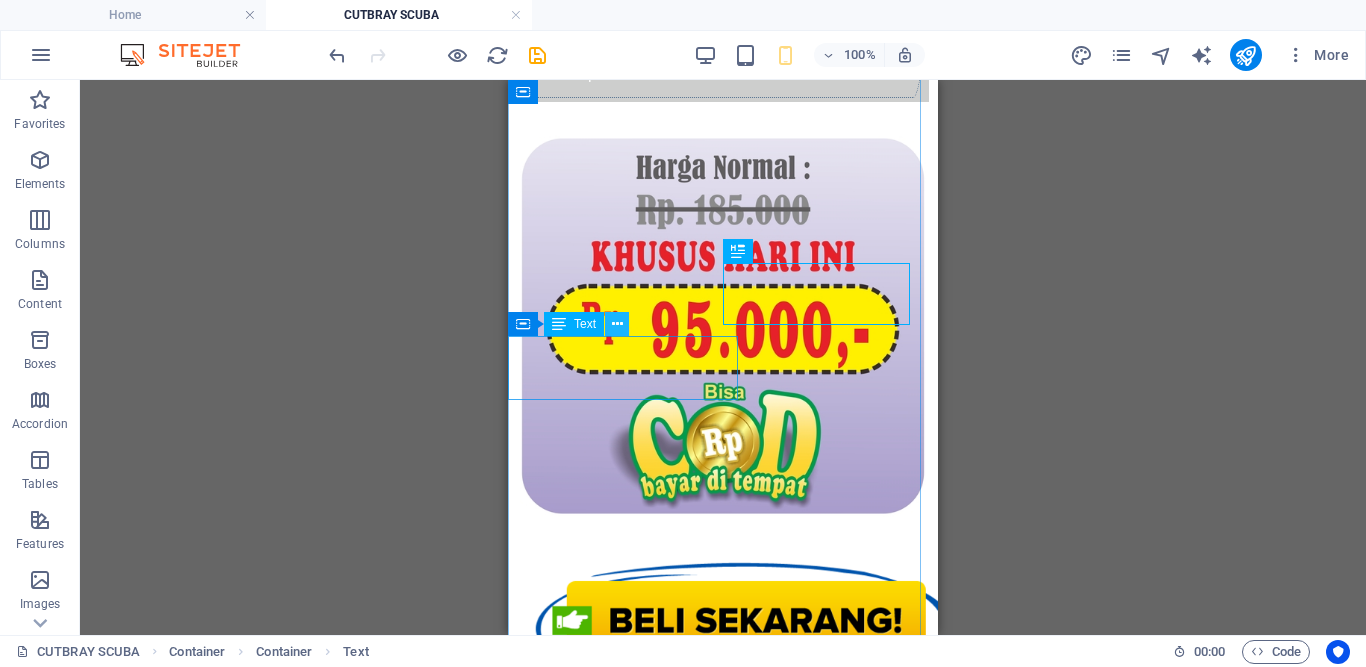 click at bounding box center (617, 324) 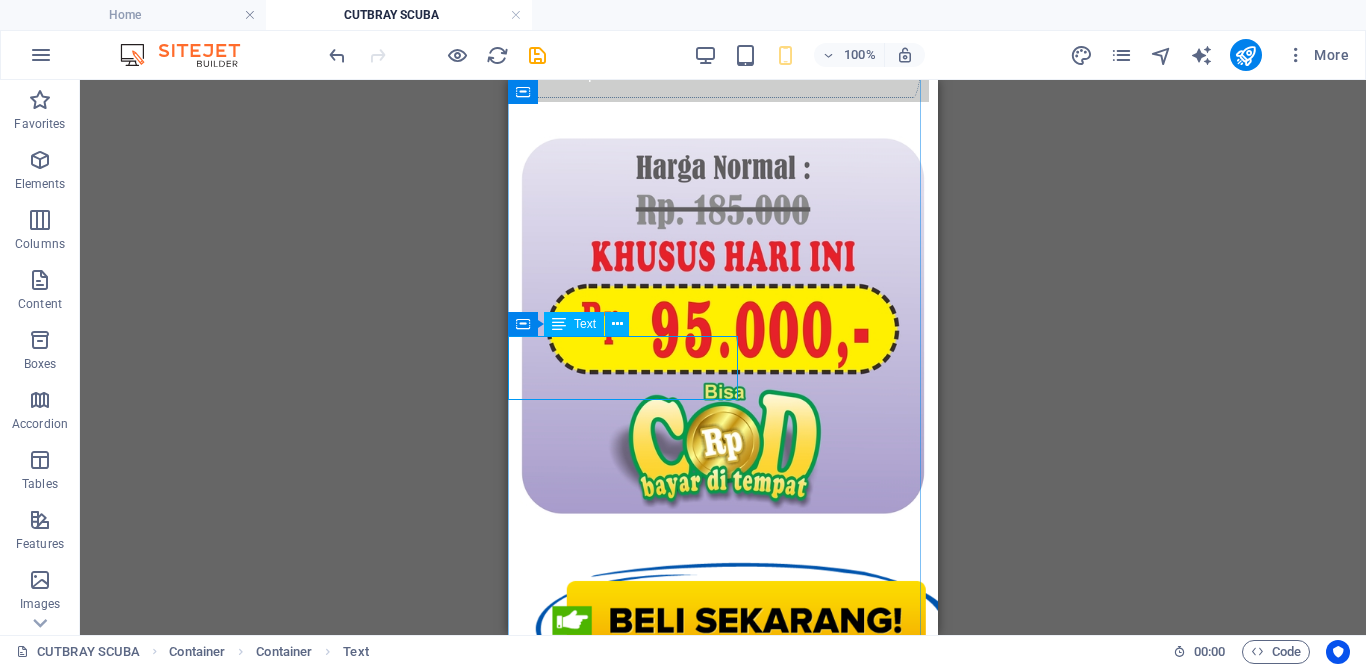 drag, startPoint x: 21, startPoint y: 288, endPoint x: 582, endPoint y: 324, distance: 562.1539 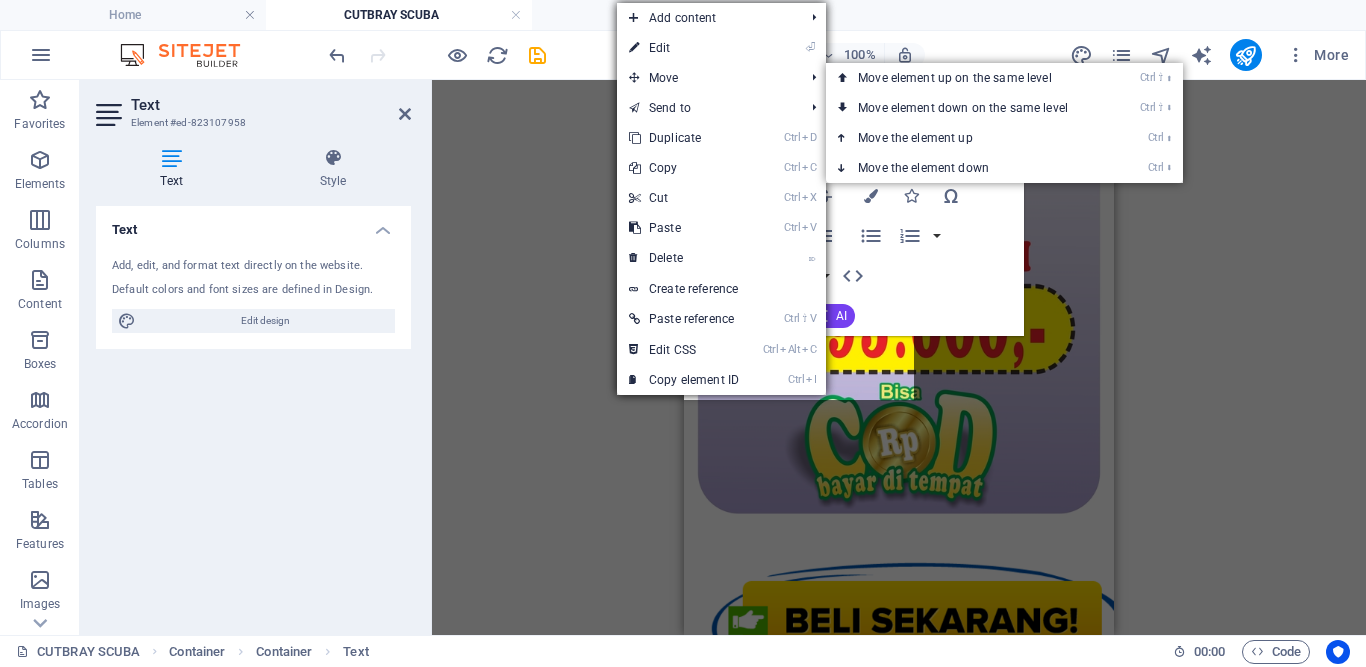 click on "Paragraph Format Normal Heading 1 Heading 2 Heading 3 Heading 4 Heading 5 Heading 6 Code Font Family Arial Georgia Impact Tahoma Times New Roman Verdana Font Size 8 9 10 11 12 14 18 24 30 36 48 60 72 96 Line Height Default Single 1.15 1.5 Double Increase Indent Decrease Indent Superscript Subscript Bold Italic Underline Strikethrough Colors Icons Special Characters Align Left Align Center Align Right Align Justify Unordered List   Default Circle Disc Square    Ordered List   Default Lower Alpha Lower Greek Lower Roman Upper Alpha Upper Roman    Insert Link Insert Table Clear Formatting Data Bindings Company First name Last name Street ZIP code City Email Phone Mobile Fax Custom field 1 Custom field 2 Custom field 3 Custom field 4 Custom field 5 Custom field 6 HTML Undo Redo Confirm (Ctrl+⏎) AI Improve Make shorter Make longer Fix spelling & grammar Translate to Indonesian Generate text" at bounding box center [854, 236] 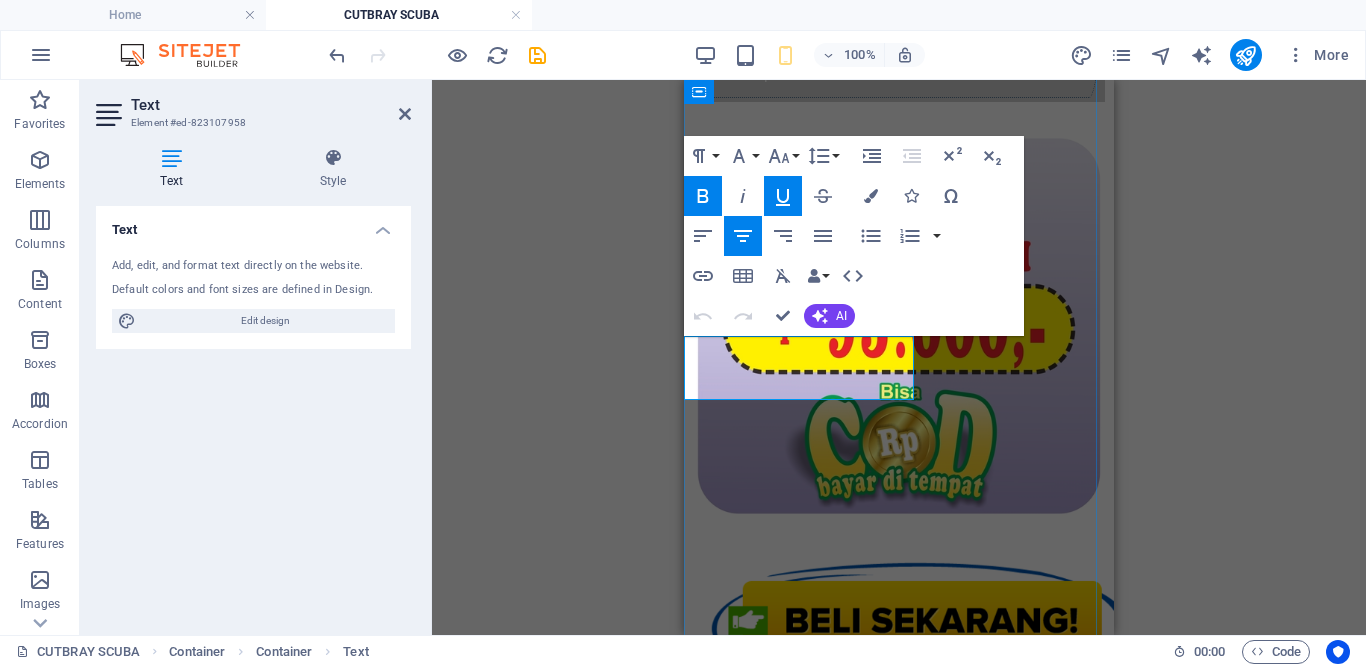 drag, startPoint x: 893, startPoint y: 367, endPoint x: 896, endPoint y: 346, distance: 21.213203 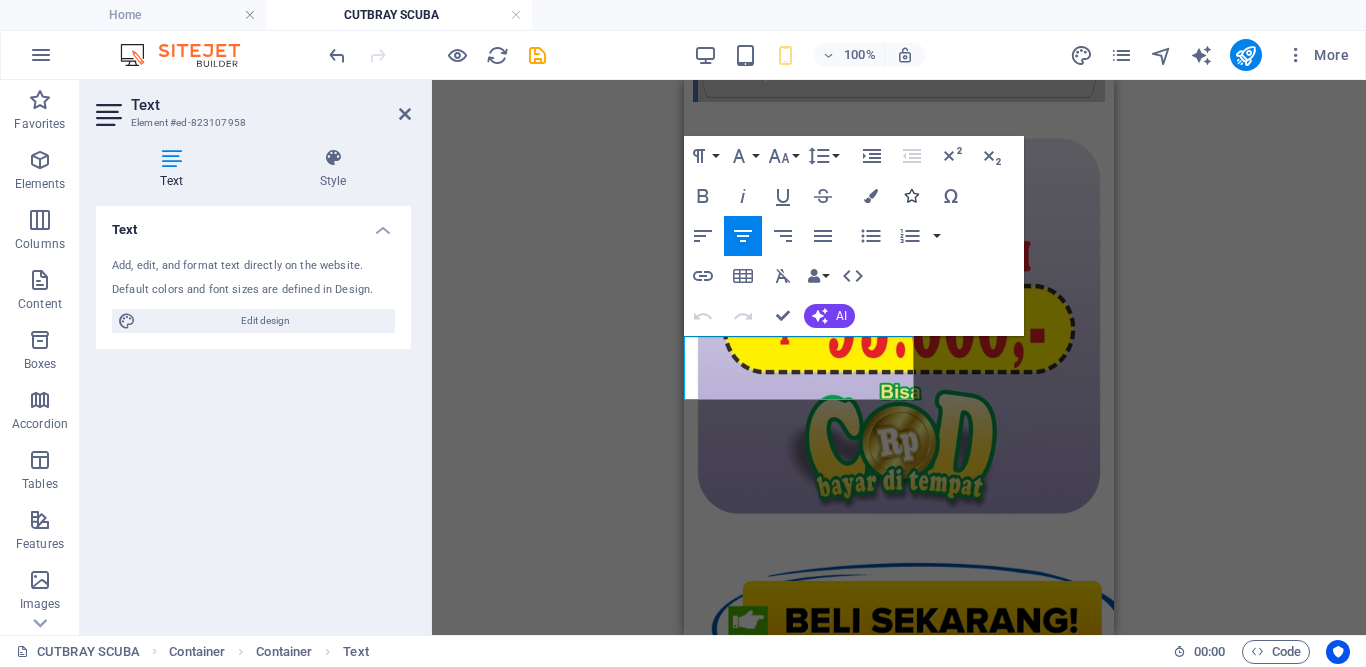 type 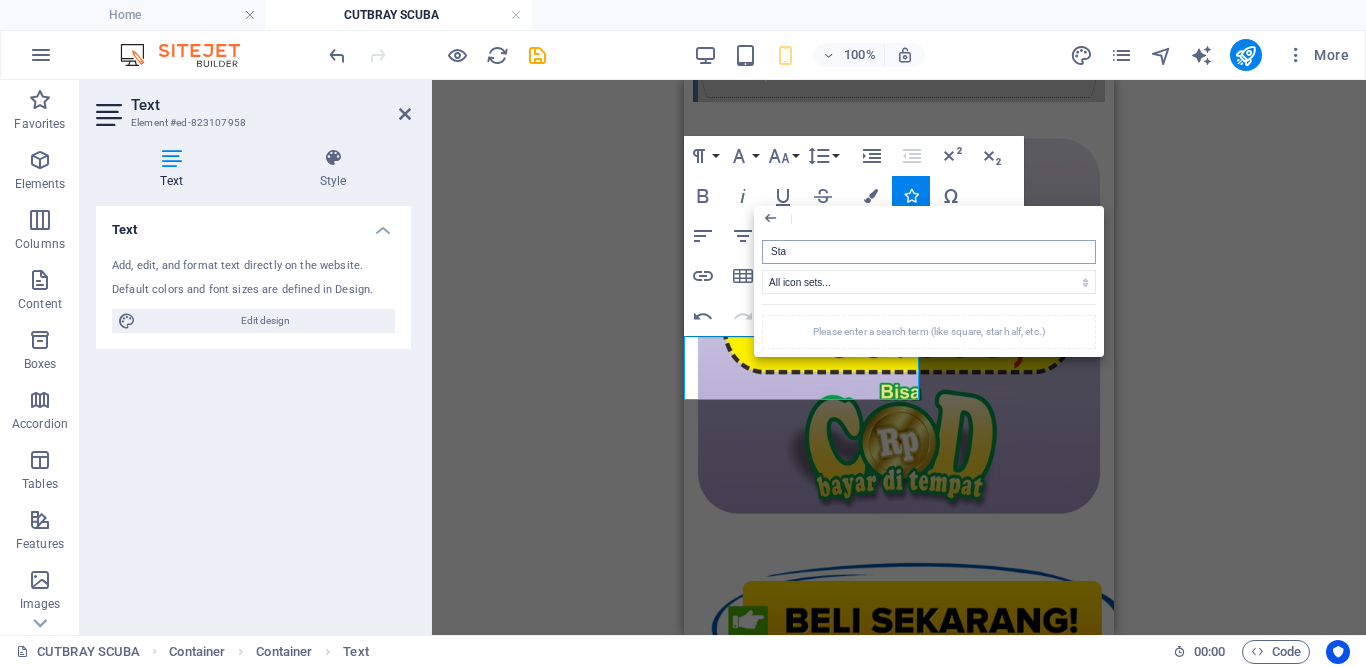 type on "Star" 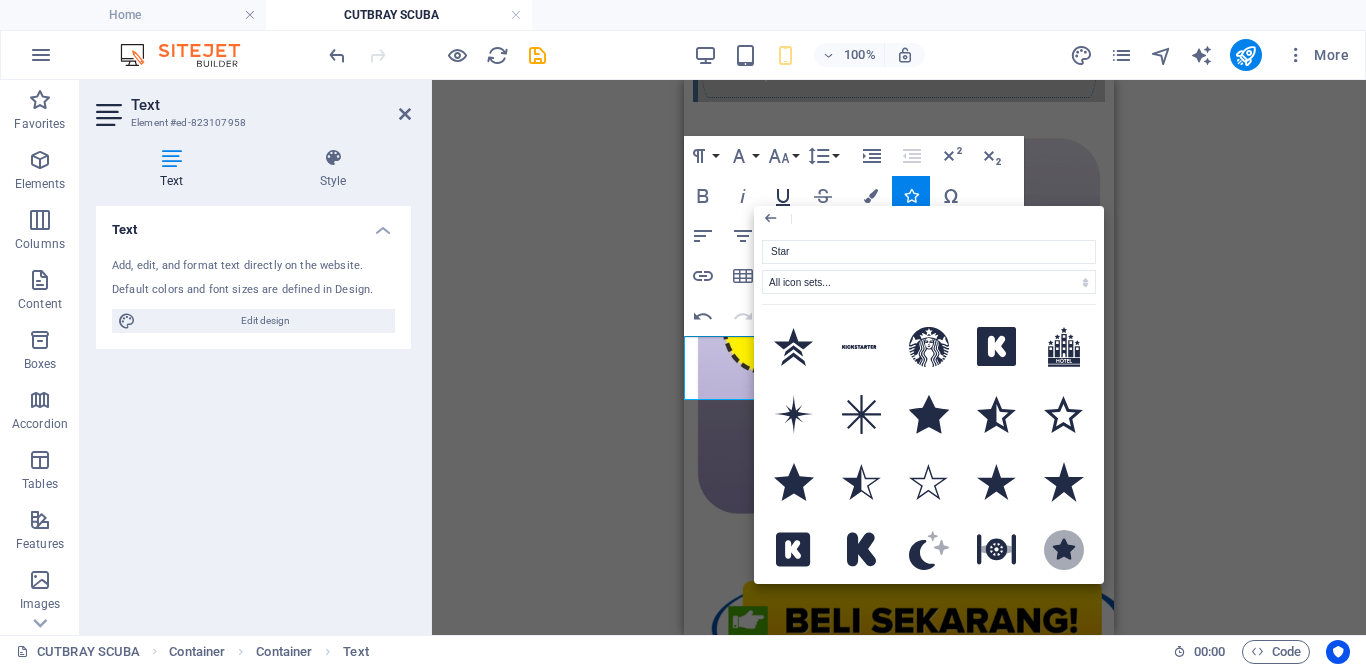 click 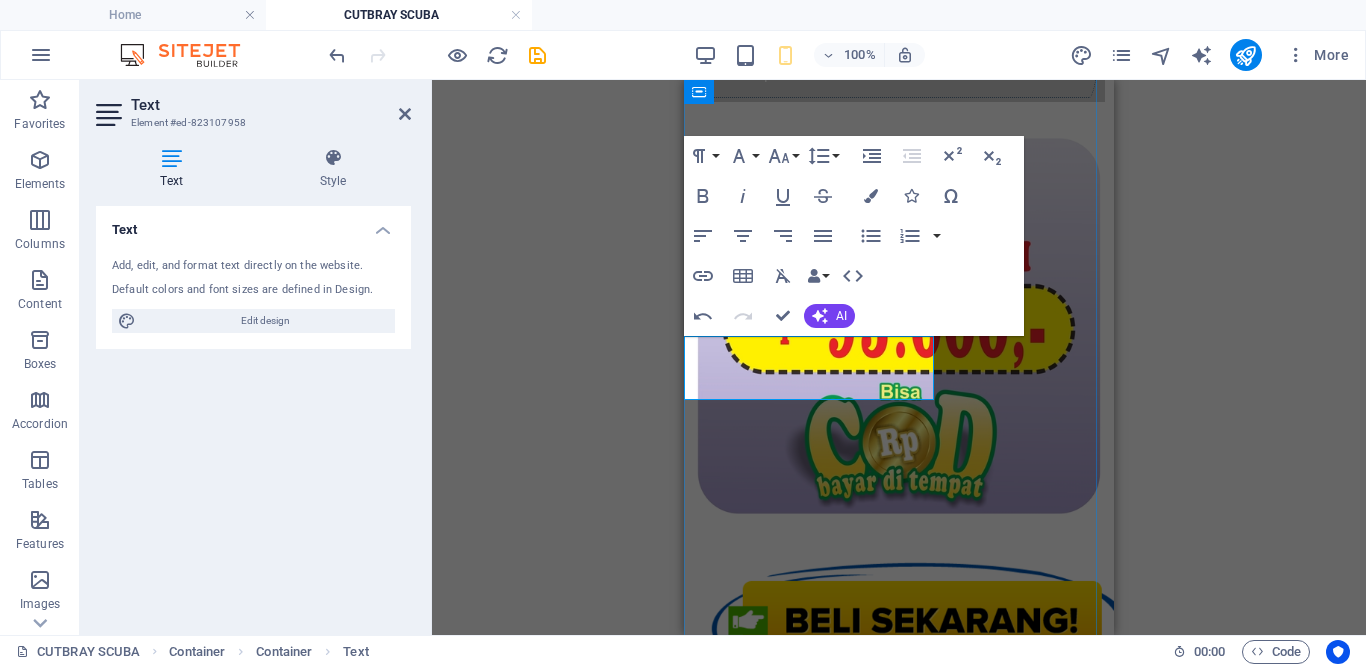 drag, startPoint x: 911, startPoint y: 367, endPoint x: 962, endPoint y: 365, distance: 51.0392 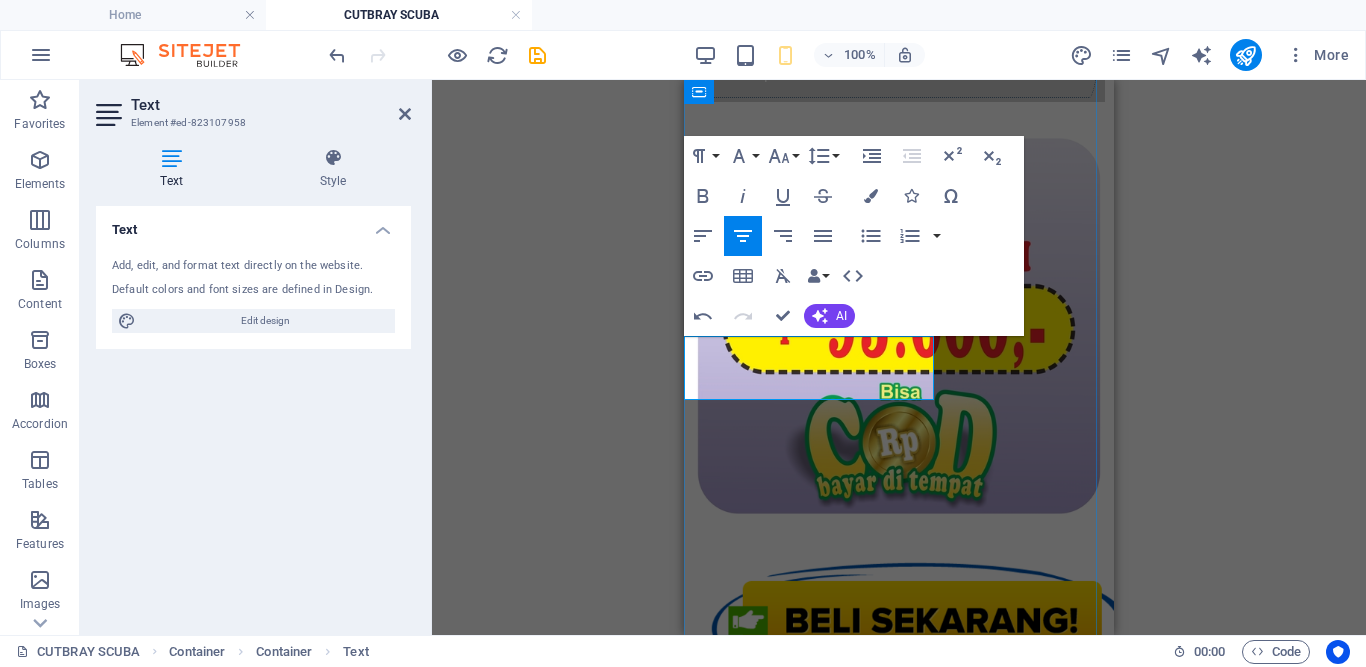 copy 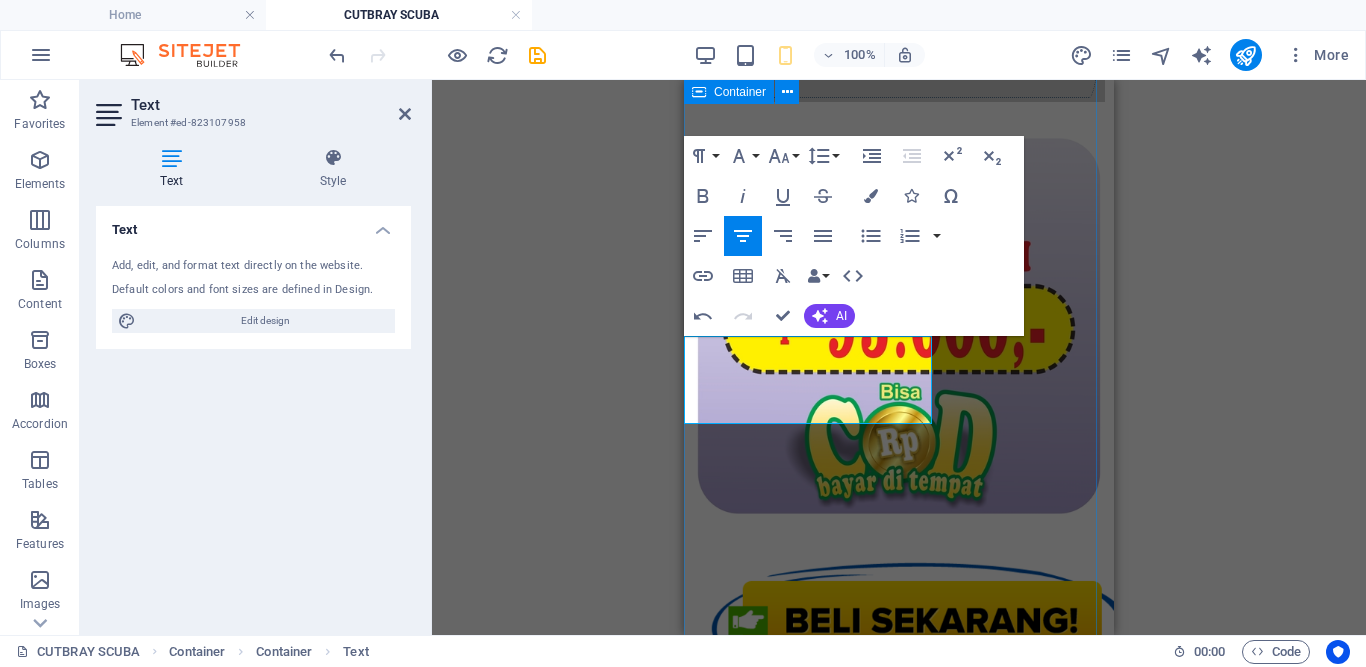 click at bounding box center [899, 5455] 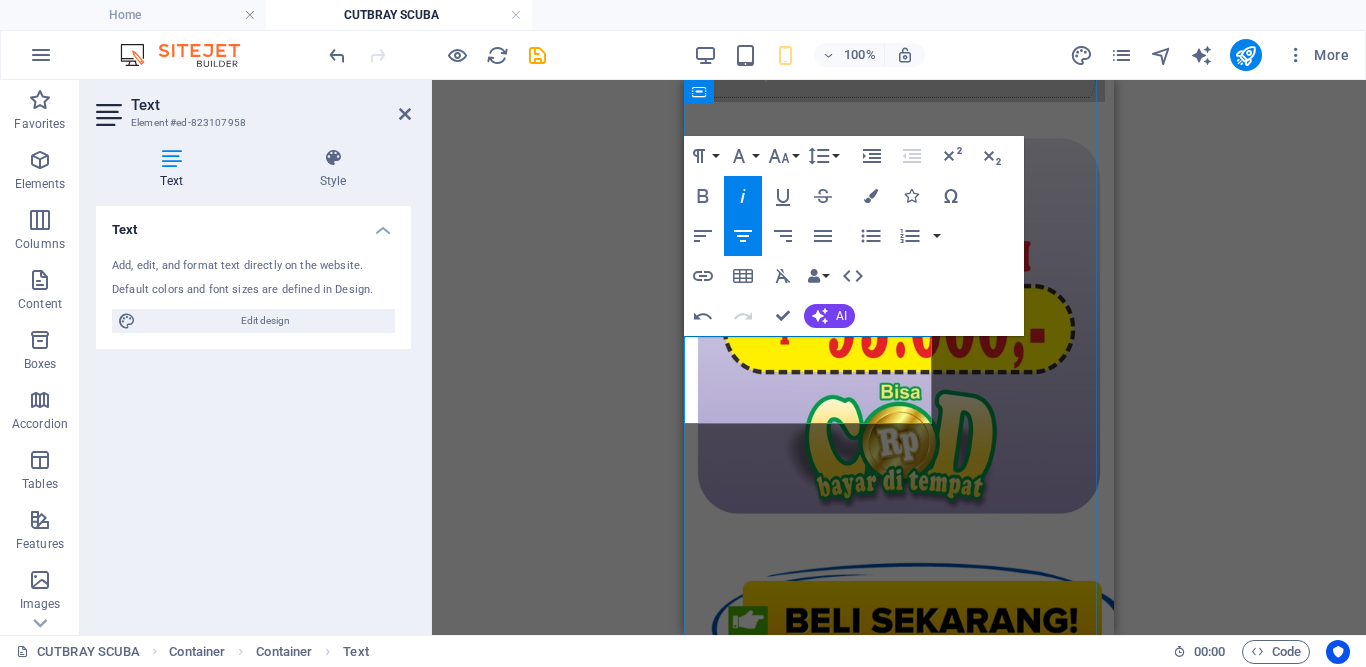 click 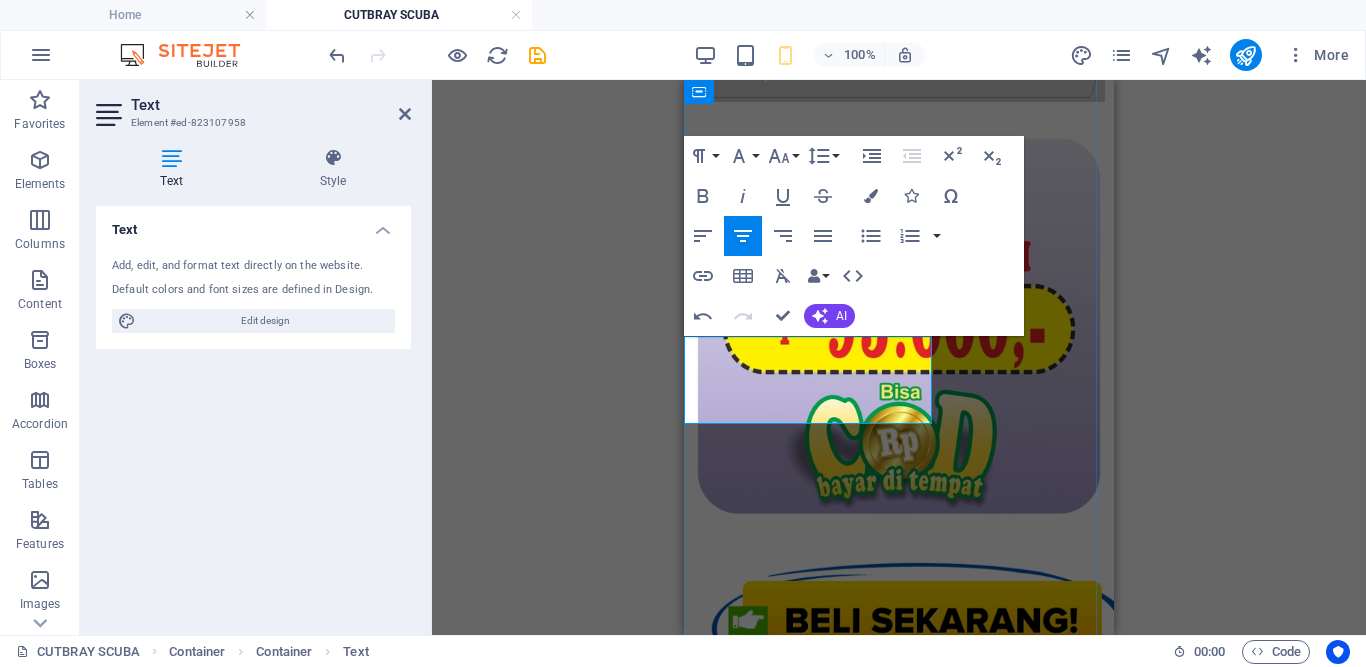 click 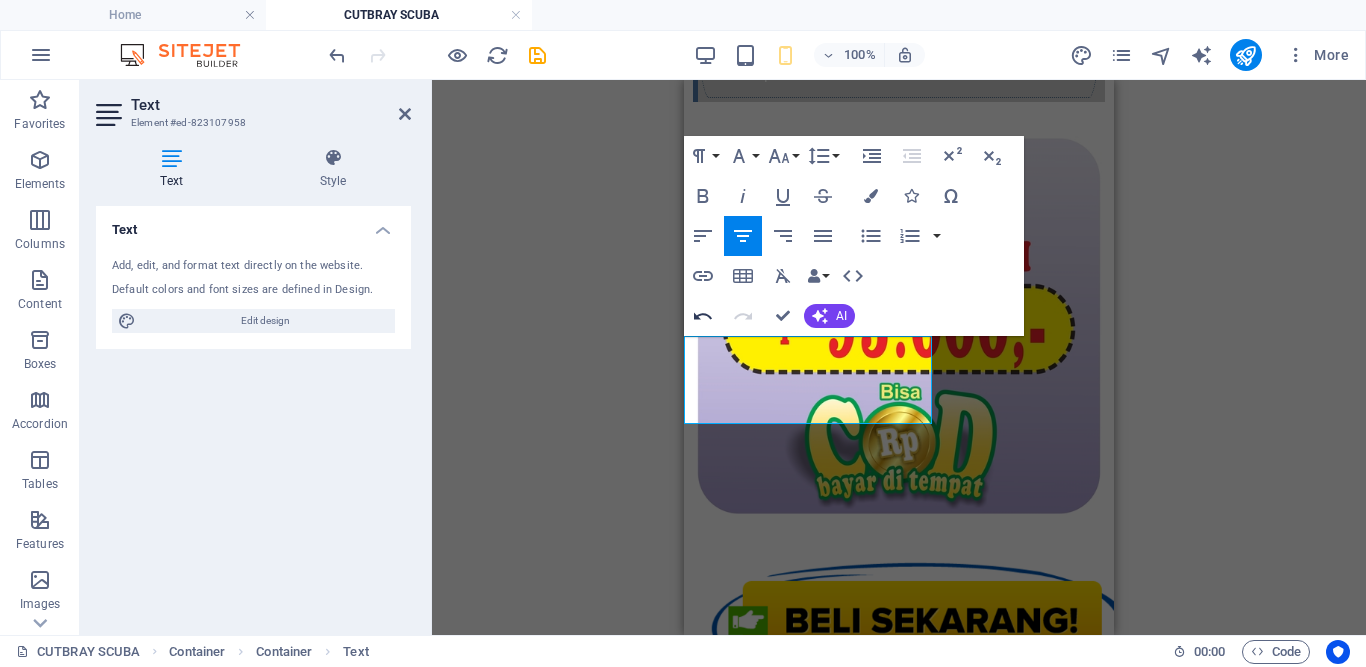 click 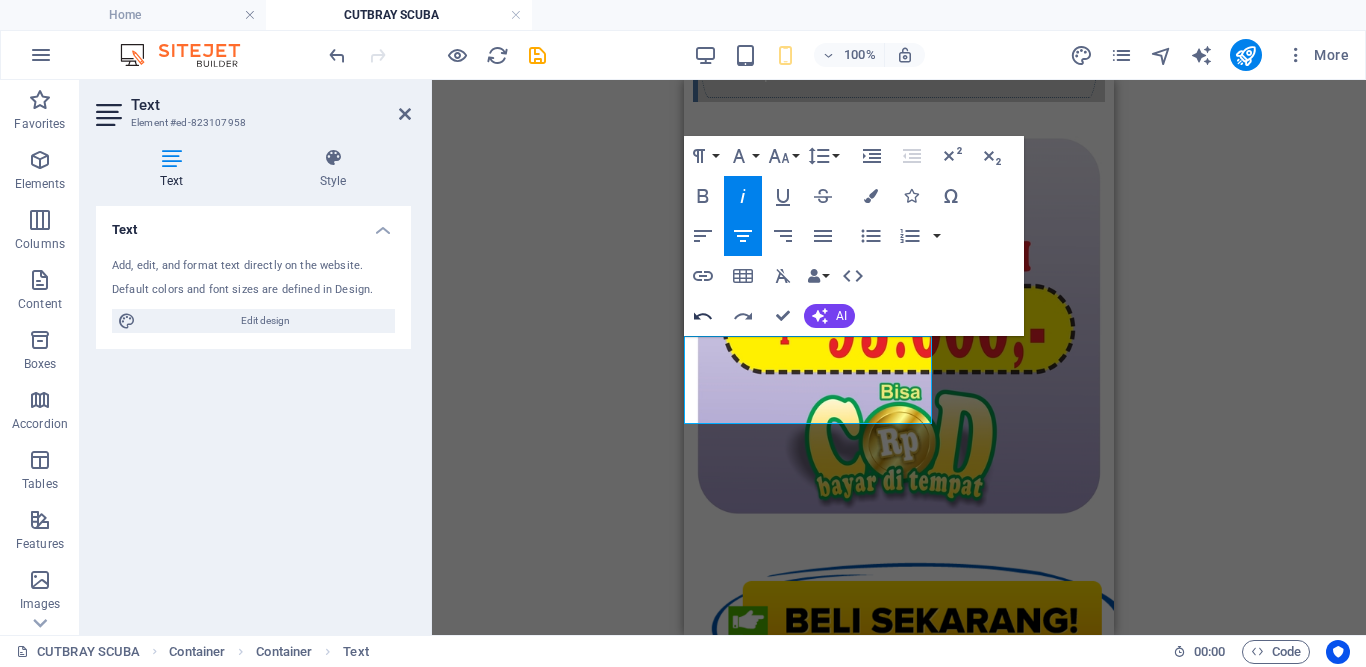 click 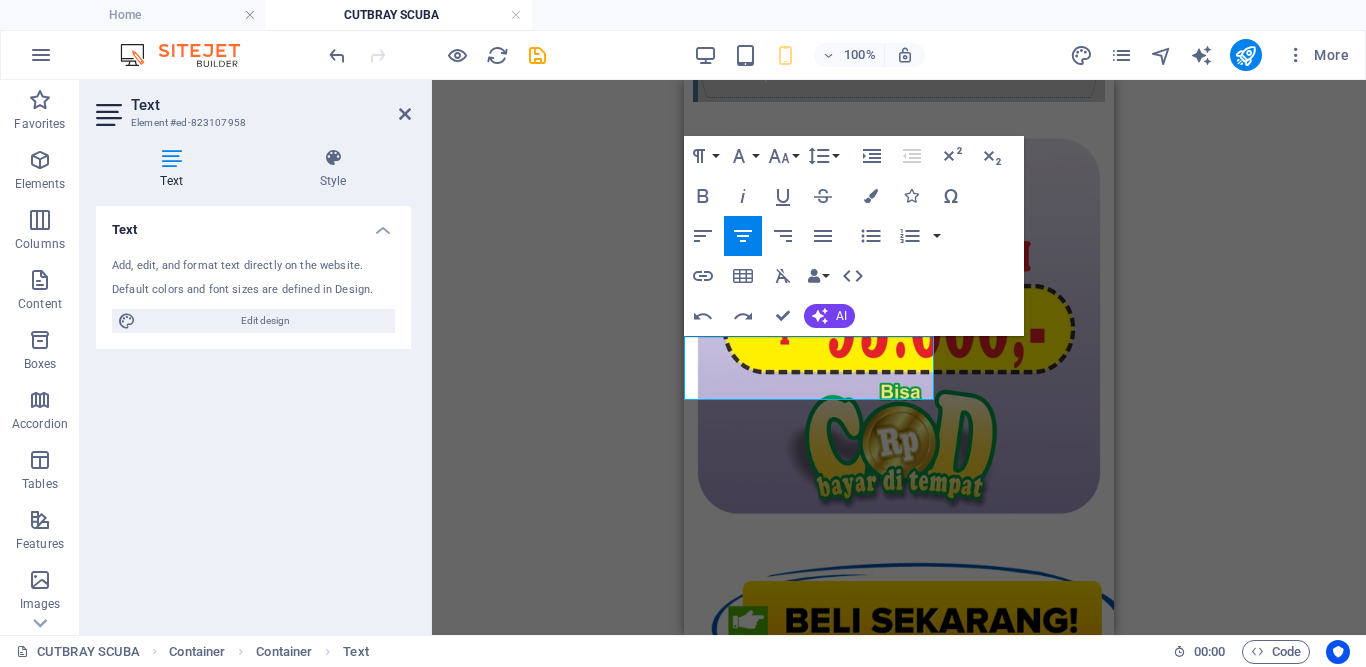 drag, startPoint x: 139, startPoint y: 304, endPoint x: 1025, endPoint y: 406, distance: 891.852 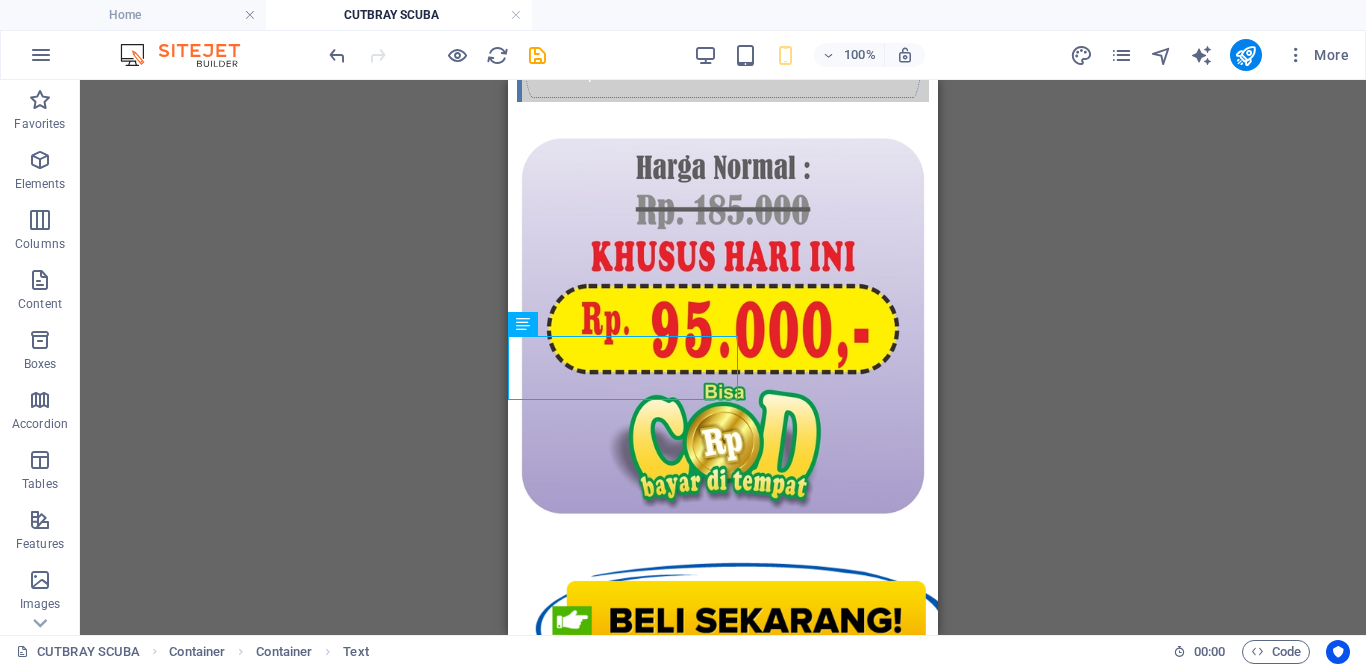 drag, startPoint x: 793, startPoint y: 362, endPoint x: 744, endPoint y: 365, distance: 49.09175 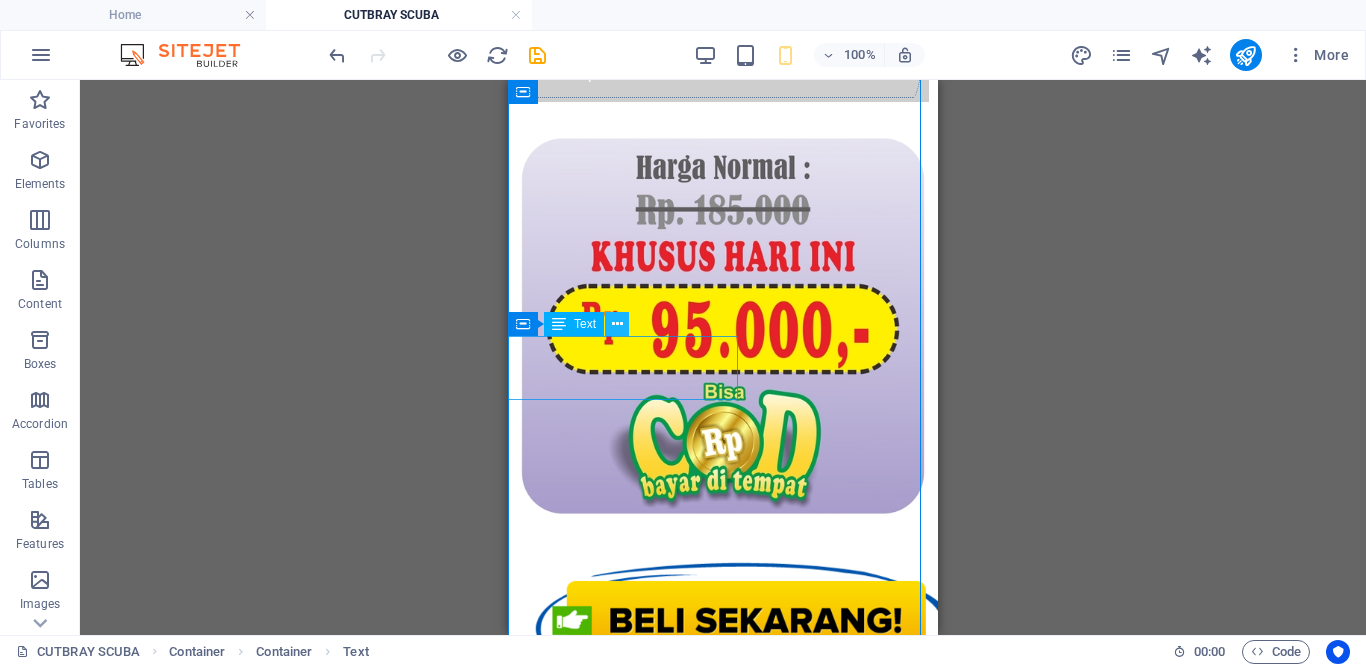 click at bounding box center [617, 324] 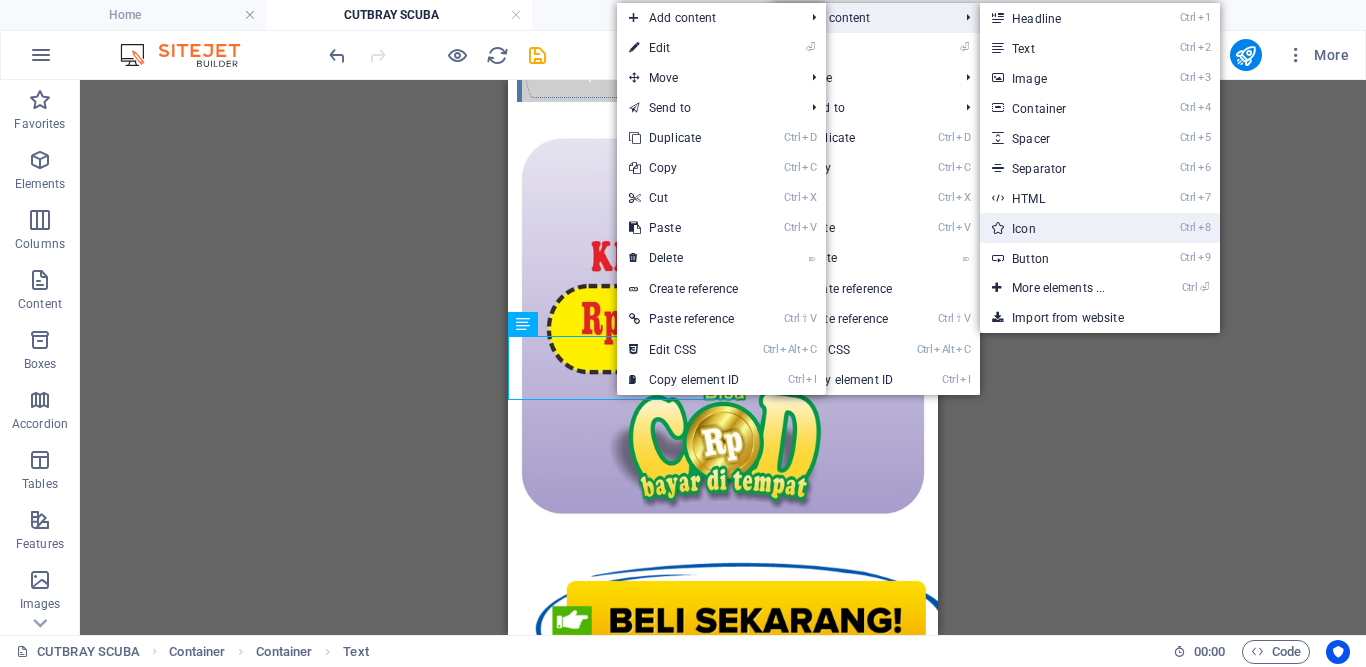 click on "Ctrl 8  Icon" at bounding box center (1062, 228) 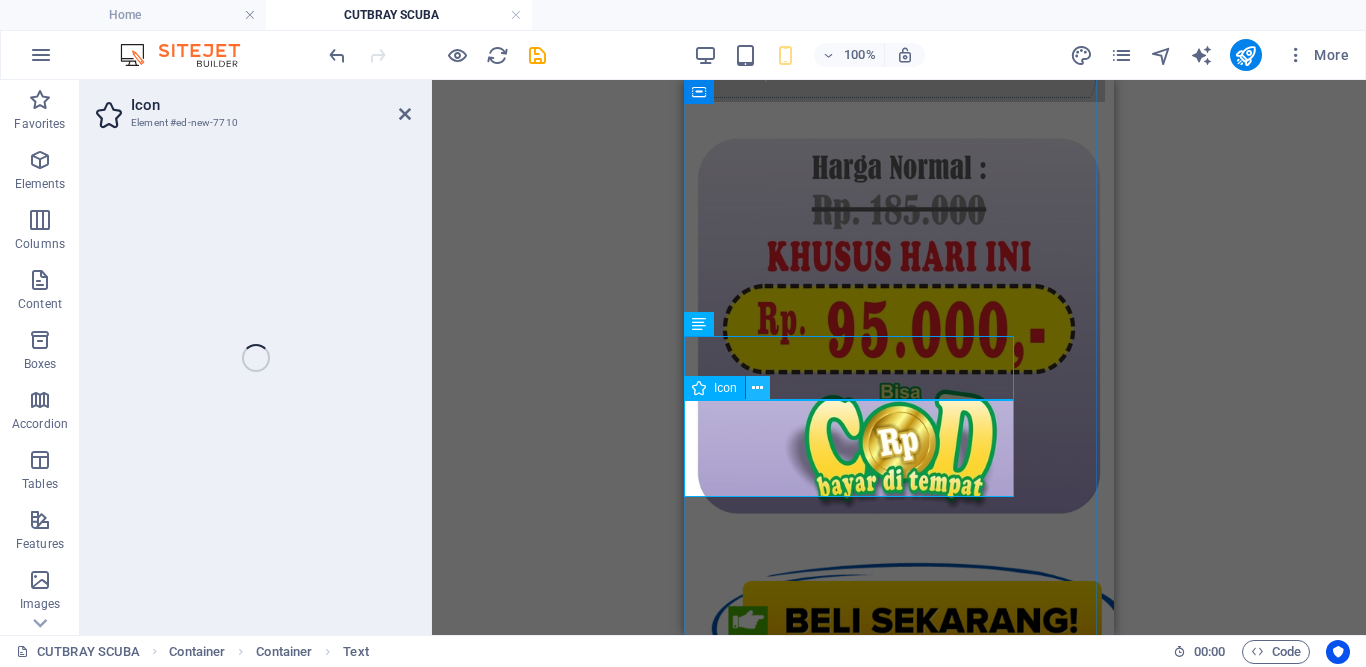 select on "xMidYMid" 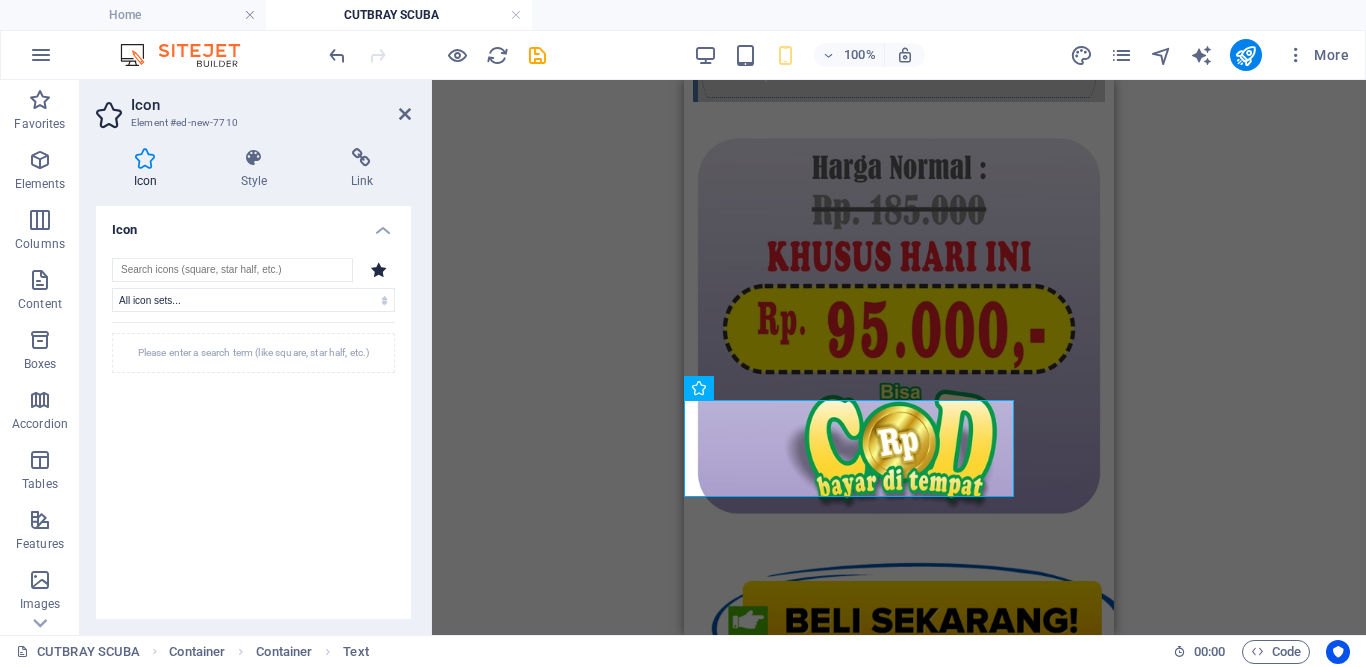 drag, startPoint x: 1188, startPoint y: 278, endPoint x: 812, endPoint y: 358, distance: 384.41644 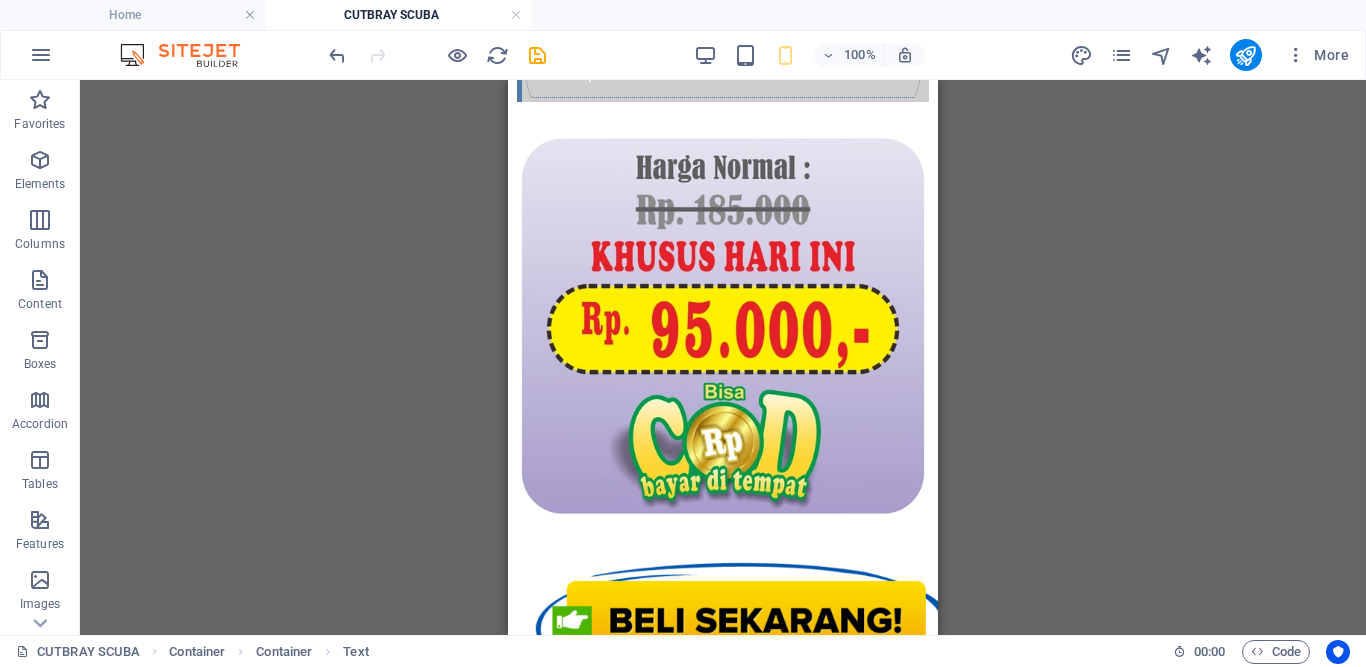 drag, startPoint x: 1038, startPoint y: 138, endPoint x: 793, endPoint y: 118, distance: 245.81497 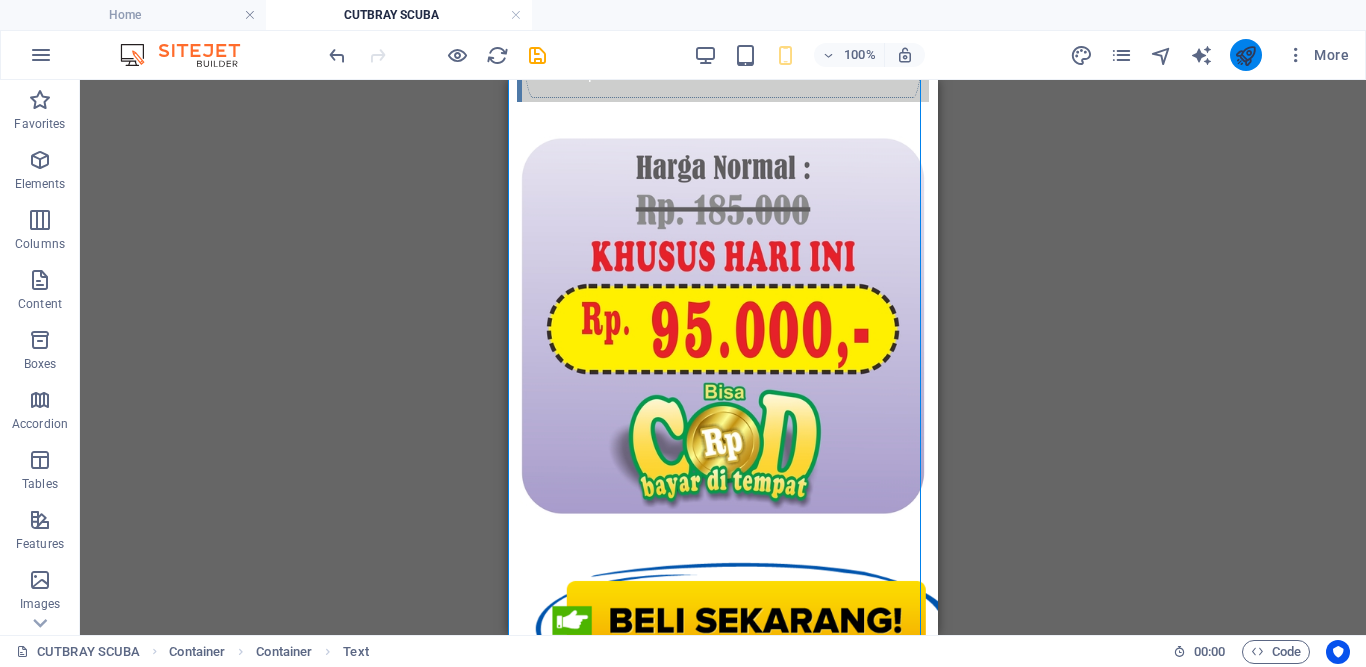click at bounding box center (1245, 55) 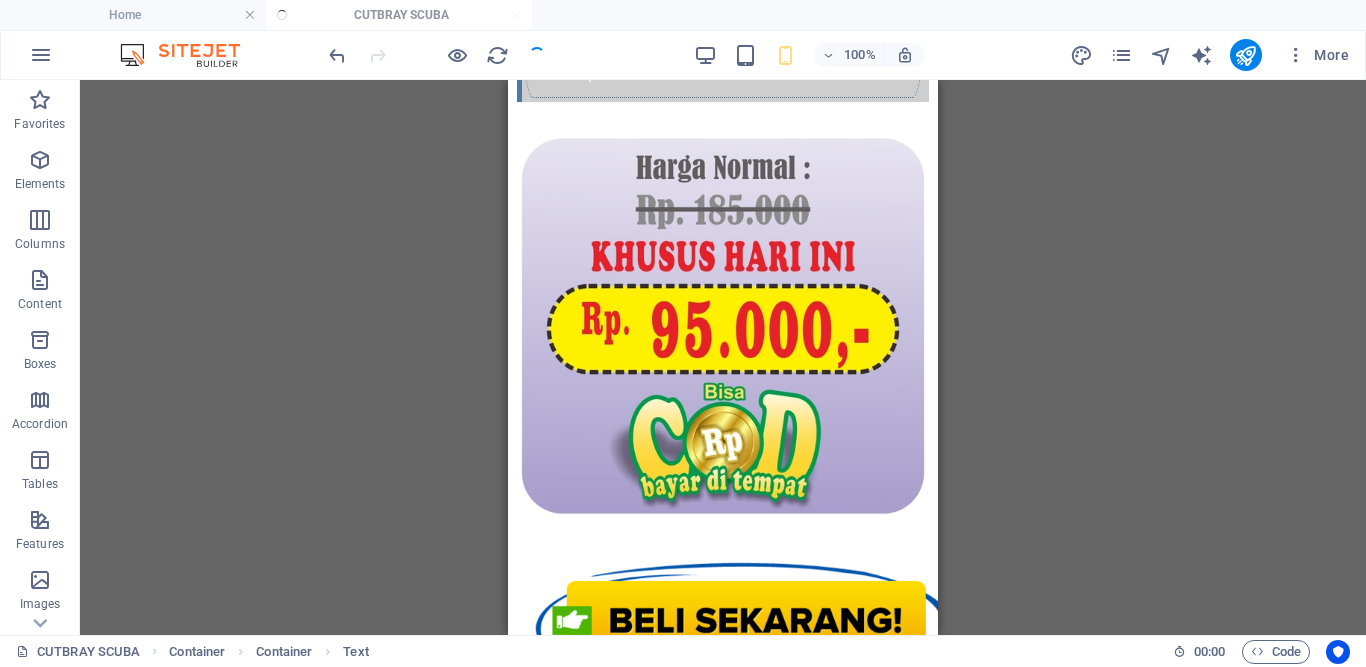 drag, startPoint x: 1241, startPoint y: 52, endPoint x: 642, endPoint y: 661, distance: 854.21423 